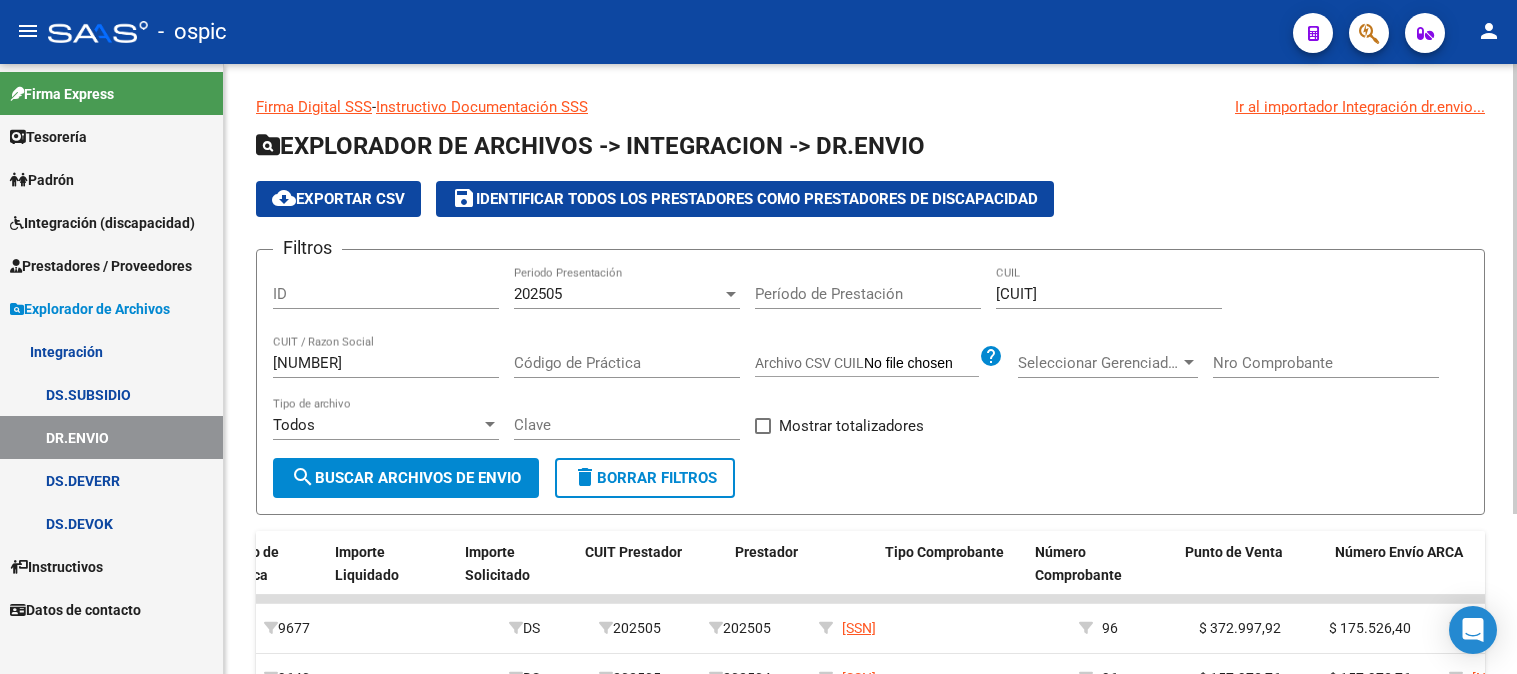 scroll, scrollTop: 0, scrollLeft: 0, axis: both 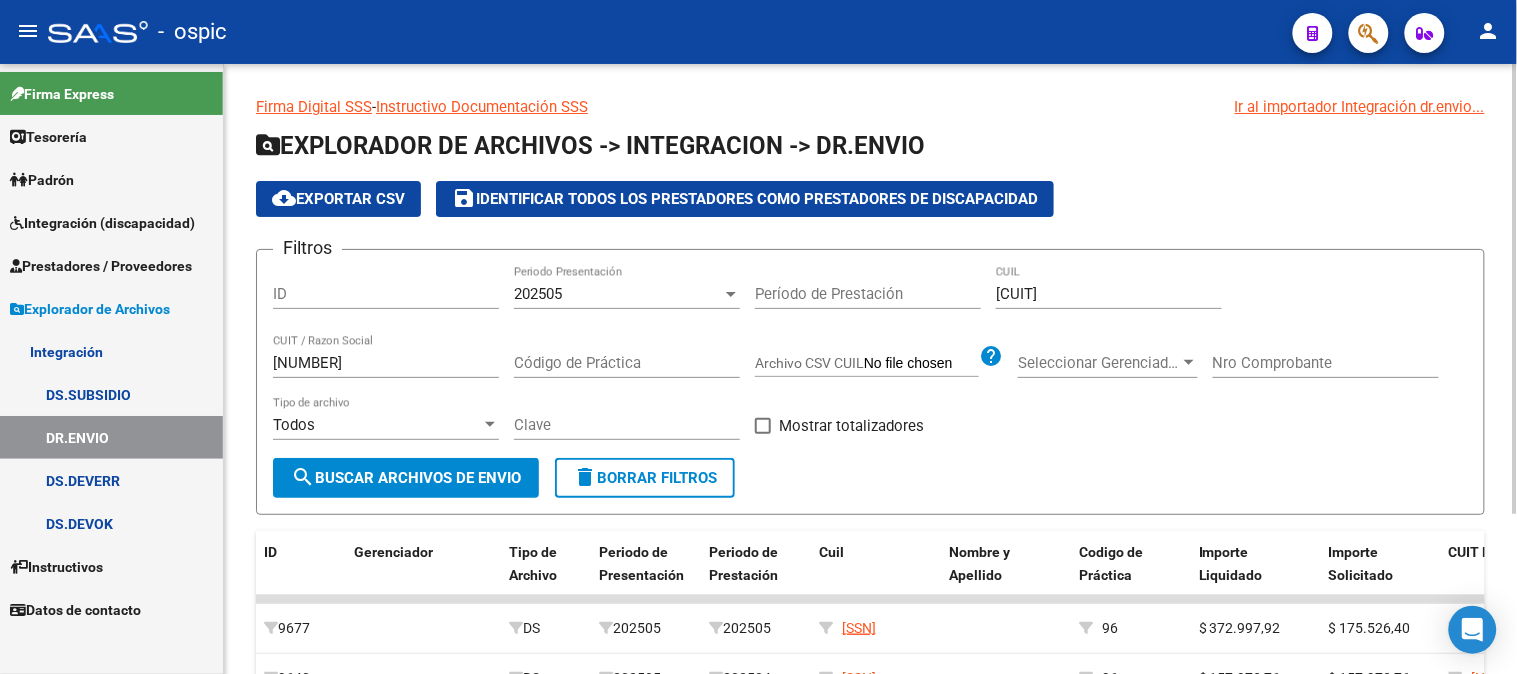 click 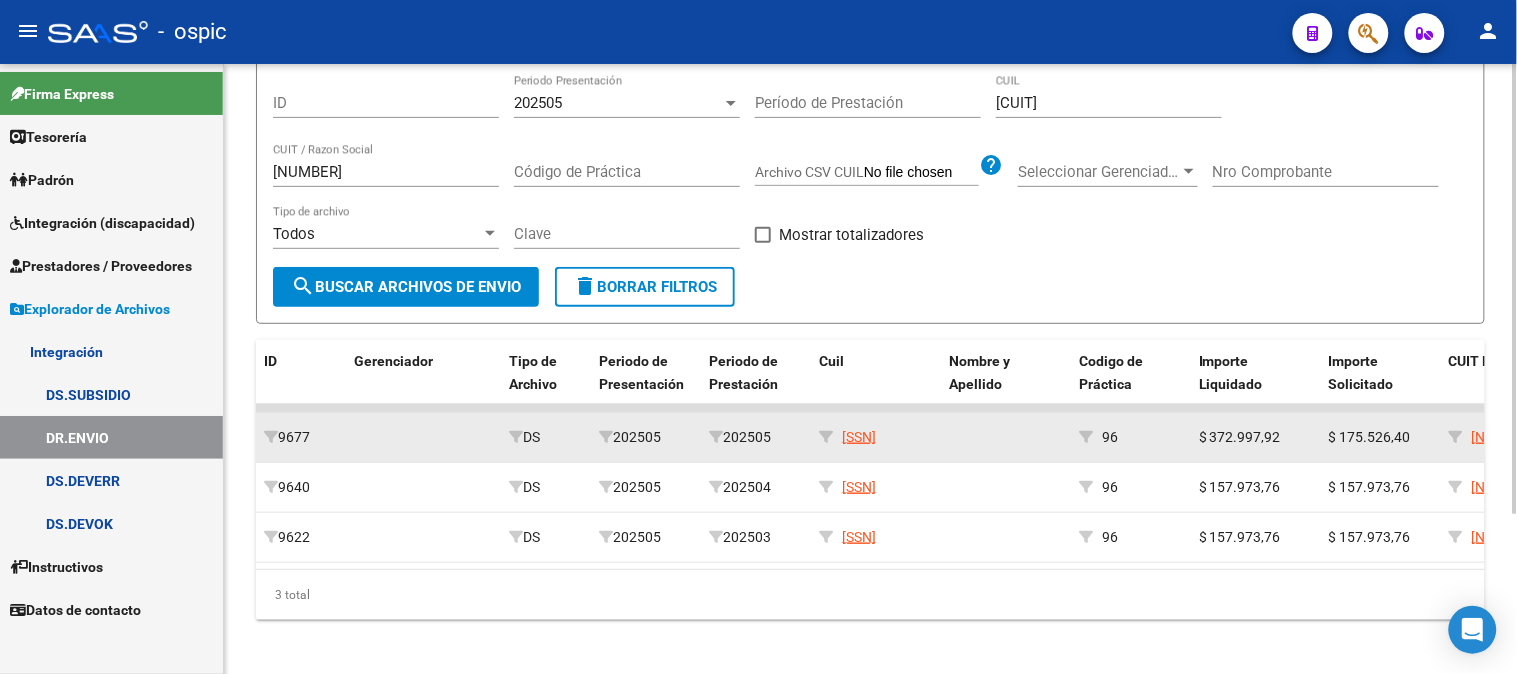 scroll, scrollTop: 216, scrollLeft: 0, axis: vertical 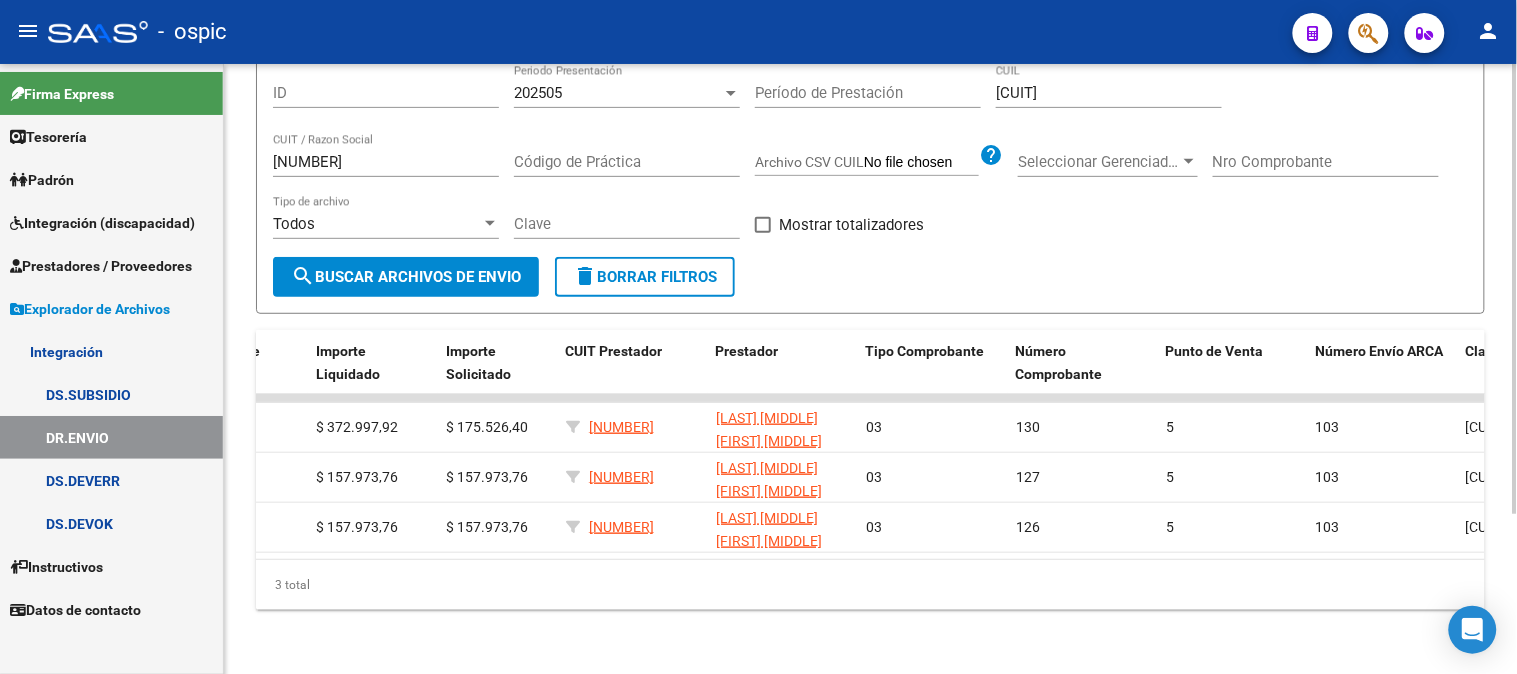 click on "delete  Borrar Filtros" 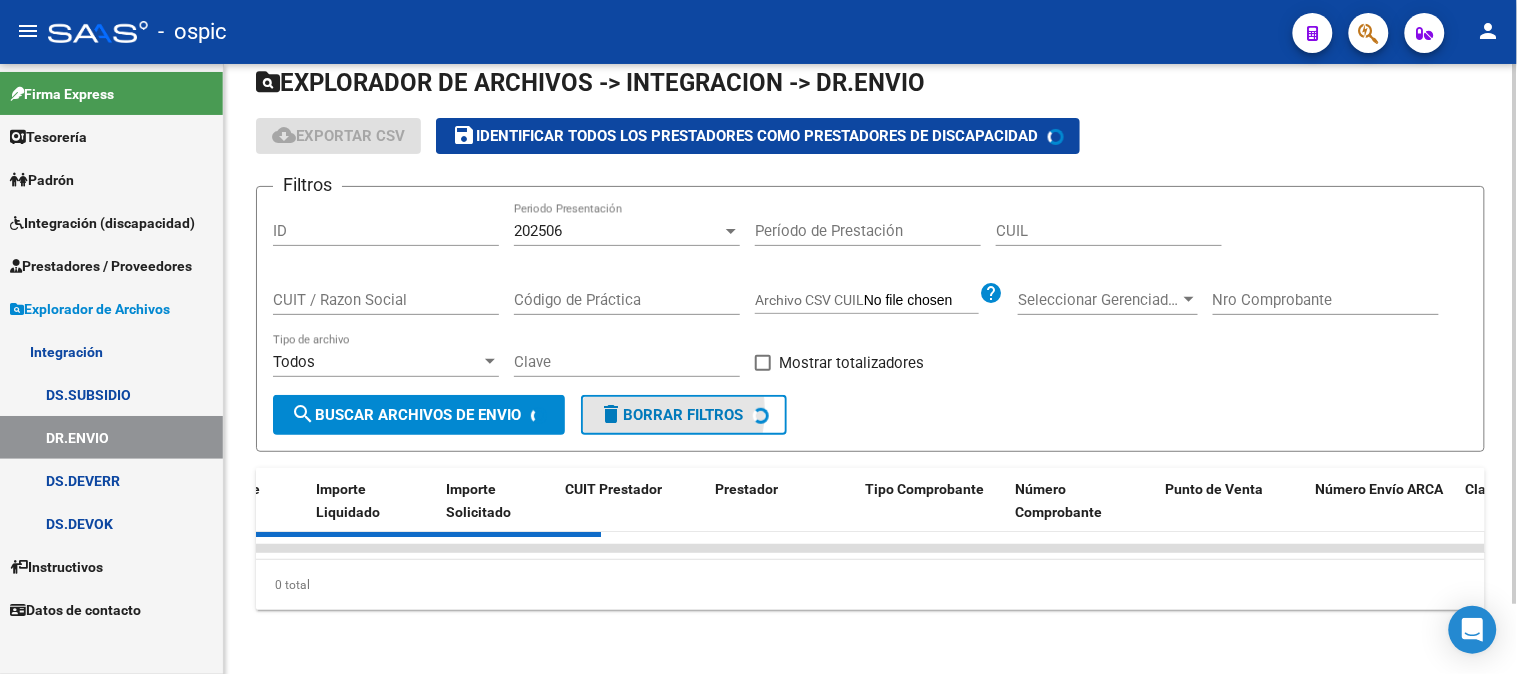 scroll, scrollTop: 78, scrollLeft: 0, axis: vertical 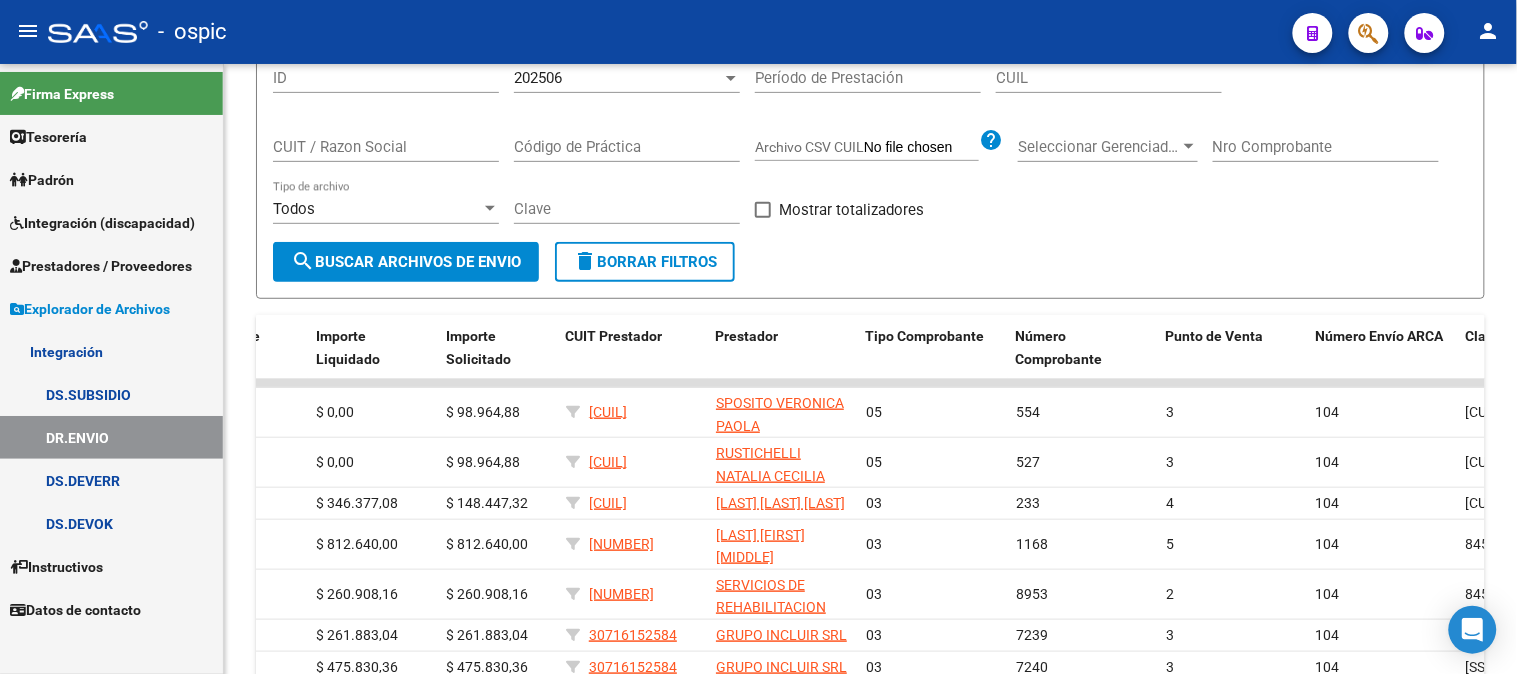 click on "Explorador de Archivos" at bounding box center (90, 309) 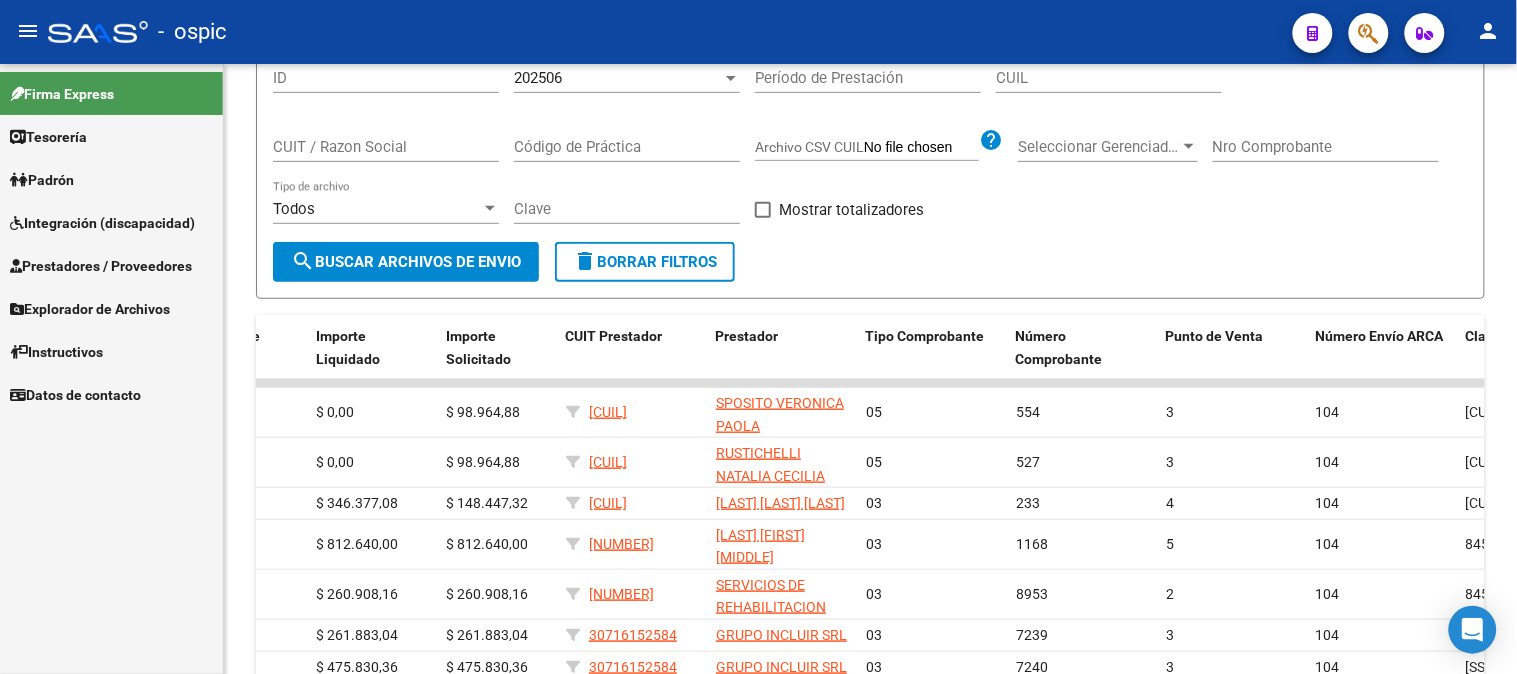 click on "Integración (discapacidad)" at bounding box center (102, 223) 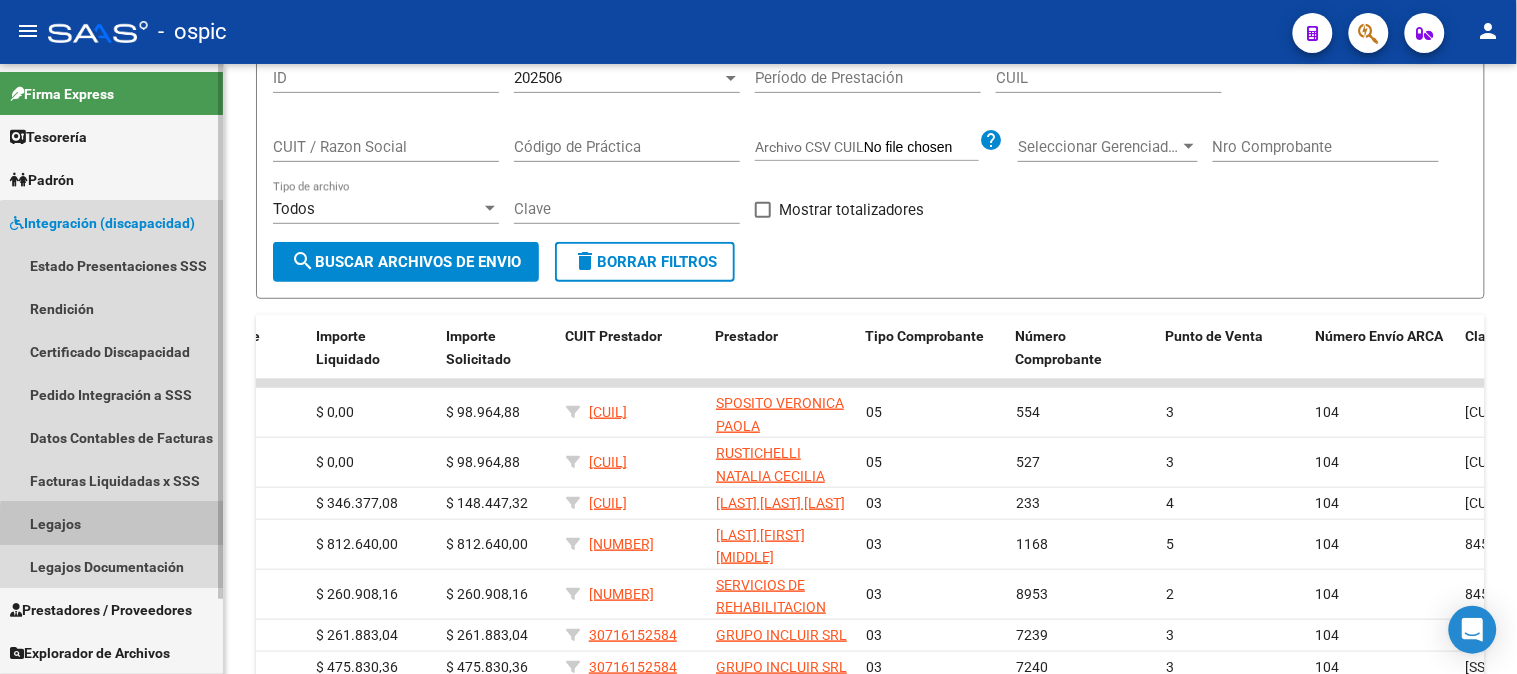 click on "Legajos" at bounding box center [111, 523] 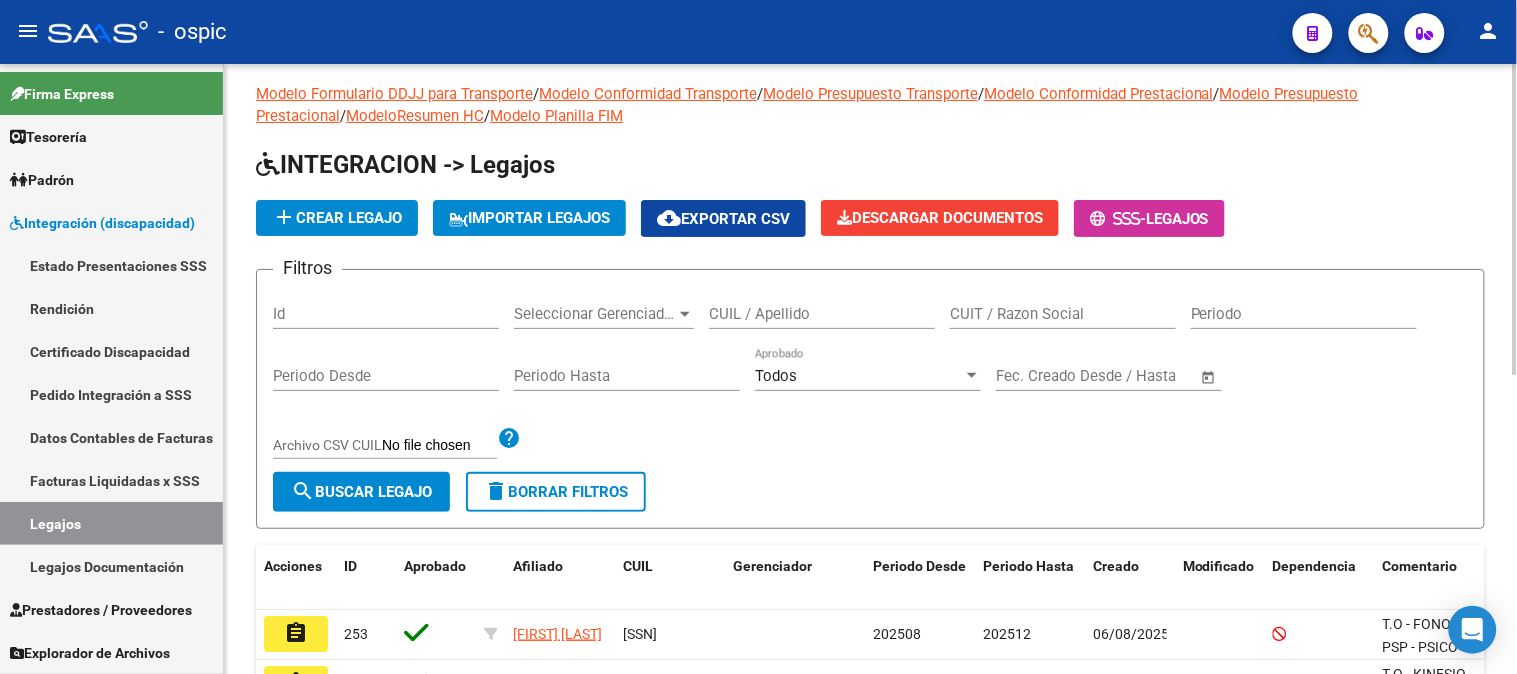 scroll, scrollTop: 0, scrollLeft: 0, axis: both 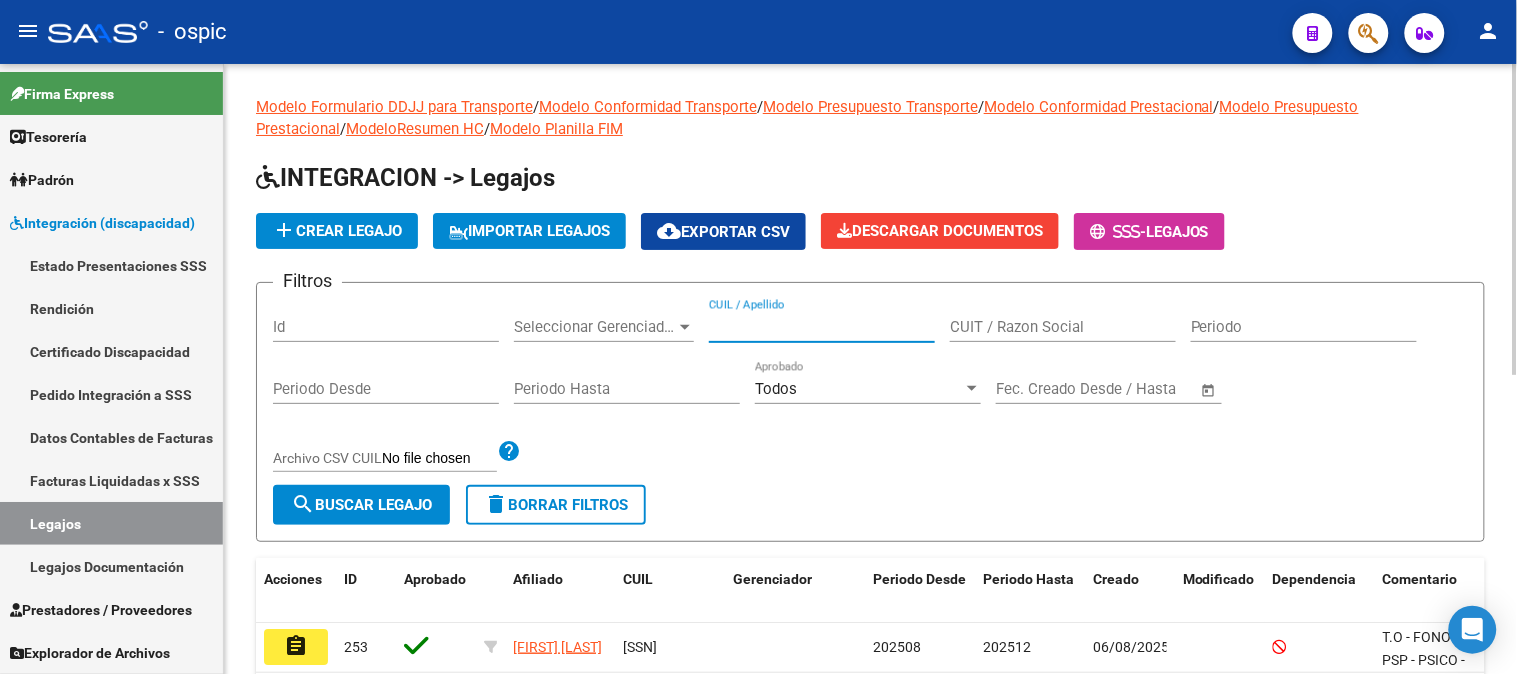 click on "CUIL / Apellido" at bounding box center [822, 327] 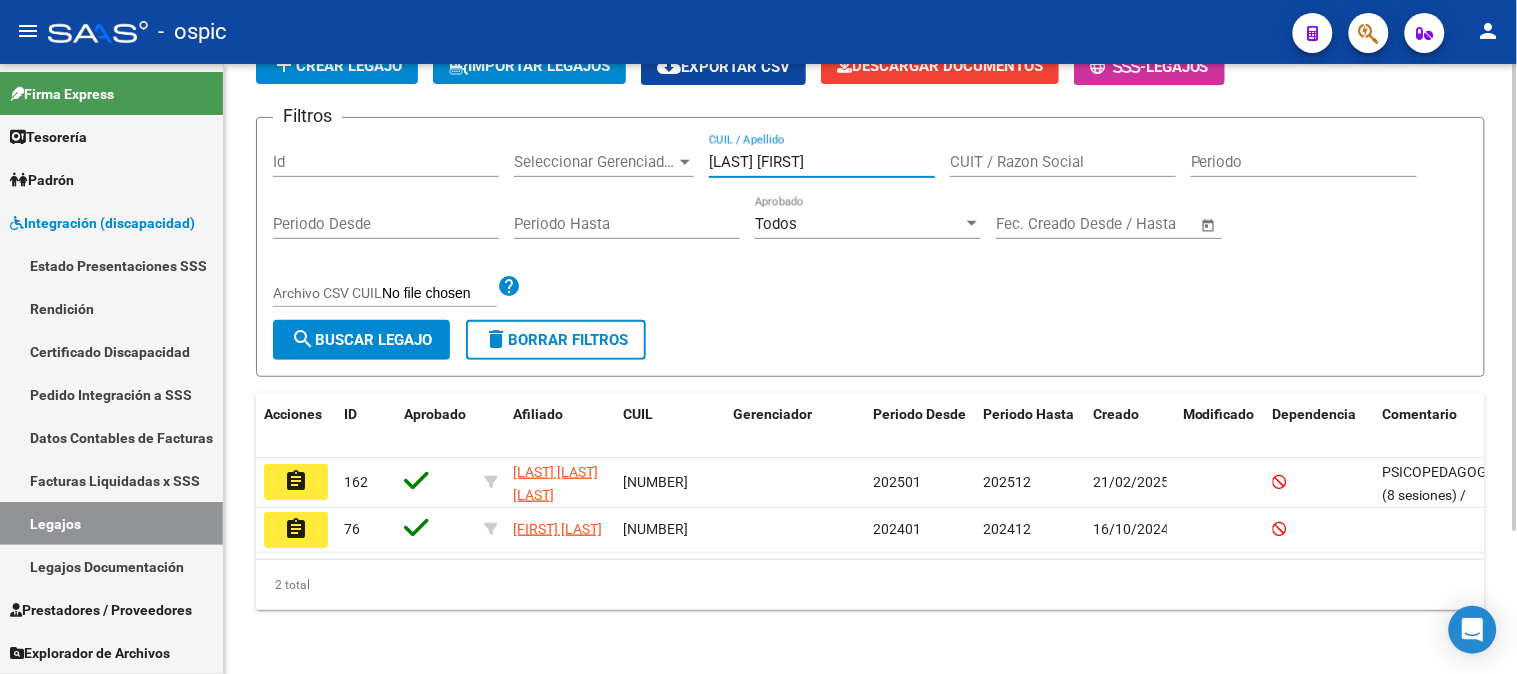 scroll, scrollTop: 186, scrollLeft: 0, axis: vertical 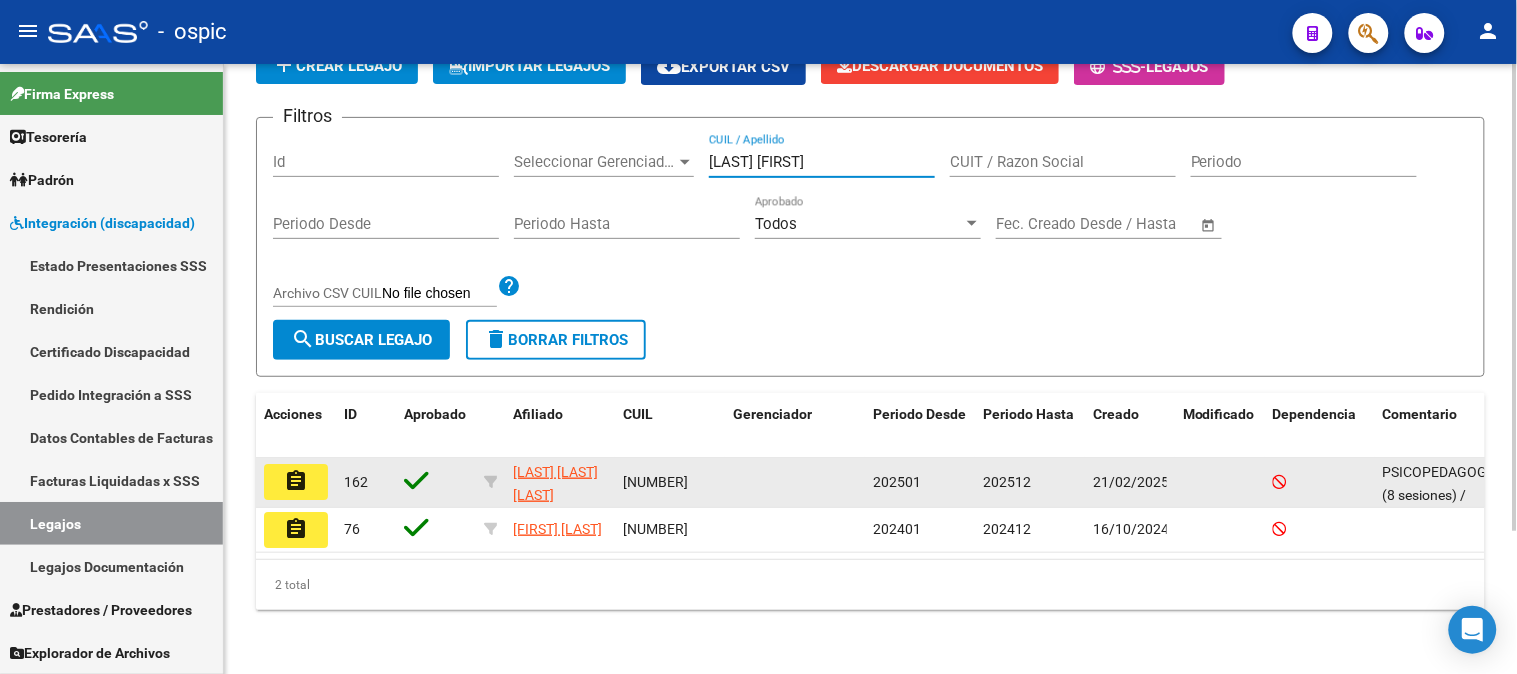 type on "[LAST] [FIRST]" 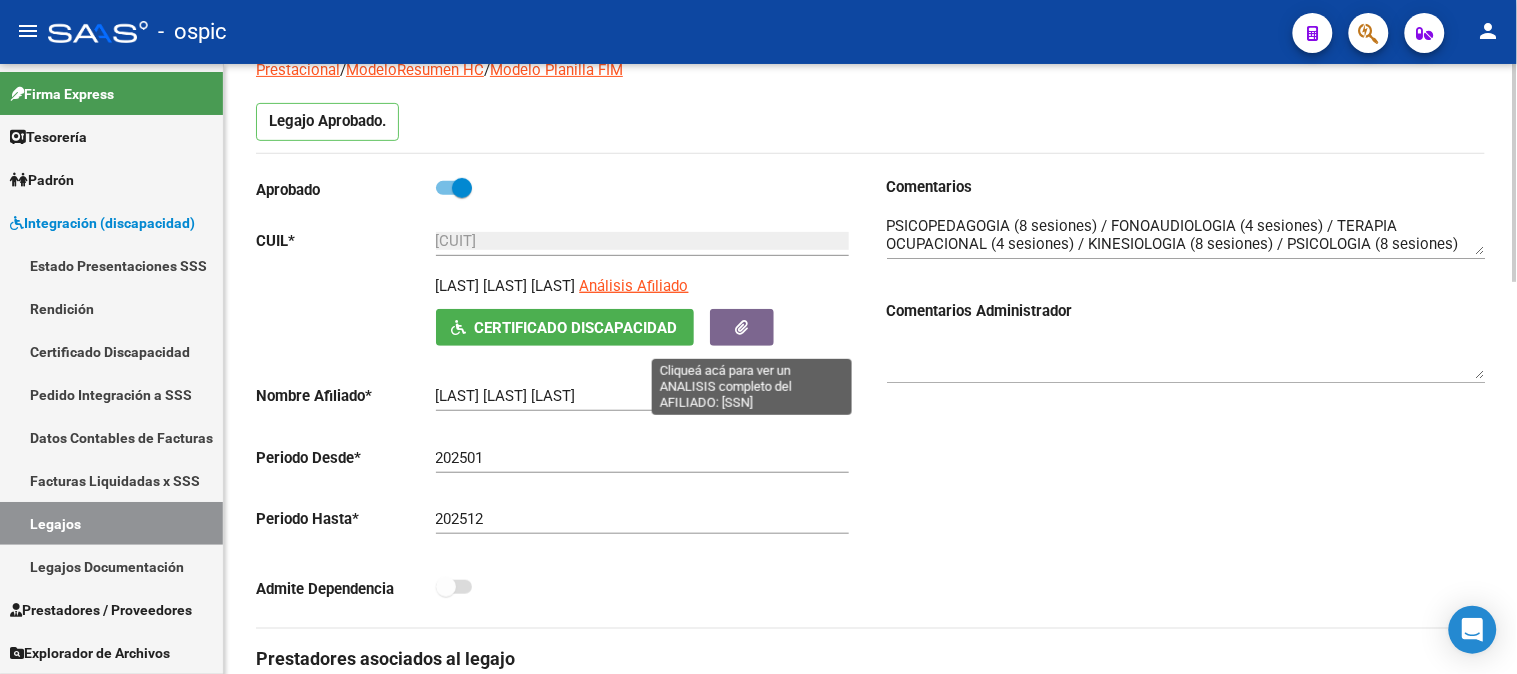 scroll, scrollTop: 111, scrollLeft: 0, axis: vertical 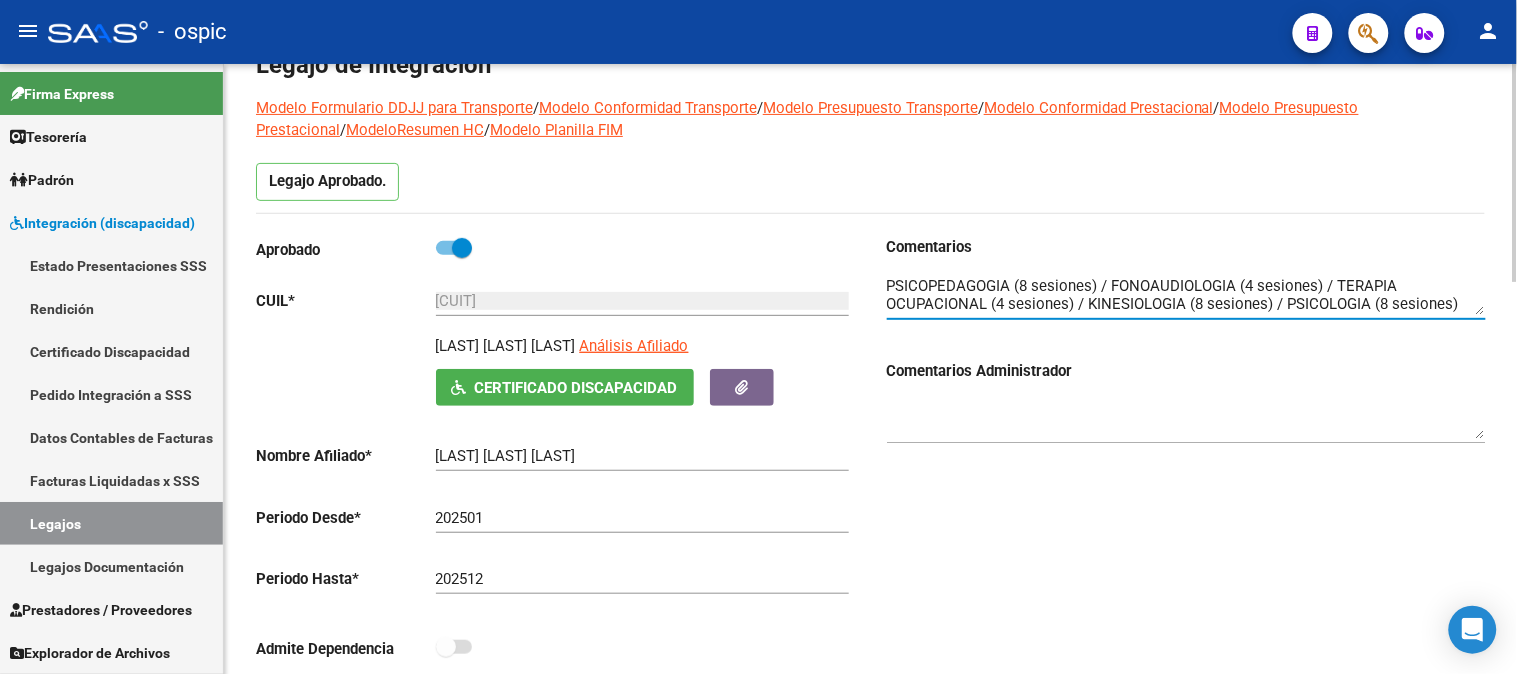 click at bounding box center (1186, 295) 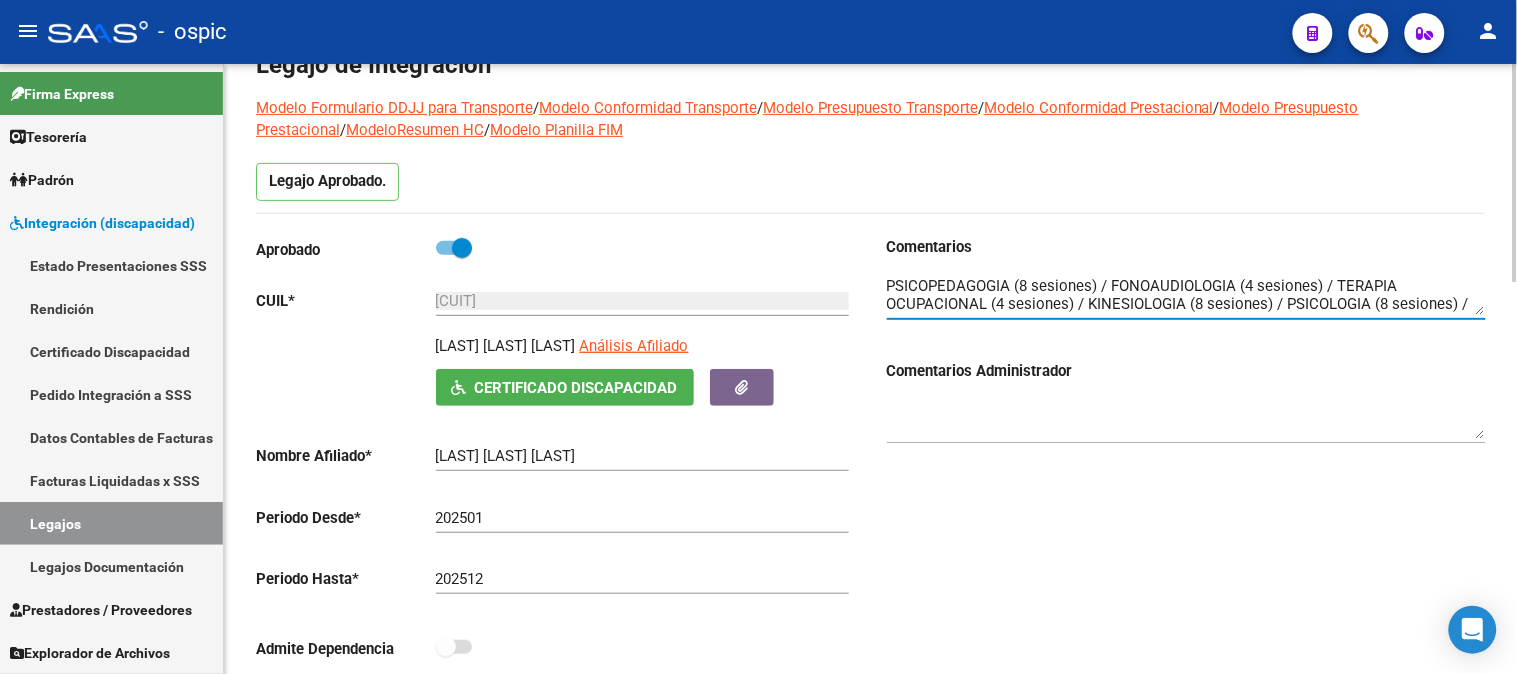 scroll, scrollTop: 16, scrollLeft: 0, axis: vertical 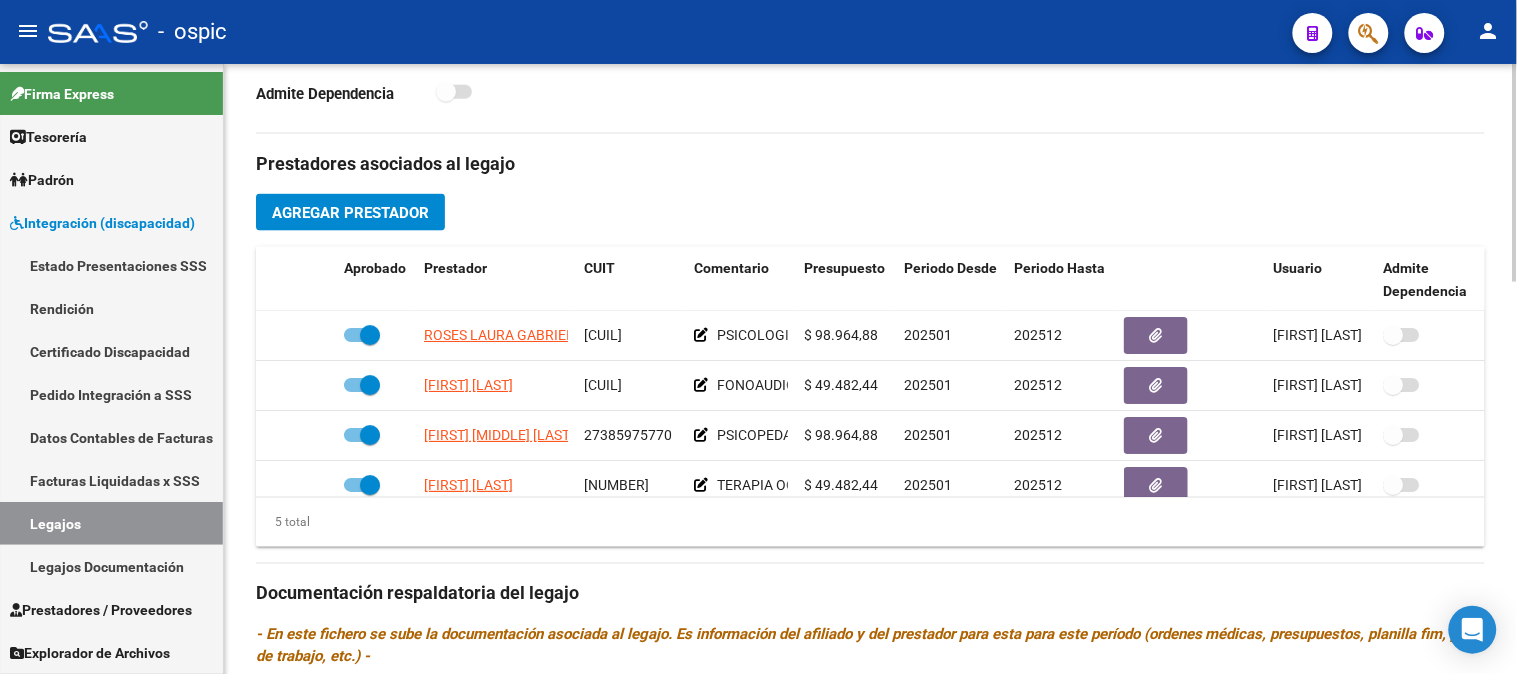 type on "PSICOPEDAGOGIA (8 sesiones) / FONOAUDIOLOGIA (4 sesiones) / TERAPIA OCUPACIONAL (4 sesiones) / KINESIOLOGIA (8 sesiones) / PSICOLOGIA (8 sesiones) / TRANSPORTE" 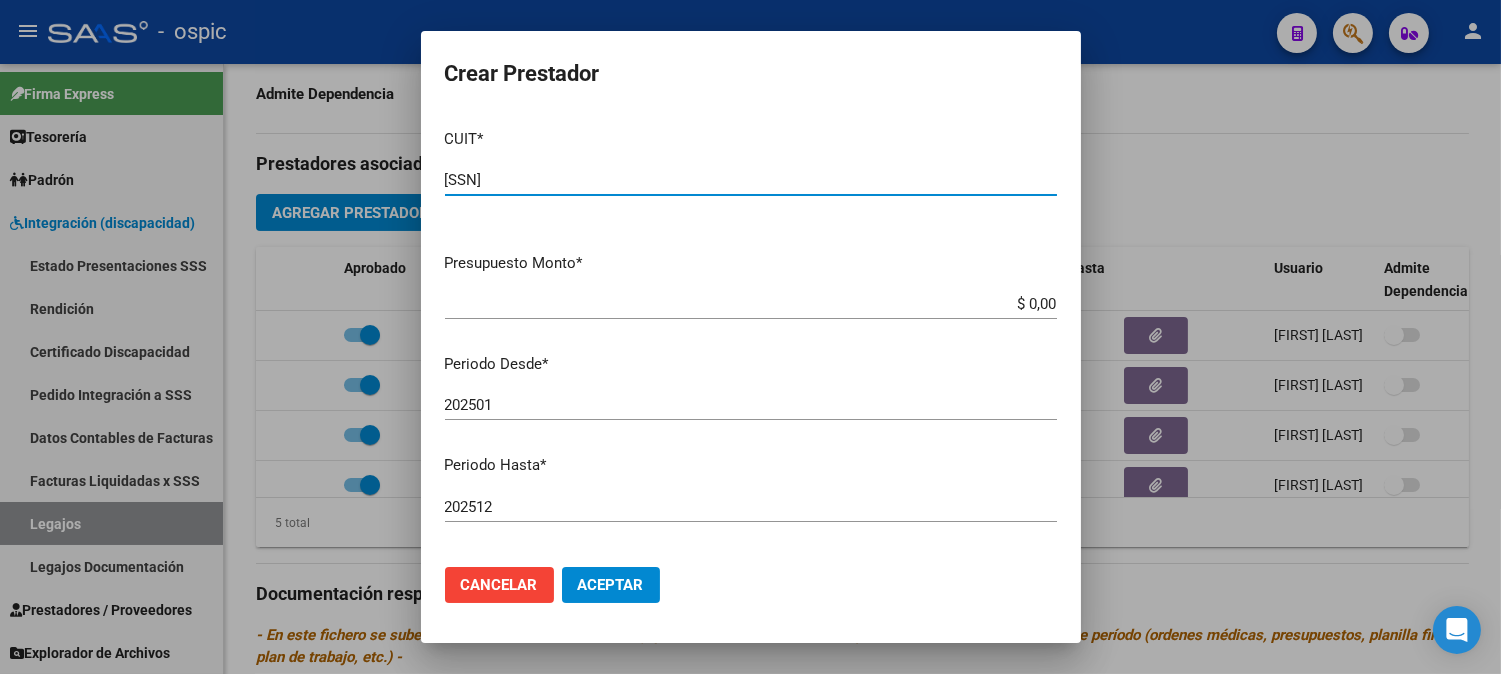 type on "[SSN]" 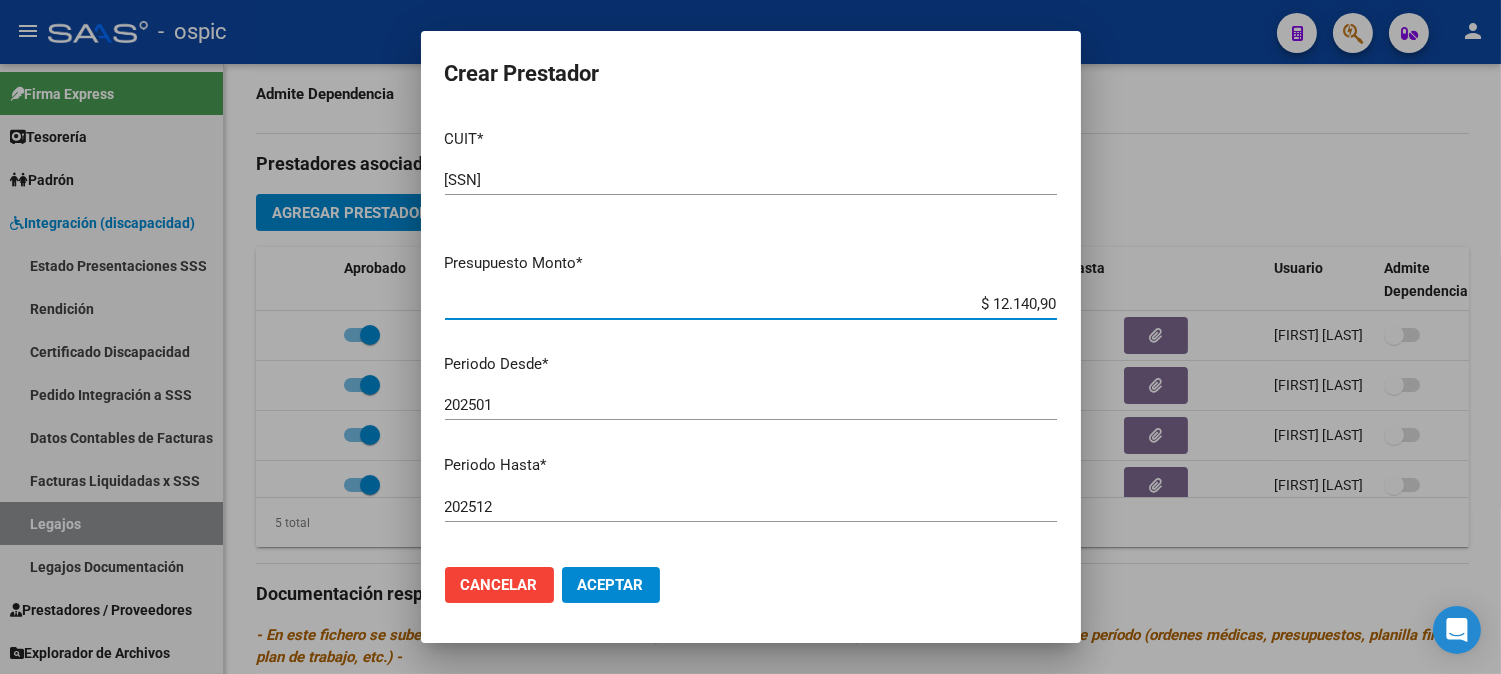type on "$ 121.409,08" 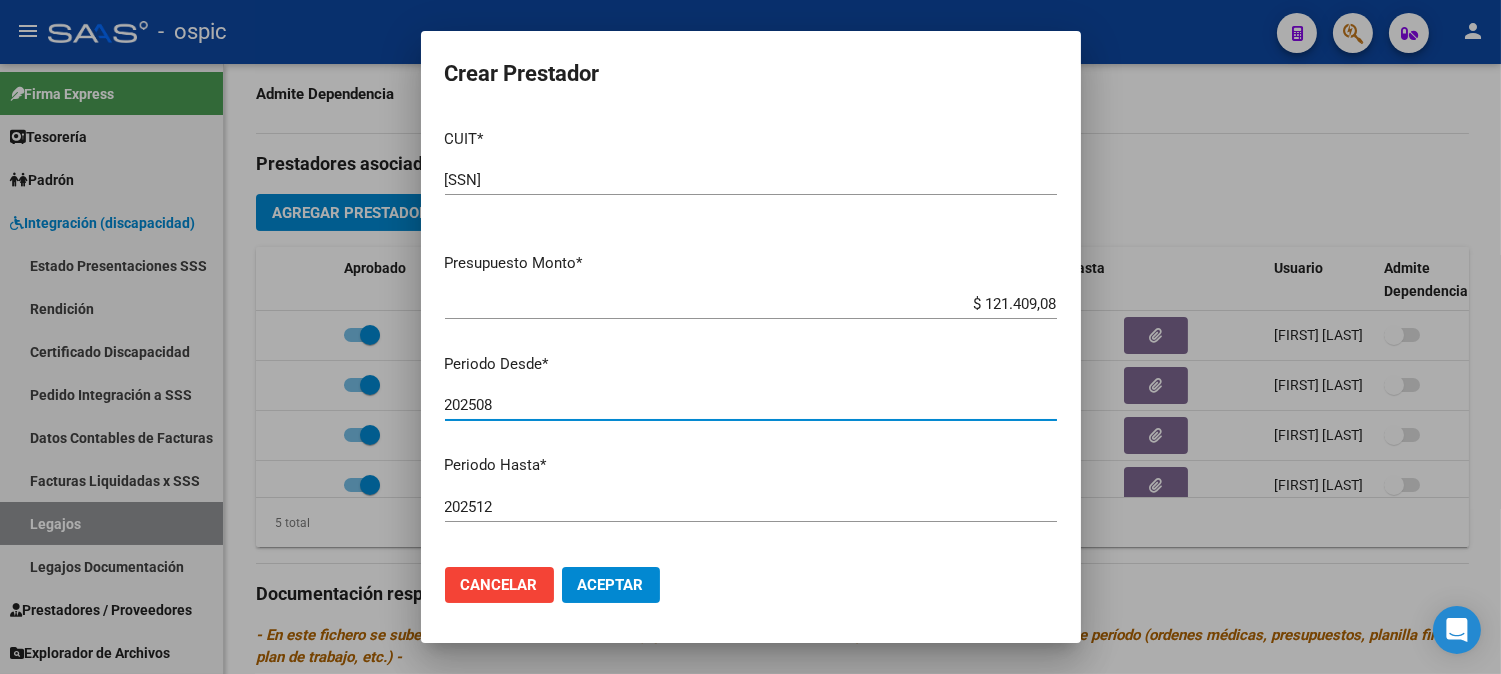 type on "202508" 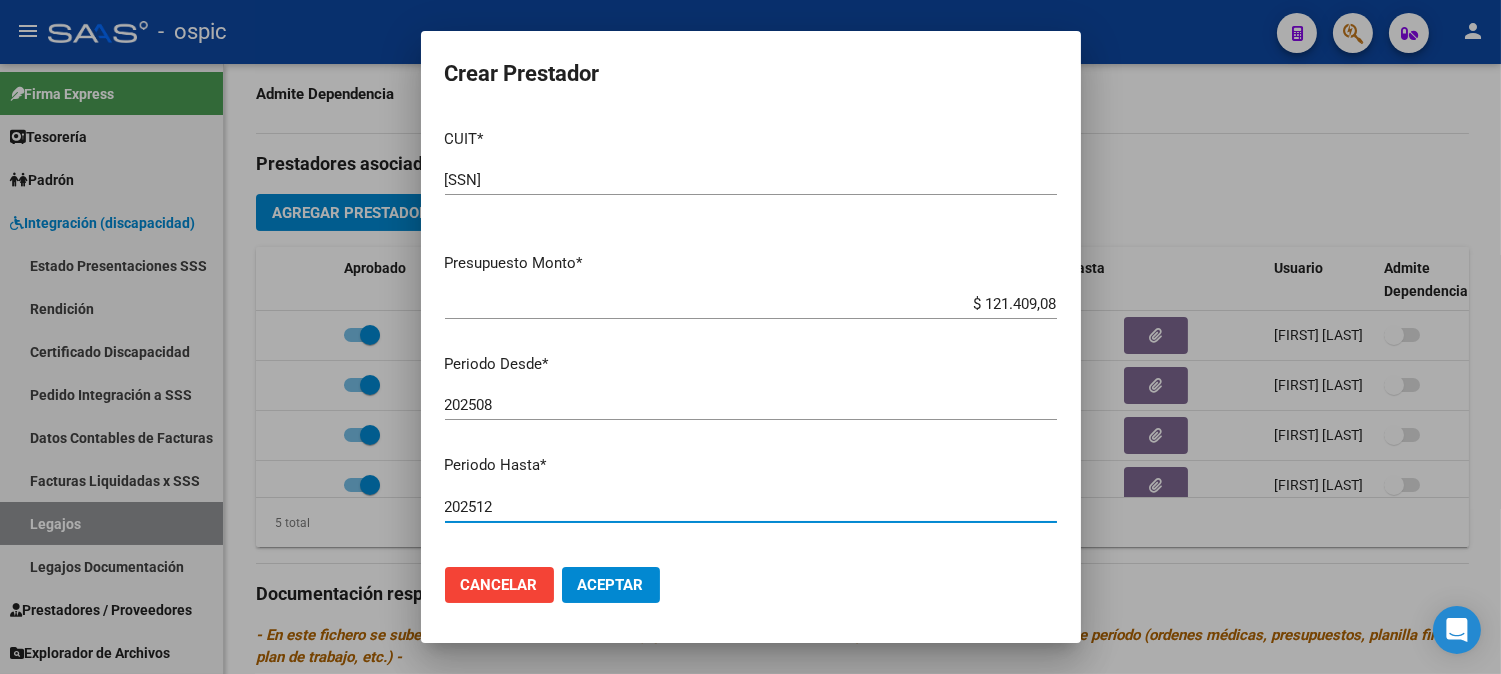 scroll, scrollTop: 246, scrollLeft: 0, axis: vertical 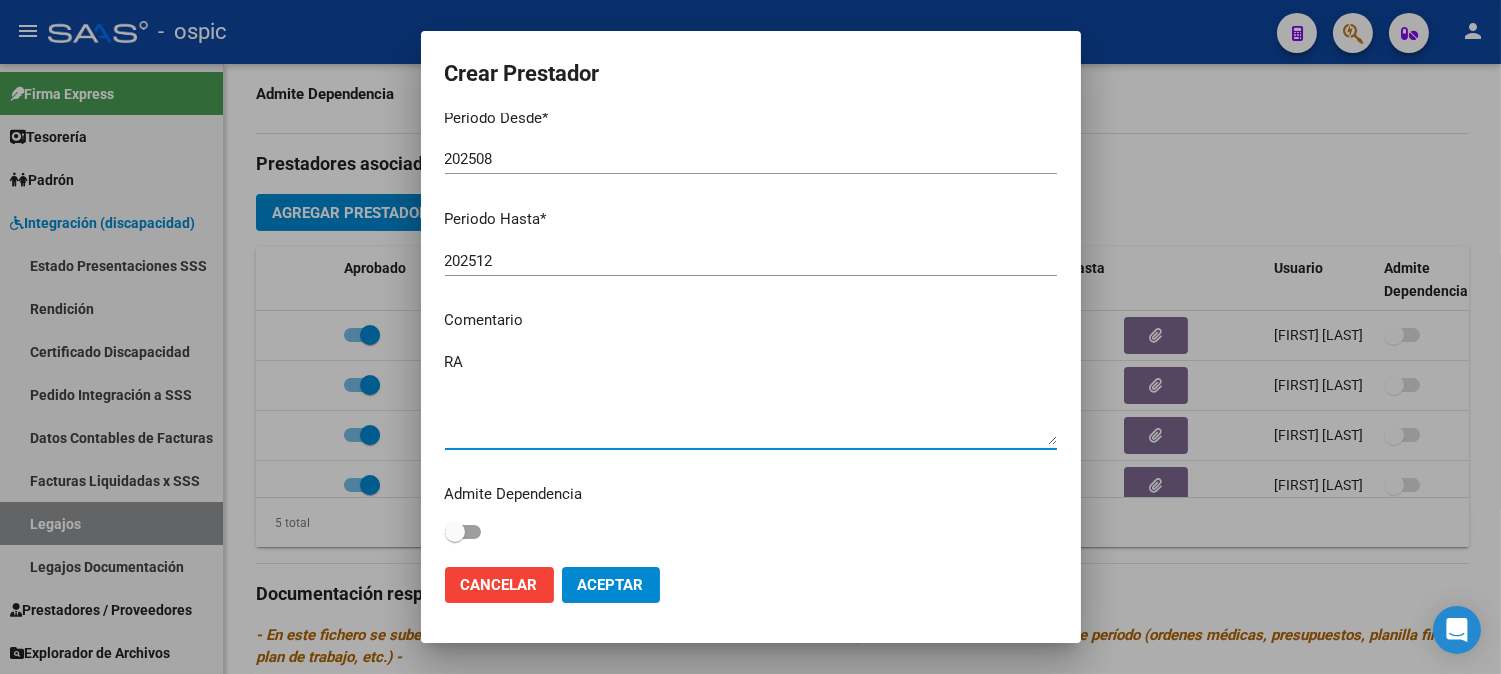 type on "R" 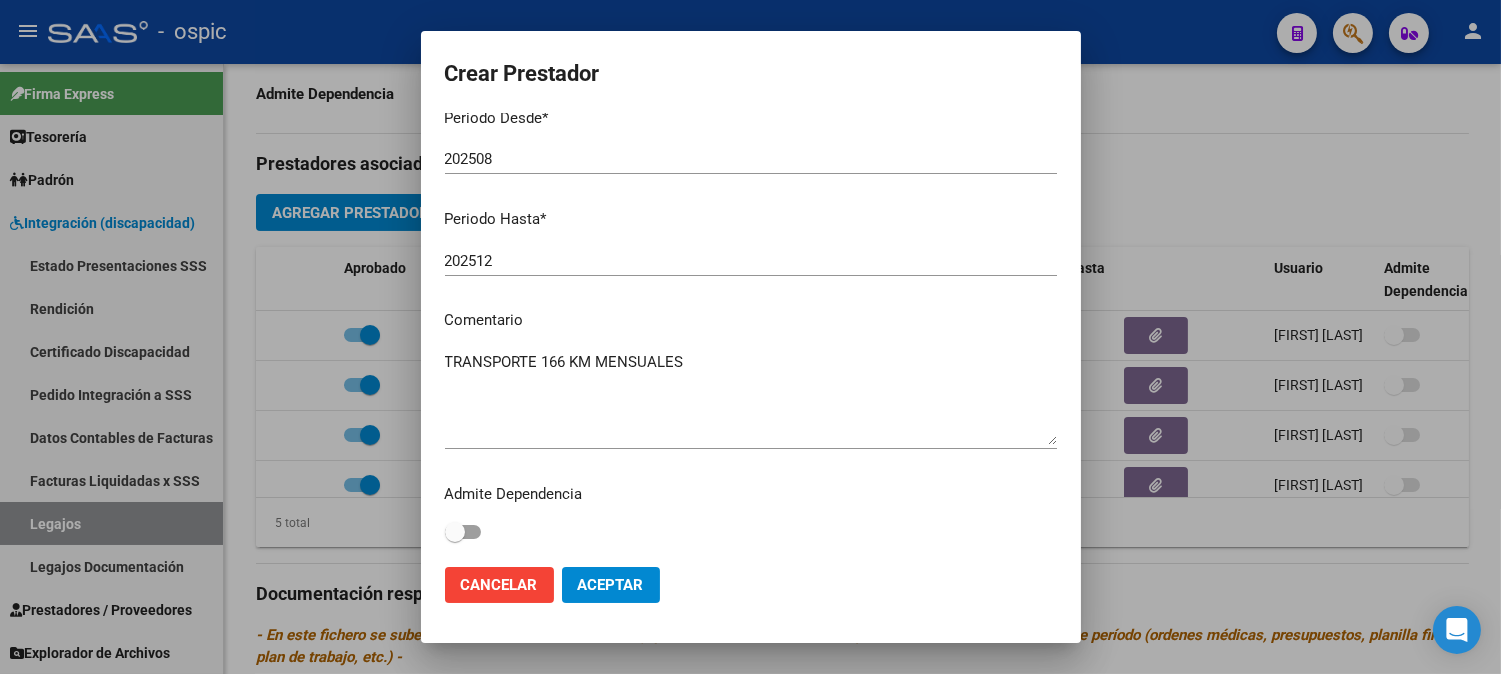 scroll, scrollTop: 0, scrollLeft: 0, axis: both 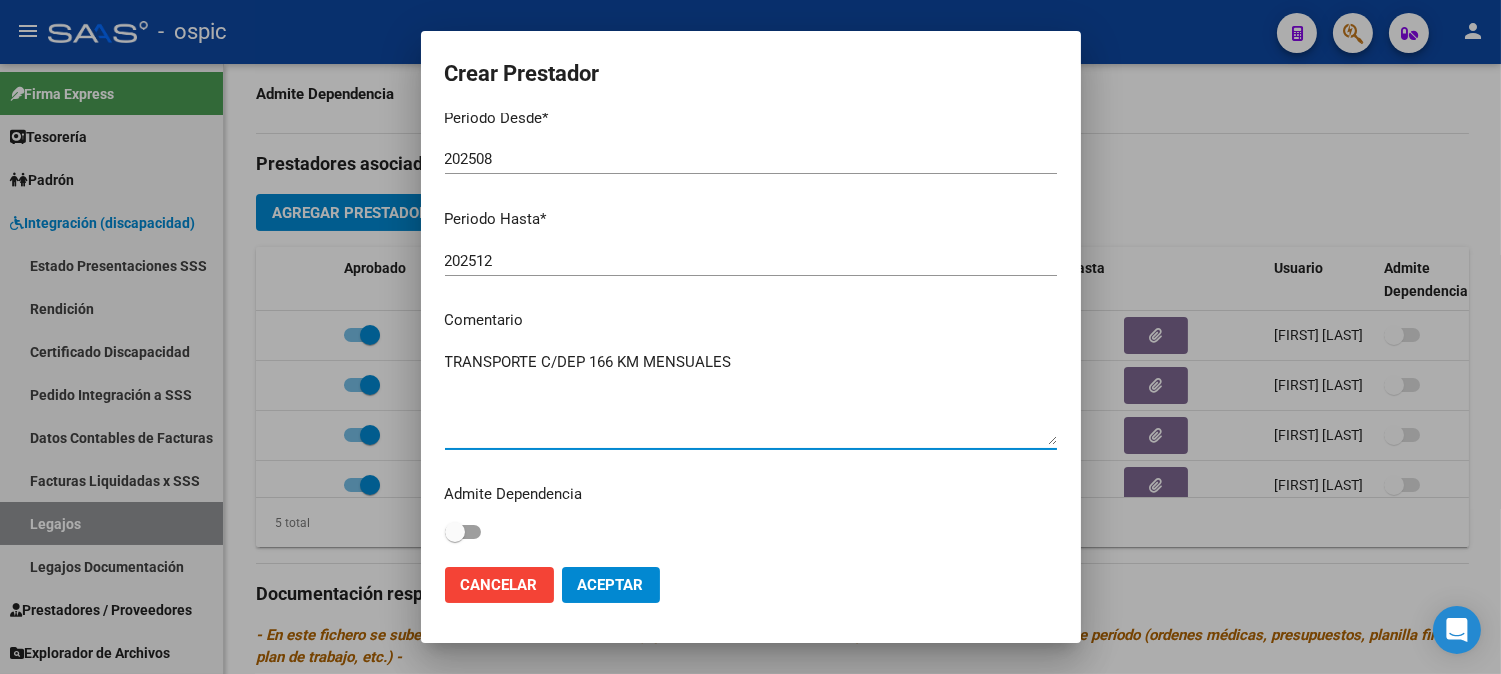 type on "TRANSPORTE C/DEP 166 KM MENSUALES" 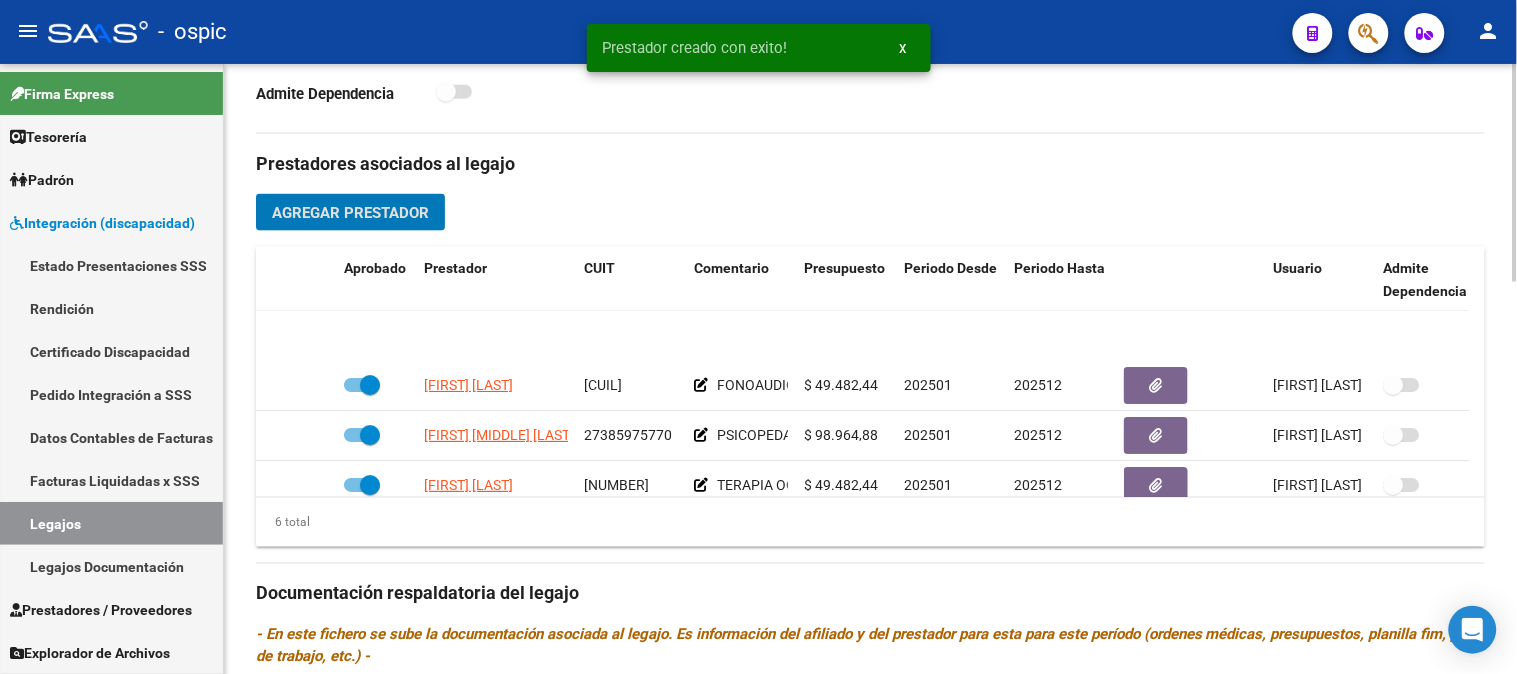scroll, scrollTop: 136, scrollLeft: 0, axis: vertical 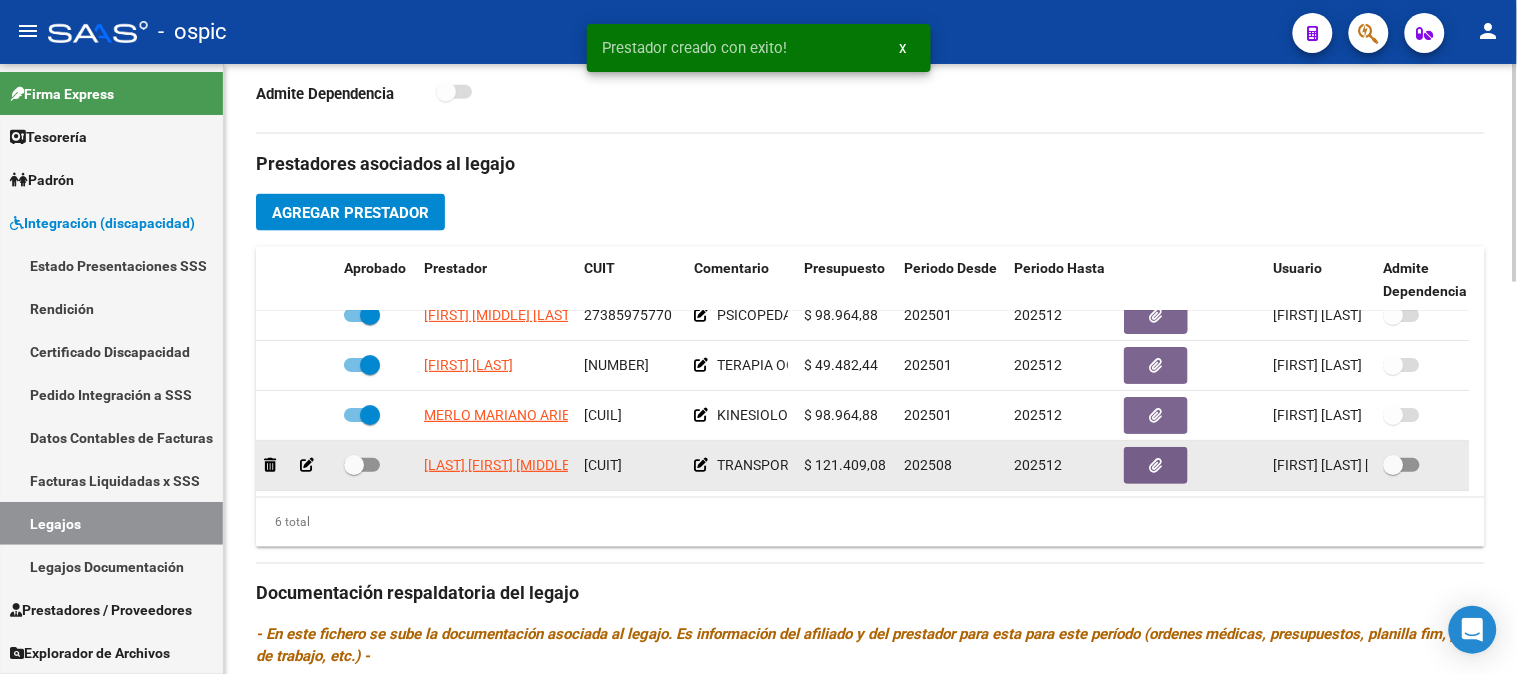click 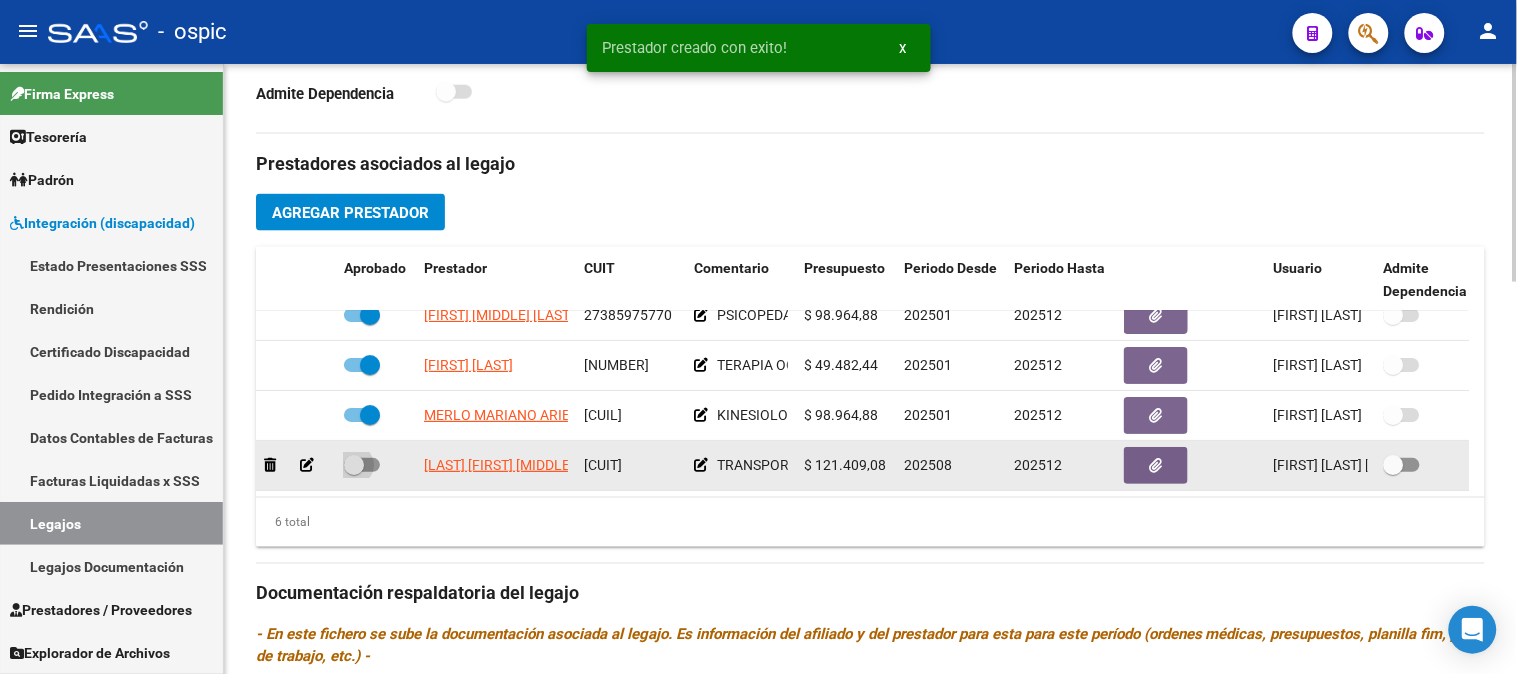 click at bounding box center (354, 465) 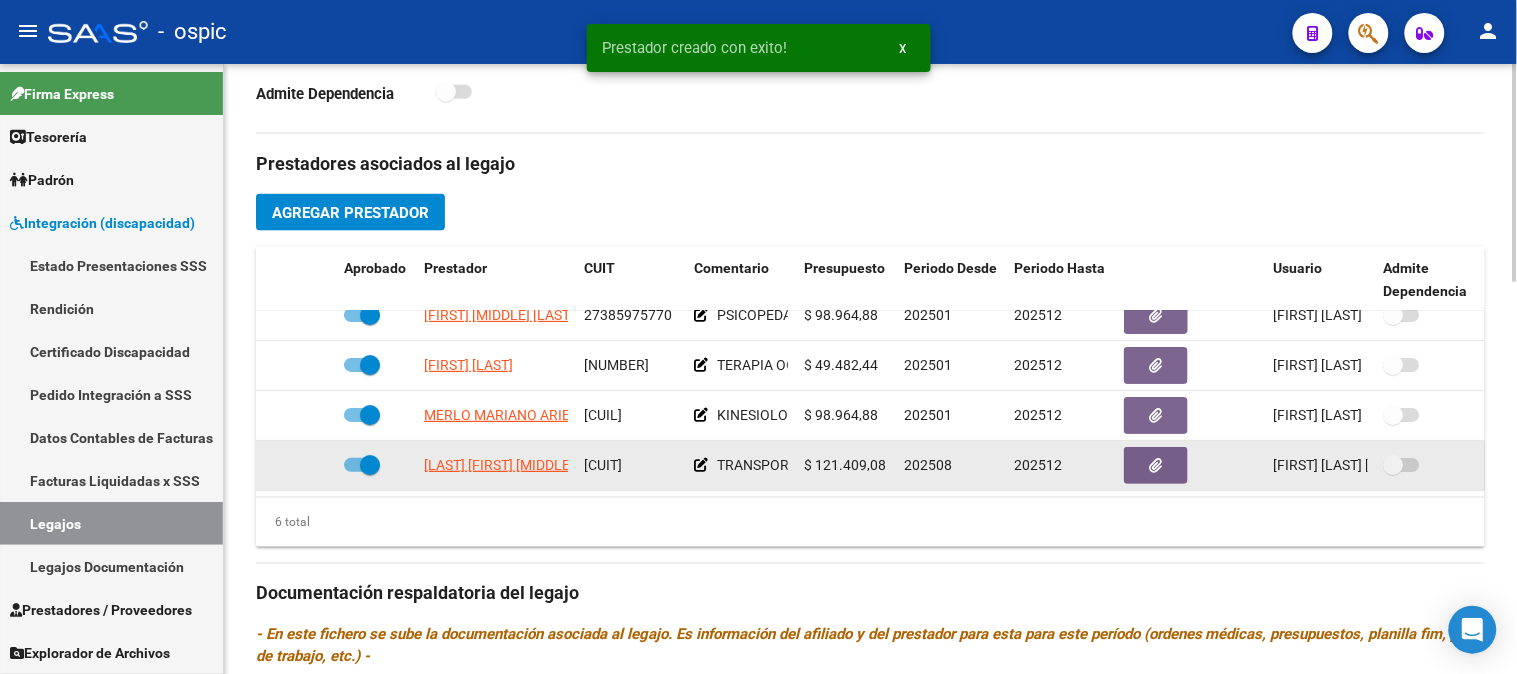 click at bounding box center (370, 465) 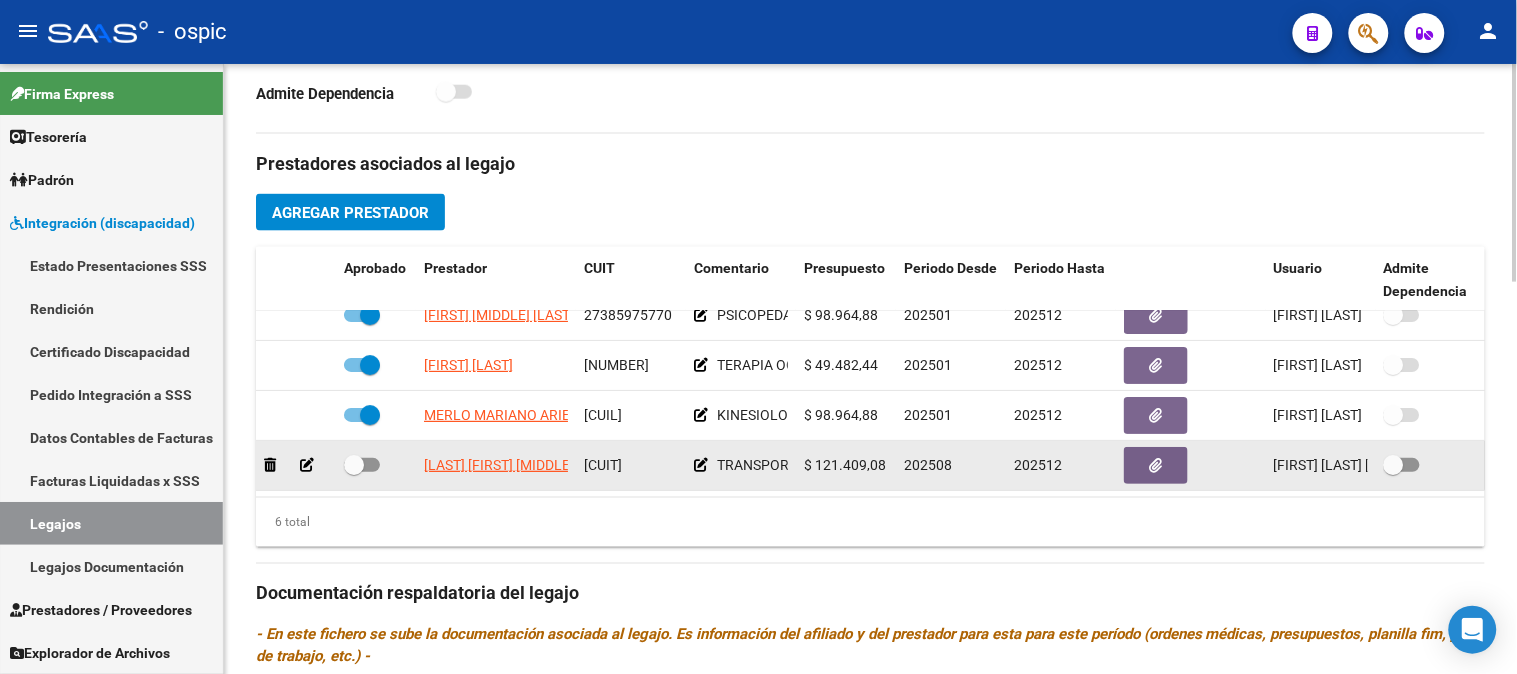 click at bounding box center [1394, 465] 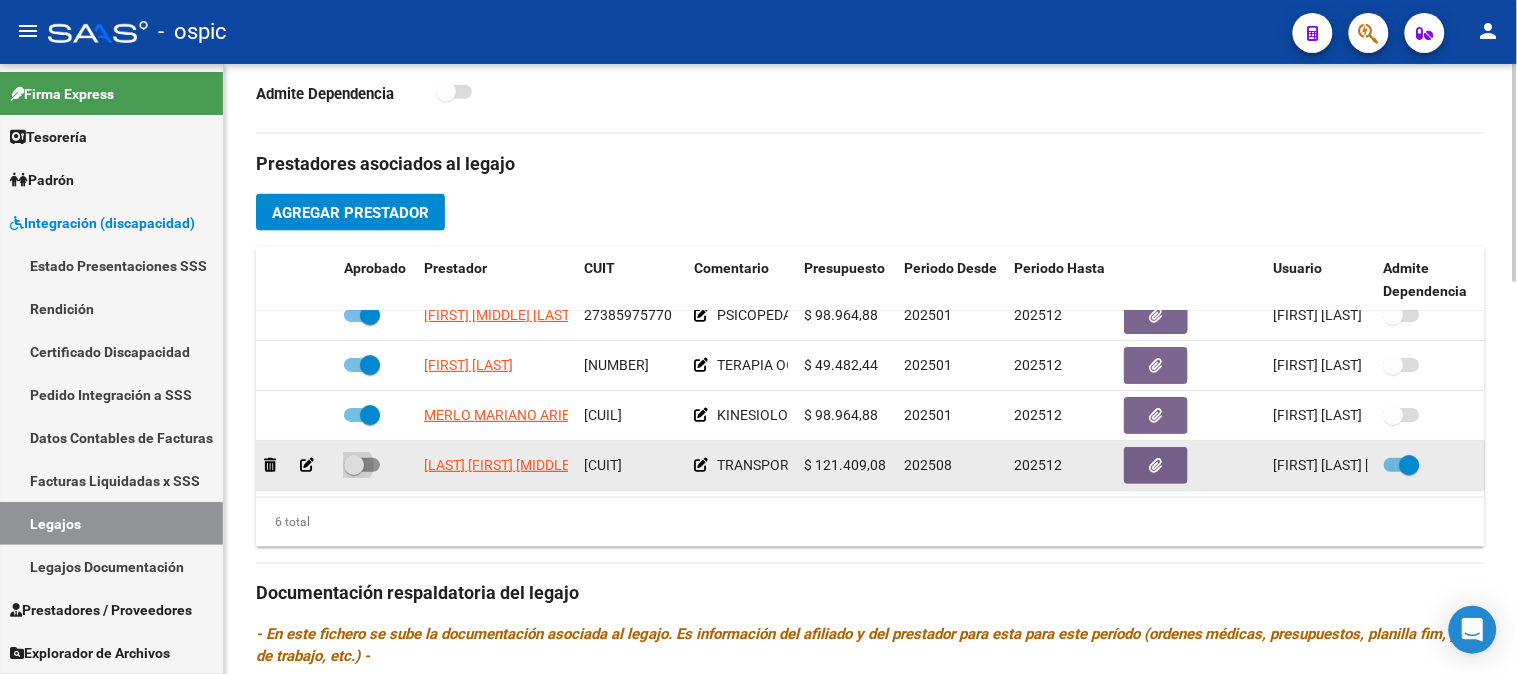 click at bounding box center (354, 465) 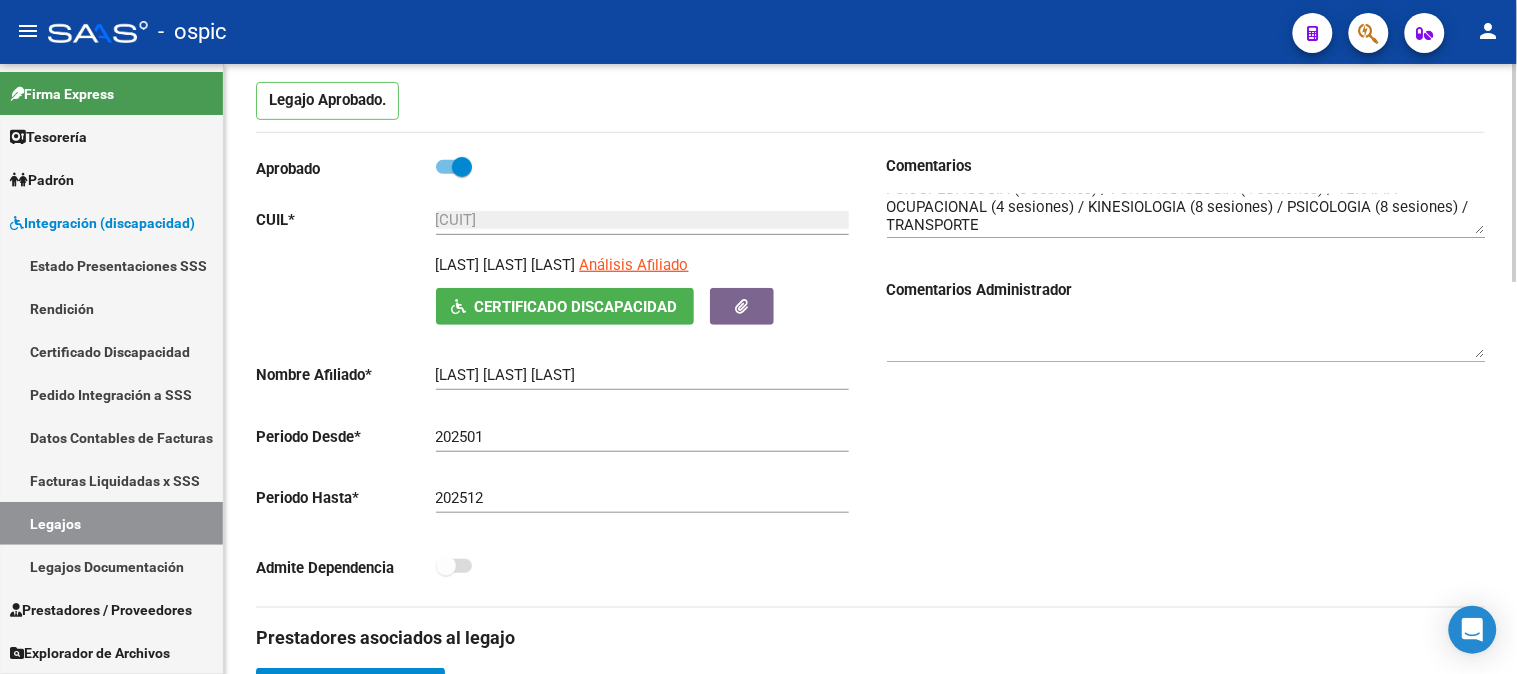 scroll, scrollTop: 207, scrollLeft: 0, axis: vertical 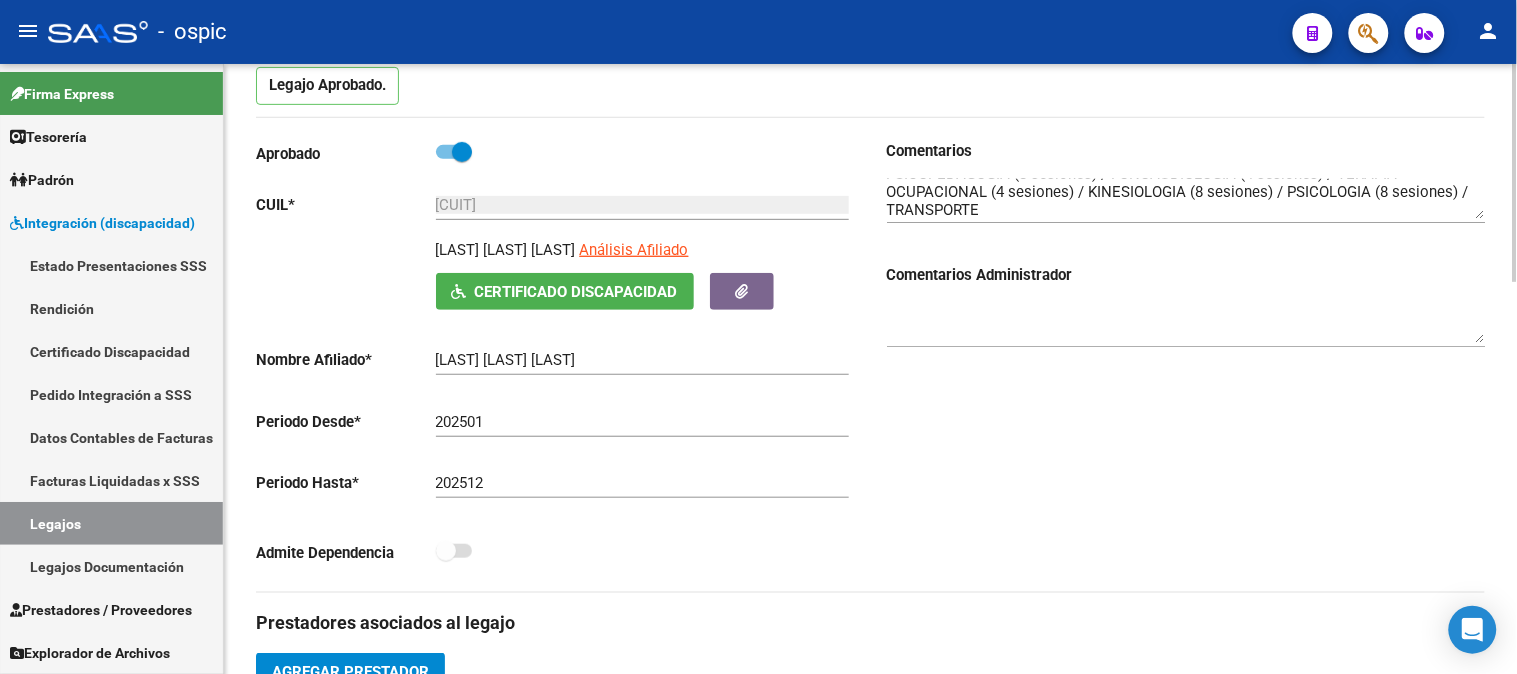 click 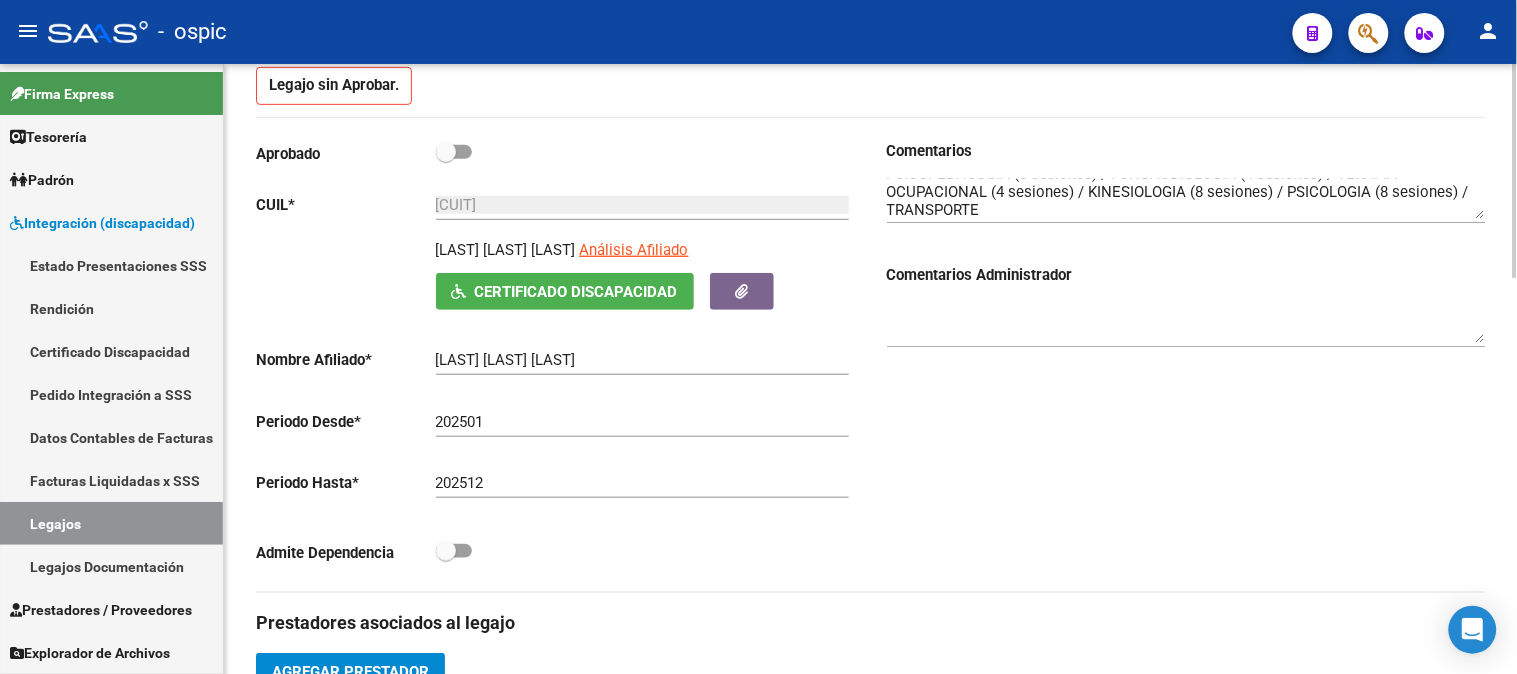 click at bounding box center [446, 551] 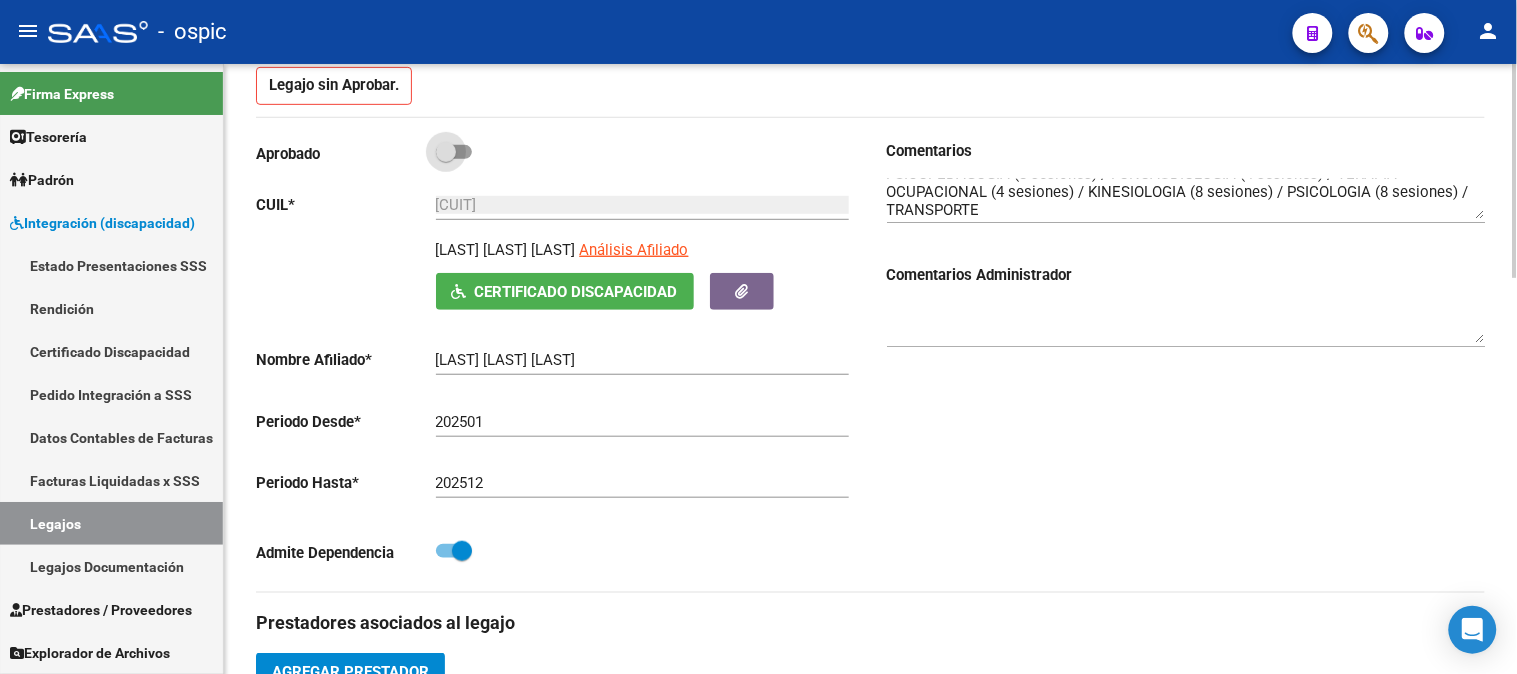 click at bounding box center [446, 152] 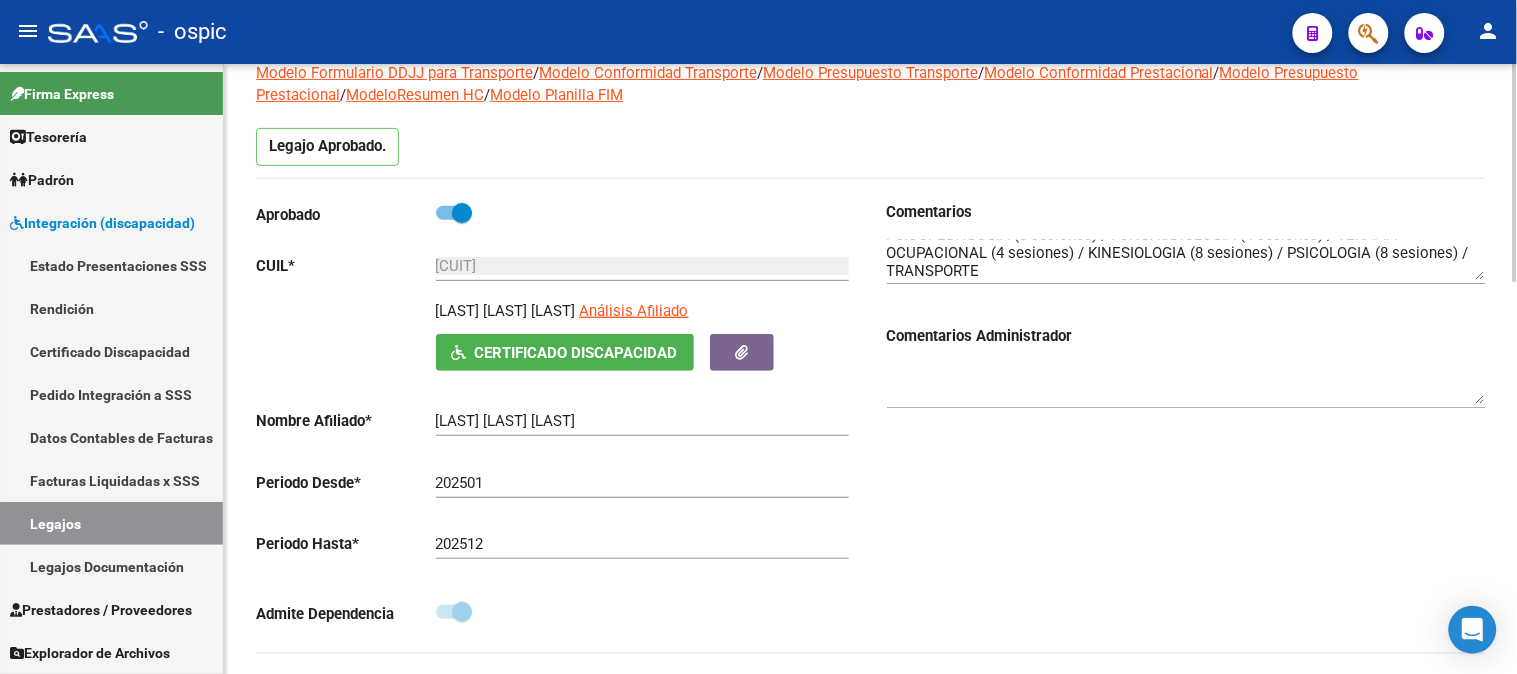 scroll, scrollTop: 0, scrollLeft: 0, axis: both 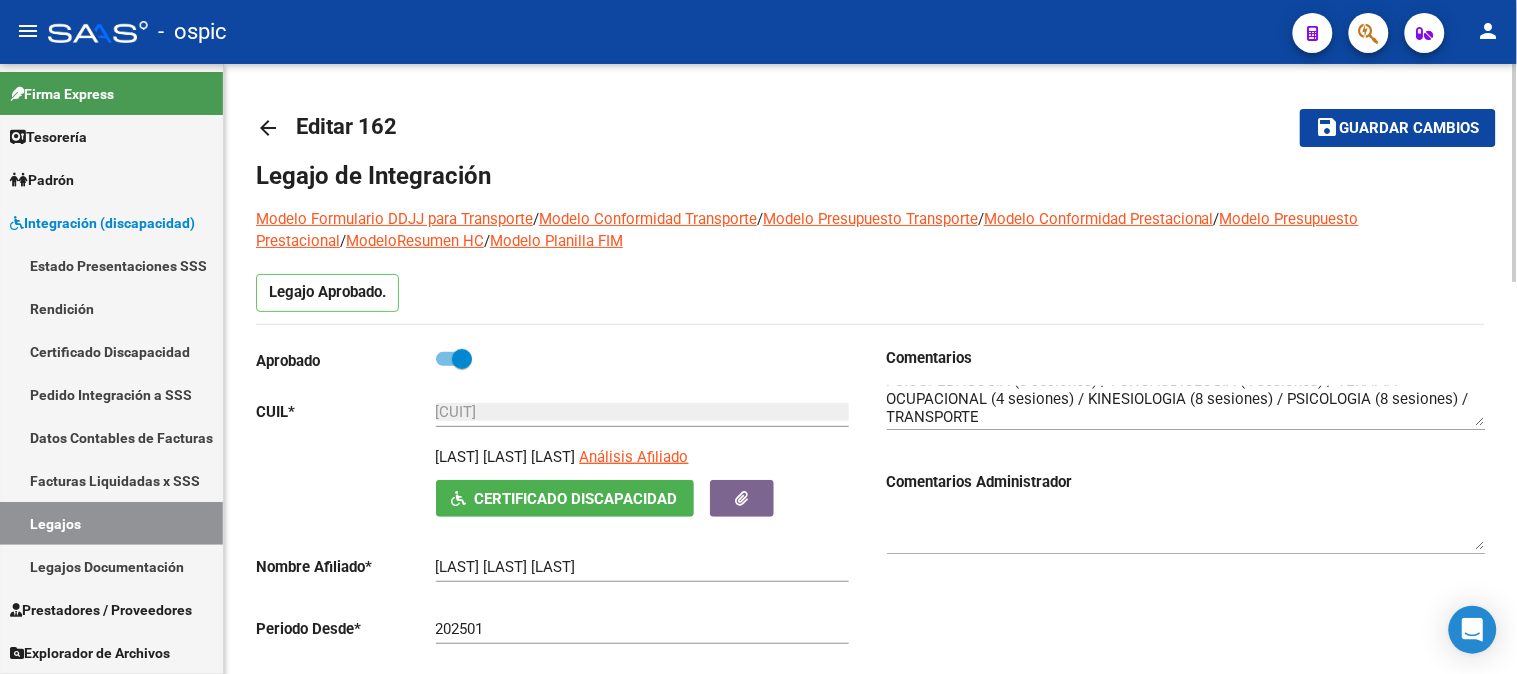 click 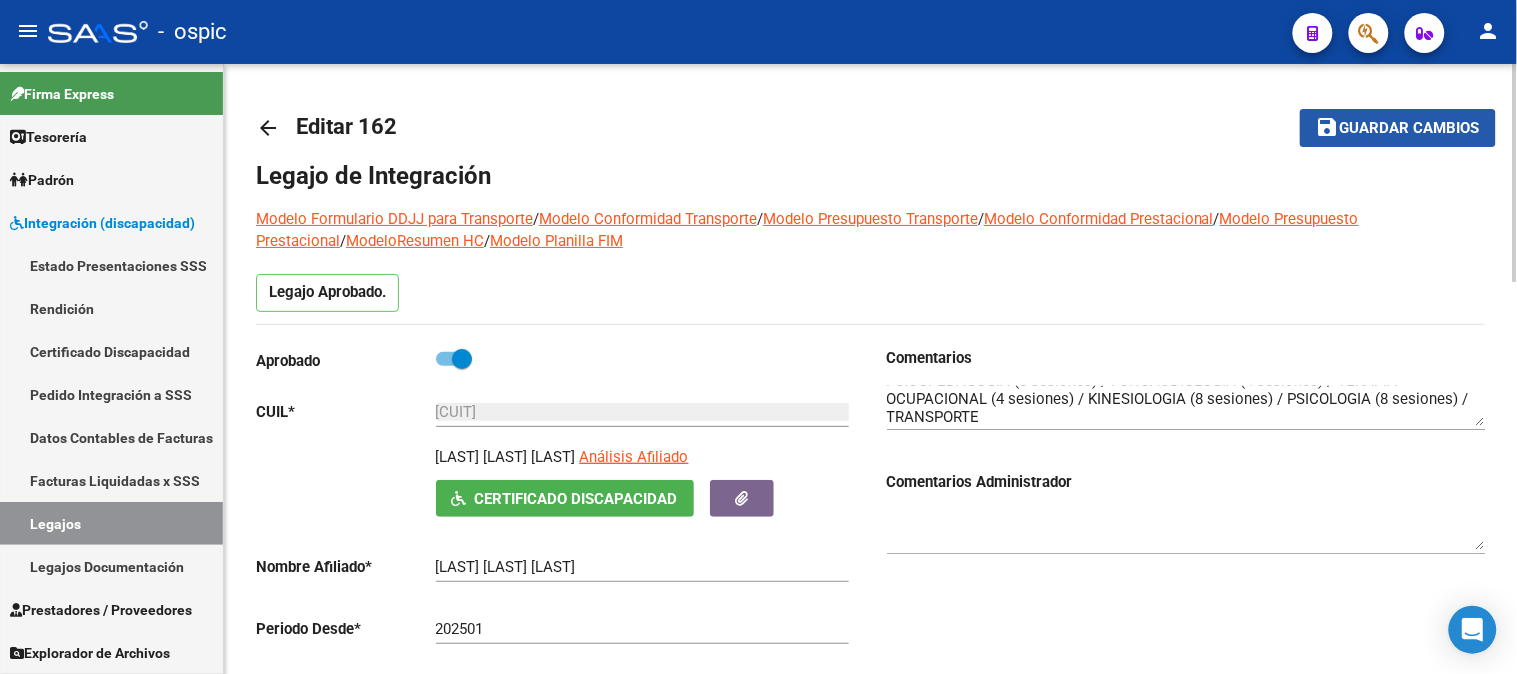 click on "Guardar cambios" 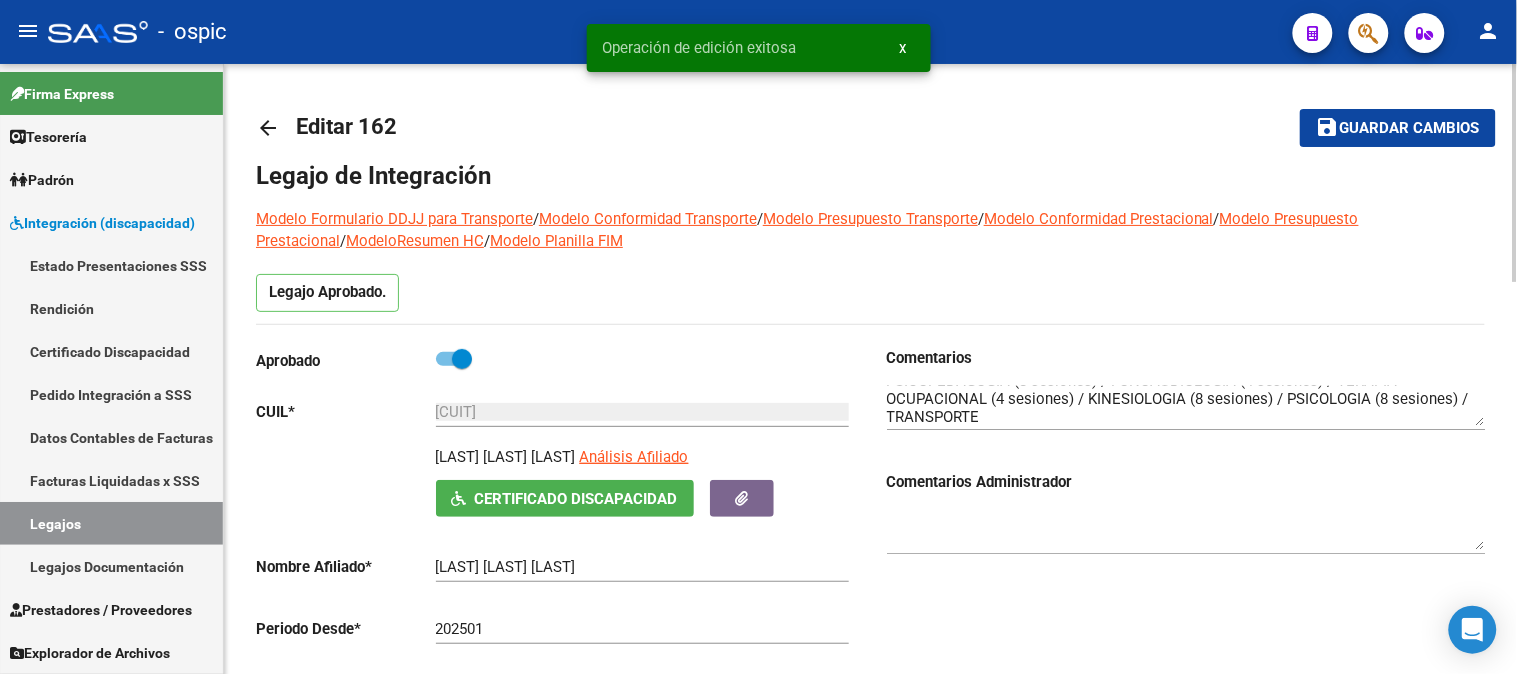 click on "arrow_back" 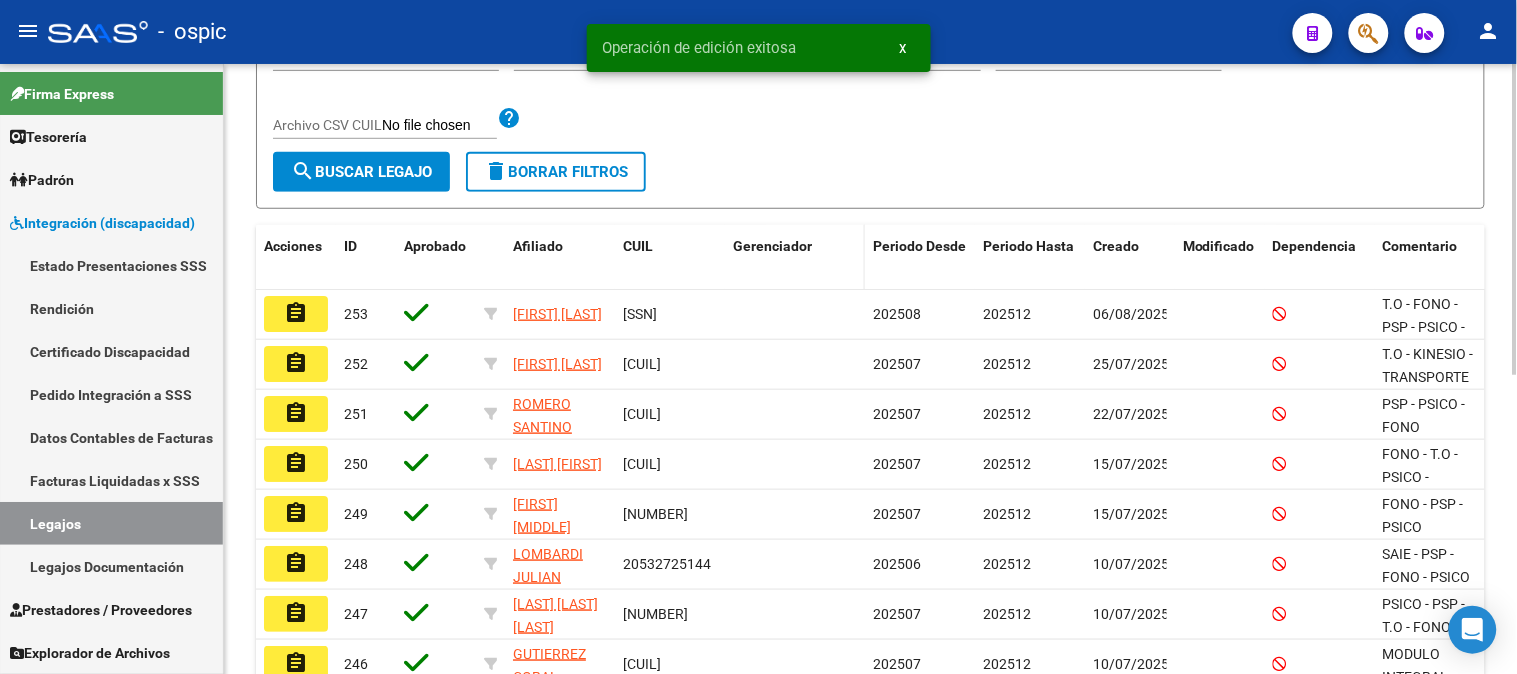 scroll, scrollTop: 0, scrollLeft: 0, axis: both 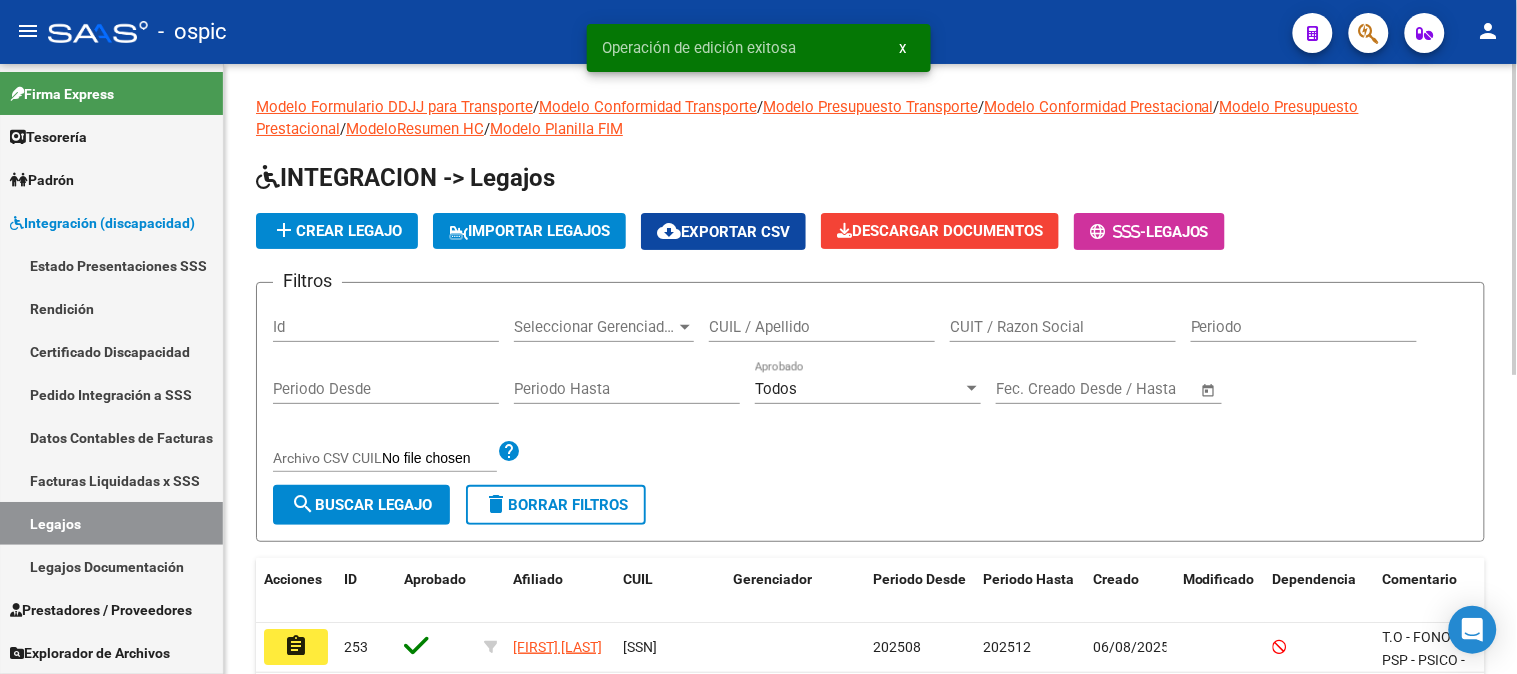 click on "CUIL / Apellido" 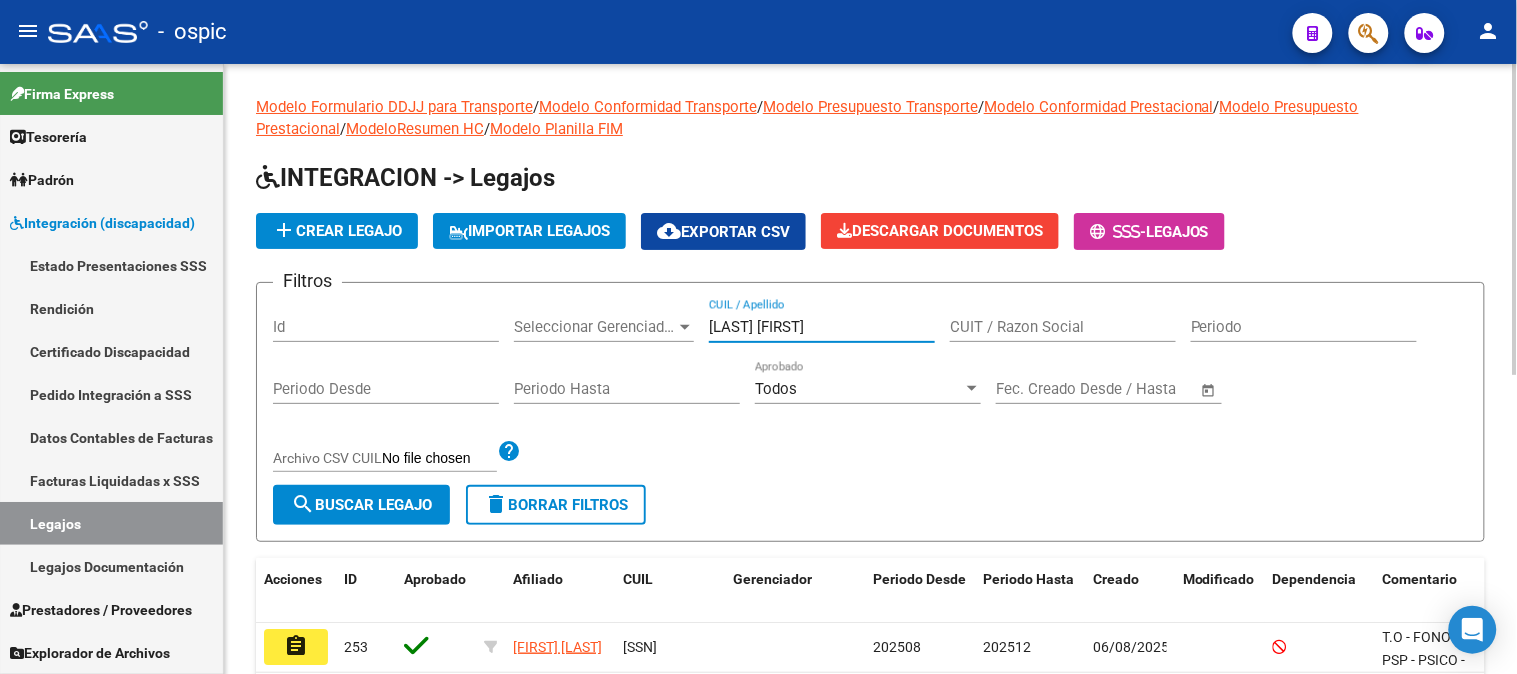 type on "[LAST] [FIRST]" 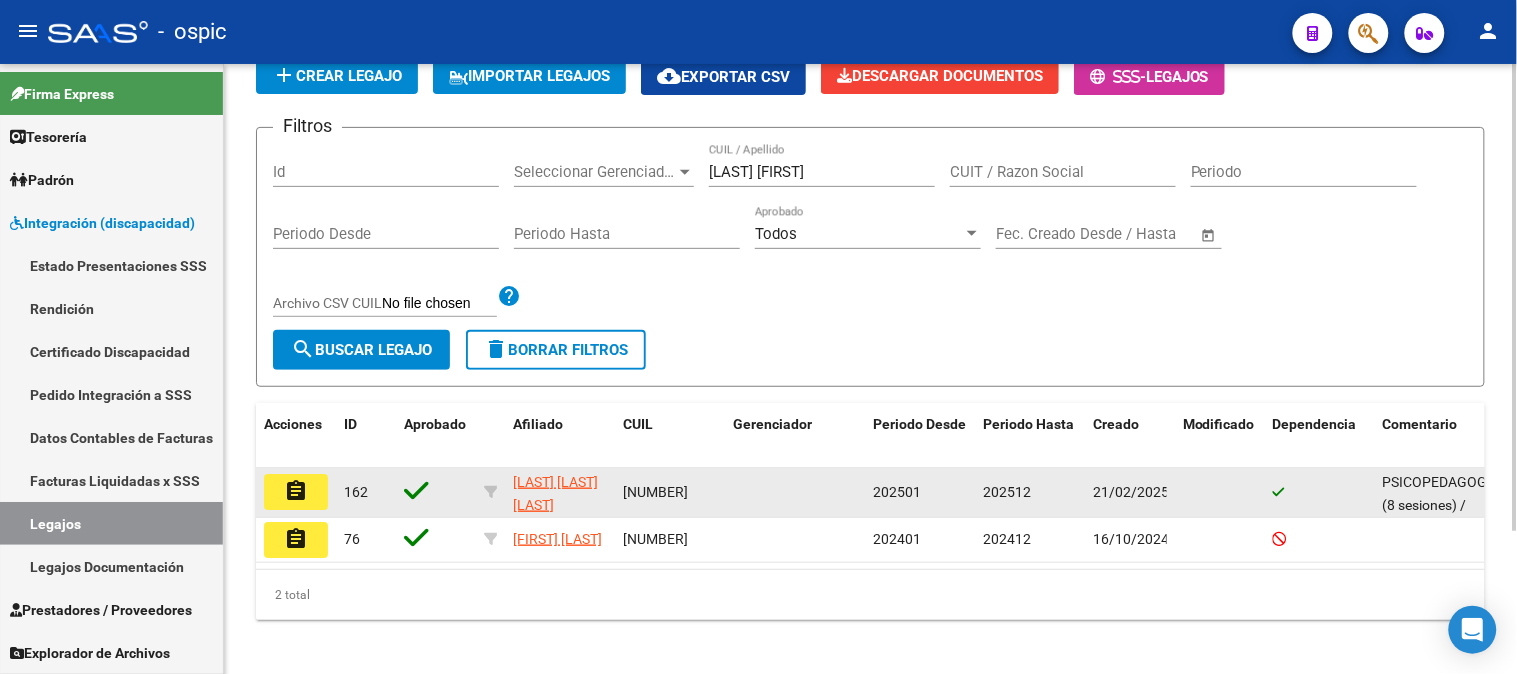 scroll, scrollTop: 186, scrollLeft: 0, axis: vertical 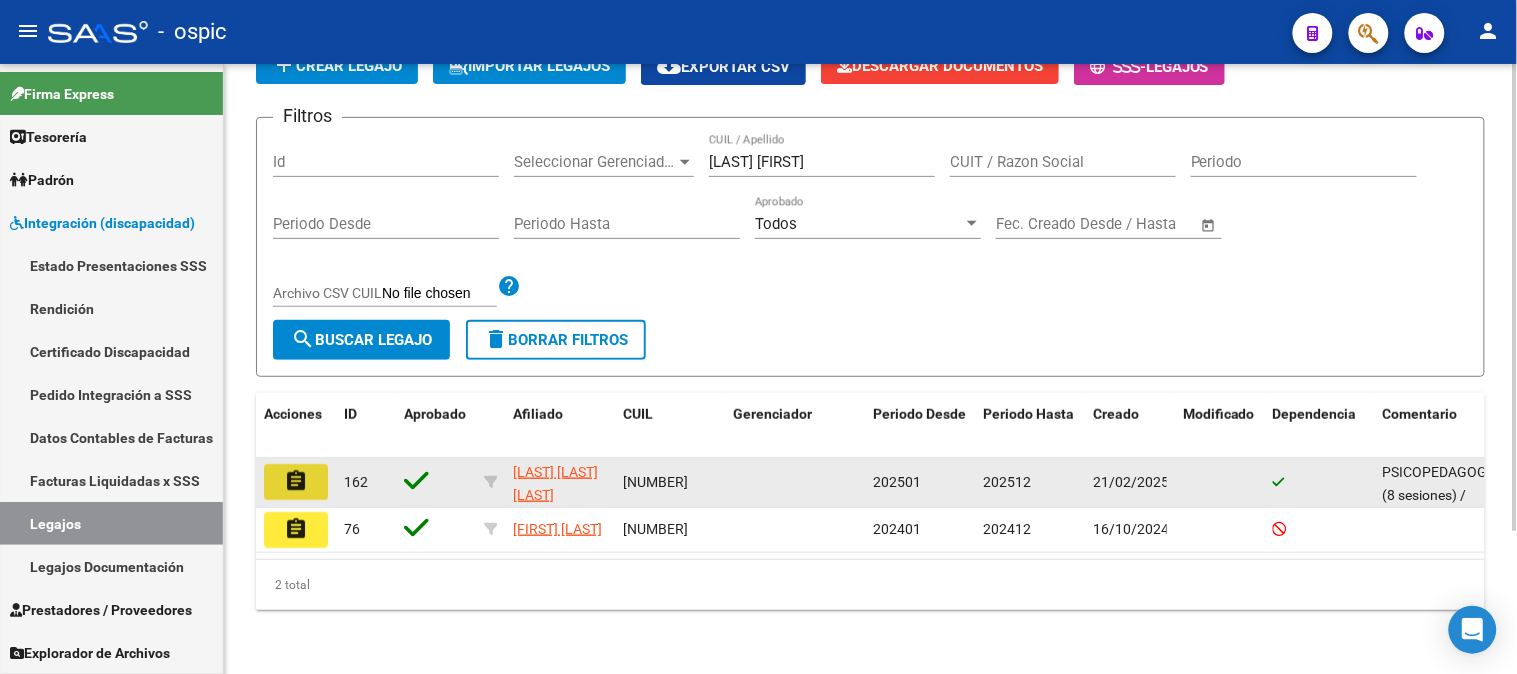 click on "assignment" 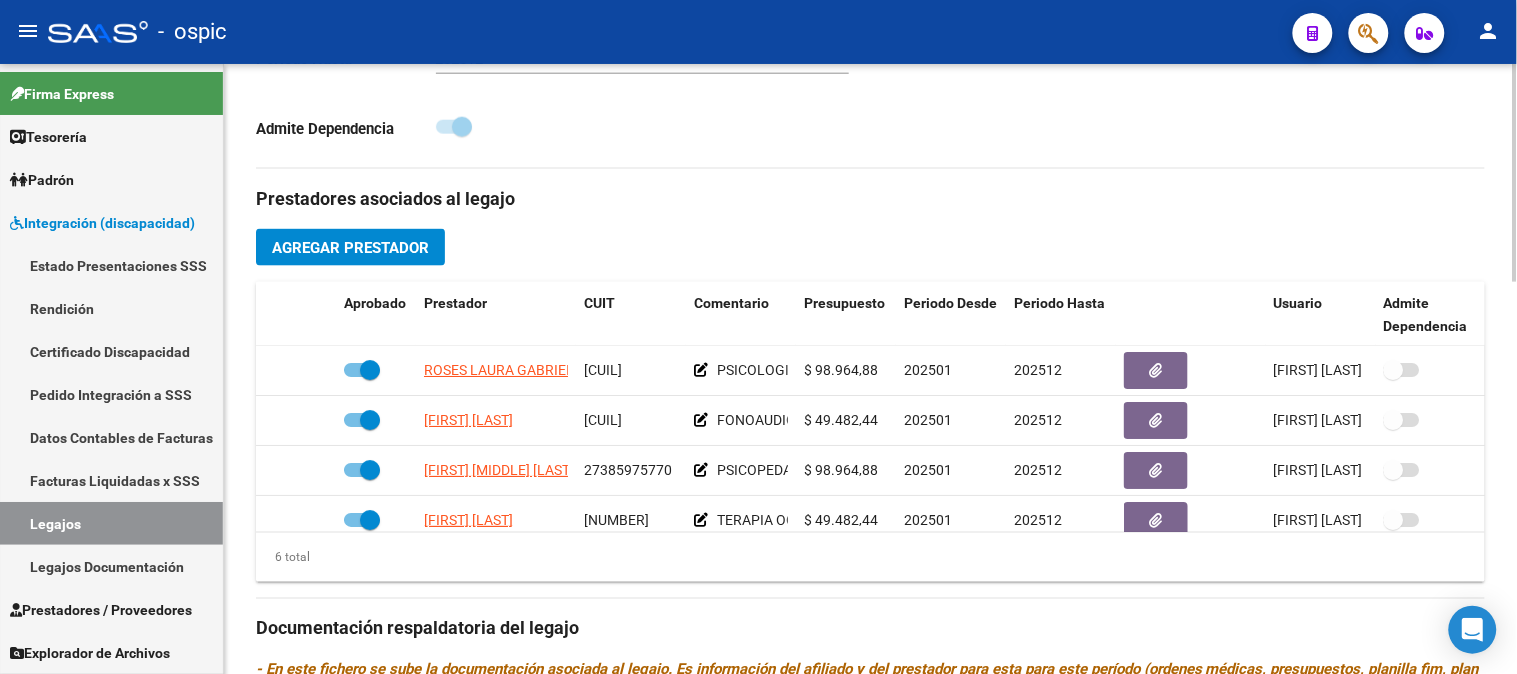scroll, scrollTop: 666, scrollLeft: 0, axis: vertical 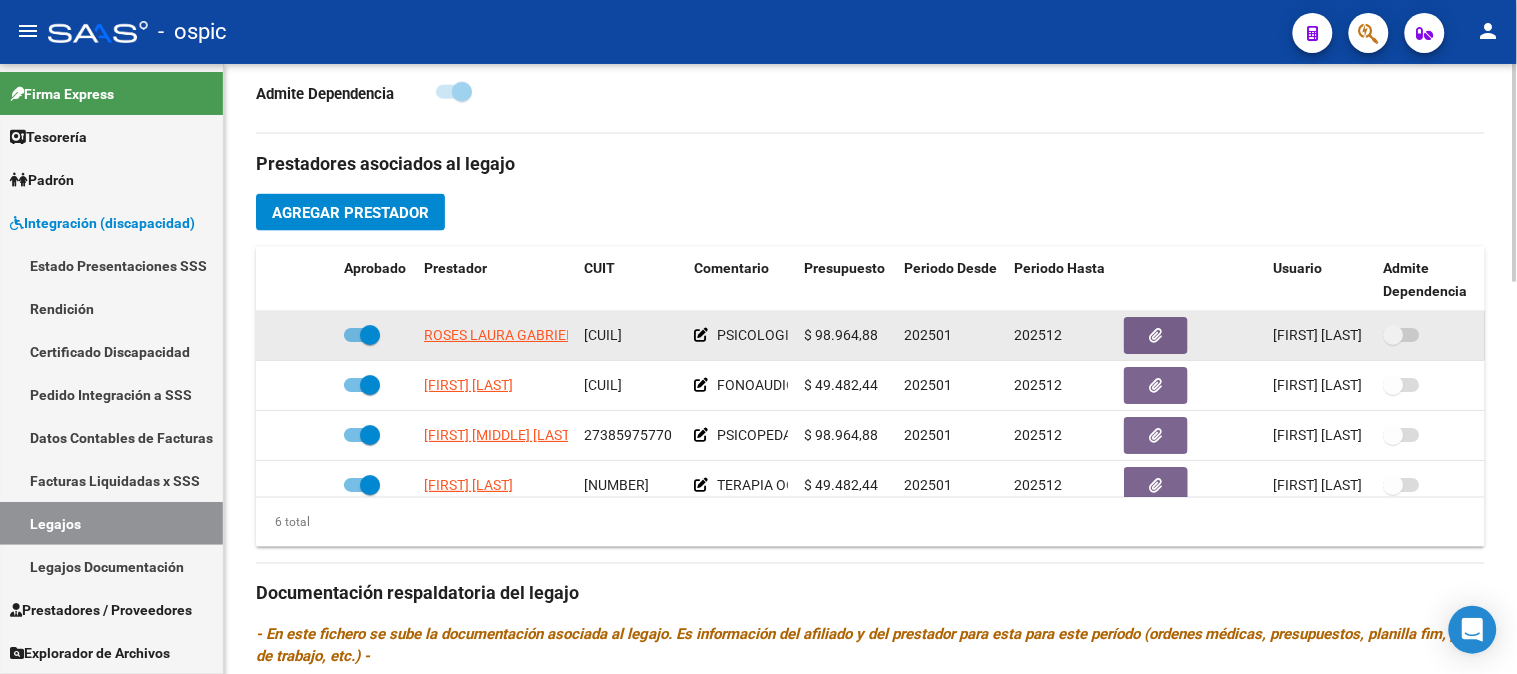 click 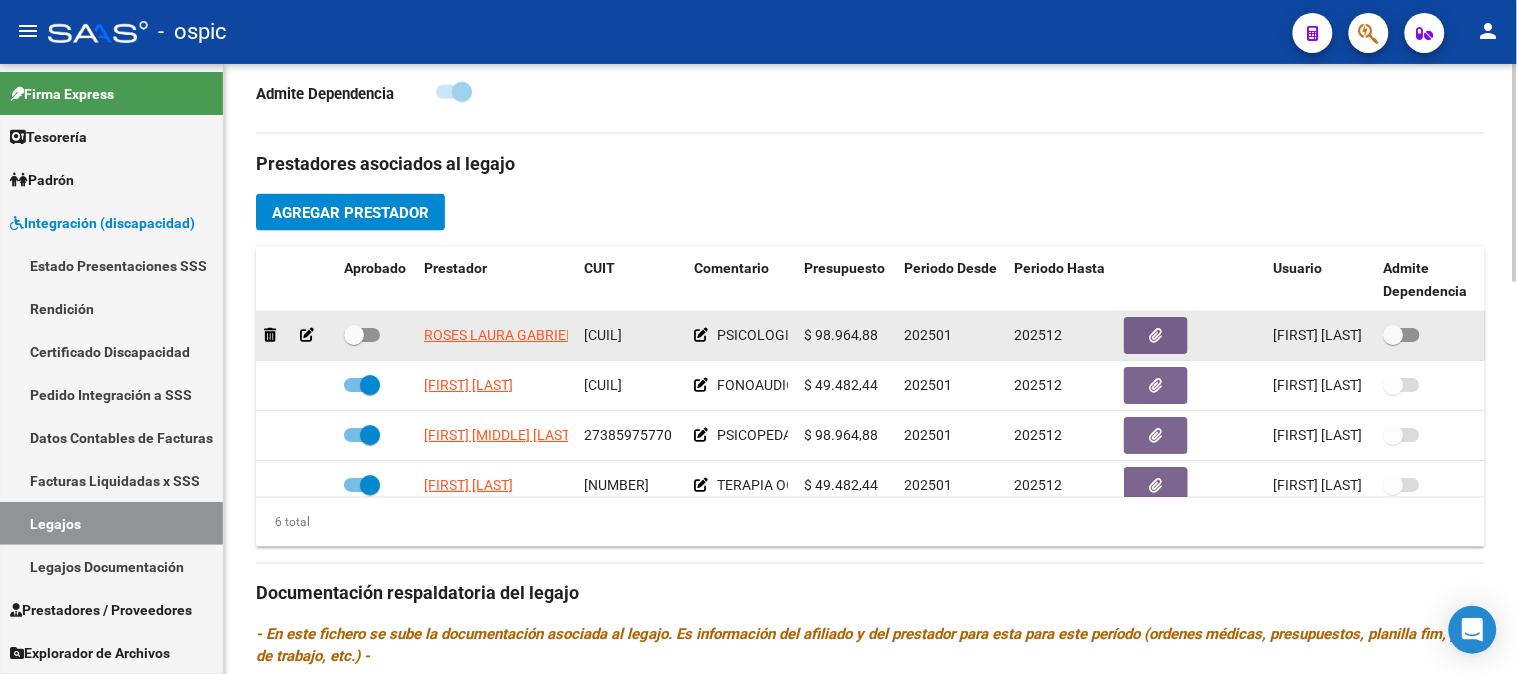 click 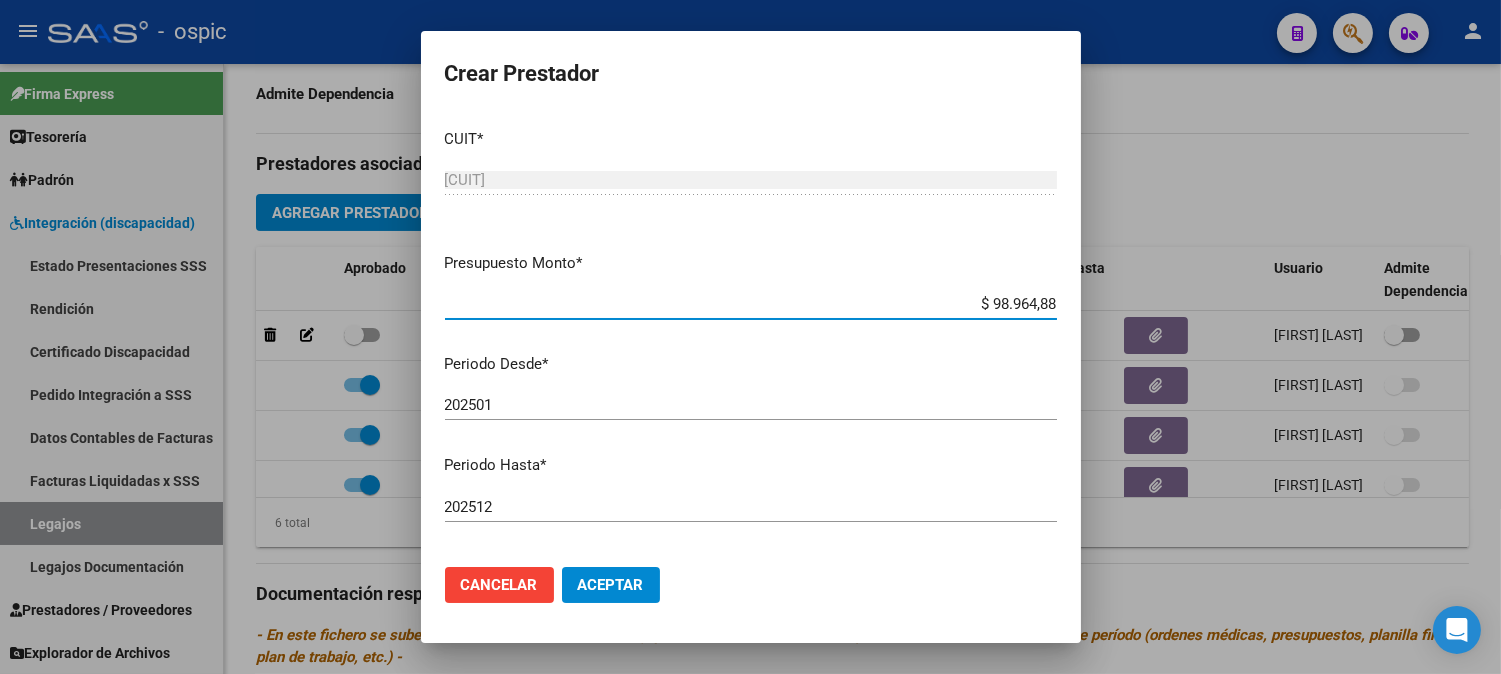 drag, startPoint x: 514, startPoint y: 407, endPoint x: 405, endPoint y: 406, distance: 109.004585 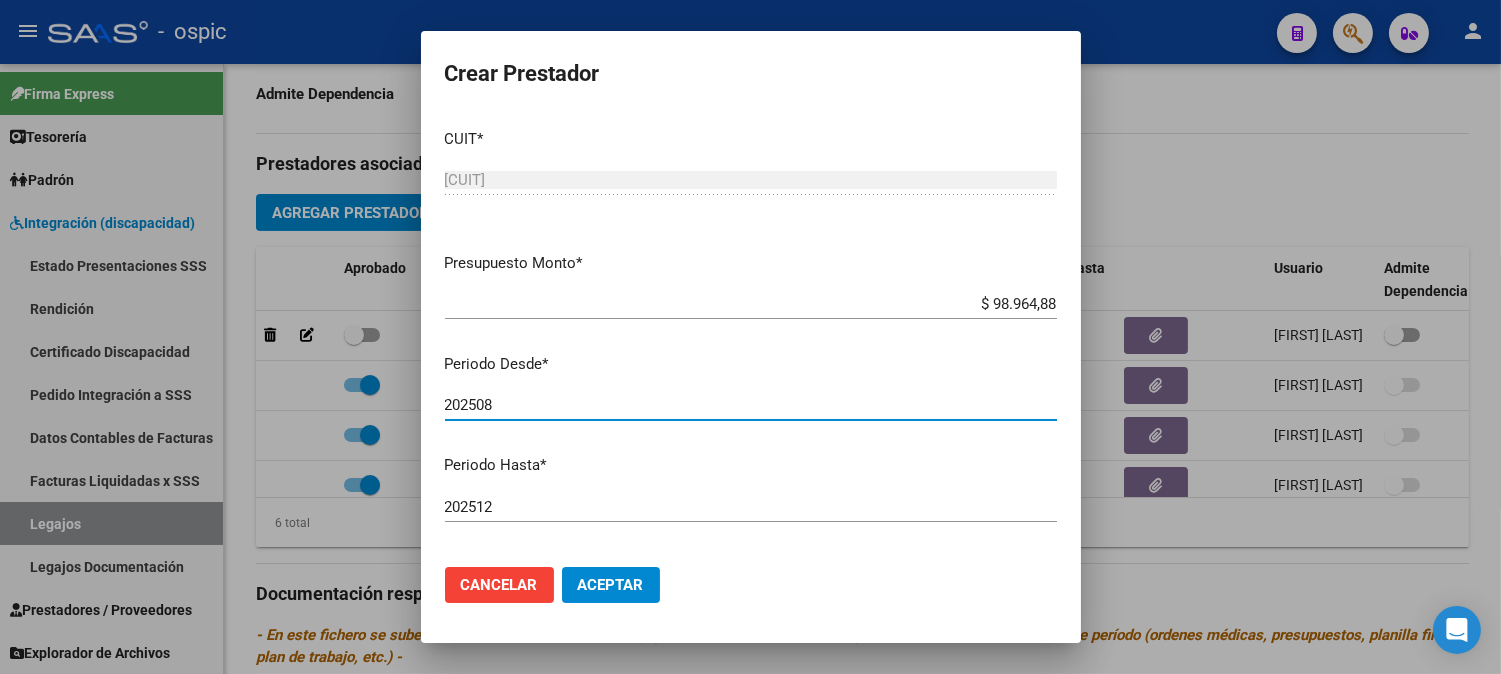 type on "202508" 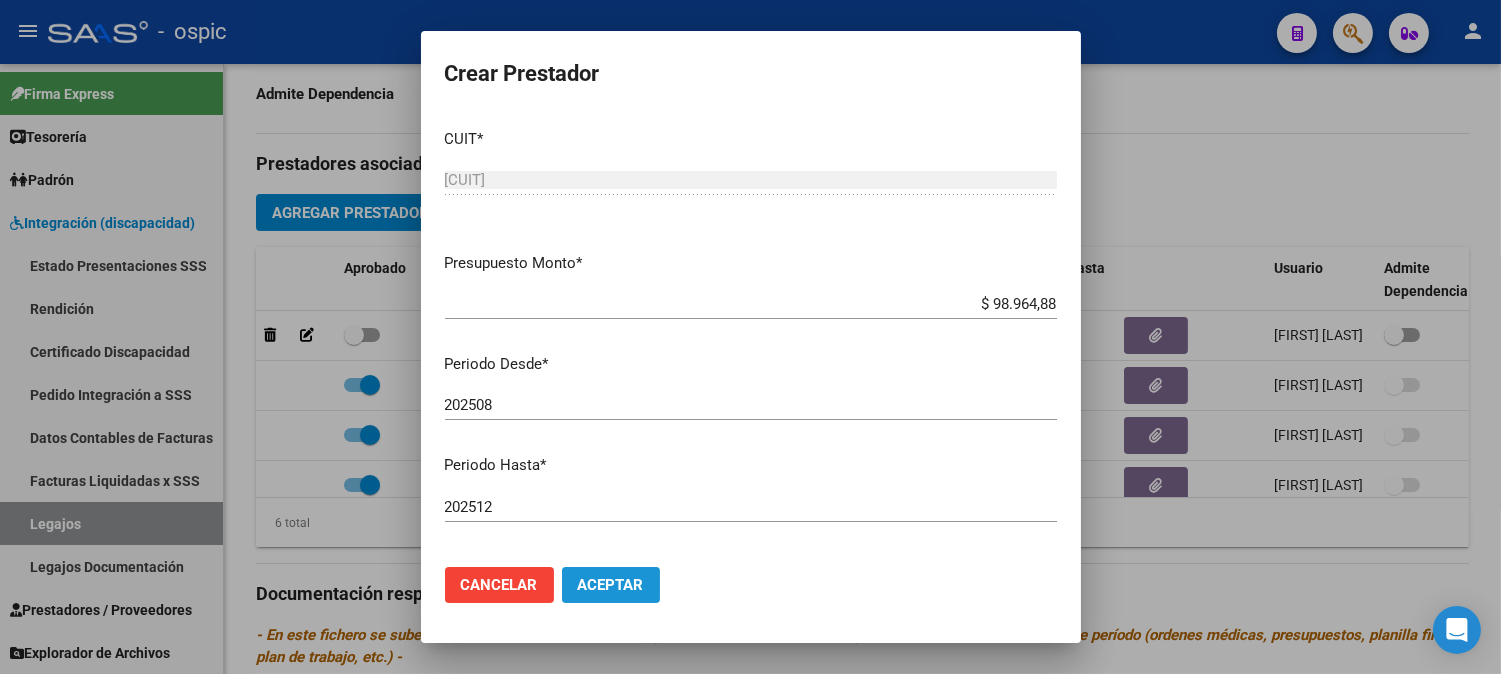 click on "Aceptar" 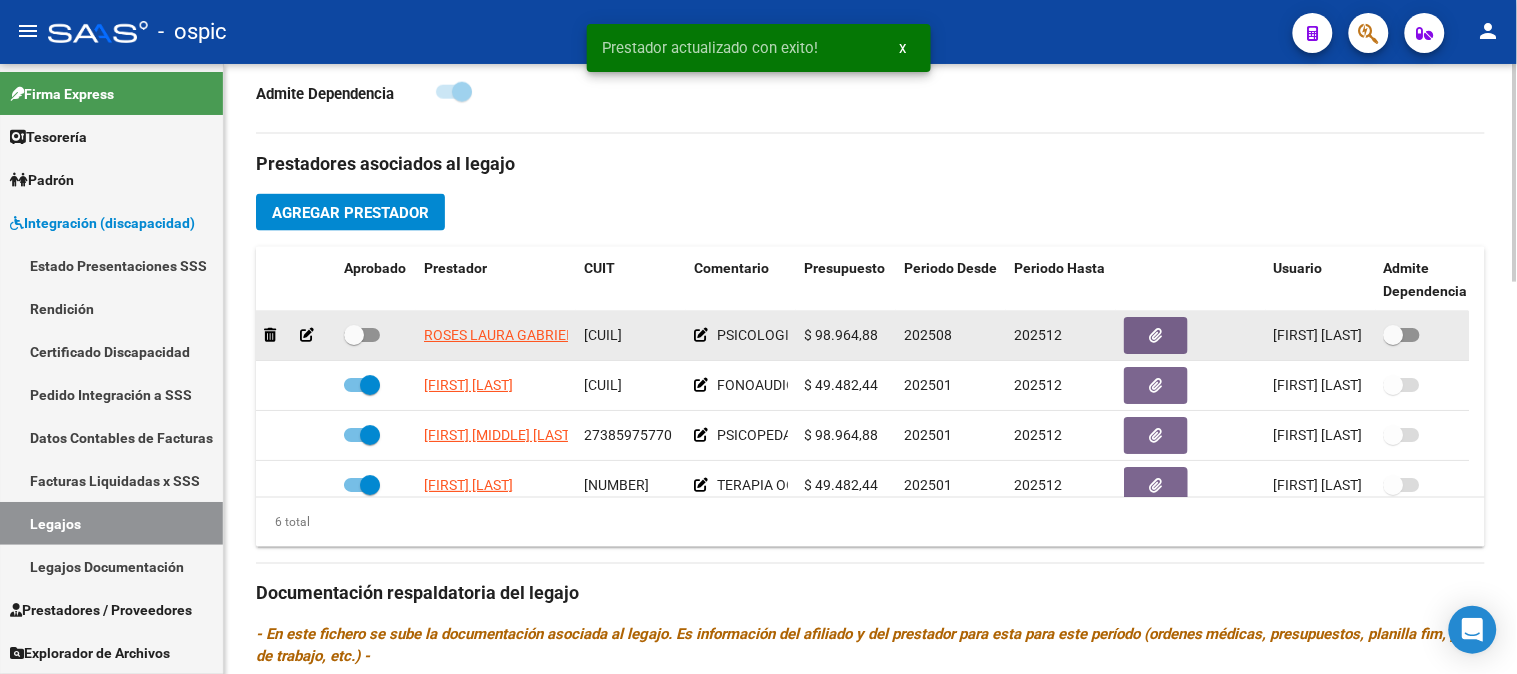 click at bounding box center (354, 335) 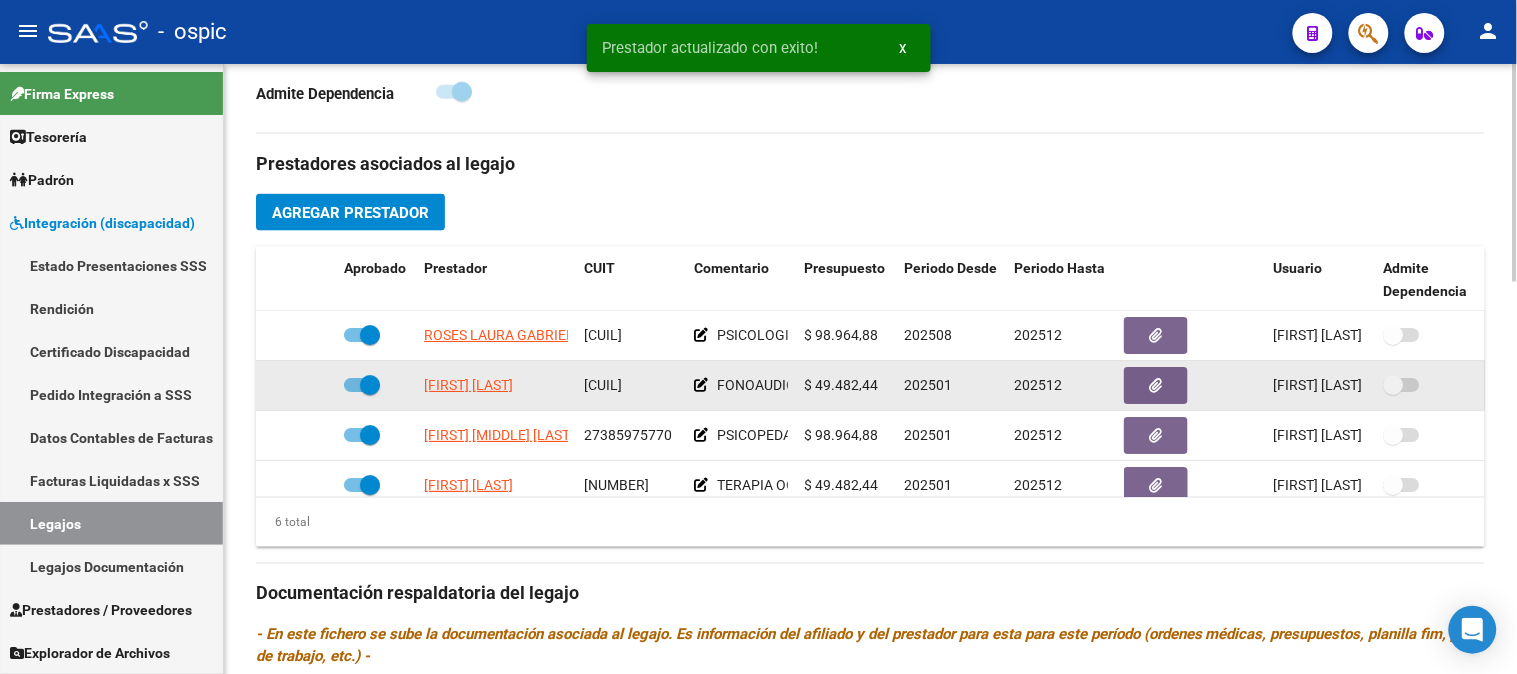 click at bounding box center [370, 385] 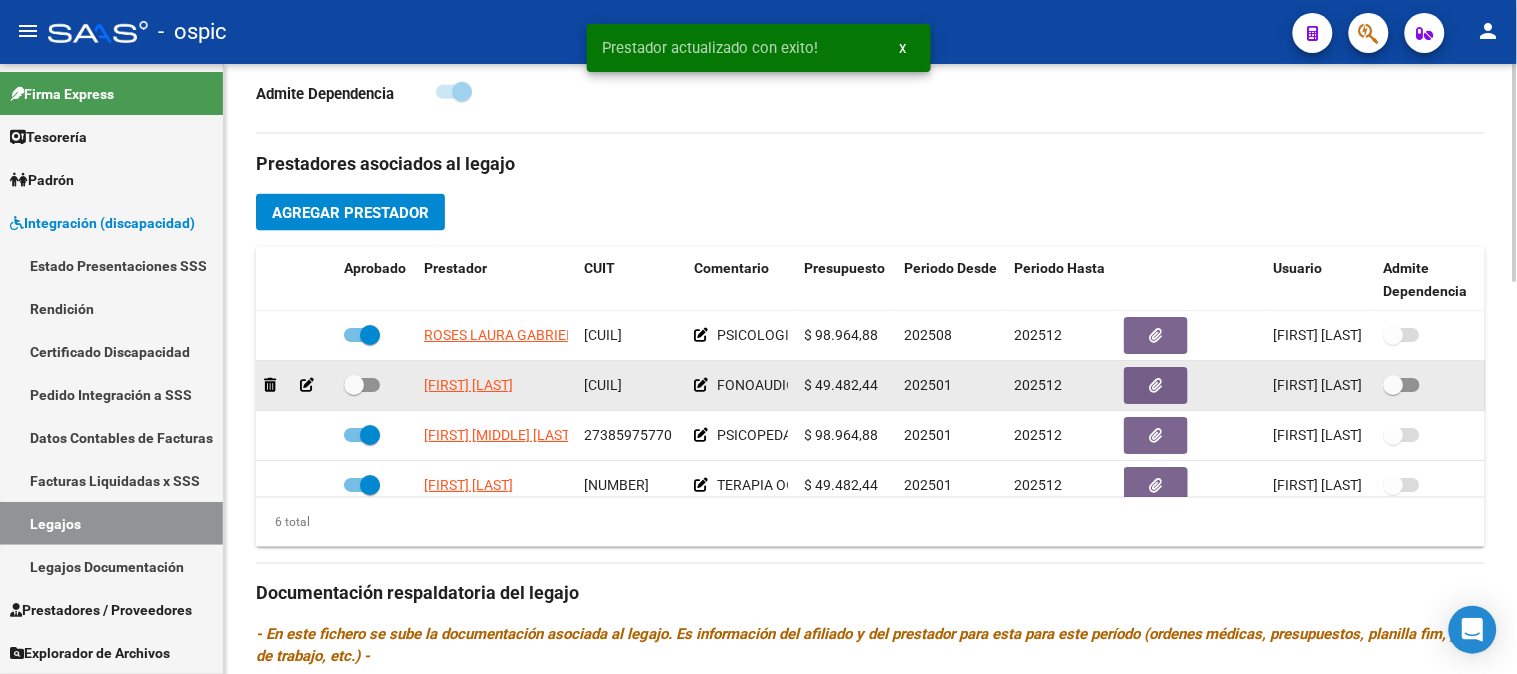 click 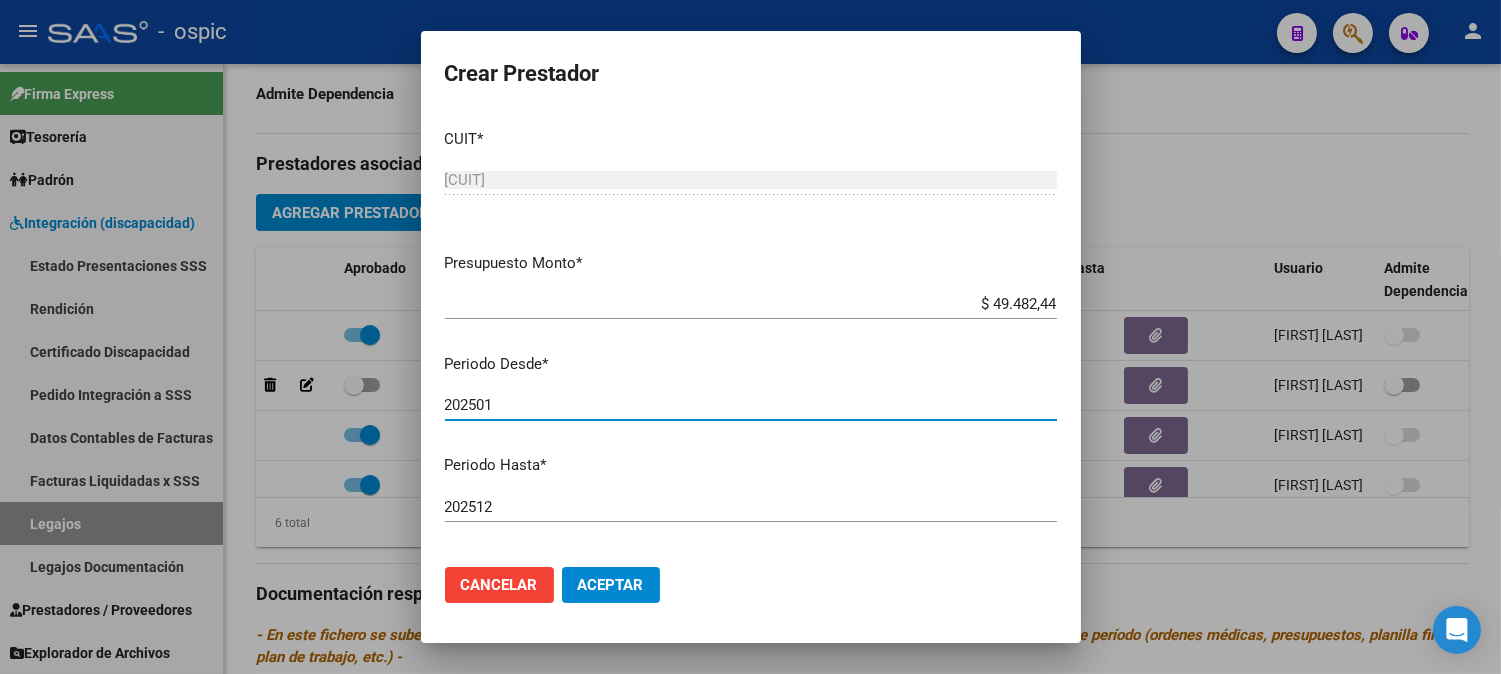 drag, startPoint x: 383, startPoint y: 404, endPoint x: 280, endPoint y: 393, distance: 103.58572 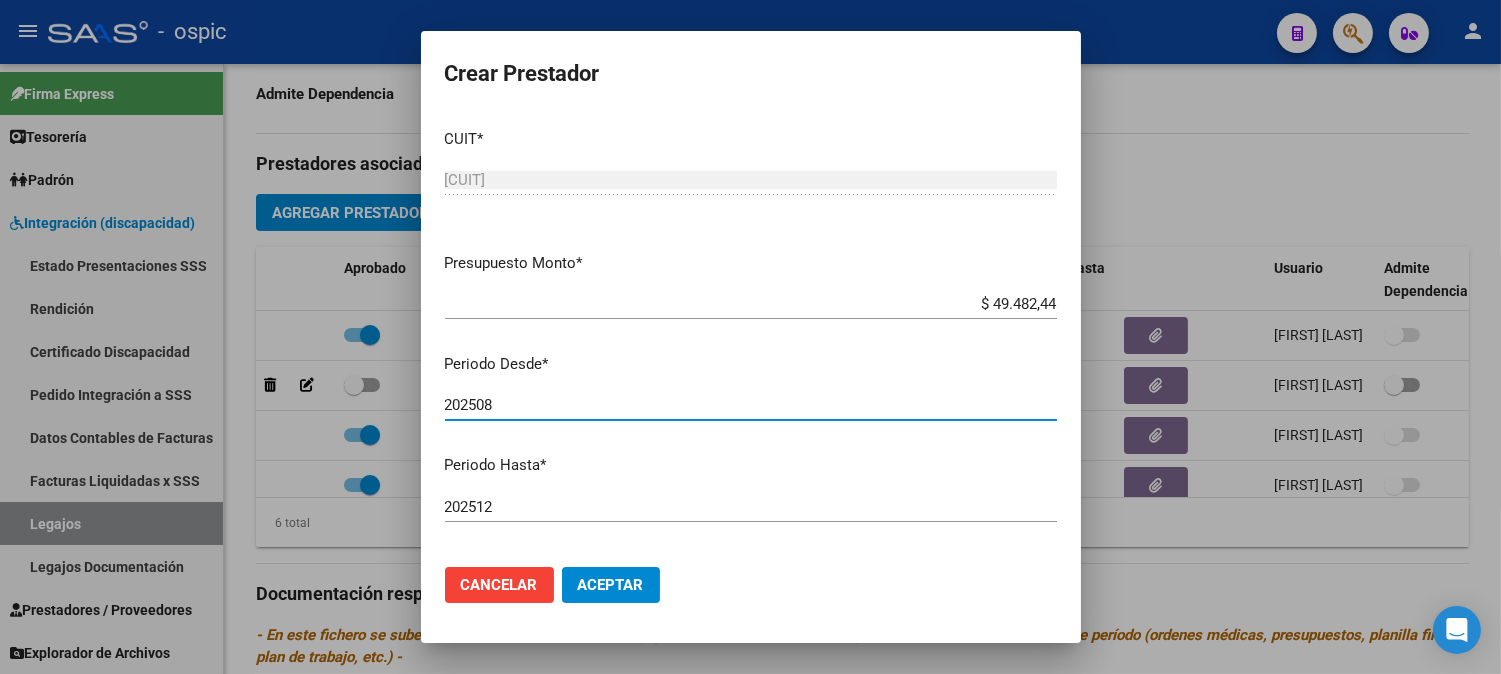 type on "202508" 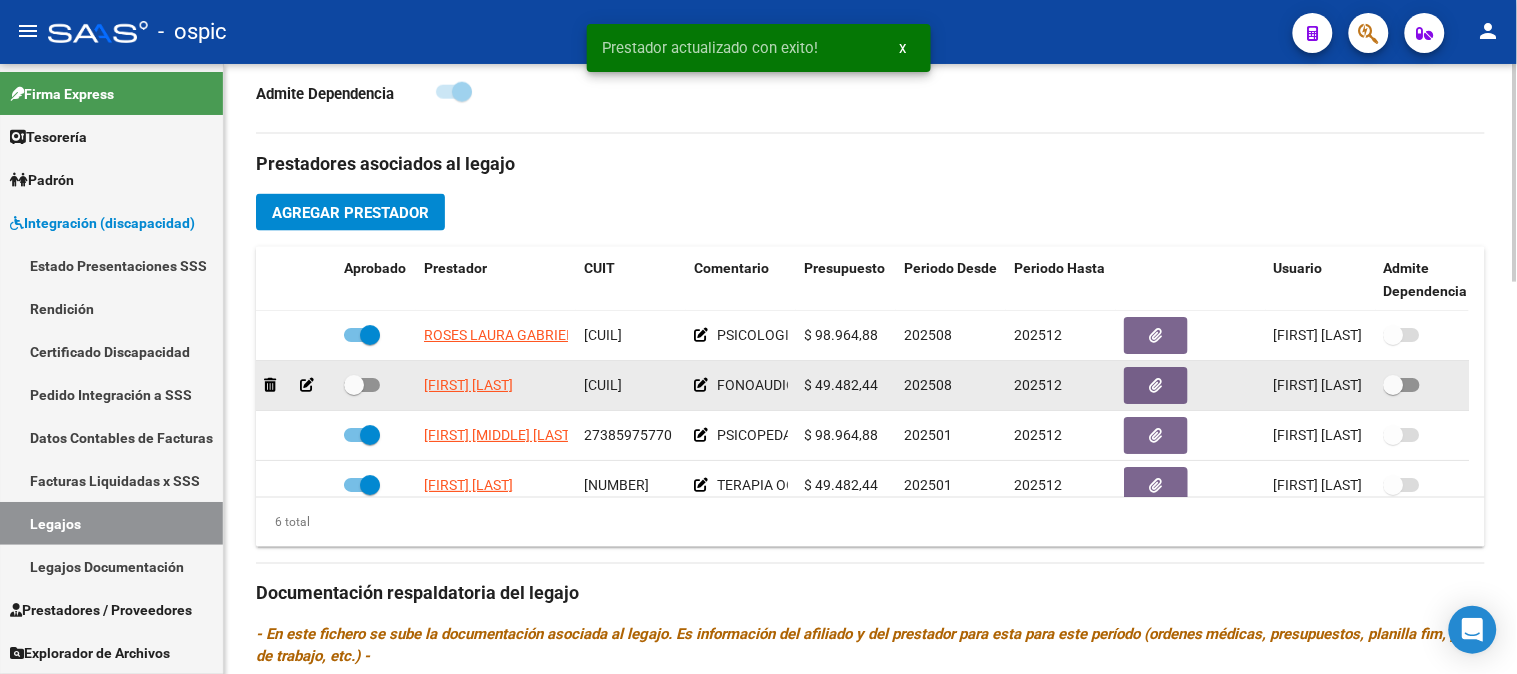 click at bounding box center [354, 385] 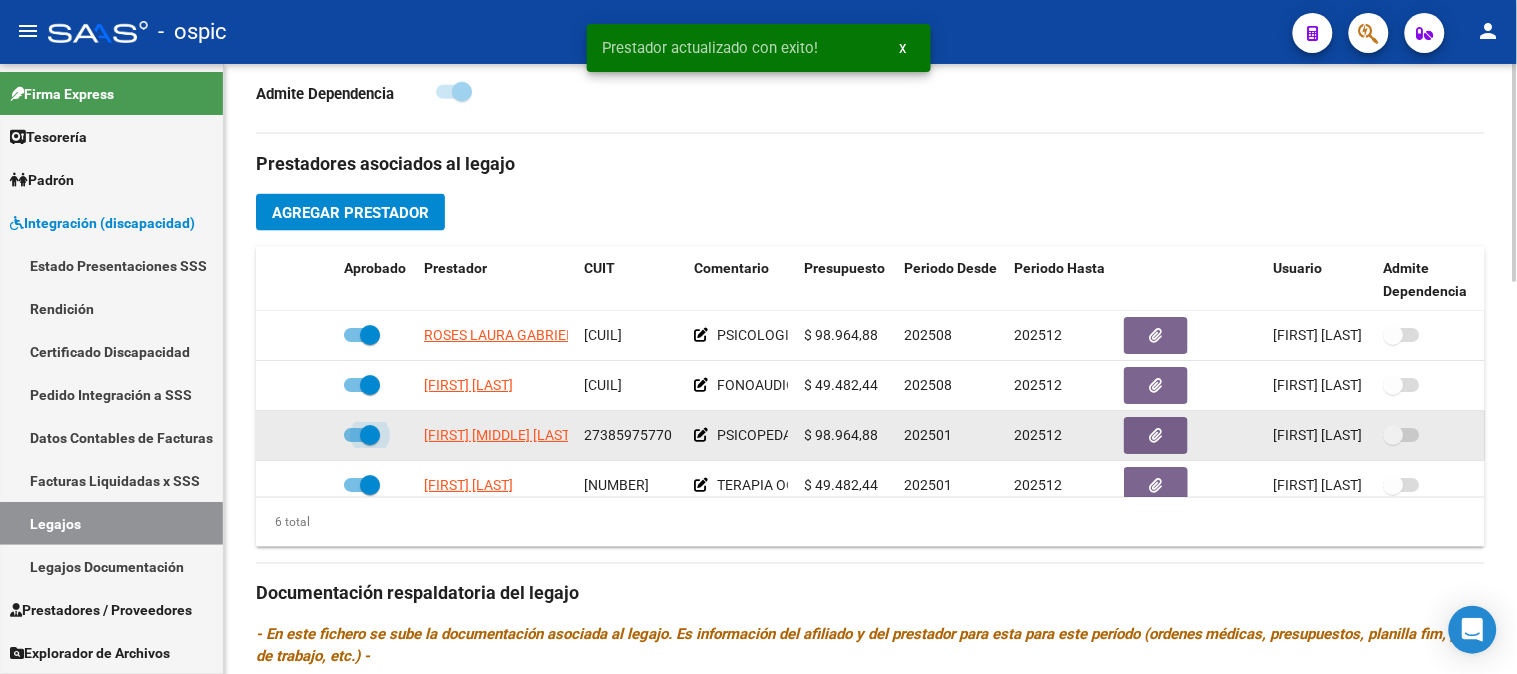 click at bounding box center (370, 435) 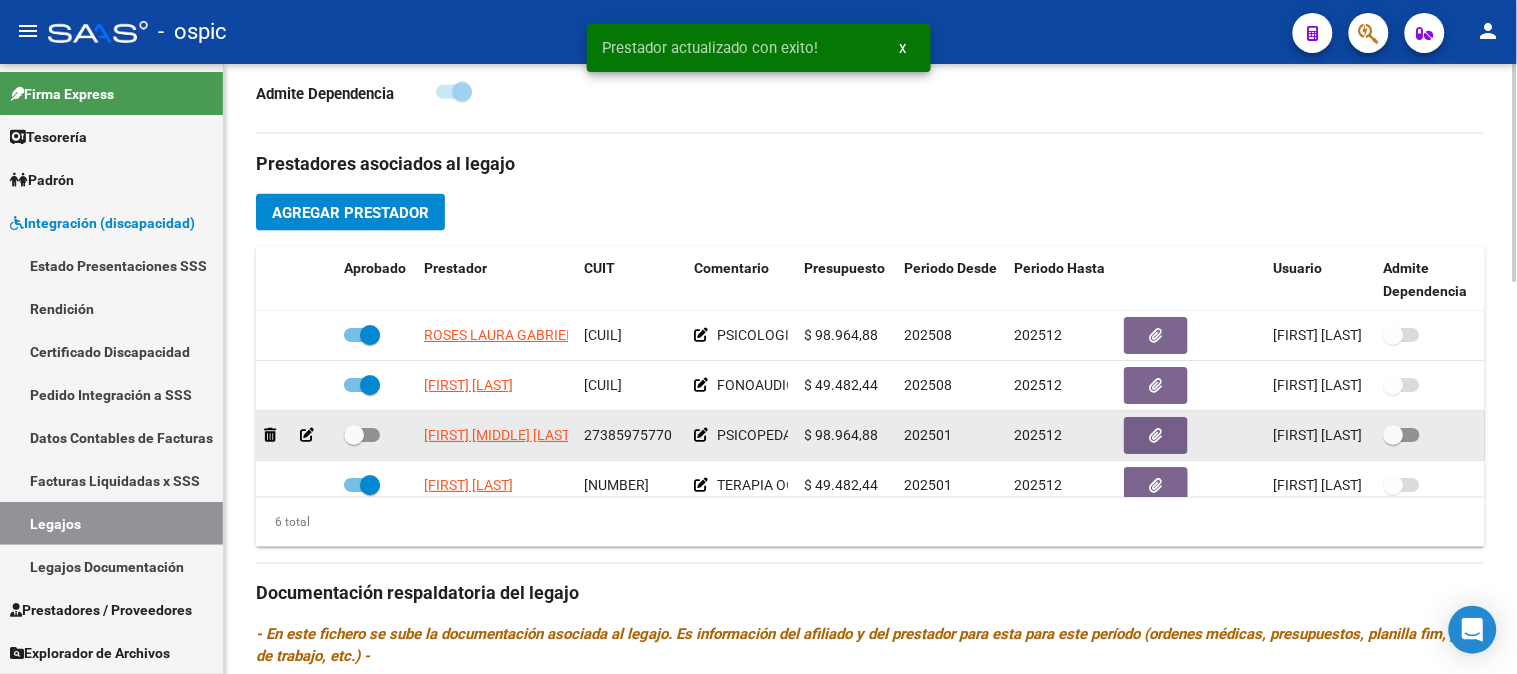 click 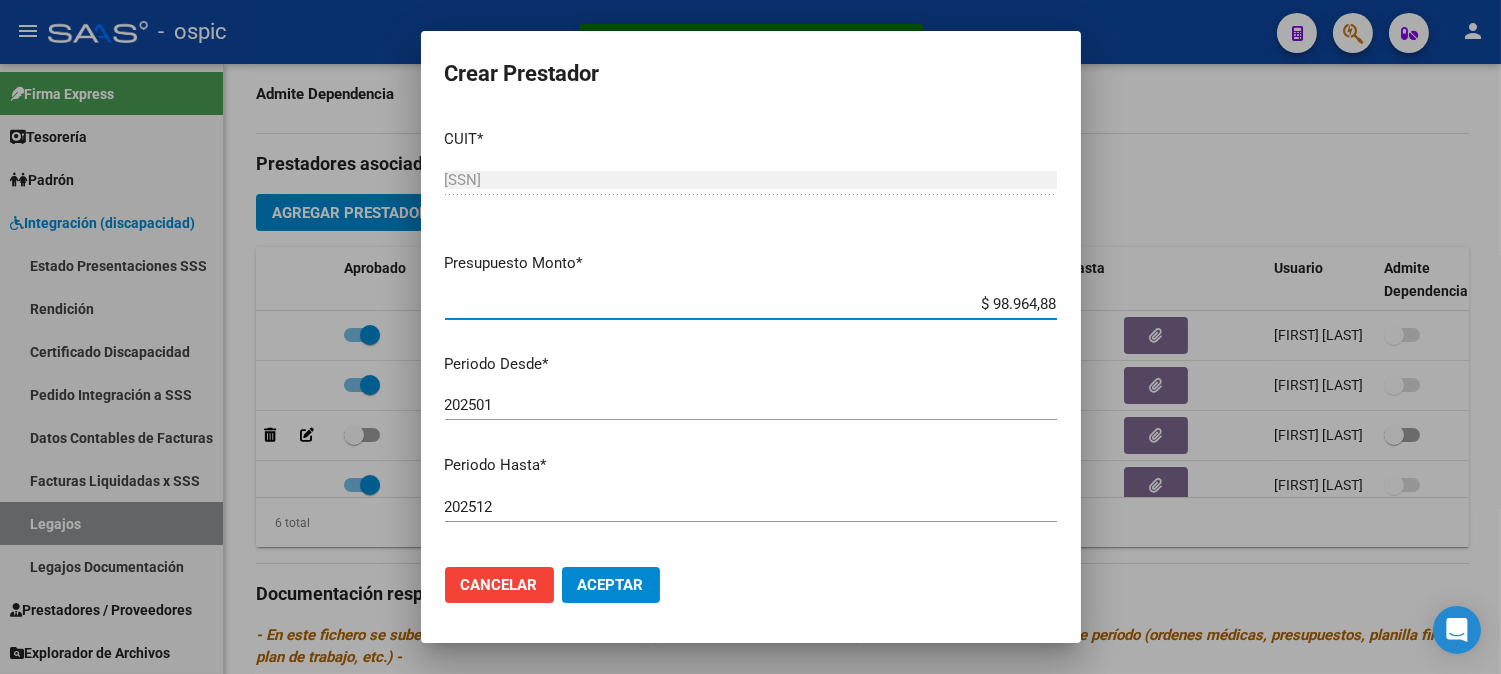 drag, startPoint x: 532, startPoint y: 408, endPoint x: 334, endPoint y: 401, distance: 198.1237 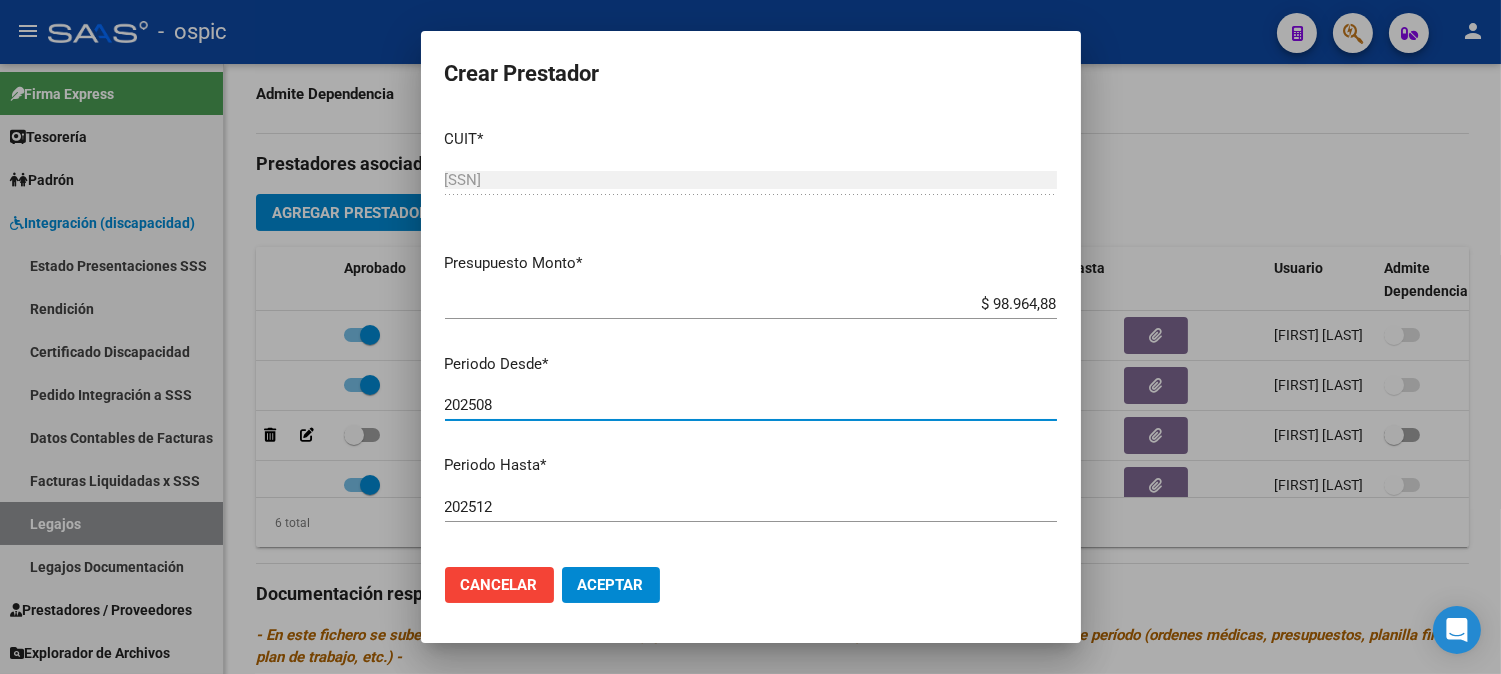 type on "202508" 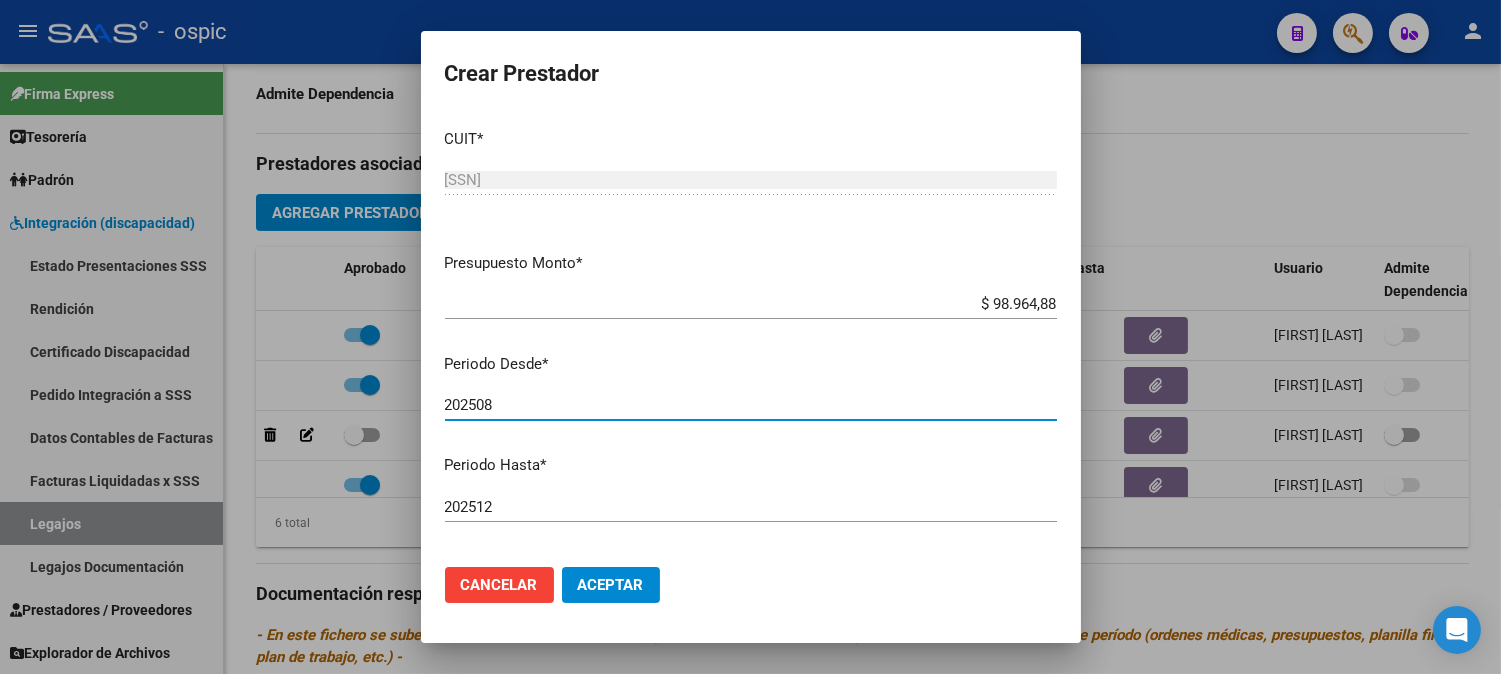 click on "Aceptar" 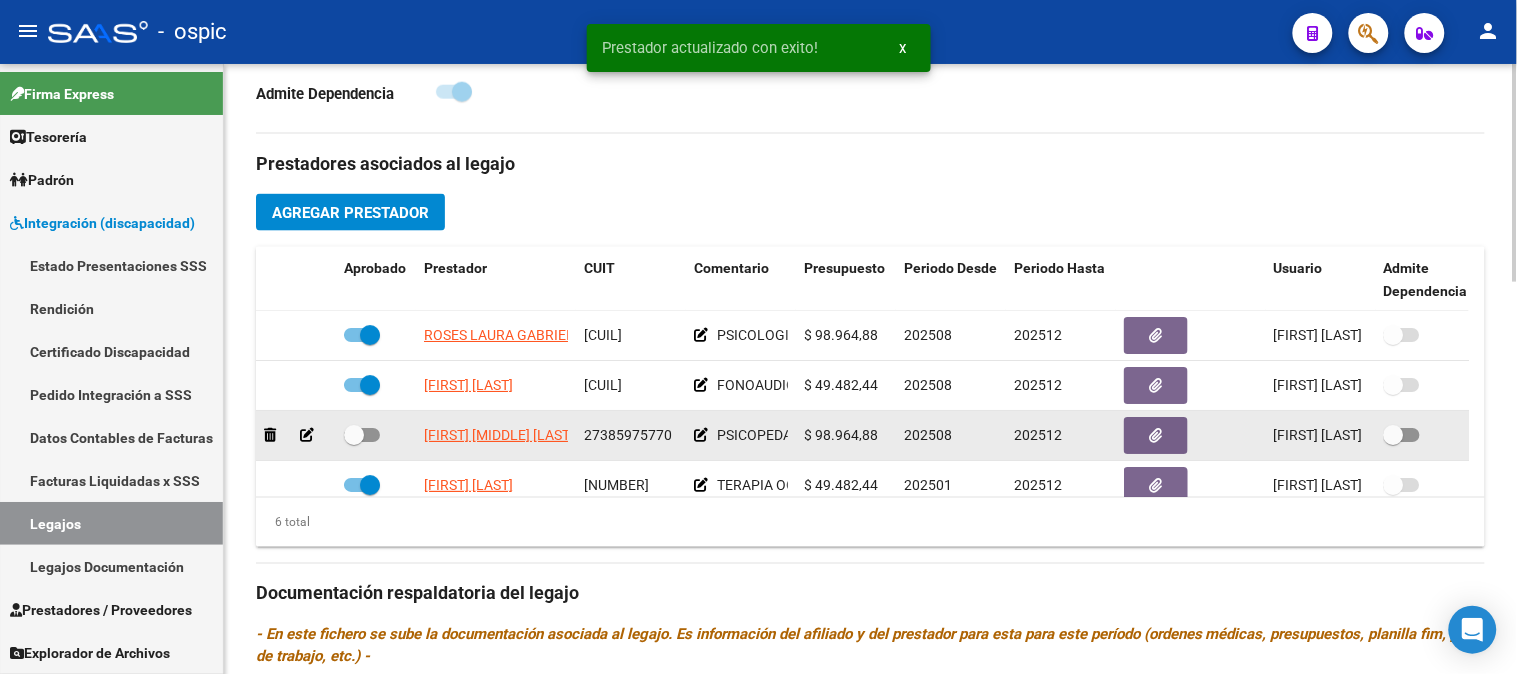 click at bounding box center (354, 435) 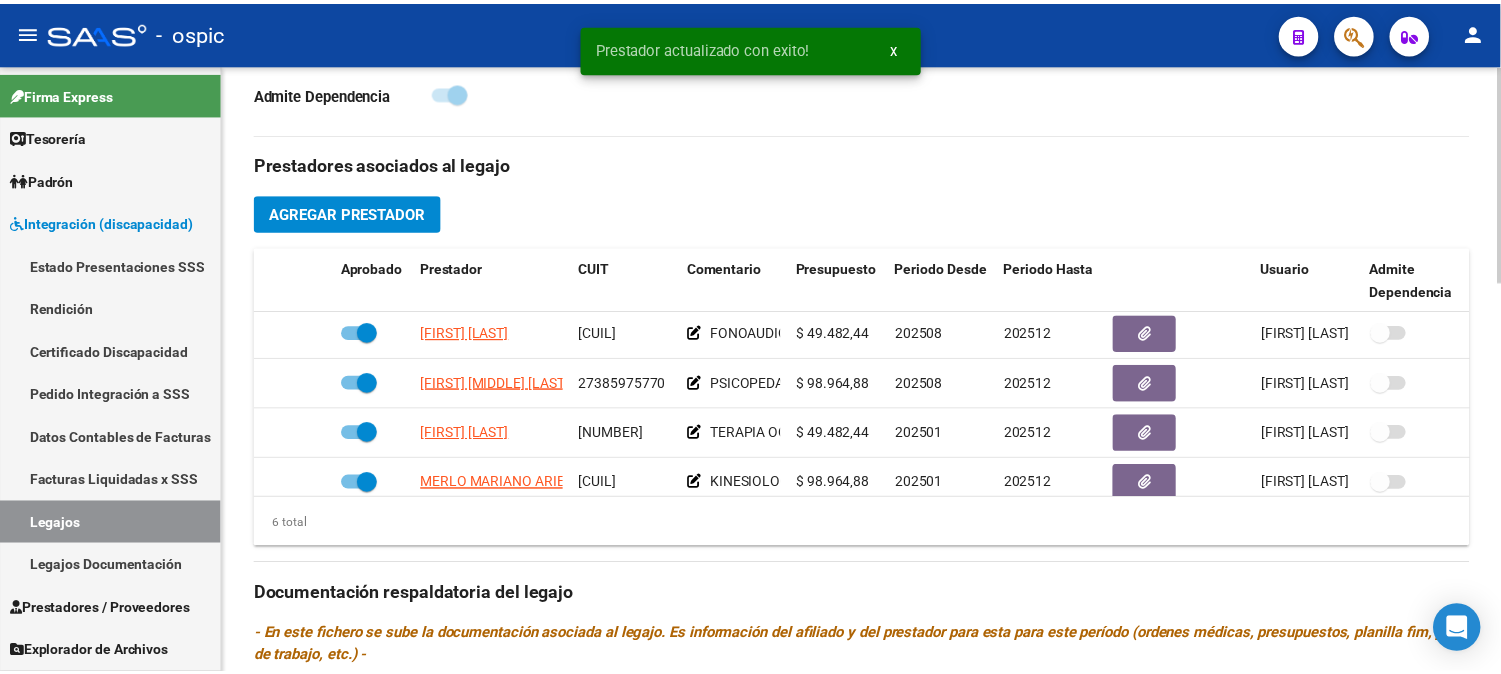 scroll, scrollTop: 80, scrollLeft: 0, axis: vertical 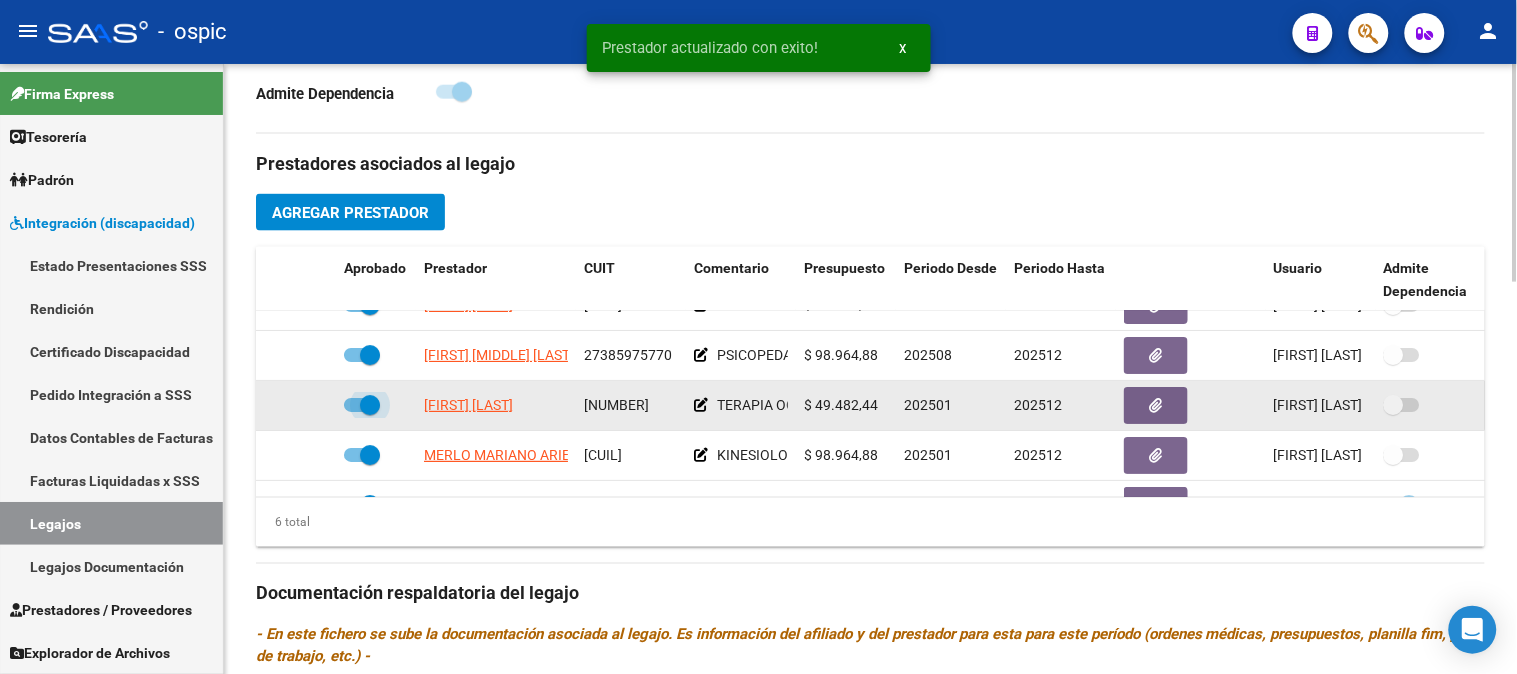 drag, startPoint x: 374, startPoint y: 408, endPoint x: 335, endPoint y: 408, distance: 39 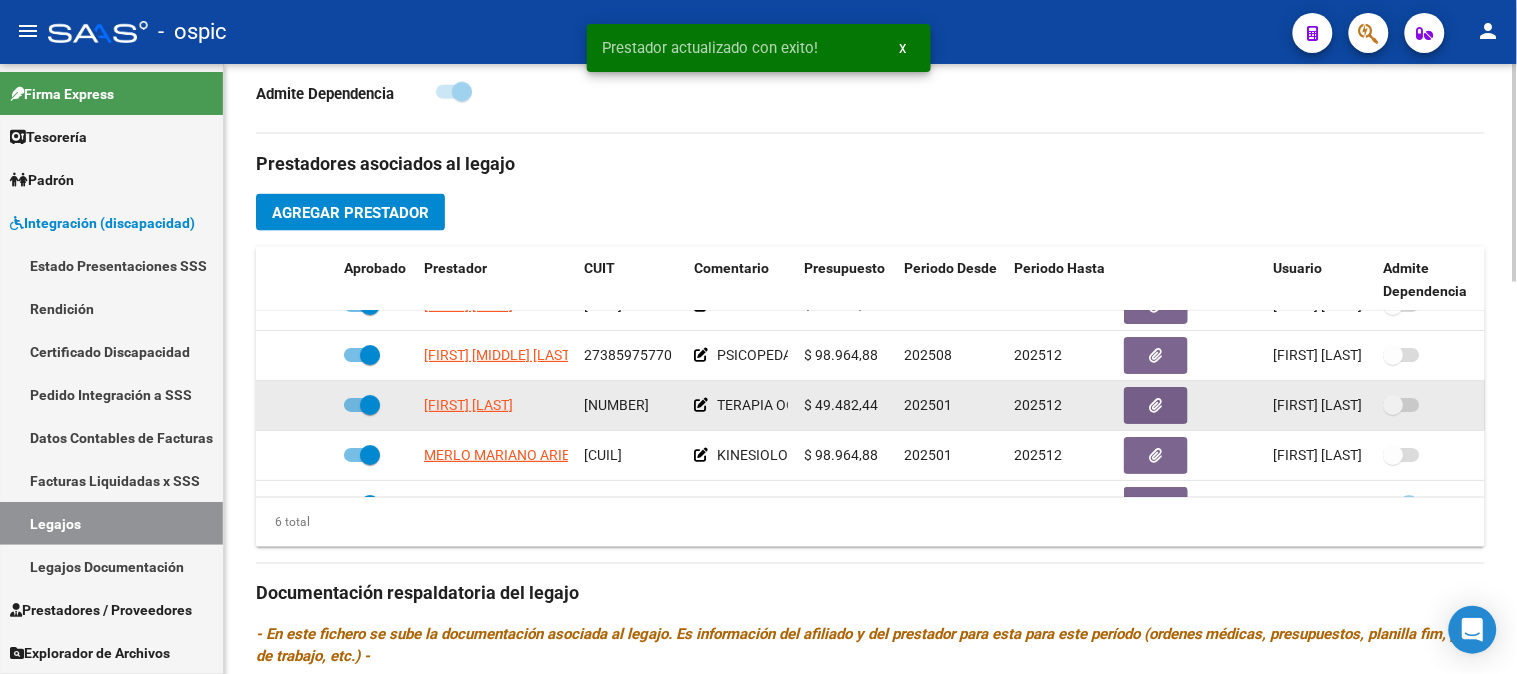 click at bounding box center [370, 405] 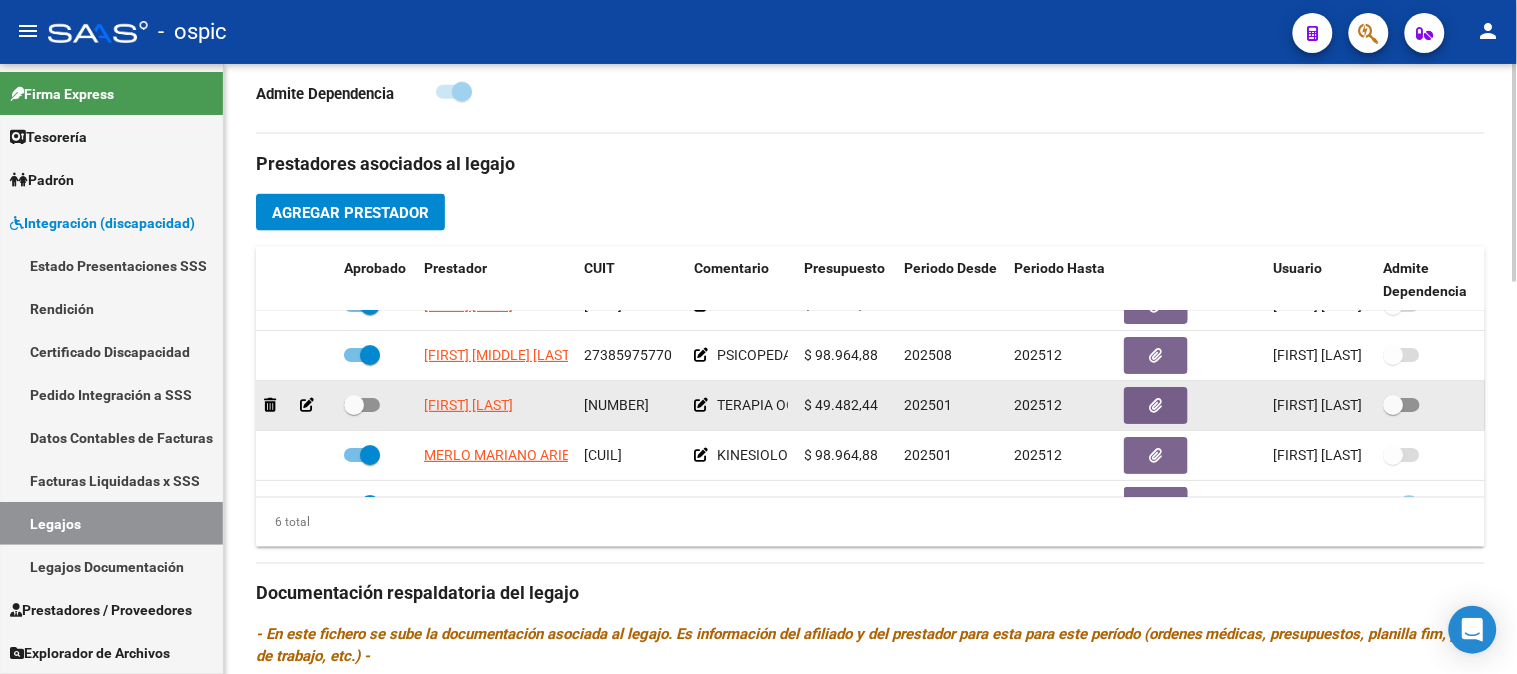 click 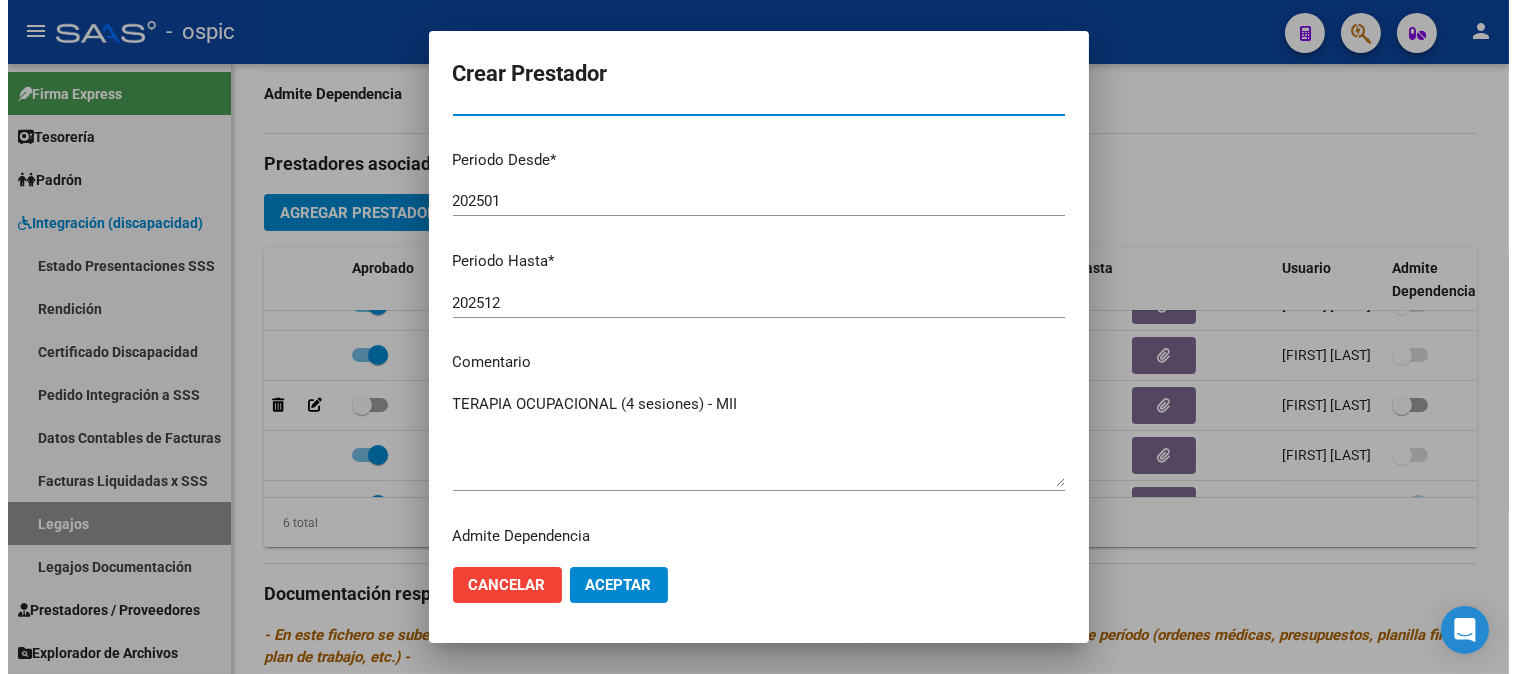scroll, scrollTop: 222, scrollLeft: 0, axis: vertical 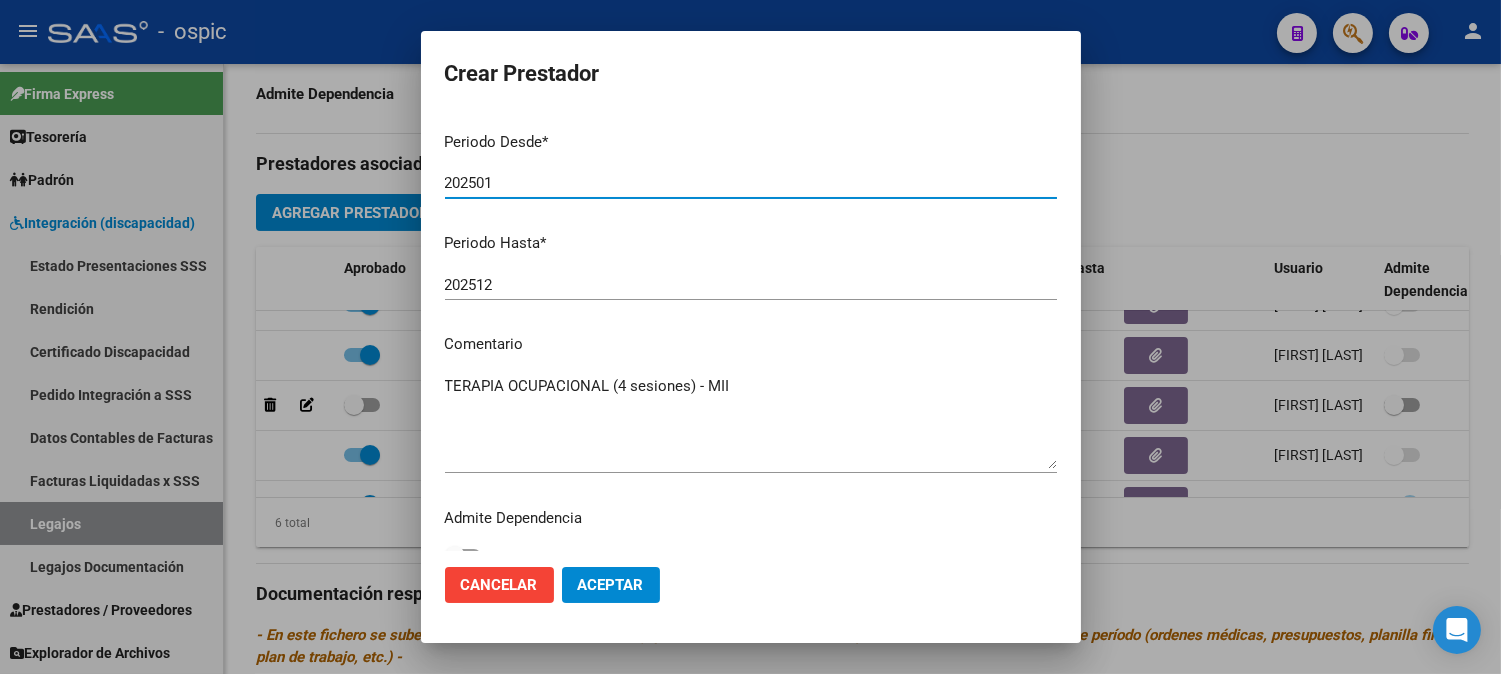 drag, startPoint x: 522, startPoint y: 177, endPoint x: 325, endPoint y: 177, distance: 197 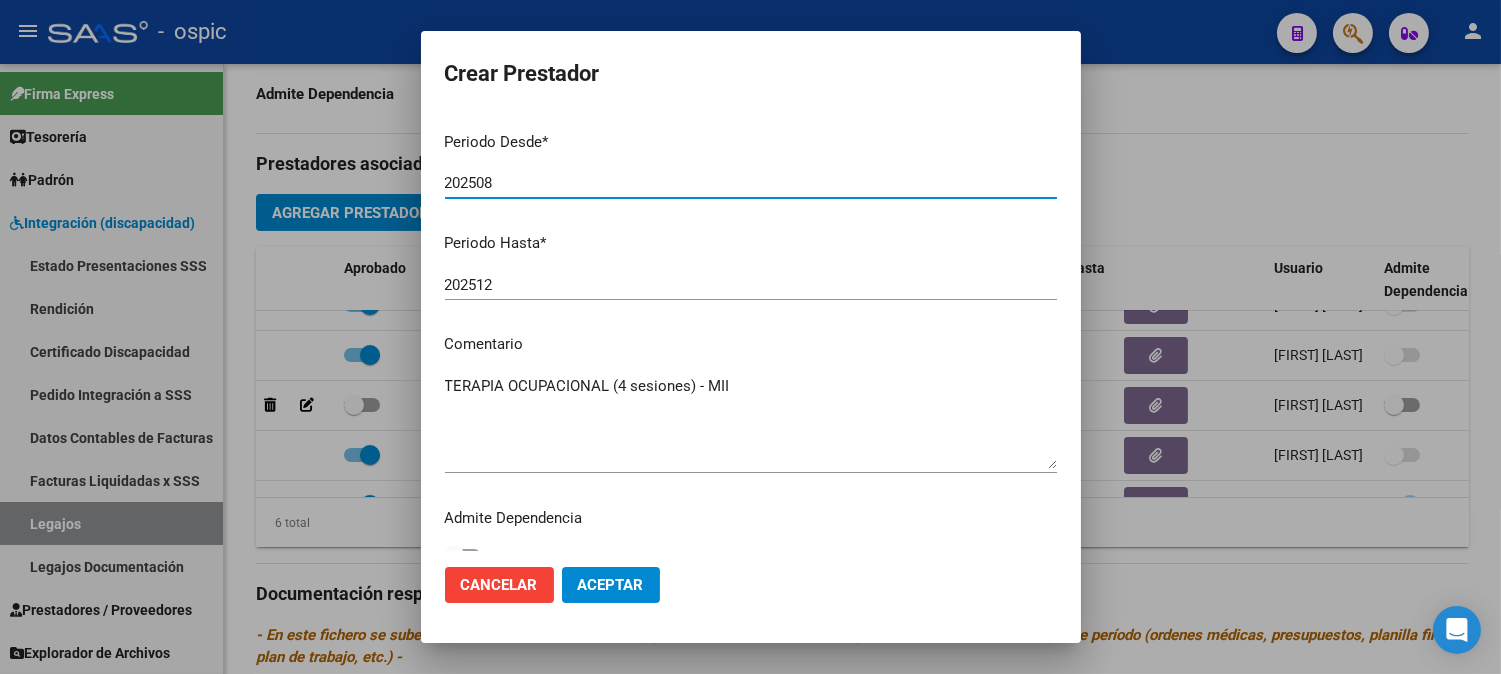 type on "202508" 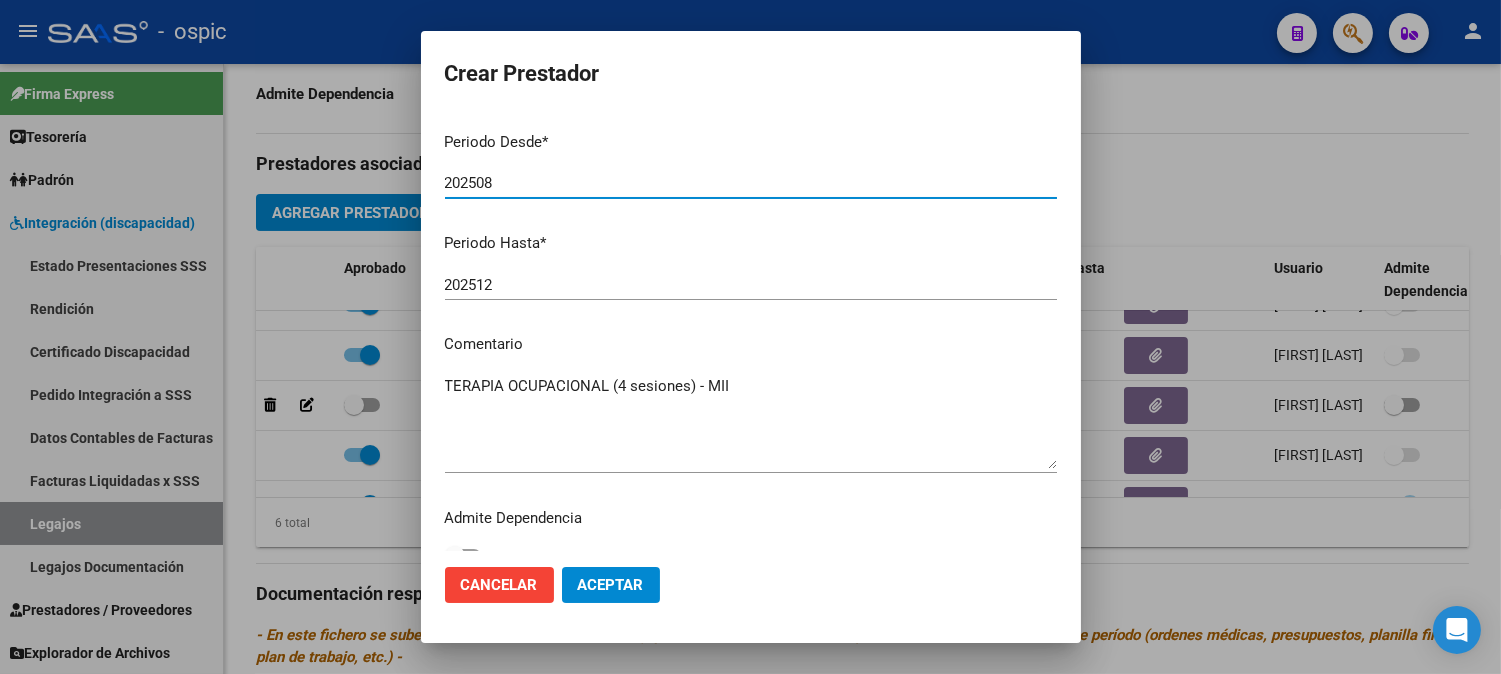 click on "Aceptar" 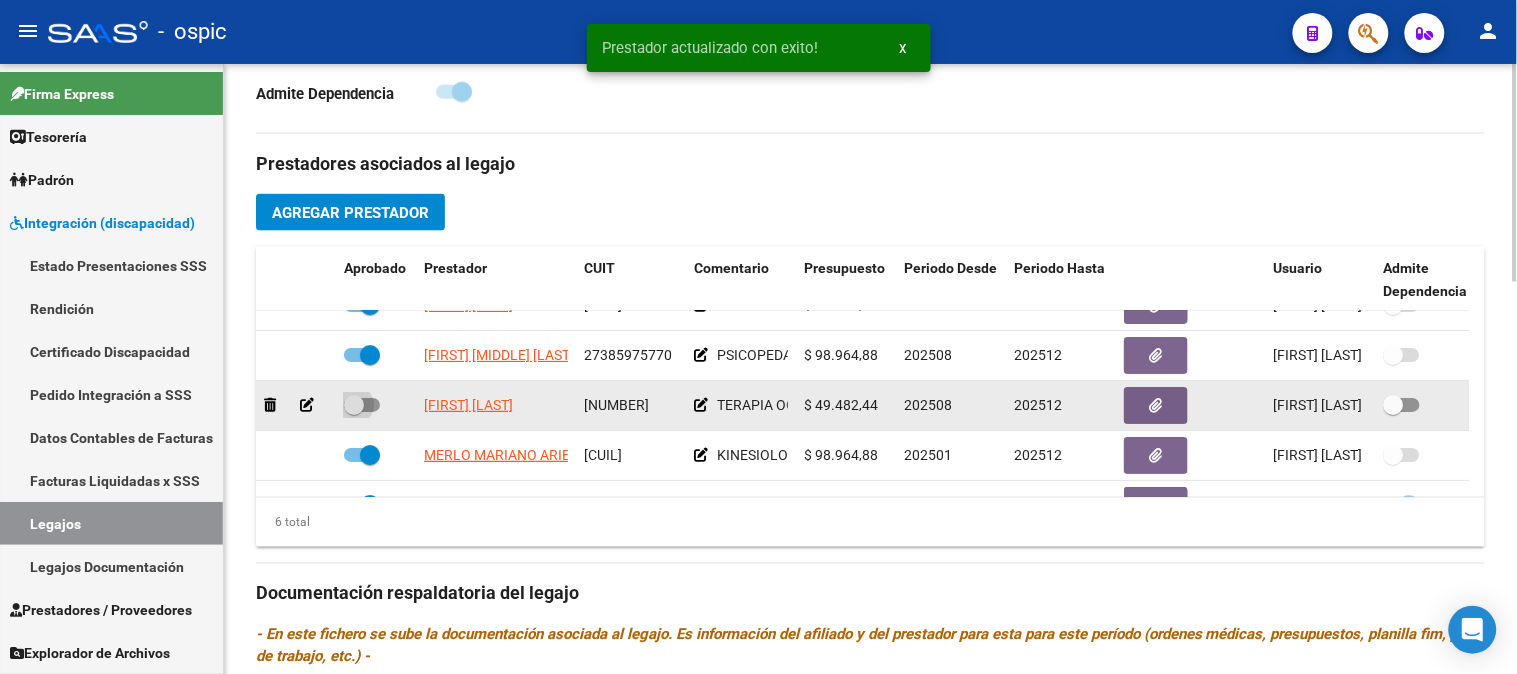 click at bounding box center [354, 405] 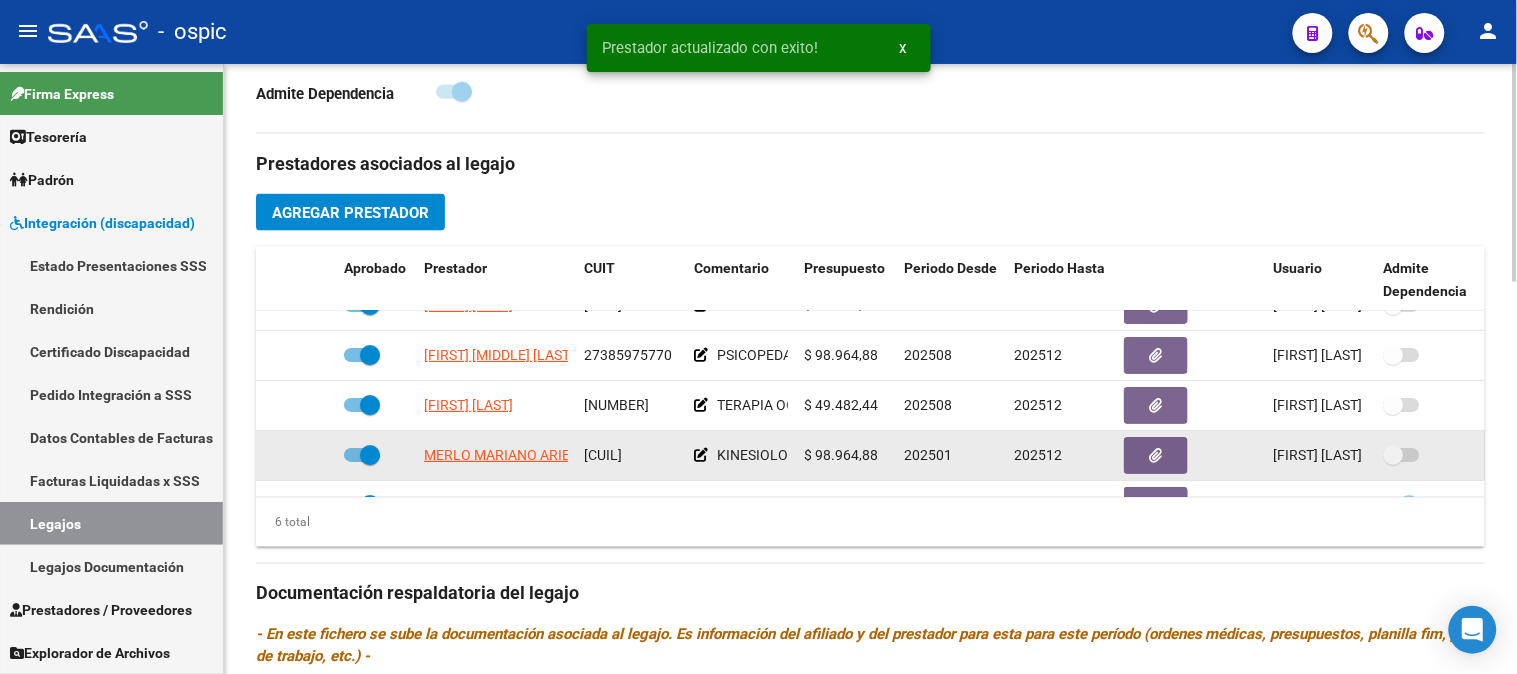 click at bounding box center (370, 455) 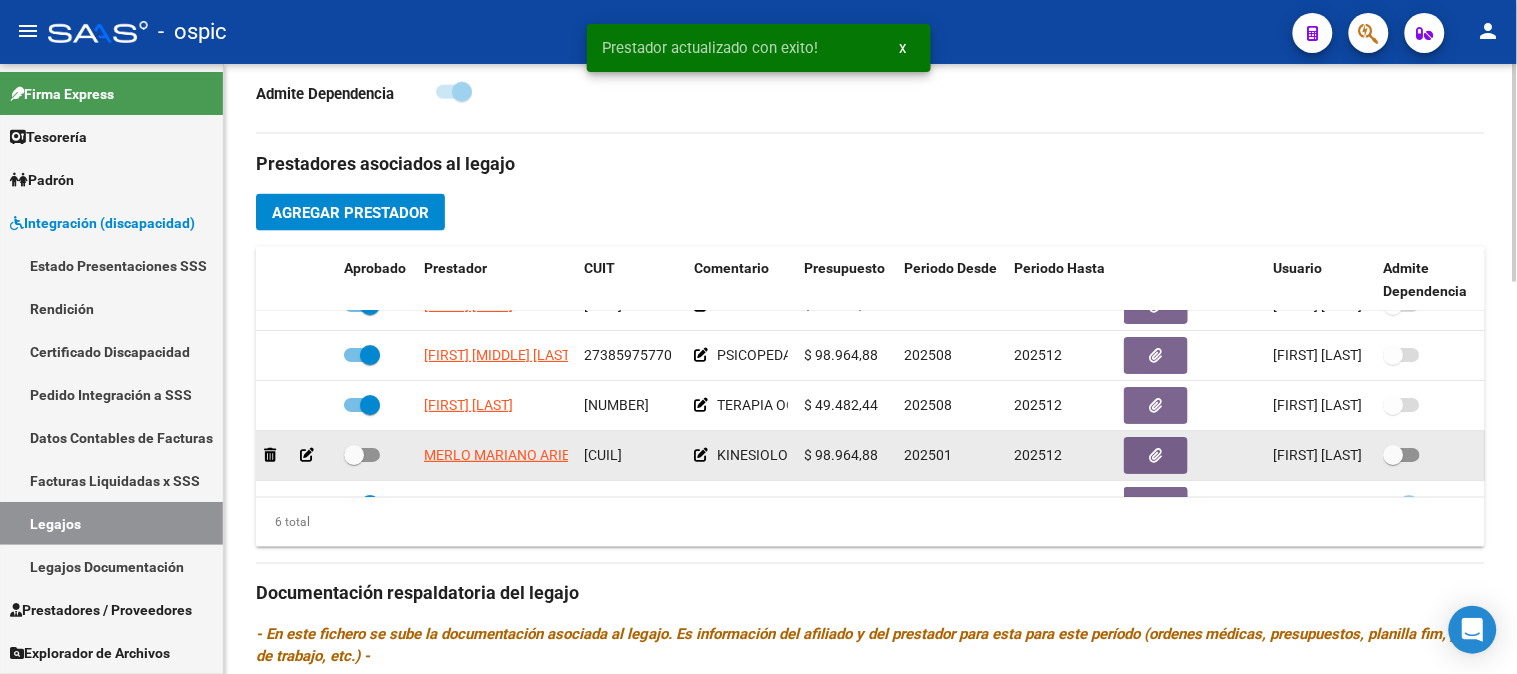click 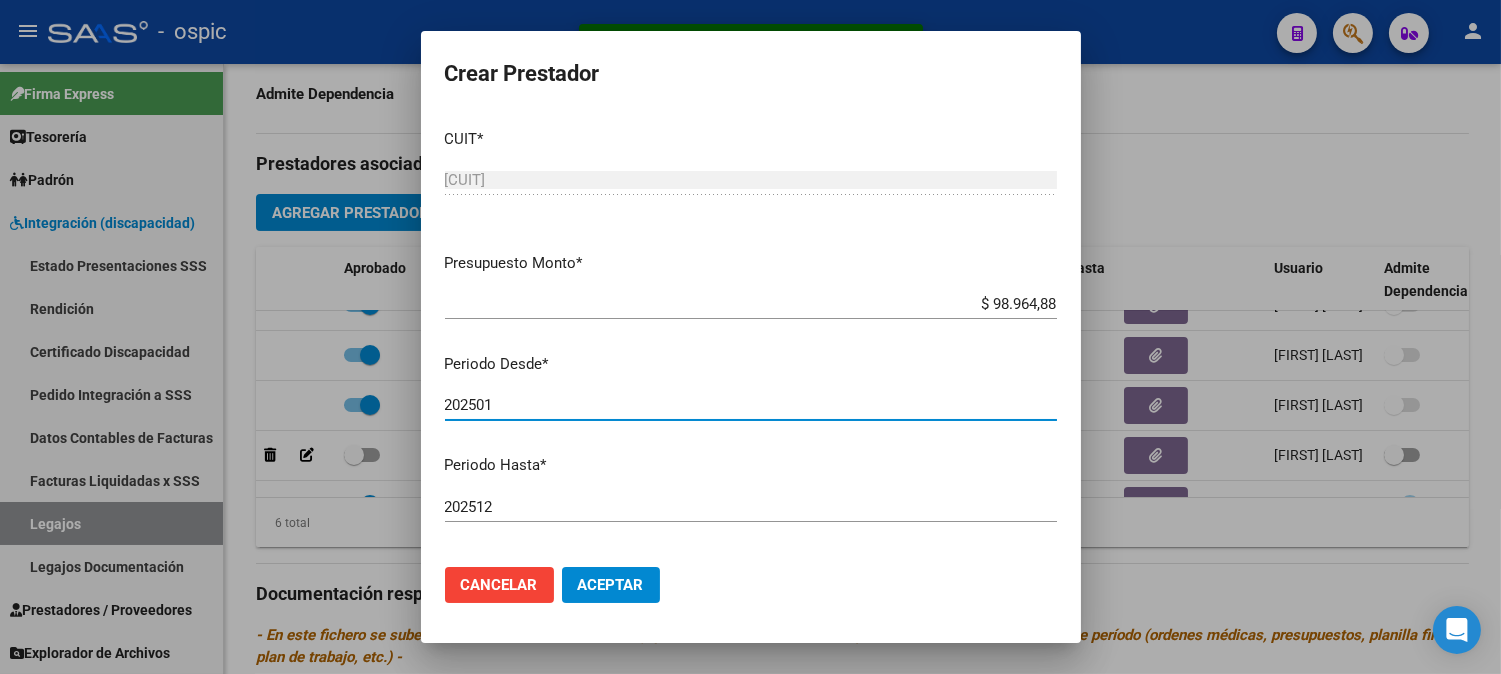 drag, startPoint x: 531, startPoint y: 410, endPoint x: 263, endPoint y: 412, distance: 268.00748 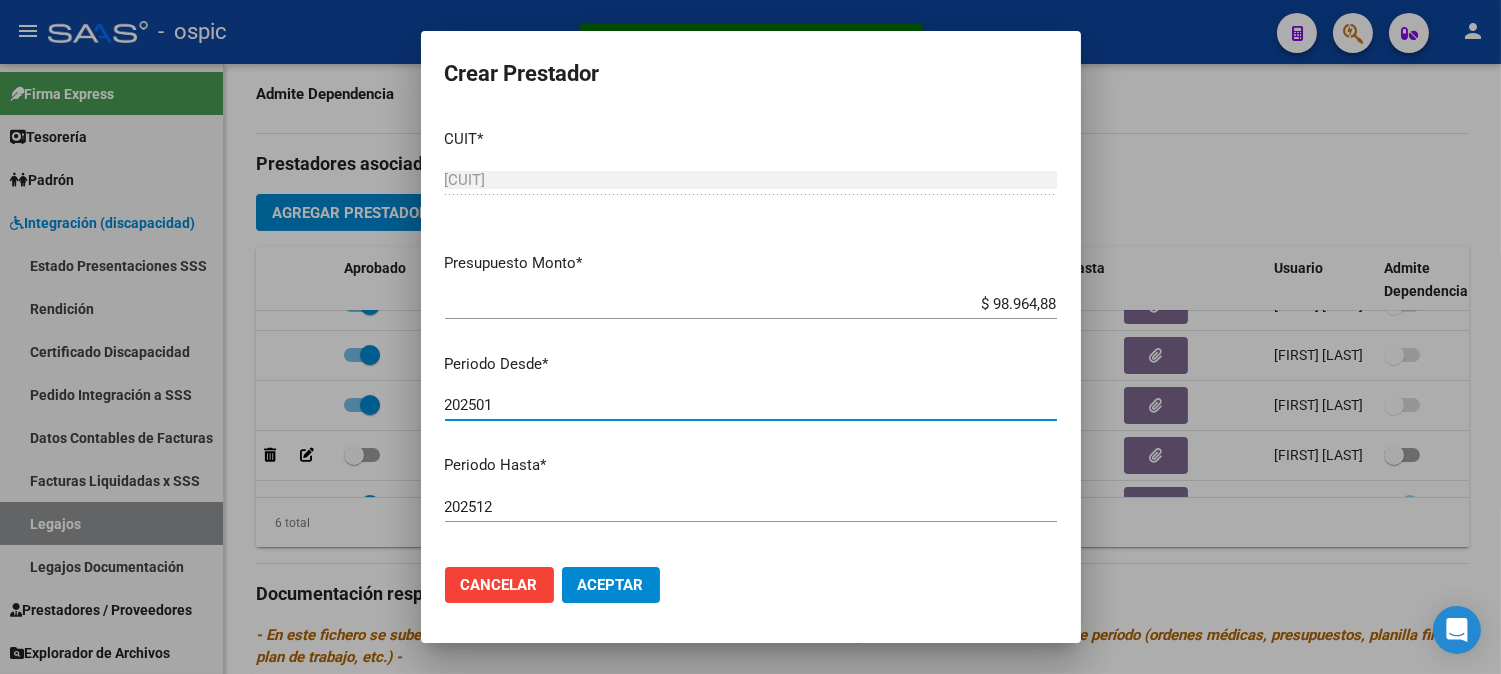 click on "Prestador actualizado con exito! x Crear Prestador CUIT  *   [CUIT] Ingresar CUIT  ARCA Padrón    Presupuesto Monto  *   $ [AMOUNT] Ingresar el monto  Periodo Desde  *   [DATE] Ingresar el periodo  Periodo Hasta  *   [DATE] Ingresar el periodo  Comentario    KINESIOLOGIA ([NUMBER] sesiones) - MII Ingresar el comentario  Admite Dependencia   Cancelar Aceptar" at bounding box center [750, 337] 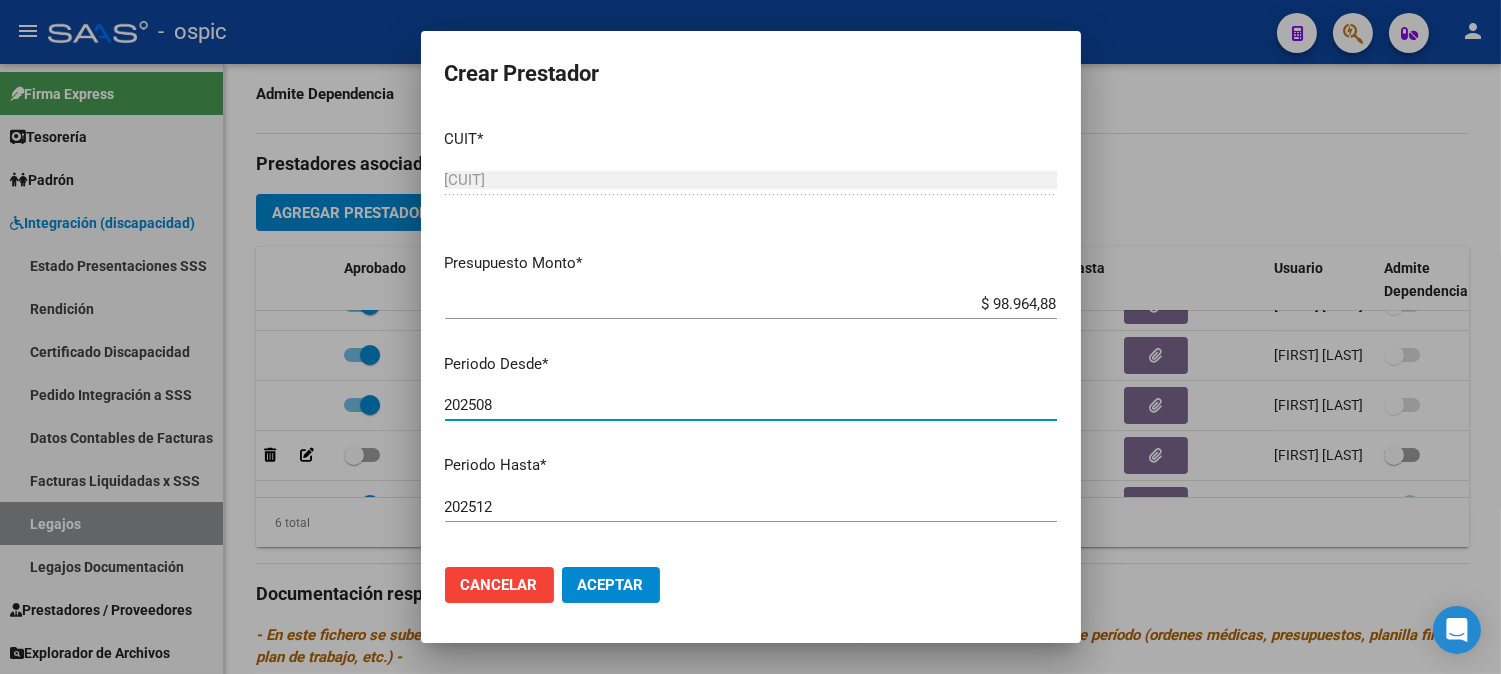 type on "202508" 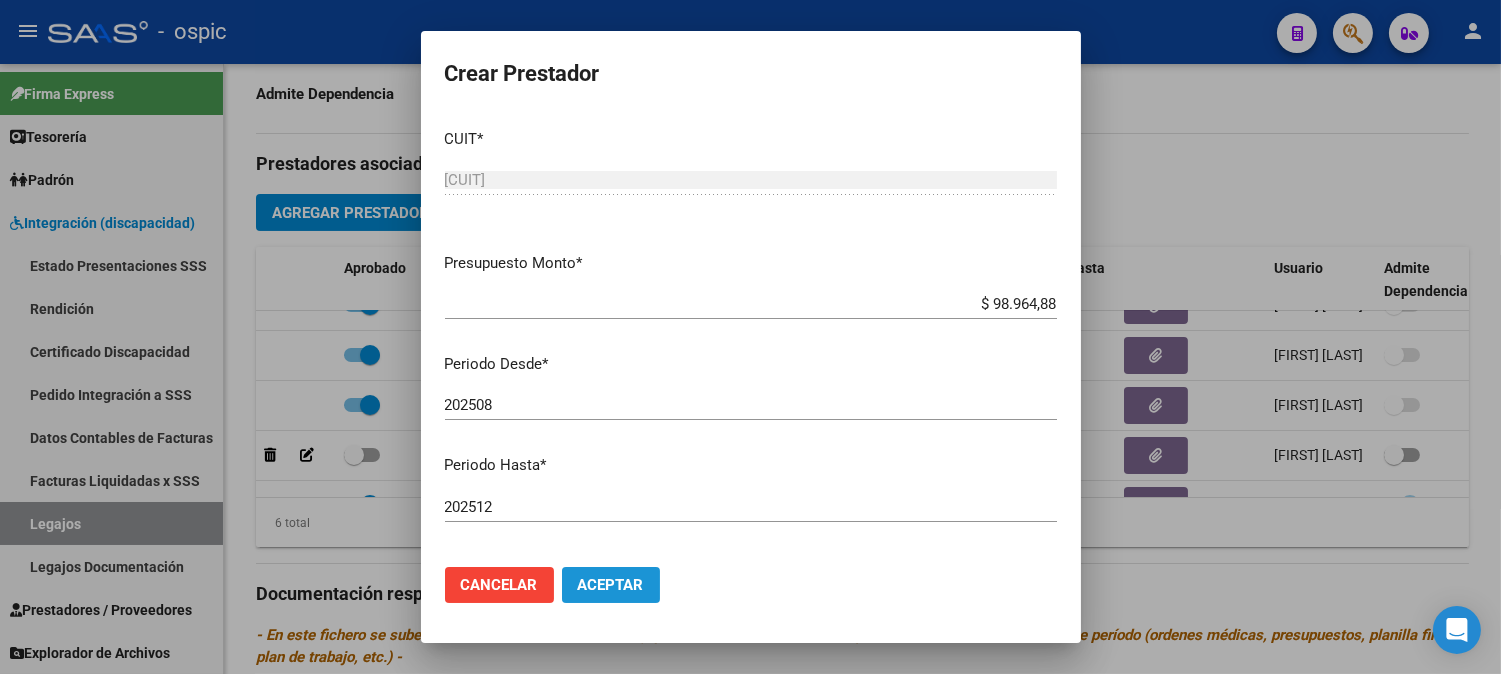 click on "Aceptar" 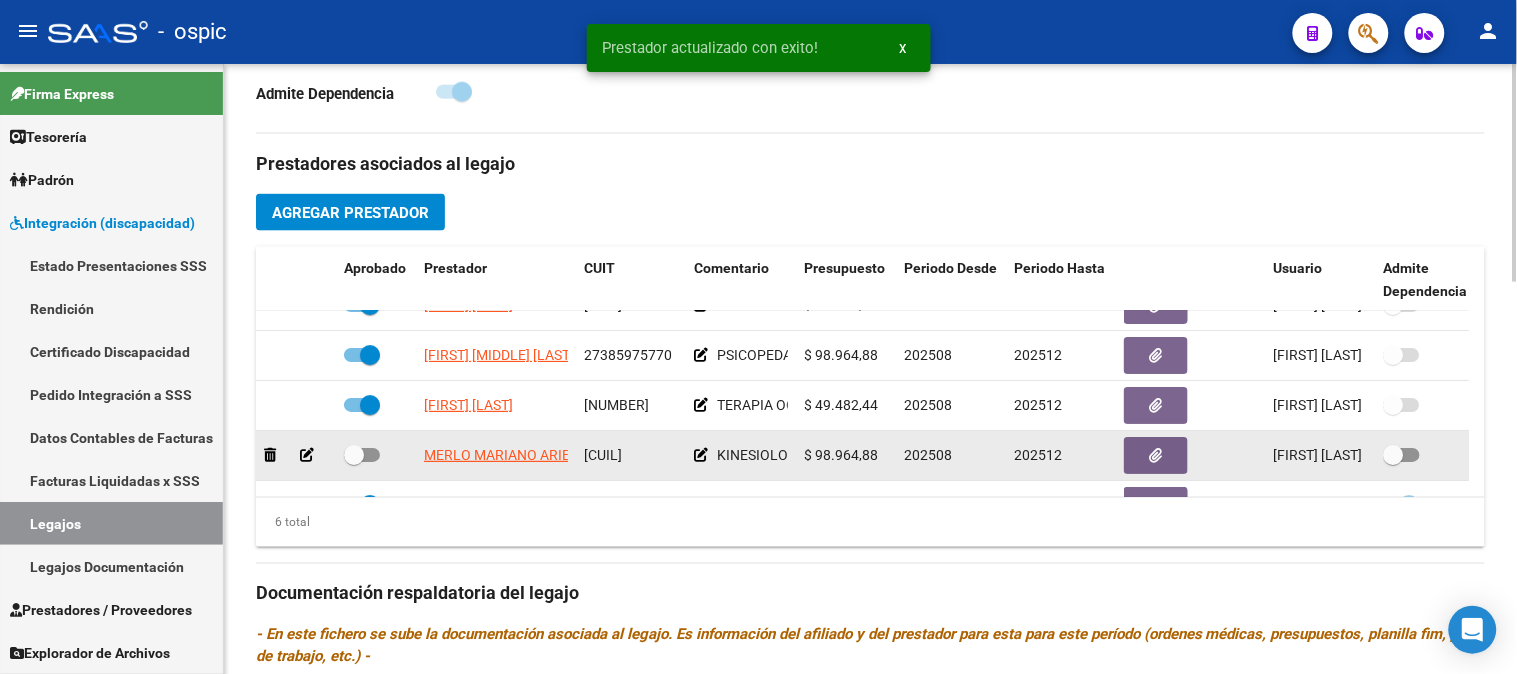 click at bounding box center [354, 455] 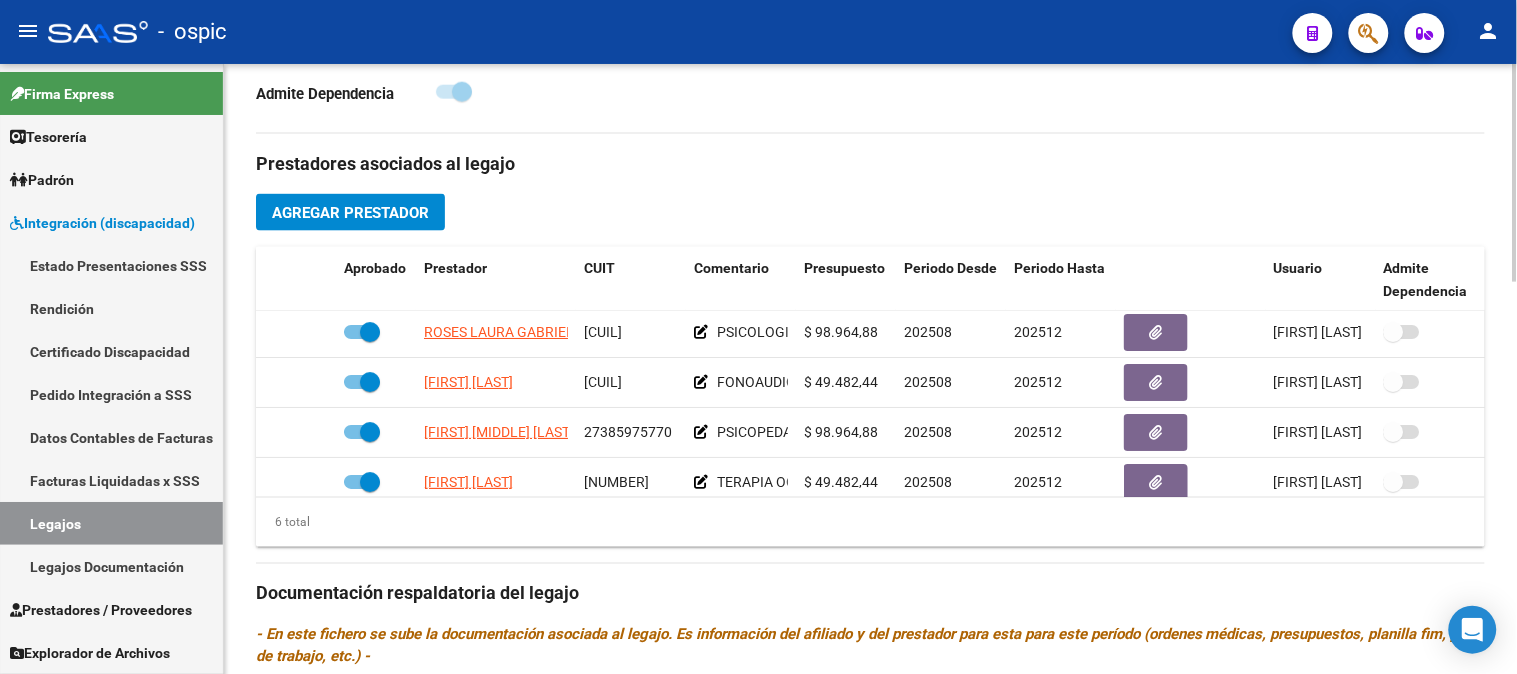scroll, scrollTop: 0, scrollLeft: 0, axis: both 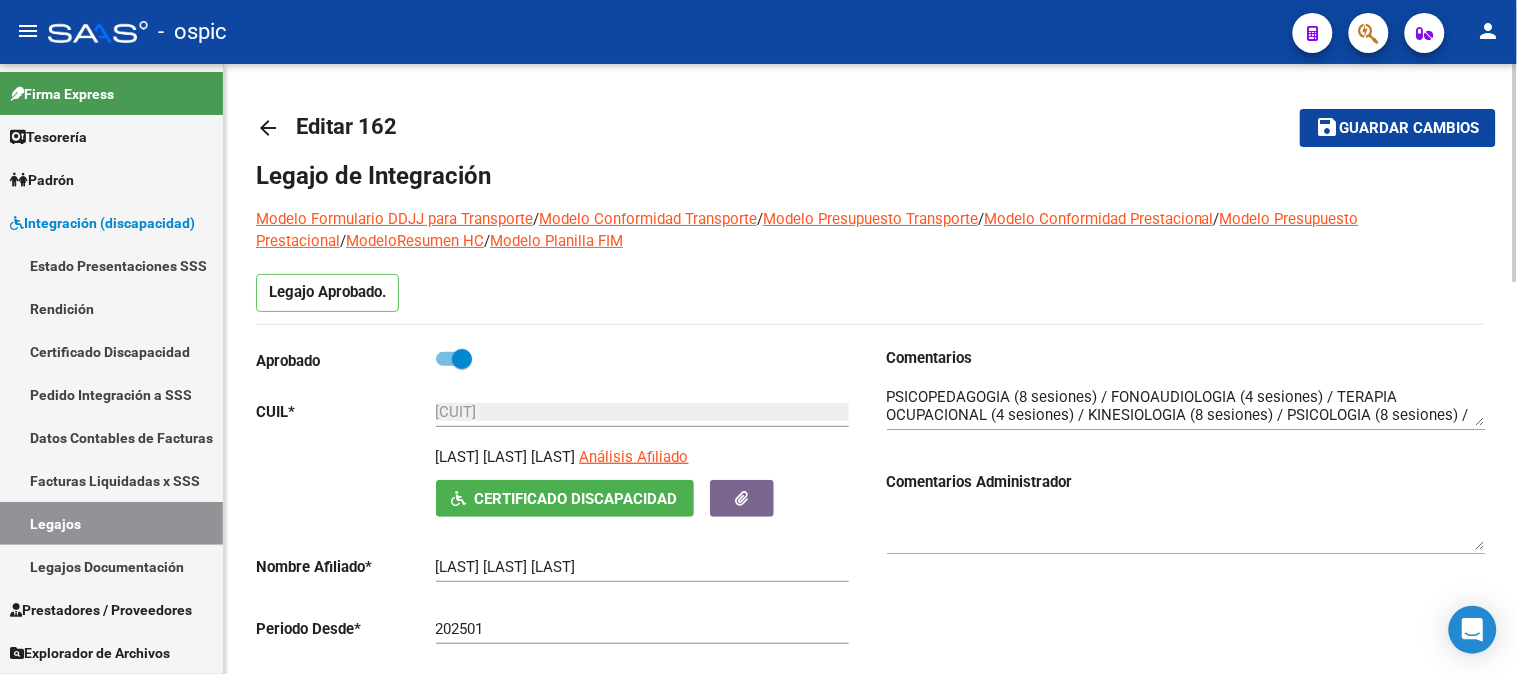 click 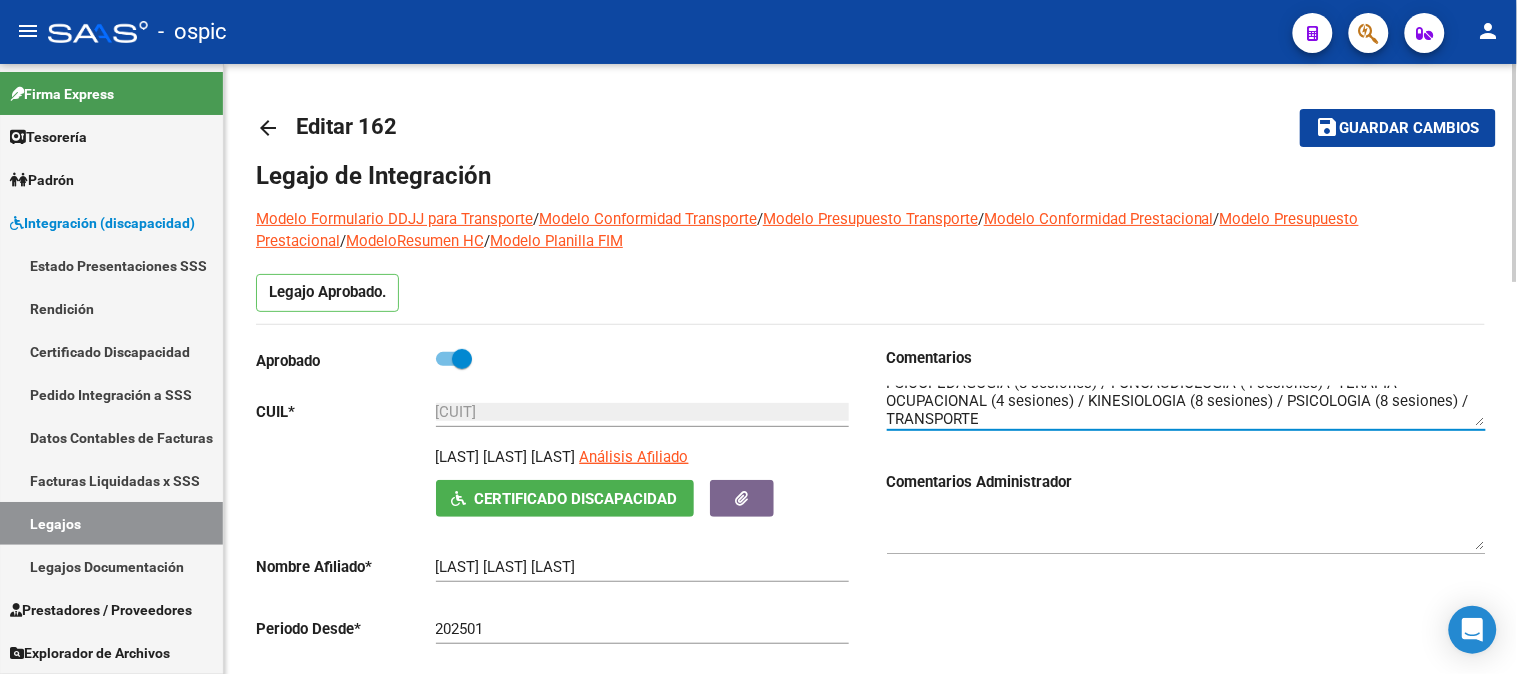 scroll, scrollTop: 17, scrollLeft: 0, axis: vertical 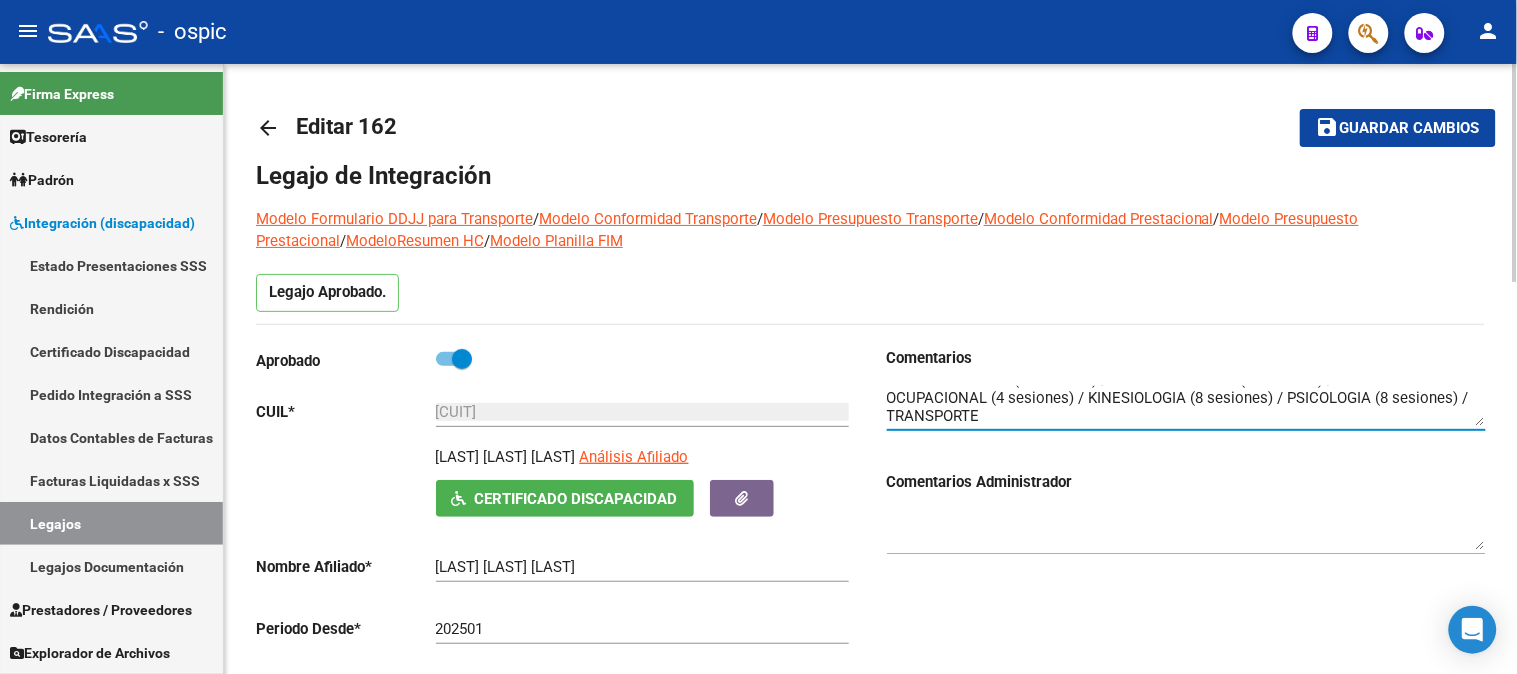 click 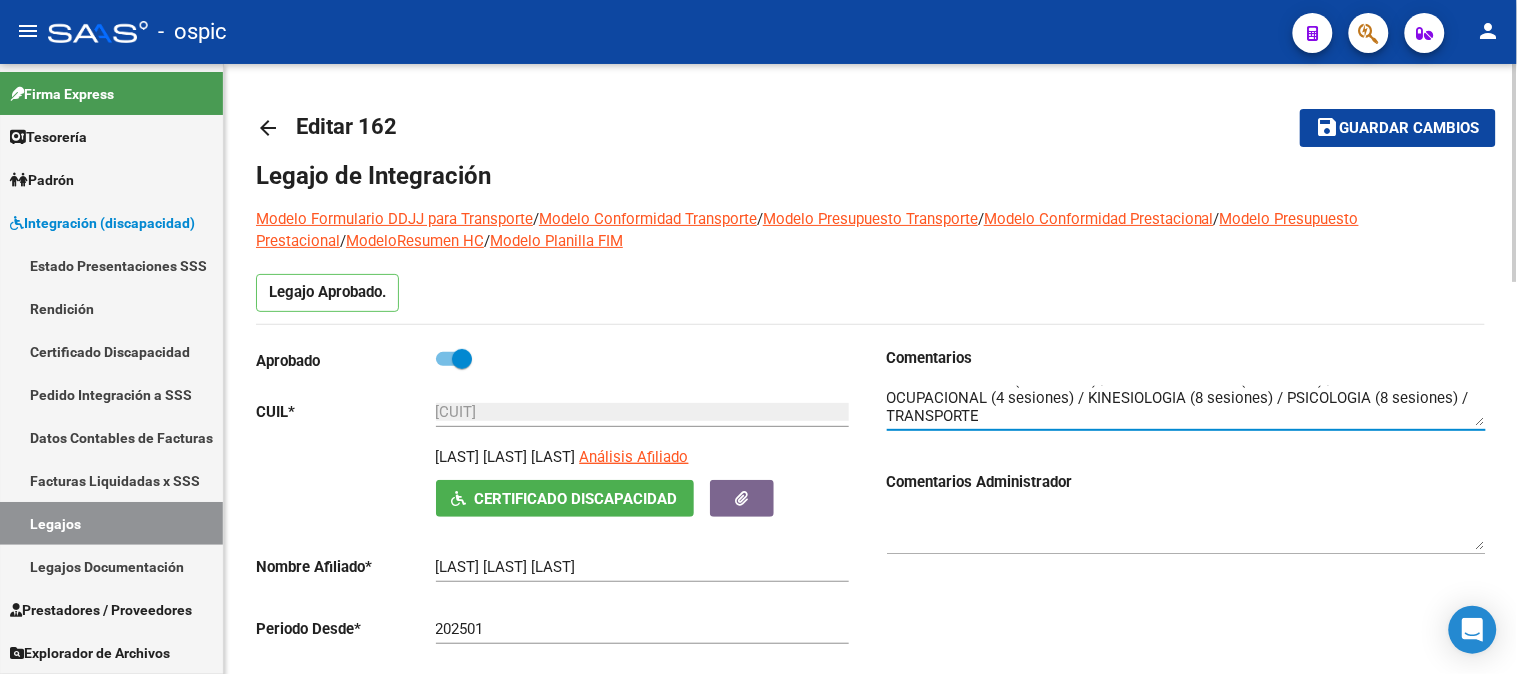click on "Guardar cambios" 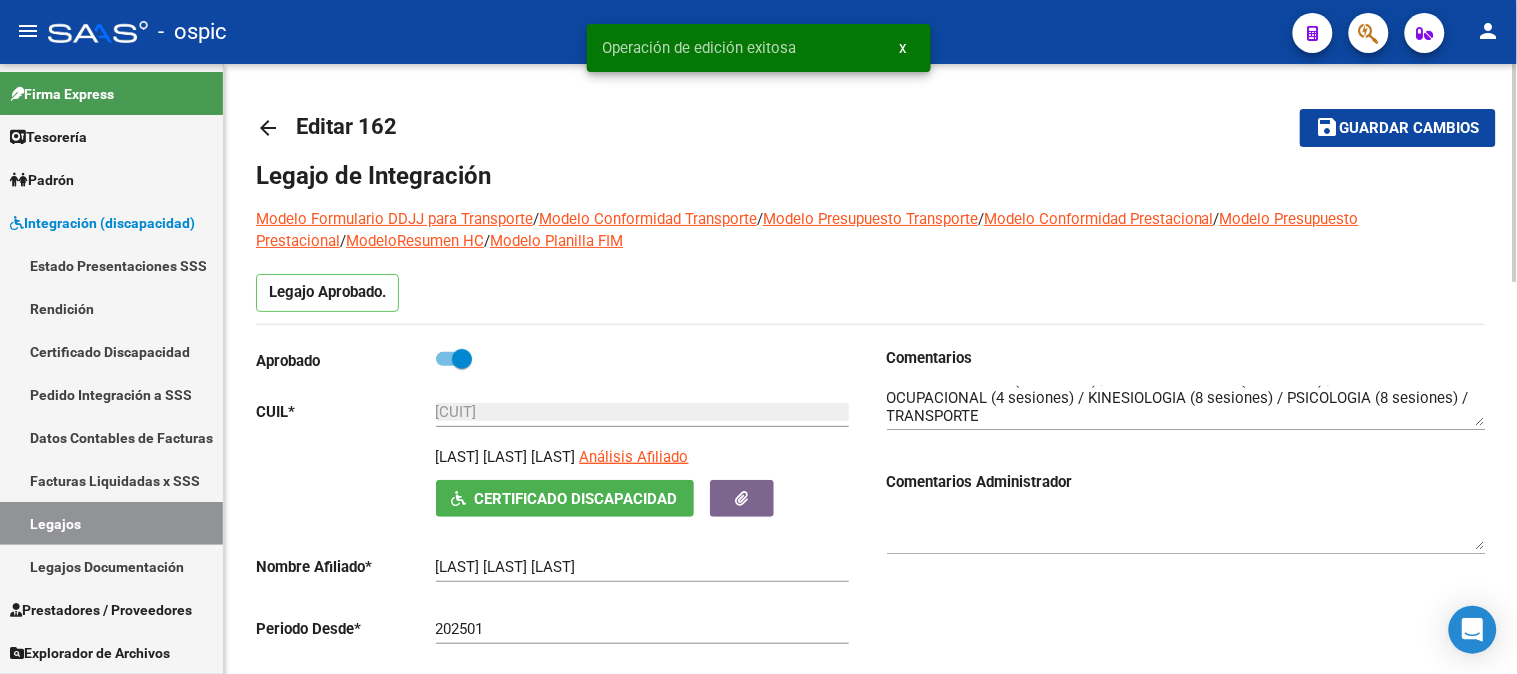 click on "arrow_back" 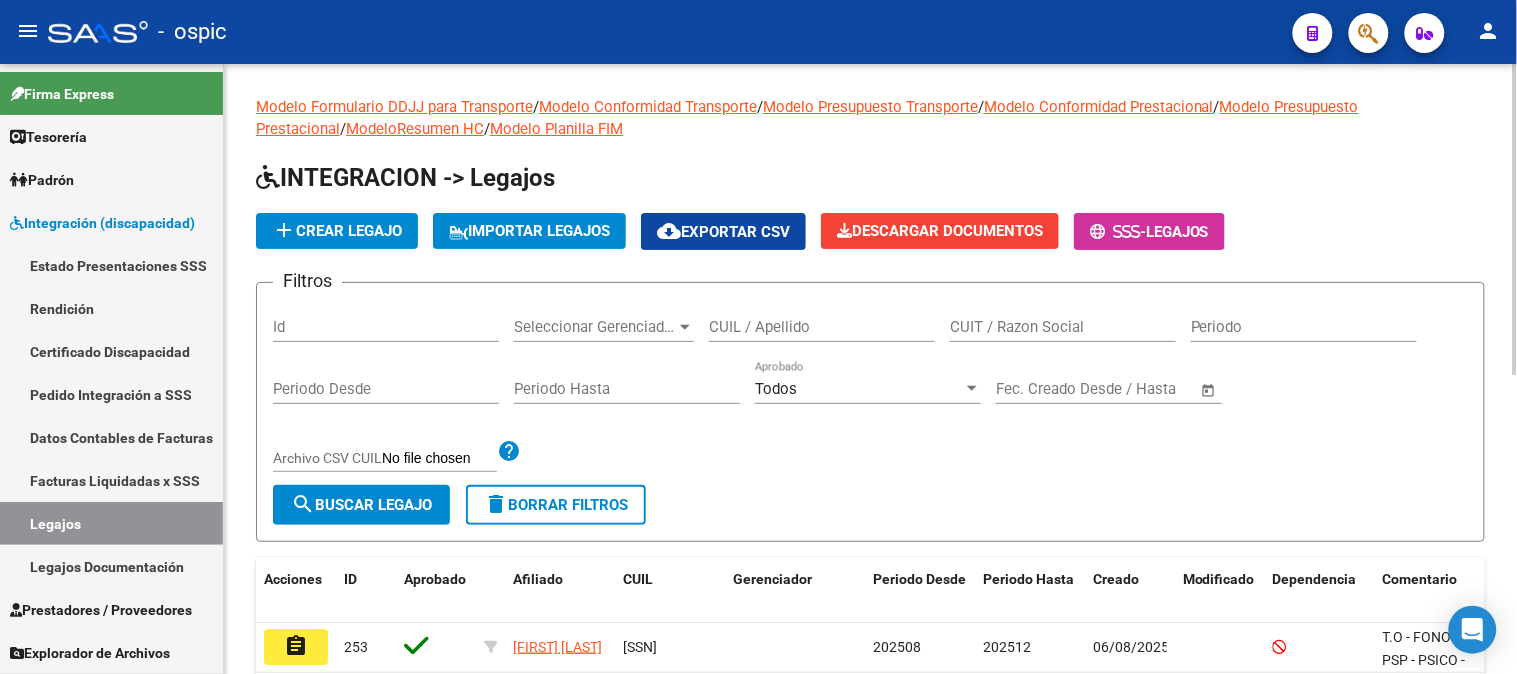 click on "CUIL / Apellido" 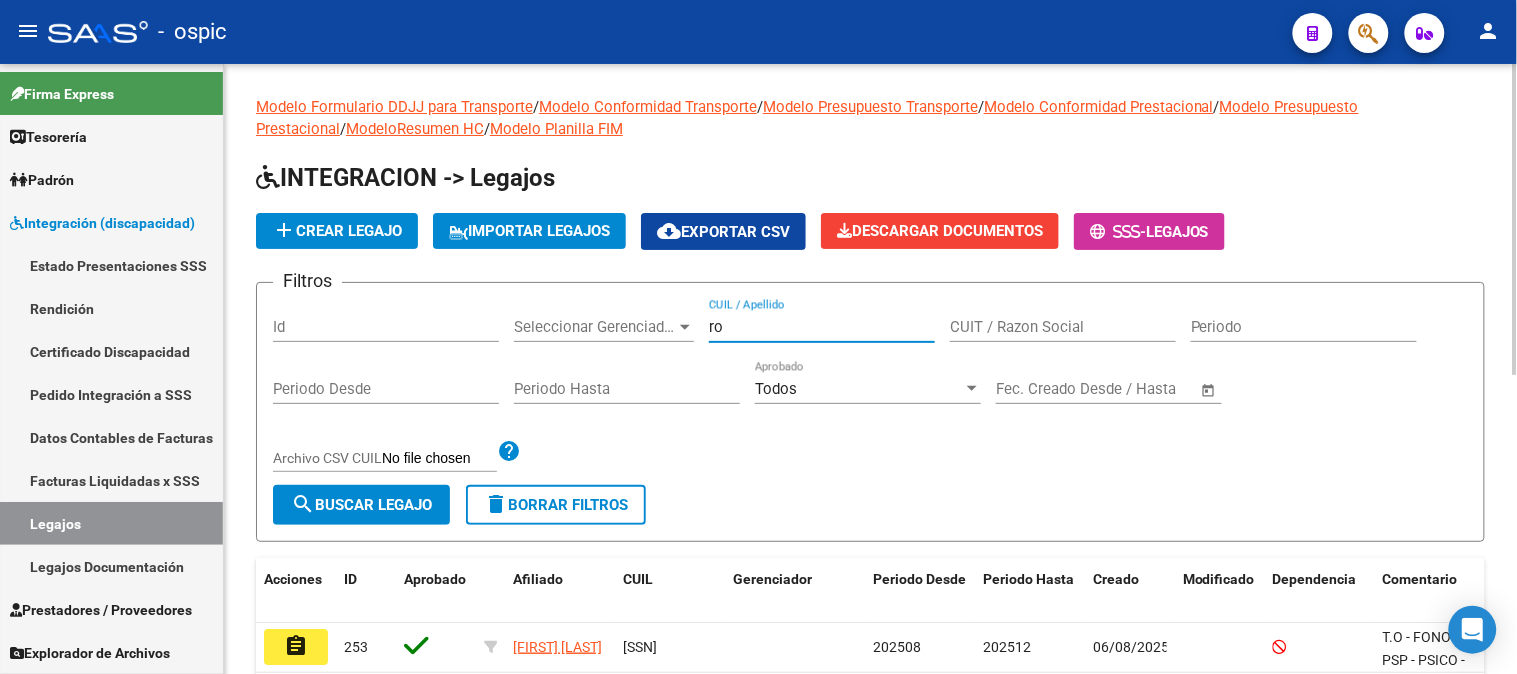 type on "r" 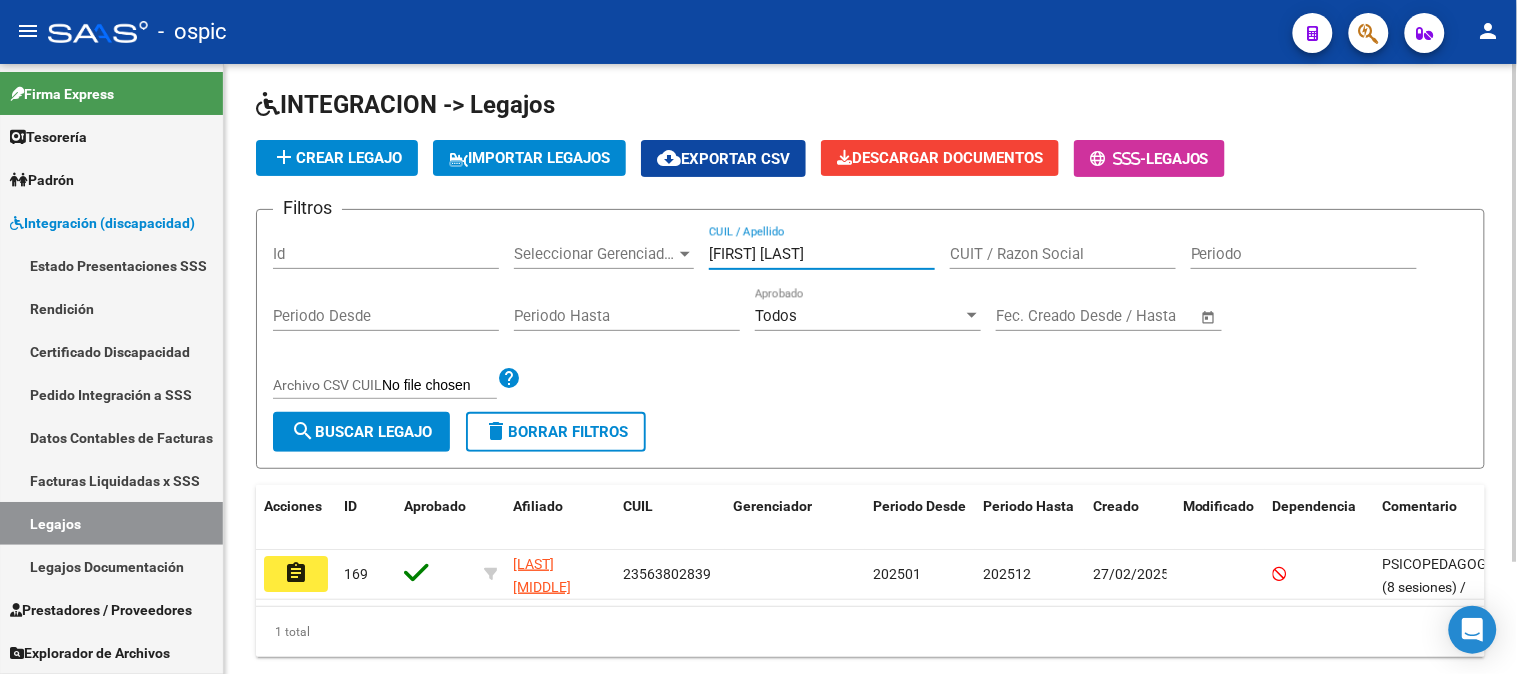 scroll, scrollTop: 111, scrollLeft: 0, axis: vertical 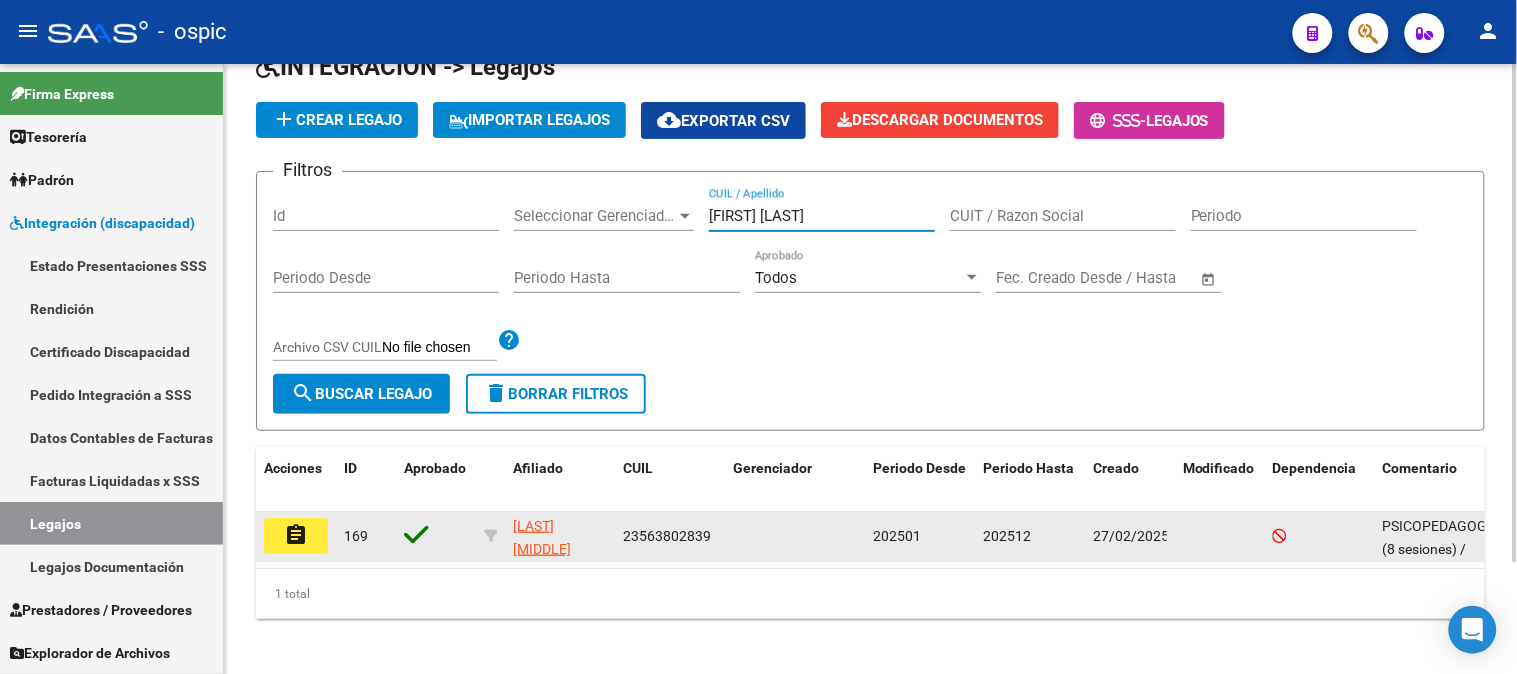 type on "[FIRST] [LAST]" 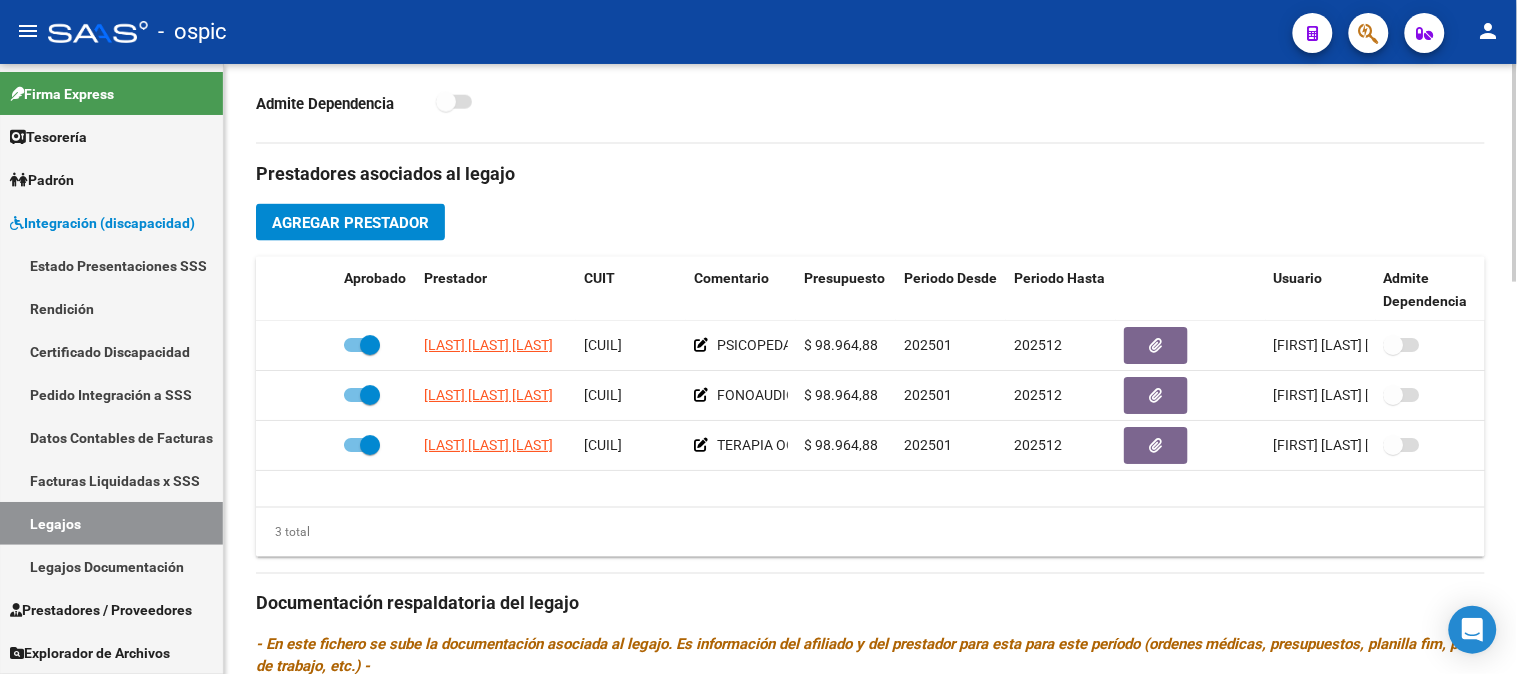 scroll, scrollTop: 666, scrollLeft: 0, axis: vertical 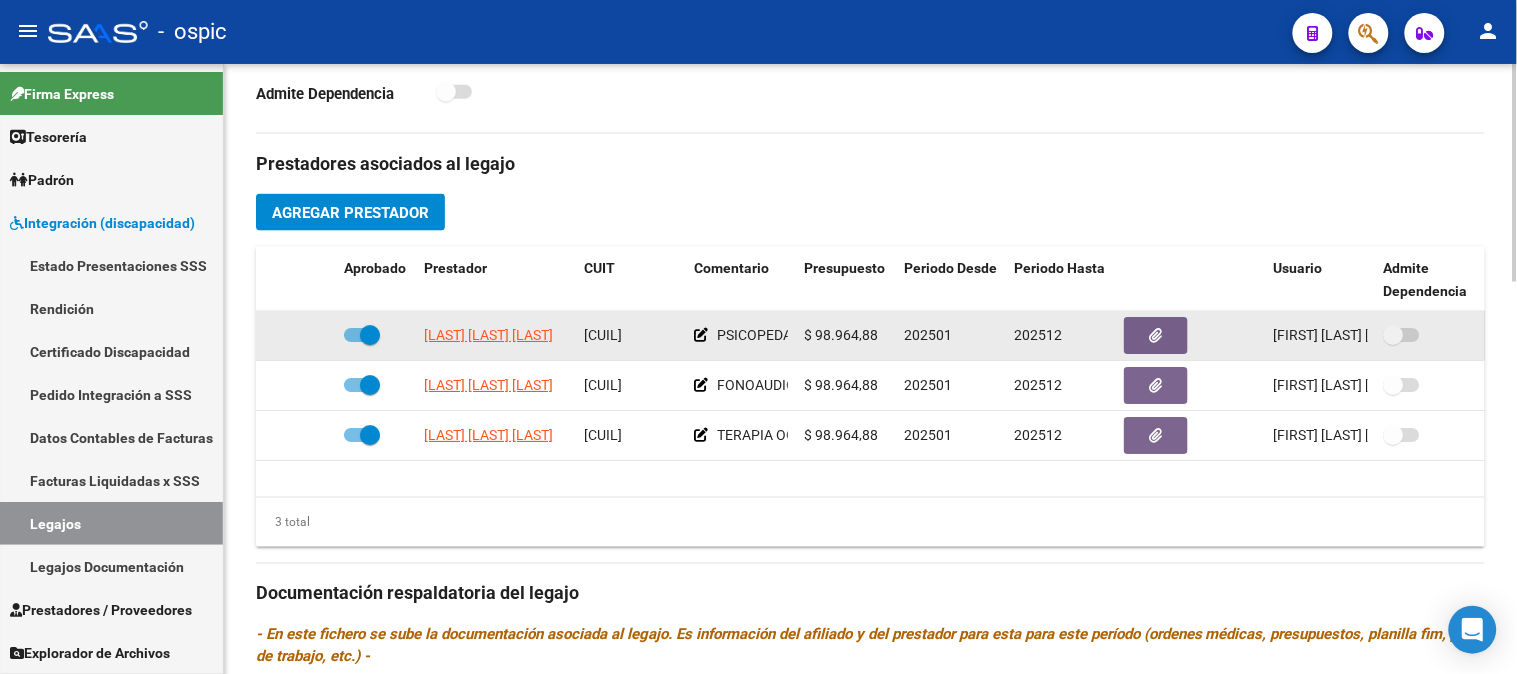click at bounding box center [370, 335] 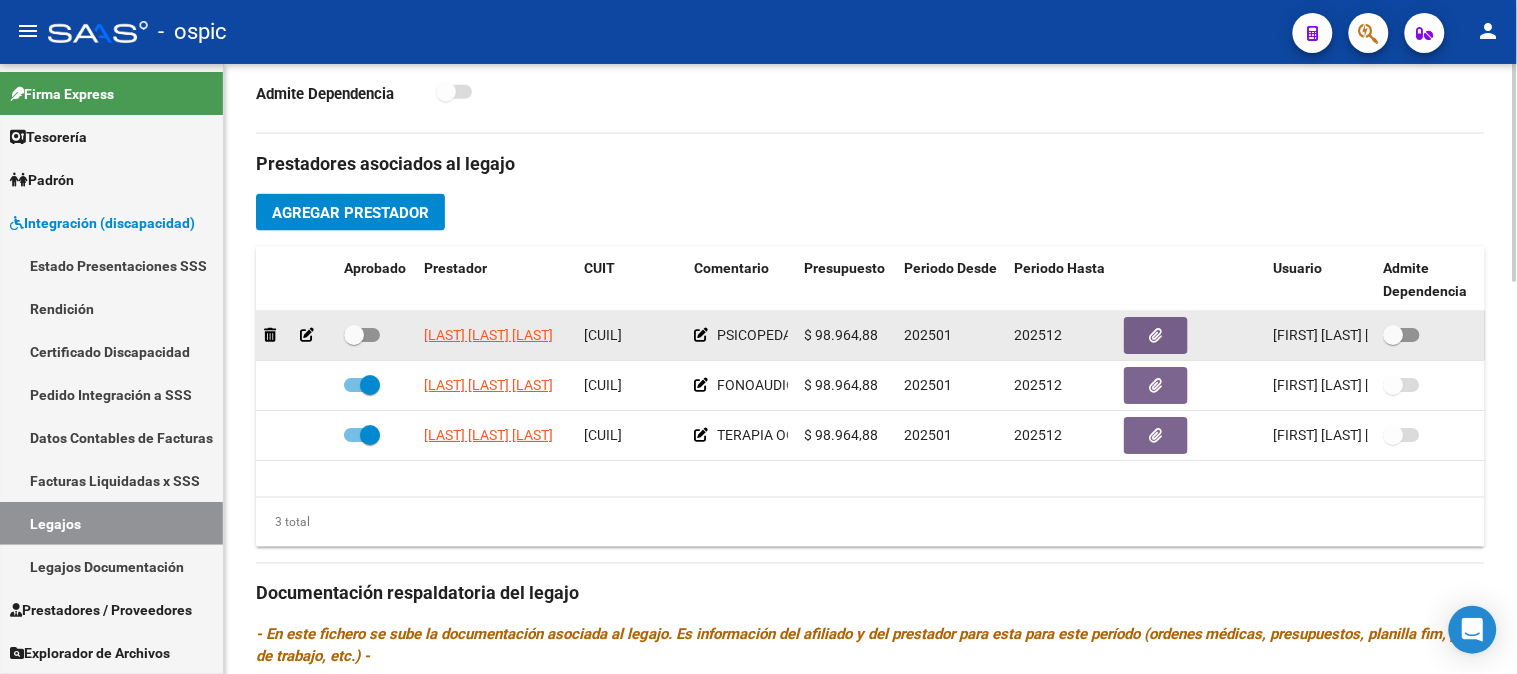 click 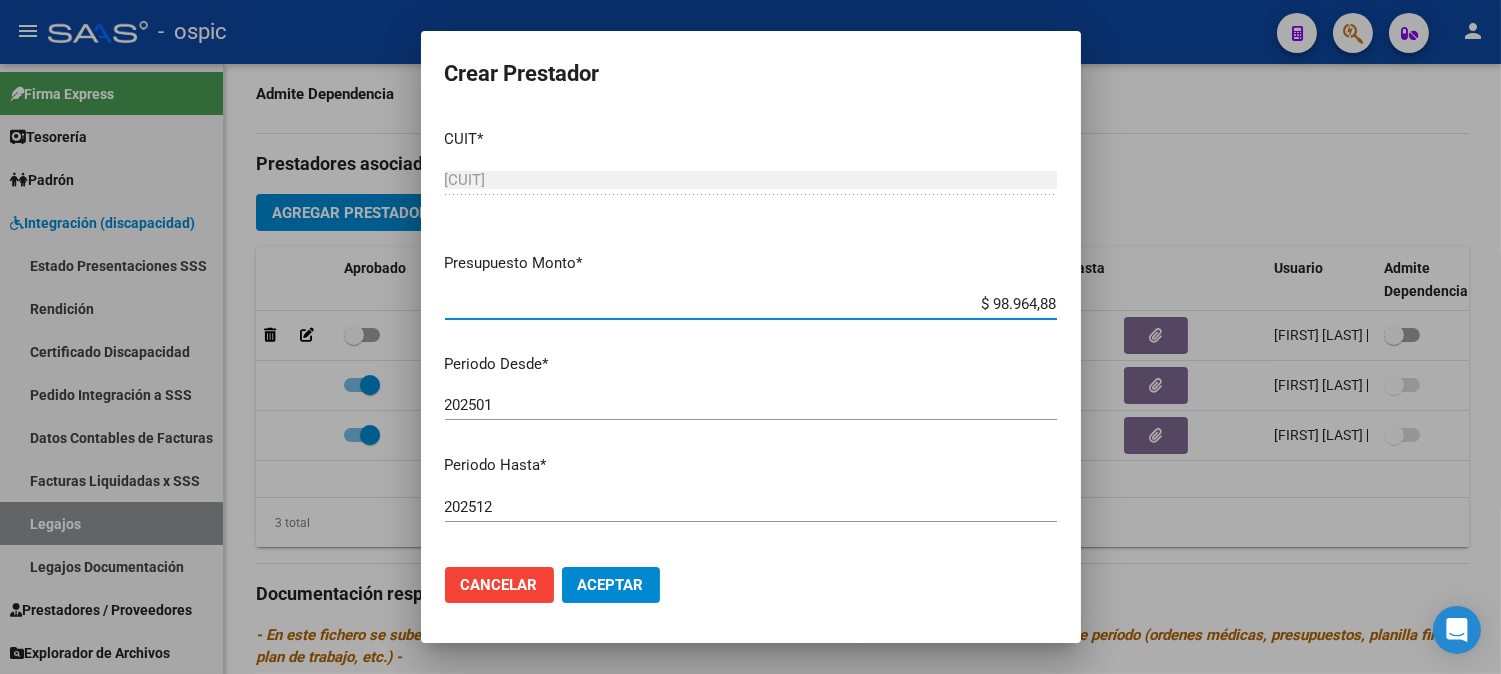click on "202512" at bounding box center (751, 507) 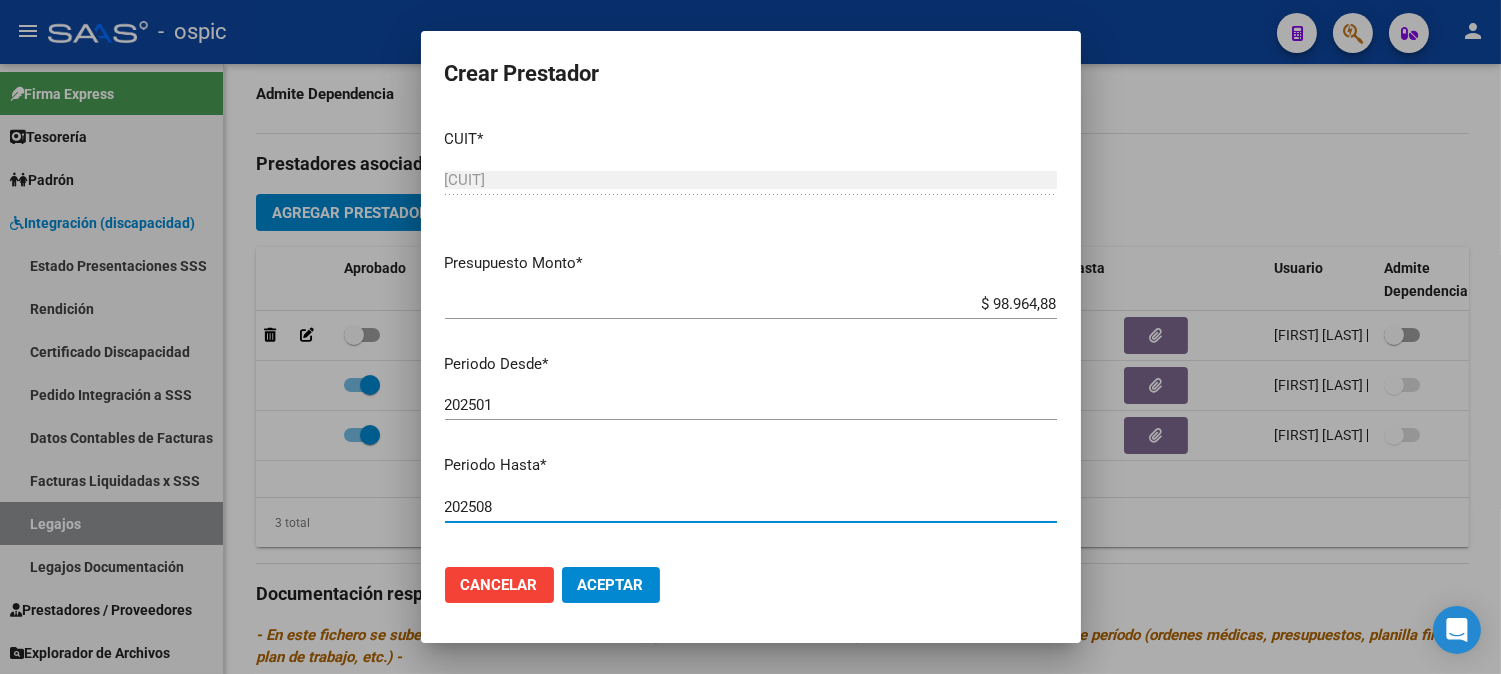 type on "202508" 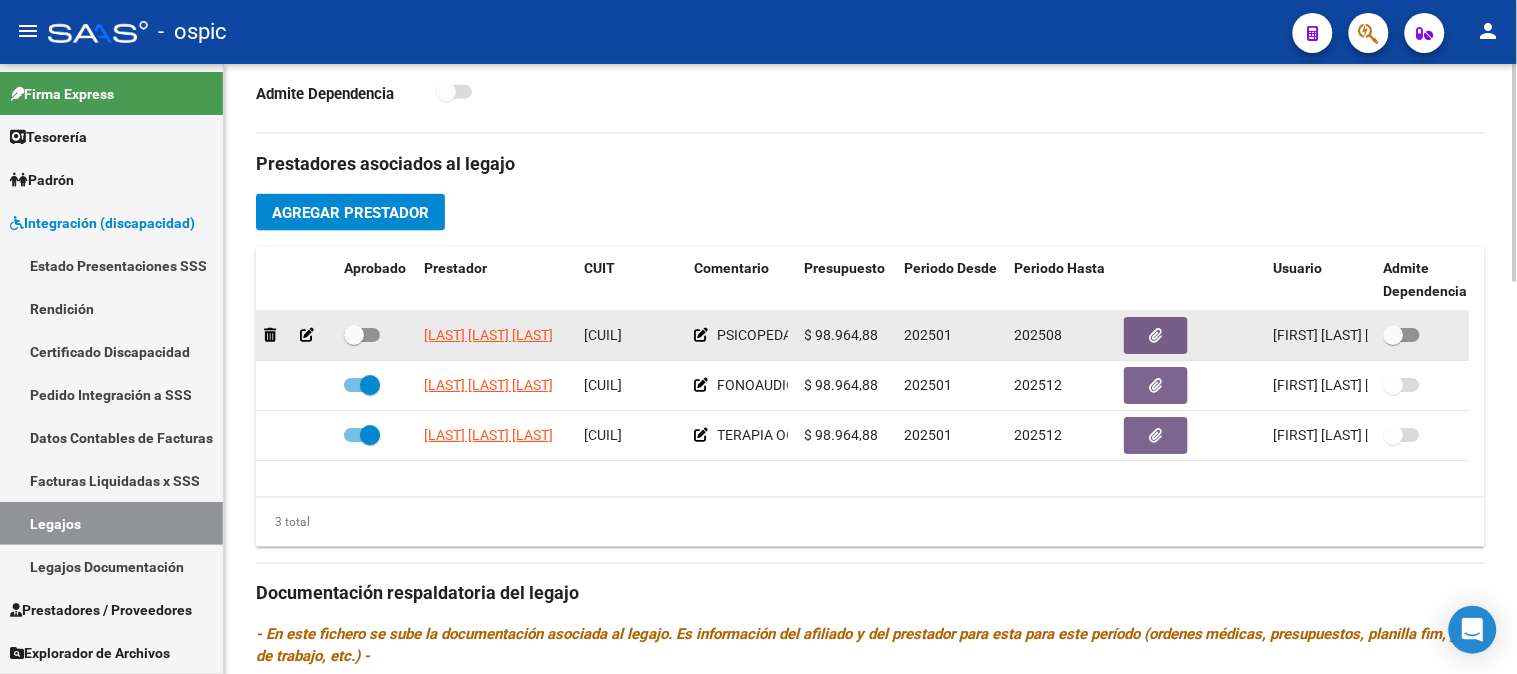 click at bounding box center (354, 335) 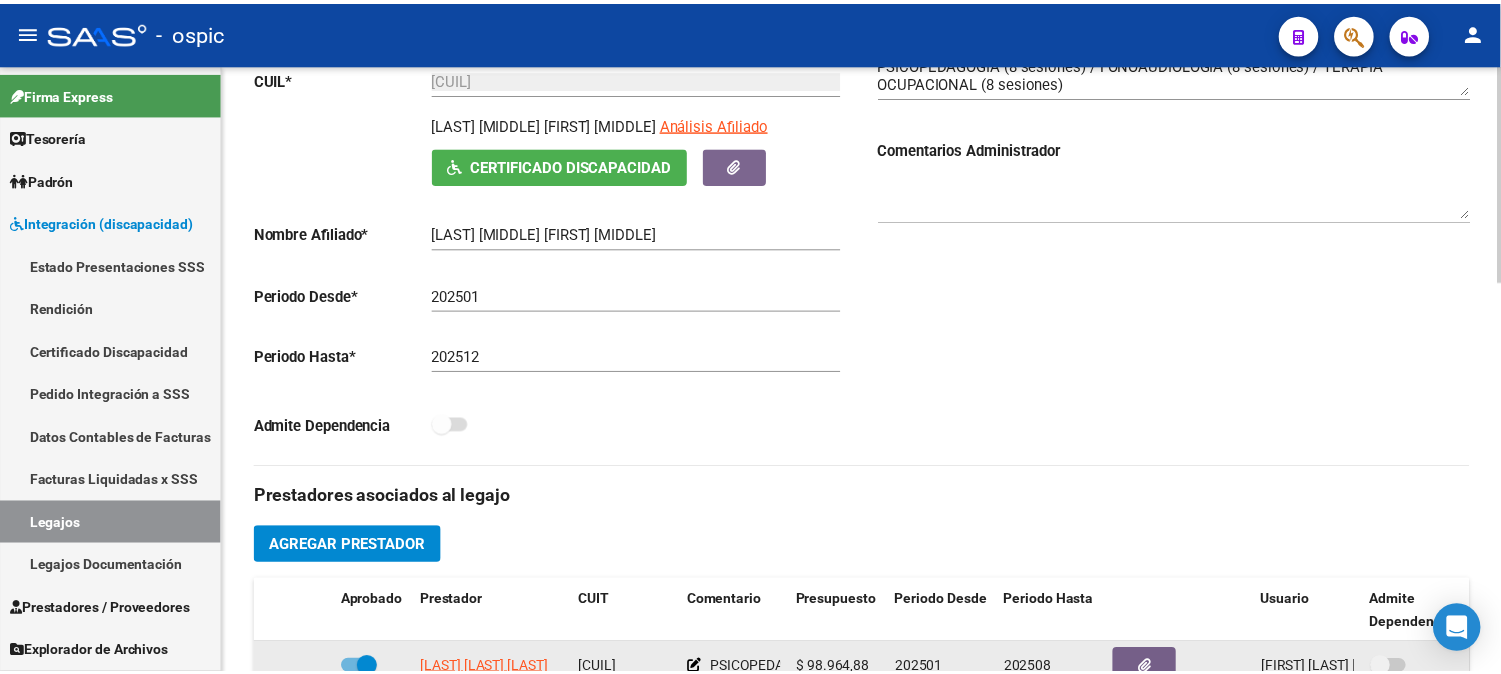 scroll, scrollTop: 555, scrollLeft: 0, axis: vertical 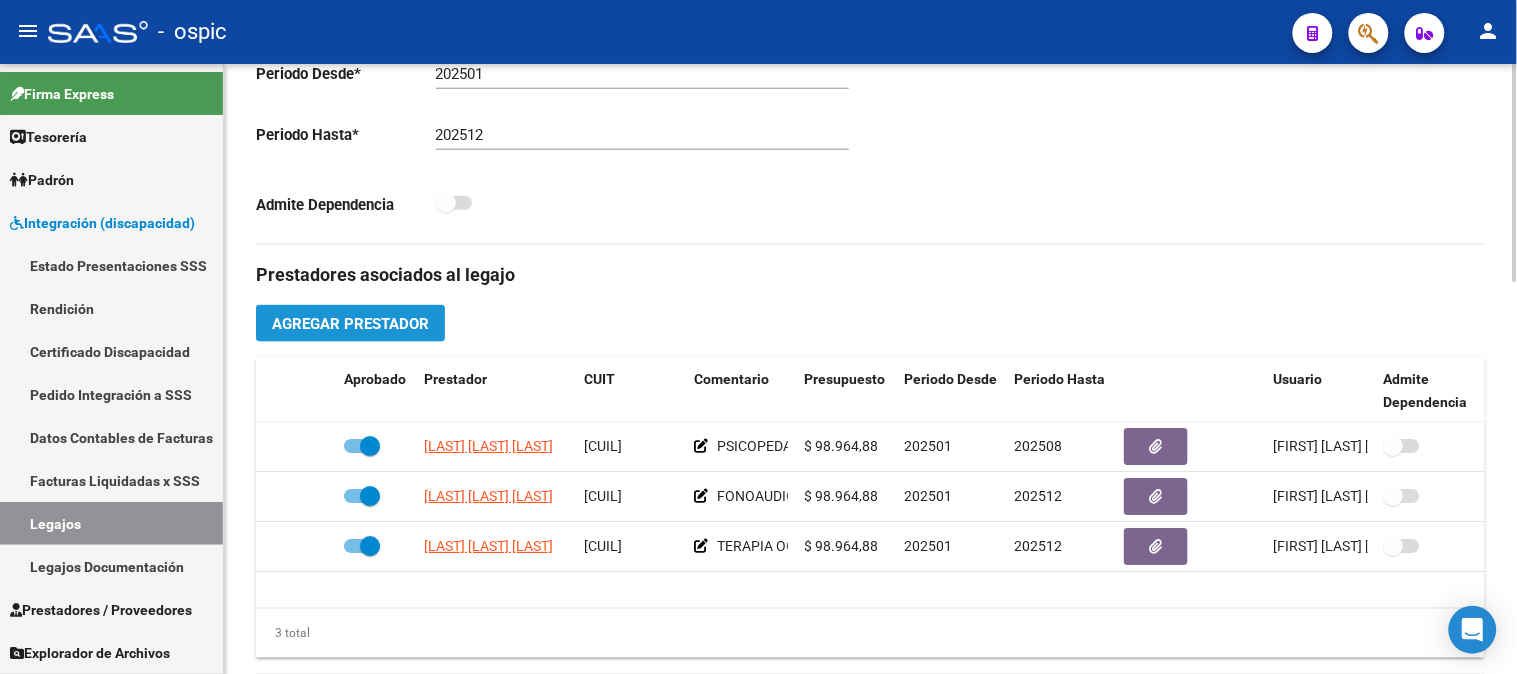click on "Agregar Prestador" 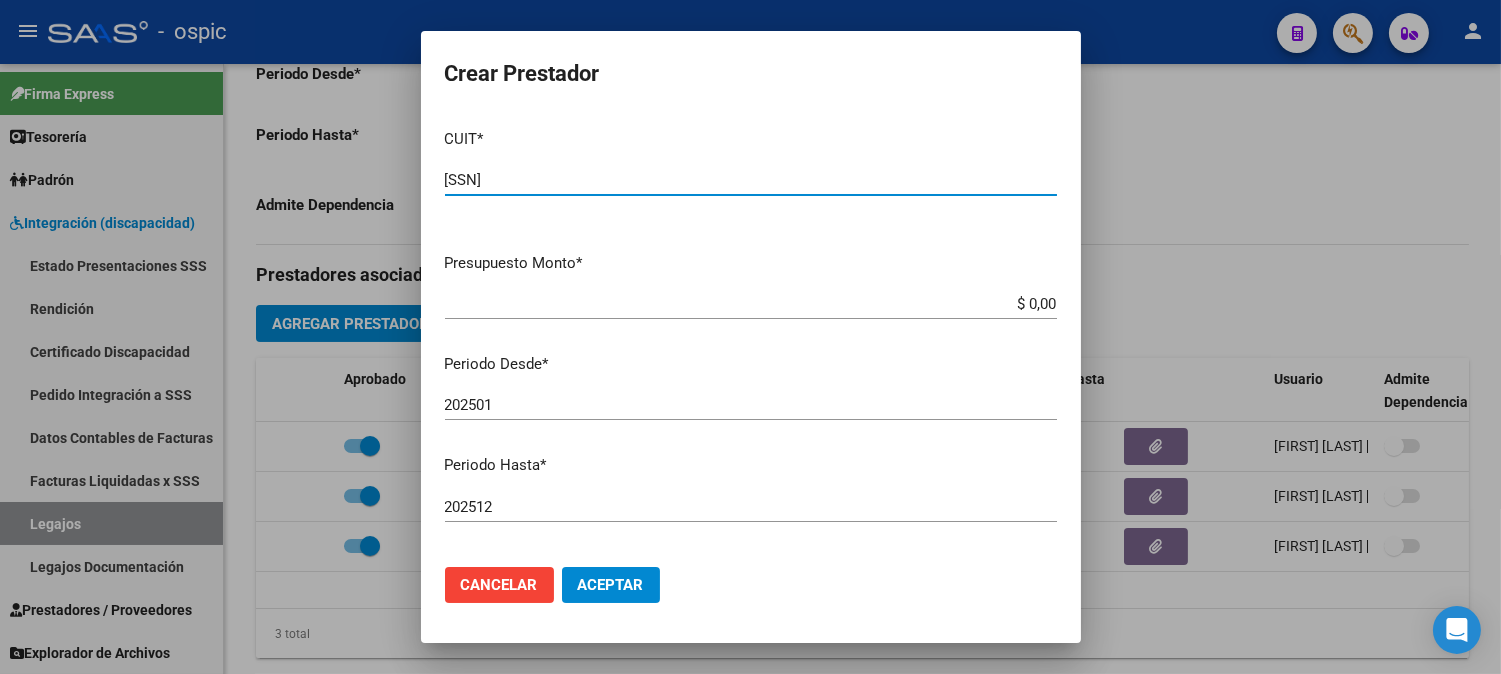 type on "[SSN]" 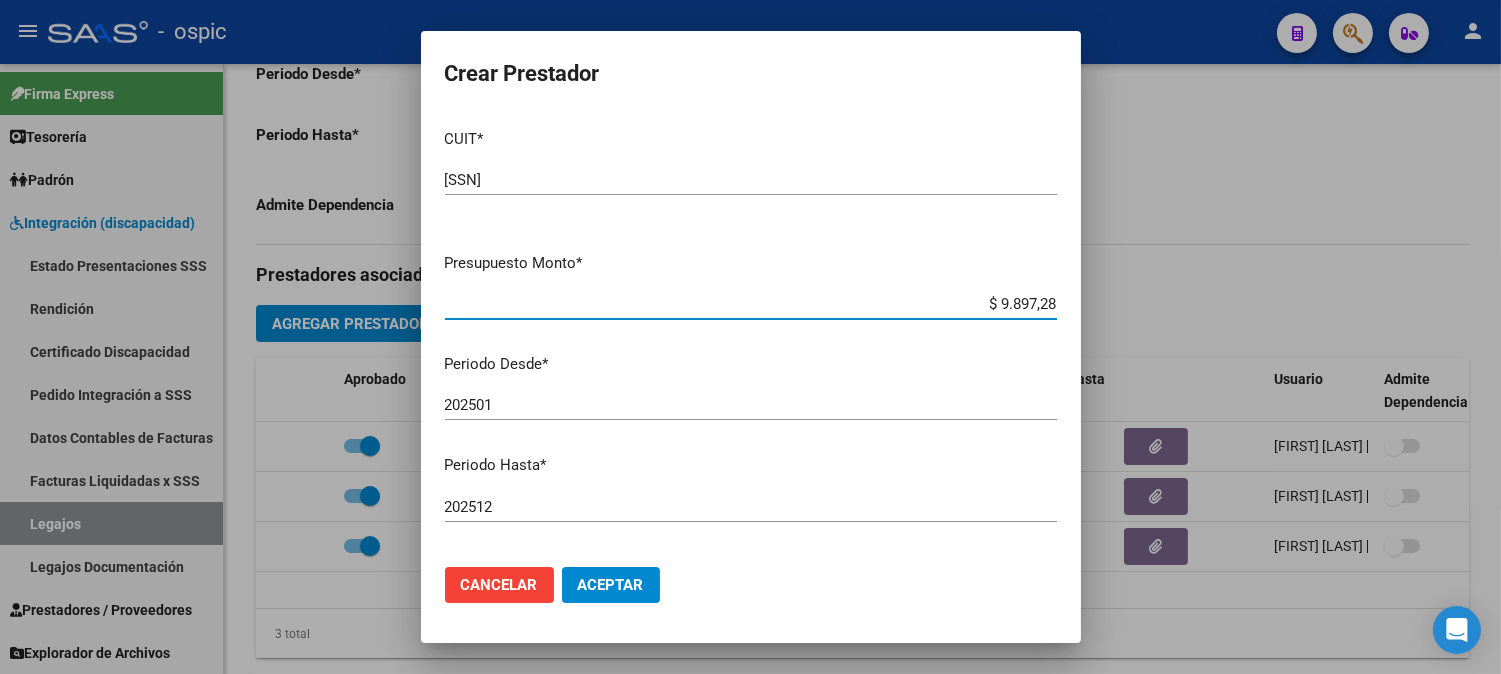 type on "$ 98.972,88" 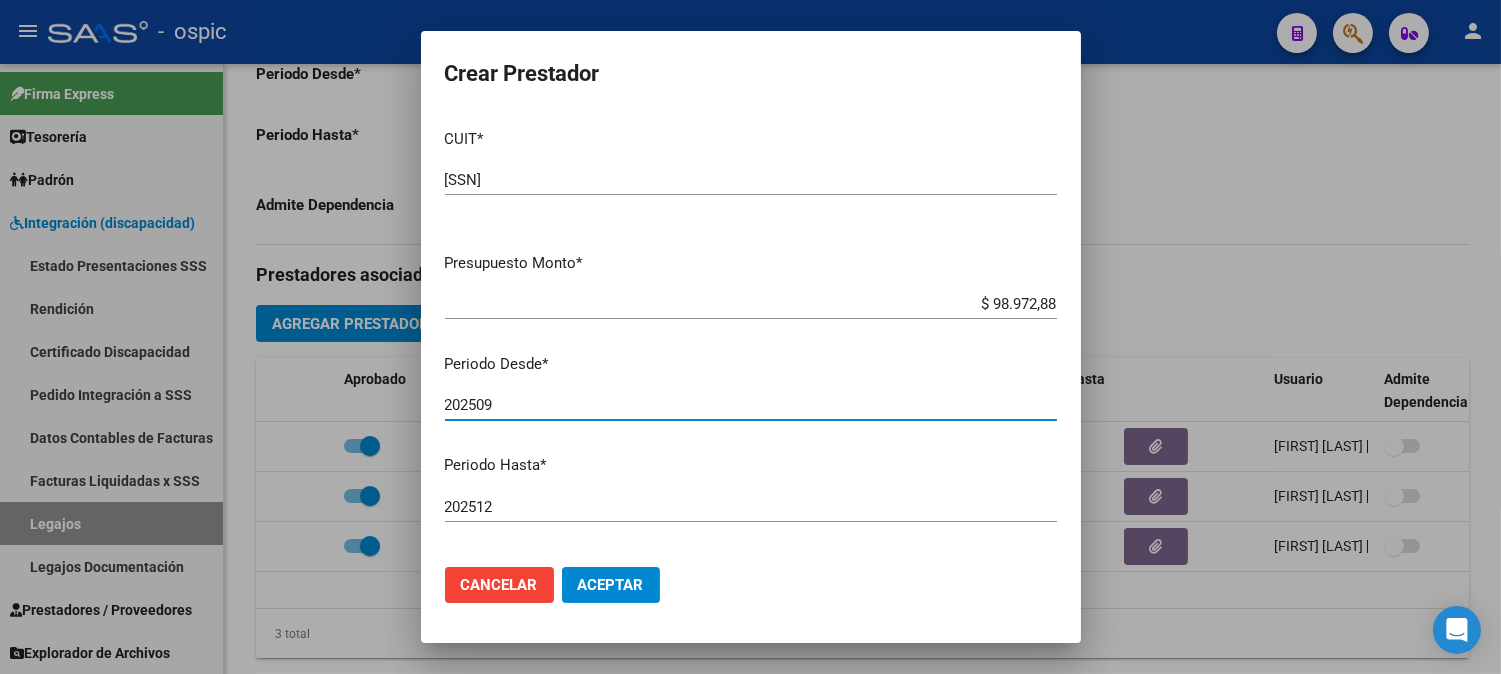 type on "202509" 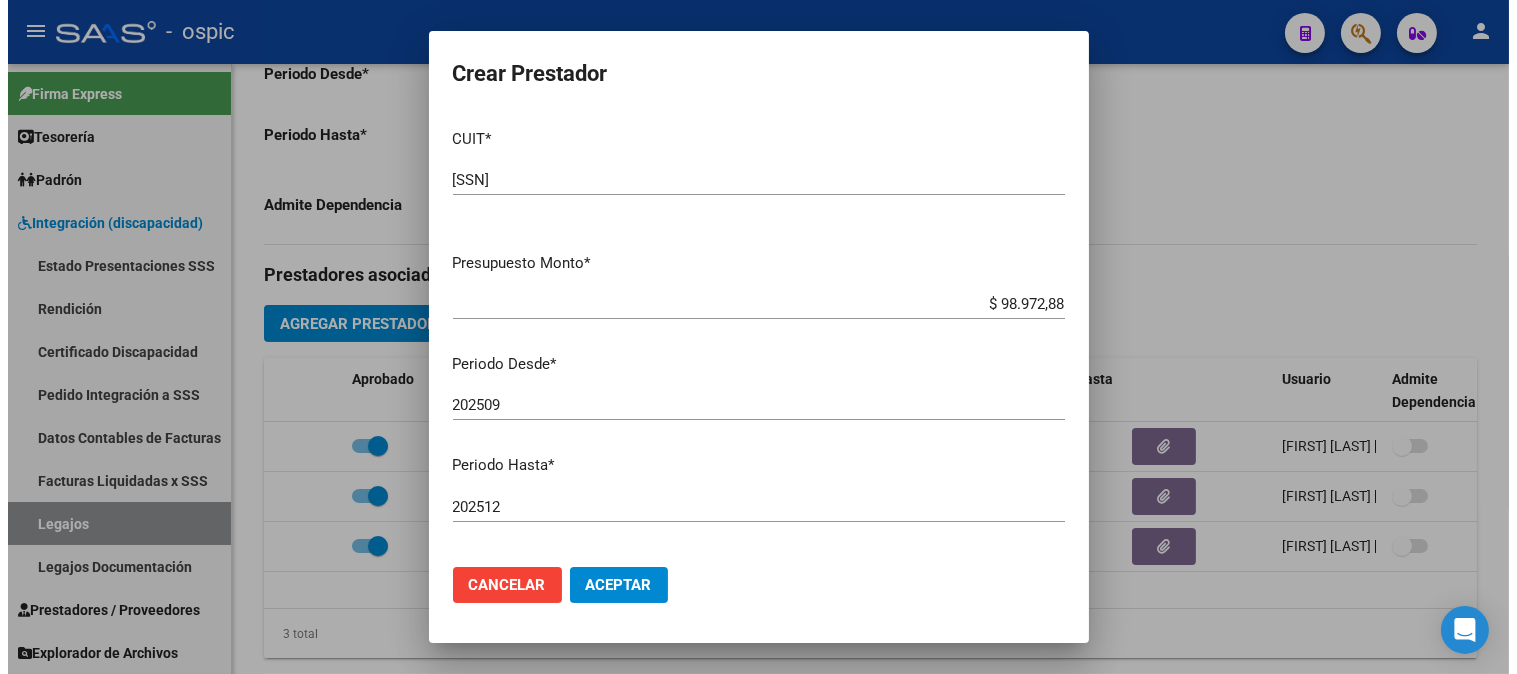 scroll, scrollTop: 246, scrollLeft: 0, axis: vertical 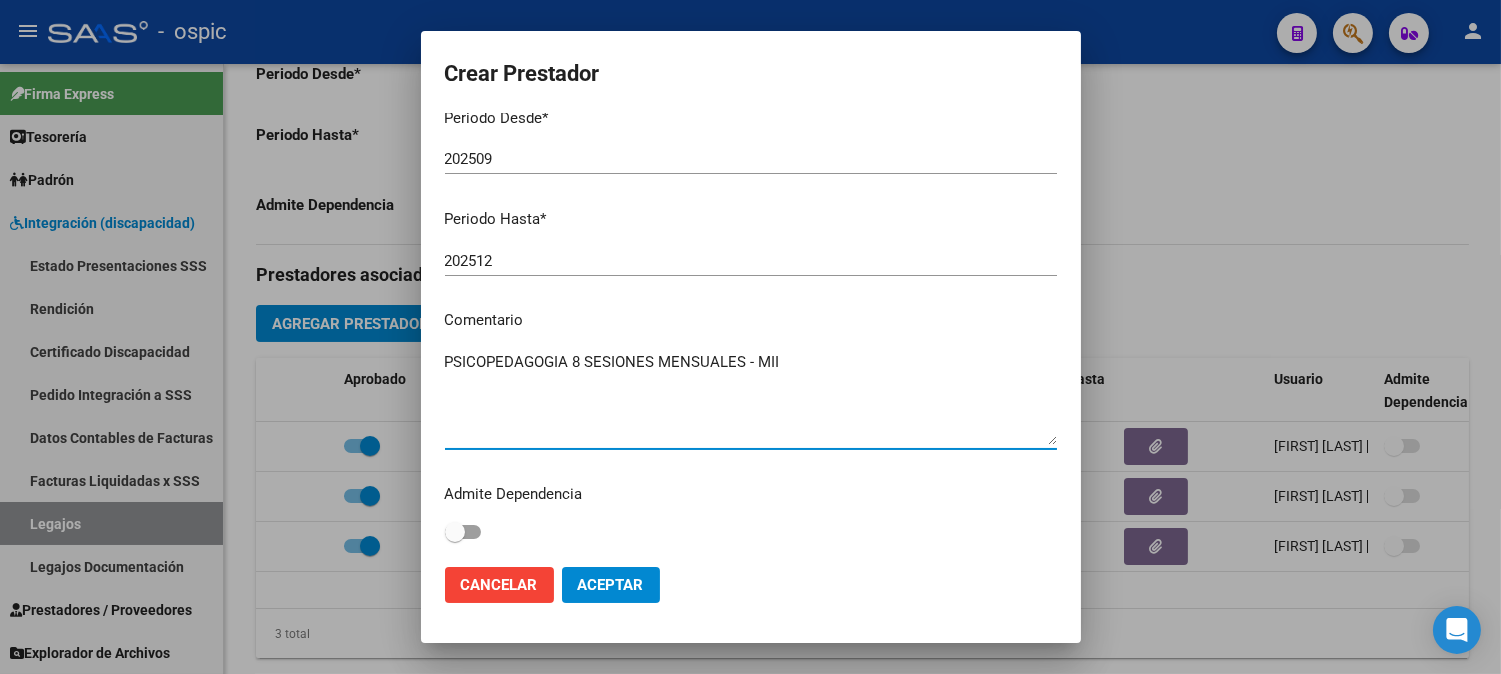 type on "PSICOPEDAGOGIA 8 SESIONES MENSUALES - MII" 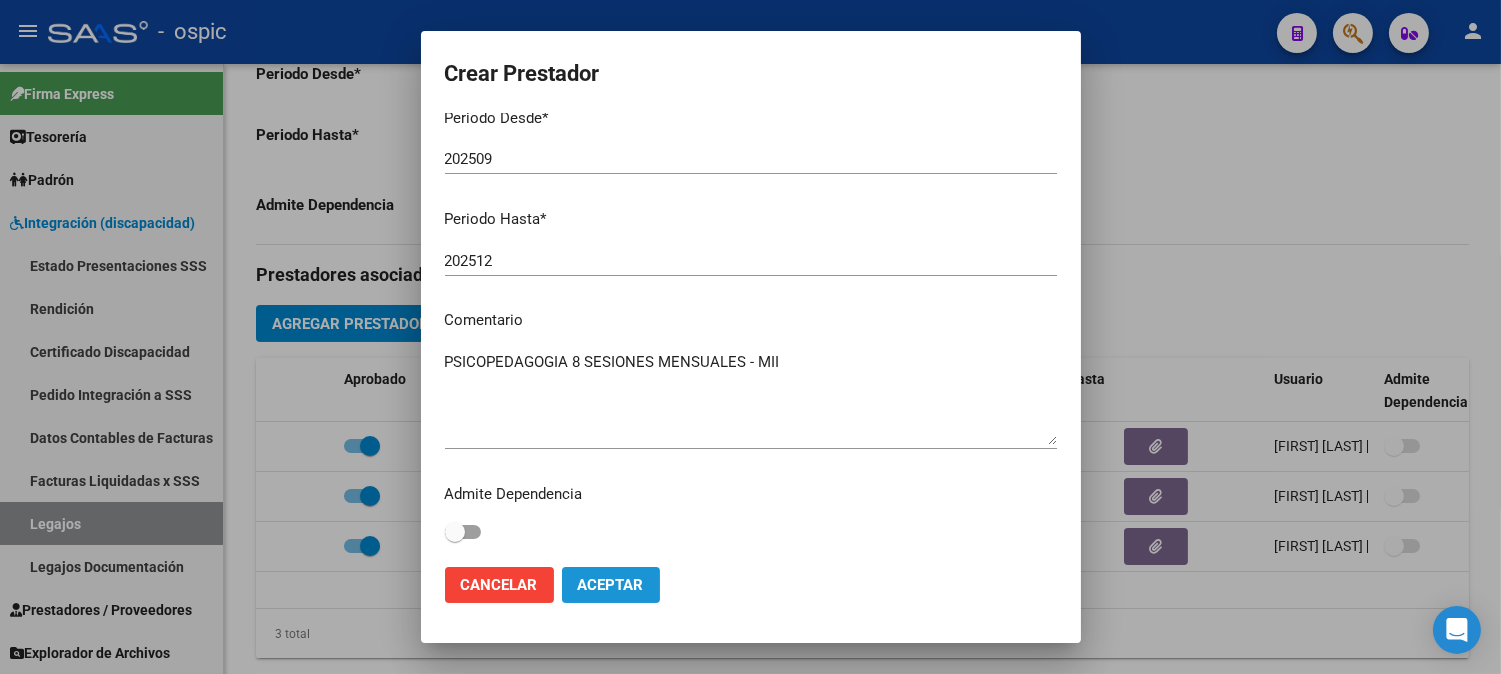 click on "Aceptar" 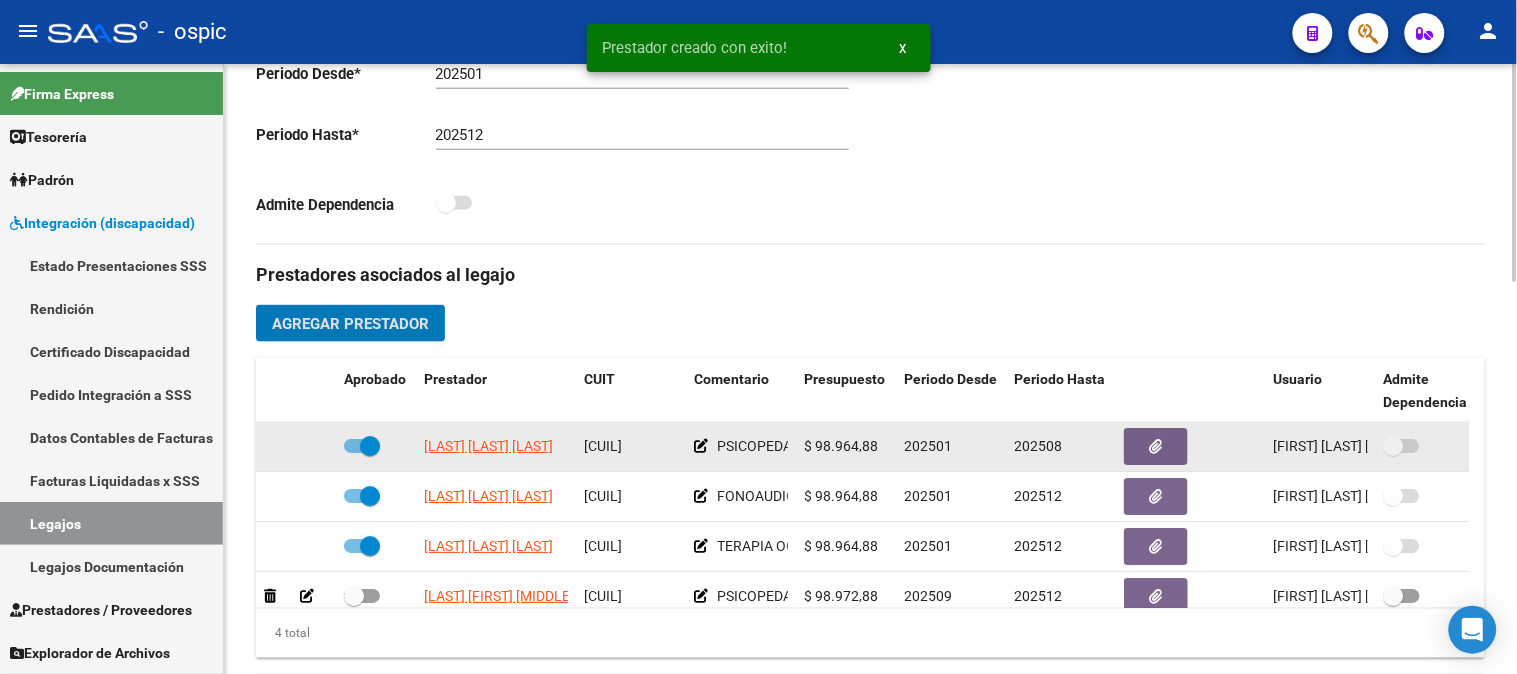 scroll, scrollTop: 36, scrollLeft: 0, axis: vertical 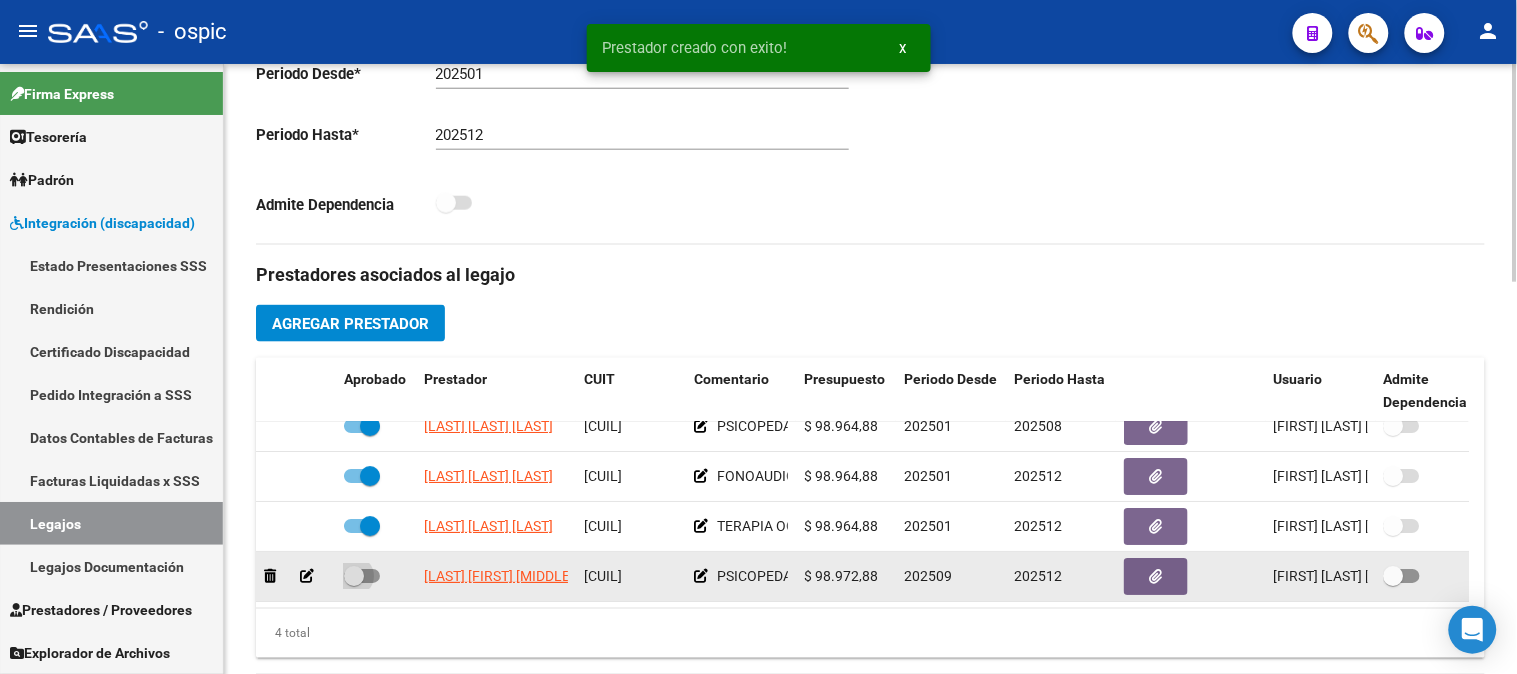 click at bounding box center (354, 576) 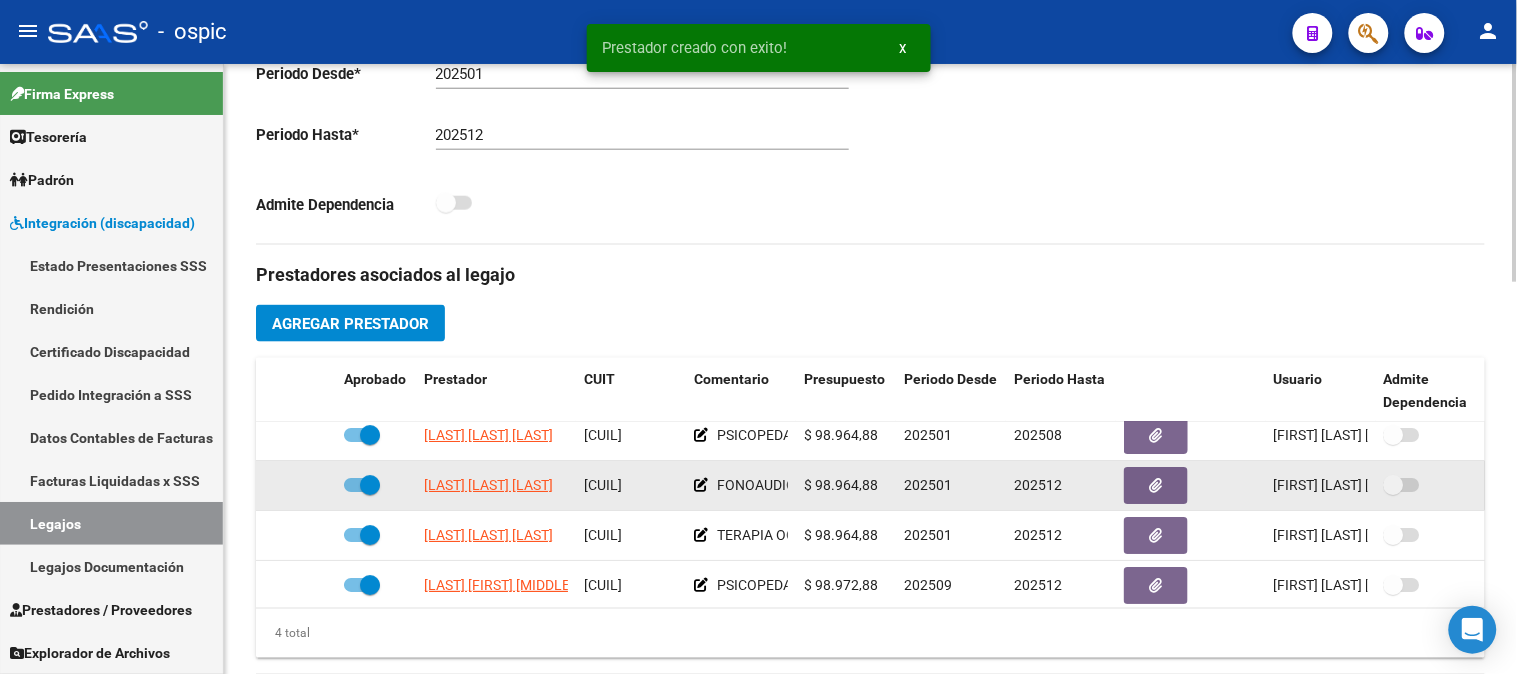 scroll, scrollTop: 0, scrollLeft: 0, axis: both 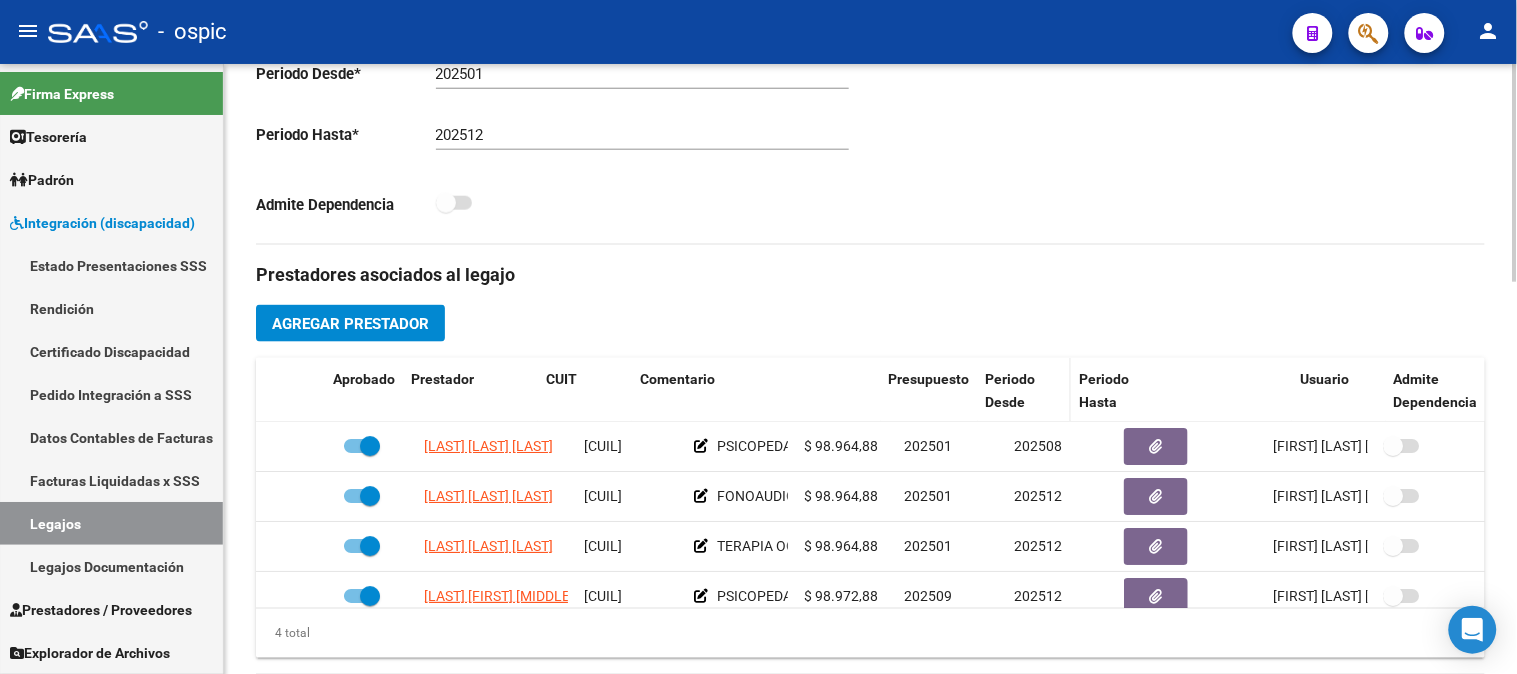 drag, startPoint x: 790, startPoint y: 410, endPoint x: 997, endPoint y: 410, distance: 207 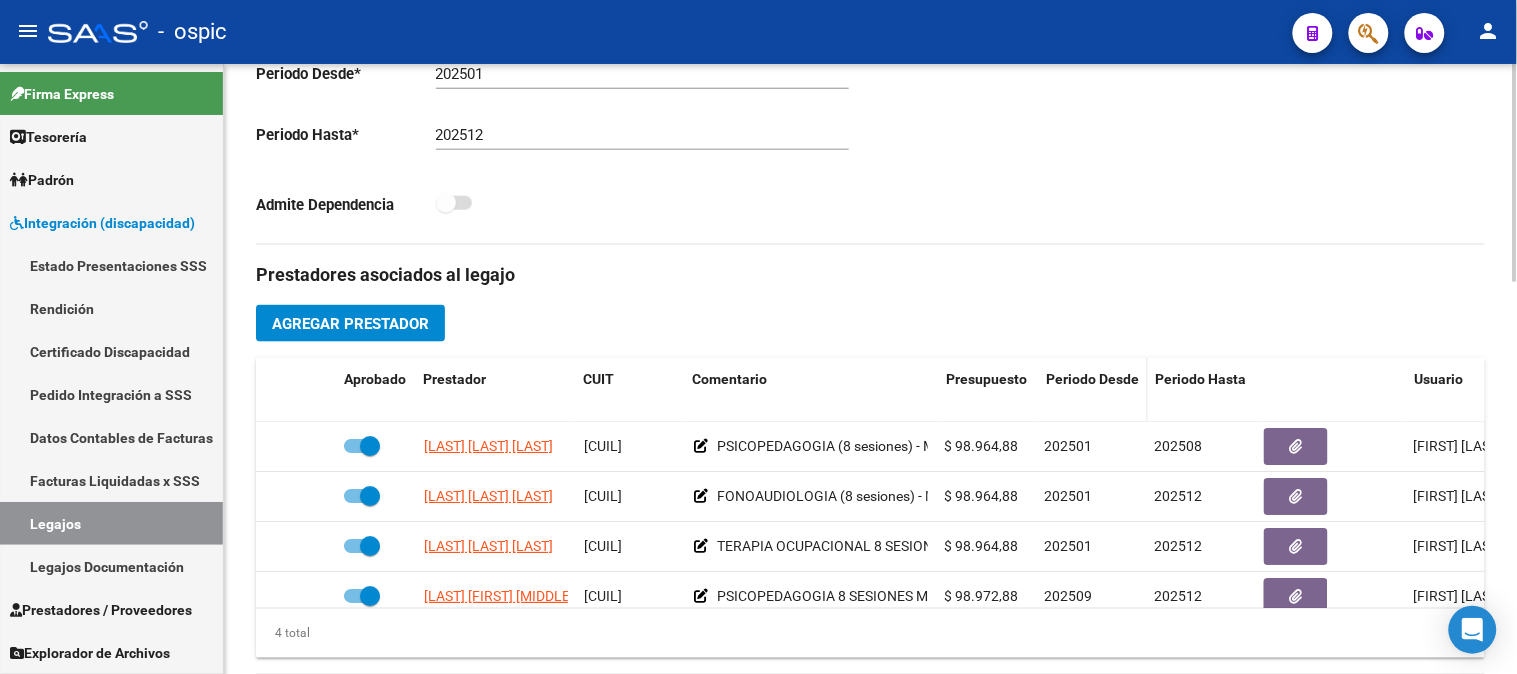 drag, startPoint x: 934, startPoint y: 408, endPoint x: 1215, endPoint y: 406, distance: 281.0071 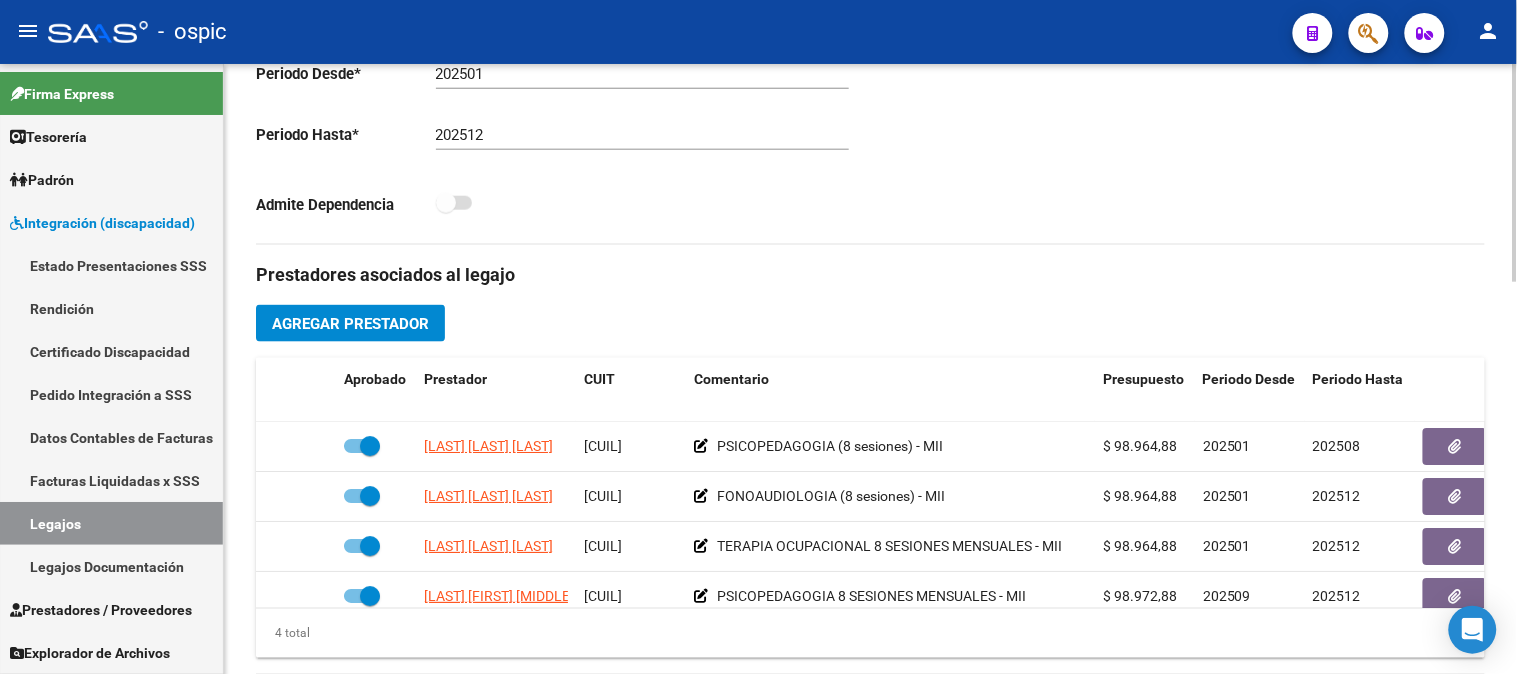 scroll, scrollTop: 36, scrollLeft: 0, axis: vertical 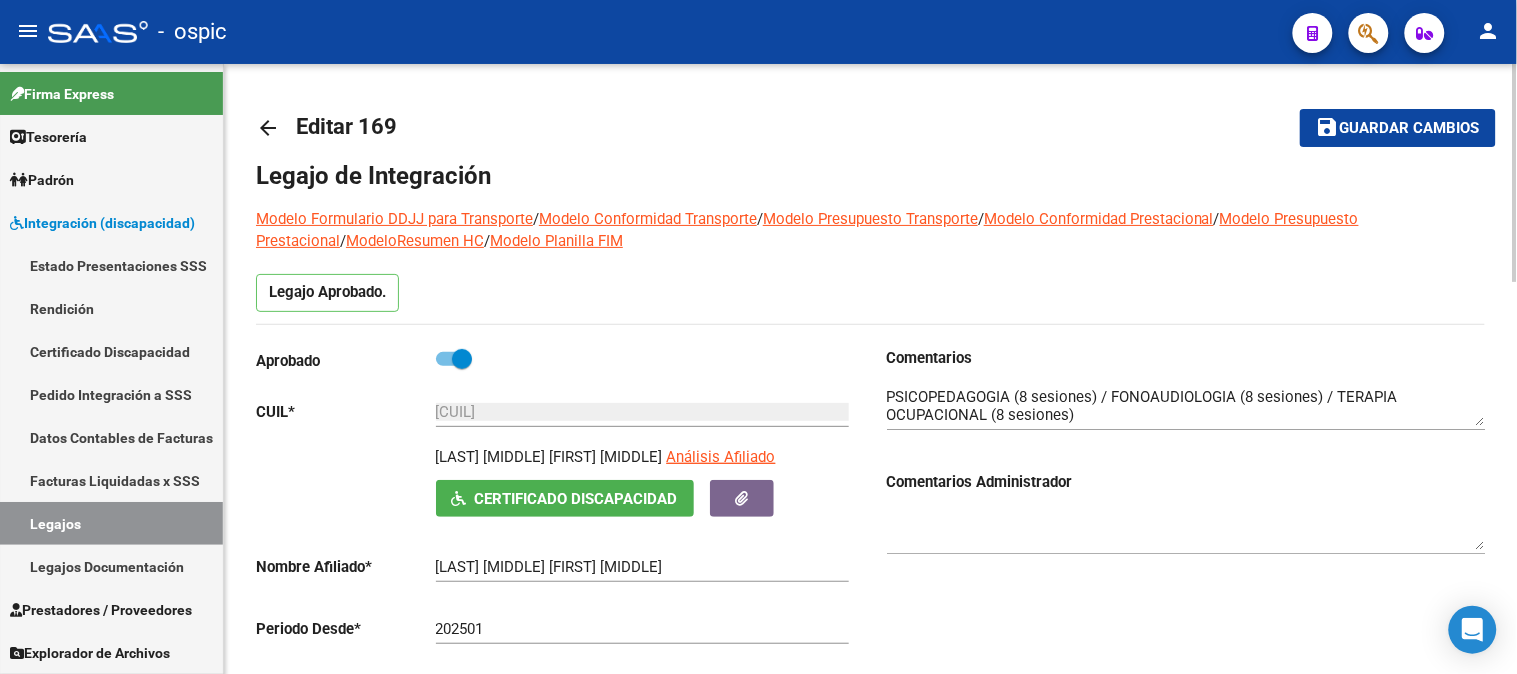 click 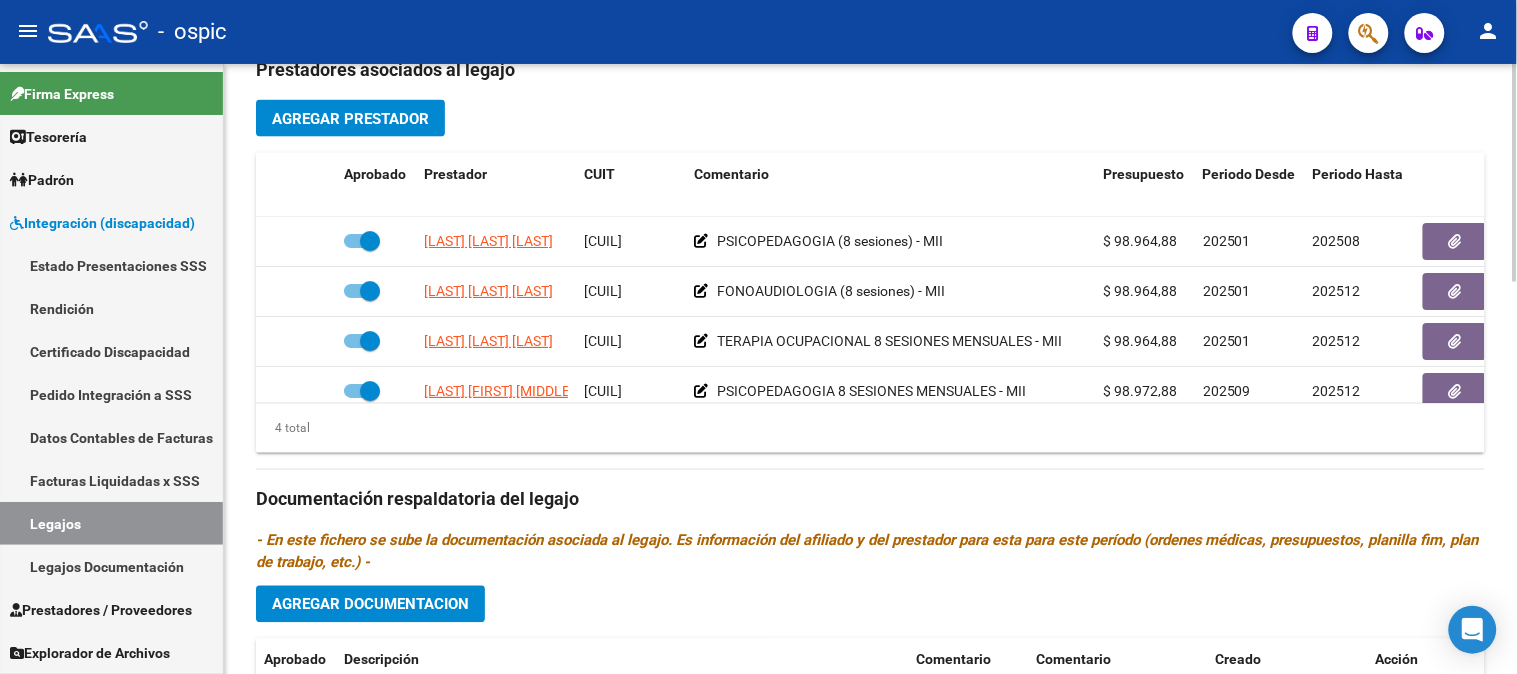 click 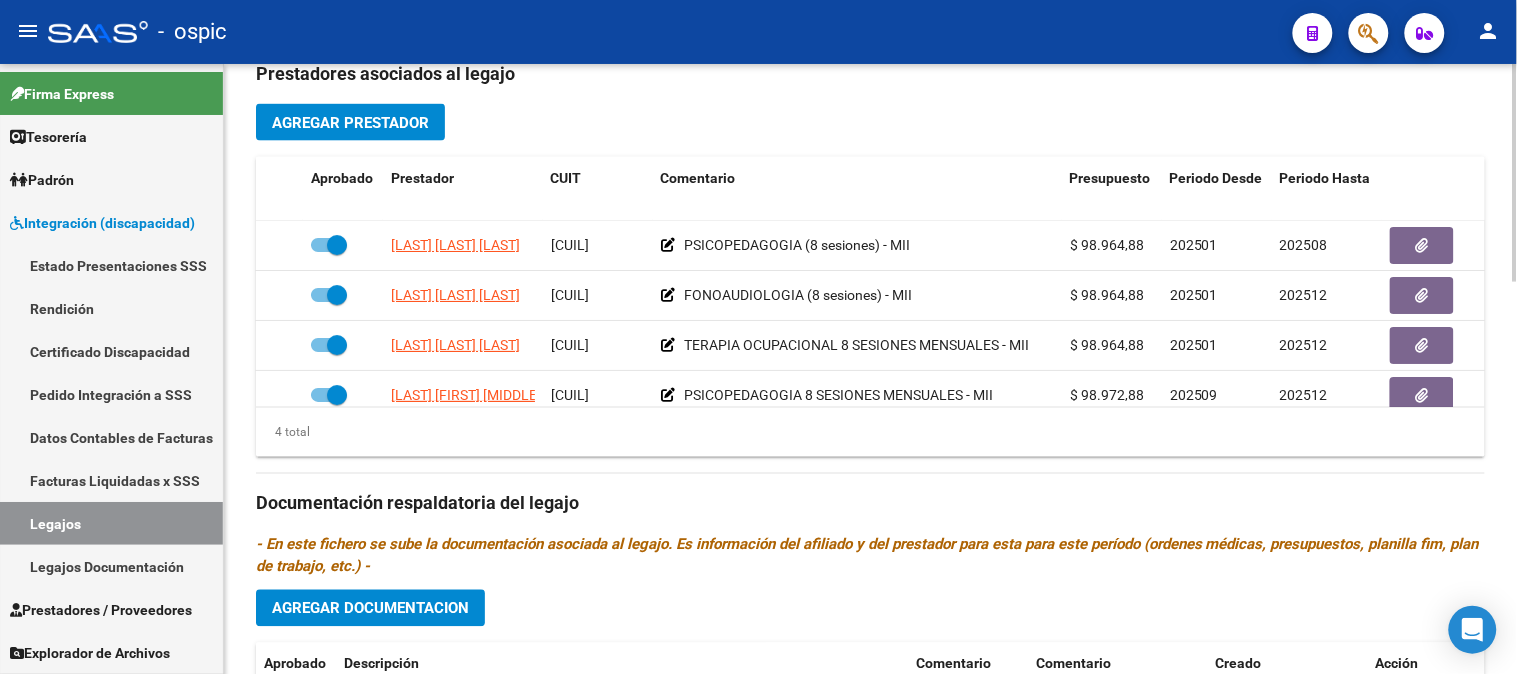 scroll, scrollTop: 0, scrollLeft: 53, axis: horizontal 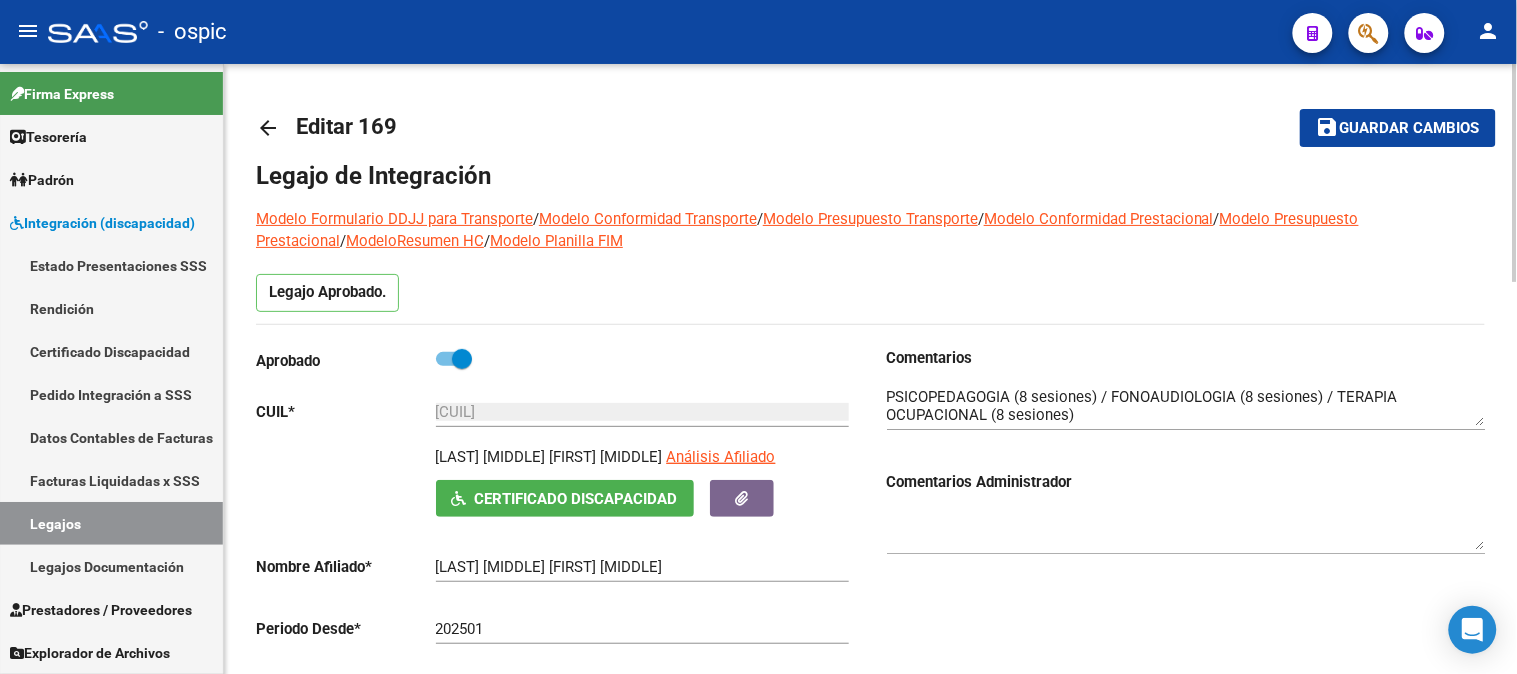 click 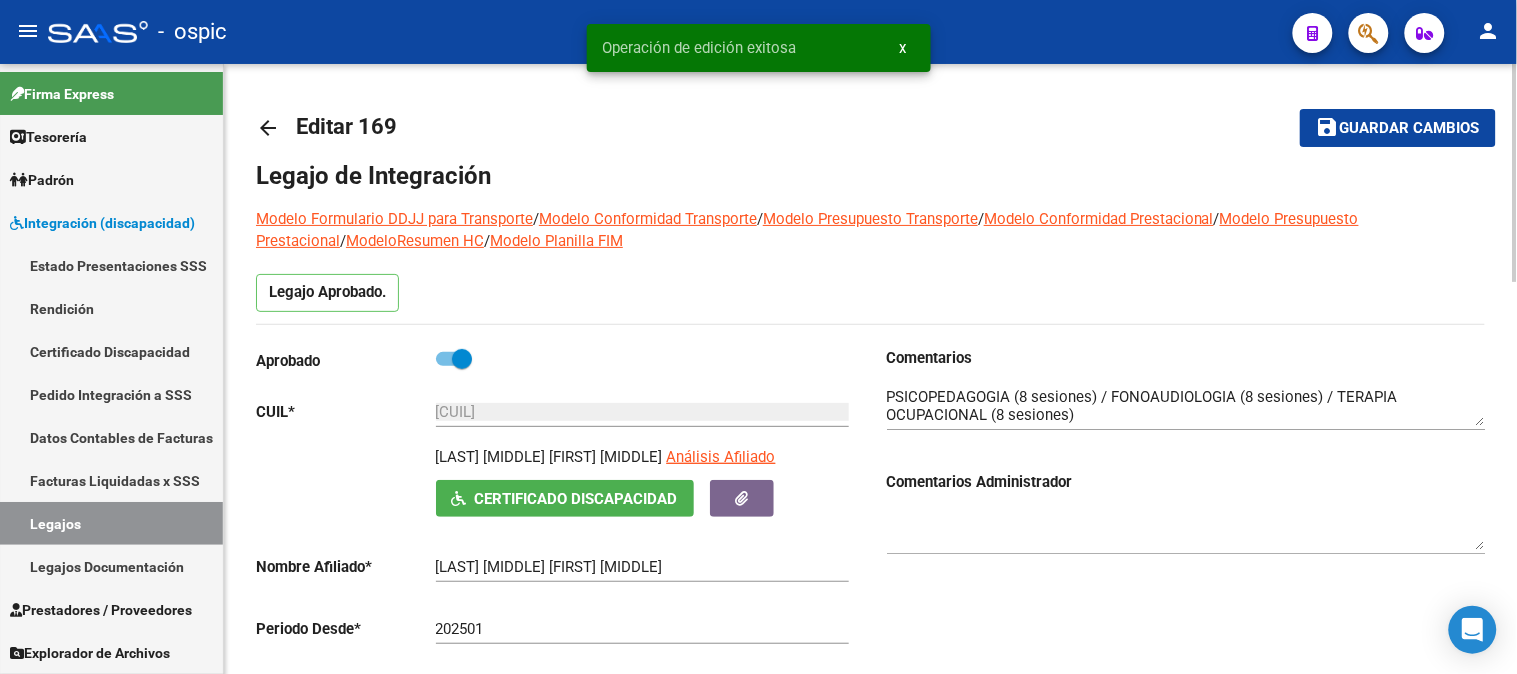 drag, startPoint x: 262, startPoint y: 124, endPoint x: 254, endPoint y: 306, distance: 182.17574 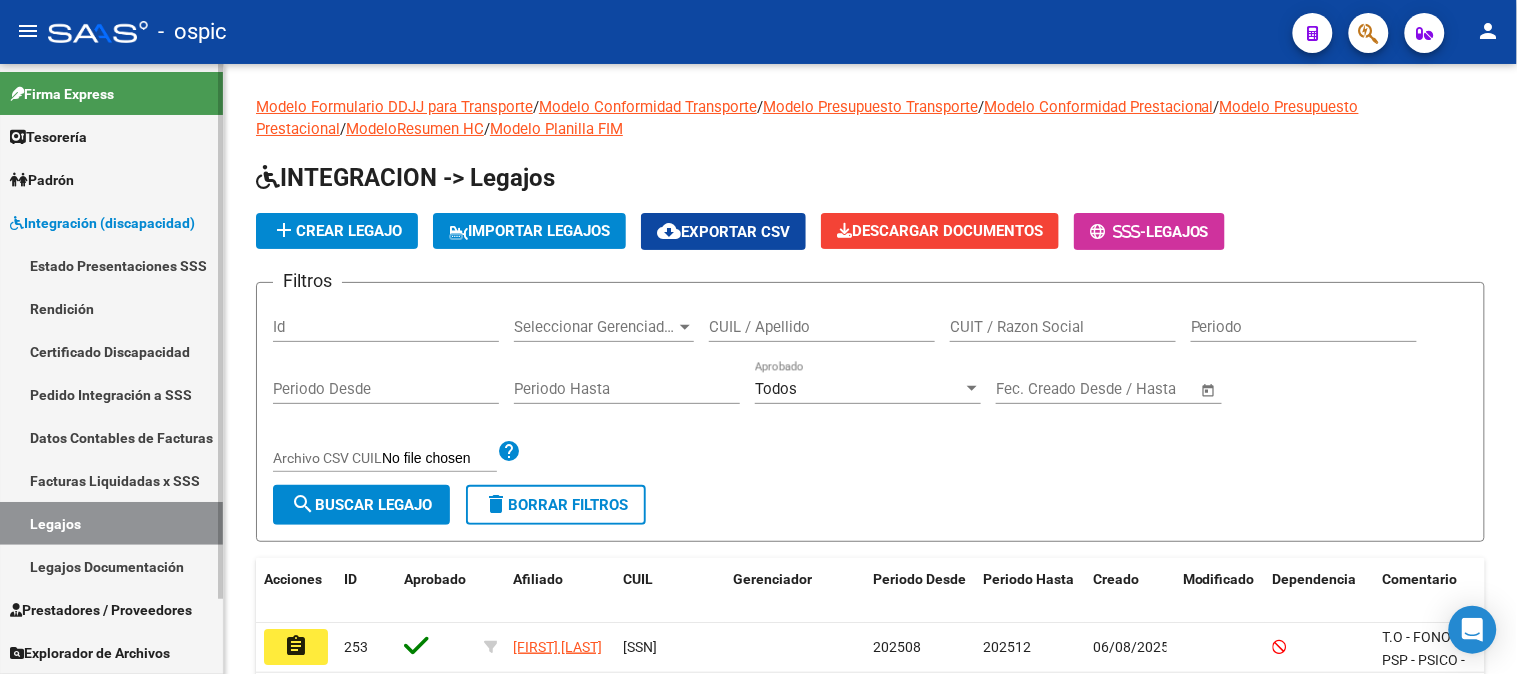 click on "Integración (discapacidad)" at bounding box center [102, 223] 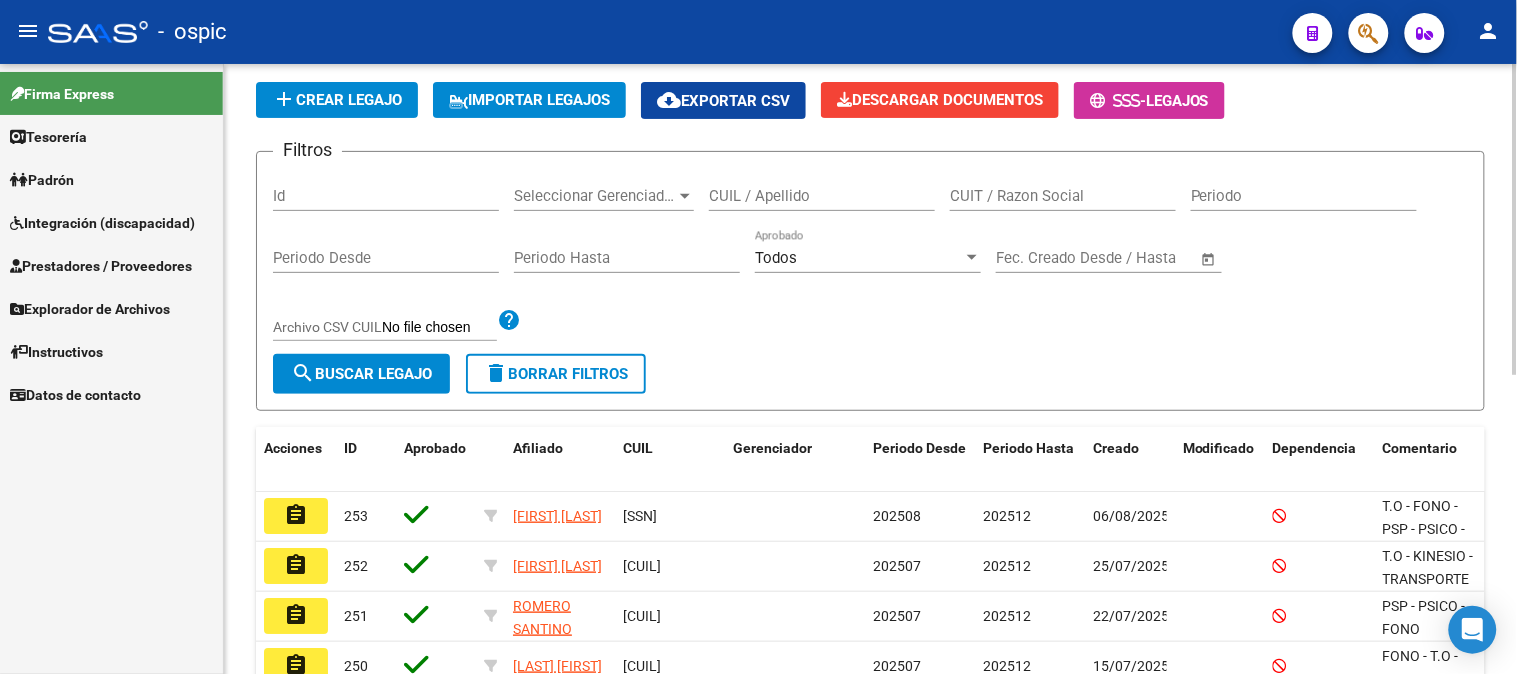 scroll, scrollTop: 0, scrollLeft: 0, axis: both 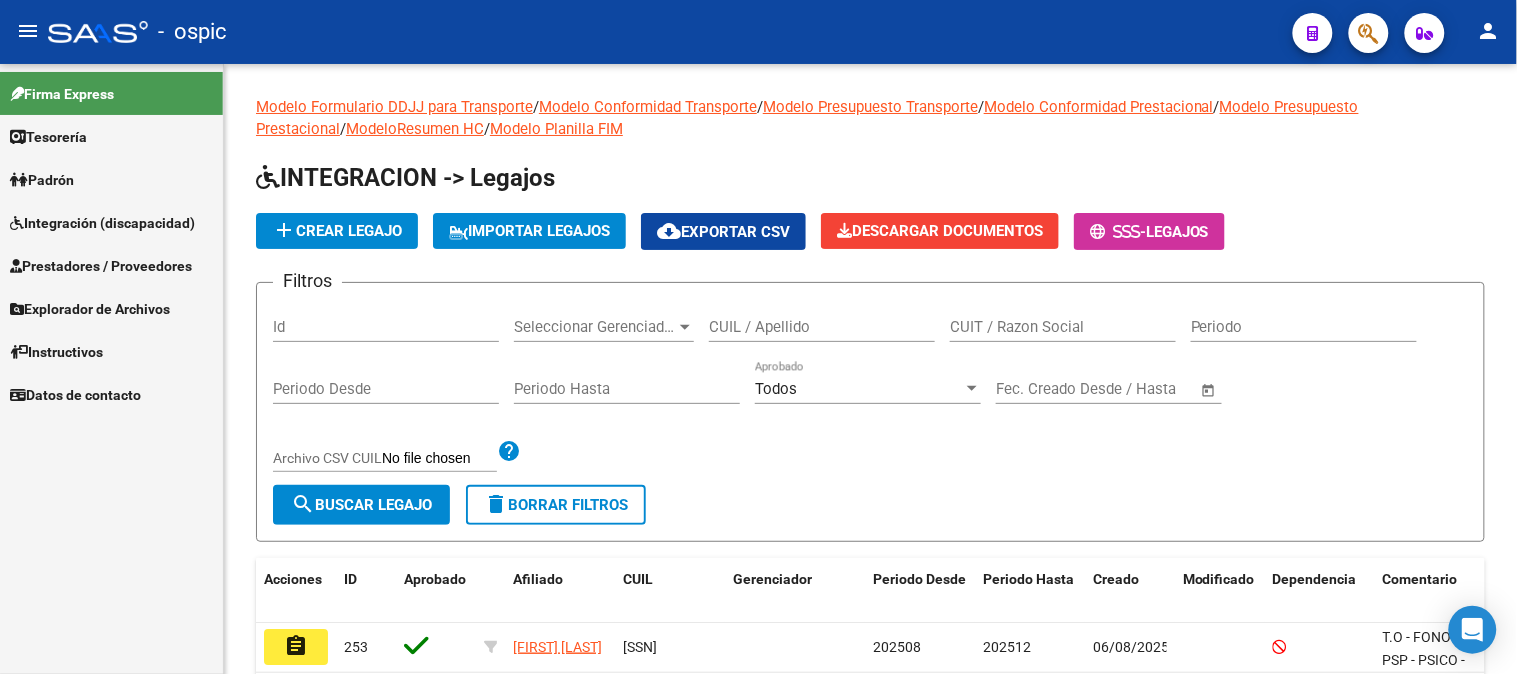 click on "Prestadores / Proveedores" at bounding box center [111, 265] 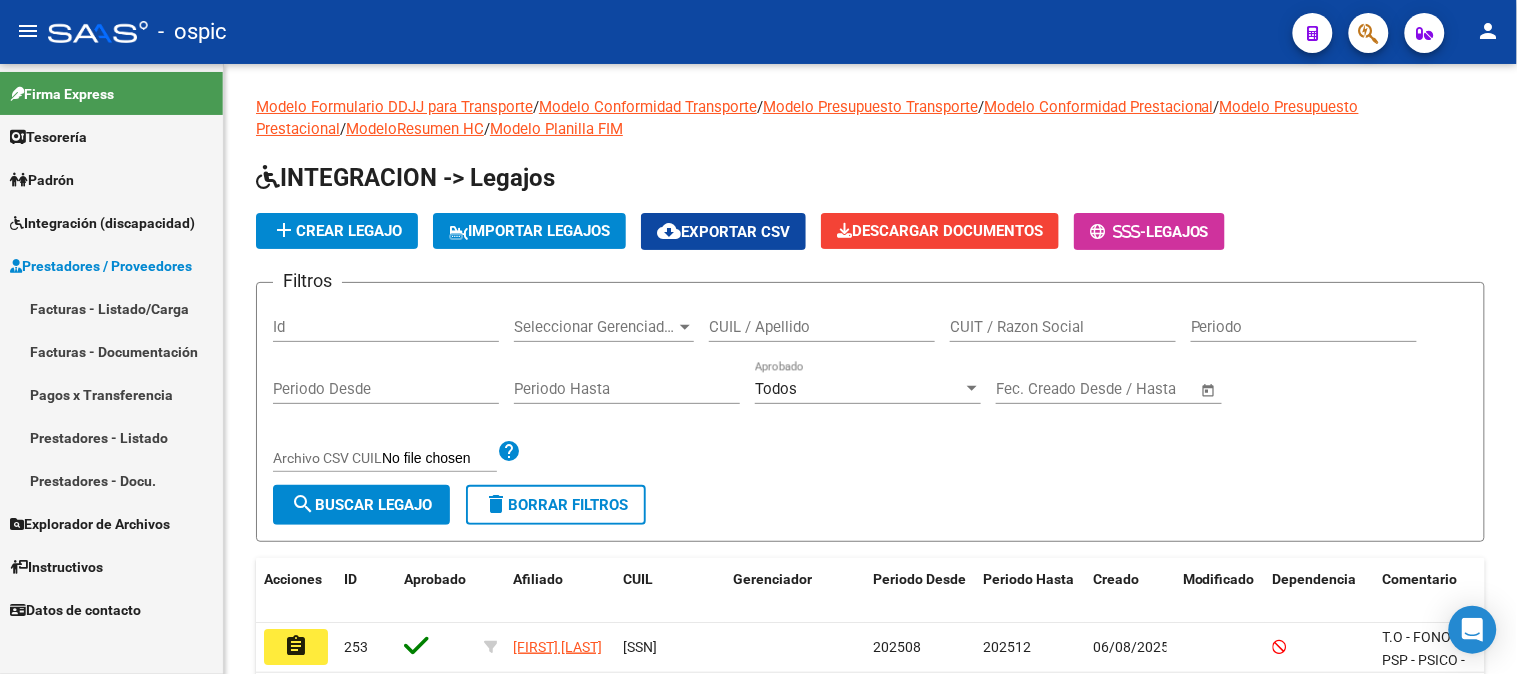 click on "Facturas - Listado/Carga" at bounding box center (111, 308) 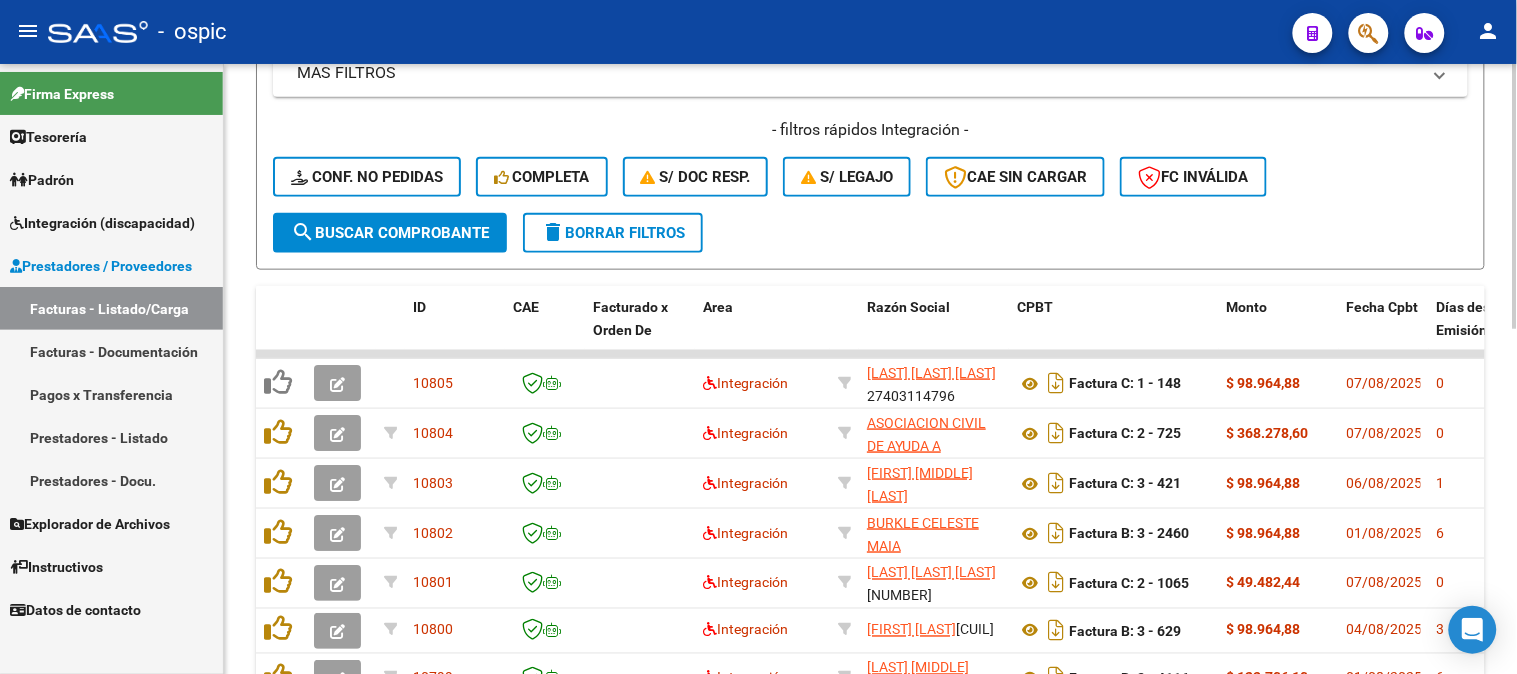 scroll, scrollTop: 461, scrollLeft: 0, axis: vertical 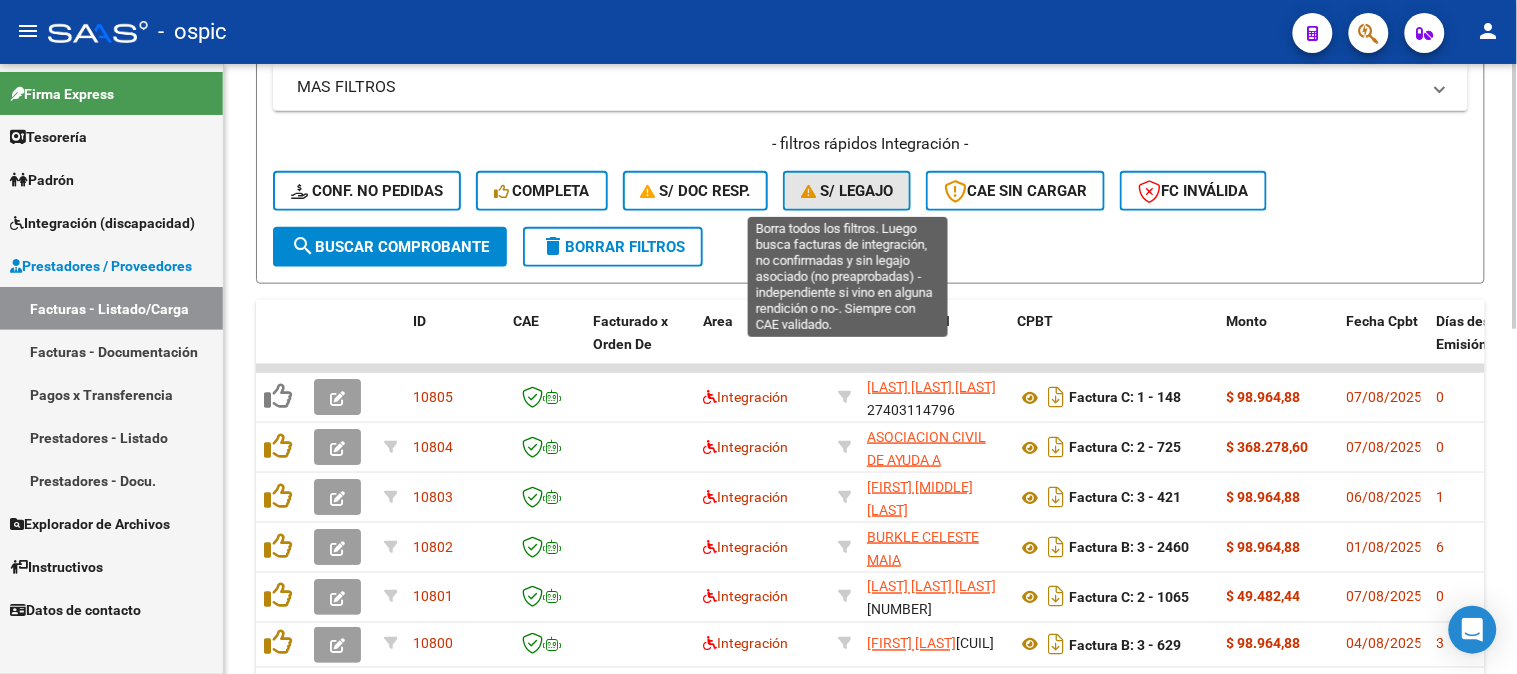 click on "S/ legajo" 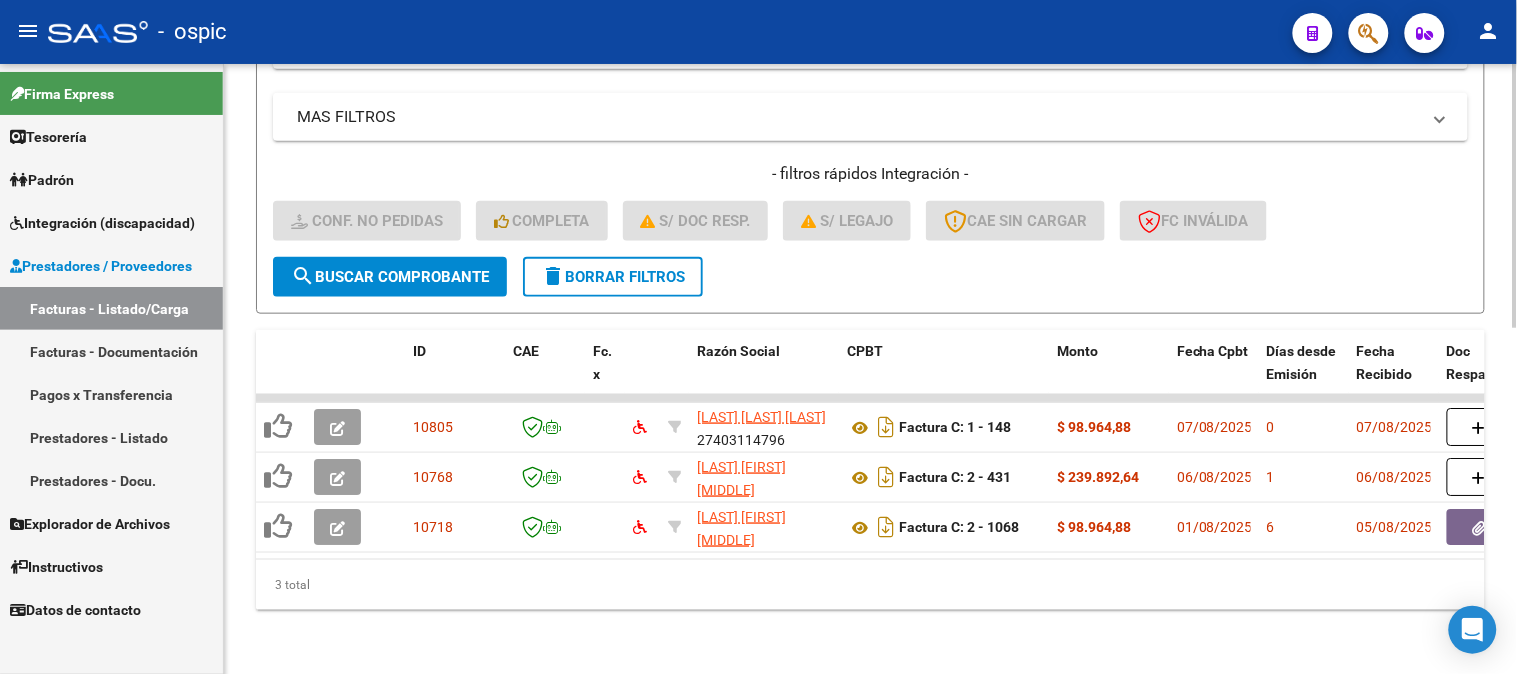 scroll, scrollTop: 445, scrollLeft: 0, axis: vertical 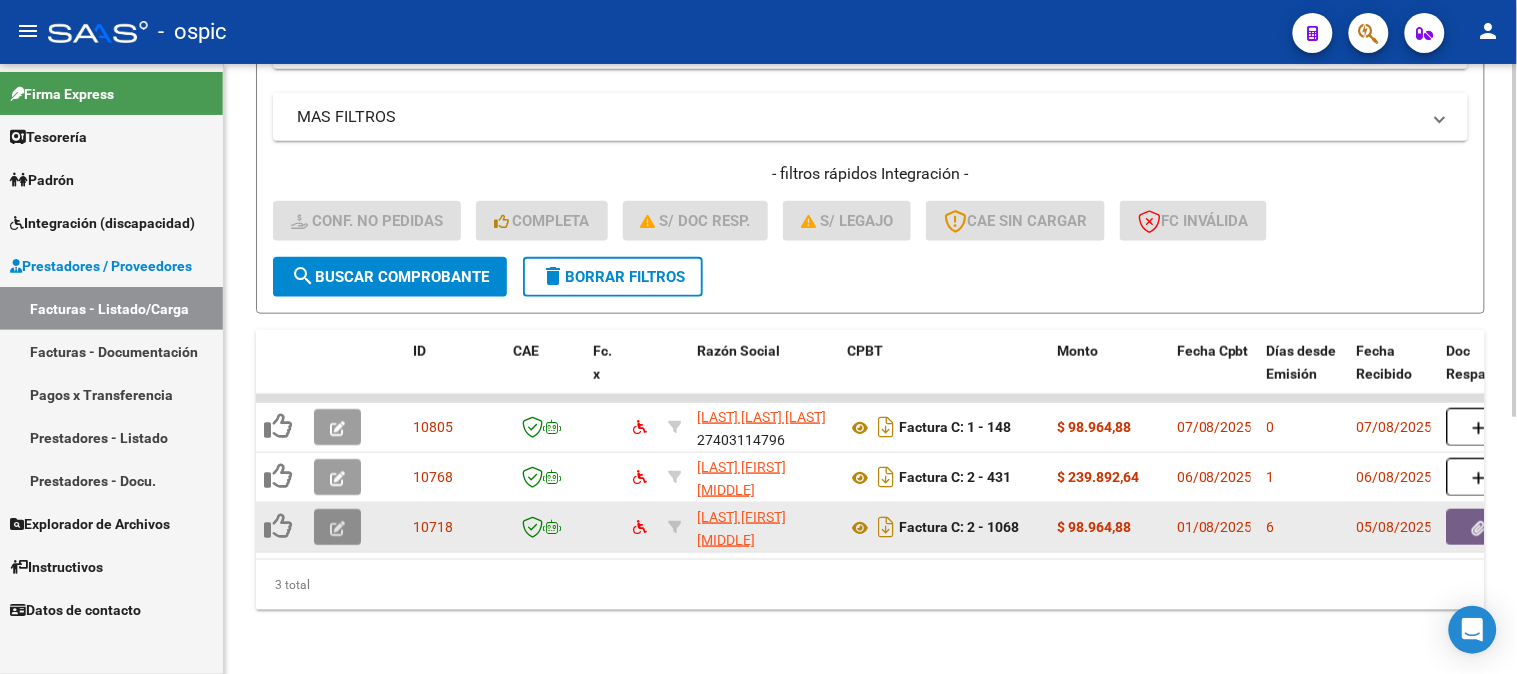 click 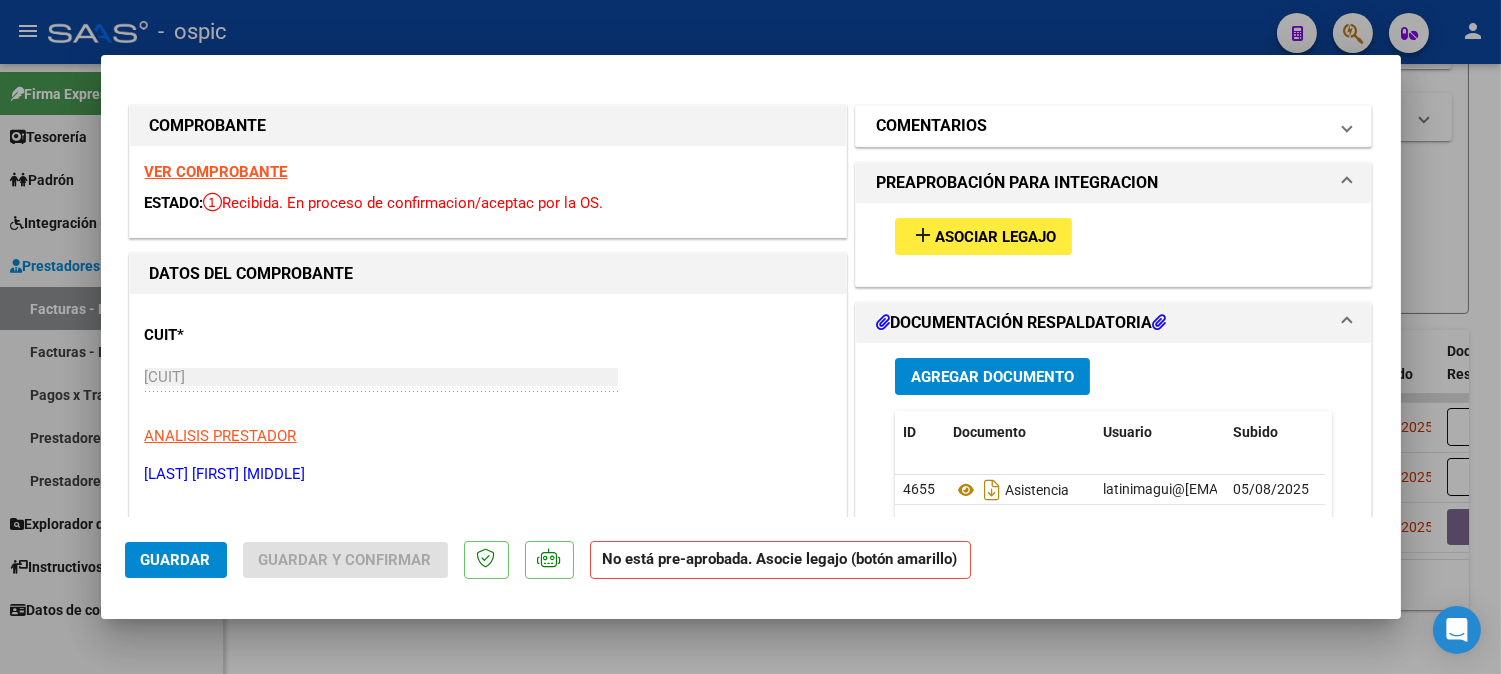 click on "COMENTARIOS" at bounding box center (931, 126) 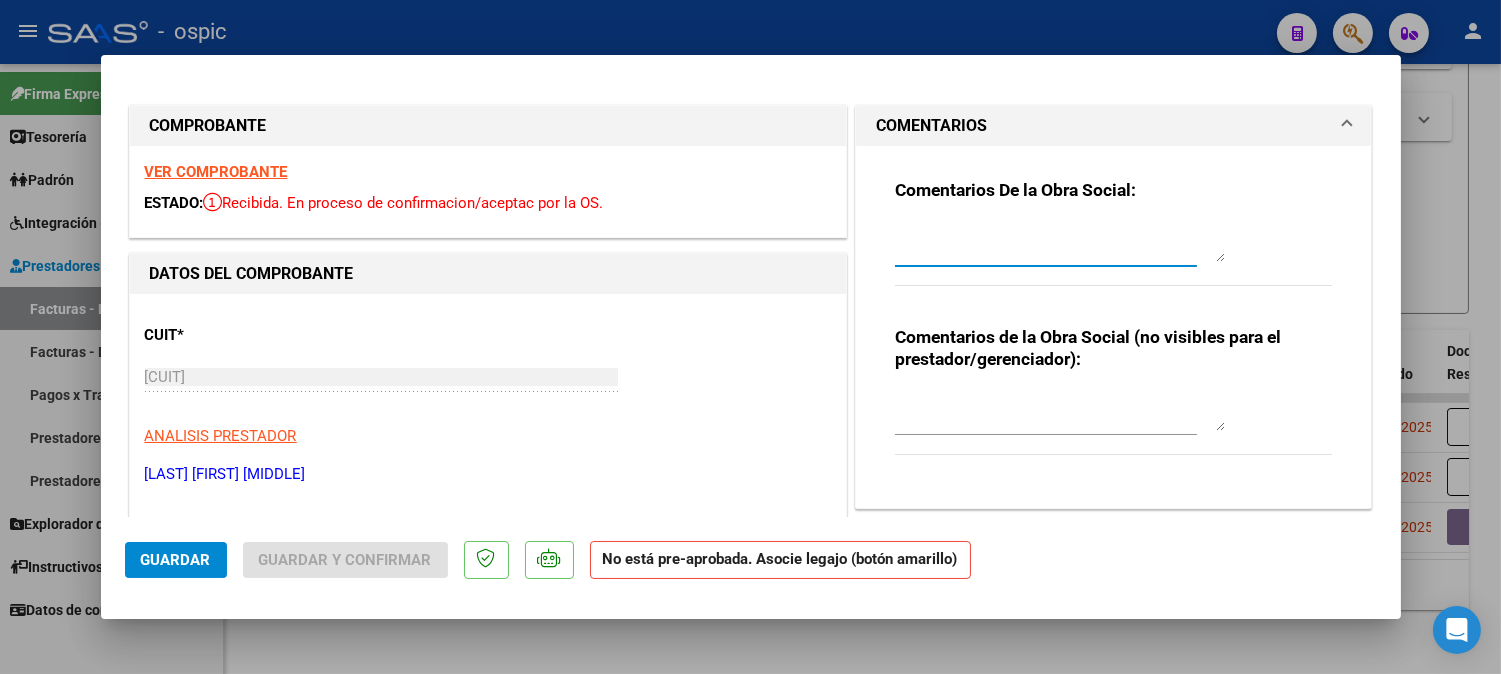 click at bounding box center (1060, 242) 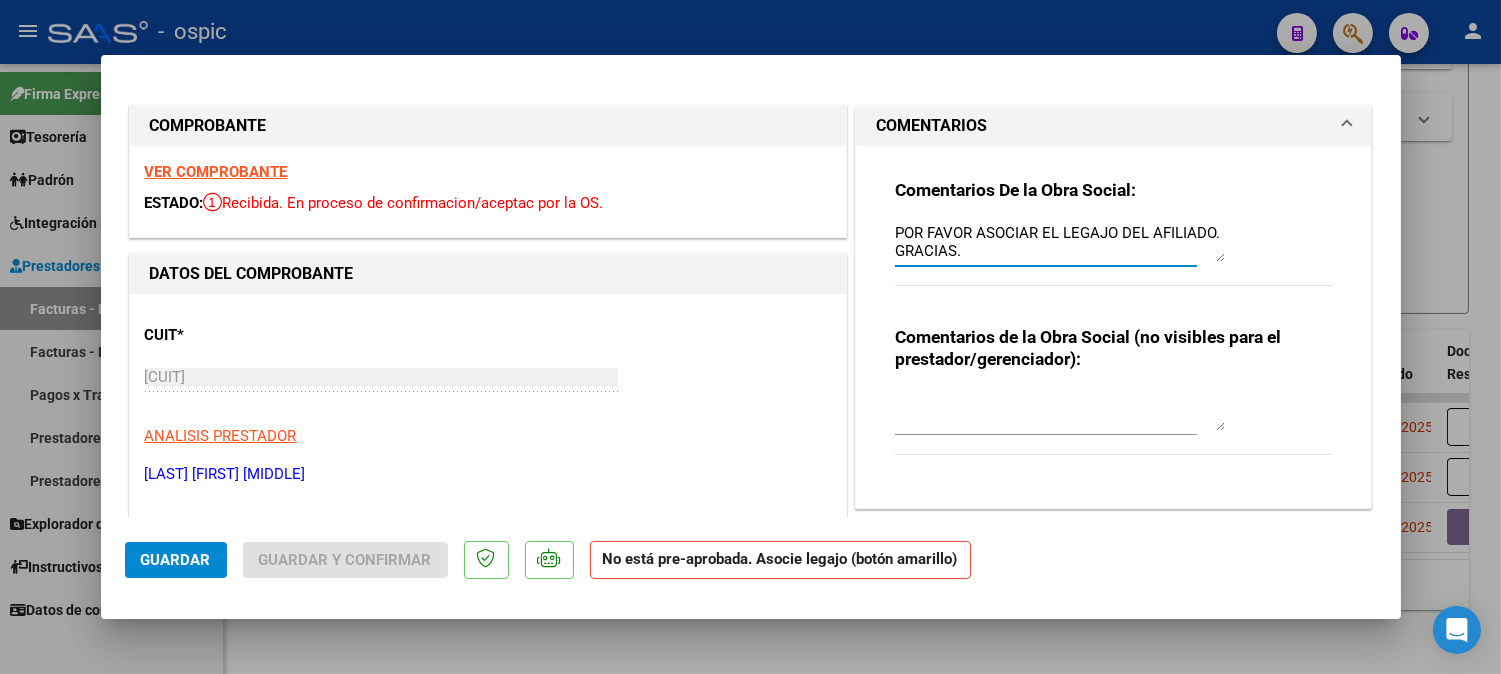 drag, startPoint x: 886, startPoint y: 231, endPoint x: 997, endPoint y: 253, distance: 113.15918 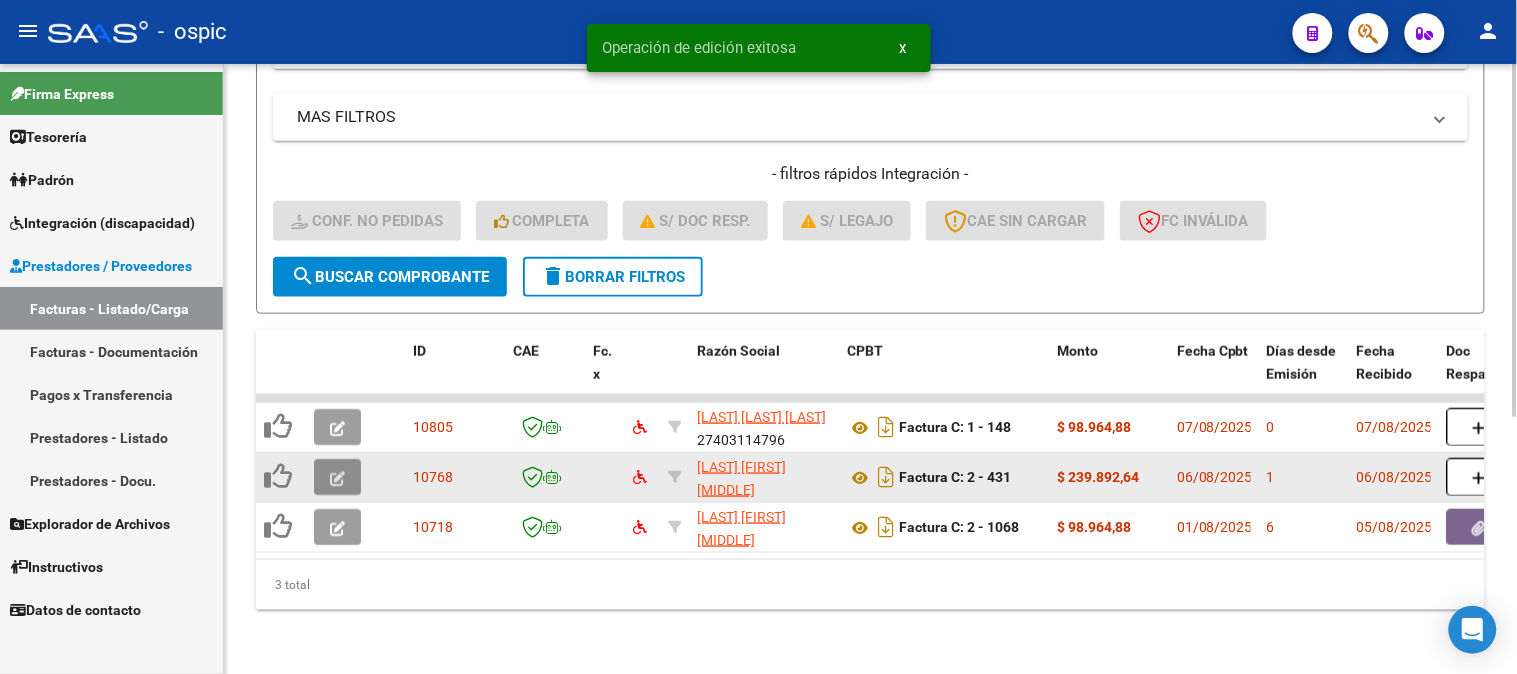 click 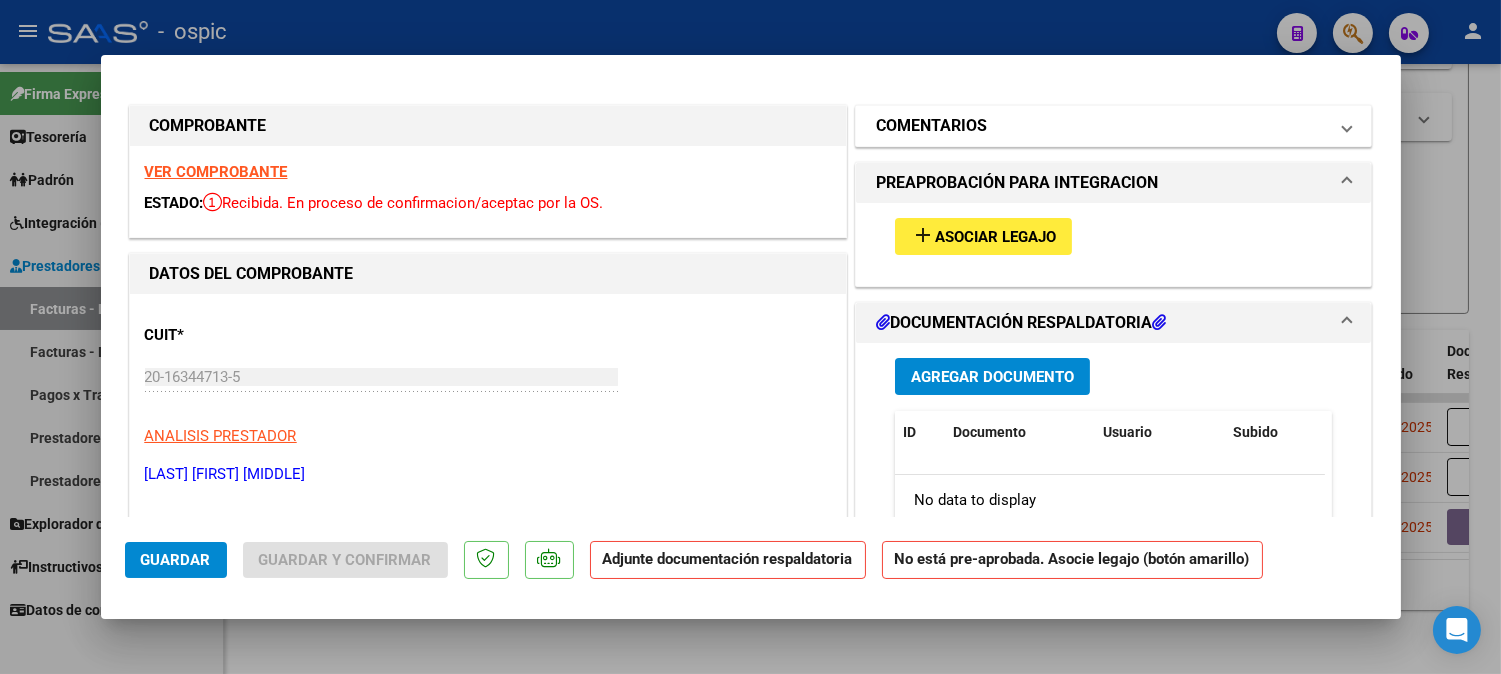 click on "COMENTARIOS" at bounding box center [1114, 126] 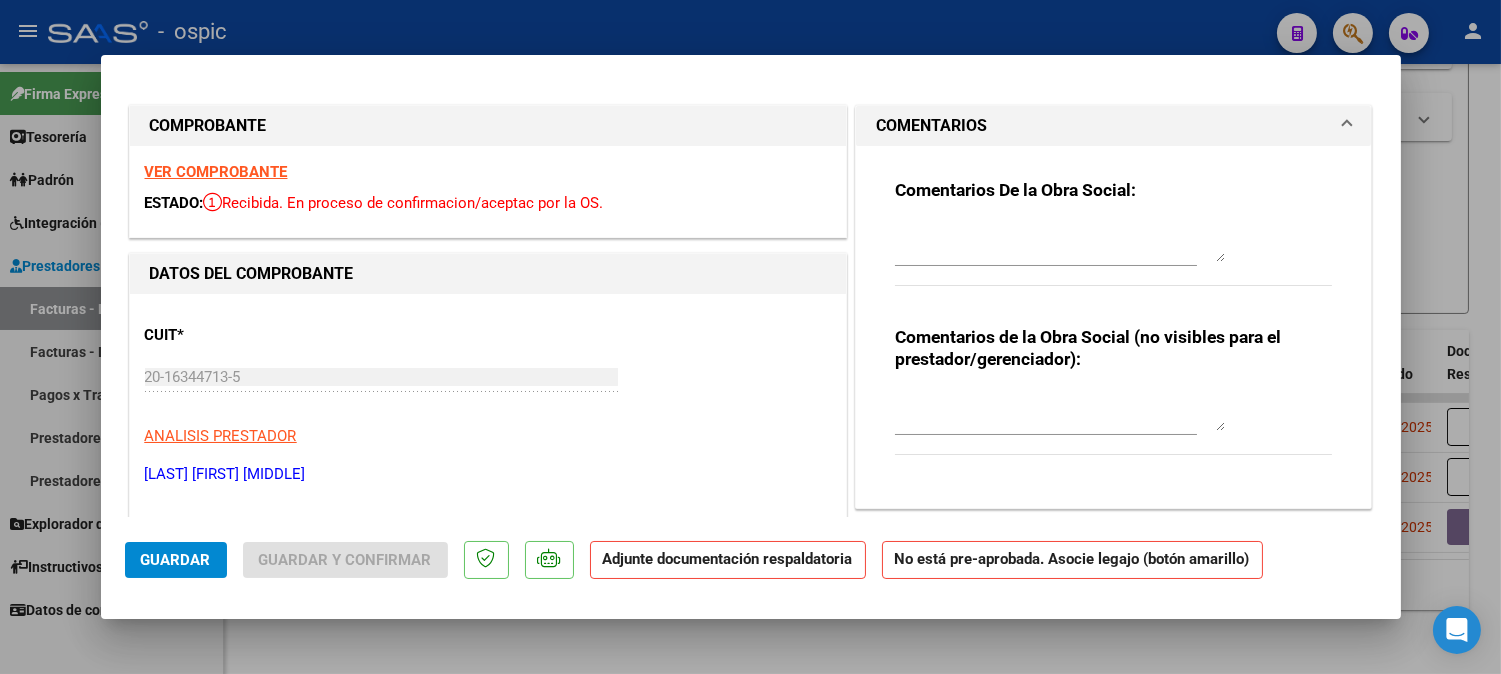 click at bounding box center [1060, 242] 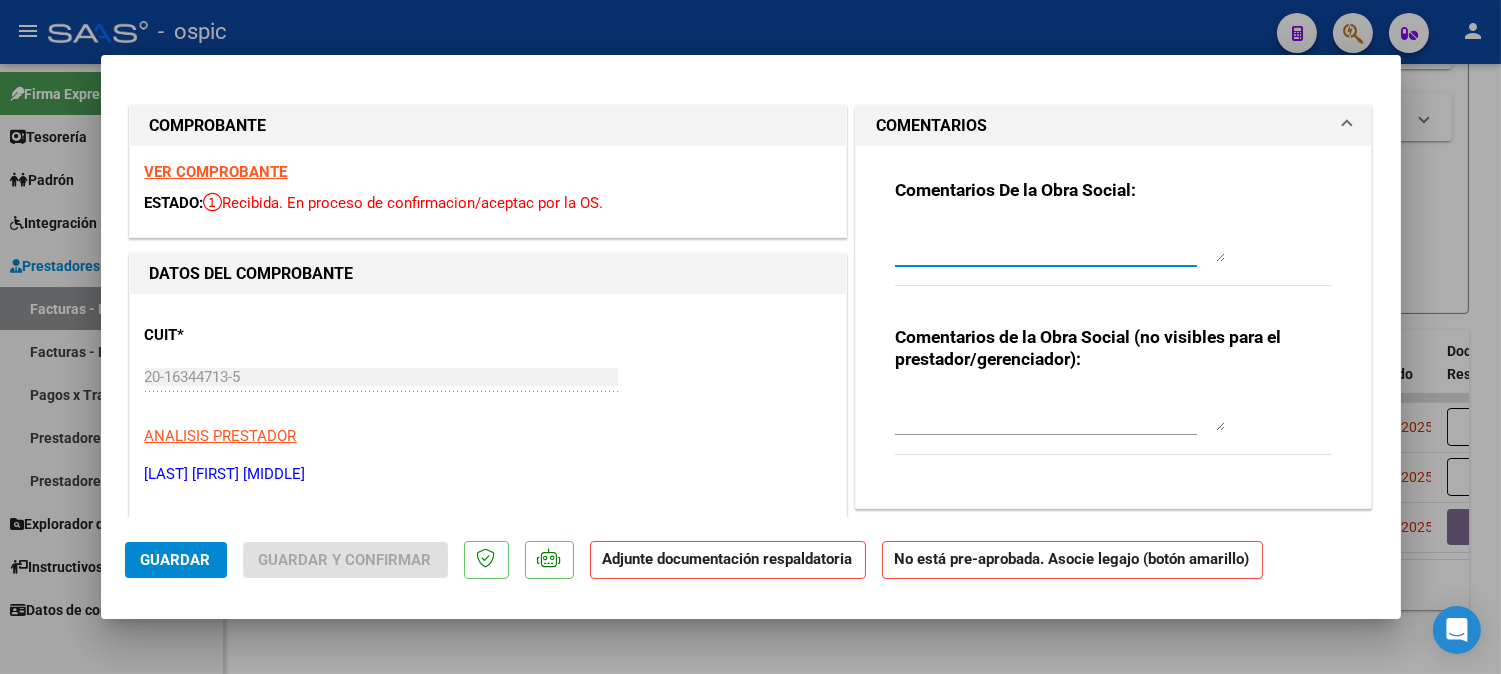 paste on "POR FAVOR ASOCIAR EL LEGAJO DEL AFILIADO. GRACIAS." 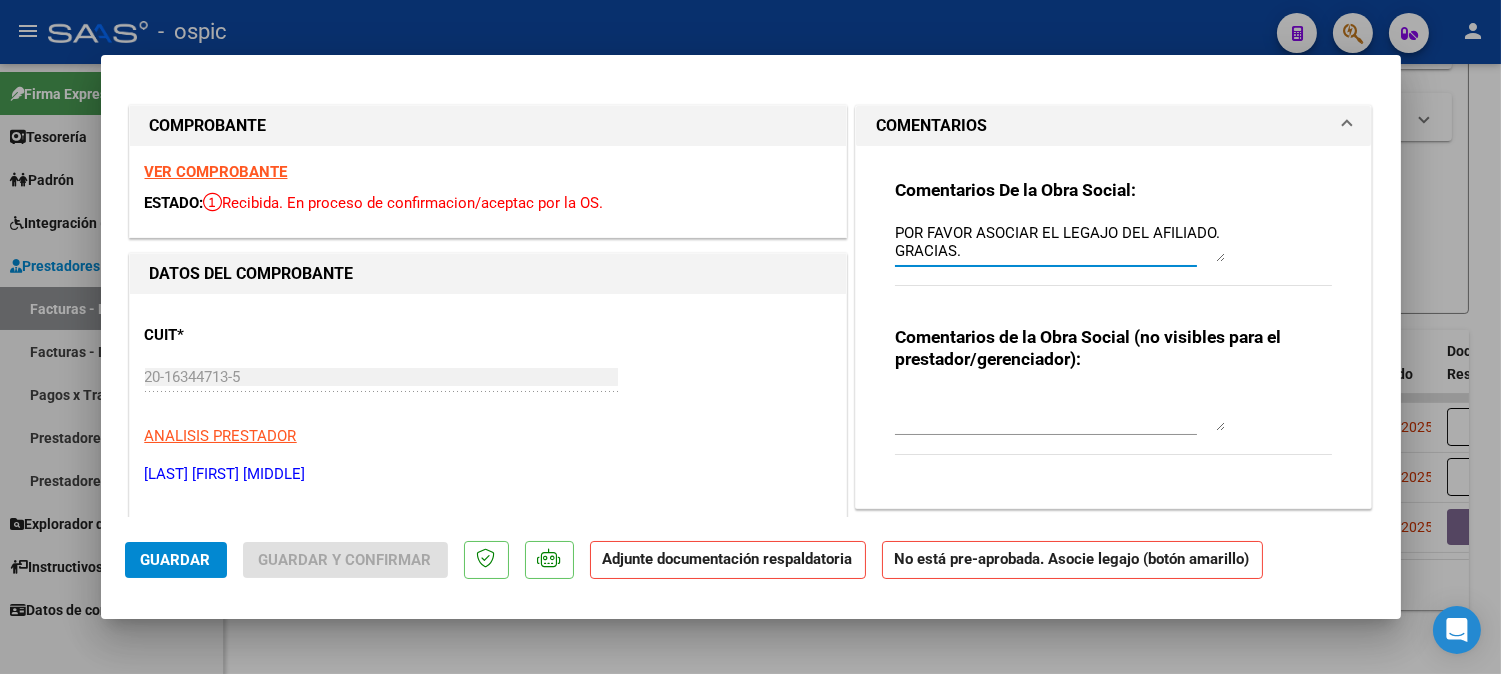 type on "POR FAVOR ASOCIAR EL LEGAJO DEL AFILIADO. GRACIAS." 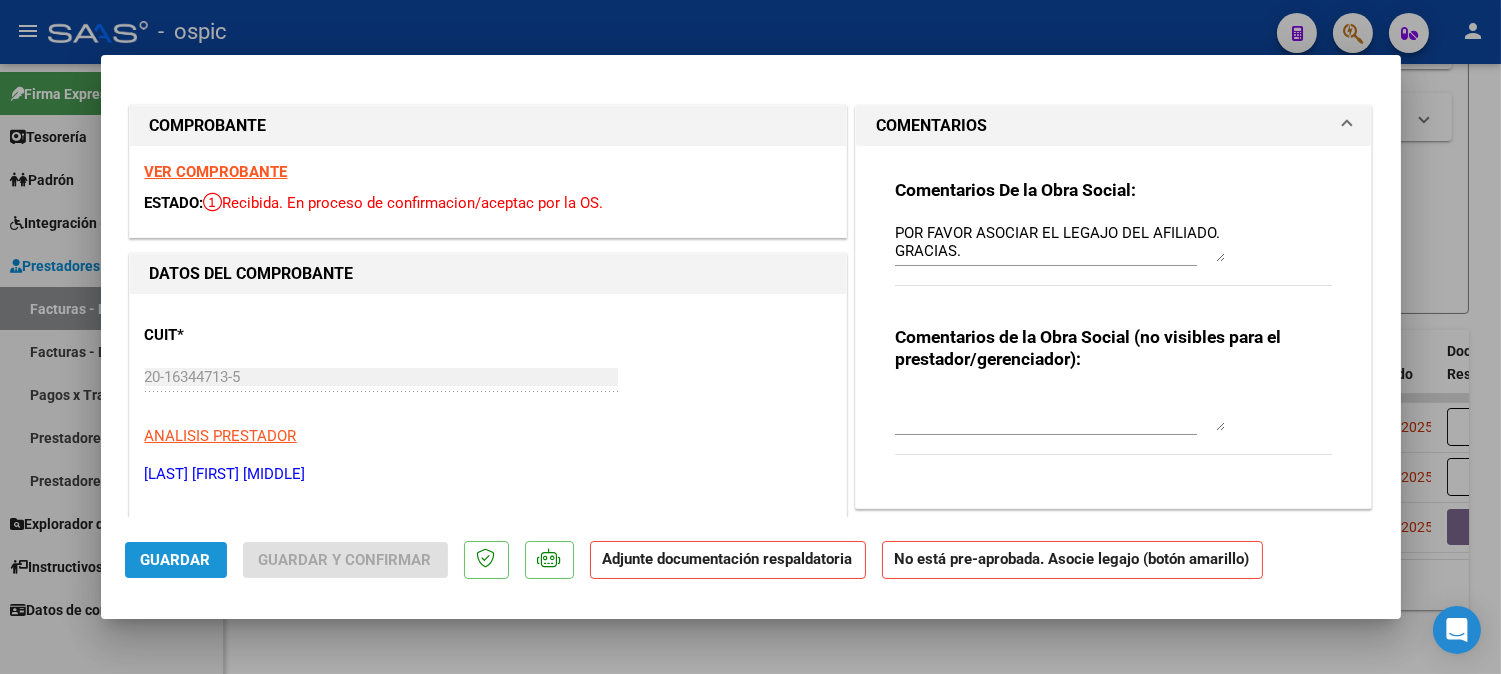 click on "Guardar" 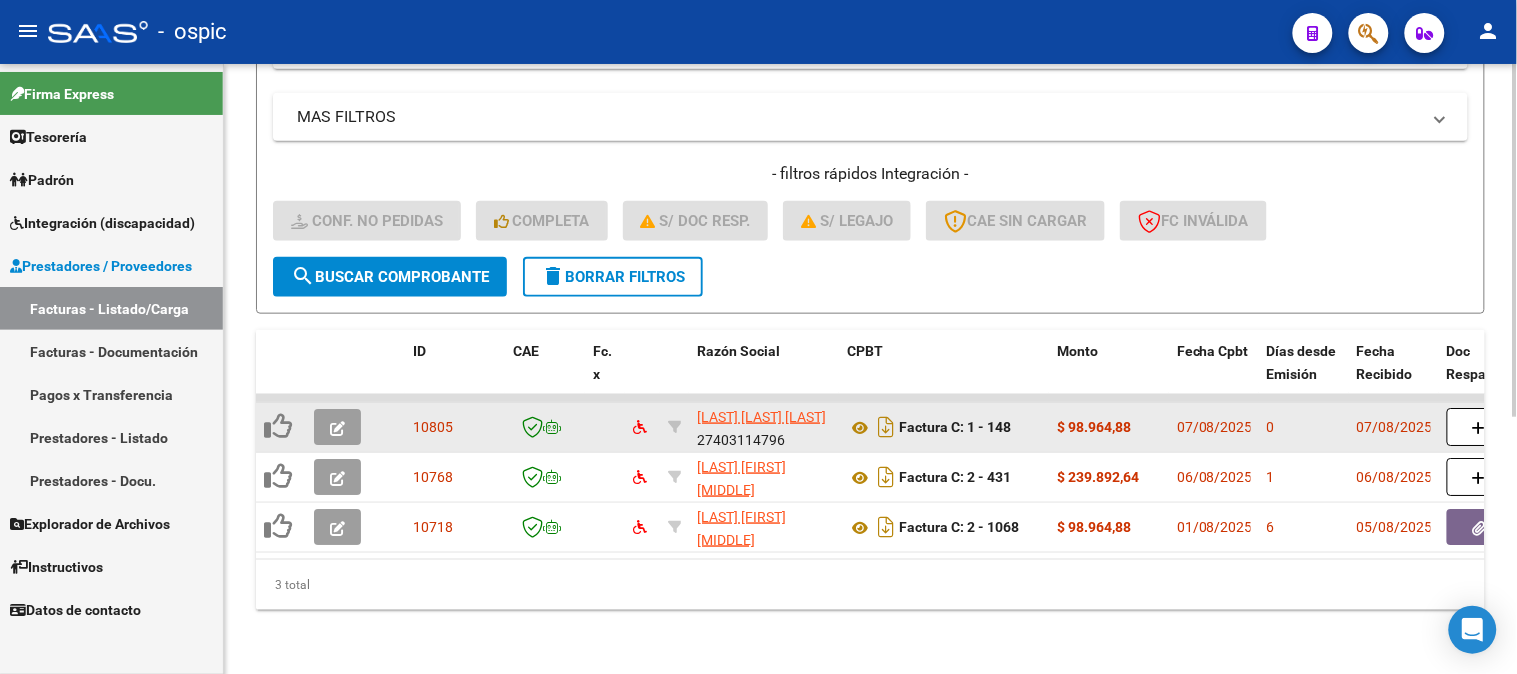 click 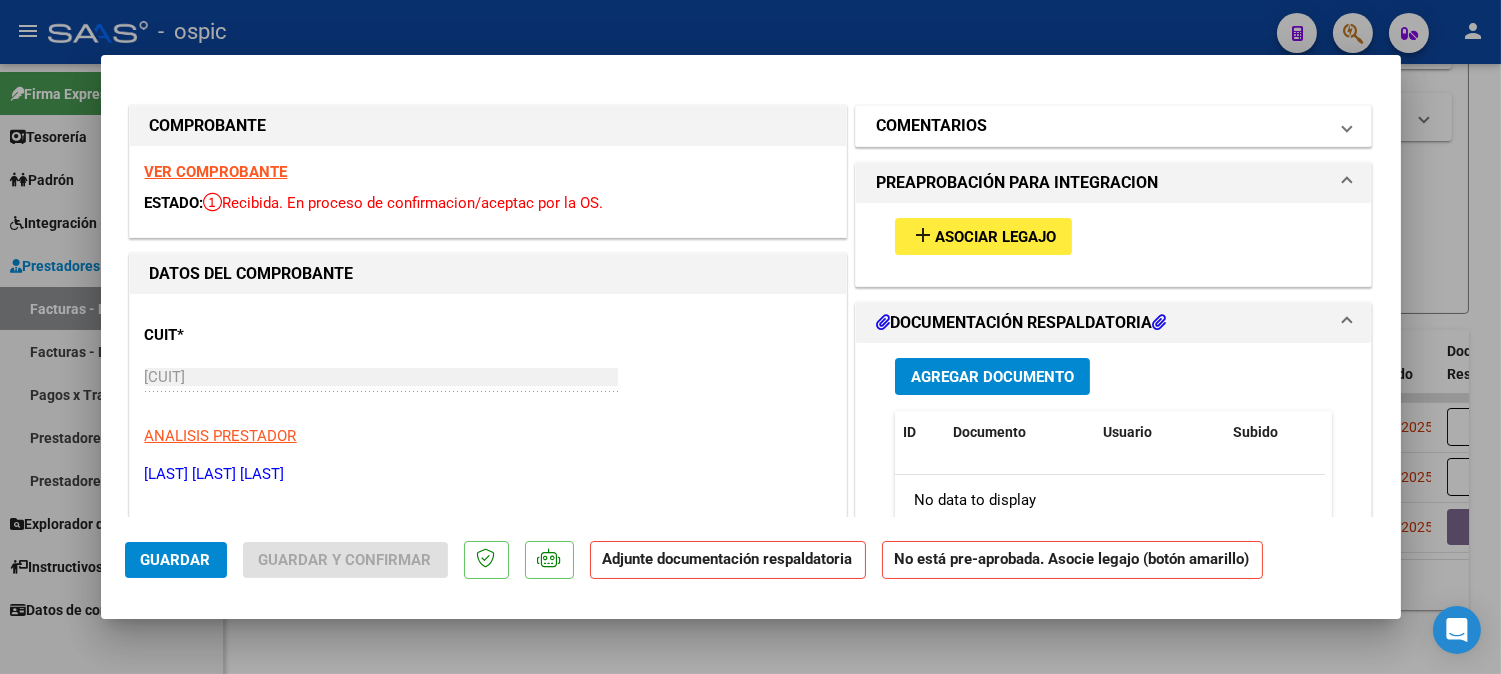 click on "COMENTARIOS" at bounding box center (931, 126) 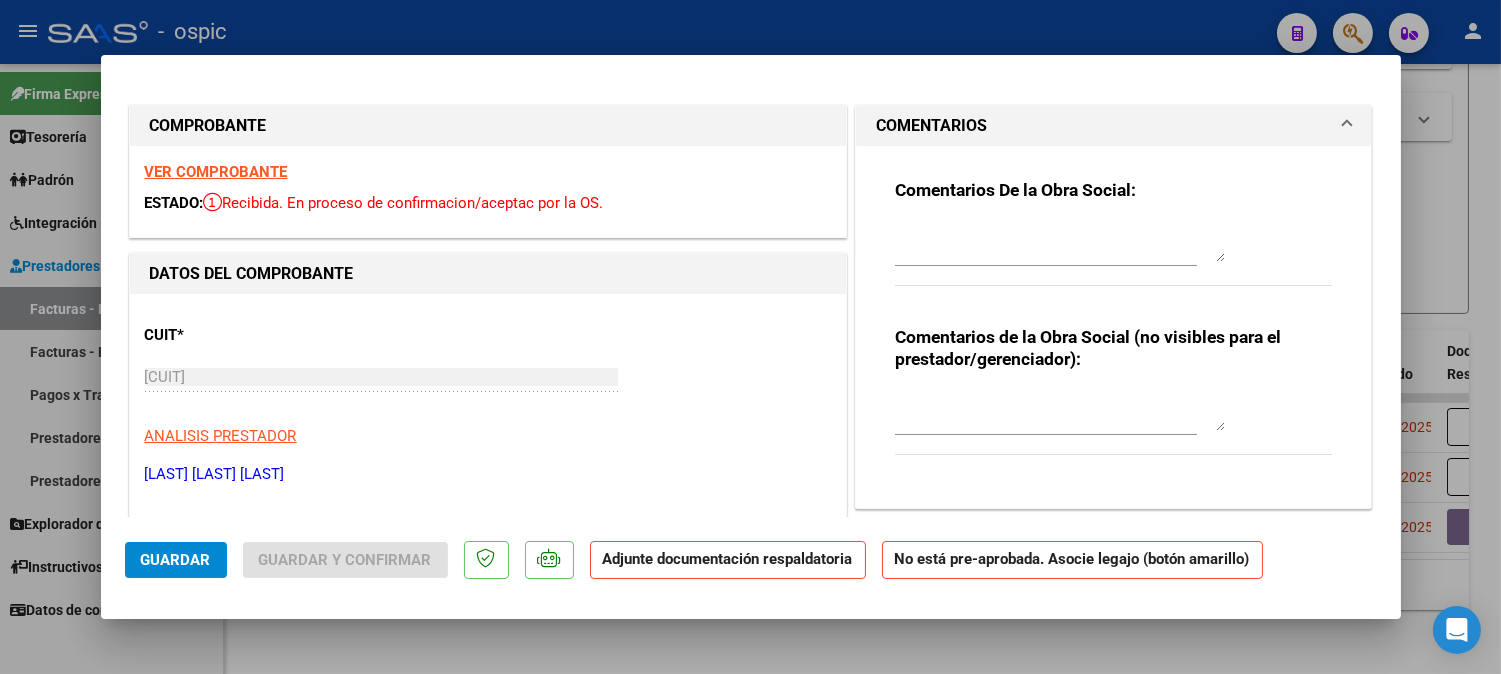 click at bounding box center (1060, 242) 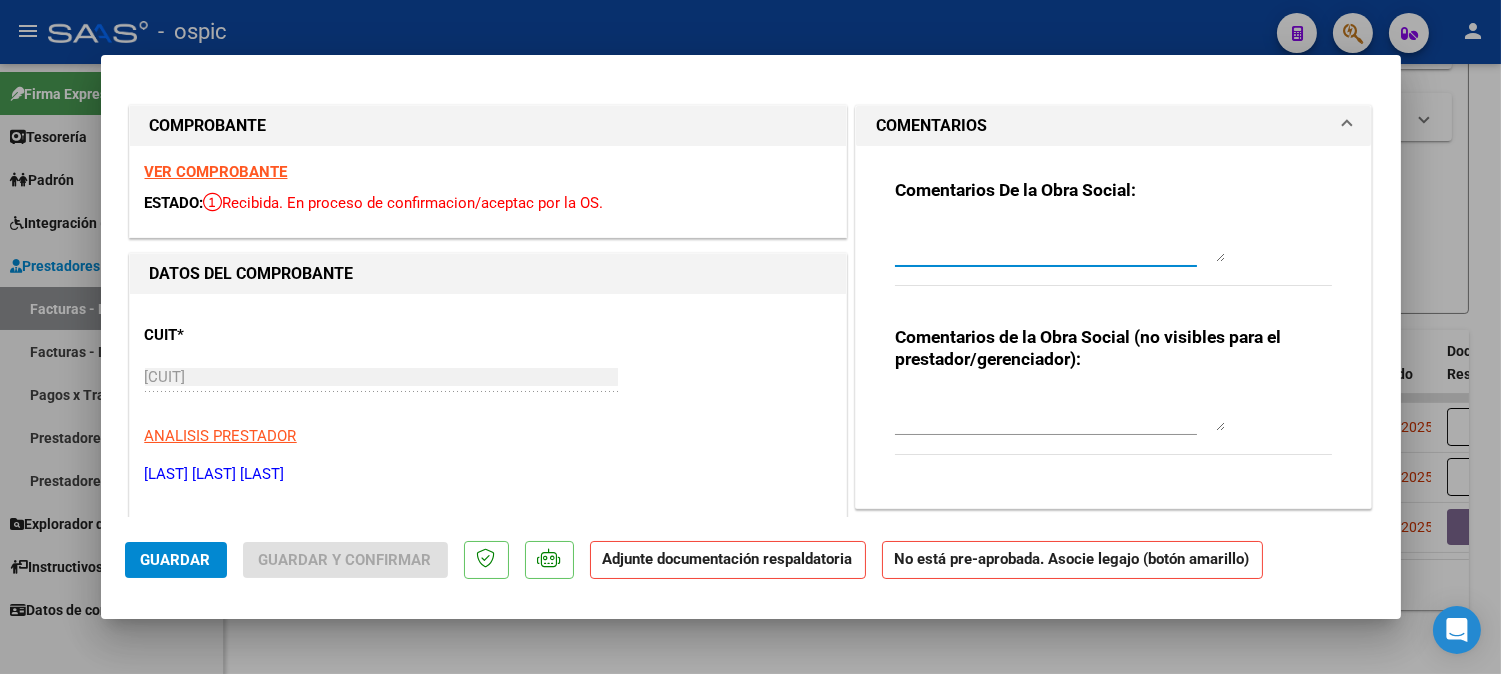 paste on "POR FAVOR ASOCIAR EL LEGAJO DEL AFILIADO. GRACIAS." 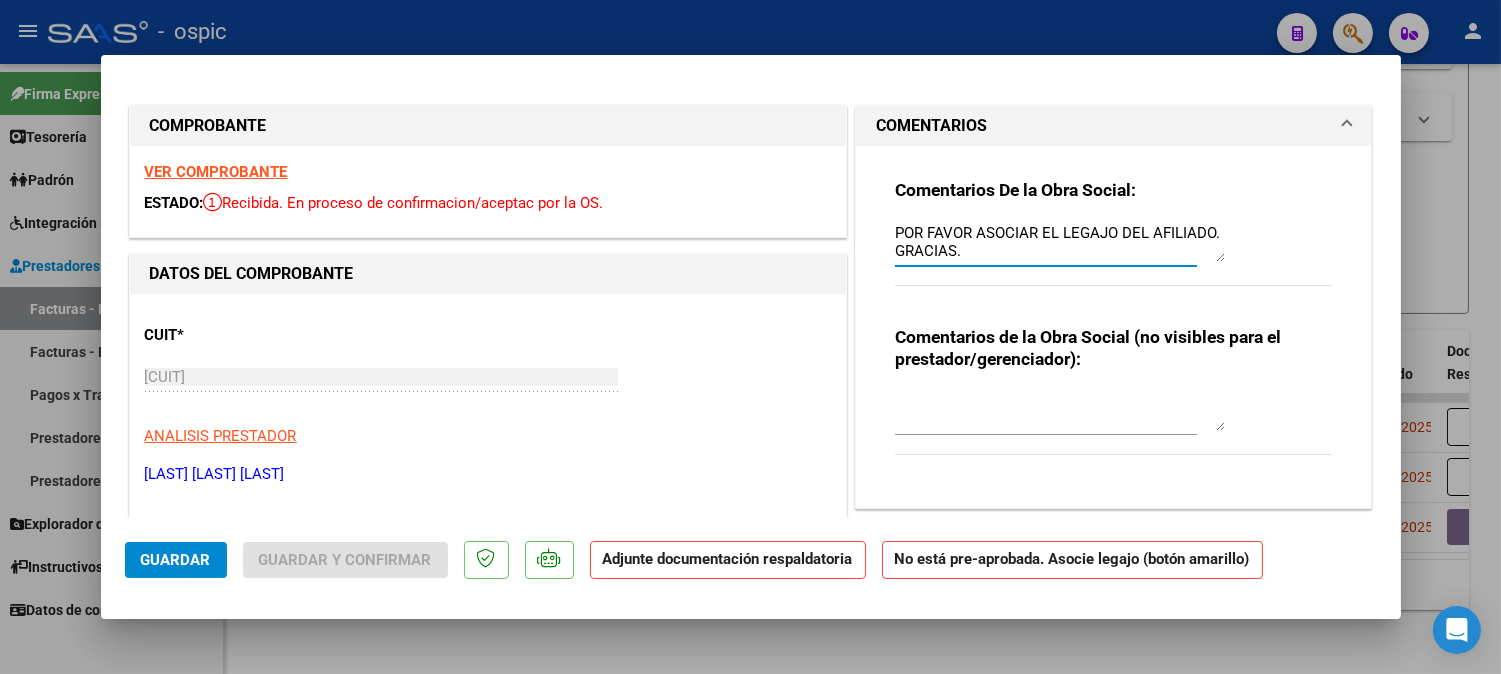 type on "POR FAVOR ASOCIAR EL LEGAJO DEL AFILIADO. GRACIAS." 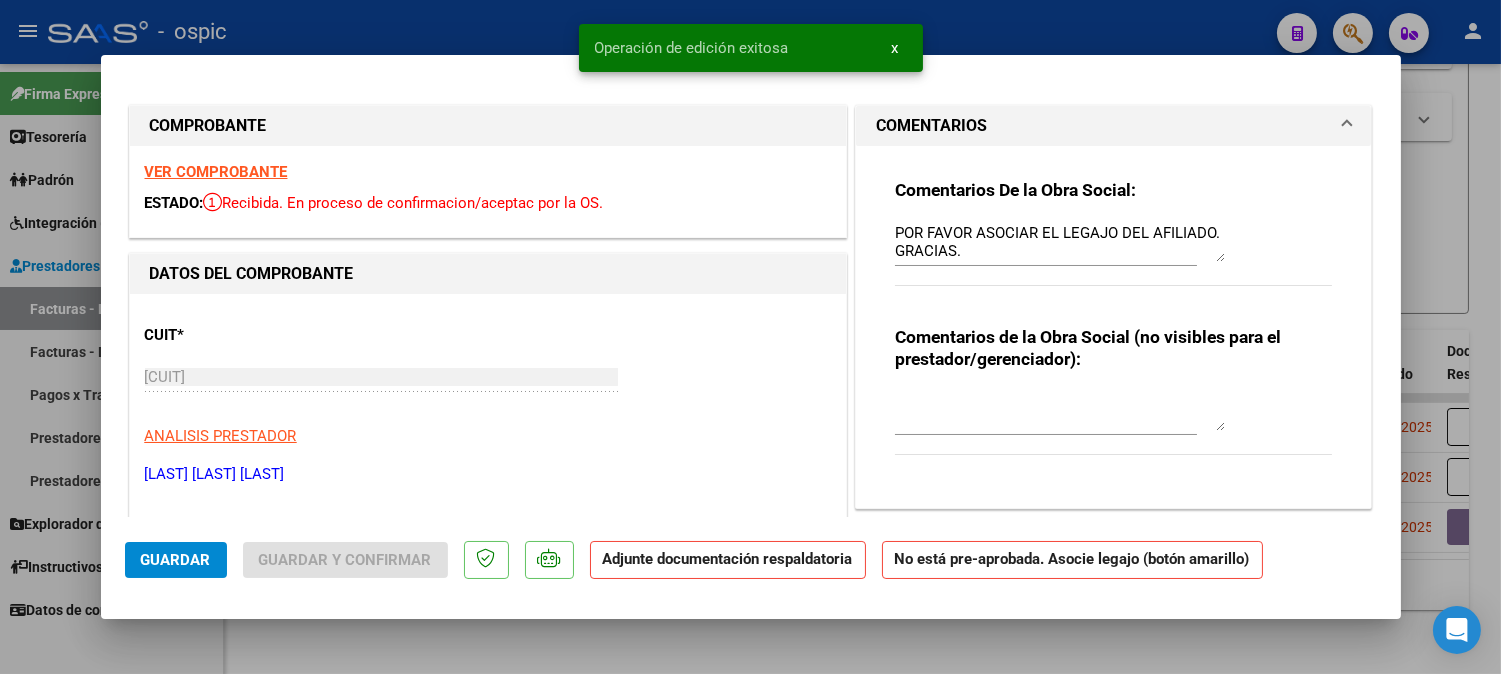 type 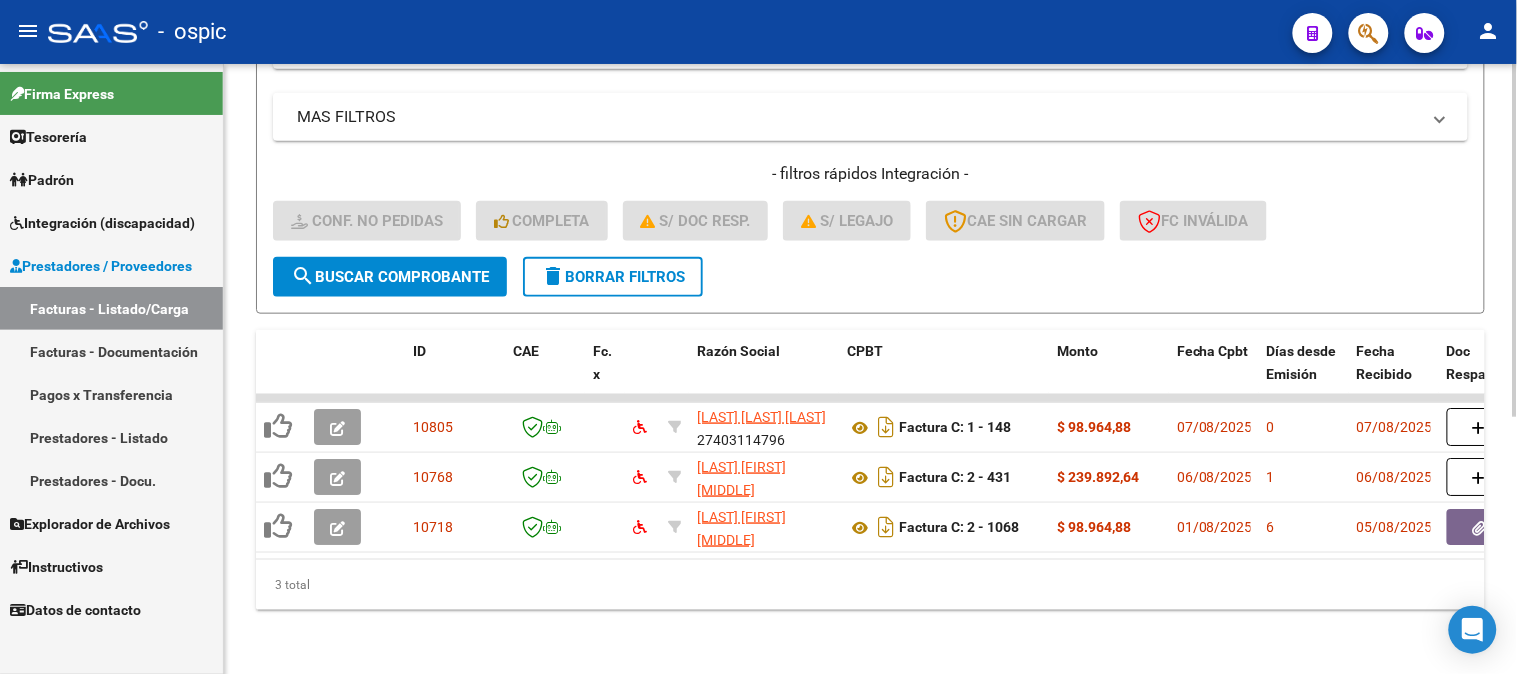scroll, scrollTop: 0, scrollLeft: 1972, axis: horizontal 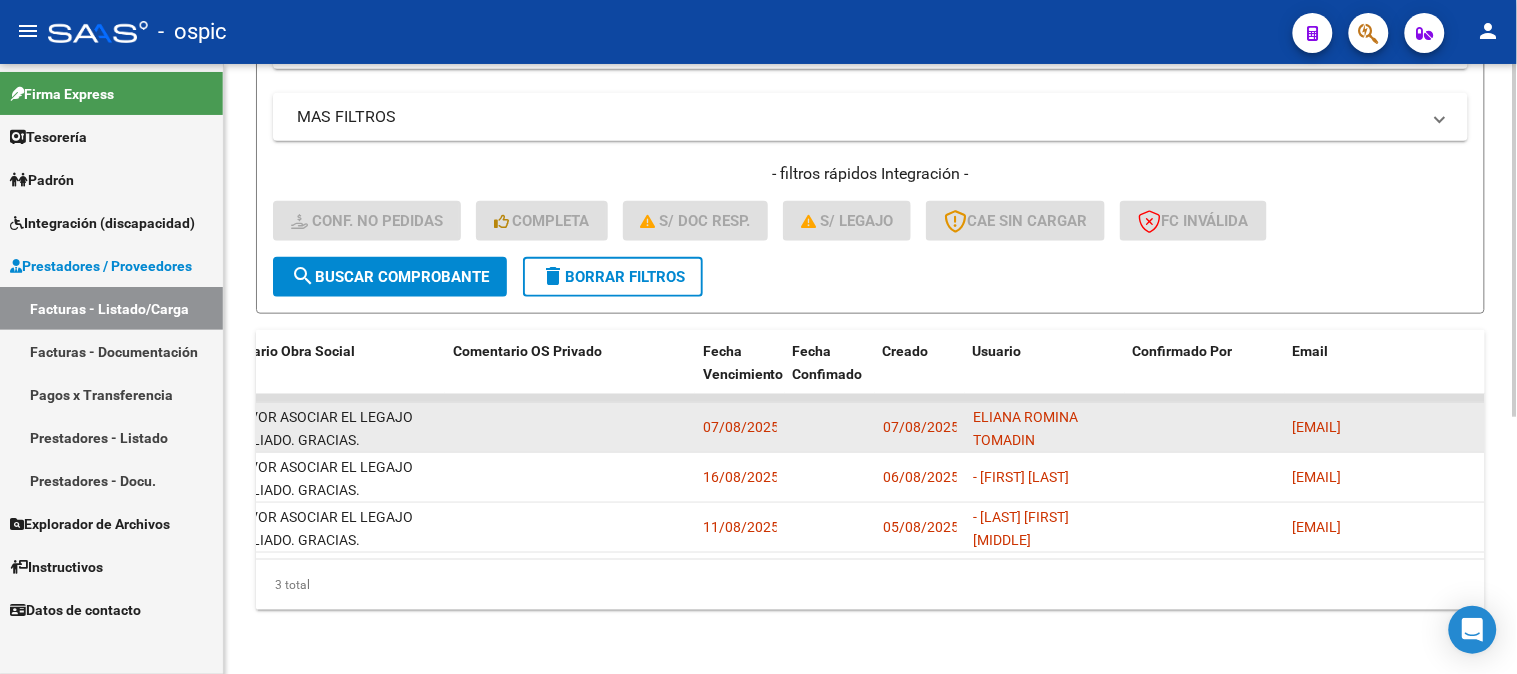 drag, startPoint x: 1290, startPoint y: 411, endPoint x: 1470, endPoint y: 411, distance: 180 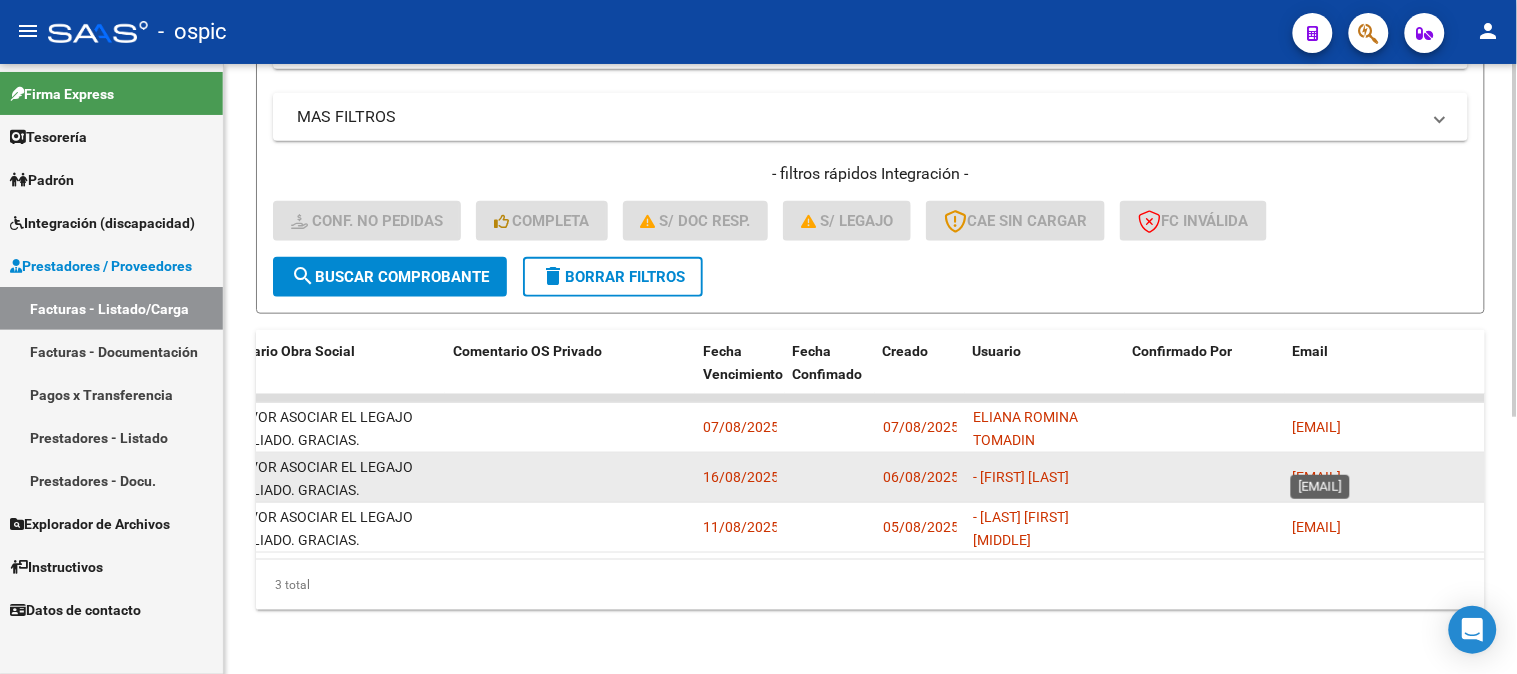 drag, startPoint x: 1295, startPoint y: 457, endPoint x: 1405, endPoint y: 457, distance: 110 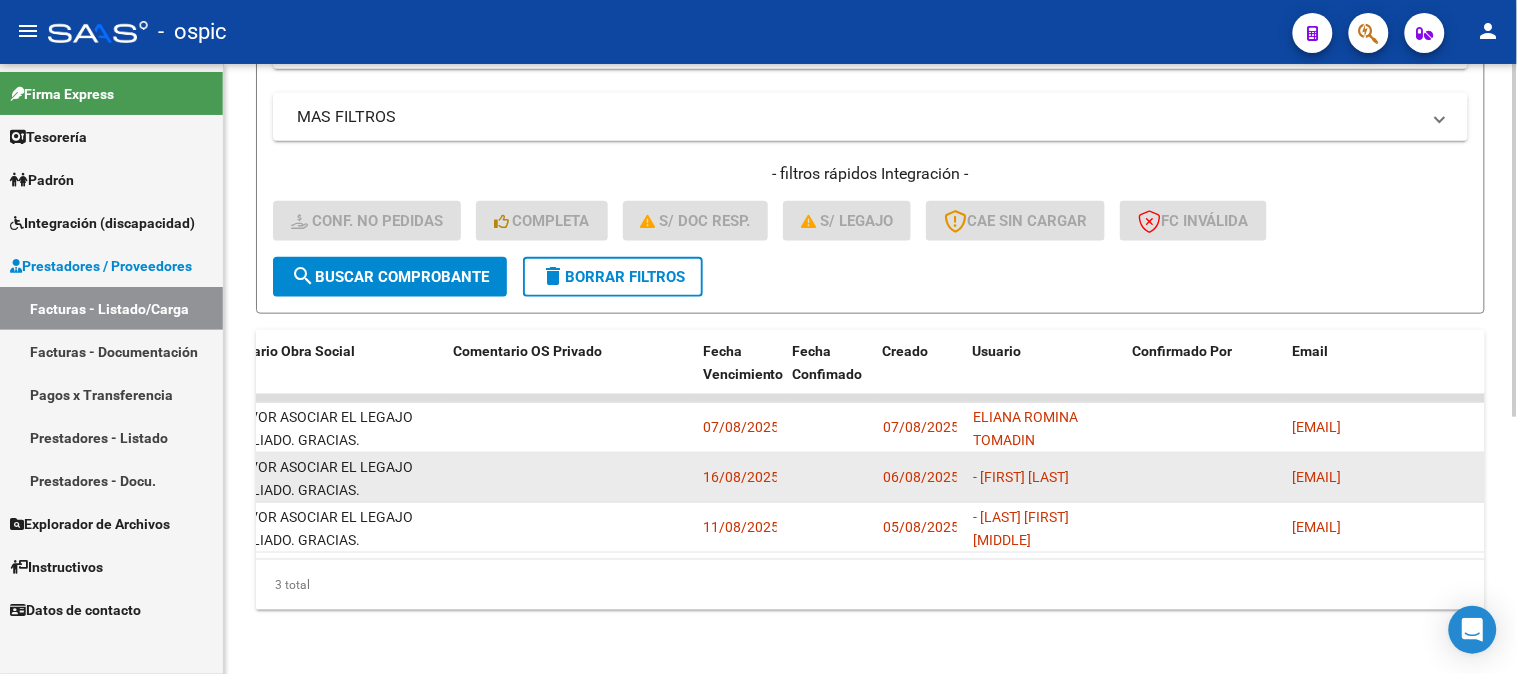 click on "[EMAIL]" 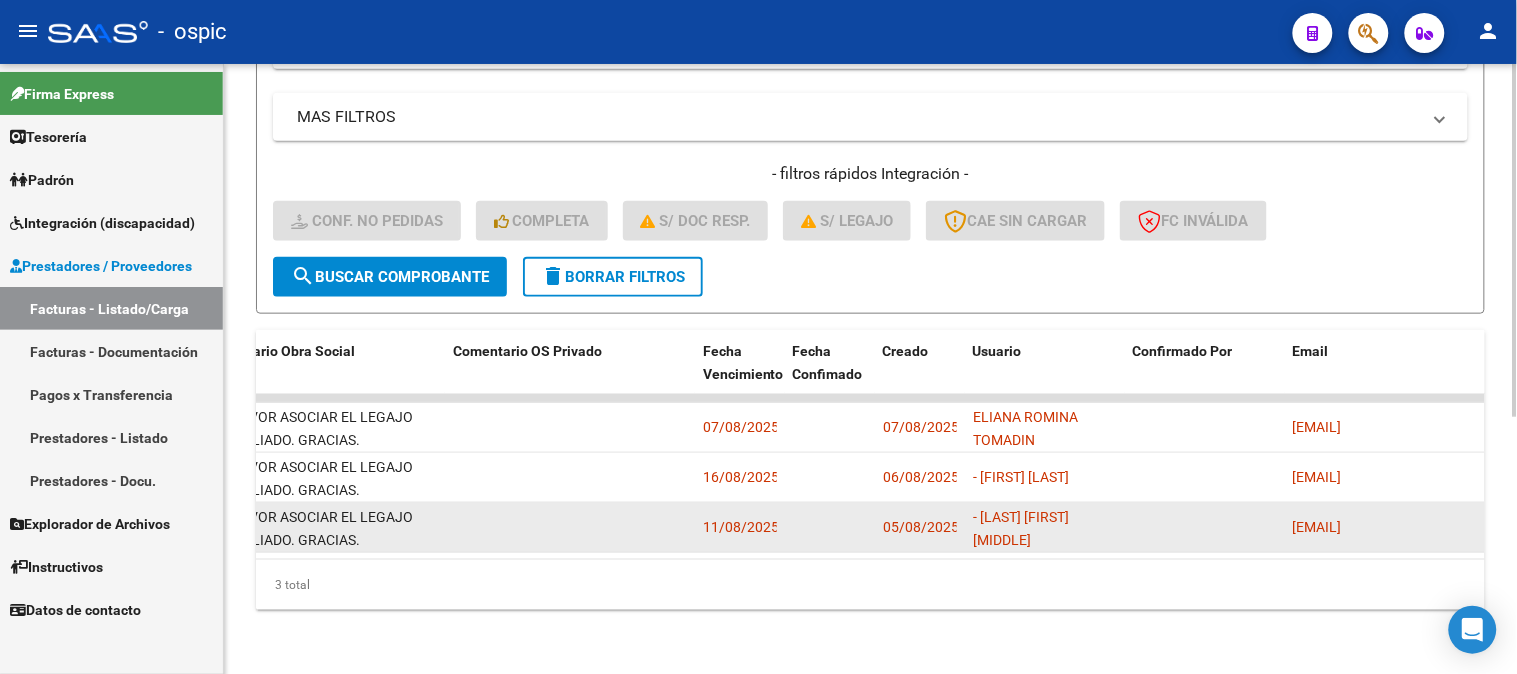 drag, startPoint x: 1294, startPoint y: 511, endPoint x: 1446, endPoint y: 513, distance: 152.01315 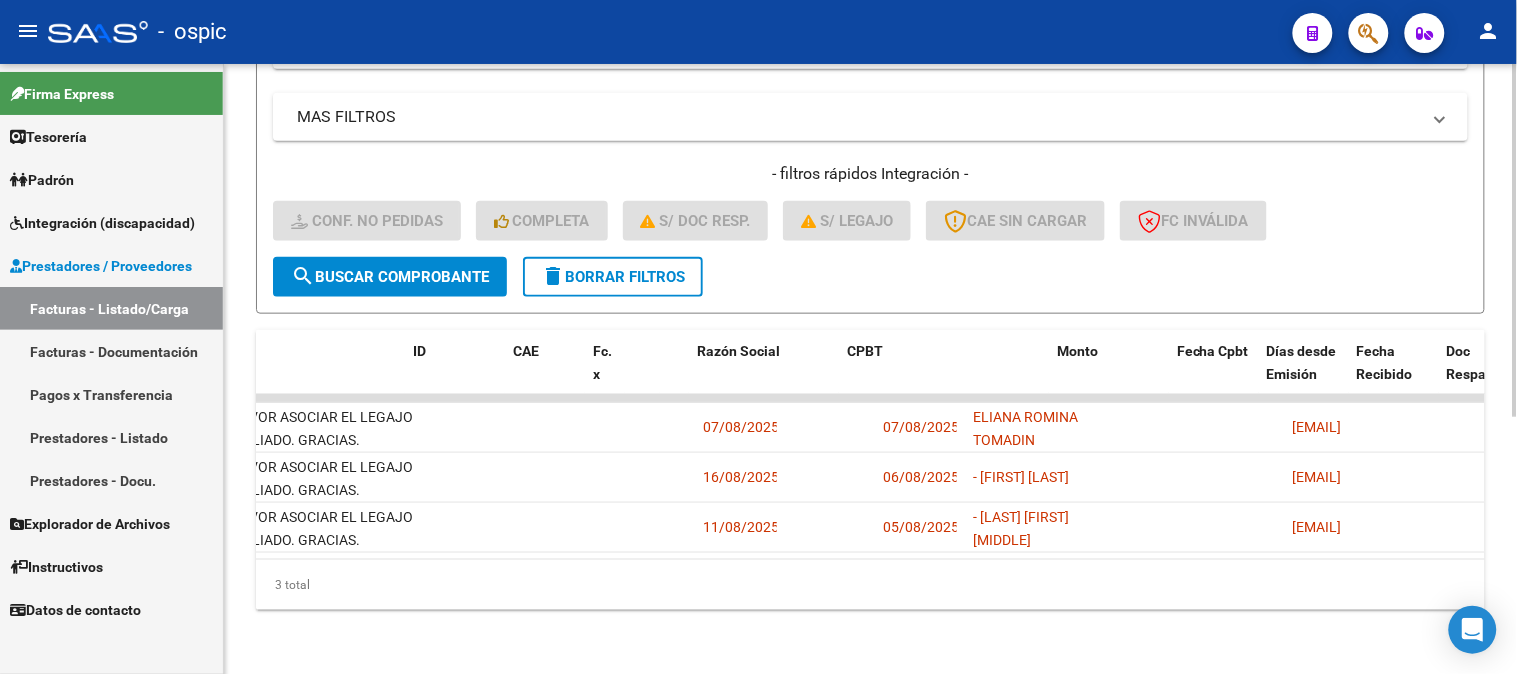scroll, scrollTop: 0, scrollLeft: 0, axis: both 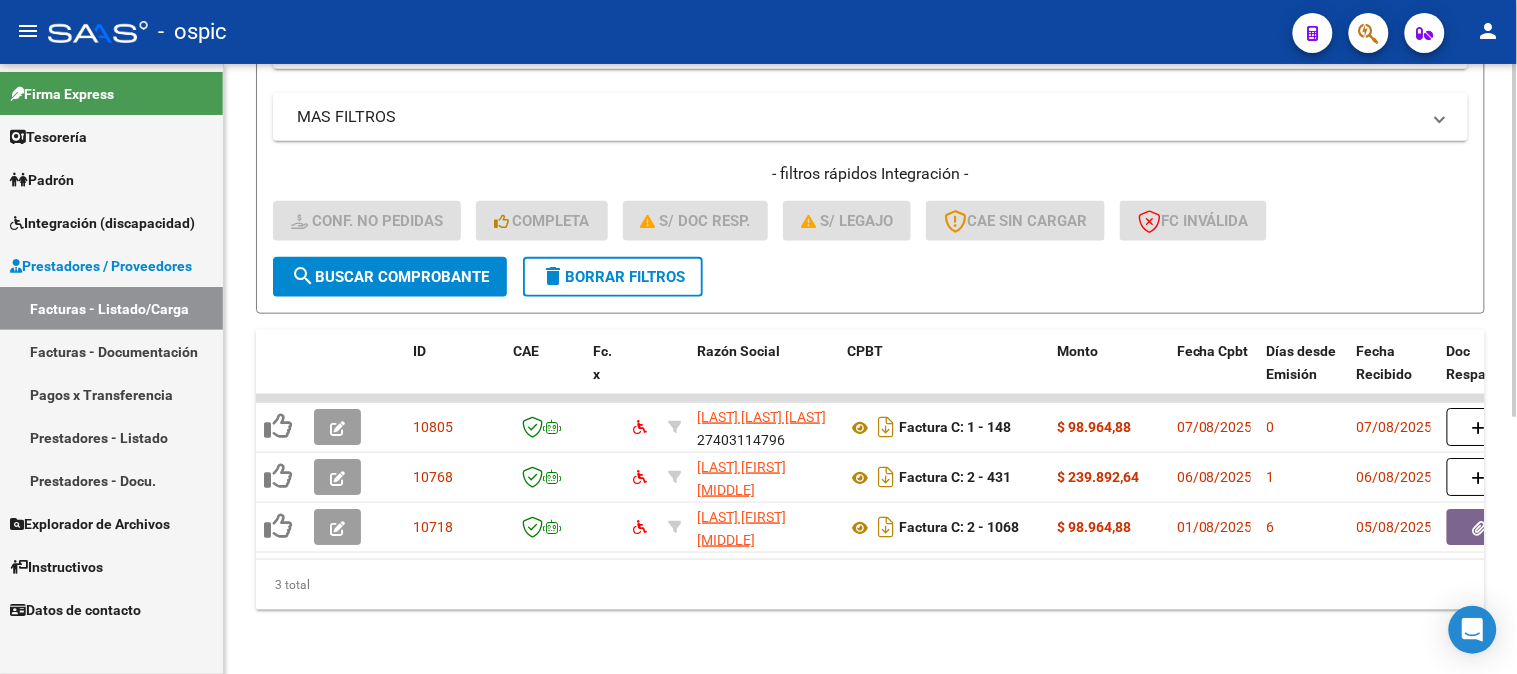 click on "delete  Borrar Filtros" 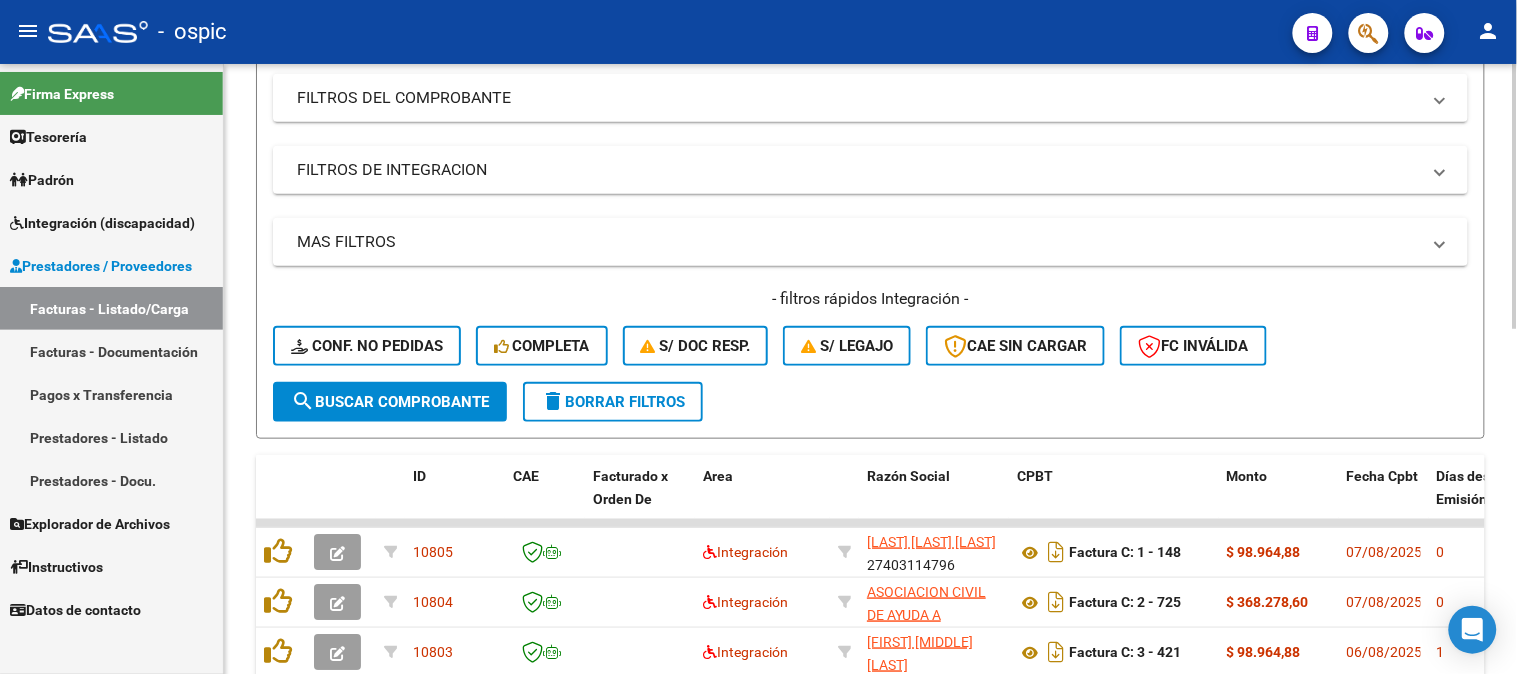 scroll, scrollTop: 445, scrollLeft: 0, axis: vertical 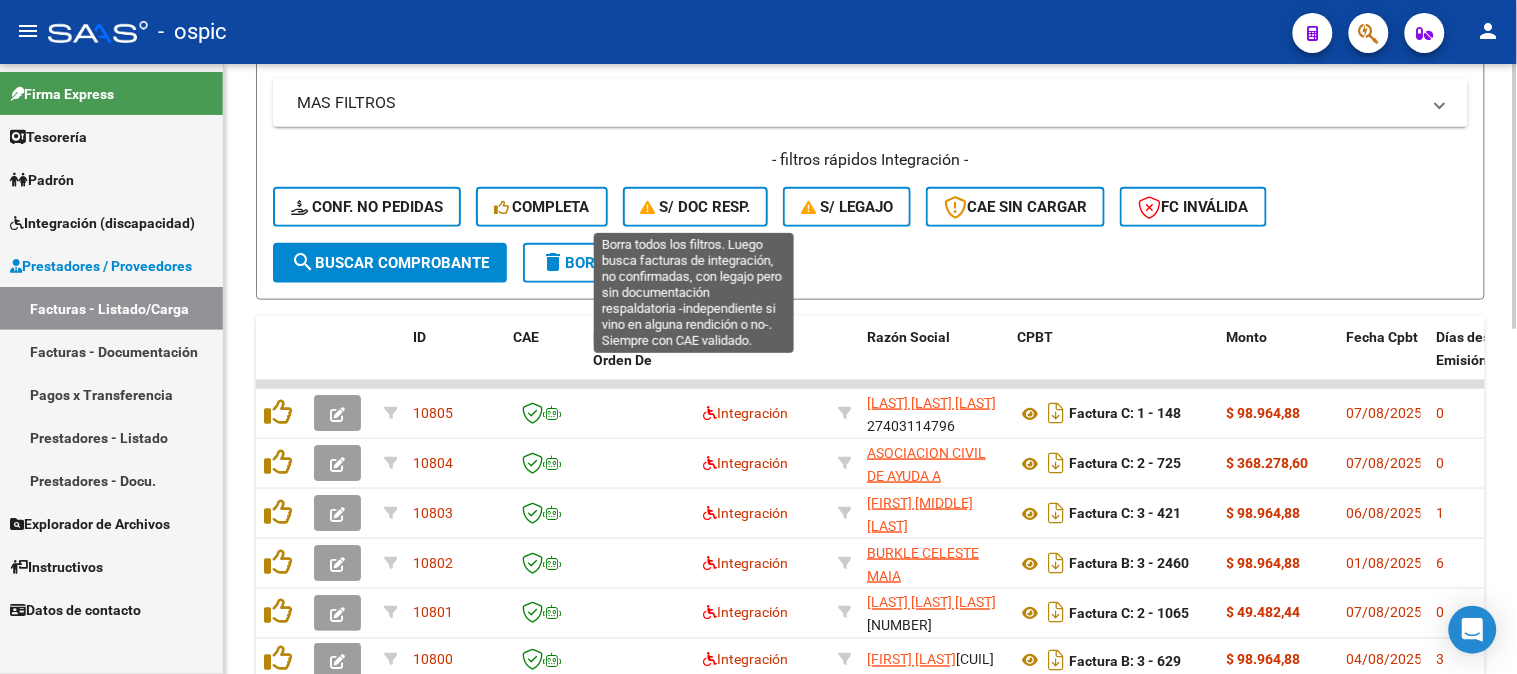 drag, startPoint x: 668, startPoint y: 194, endPoint x: 677, endPoint y: 187, distance: 11.401754 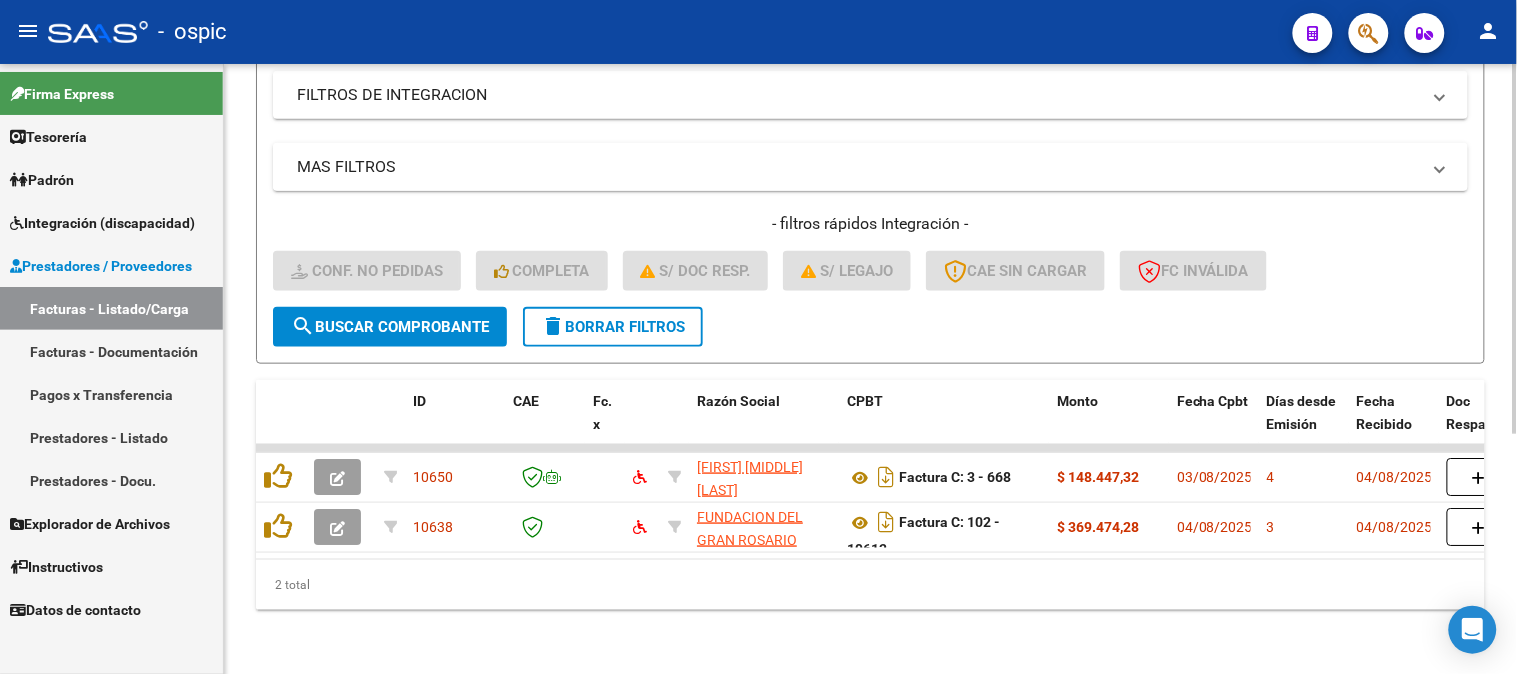 scroll, scrollTop: 394, scrollLeft: 0, axis: vertical 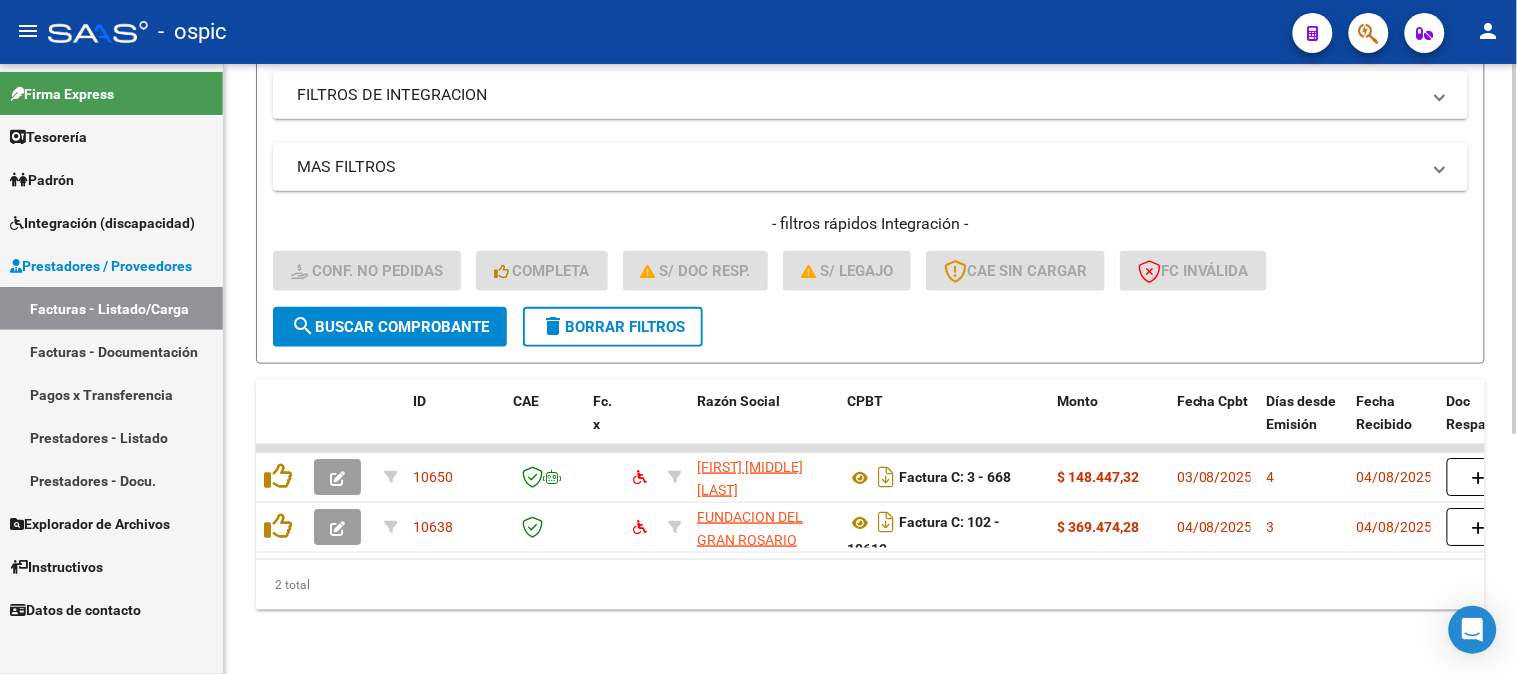 click on "delete  Borrar Filtros" 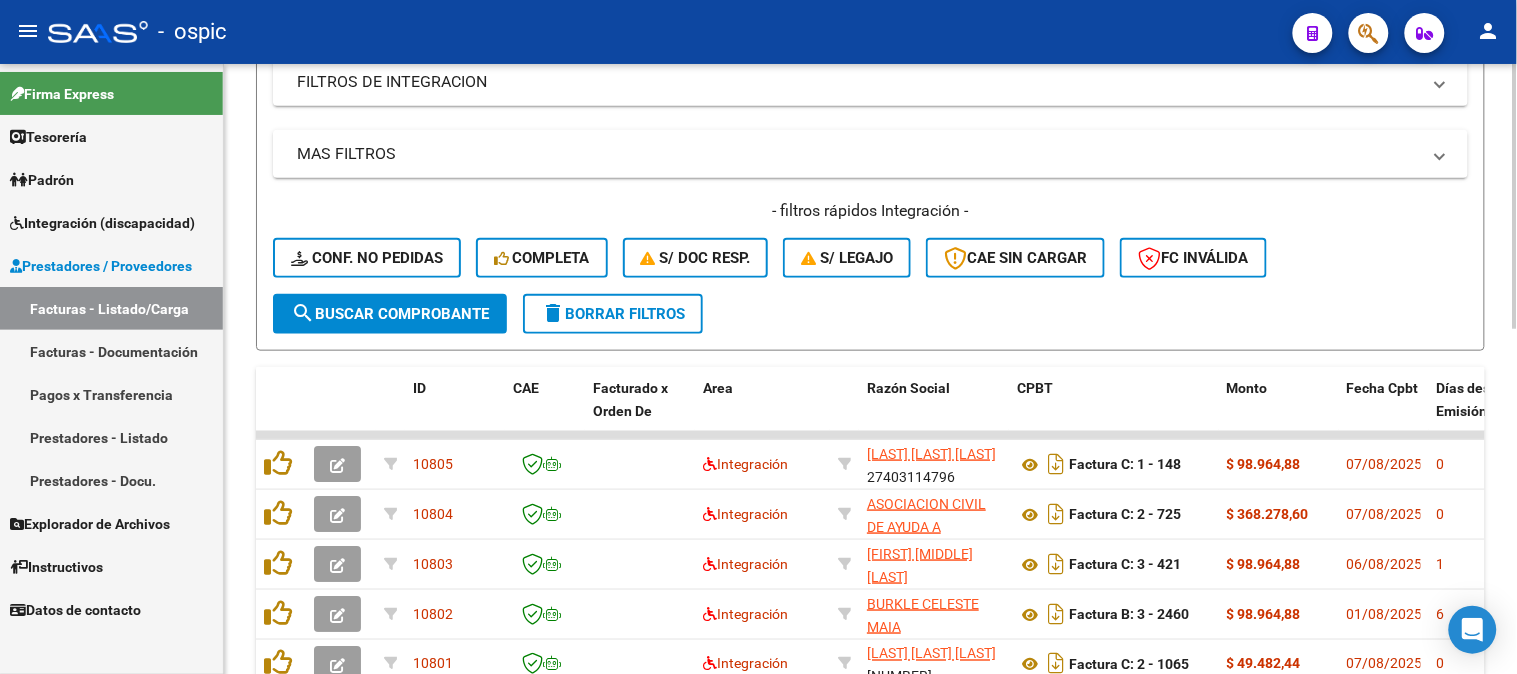 scroll, scrollTop: 0, scrollLeft: 0, axis: both 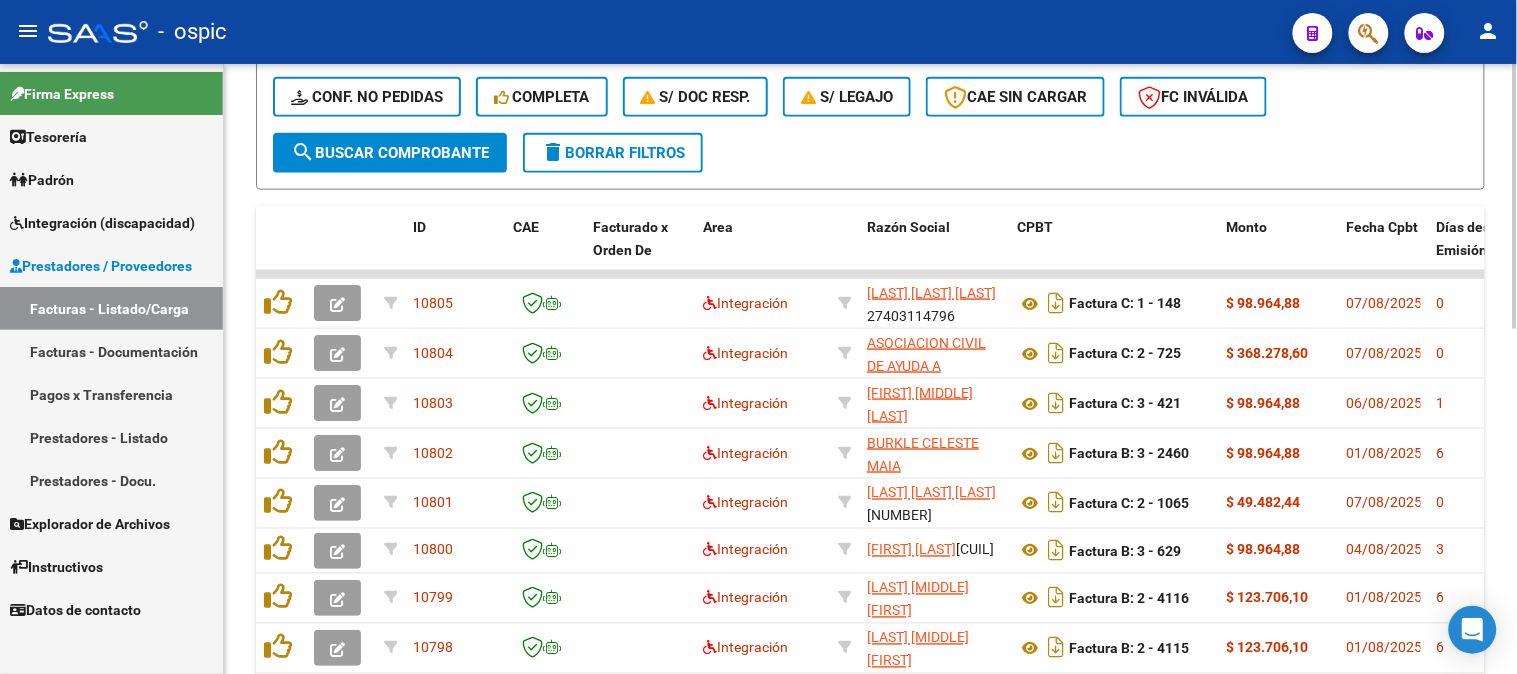 click on "delete  Borrar Filtros" 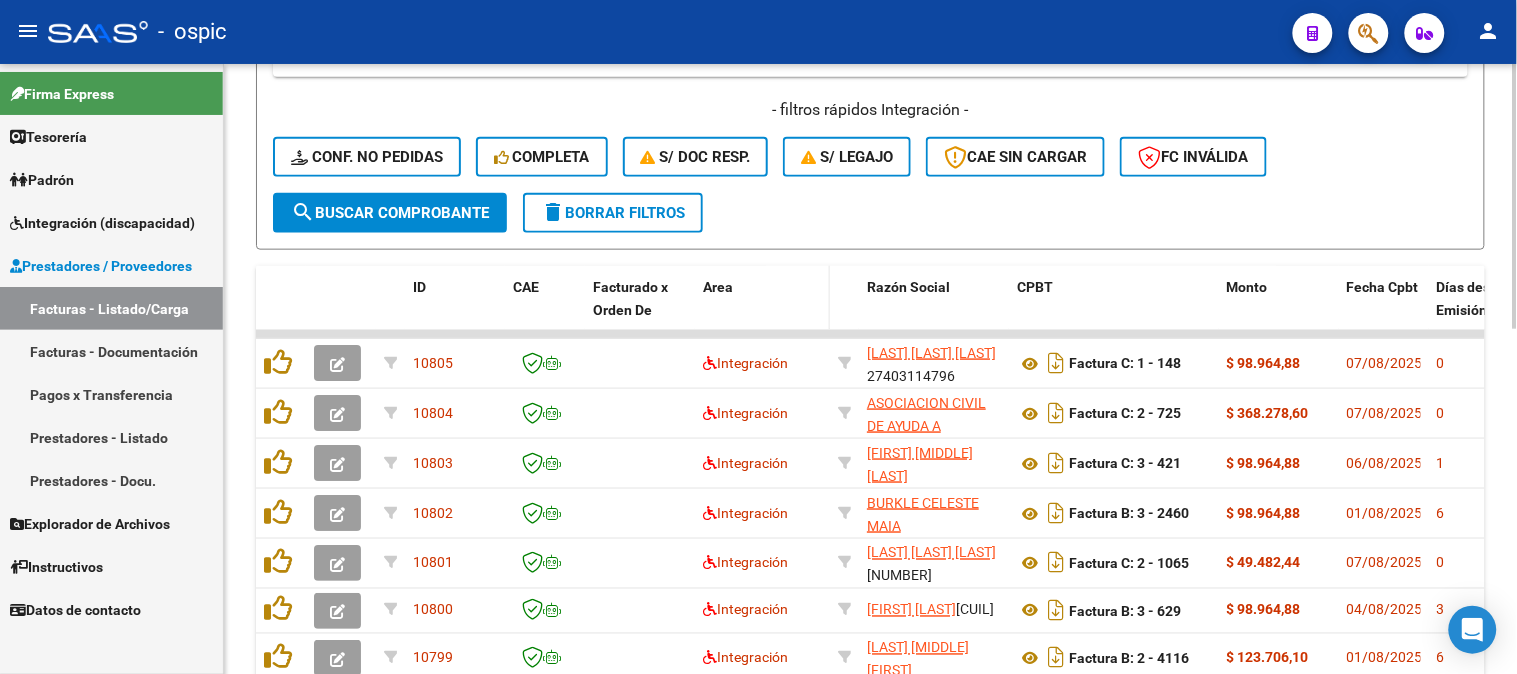 scroll, scrollTop: 444, scrollLeft: 0, axis: vertical 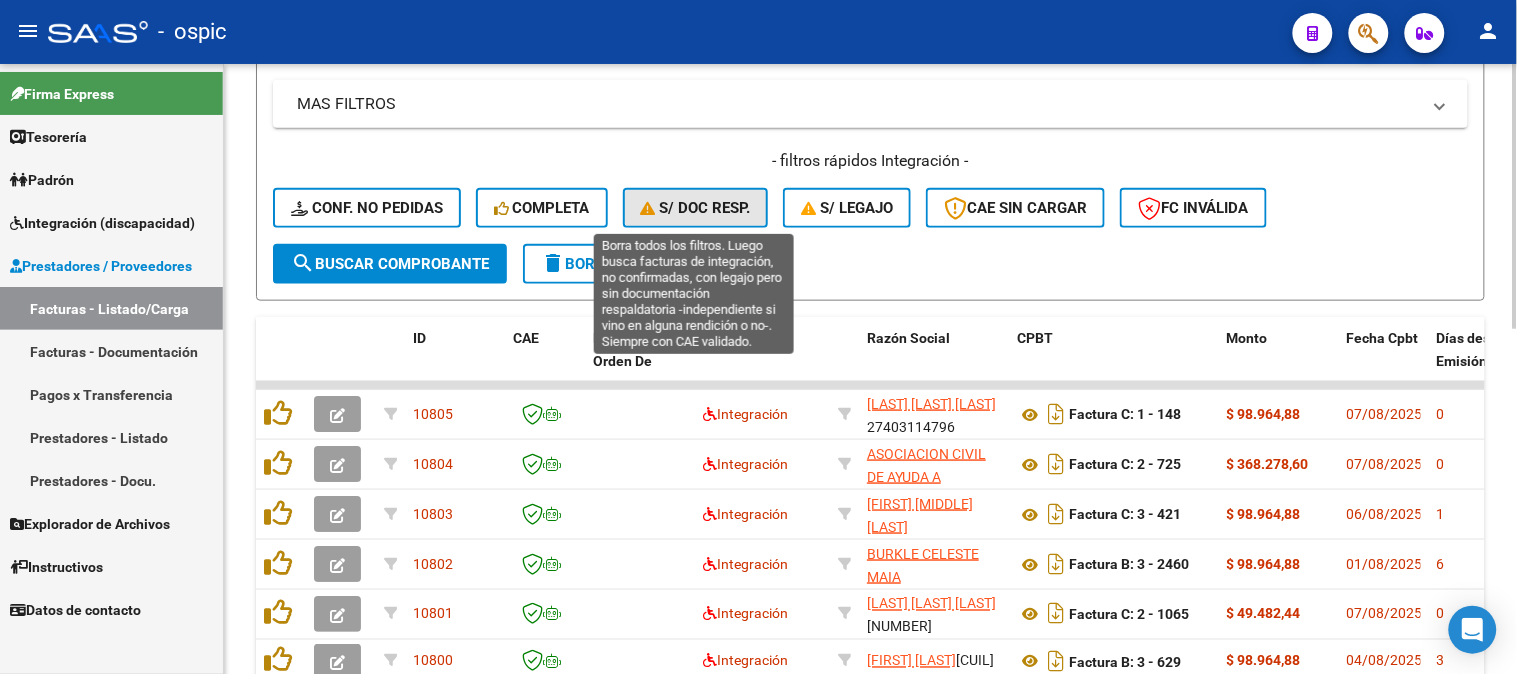 click on "S/ Doc Resp." 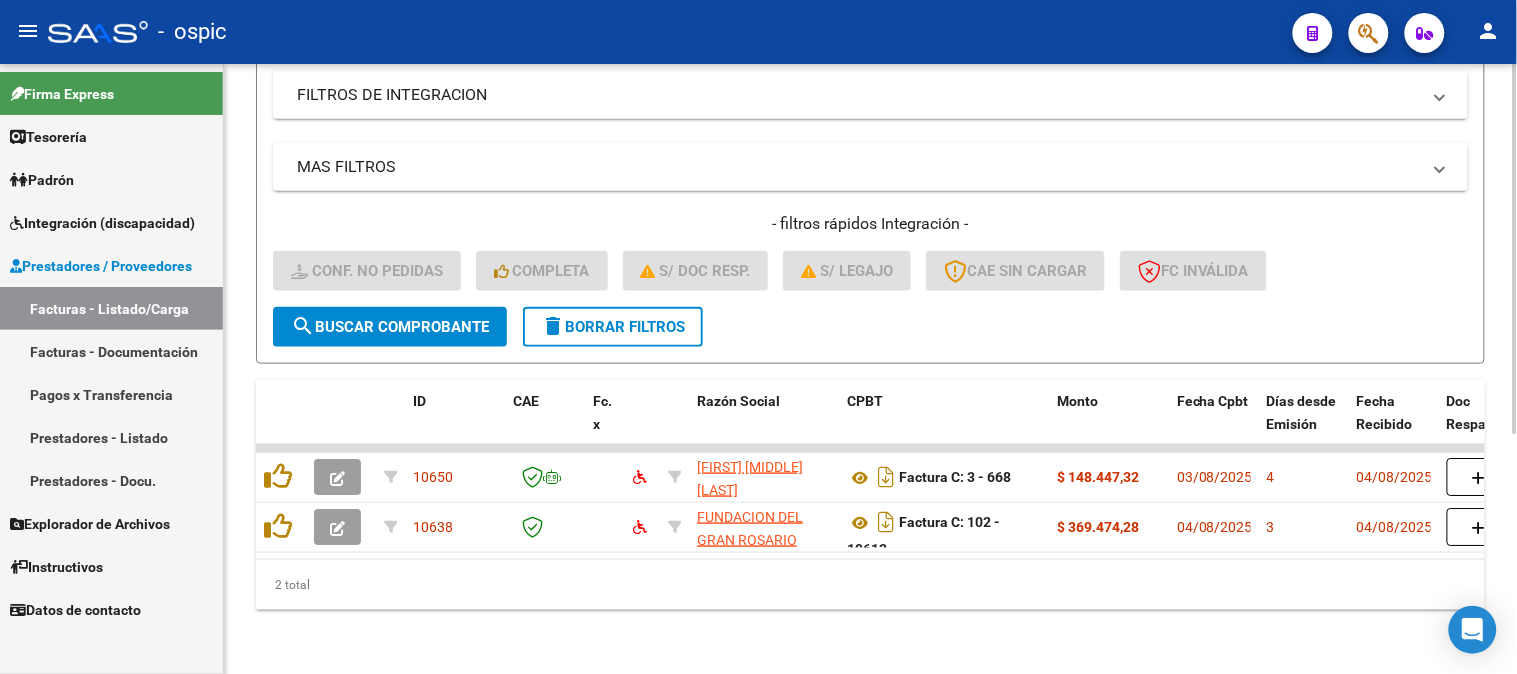 scroll, scrollTop: 394, scrollLeft: 0, axis: vertical 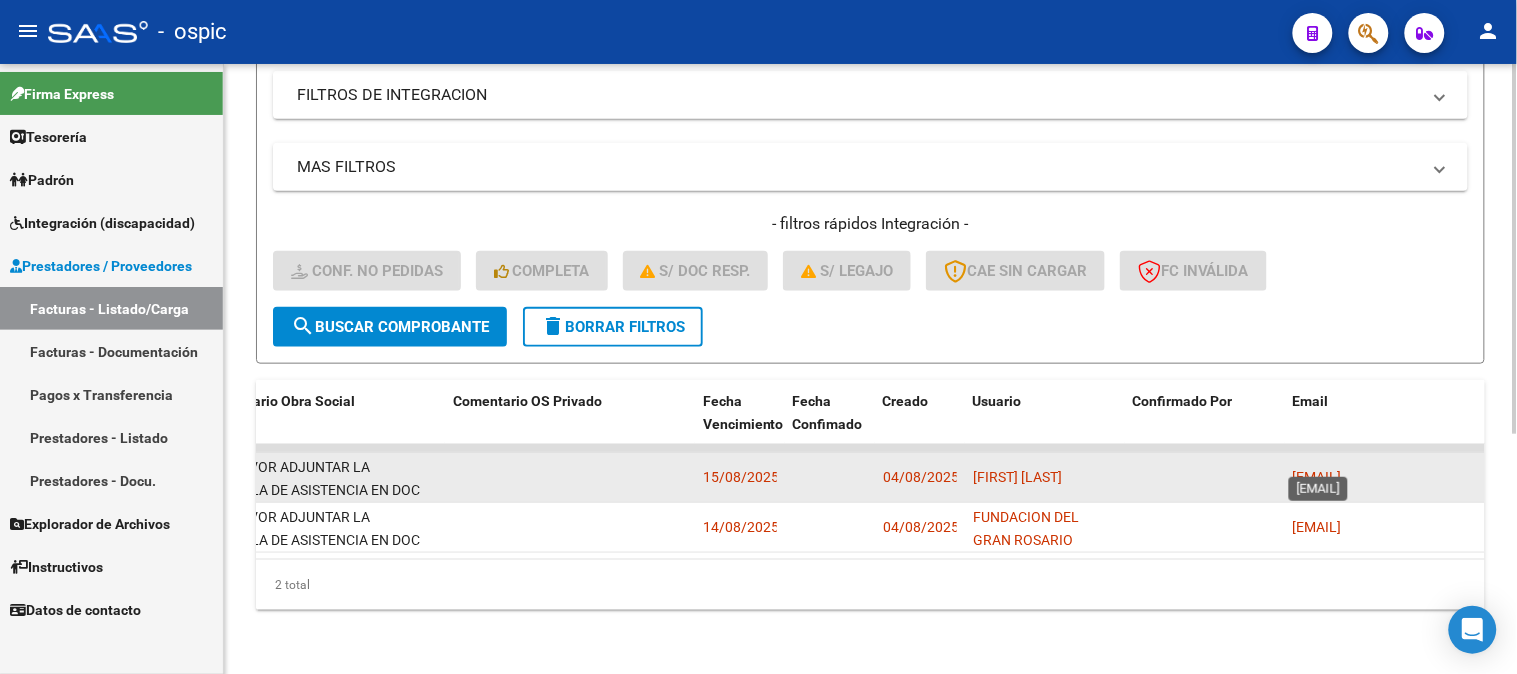 drag, startPoint x: 1294, startPoint y: 462, endPoint x: 1416, endPoint y: 462, distance: 122 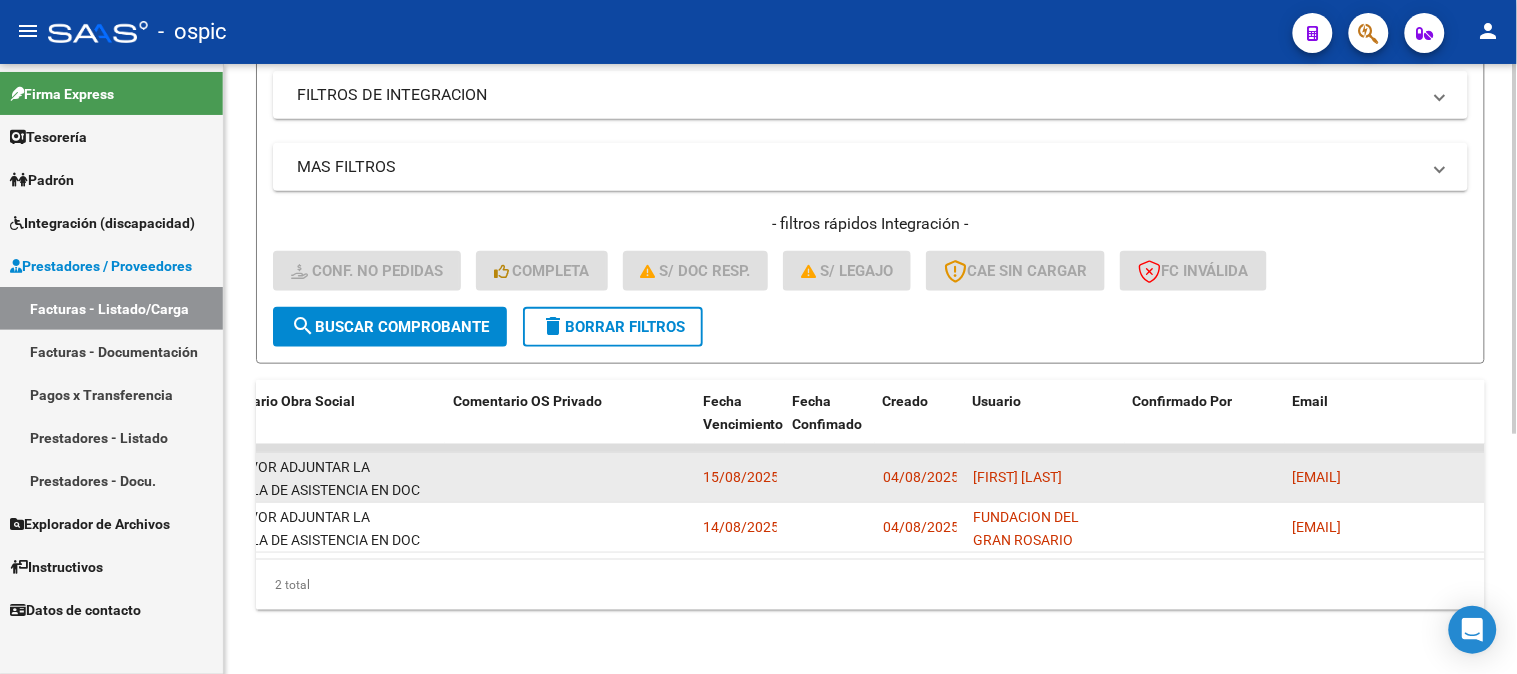 copy on "[EMAIL]" 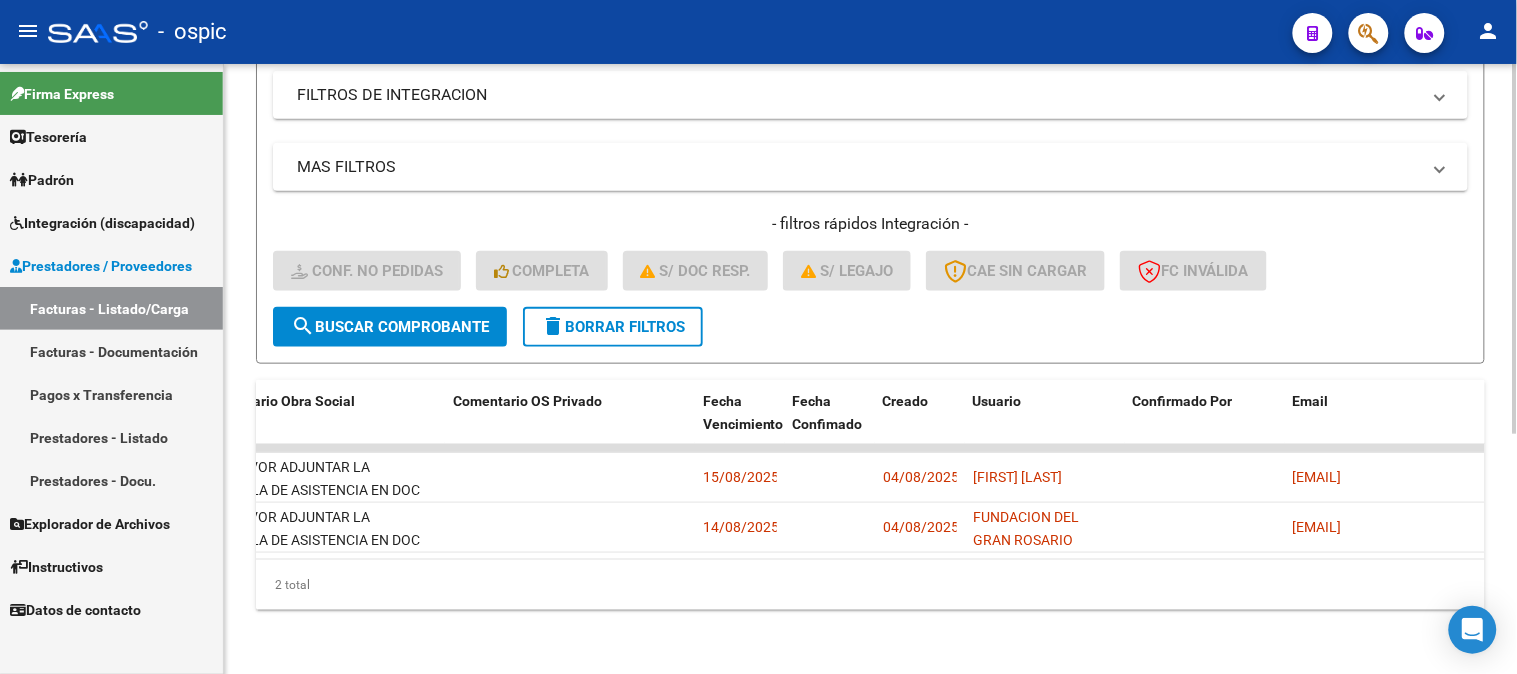 scroll, scrollTop: 0, scrollLeft: 10, axis: horizontal 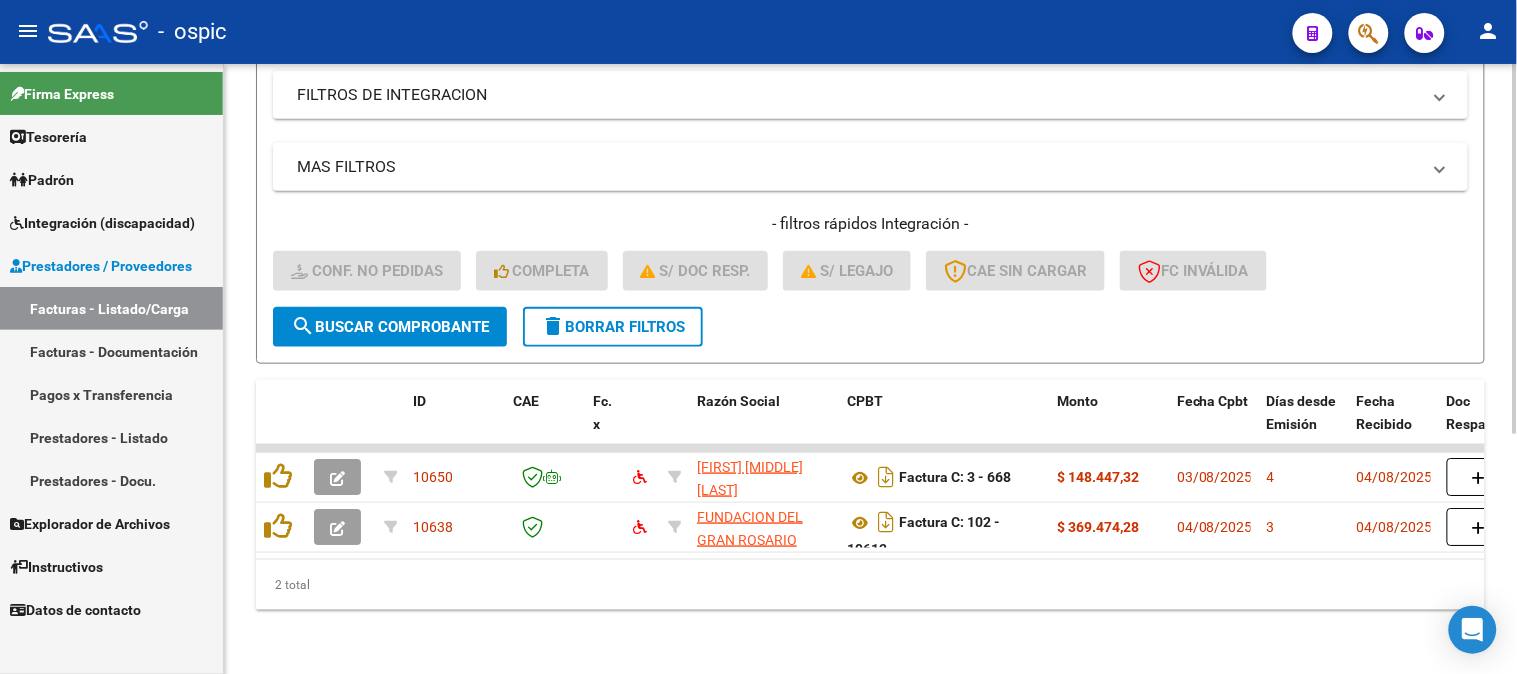 click on "- filtros rápidos Integración -    Conf. no pedidas    Completa    S/ Doc Resp.    S/ legajo  CAE SIN CARGAR  FC Inválida" 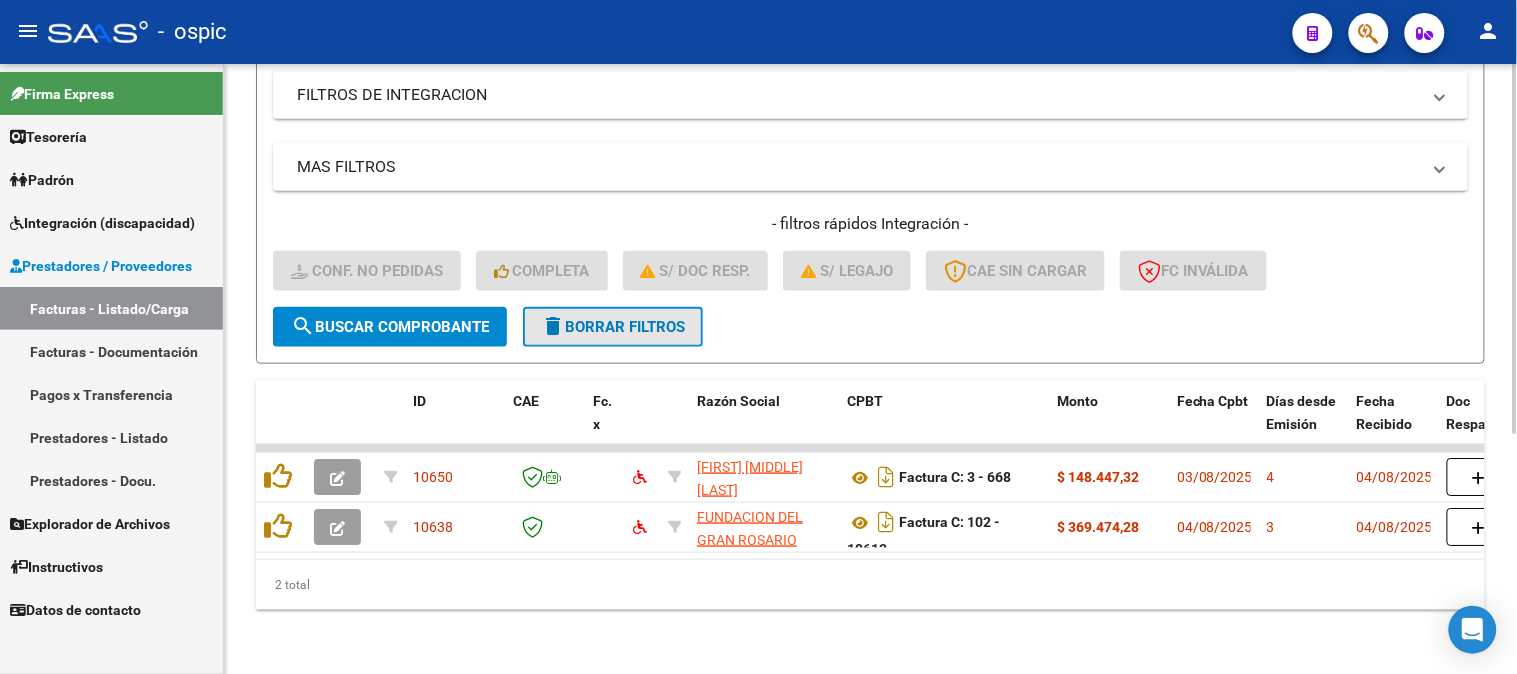 click on "delete  Borrar Filtros" 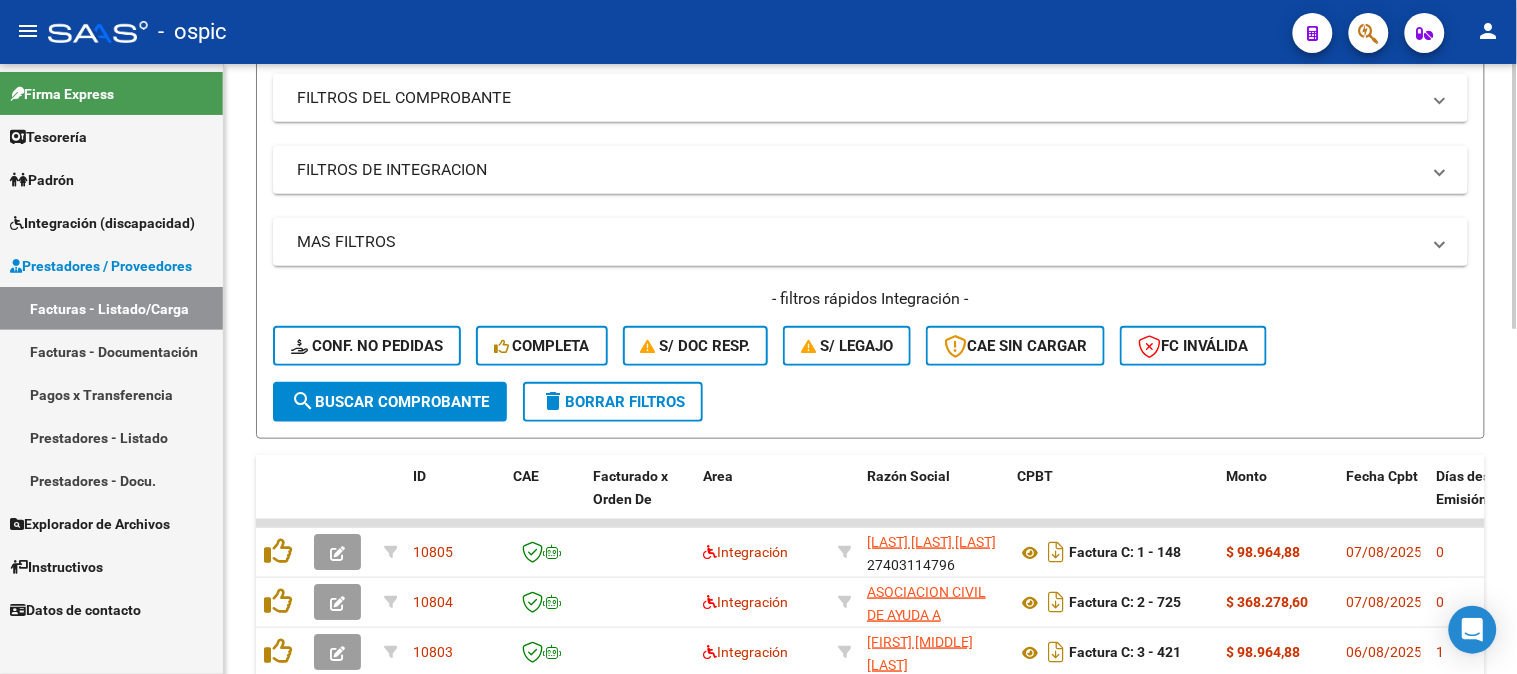 scroll, scrollTop: 394, scrollLeft: 0, axis: vertical 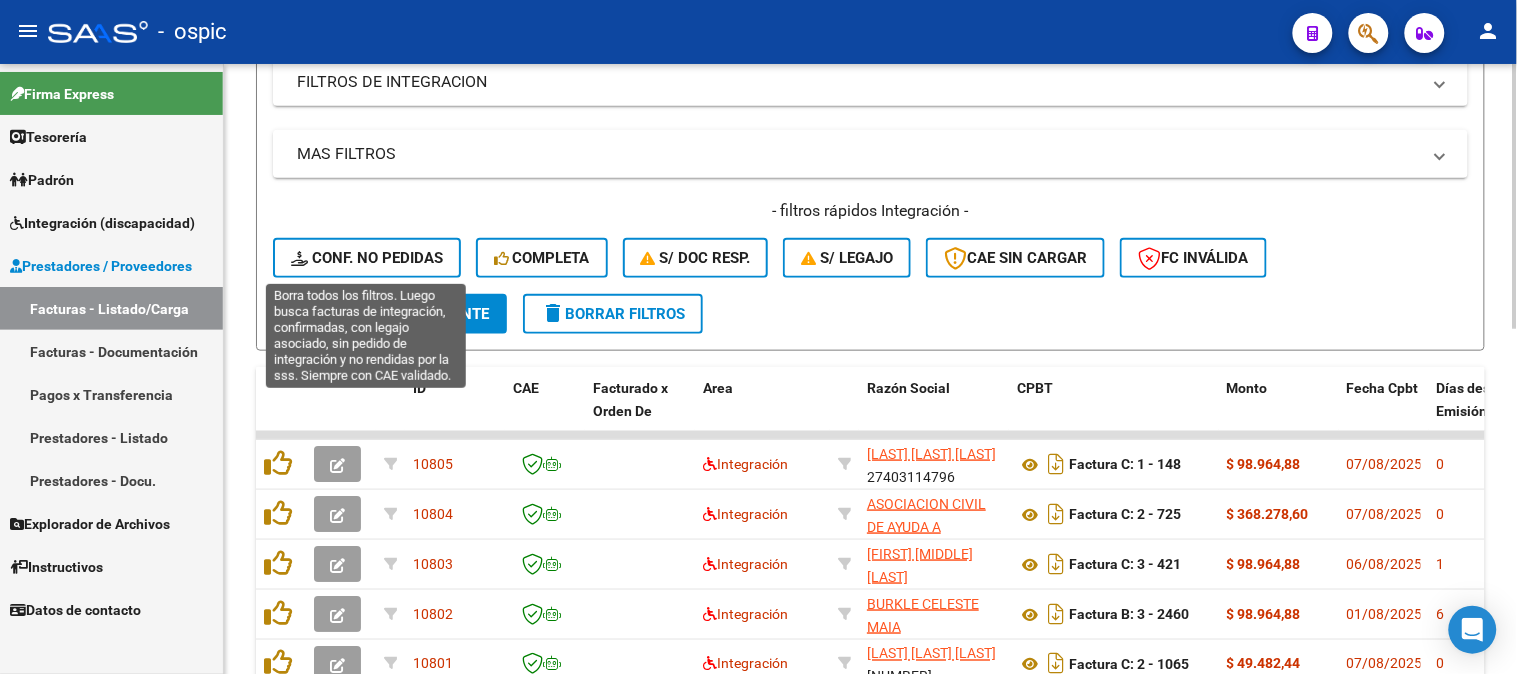 click on "Conf. no pedidas" 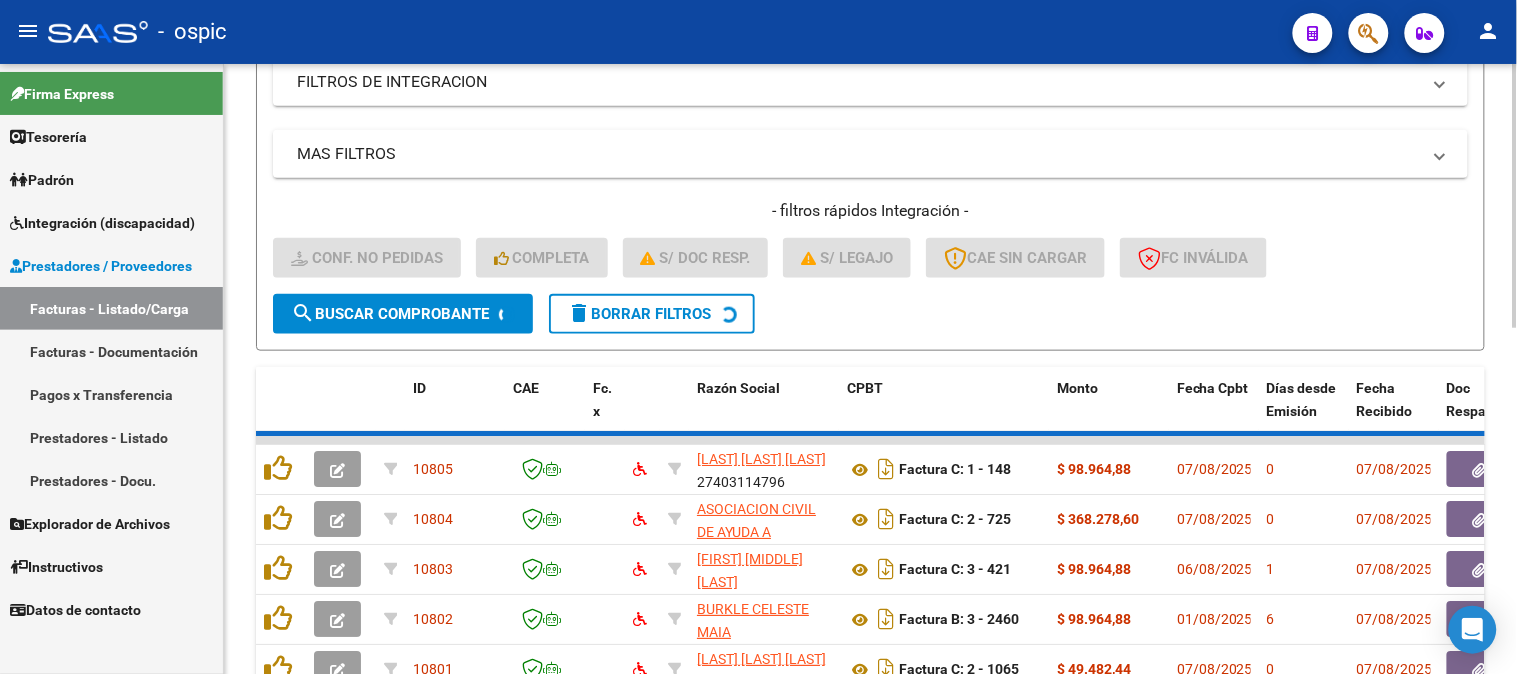 scroll, scrollTop: 313, scrollLeft: 0, axis: vertical 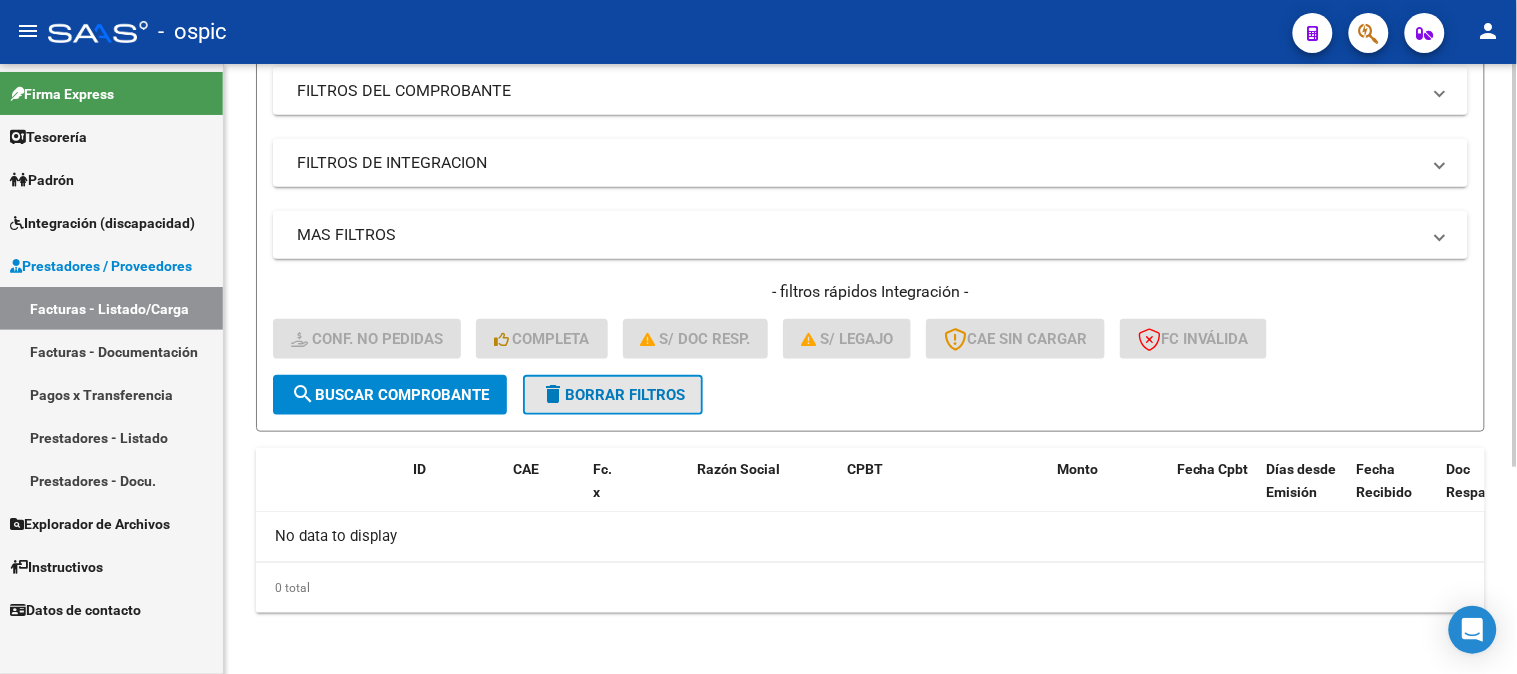 click on "delete  Borrar Filtros" 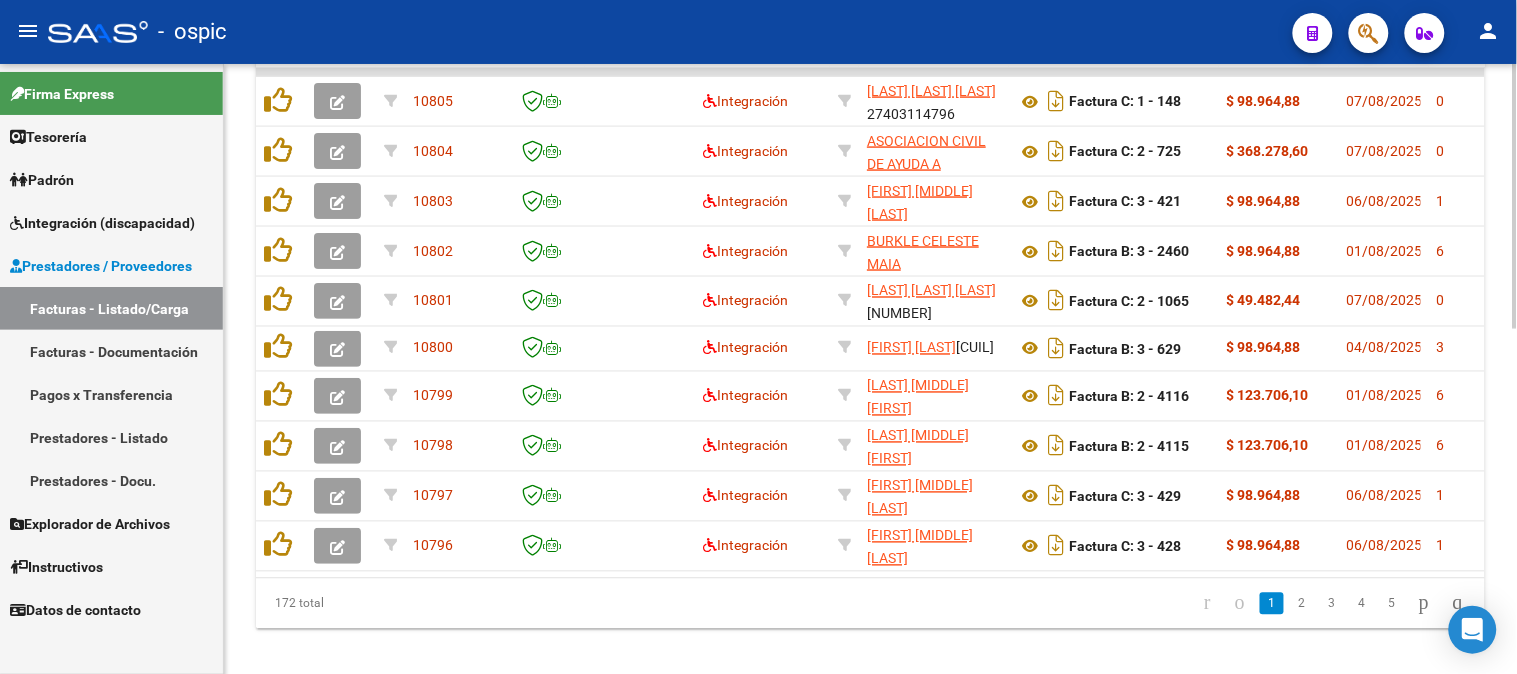 scroll, scrollTop: 794, scrollLeft: 0, axis: vertical 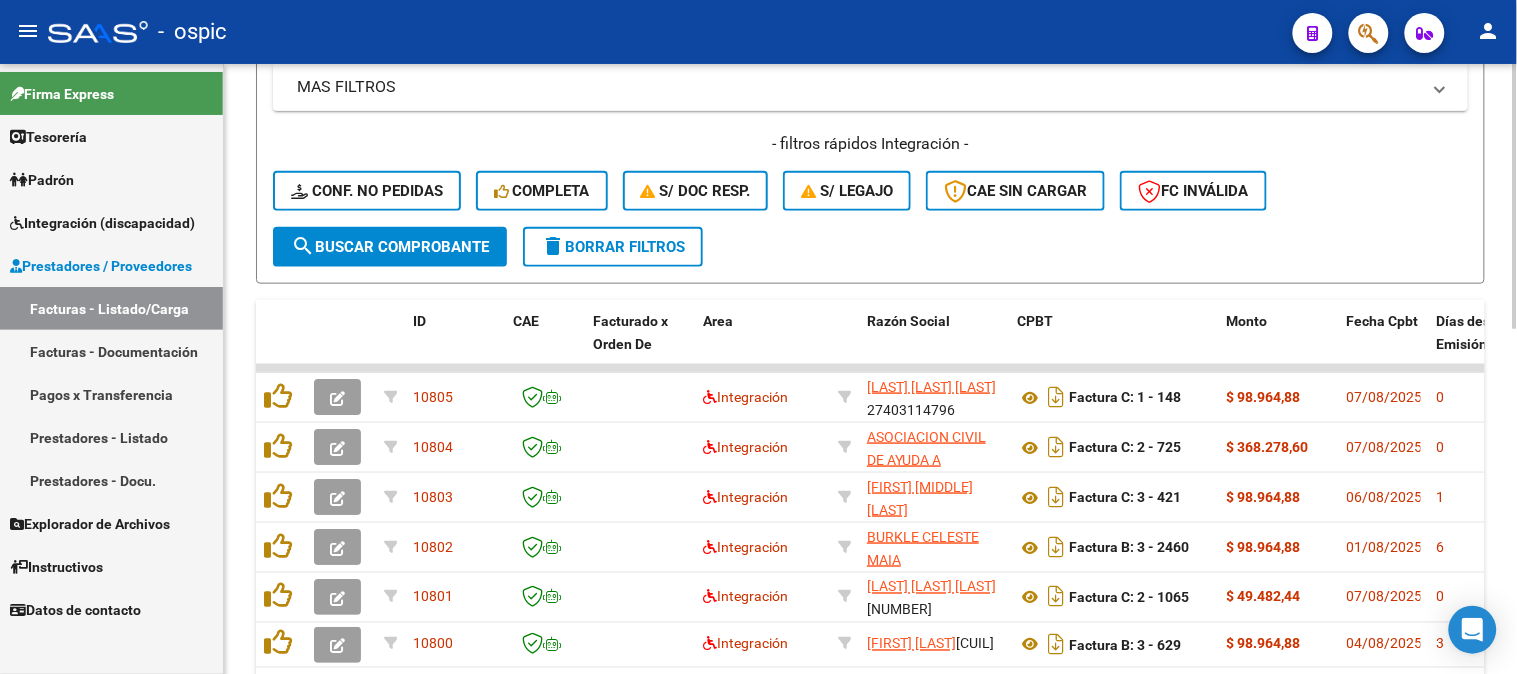 drag, startPoint x: 662, startPoint y: 233, endPoint x: 868, endPoint y: 247, distance: 206.47517 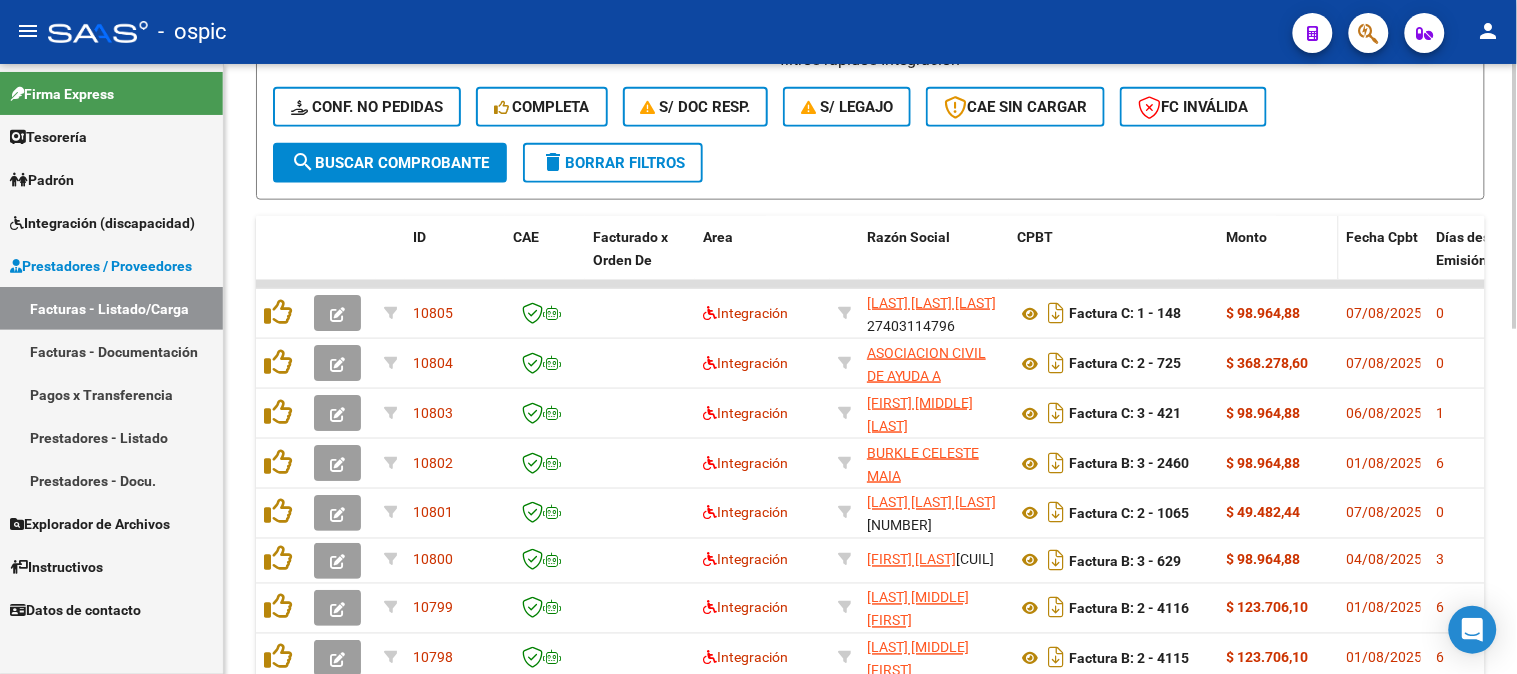 scroll, scrollTop: 794, scrollLeft: 0, axis: vertical 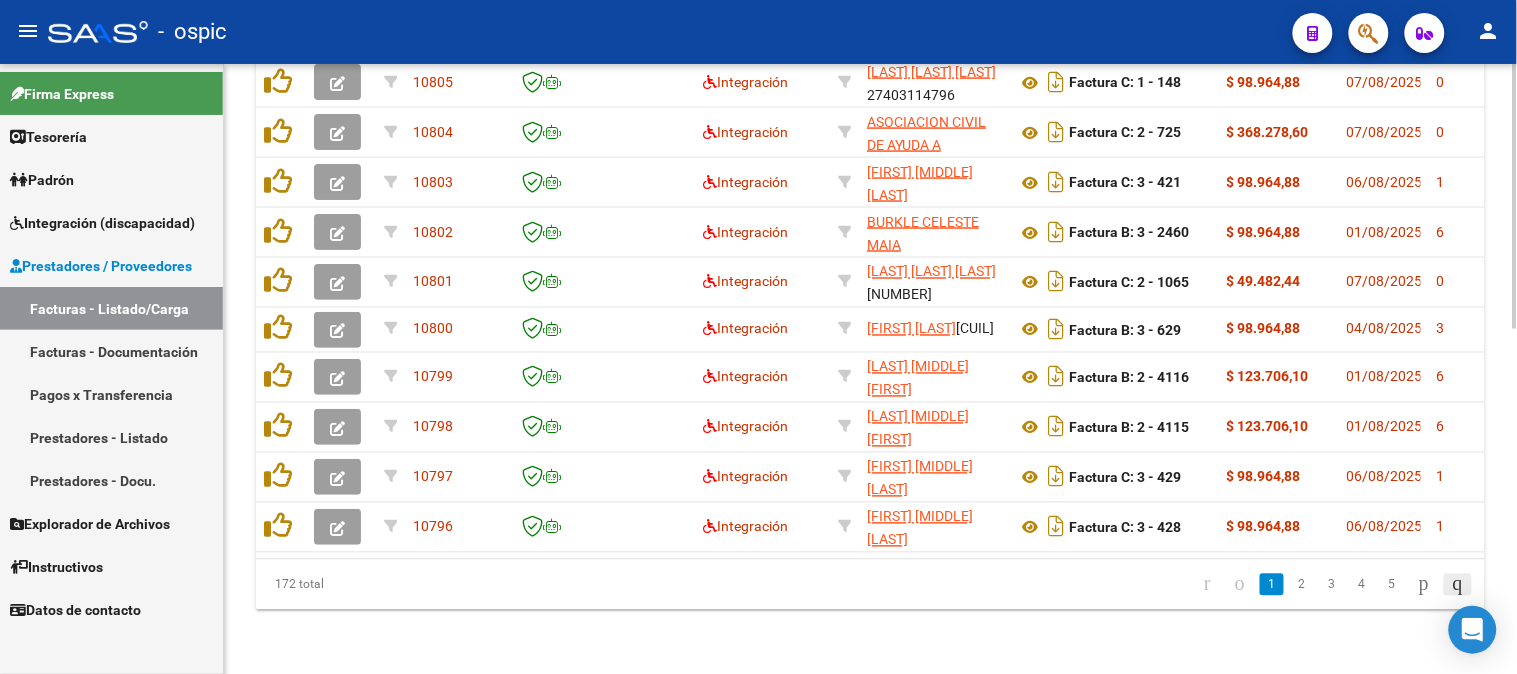 click 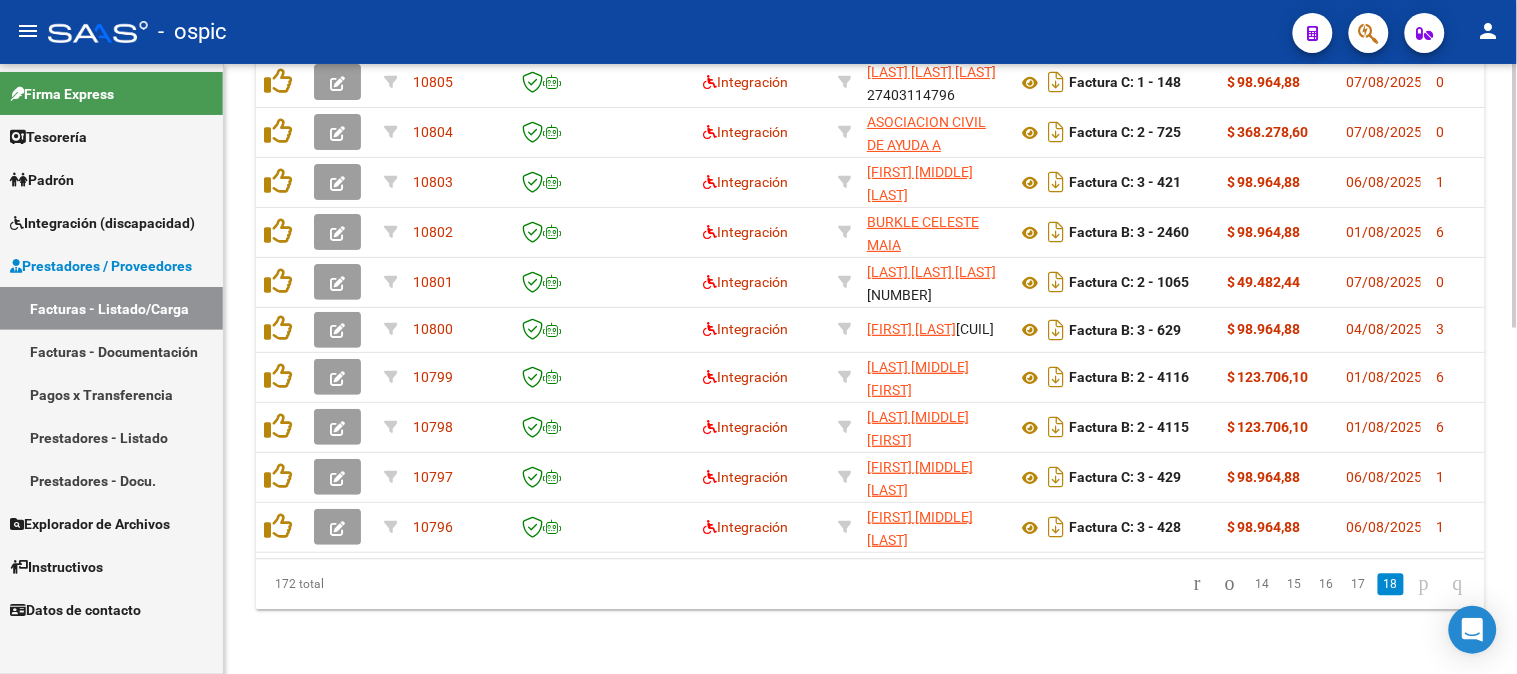 scroll, scrollTop: 395, scrollLeft: 0, axis: vertical 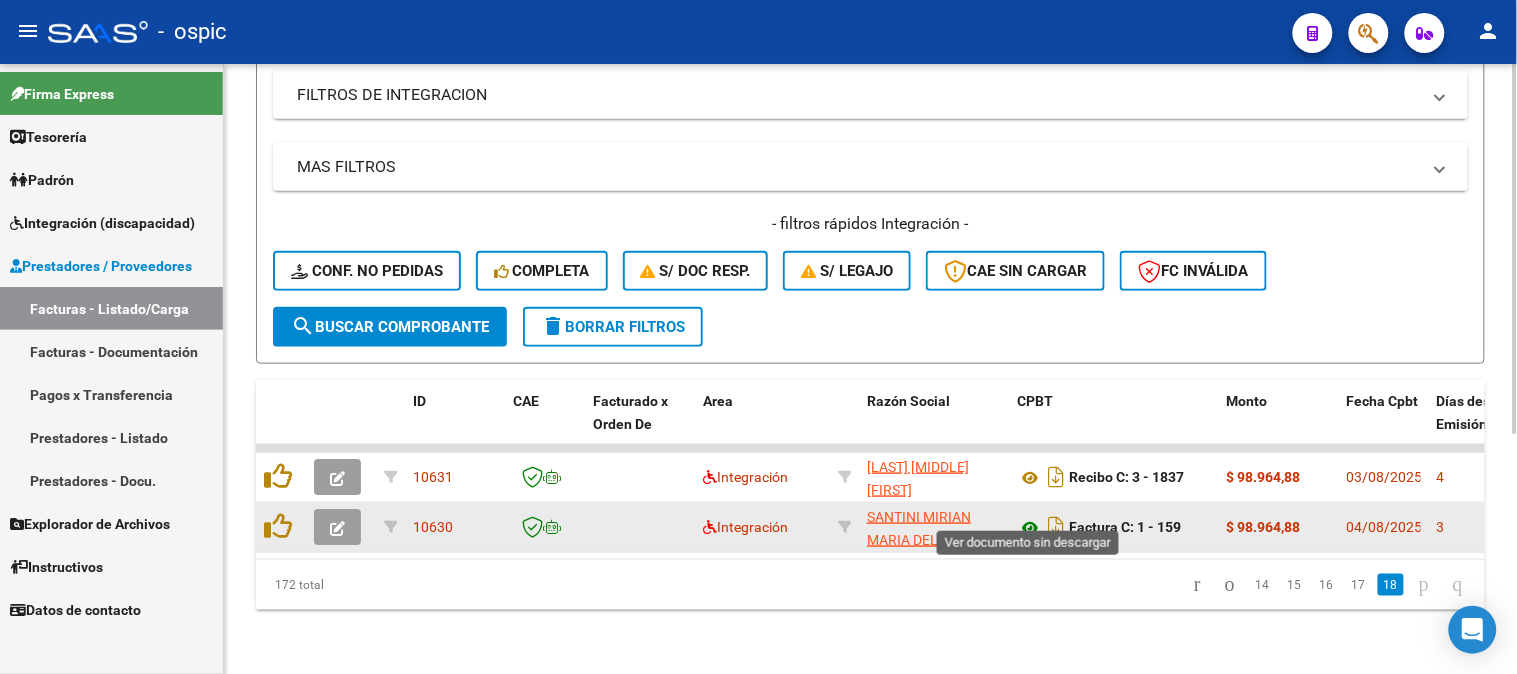 click 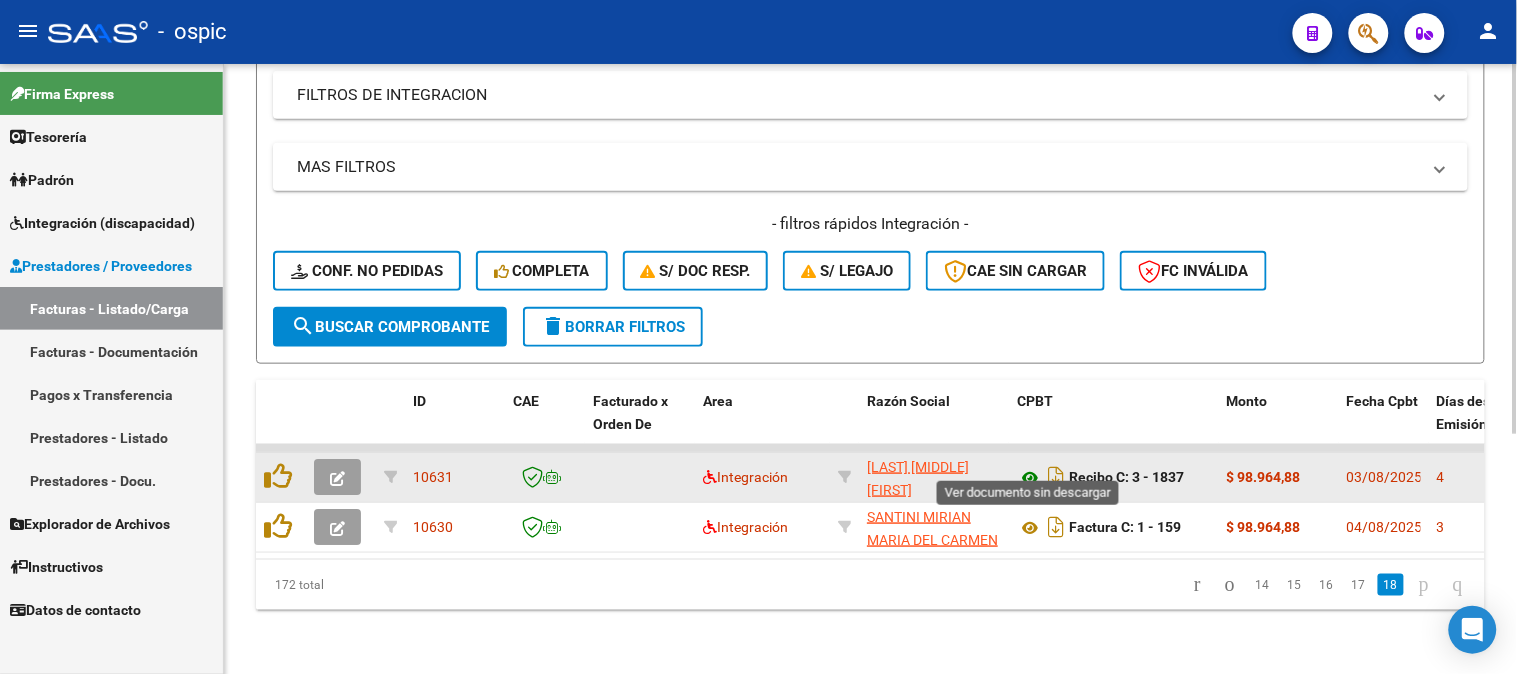 click 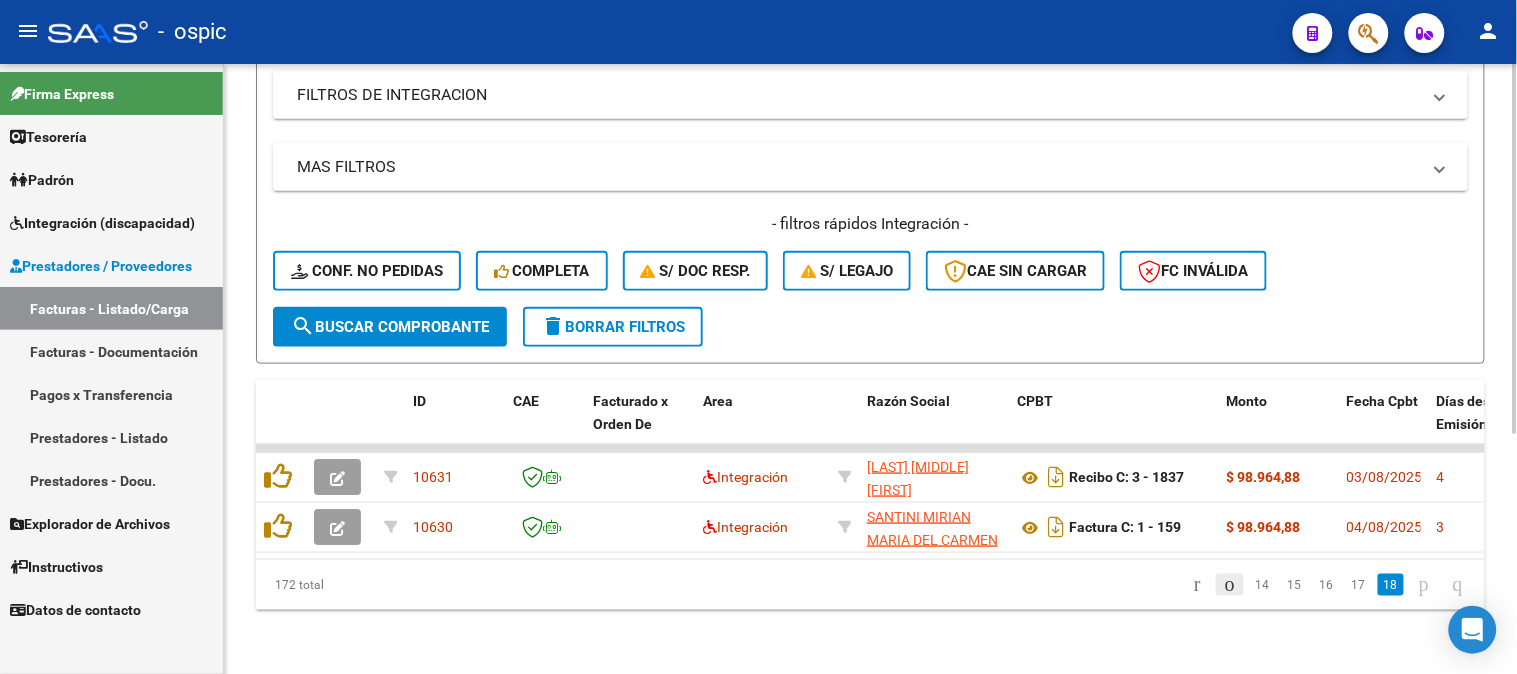 click 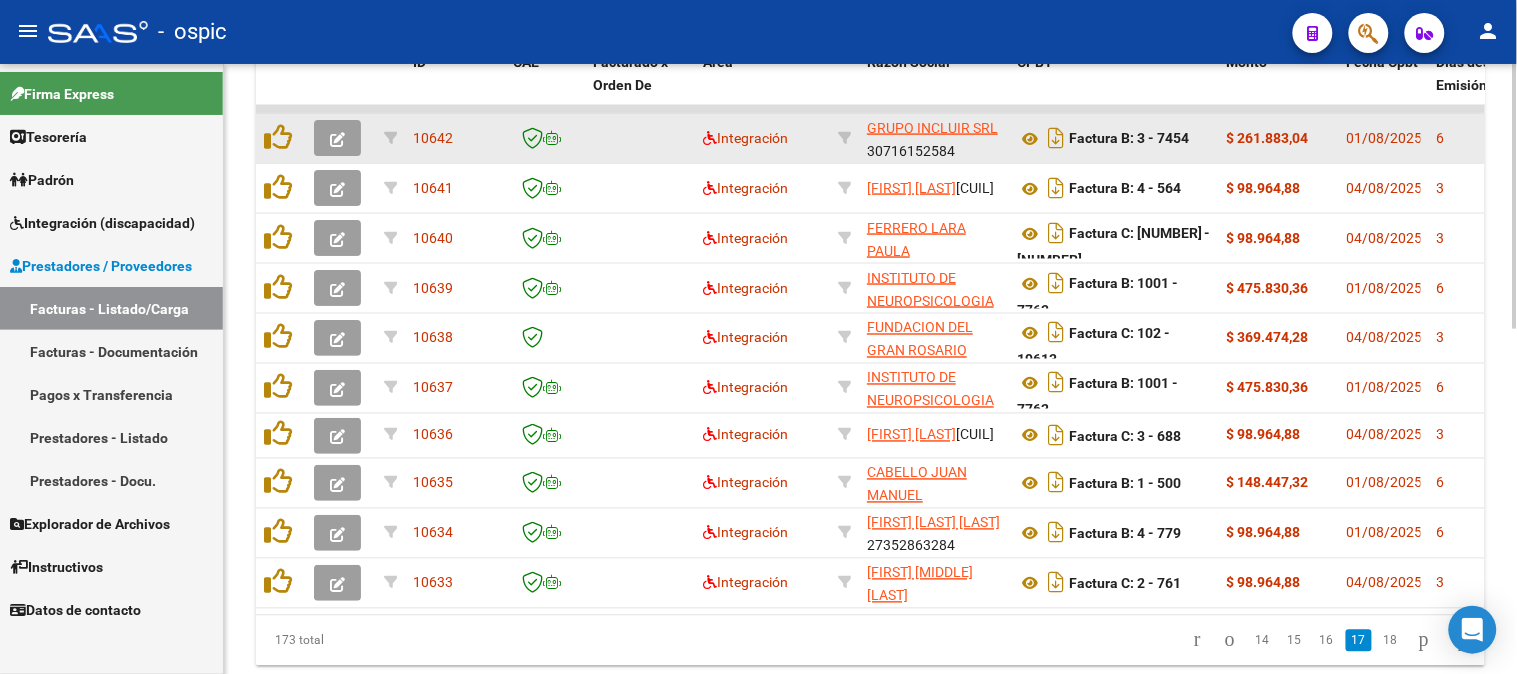 scroll, scrollTop: 728, scrollLeft: 0, axis: vertical 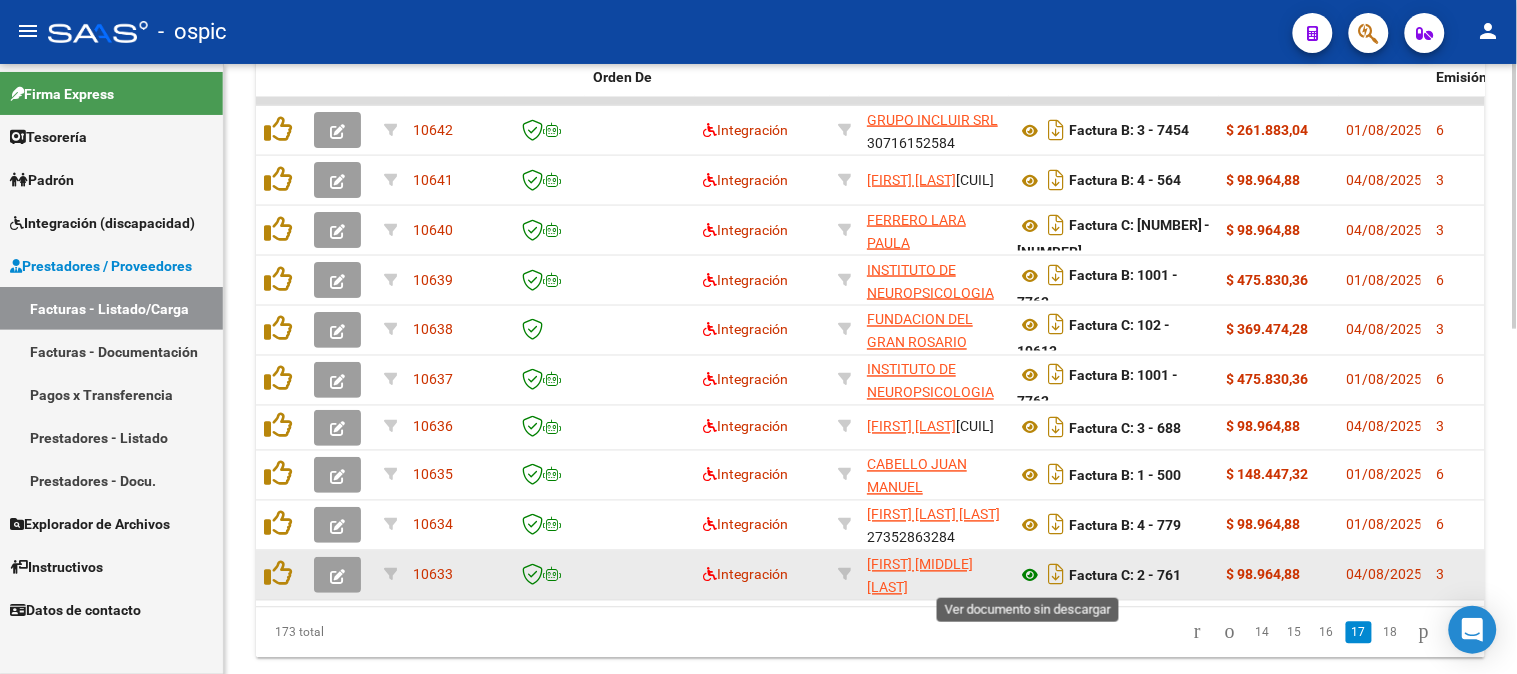 click 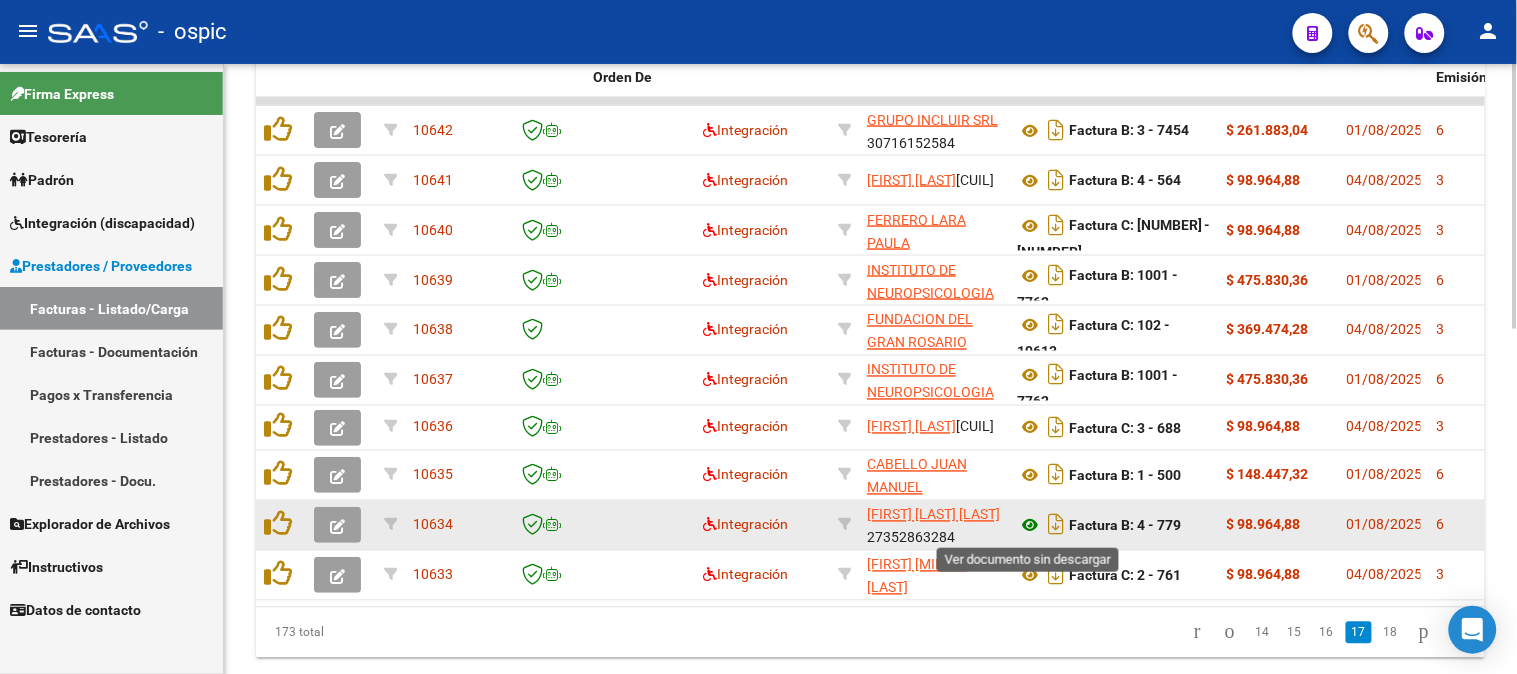 click 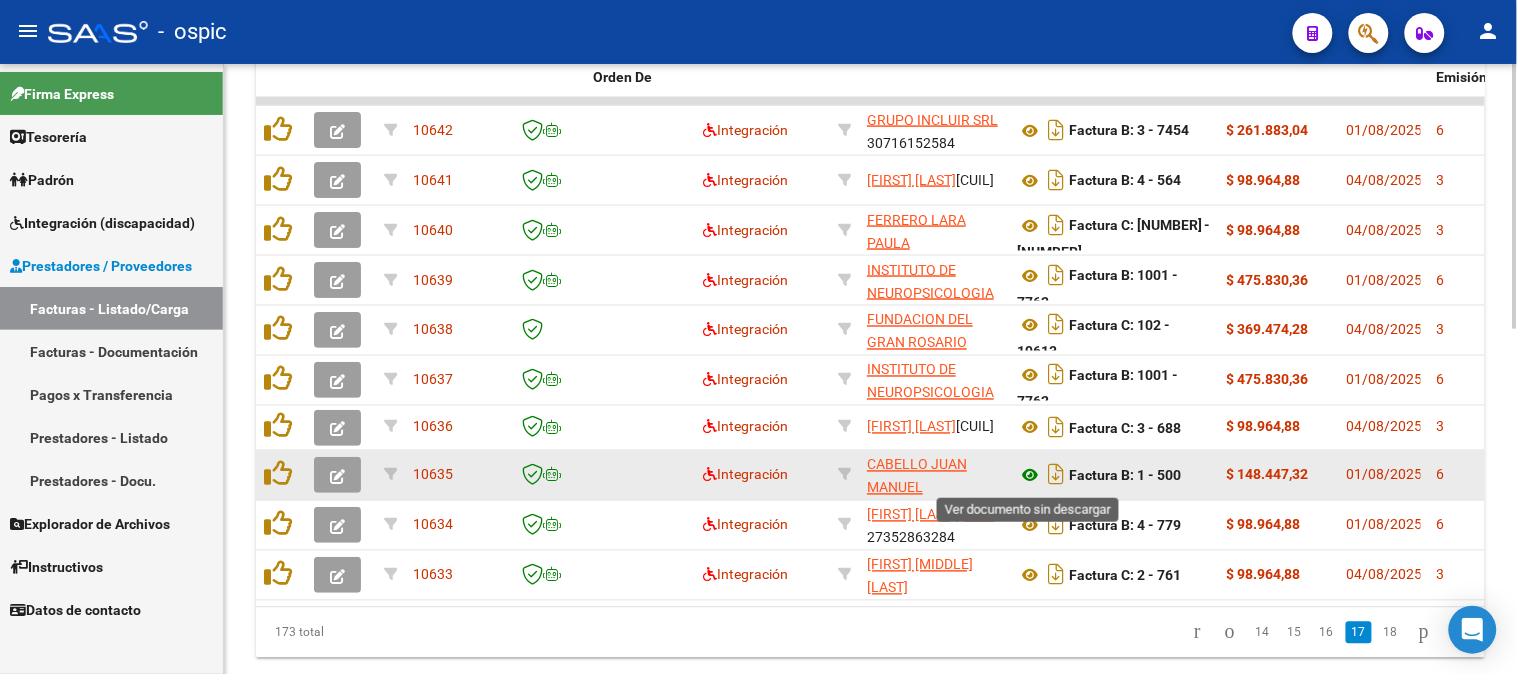 click 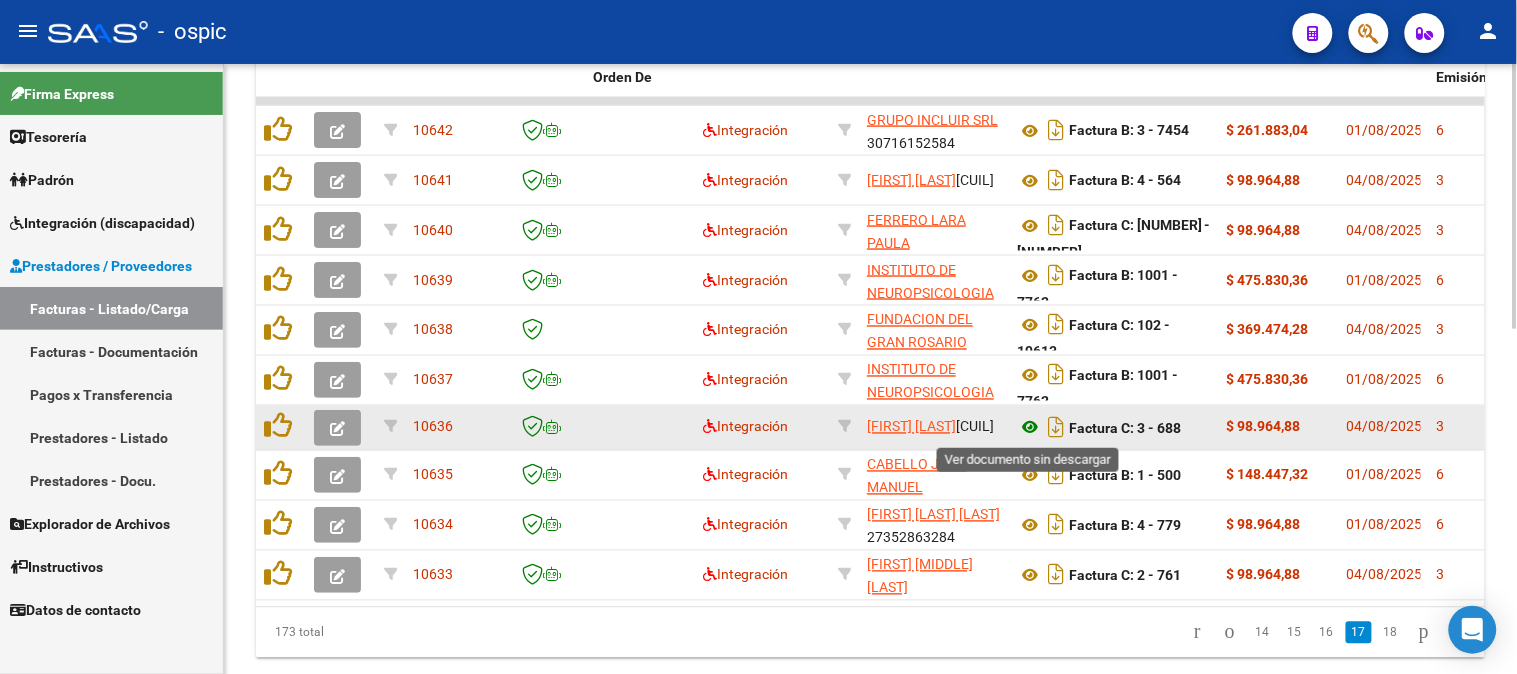 click 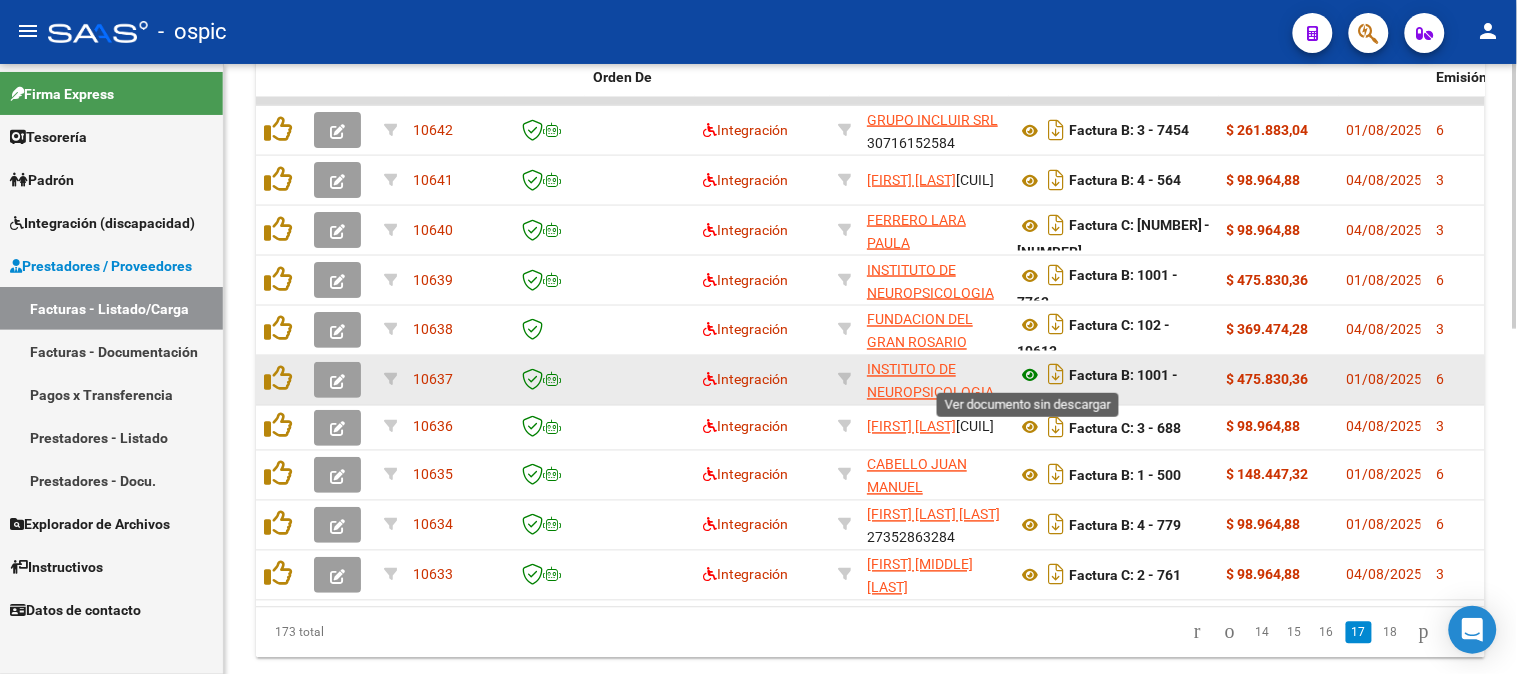 click 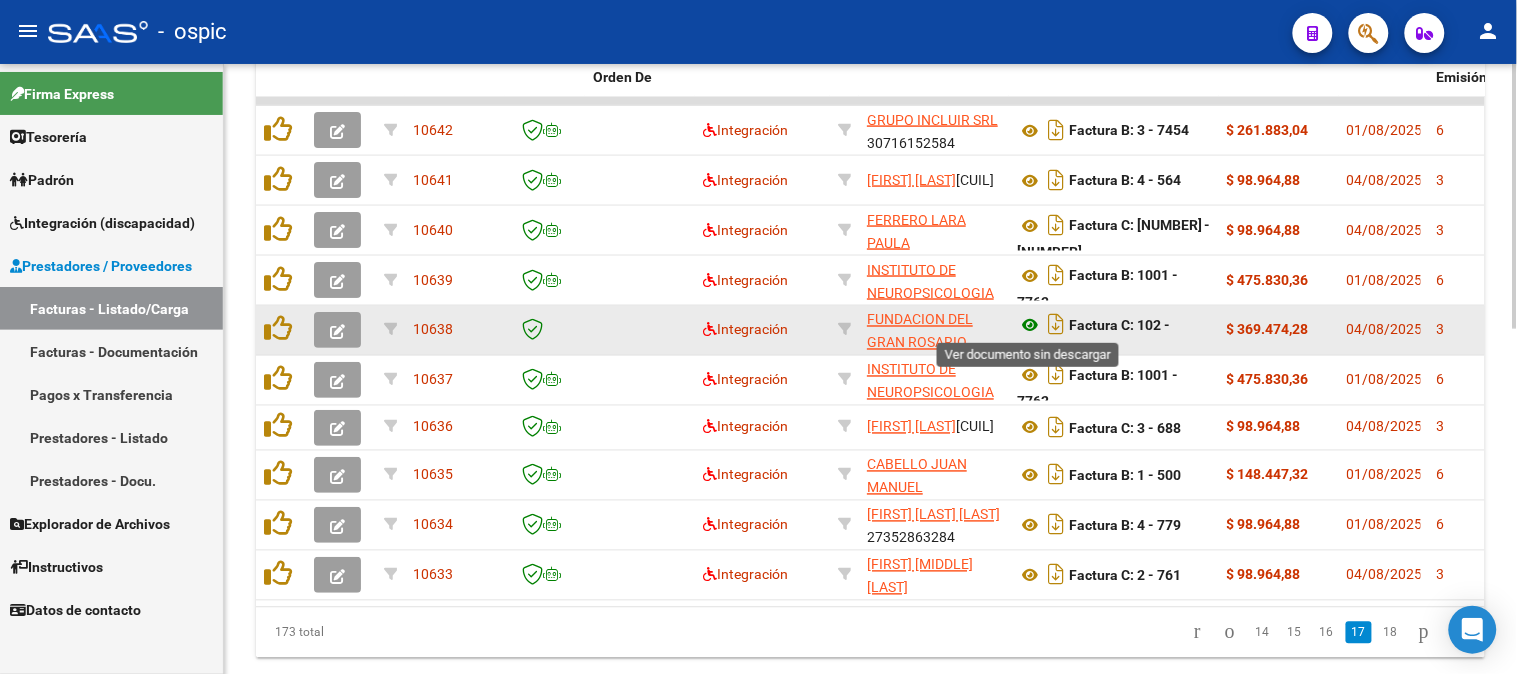 click 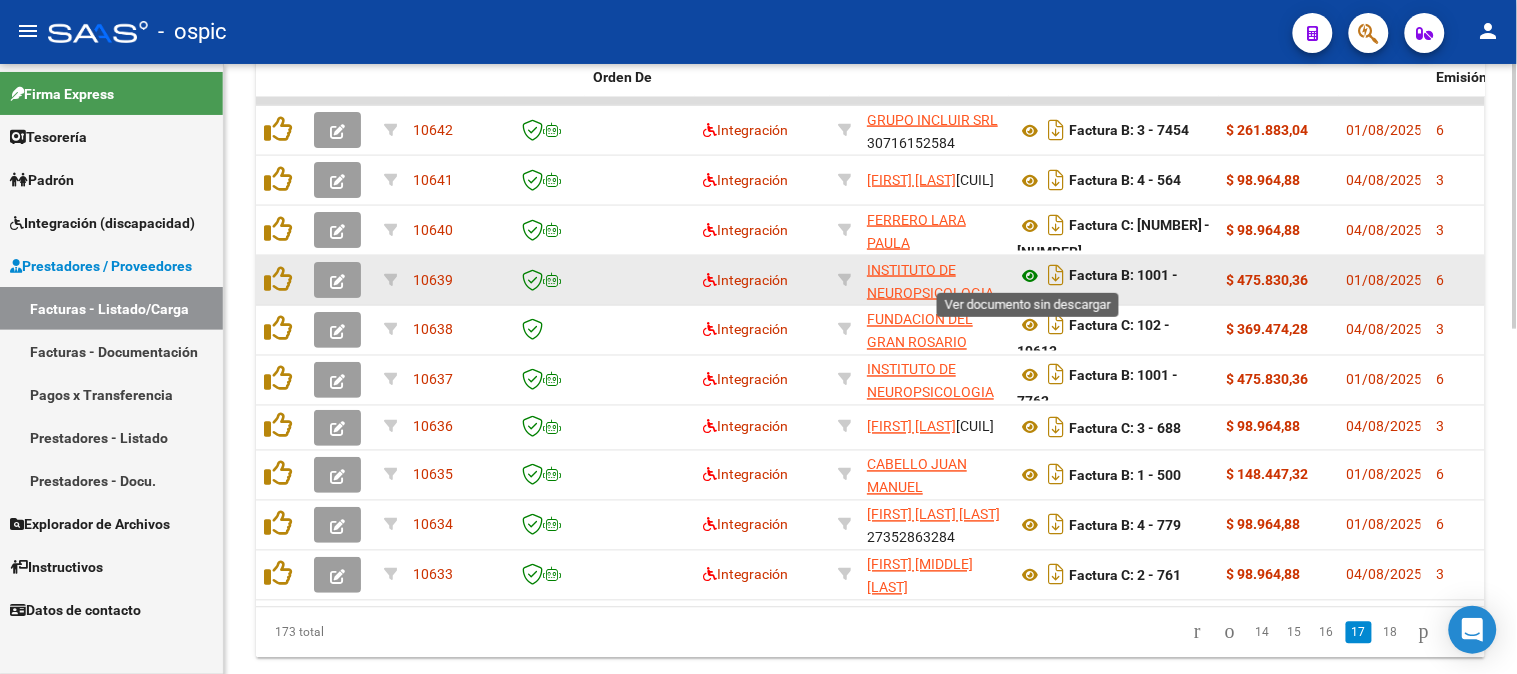 click 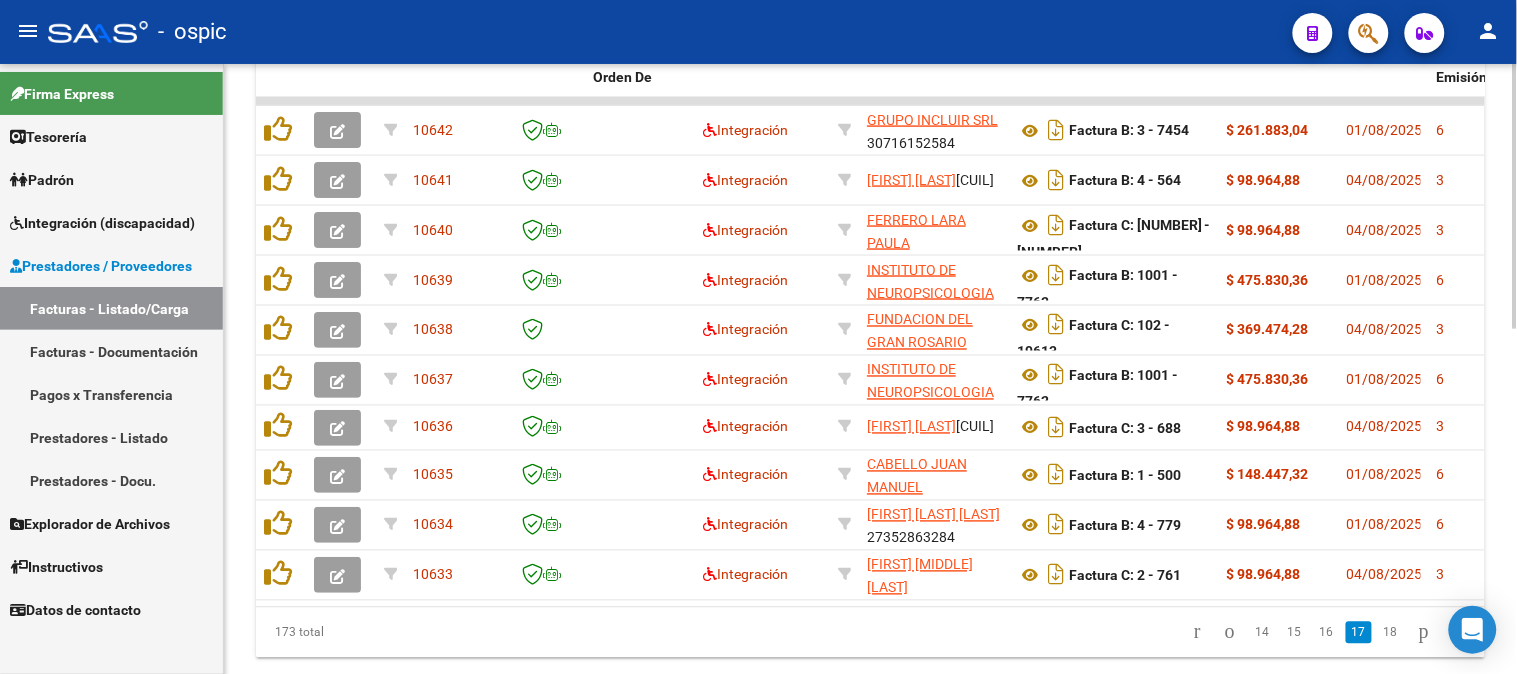 click 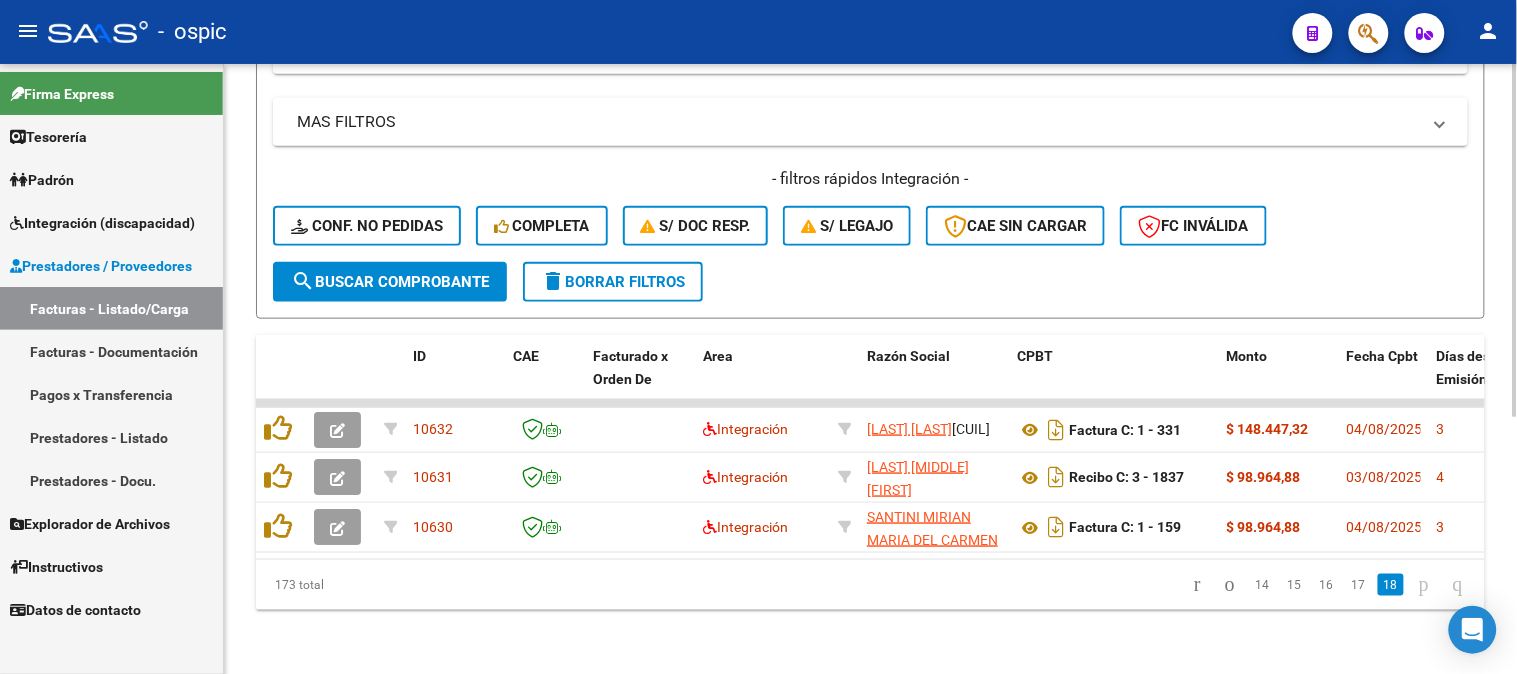 scroll, scrollTop: 445, scrollLeft: 0, axis: vertical 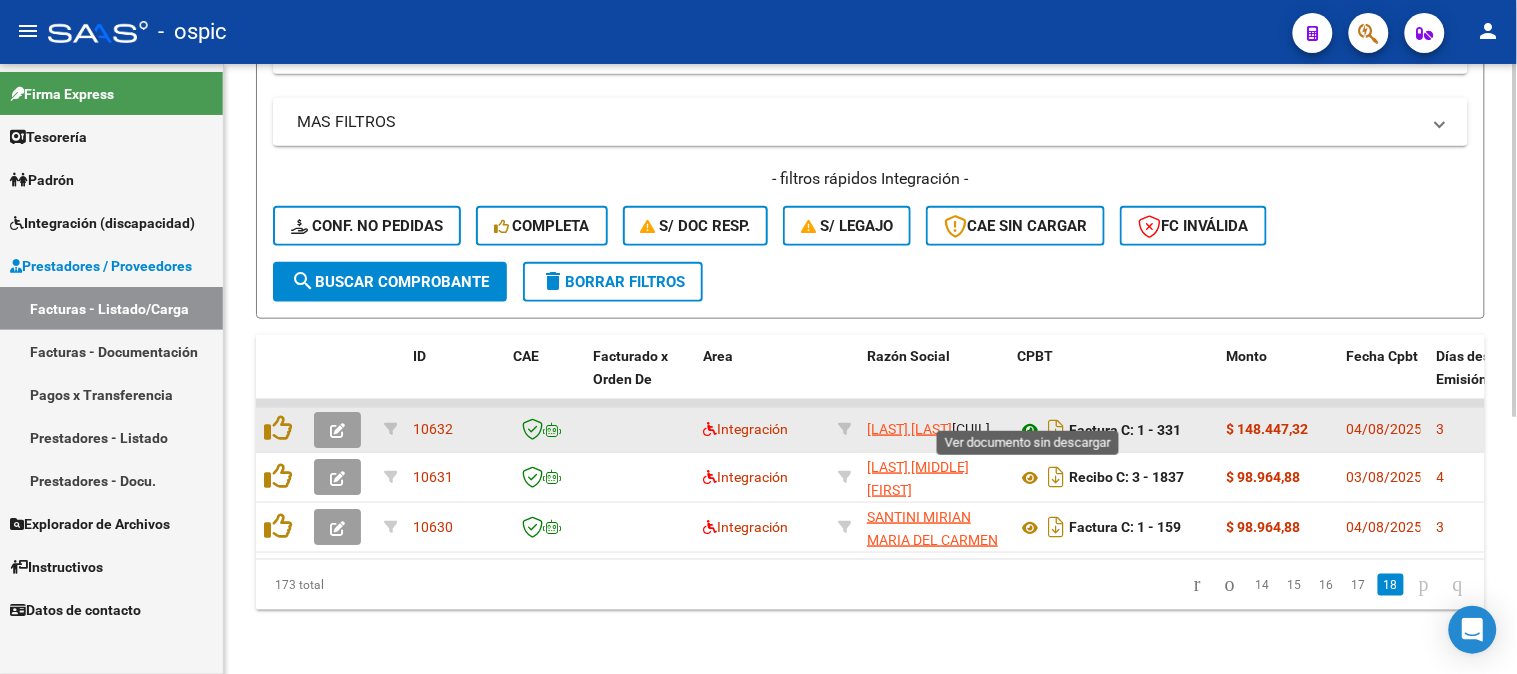 click 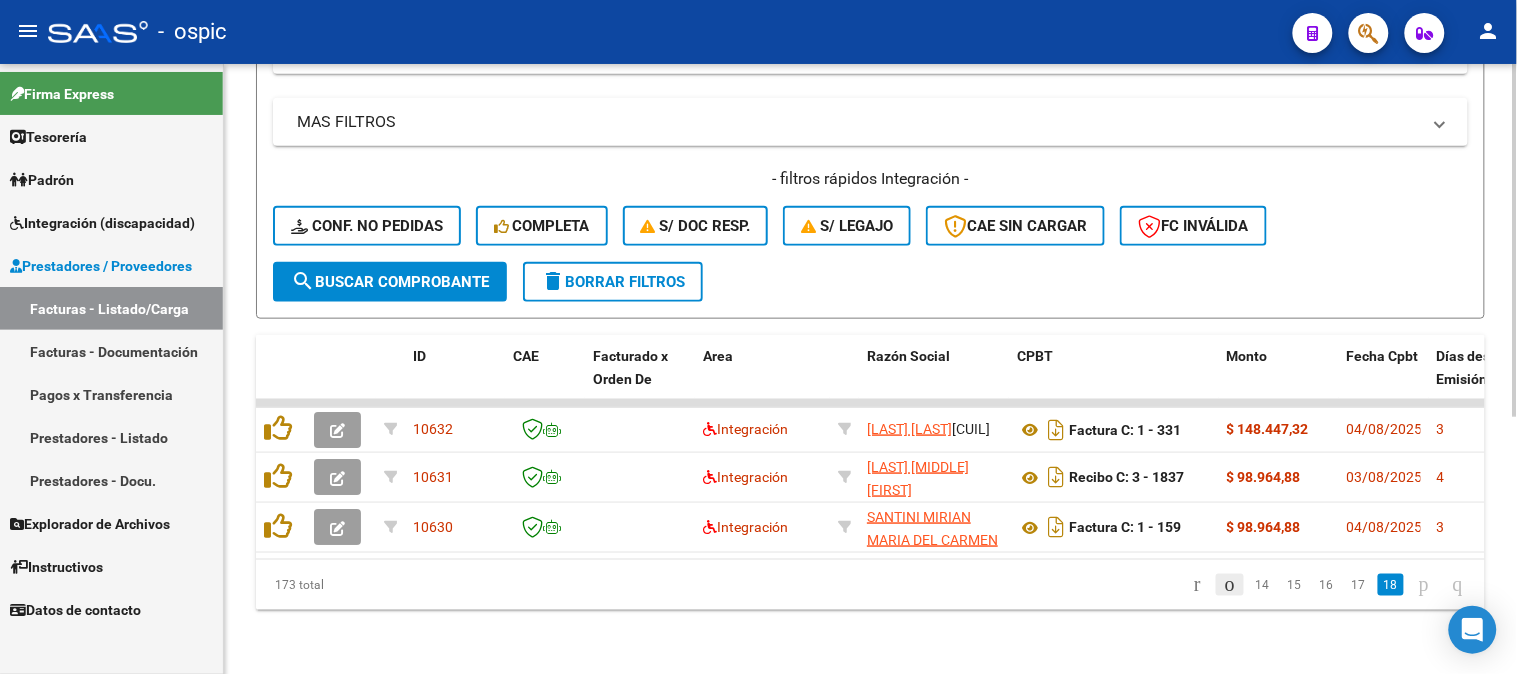 click 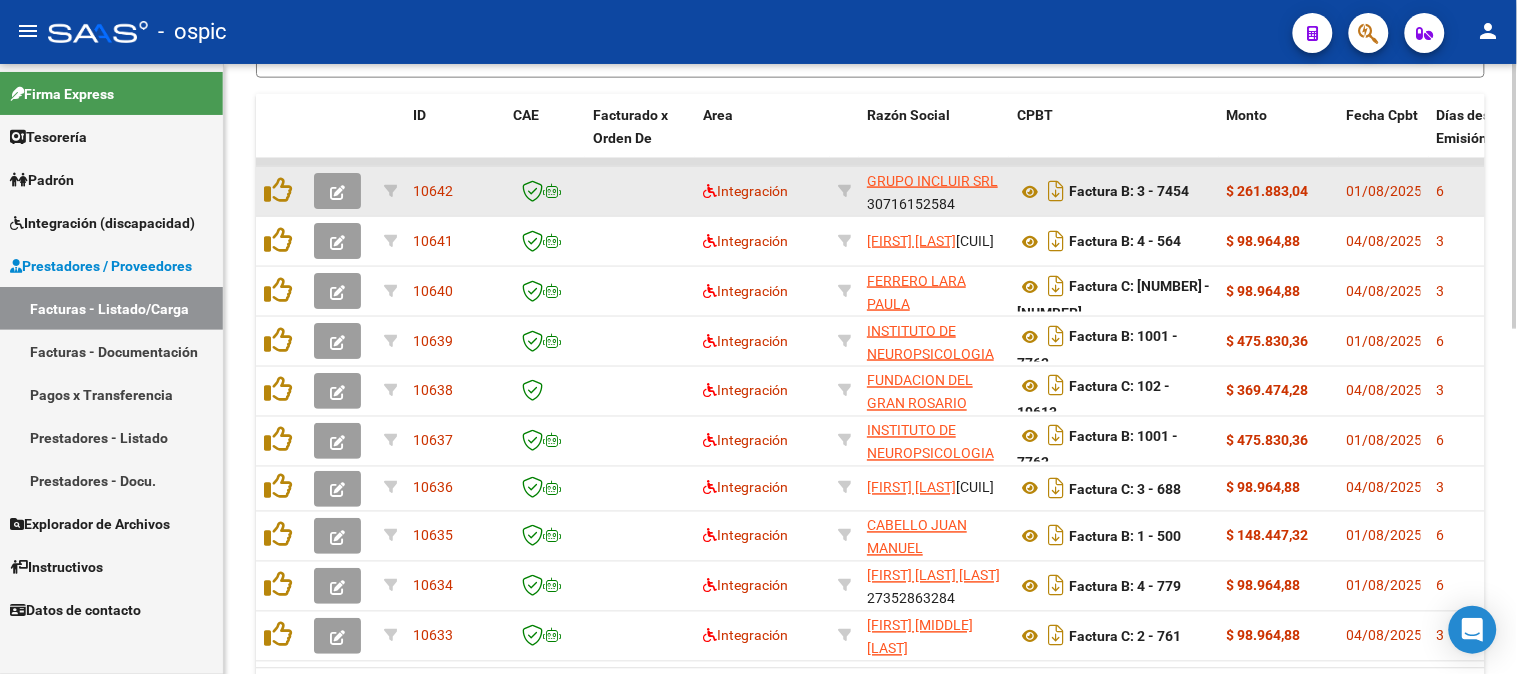 scroll, scrollTop: 778, scrollLeft: 0, axis: vertical 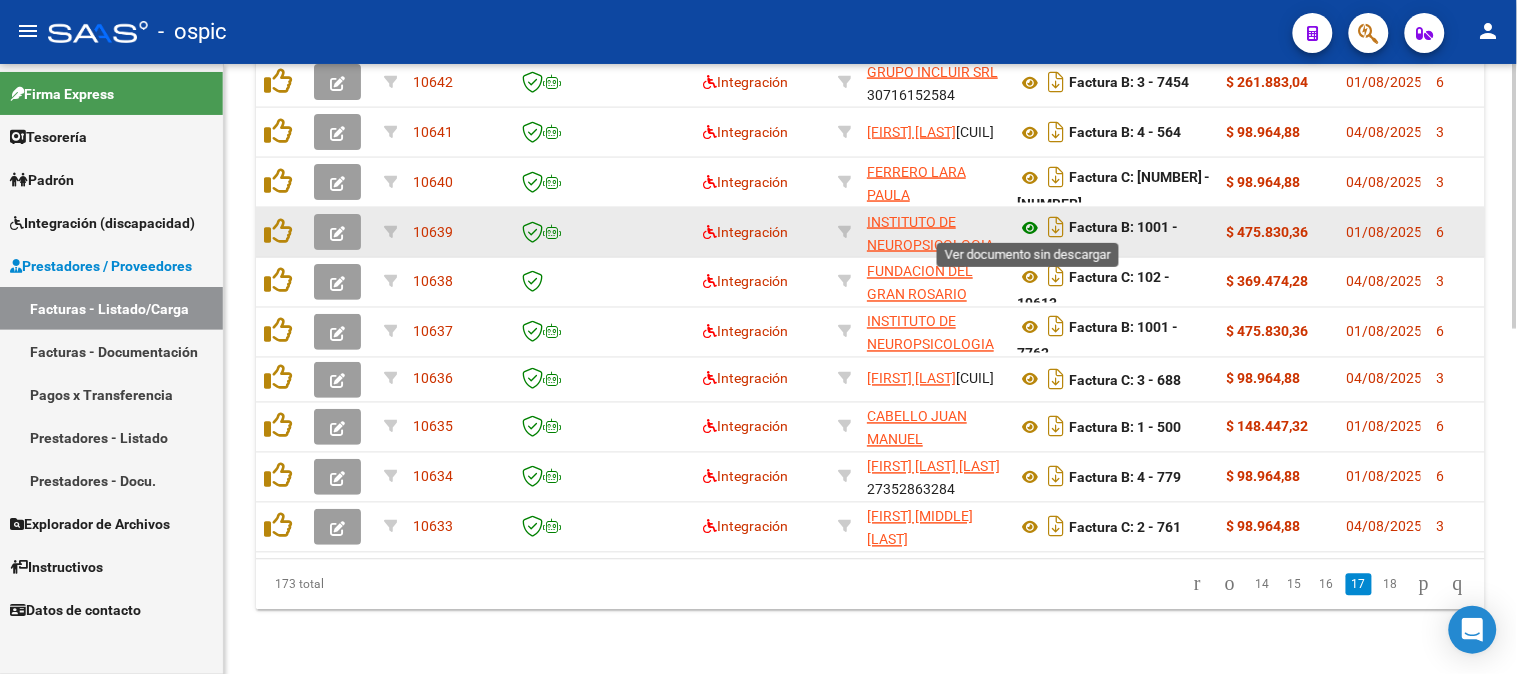 click 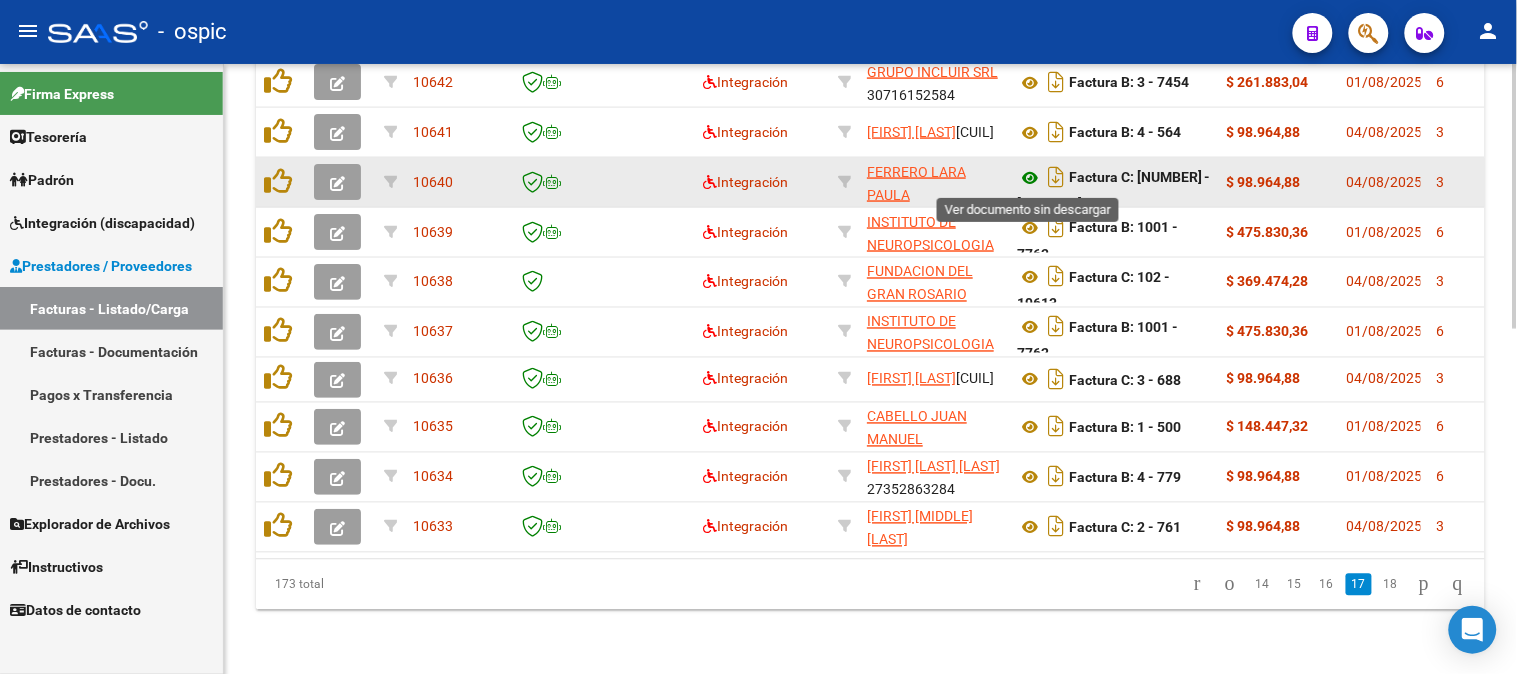 click 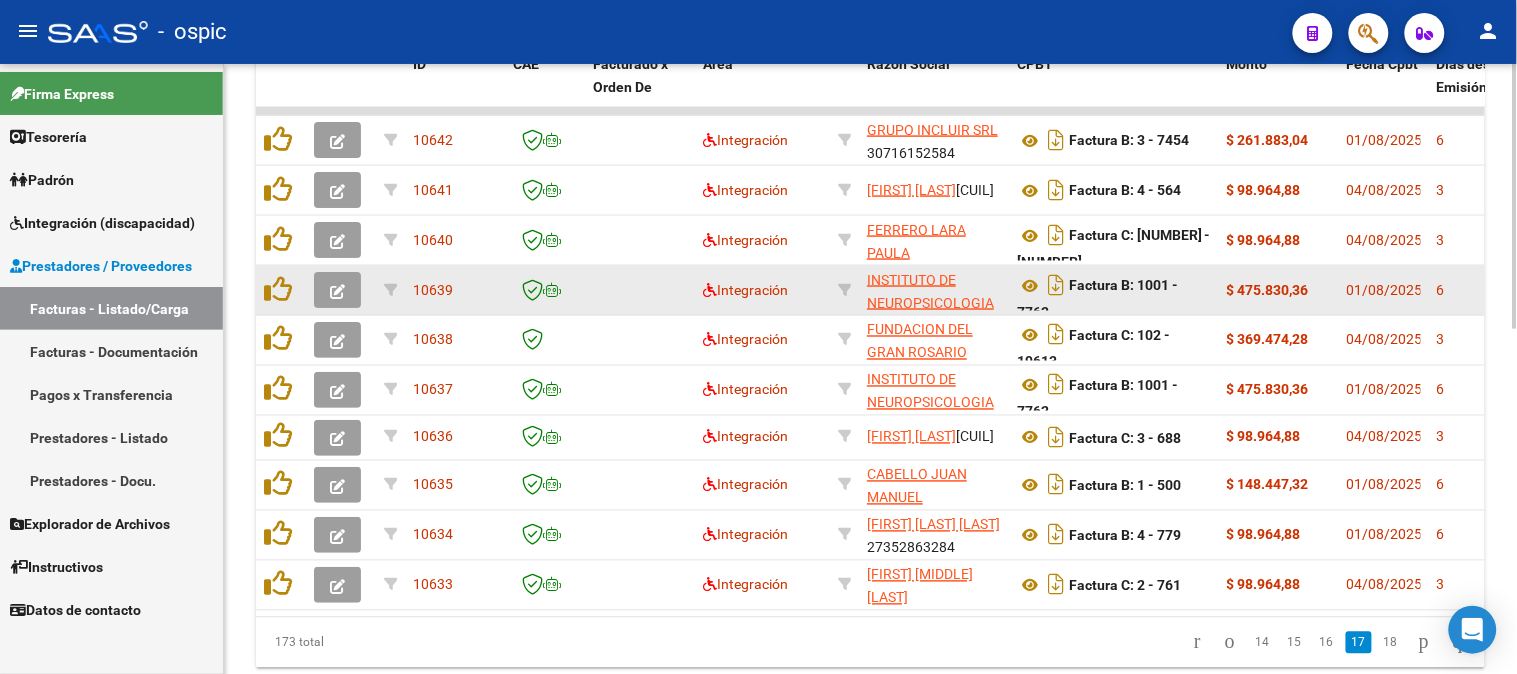 scroll, scrollTop: 667, scrollLeft: 0, axis: vertical 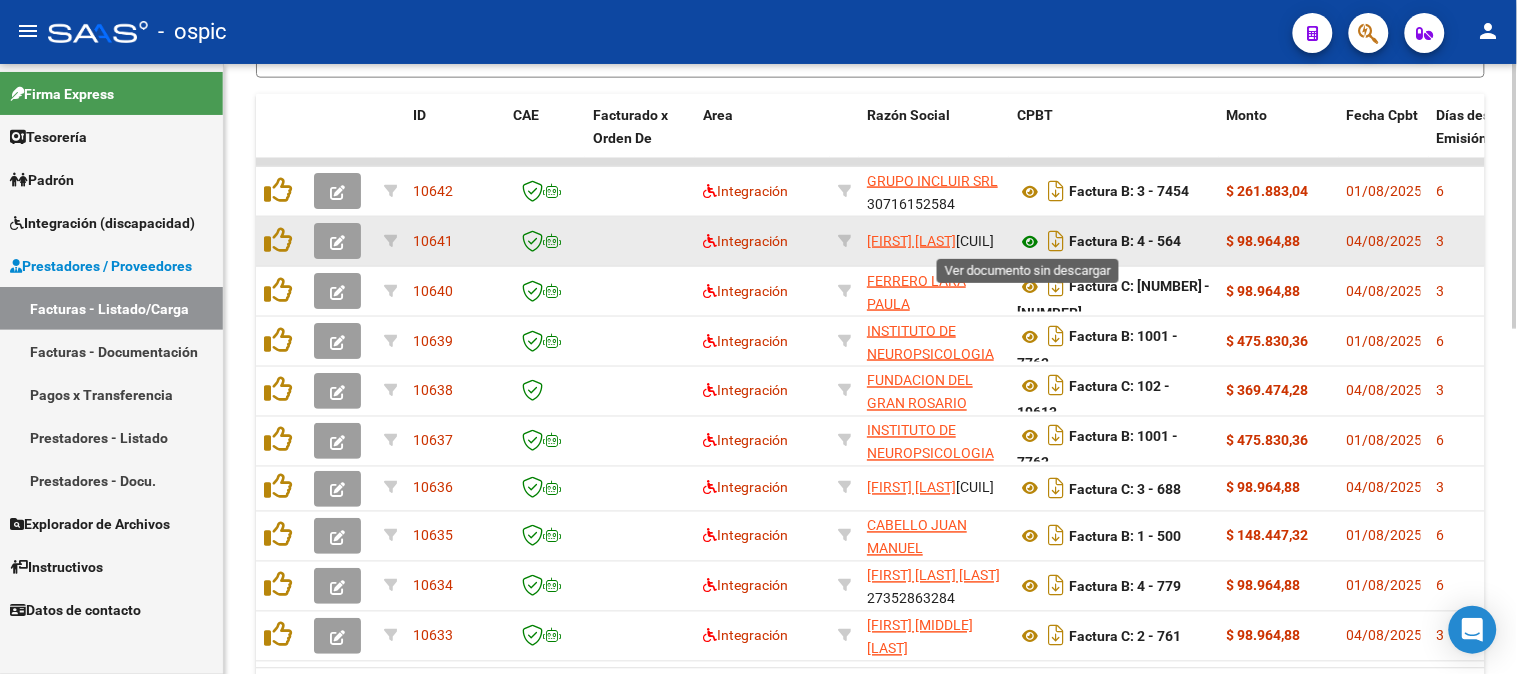 click 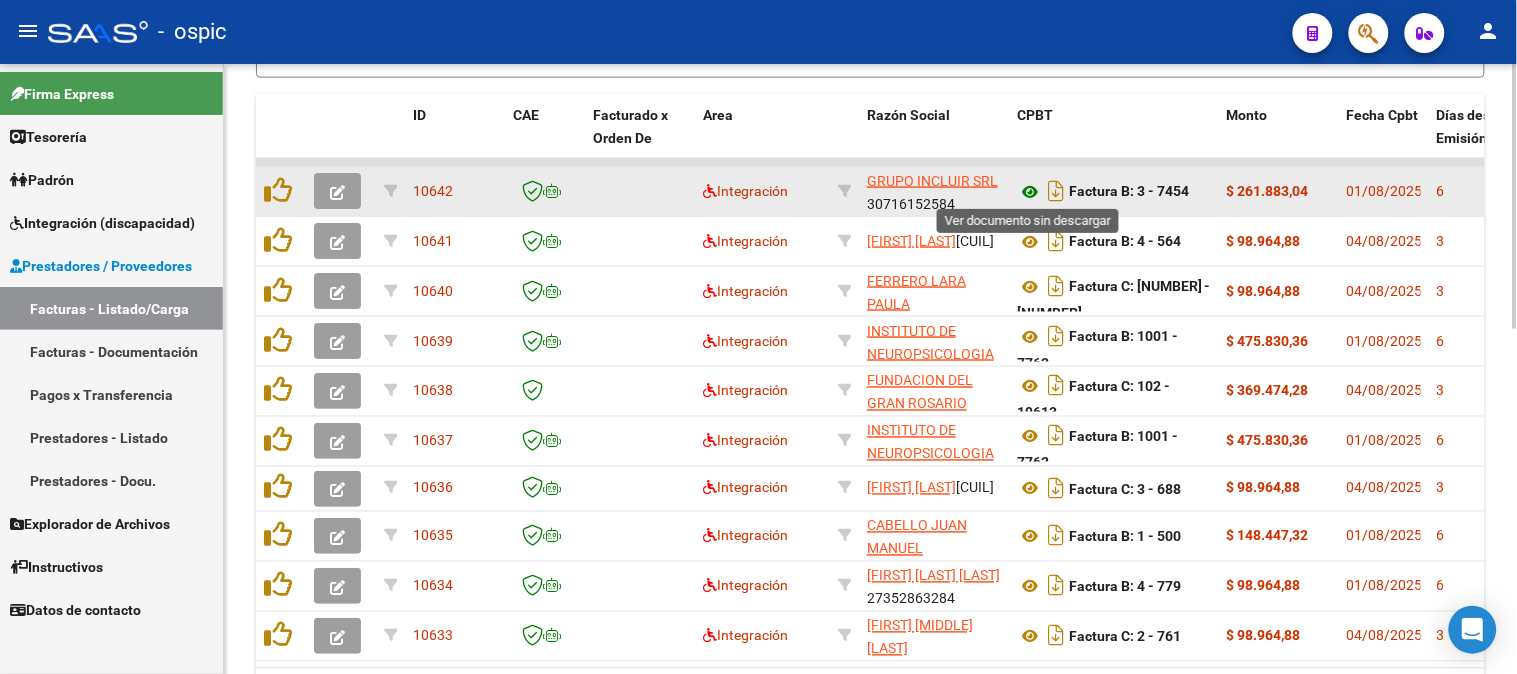 click 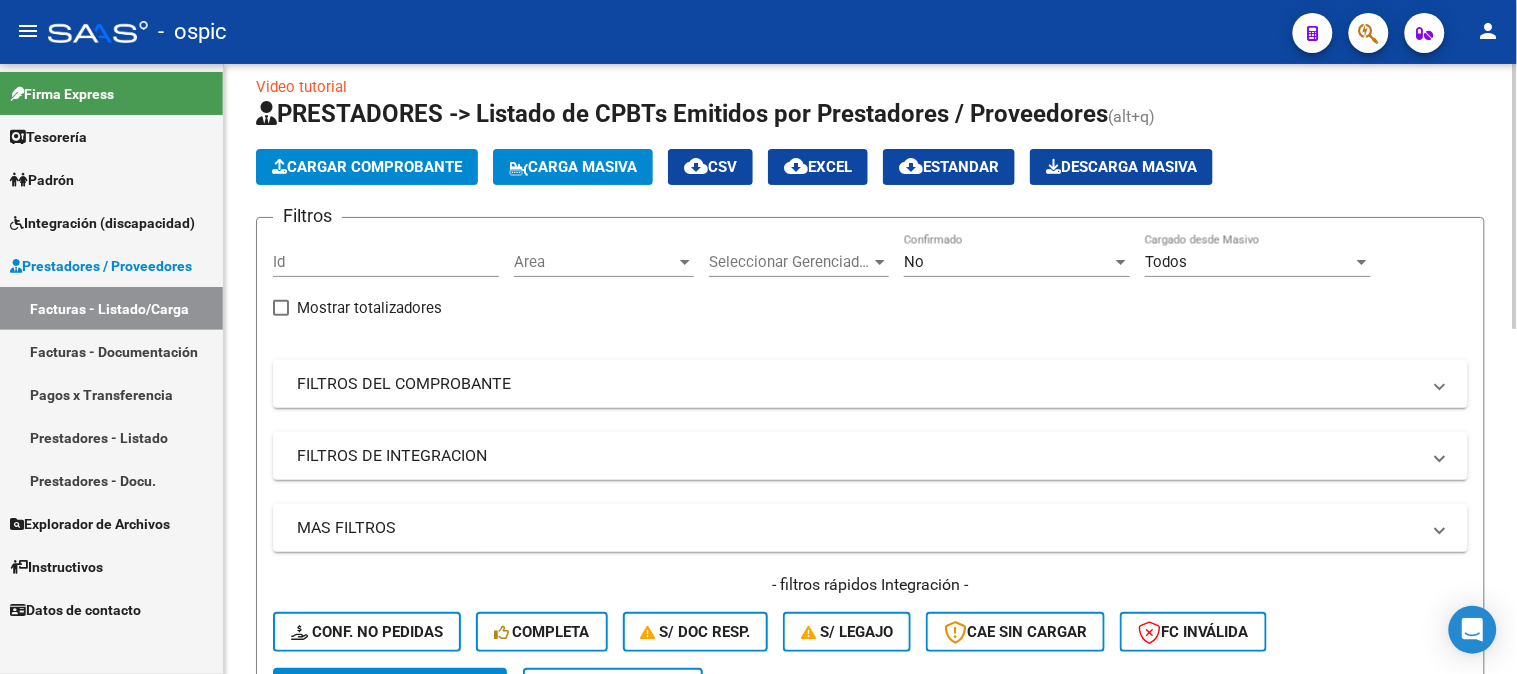 scroll, scrollTop: 1, scrollLeft: 0, axis: vertical 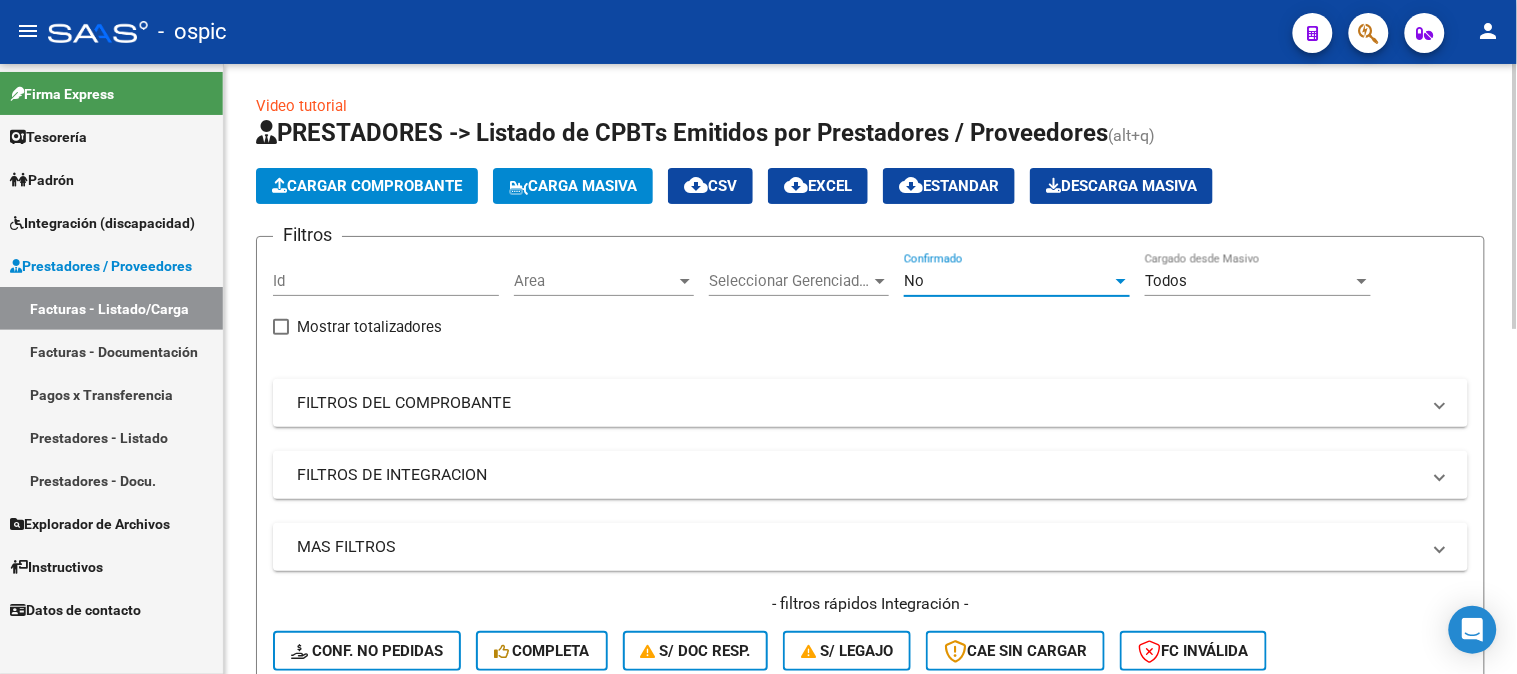 click on "No" at bounding box center (1008, 281) 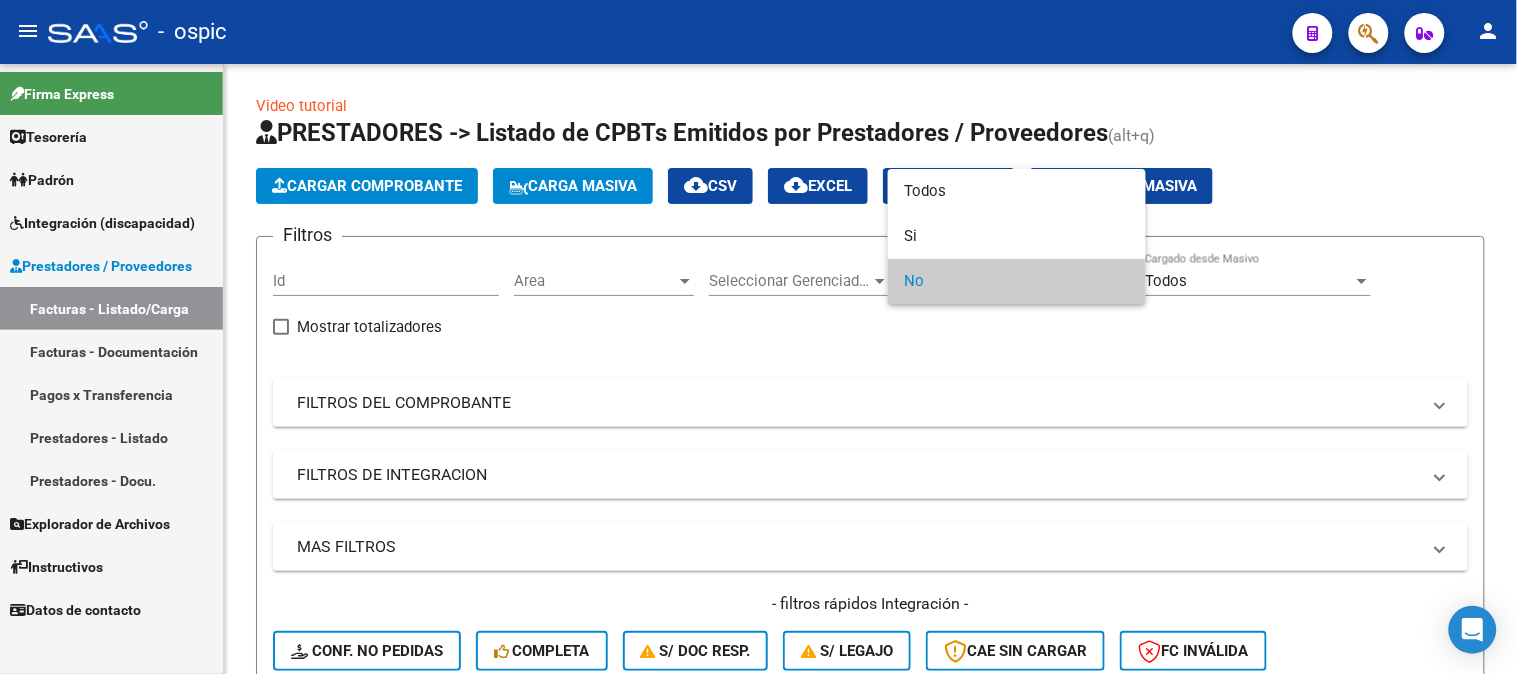 click at bounding box center [758, 337] 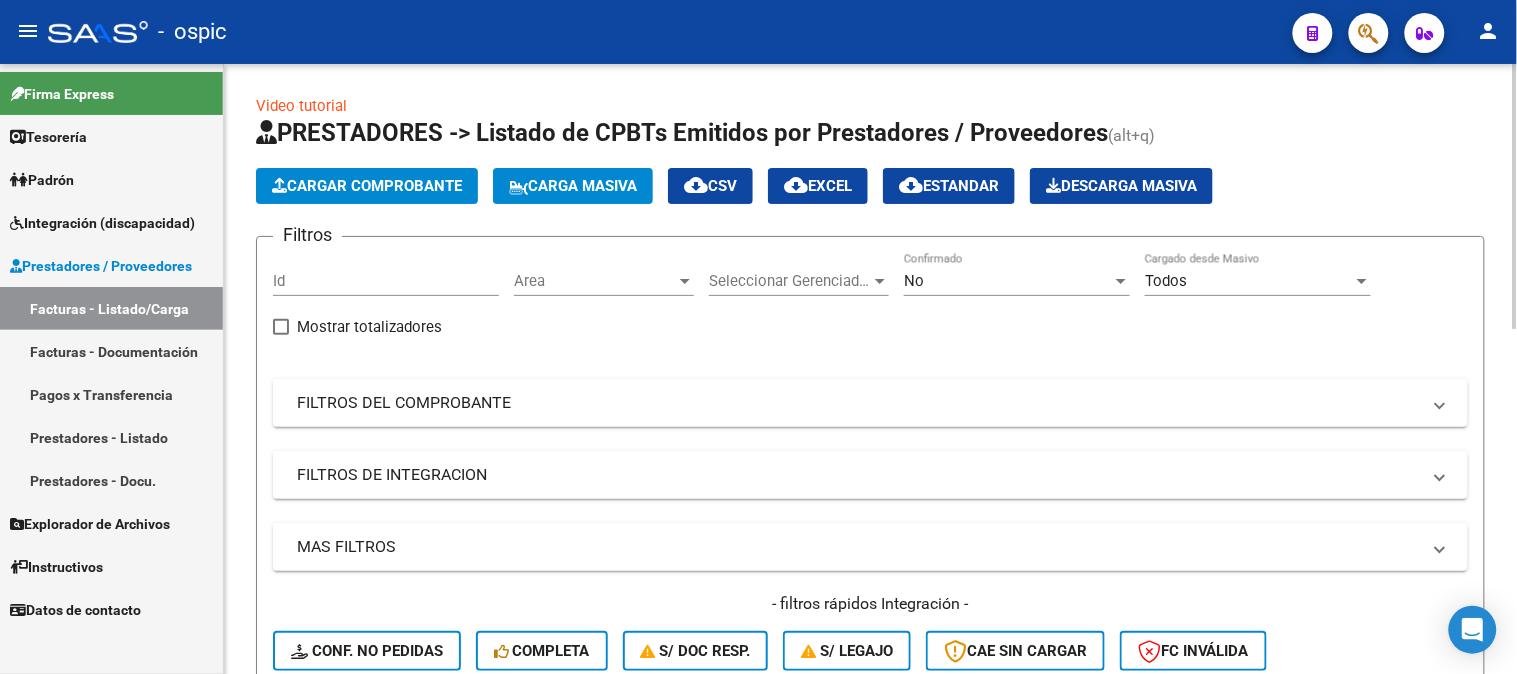 click on "No" at bounding box center (1008, 281) 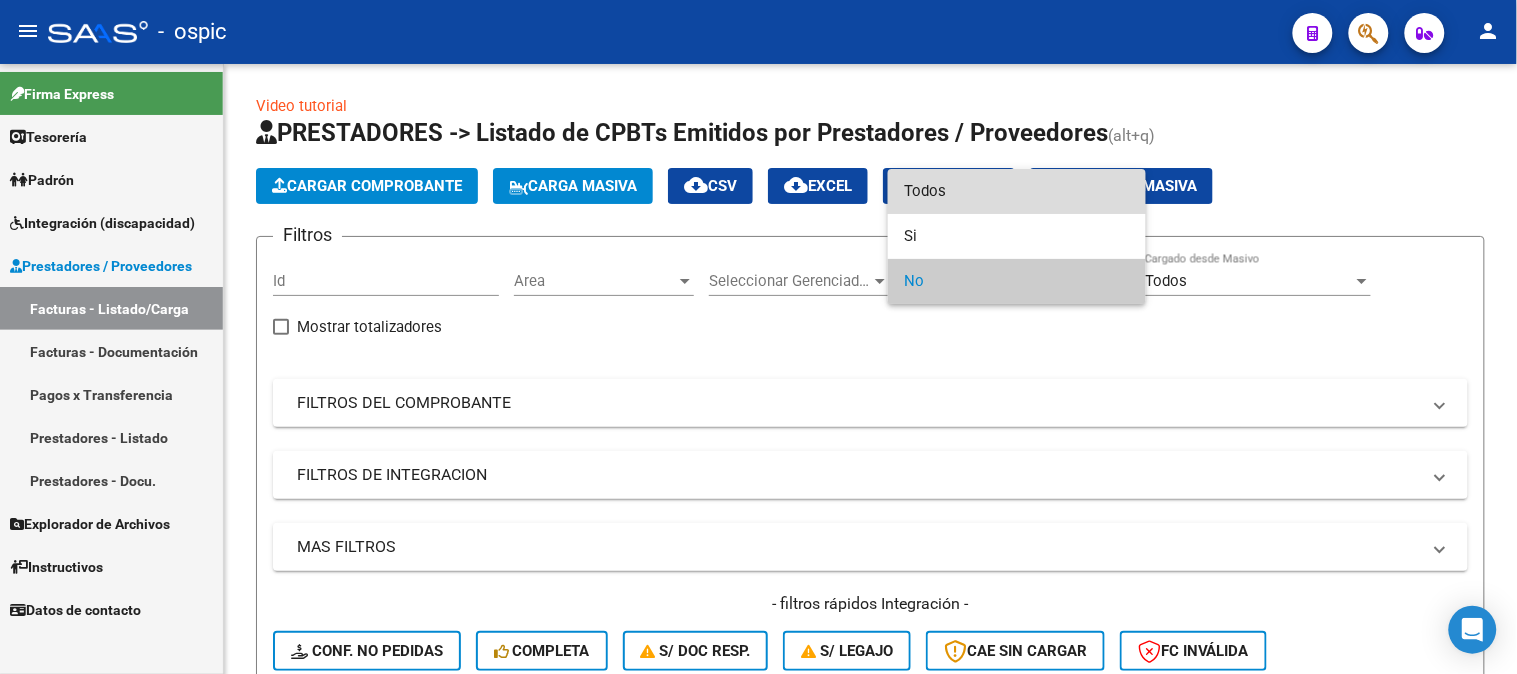 click on "Todos" at bounding box center [1017, 191] 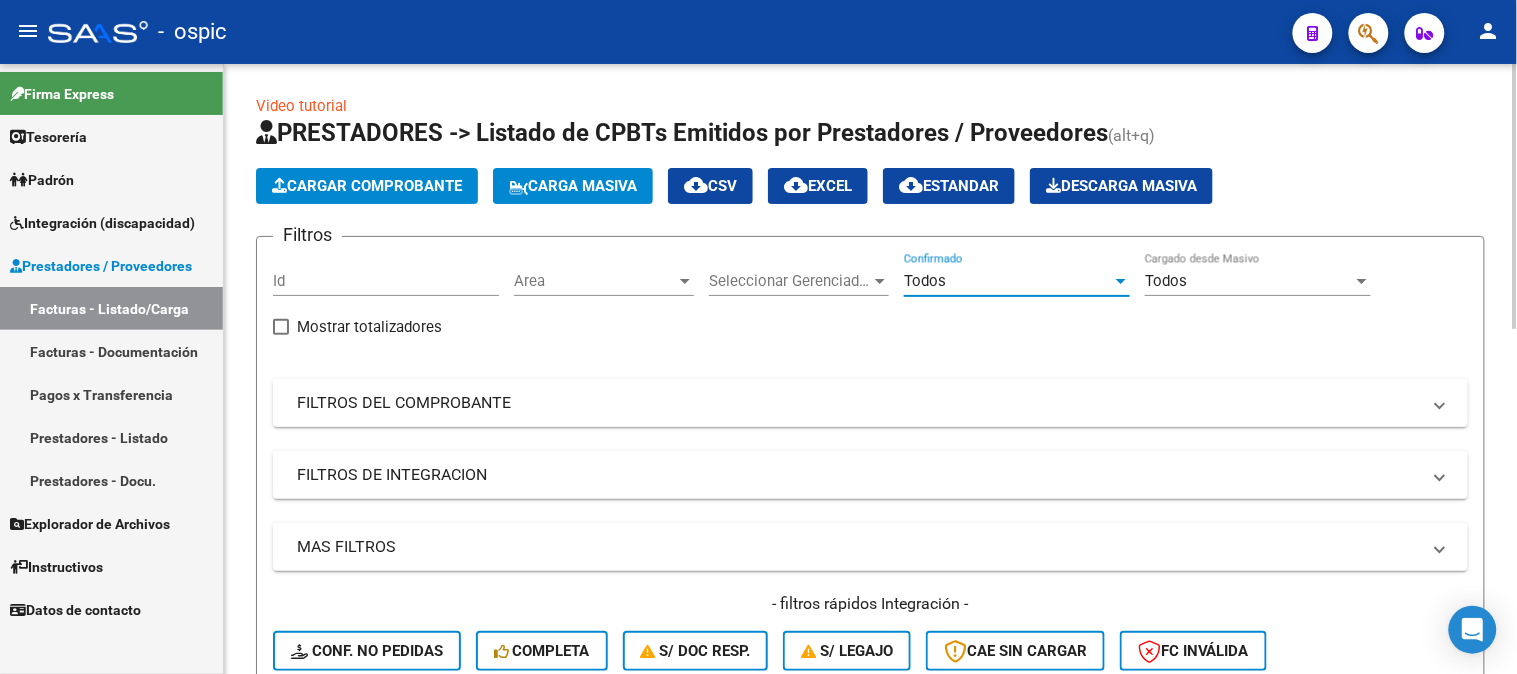 click on "FILTROS DEL COMPROBANTE" at bounding box center [858, 403] 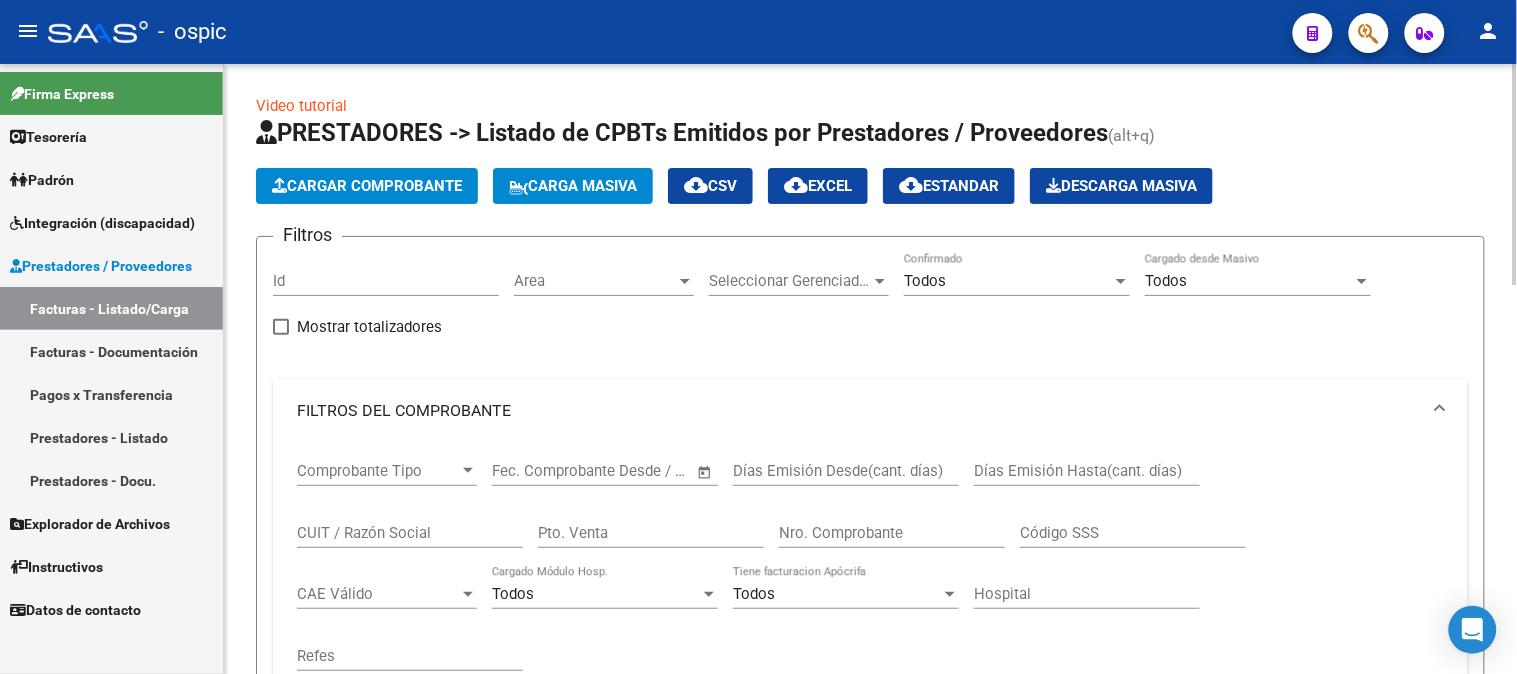 click on "Pto. Venta" at bounding box center (651, 533) 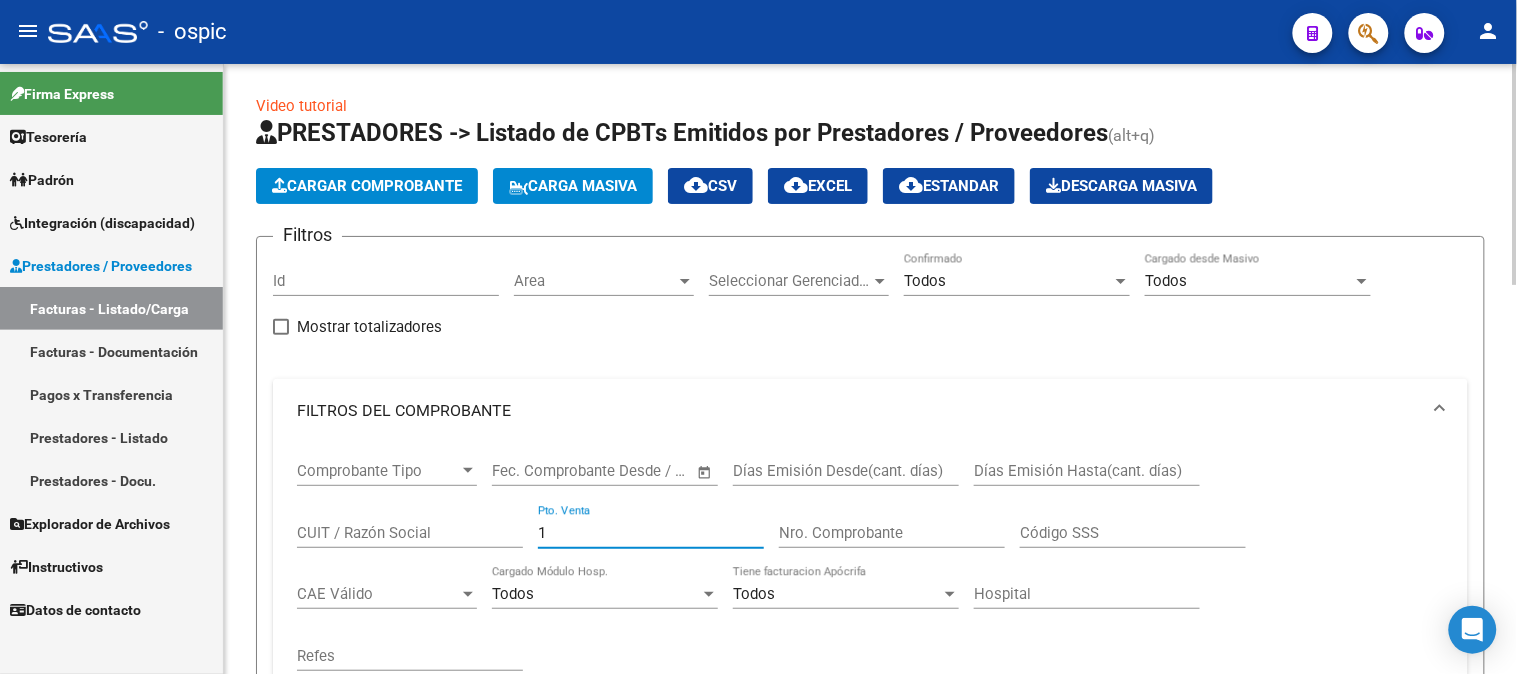 type on "1" 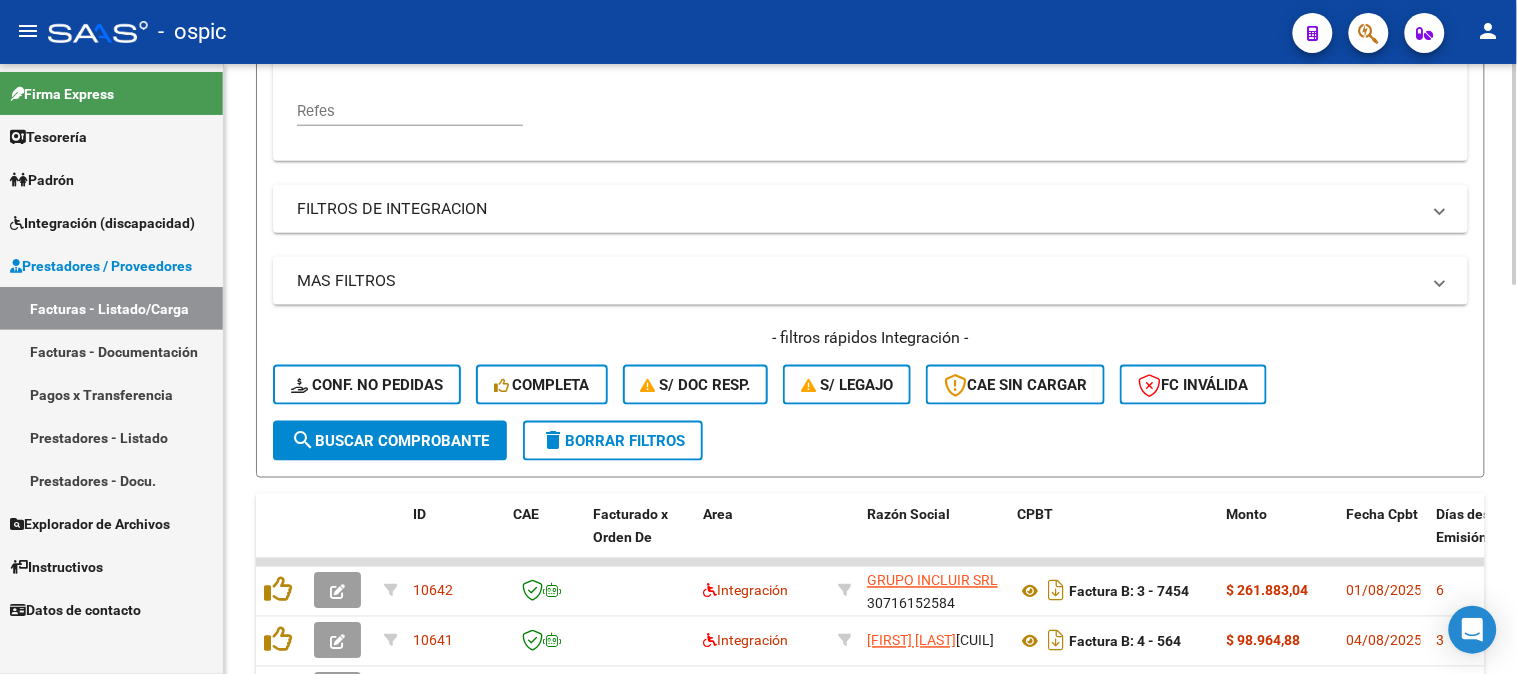 scroll, scrollTop: 556, scrollLeft: 0, axis: vertical 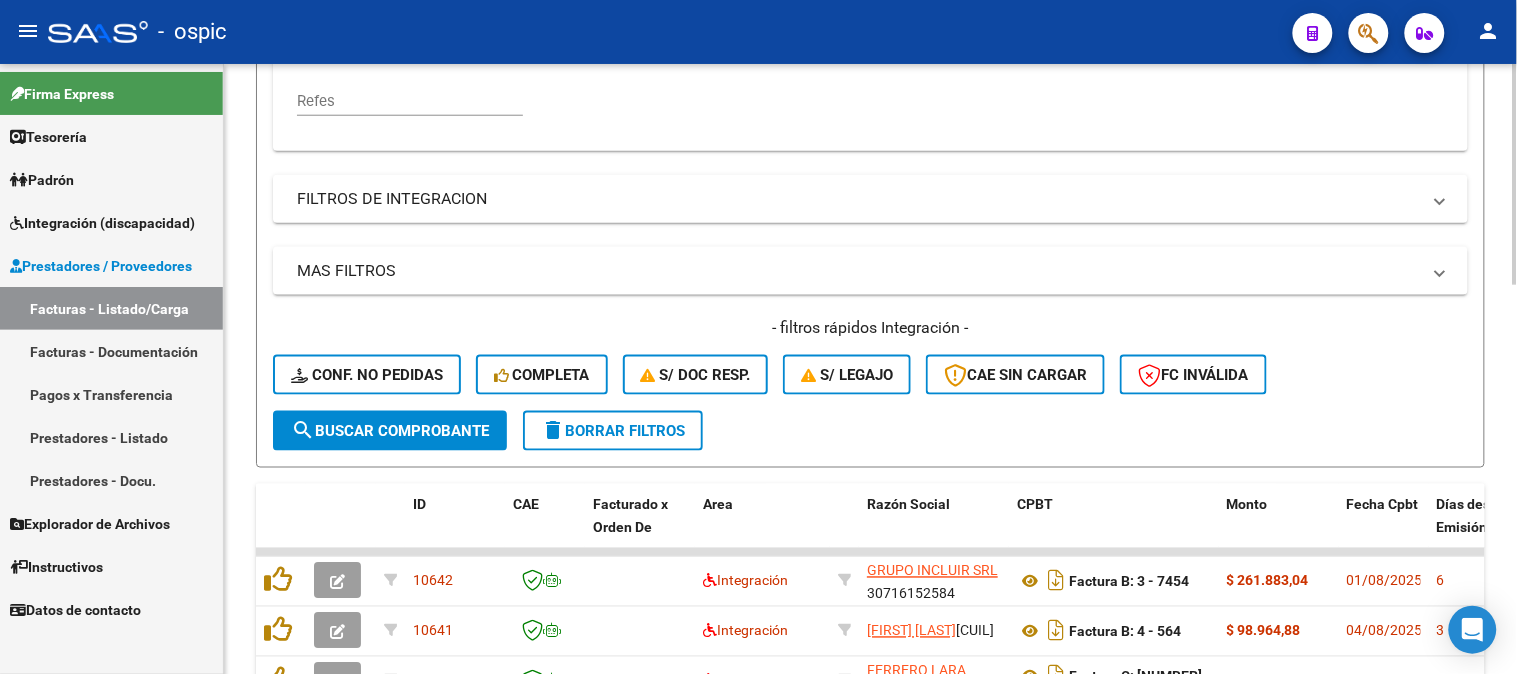 type on "159" 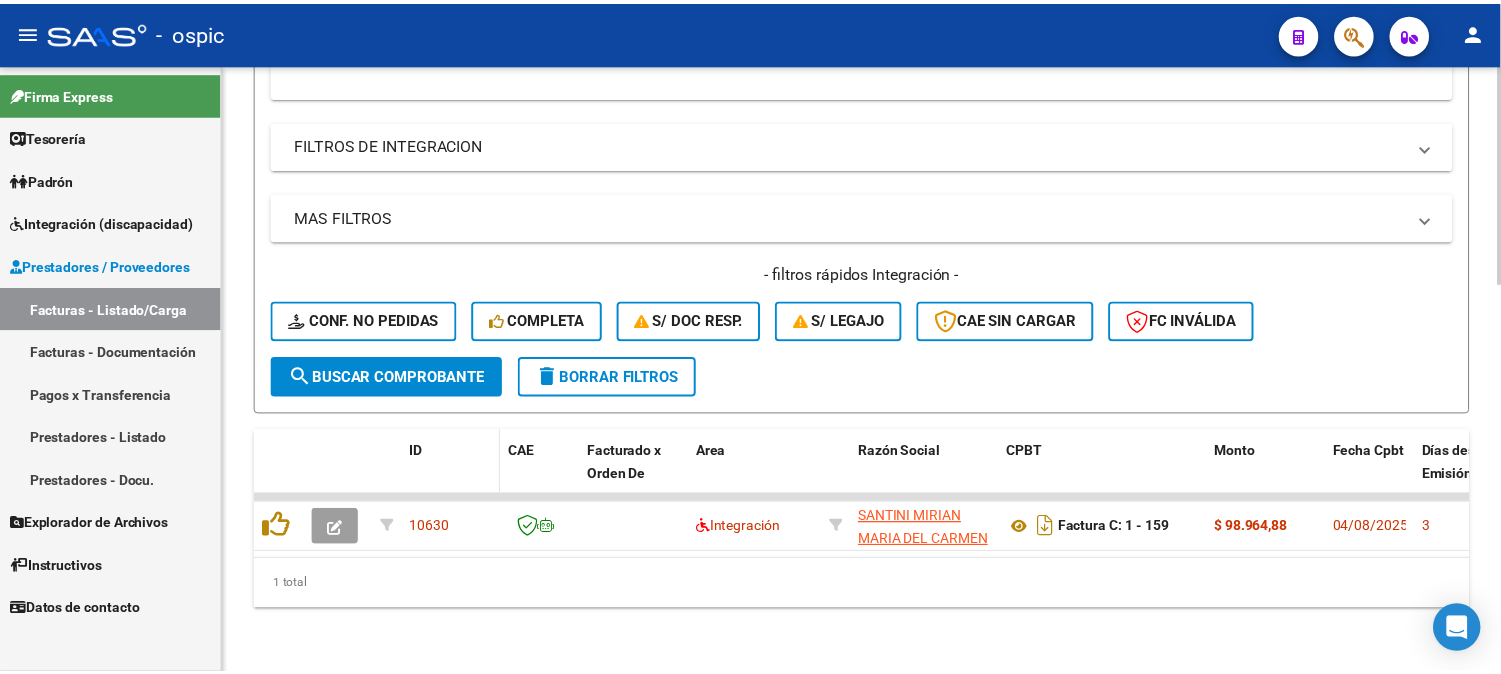 scroll, scrollTop: 624, scrollLeft: 0, axis: vertical 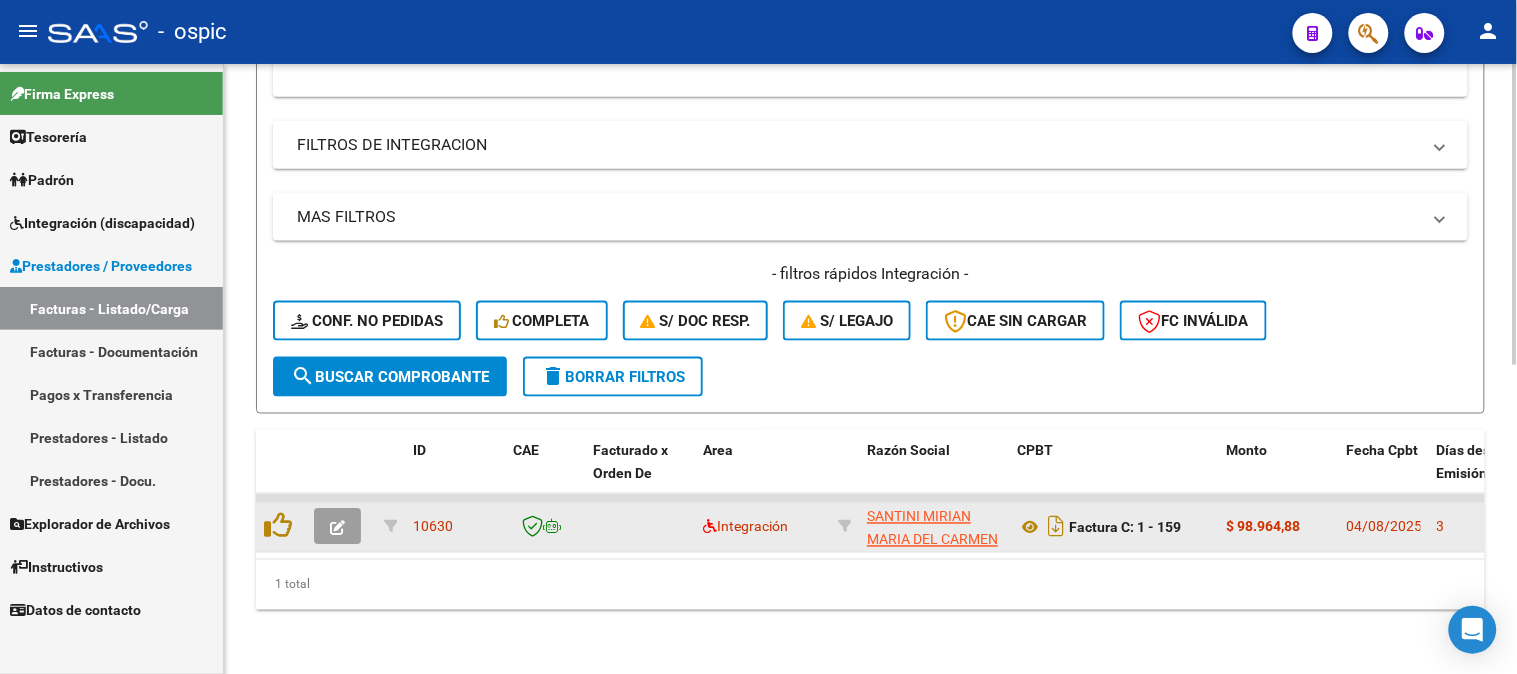 click 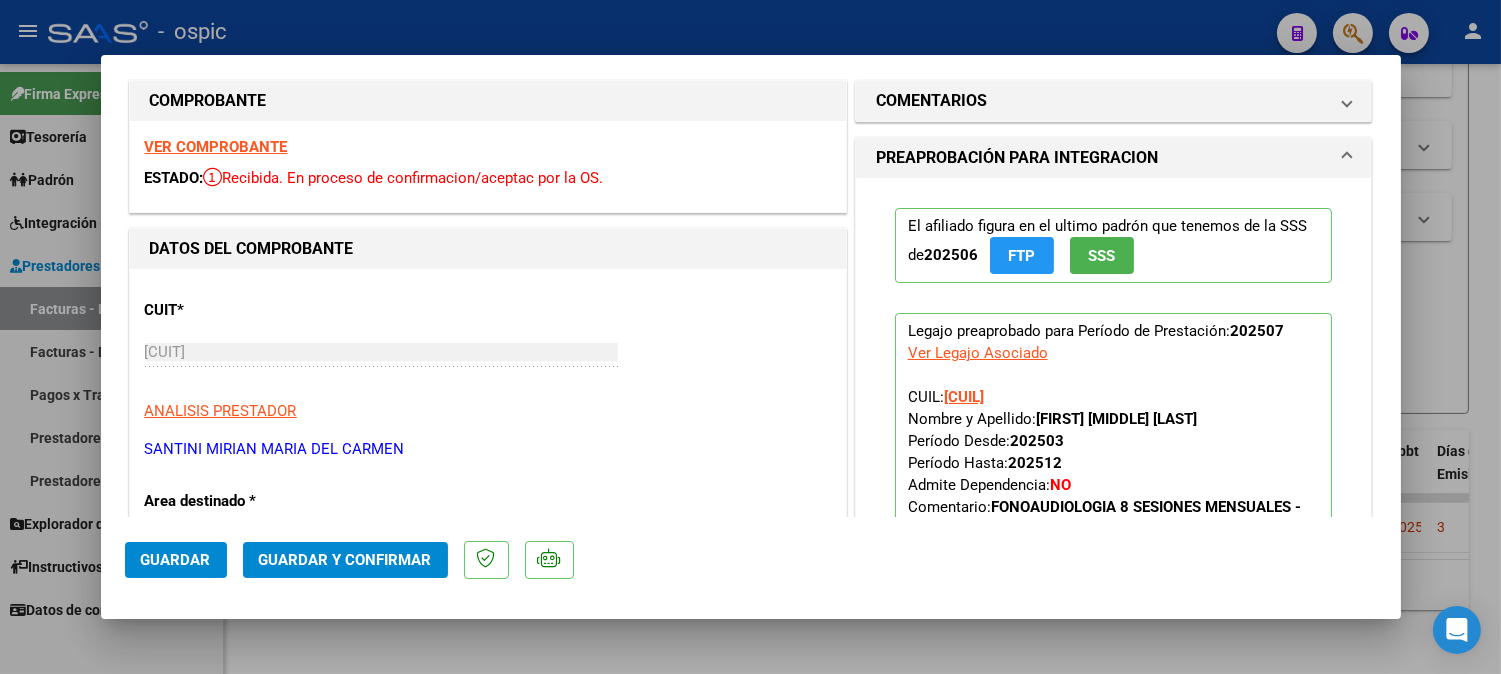 scroll, scrollTop: 0, scrollLeft: 0, axis: both 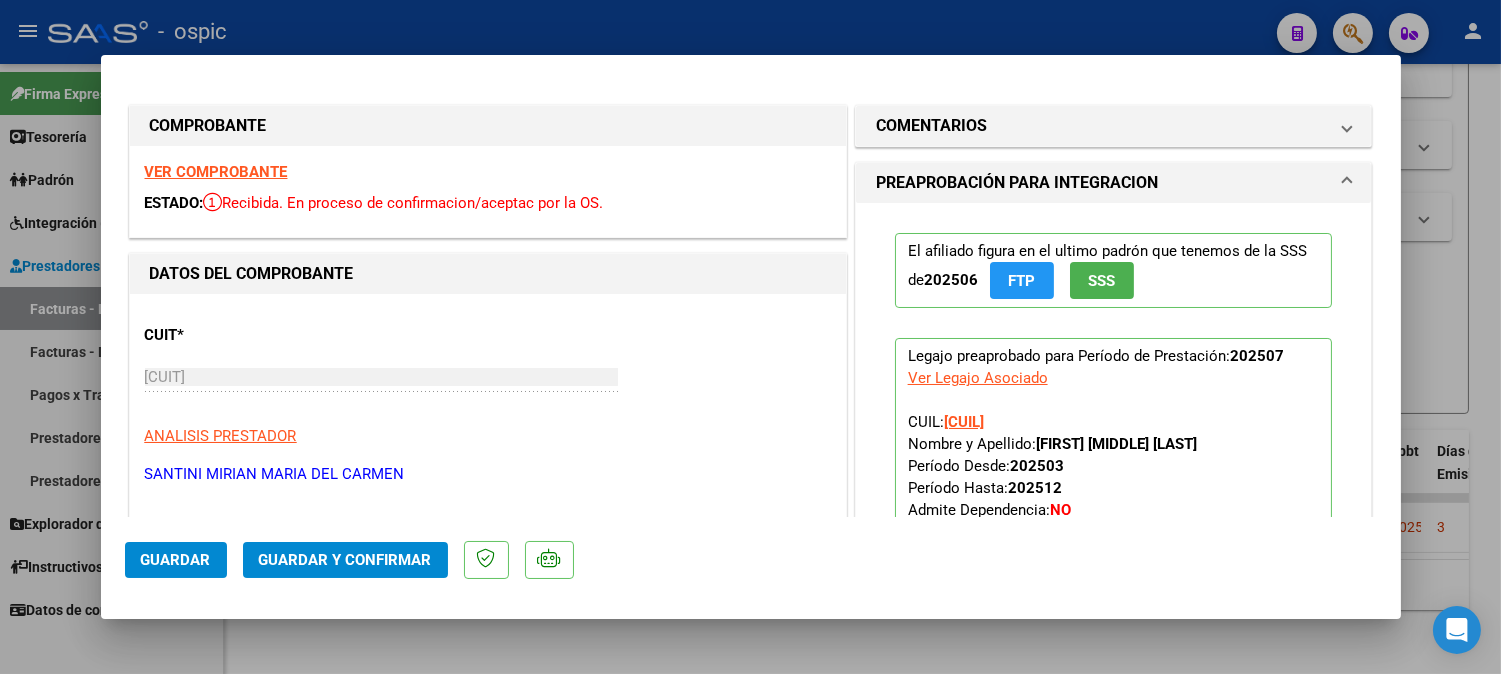 drag, startPoint x: 1021, startPoint y: 123, endPoint x: 1001, endPoint y: 230, distance: 108.85311 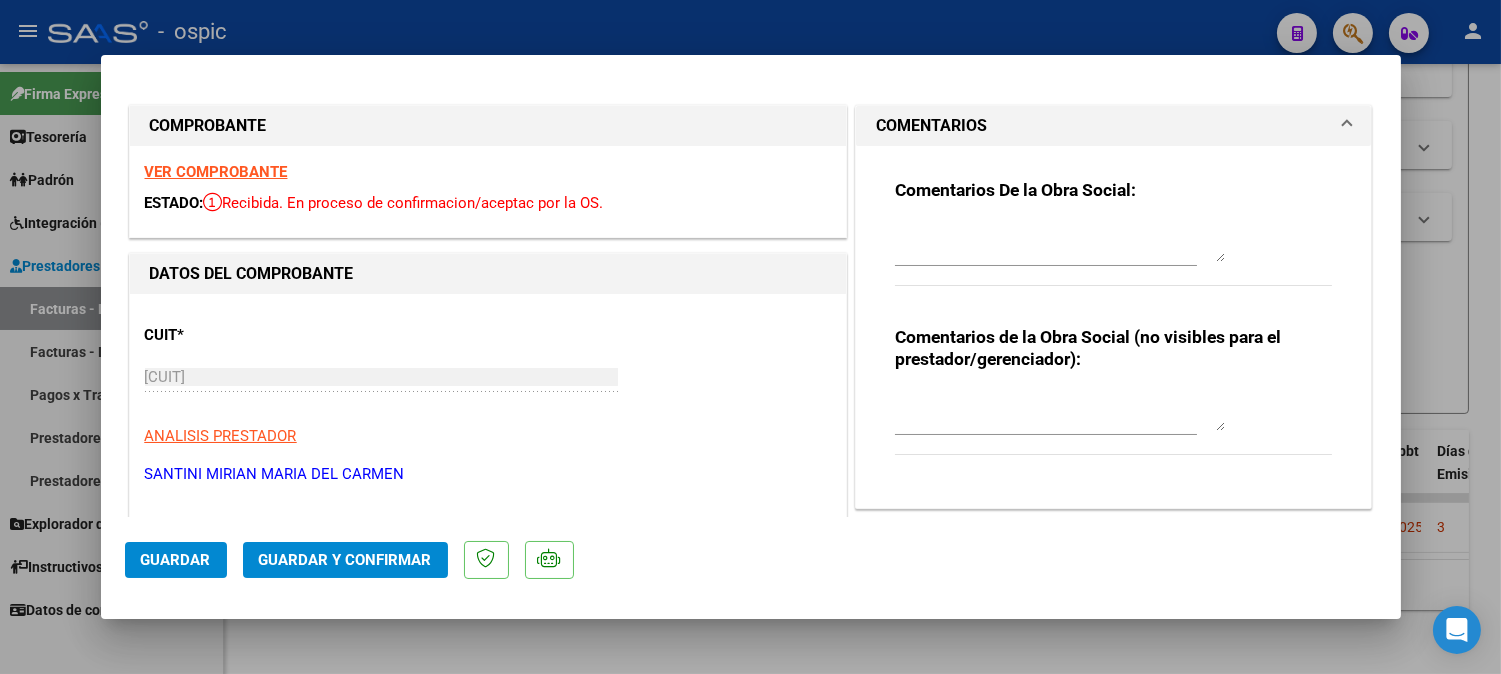 click at bounding box center (1060, 411) 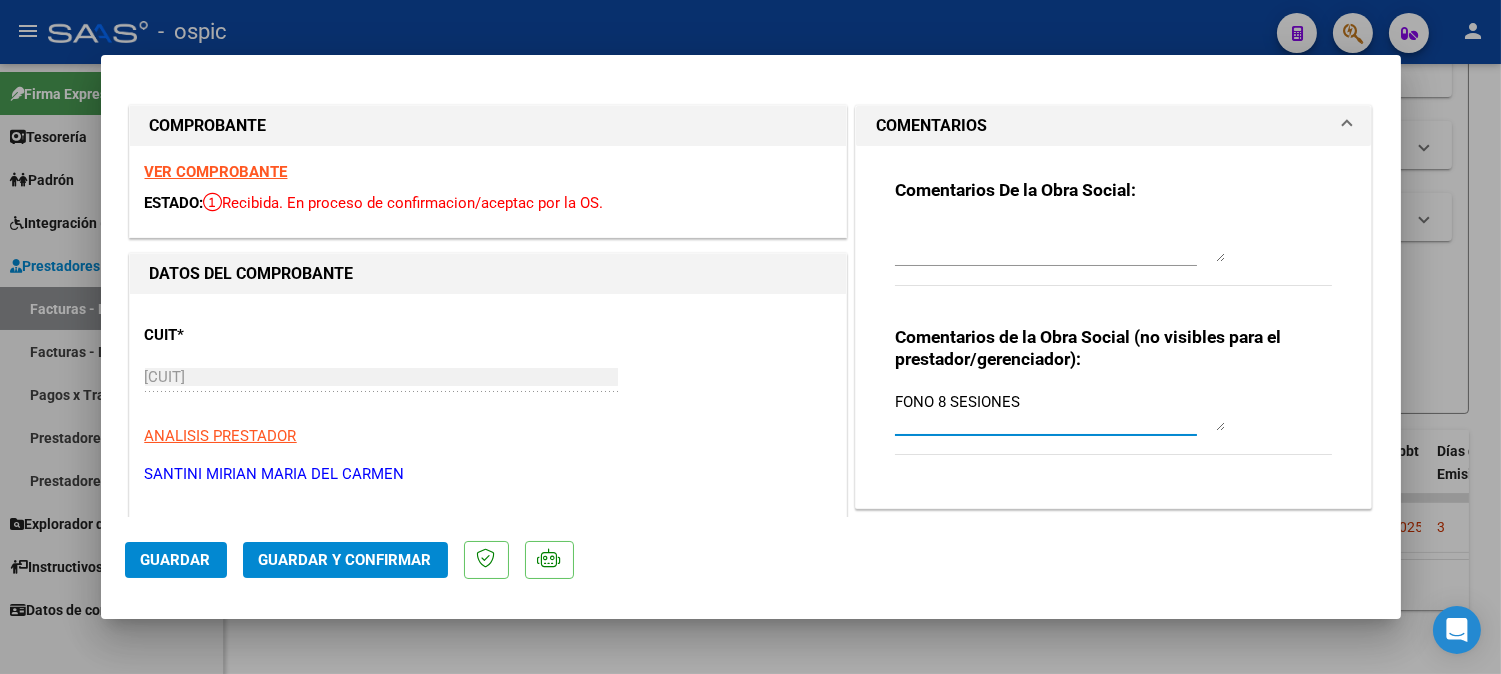 type on "FONO 8 SESIONES" 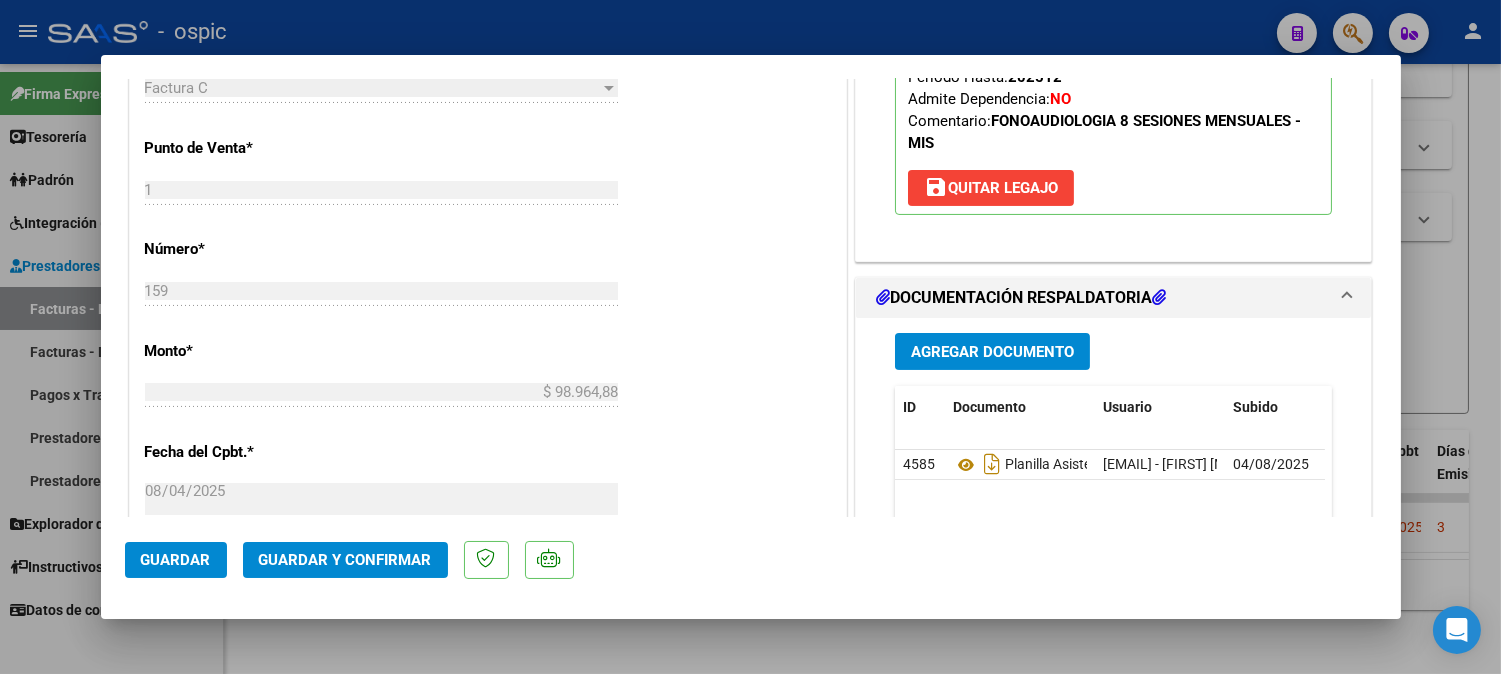 scroll, scrollTop: 830, scrollLeft: 0, axis: vertical 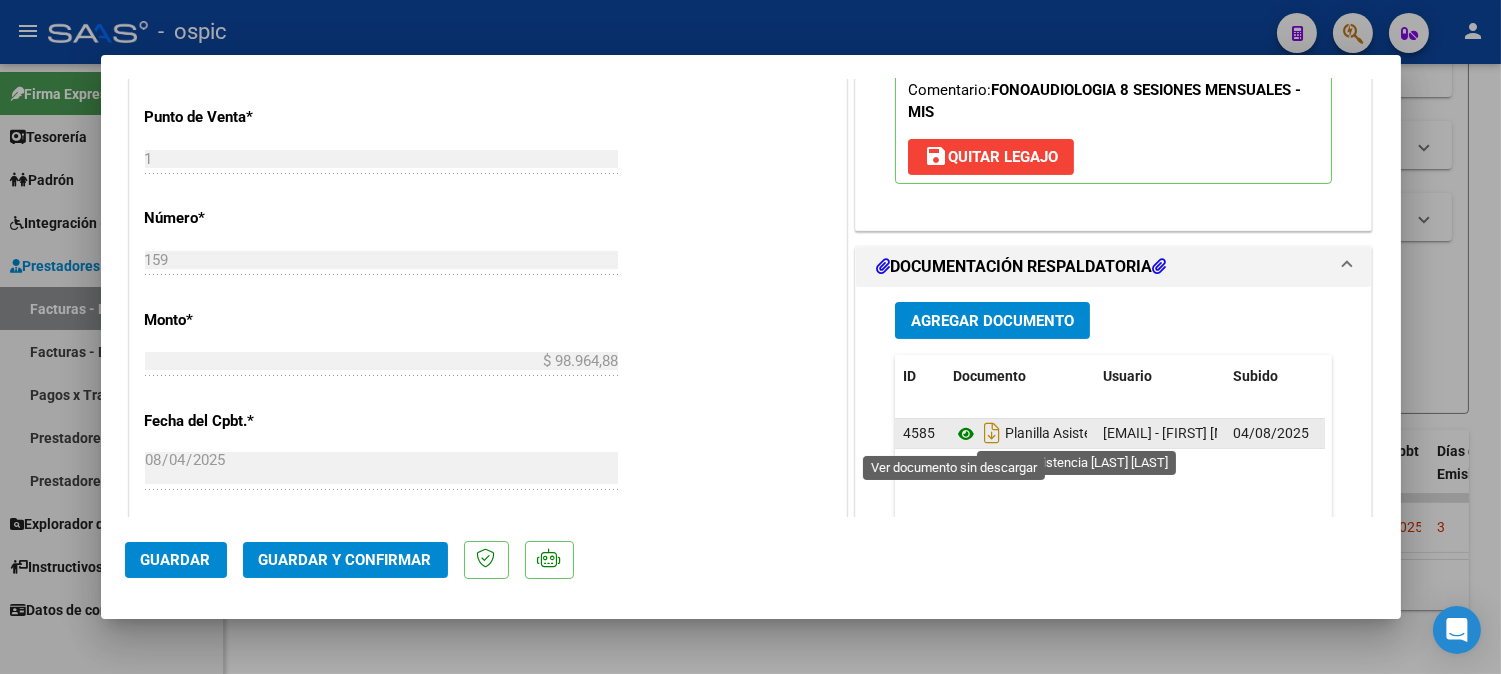 click 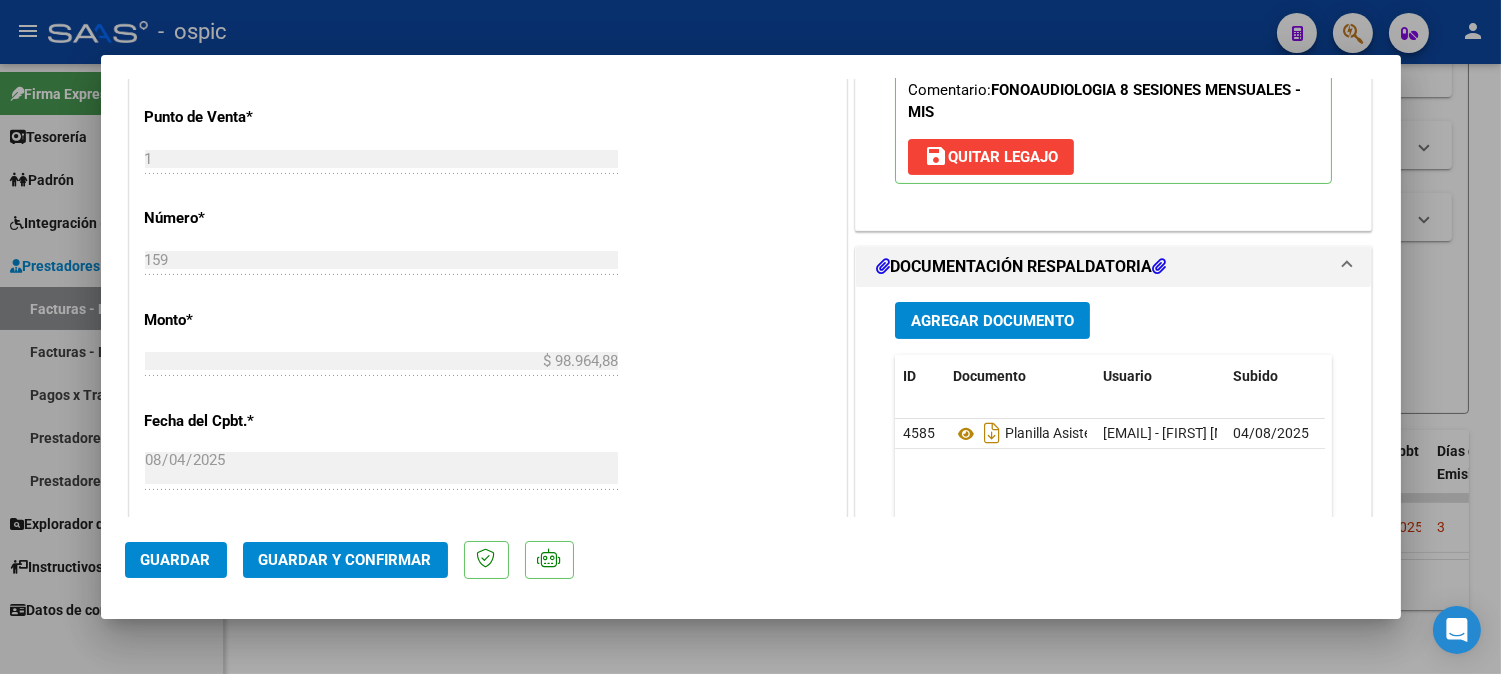 click on "Guardar y Confirmar" 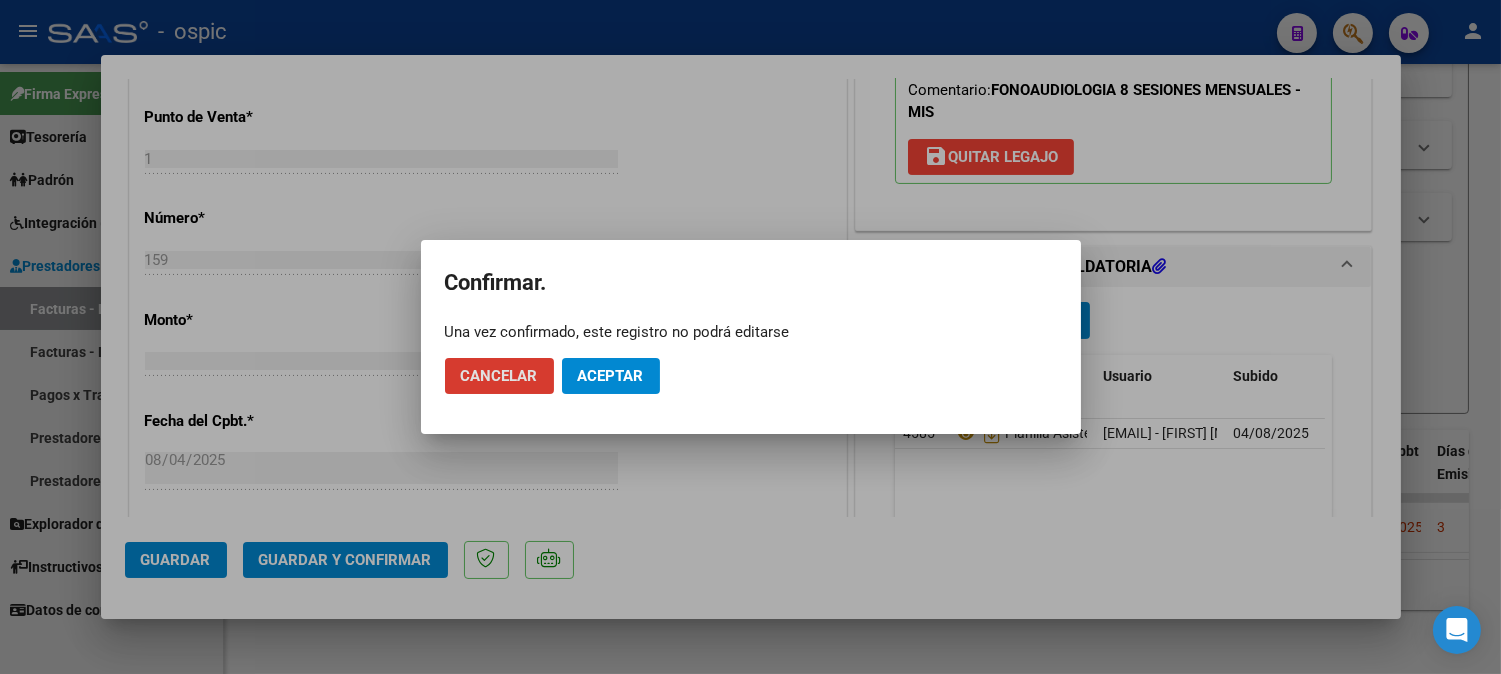 click on "Aceptar" 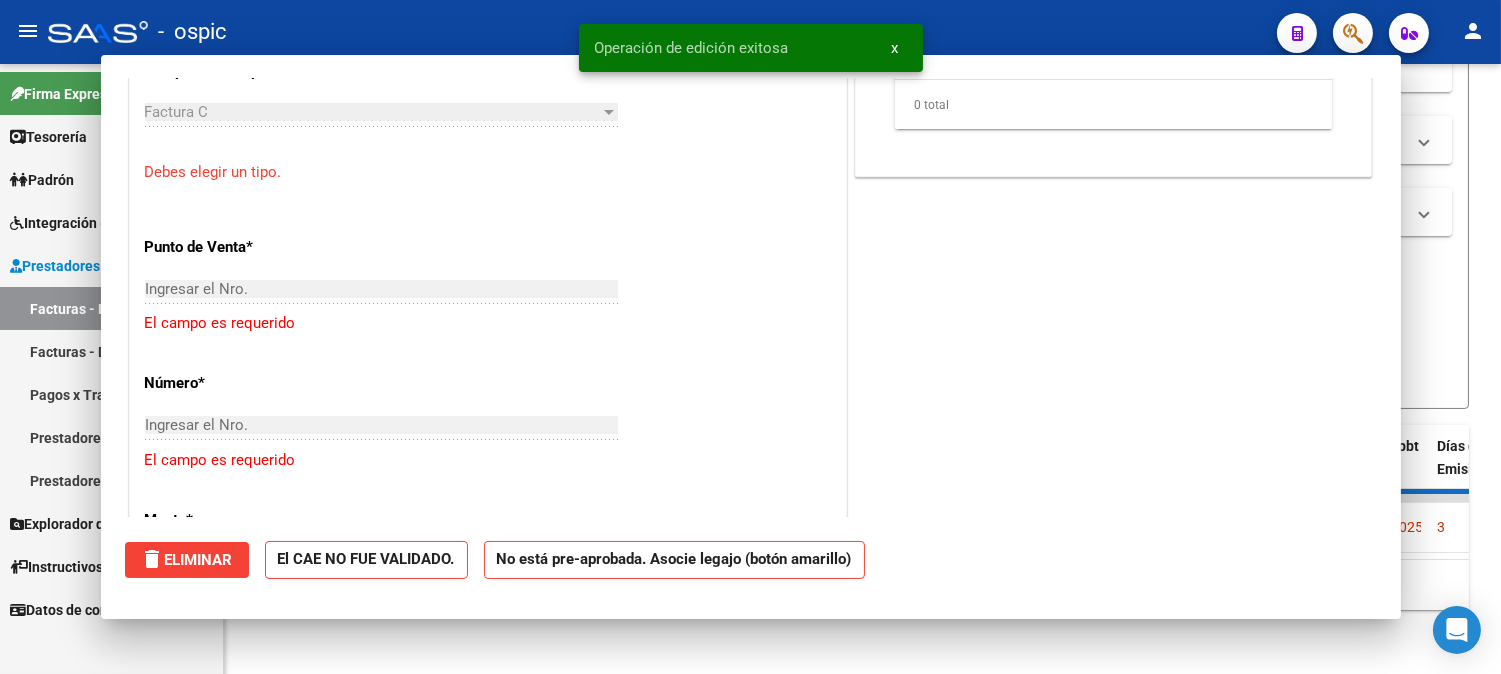 scroll, scrollTop: 0, scrollLeft: 0, axis: both 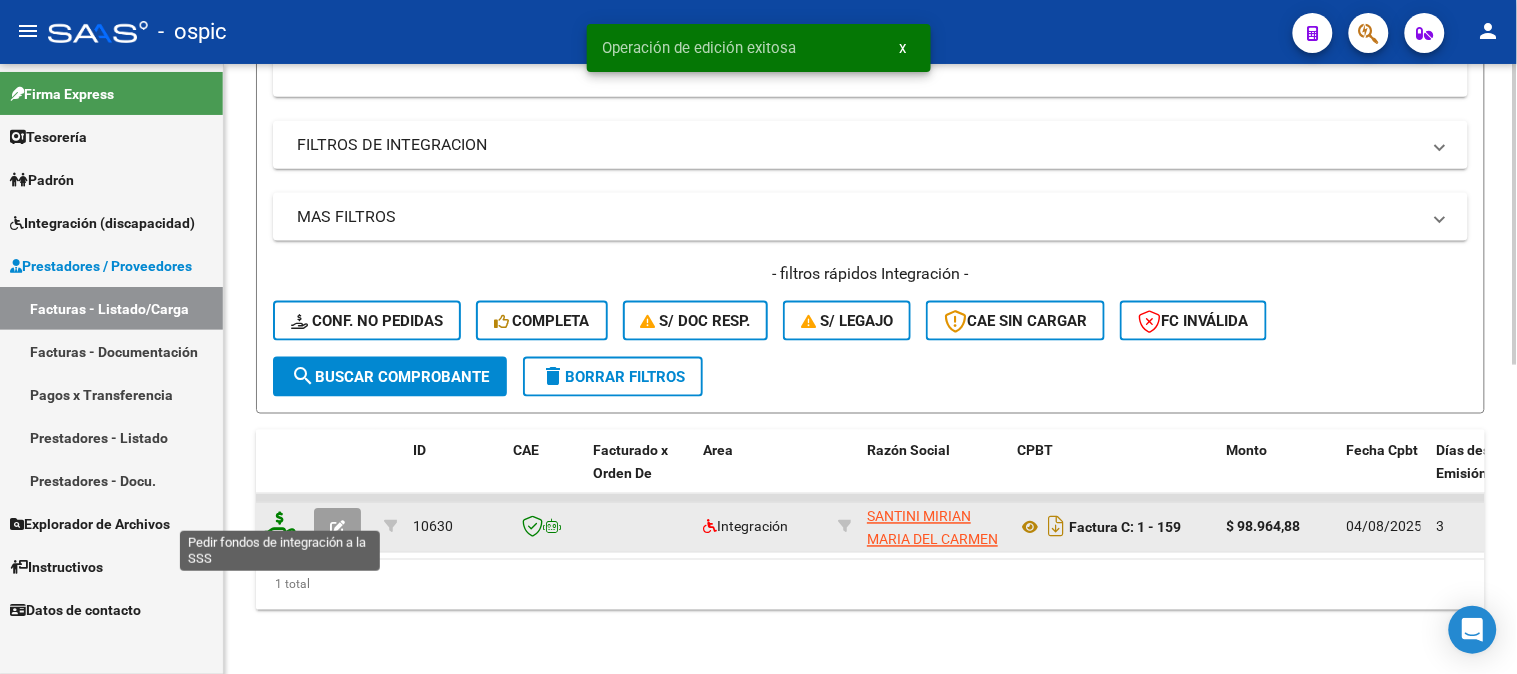 click 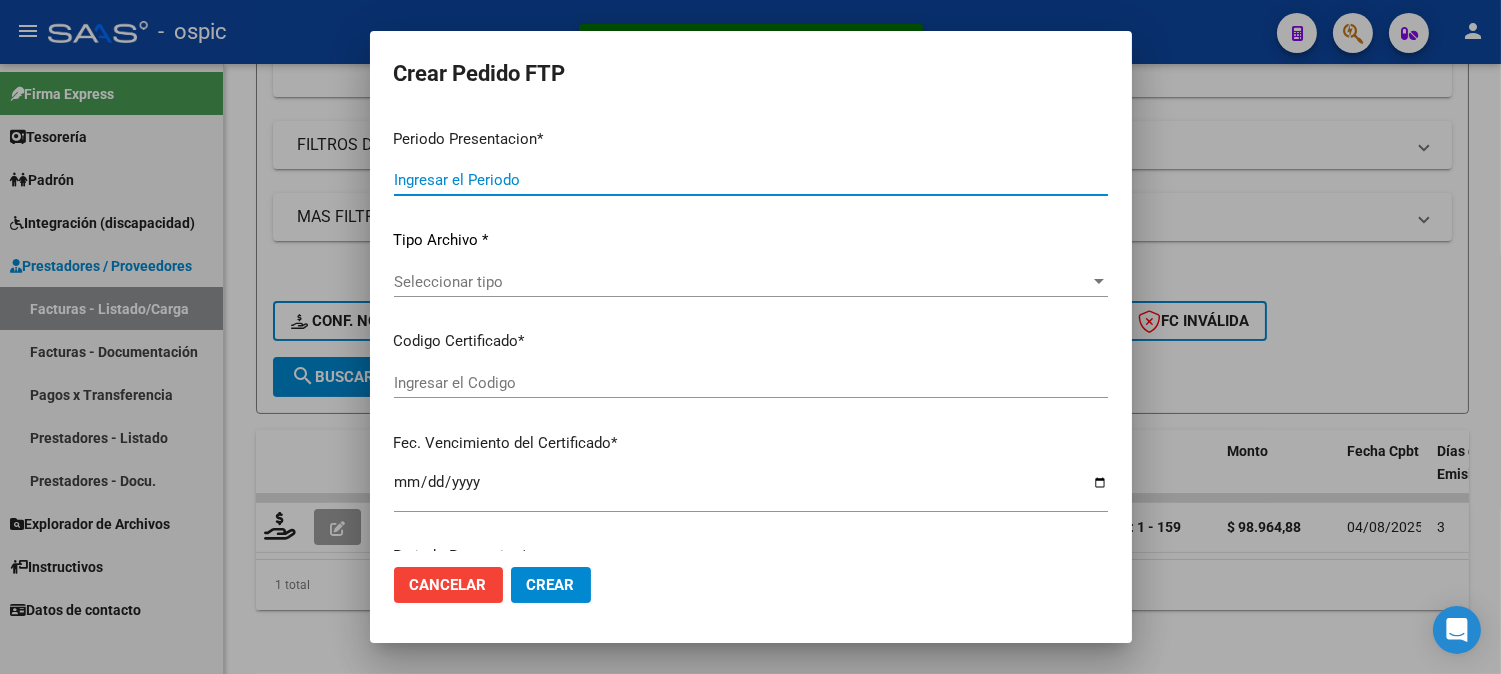type on "202507" 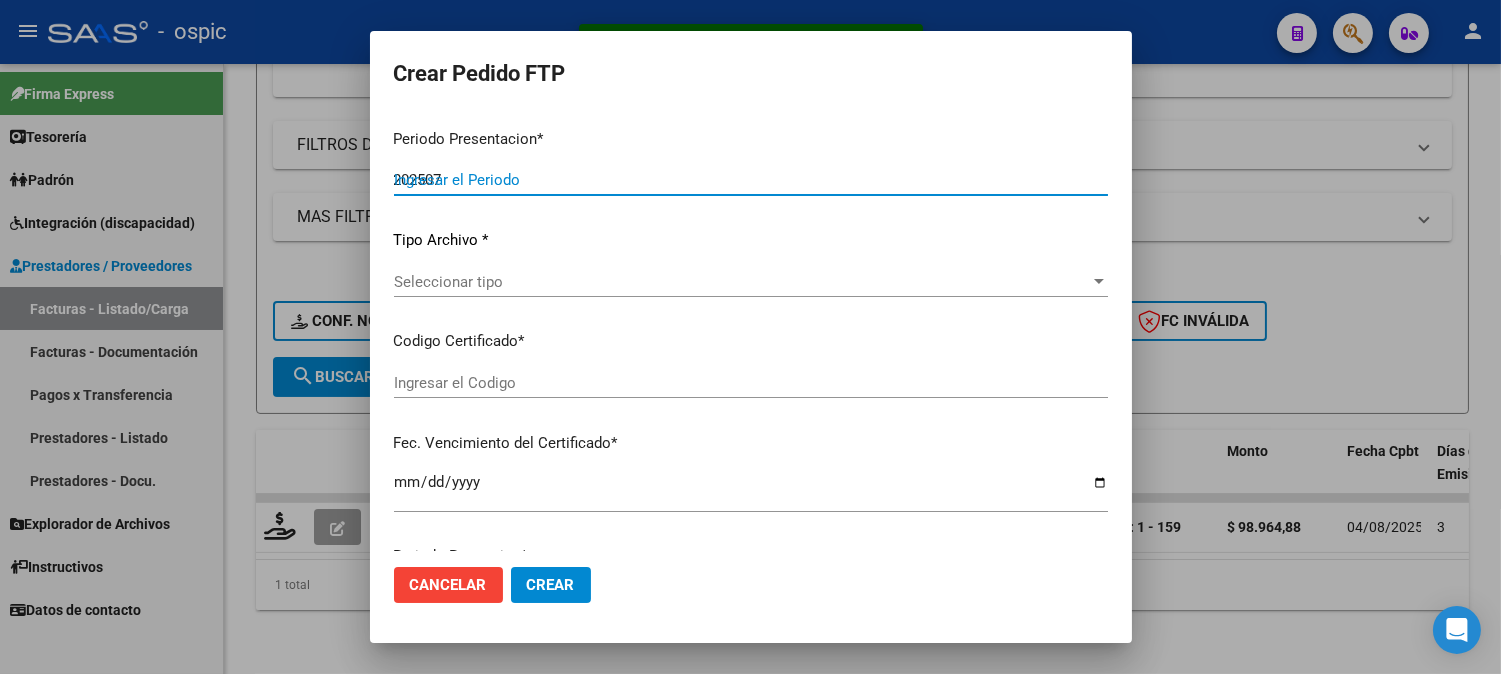 type on "$ 98.964,88" 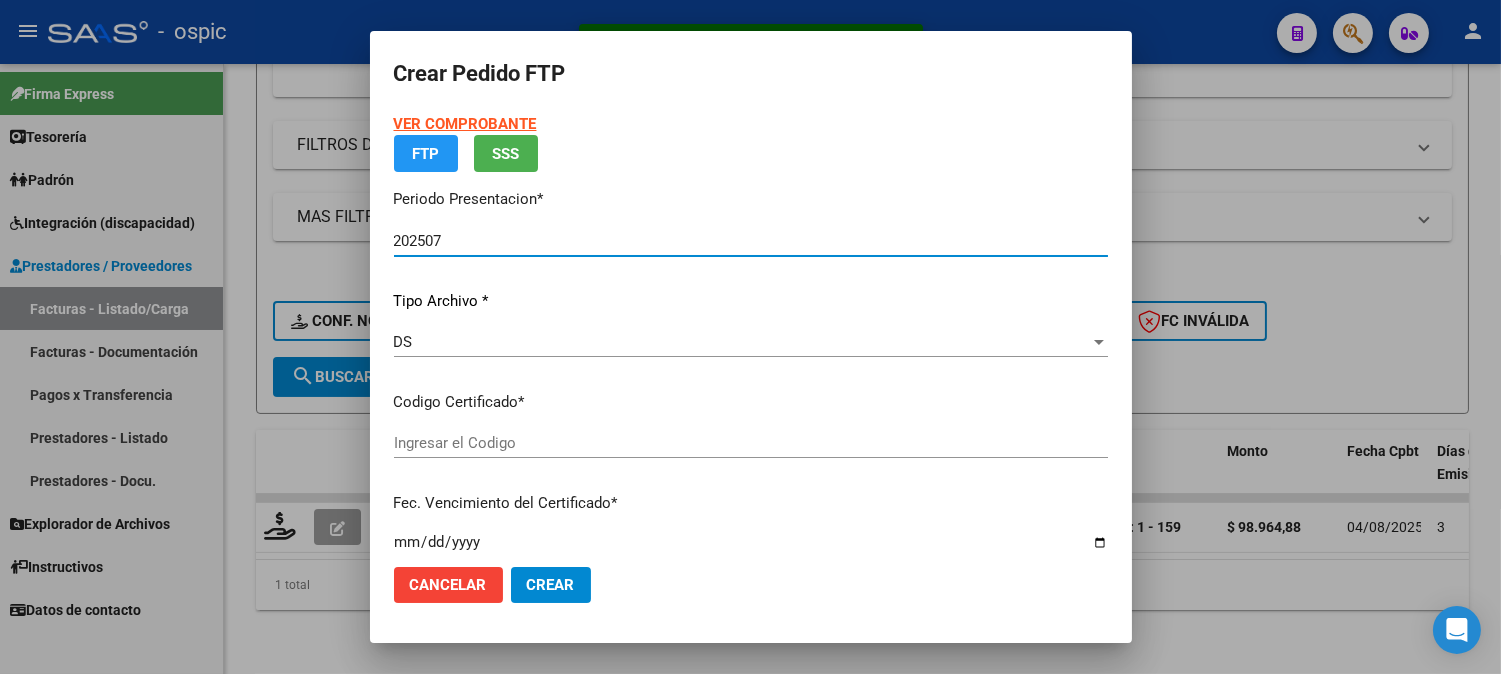 type on "[CUIL]" 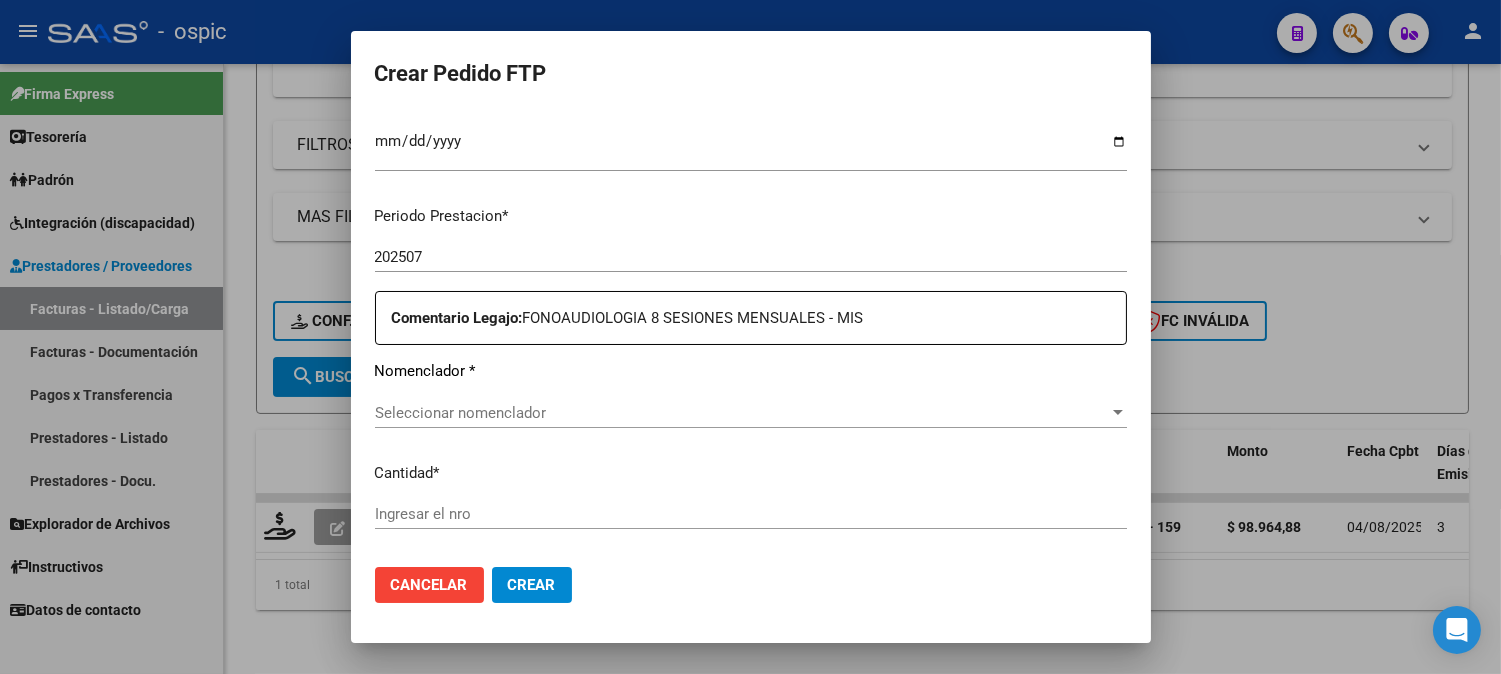 scroll, scrollTop: 570, scrollLeft: 0, axis: vertical 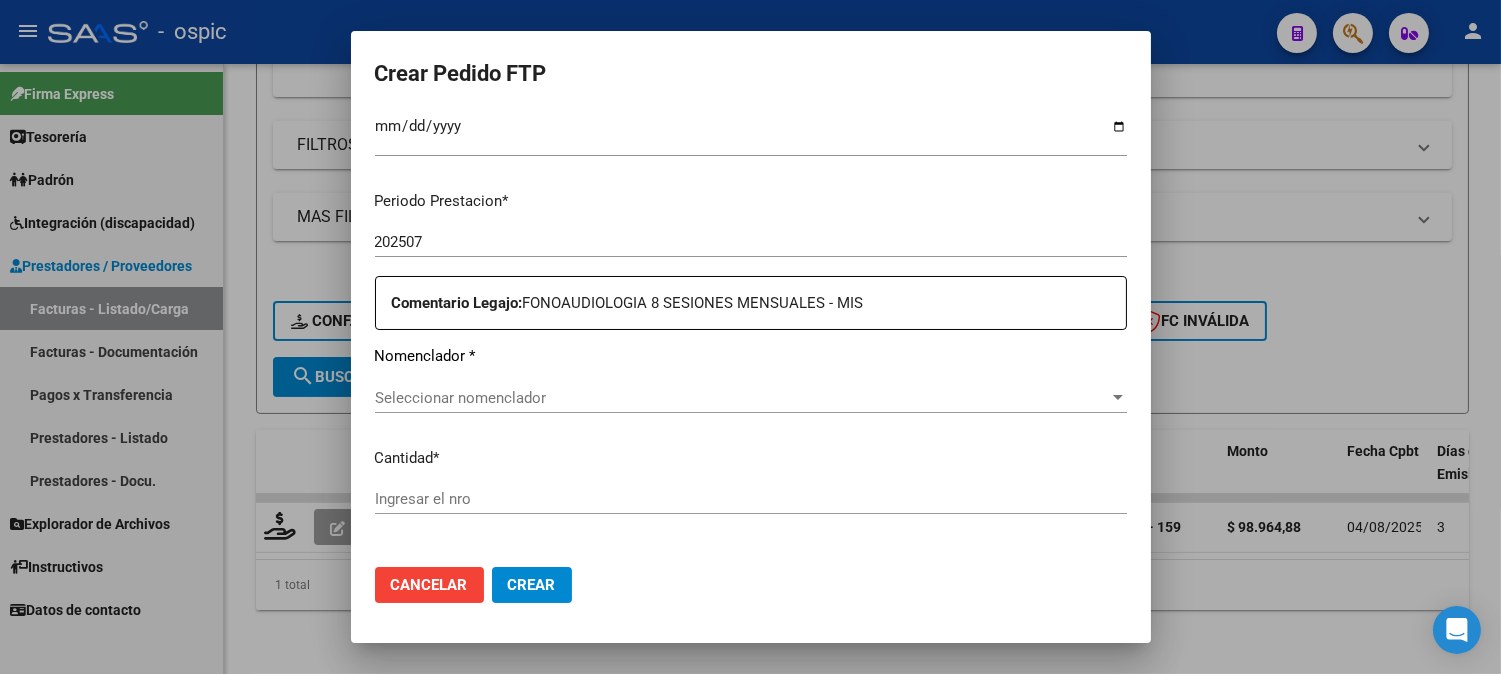 click on "Seleccionar nomenclador Seleccionar nomenclador" 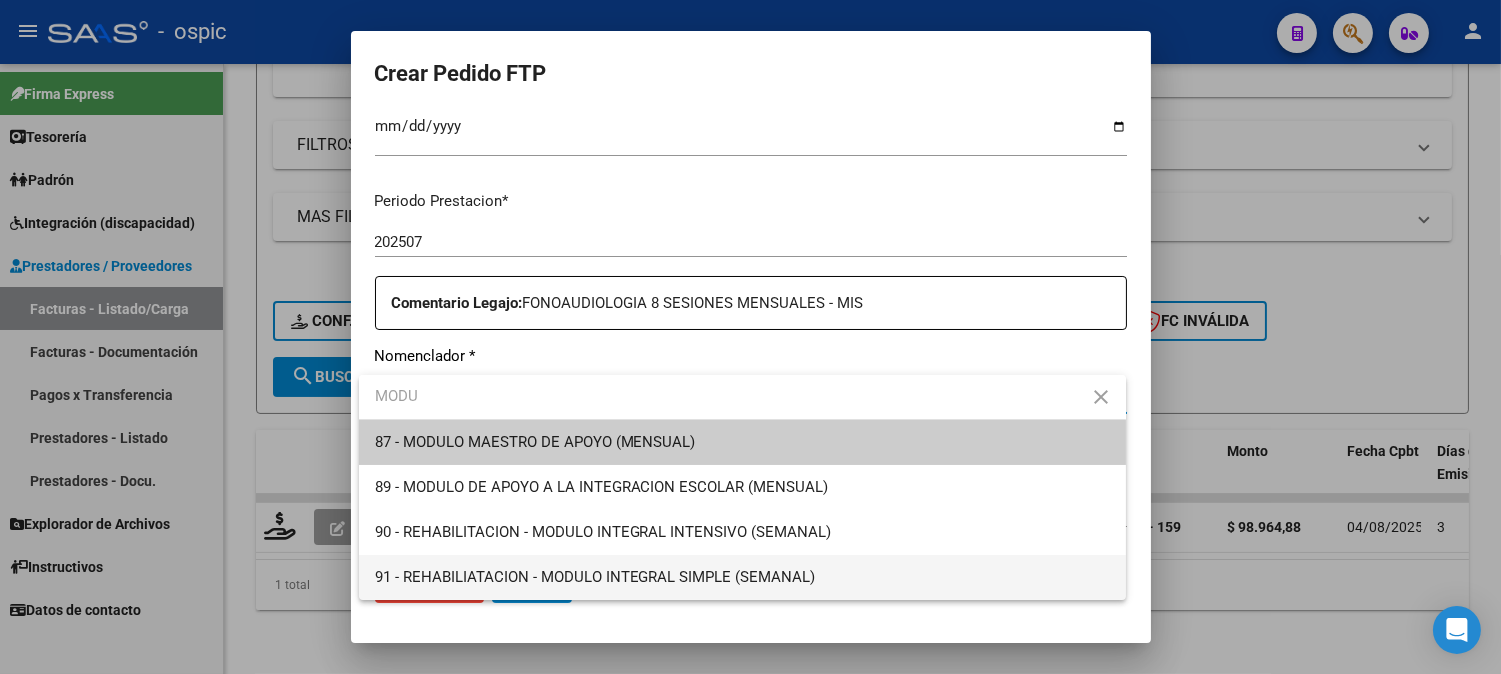 type on "MODU" 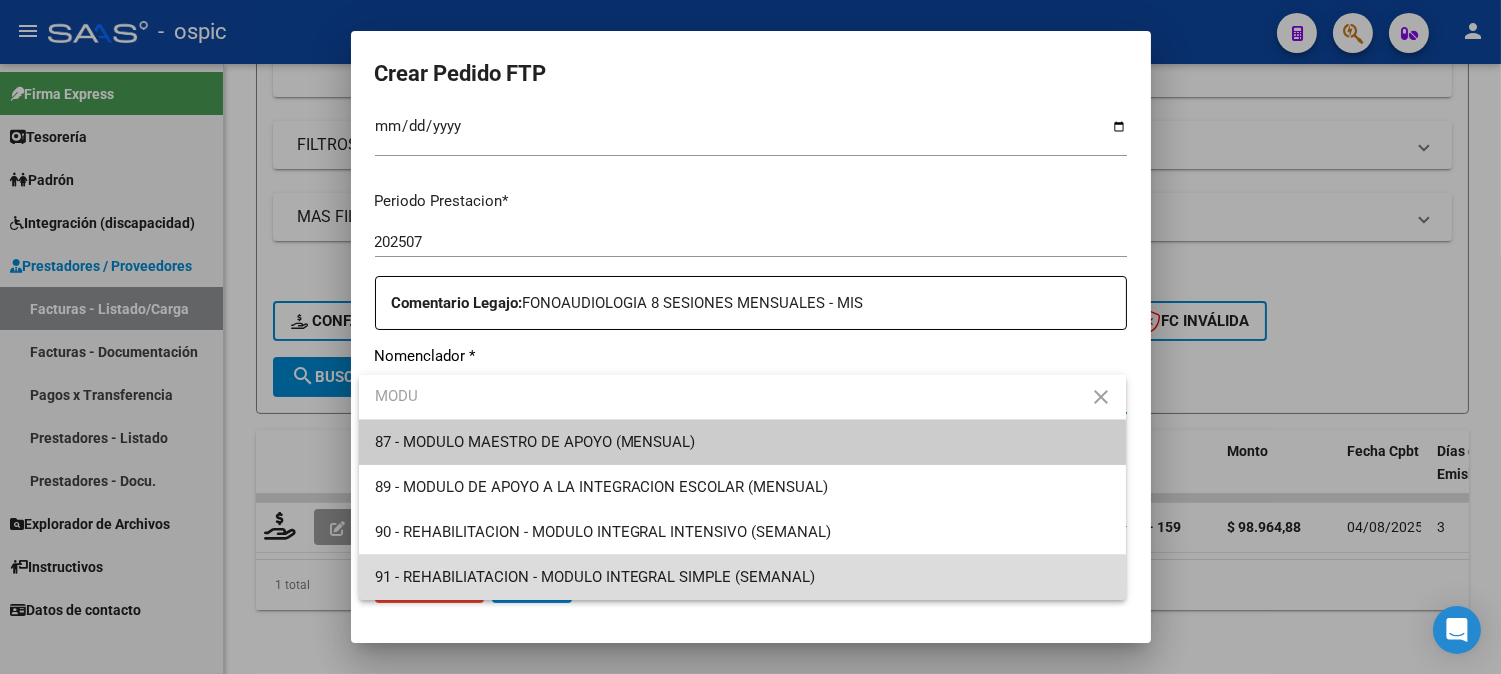 click on "91 - REHABILIATACION - MODULO INTEGRAL SIMPLE (SEMANAL)" at bounding box center [742, 577] 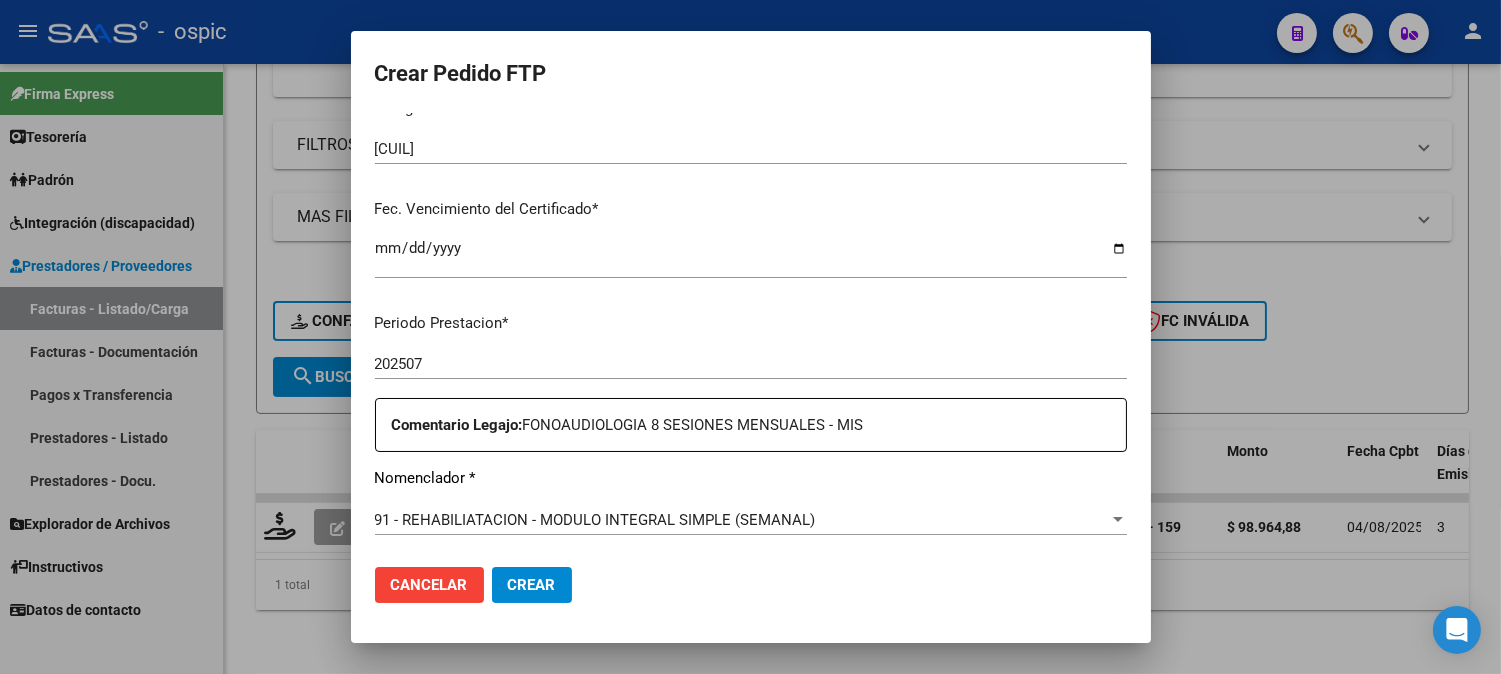scroll, scrollTop: 441, scrollLeft: 0, axis: vertical 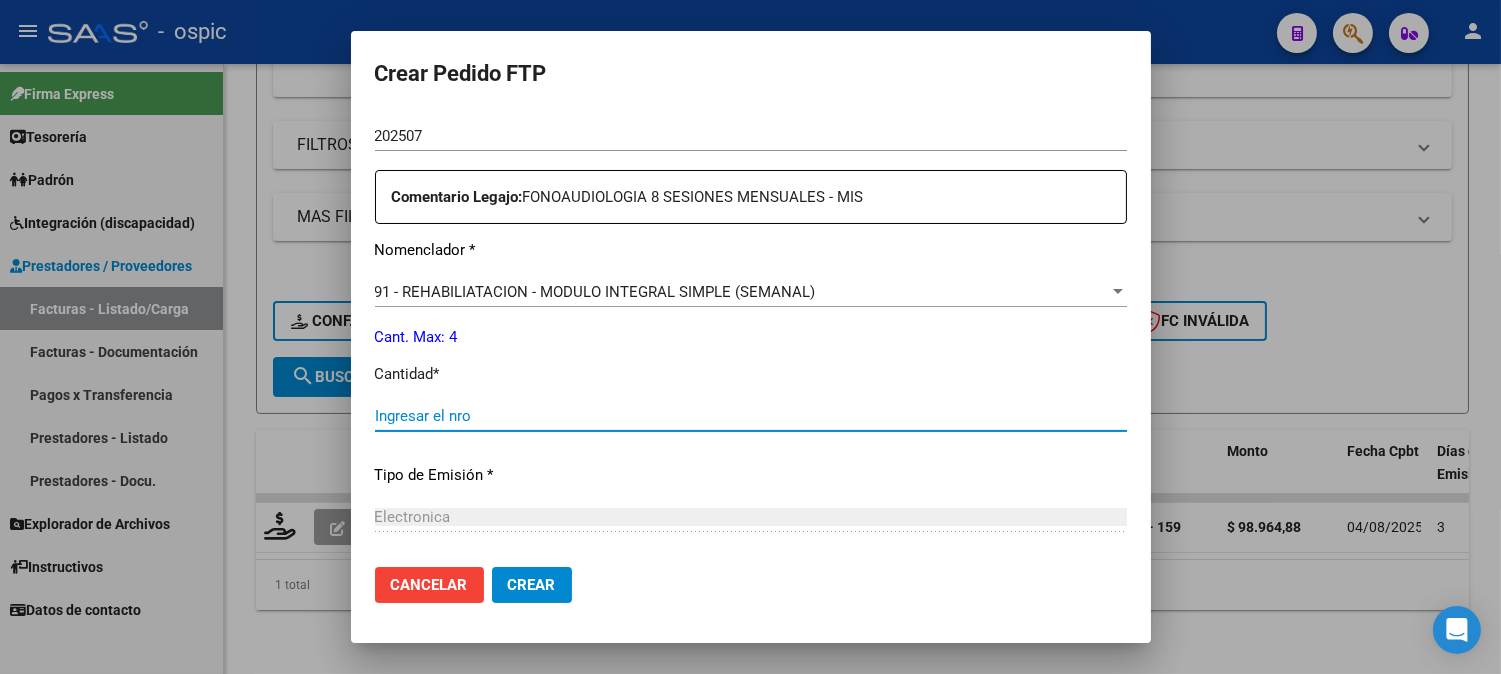 click on "Ingresar el nro" at bounding box center [751, 416] 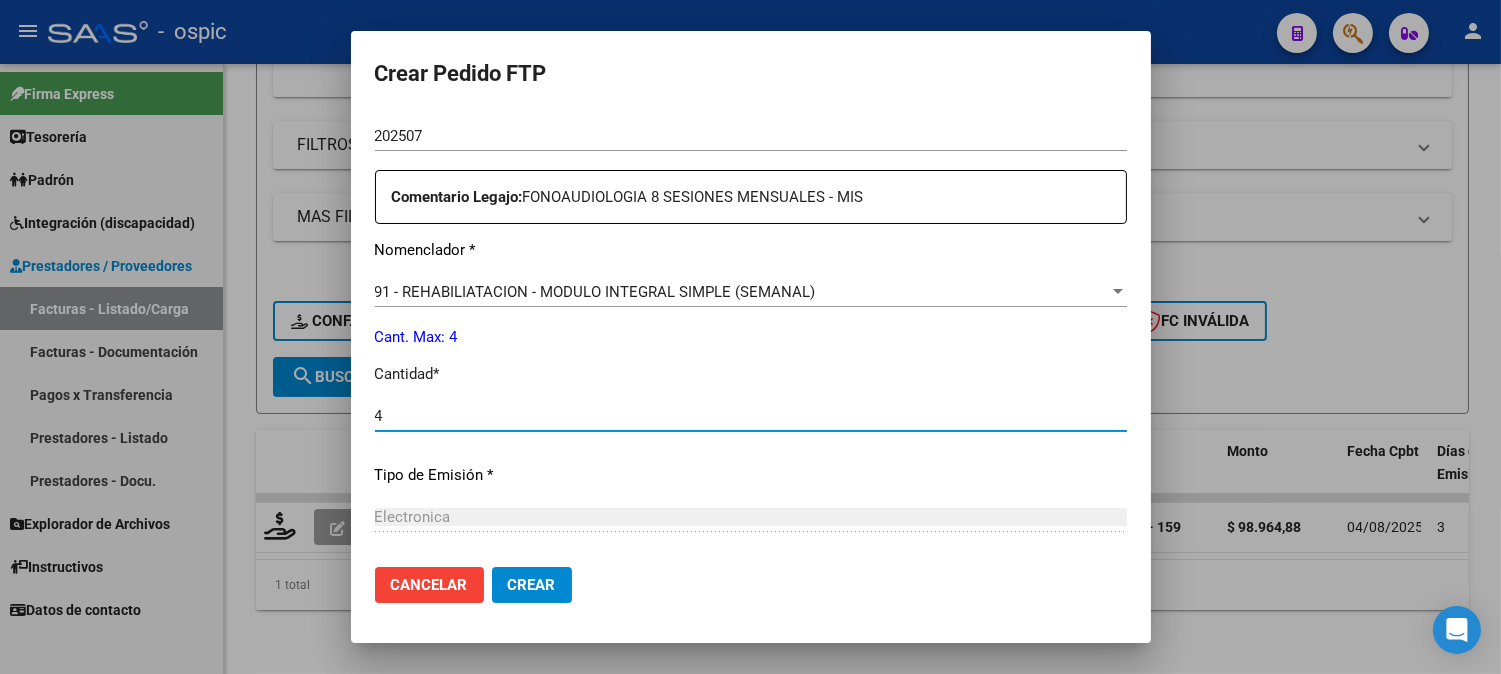 type on "4" 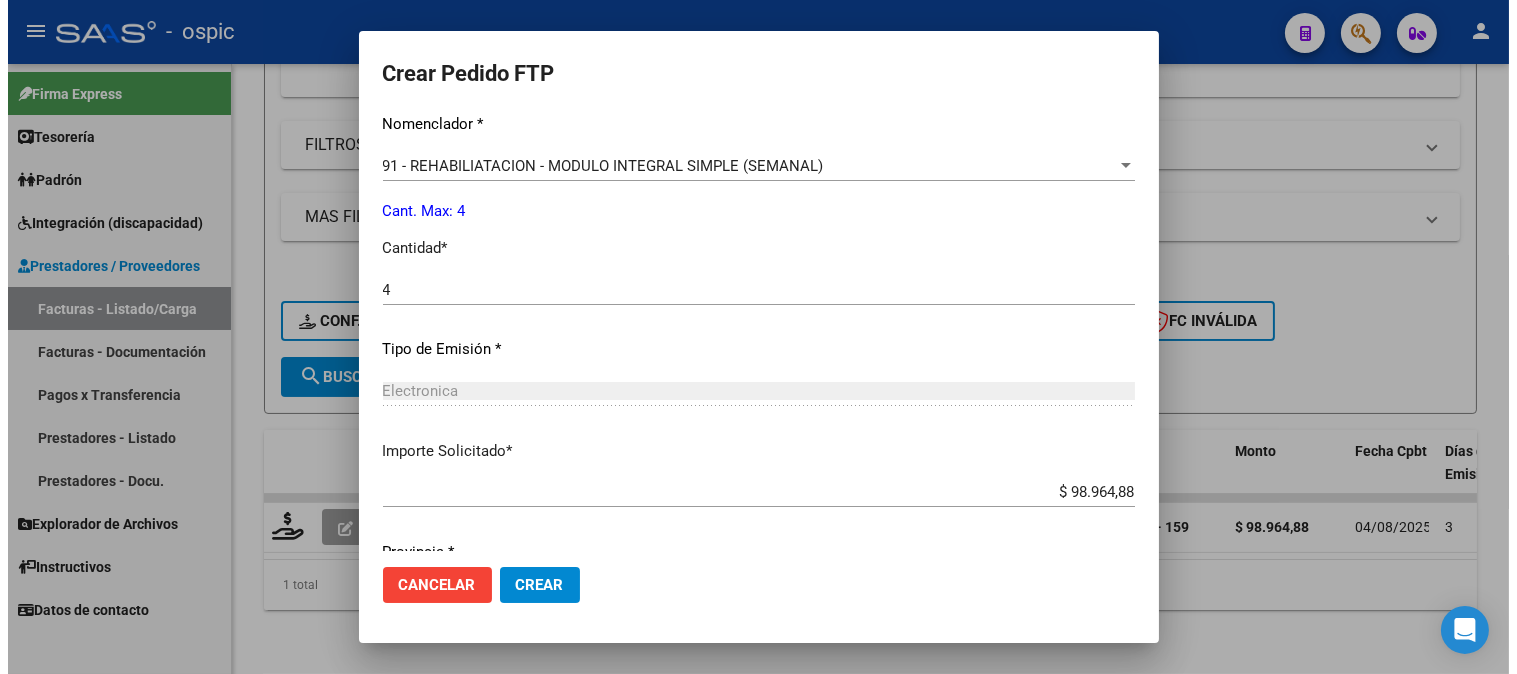 scroll, scrollTop: 877, scrollLeft: 0, axis: vertical 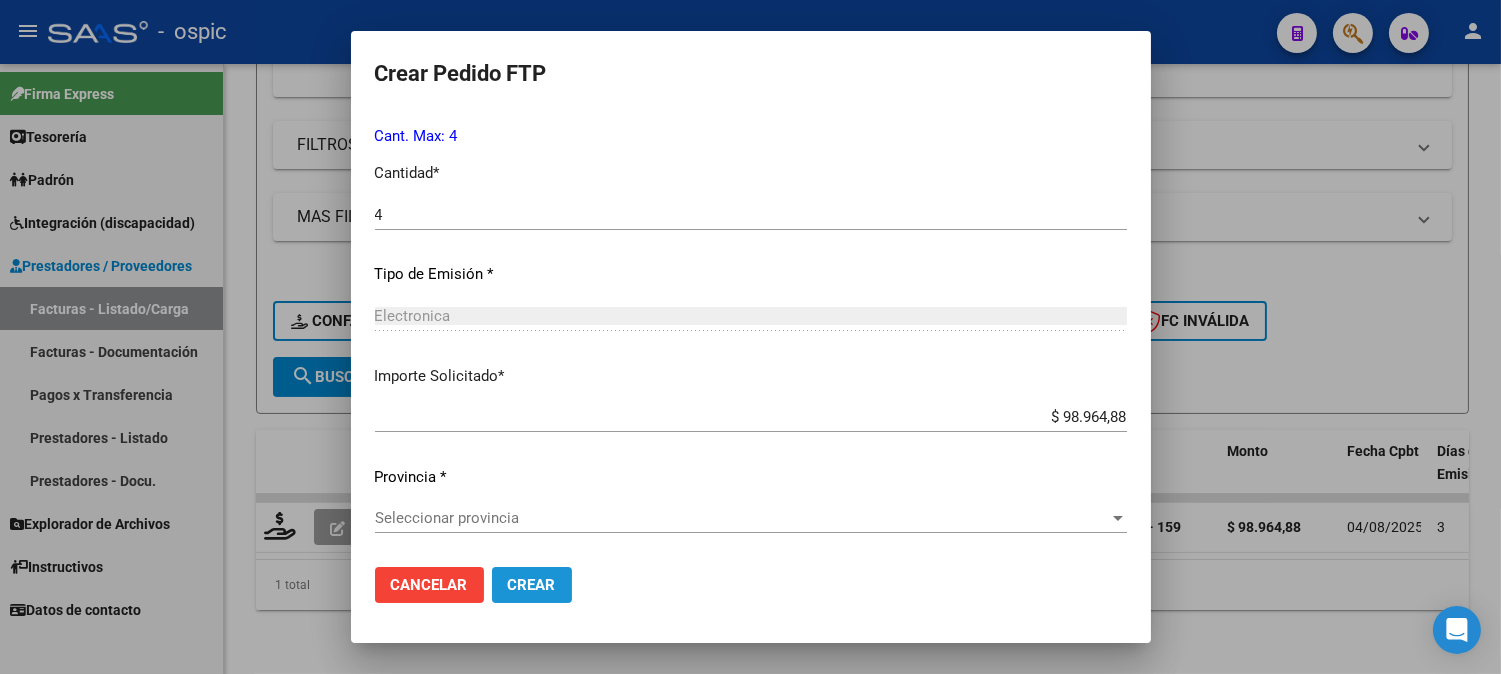 drag, startPoint x: 536, startPoint y: 583, endPoint x: 1516, endPoint y: 180, distance: 1059.6268 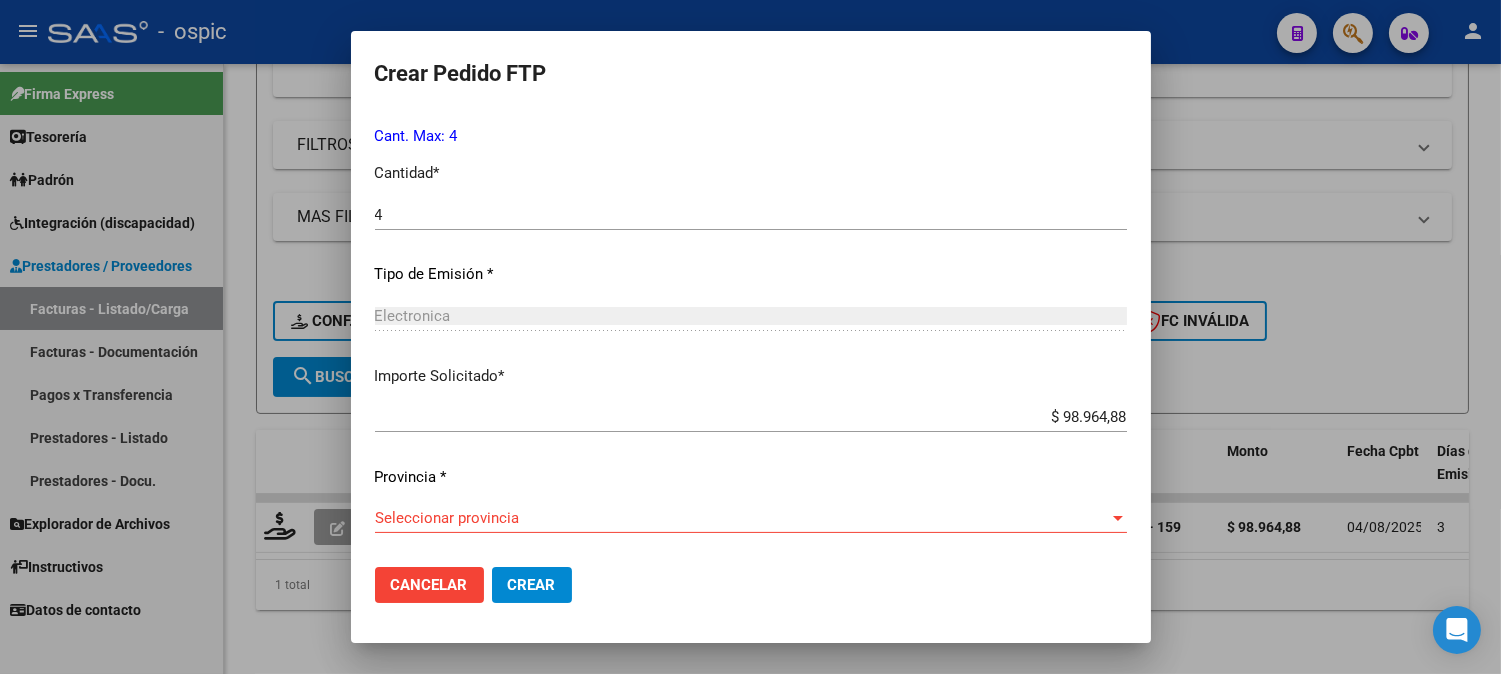 click on "Seleccionar provincia" at bounding box center [742, 518] 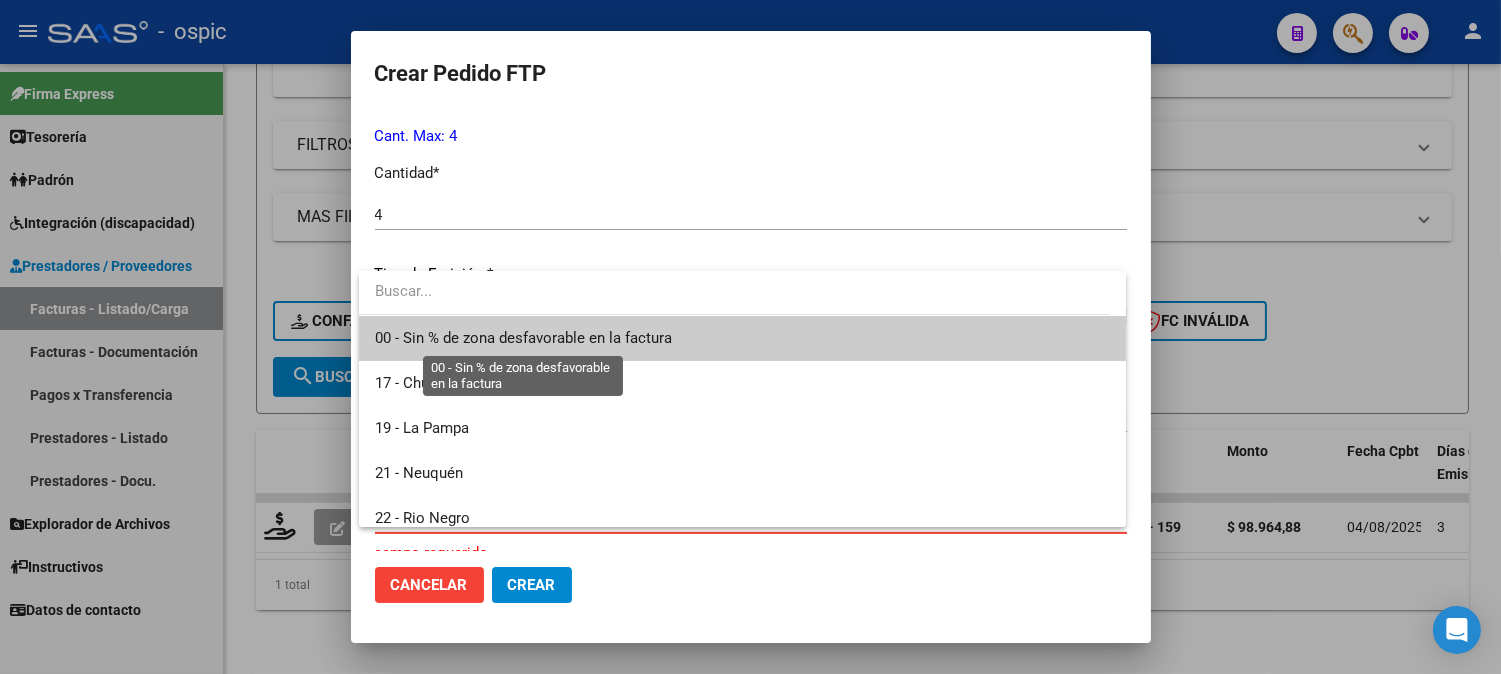 drag, startPoint x: 484, startPoint y: 334, endPoint x: 494, endPoint y: 456, distance: 122.40915 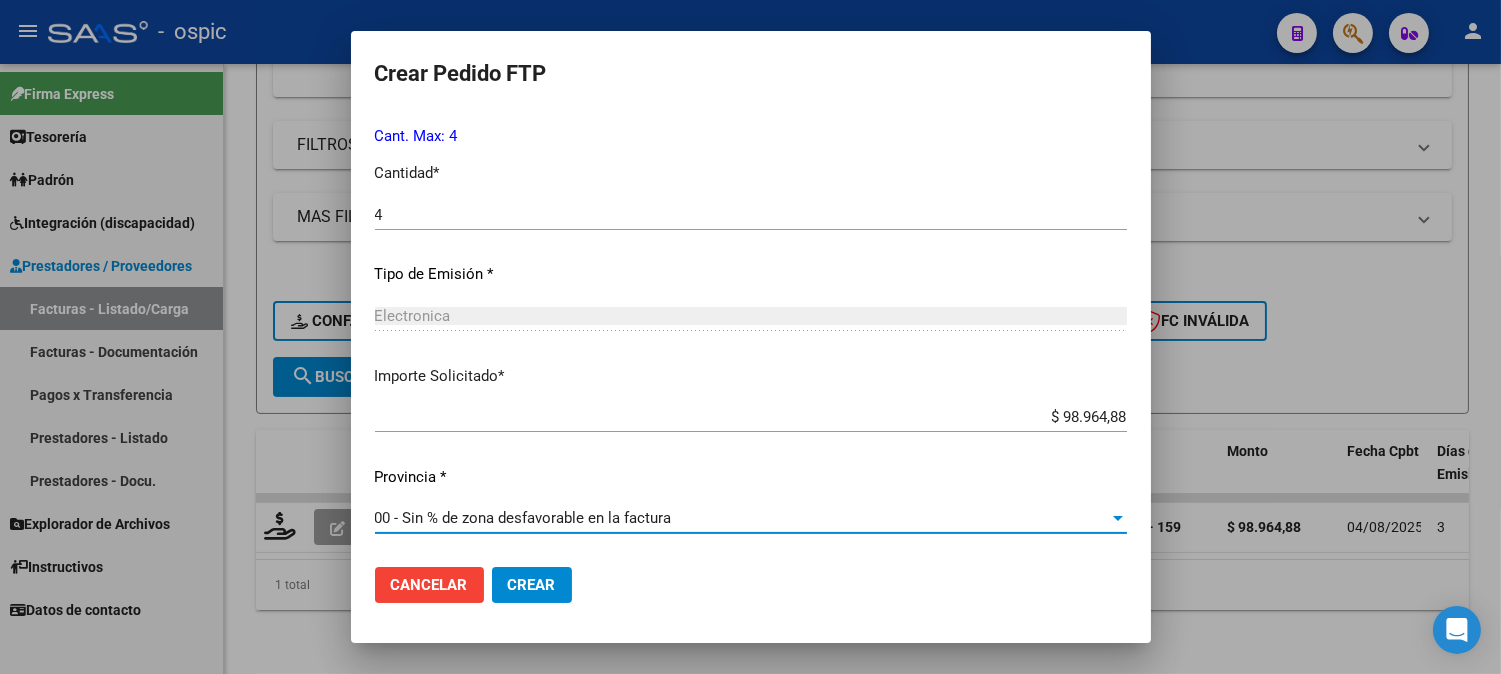 click on "Crear" 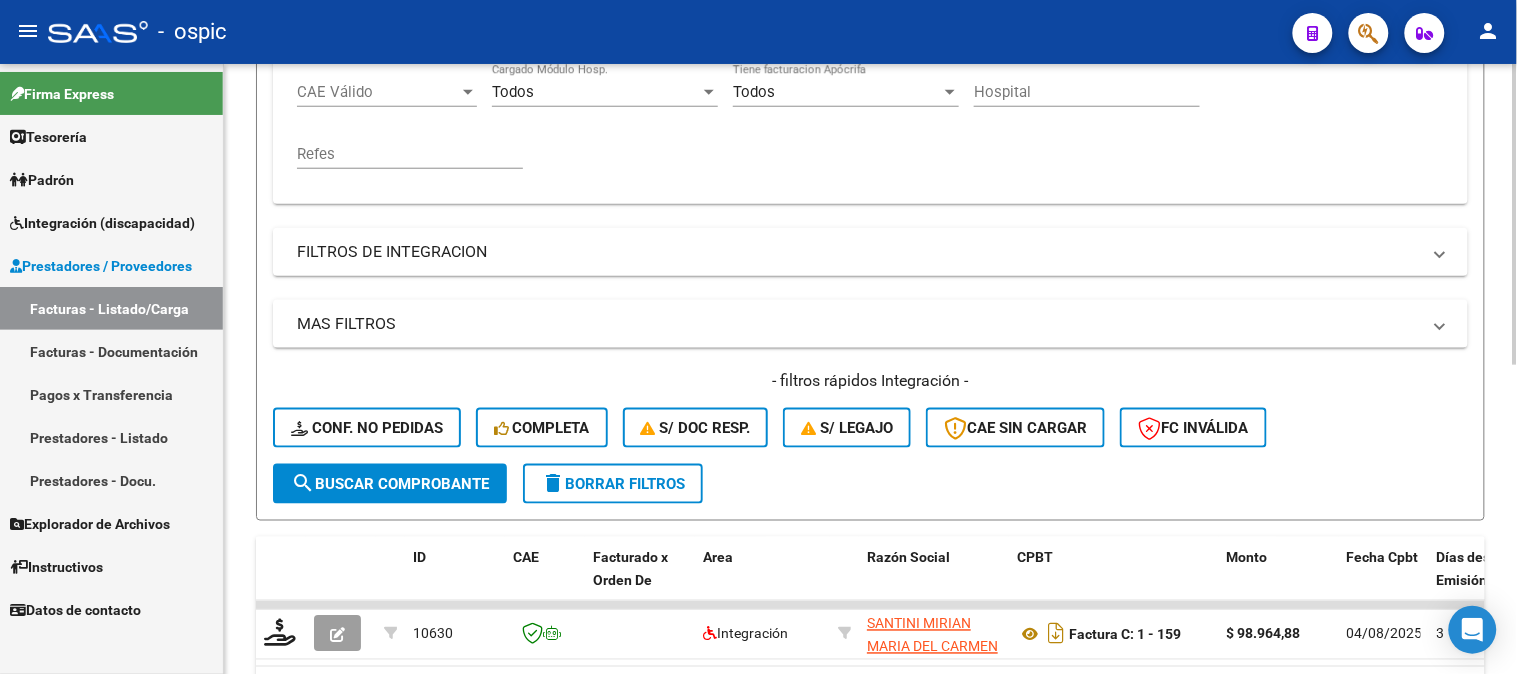 scroll, scrollTop: 402, scrollLeft: 0, axis: vertical 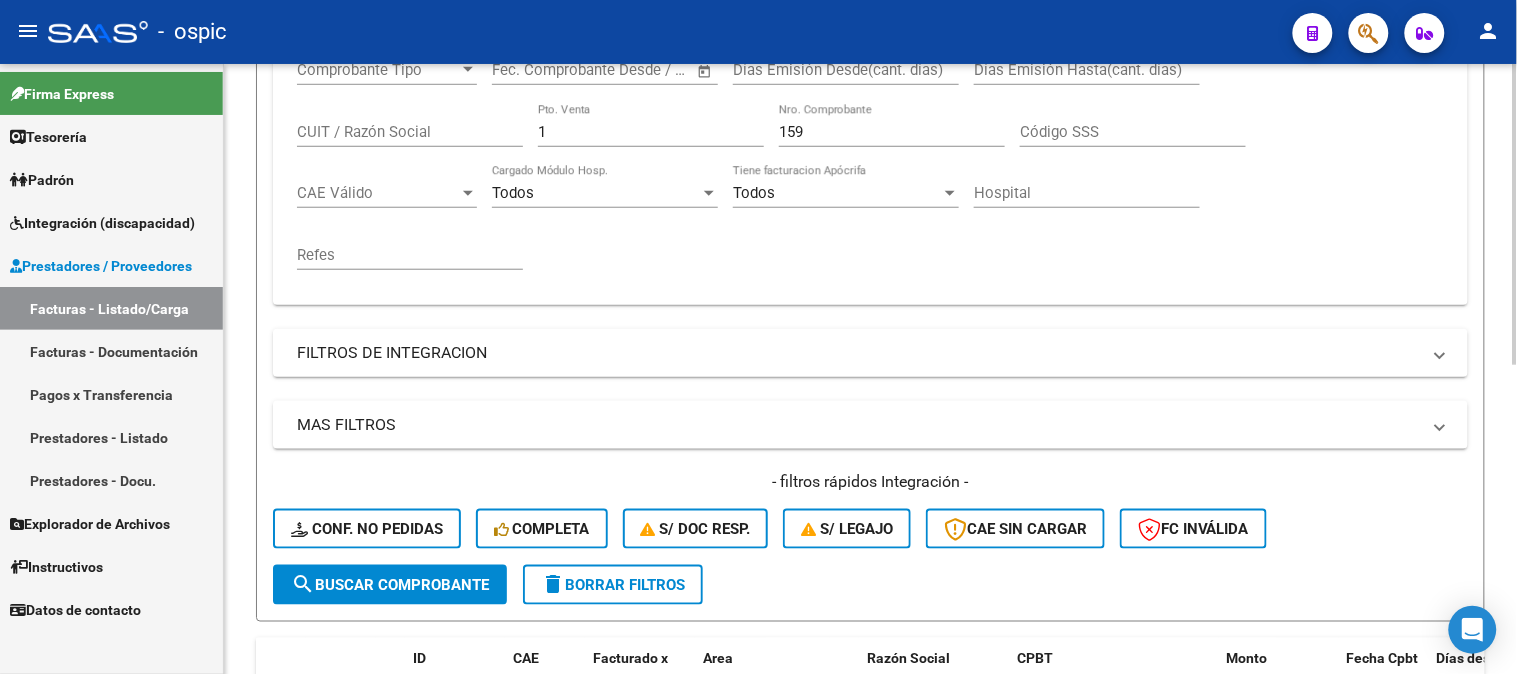 drag, startPoint x: 585, startPoint y: 126, endPoint x: 272, endPoint y: 117, distance: 313.12936 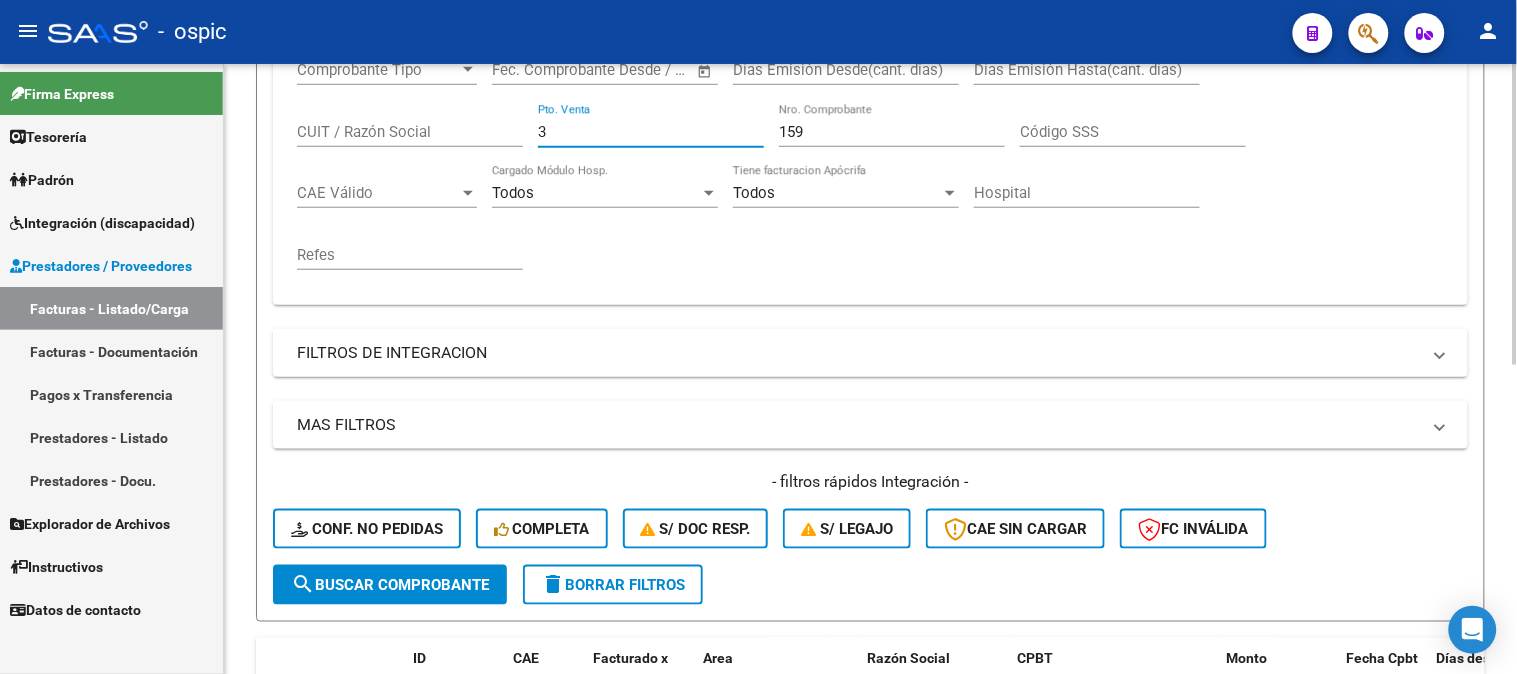 type on "3" 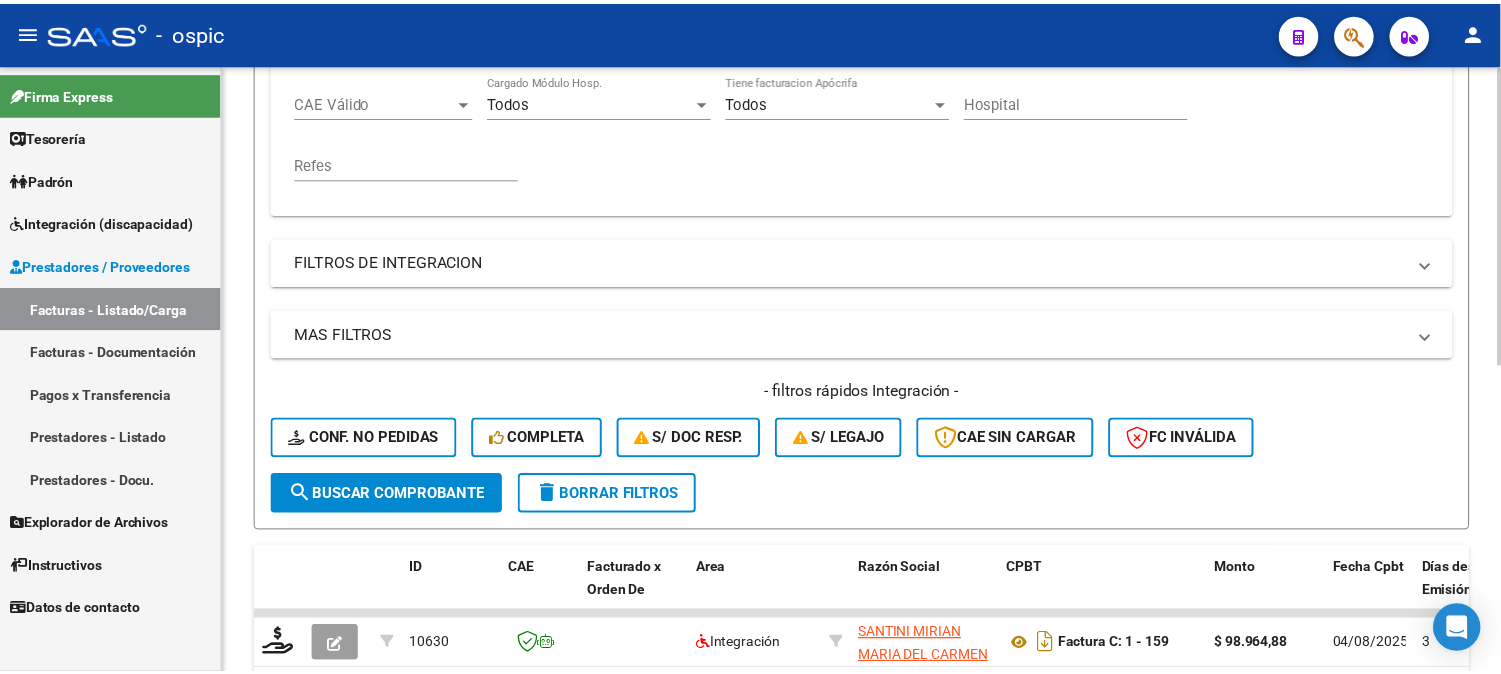 scroll, scrollTop: 624, scrollLeft: 0, axis: vertical 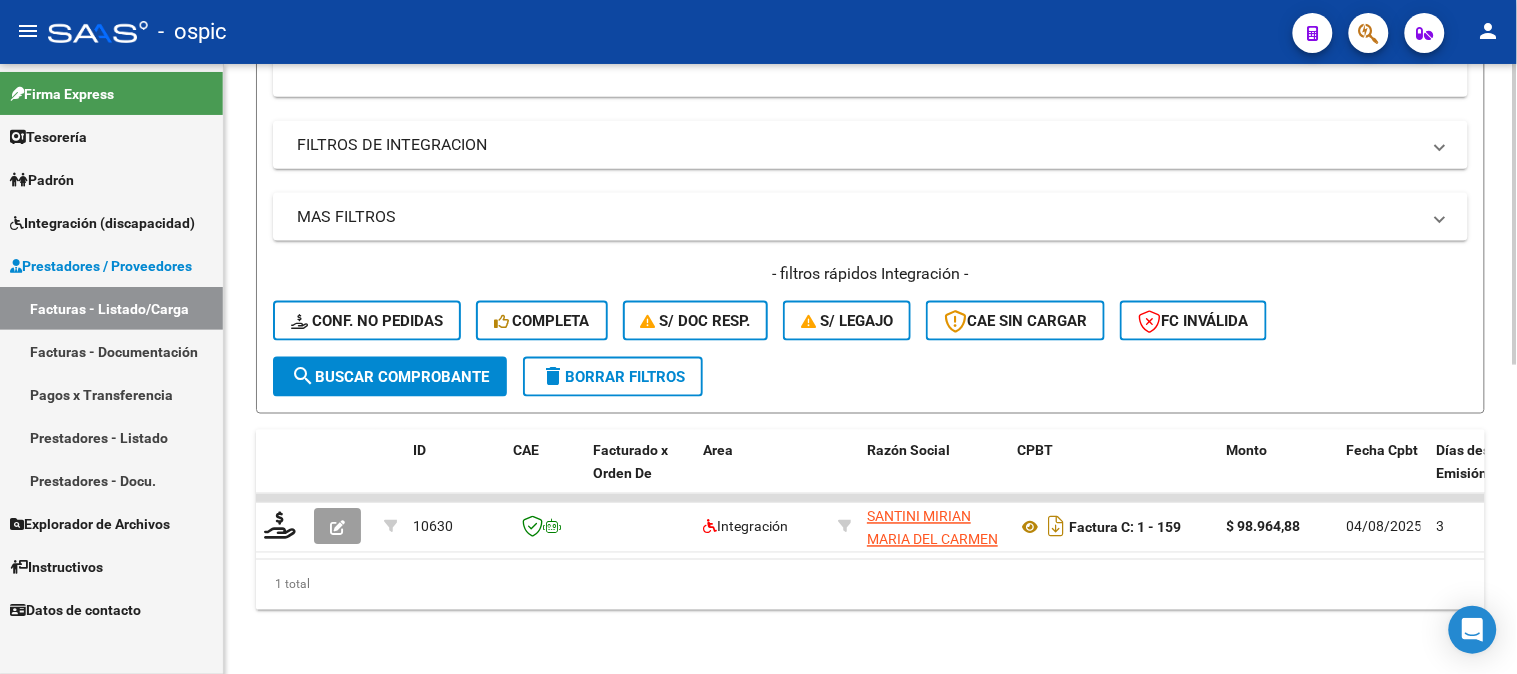 type on "1837" 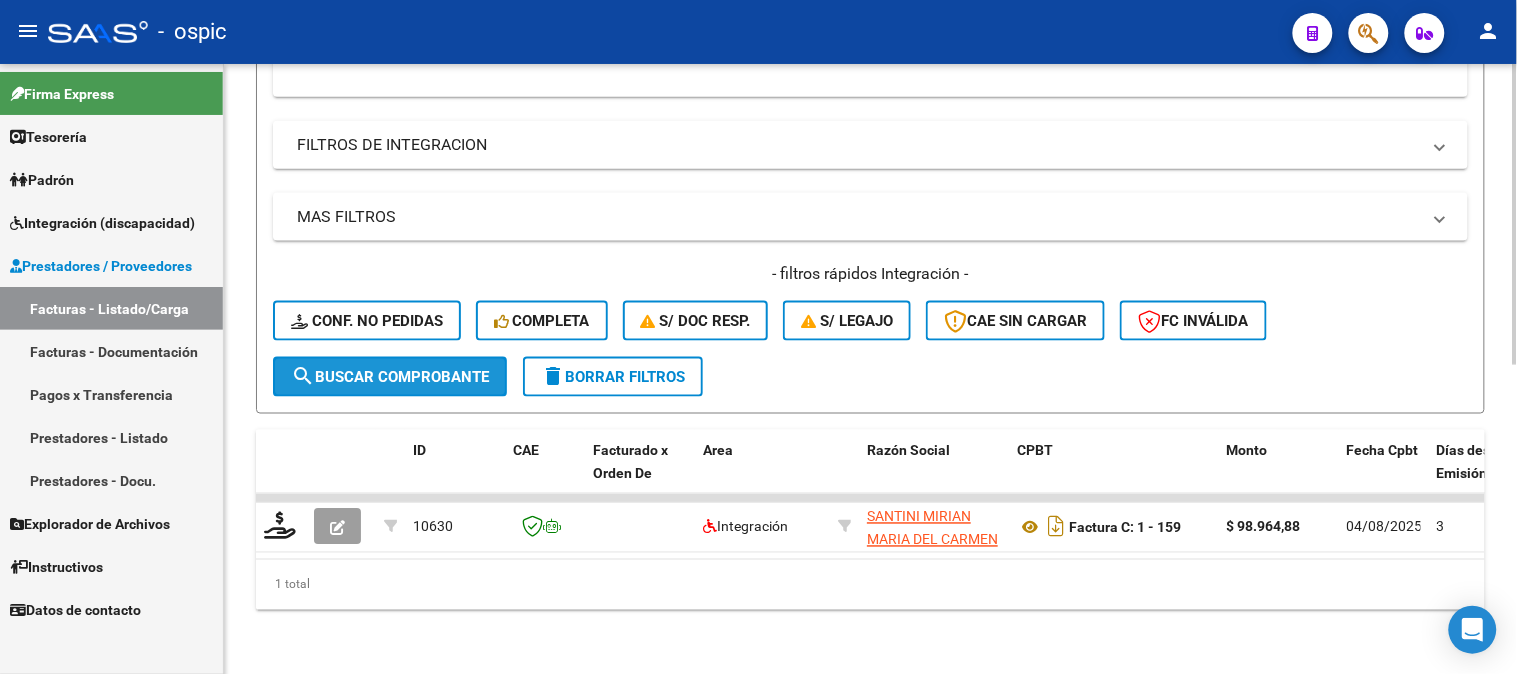 click on "search  Buscar Comprobante" 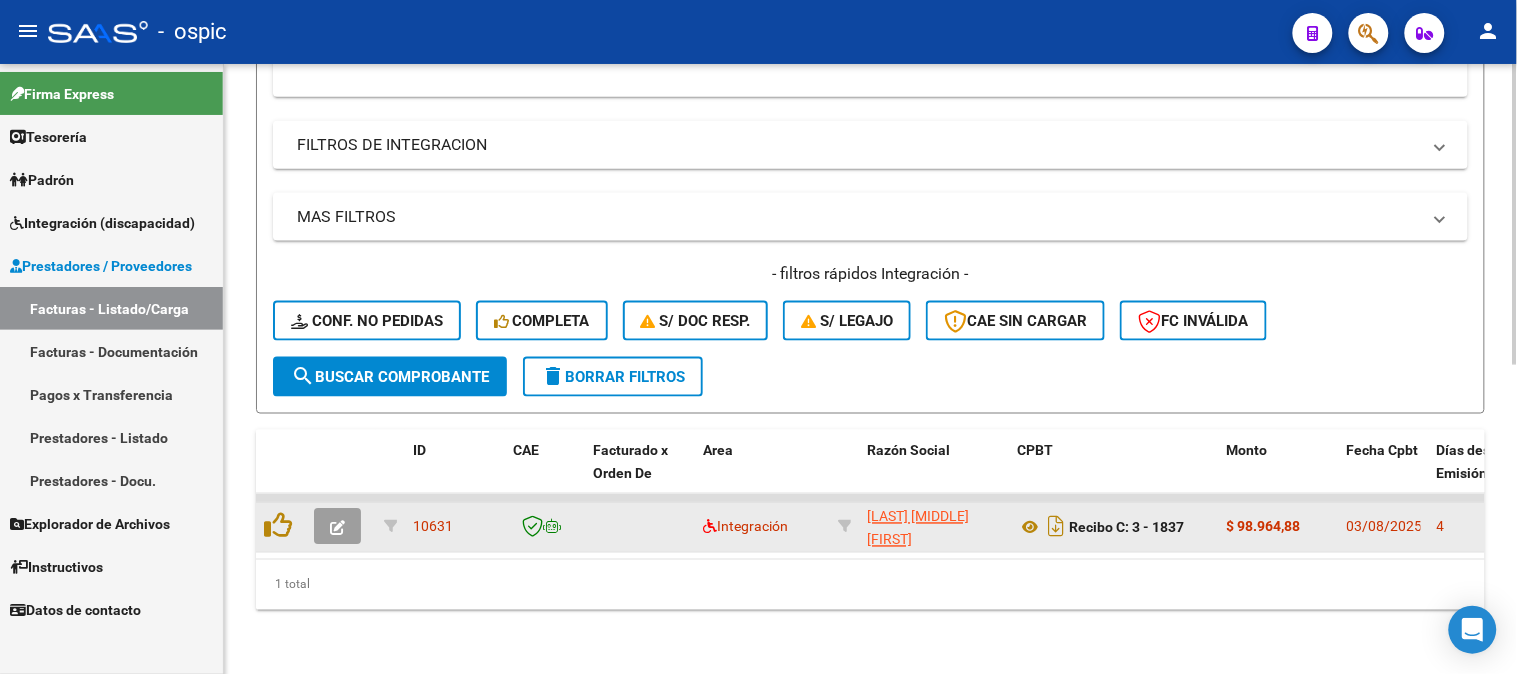 click 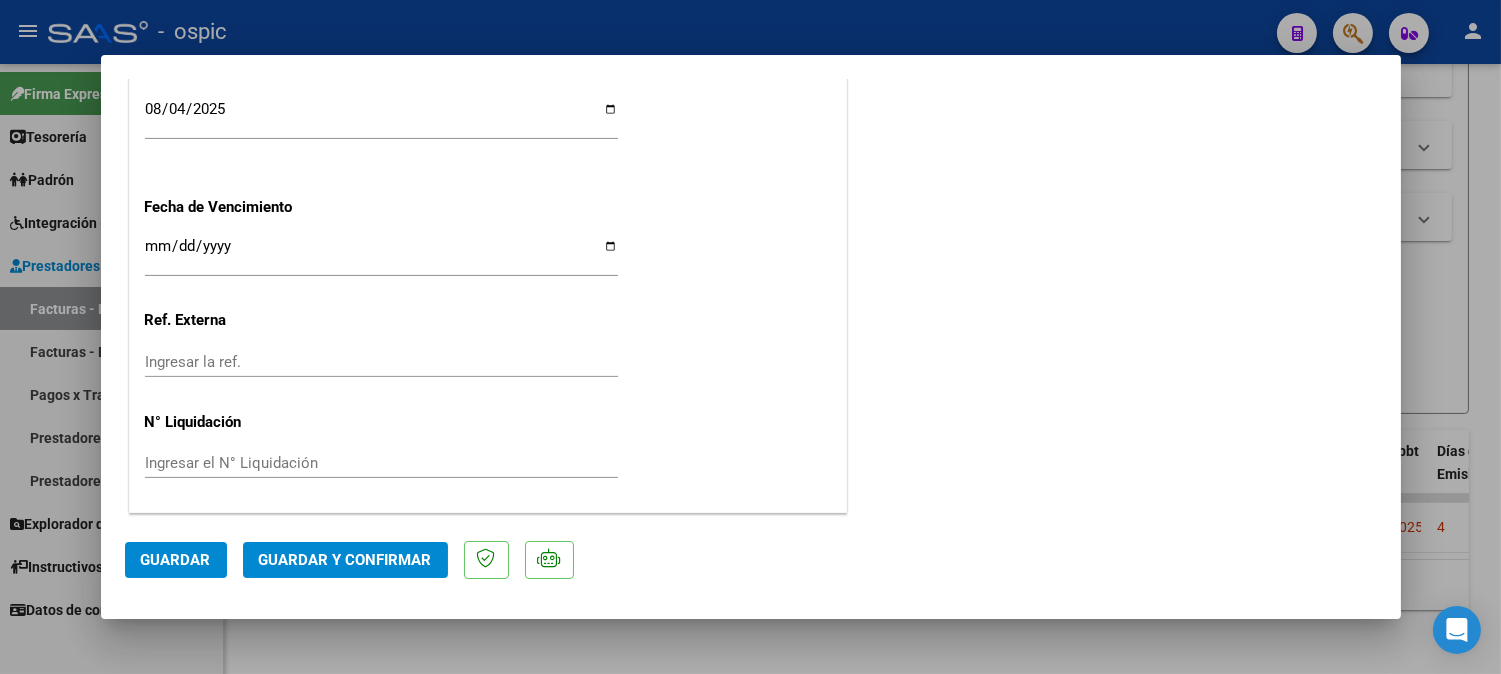 scroll, scrollTop: 0, scrollLeft: 0, axis: both 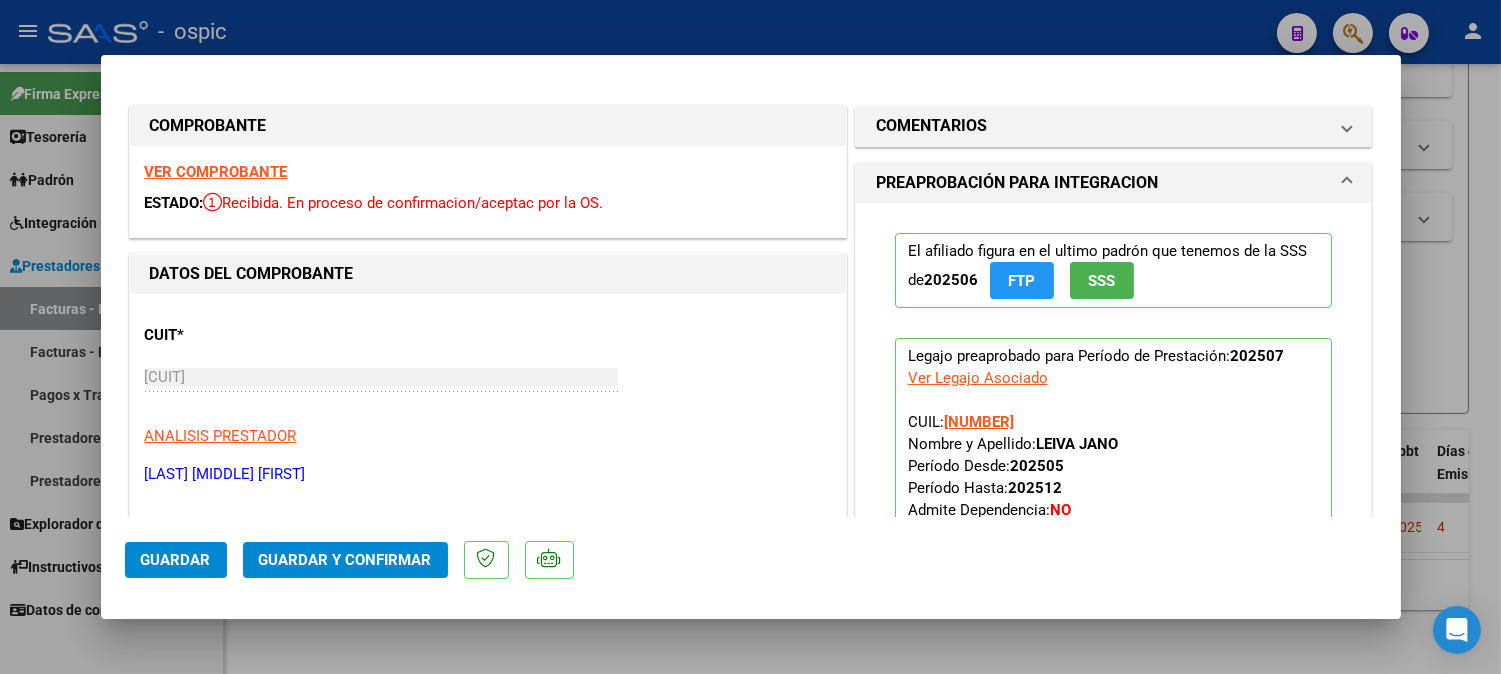click on "COMENTARIOS Comentarios De la Obra Social: Comentarios de la Obra Social (no visibles para el prestador/gerenciador): PREAPROBACIÓN PARA INTEGRACION  El afiliado figura en el ultimo padrón que tenemos de la SSS de  202506     FTP SSS  Legajo preaprobado para Período de Prestación:  202507 Ver Legajo Asociado  CUIL:  [SSN]  Nombre y Apellido:  [FIRST] [LAST]  Período Desde:  202505  Período Hasta:  202512  Admite Dependencia:   NO  Comentario:  FONOAUDIOLOGIA 8 SESIONES MENSUALES - MII save  Quitar Legajo   DOCUMENTACIÓN RESPALDATORIA  Agregar Documento ID Documento Usuario Subido Acción 4554  Asistencia Julio    [EMAIL] - [FIRST] [LAST]   04/08/2025   1 total   1" at bounding box center (1114, 1005) 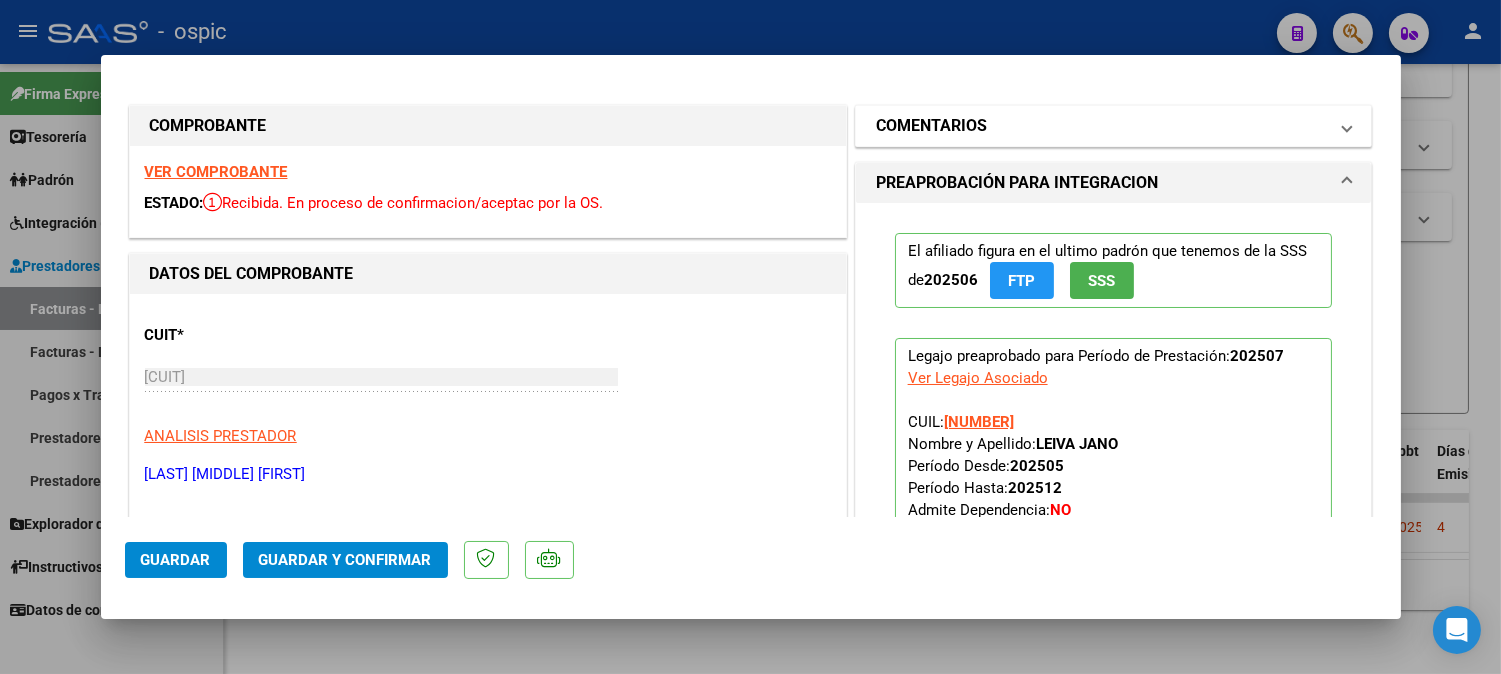click on "COMENTARIOS" at bounding box center (931, 126) 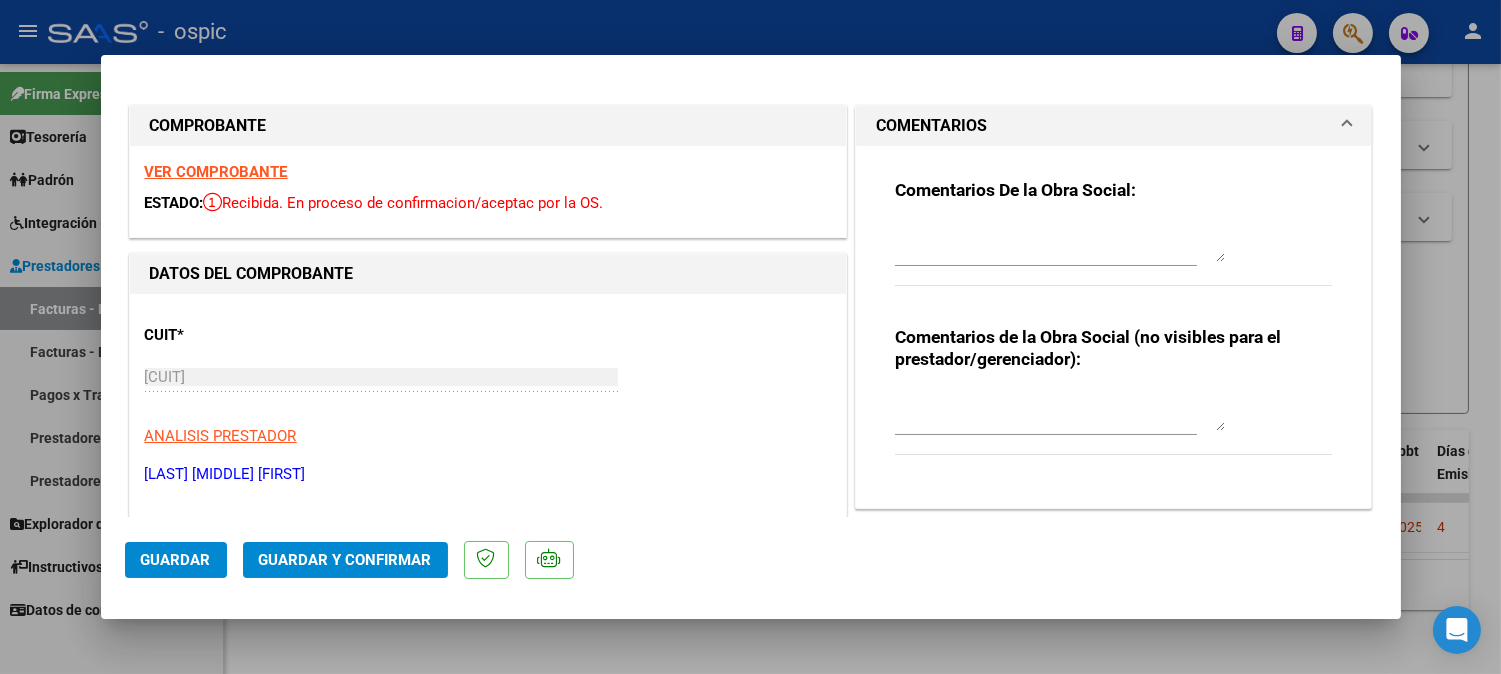 drag, startPoint x: 1007, startPoint y: 406, endPoint x: 1008, endPoint y: 396, distance: 10.049875 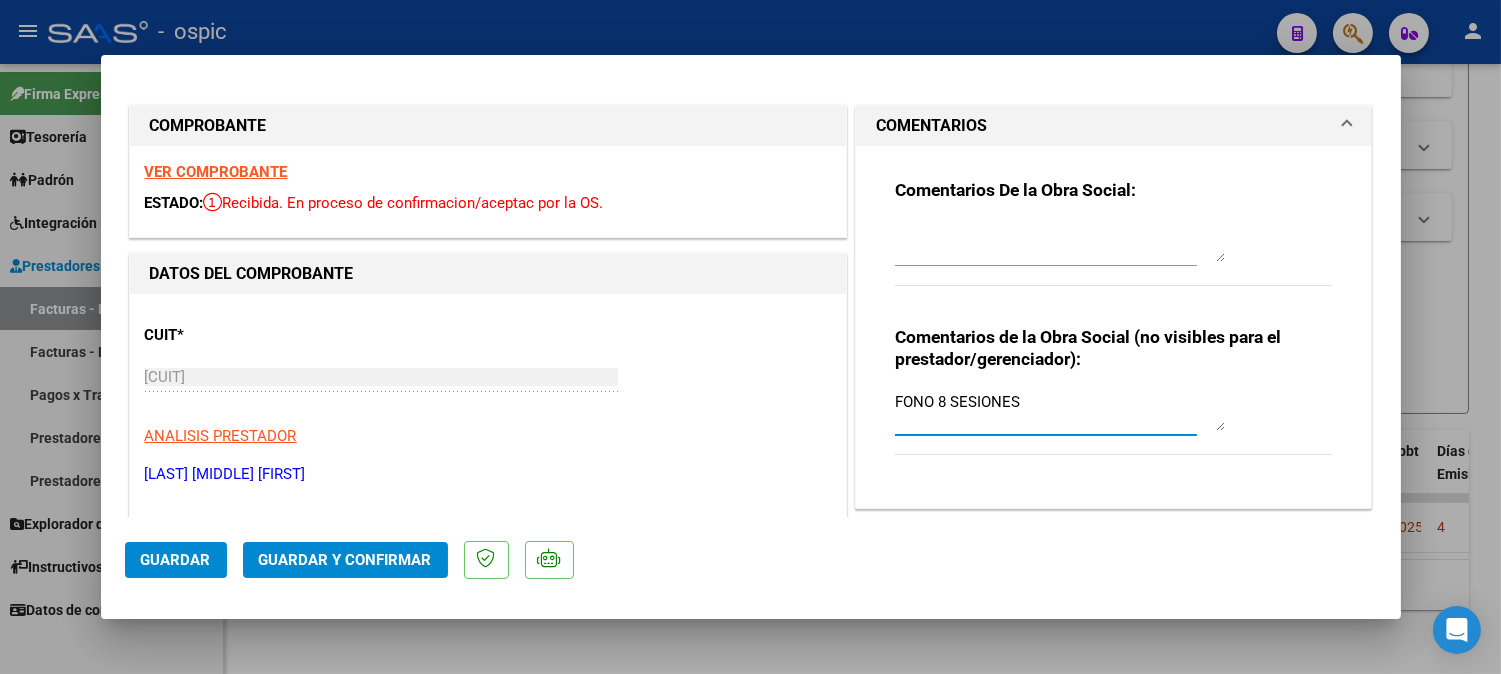 type on "FONO 8 SESIONES" 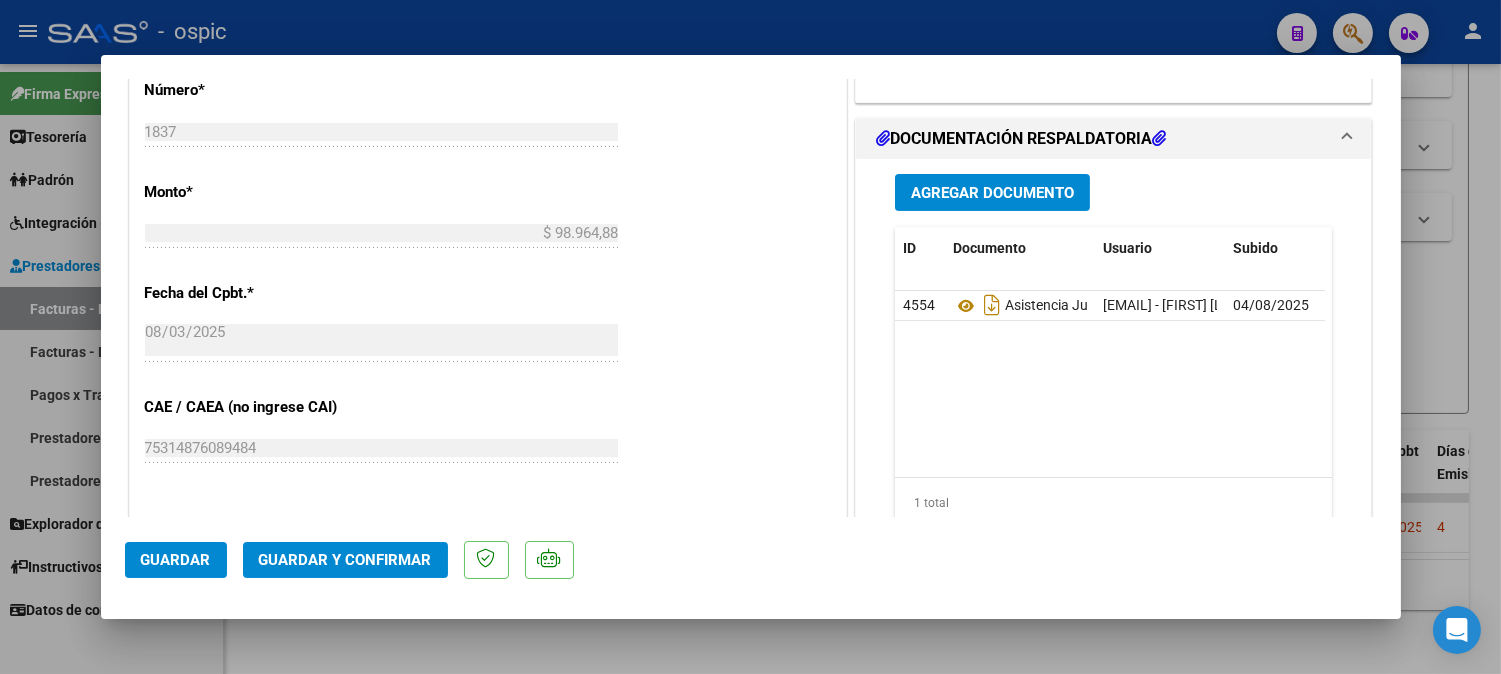 scroll, scrollTop: 947, scrollLeft: 0, axis: vertical 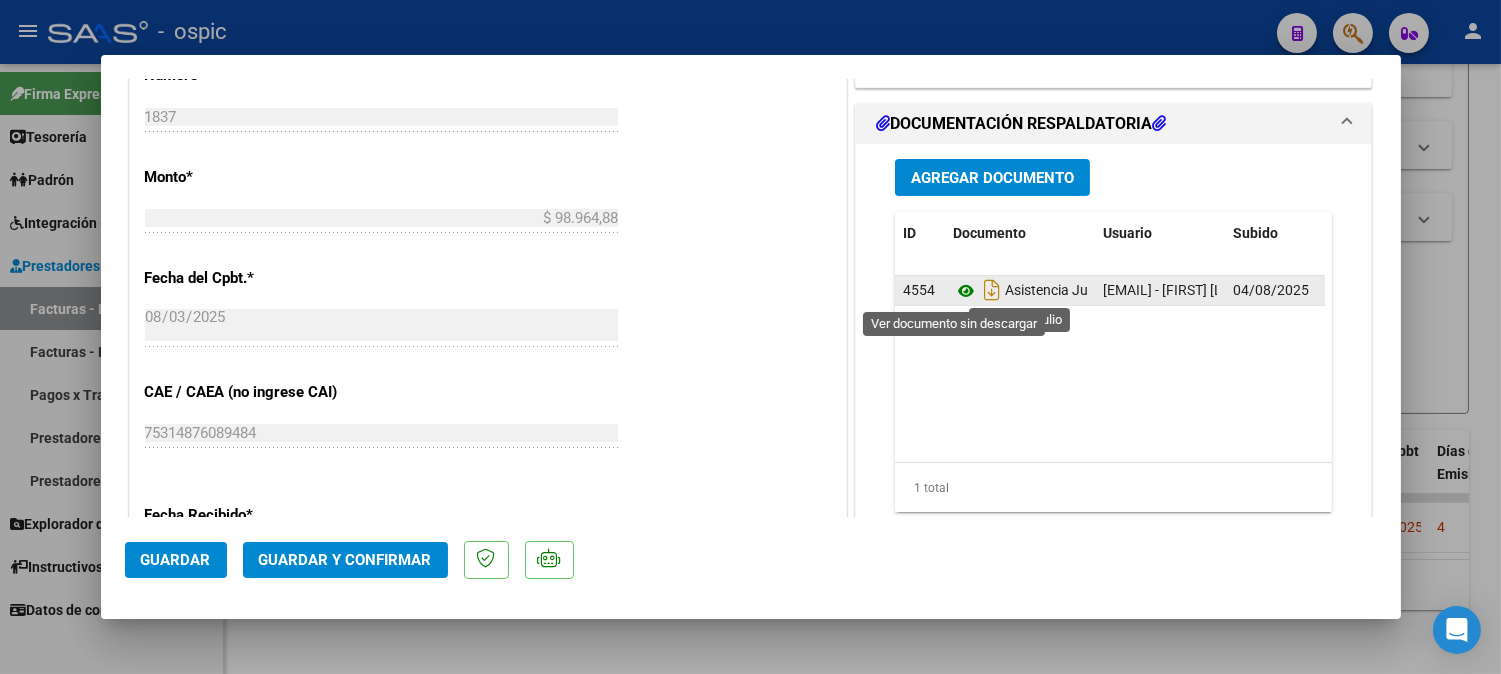 click 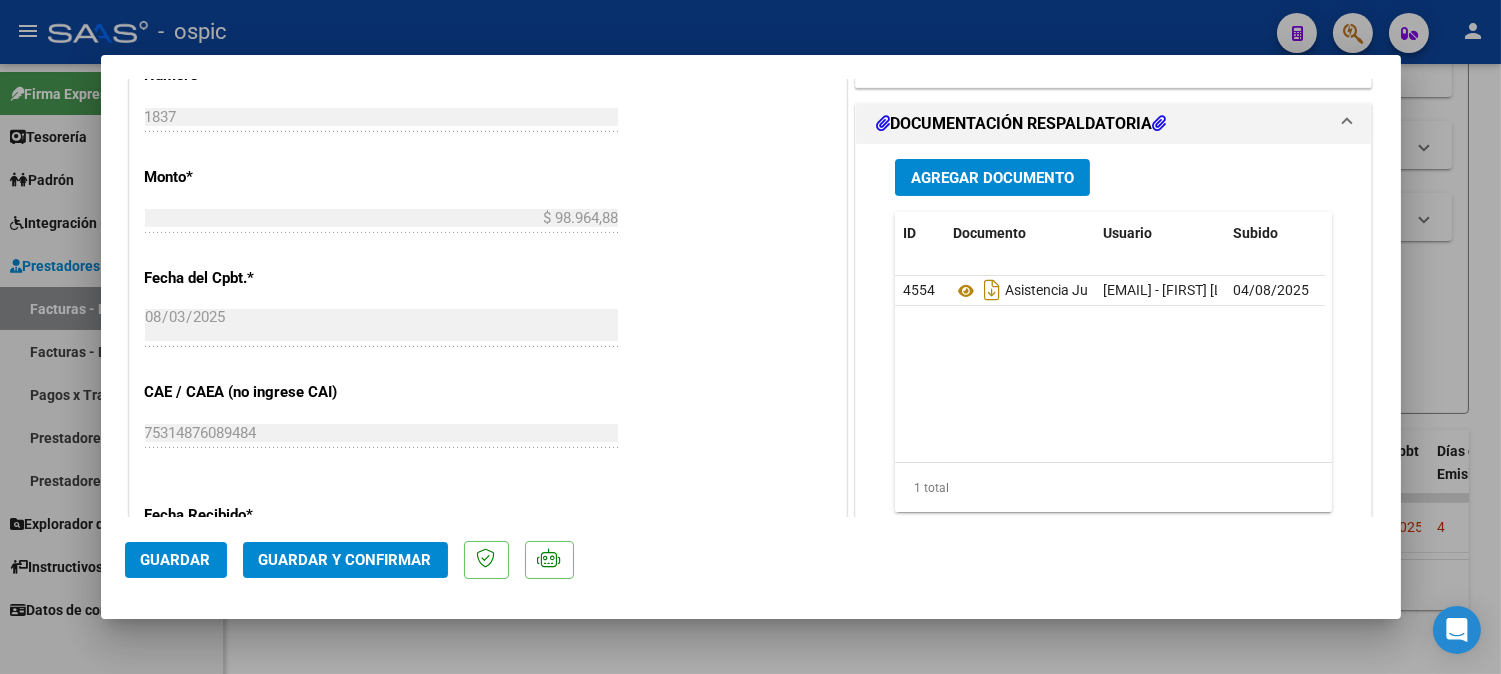 click on "Guardar y Confirmar" 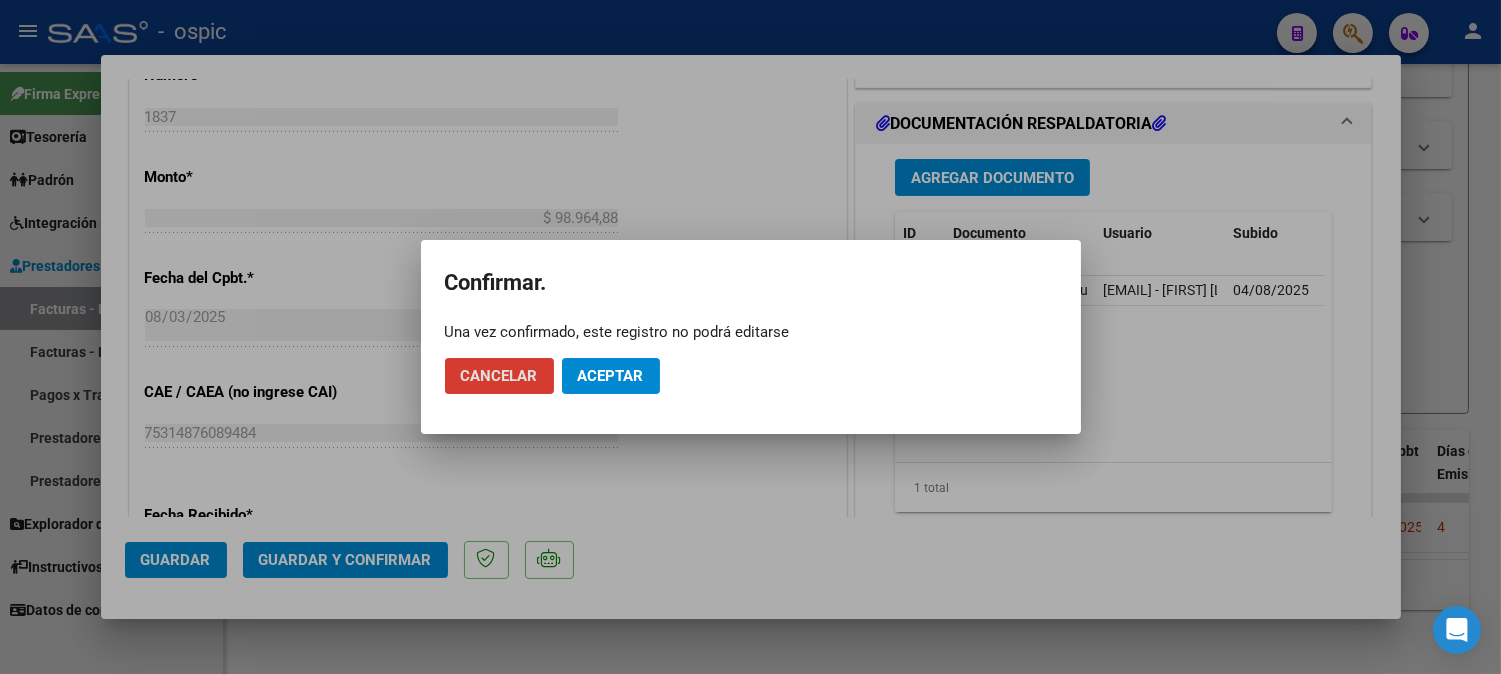 click on "Aceptar" 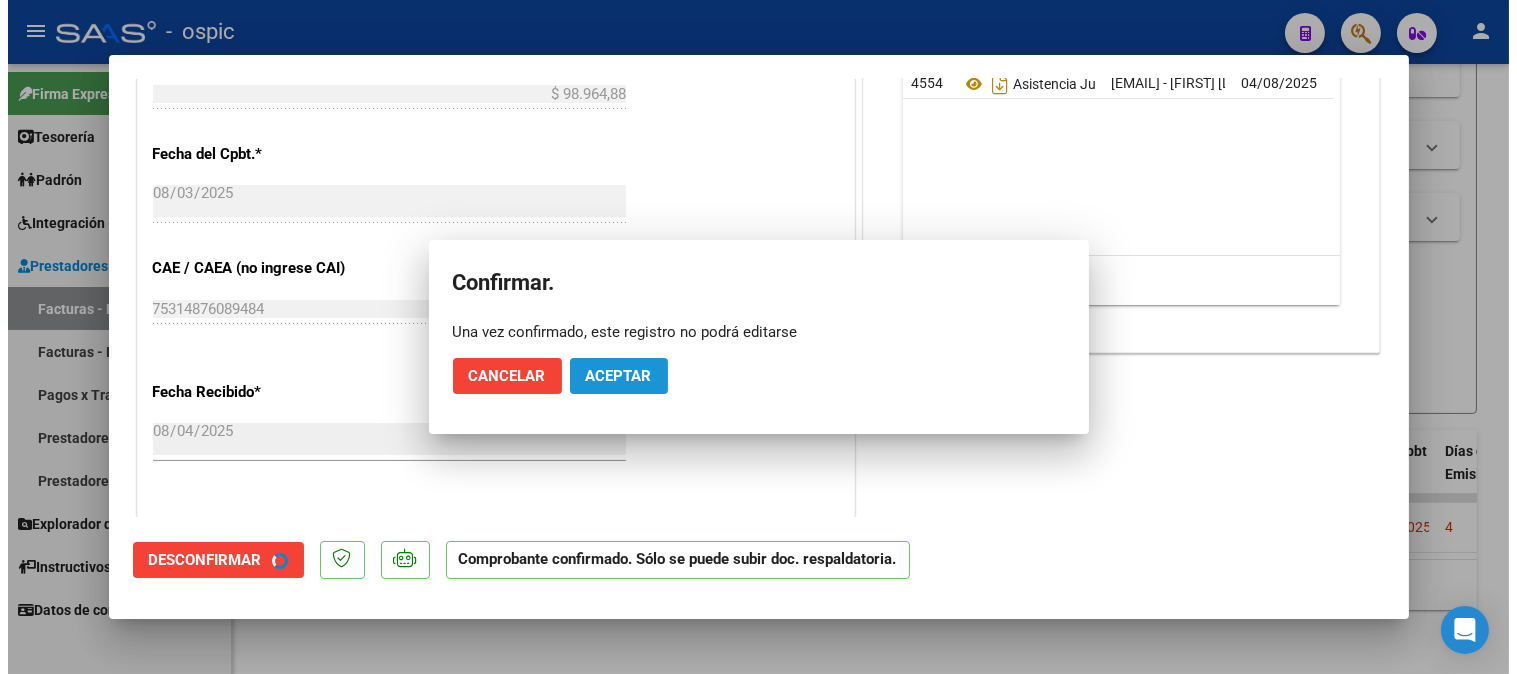 scroll, scrollTop: 824, scrollLeft: 0, axis: vertical 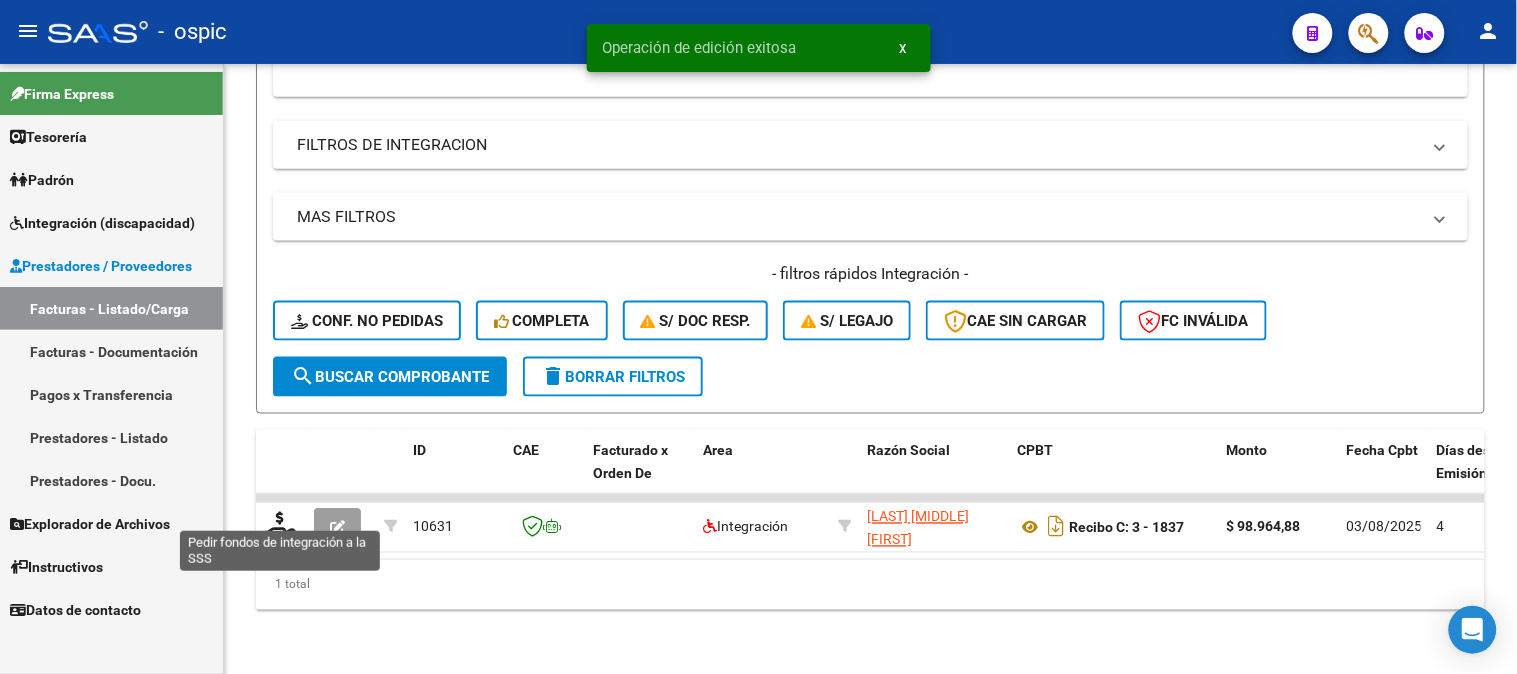 click 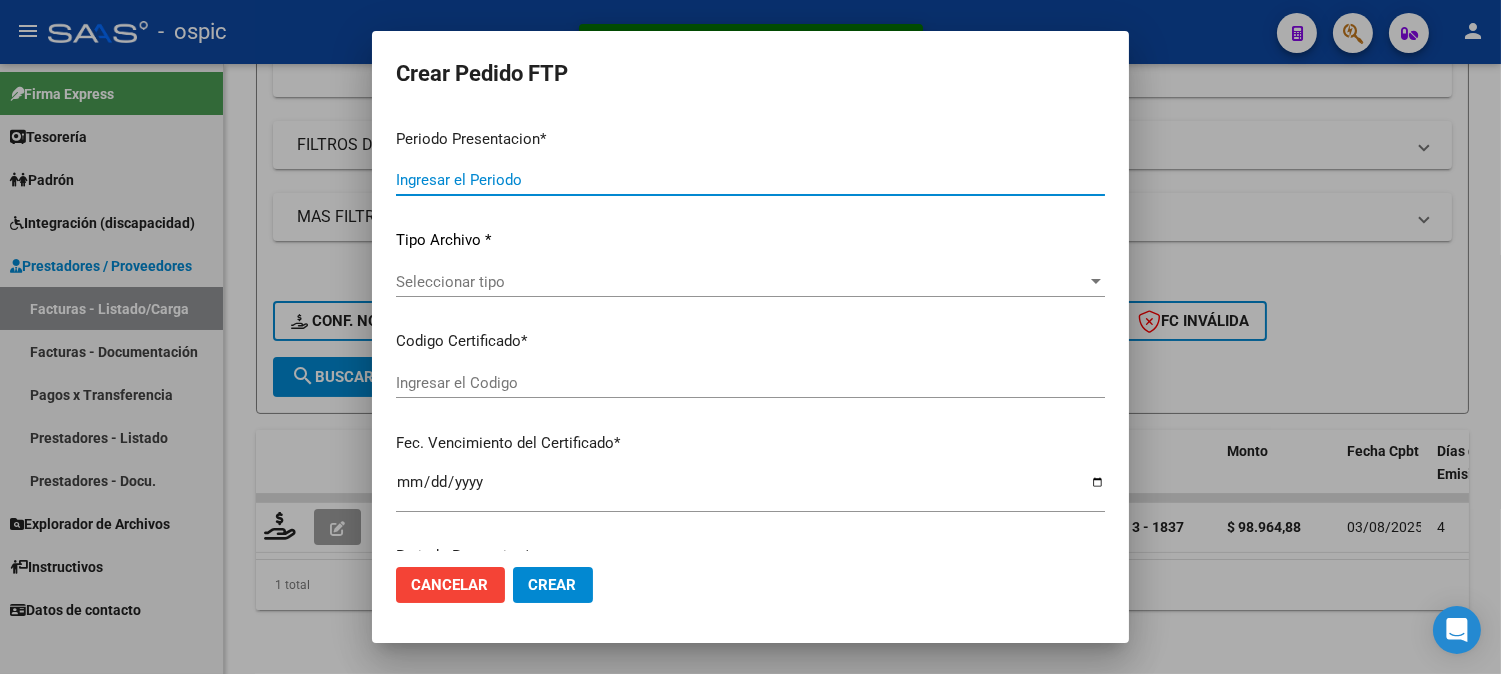 type on "202507" 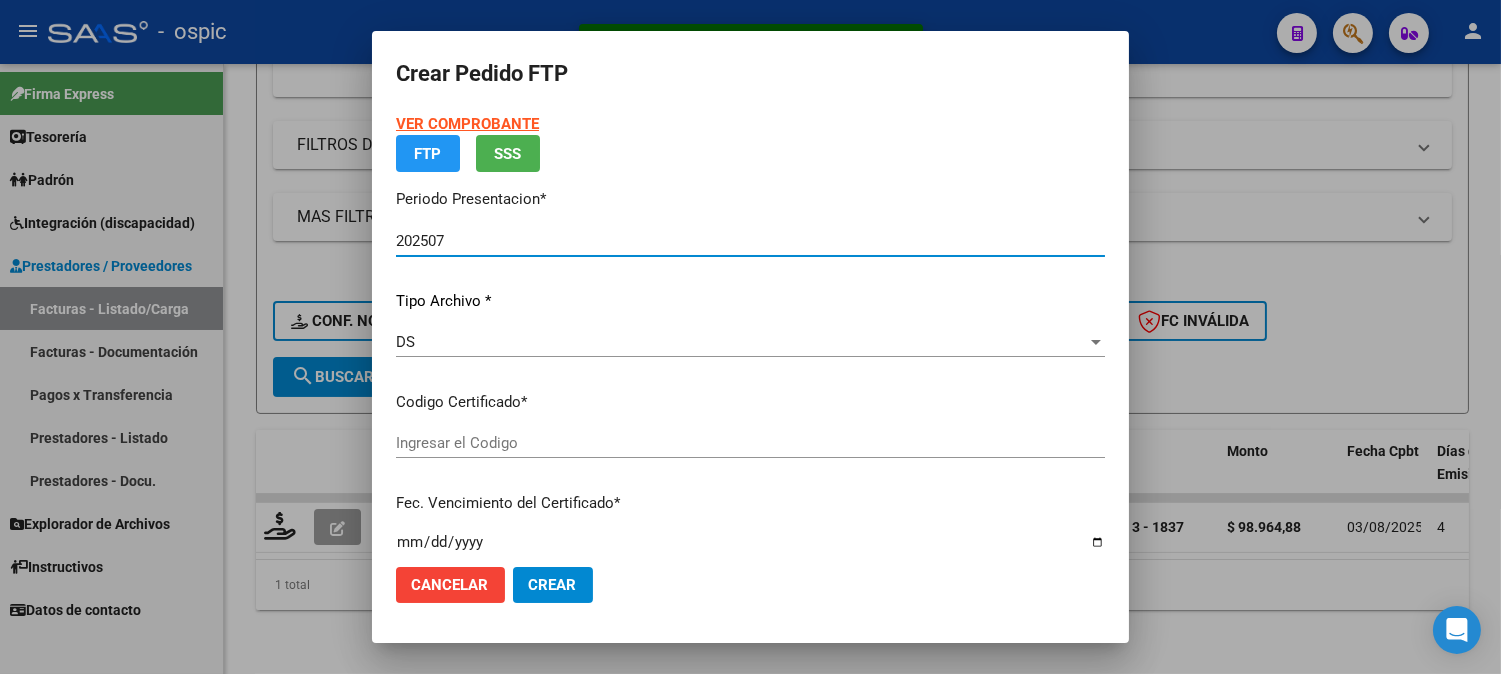 type on "[CUIL]" 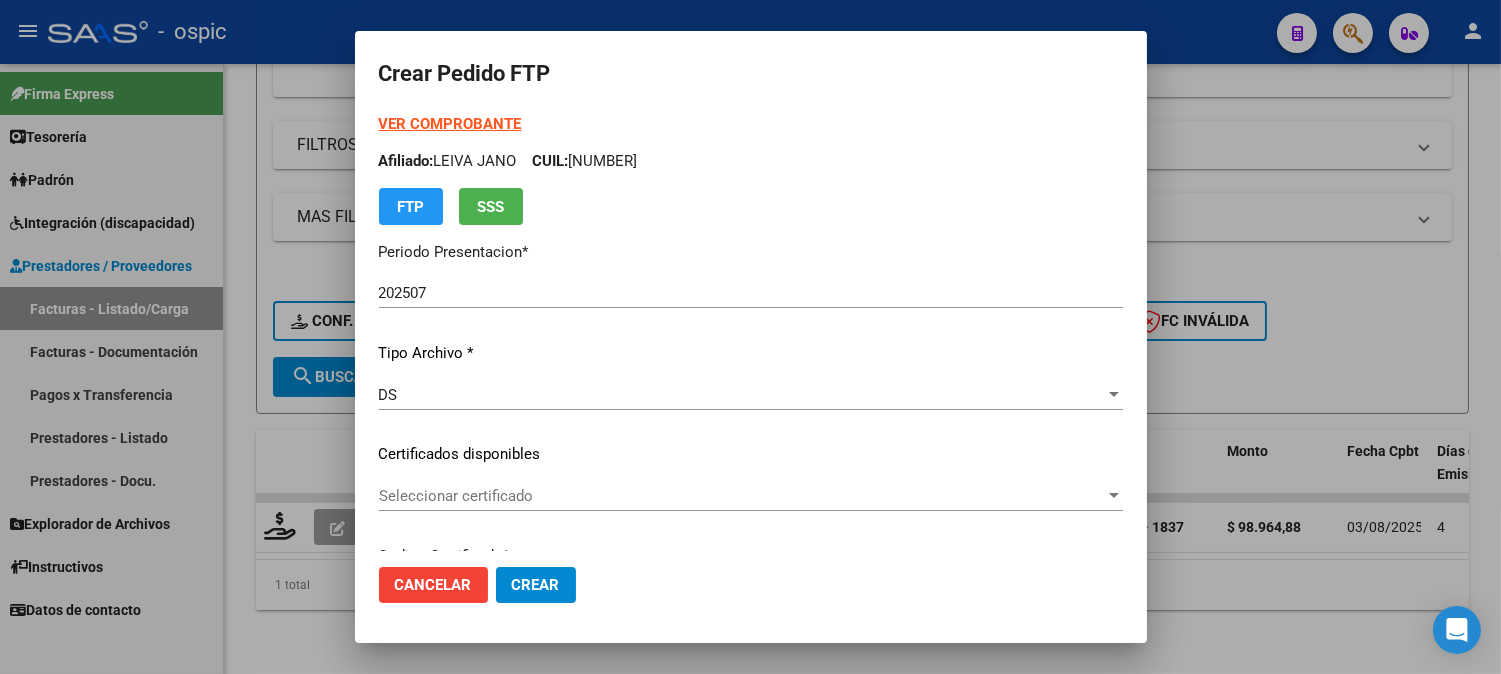 drag, startPoint x: 1132, startPoint y: 161, endPoint x: 1148, endPoint y: 161, distance: 16 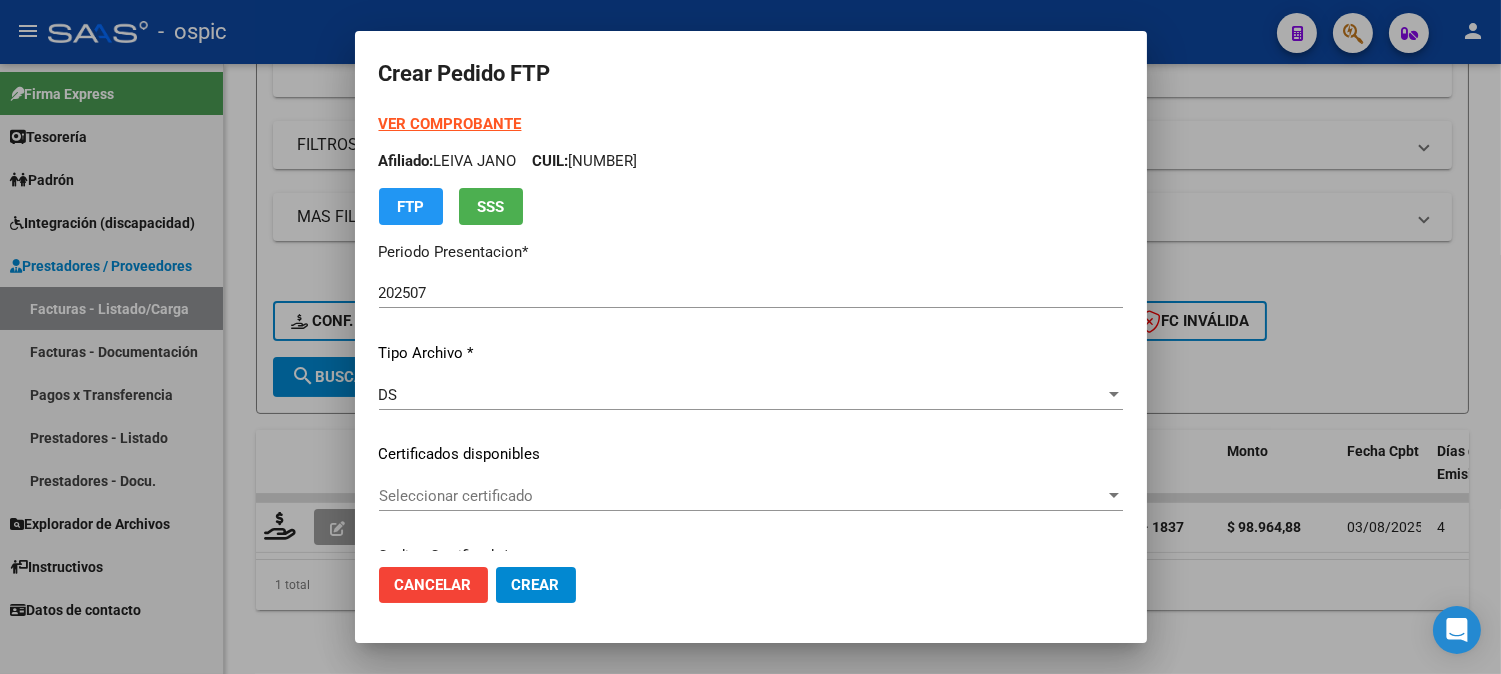 click on "VER COMPROBANTE ARCA Padrón Afiliado:  [LAST] [FIRST]  CUIL:  [CUIL]  FTP SSS Periodo Presentacion  *   202507 Ingresar el Periodo   Tipo Archivo * DS Seleccionar tipo  Certificados disponibles  Seleccionar certificado Seleccionar certificado Codigo Certificado  *   5645380672 Ingresar el Codigo  Fec. Vencimiento del Certificado  *   2029-07-31 Ingresar el fecha  Desde: 2024-08-02 INFORMACIÓN DEL AFILIADO CUIL * [CUIL] Escriba CUIL Periodo Prestacion  *   202507 Ingresar el Periodo Prestacion  Comentario Legajo:    FONOAUDIOLOGIA 8 SESIONES MENSUALES - MII  Nomenclador * 90 - REHABILITACION - MODULO INTEGRAL INTENSIVO (SEMANAL) Seleccionar nomenclador Cant. Max: 4 Cantidad  *   Ingresar el nro   Tipo de Emisión * Electronica Seleccionar tipo Importe Solicitado  *   $ 98.964,88 Ingresar imp. solicitado   Provincia * 00 - Sin % de zona desfavorable en la factura Seleccionar provincia" at bounding box center [751, 332] 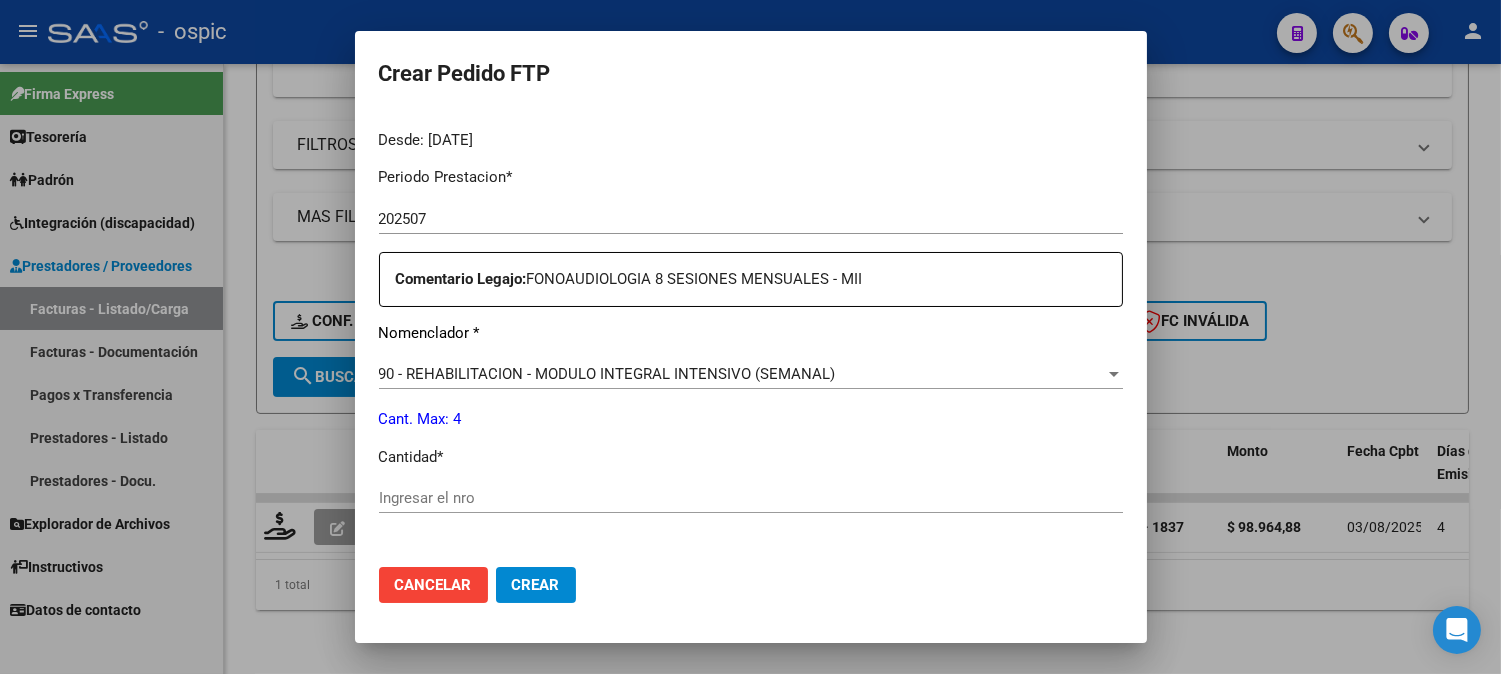 scroll, scrollTop: 638, scrollLeft: 0, axis: vertical 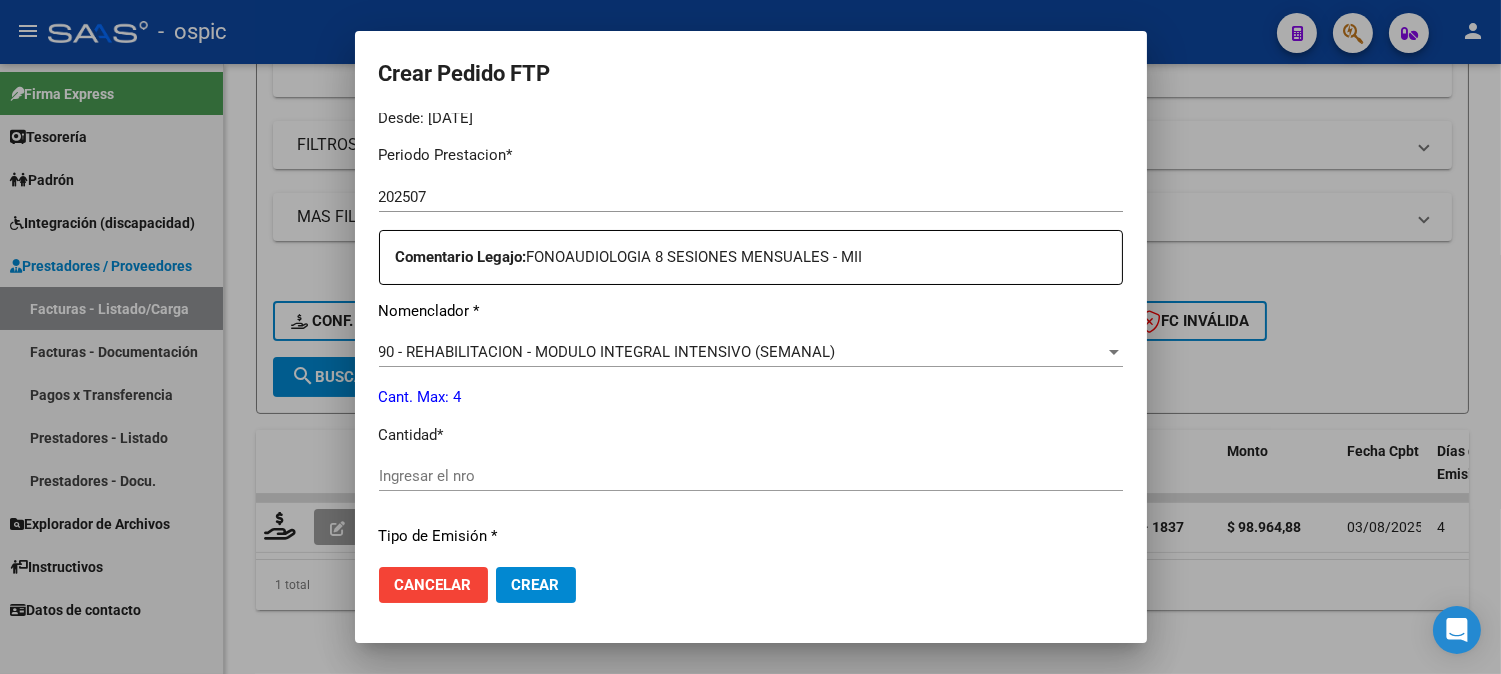 click on "Ingresar el nro" 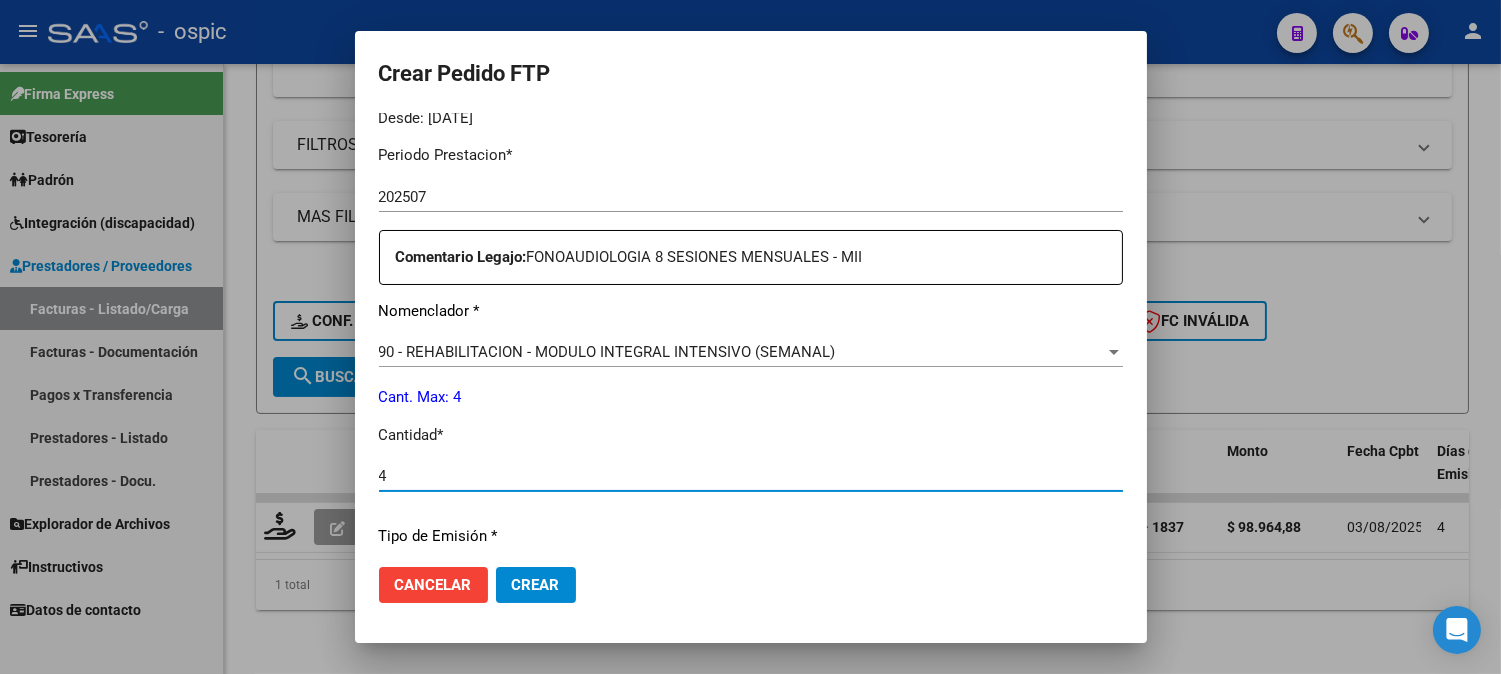 type on "4" 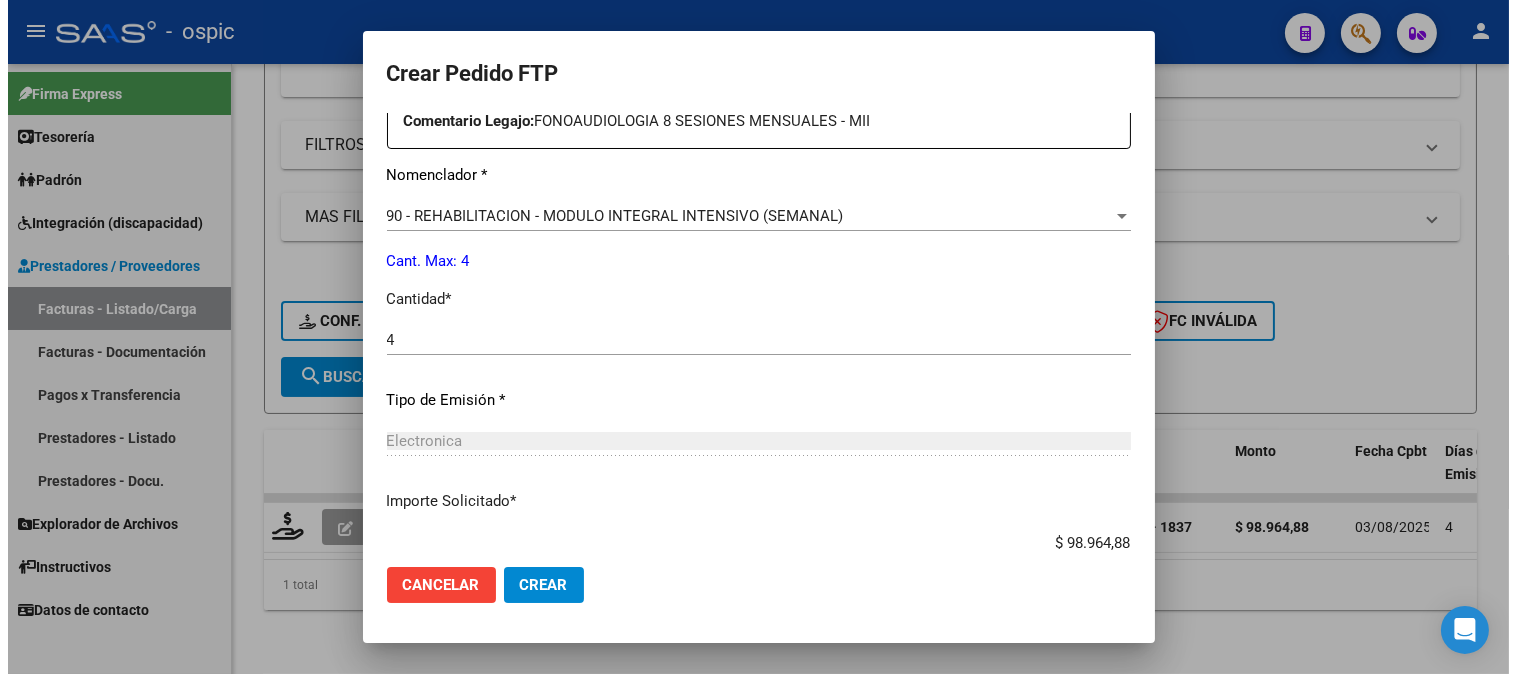 scroll, scrollTop: 900, scrollLeft: 0, axis: vertical 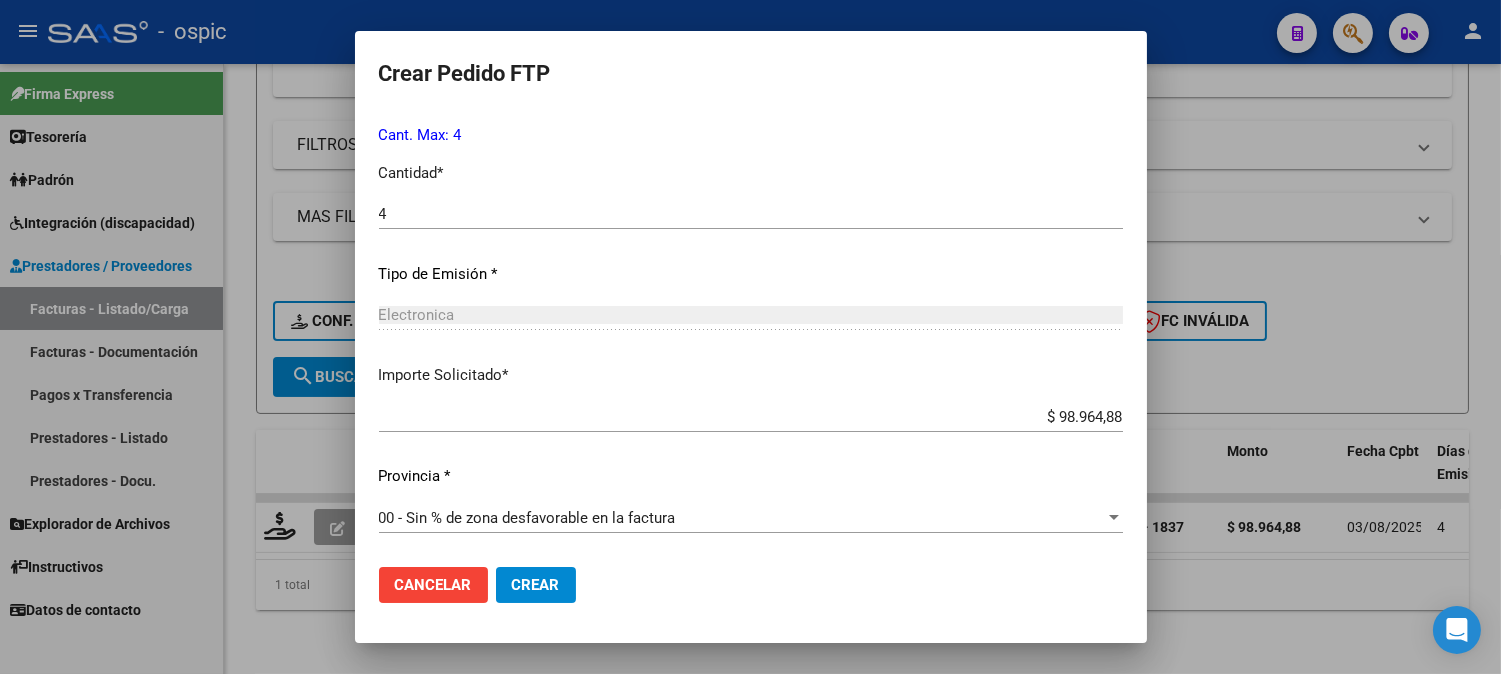 drag, startPoint x: 514, startPoint y: 577, endPoint x: 1516, endPoint y: 257, distance: 1051.8574 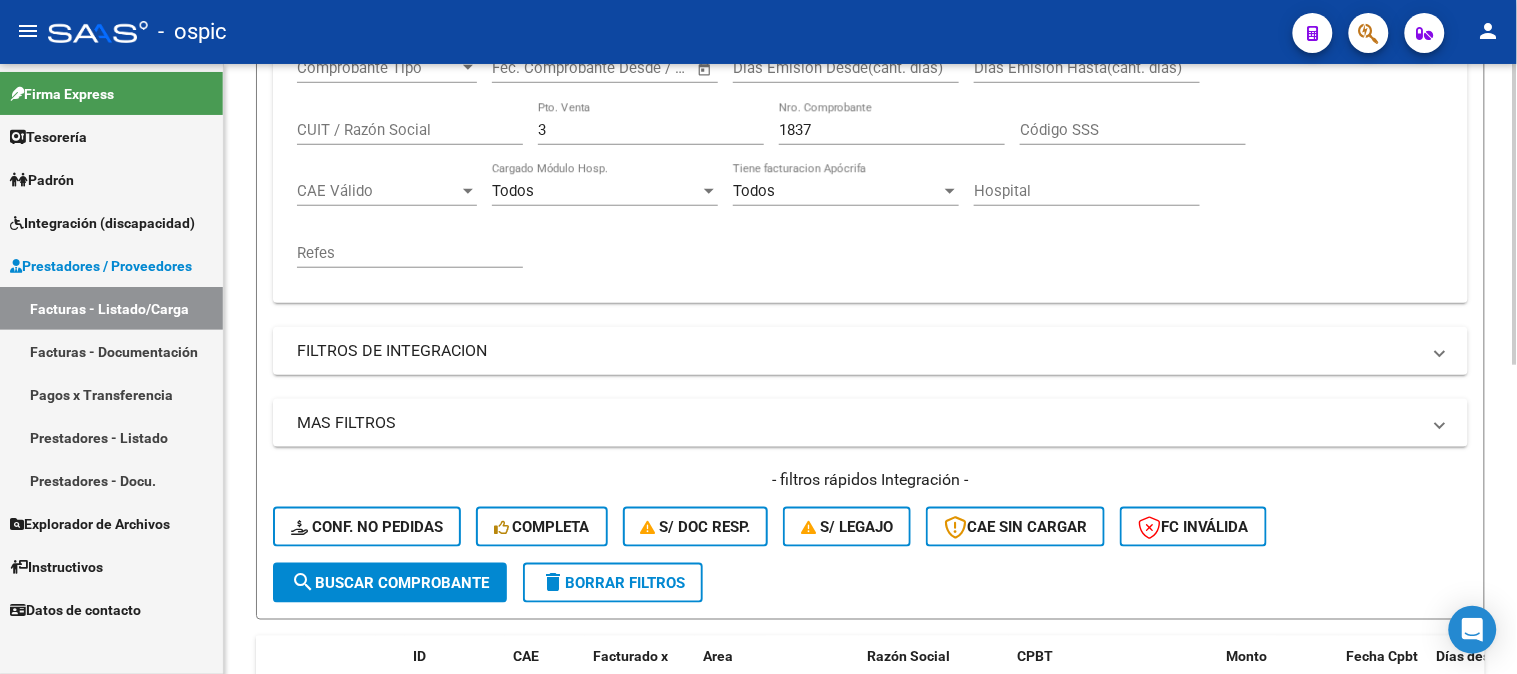 scroll, scrollTop: 402, scrollLeft: 0, axis: vertical 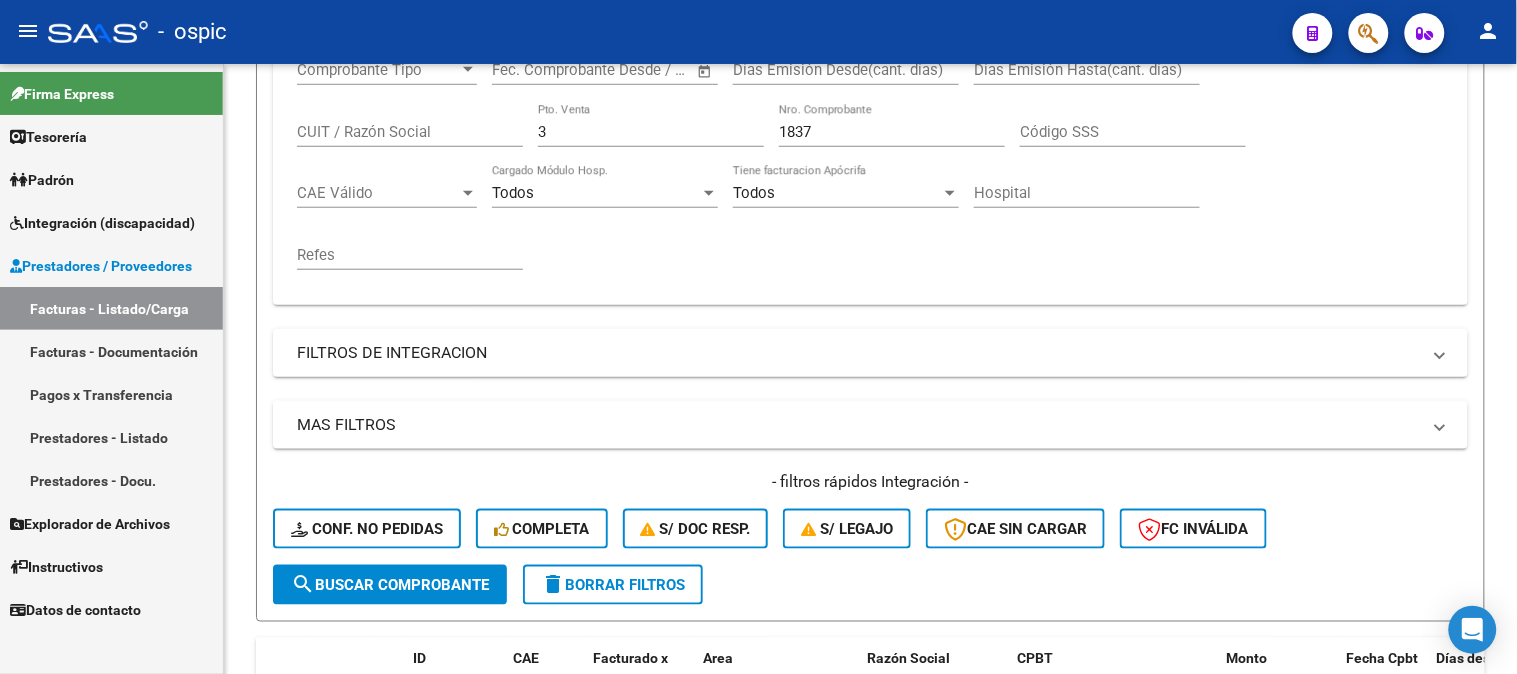 drag, startPoint x: 524, startPoint y: 126, endPoint x: 122, endPoint y: 125, distance: 402.00125 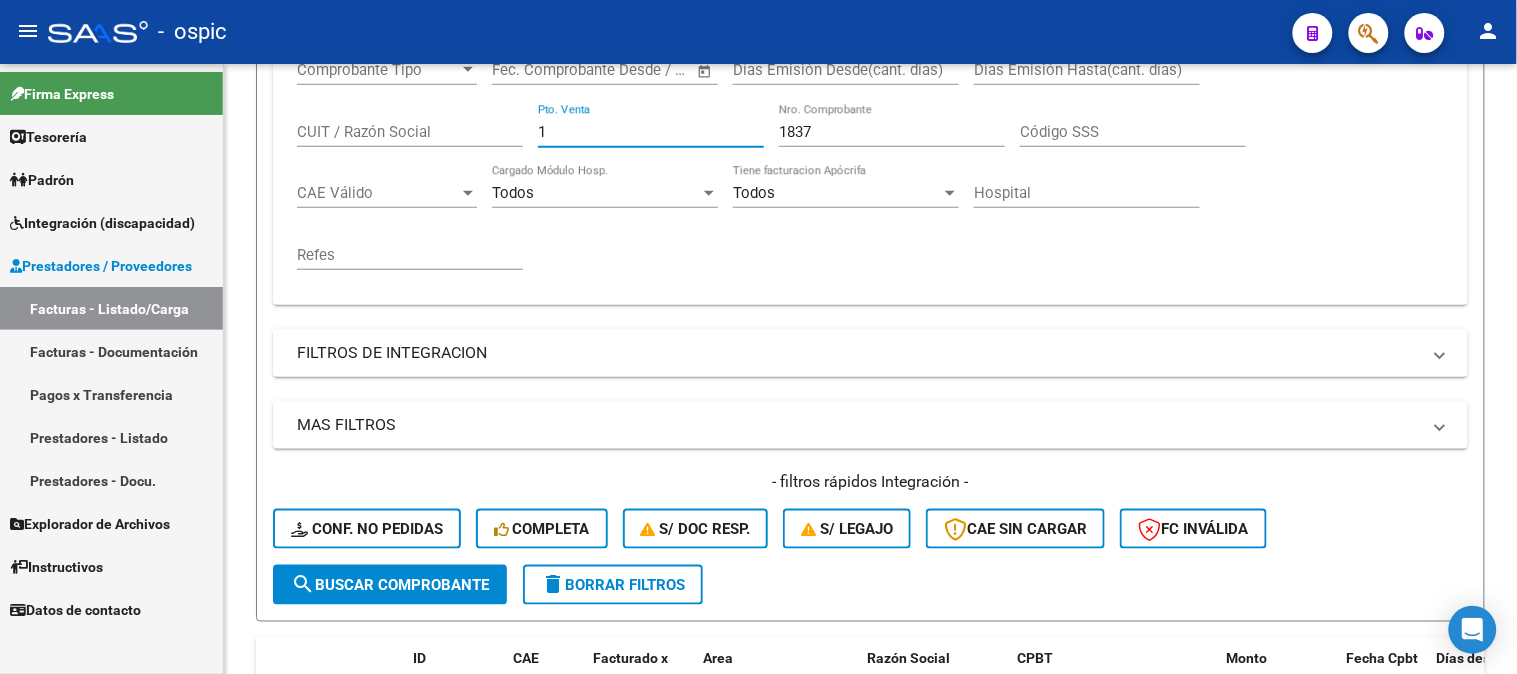 type on "1" 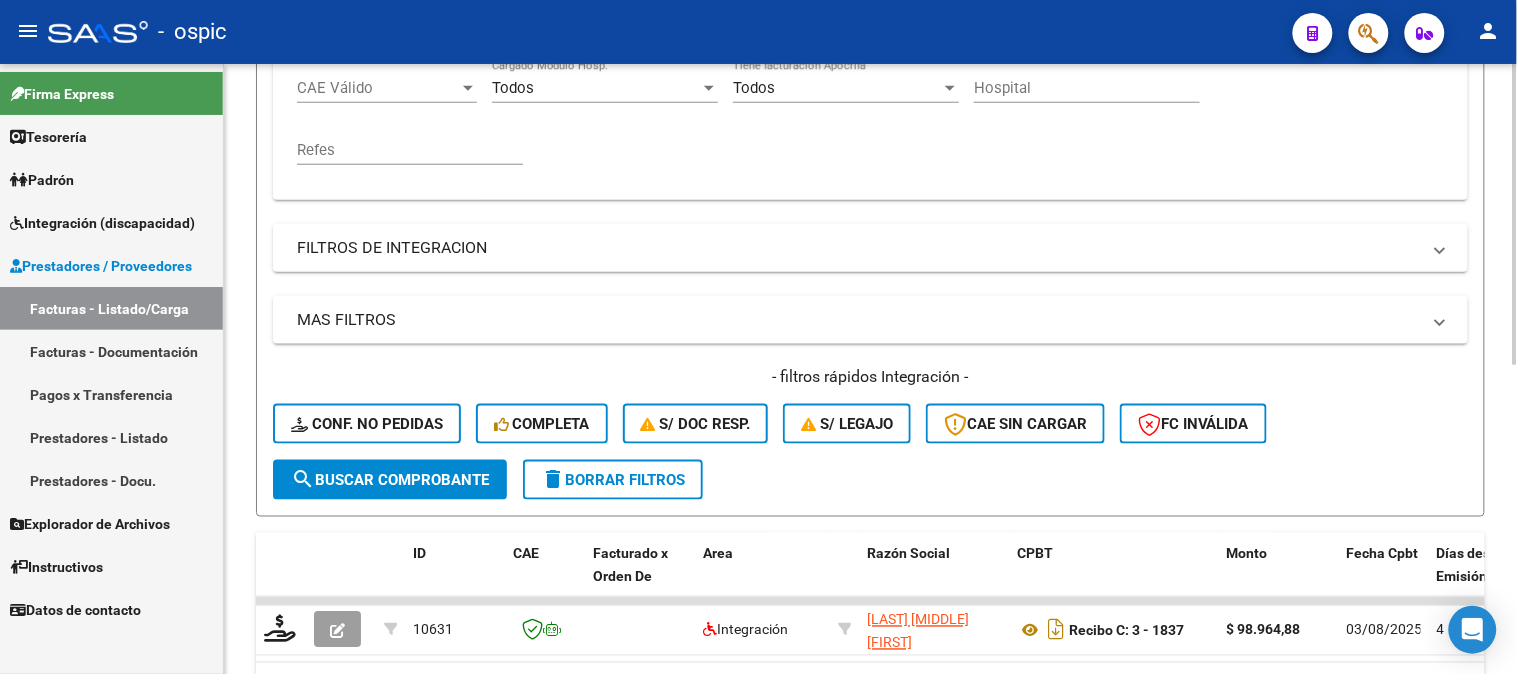 scroll, scrollTop: 513, scrollLeft: 0, axis: vertical 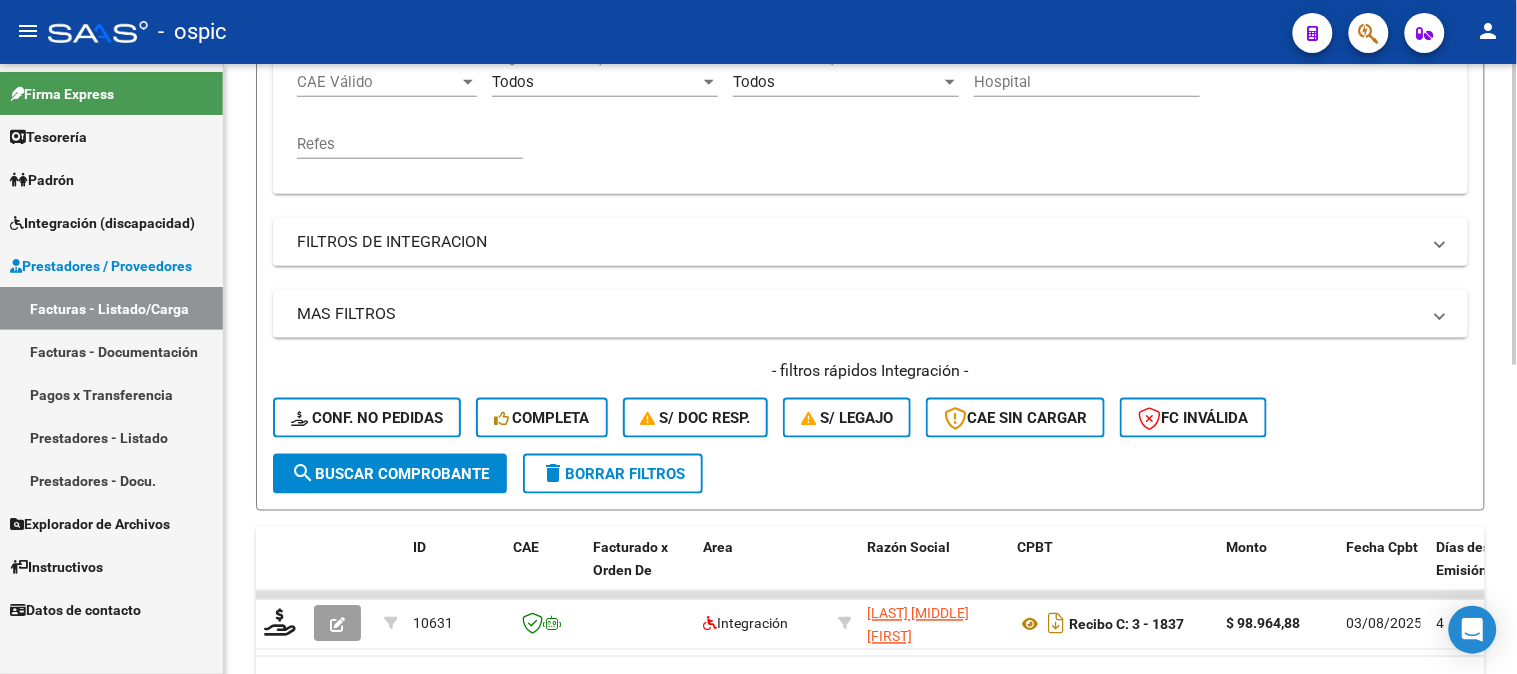 type on "331" 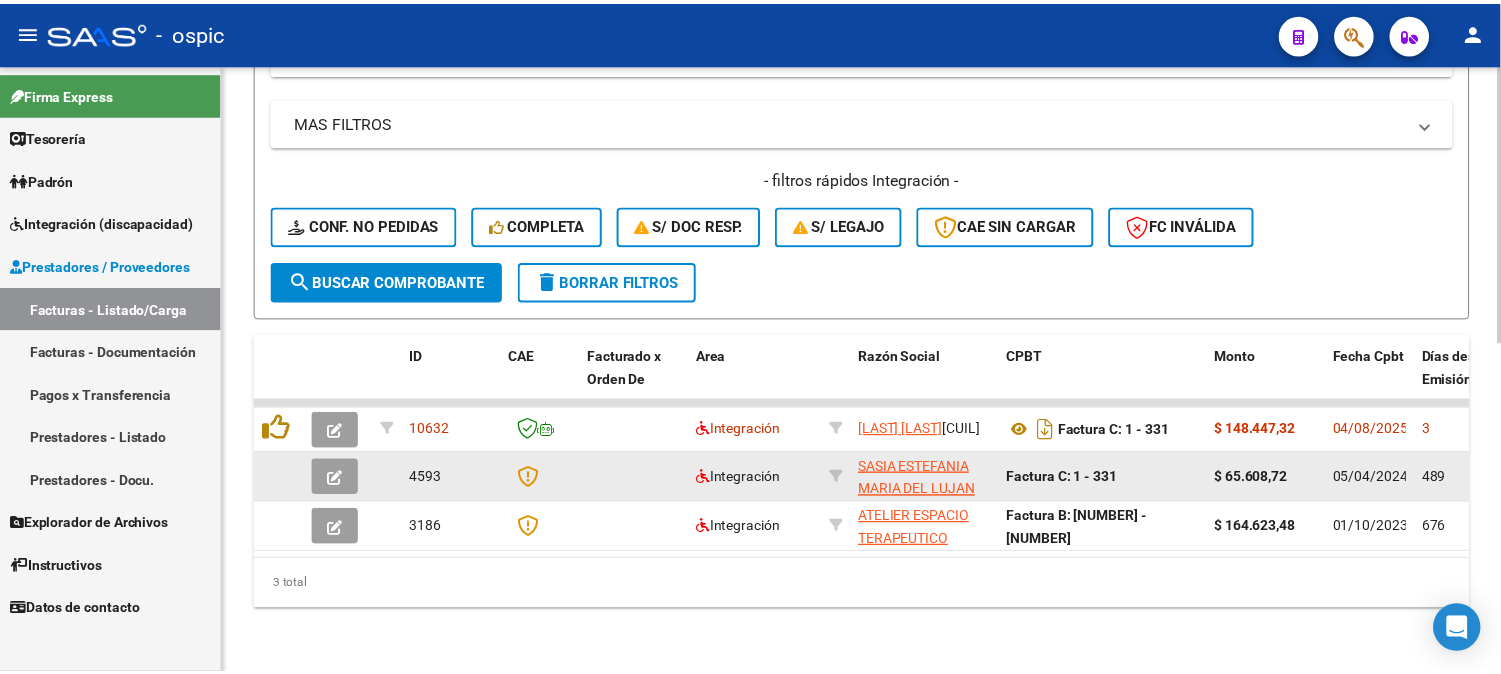 scroll, scrollTop: 724, scrollLeft: 0, axis: vertical 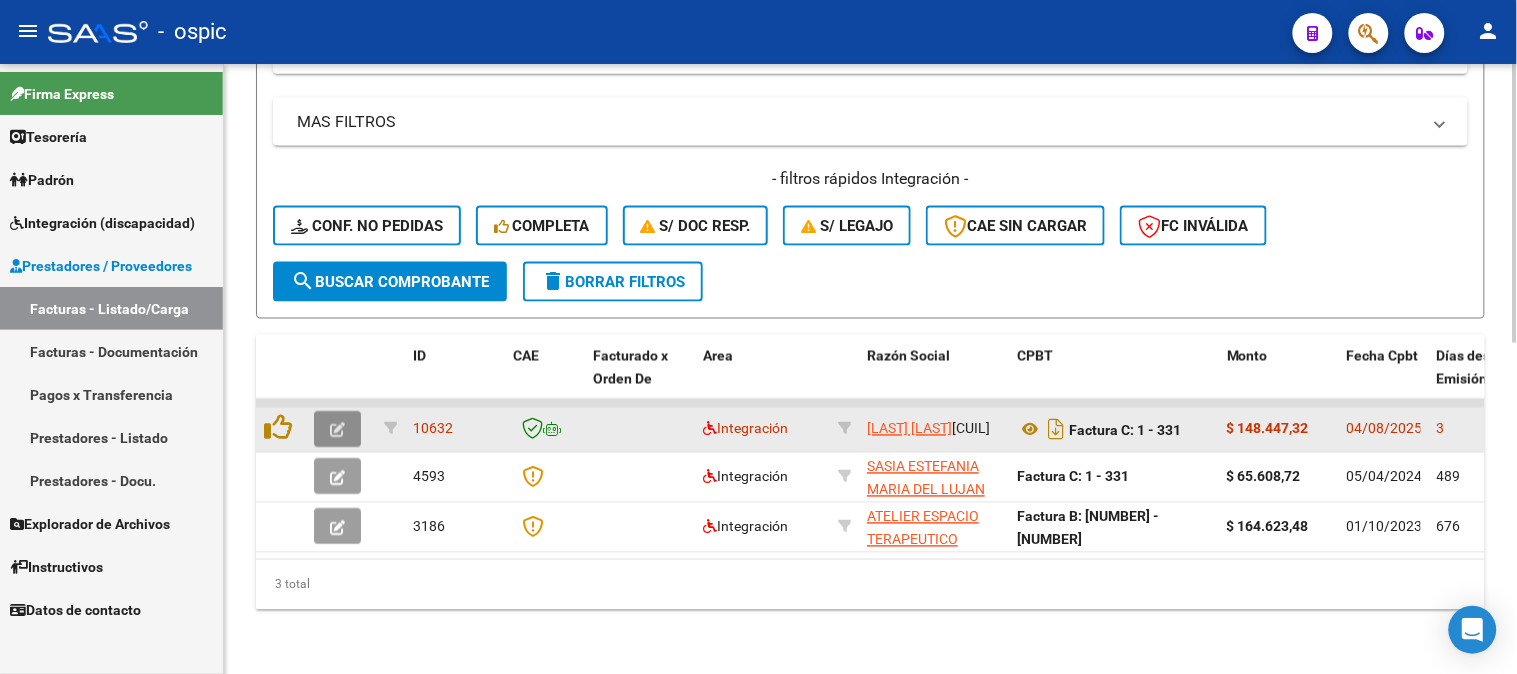 click 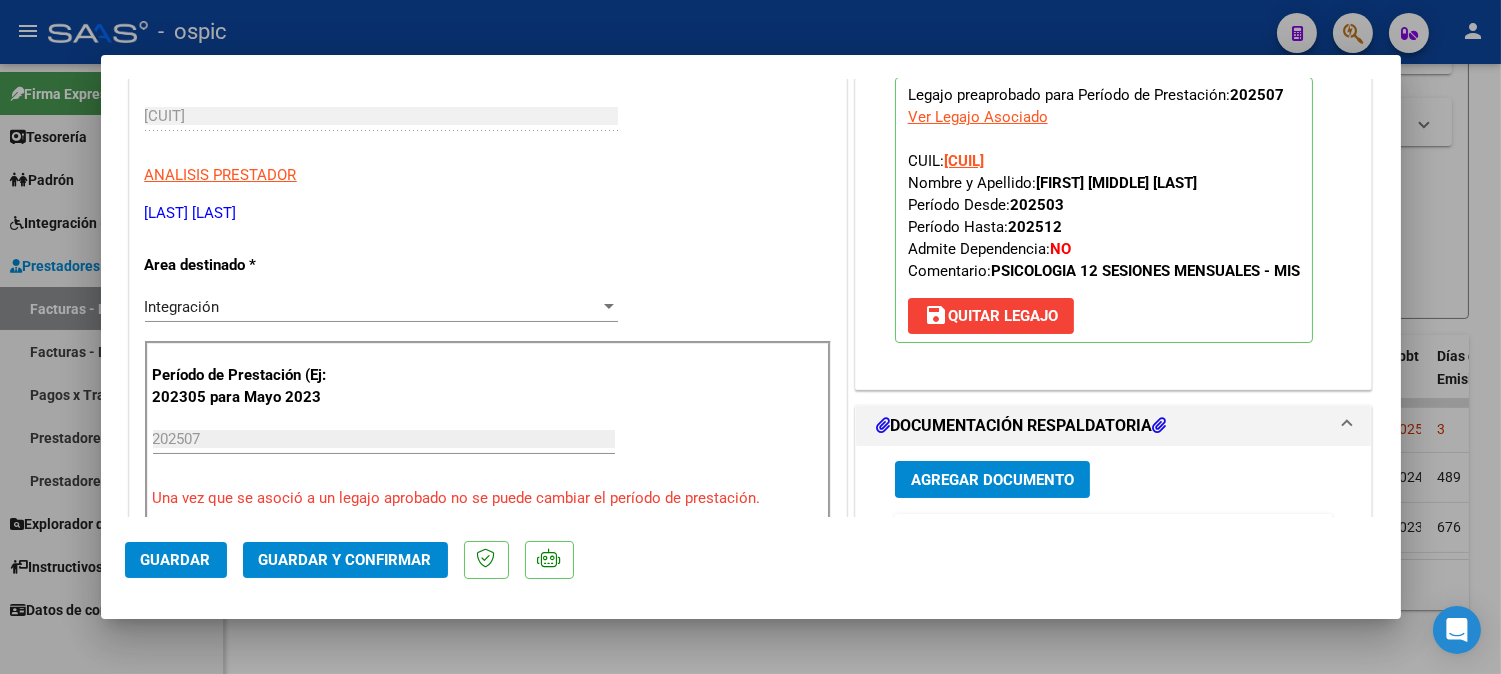 scroll, scrollTop: 51, scrollLeft: 0, axis: vertical 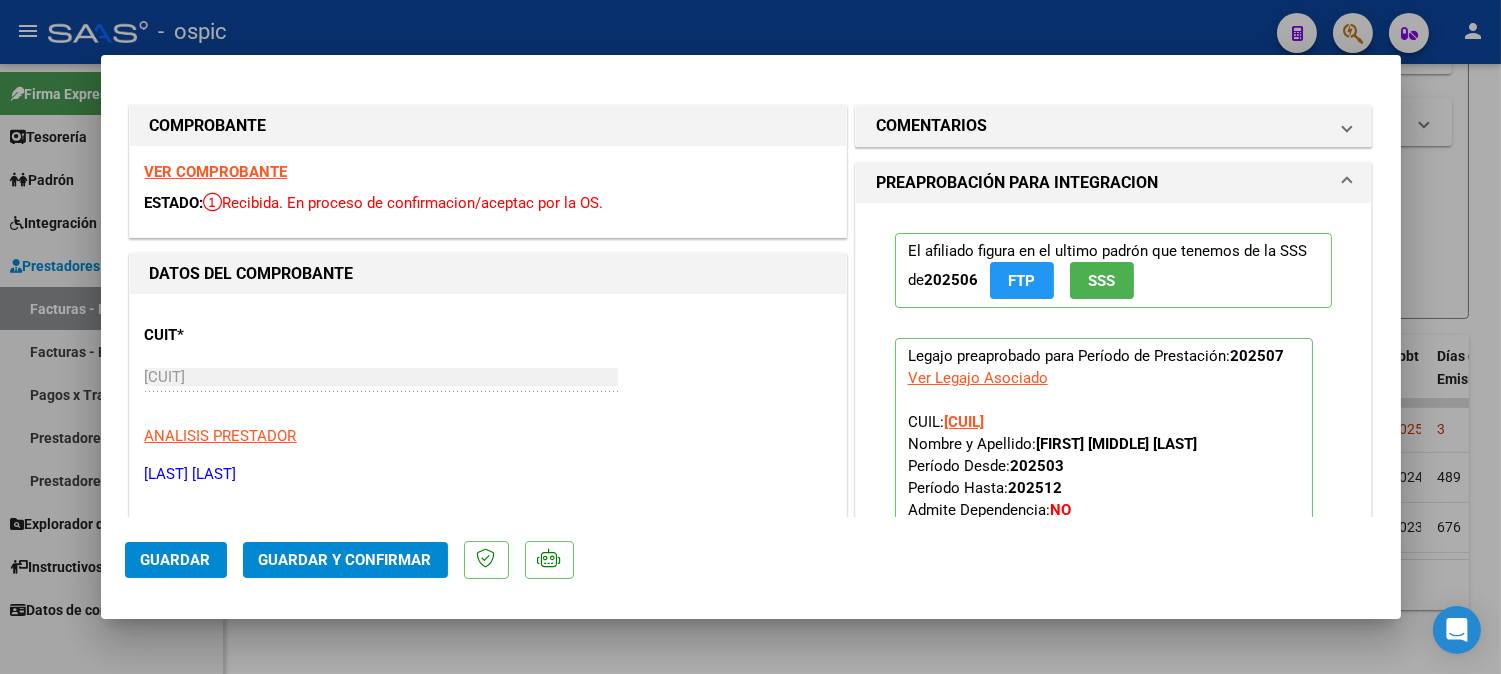 click on "COMENTARIOS" at bounding box center [931, 126] 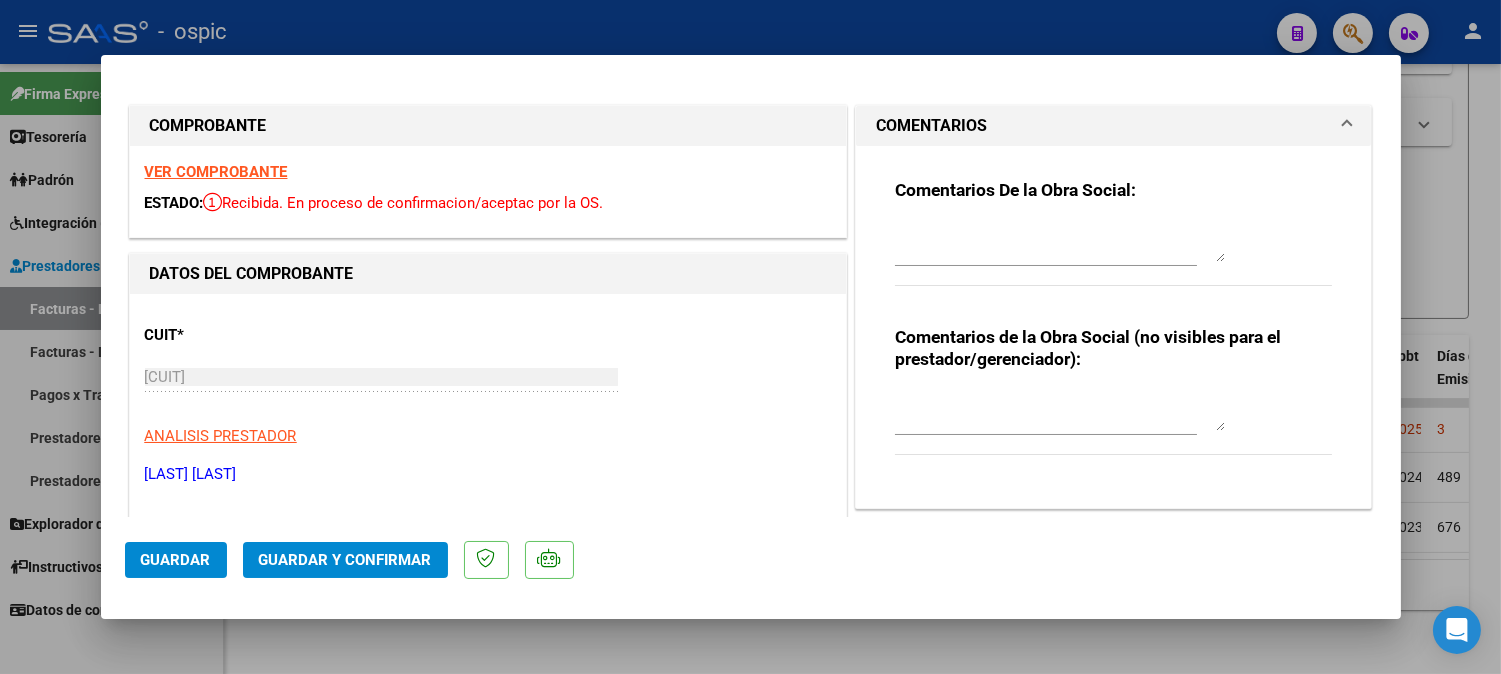 click at bounding box center (1060, 411) 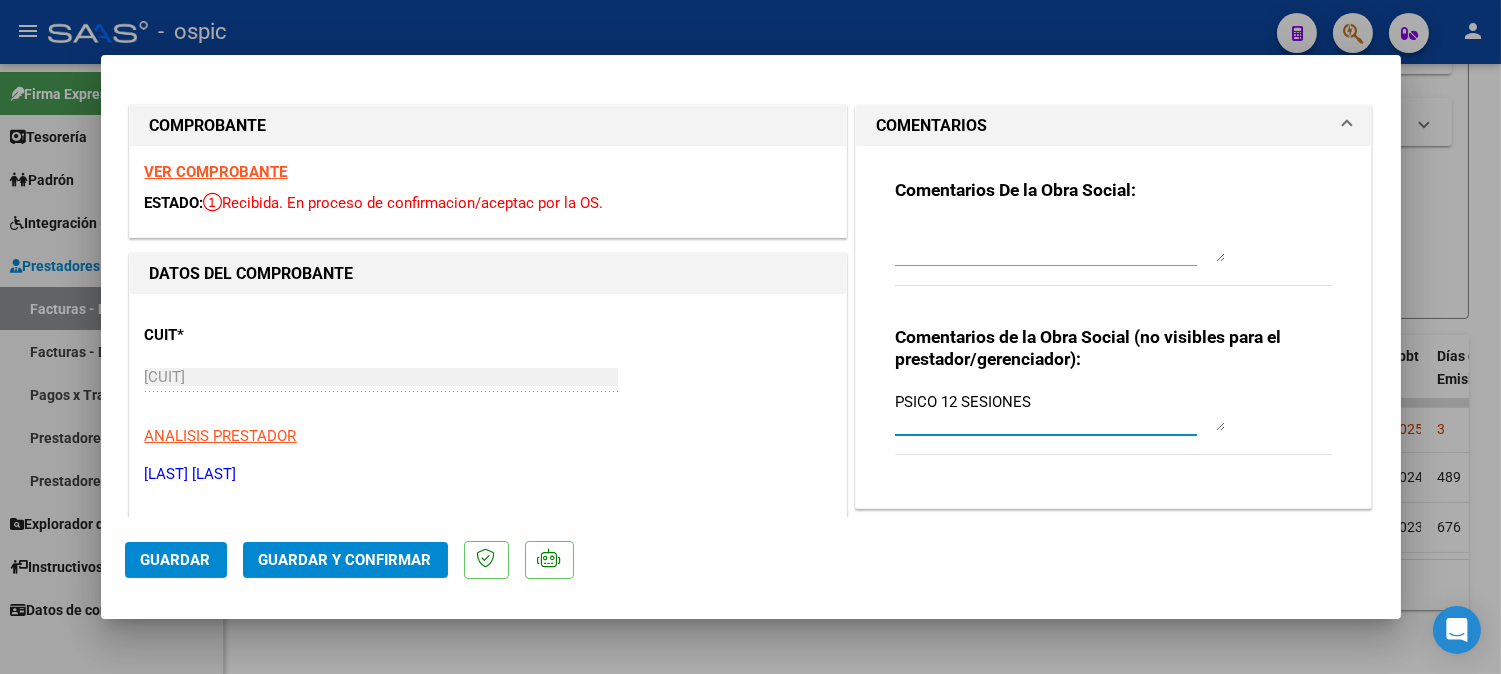 type on "PSICO 12 SESIONES" 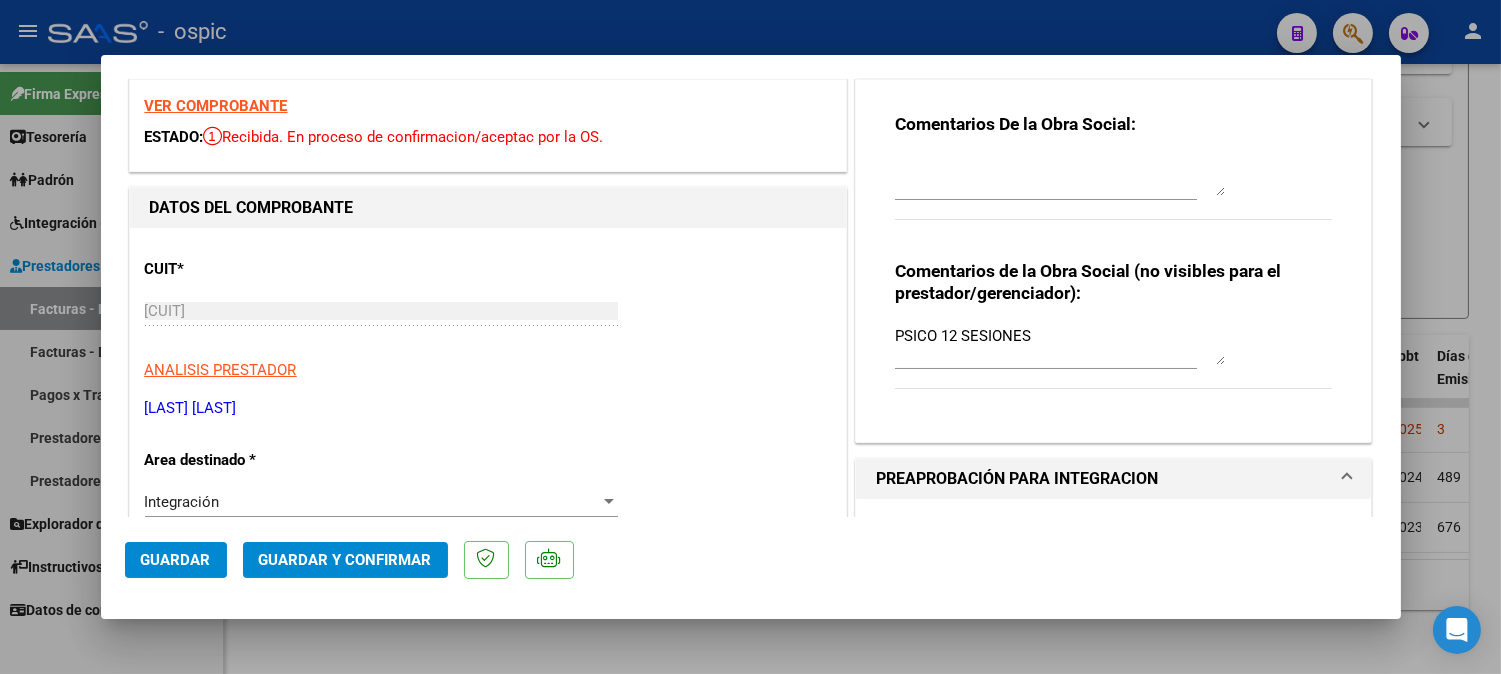 scroll, scrollTop: 0, scrollLeft: 0, axis: both 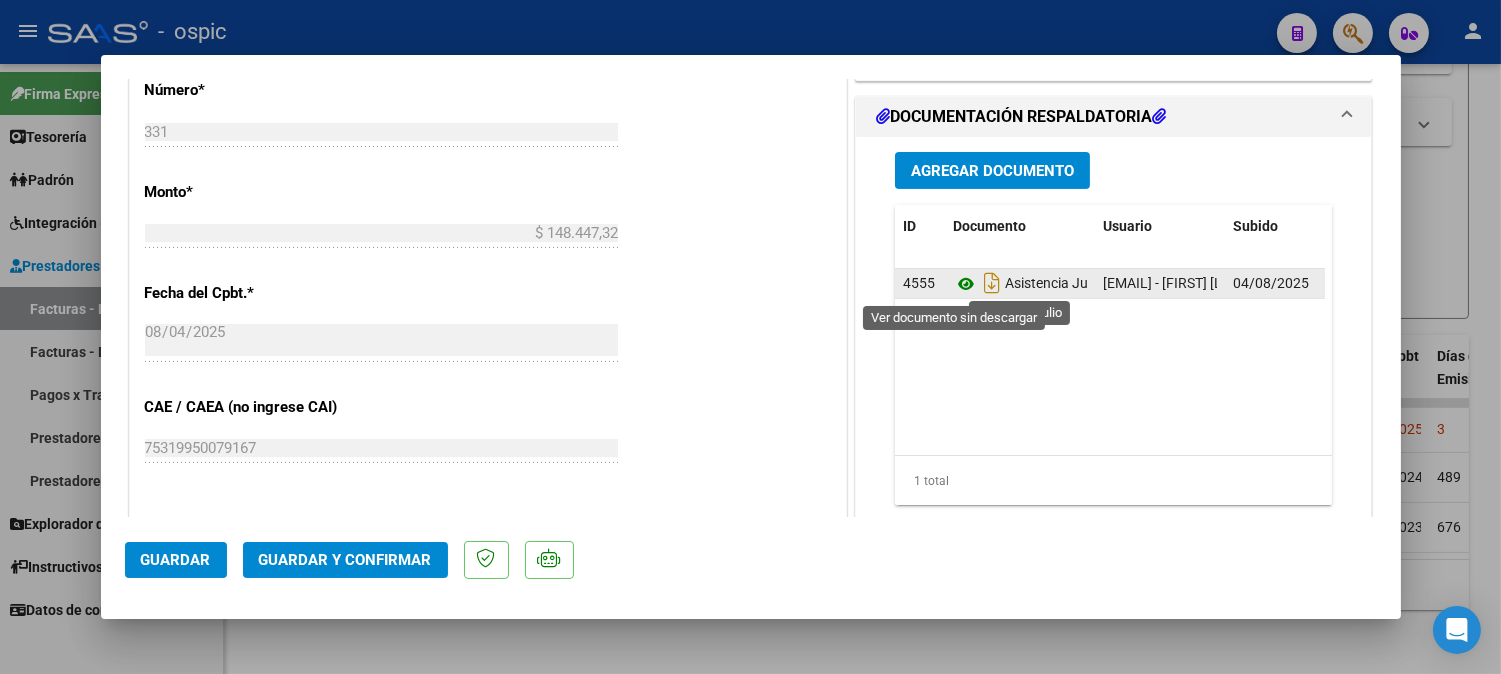 click 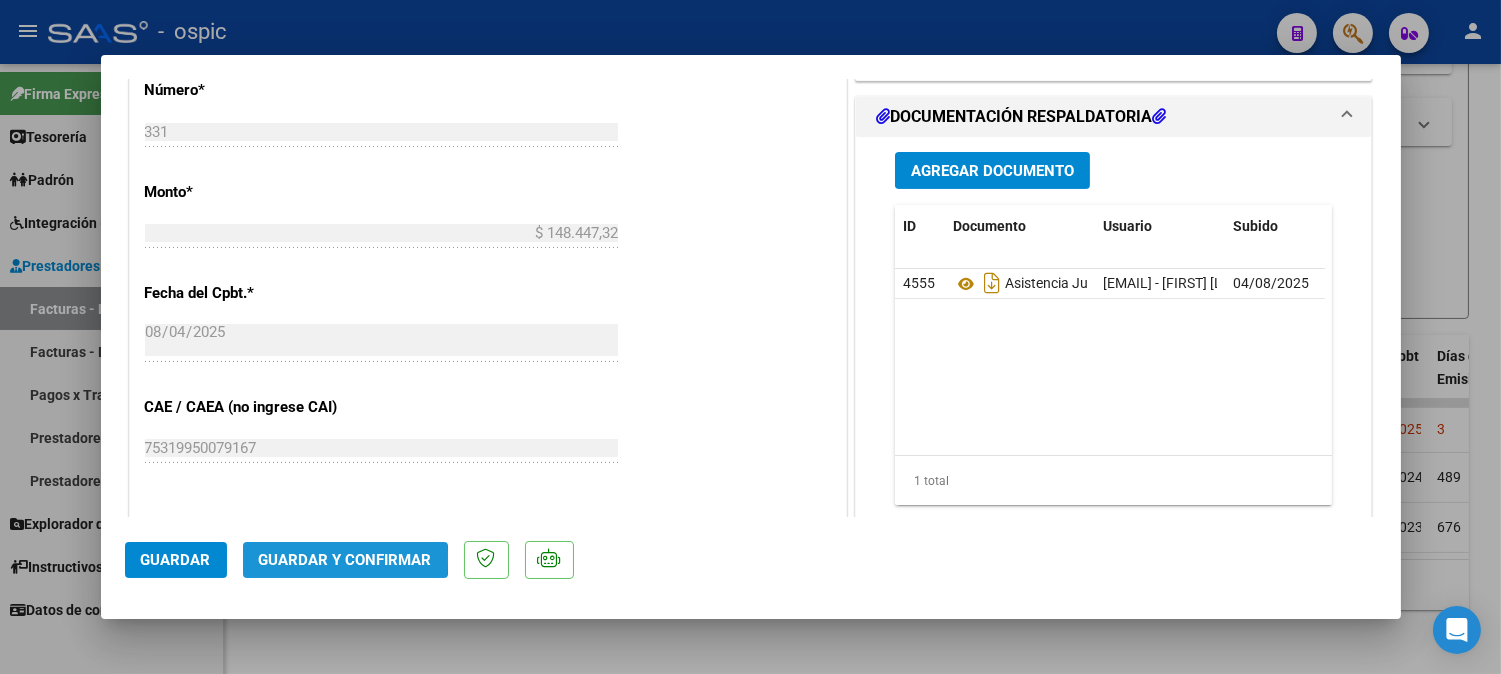 click on "Guardar y Confirmar" 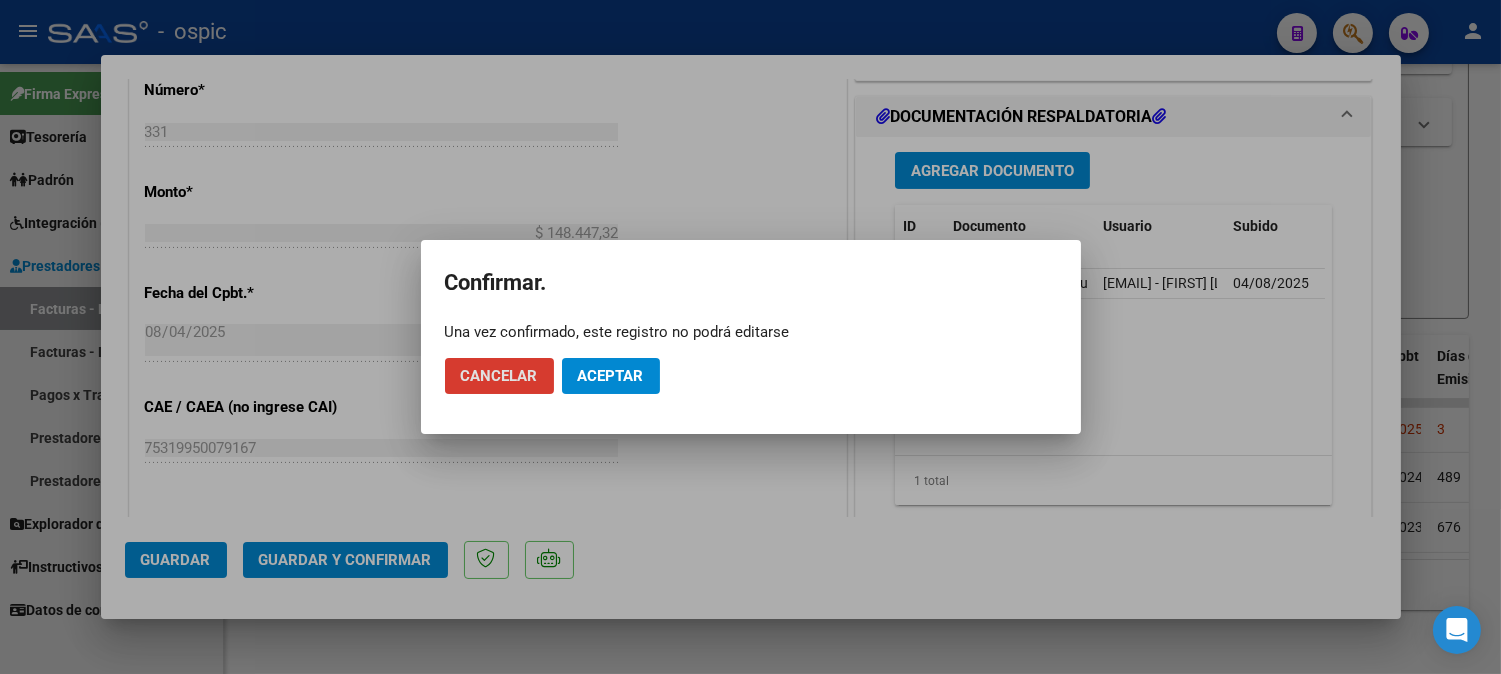 click on "Aceptar" 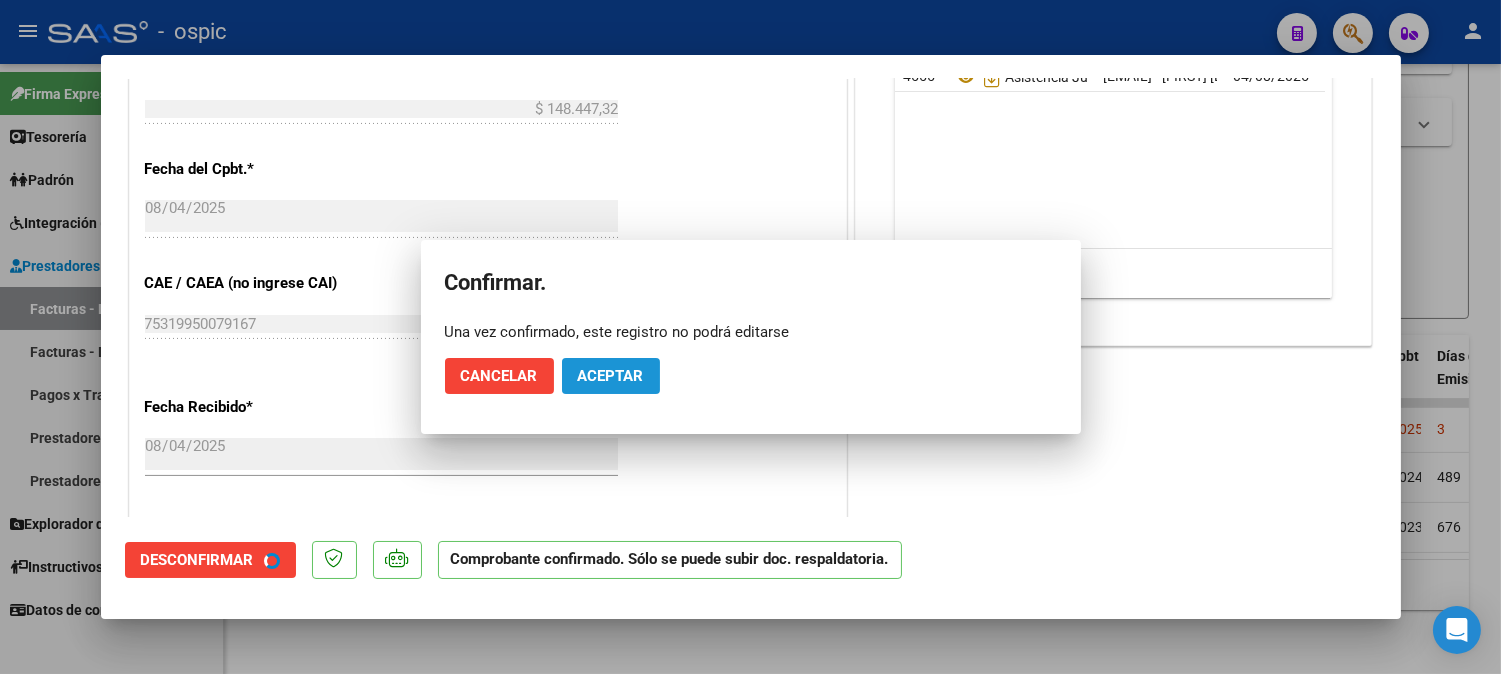 scroll, scrollTop: 807, scrollLeft: 0, axis: vertical 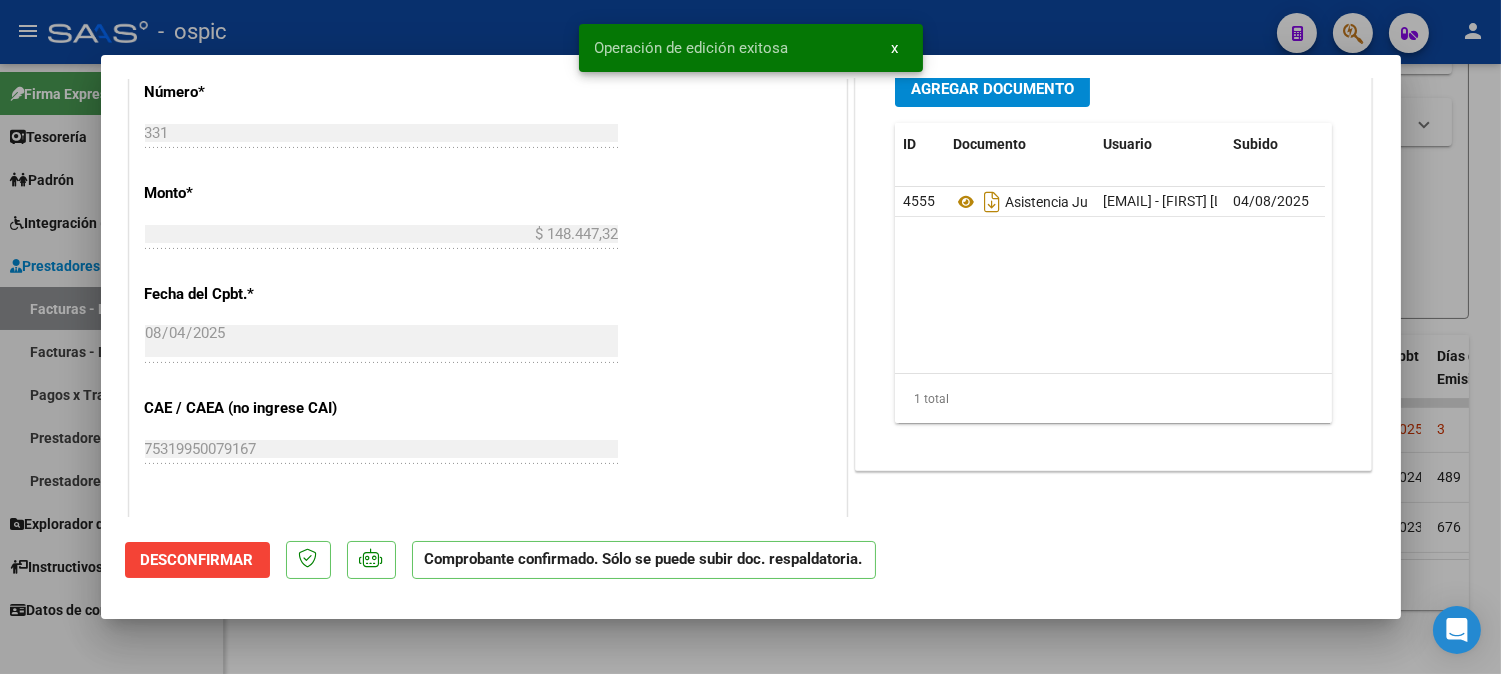 type 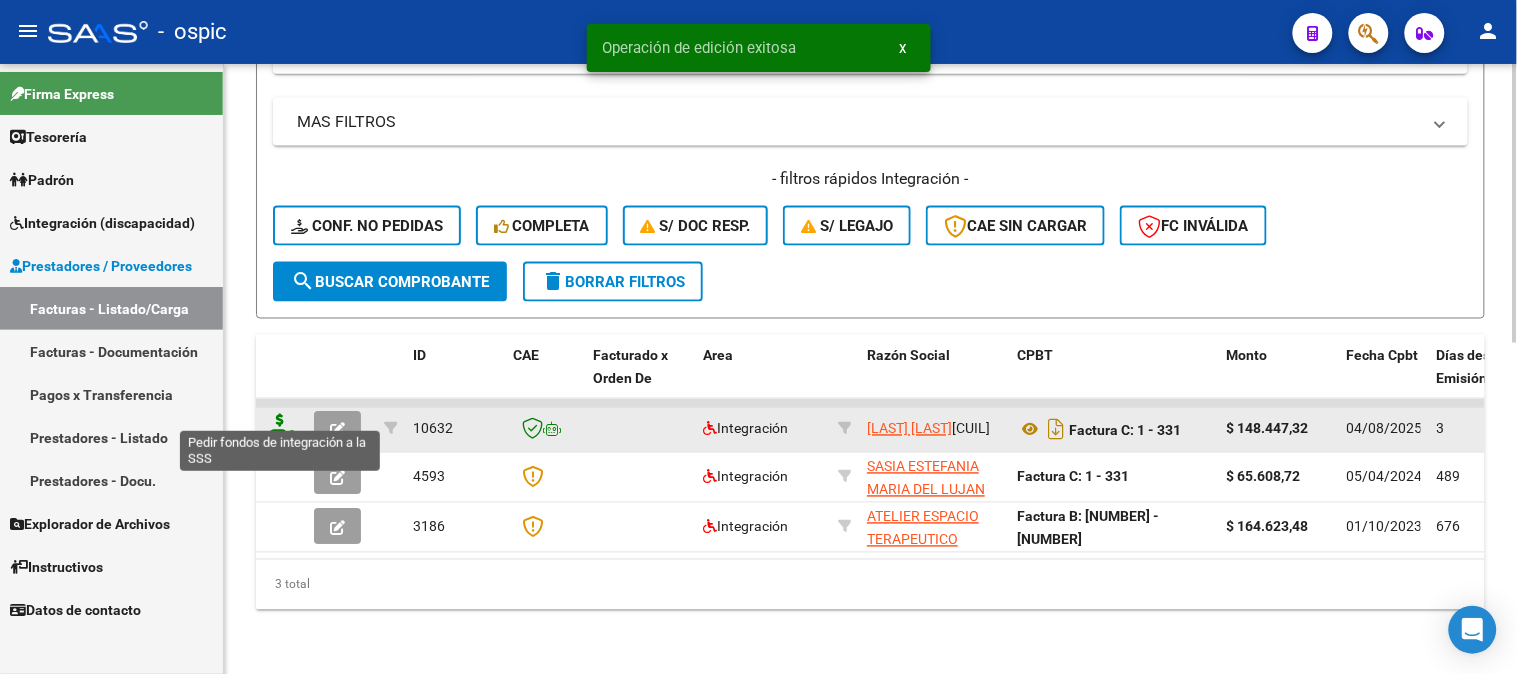 click 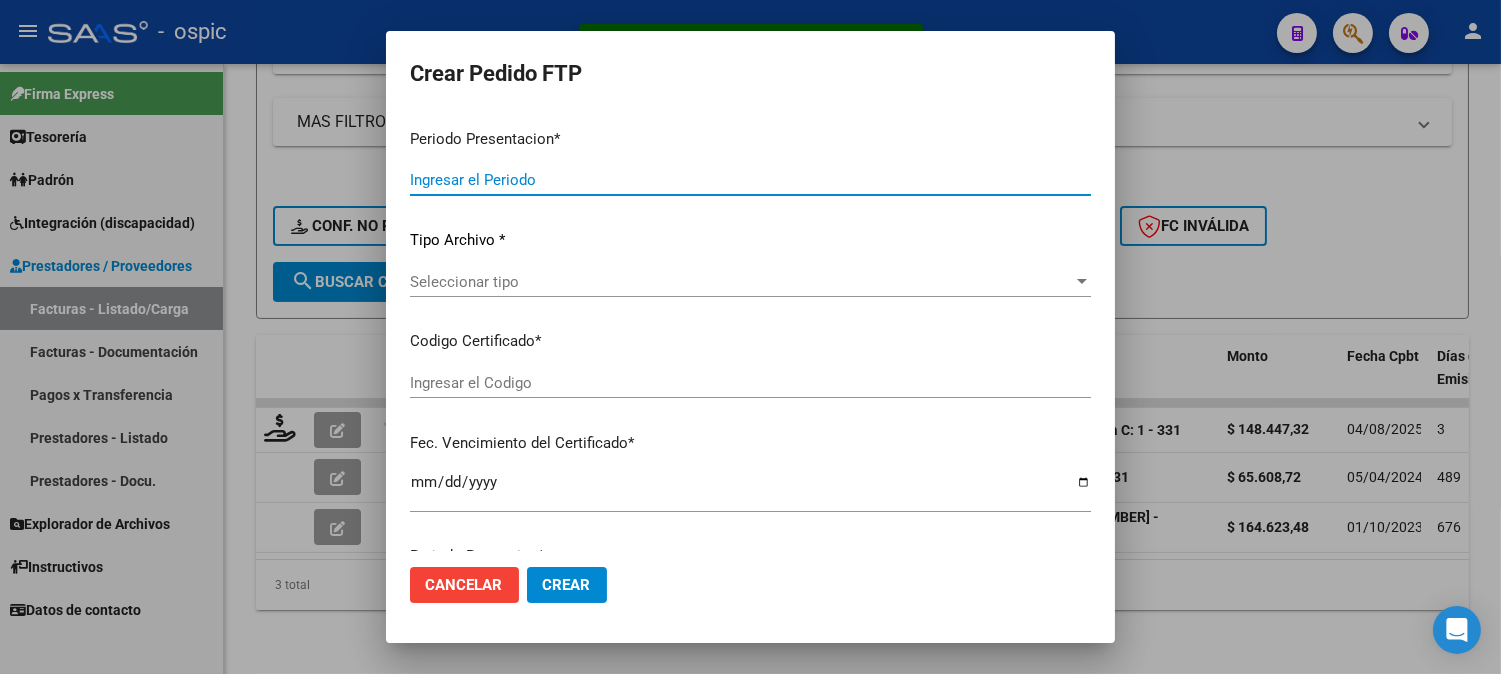 type on "202507" 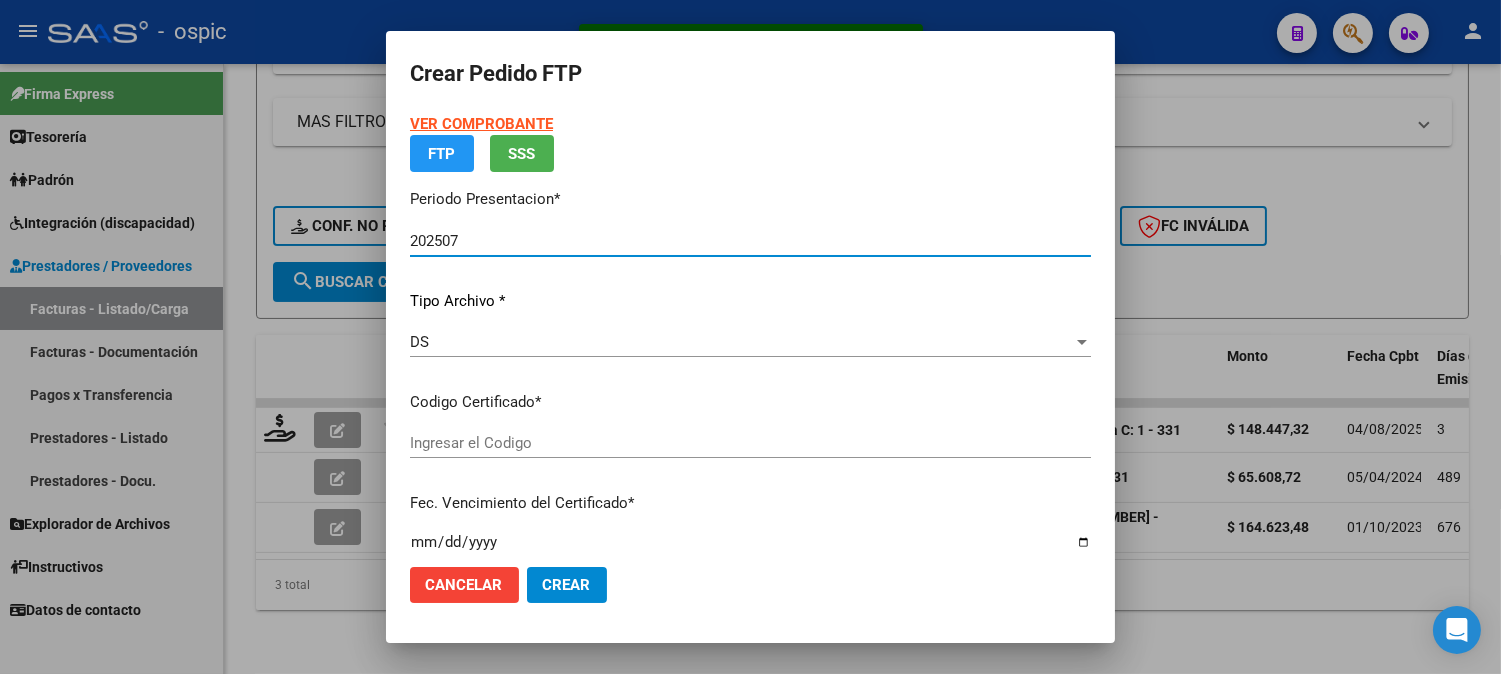 type on "[CUIL]" 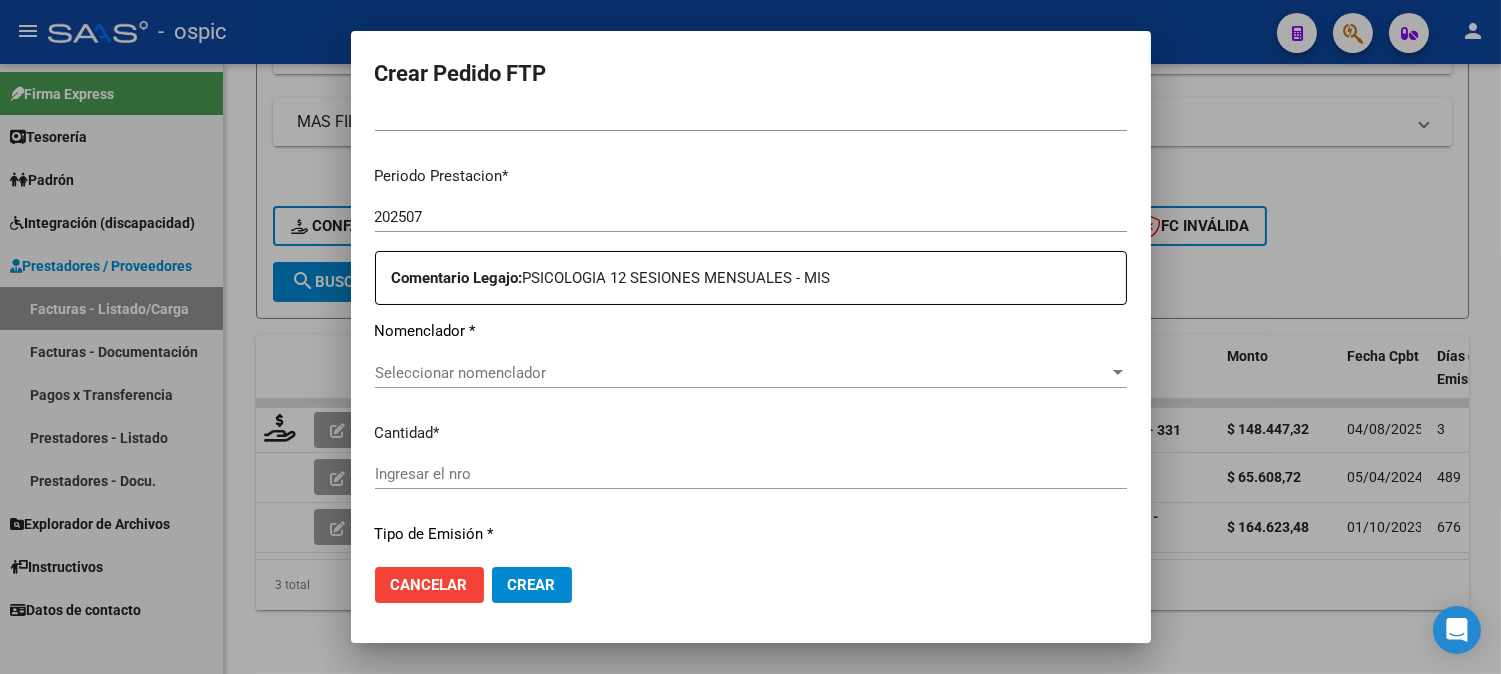 scroll, scrollTop: 617, scrollLeft: 0, axis: vertical 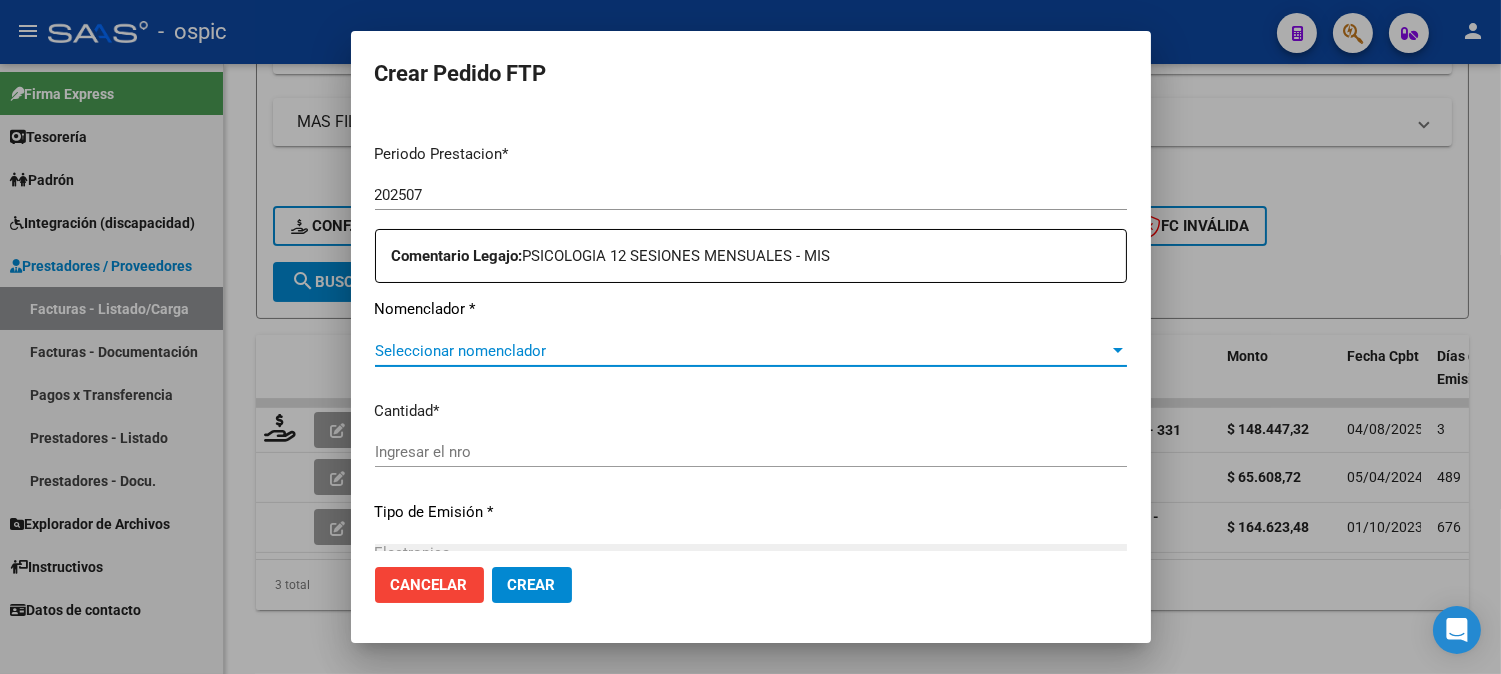 click on "Seleccionar nomenclador" at bounding box center [742, 351] 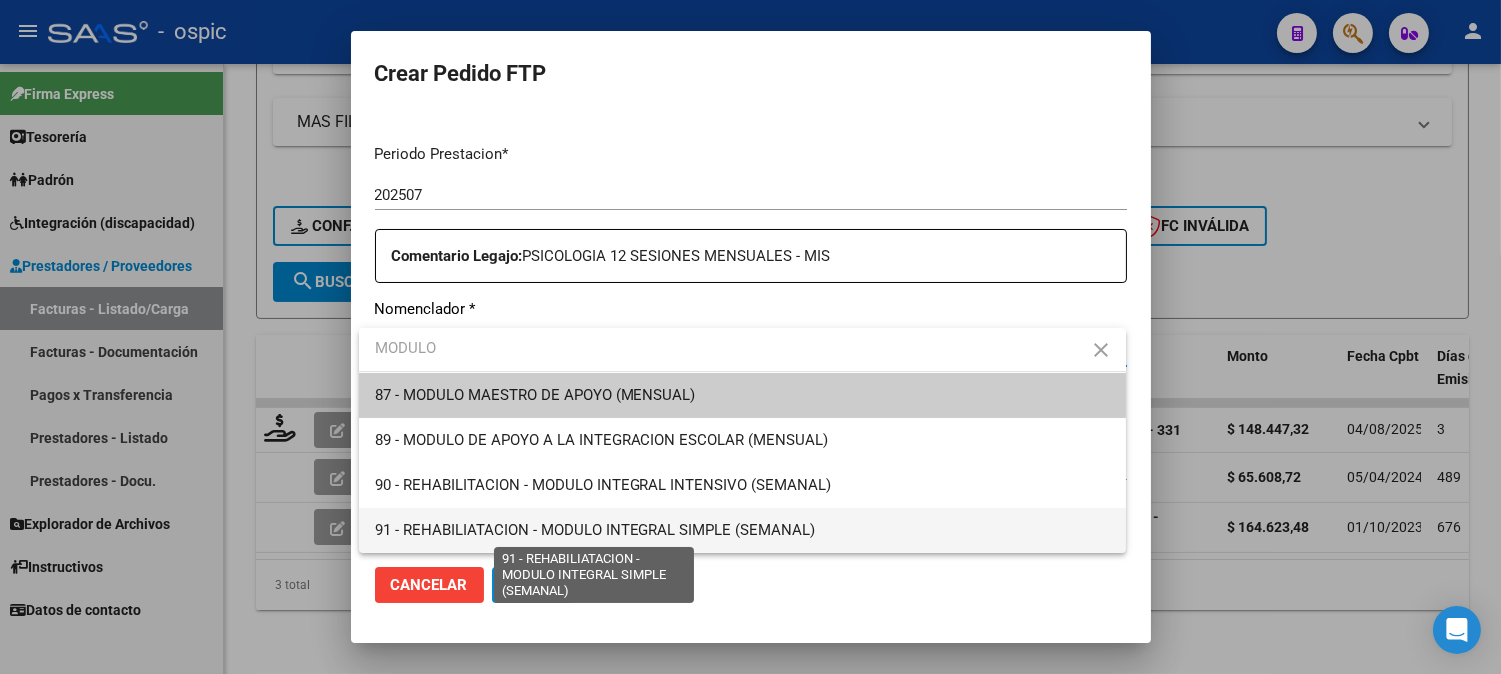 type on "MODULO" 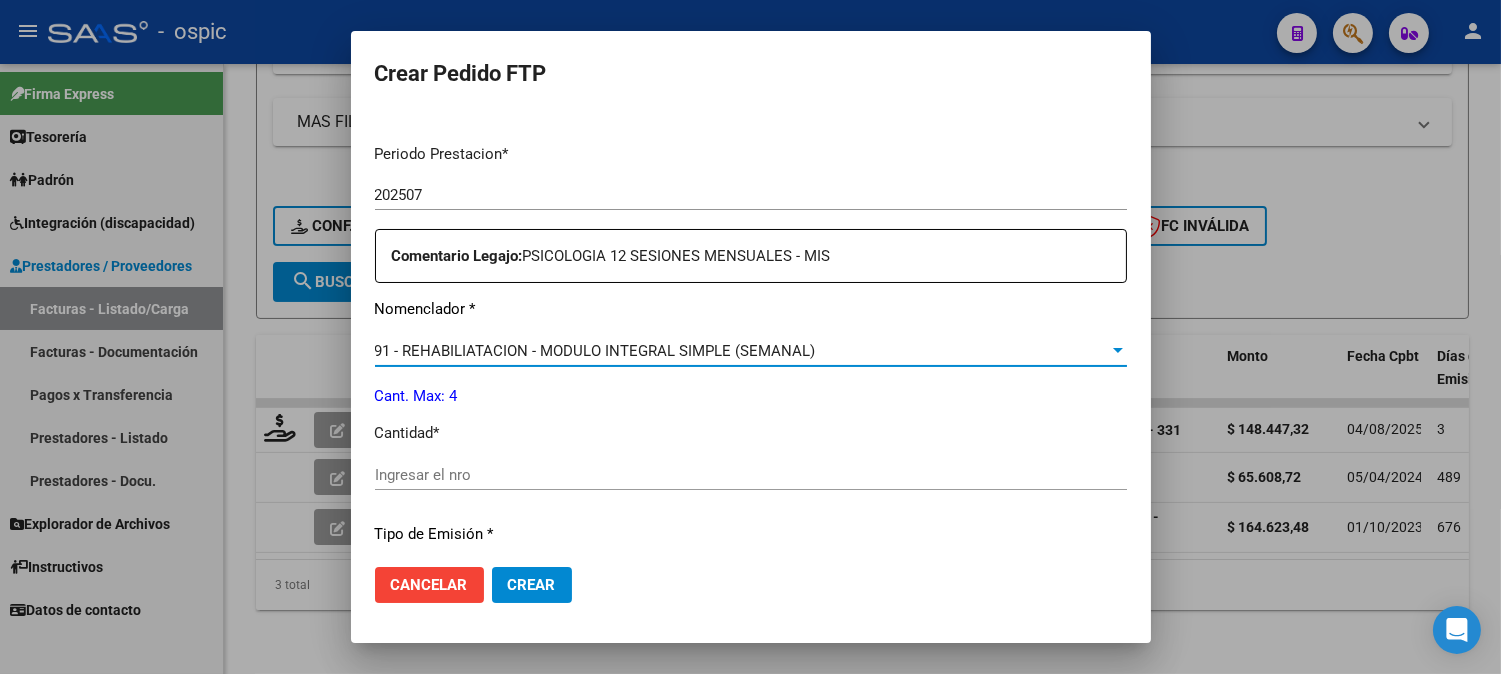 click on "Ingresar el nro" at bounding box center [751, 475] 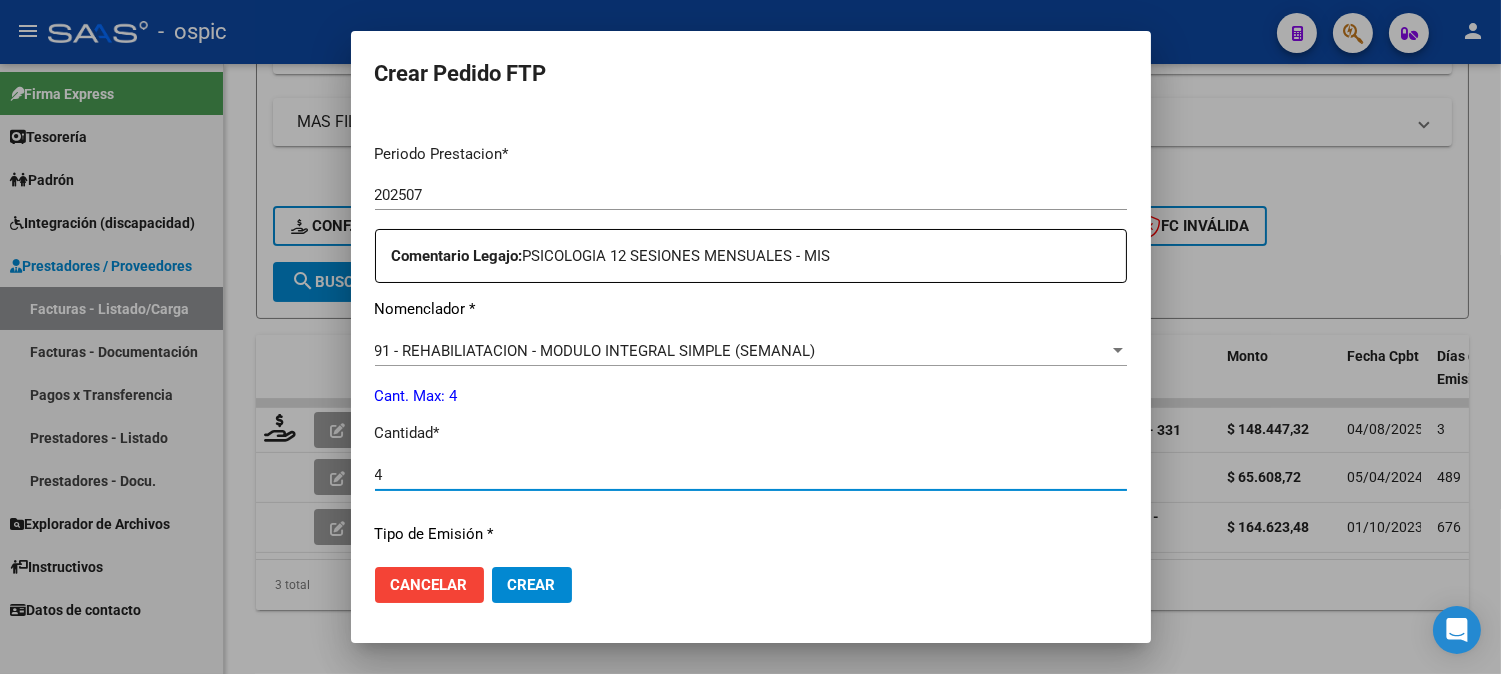 type on "4" 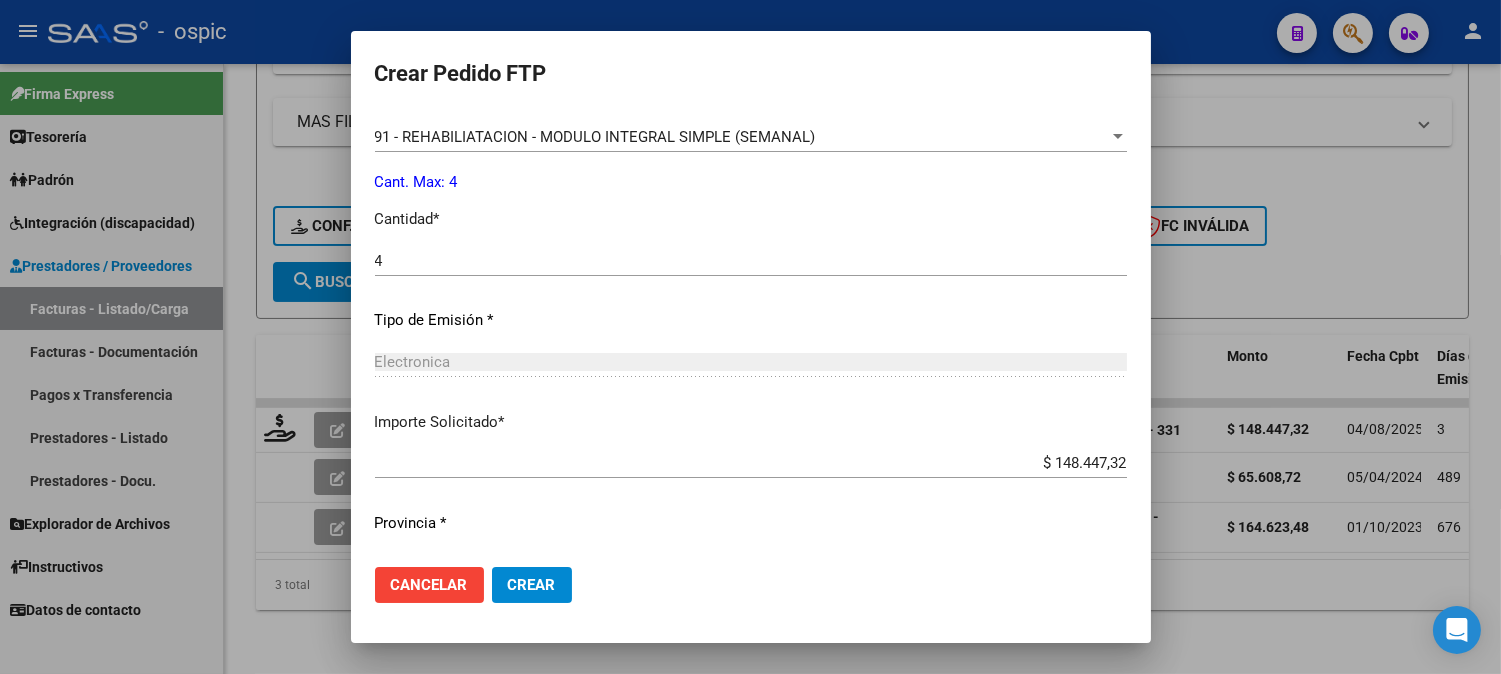 scroll, scrollTop: 837, scrollLeft: 0, axis: vertical 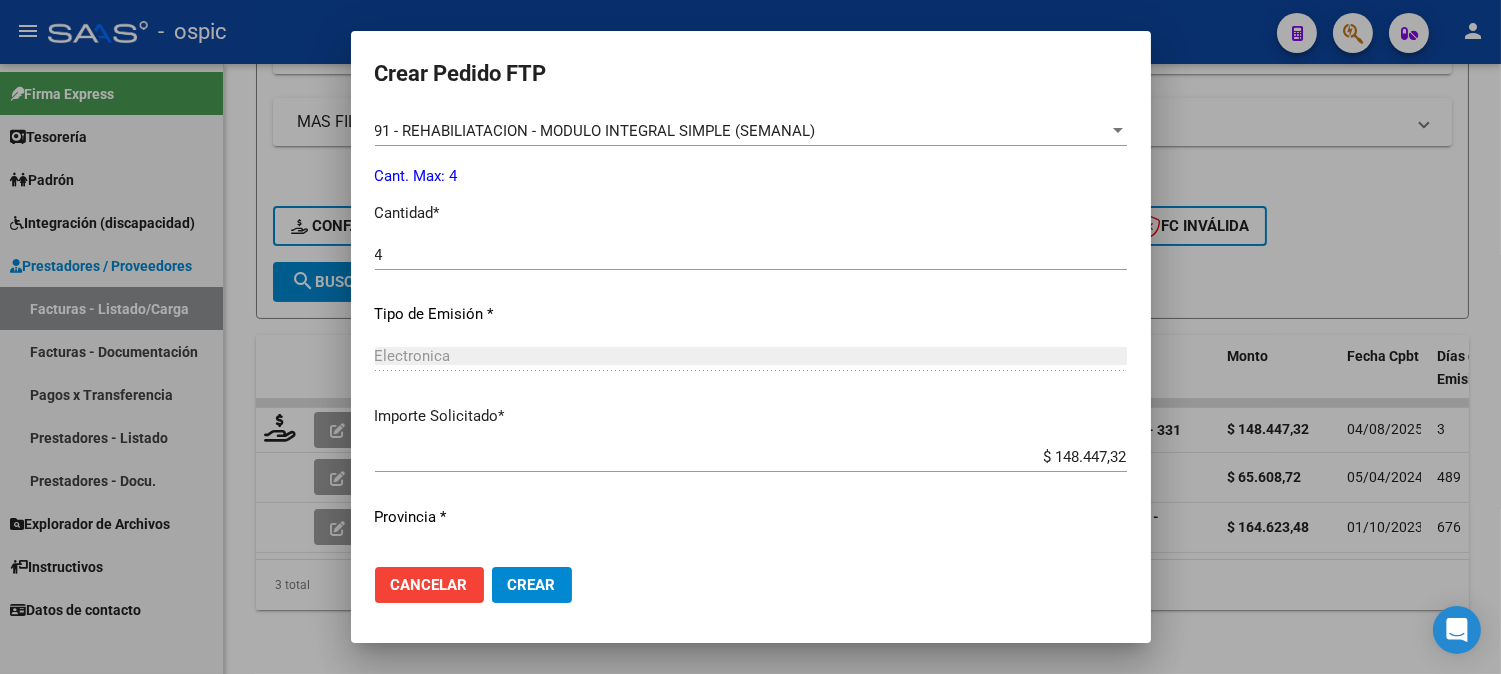 drag, startPoint x: 532, startPoint y: 576, endPoint x: 571, endPoint y: 557, distance: 43.382023 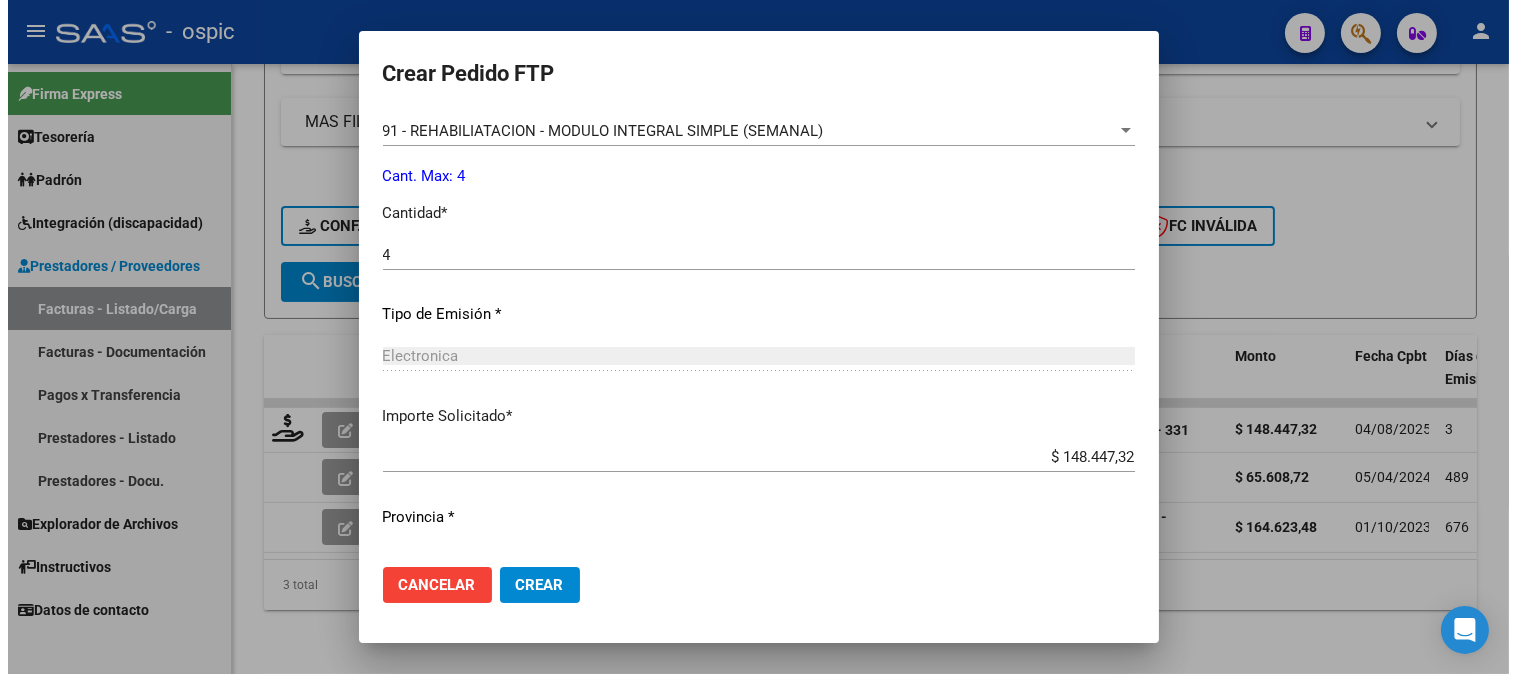 scroll, scrollTop: 877, scrollLeft: 0, axis: vertical 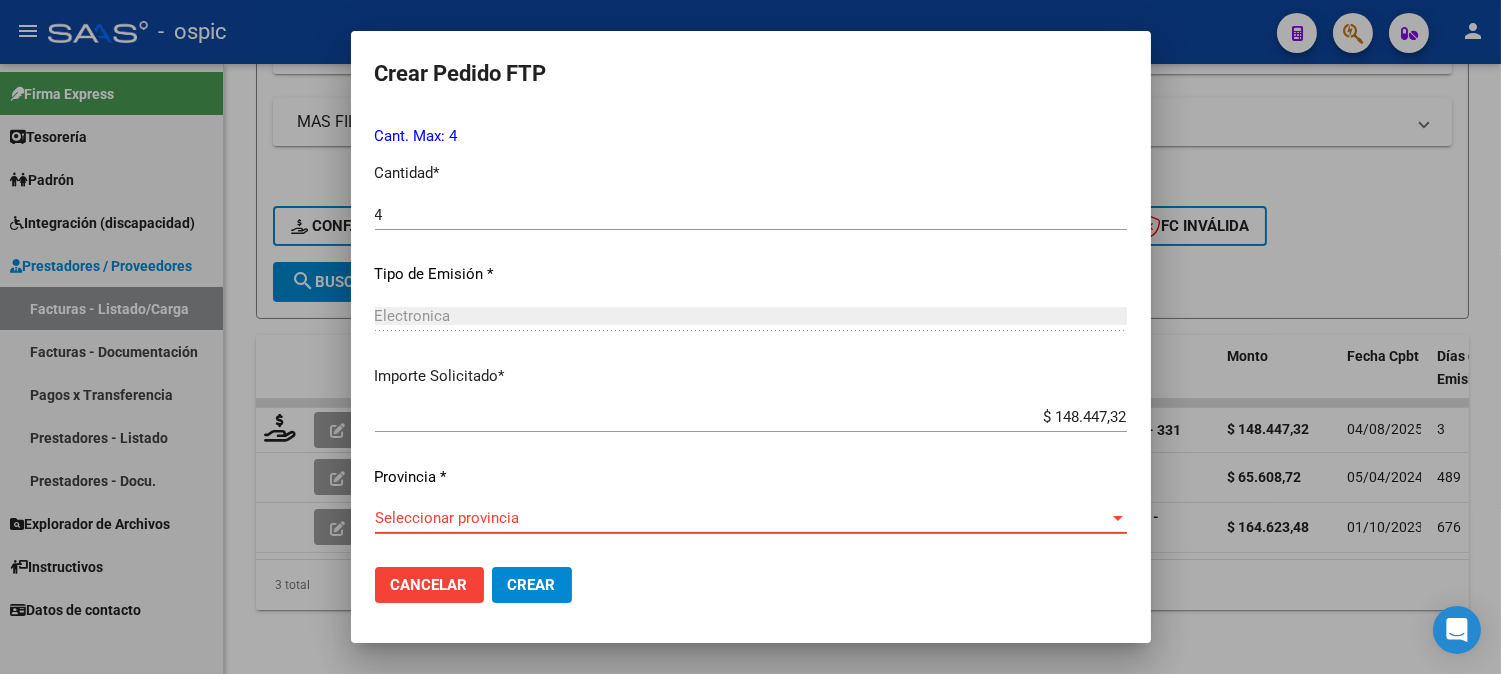 click on "Seleccionar provincia" at bounding box center (742, 518) 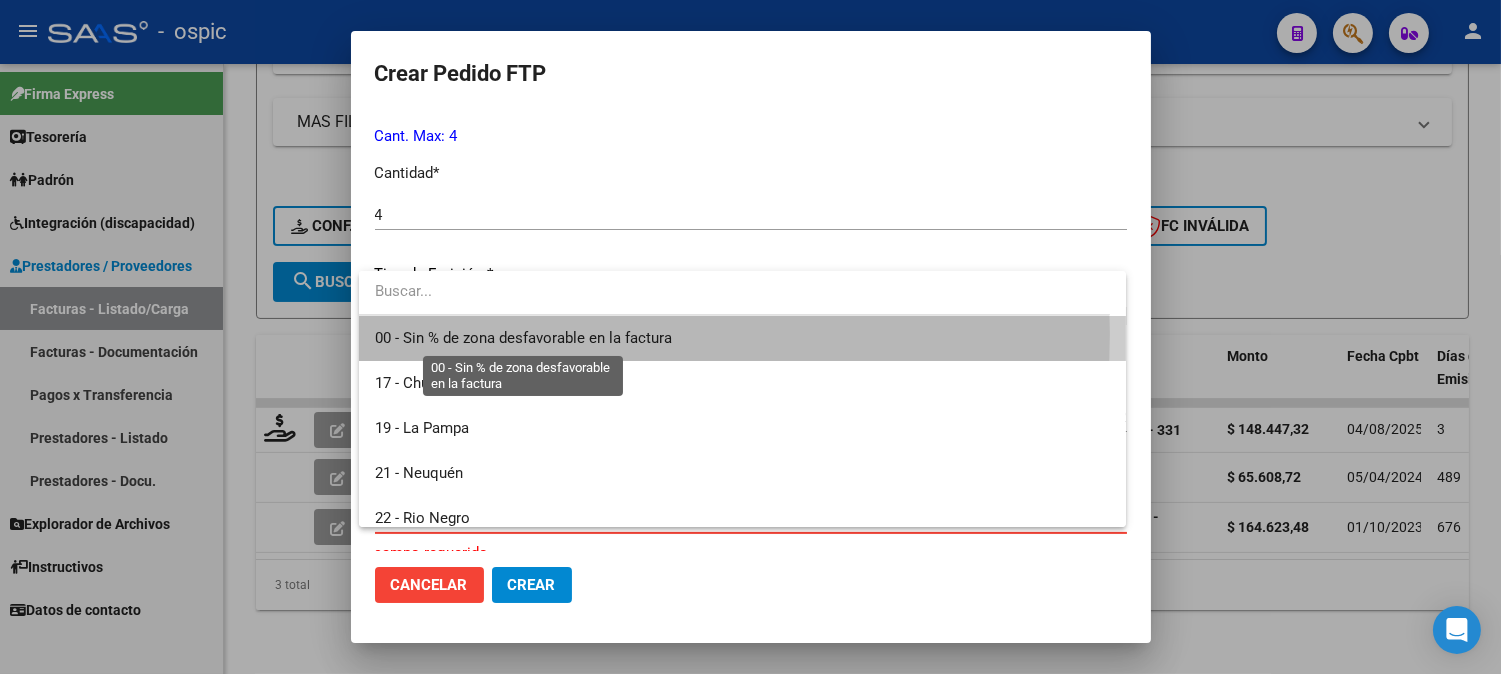 drag, startPoint x: 455, startPoint y: 334, endPoint x: 538, endPoint y: 493, distance: 179.35997 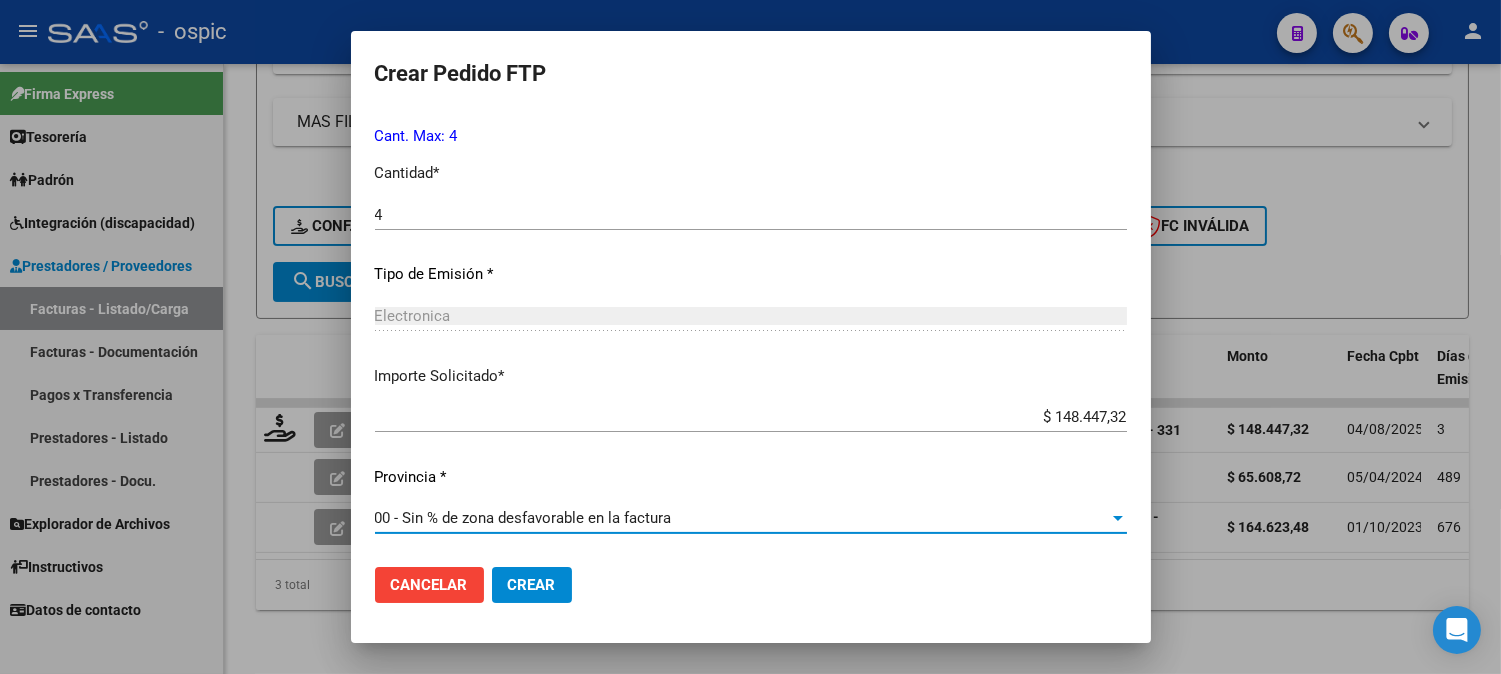 click on "Crear" 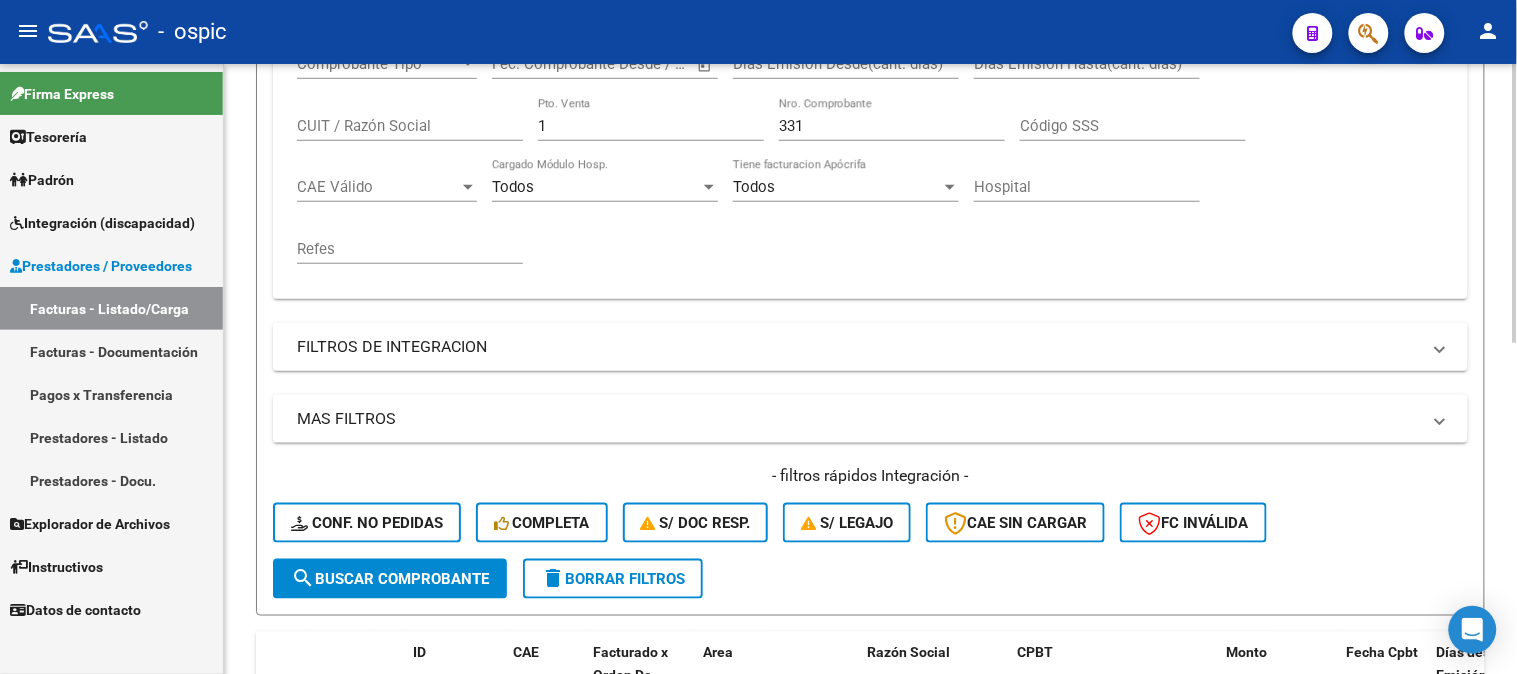 scroll, scrollTop: 391, scrollLeft: 0, axis: vertical 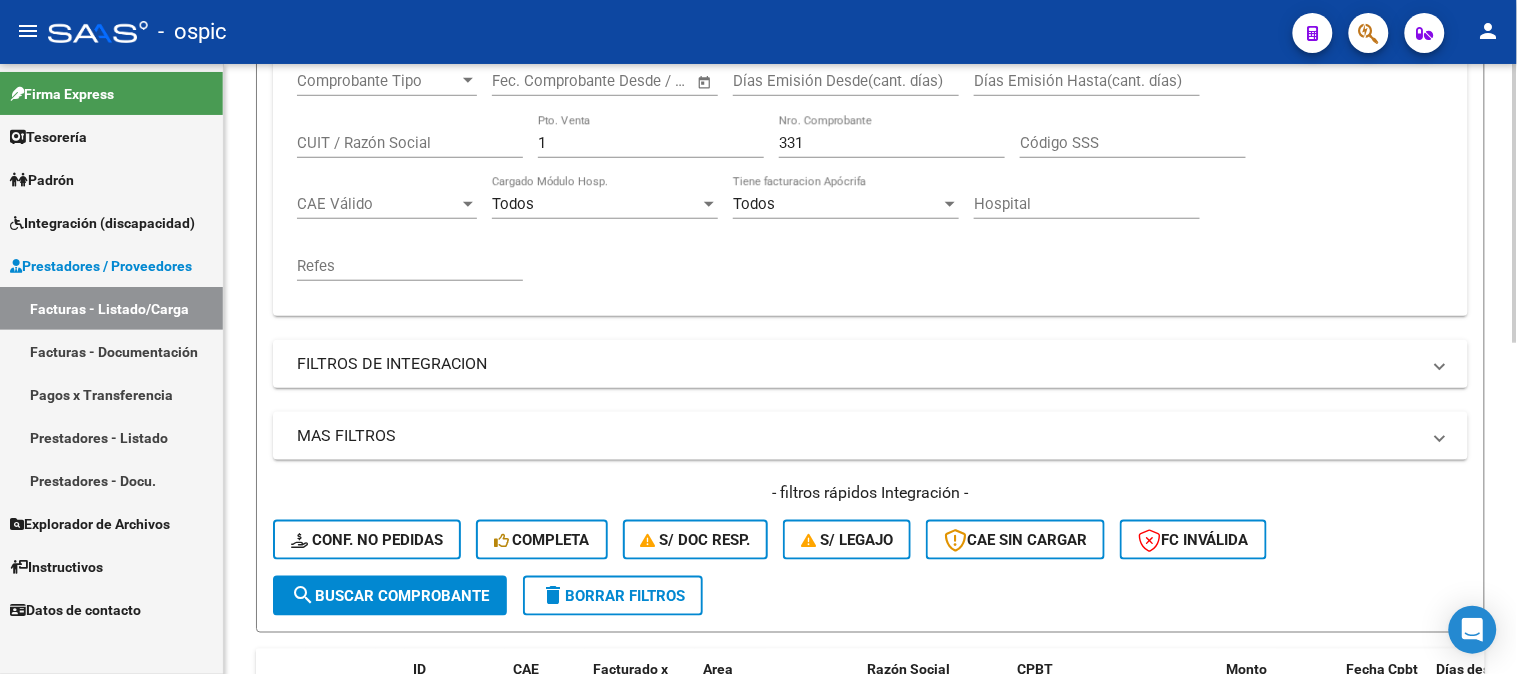 drag, startPoint x: 557, startPoint y: 150, endPoint x: 538, endPoint y: 148, distance: 19.104973 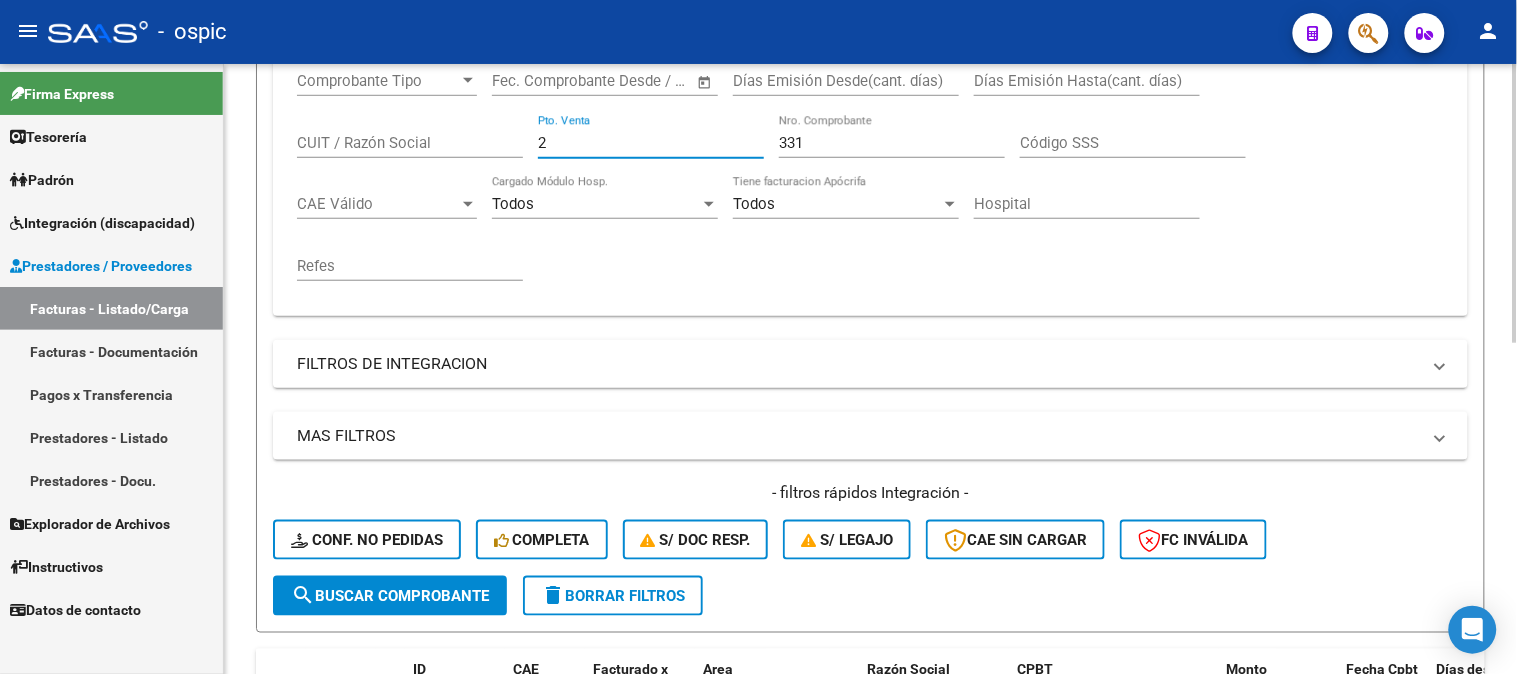 type on "2" 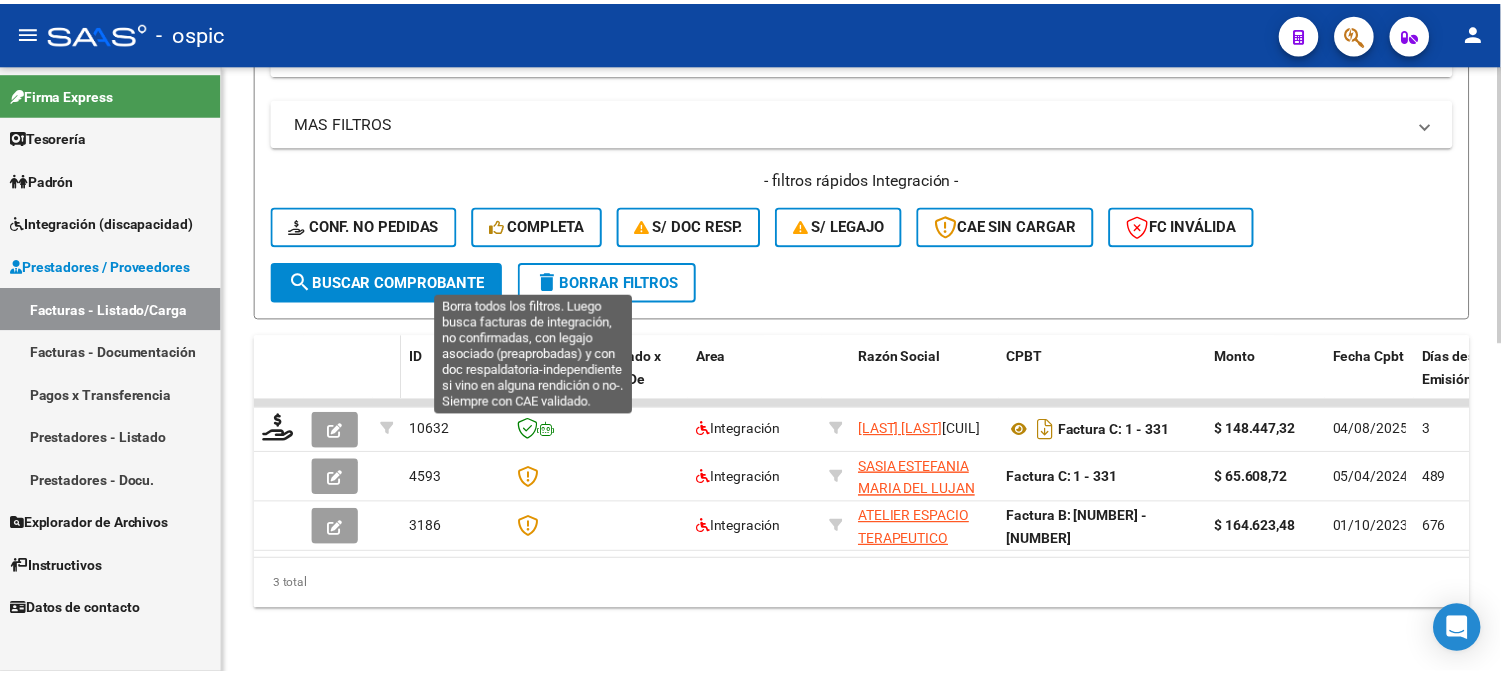 scroll, scrollTop: 724, scrollLeft: 0, axis: vertical 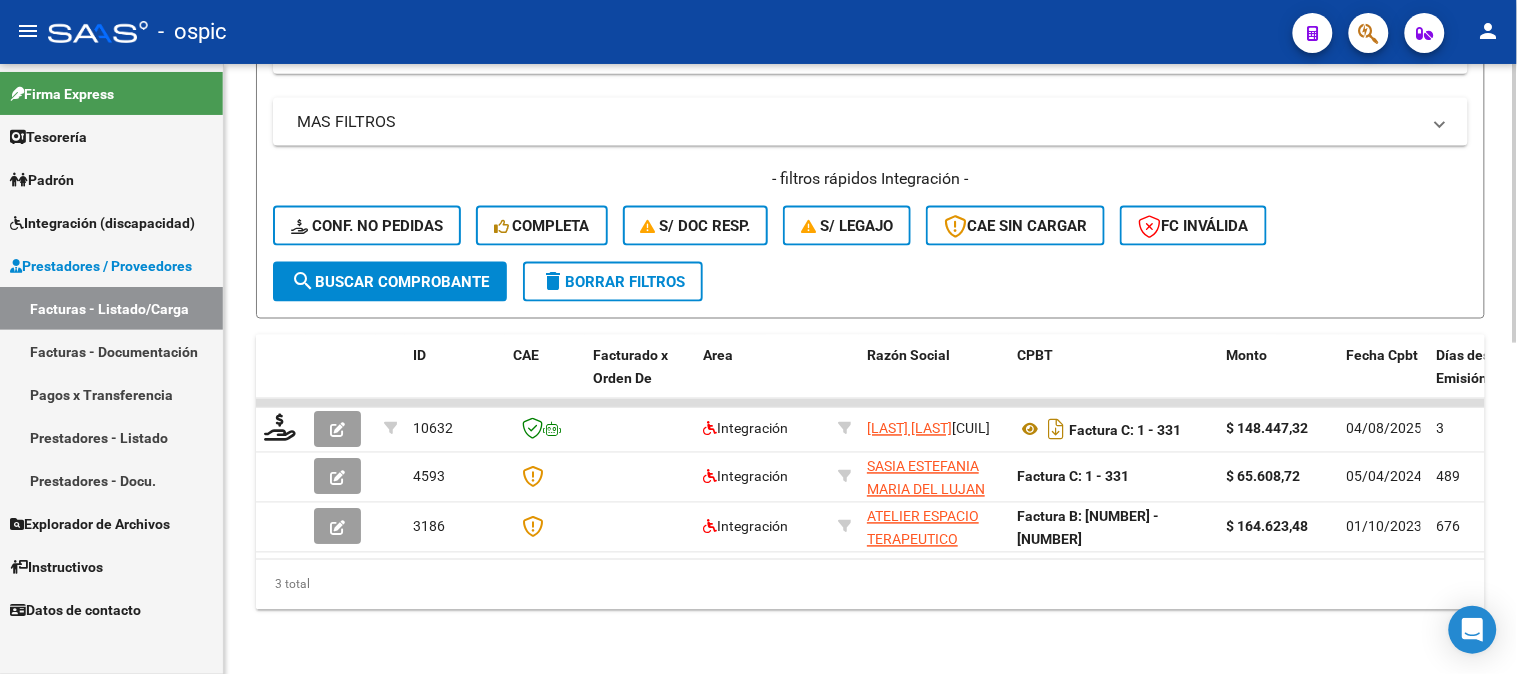 type on "761" 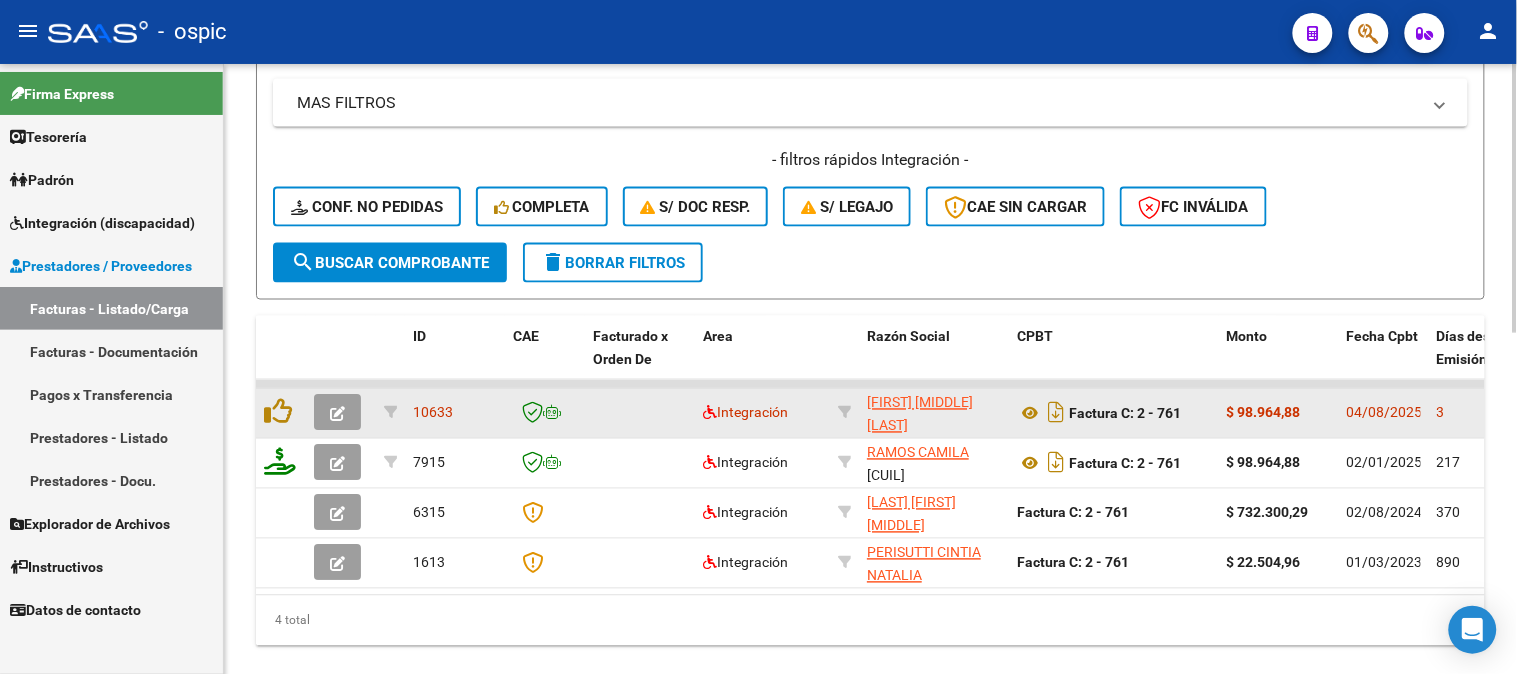 click 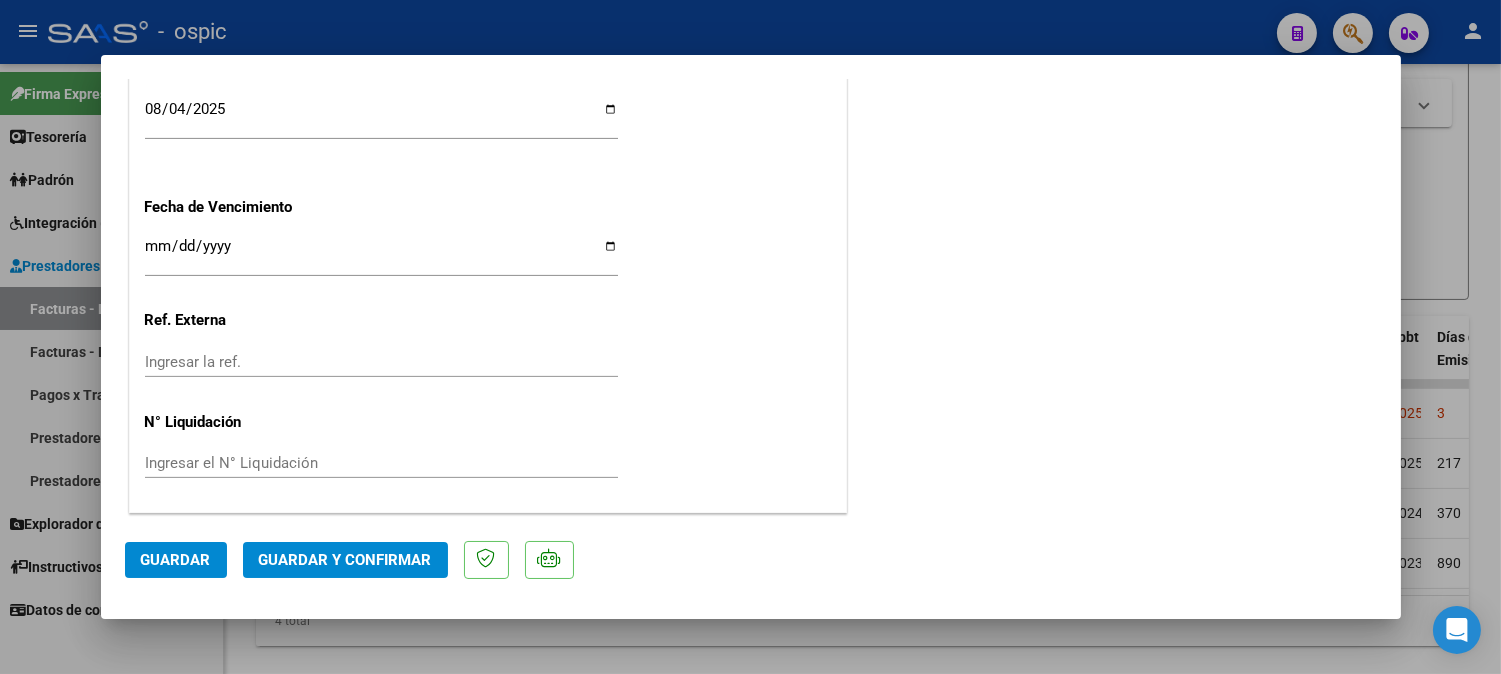 scroll, scrollTop: 0, scrollLeft: 0, axis: both 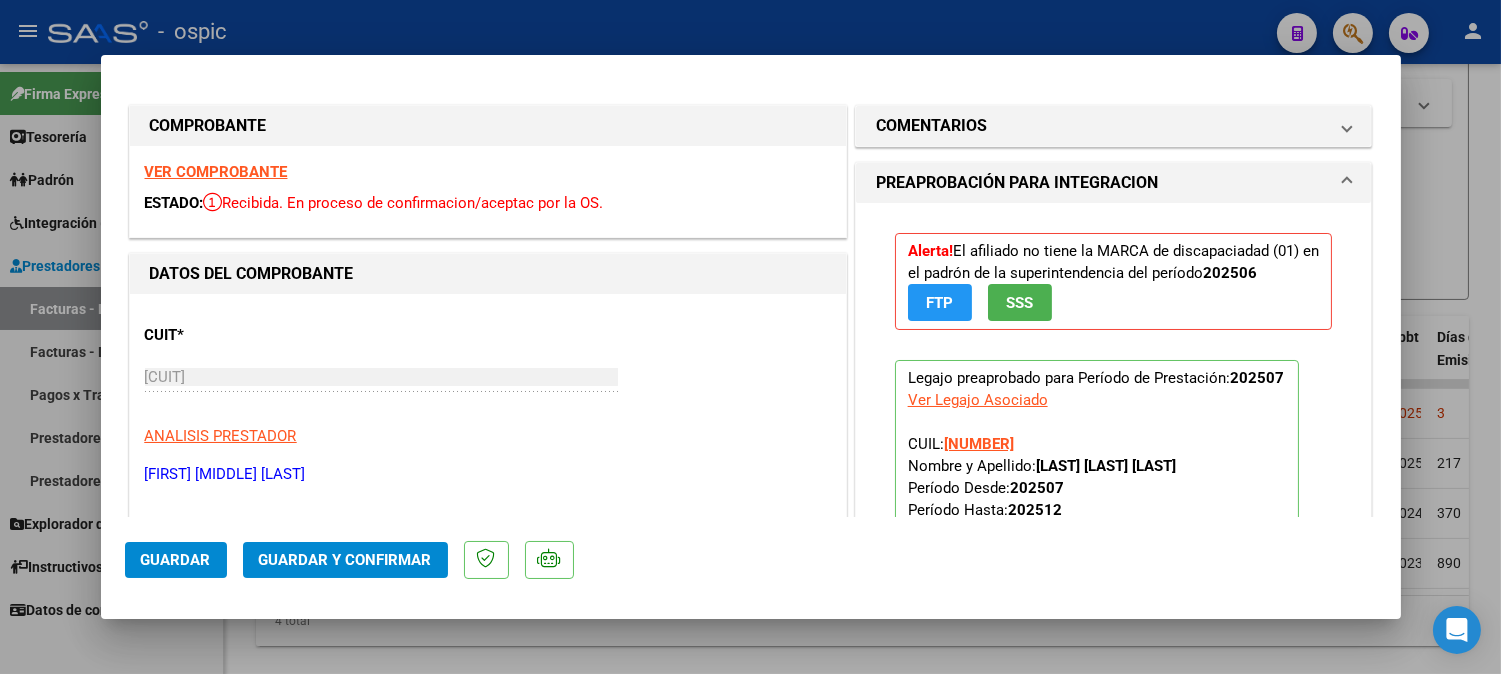 drag, startPoint x: 971, startPoint y: 135, endPoint x: 967, endPoint y: 177, distance: 42.190044 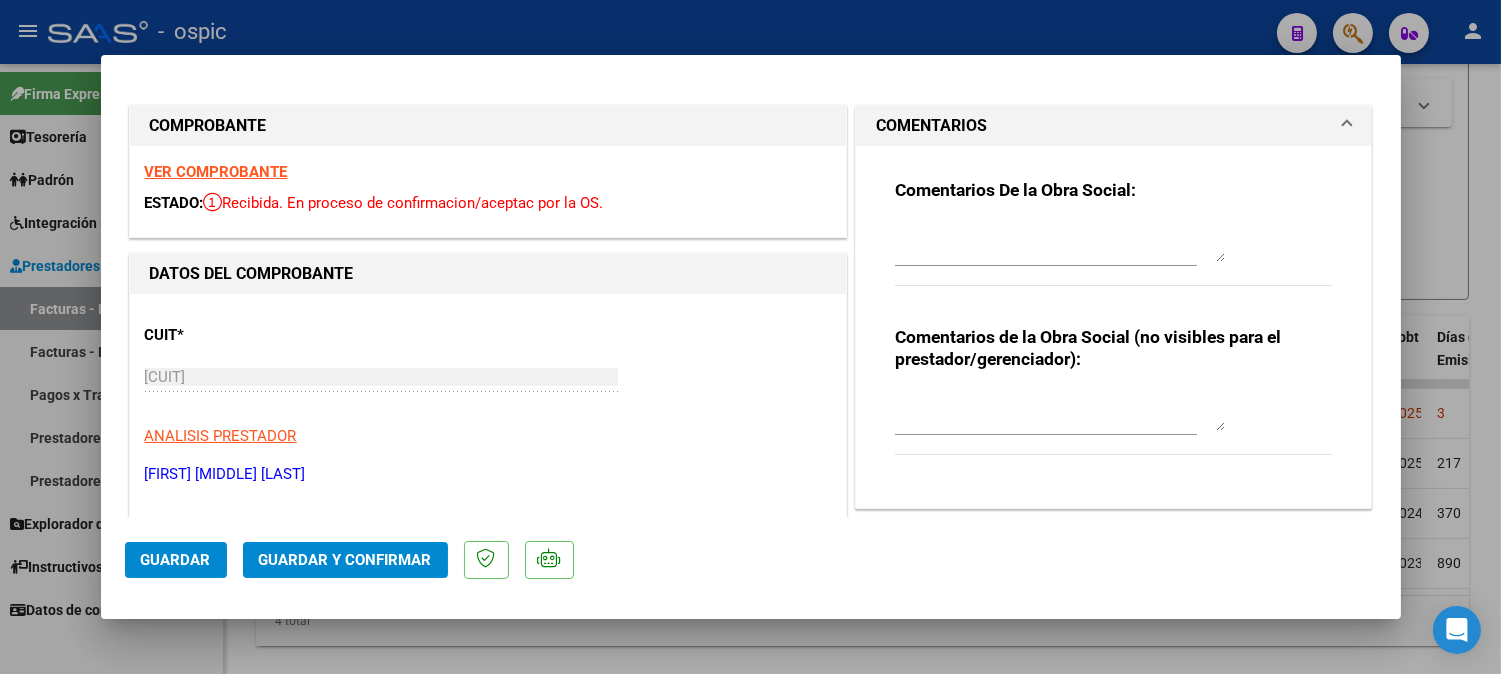 click at bounding box center (1060, 411) 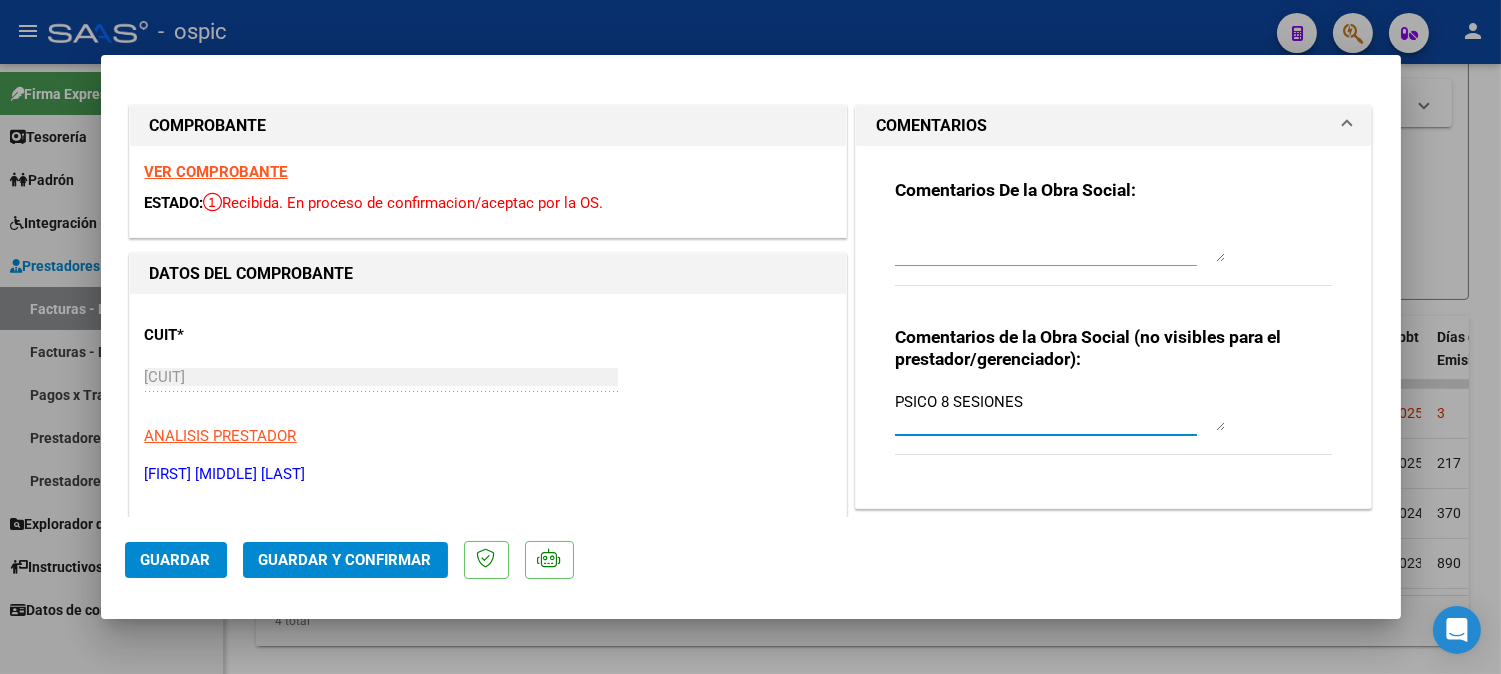 type on "PSICO 8 SESIONES" 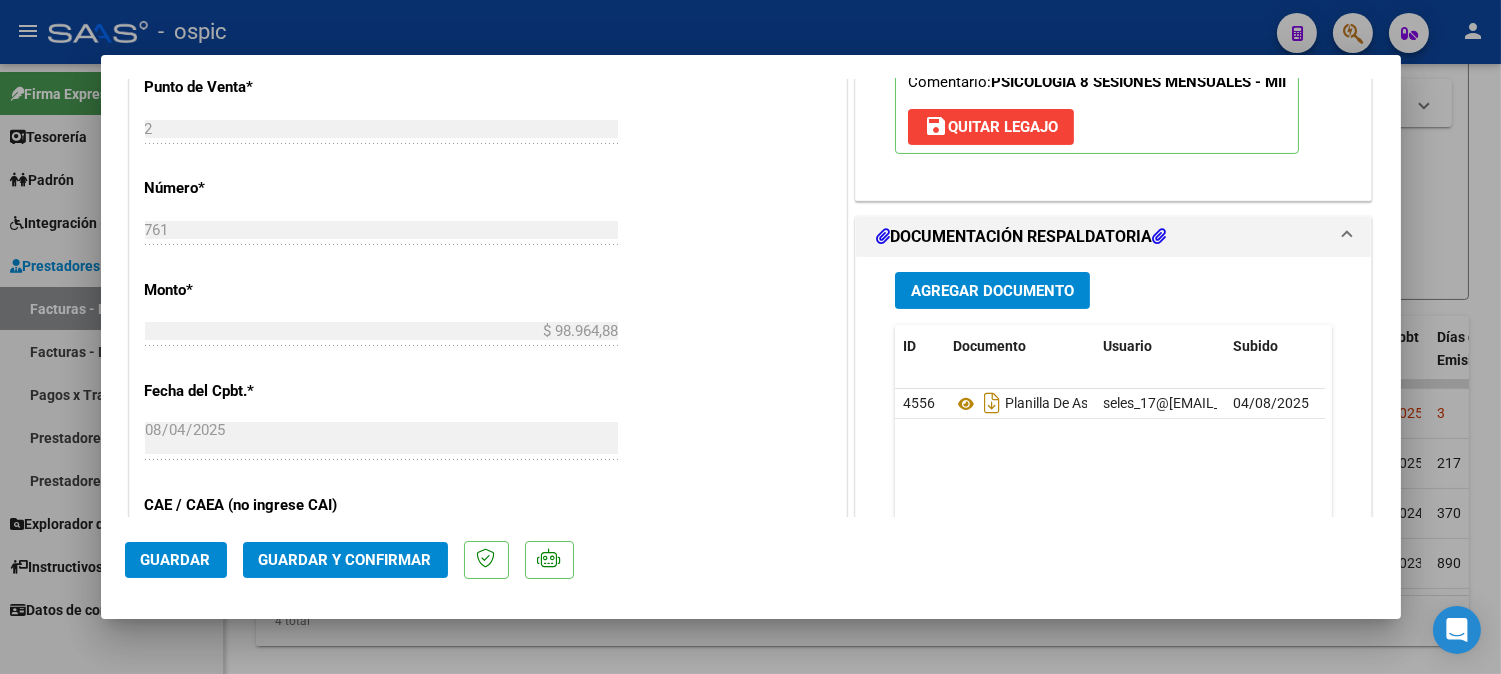 scroll, scrollTop: 891, scrollLeft: 0, axis: vertical 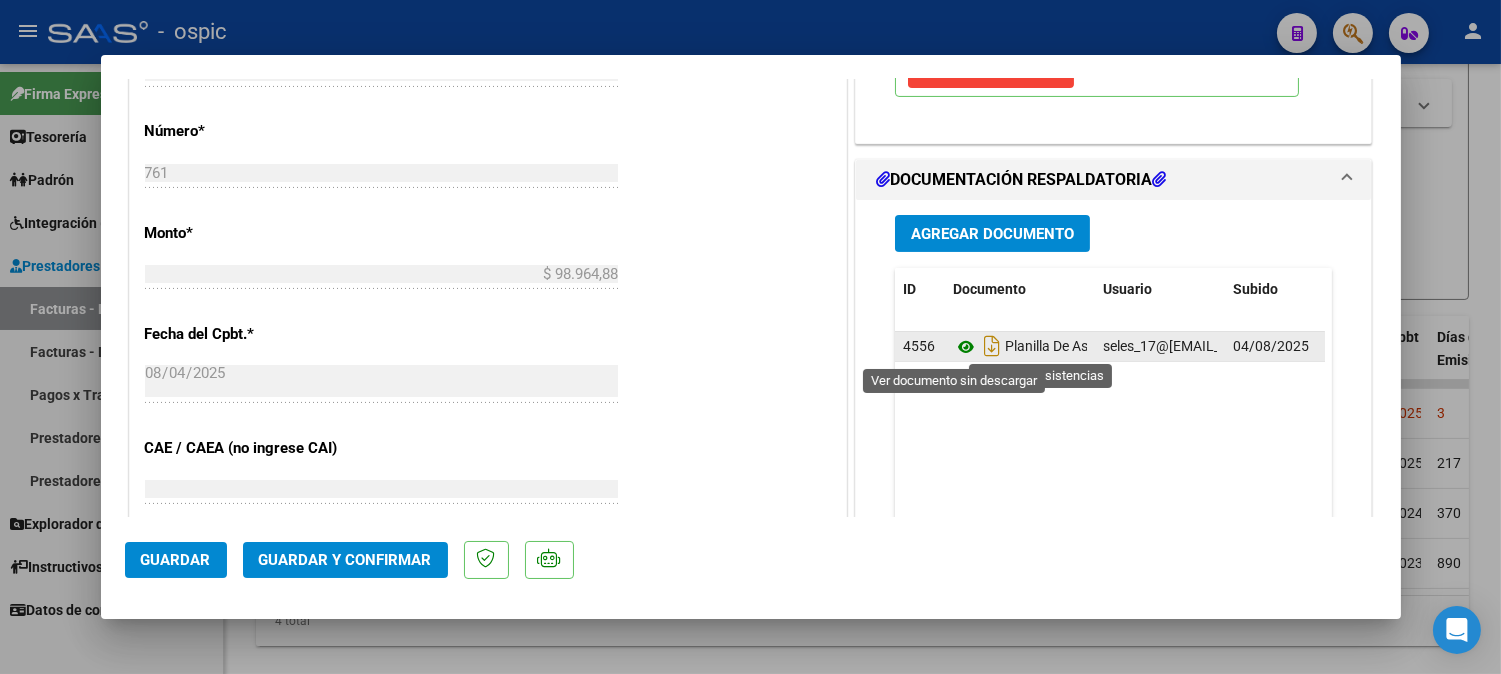 click 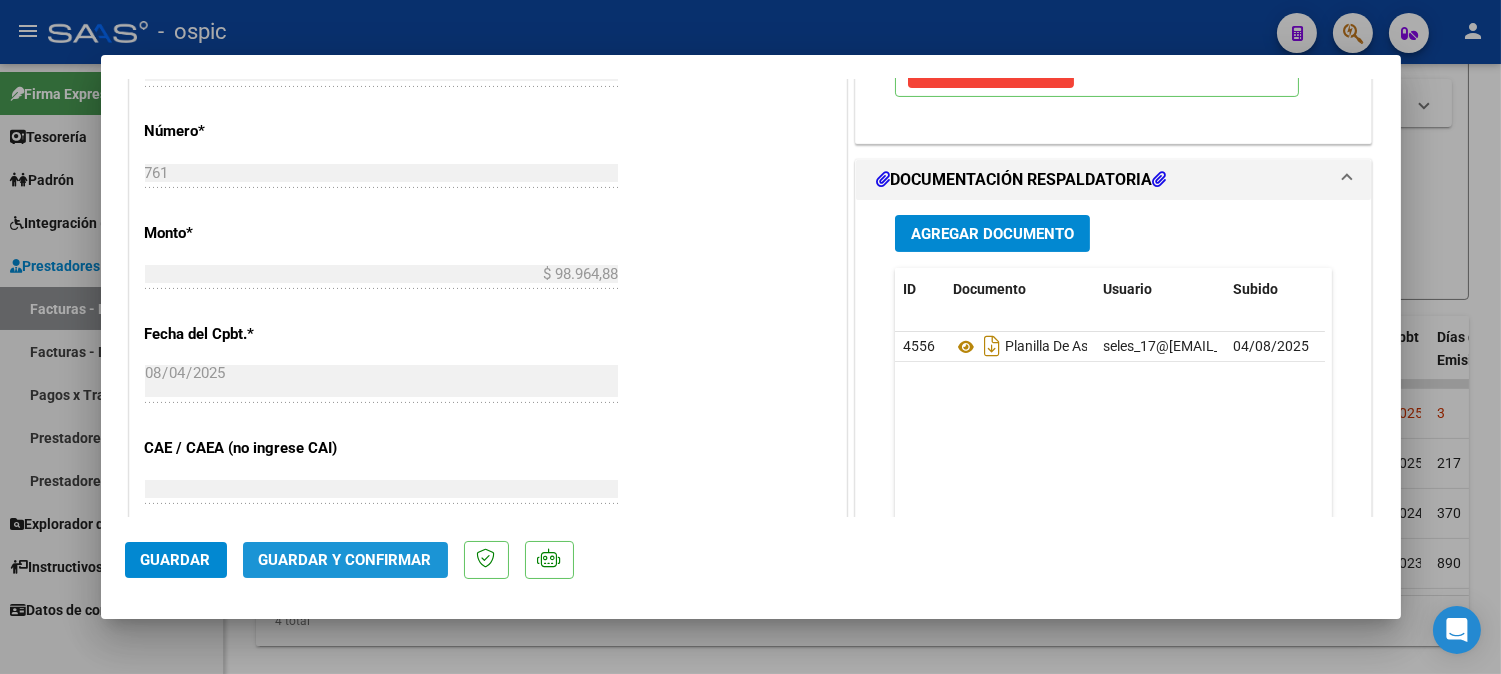 click on "Guardar y Confirmar" 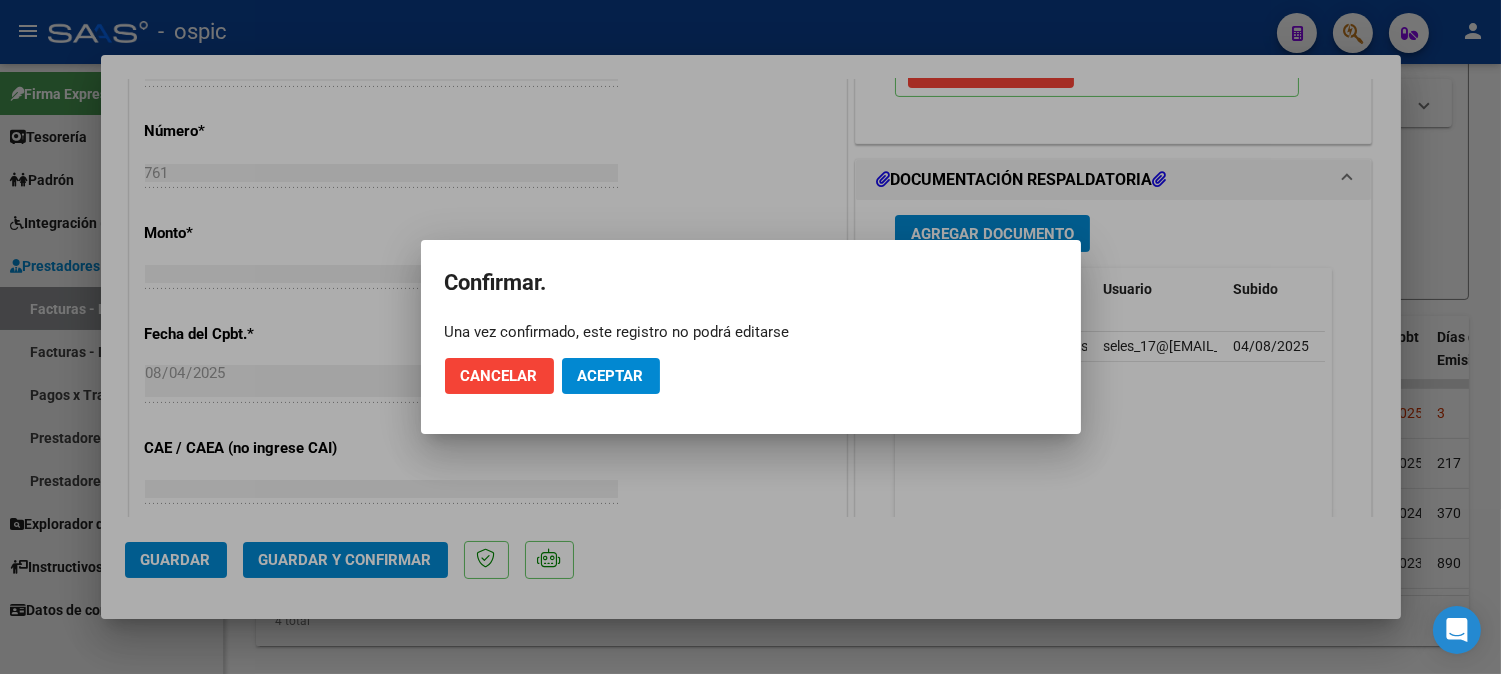 drag, startPoint x: 585, startPoint y: 356, endPoint x: 588, endPoint y: 378, distance: 22.203604 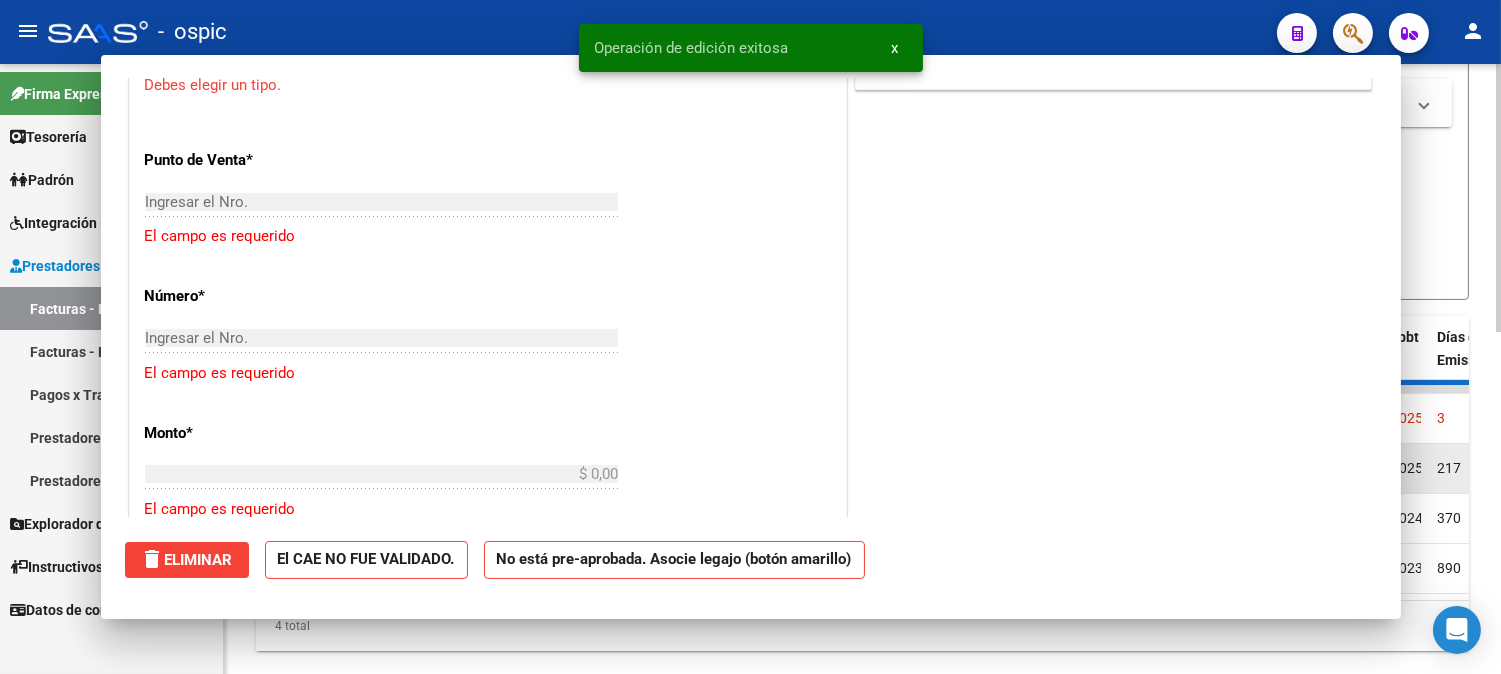 scroll, scrollTop: 0, scrollLeft: 0, axis: both 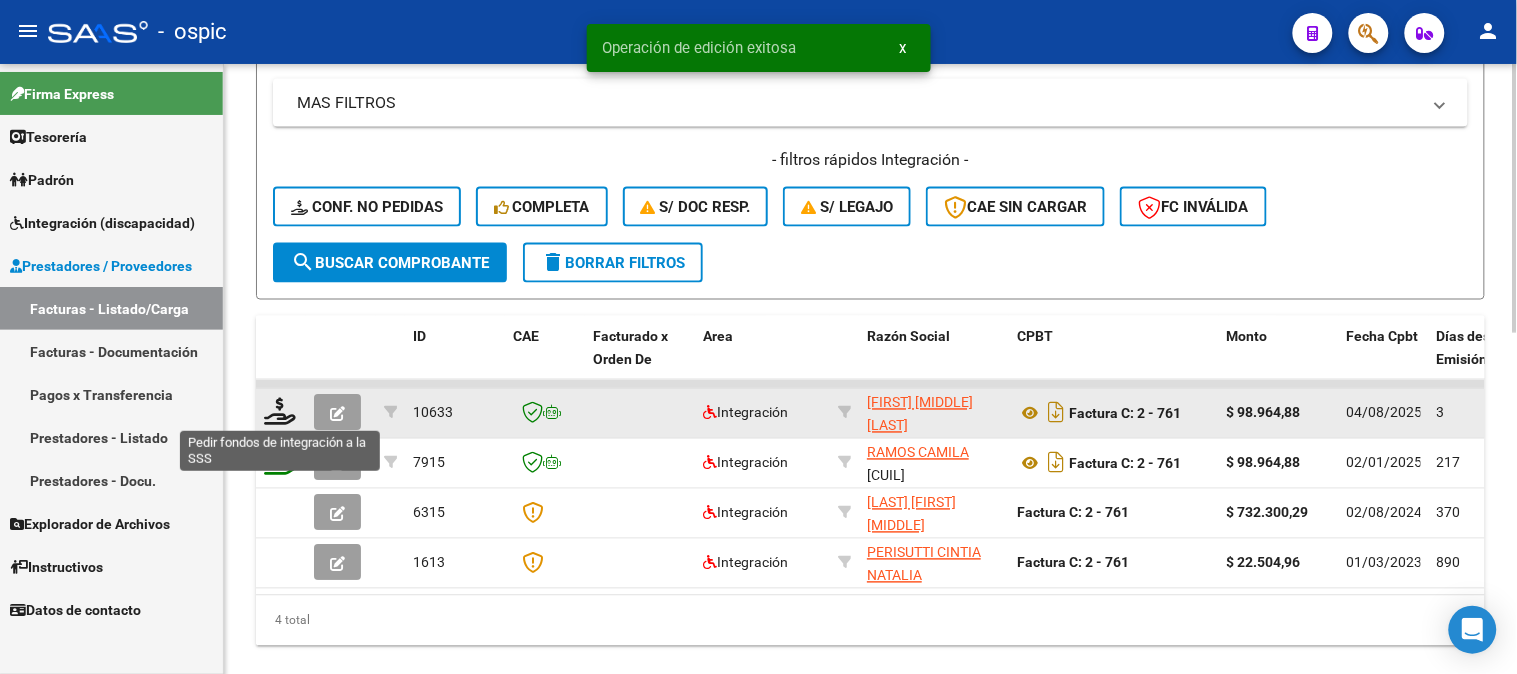 click 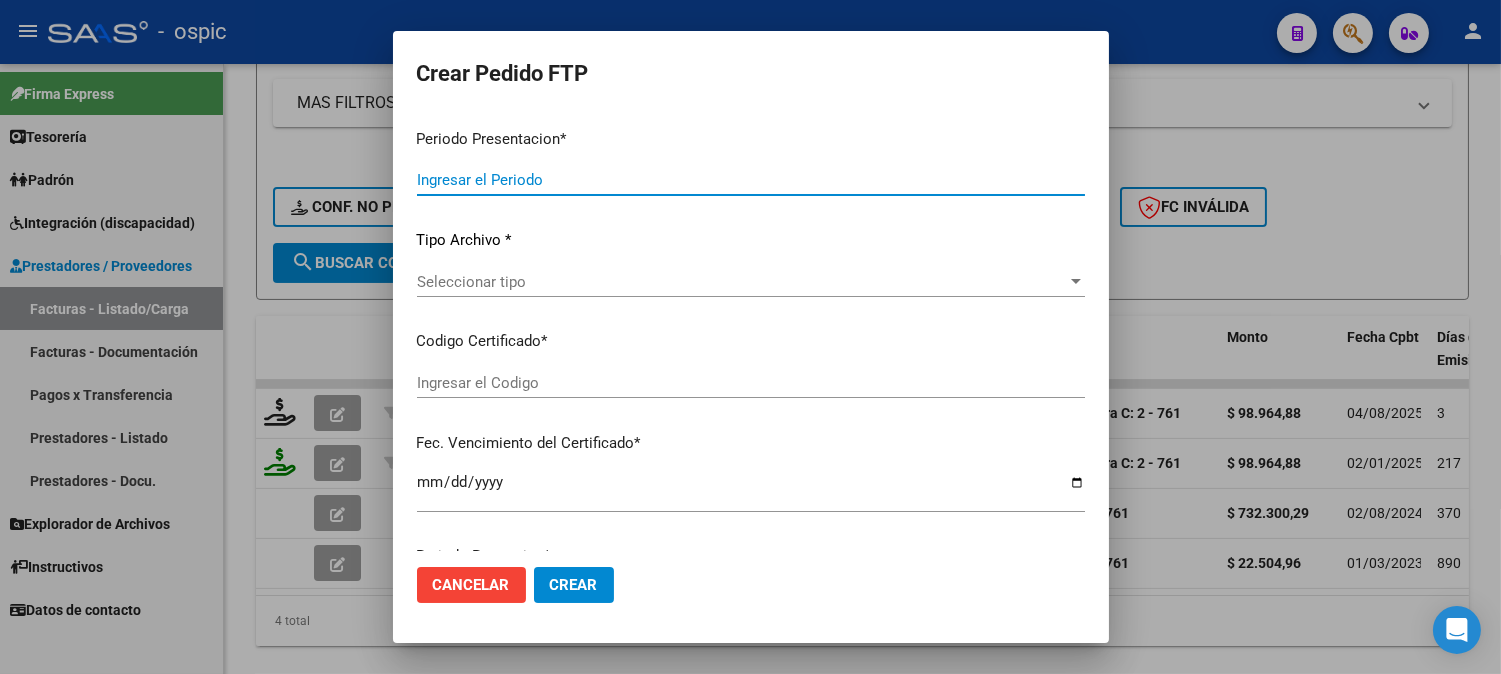 type on "202507" 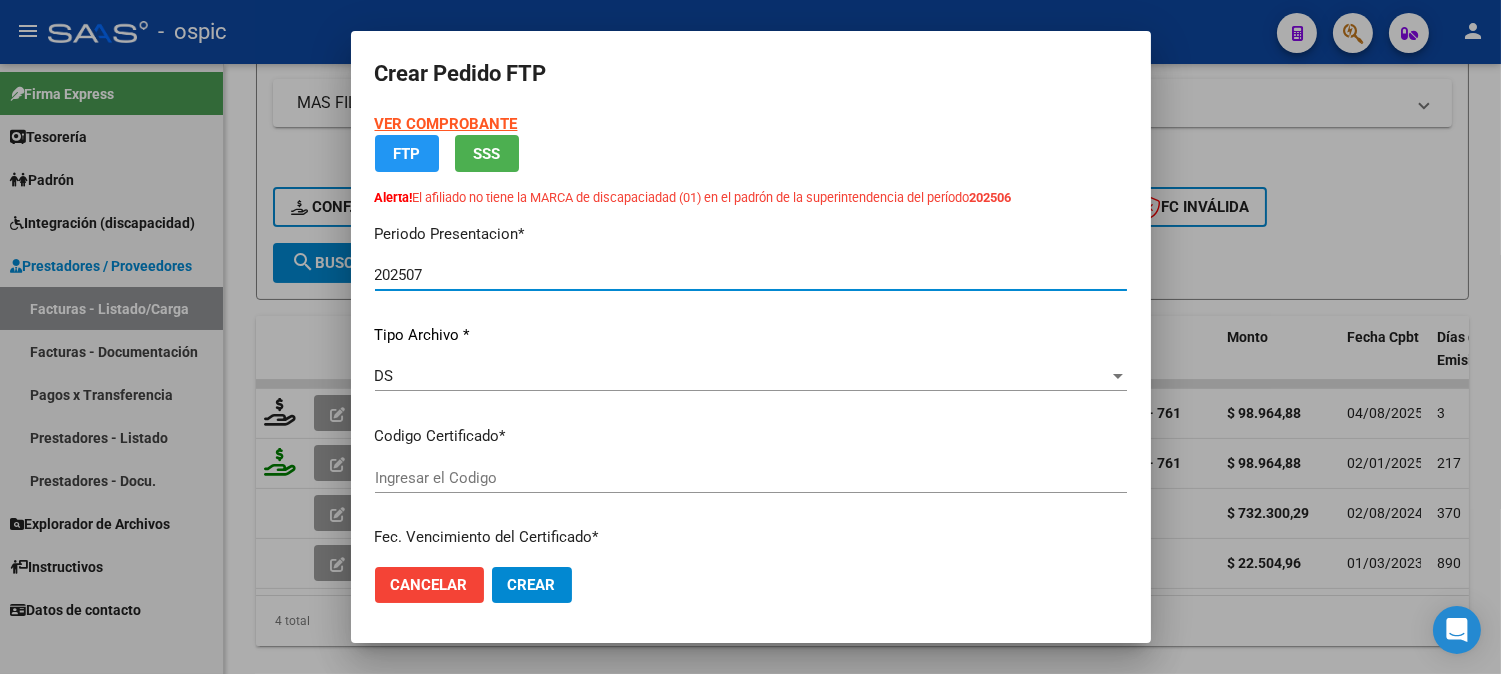 type on "[CUIL]" 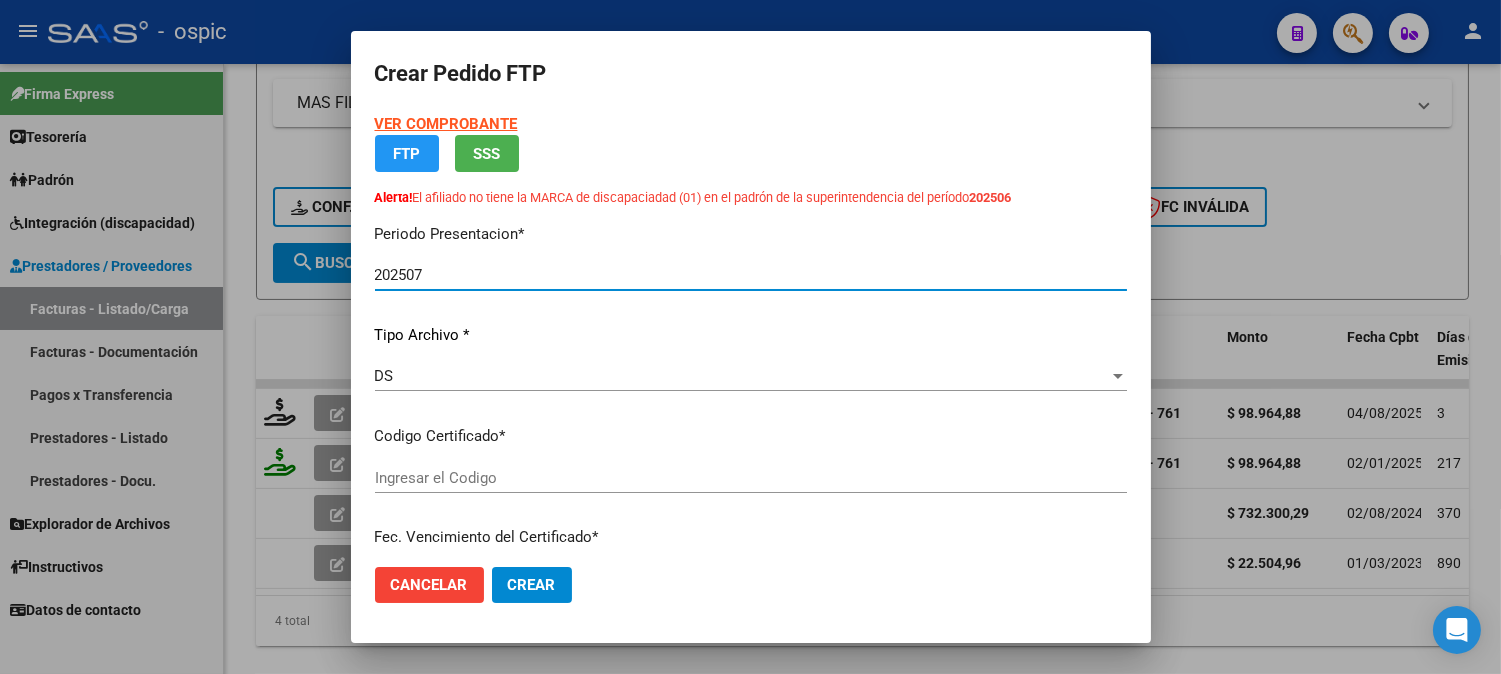 type on "2030-04-30" 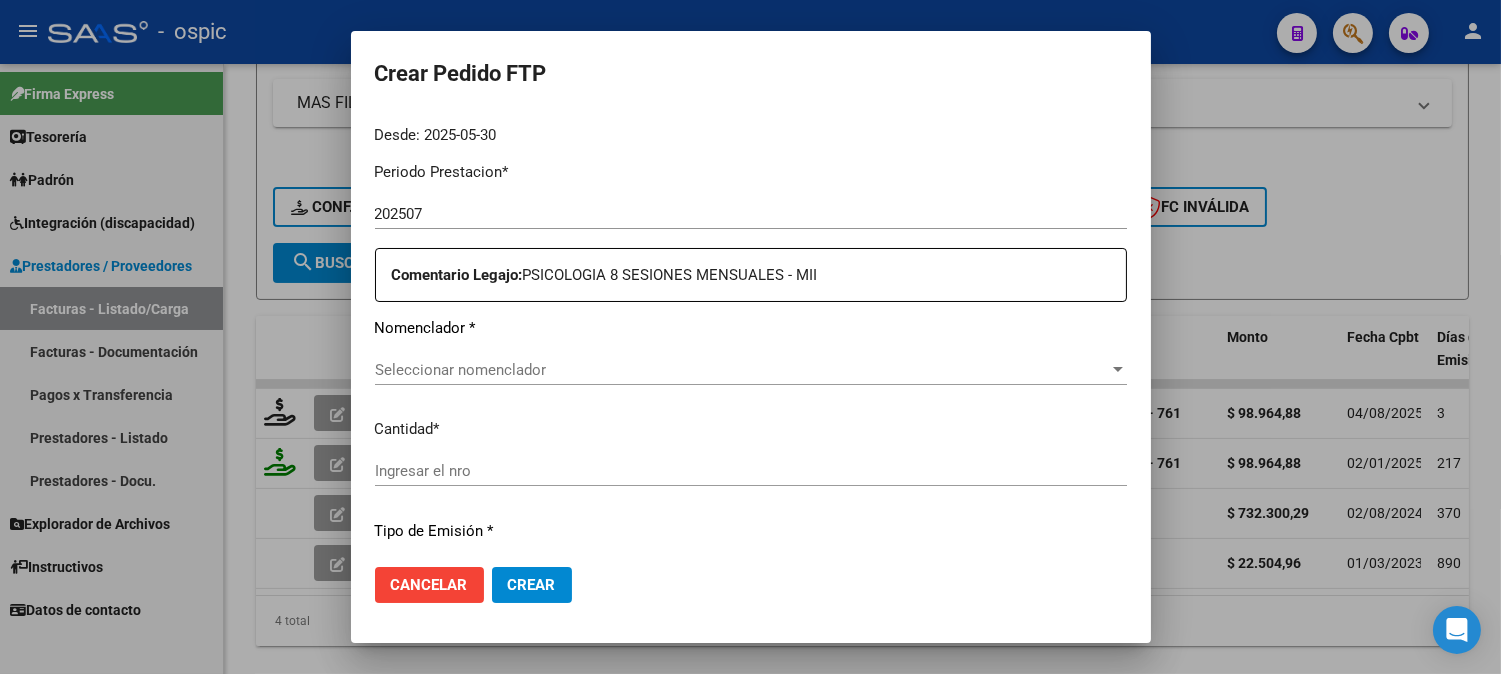 scroll, scrollTop: 663, scrollLeft: 0, axis: vertical 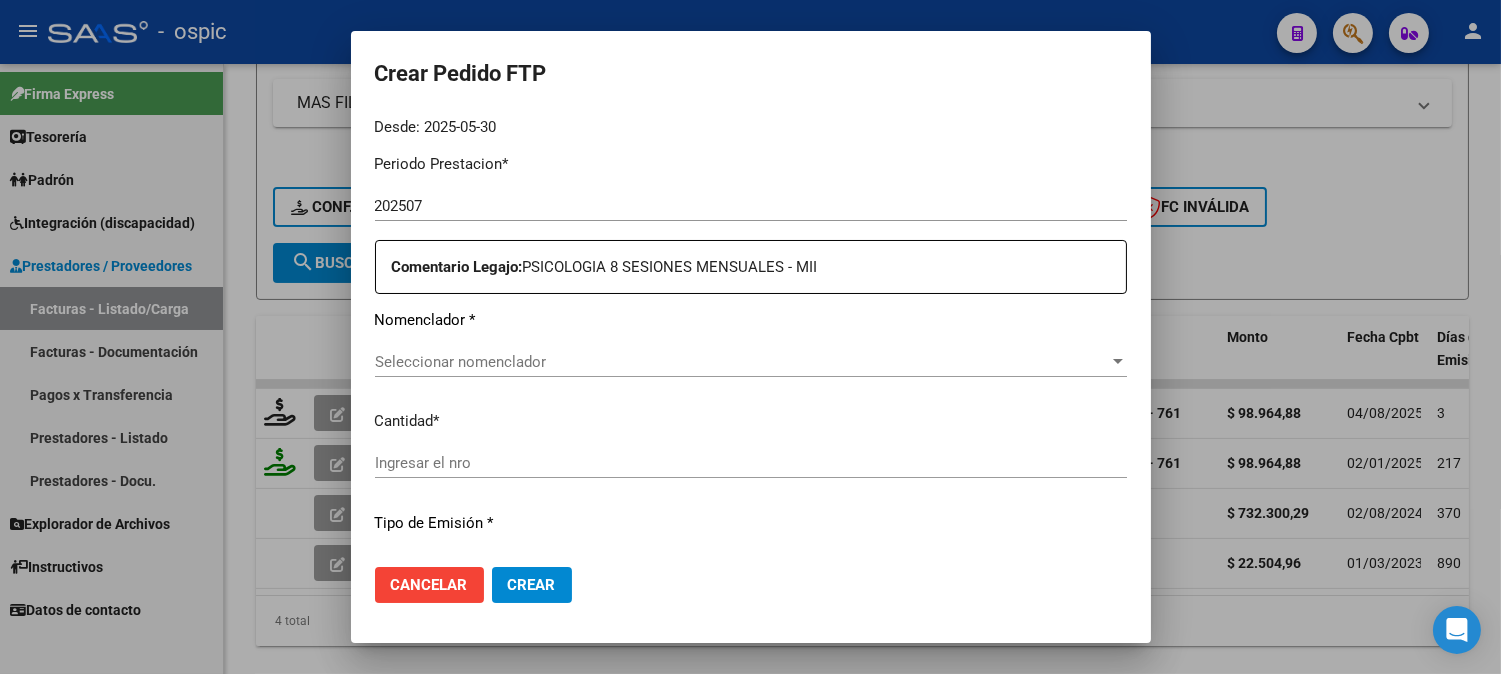 click on "Seleccionar nomenclador" at bounding box center [742, 362] 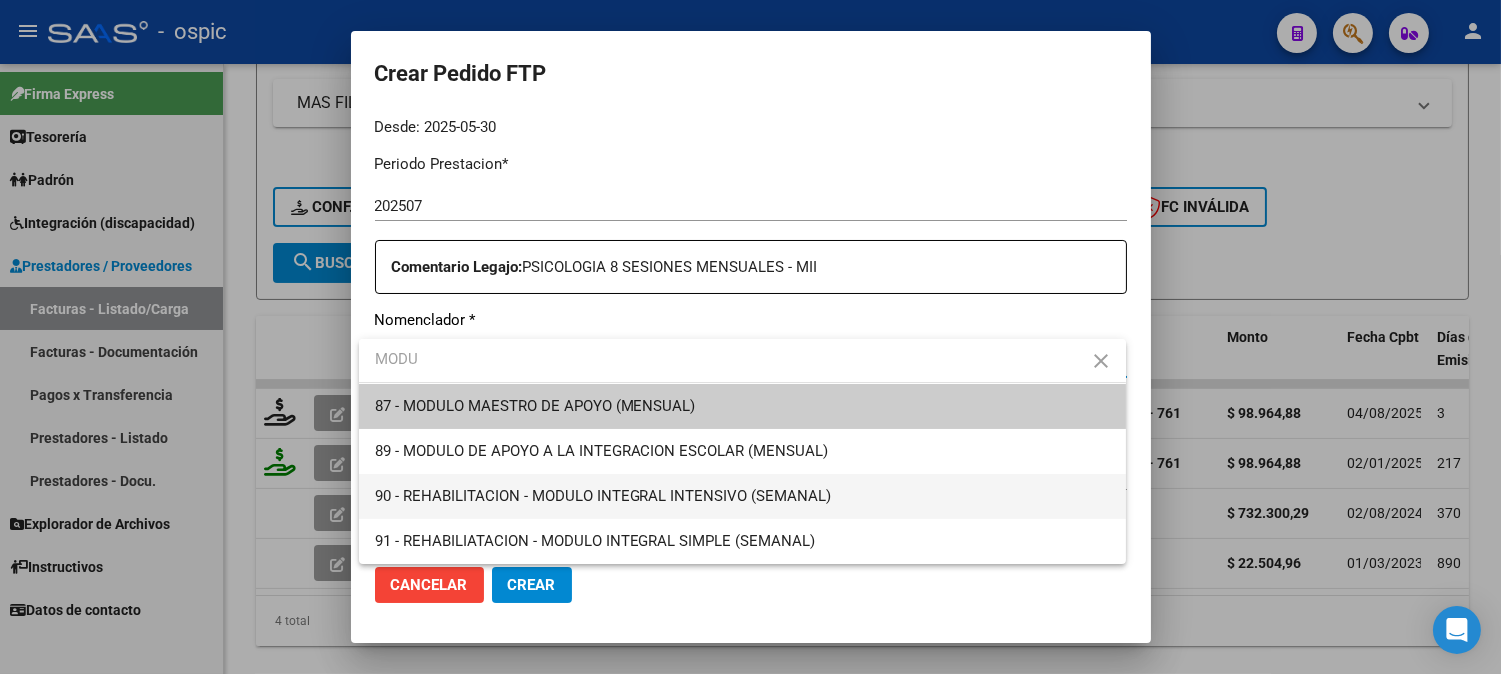 type on "MODU" 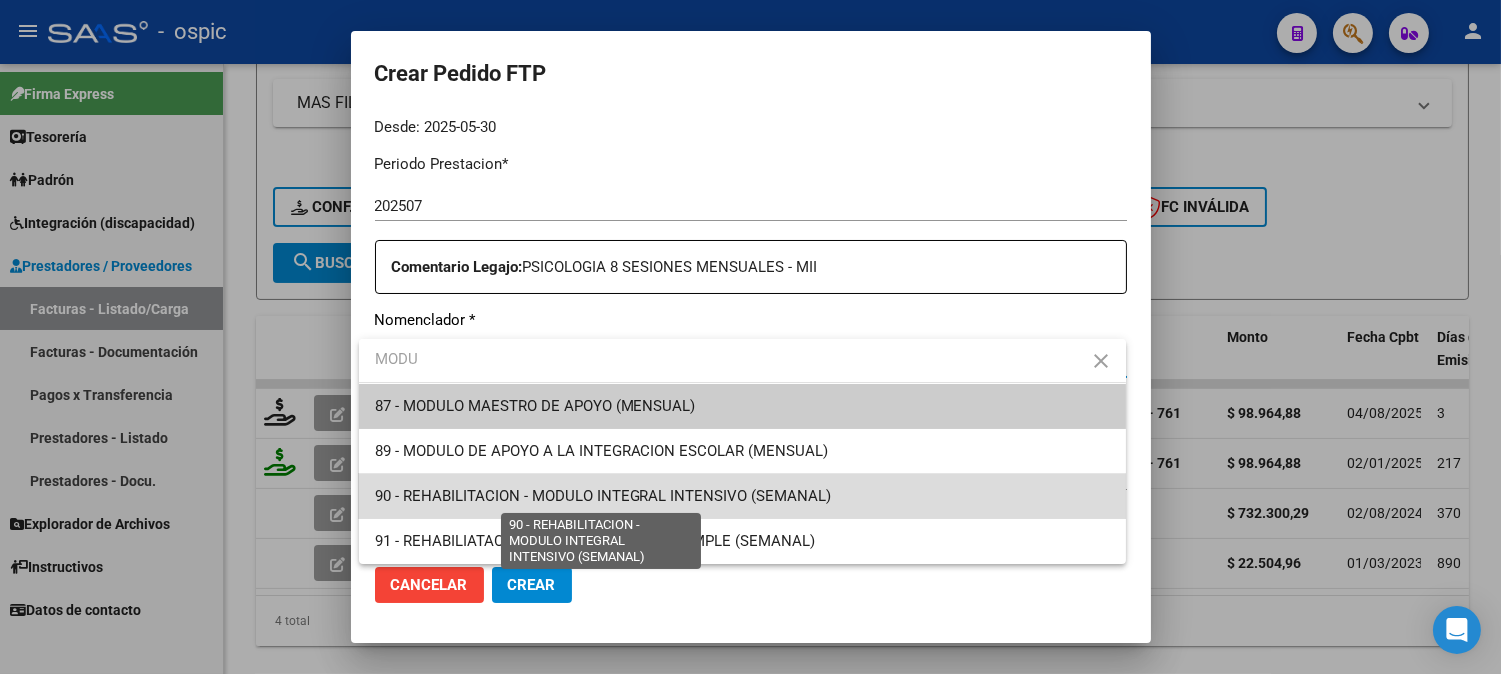 click on "90 - REHABILITACION - MODULO INTEGRAL INTENSIVO (SEMANAL)" at bounding box center [603, 496] 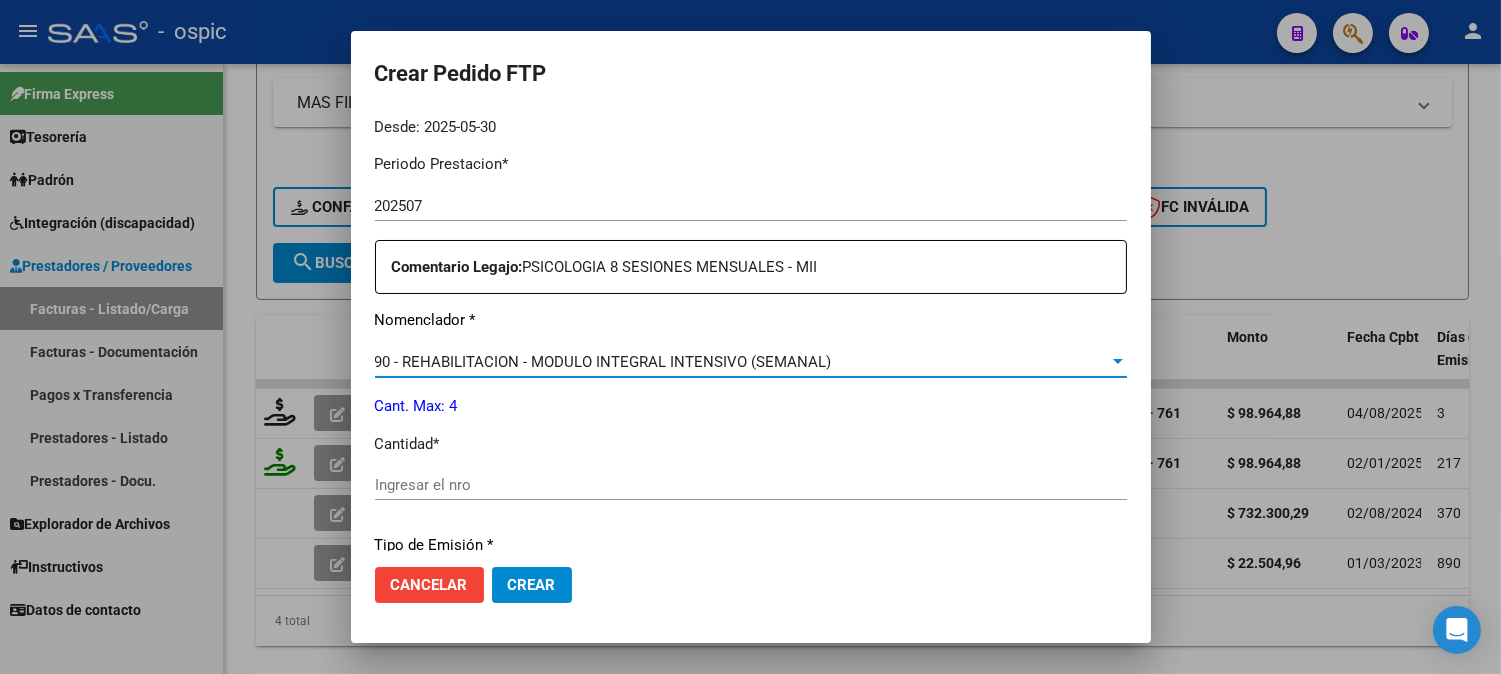 click on "Ingresar el nro" at bounding box center [751, 485] 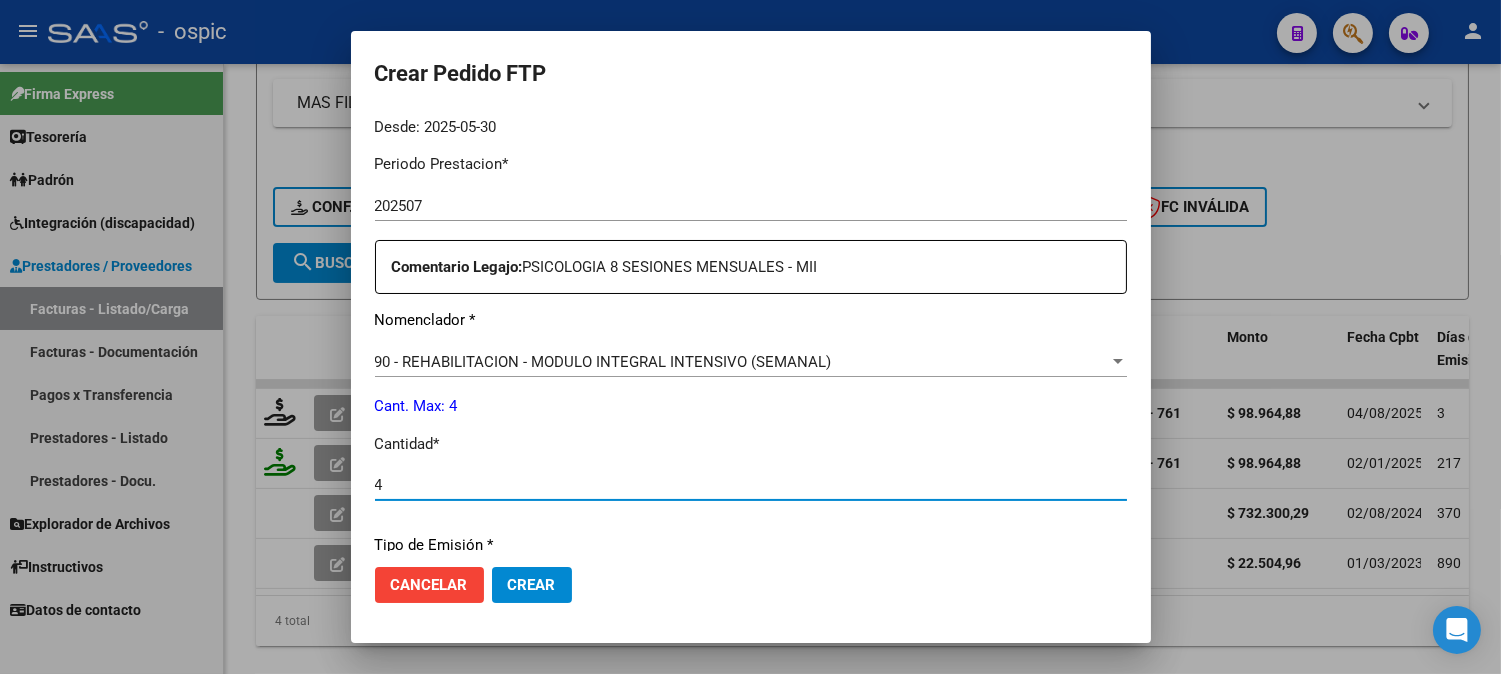 type on "4" 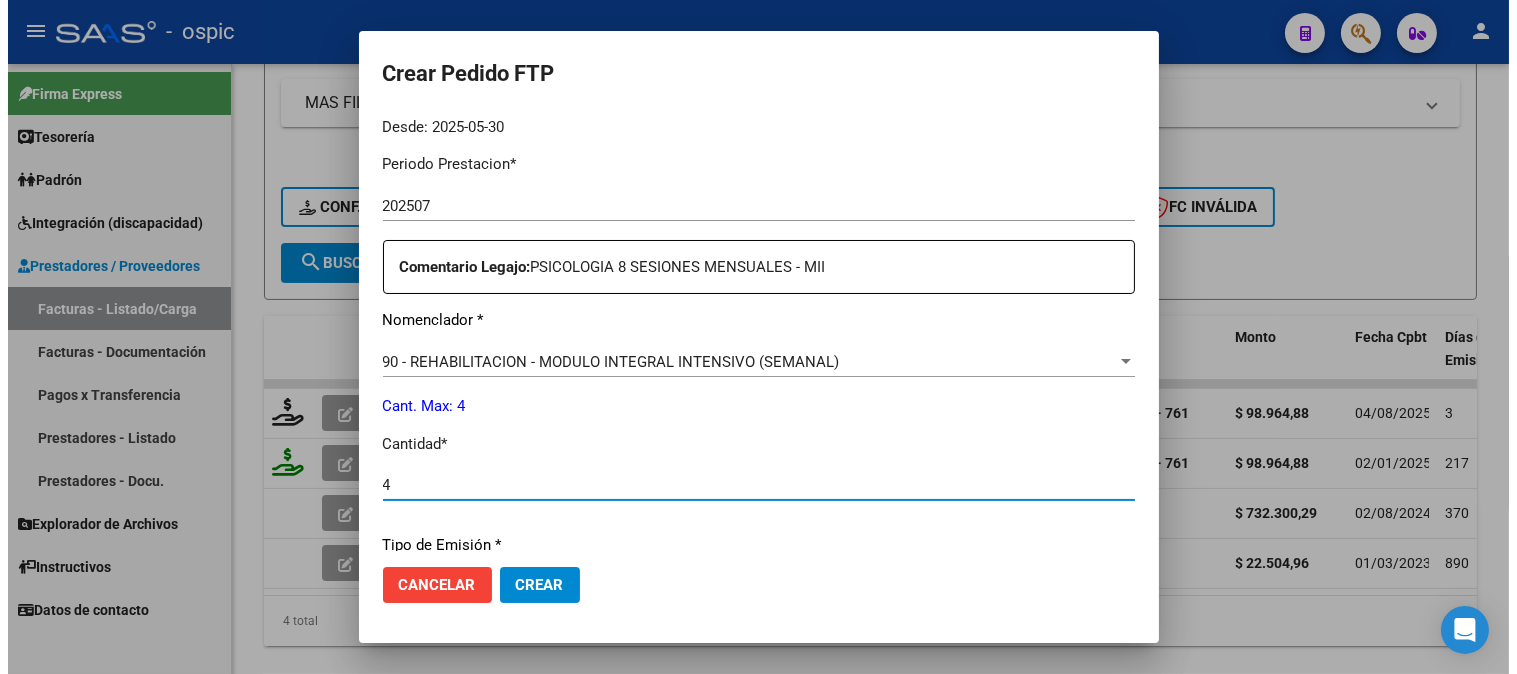 scroll, scrollTop: 934, scrollLeft: 0, axis: vertical 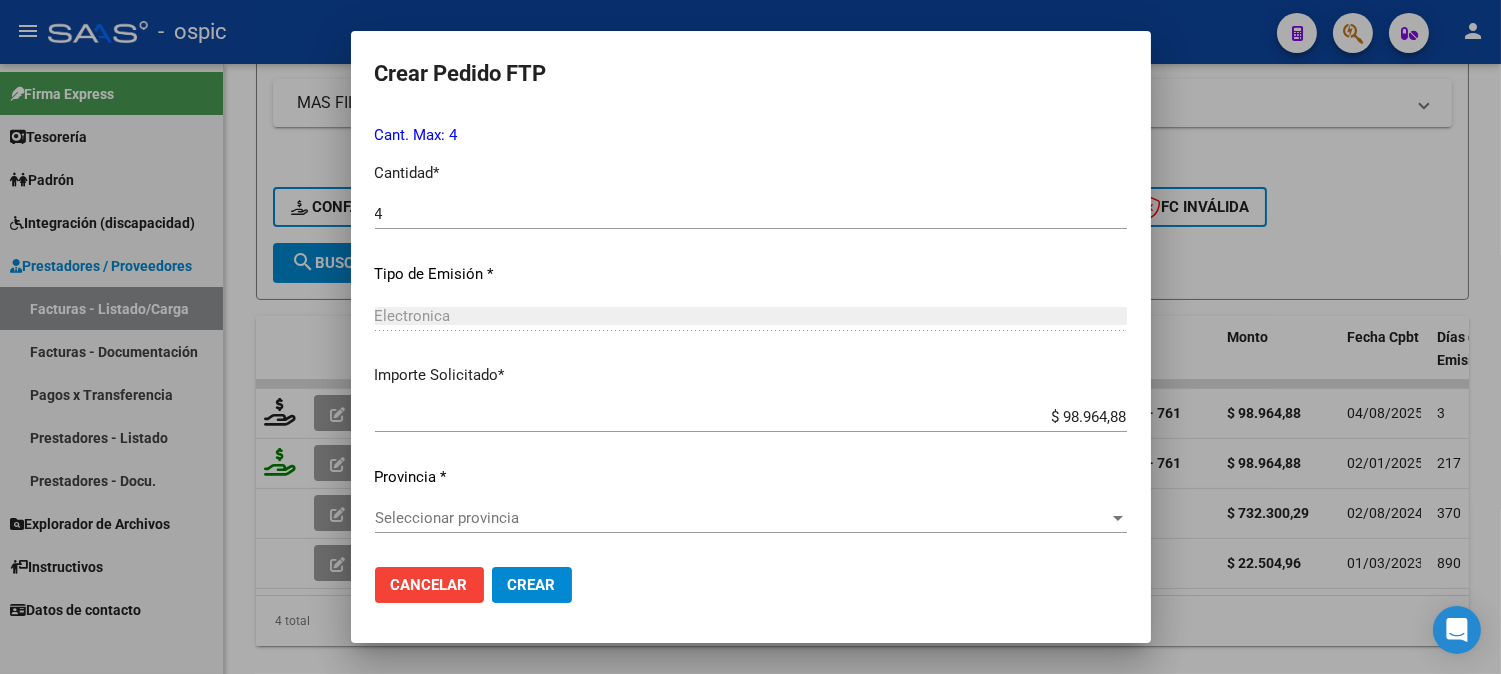 click on "Seleccionar provincia" at bounding box center [742, 518] 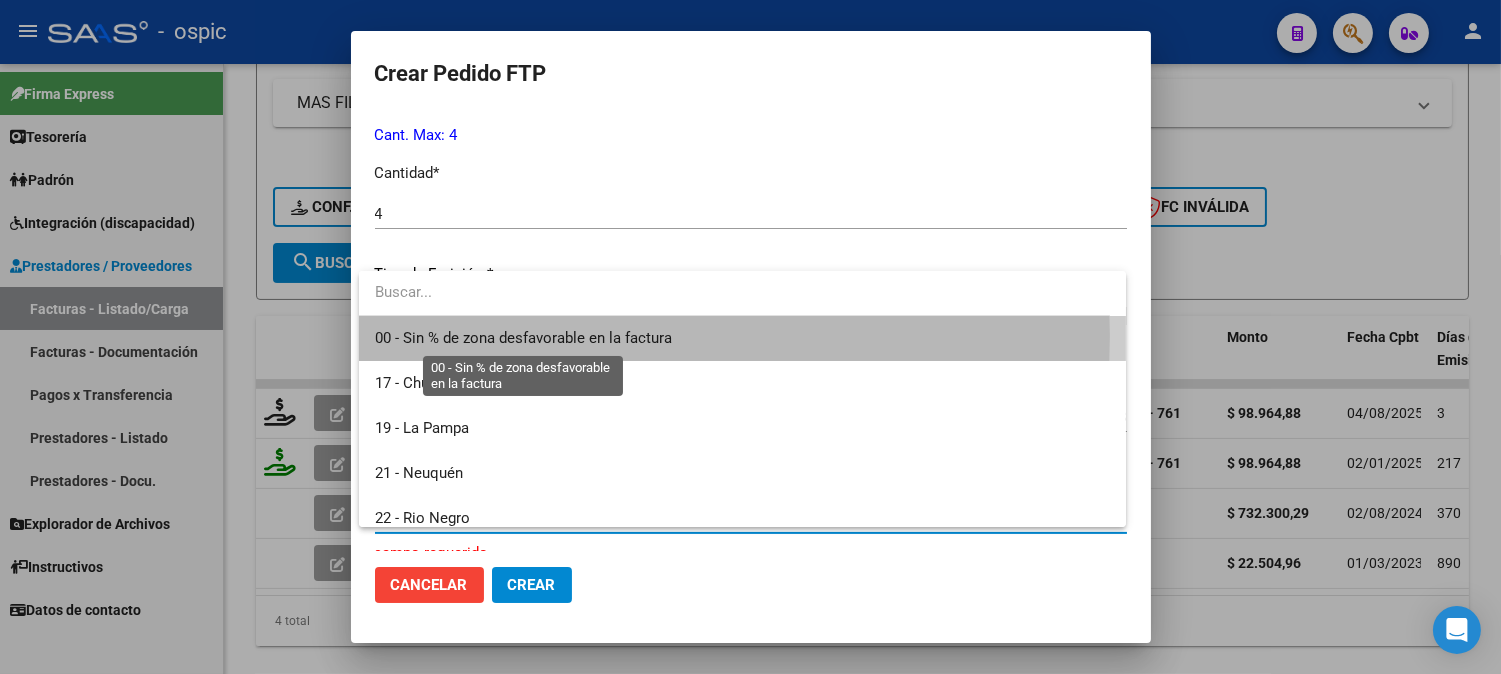 drag, startPoint x: 437, startPoint y: 336, endPoint x: 493, endPoint y: 558, distance: 228.95415 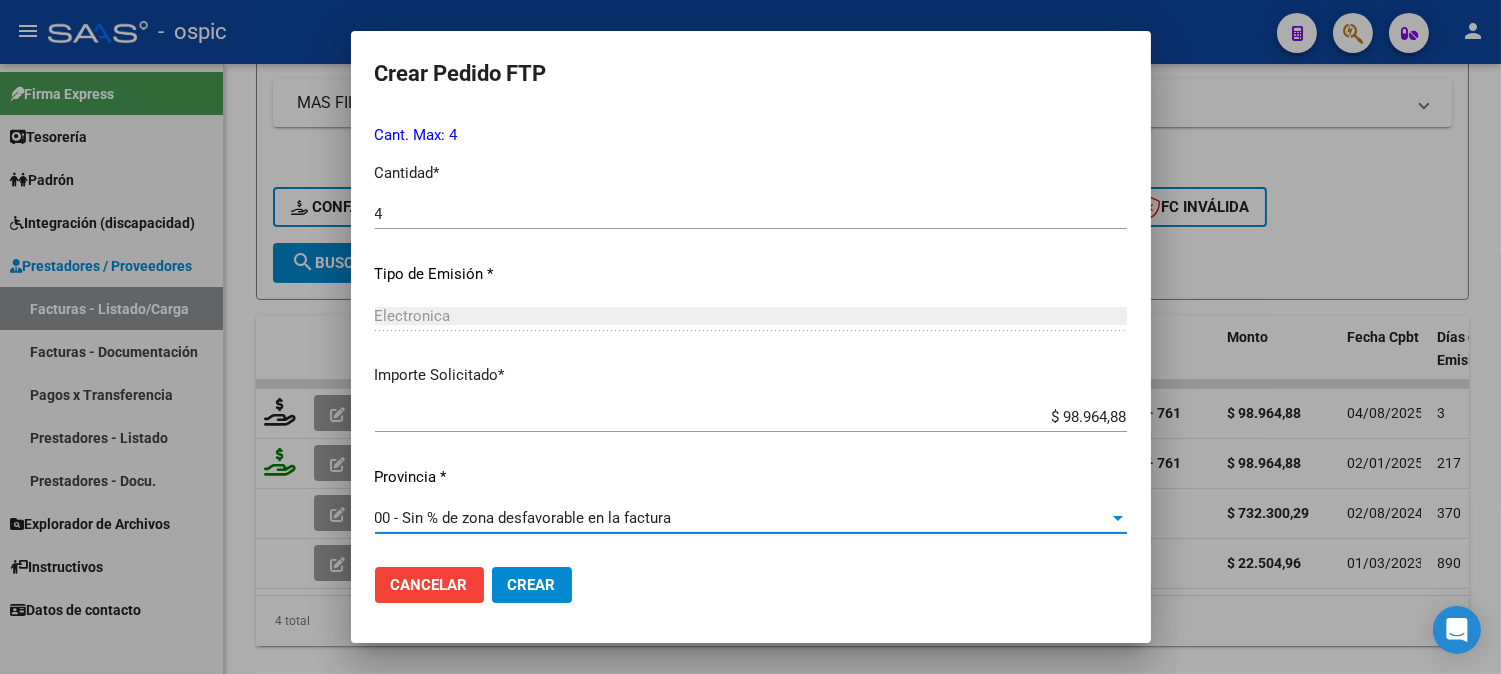 click on "Crear" 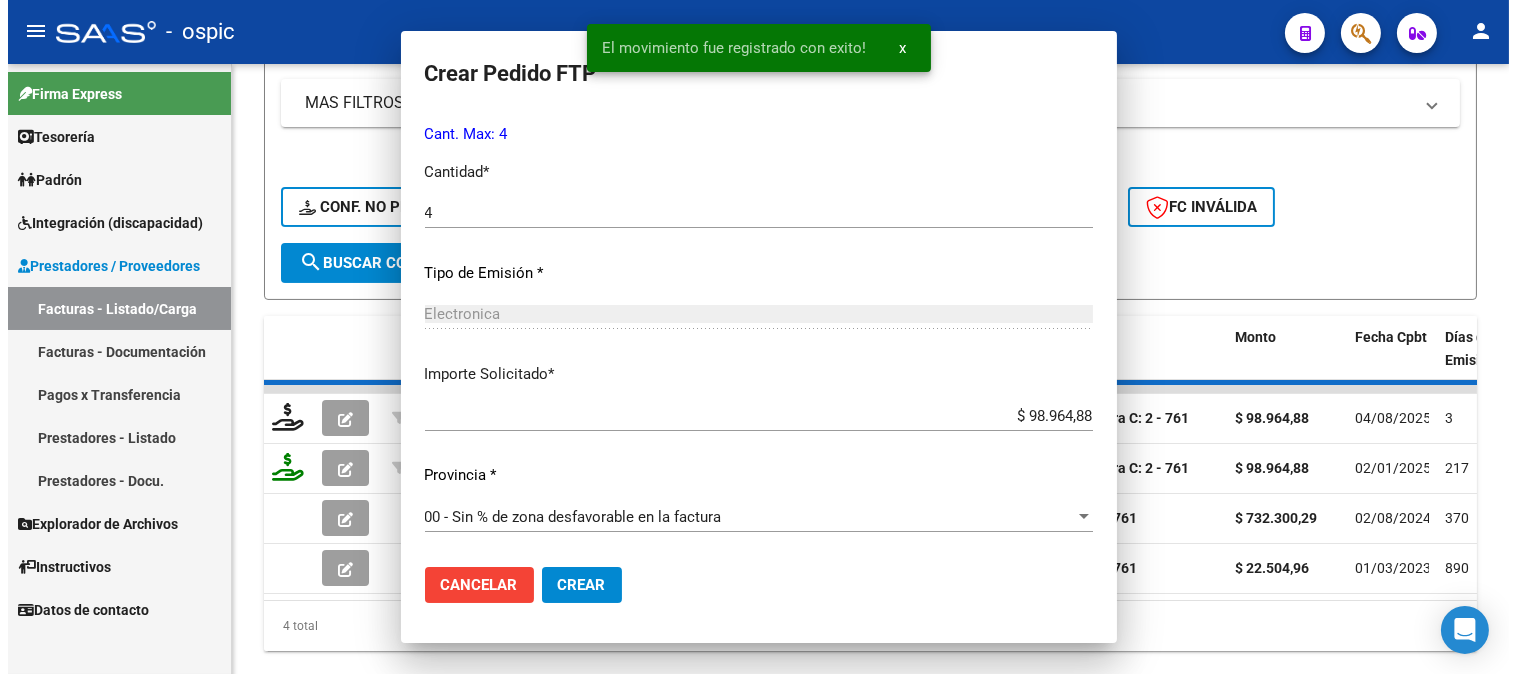 scroll, scrollTop: 0, scrollLeft: 0, axis: both 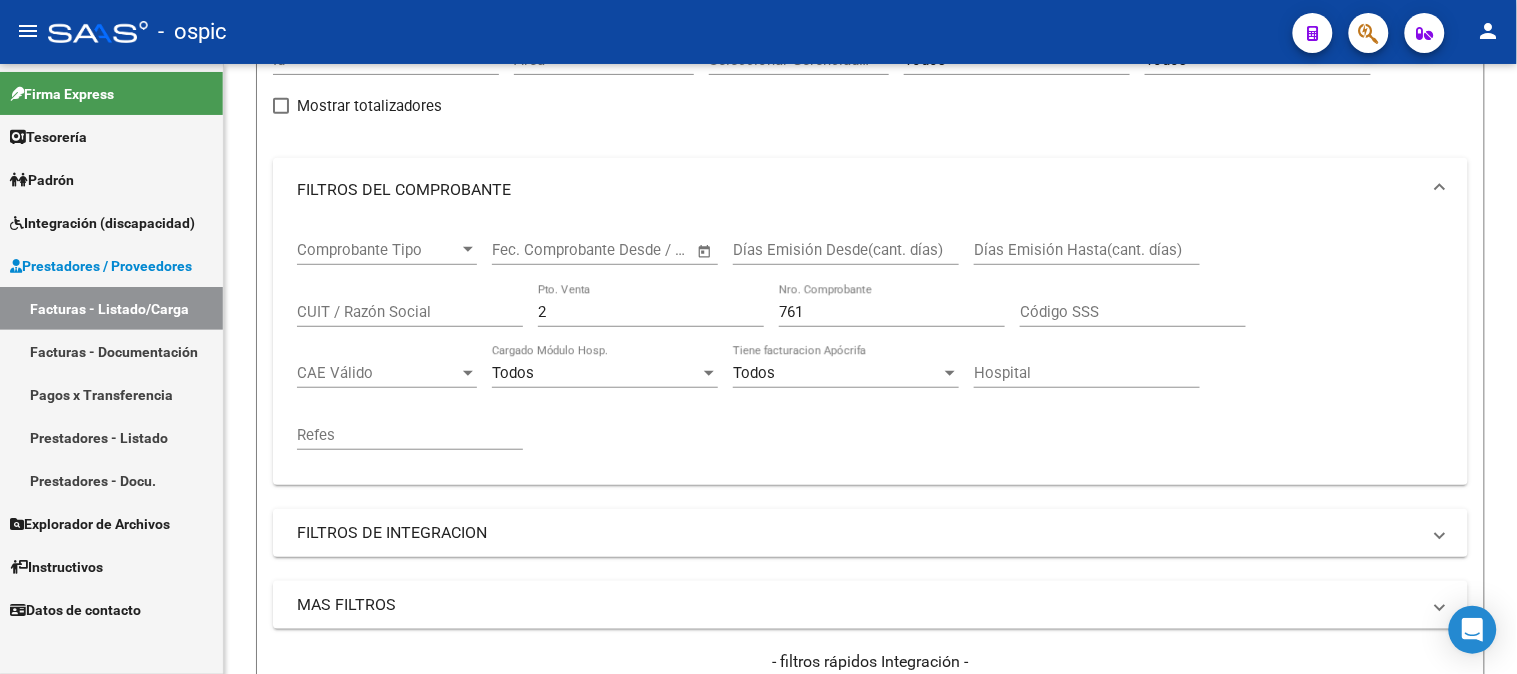 click on "Firma Express     Tesorería Extractos Procesados (csv) Extractos Originales (pdf)    Padrón Afiliados Empadronados Análisis Afiliado Doc. Respaldatoria    Integración (discapacidad) Estado Presentaciones SSS Rendición Certificado Discapacidad Pedido Integración a SSS Datos Contables de Facturas Facturas Liquidadas x SSS Legajos Legajos Documentación    Prestadores / Proveedores Facturas - Listado/Carga Facturas - Documentación Pagos x Transferencia Prestadores - Listado Prestadores - Docu.    Explorador de Archivos Integración DS.SUBSIDIO DR.ENVIO DS.DEVERR DS.DEVOK    Instructivos    Datos de contacto  Video tutorial   PRESTADORES -> Listado de CPBTs Emitidos por Prestadores / Proveedores (alt+q)   Cargar Comprobante
Carga Masiva  cloud_download  CSV  cloud_download  EXCEL  cloud_download  Estandar   Descarga Masiva
Filtros Id Area Area Seleccionar Gerenciador Seleccionar Gerenciador Todos Confirmado Todos Cargado desde Masivo   Mostrar totalizadores   FILTROS DEL COMPROBANTE  –" 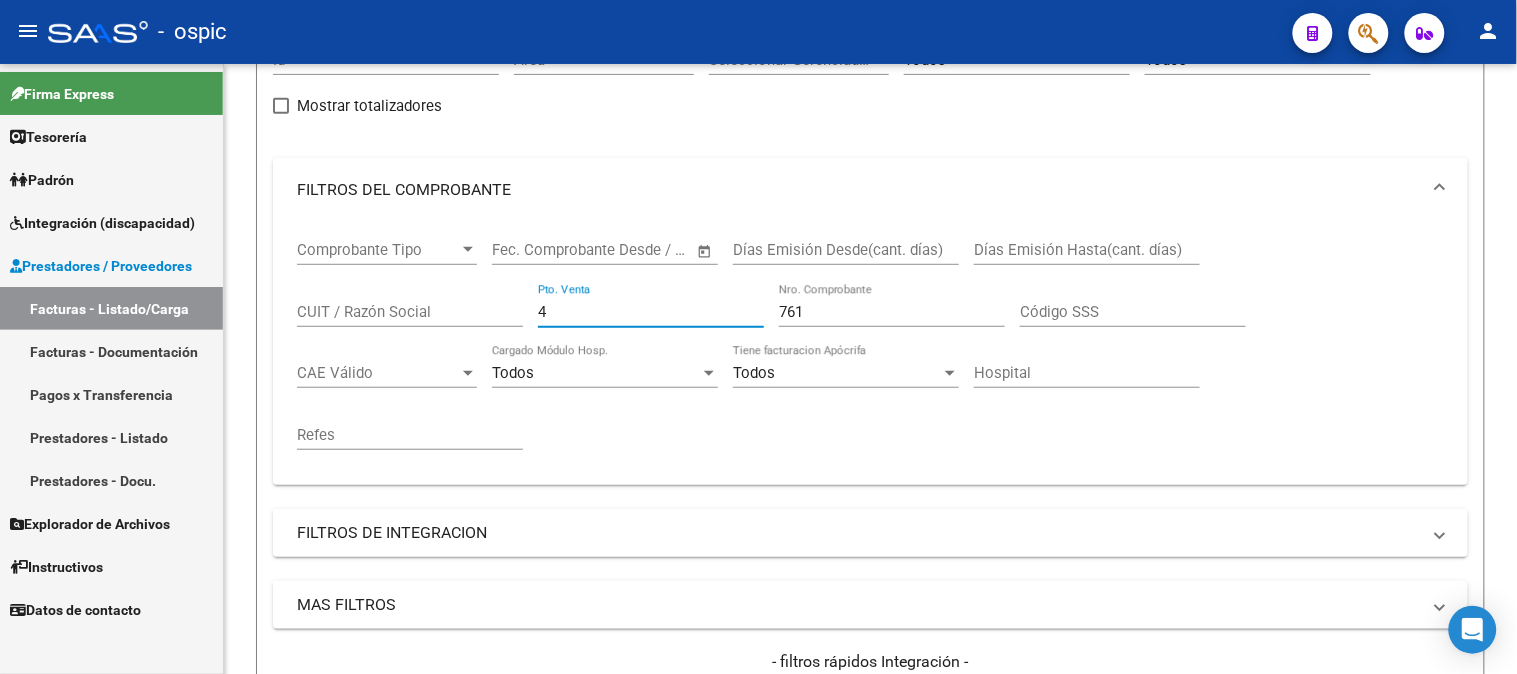 type on "4" 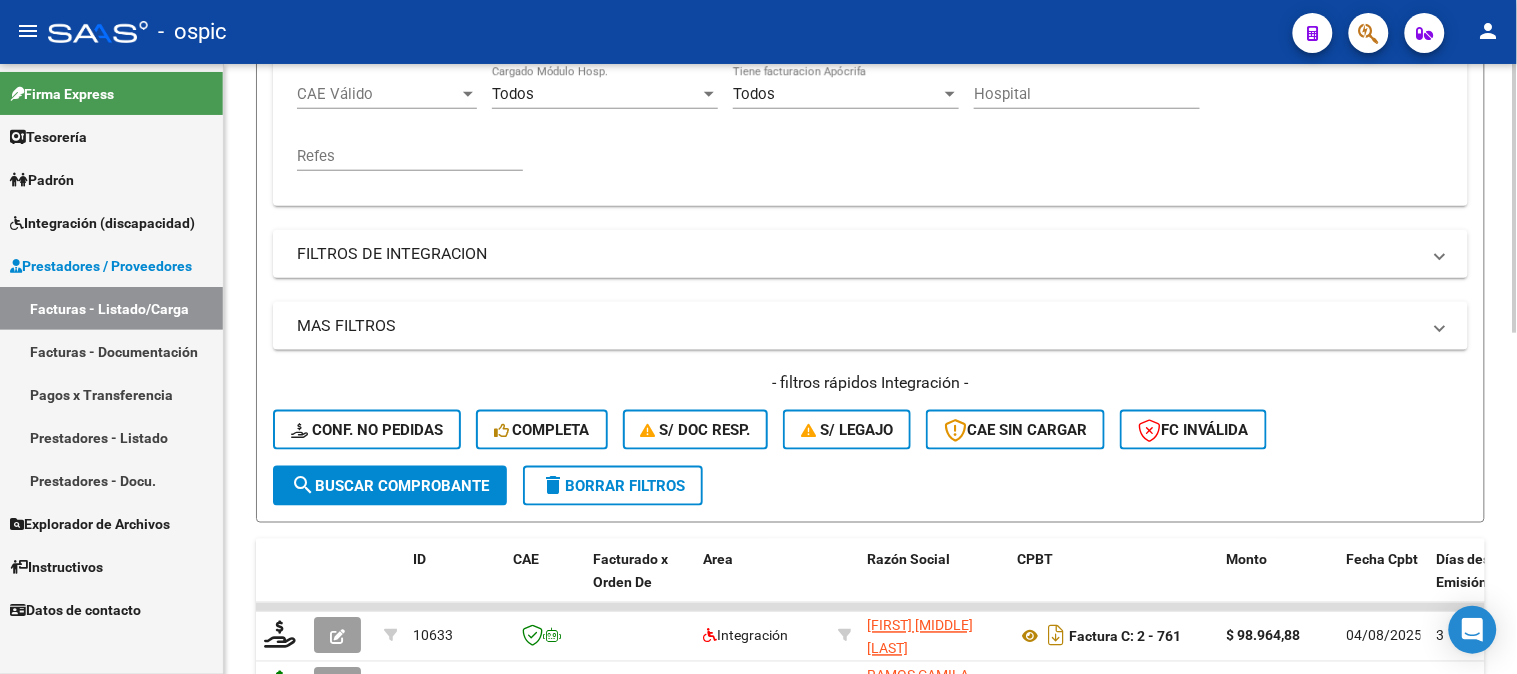 scroll, scrollTop: 666, scrollLeft: 0, axis: vertical 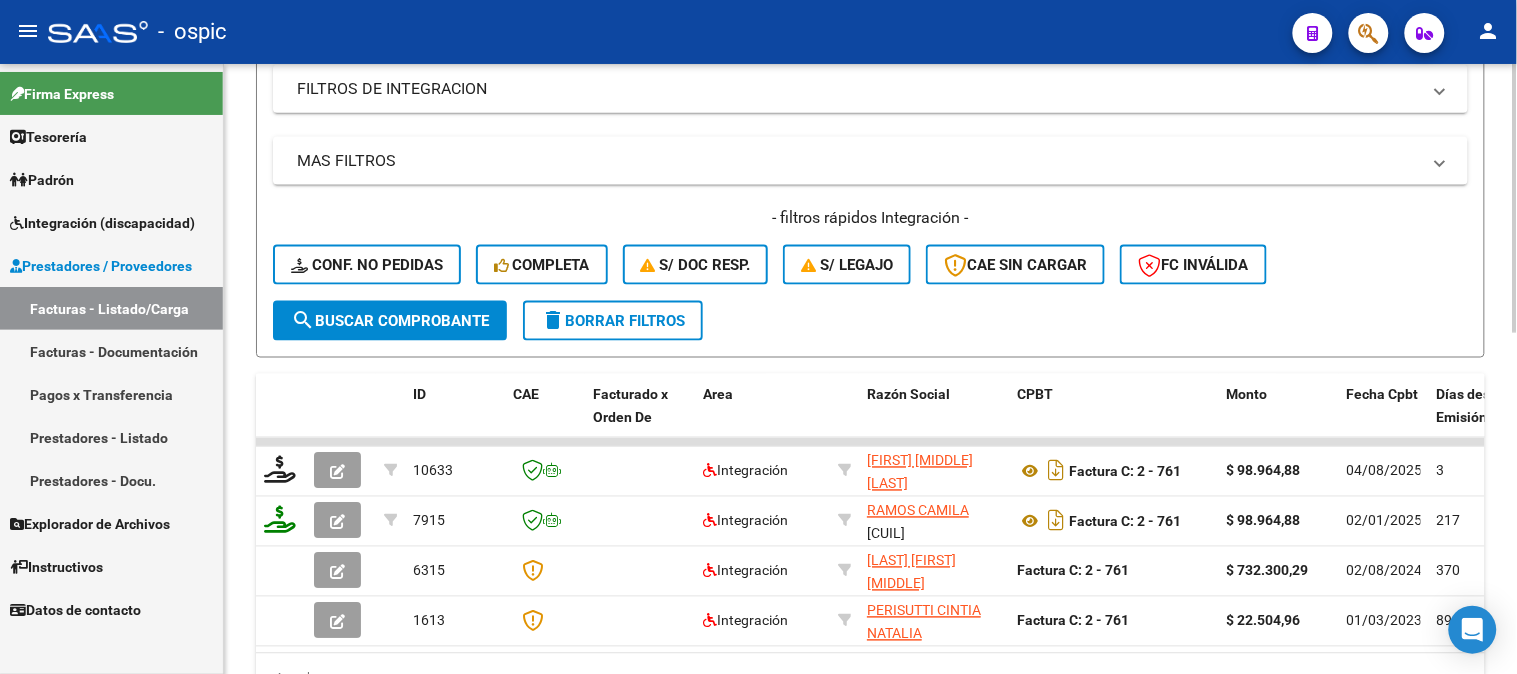 type on "779" 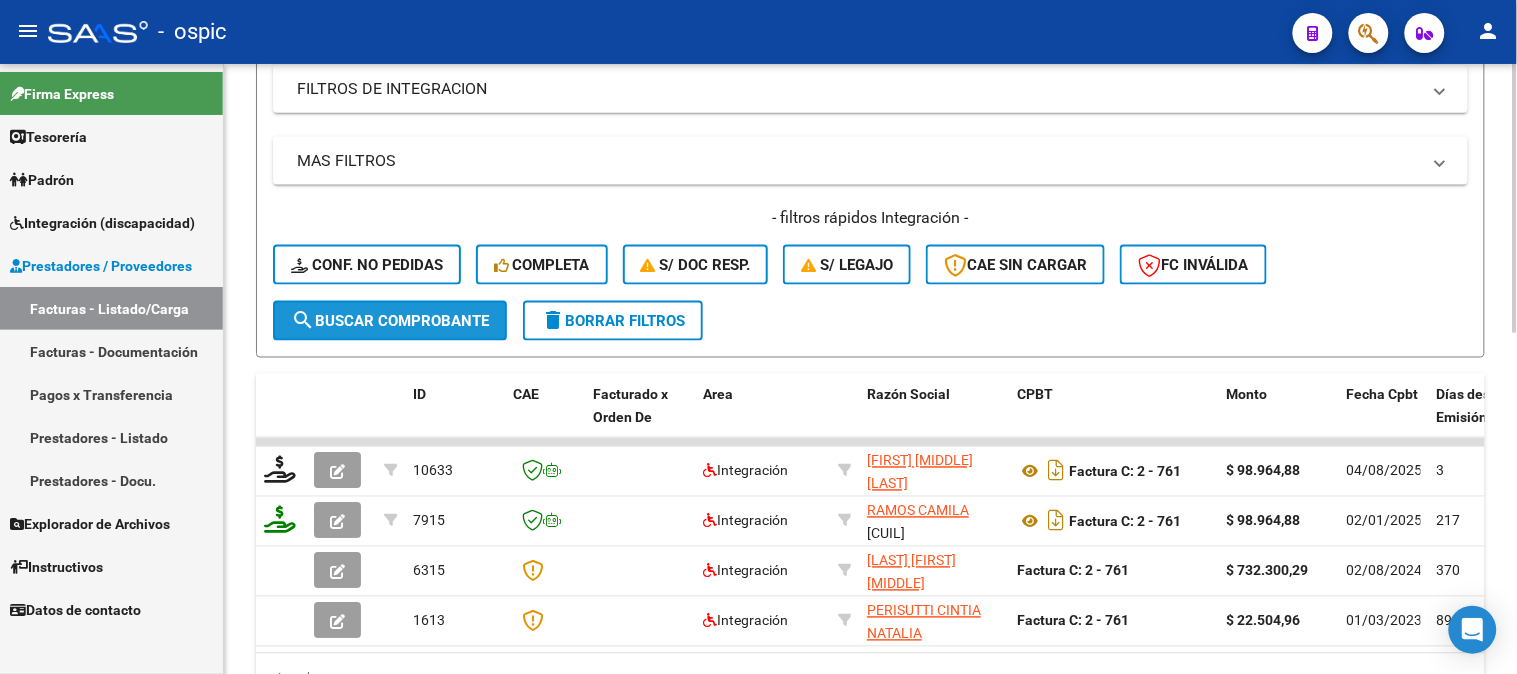 click on "search  Buscar Comprobante" 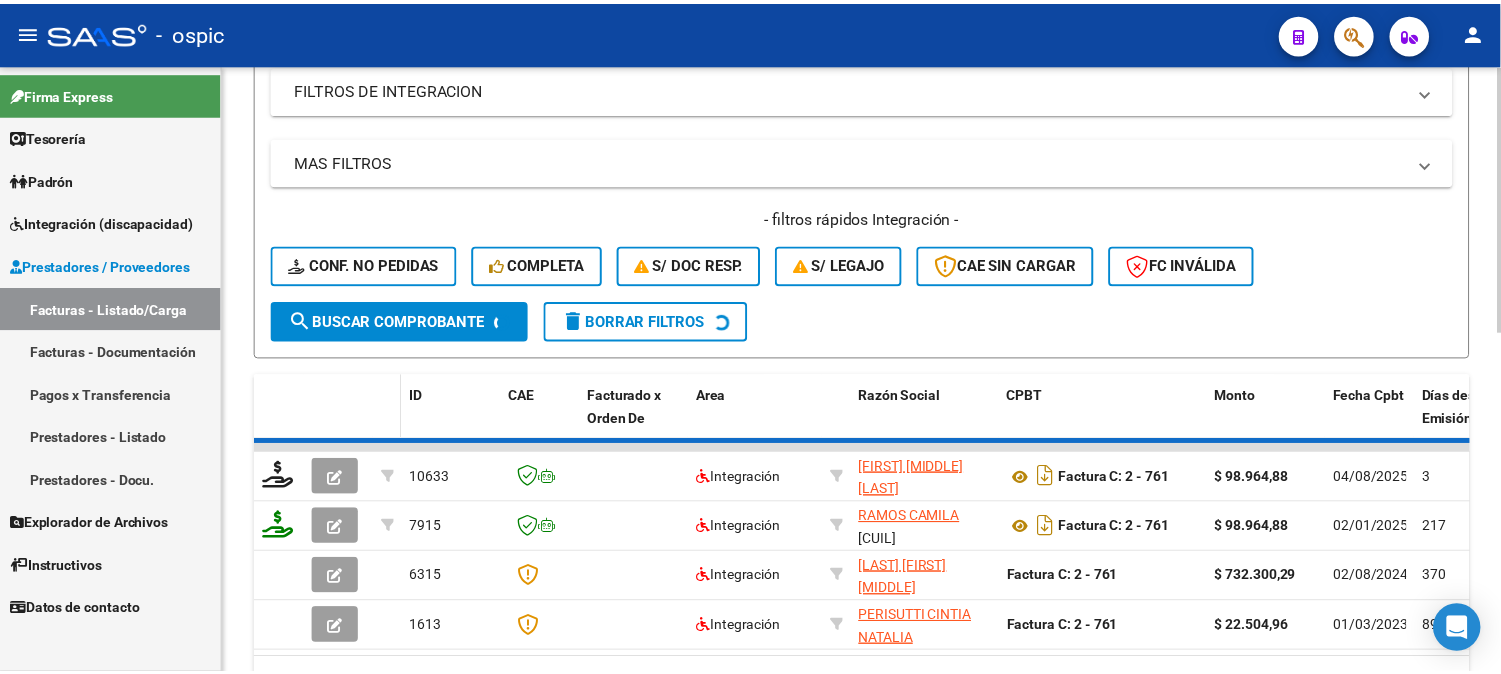 scroll, scrollTop: 625, scrollLeft: 0, axis: vertical 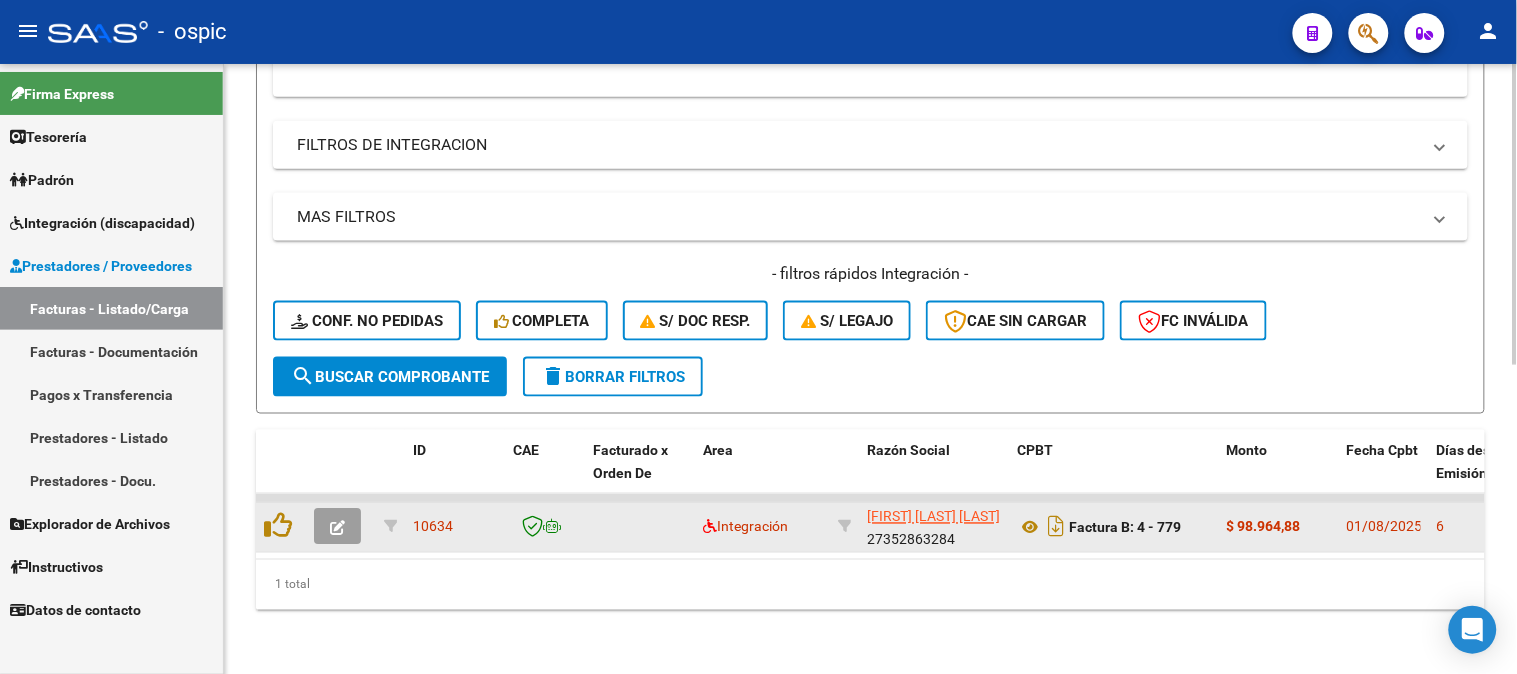 click 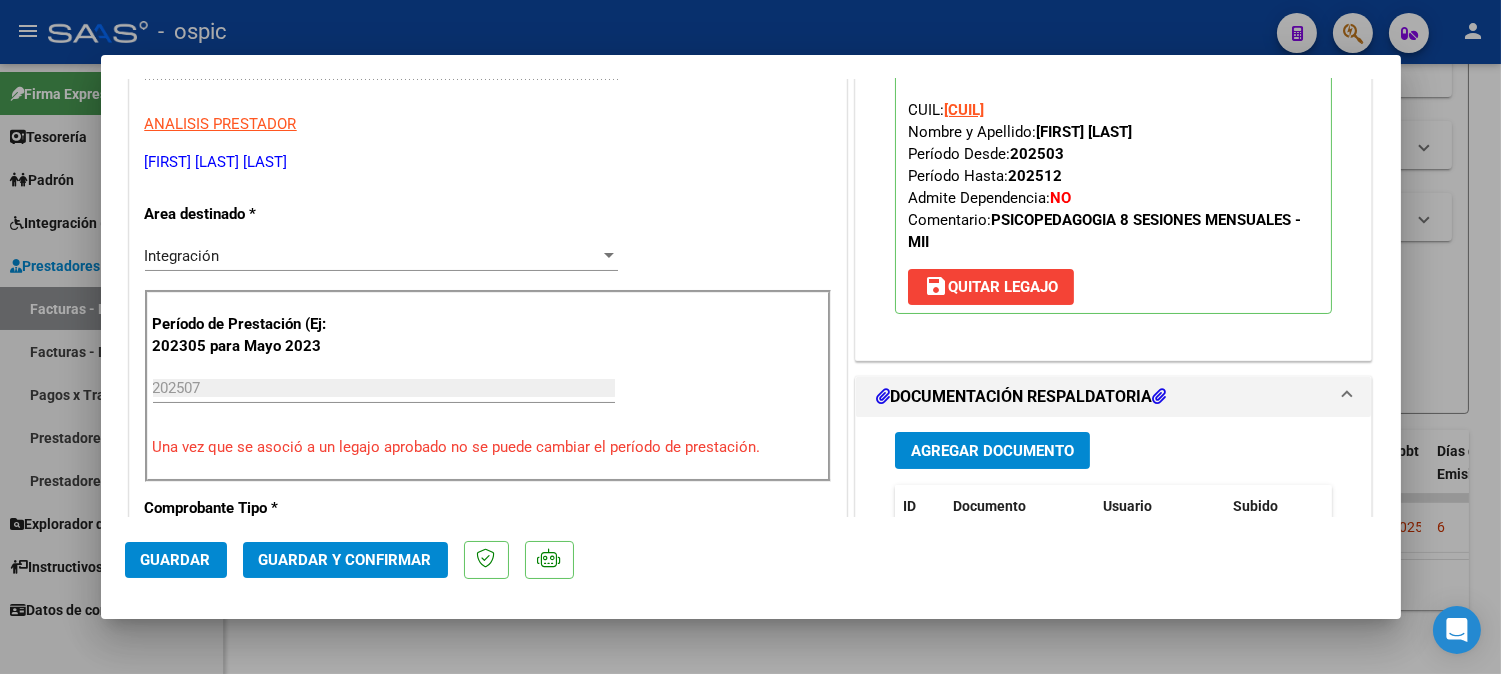 scroll, scrollTop: 0, scrollLeft: 0, axis: both 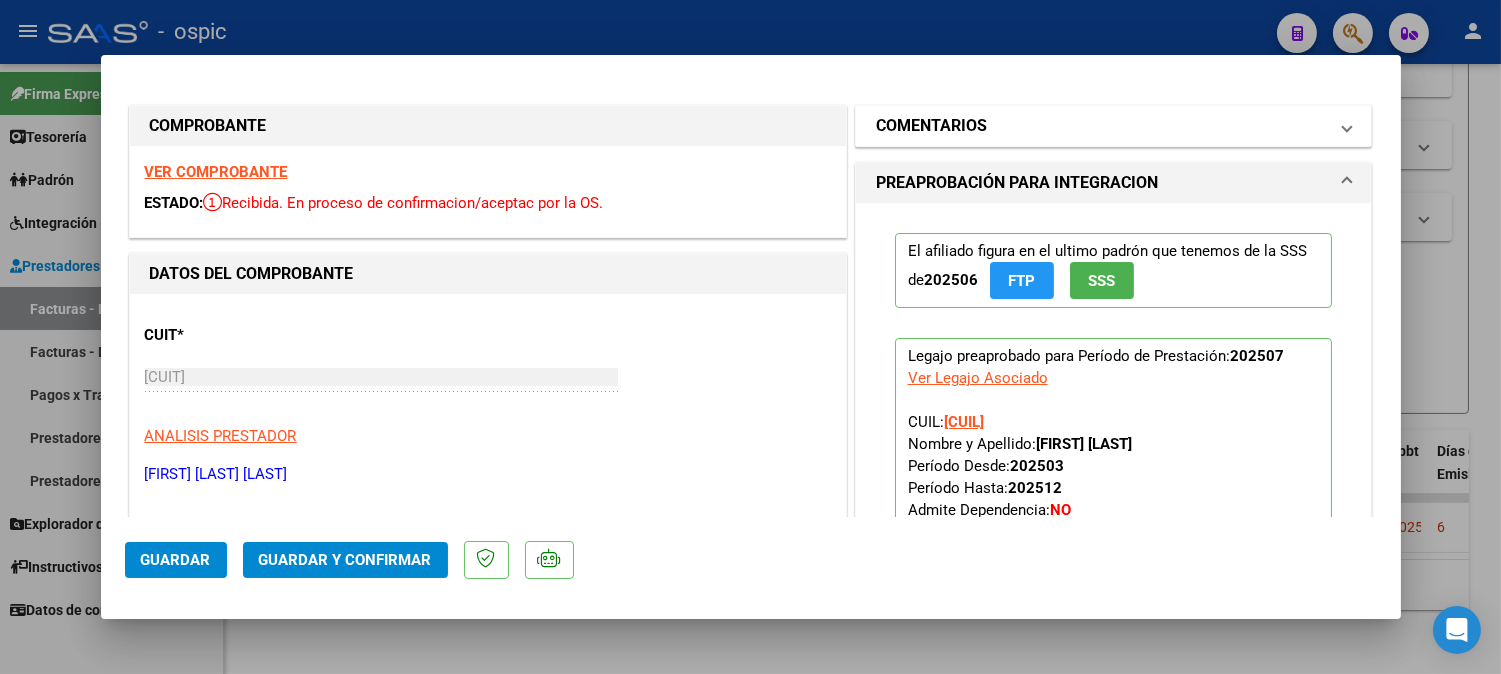 click on "COMENTARIOS" at bounding box center (1102, 126) 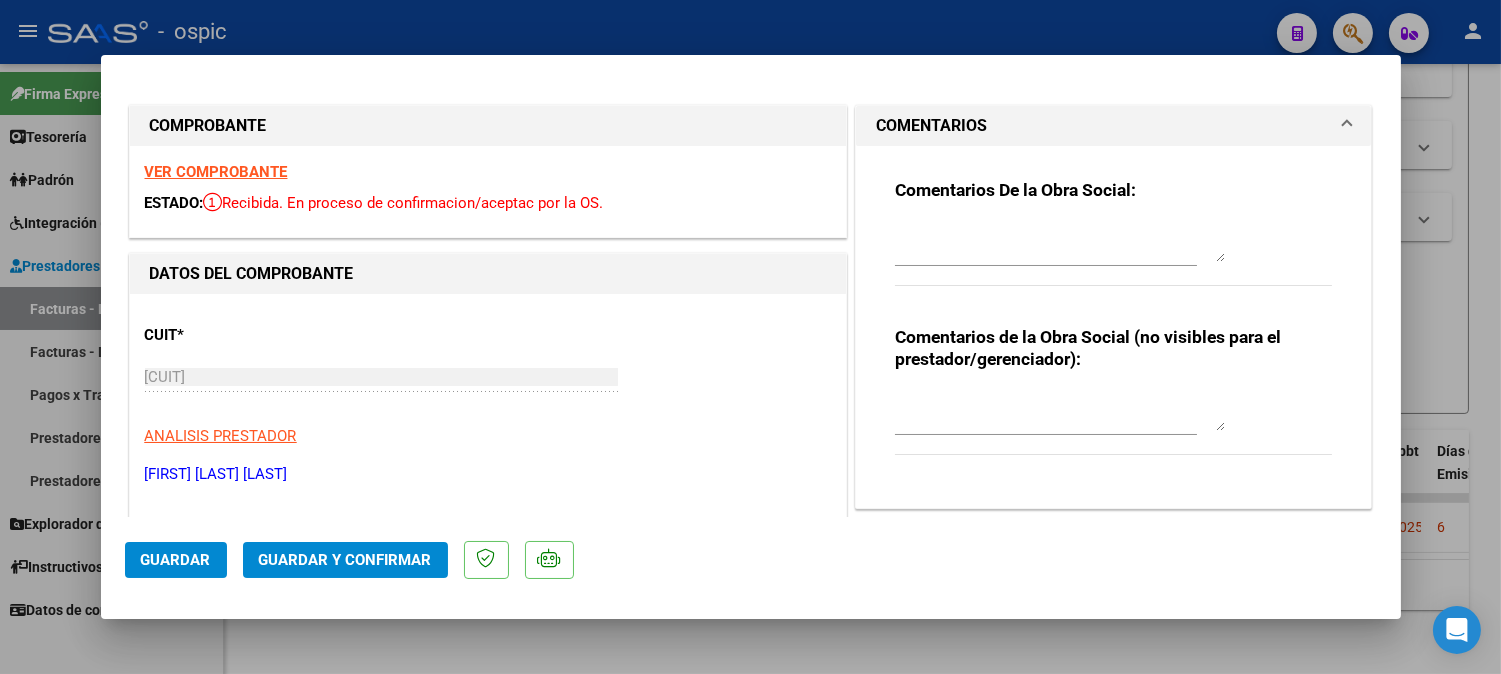 click at bounding box center (1060, 411) 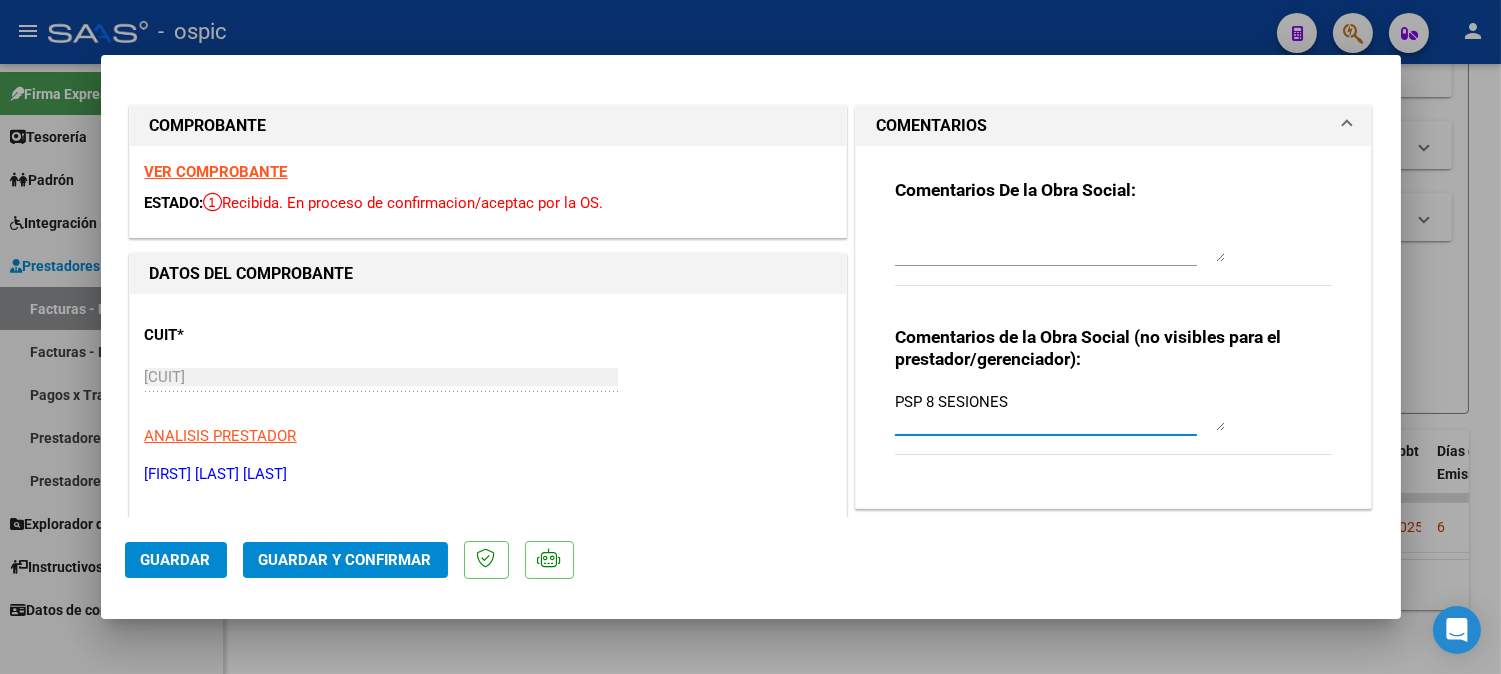 type on "PSP 8 SESIONES" 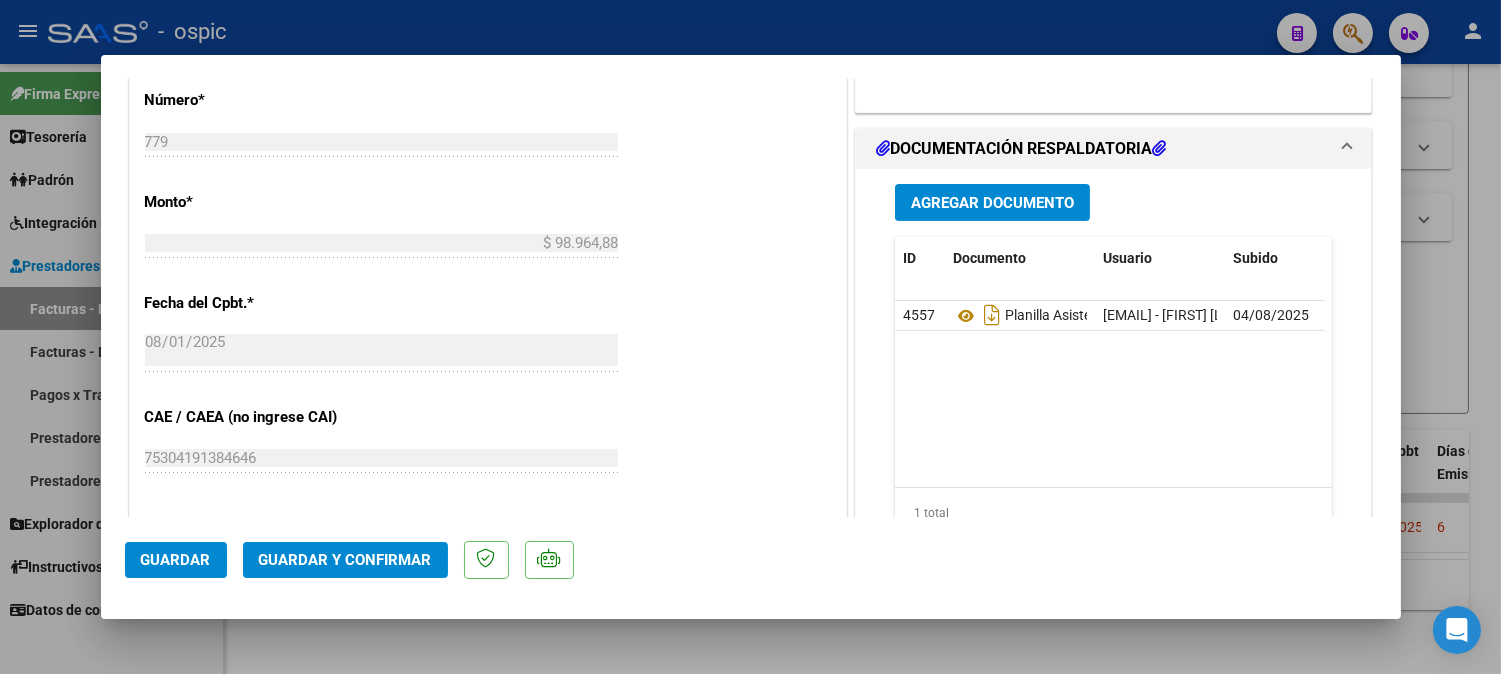 scroll, scrollTop: 942, scrollLeft: 0, axis: vertical 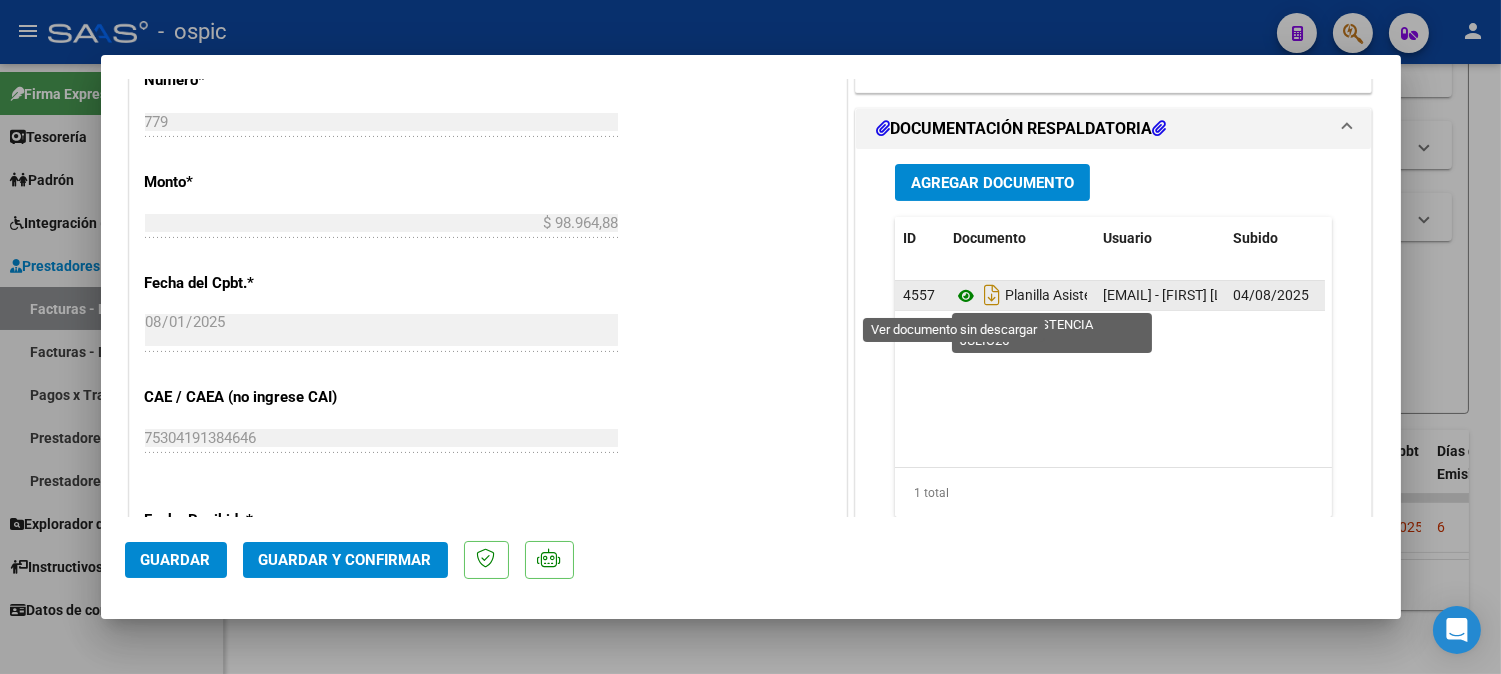 click 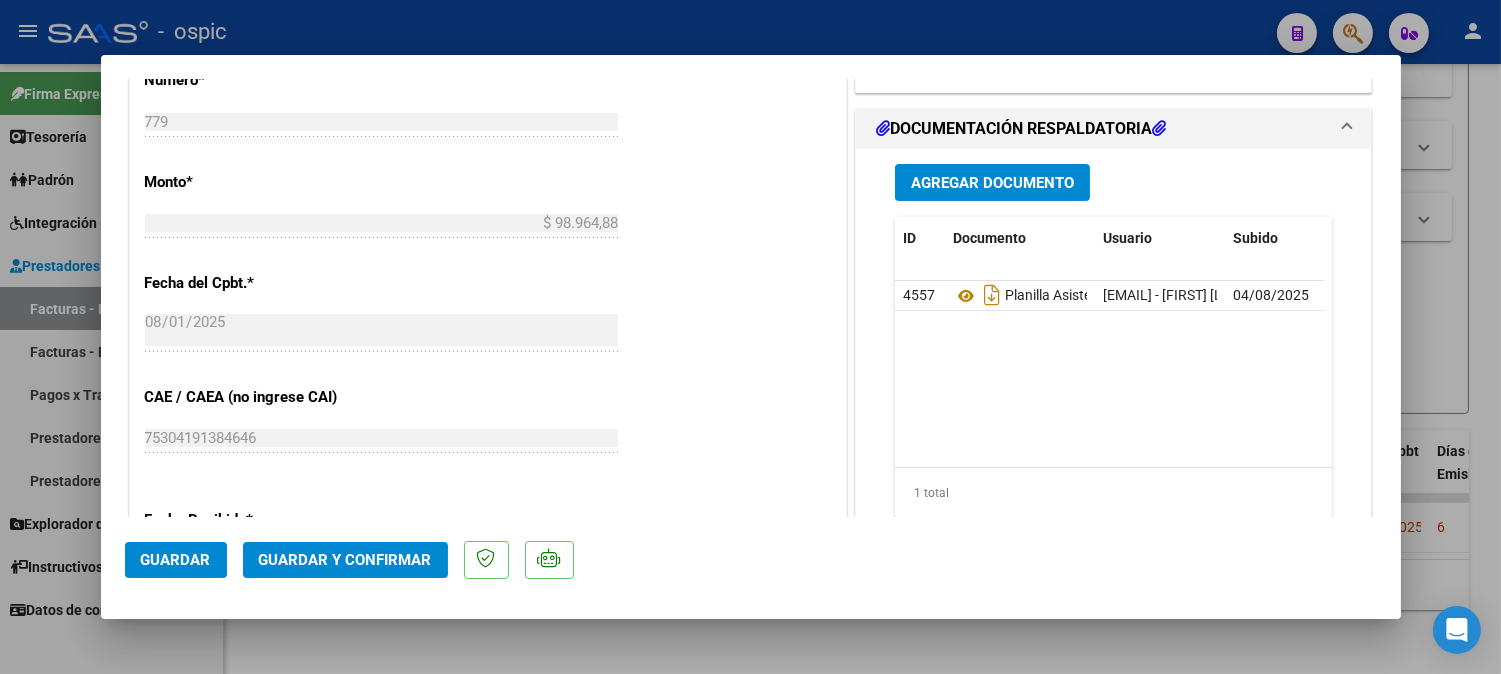 click on "Guardar y Confirmar" 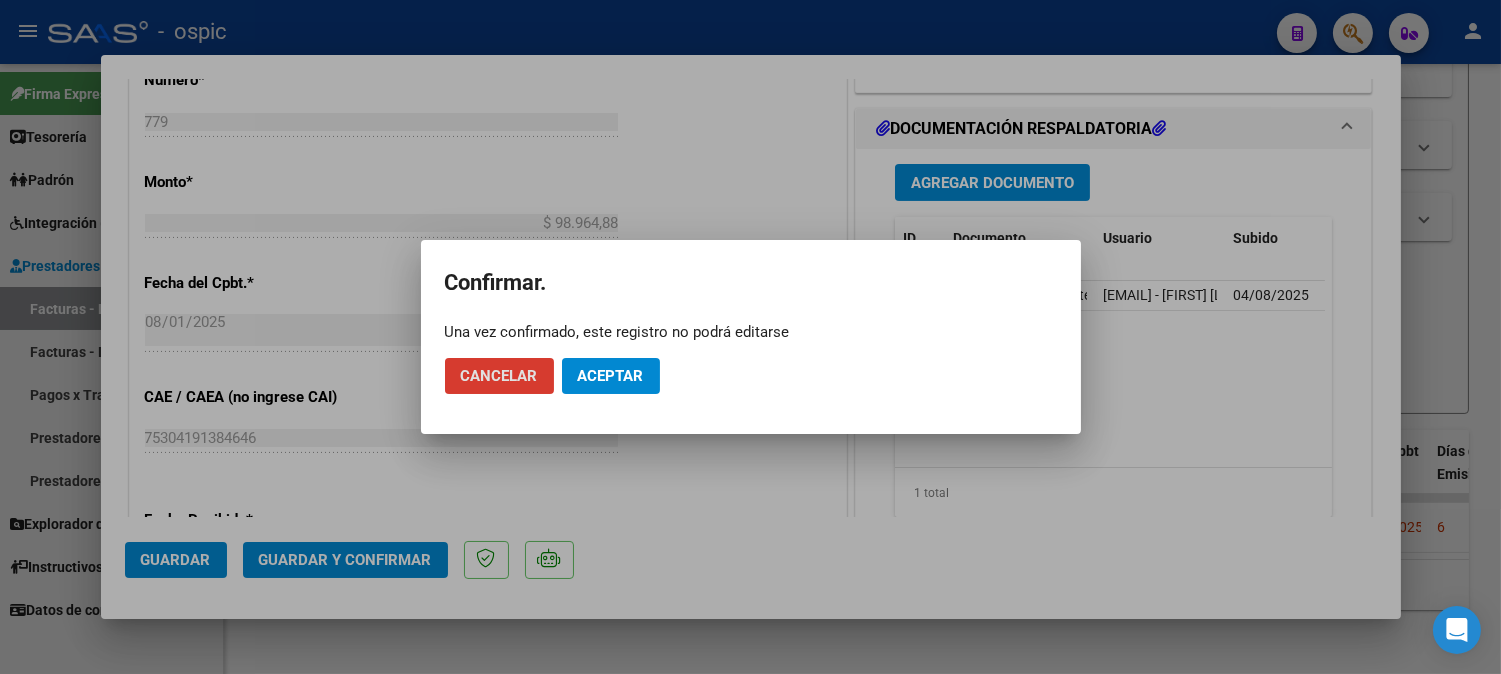 click on "Aceptar" 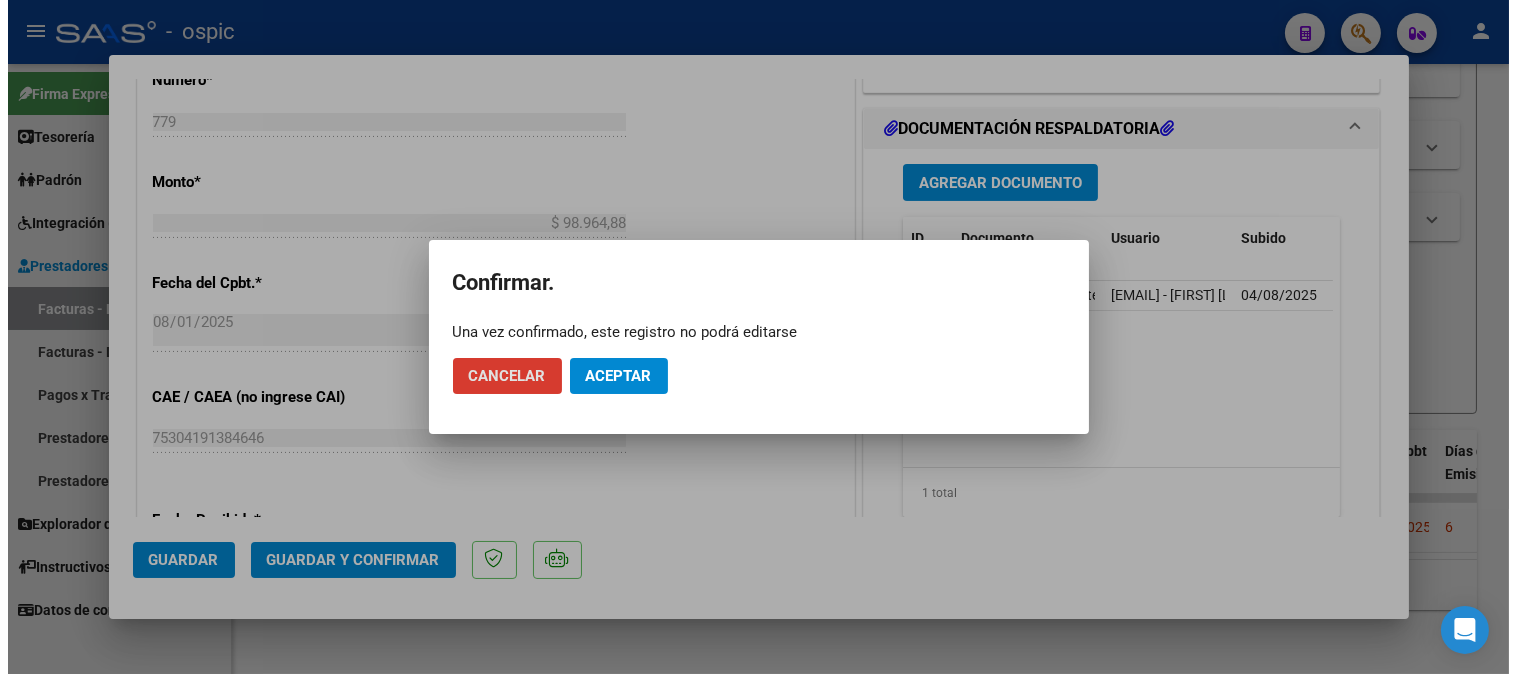 scroll, scrollTop: 818, scrollLeft: 0, axis: vertical 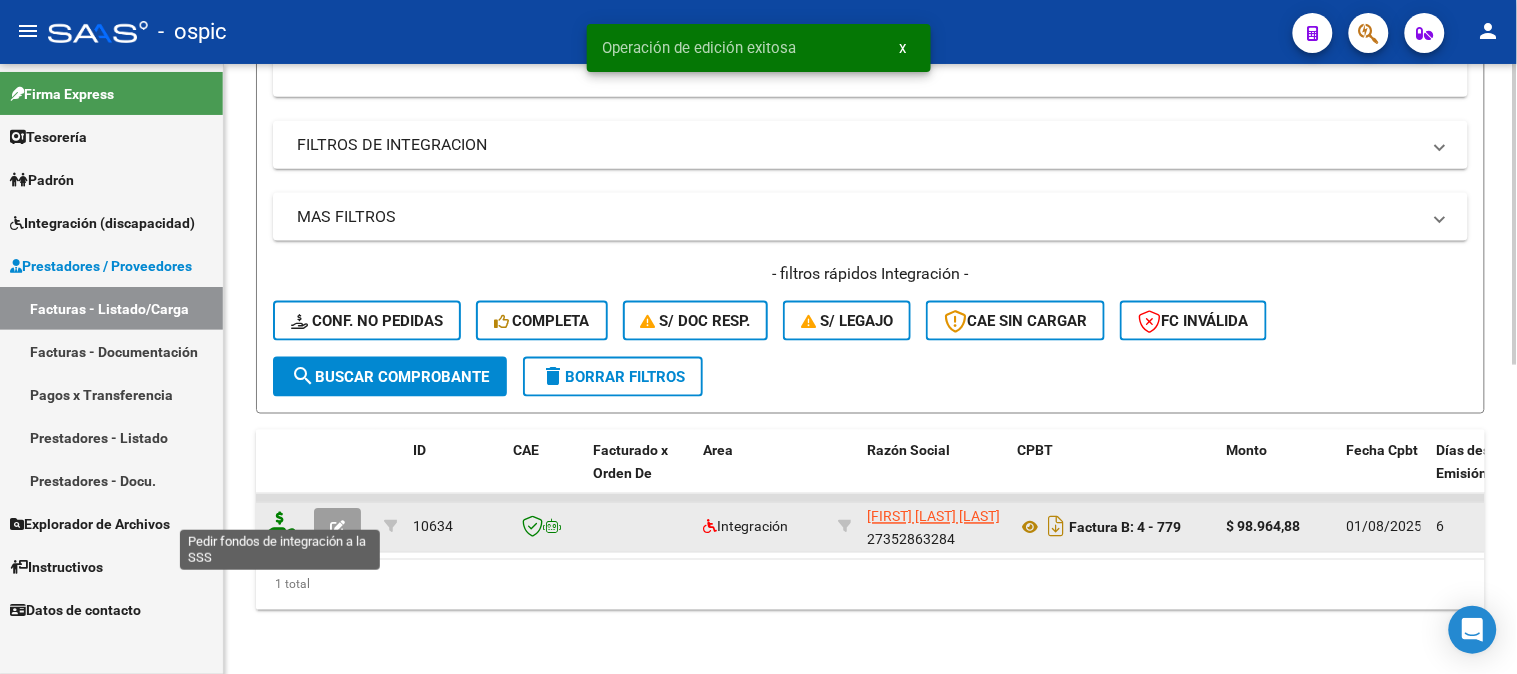 click 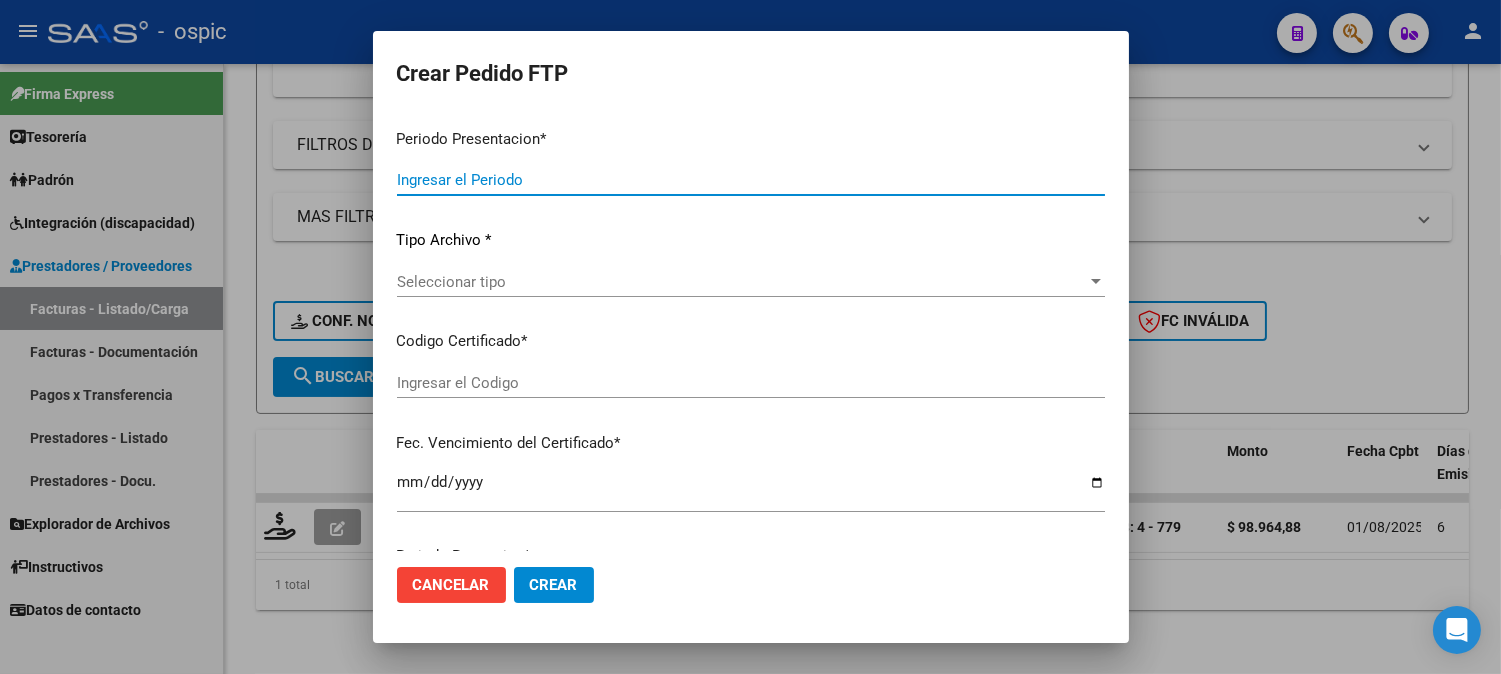 type on "202507" 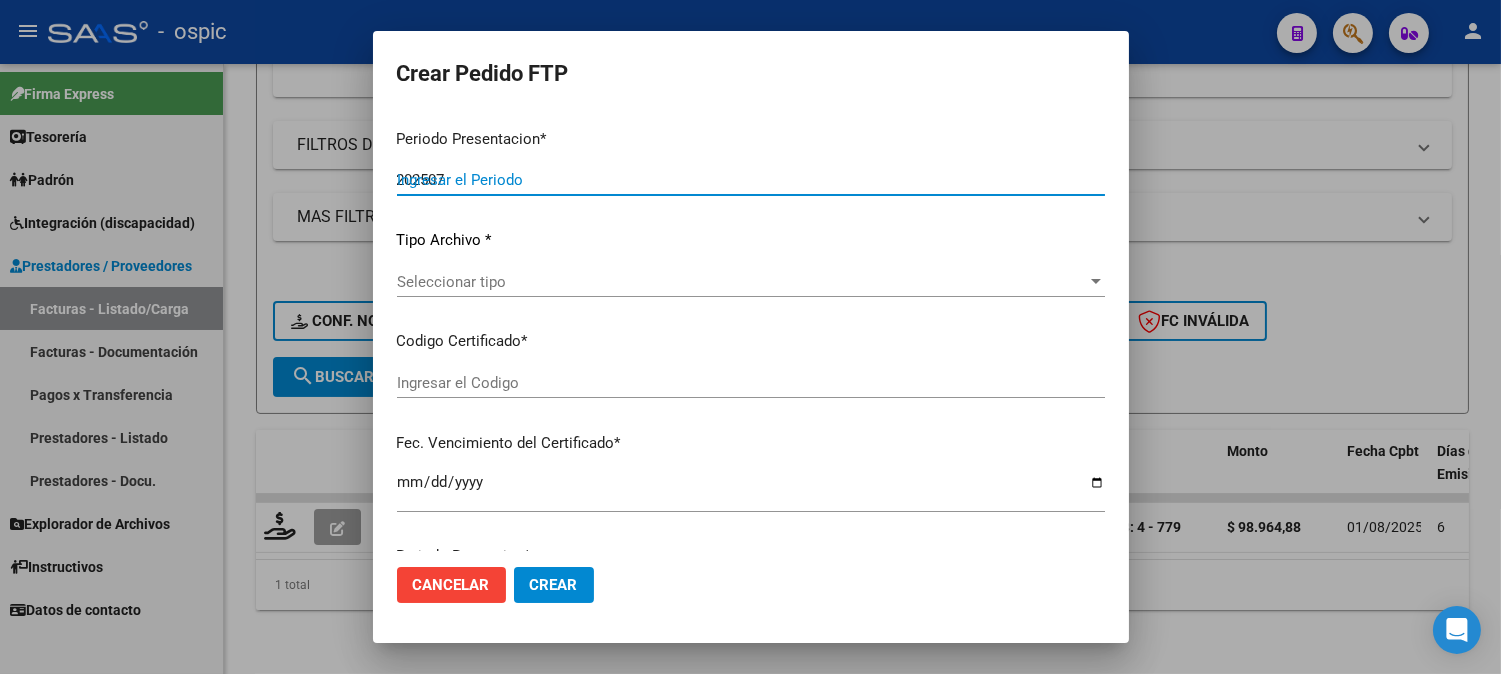 type on "202507" 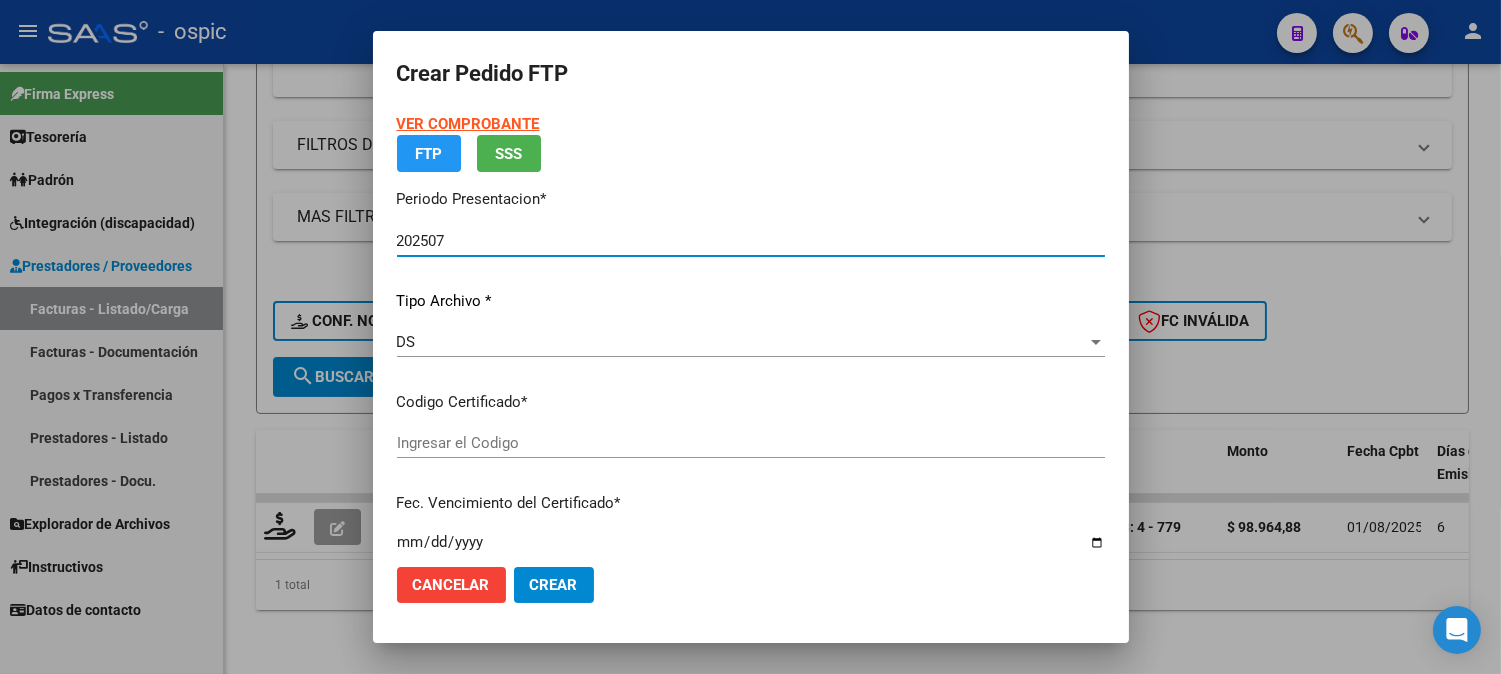 type on "[NUMBER]" 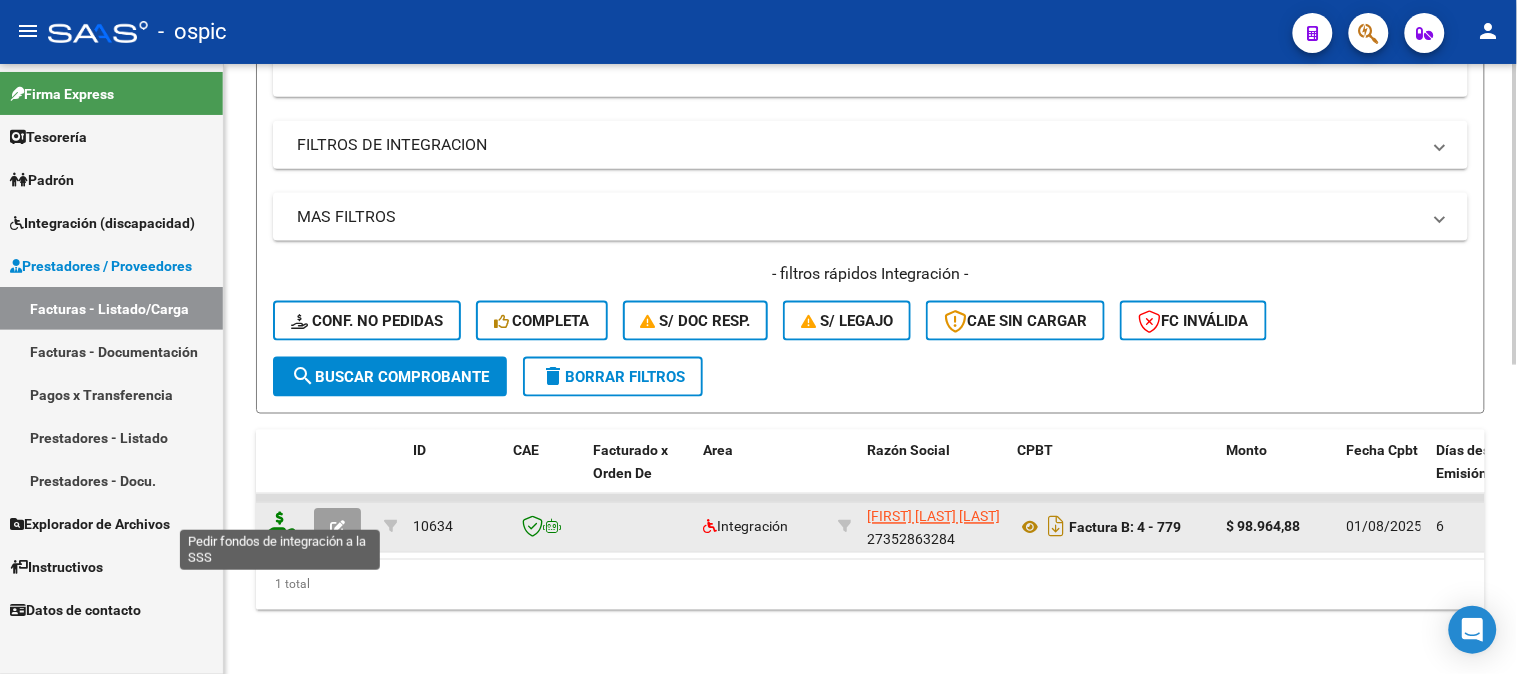 click 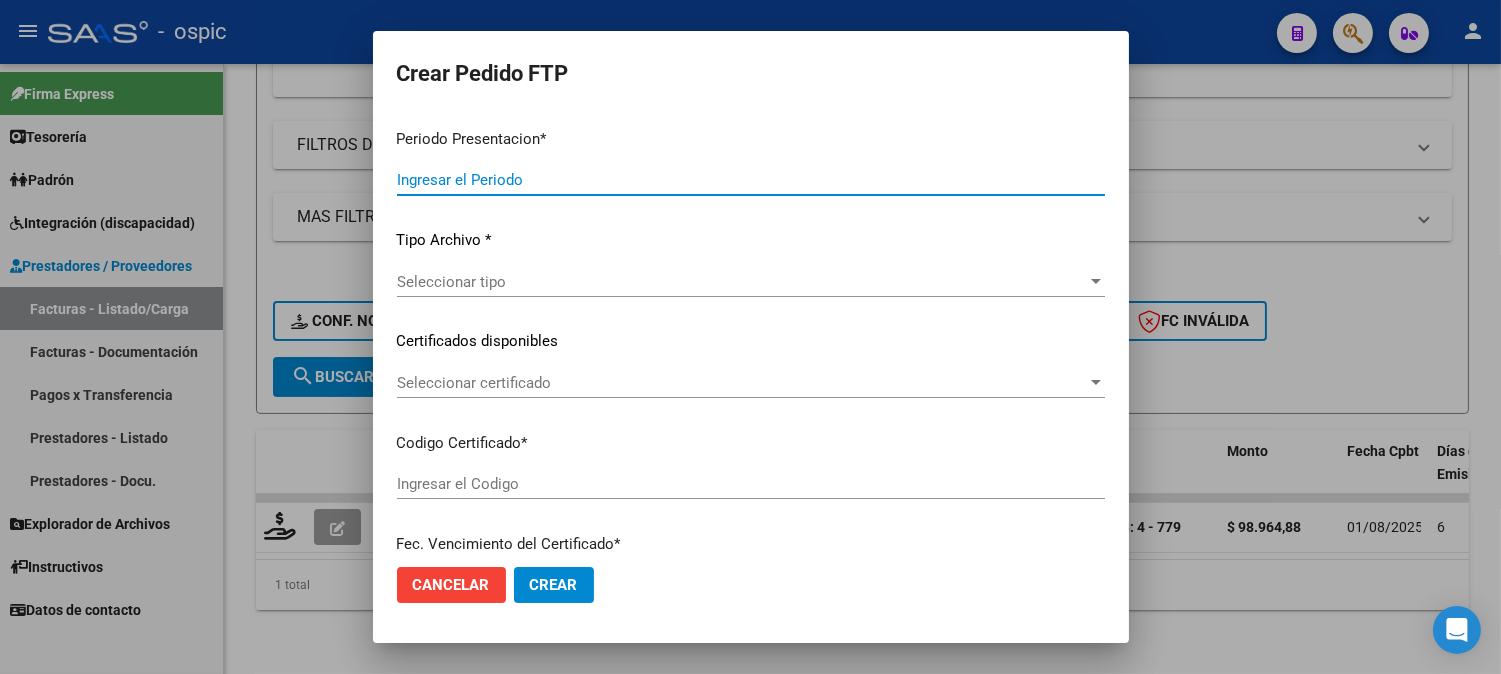 type on "202507" 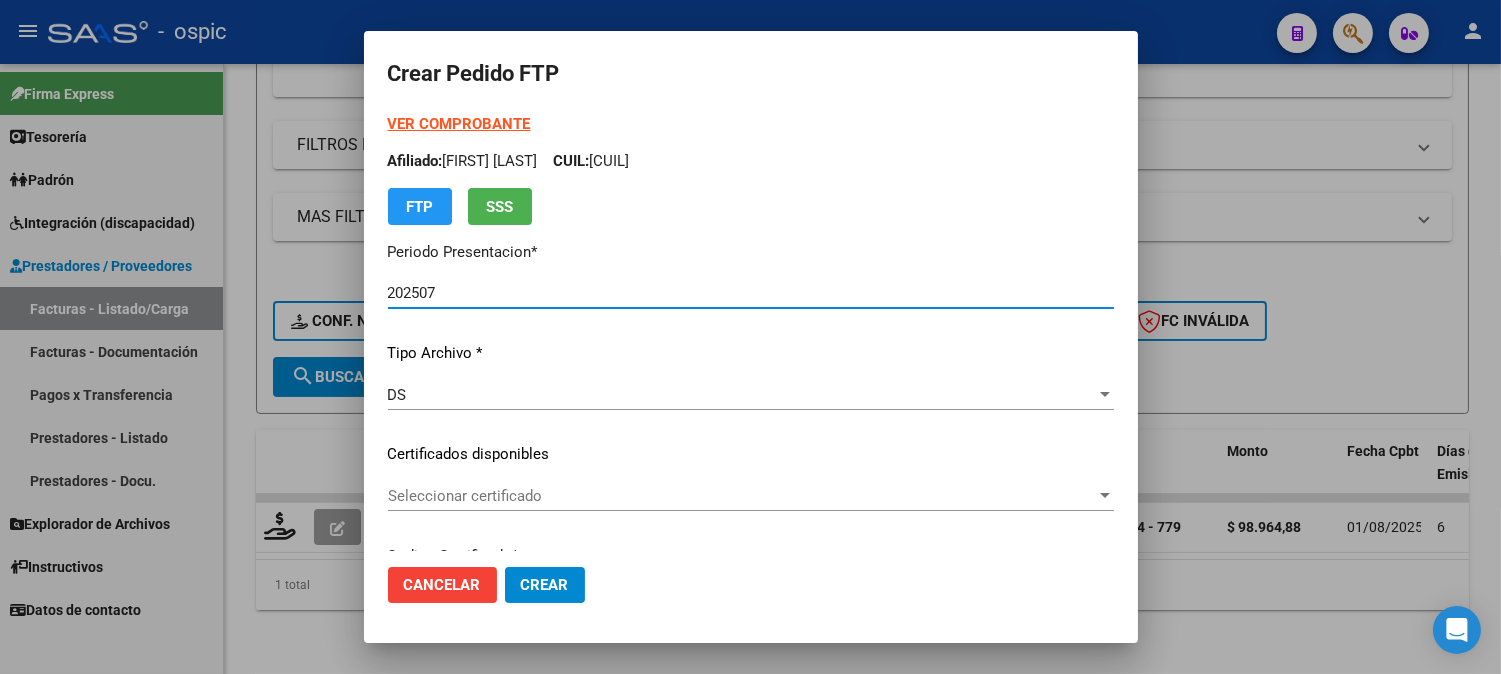 type on "[NUMBER]" 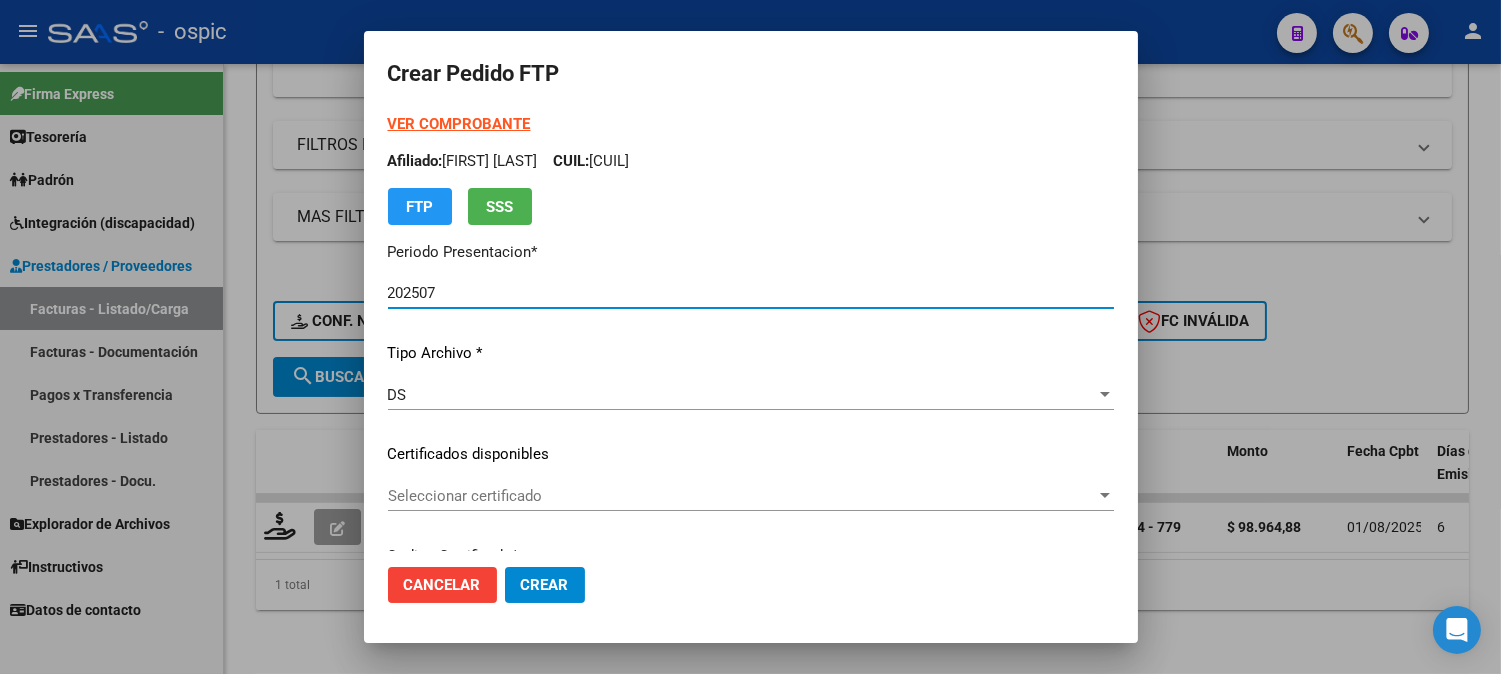 type on "2029-09-30" 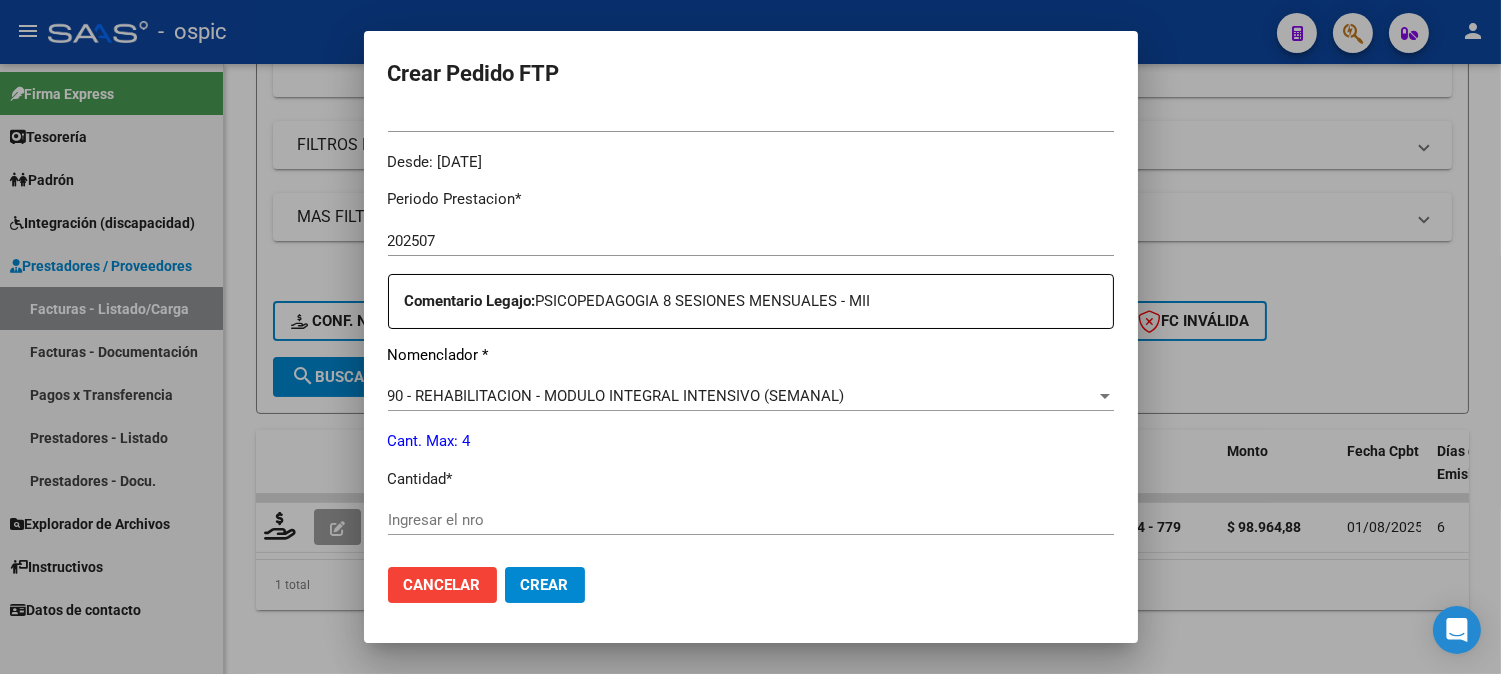 scroll, scrollTop: 646, scrollLeft: 0, axis: vertical 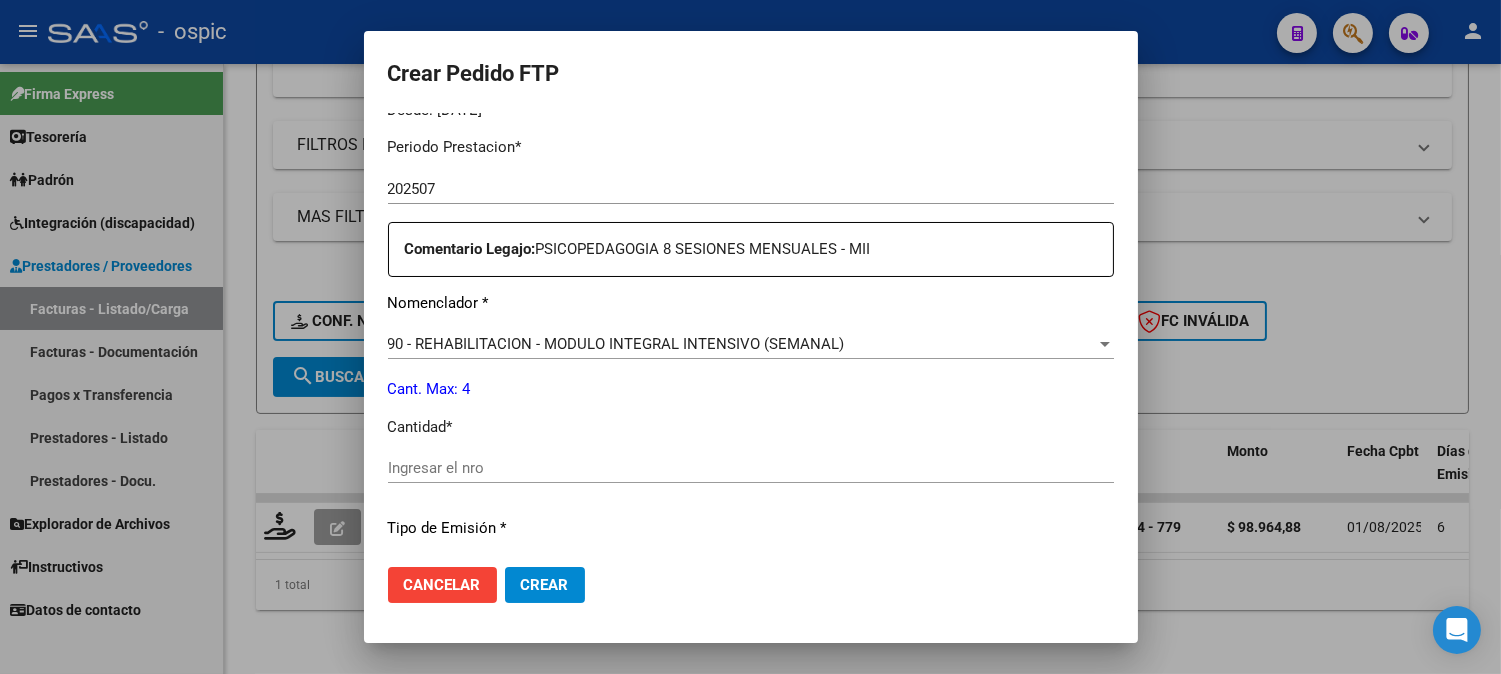 click on "Ingresar el nro" at bounding box center [751, 468] 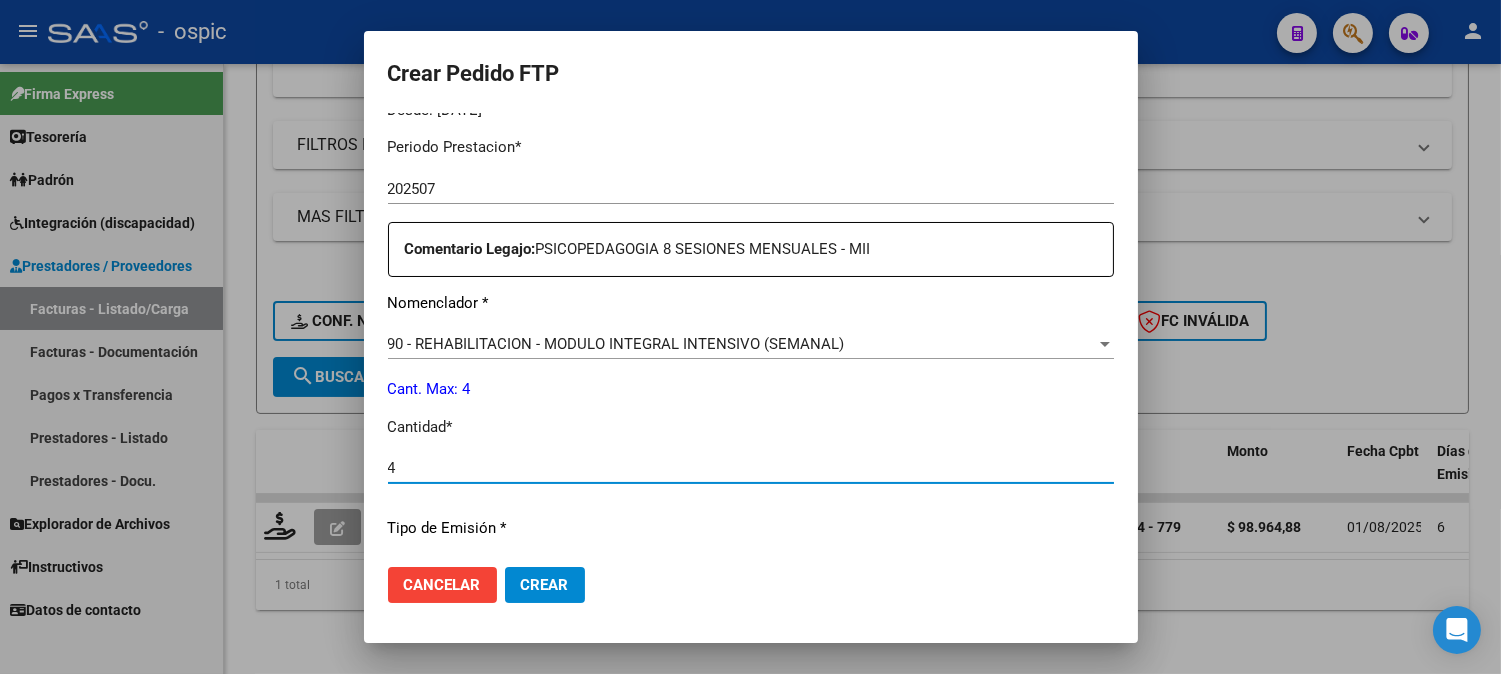 type on "4" 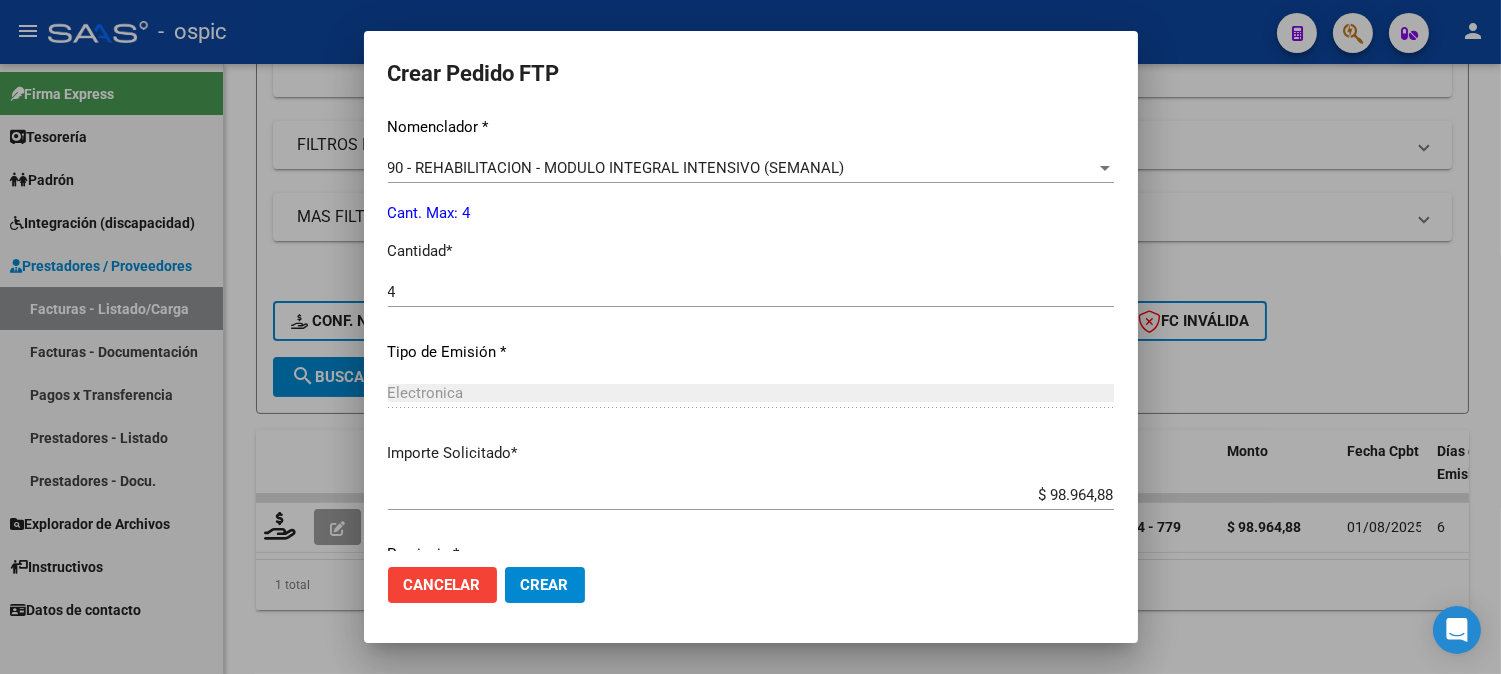 scroll, scrollTop: 900, scrollLeft: 0, axis: vertical 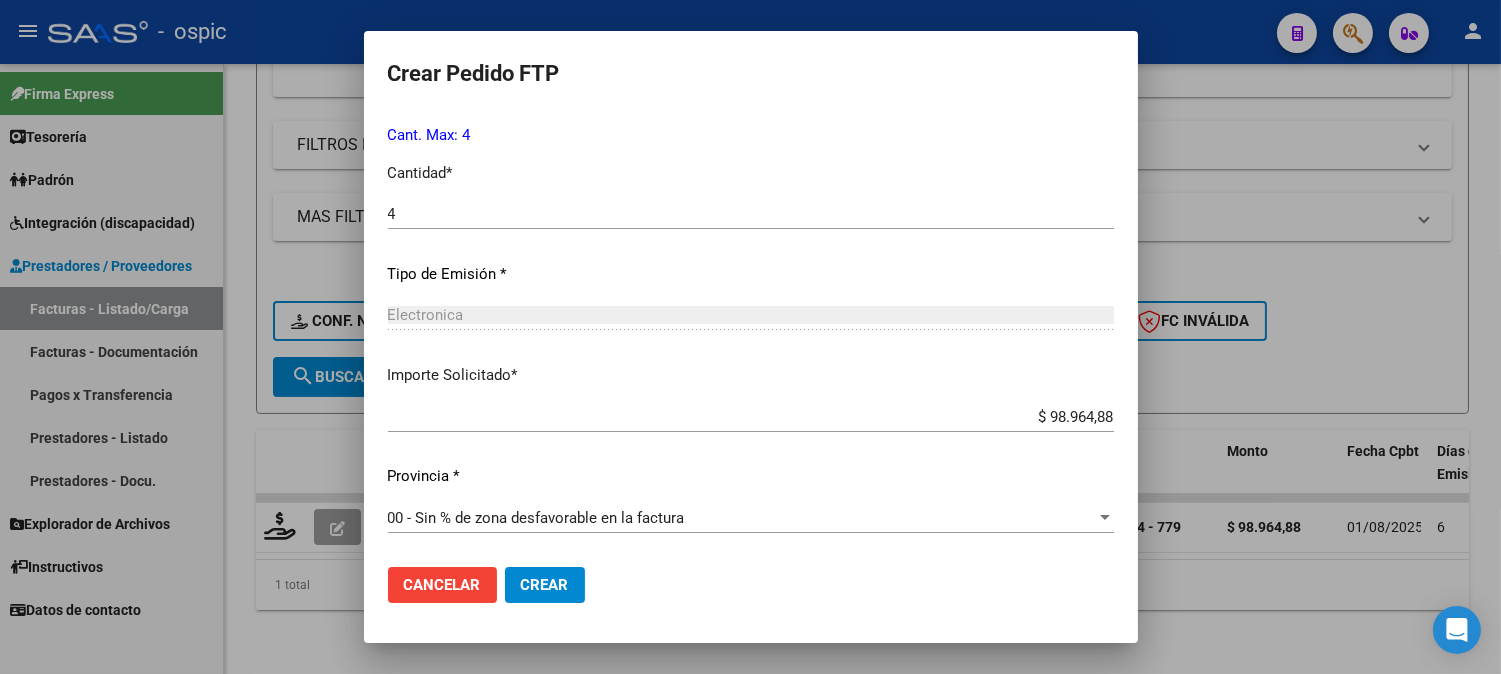 click on "Crear" 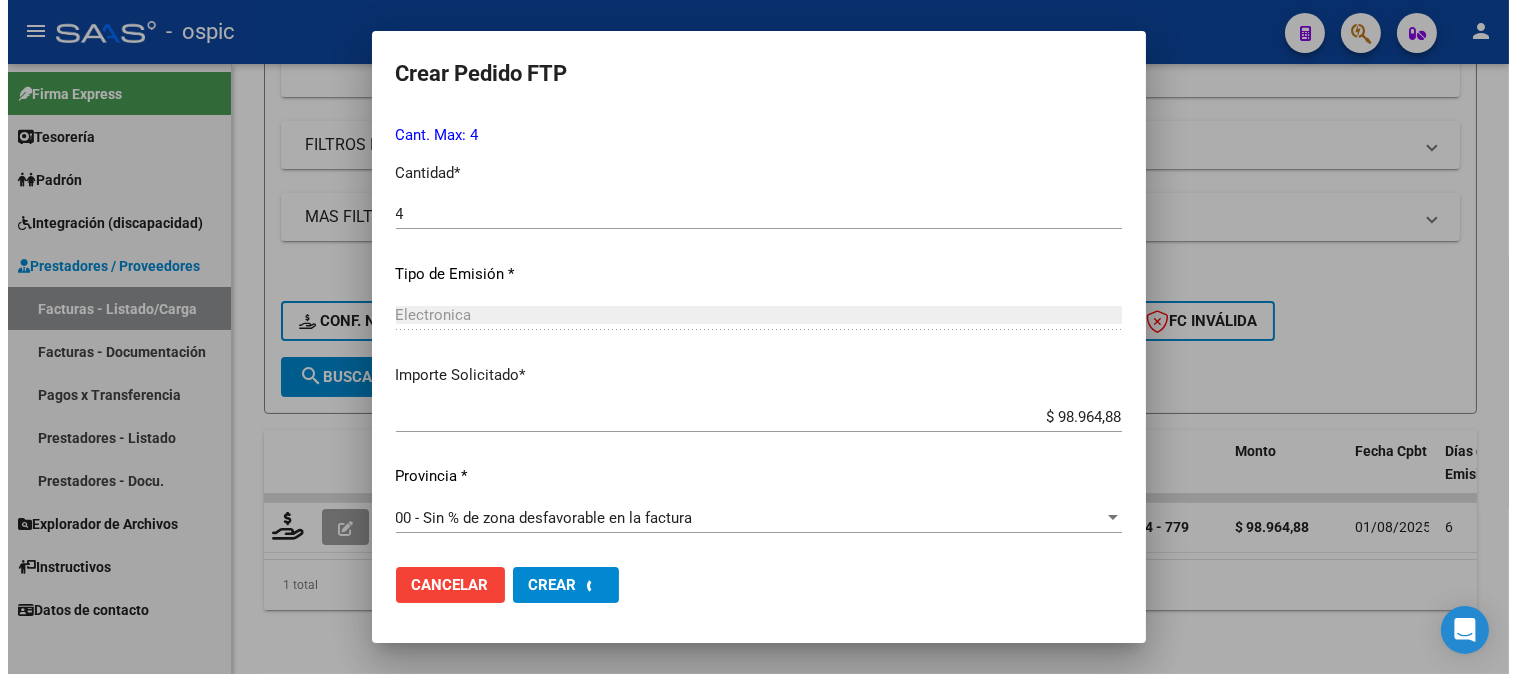 scroll, scrollTop: 786, scrollLeft: 0, axis: vertical 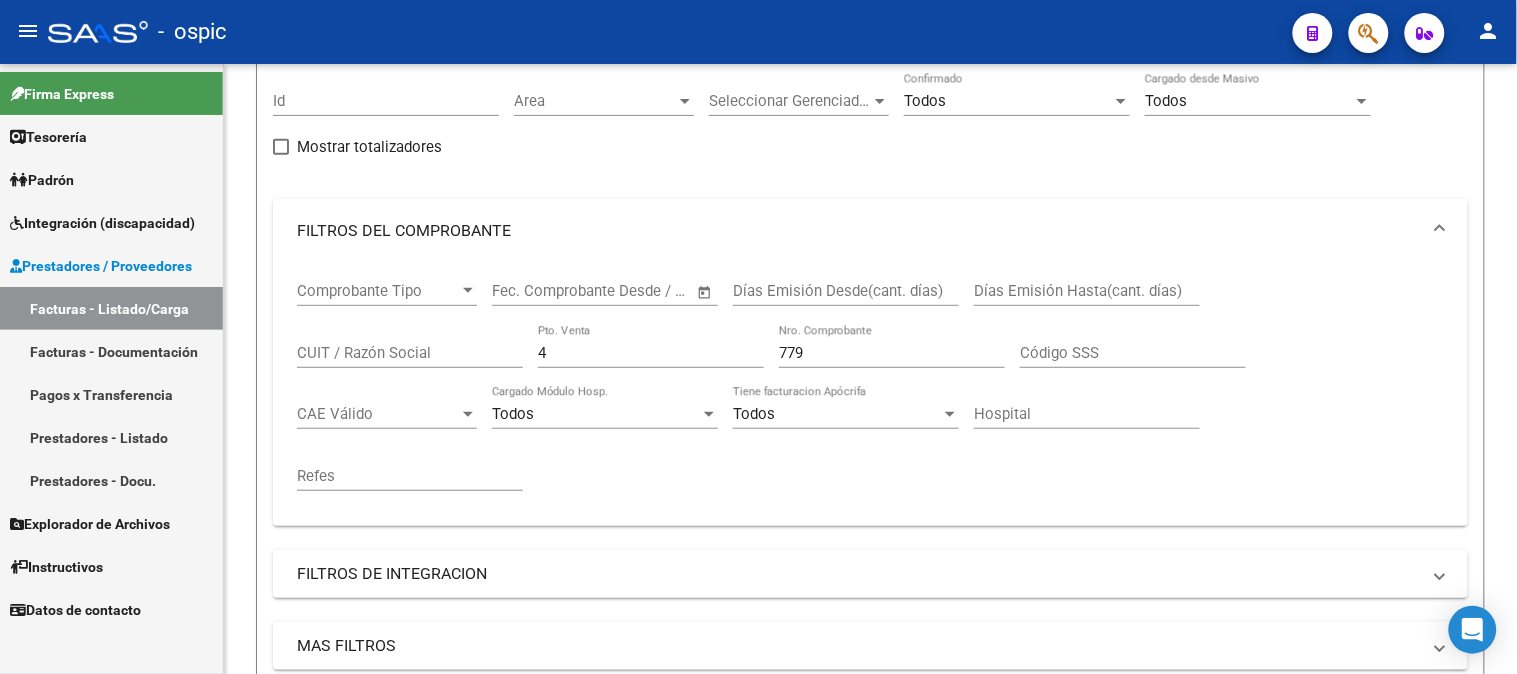 drag, startPoint x: 462, startPoint y: 344, endPoint x: 160, endPoint y: 348, distance: 302.0265 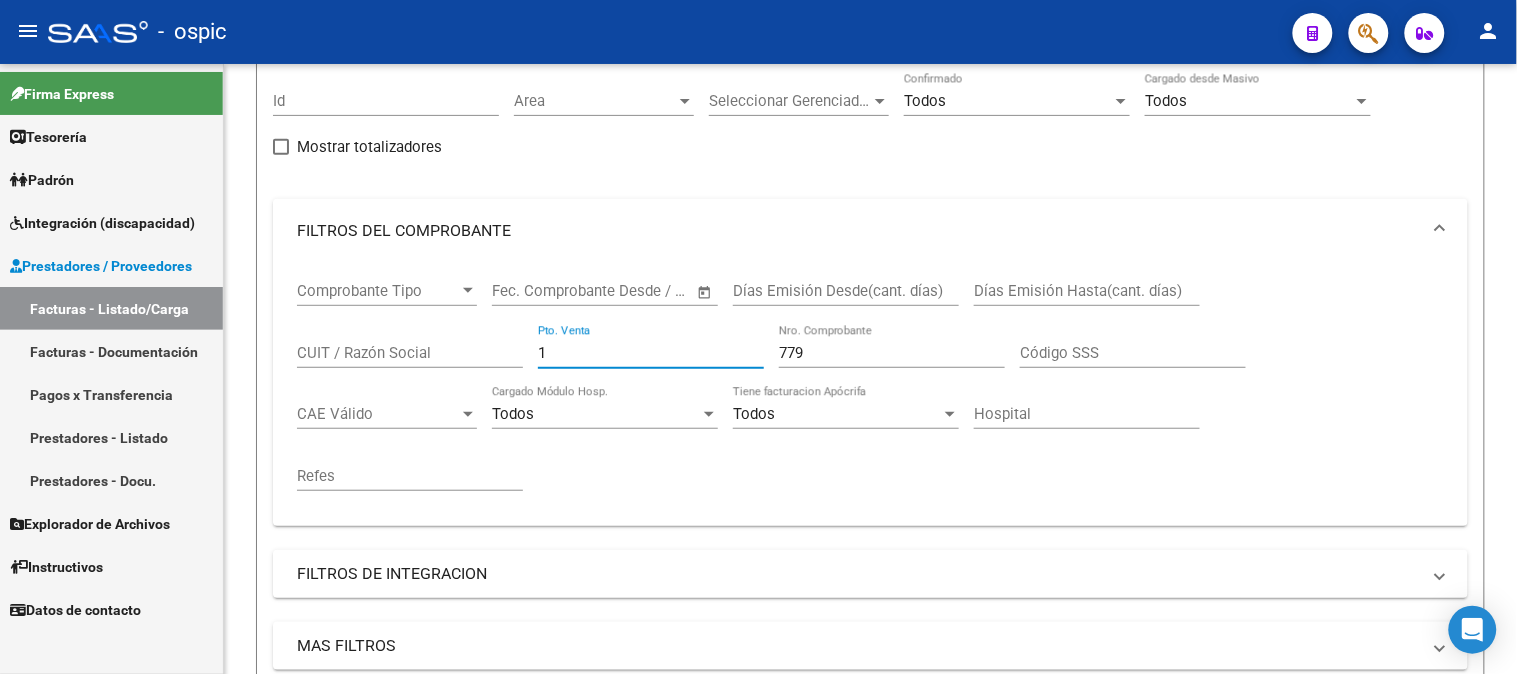 type on "1" 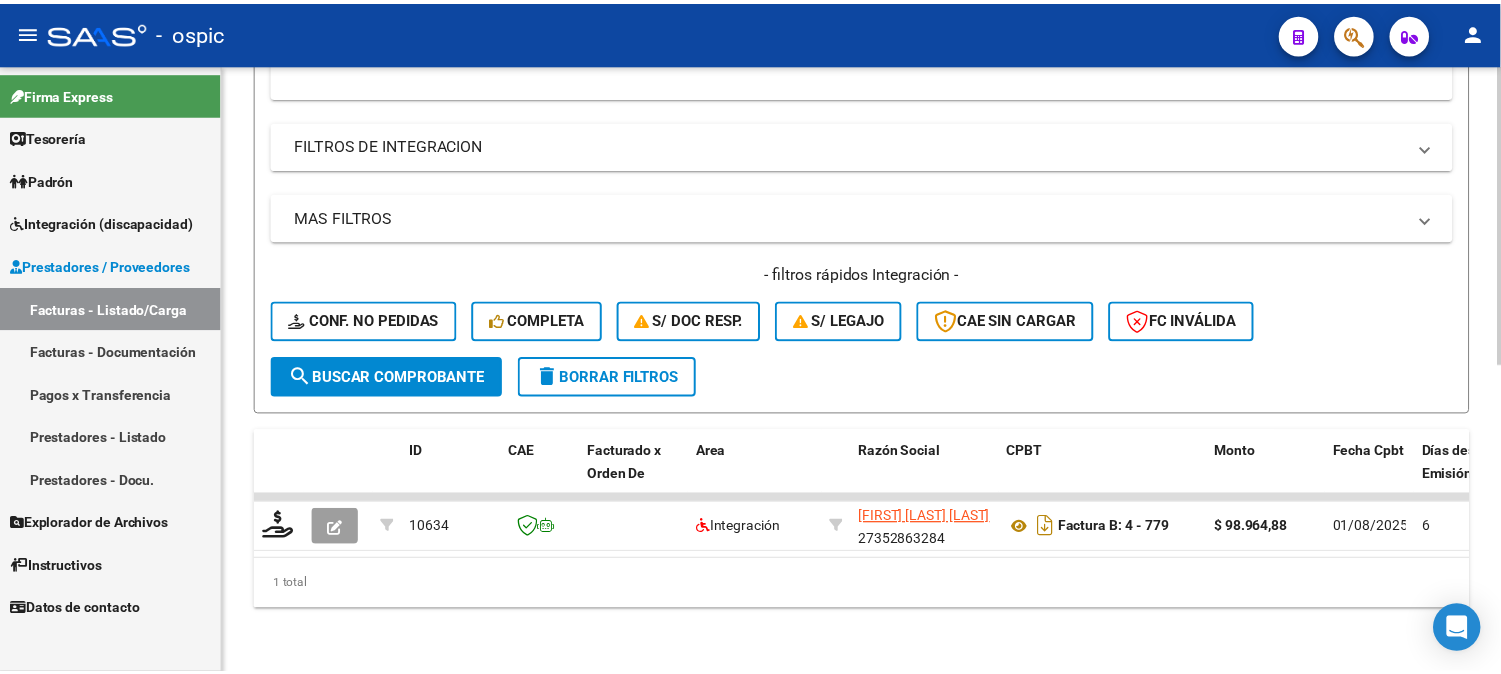 scroll, scrollTop: 624, scrollLeft: 0, axis: vertical 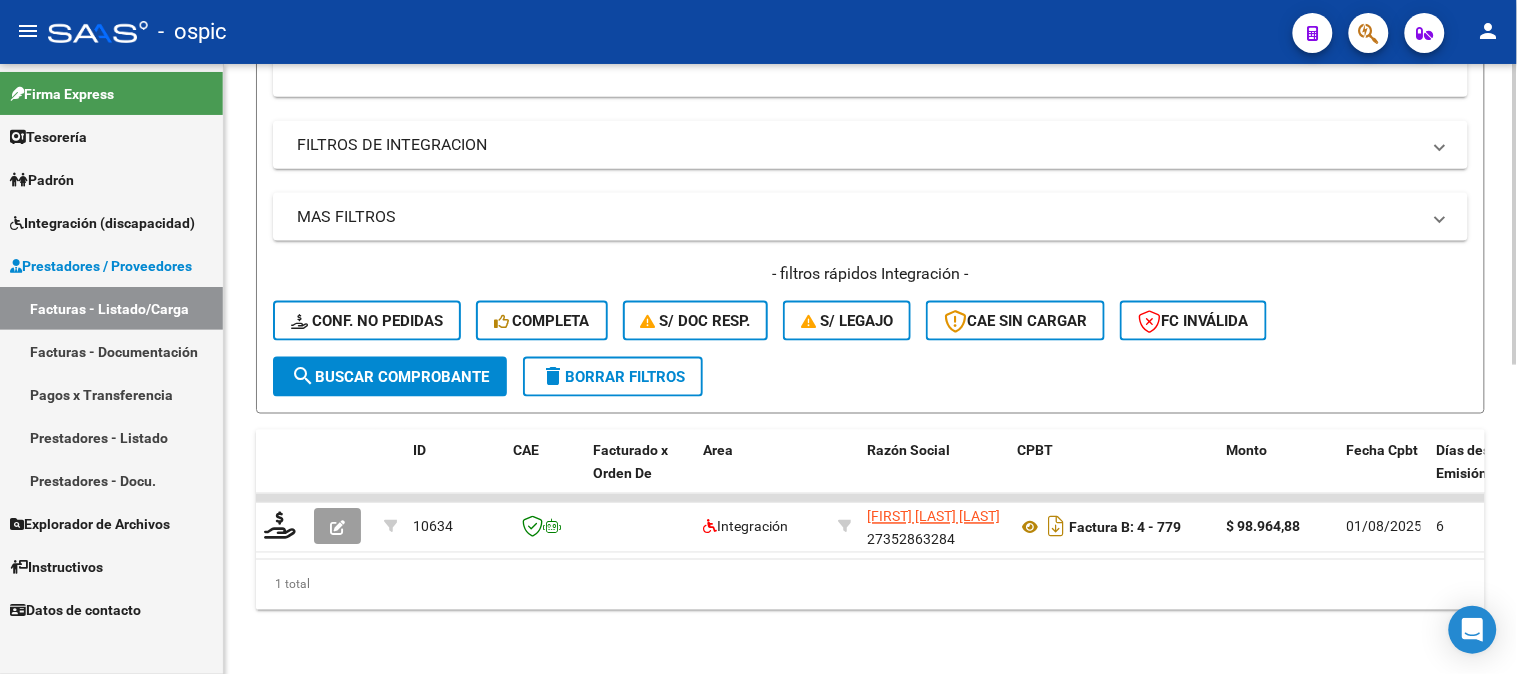 type on "500" 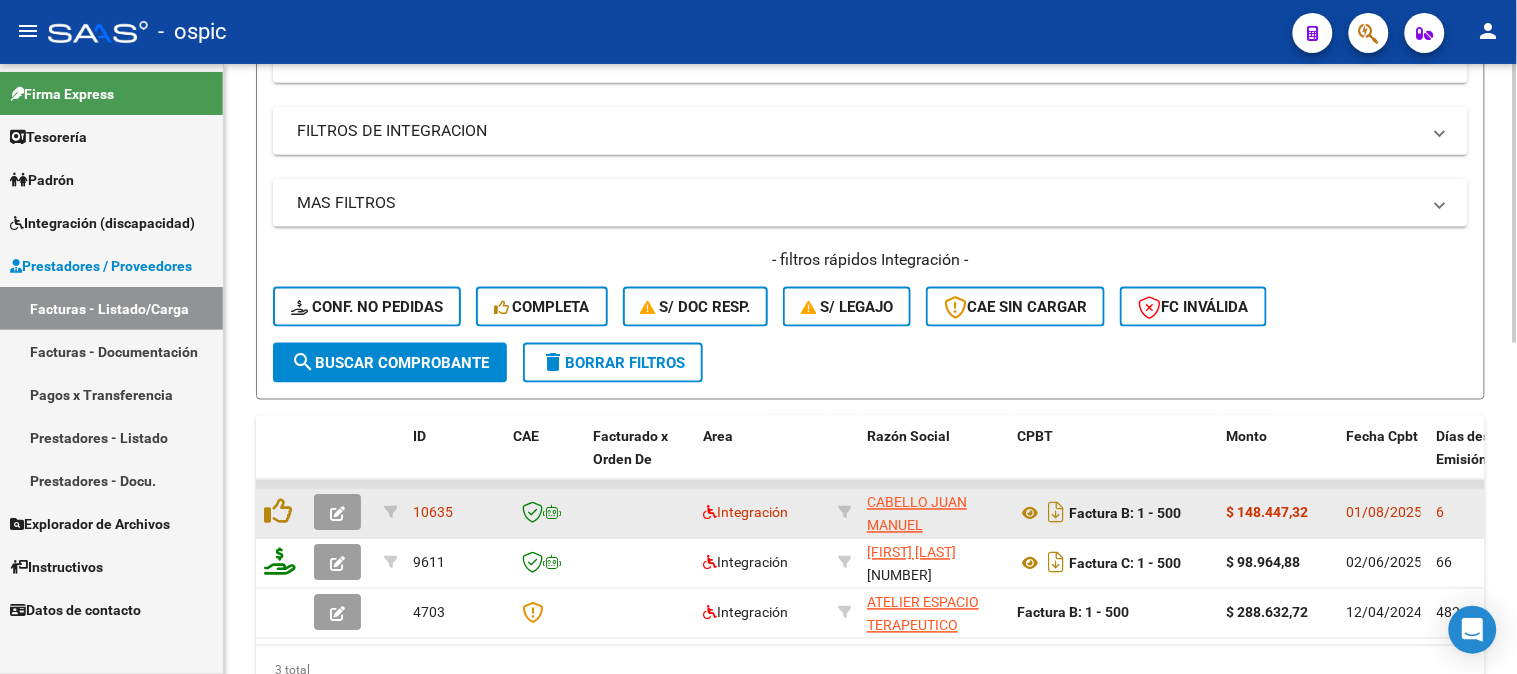 click 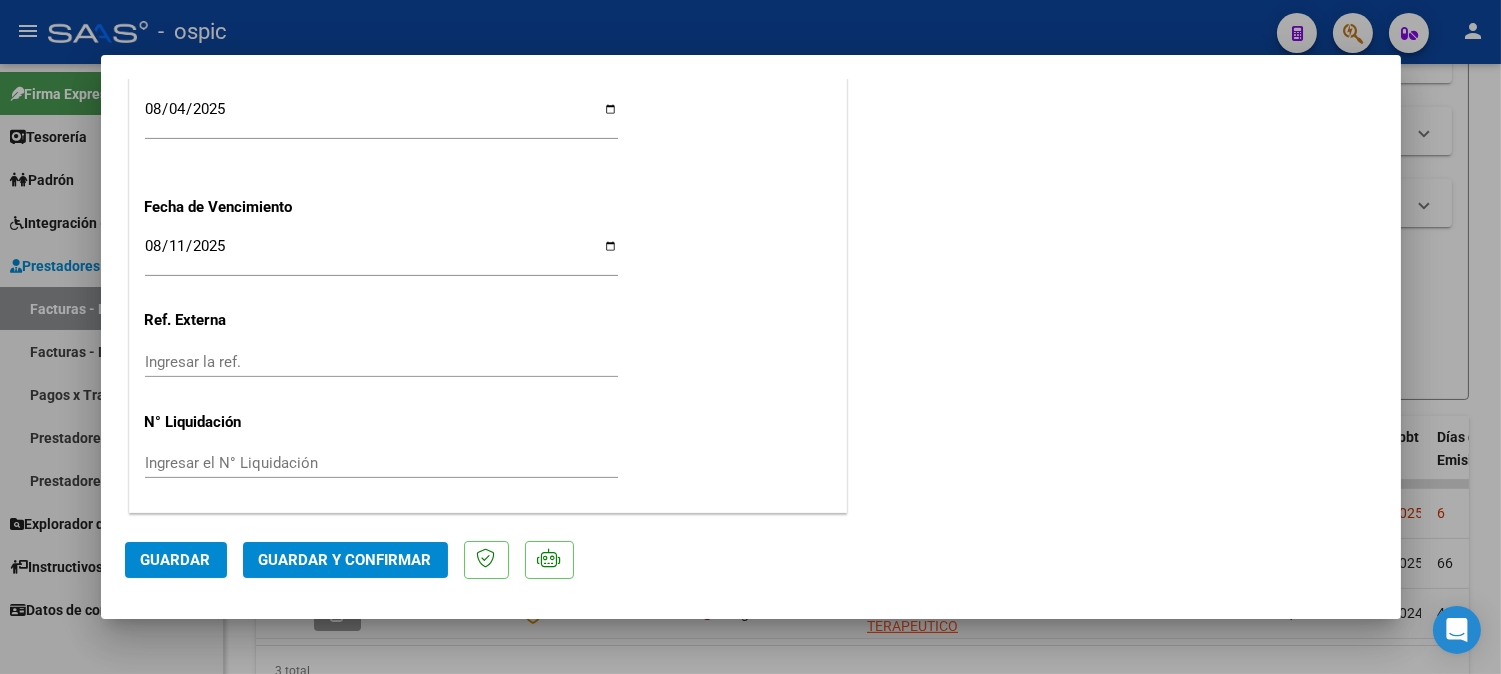 scroll, scrollTop: 0, scrollLeft: 0, axis: both 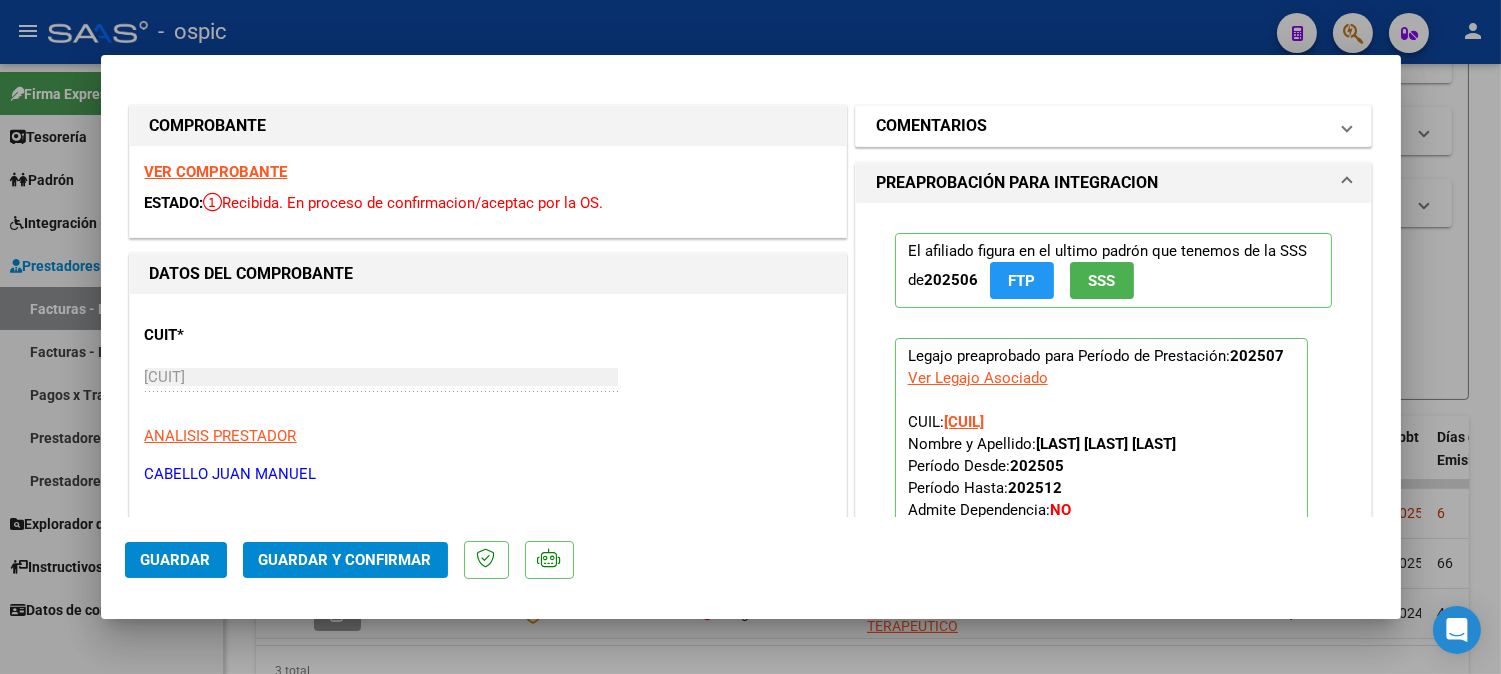 click on "COMENTARIOS" at bounding box center (931, 126) 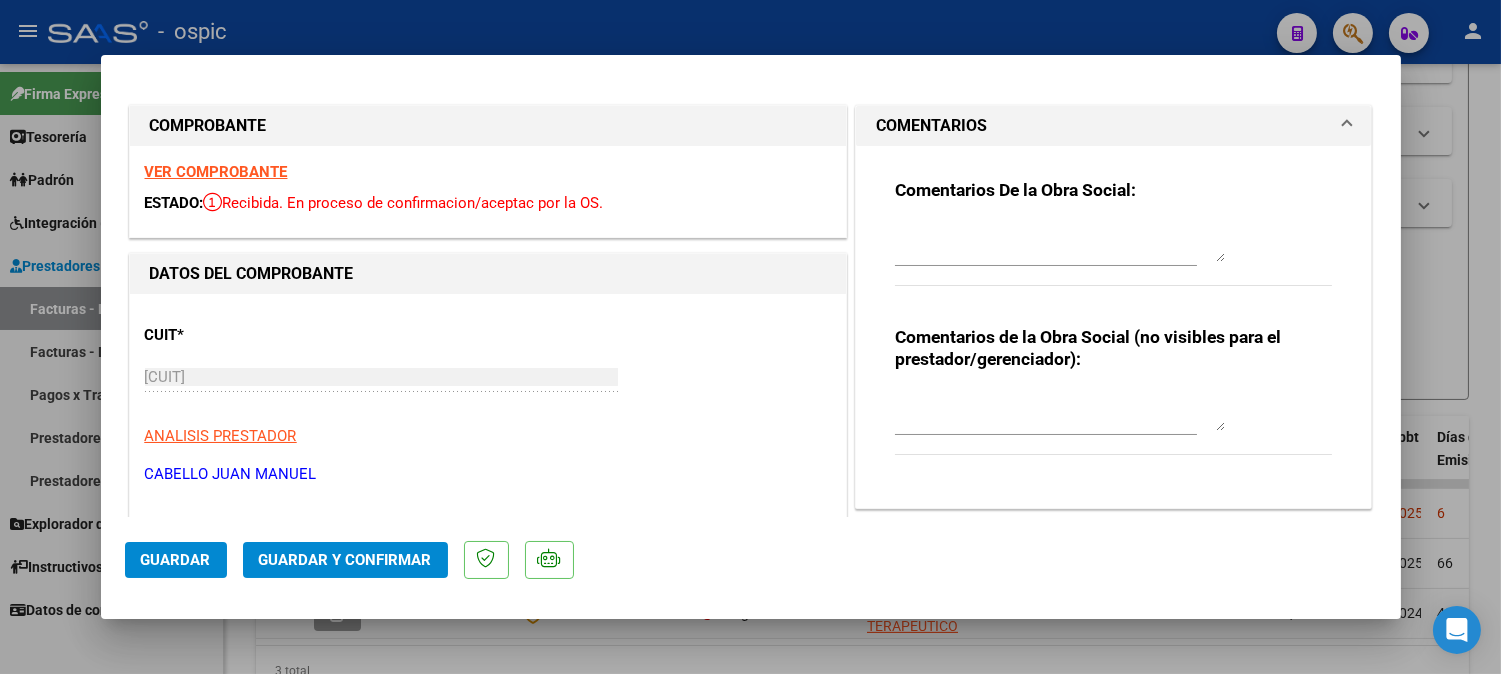click on "Comentarios de la Obra Social (no visibles para el prestador/gerenciador):" at bounding box center [1114, 401] 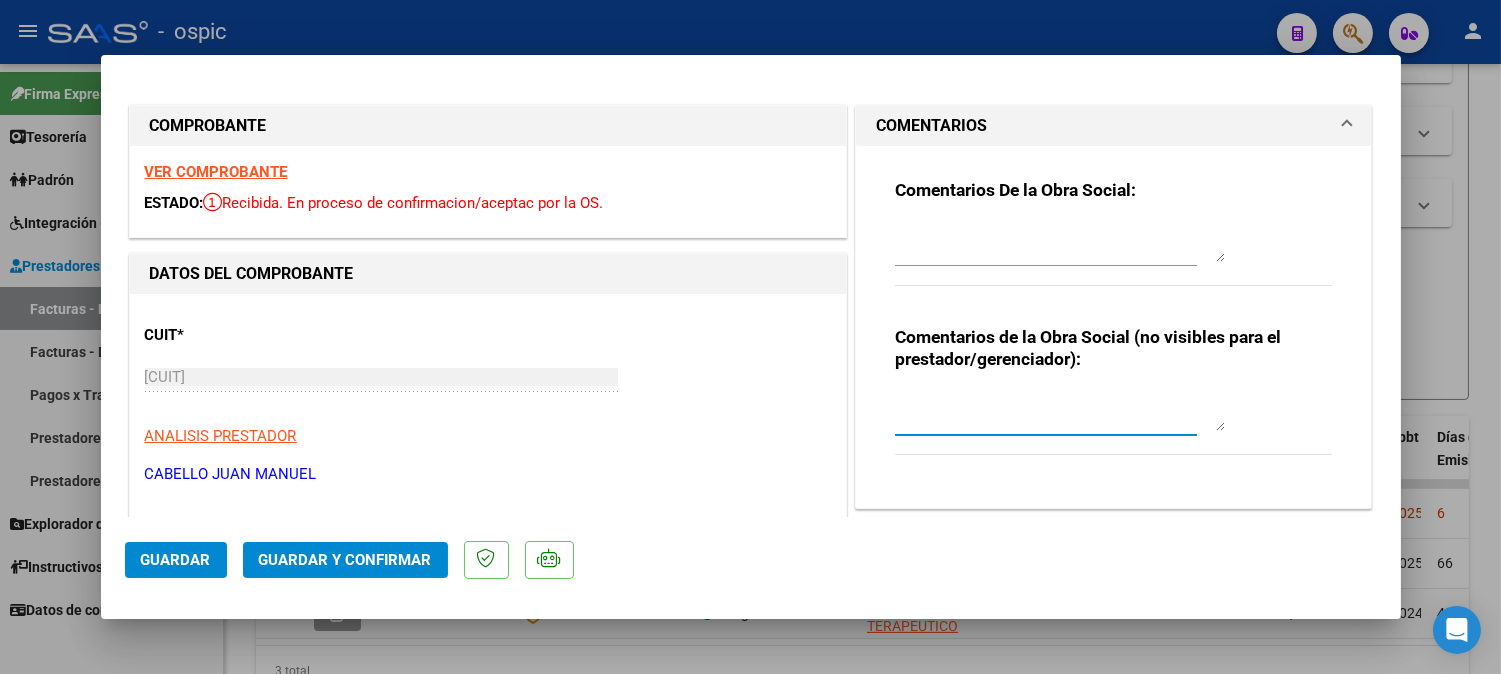 click at bounding box center [1060, 411] 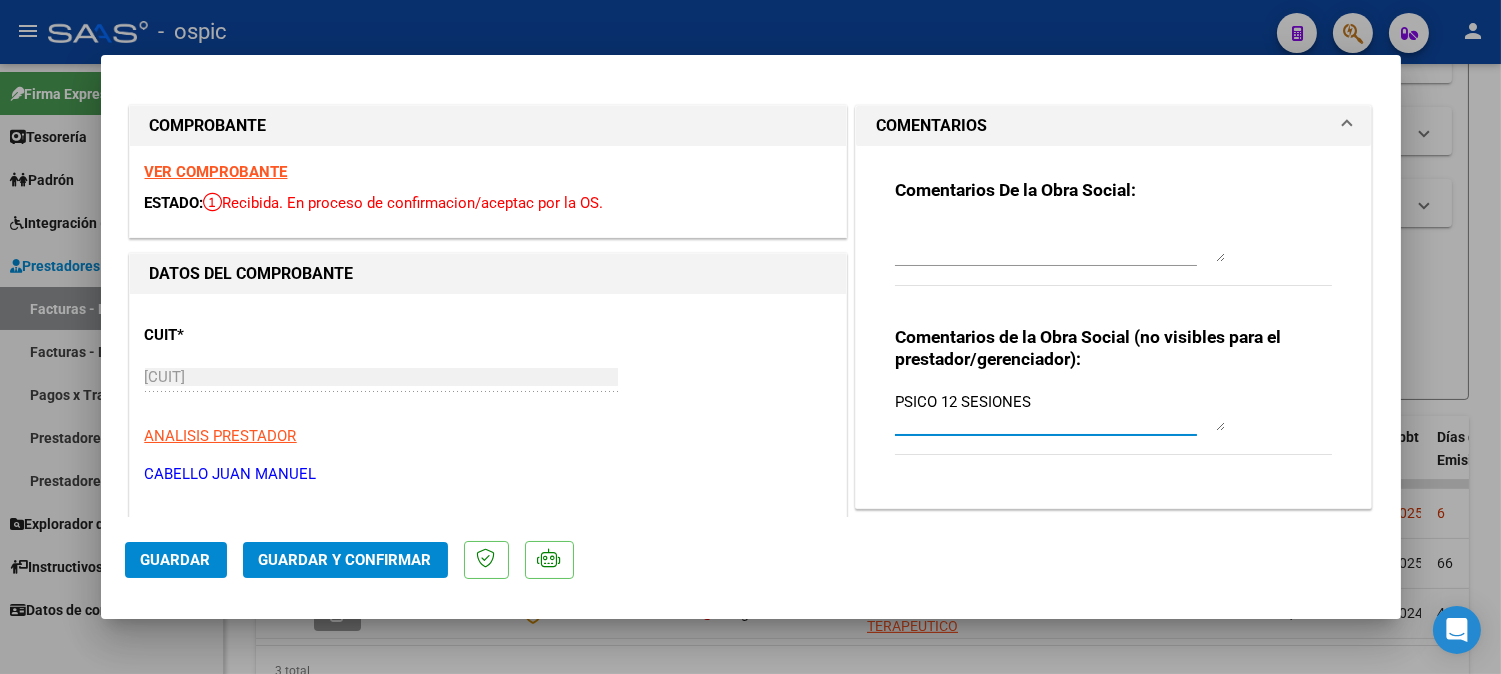 type on "PSICO 12 SESIONES" 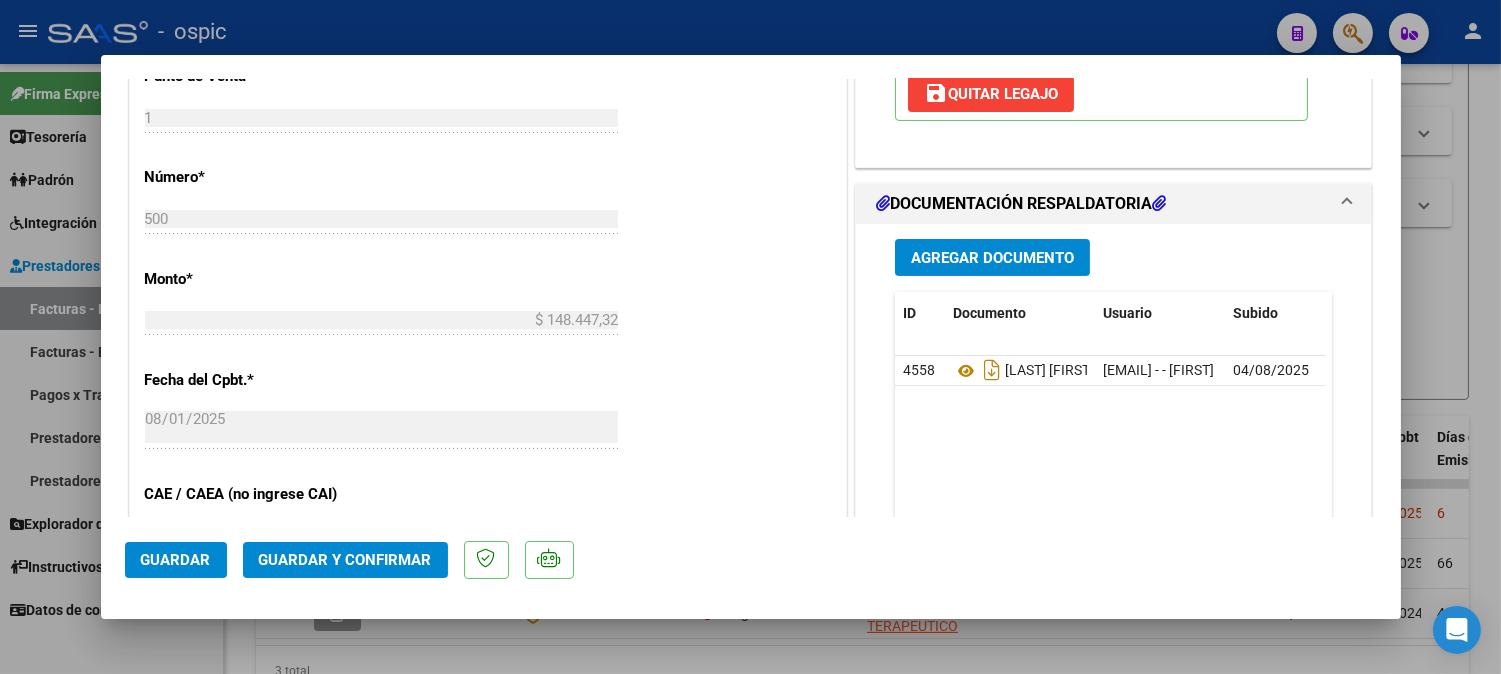 scroll, scrollTop: 932, scrollLeft: 0, axis: vertical 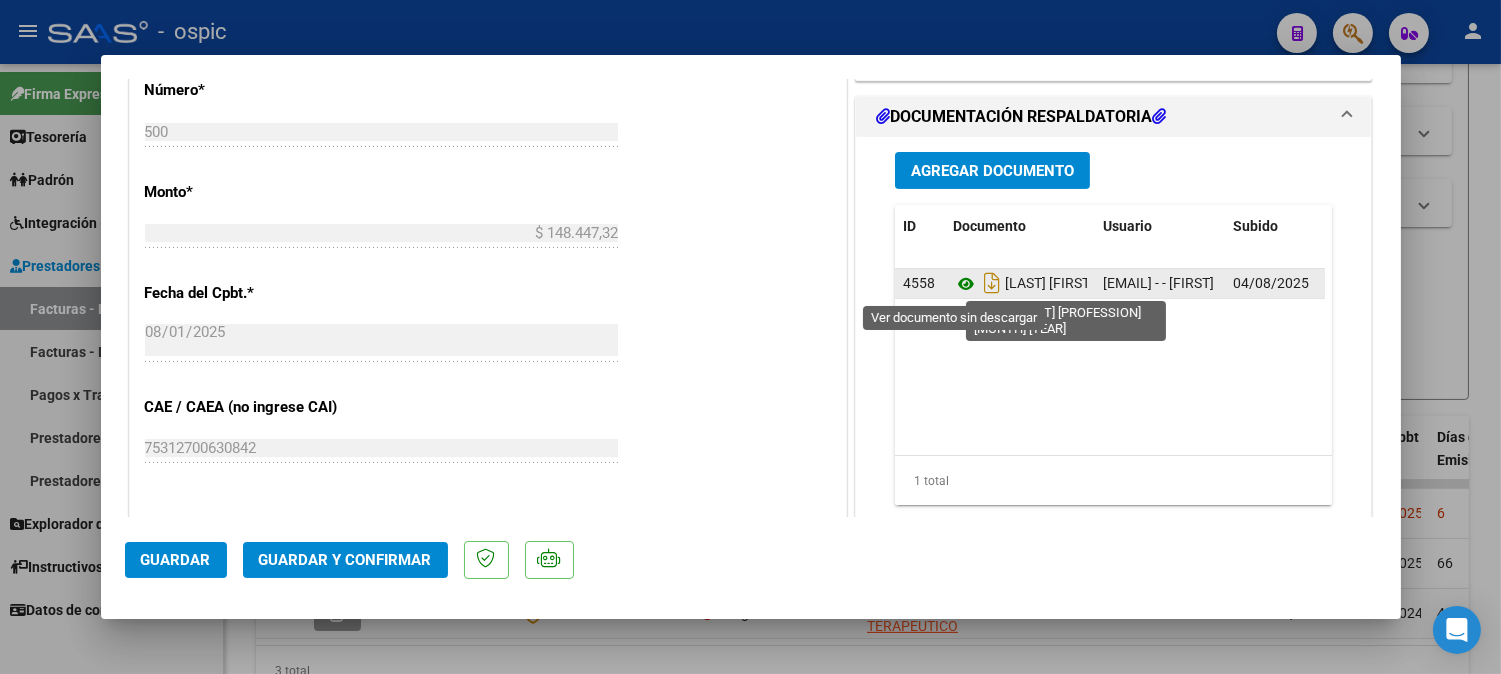 click 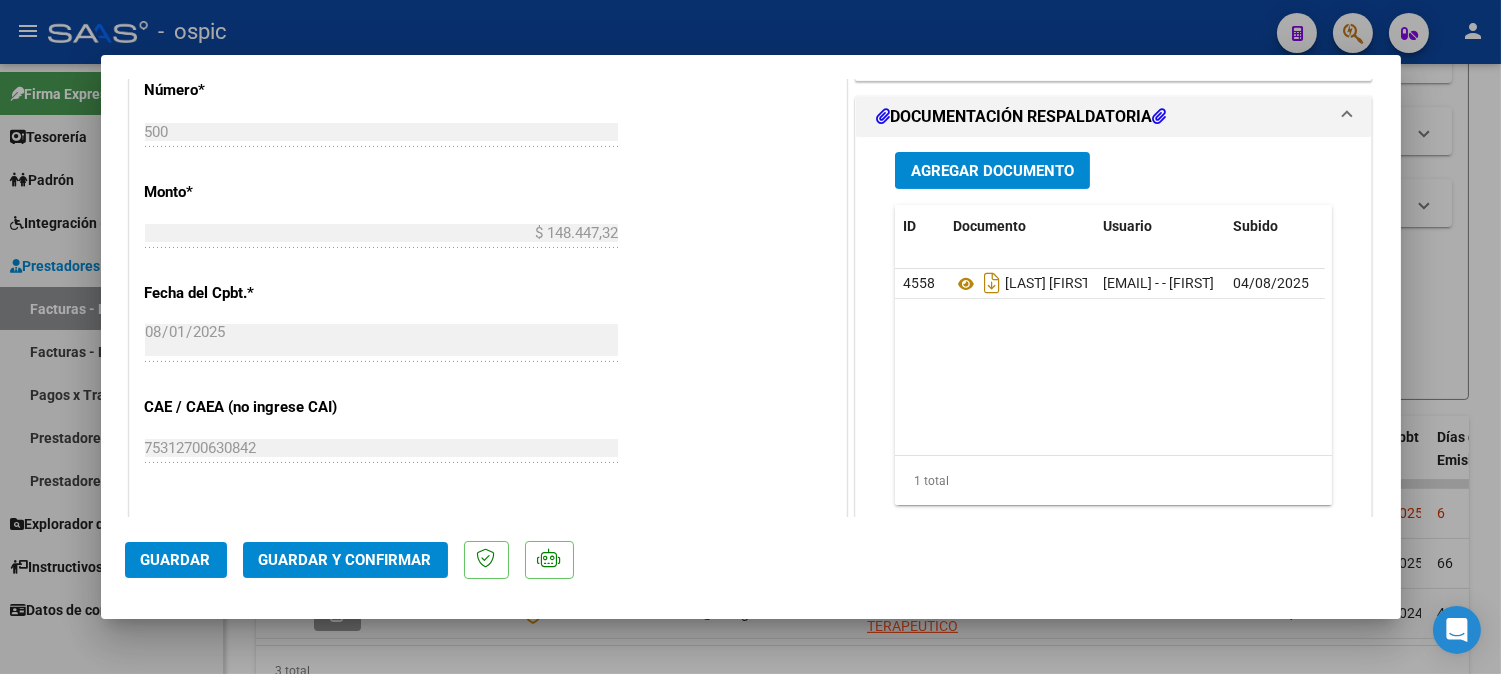 click on "Guardar y Confirmar" 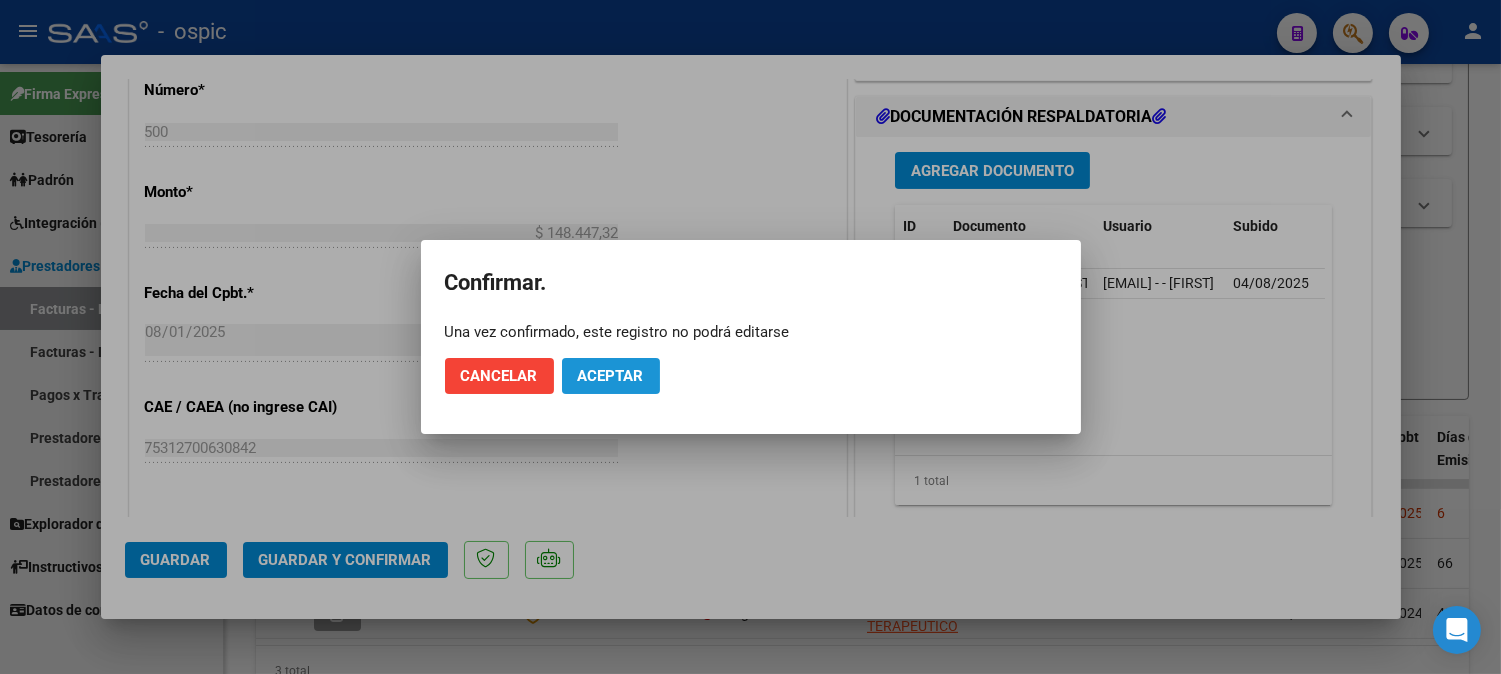 click on "Aceptar" 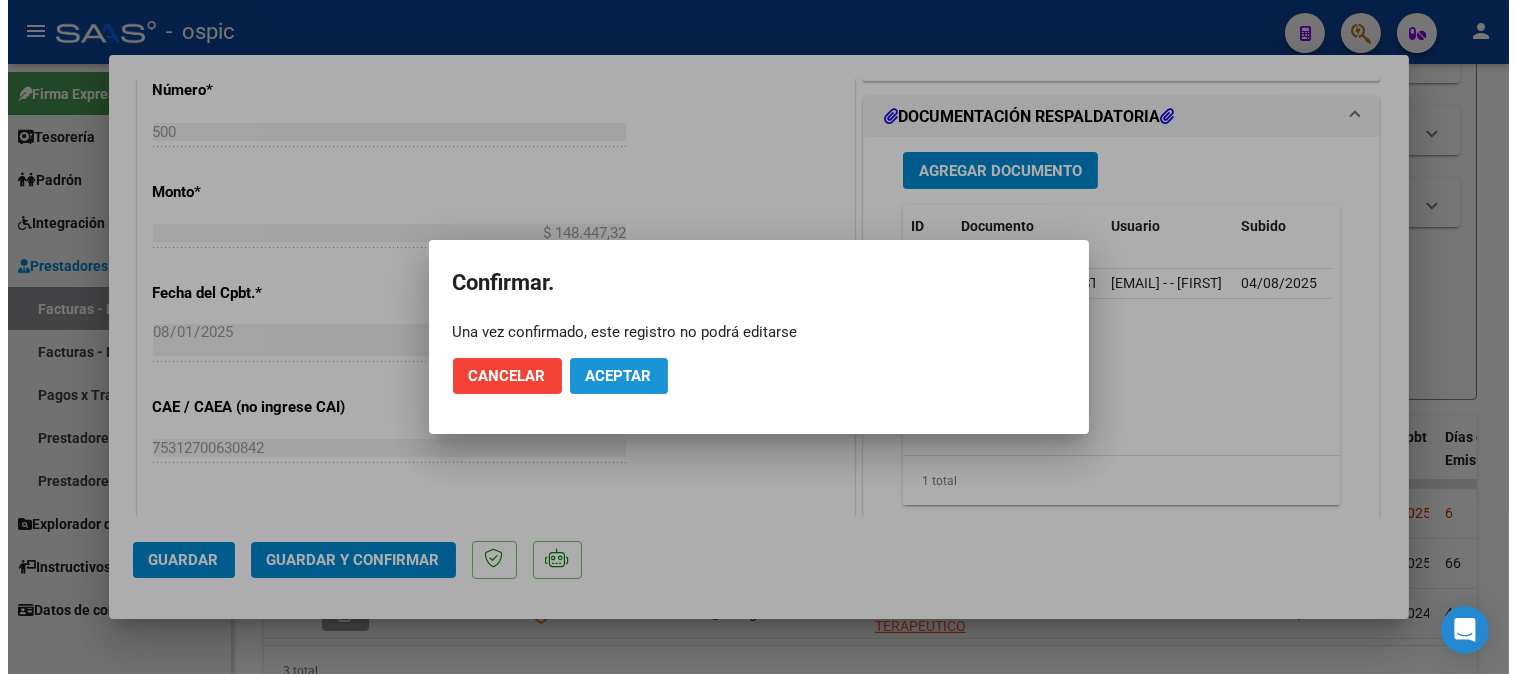 scroll, scrollTop: 807, scrollLeft: 0, axis: vertical 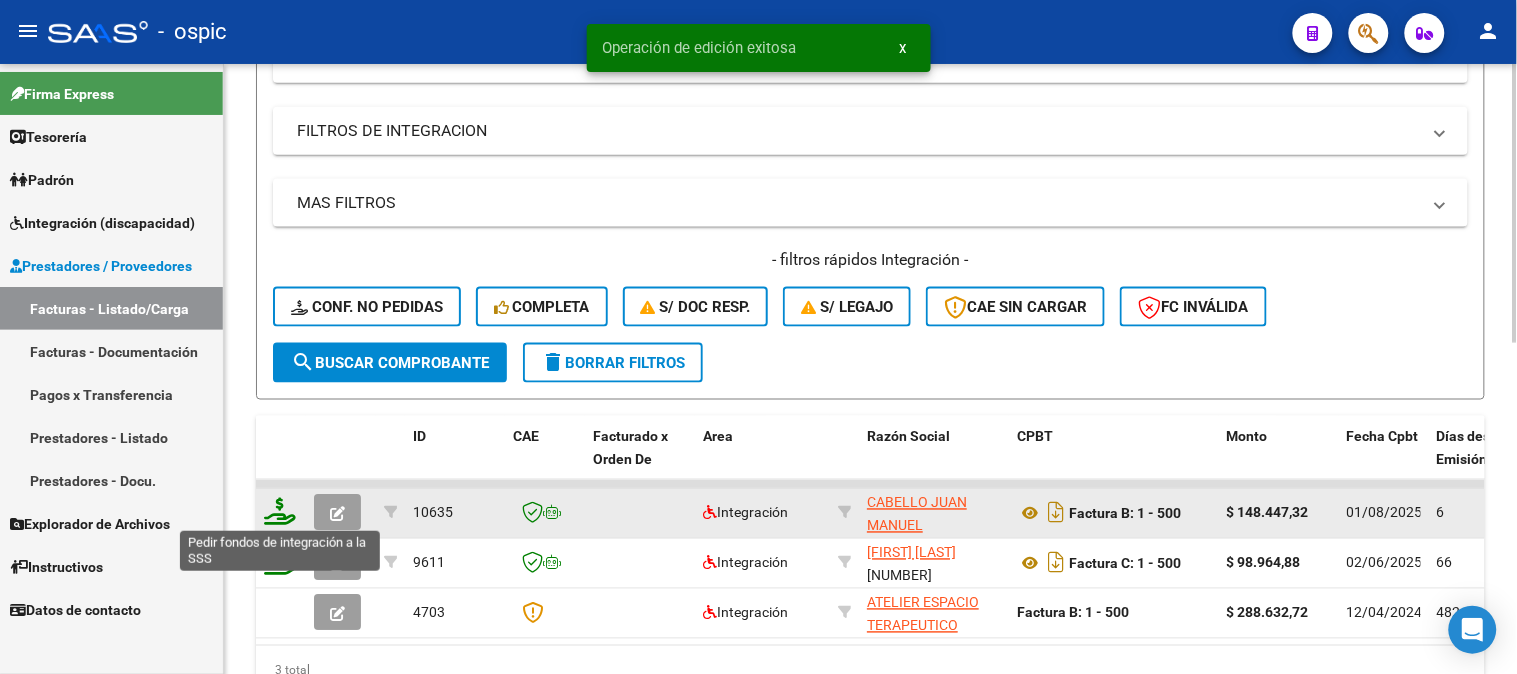 click 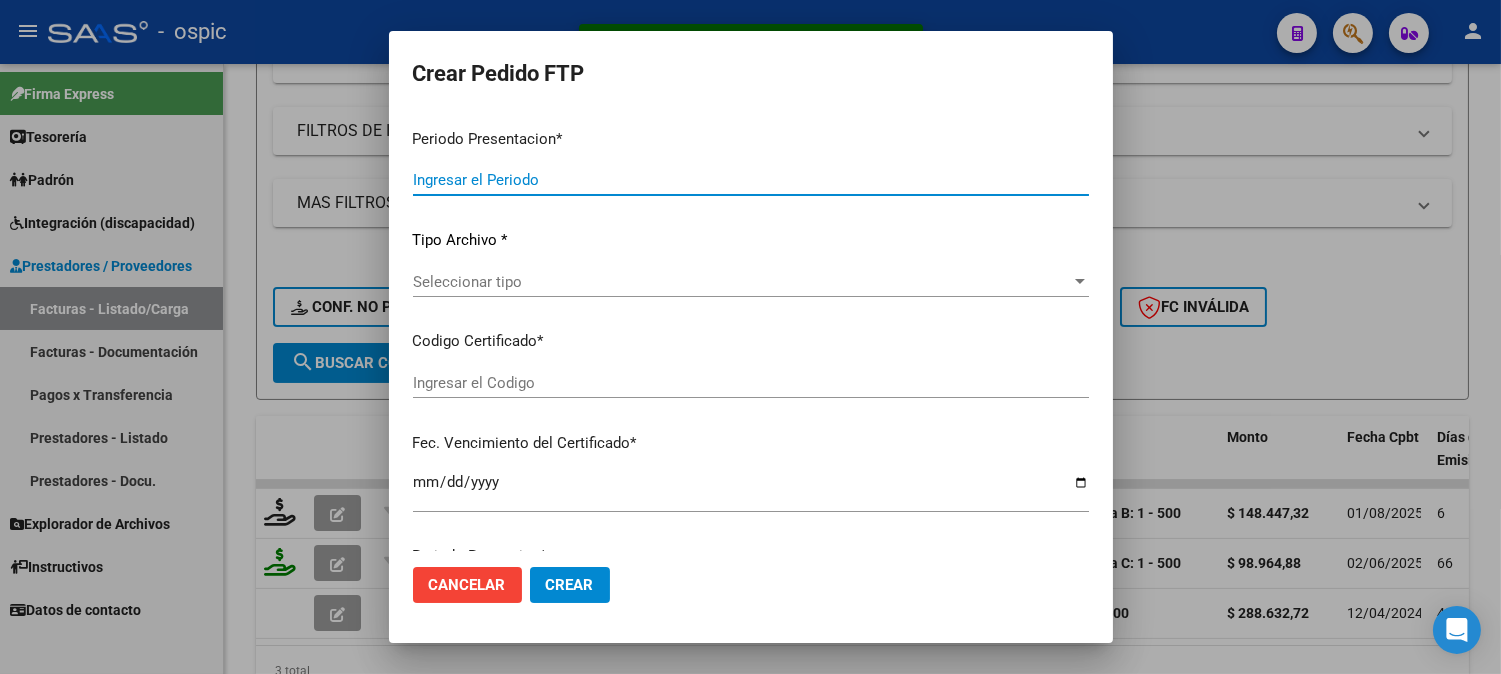 type on "202507" 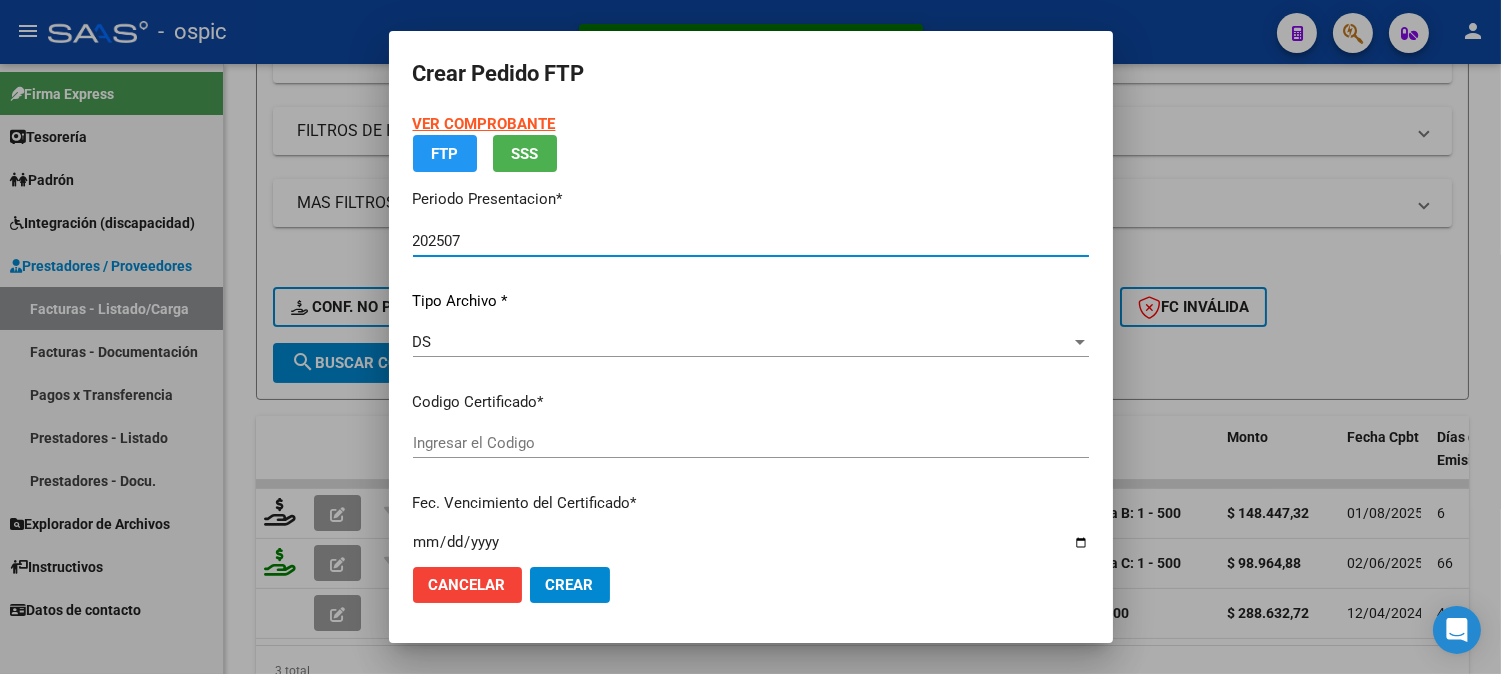 type on "[CODIGO_CERTIFICADO]" 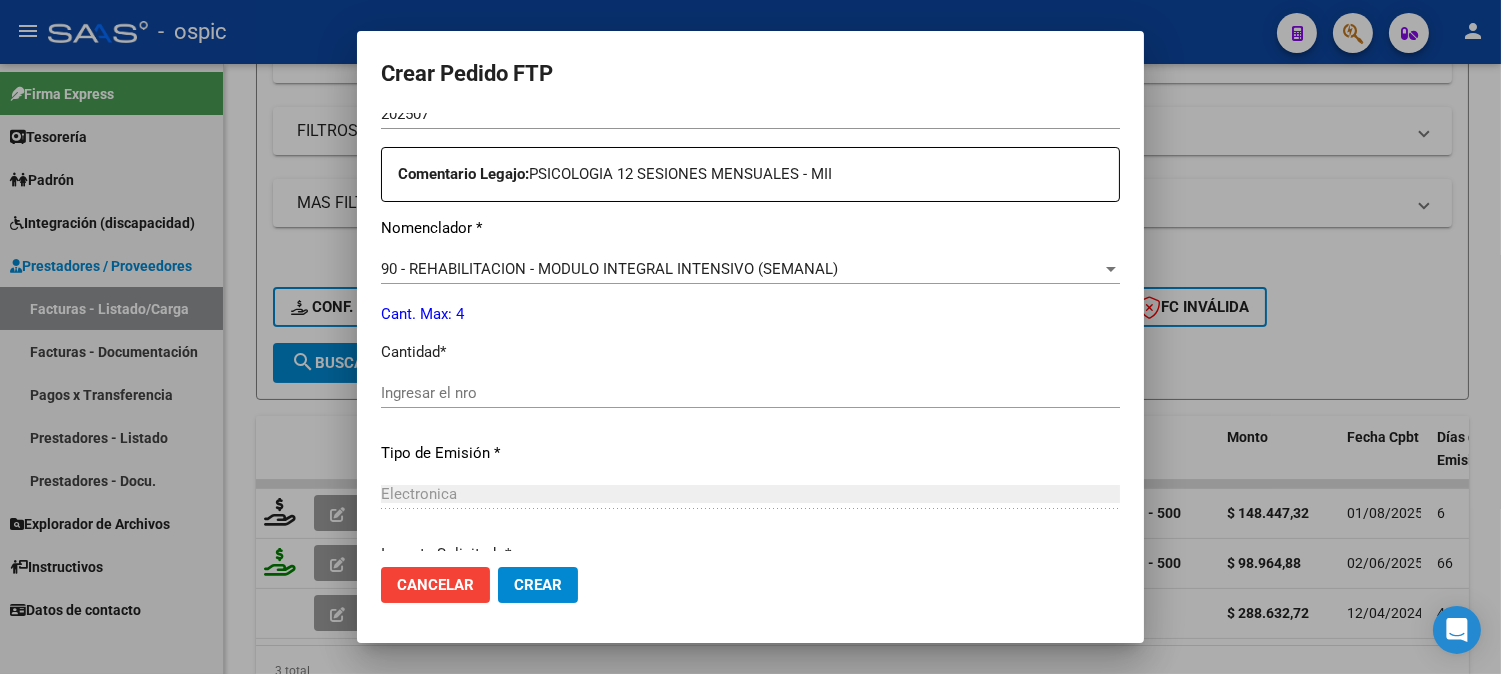 scroll, scrollTop: 728, scrollLeft: 0, axis: vertical 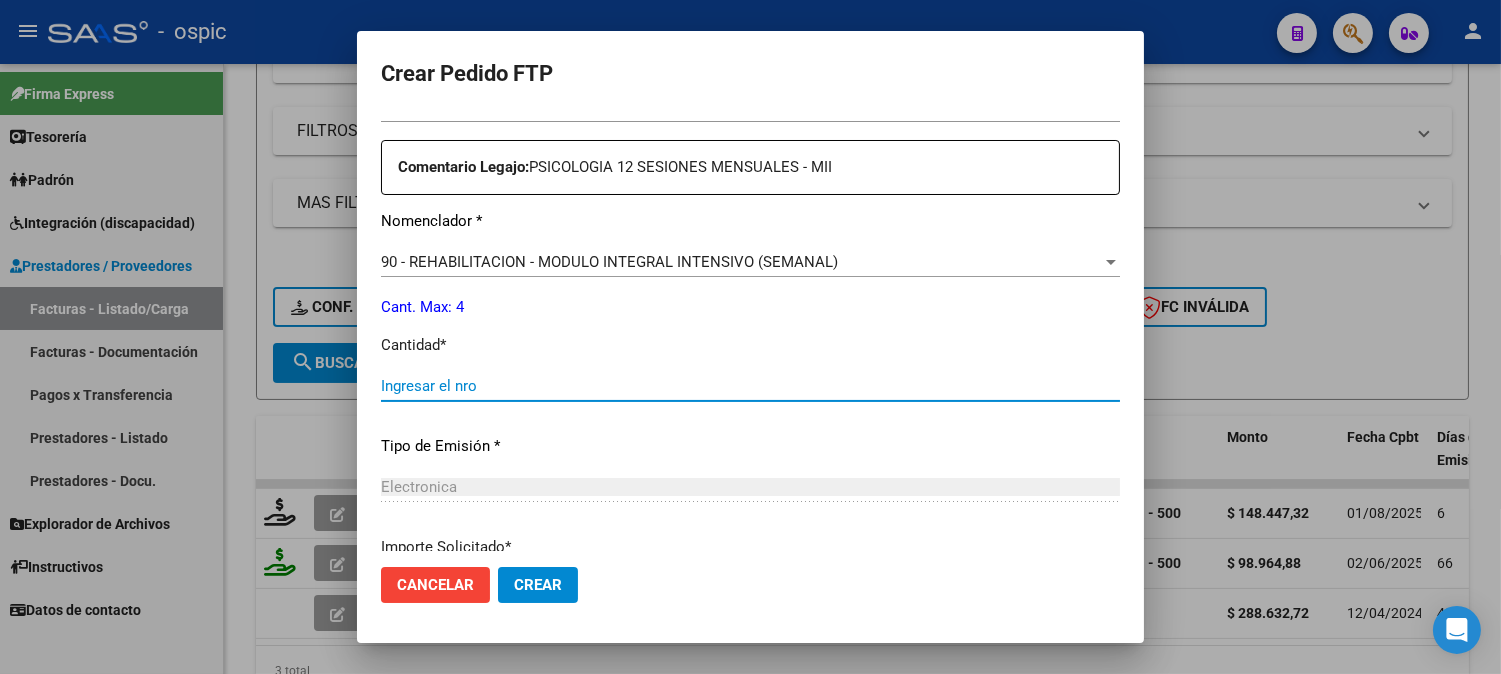 click on "Ingresar el nro" at bounding box center [750, 386] 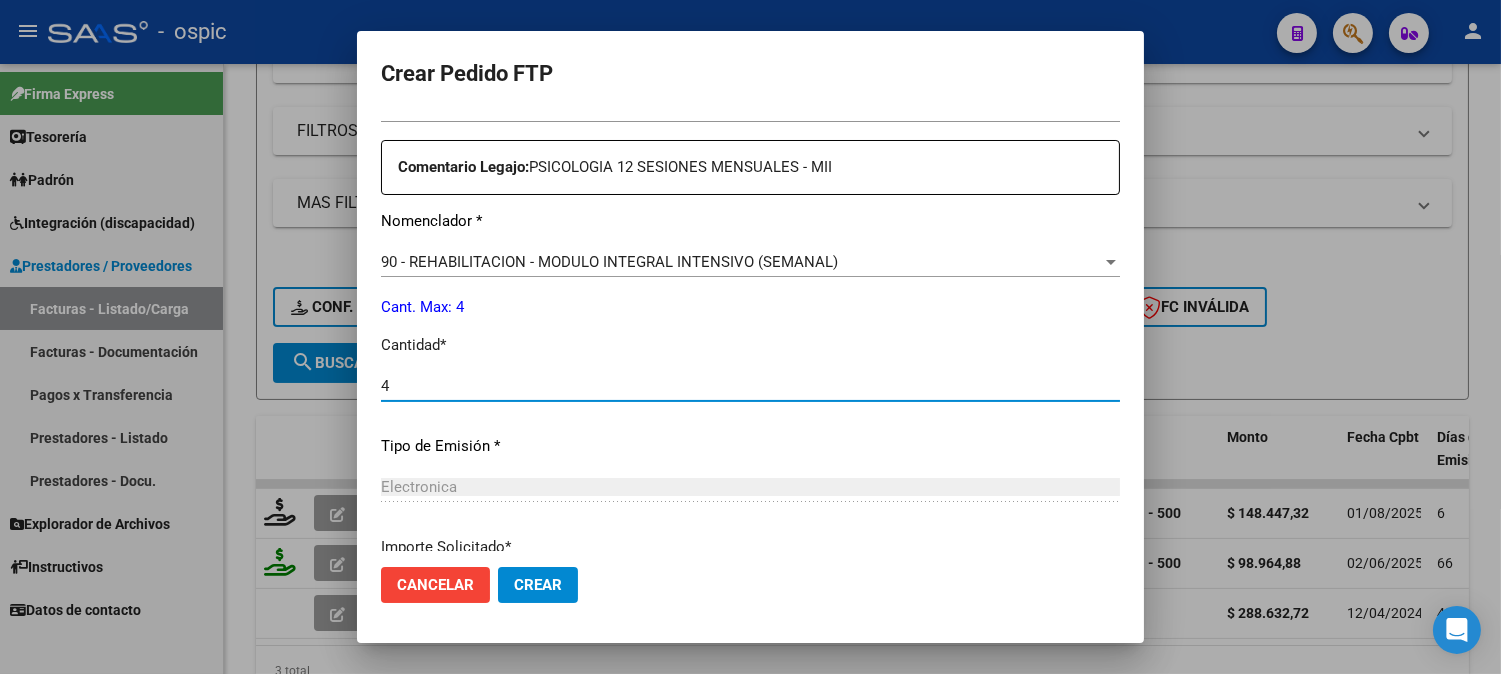 type on "4" 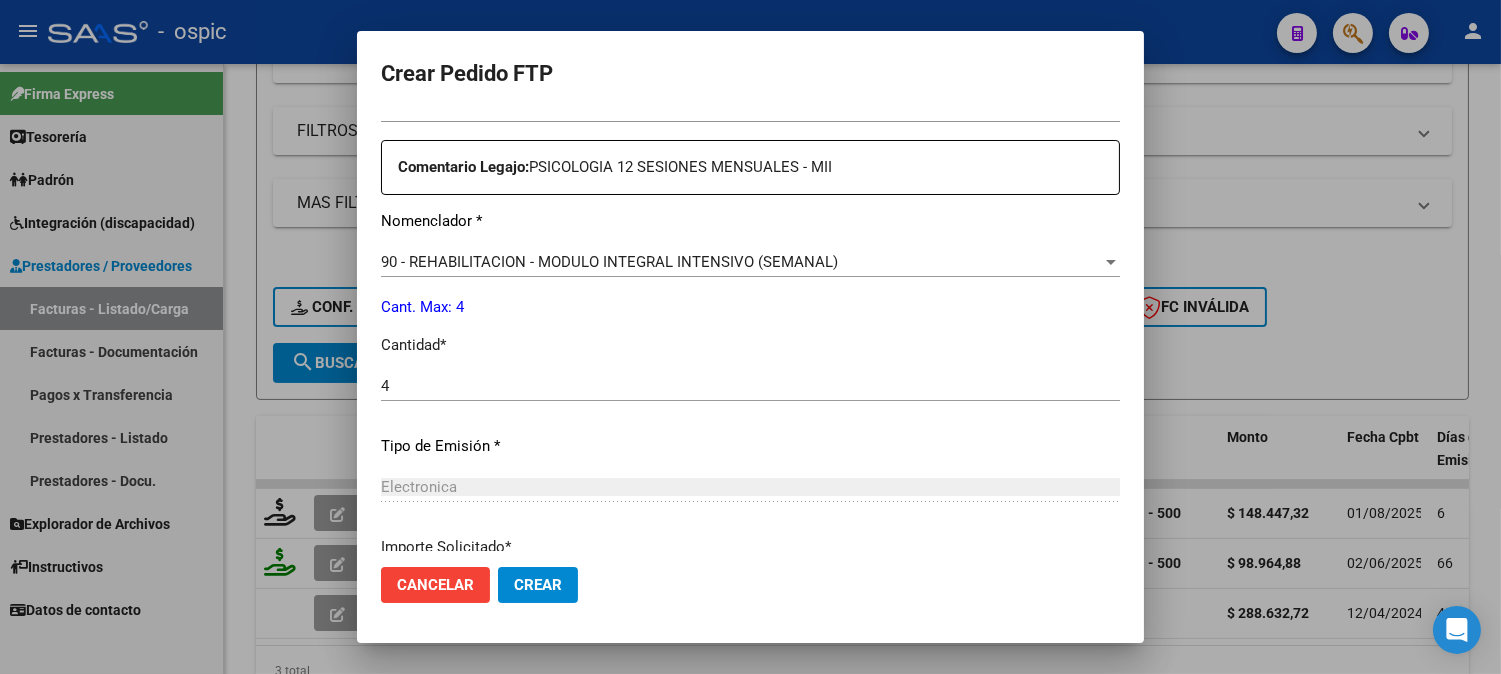 scroll, scrollTop: 900, scrollLeft: 0, axis: vertical 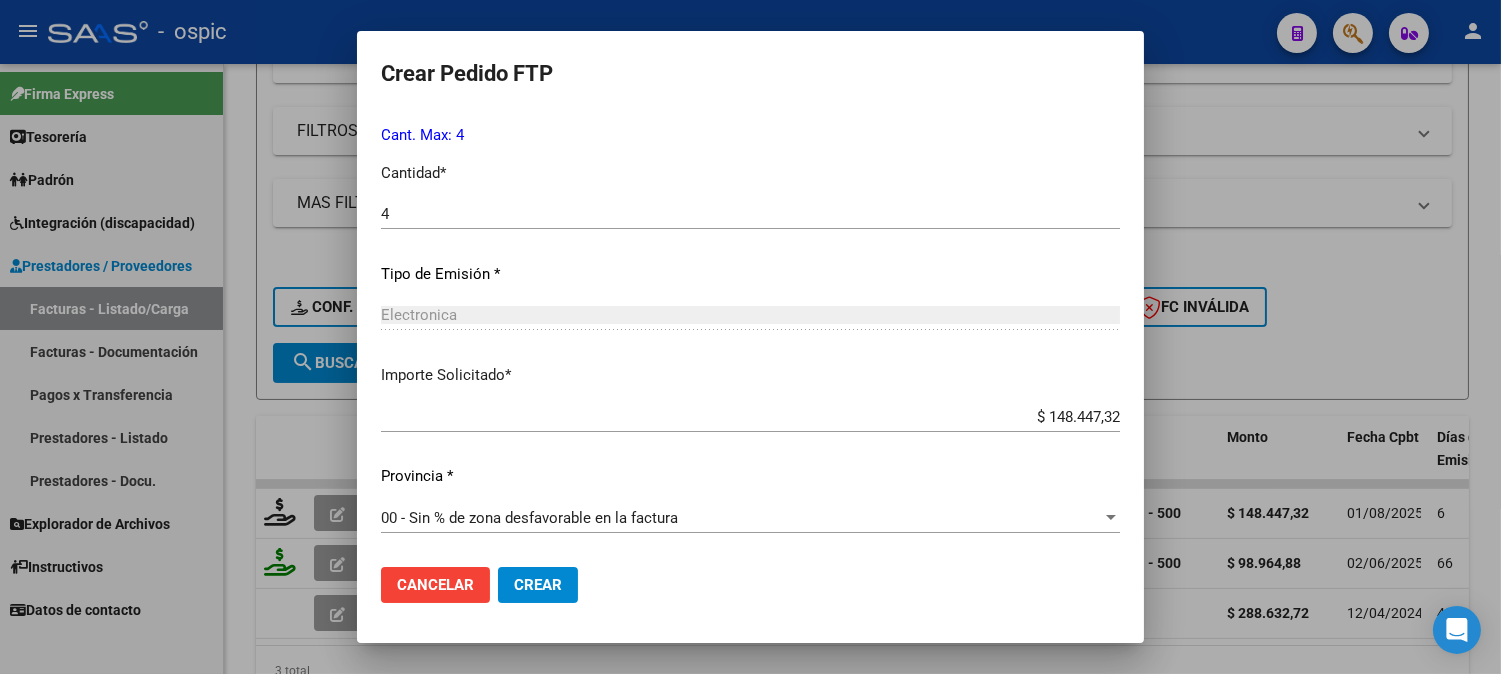 drag, startPoint x: 547, startPoint y: 580, endPoint x: 1304, endPoint y: 172, distance: 859.9494 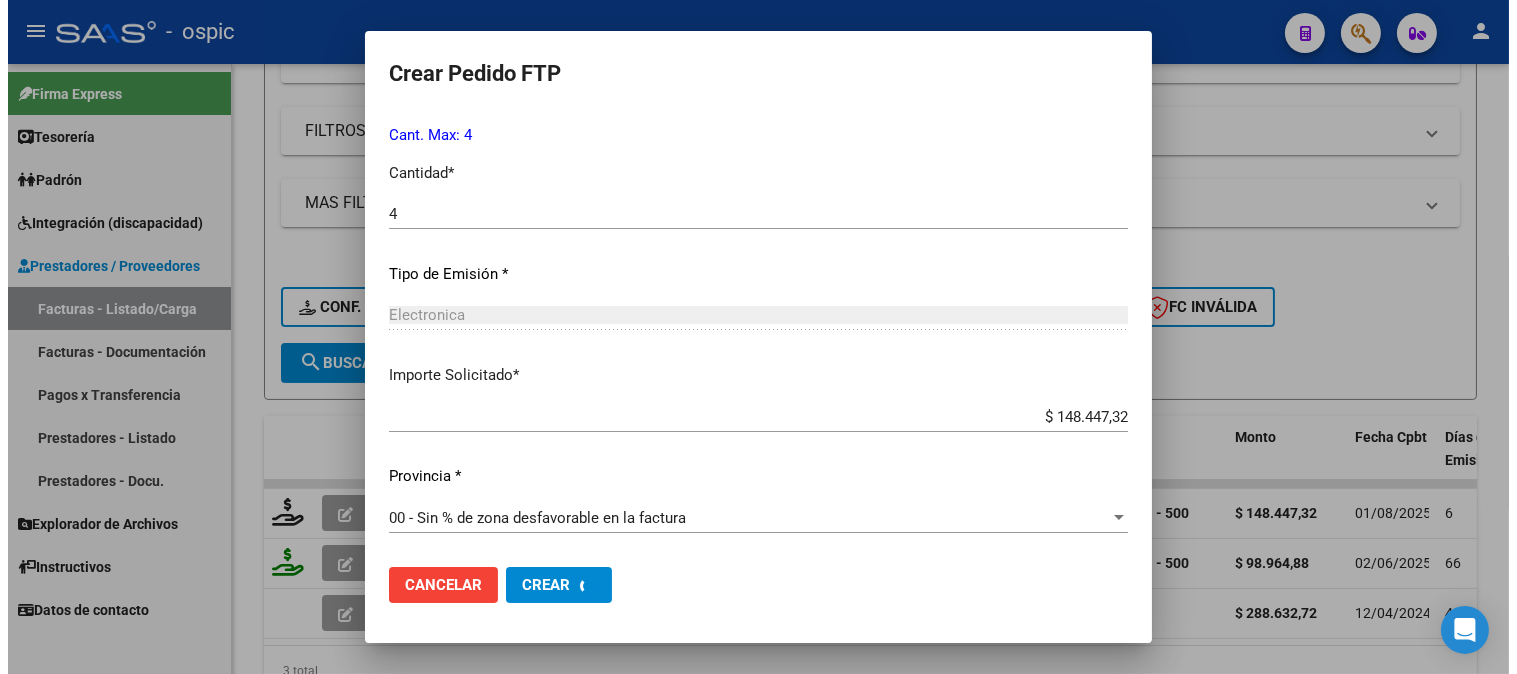 scroll, scrollTop: 786, scrollLeft: 0, axis: vertical 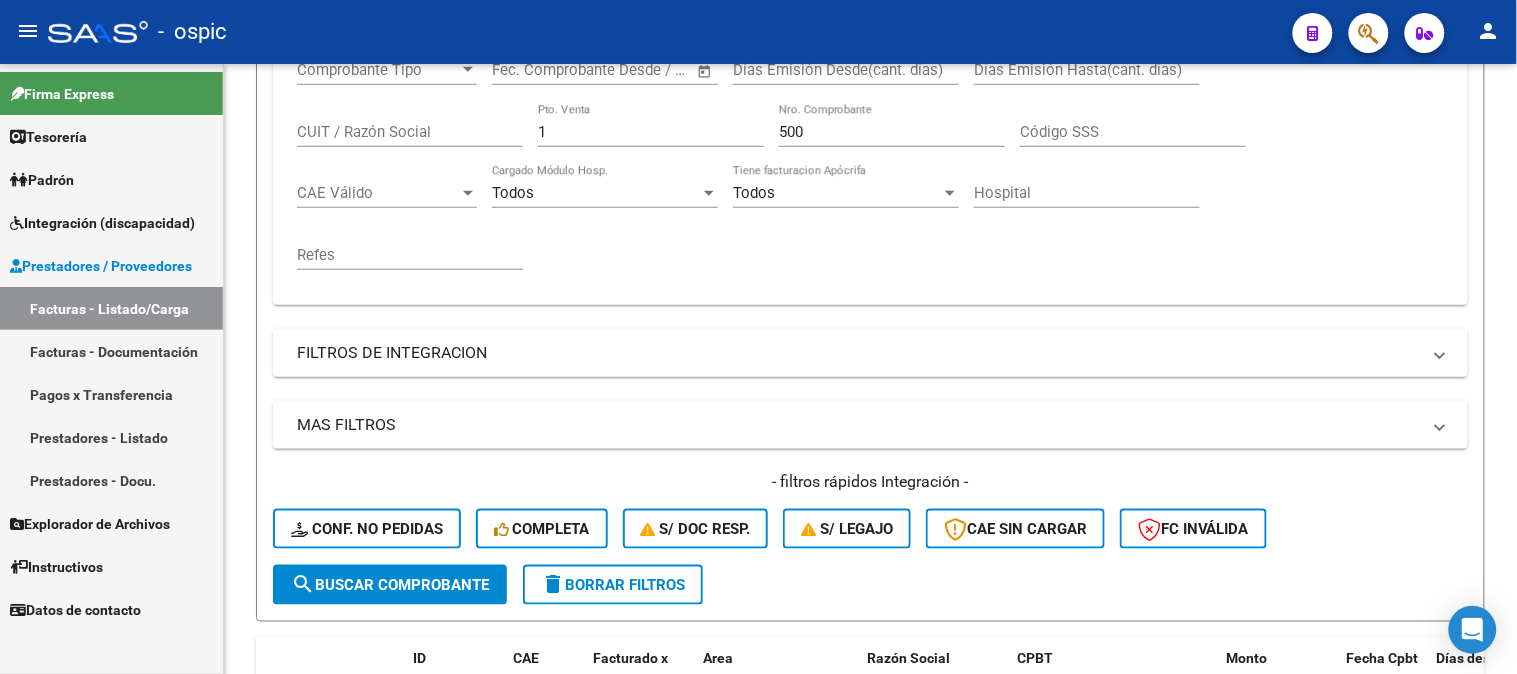 drag, startPoint x: 305, startPoint y: 130, endPoint x: 213, endPoint y: 104, distance: 95.60335 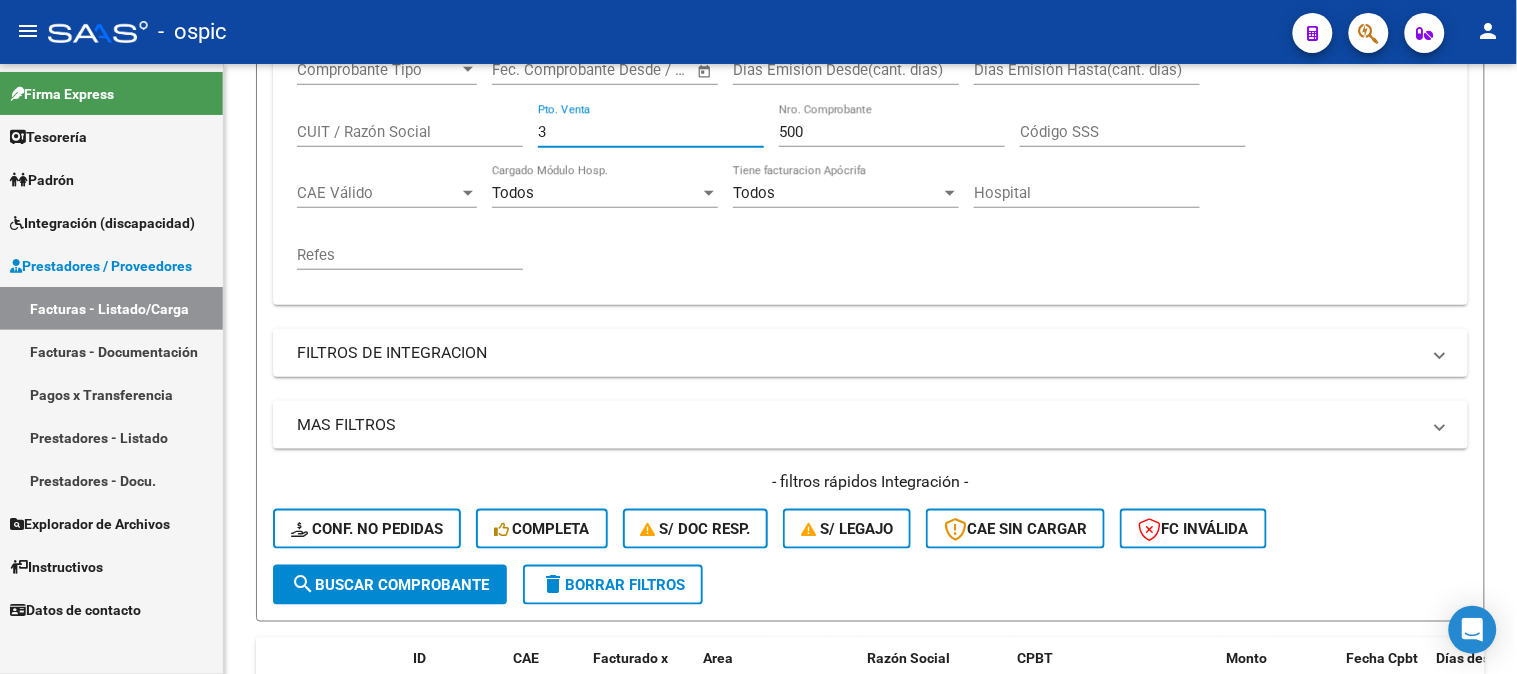 type on "3" 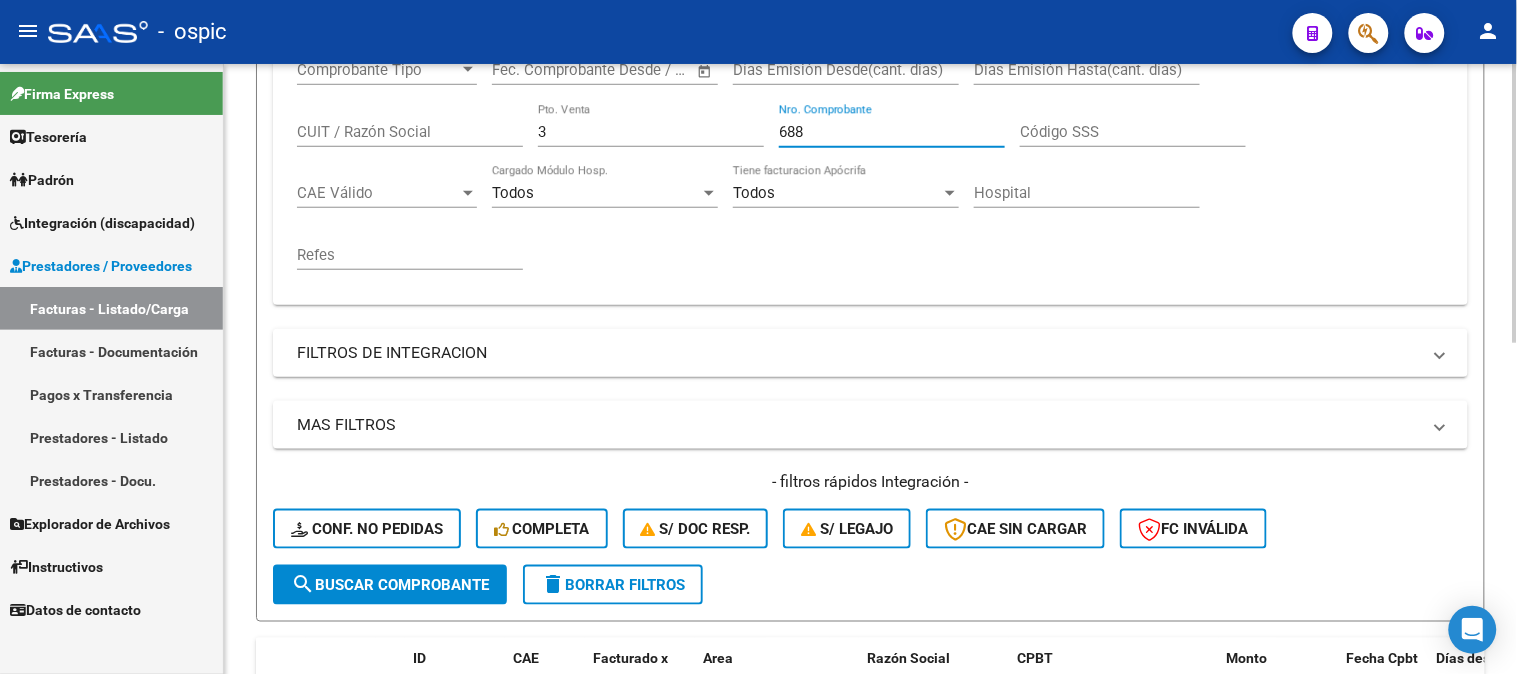 type on "688" 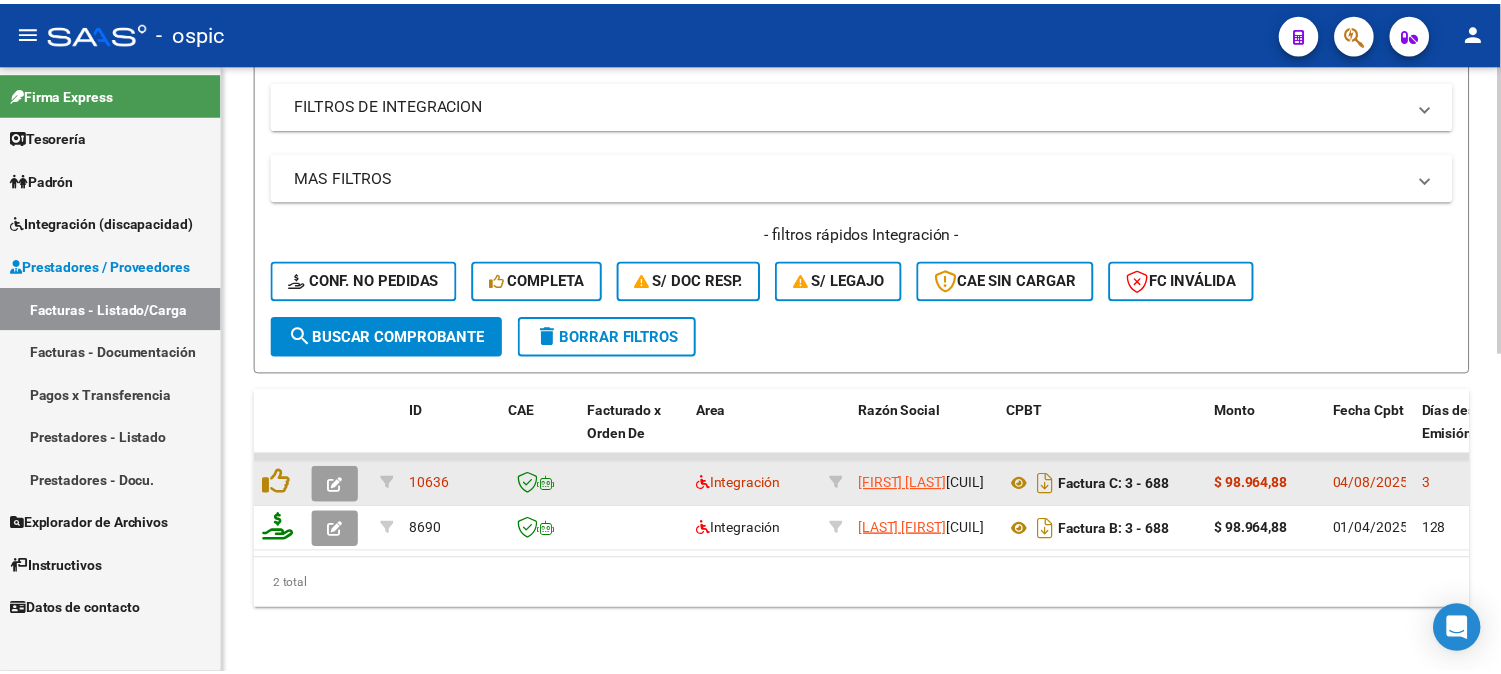 scroll, scrollTop: 675, scrollLeft: 0, axis: vertical 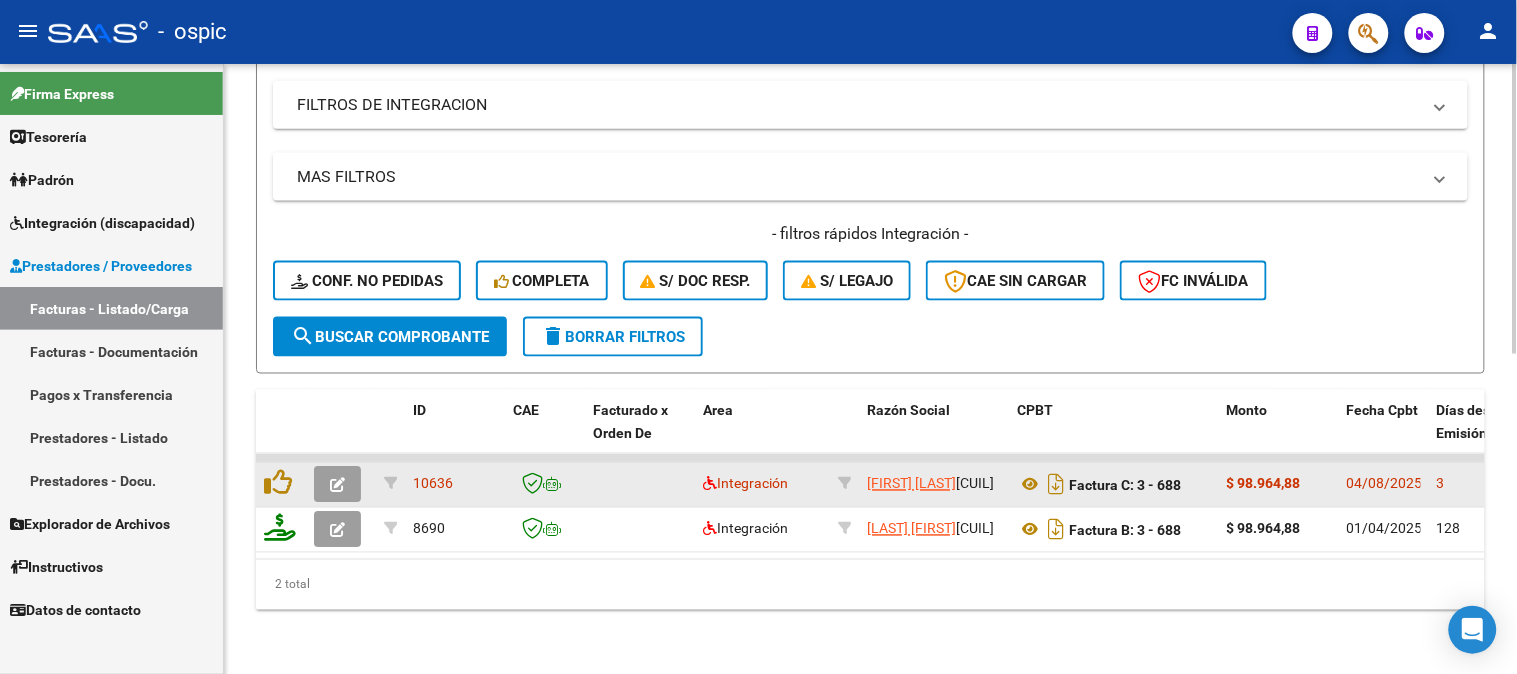 click 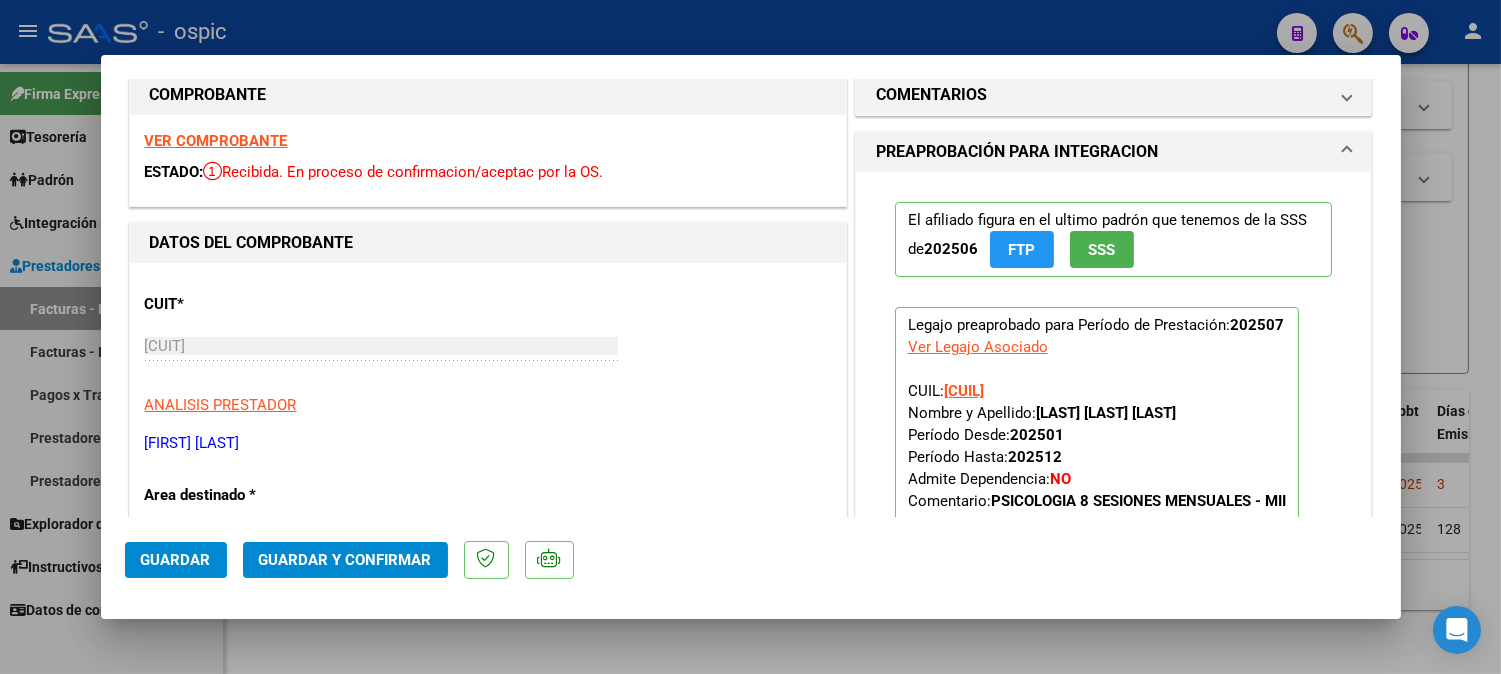 scroll, scrollTop: 0, scrollLeft: 0, axis: both 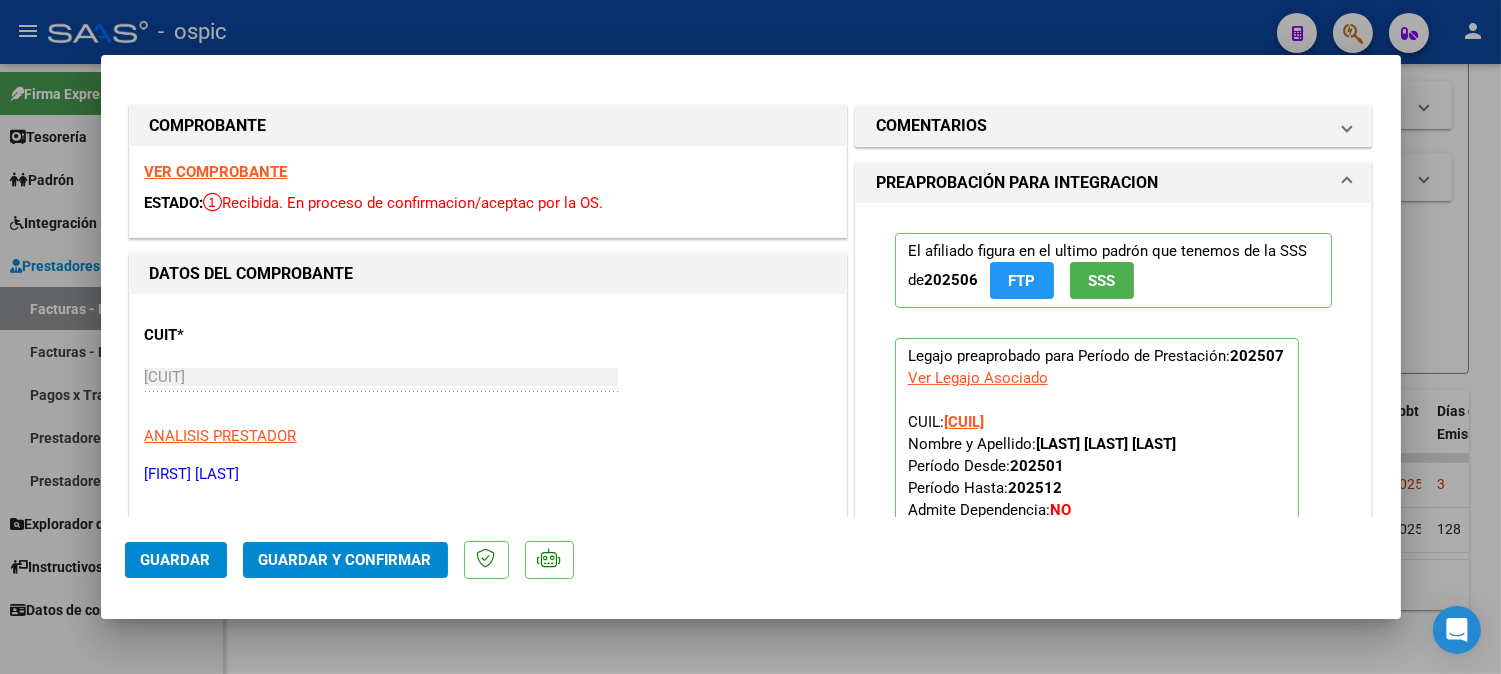 click on "COMENTARIOS" at bounding box center (931, 126) 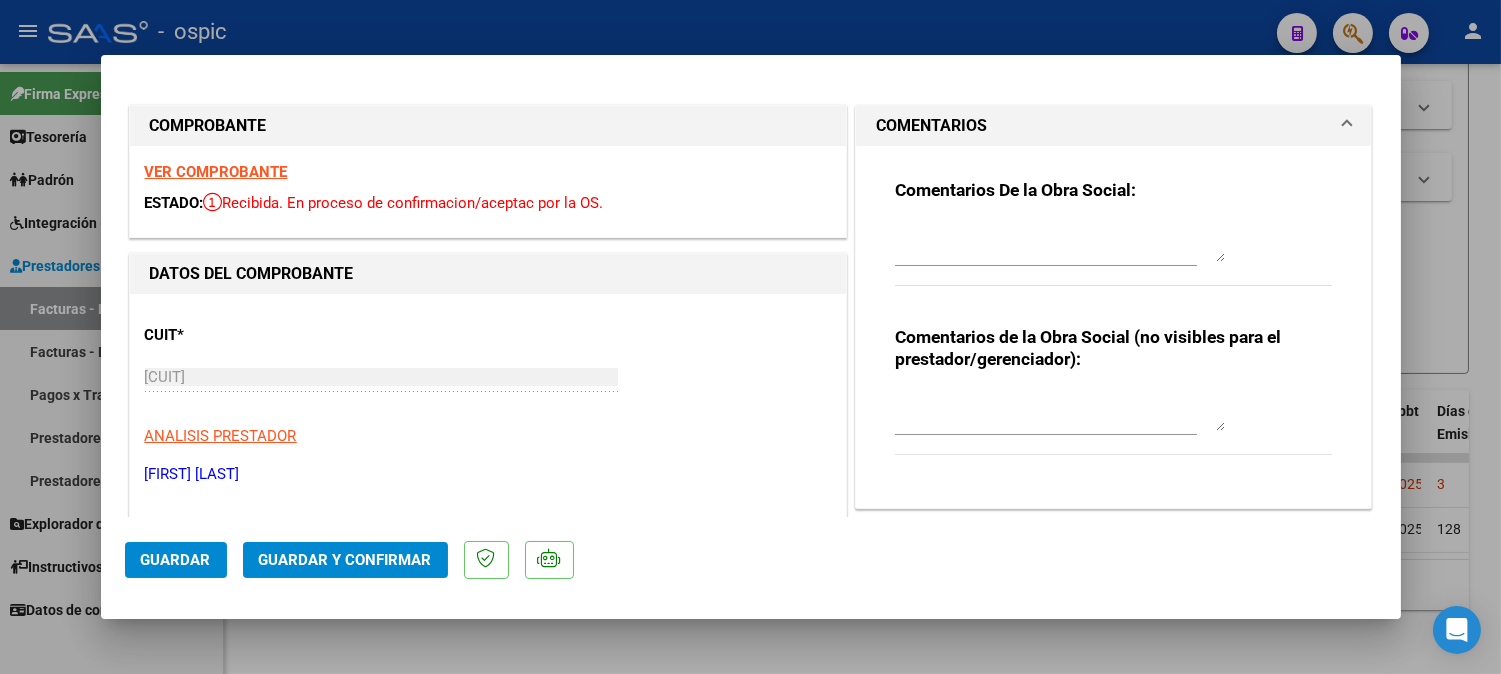 click at bounding box center (1060, 411) 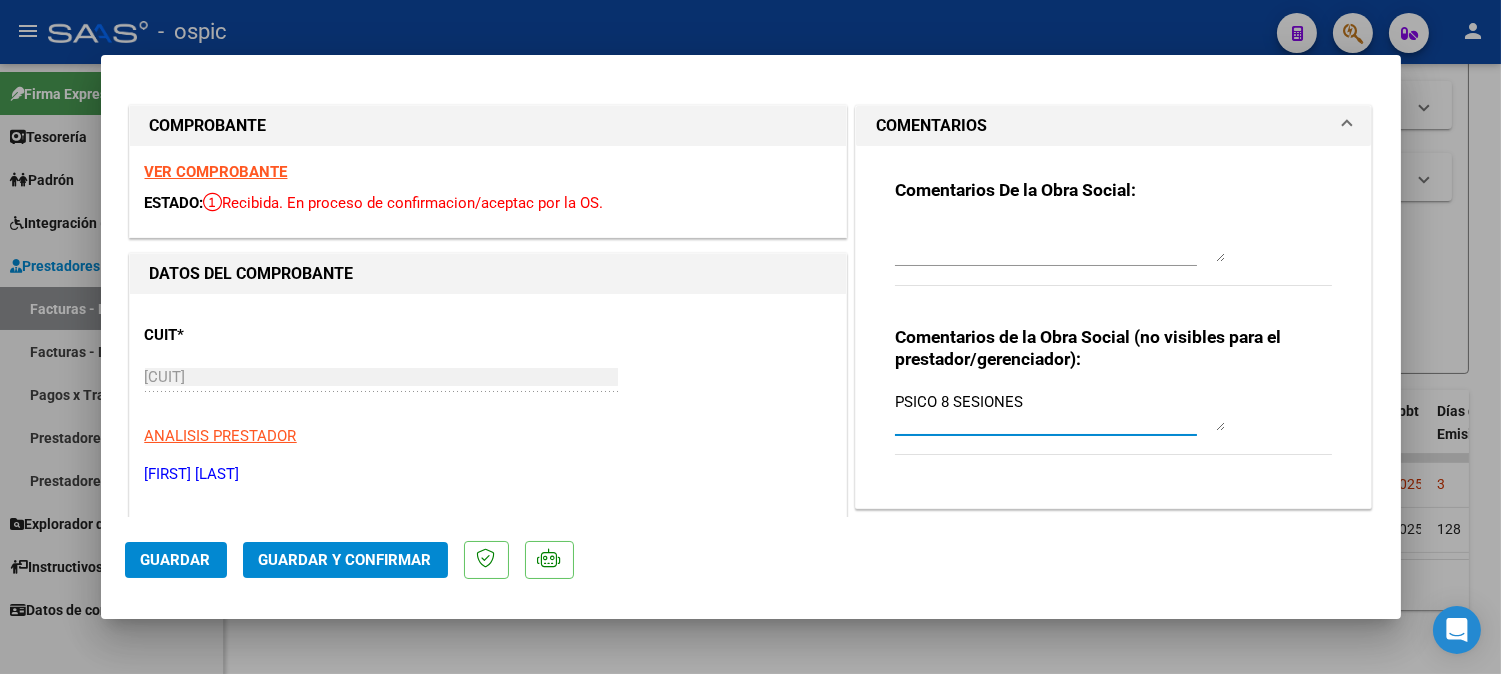 type on "PSICO 8 SESIONES" 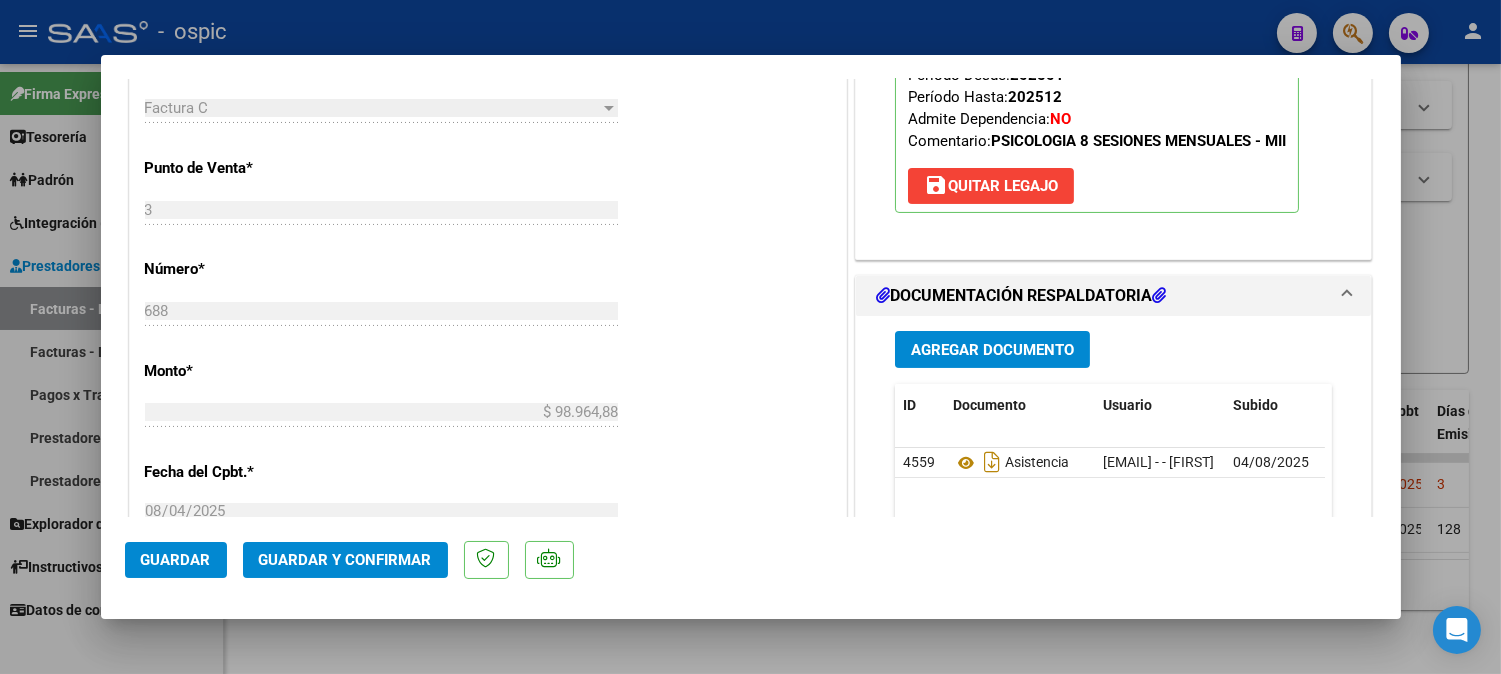 scroll, scrollTop: 865, scrollLeft: 0, axis: vertical 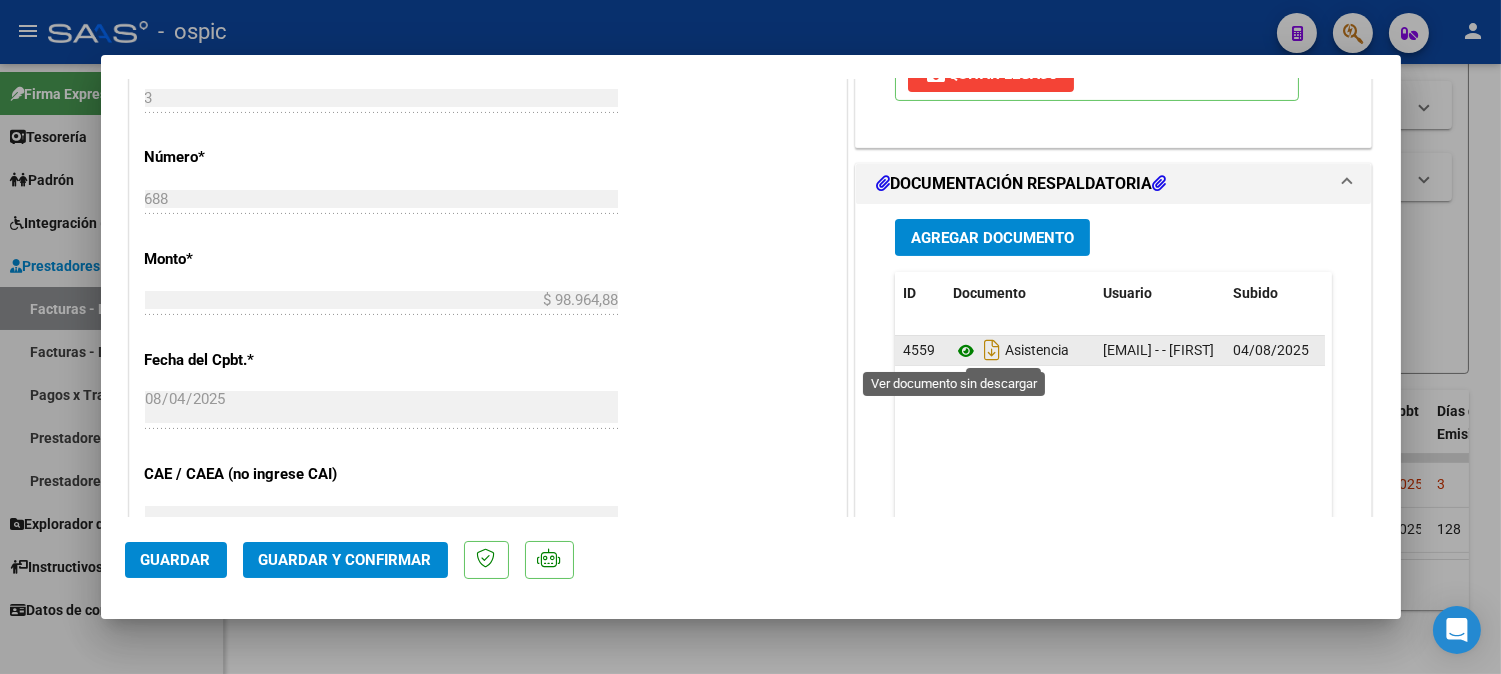 click 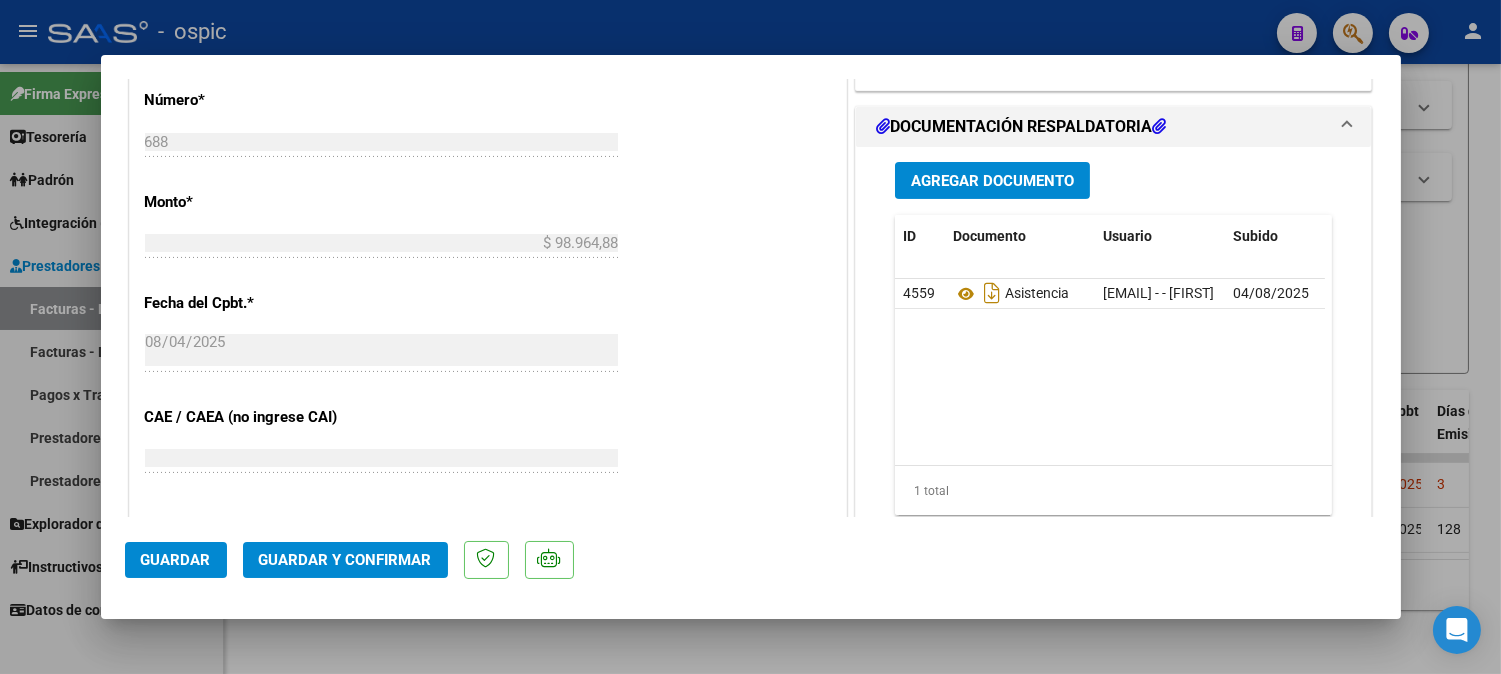 scroll, scrollTop: 926, scrollLeft: 0, axis: vertical 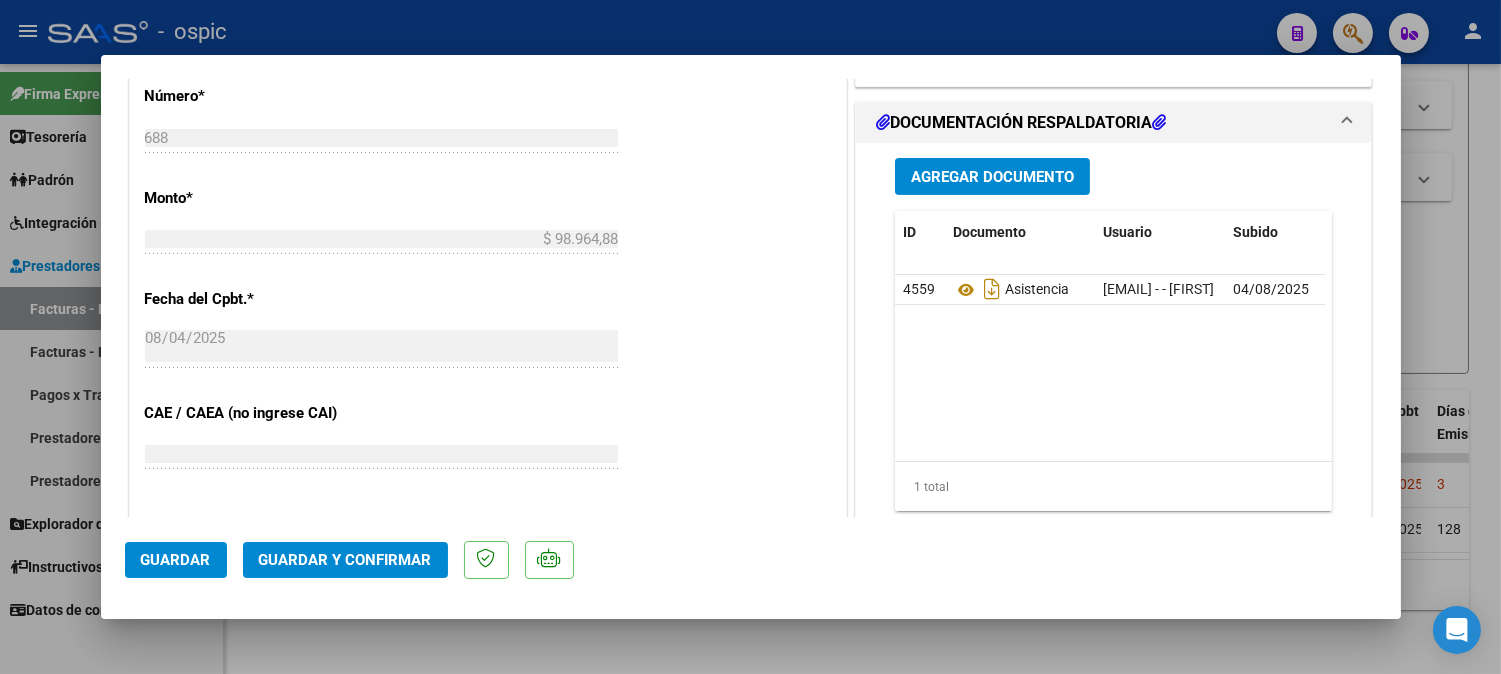 click on "Guardar y Confirmar" 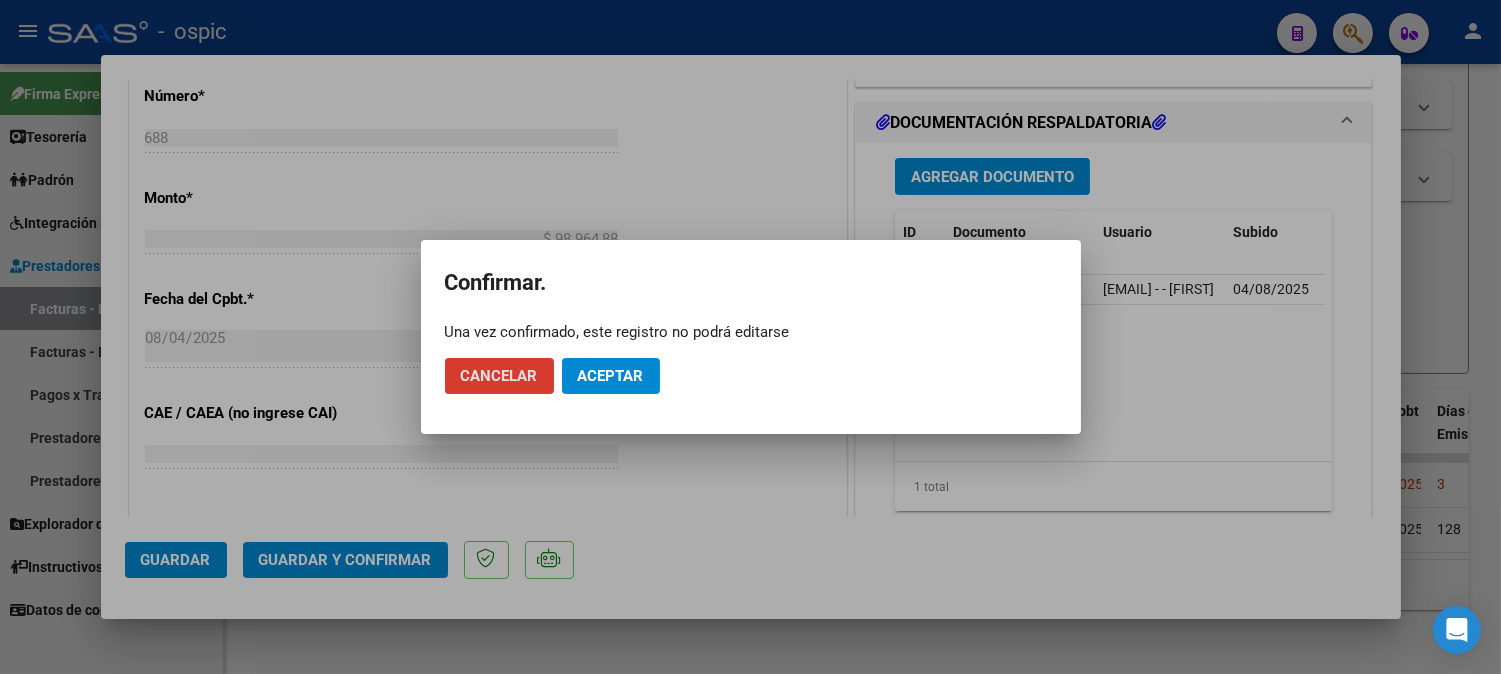 click on "Aceptar" 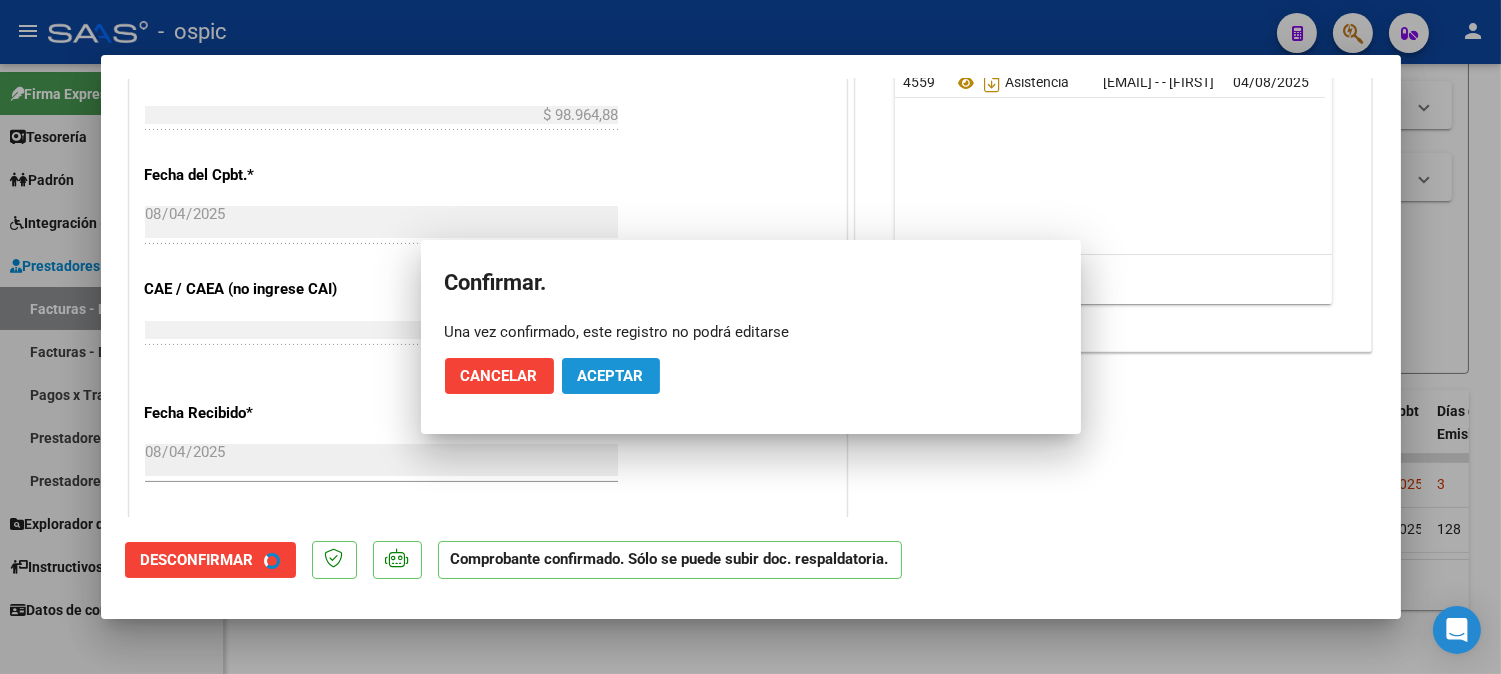 scroll, scrollTop: 802, scrollLeft: 0, axis: vertical 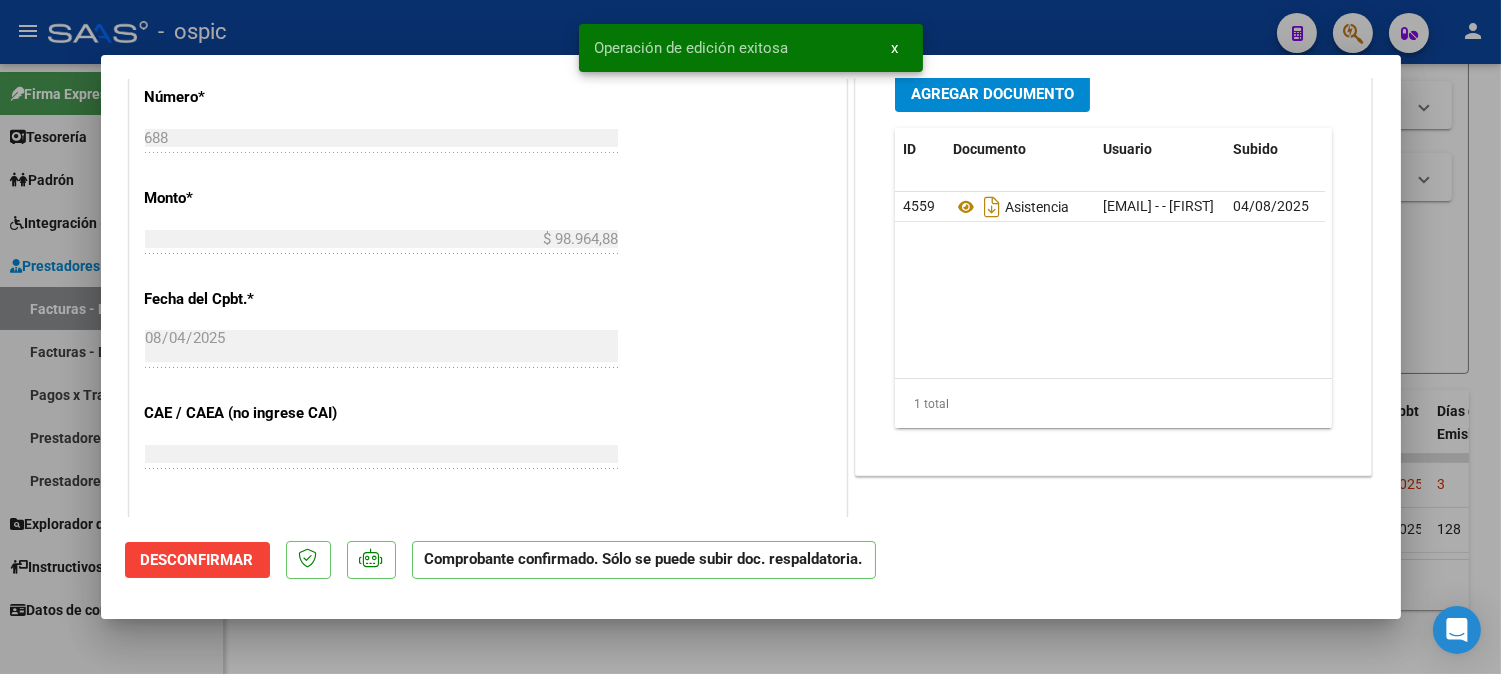type 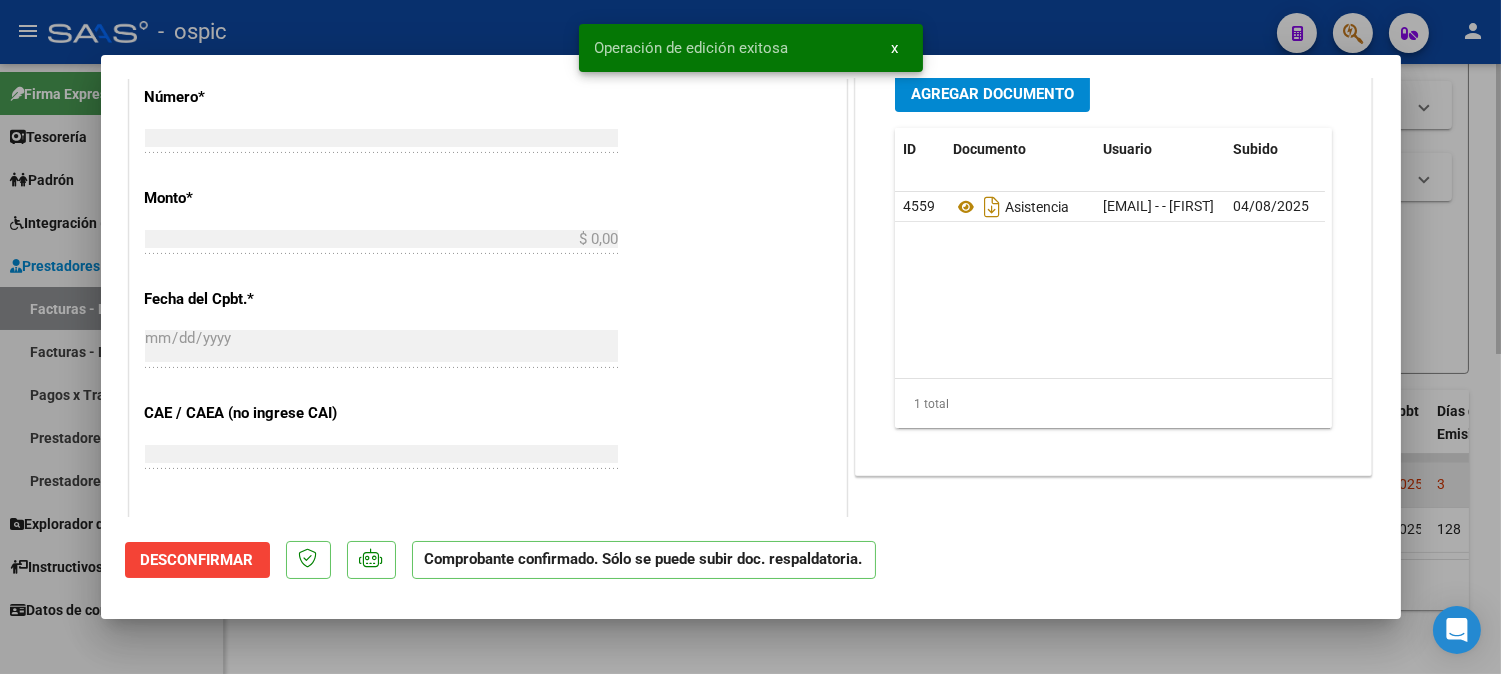scroll, scrollTop: 0, scrollLeft: 0, axis: both 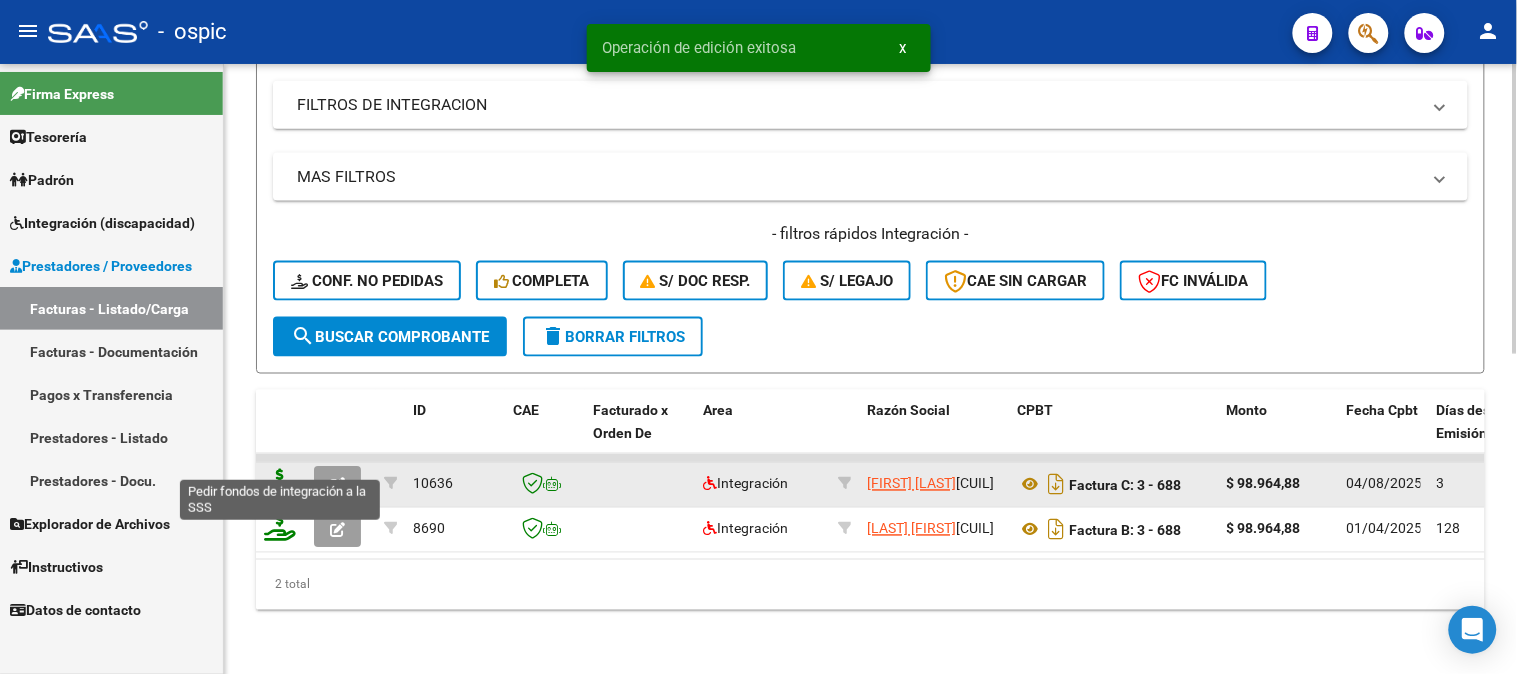 click 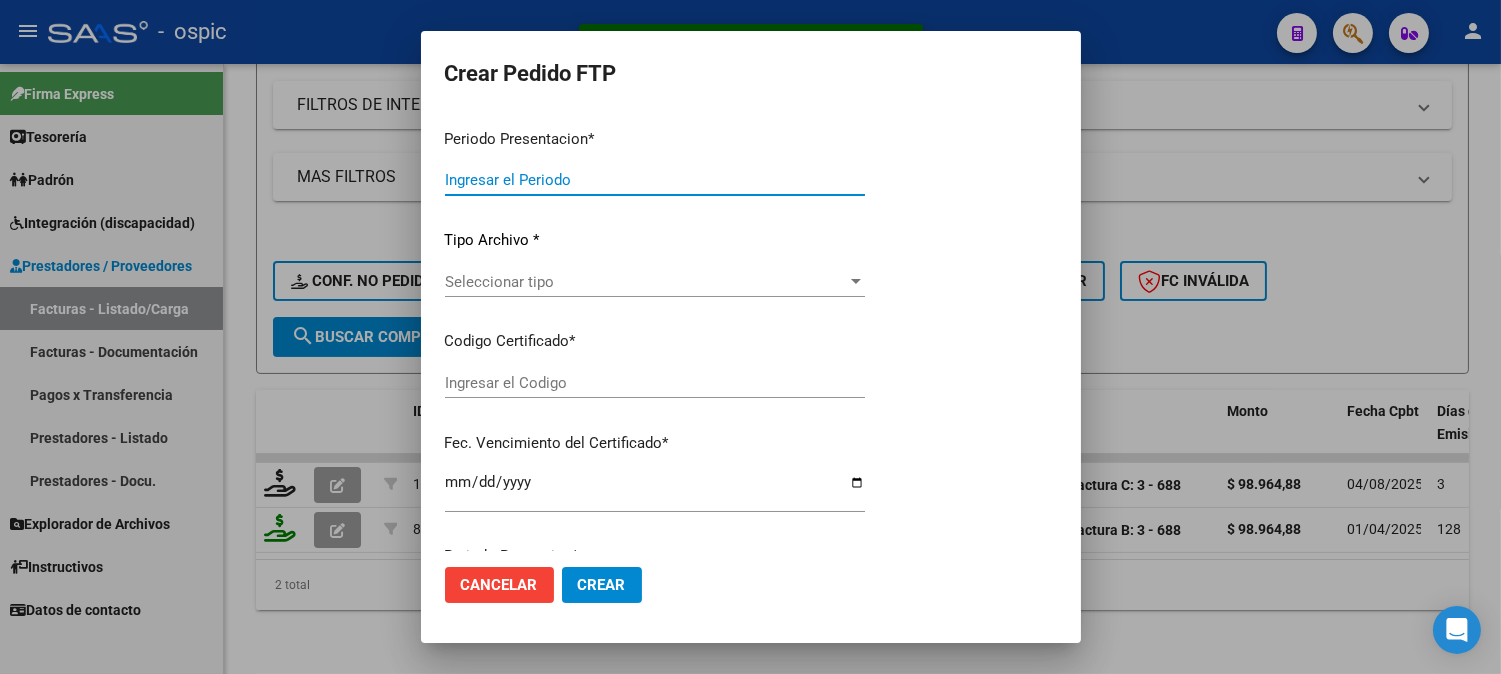 type on "202507" 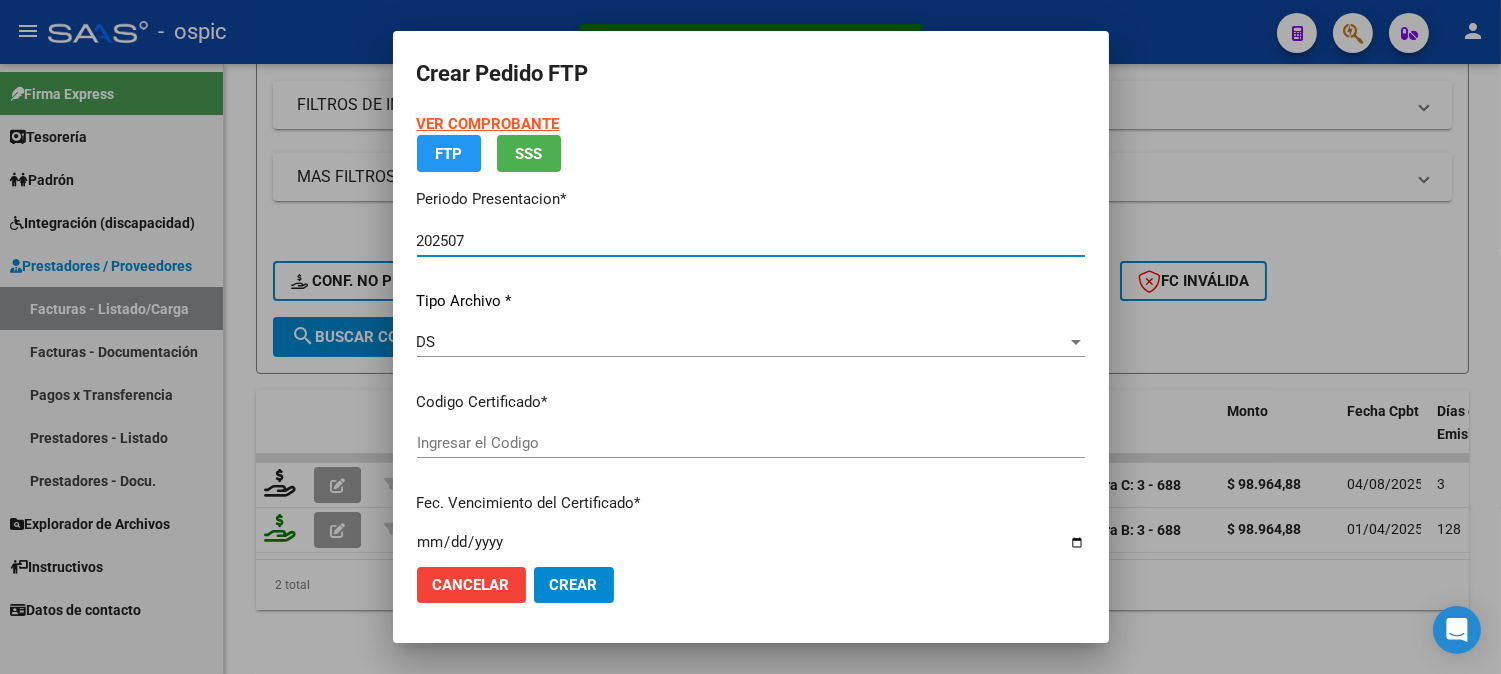 type on "[CERT_CODE]" 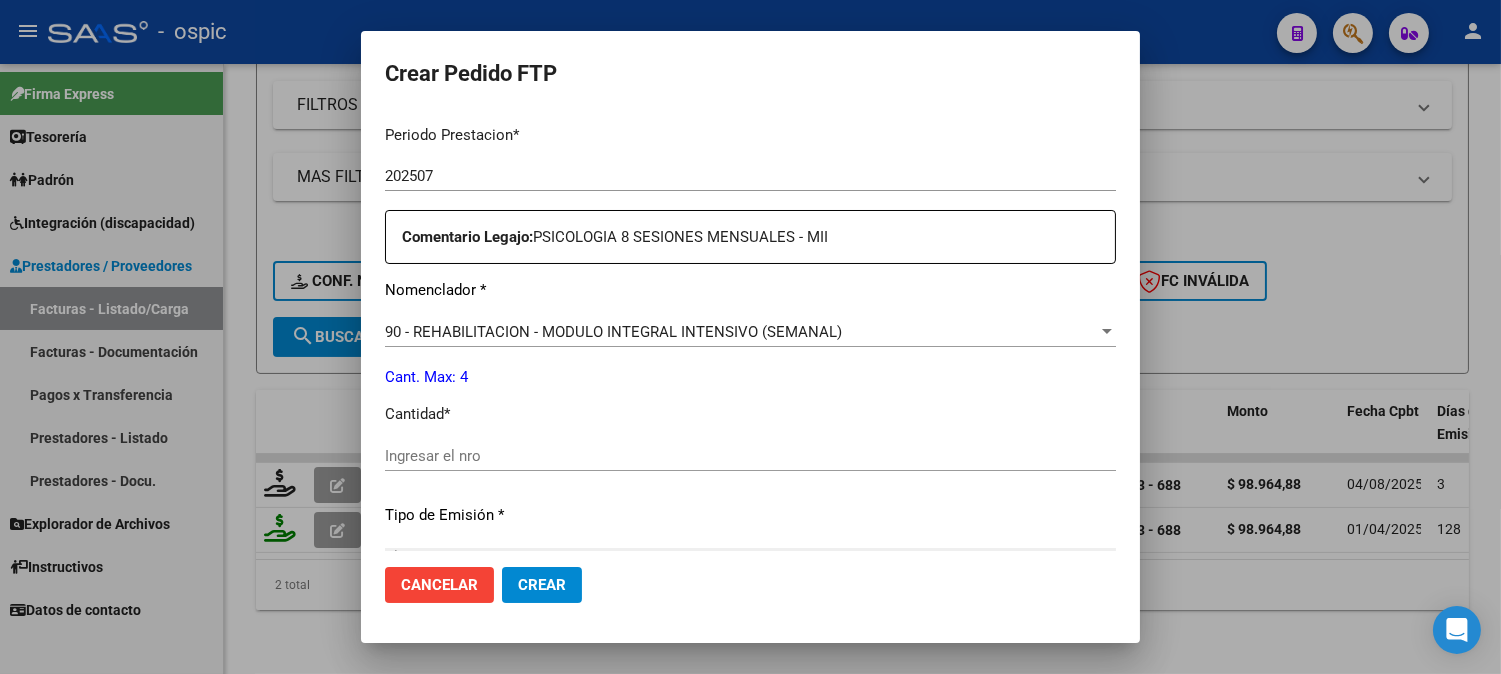 scroll, scrollTop: 643, scrollLeft: 0, axis: vertical 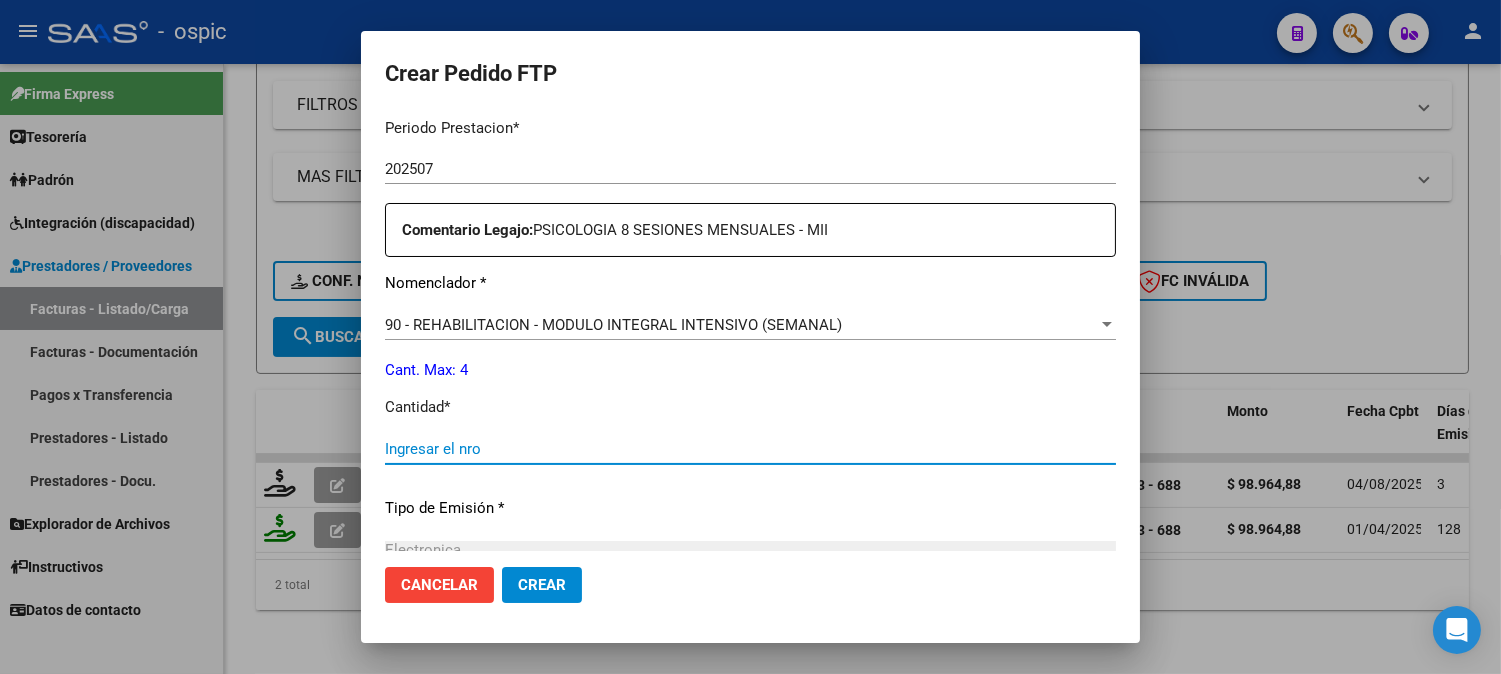 click on "Ingresar el nro" at bounding box center (750, 449) 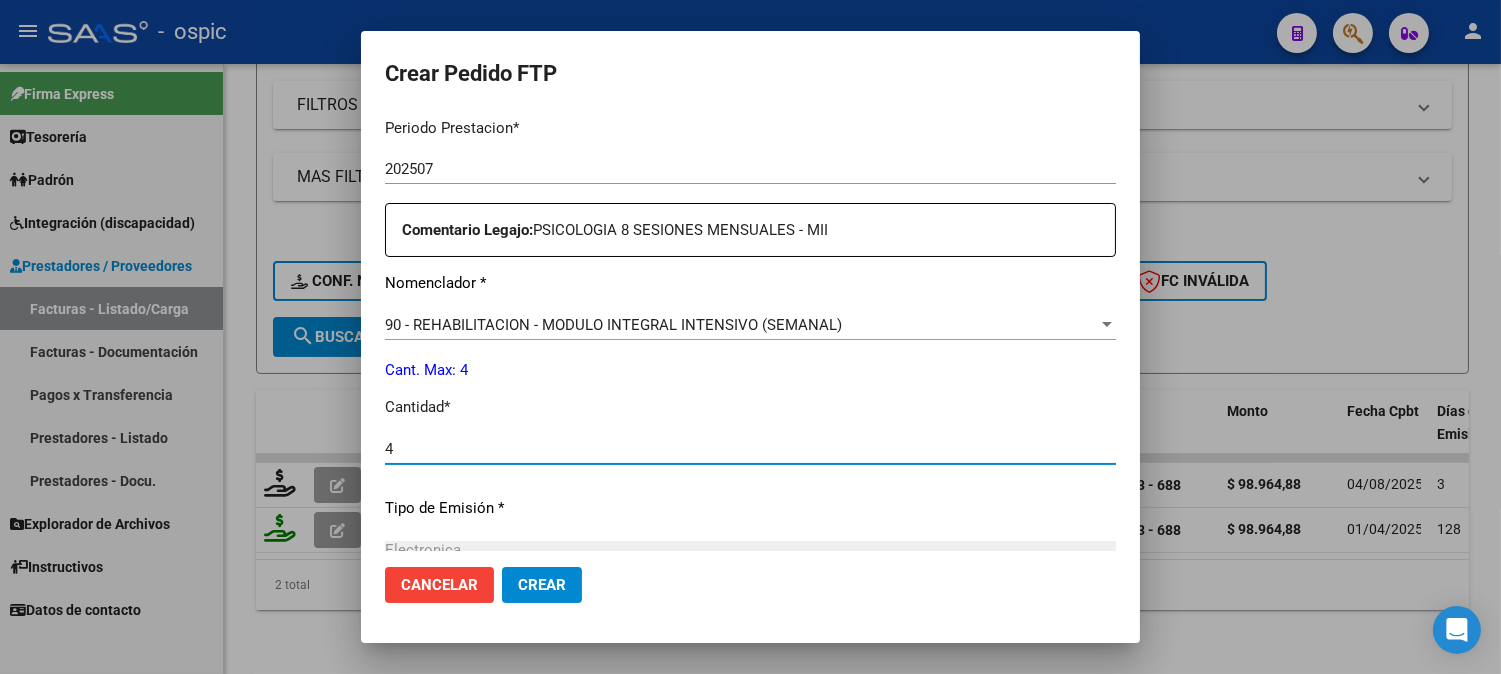 type on "4" 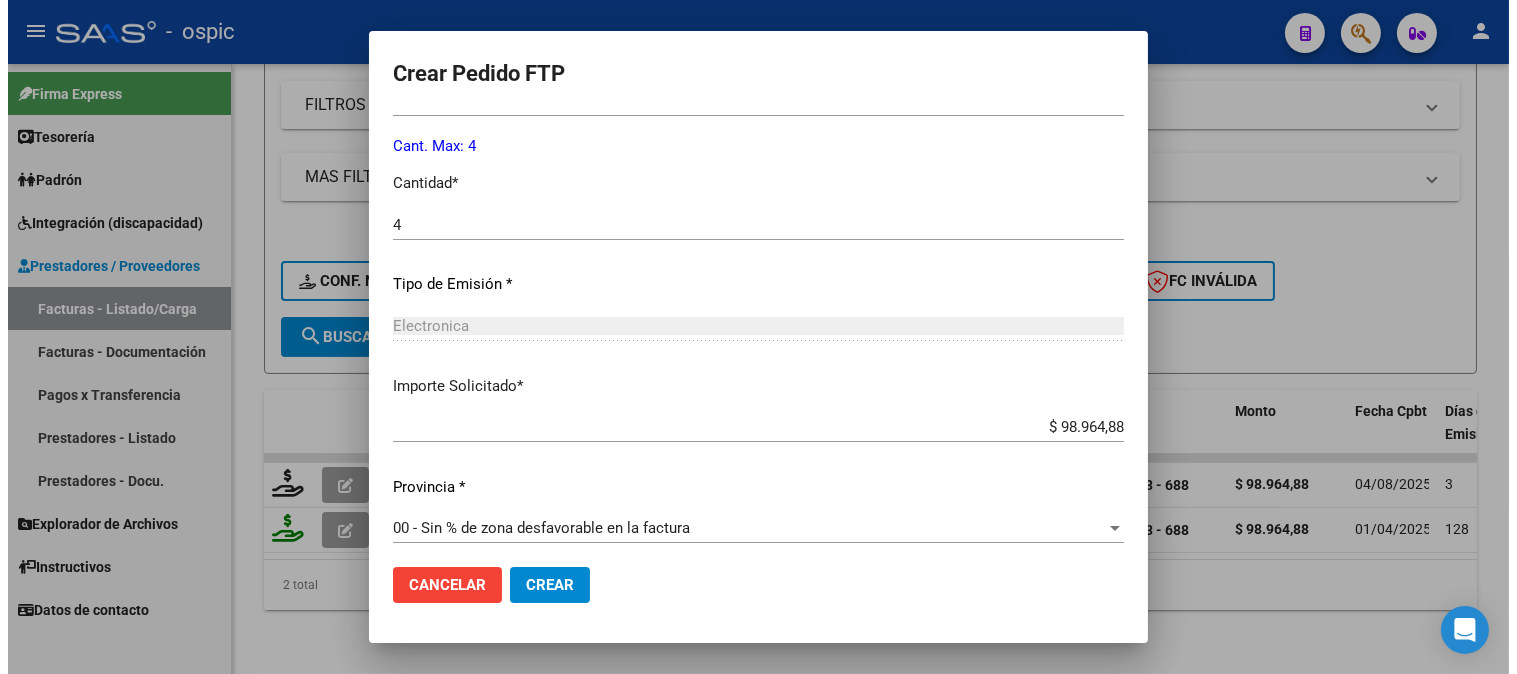 scroll, scrollTop: 877, scrollLeft: 0, axis: vertical 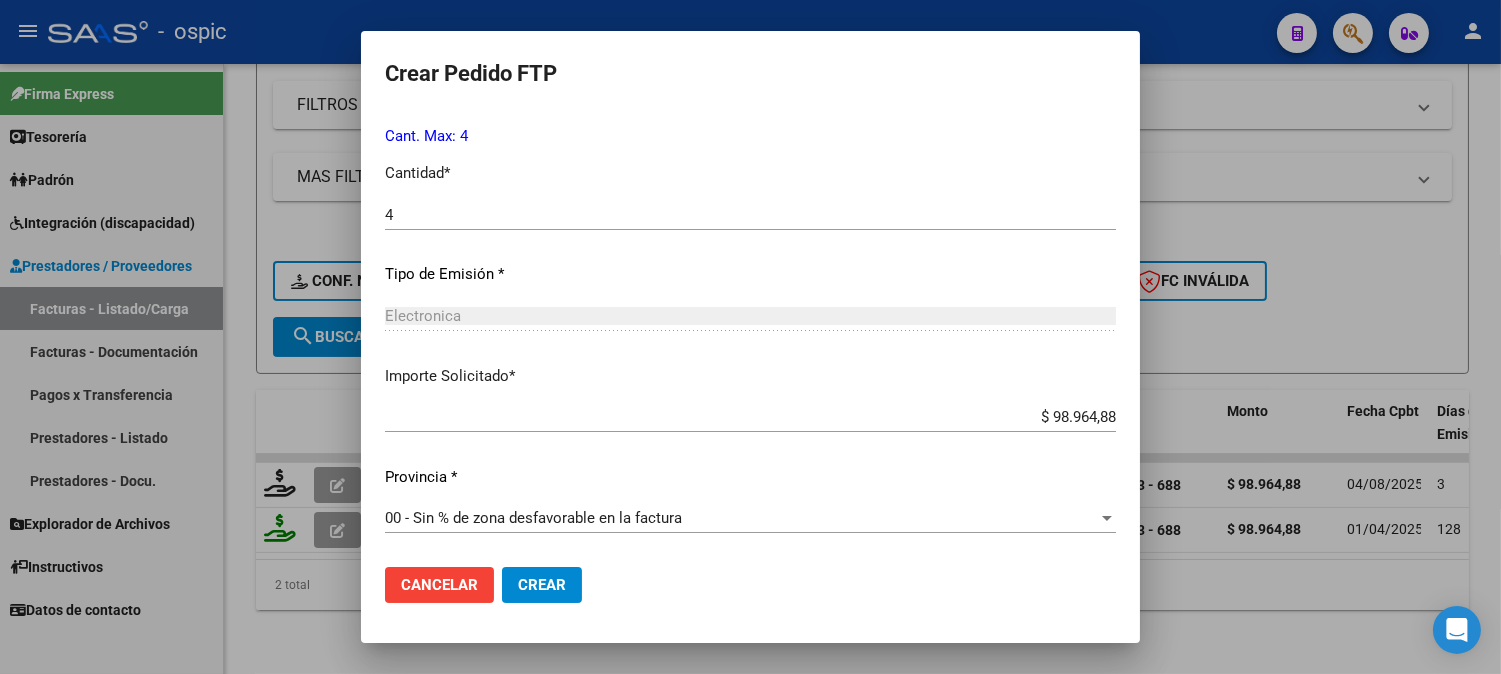 drag, startPoint x: 523, startPoint y: 571, endPoint x: 533, endPoint y: 566, distance: 11.18034 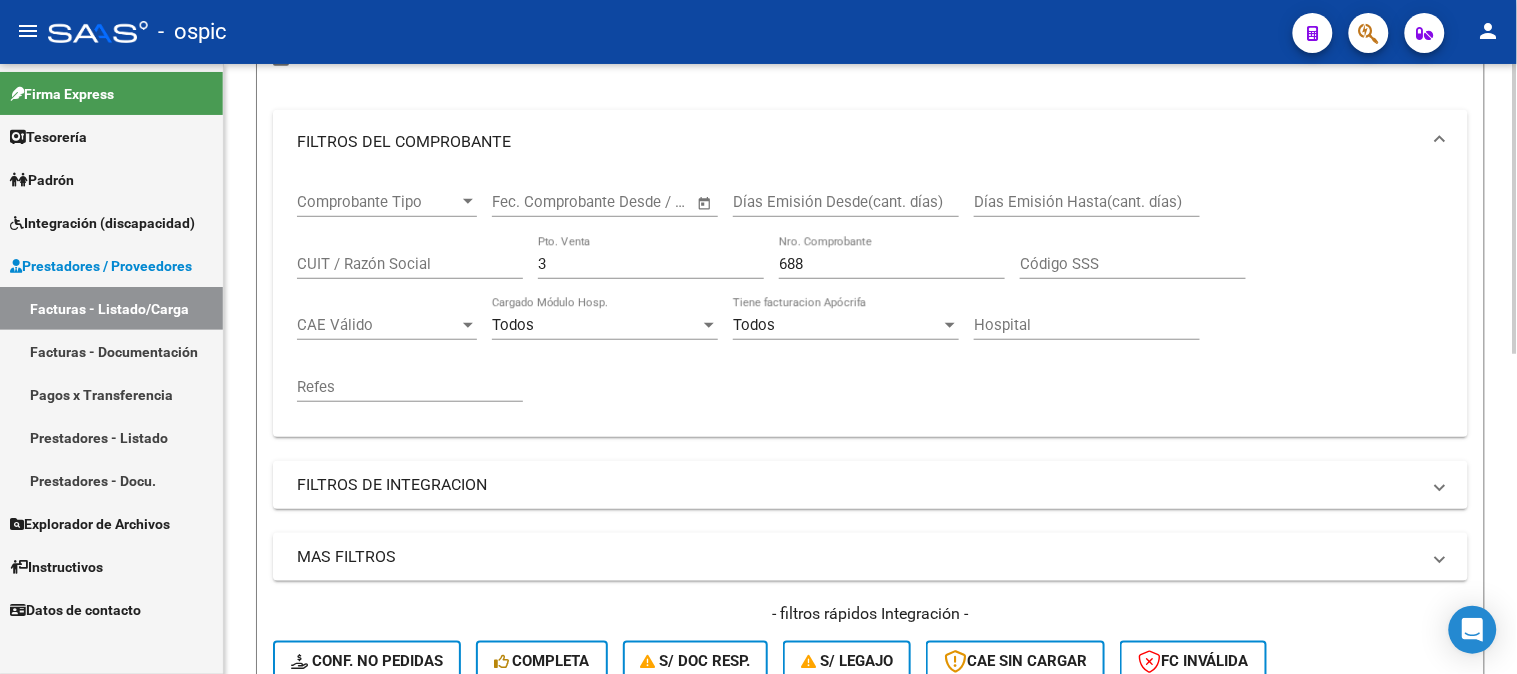 scroll, scrollTop: 231, scrollLeft: 0, axis: vertical 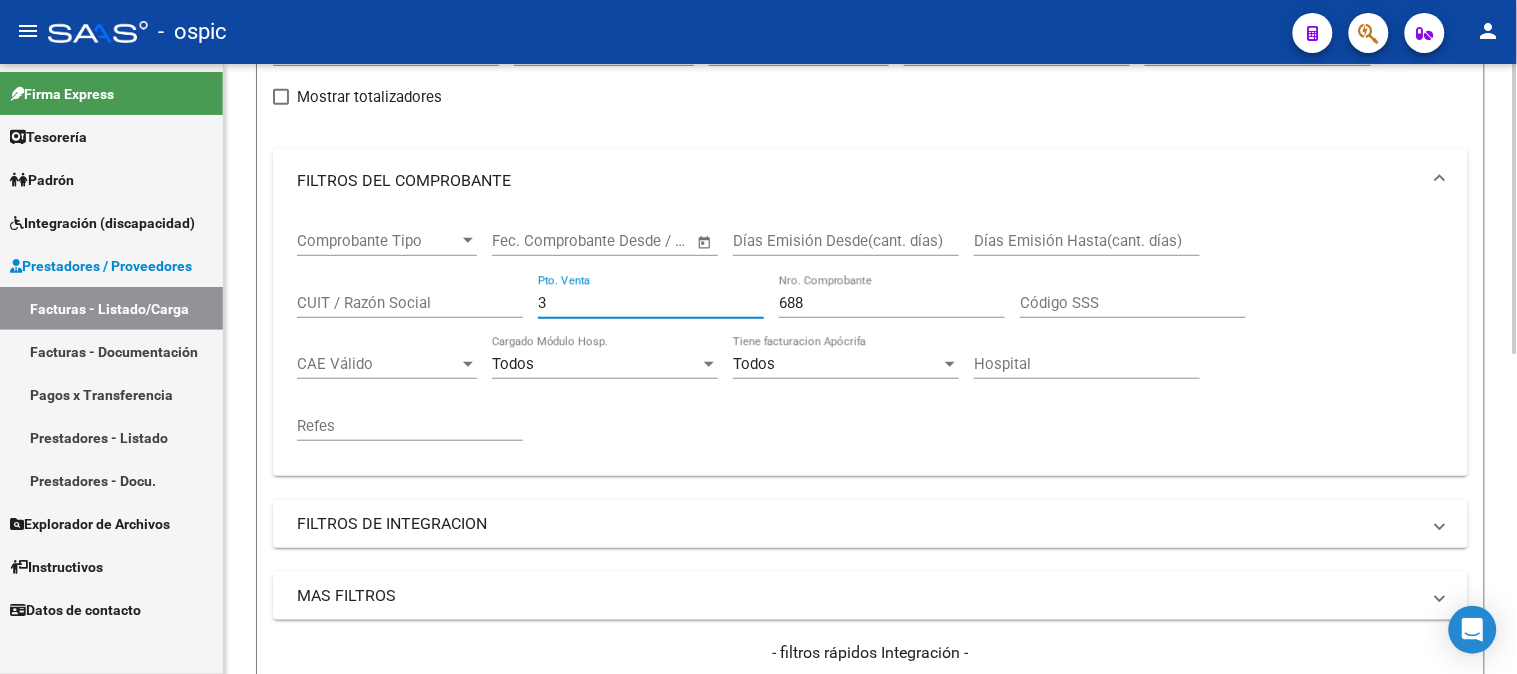 drag, startPoint x: 567, startPoint y: 311, endPoint x: 312, endPoint y: 296, distance: 255.4408 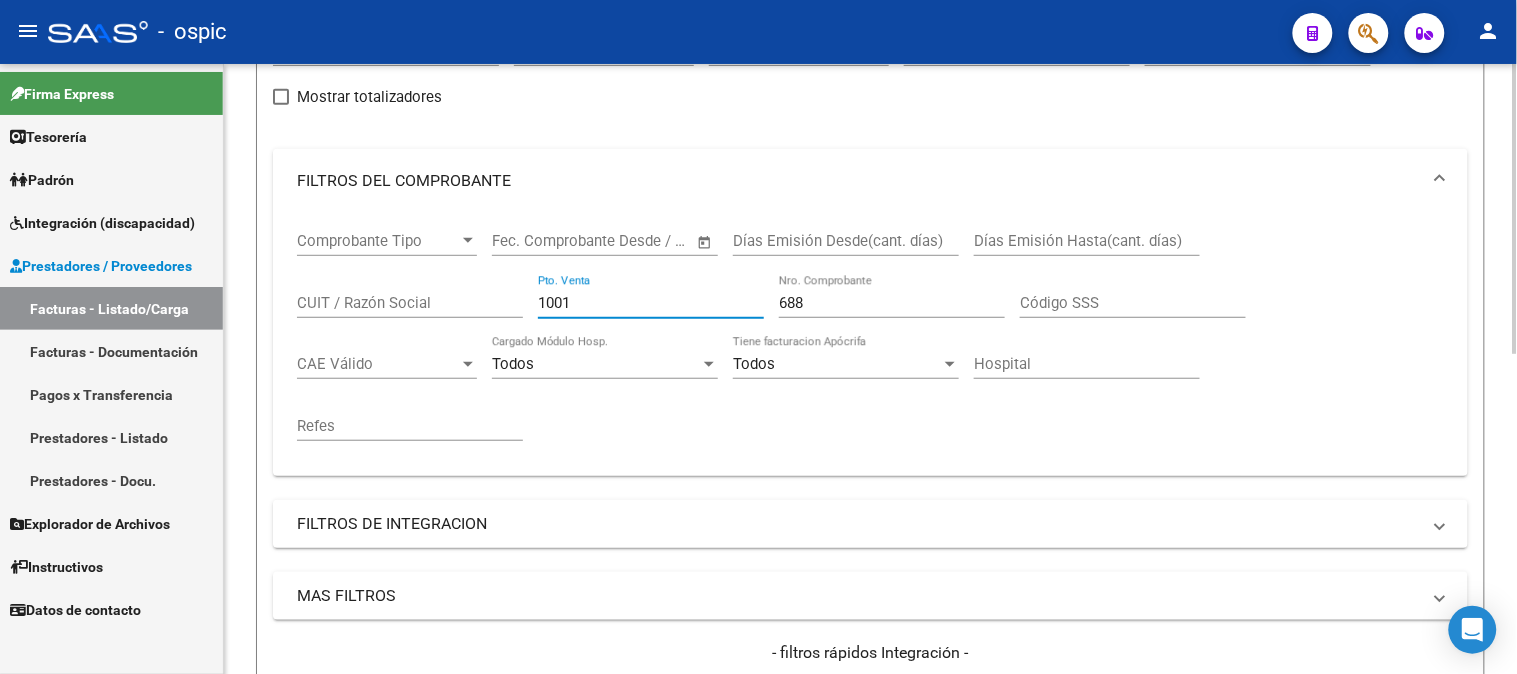 type on "1001" 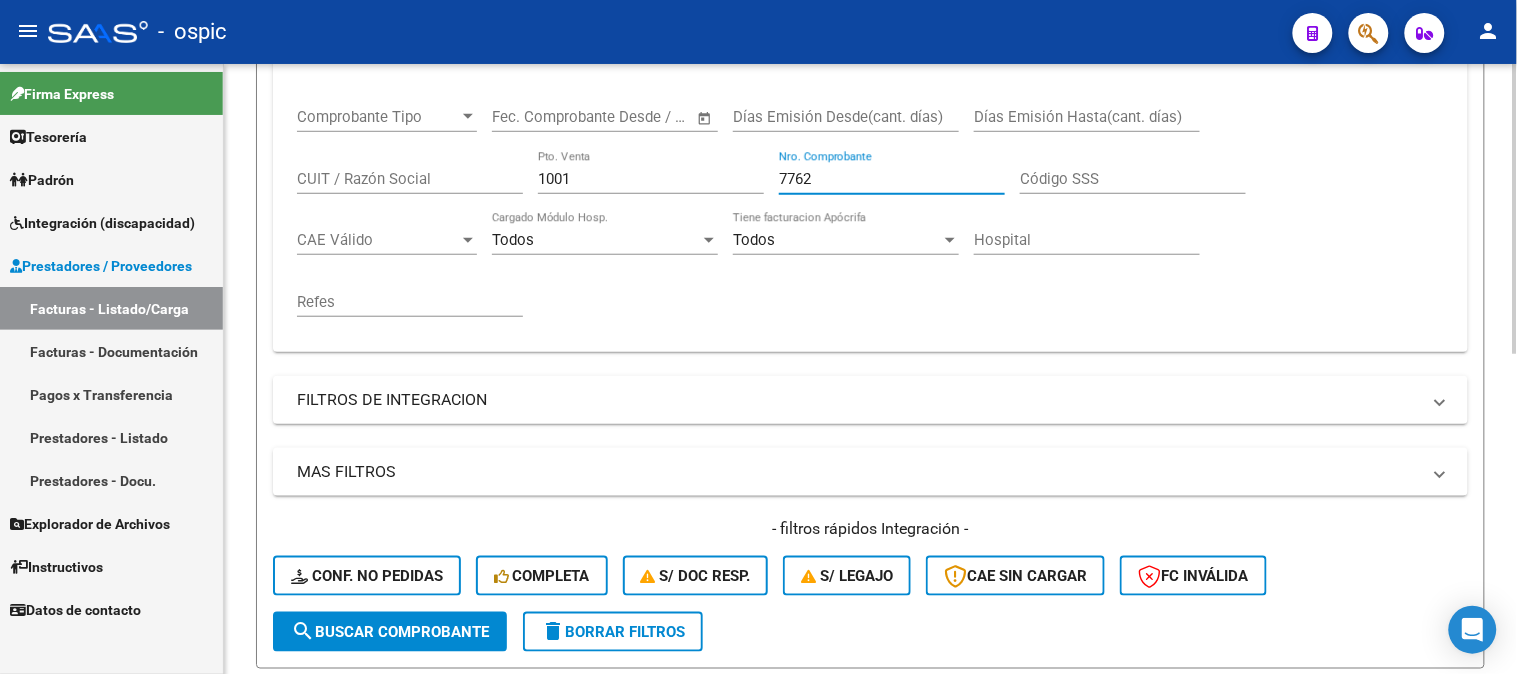 scroll, scrollTop: 674, scrollLeft: 0, axis: vertical 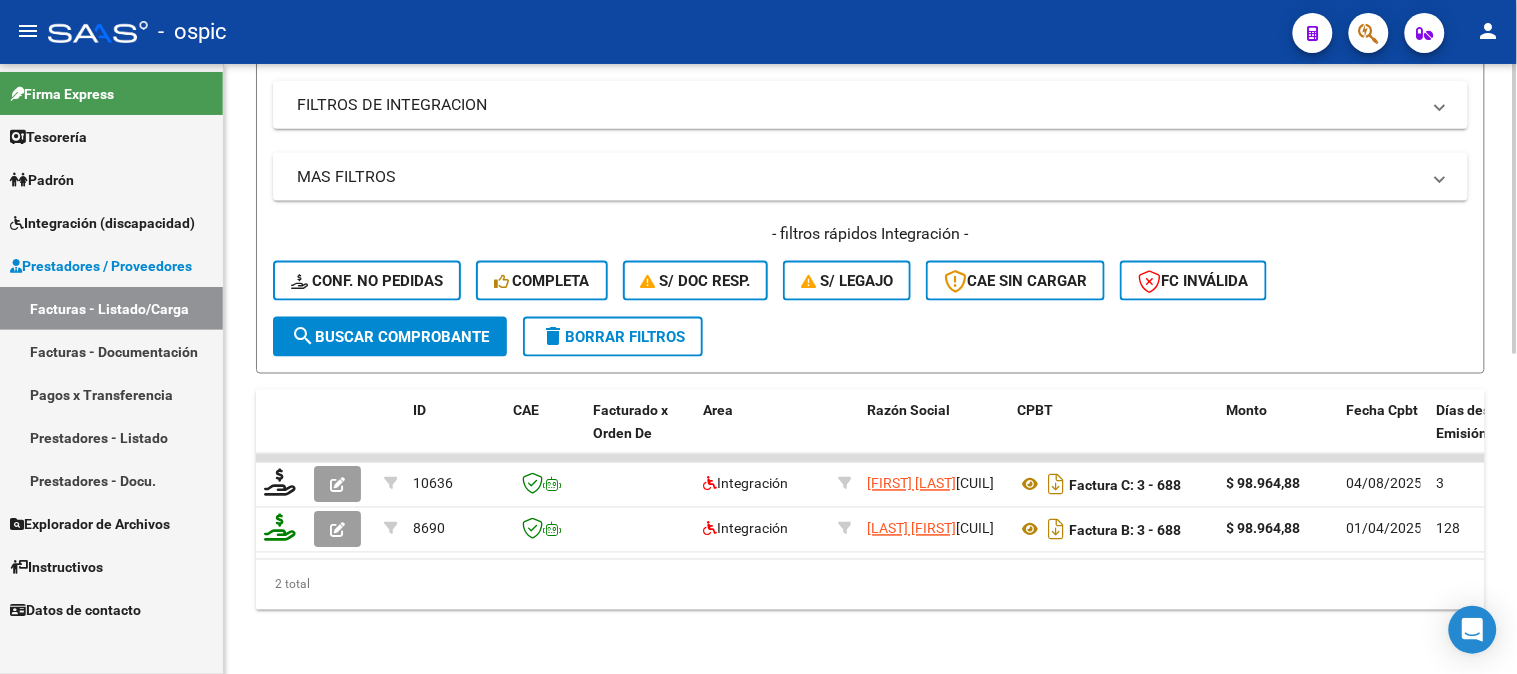 type on "7762" 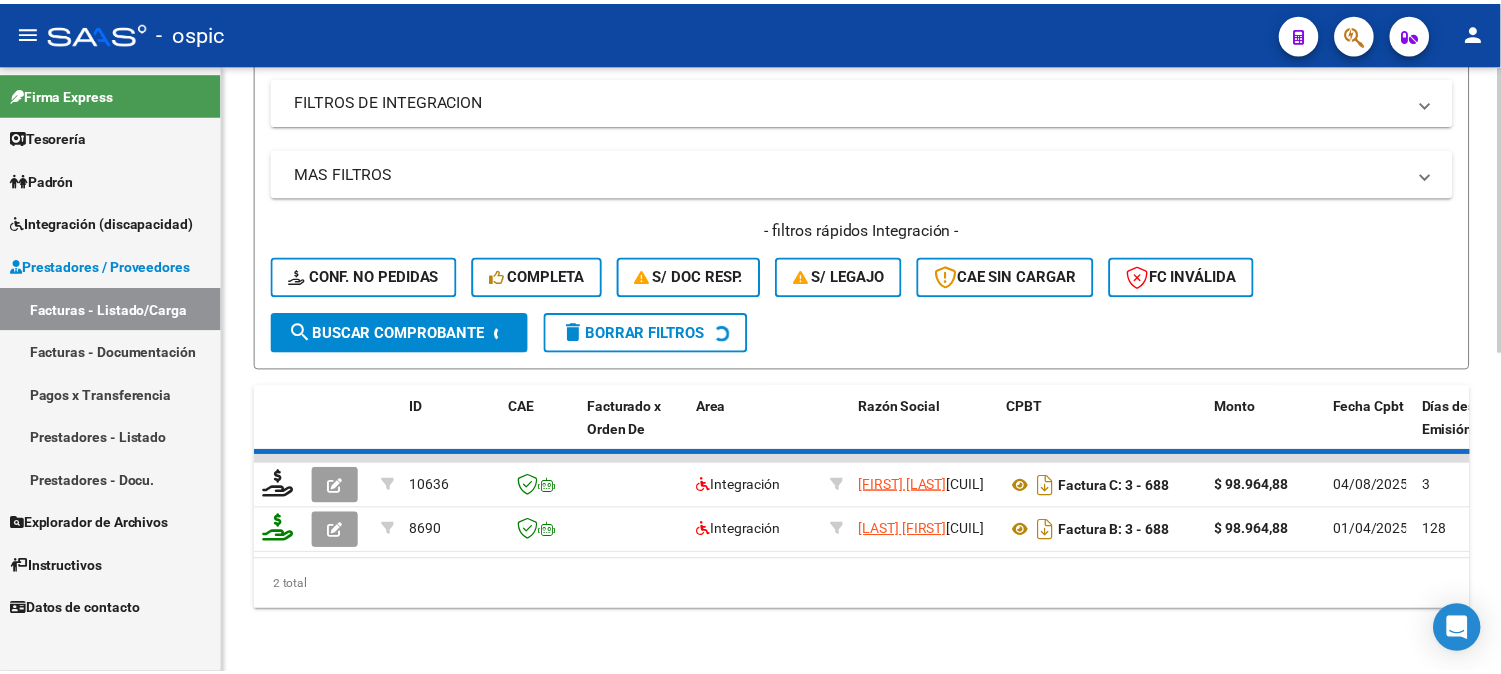 scroll, scrollTop: 625, scrollLeft: 0, axis: vertical 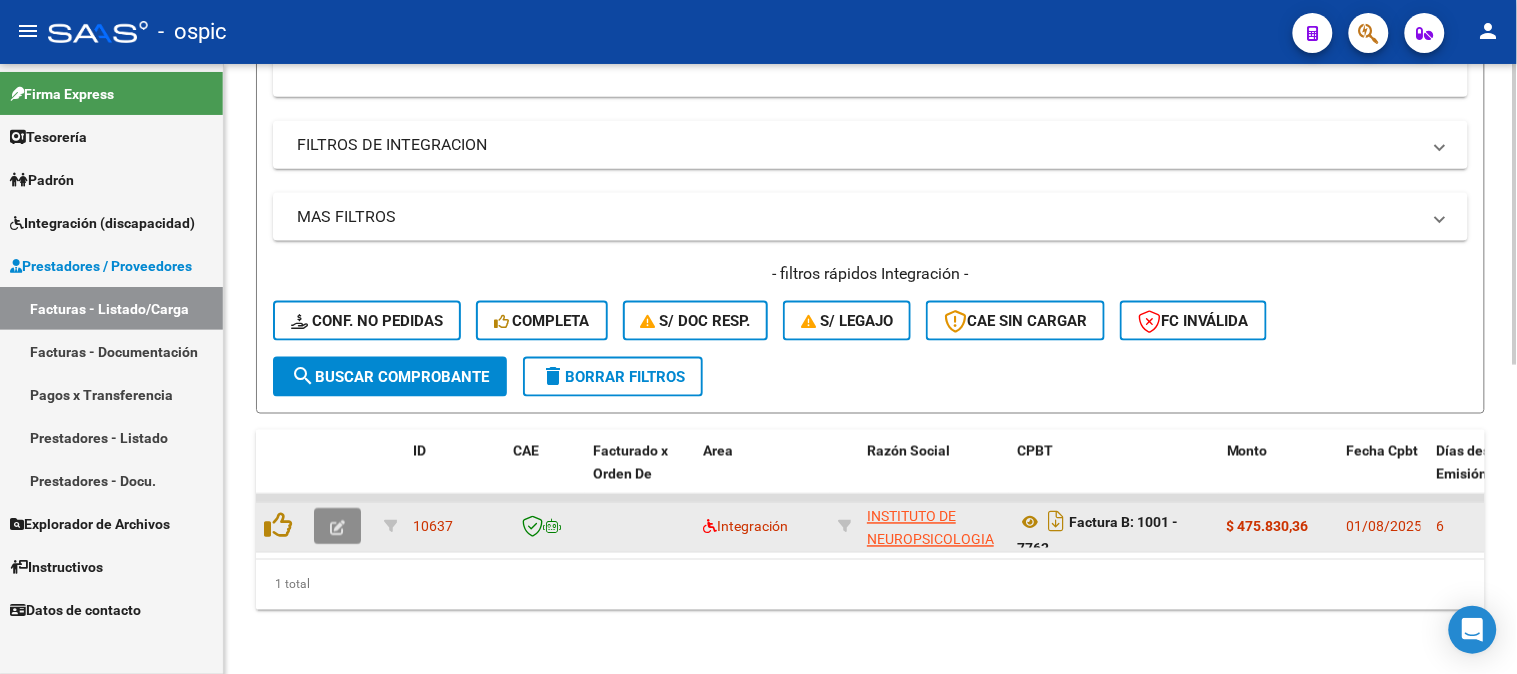 click 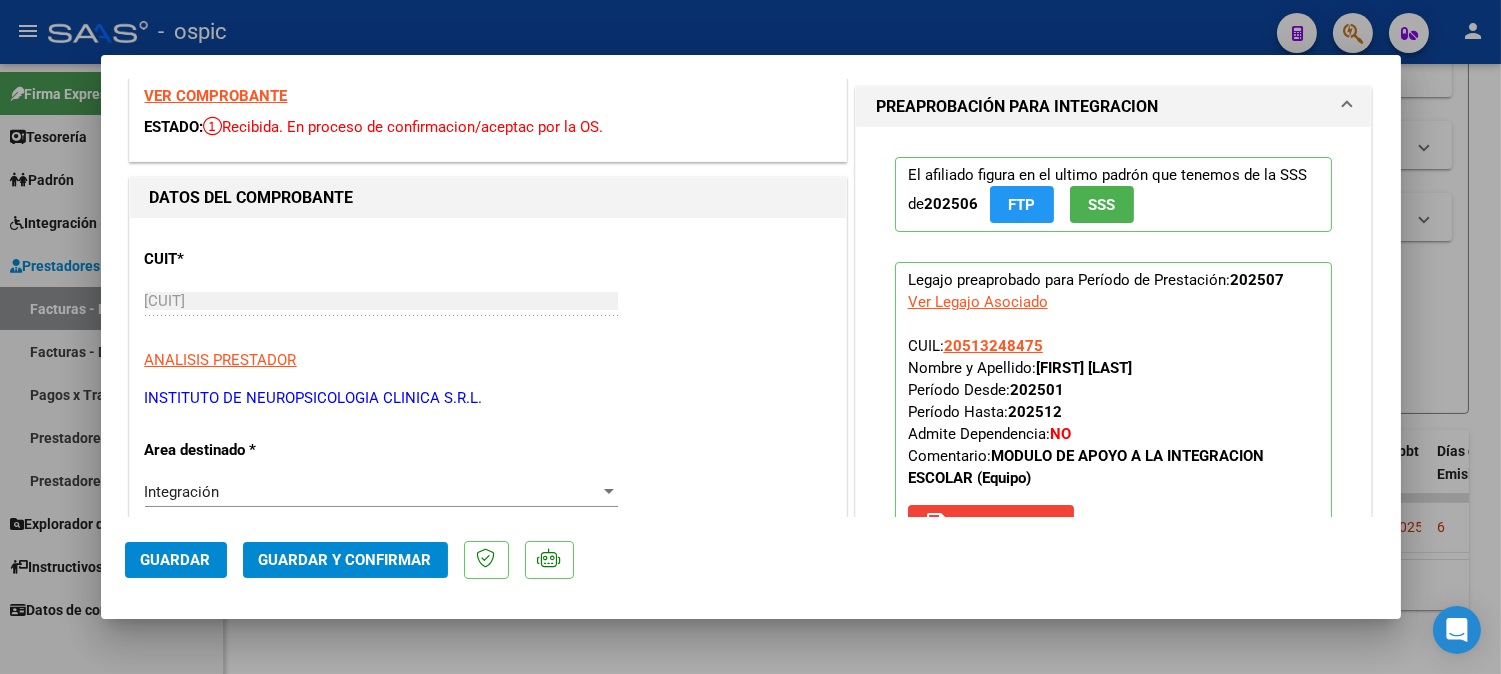 scroll, scrollTop: 0, scrollLeft: 0, axis: both 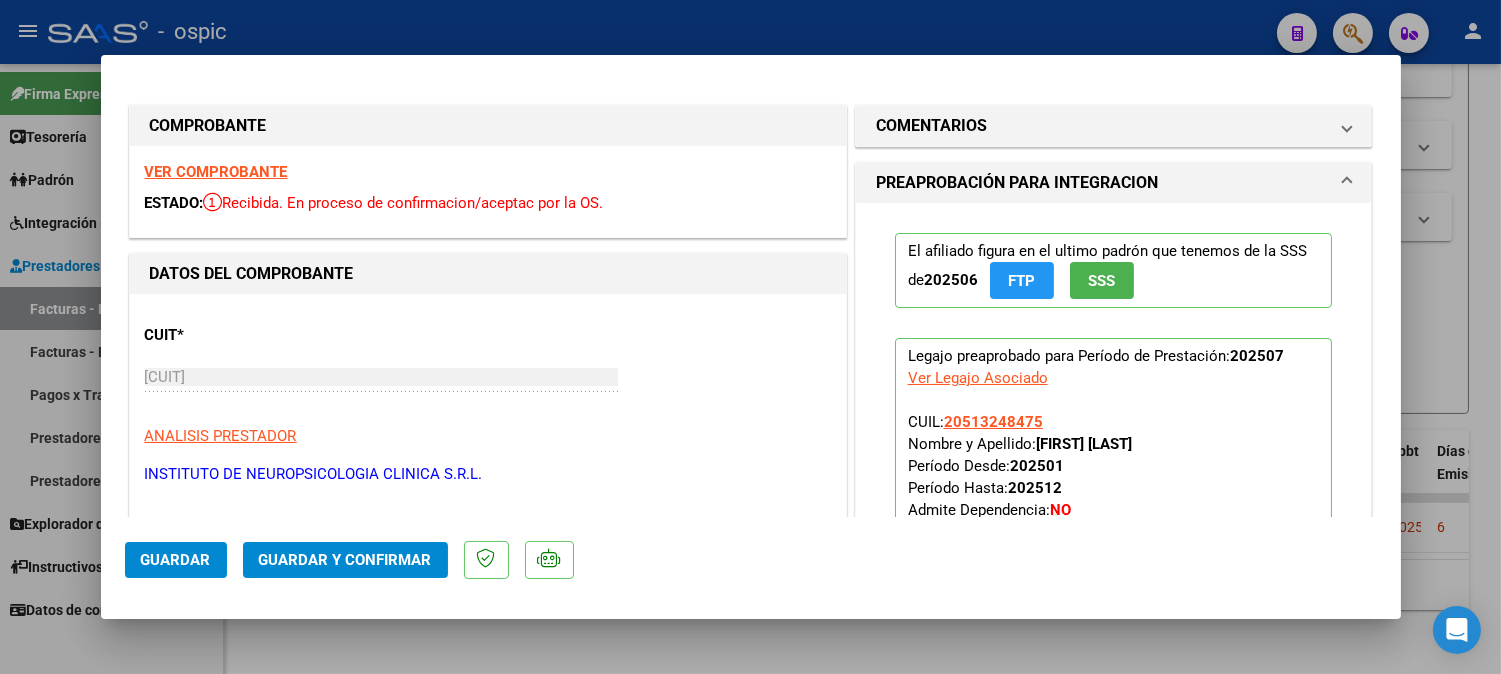 drag, startPoint x: 1024, startPoint y: 120, endPoint x: 973, endPoint y: 383, distance: 267.89923 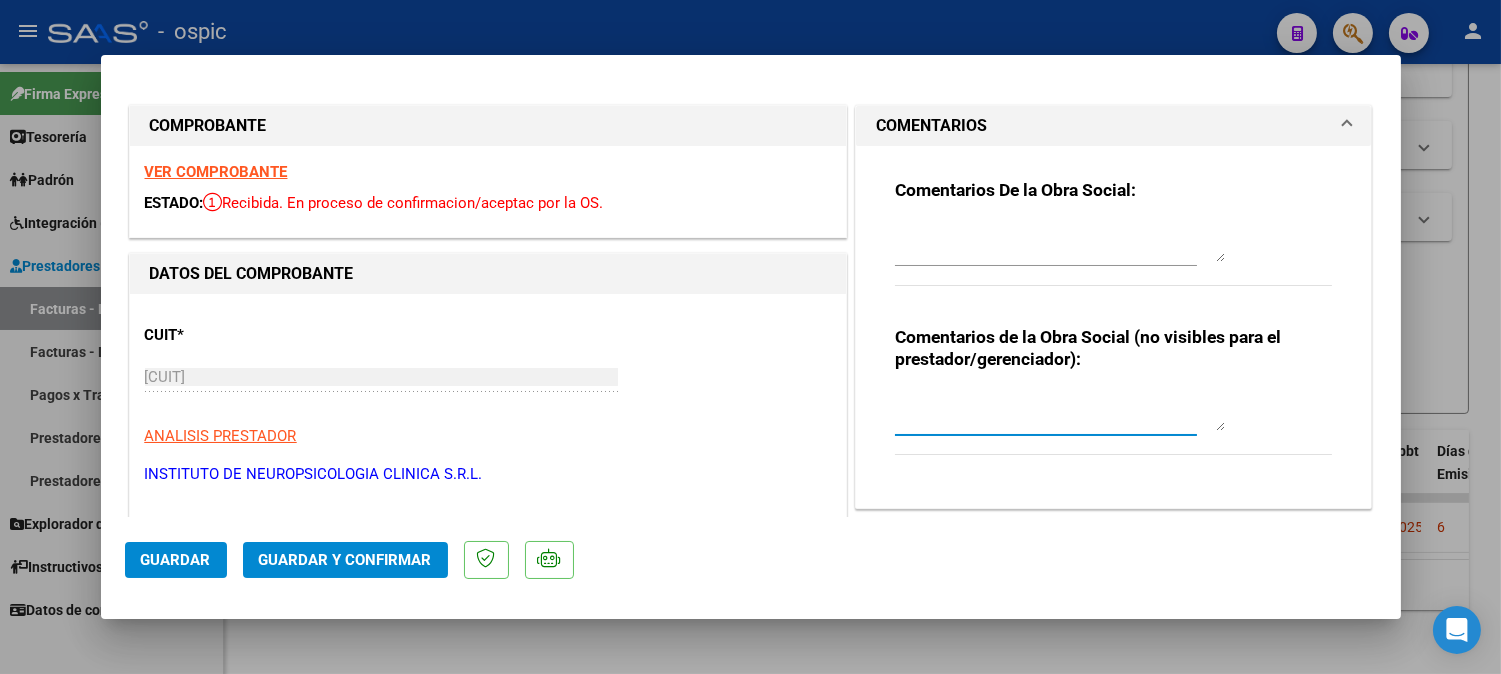 click at bounding box center [1060, 411] 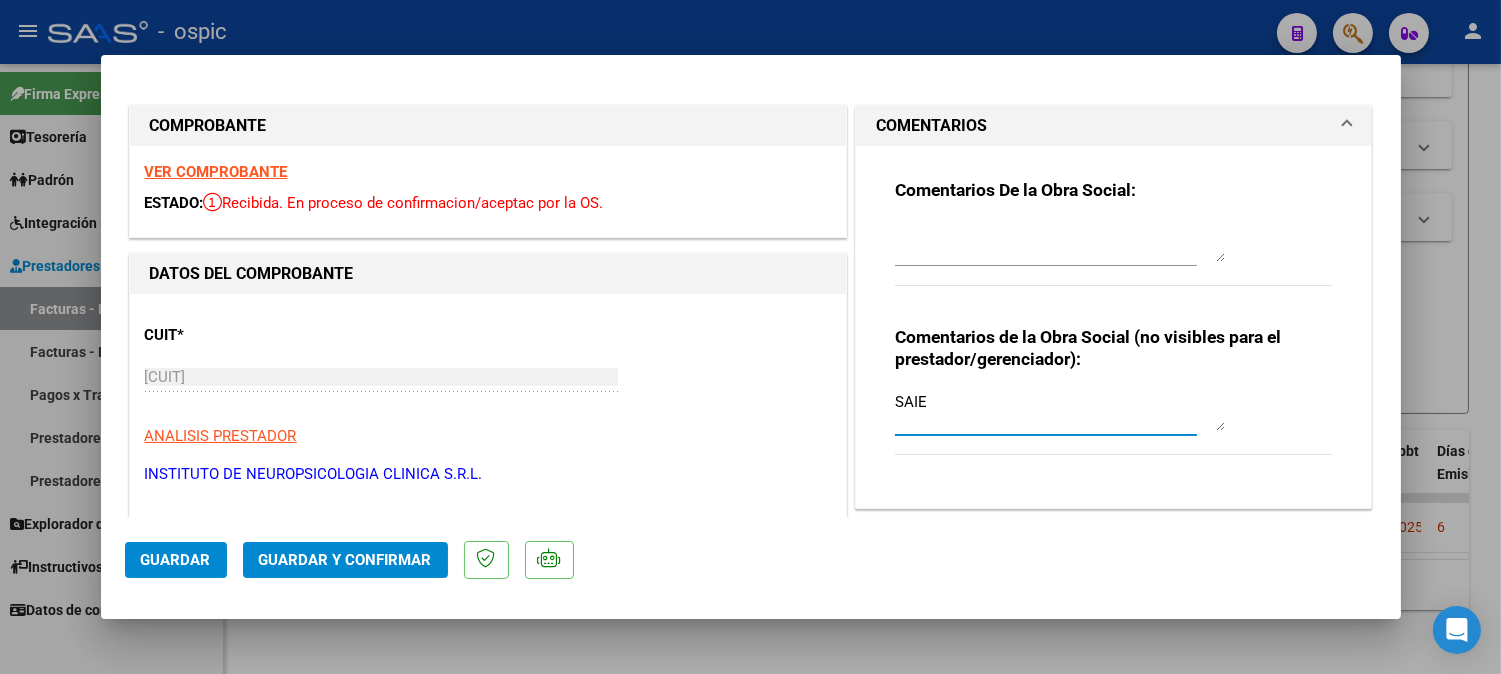 type on "SAIE" 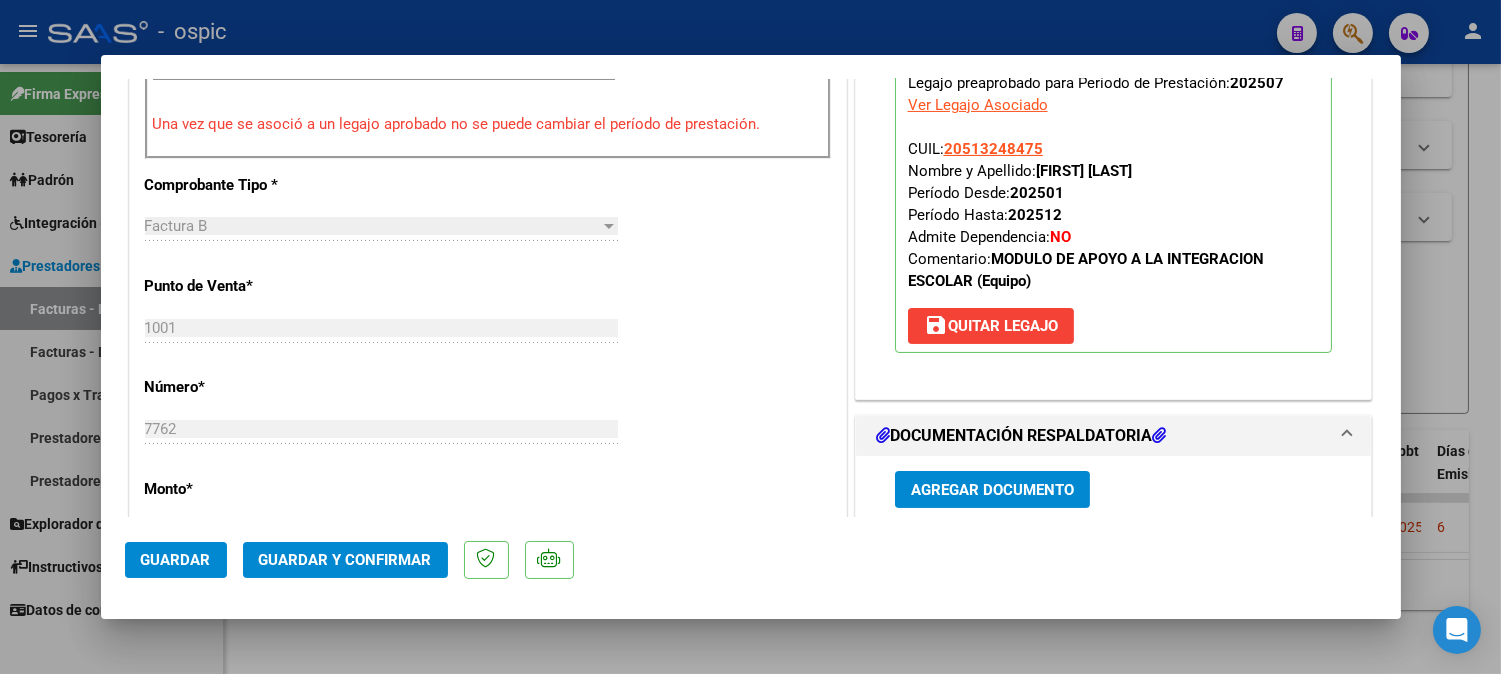 scroll, scrollTop: 896, scrollLeft: 0, axis: vertical 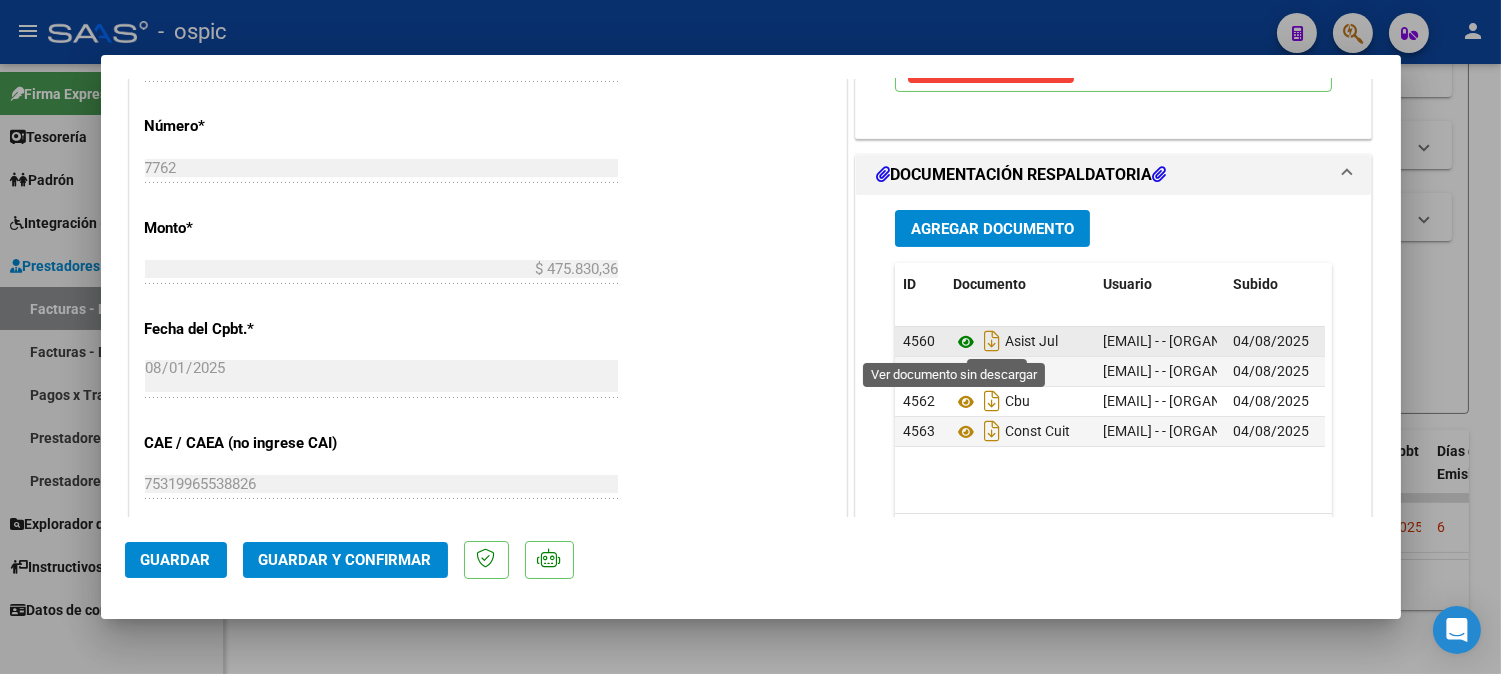 click 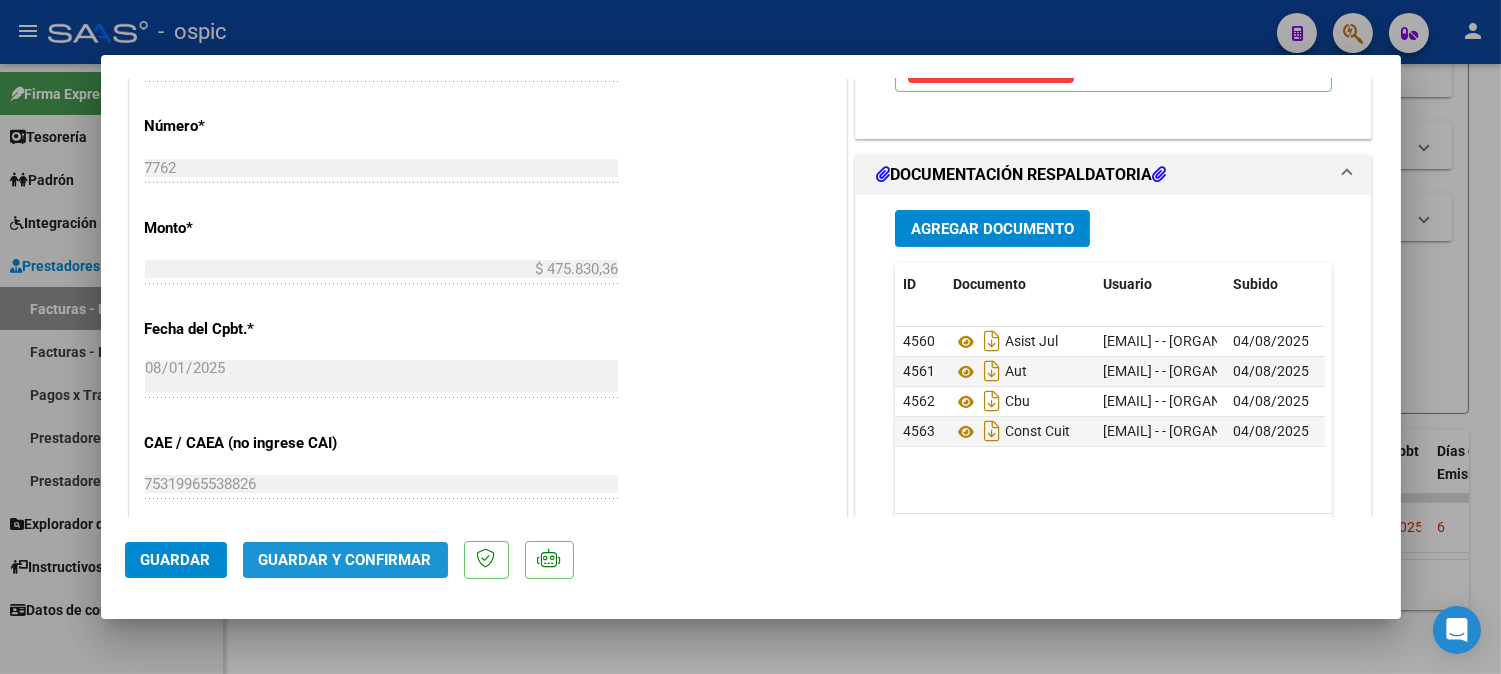 click on "Guardar y Confirmar" 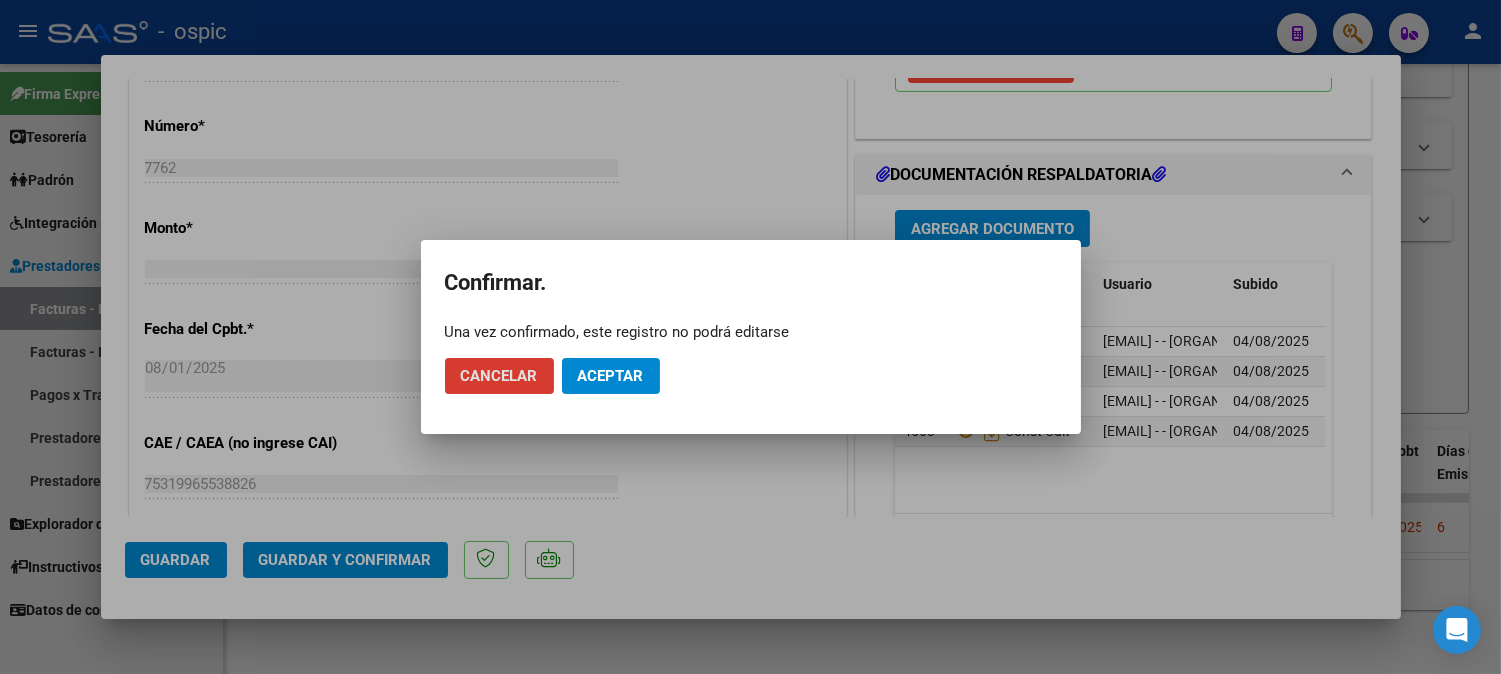 click on "Aceptar" 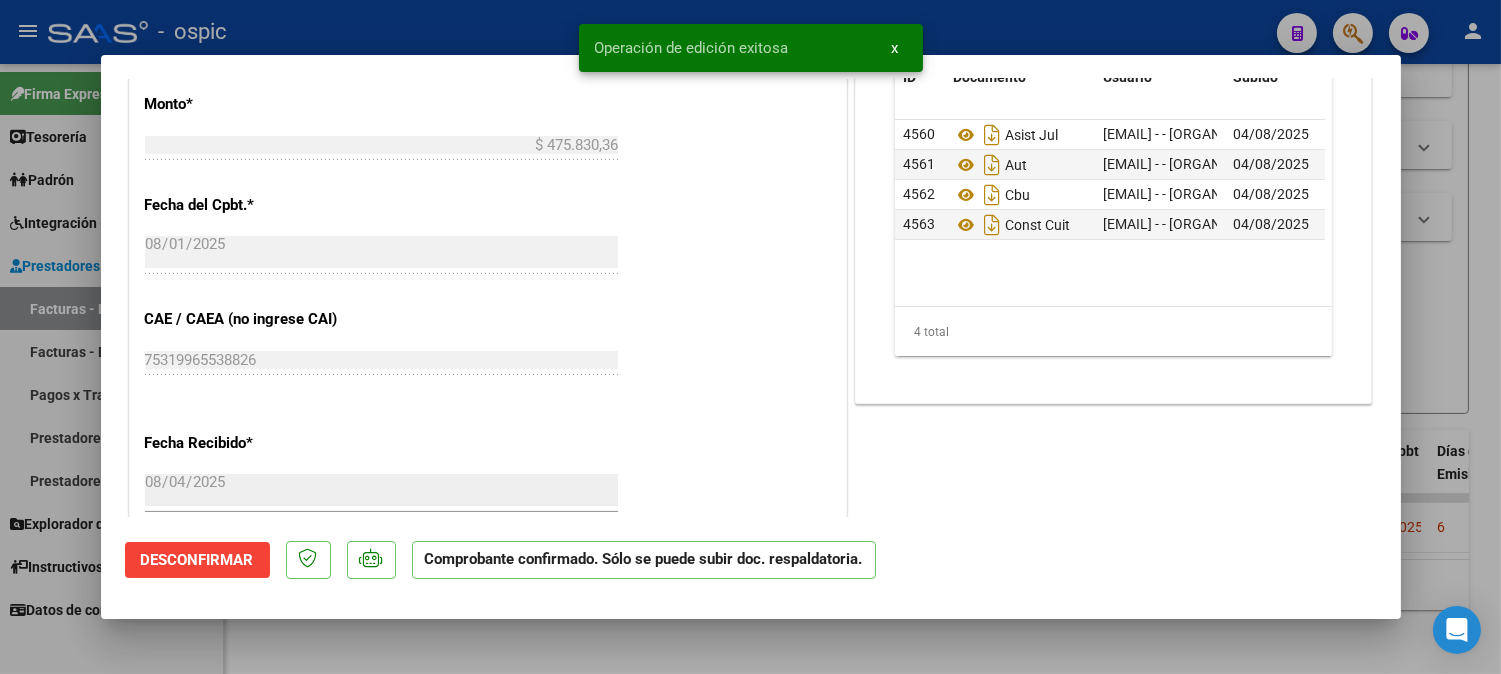 type 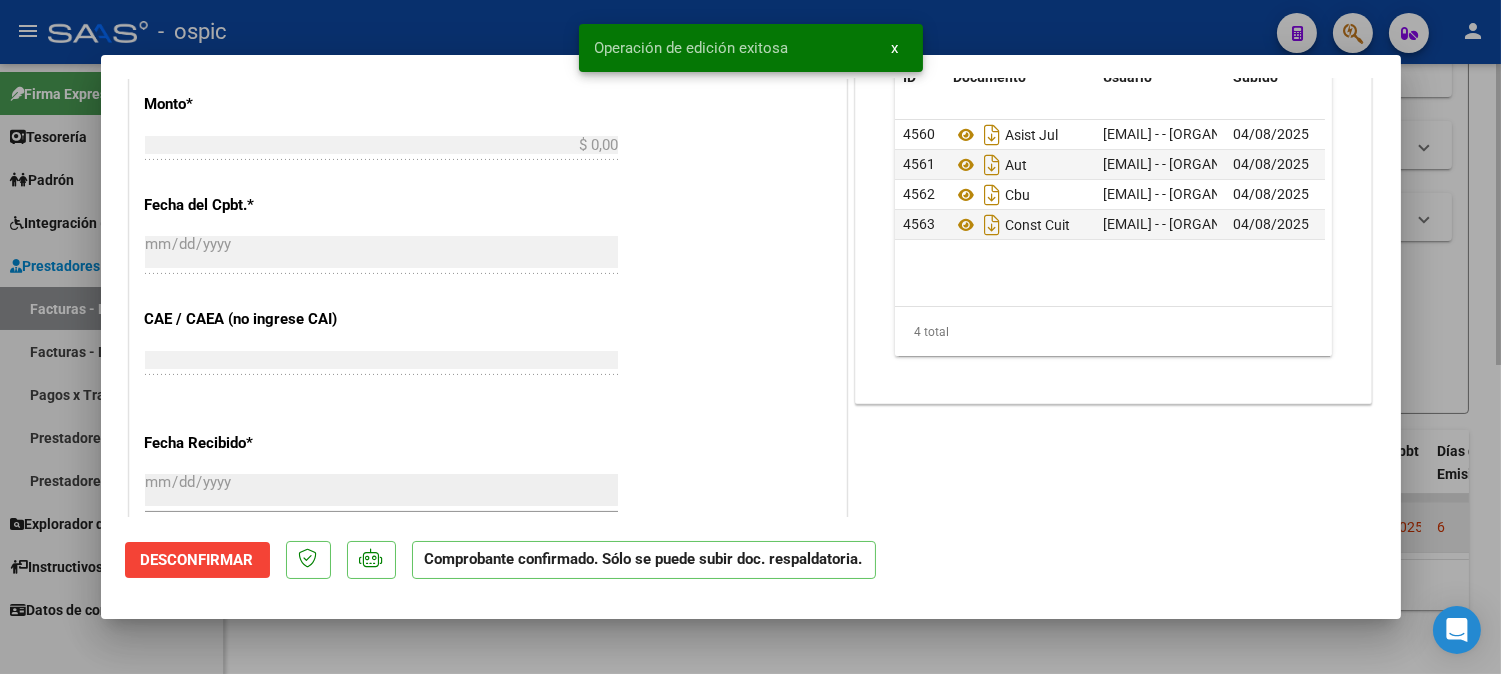 scroll, scrollTop: 932, scrollLeft: 0, axis: vertical 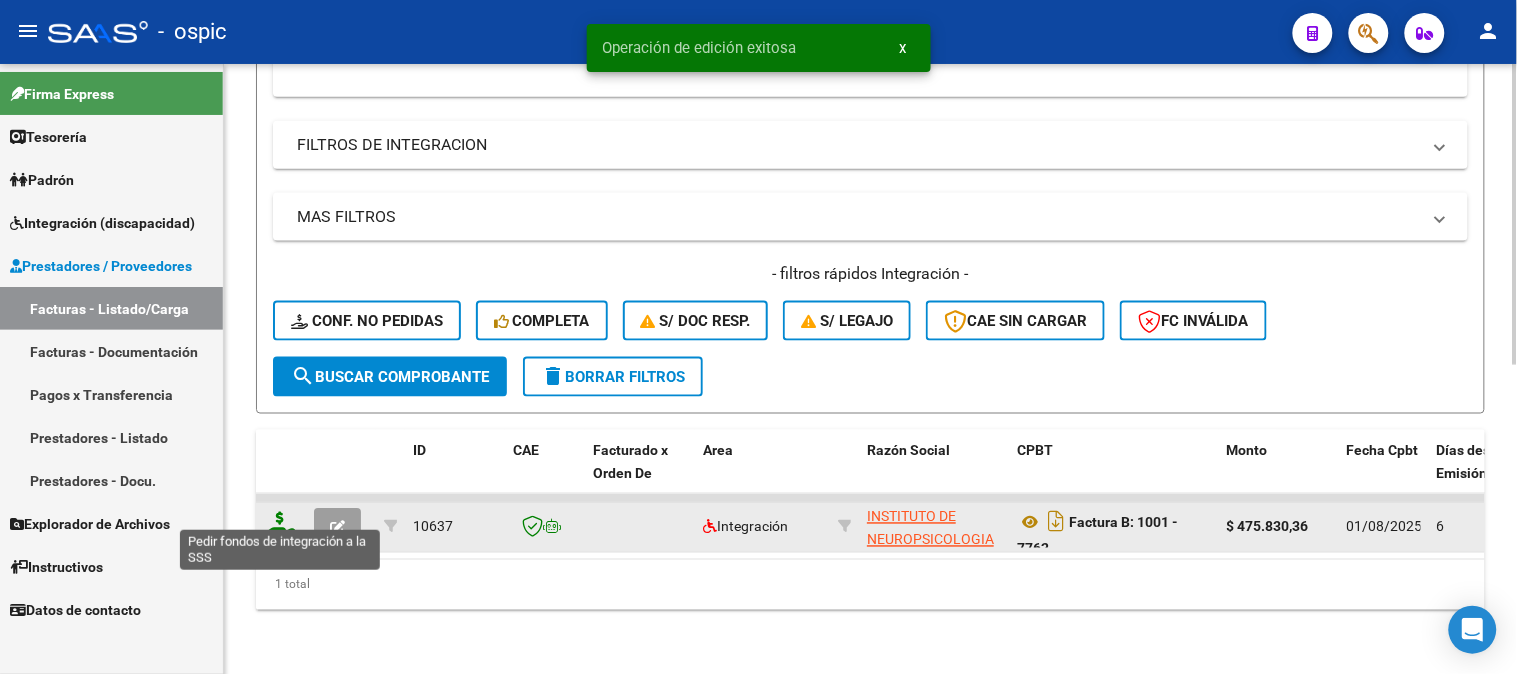 click 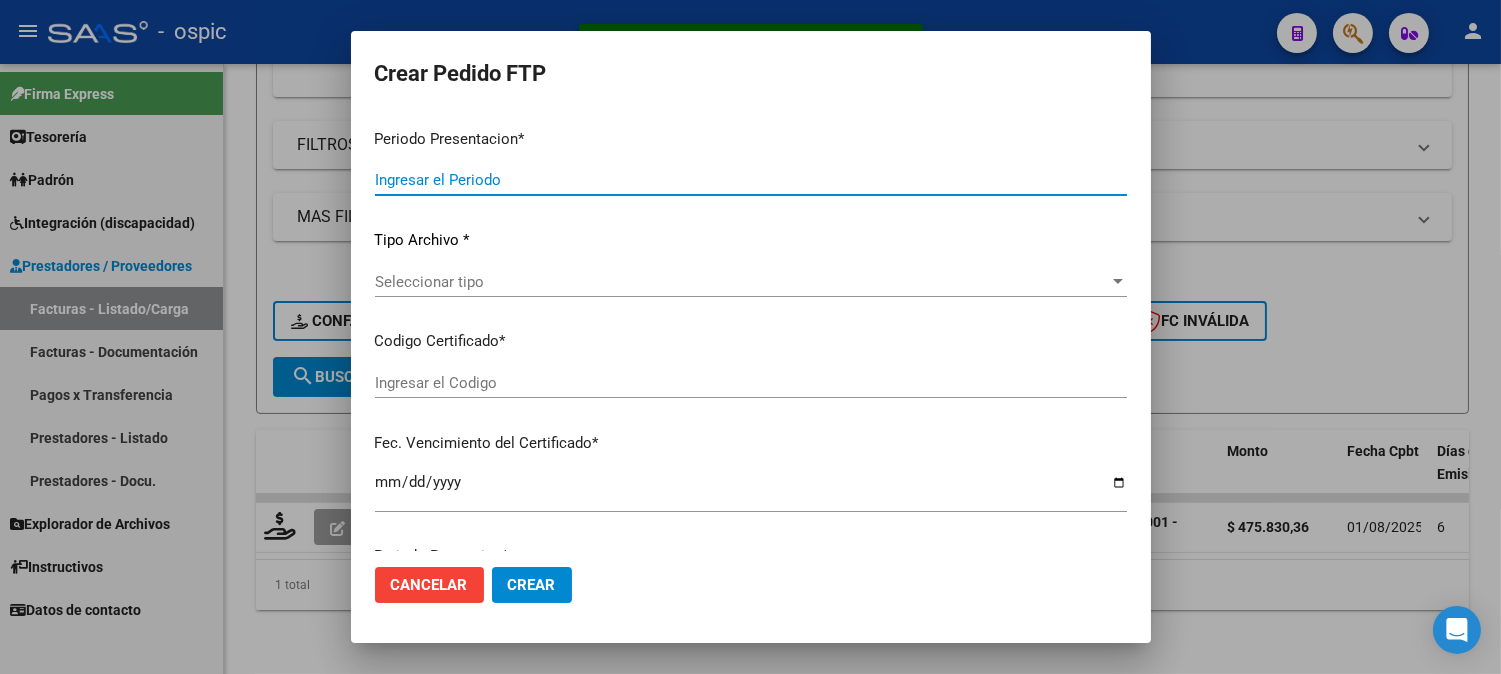 type on "202507" 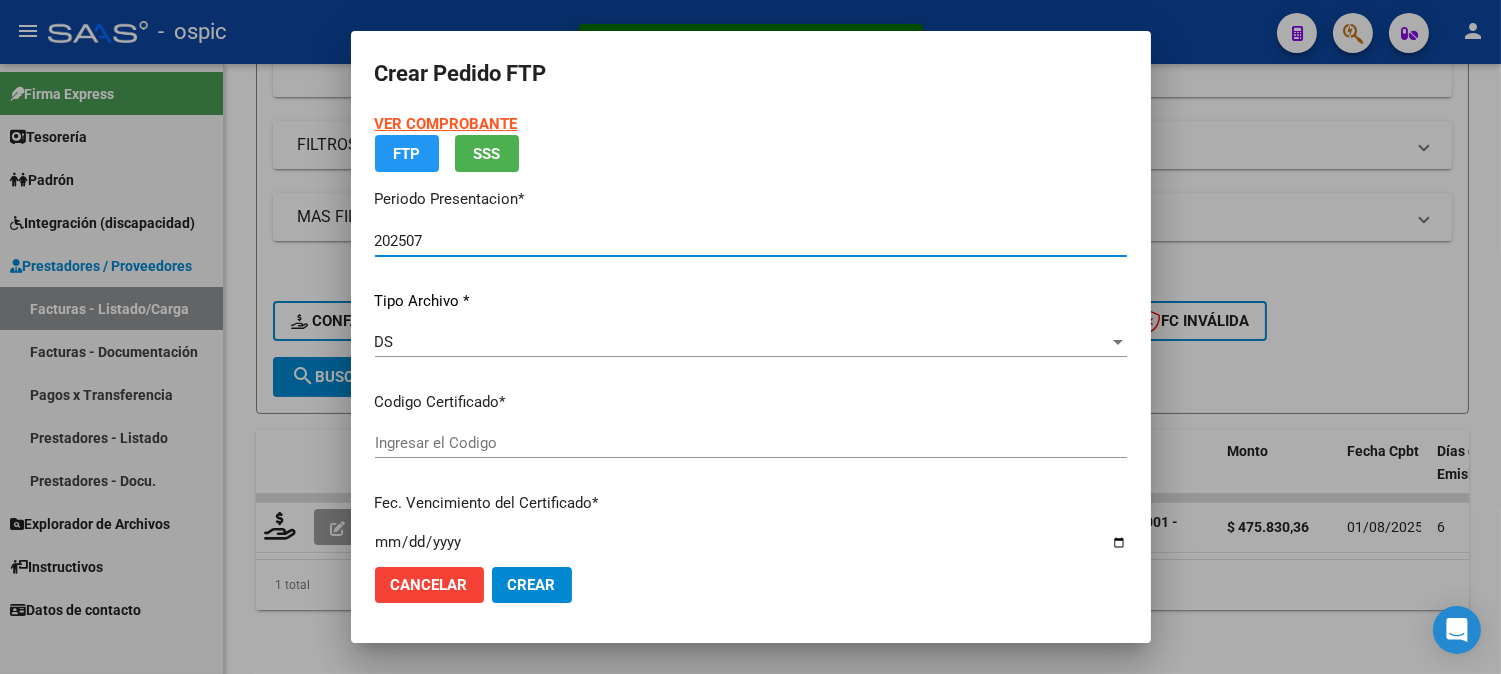 type on "[CUIL]" 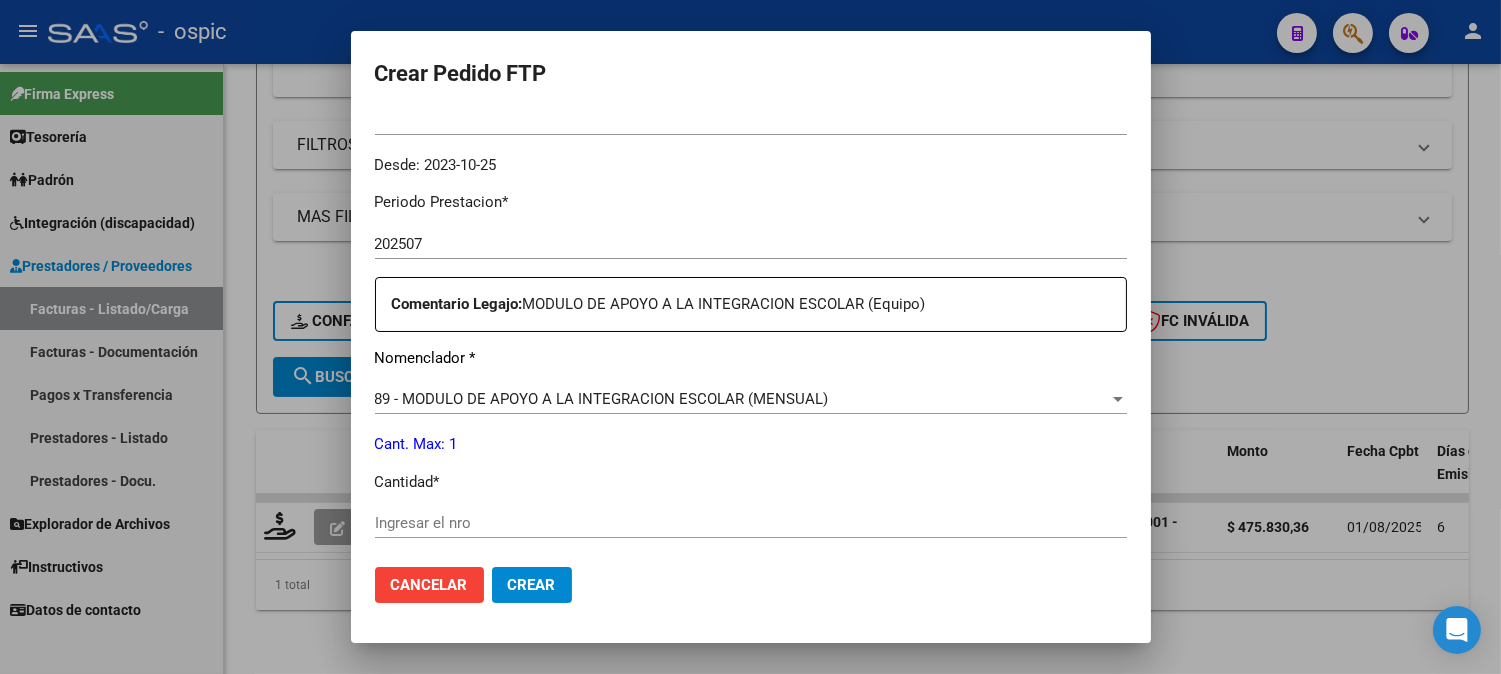 scroll, scrollTop: 616, scrollLeft: 0, axis: vertical 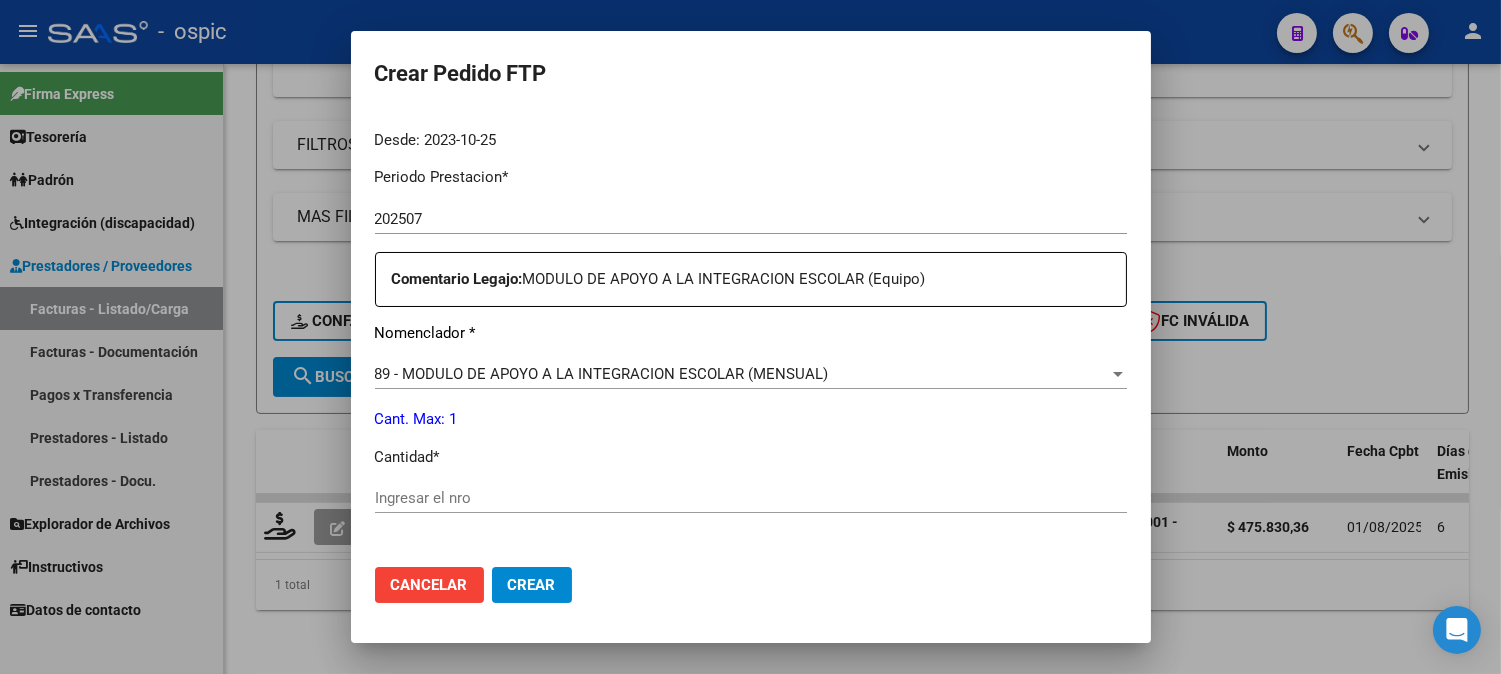 click on "Ingresar el nro" 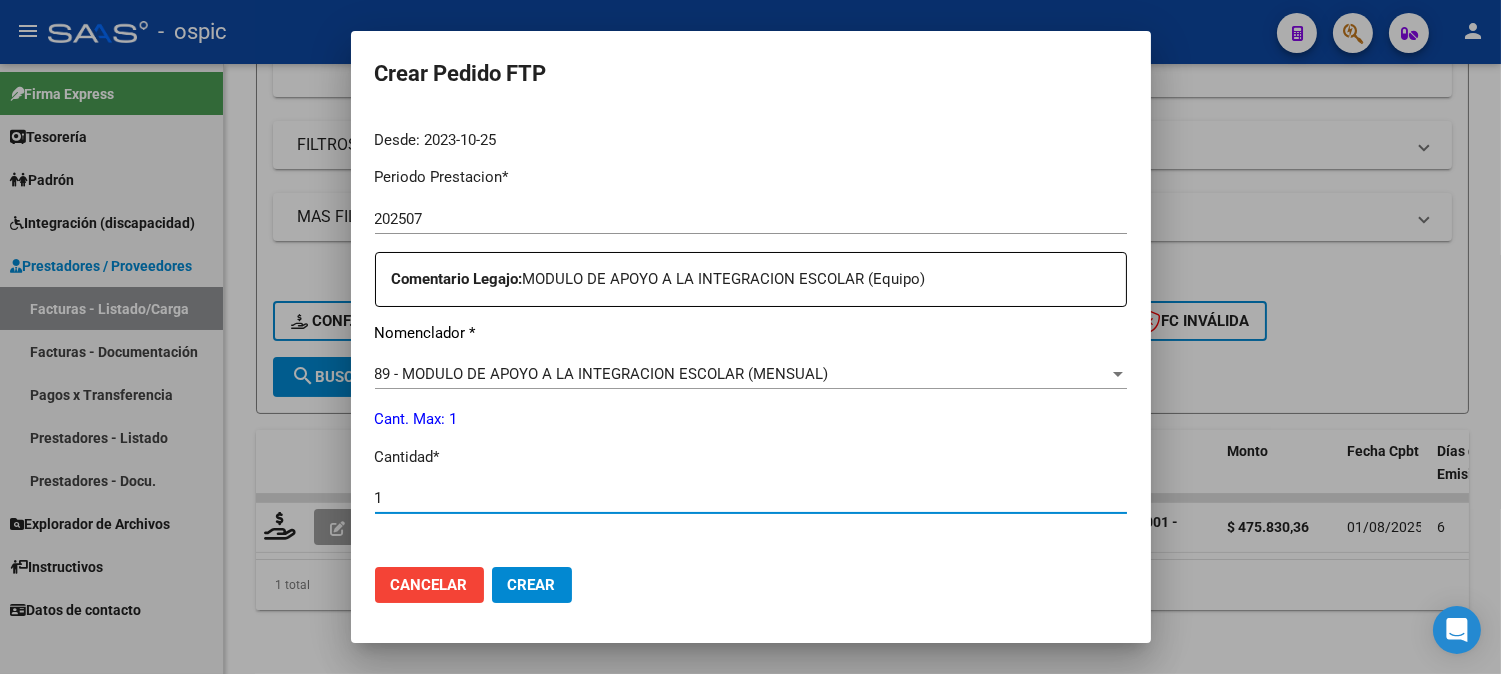 type on "1" 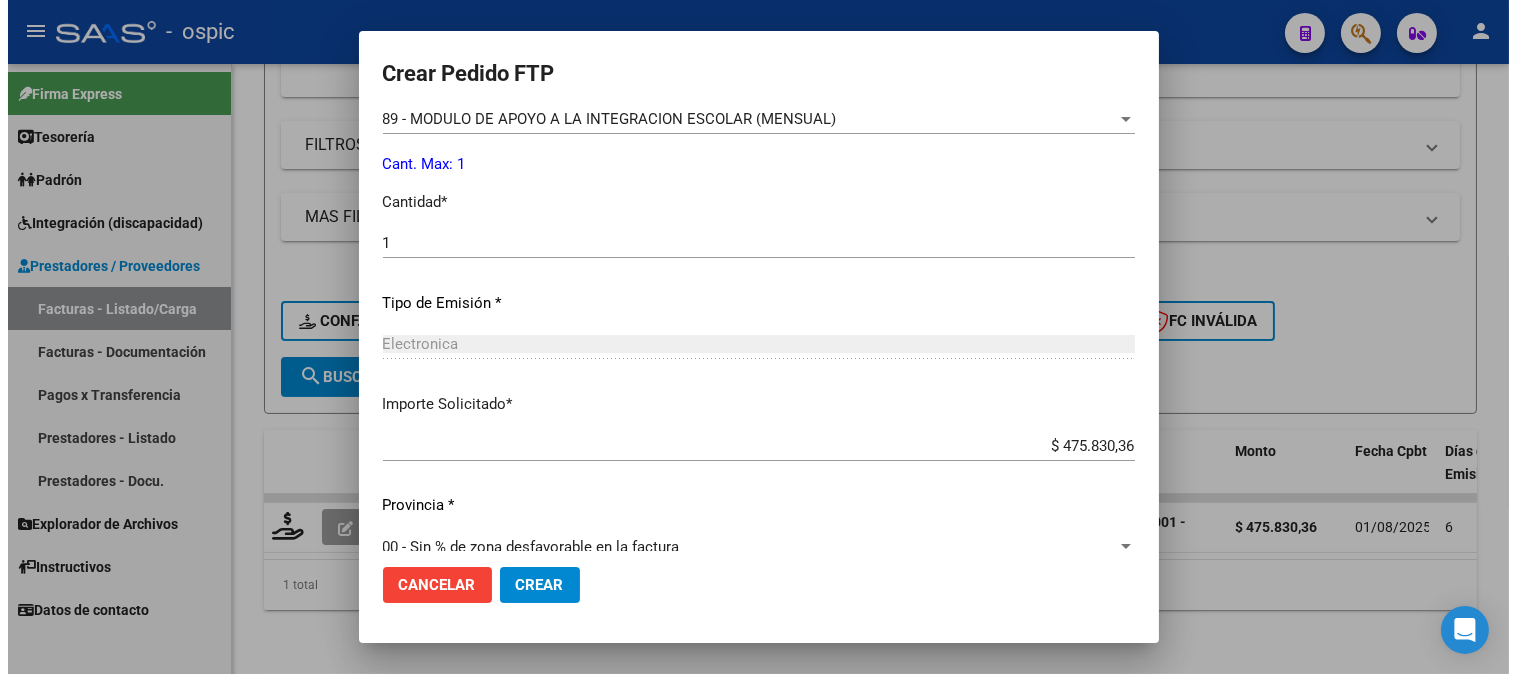 scroll, scrollTop: 900, scrollLeft: 0, axis: vertical 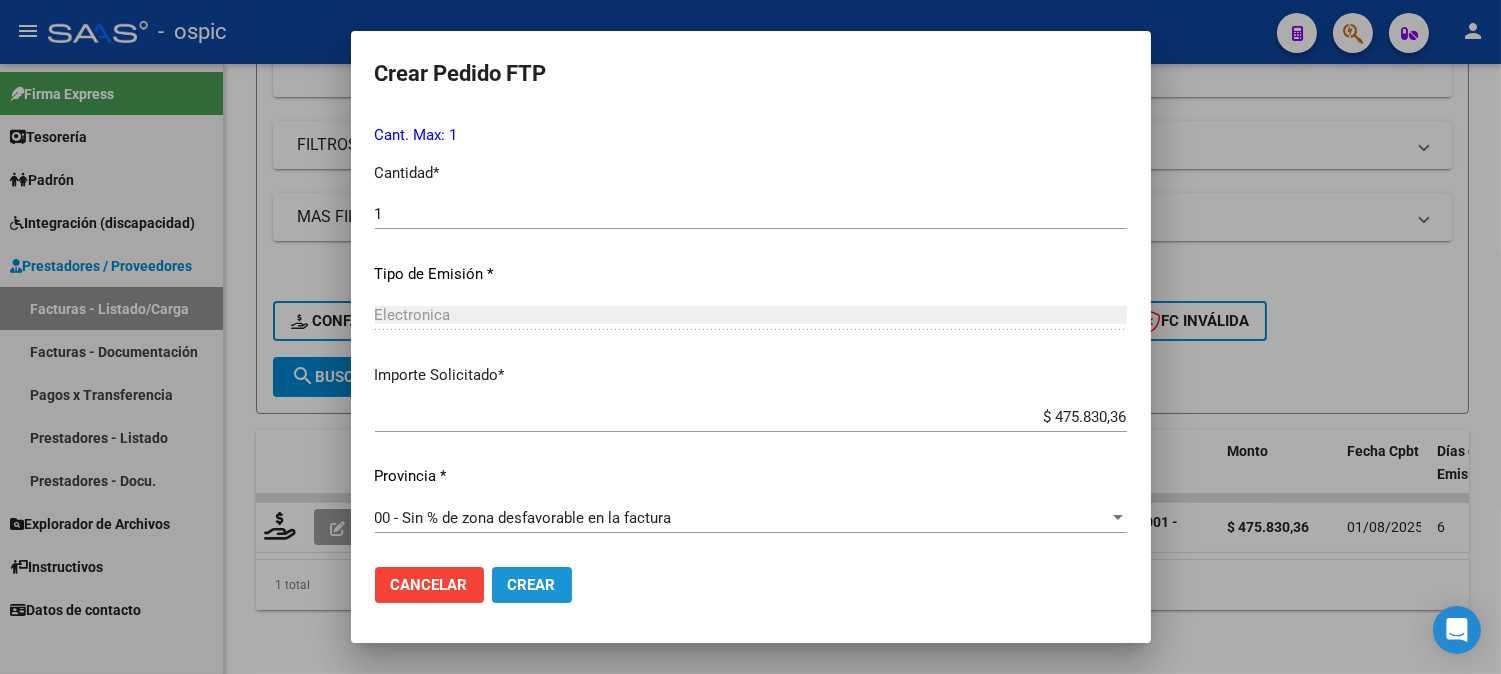 click on "Crear" 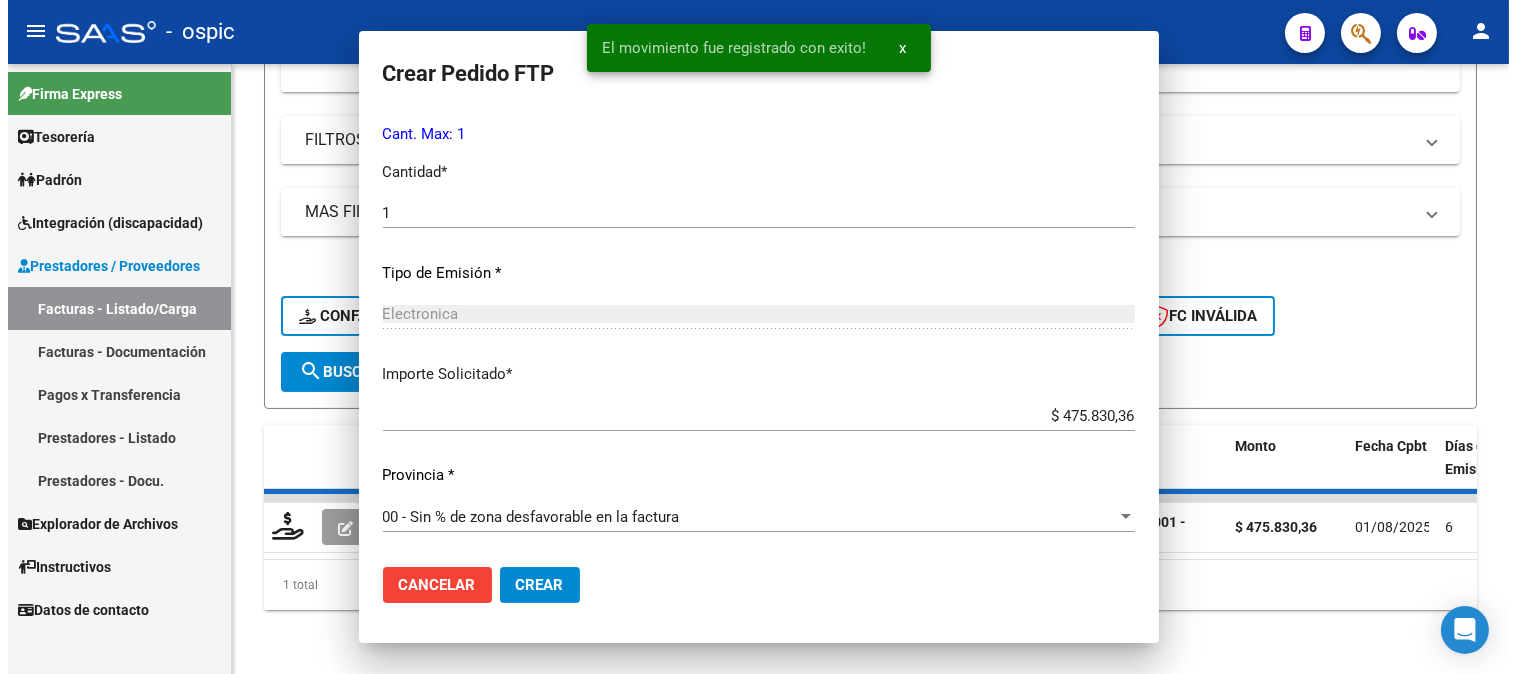 scroll, scrollTop: 0, scrollLeft: 0, axis: both 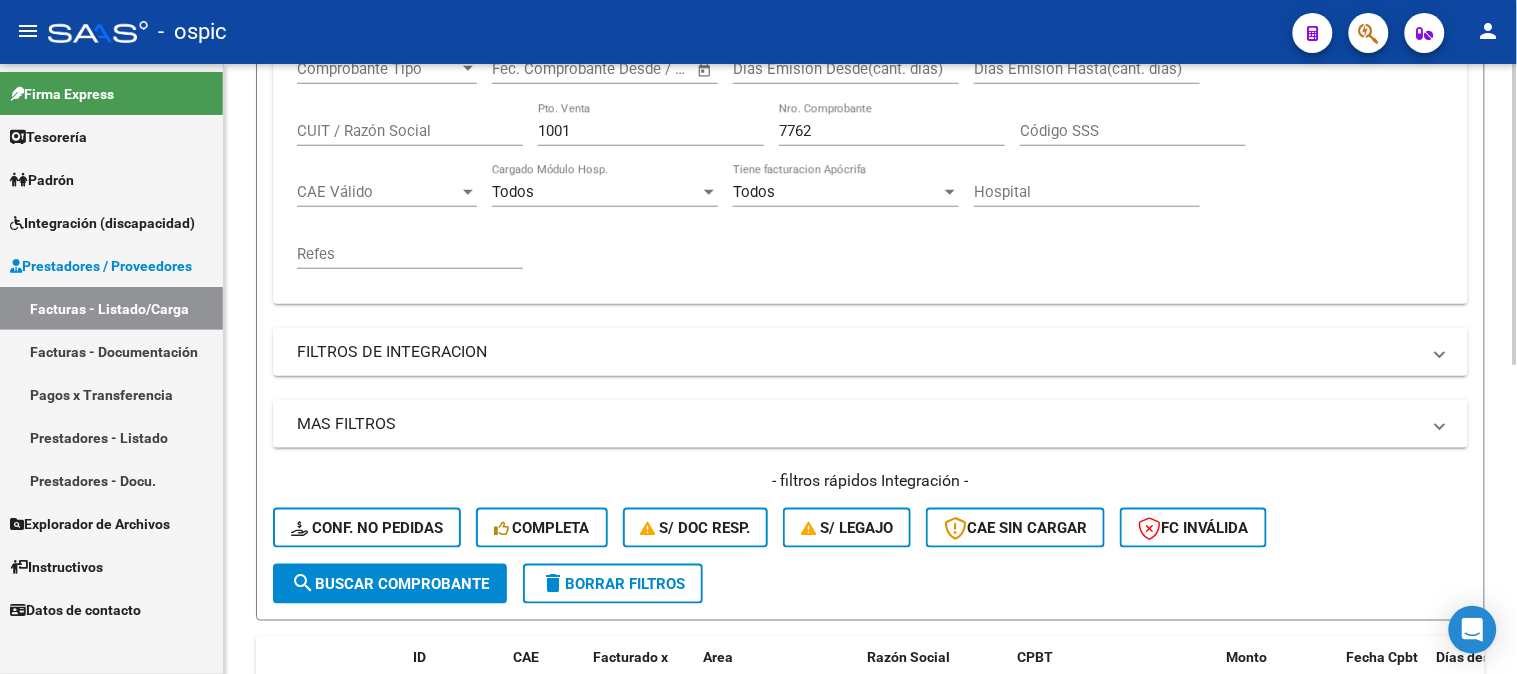 drag, startPoint x: 575, startPoint y: 126, endPoint x: 437, endPoint y: 113, distance: 138.61096 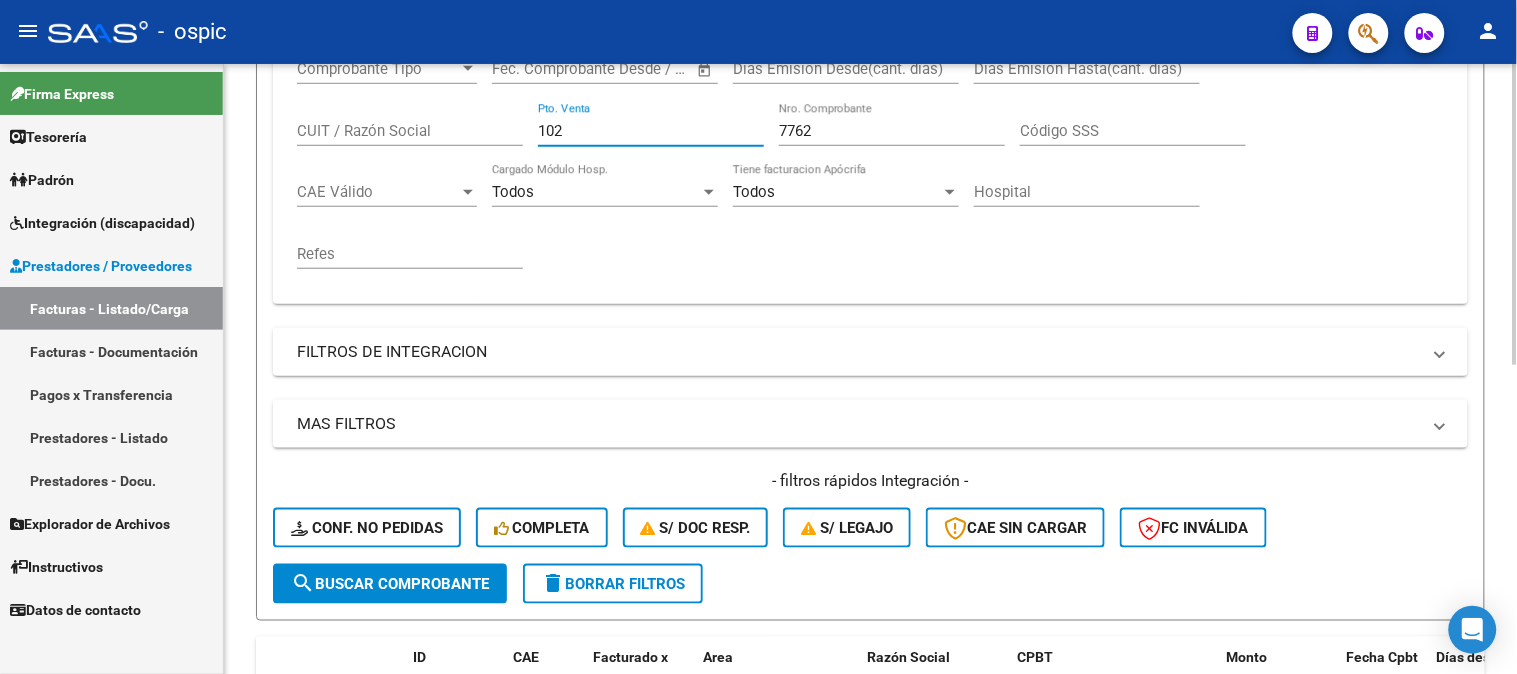 type on "102" 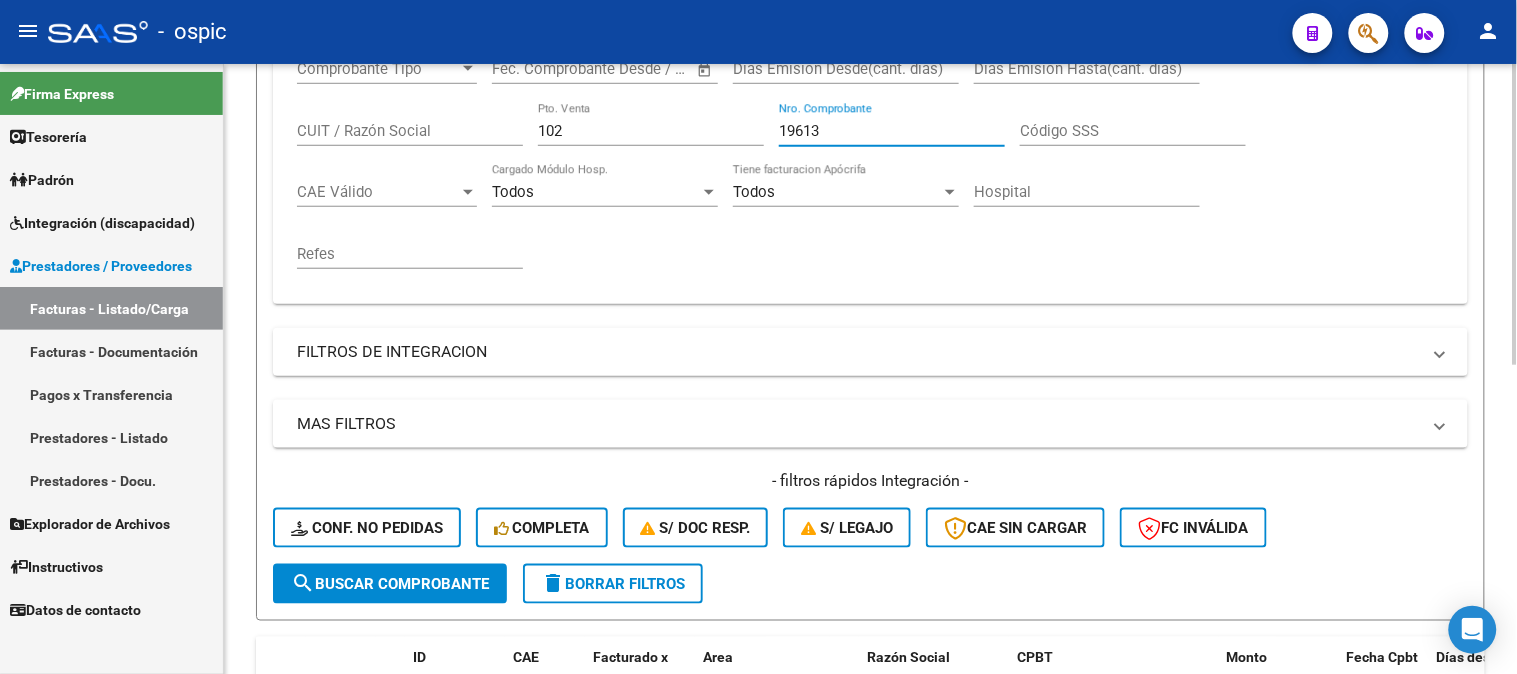 type on "19613" 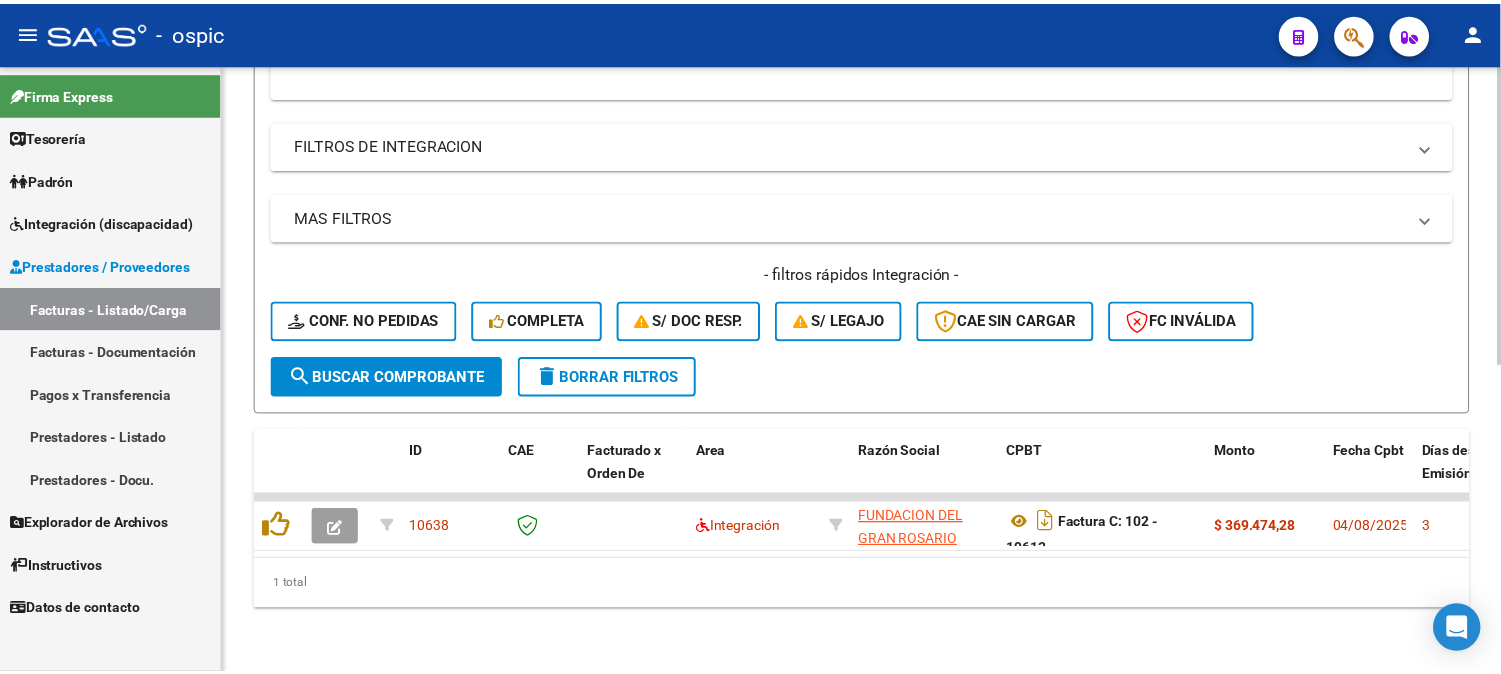 scroll, scrollTop: 624, scrollLeft: 0, axis: vertical 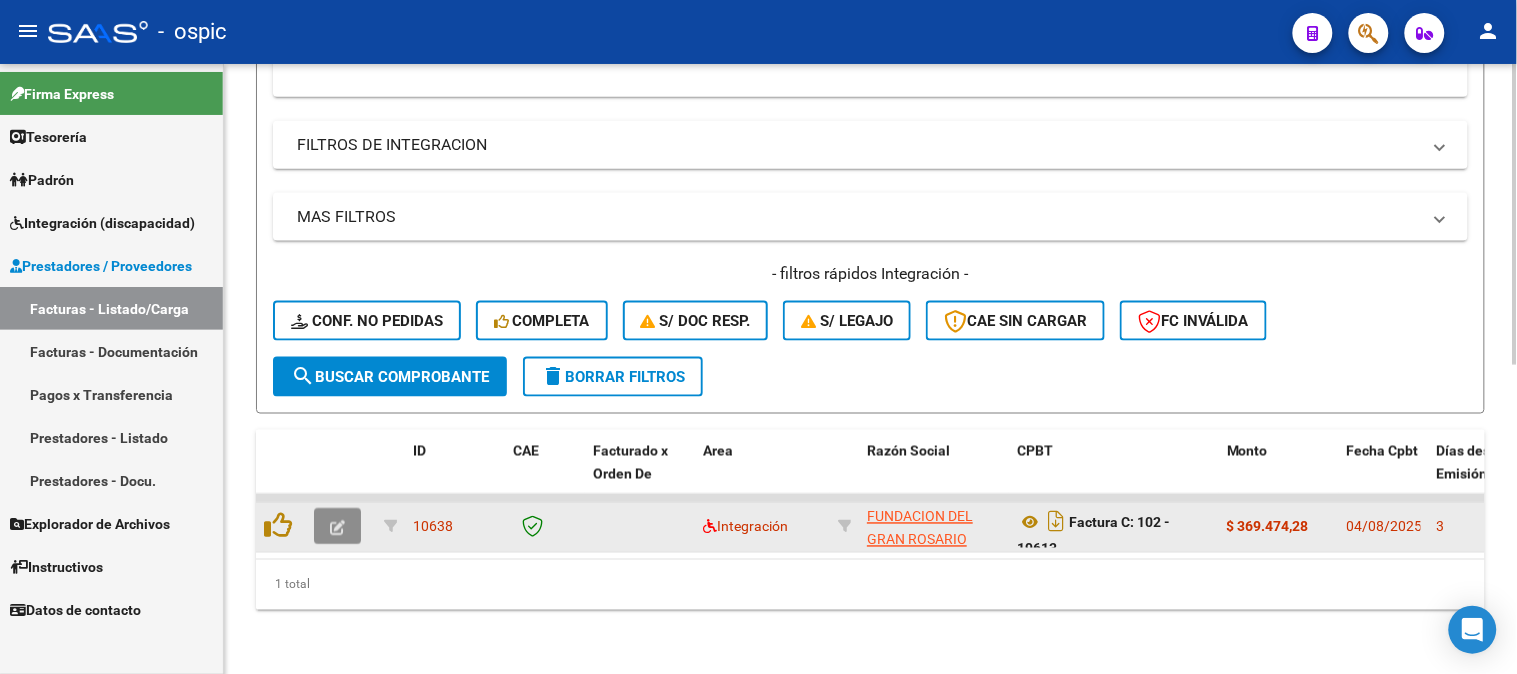 click 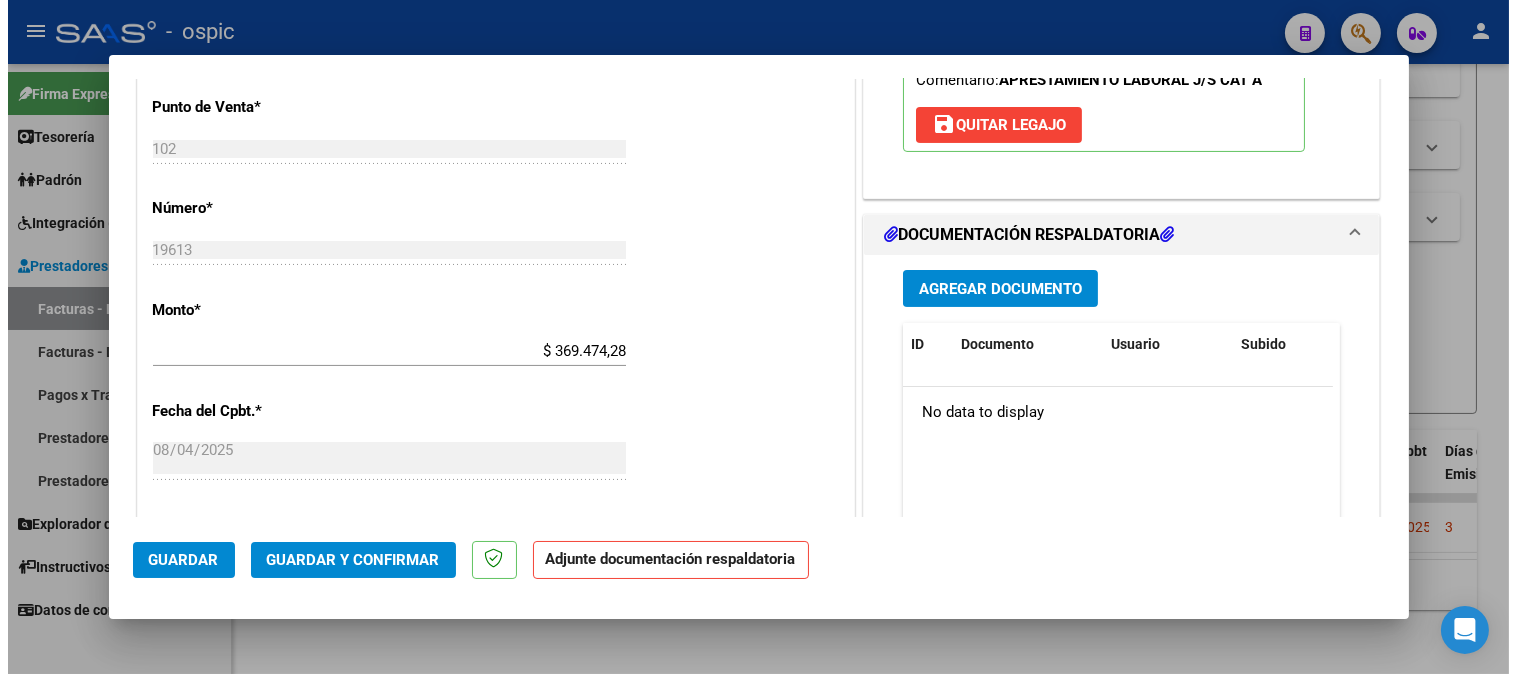 scroll, scrollTop: 820, scrollLeft: 0, axis: vertical 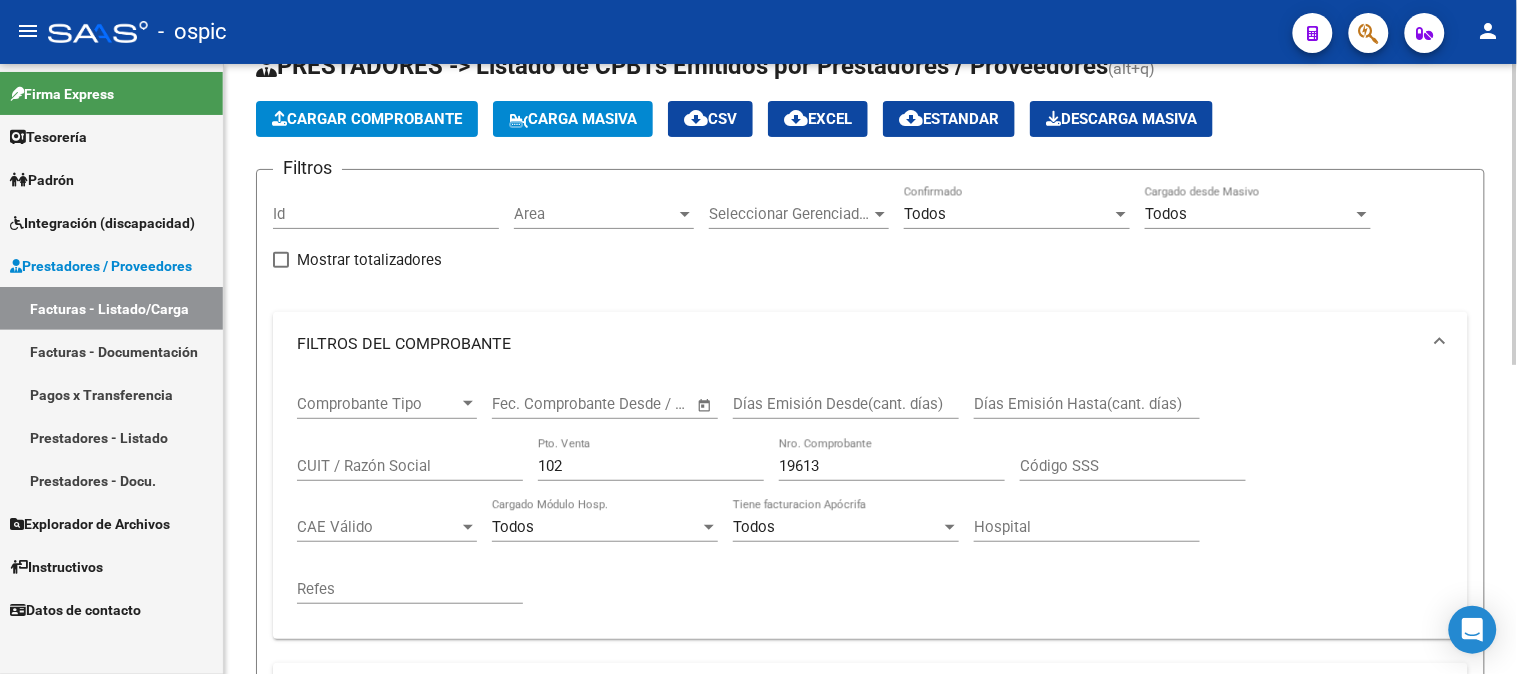 drag, startPoint x: 367, startPoint y: 468, endPoint x: 337, endPoint y: 468, distance: 30 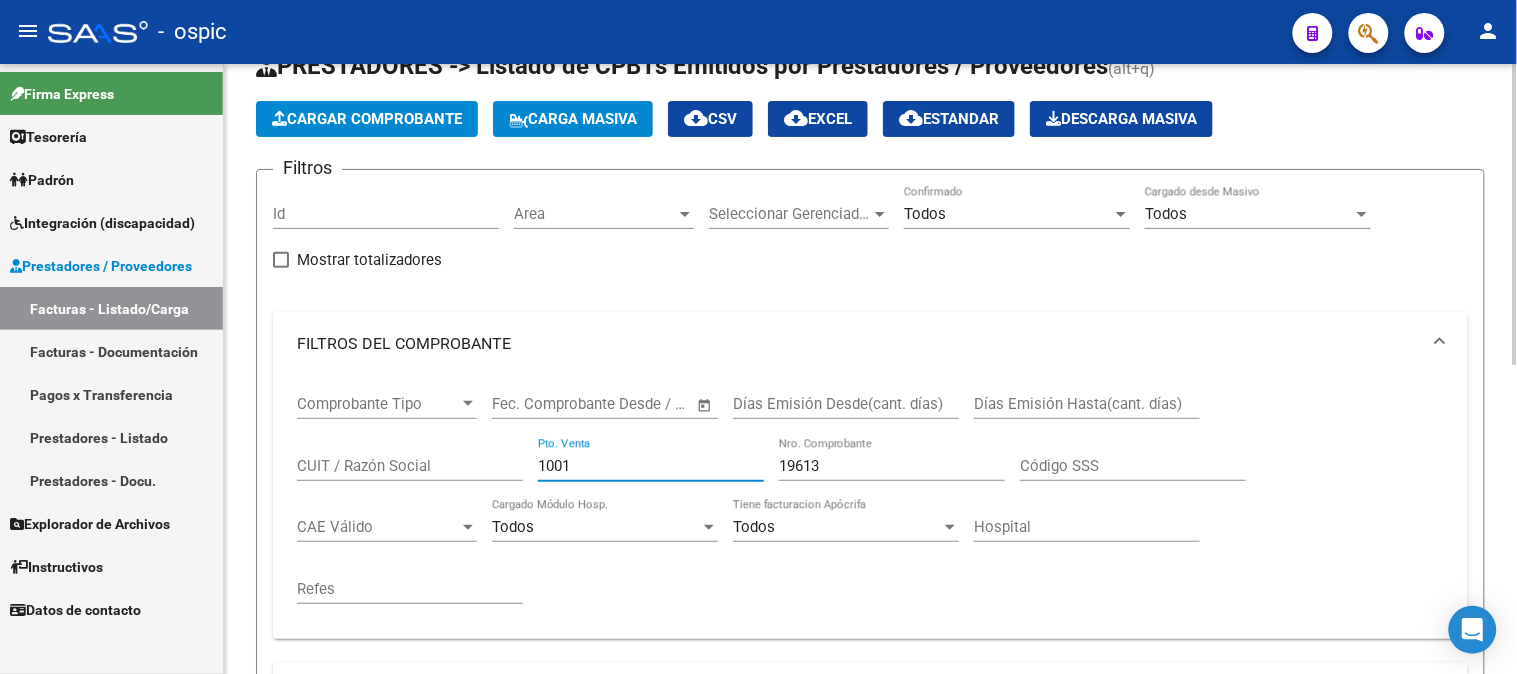 type on "1001" 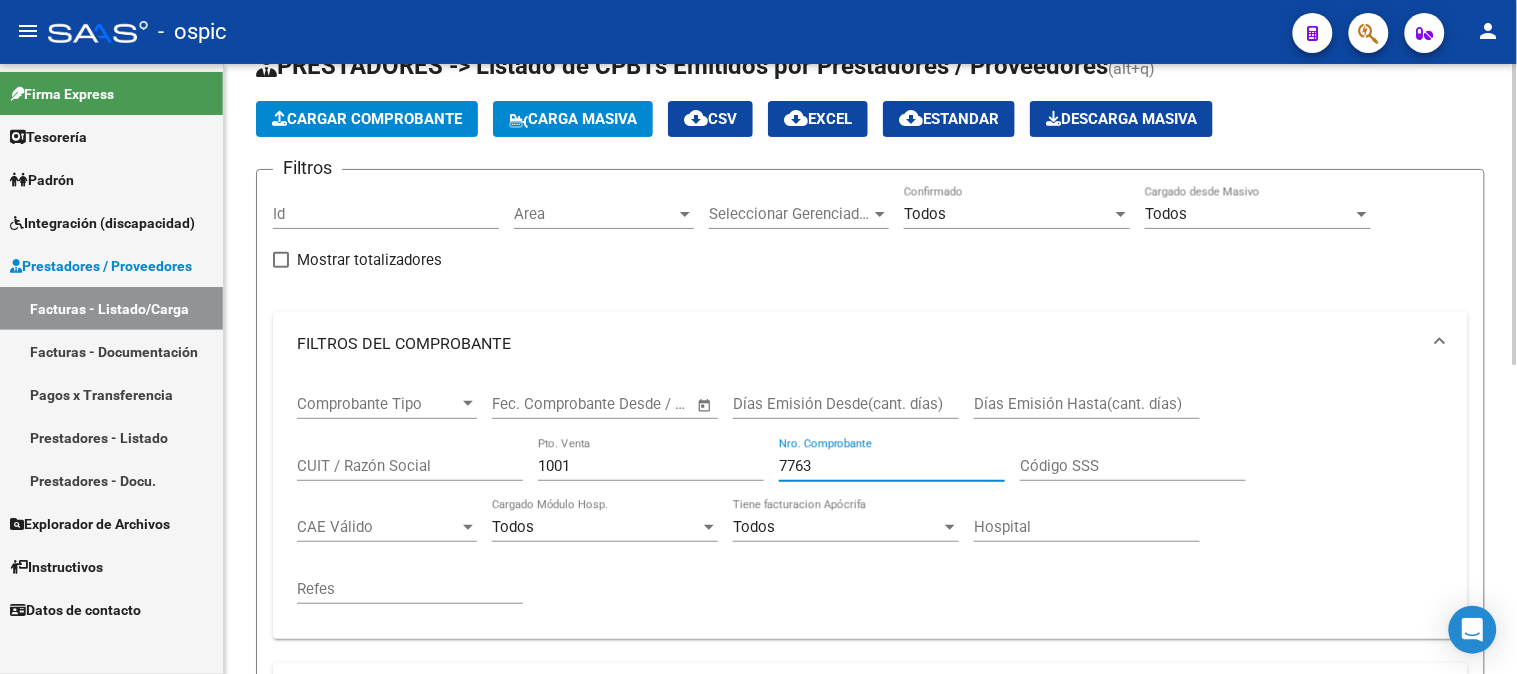scroll, scrollTop: 513, scrollLeft: 0, axis: vertical 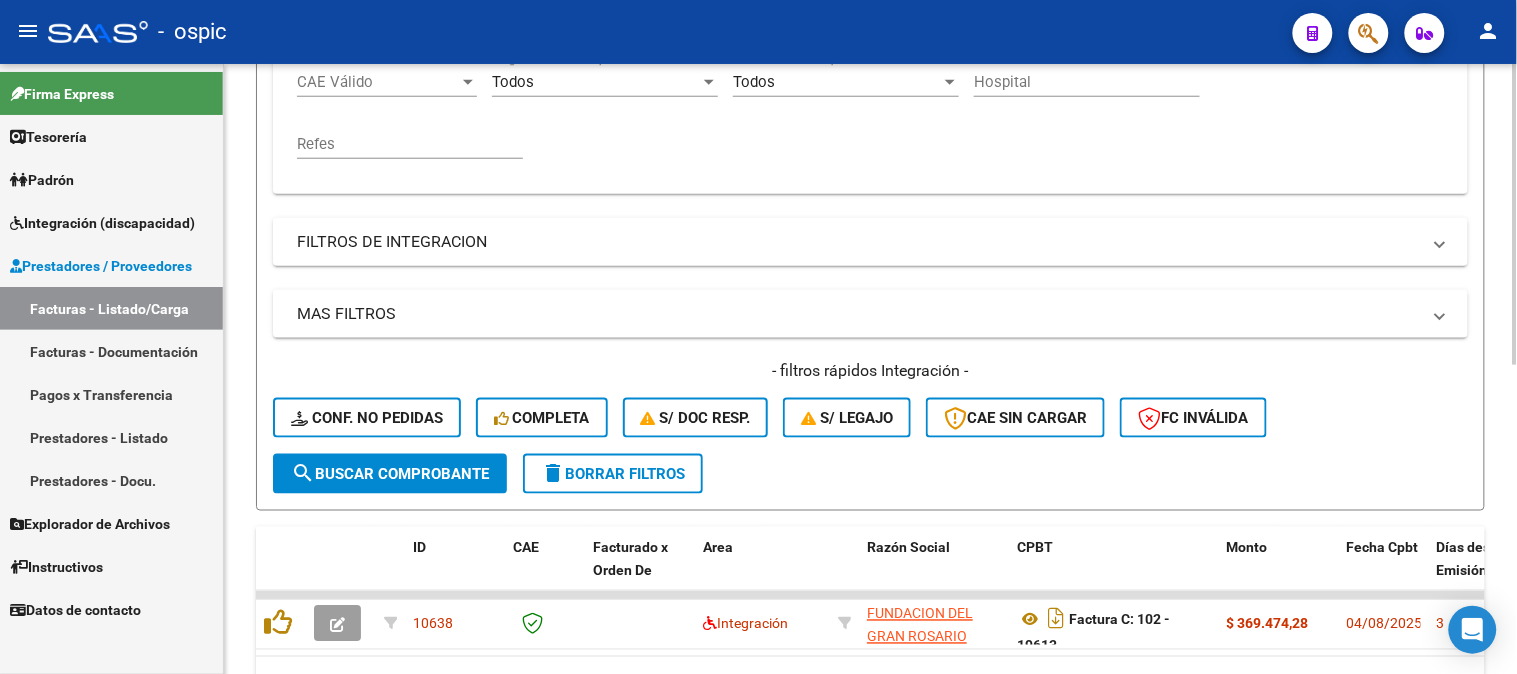 type on "7763" 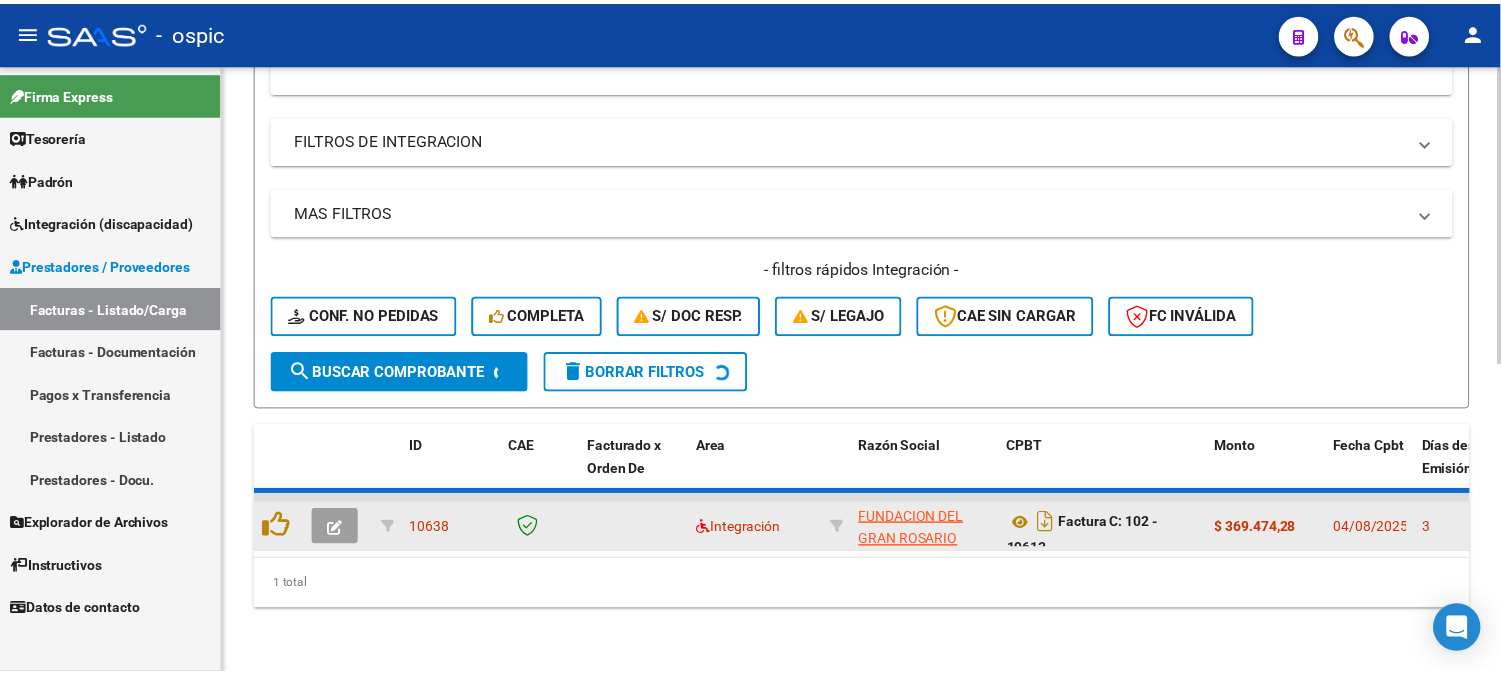 scroll, scrollTop: 625, scrollLeft: 0, axis: vertical 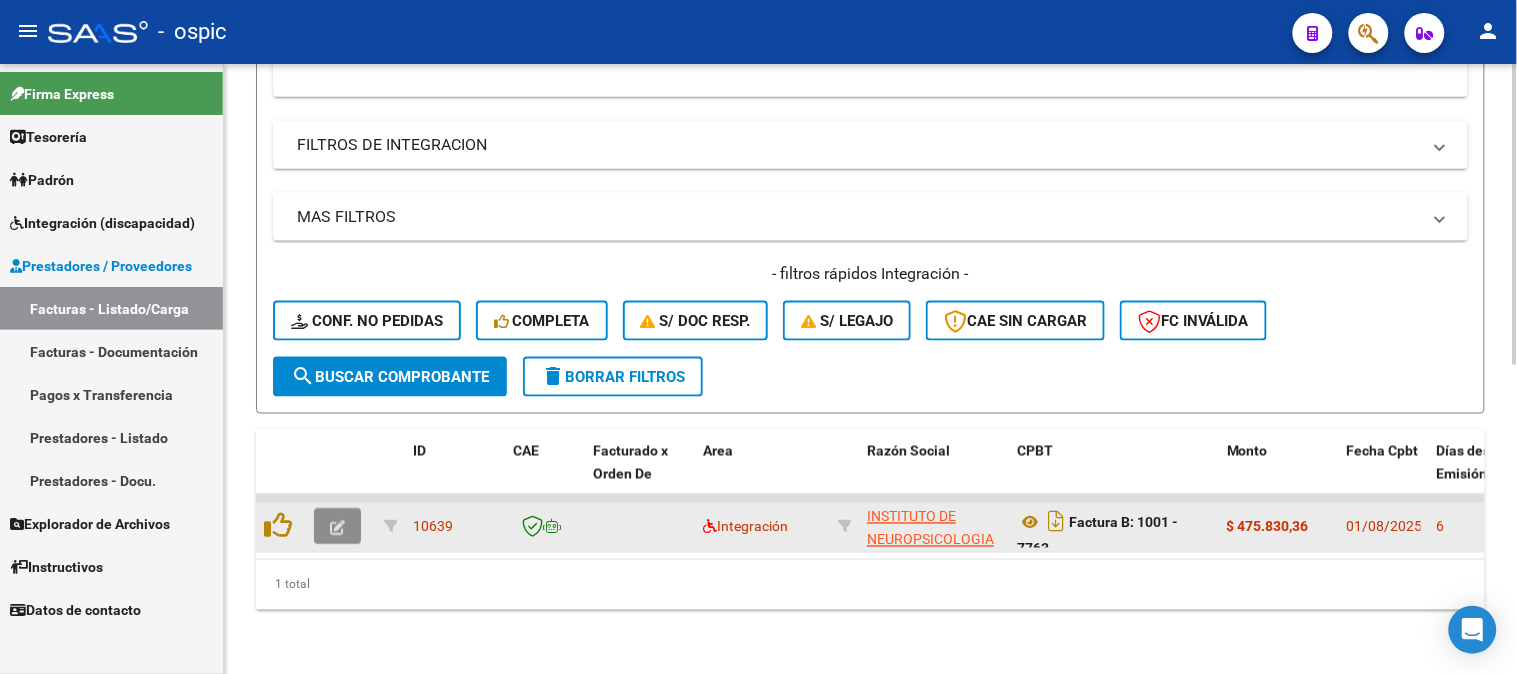 click 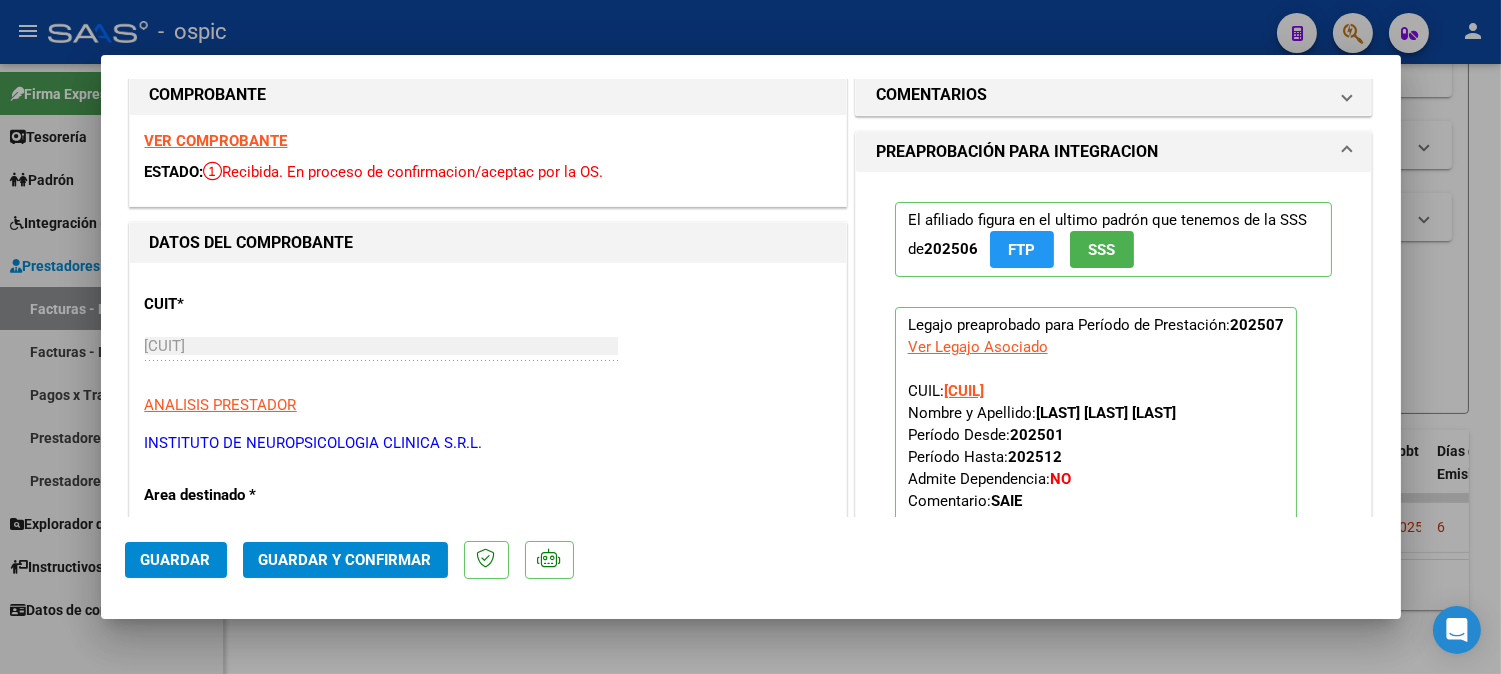 scroll, scrollTop: 0, scrollLeft: 0, axis: both 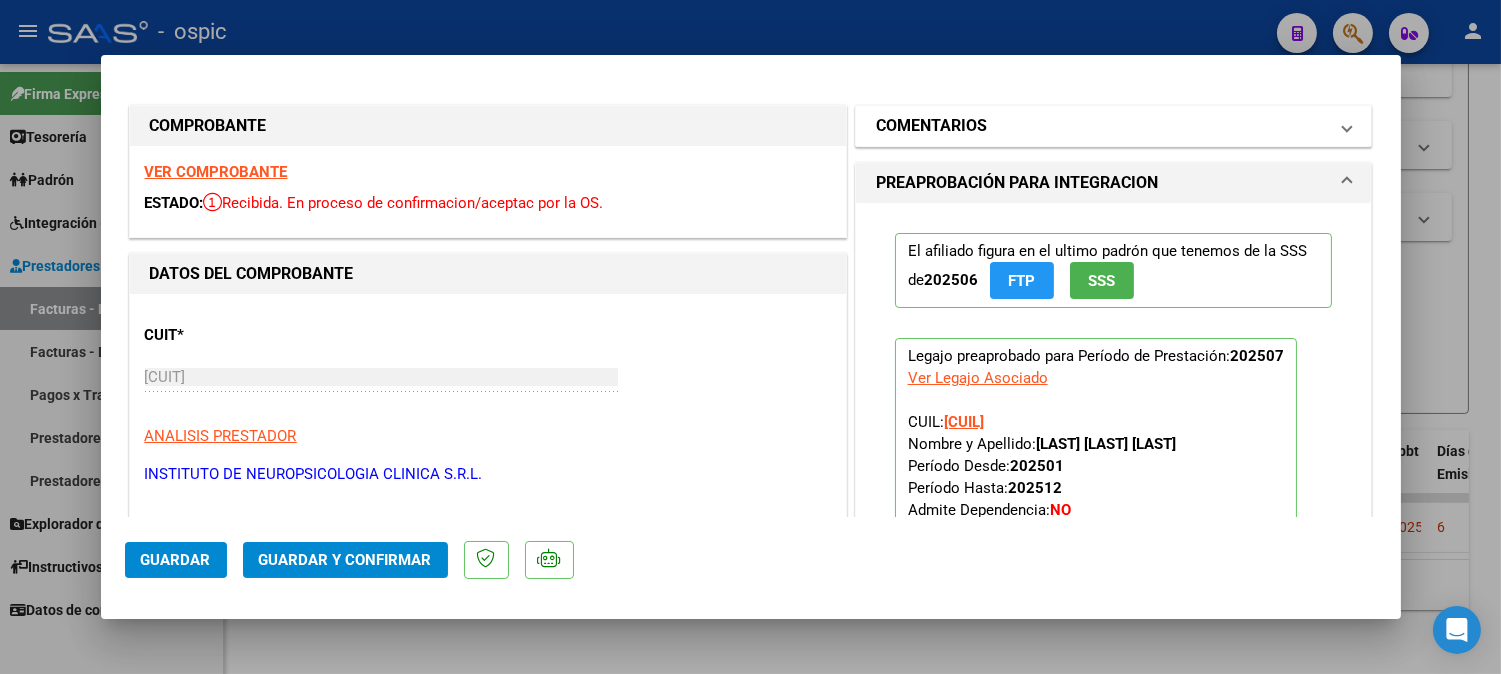 click on "COMENTARIOS" at bounding box center (931, 126) 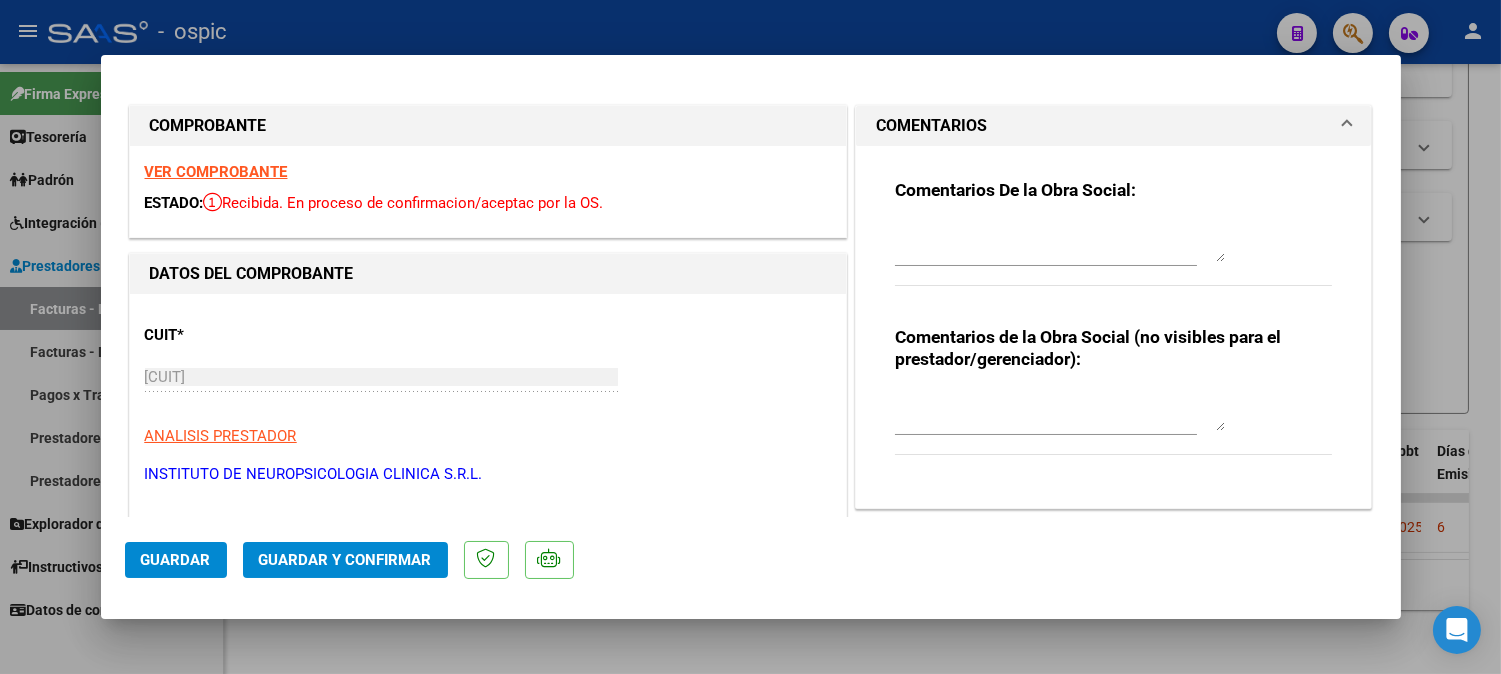 click at bounding box center [1060, 411] 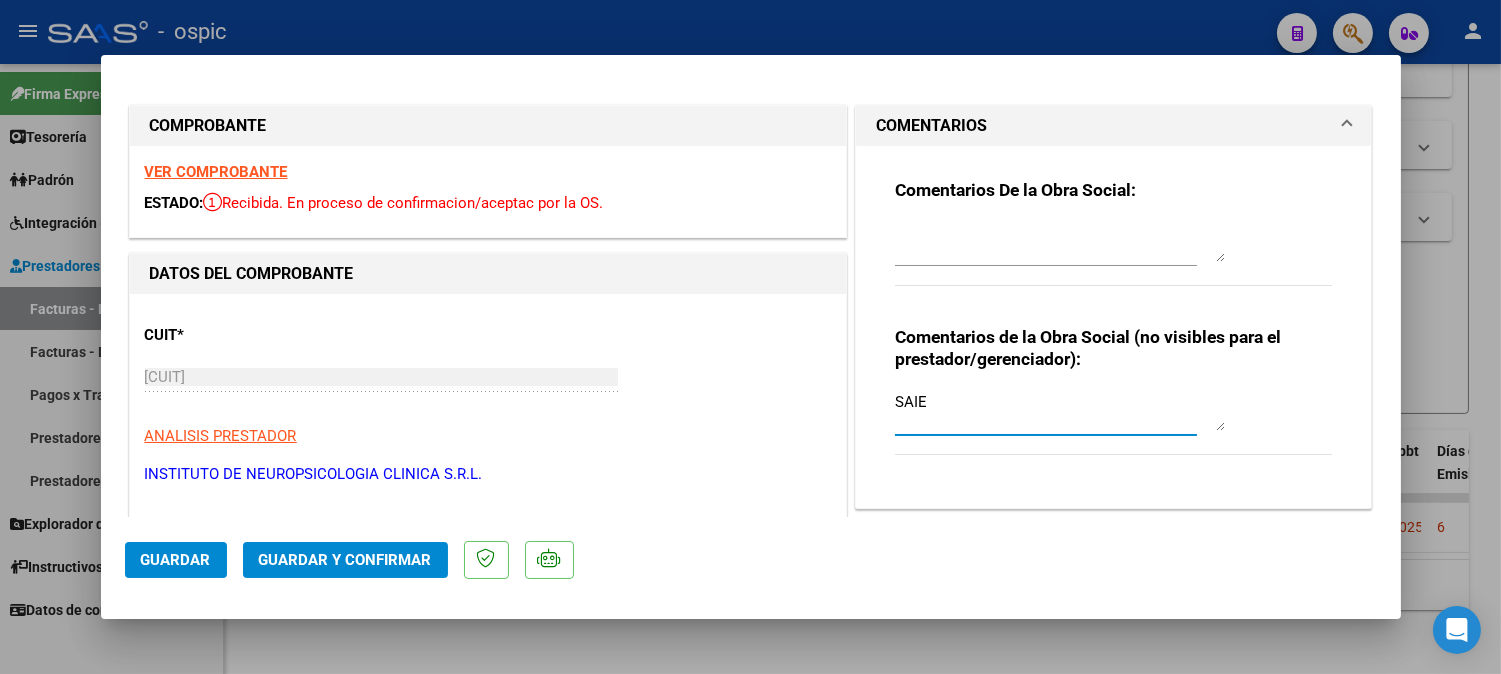 type on "SAIE" 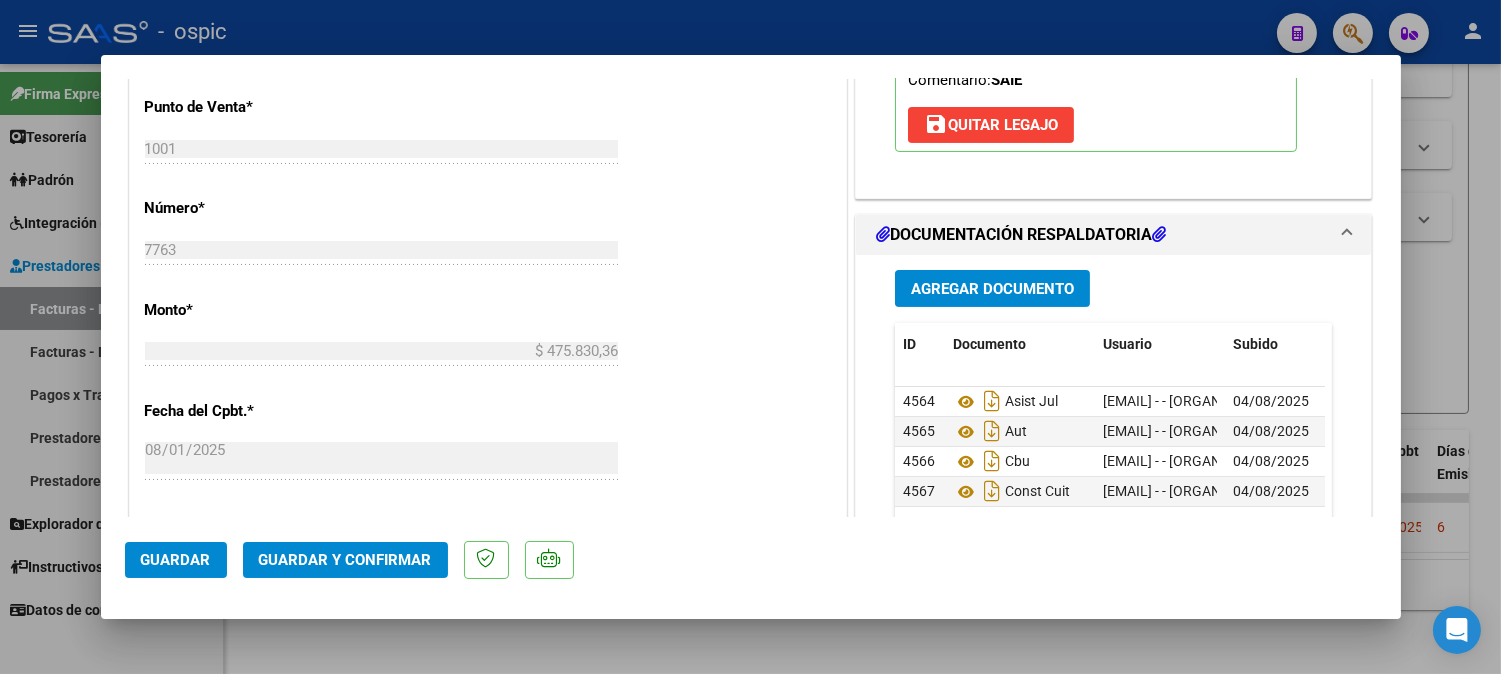 scroll, scrollTop: 953, scrollLeft: 0, axis: vertical 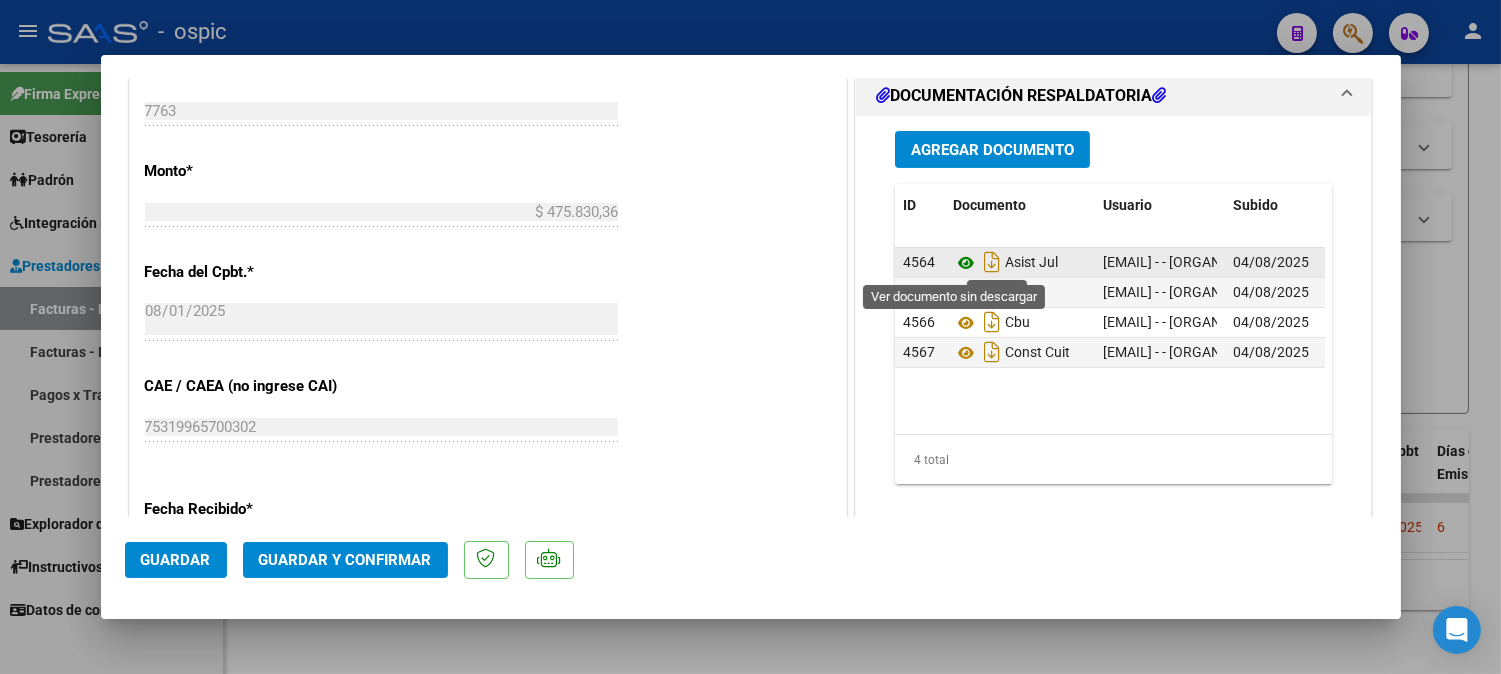 click 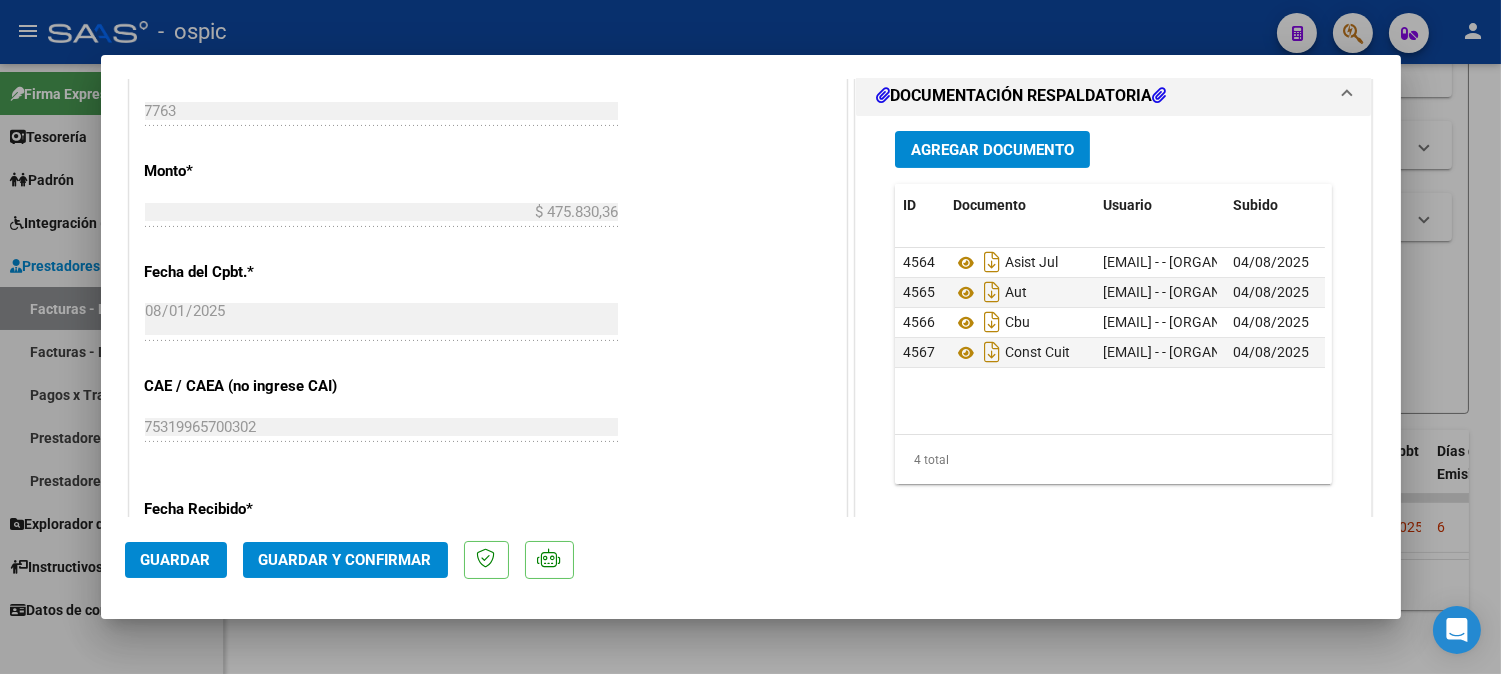 click on "Guardar y Confirmar" 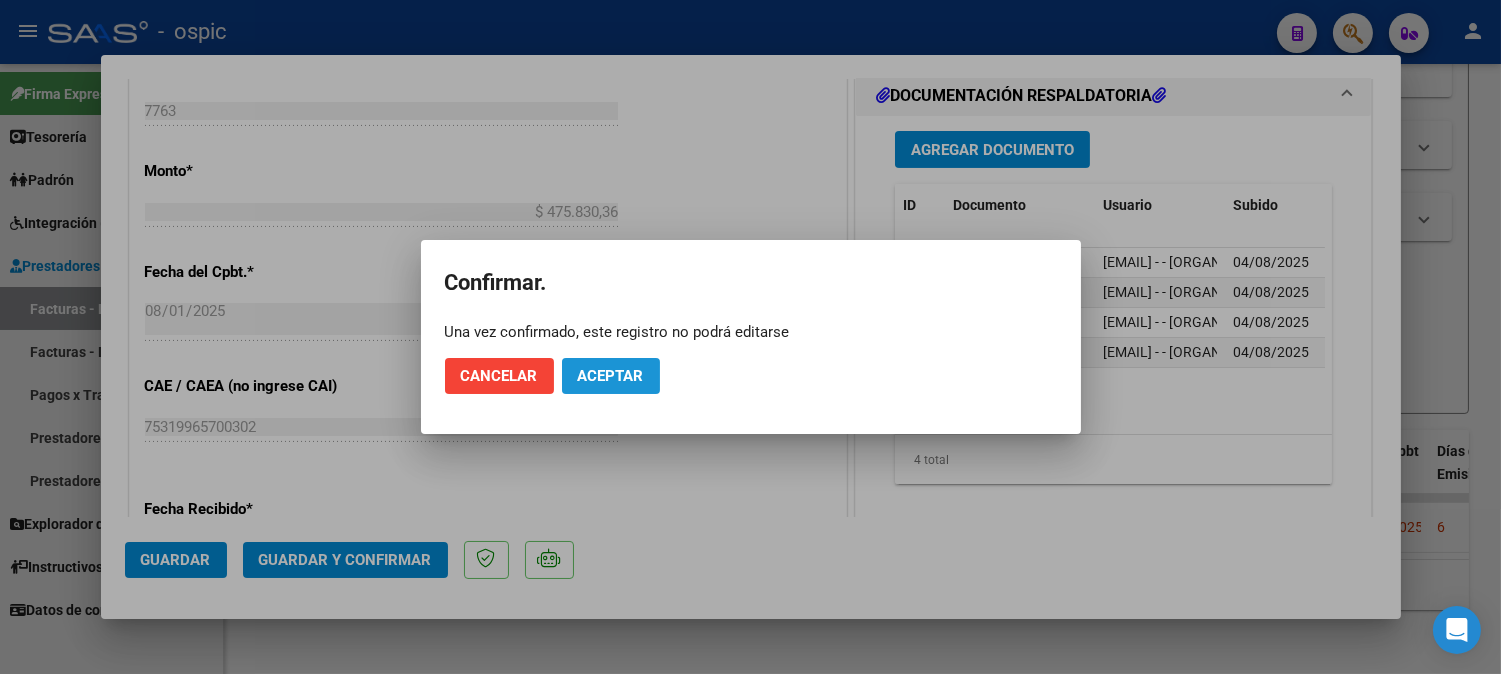 click on "Aceptar" 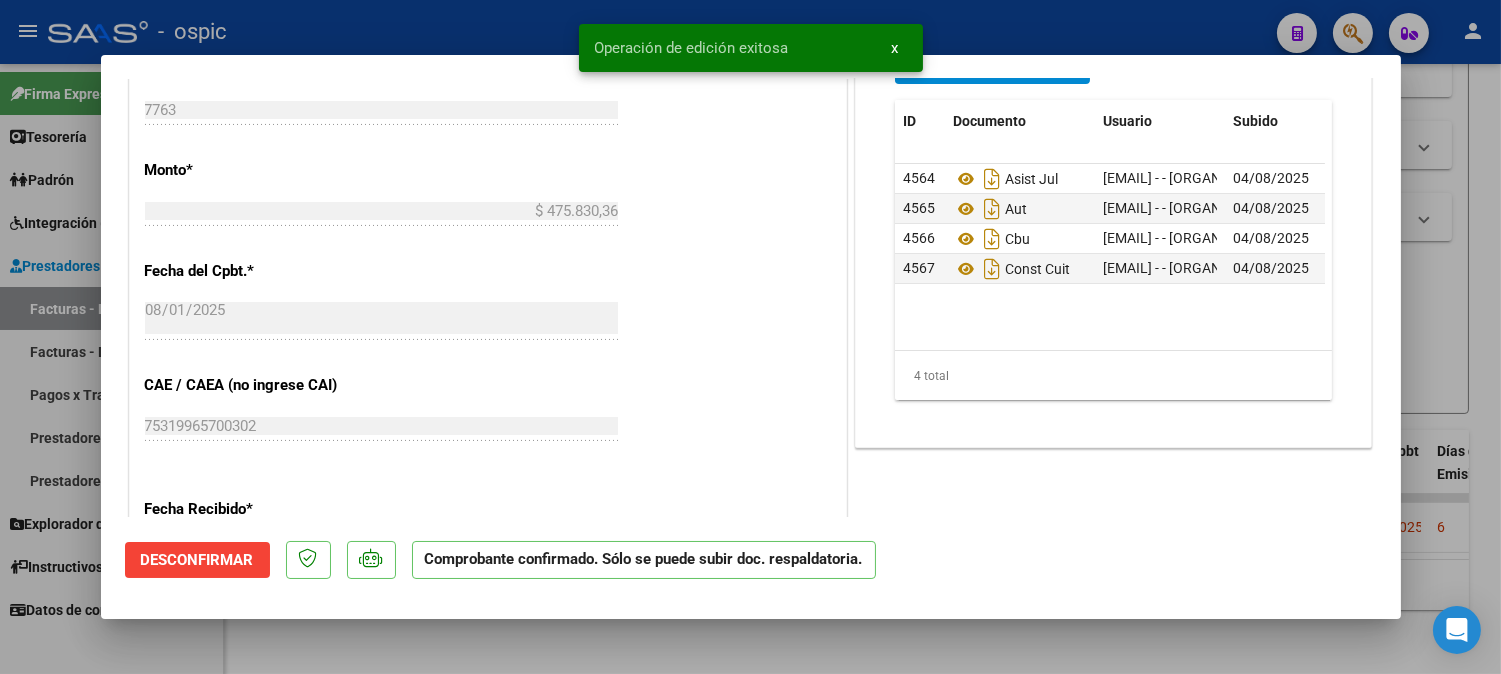 type 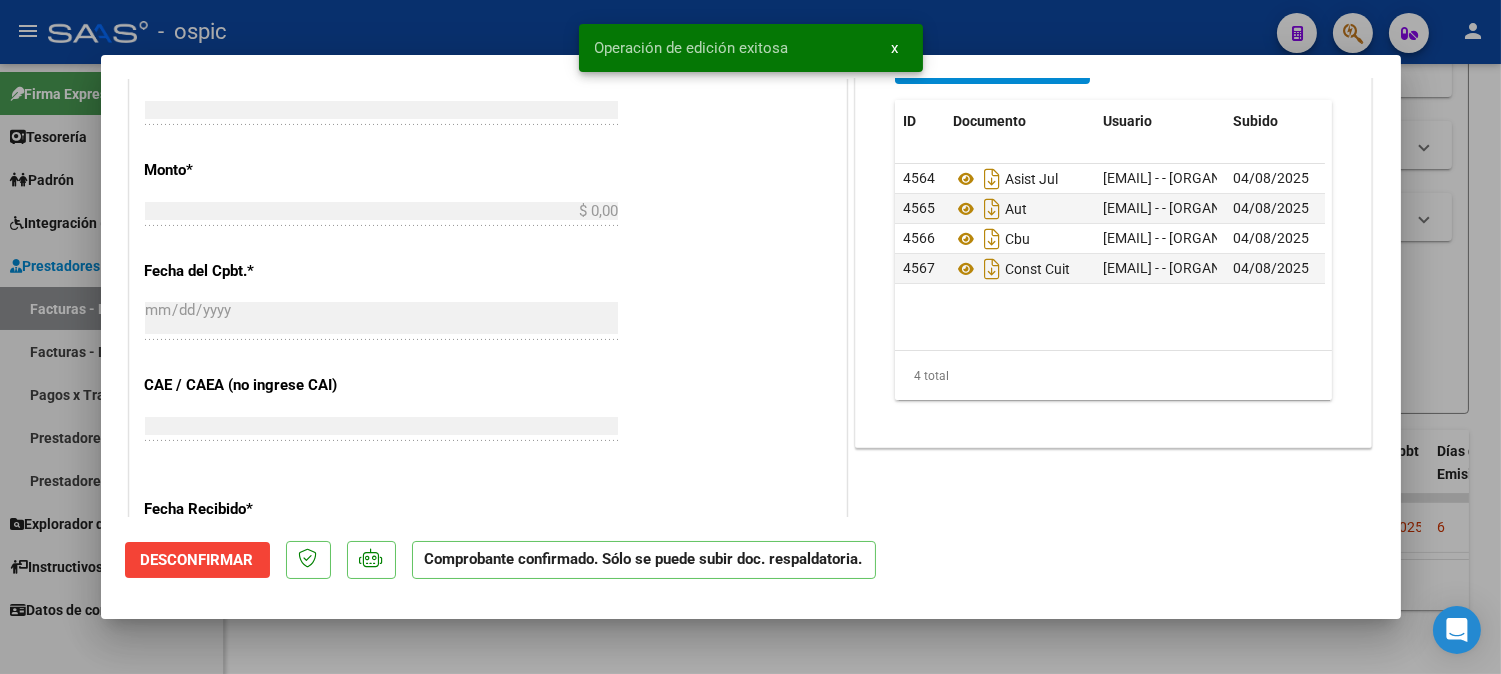 scroll, scrollTop: 1201, scrollLeft: 0, axis: vertical 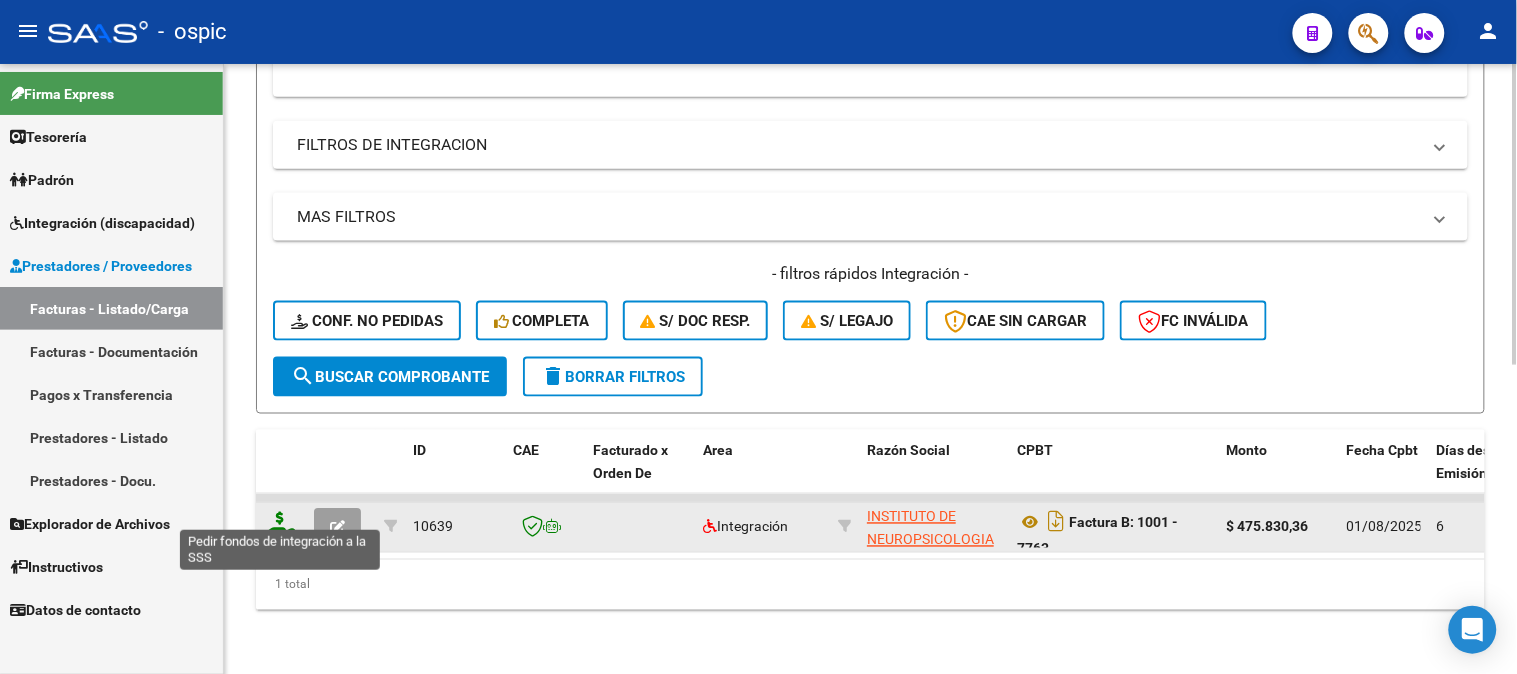 click 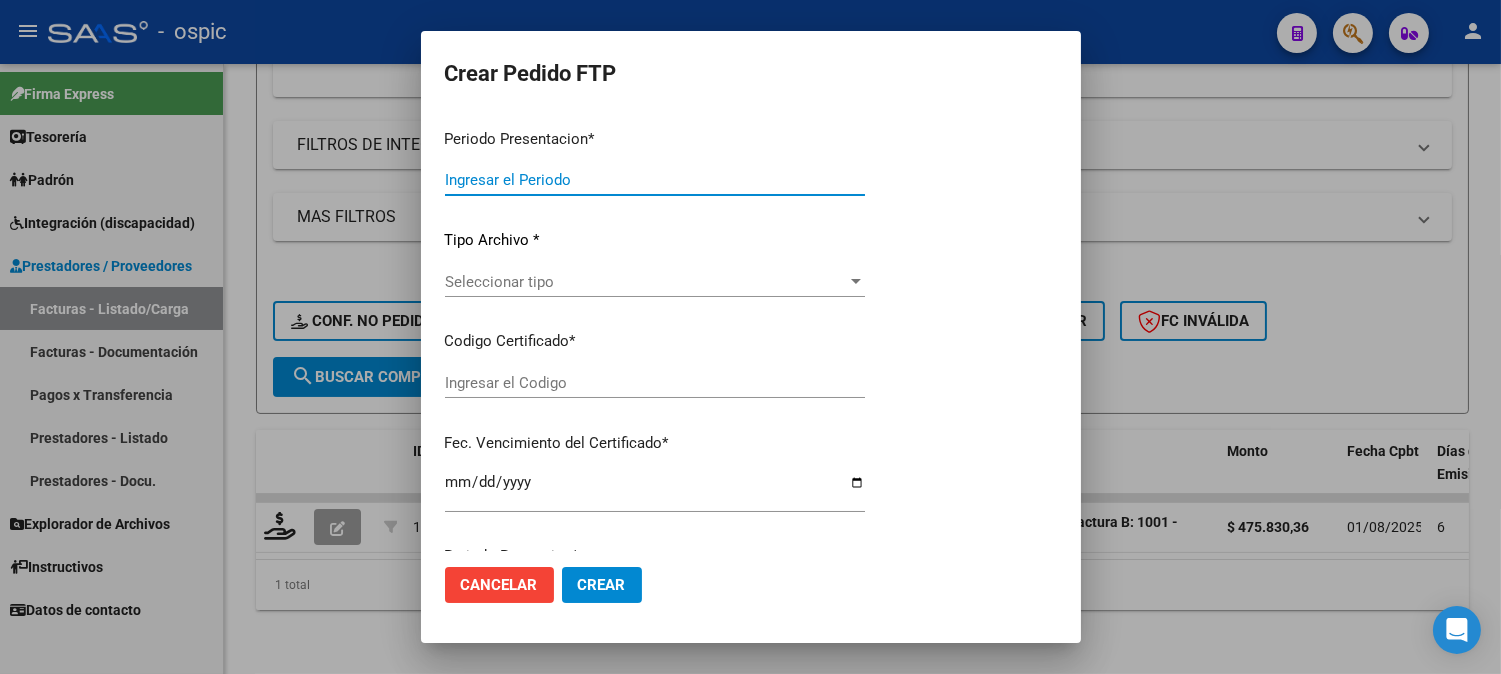 type on "202507" 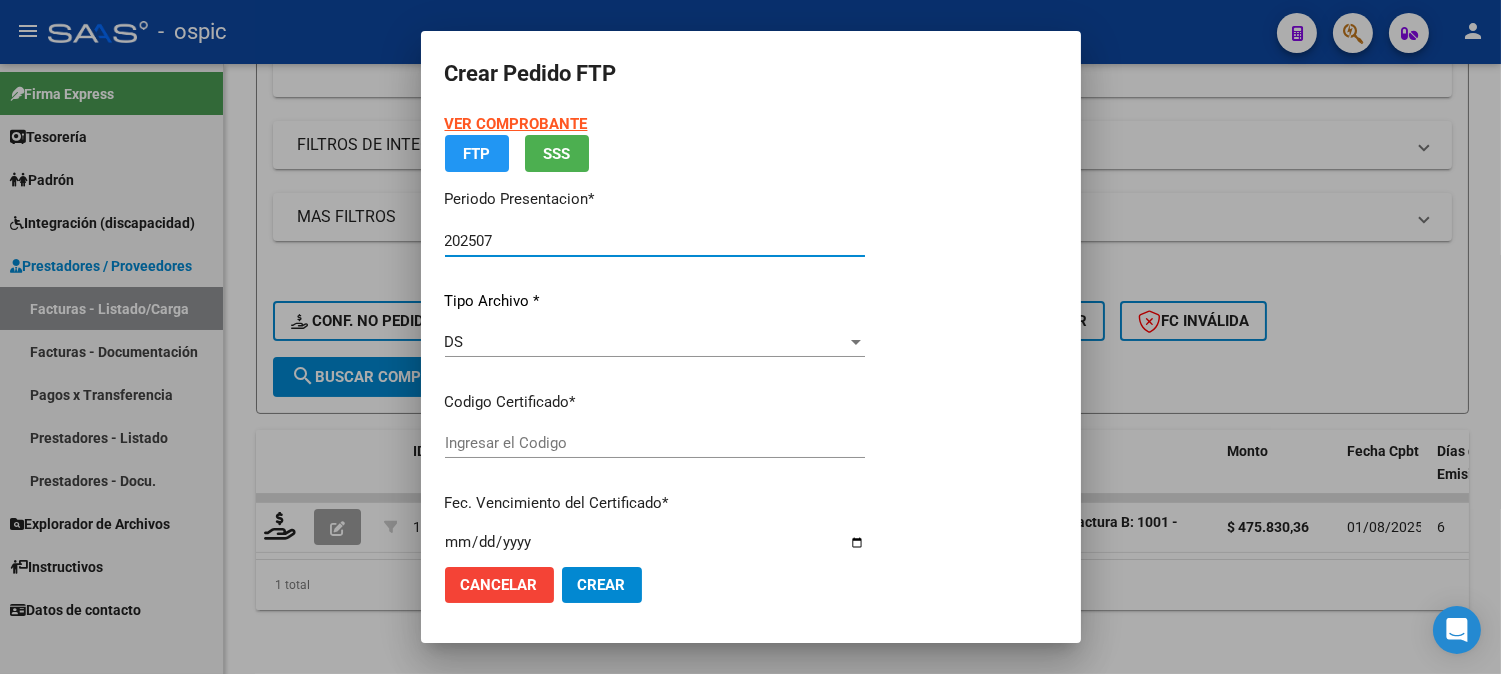 type on "[CERT_CODE]" 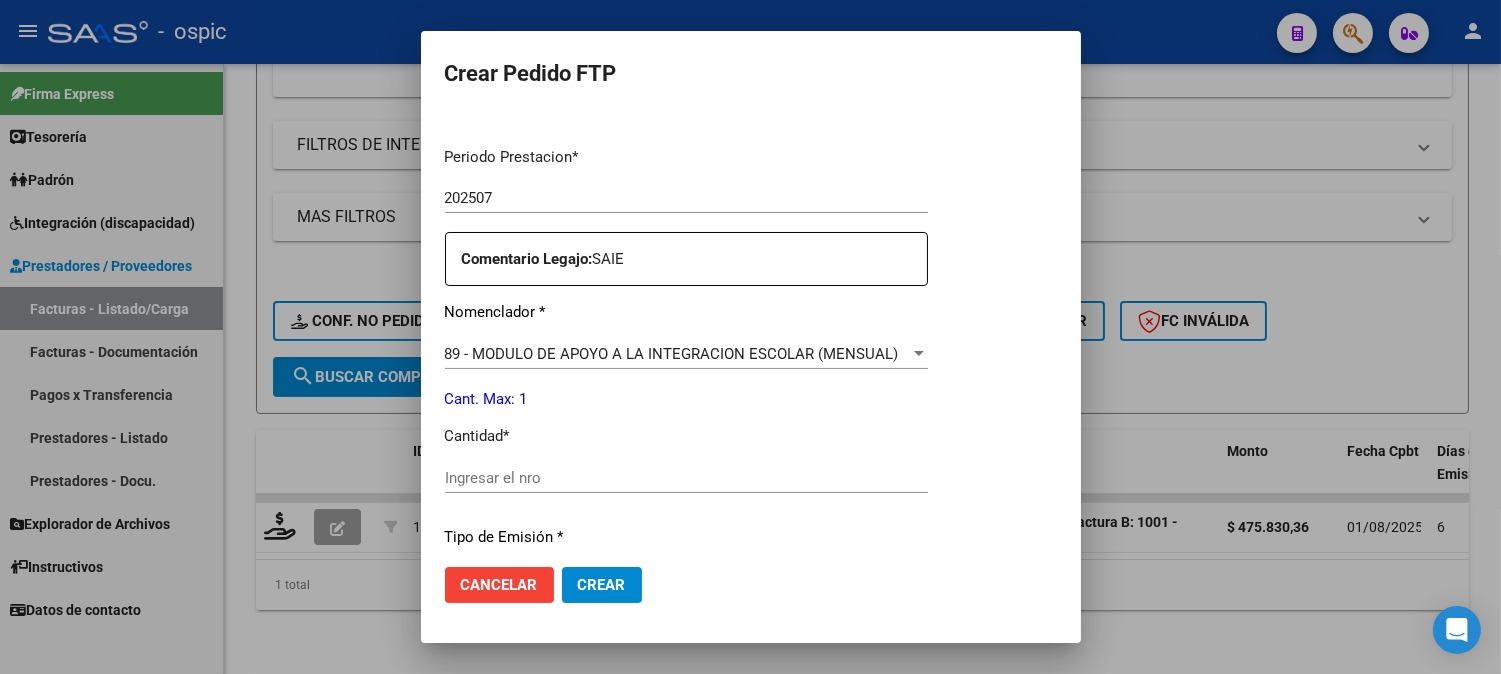 scroll, scrollTop: 676, scrollLeft: 0, axis: vertical 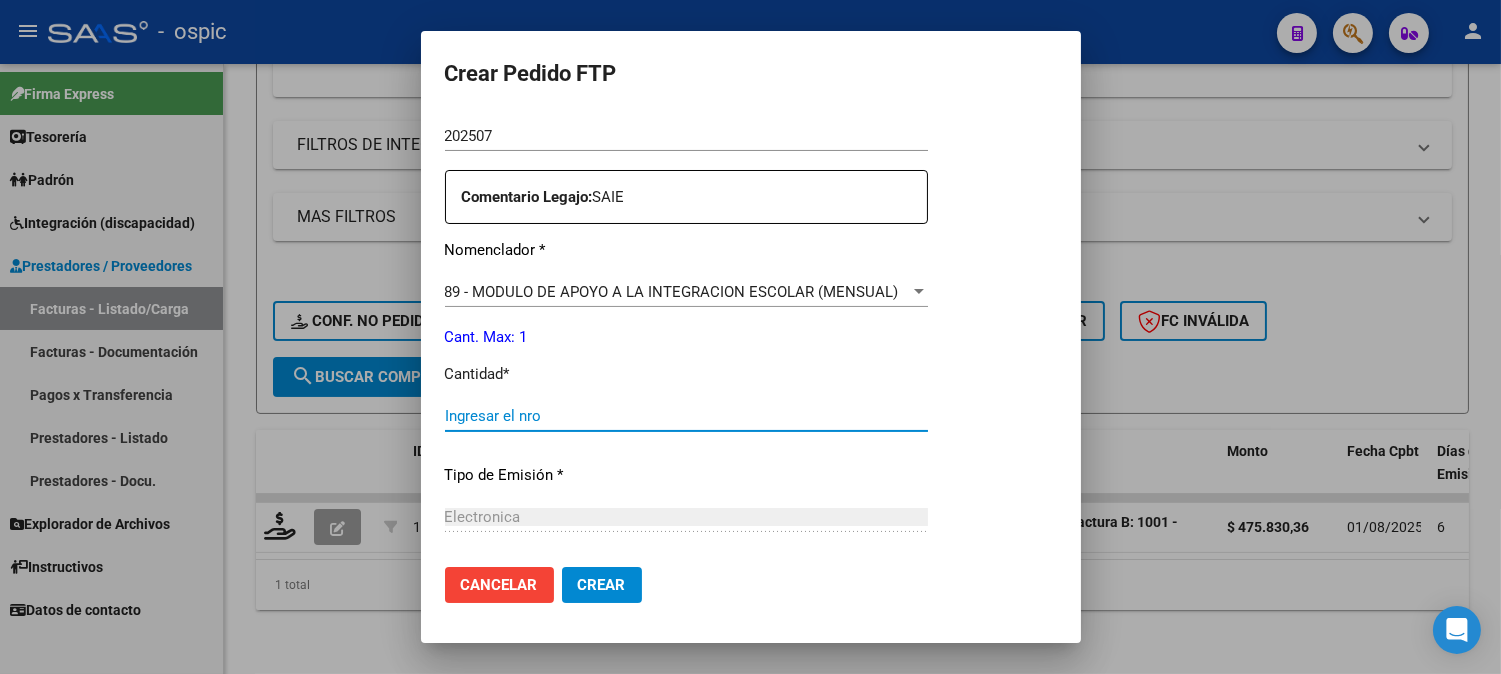 click on "Ingresar el nro" at bounding box center [686, 416] 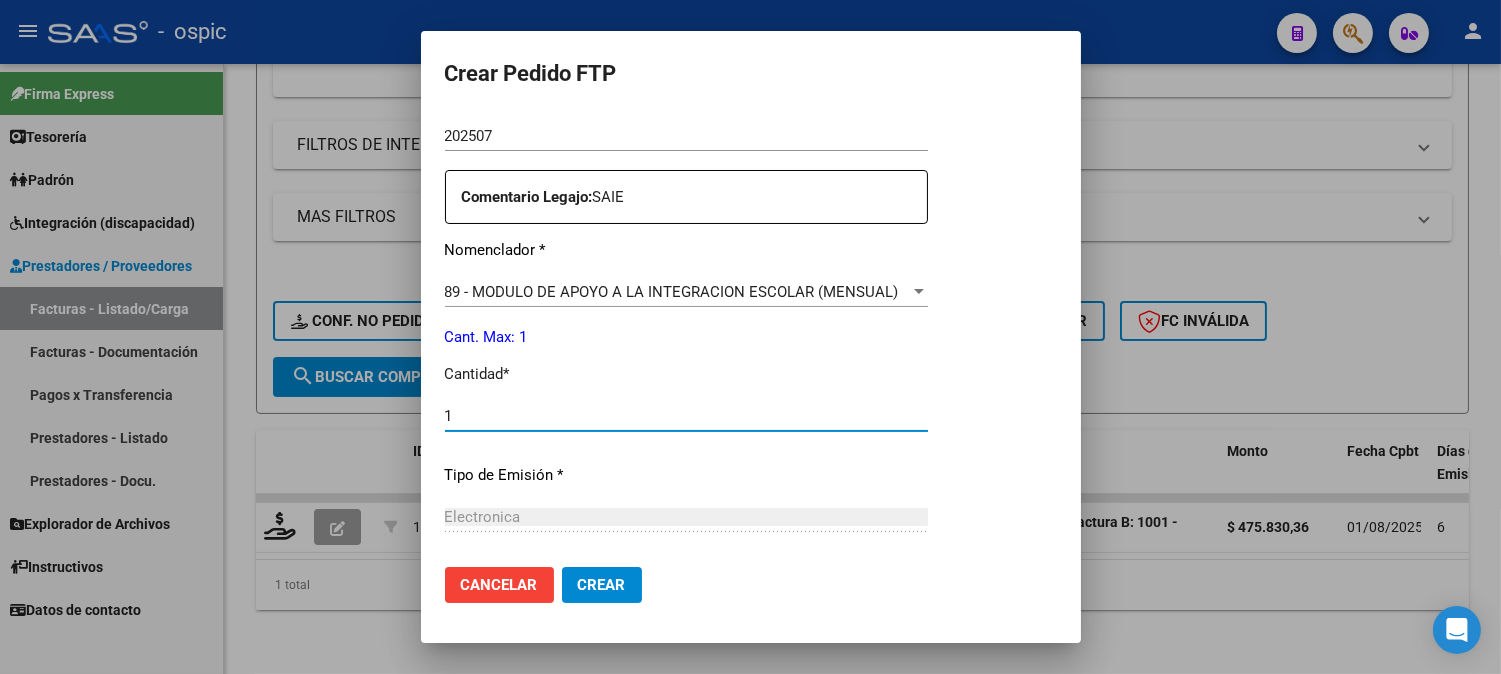 type on "1" 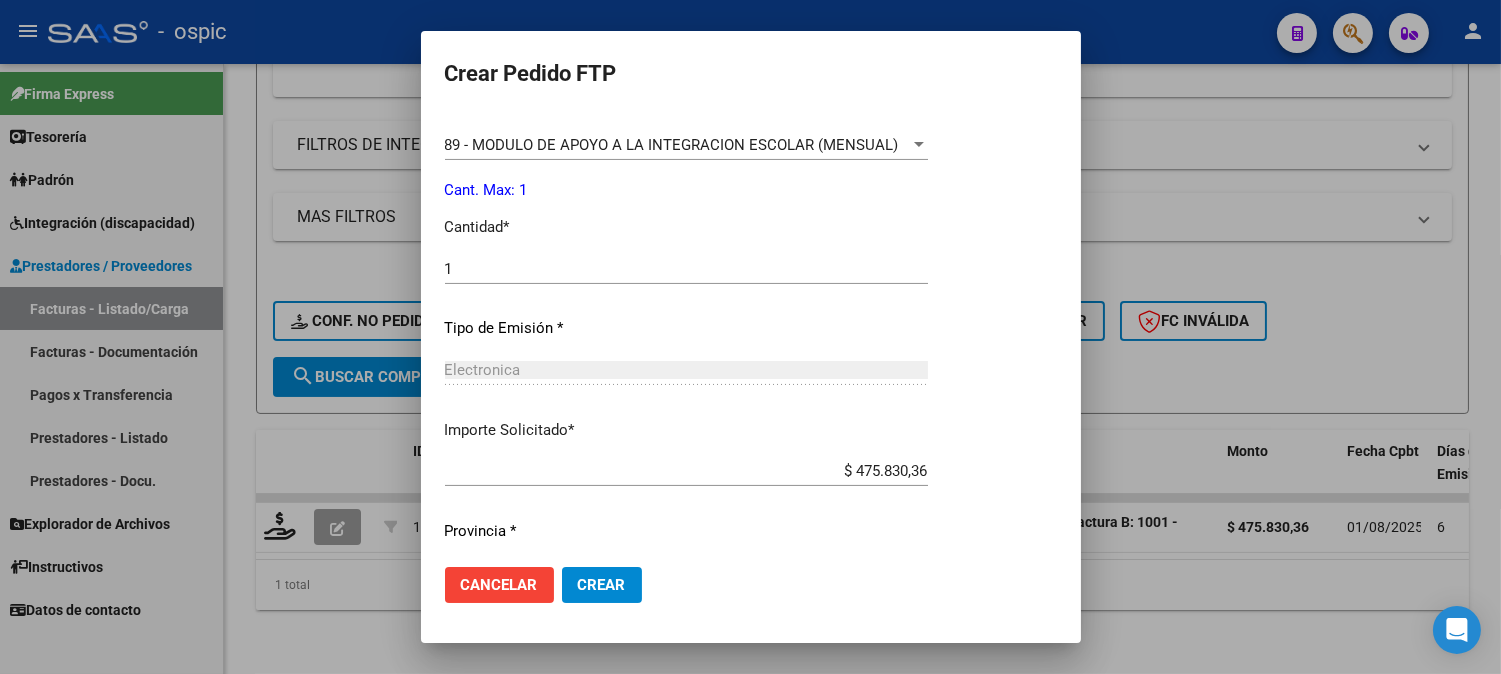 scroll, scrollTop: 877, scrollLeft: 0, axis: vertical 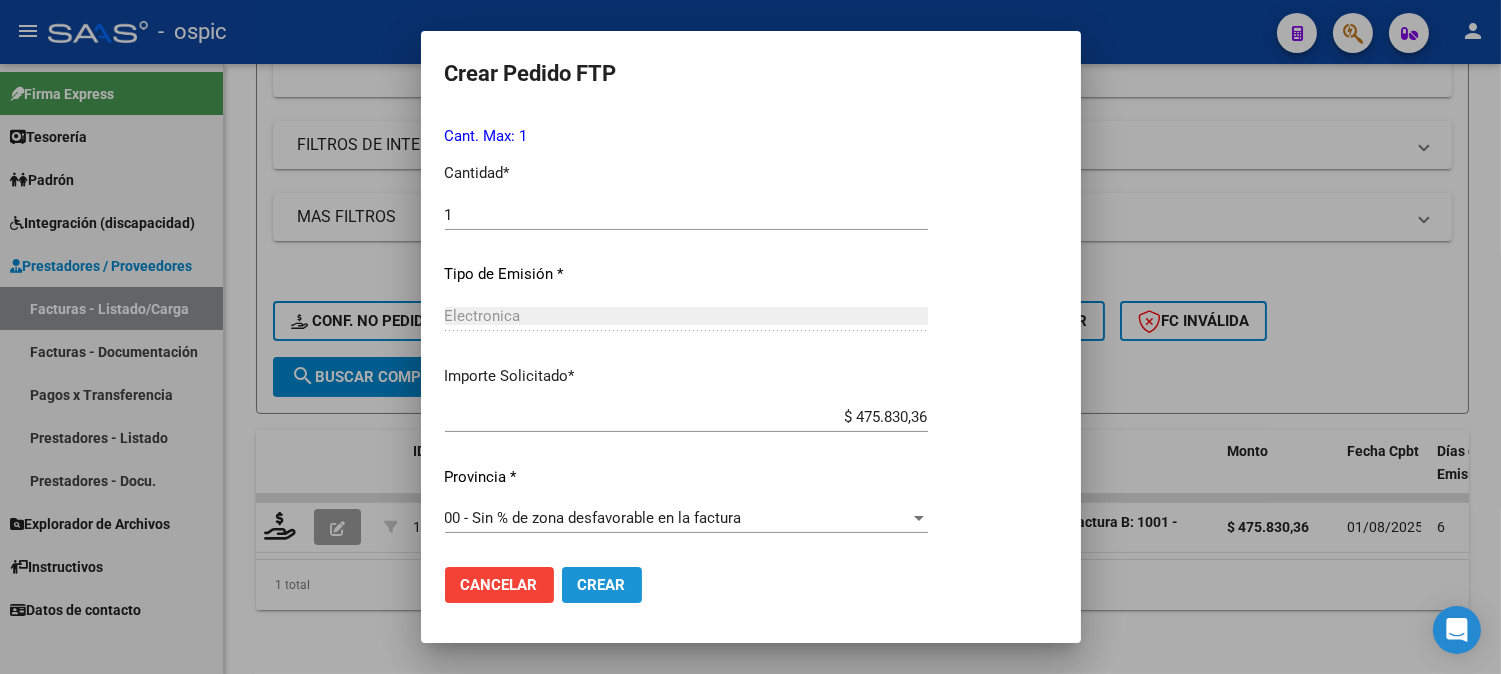 drag, startPoint x: 586, startPoint y: 577, endPoint x: 1516, endPoint y: 175, distance: 1013.16534 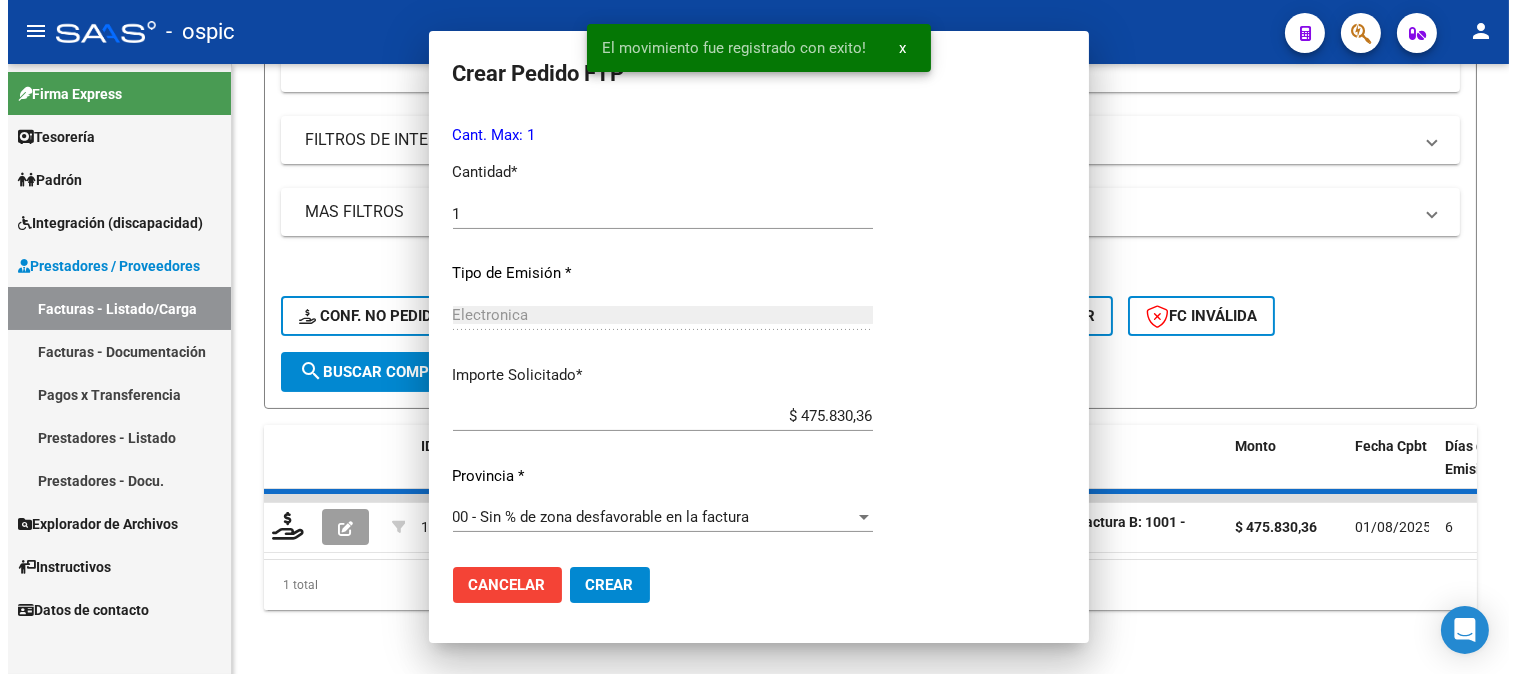 scroll, scrollTop: 764, scrollLeft: 0, axis: vertical 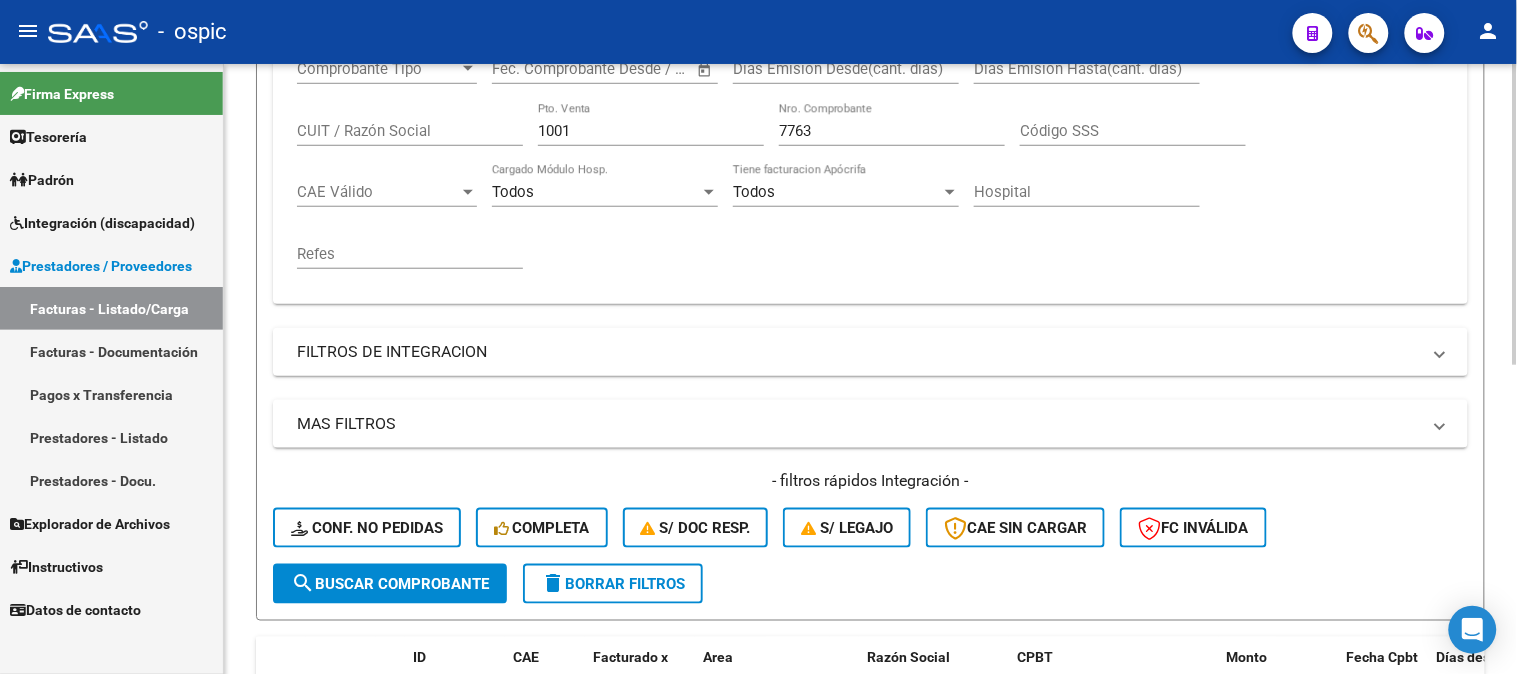 drag, startPoint x: 330, startPoint y: 105, endPoint x: 282, endPoint y: 95, distance: 49.0306 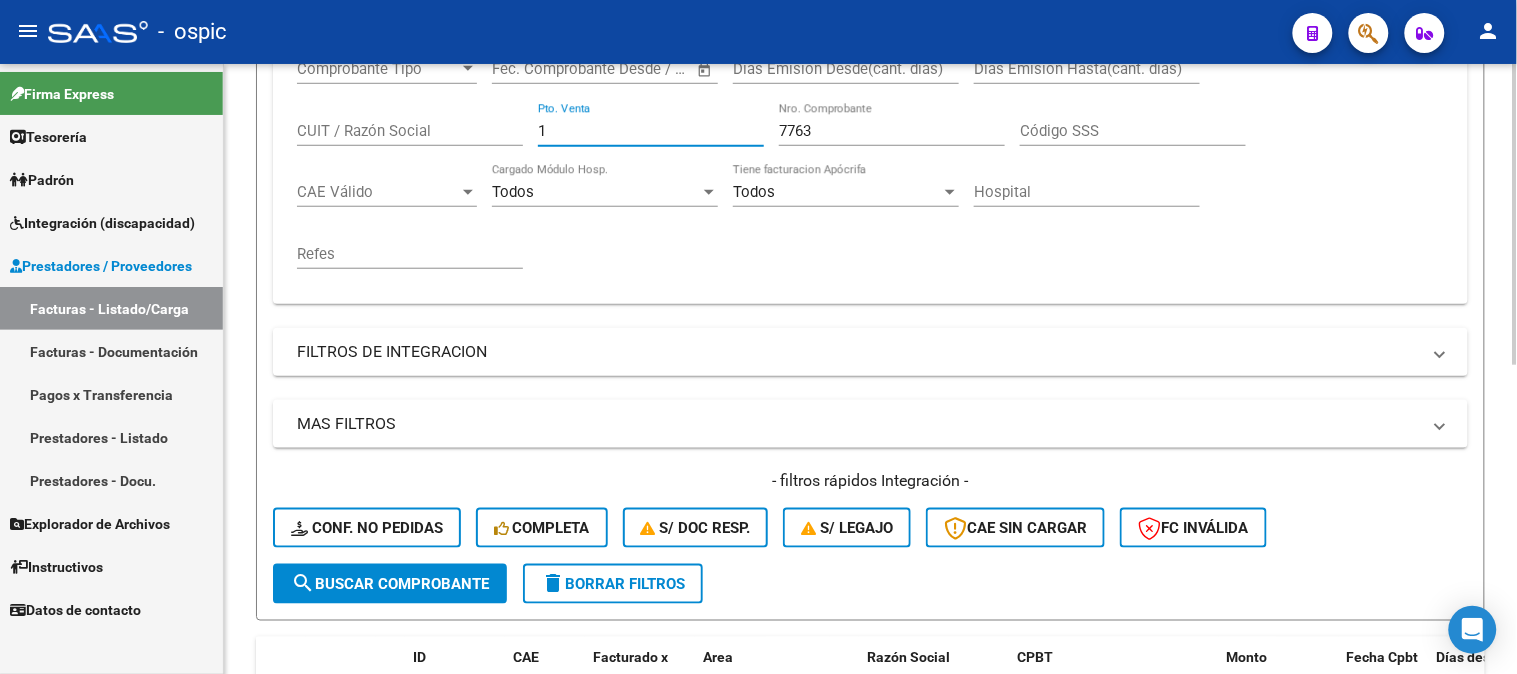 type on "1" 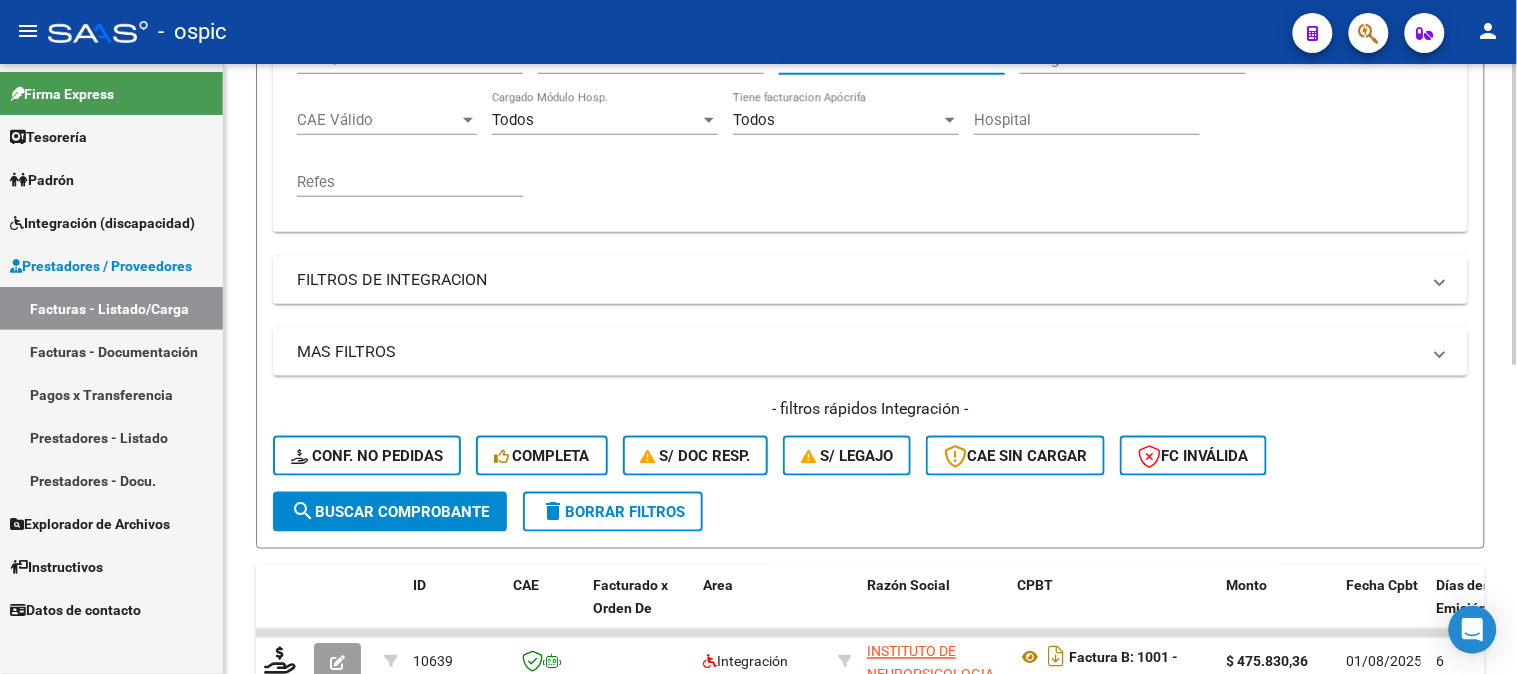 scroll, scrollTop: 624, scrollLeft: 0, axis: vertical 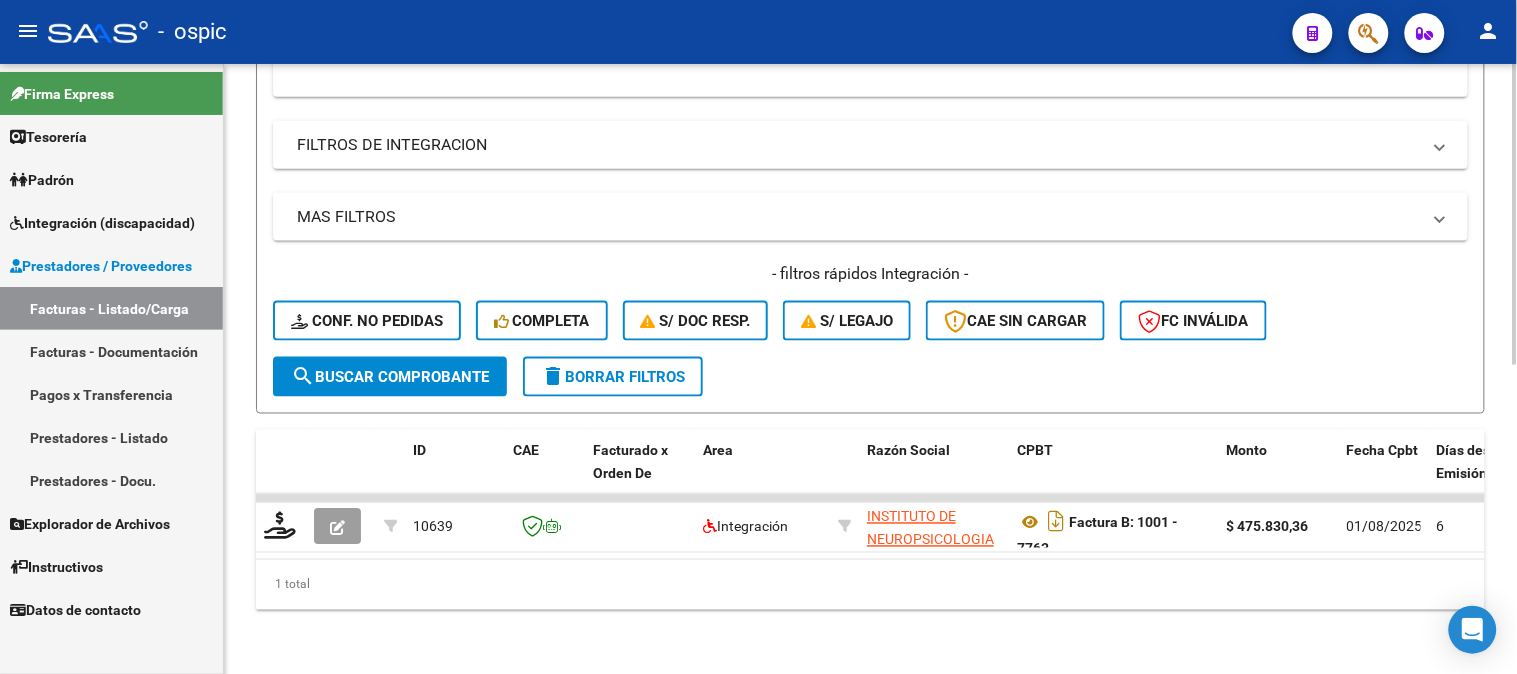 type on "845" 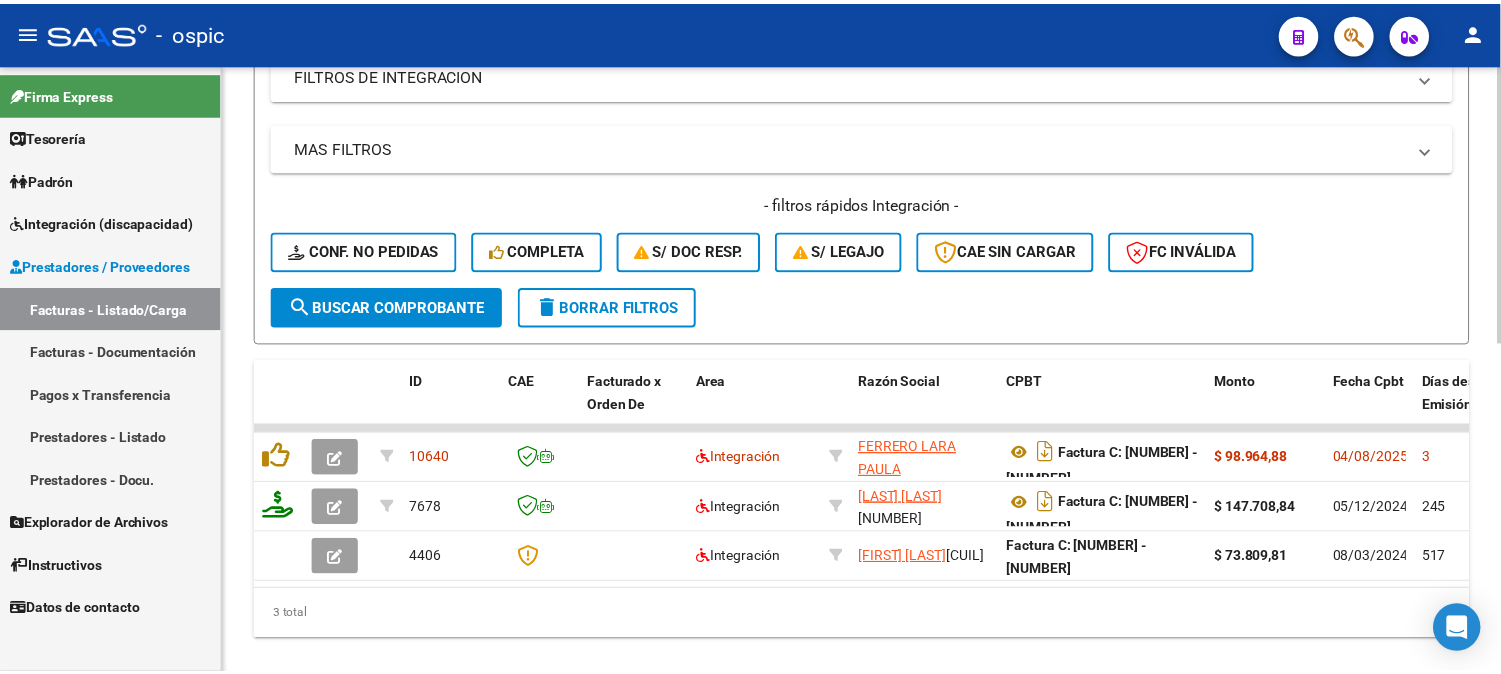 scroll, scrollTop: 724, scrollLeft: 0, axis: vertical 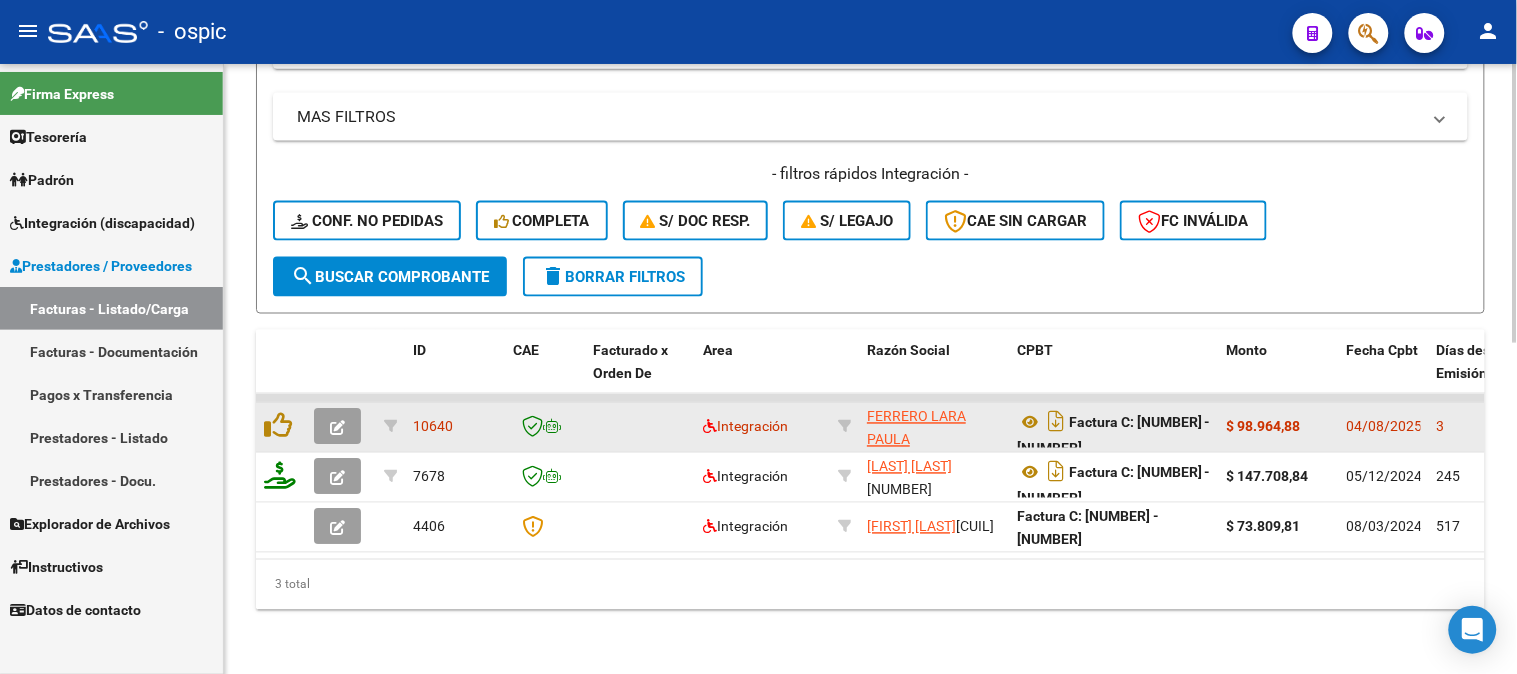 click 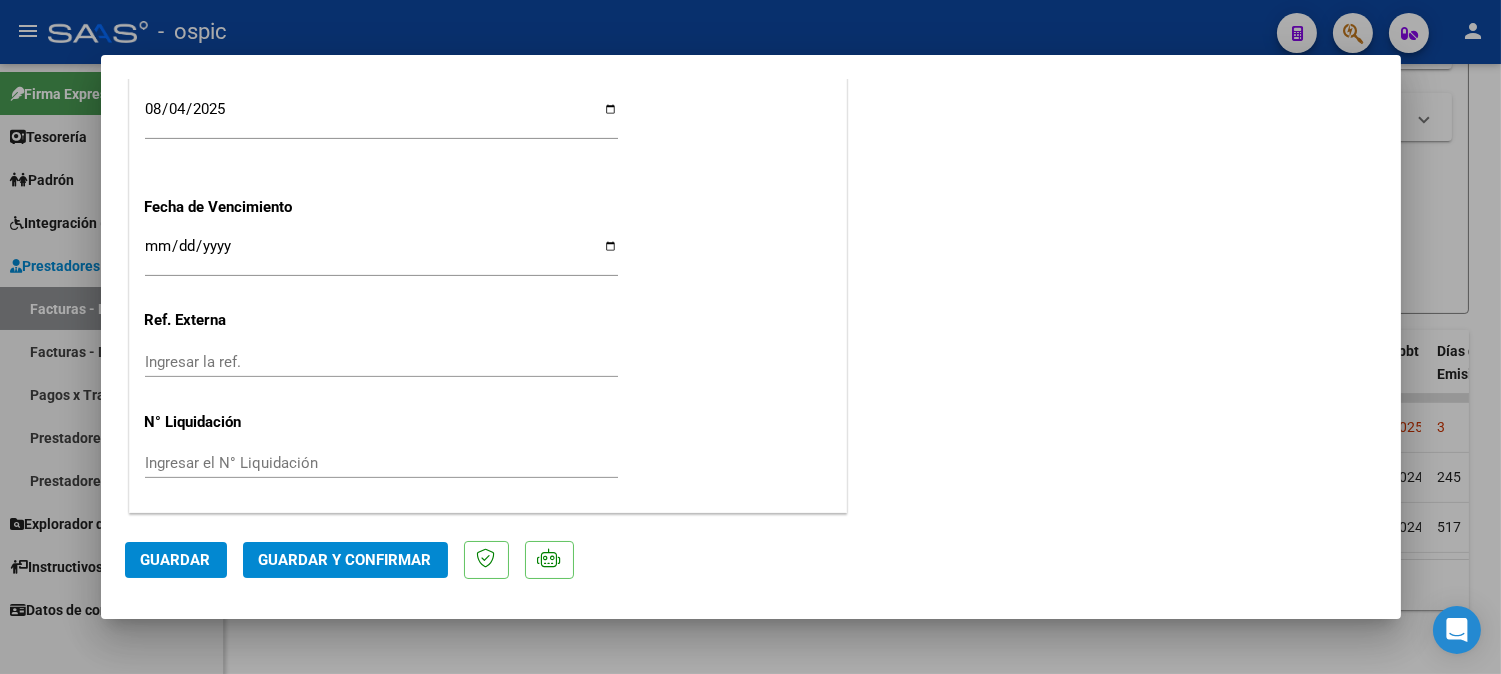 scroll, scrollTop: 0, scrollLeft: 0, axis: both 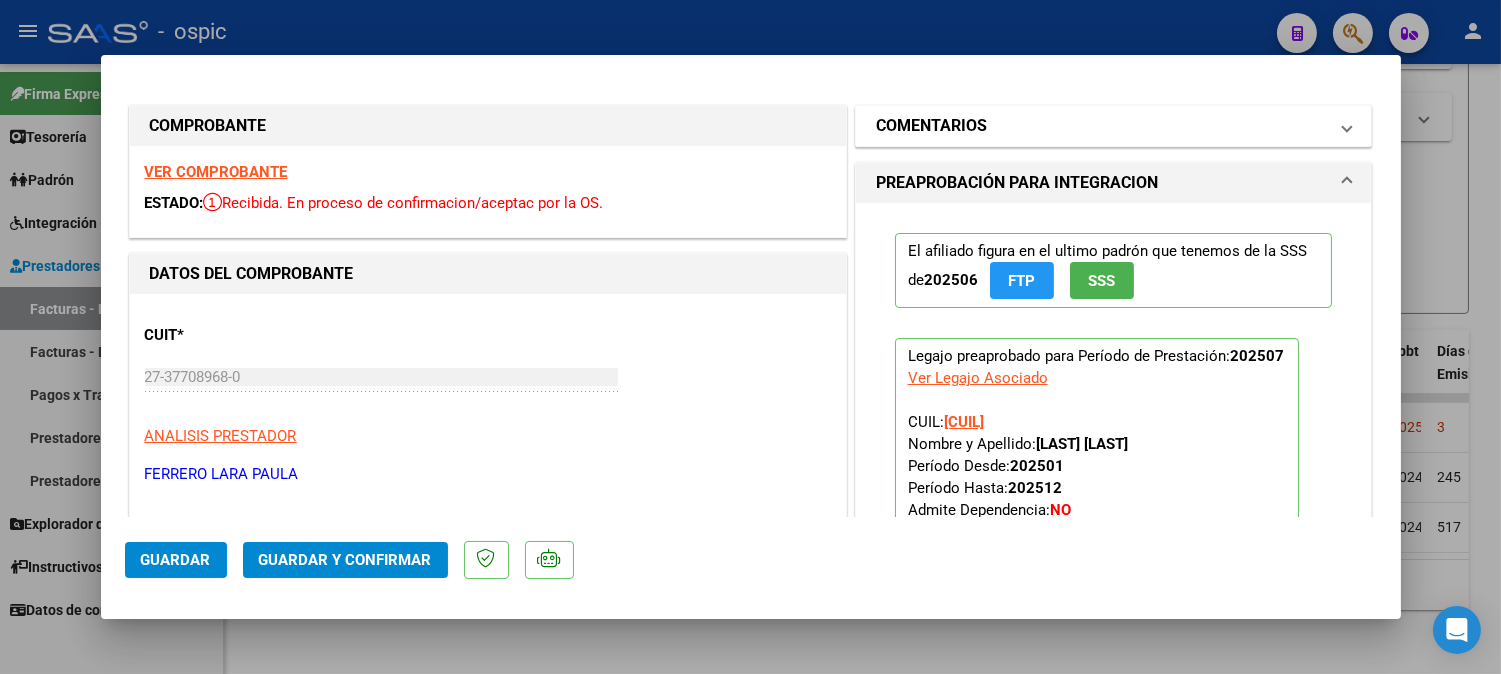 click on "COMENTARIOS" at bounding box center [1102, 126] 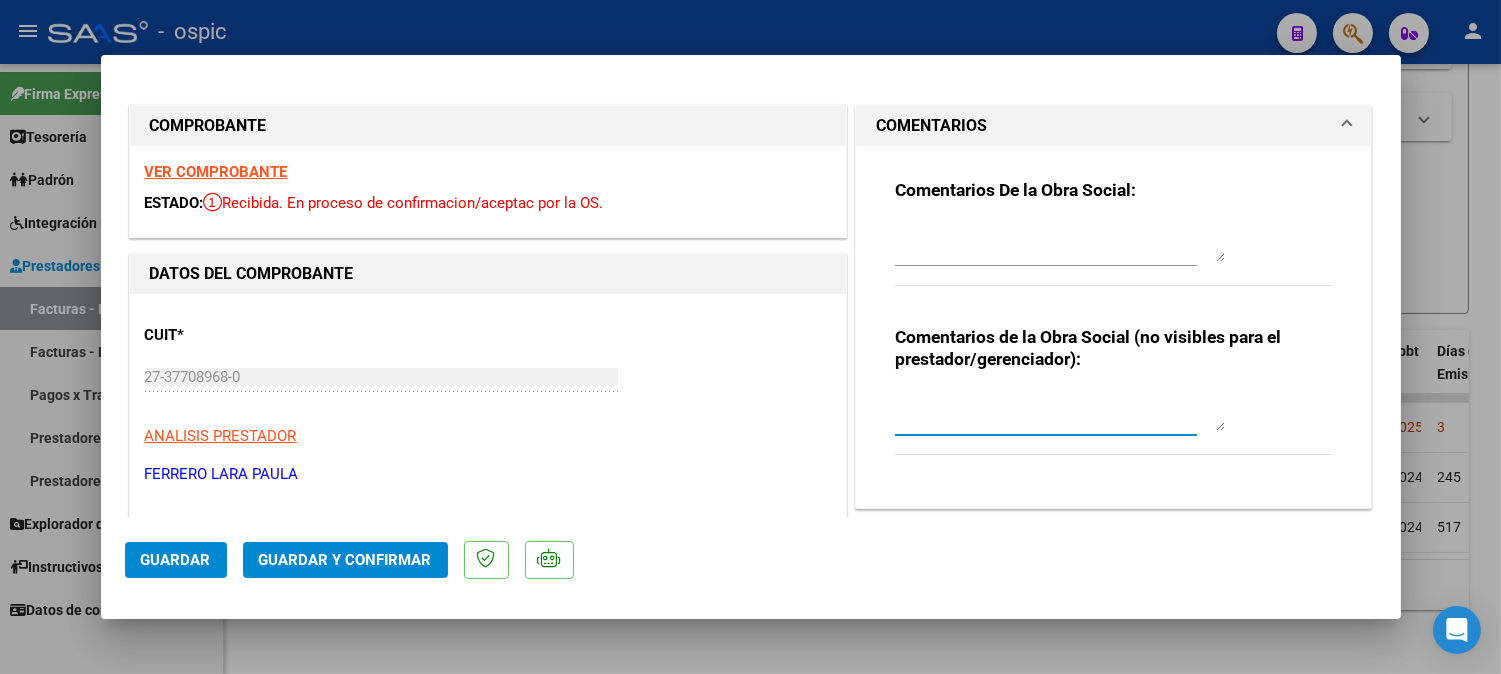 click at bounding box center [1060, 411] 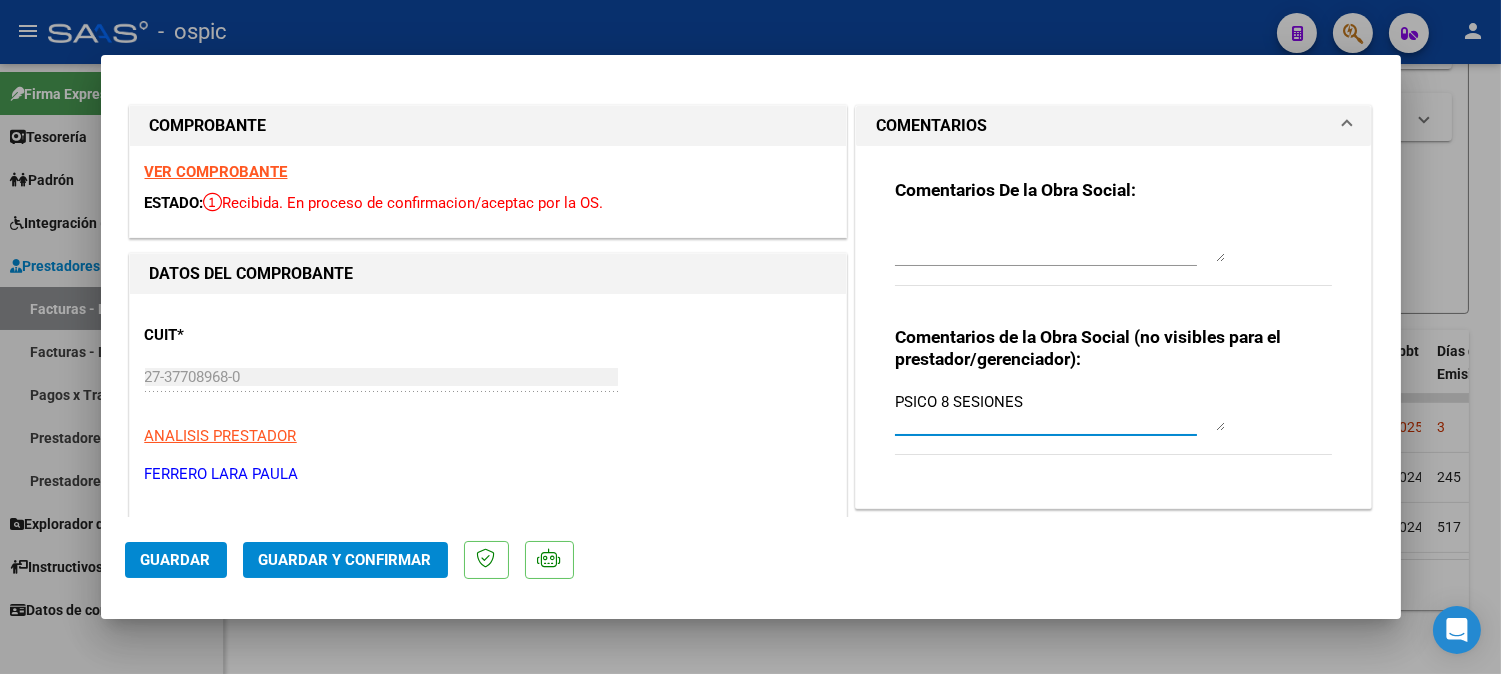 type on "PSICO 8 SESIONES" 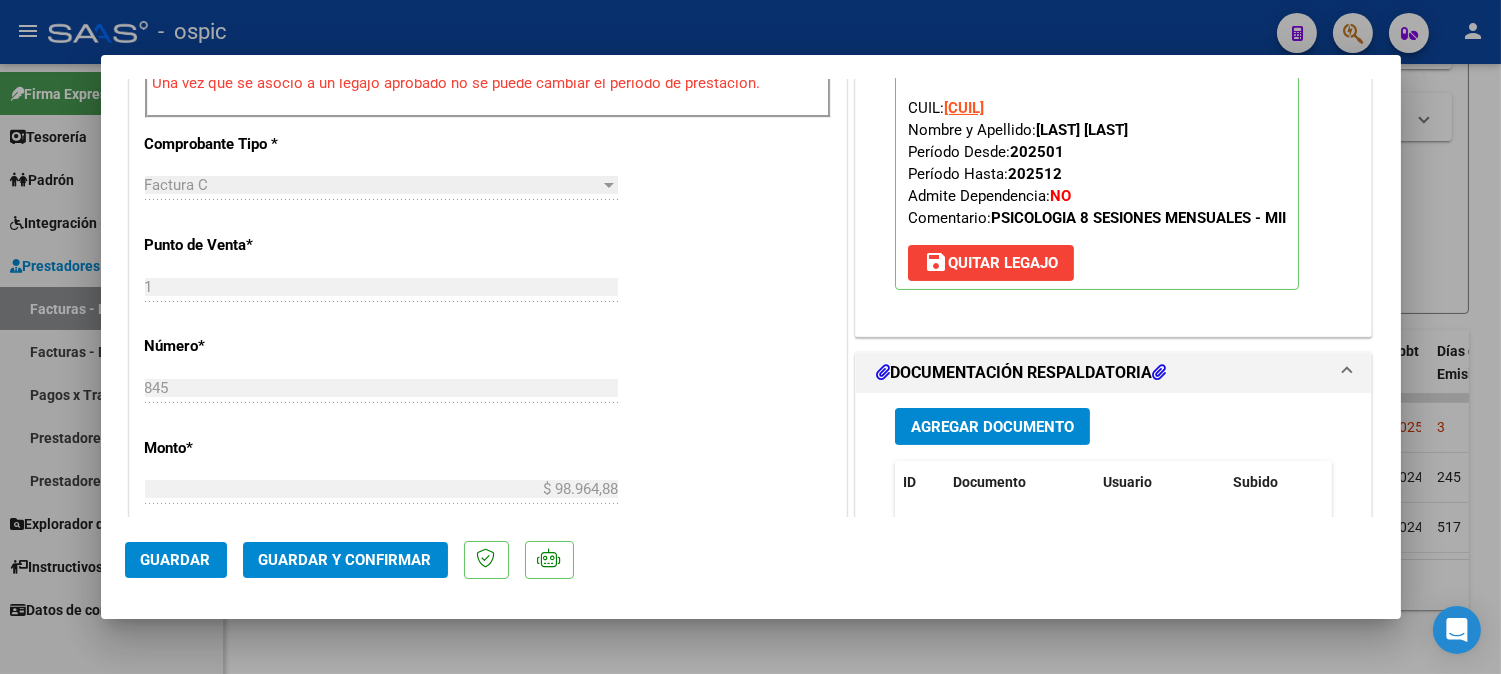 scroll, scrollTop: 1055, scrollLeft: 0, axis: vertical 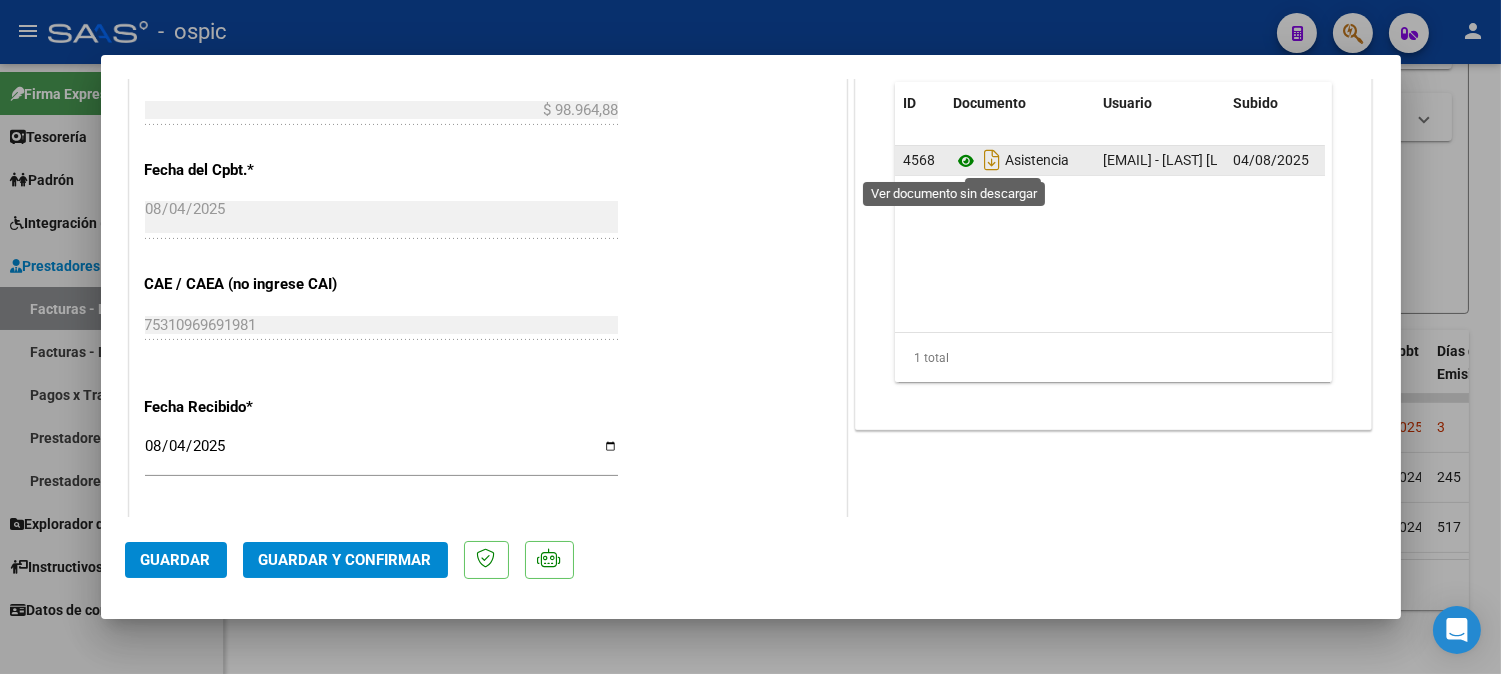 click 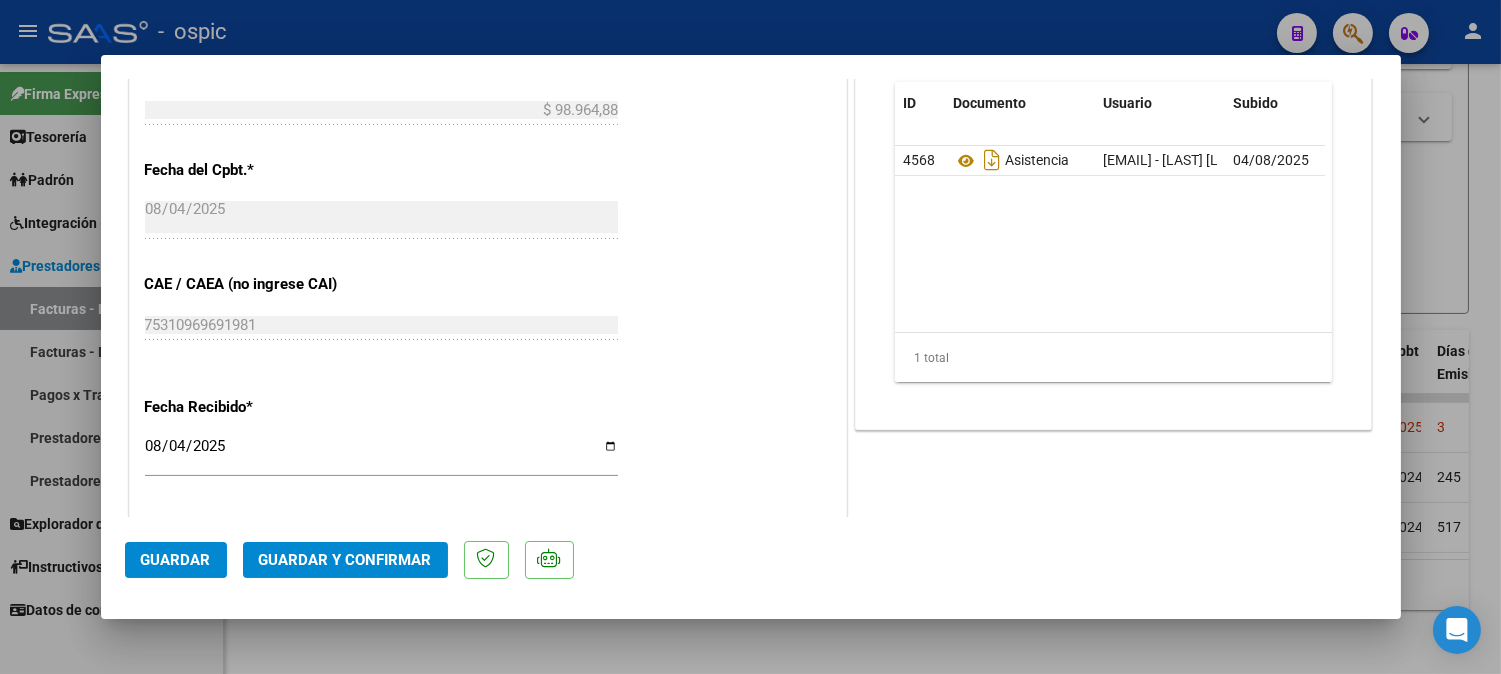 click on "Guardar y Confirmar" 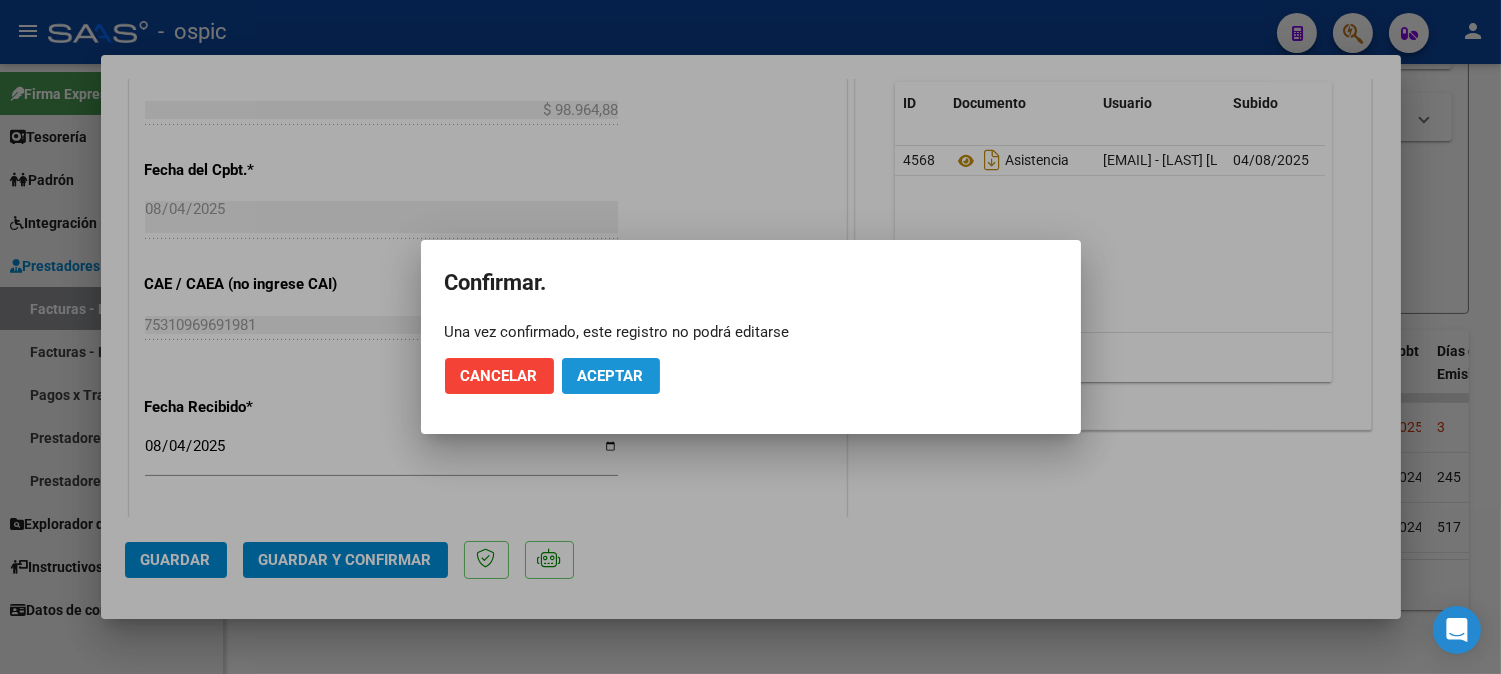 click on "Aceptar" 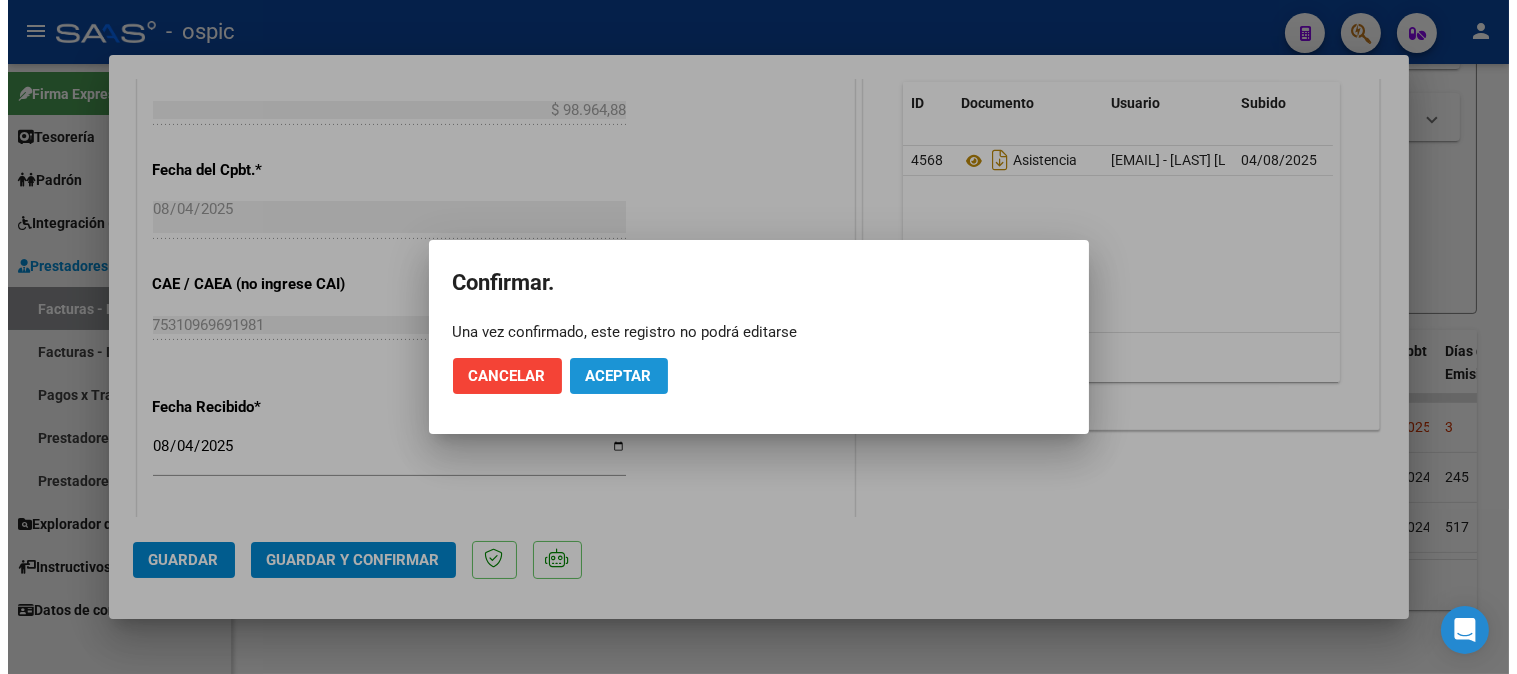 scroll, scrollTop: 931, scrollLeft: 0, axis: vertical 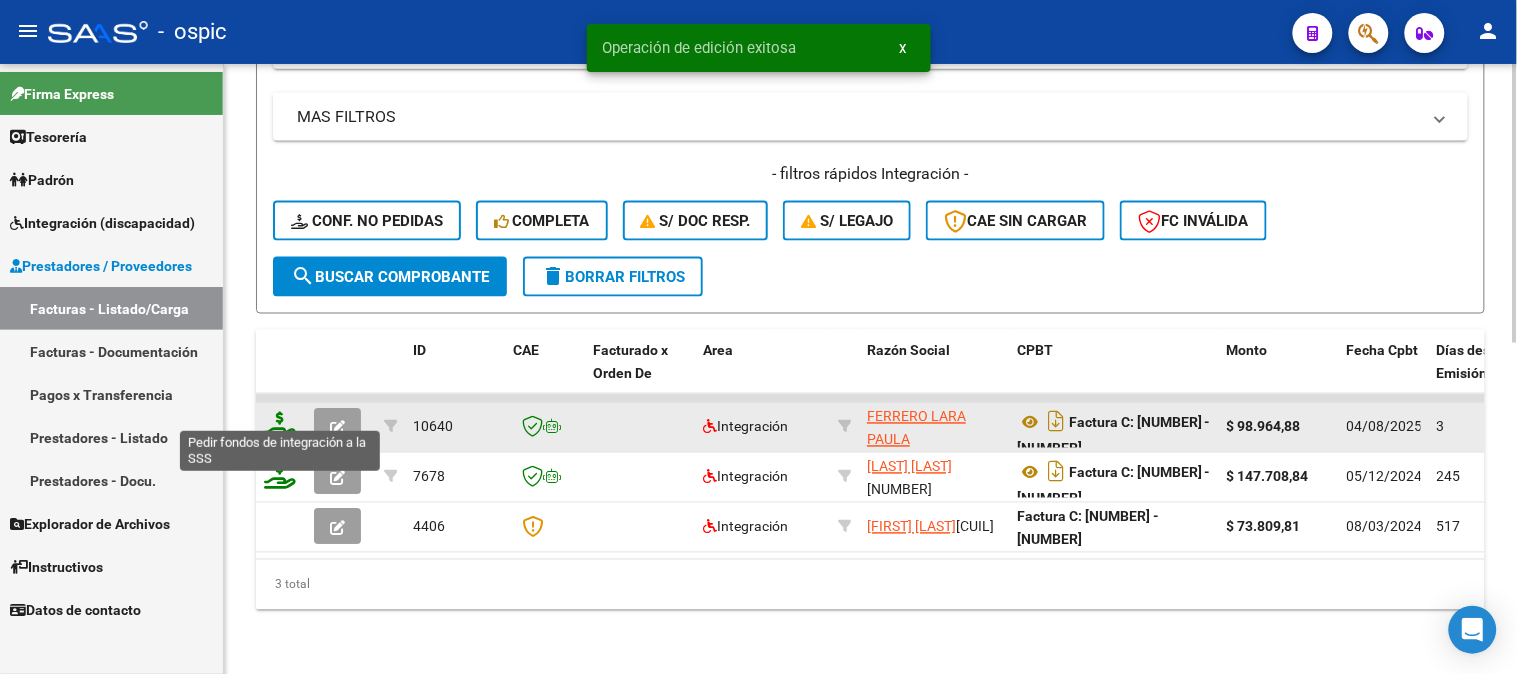 click 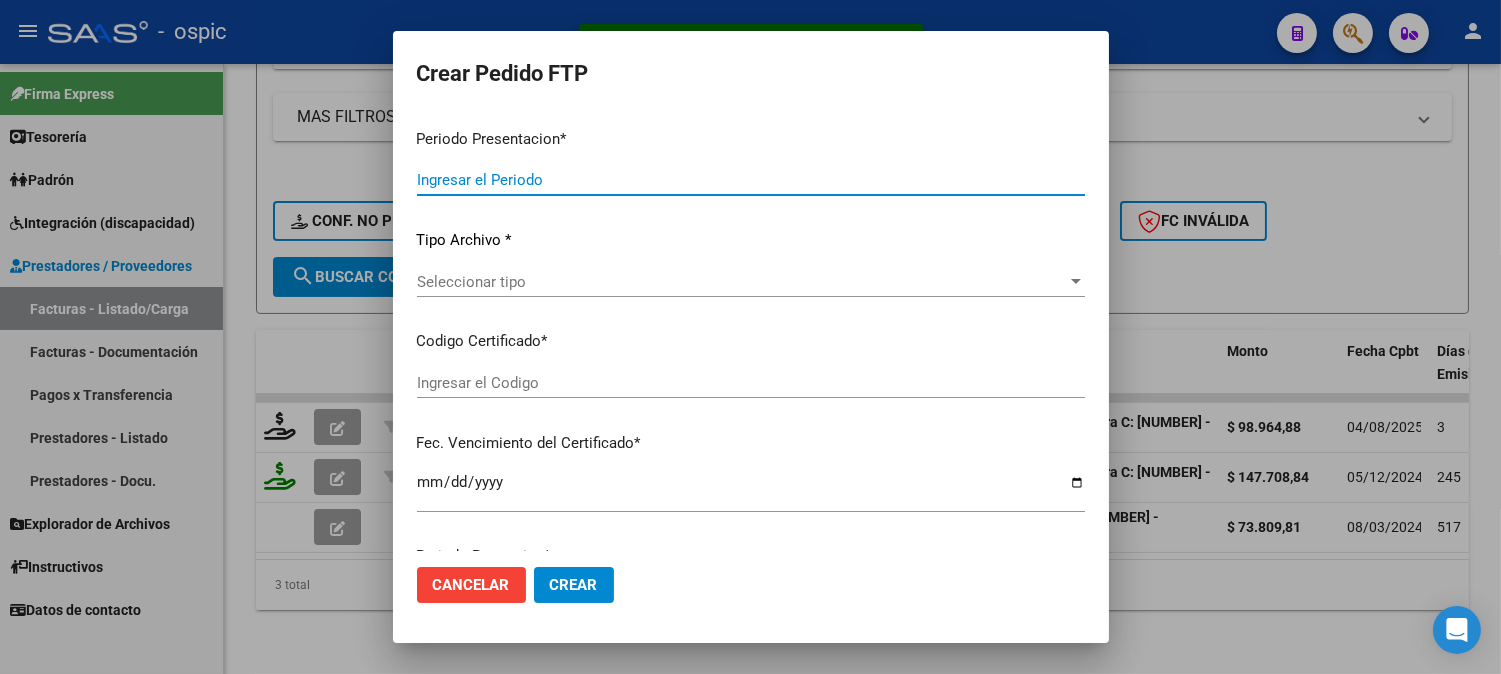 type on "202507" 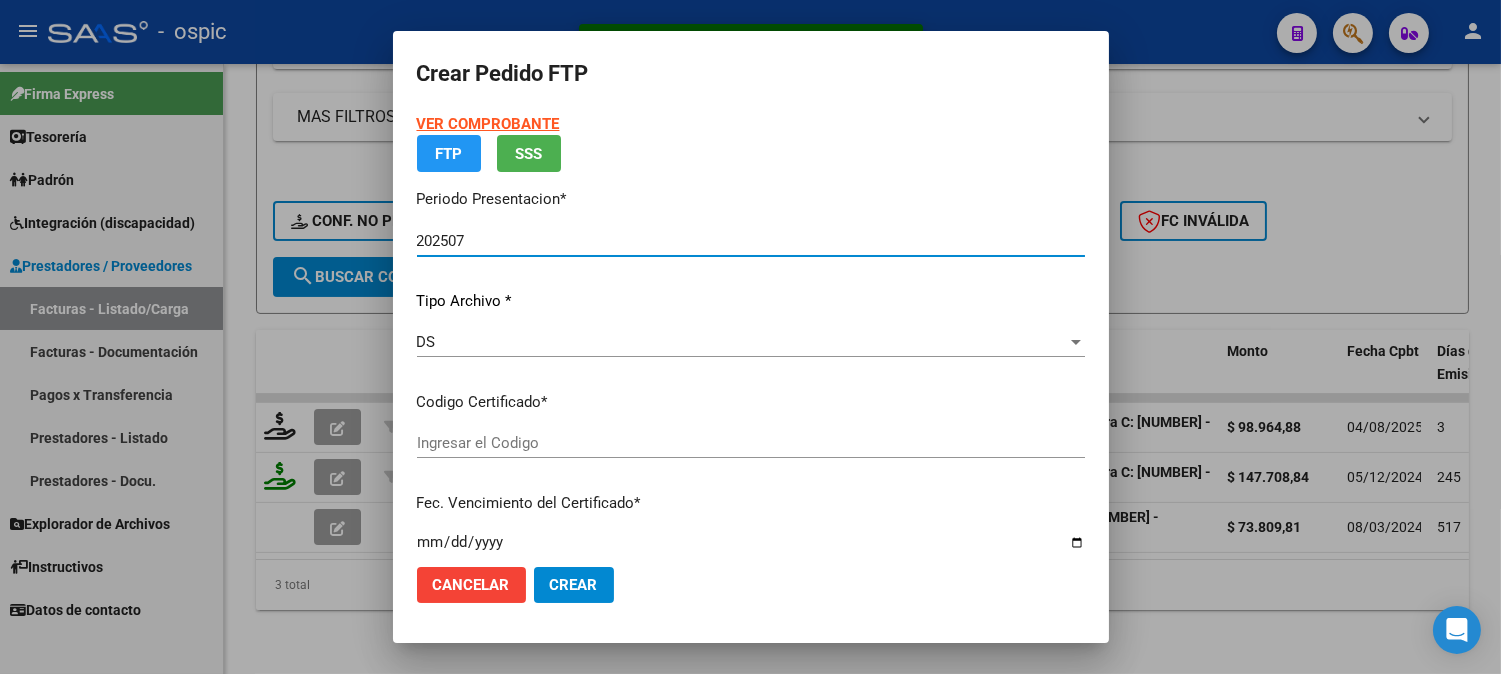 type on "[SSN]" 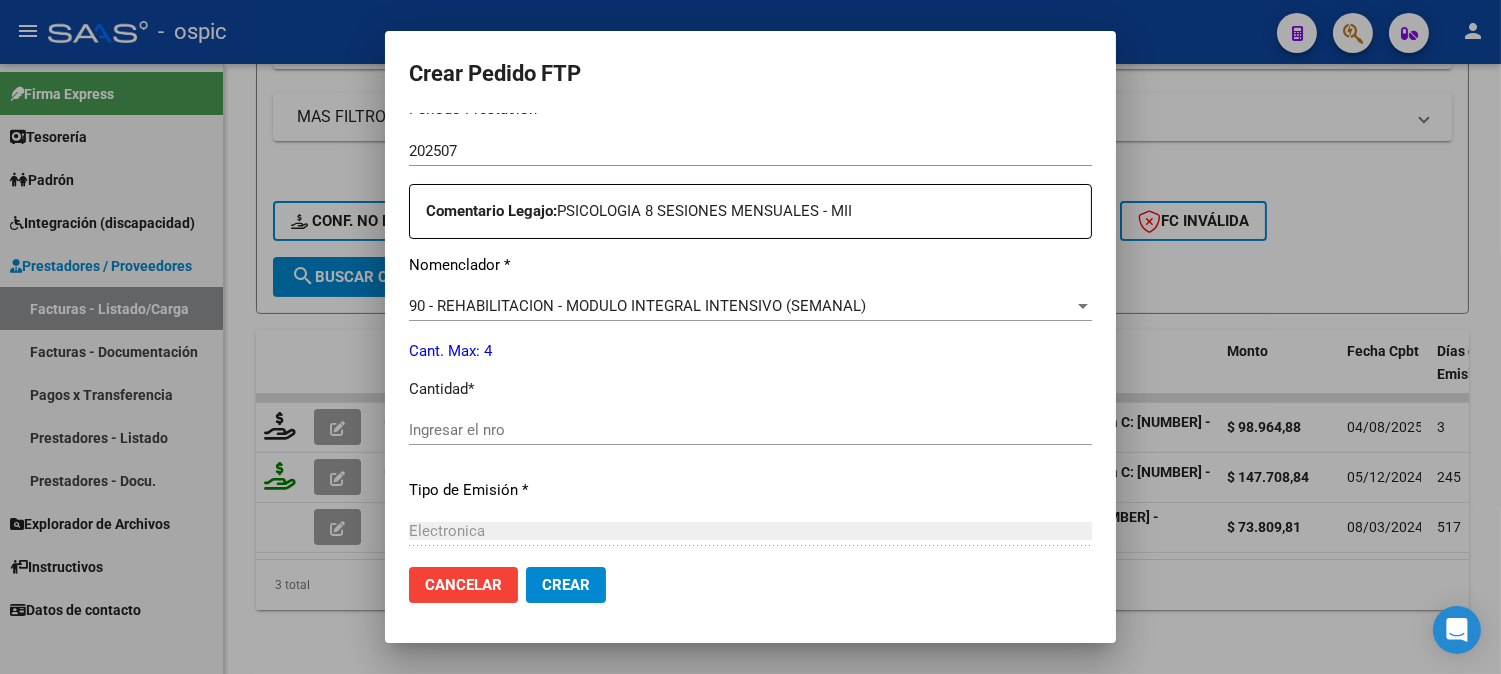 scroll, scrollTop: 687, scrollLeft: 0, axis: vertical 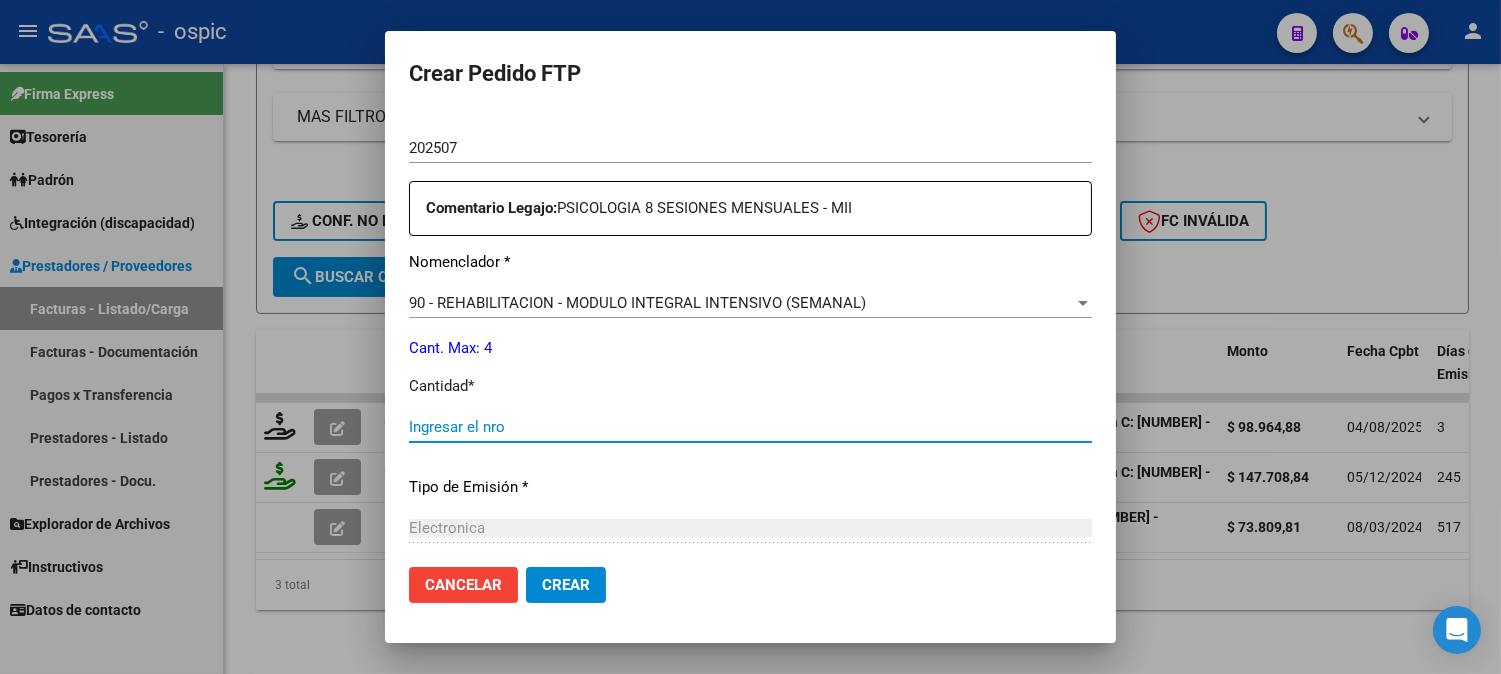 click on "Ingresar el nro" at bounding box center (750, 427) 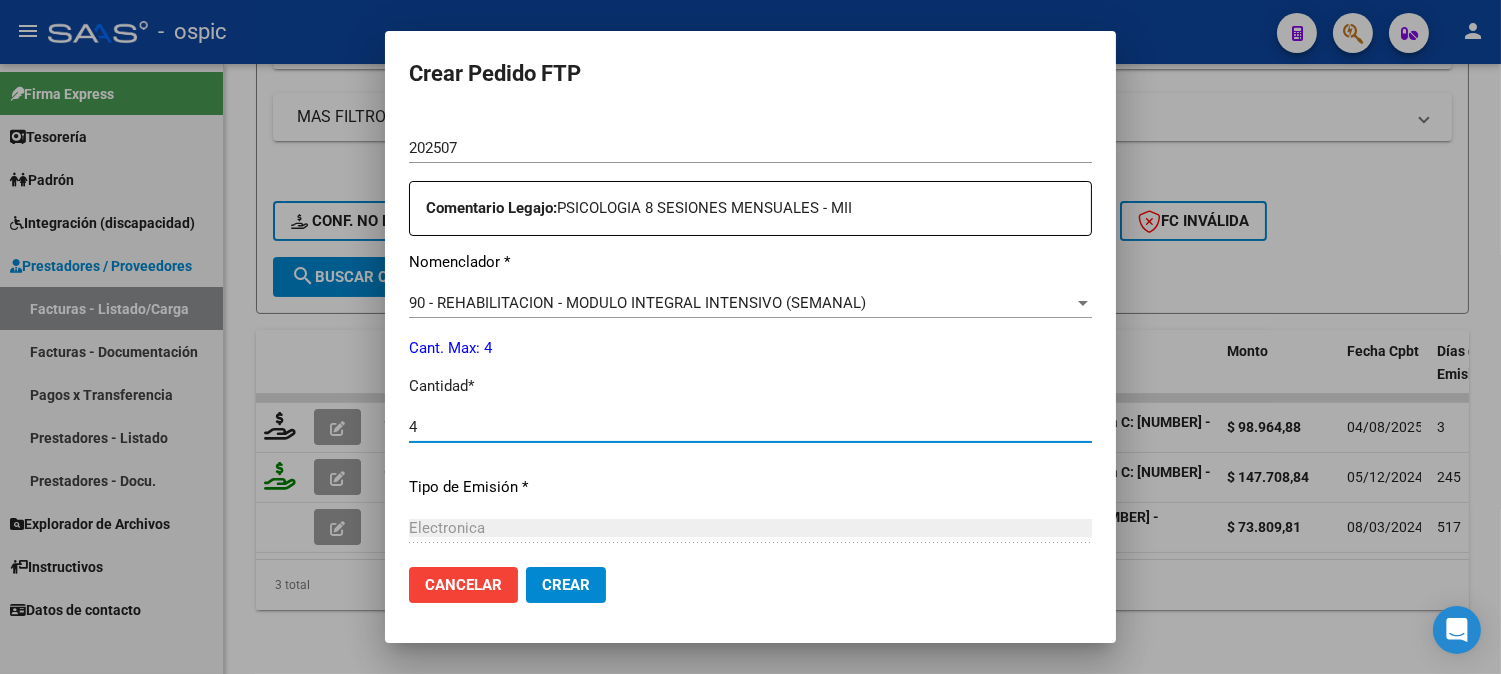 type on "4" 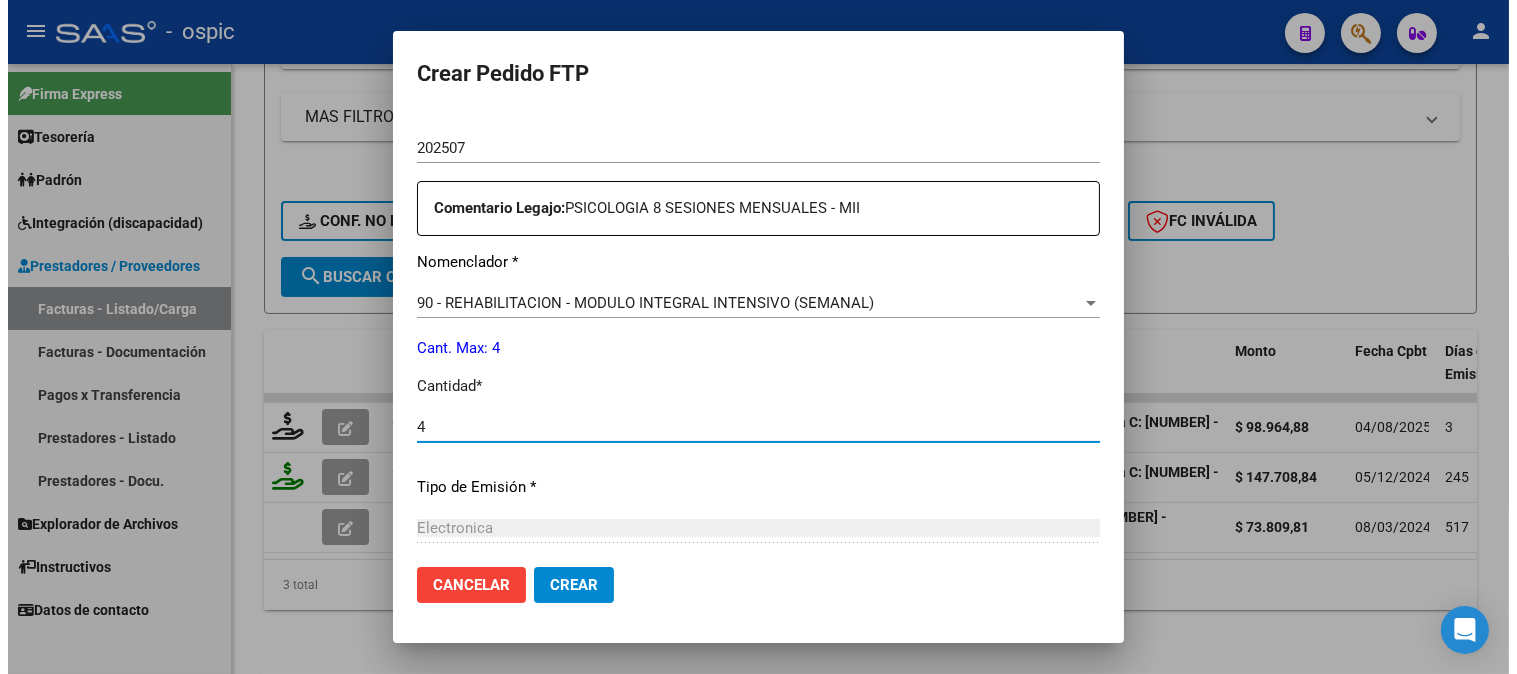 scroll, scrollTop: 900, scrollLeft: 0, axis: vertical 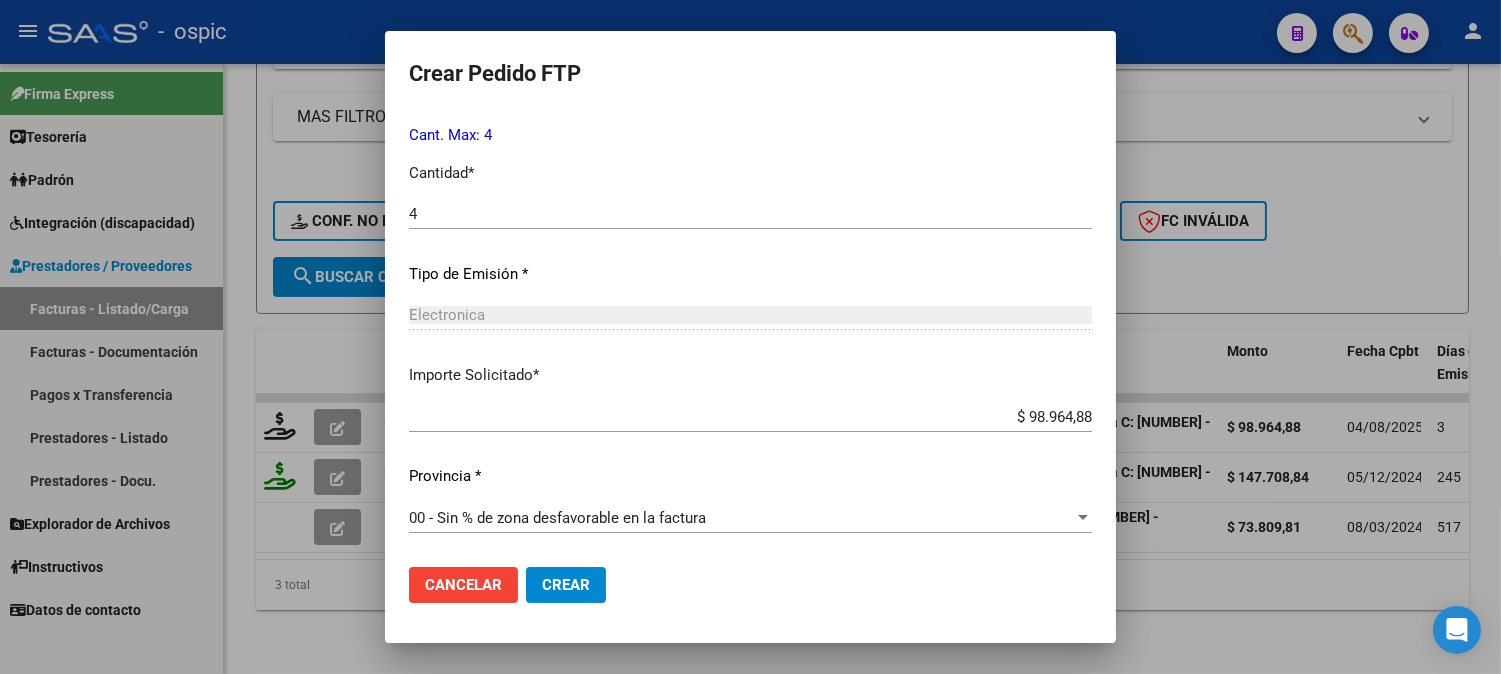 click on "Crear" 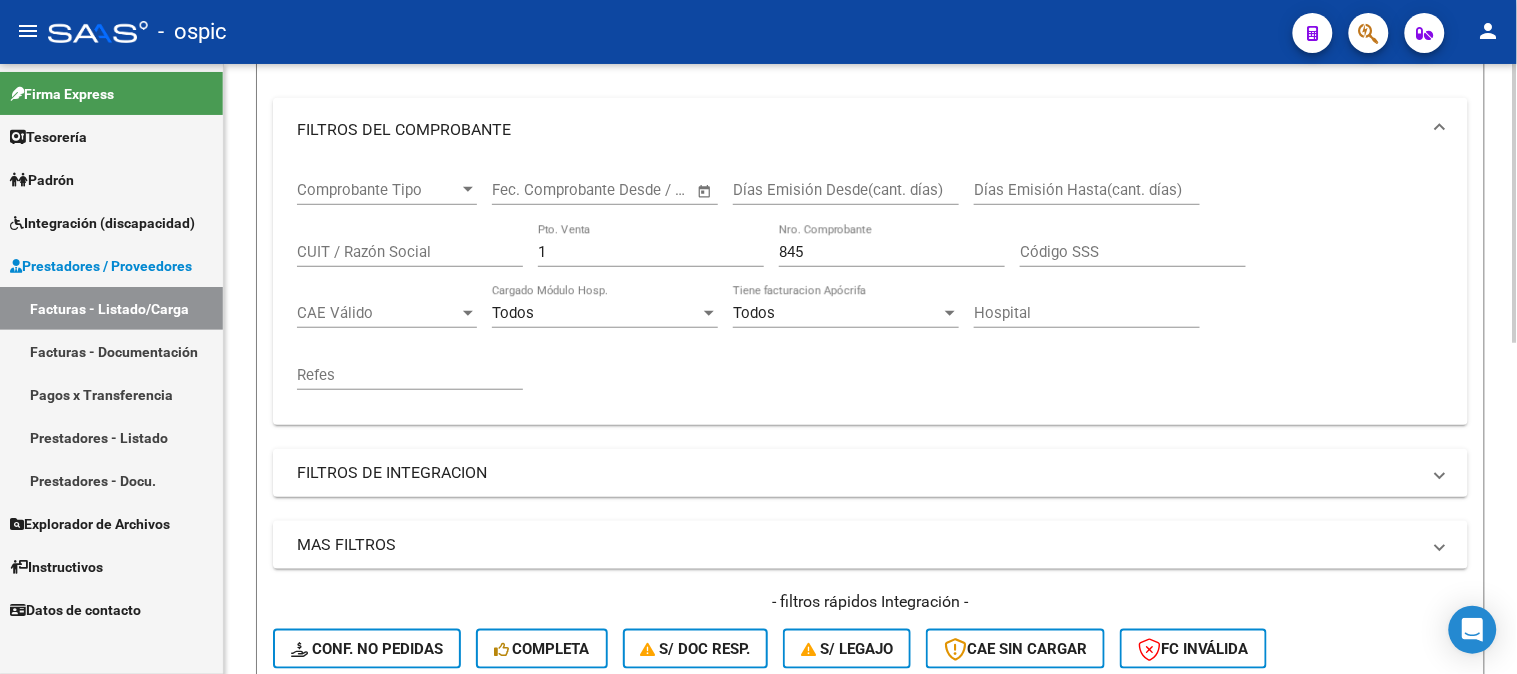 scroll, scrollTop: 280, scrollLeft: 0, axis: vertical 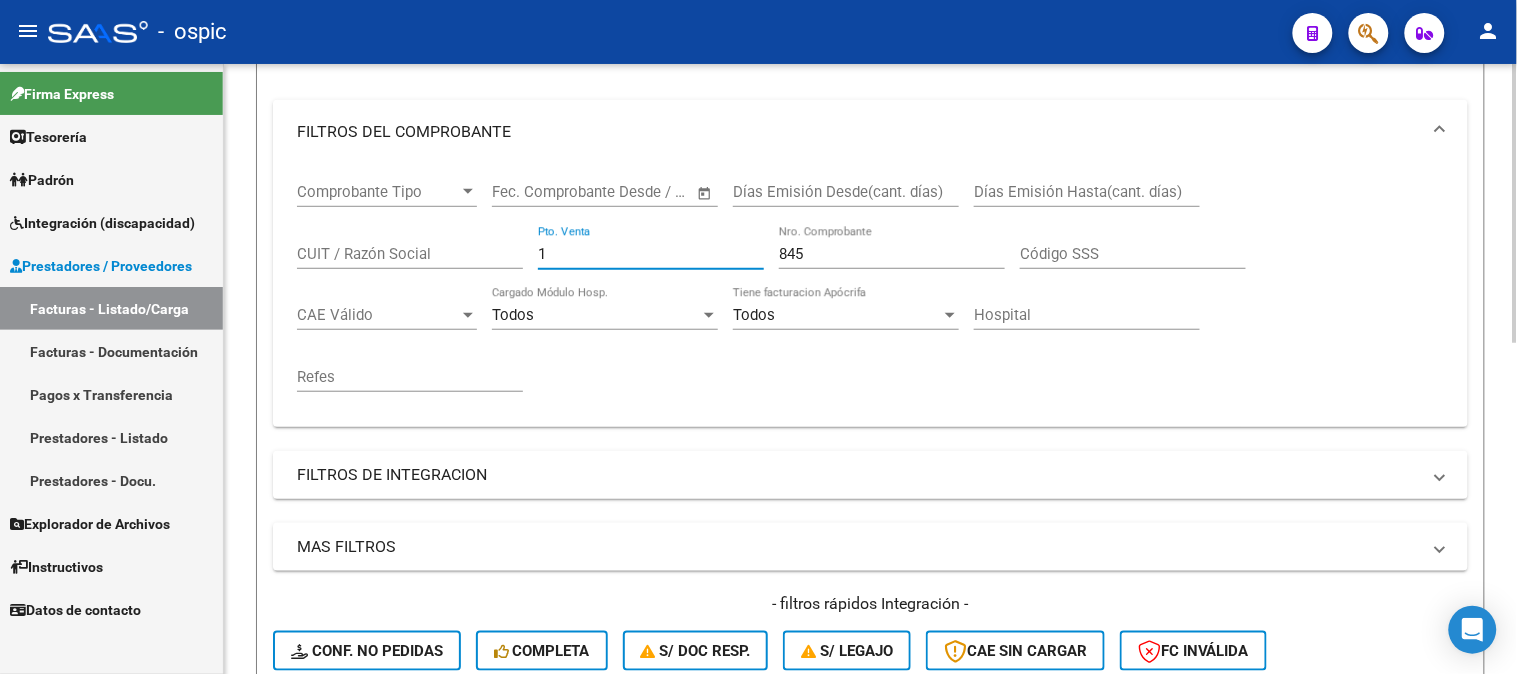 drag, startPoint x: 600, startPoint y: 260, endPoint x: 371, endPoint y: 255, distance: 229.05458 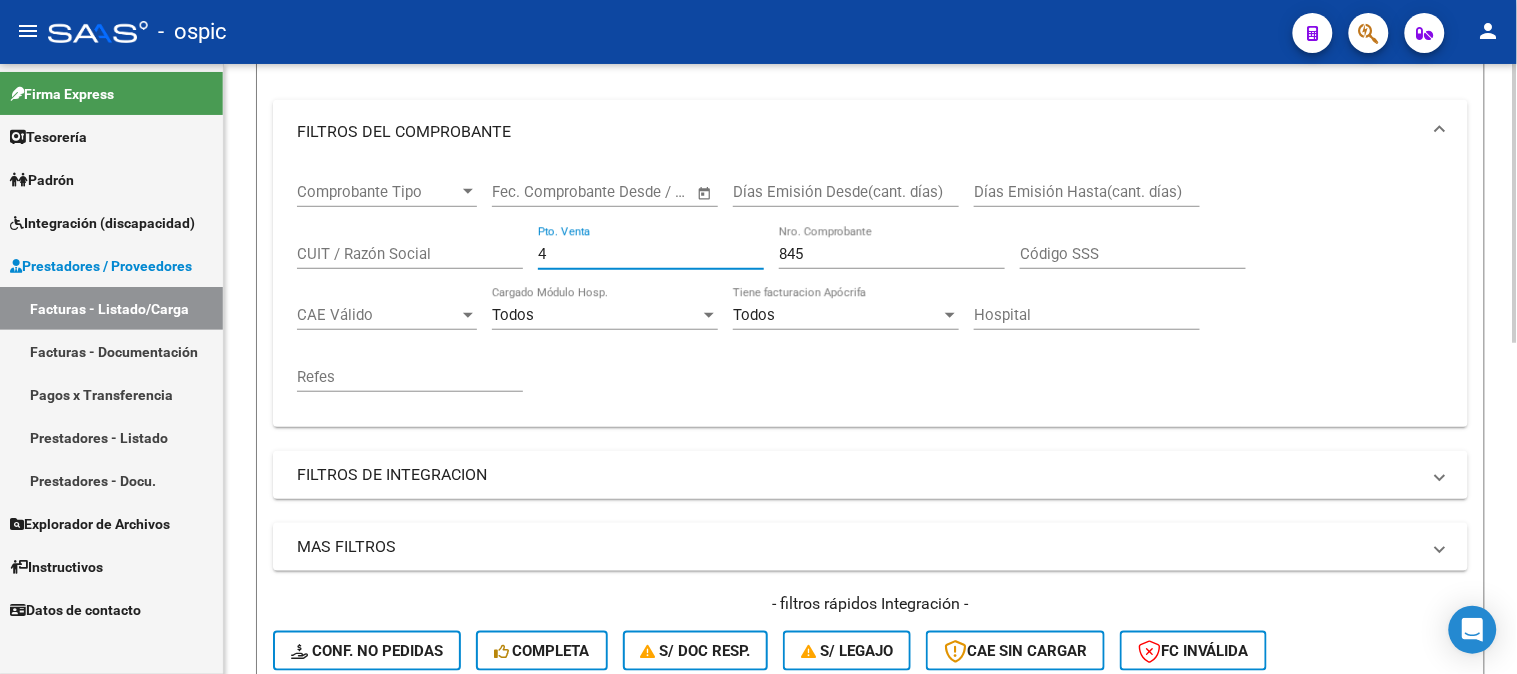 type on "4" 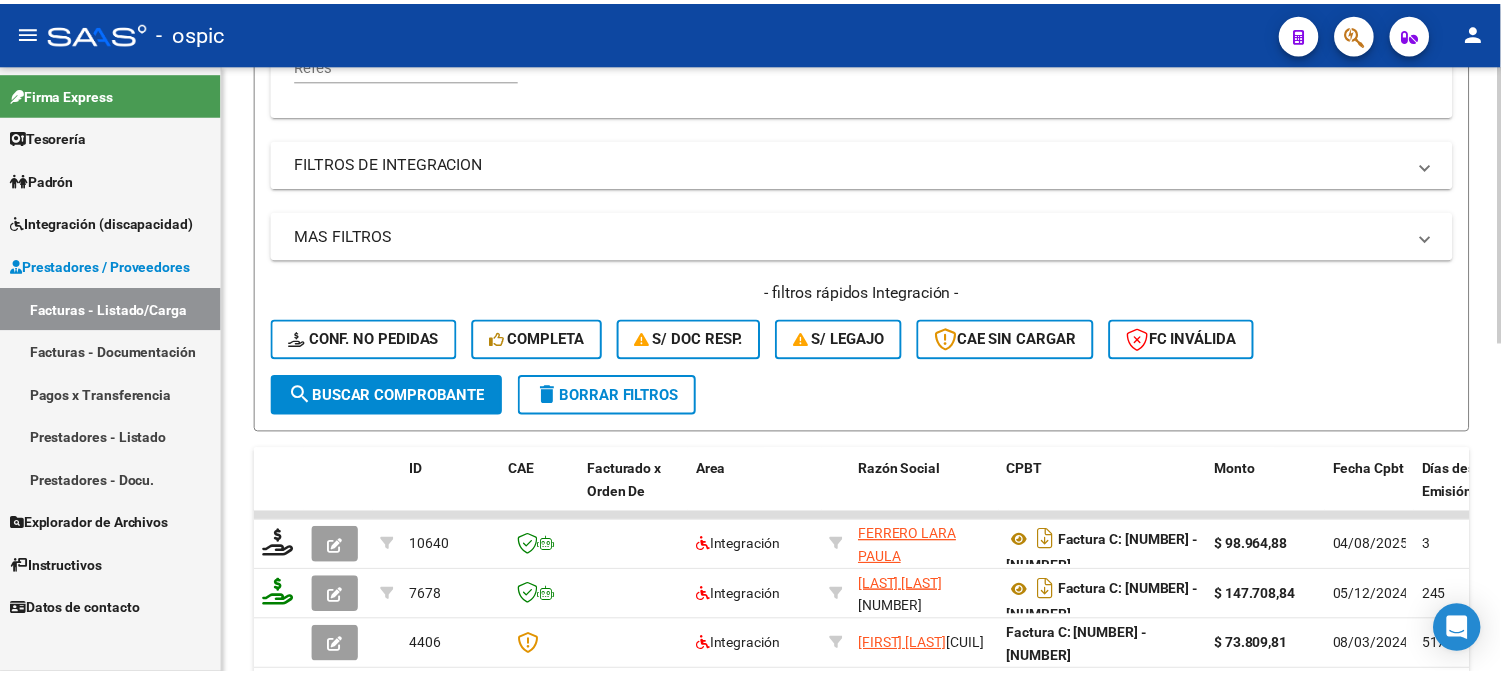 scroll, scrollTop: 613, scrollLeft: 0, axis: vertical 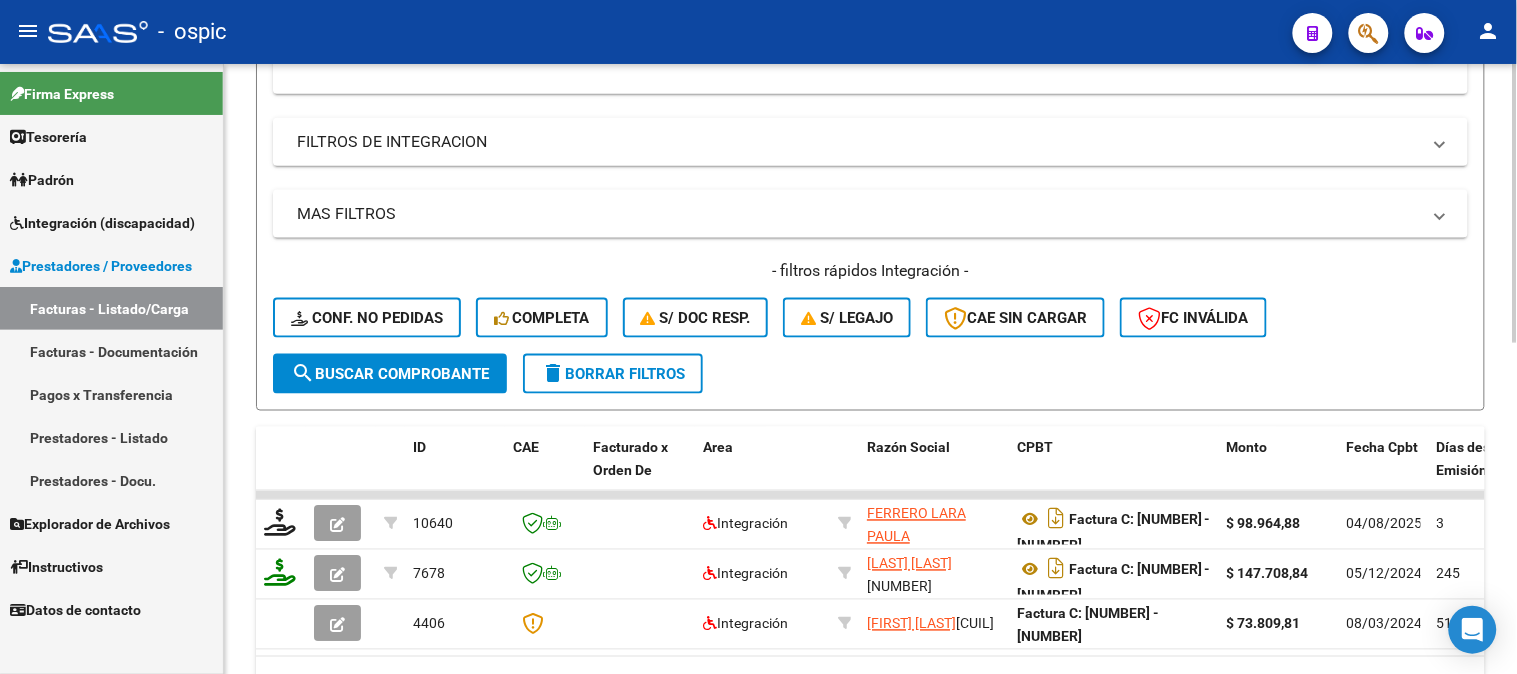 type on "564" 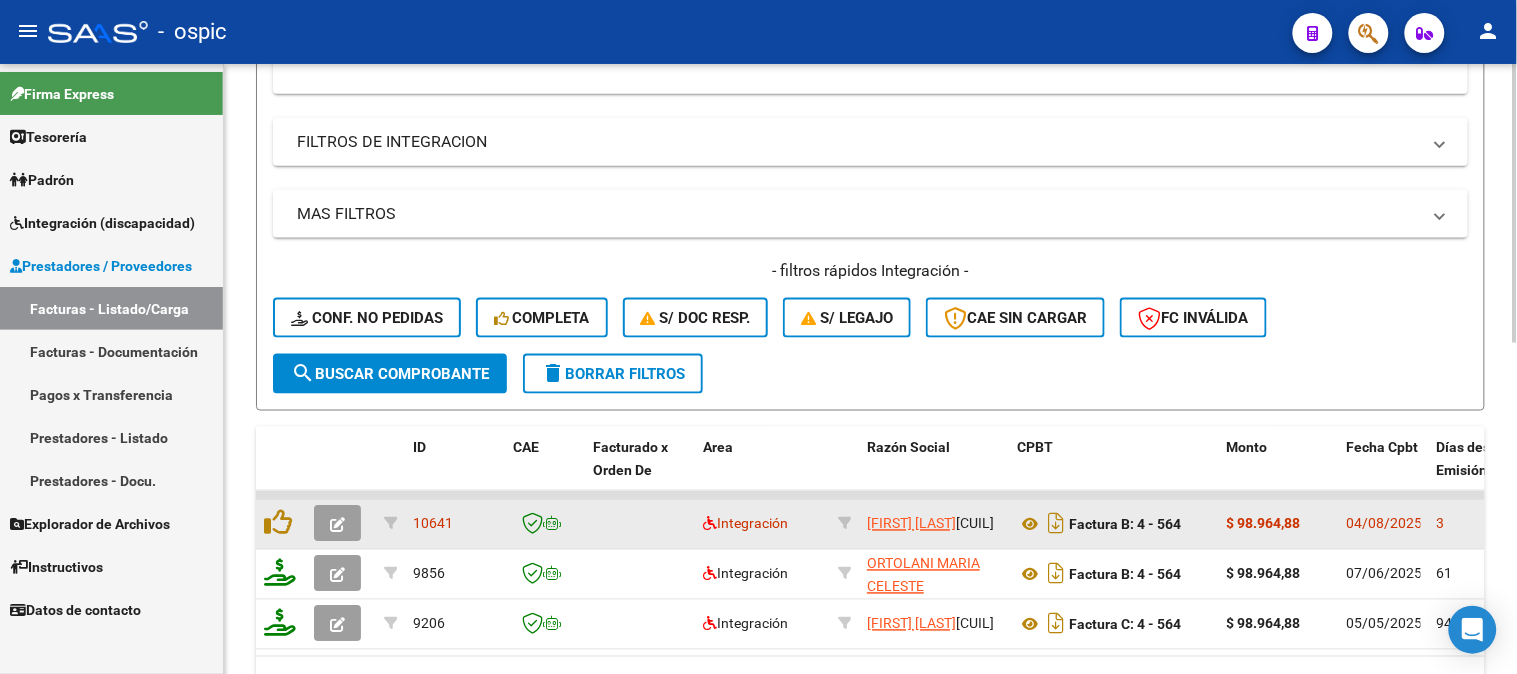 click 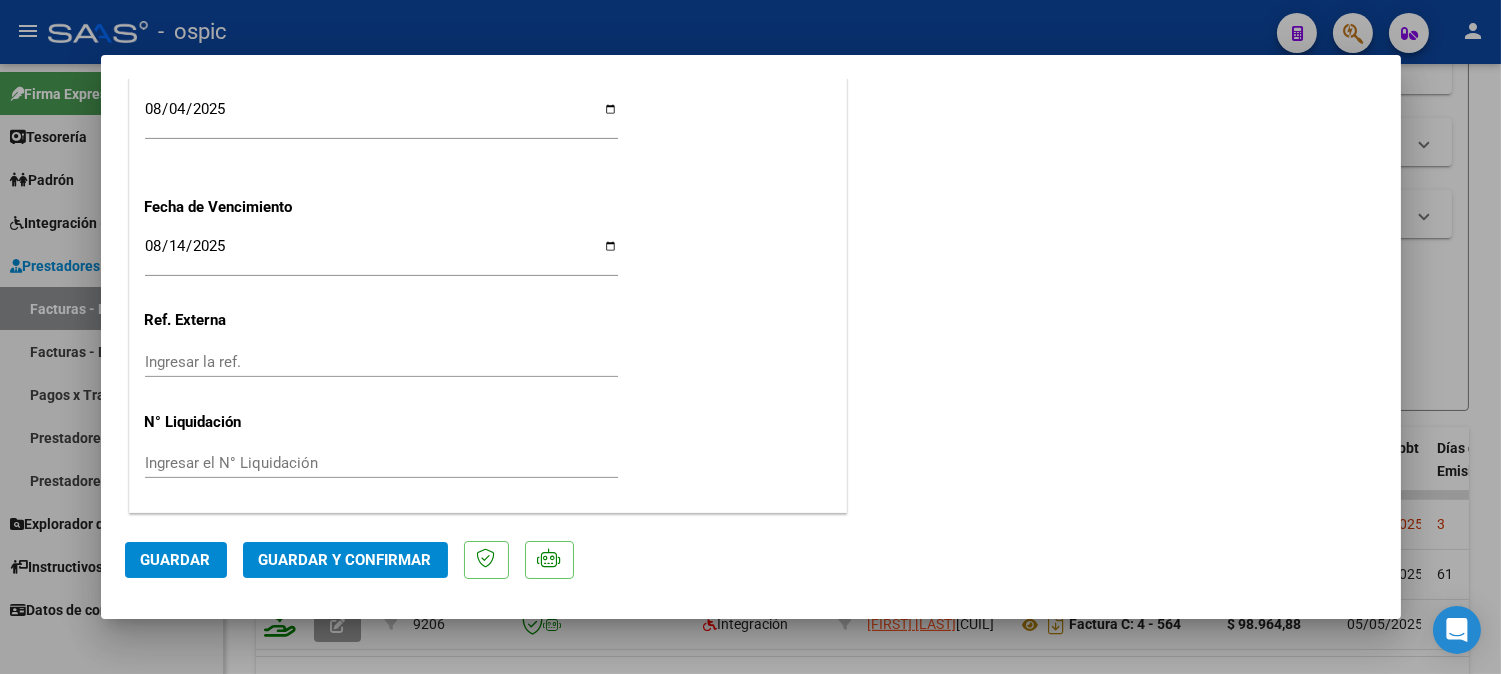 scroll, scrollTop: 0, scrollLeft: 0, axis: both 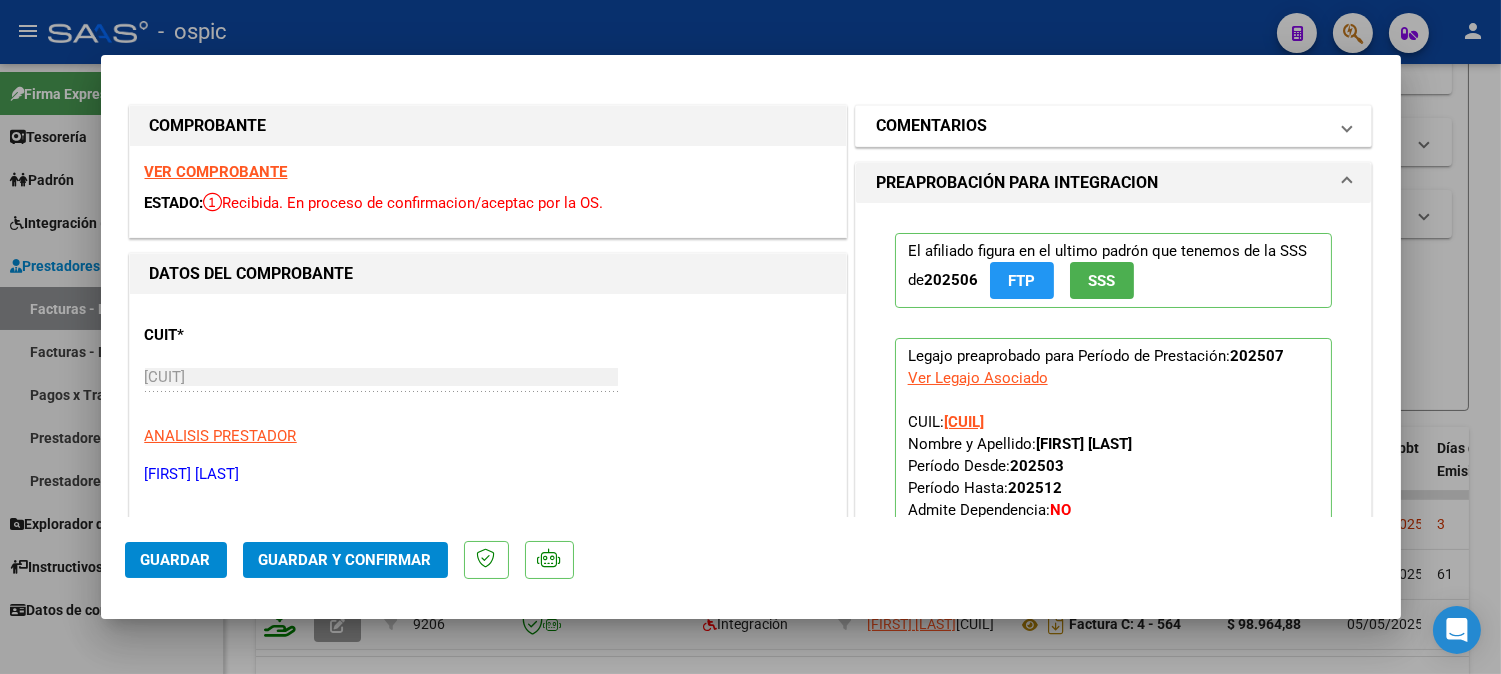 click on "COMENTARIOS" at bounding box center (1102, 126) 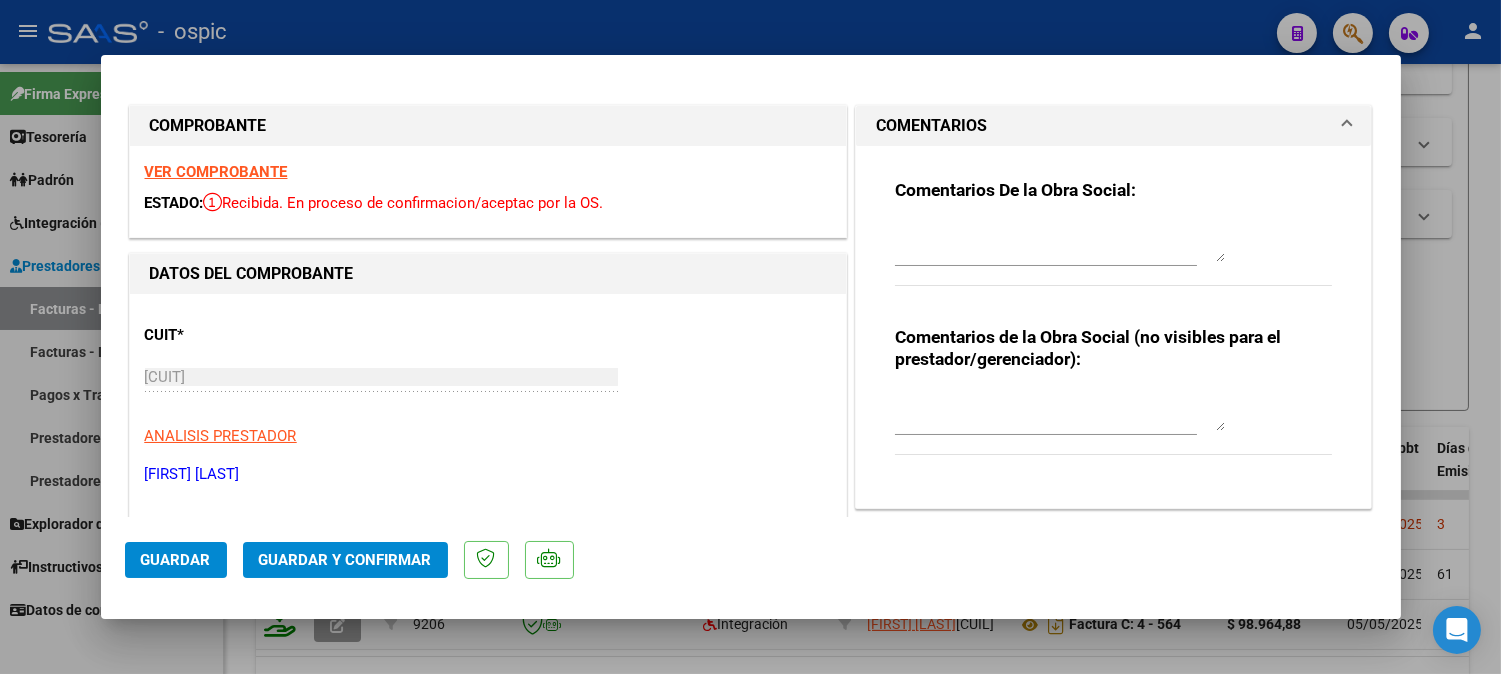 click at bounding box center (1060, 411) 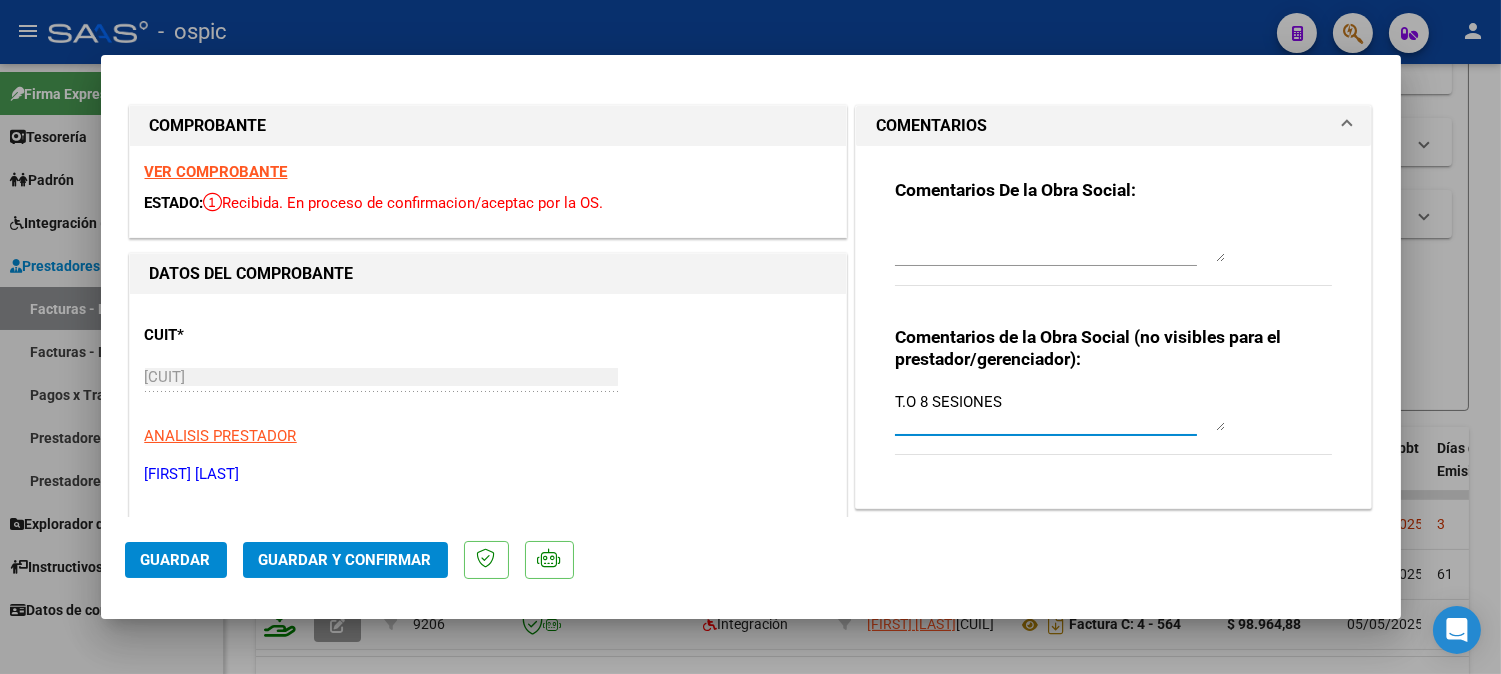 type on "T.O 8 SESIONES" 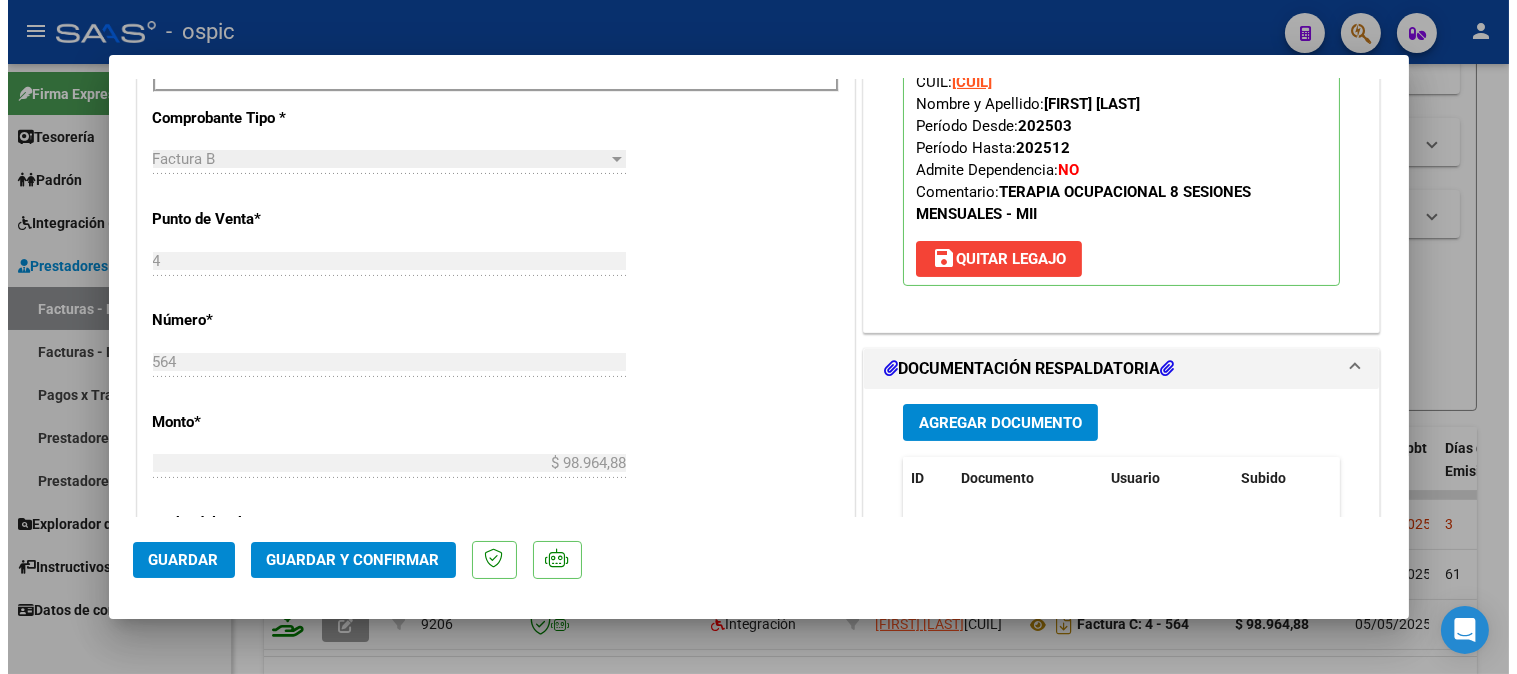 scroll, scrollTop: 896, scrollLeft: 0, axis: vertical 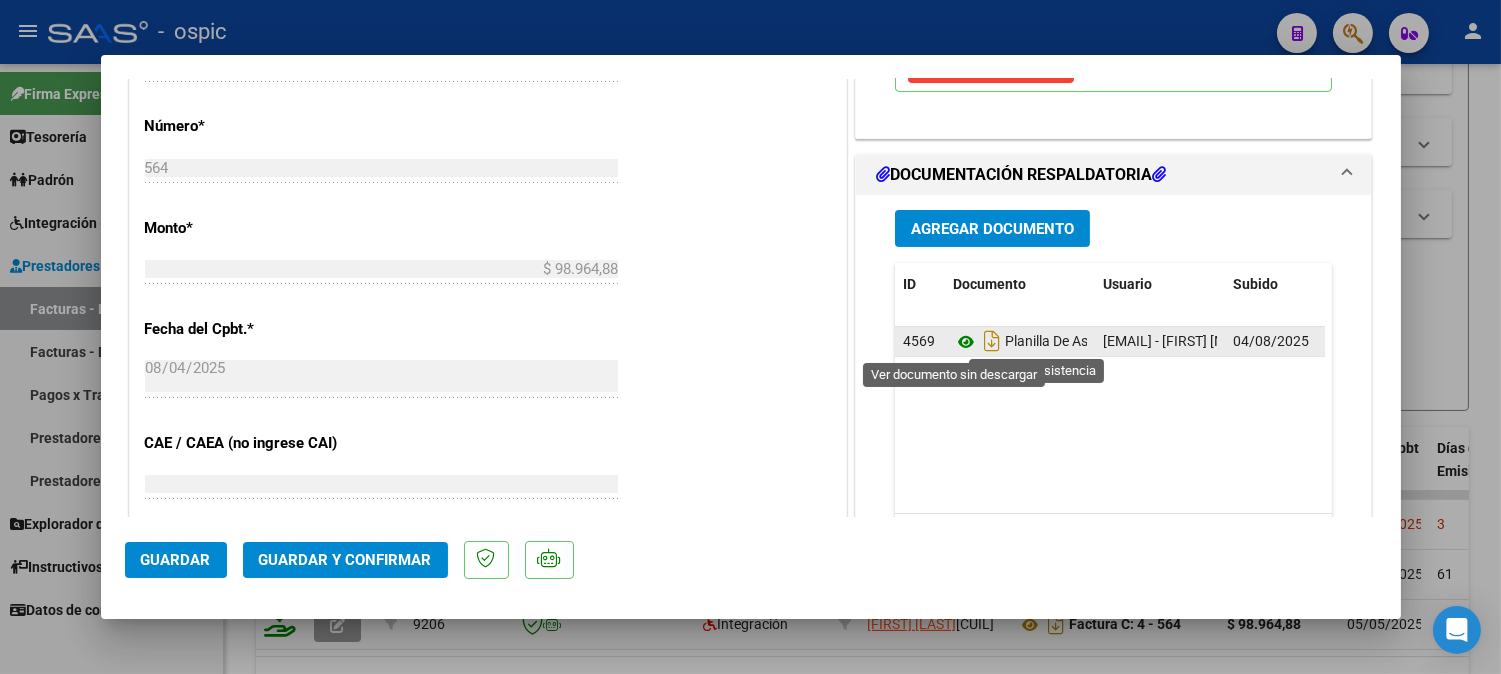 click 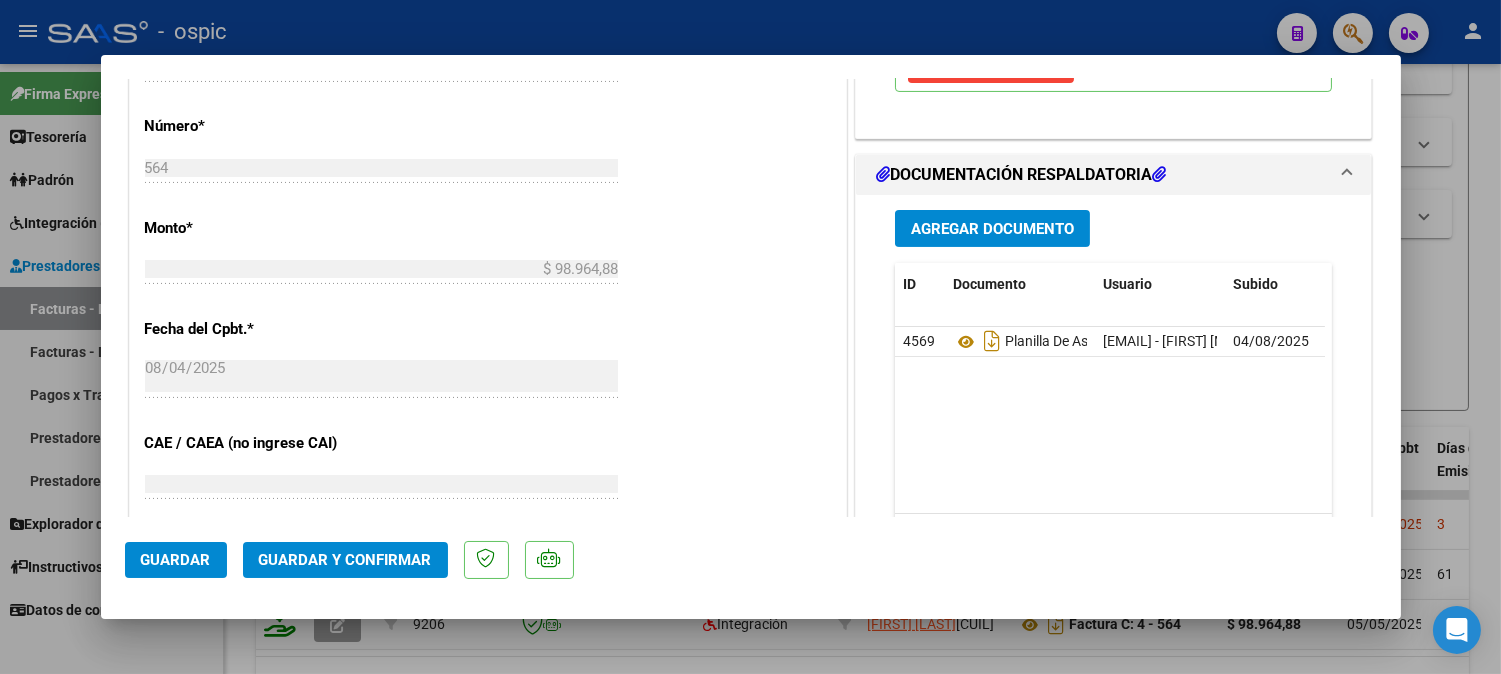 click on "Guardar y Confirmar" 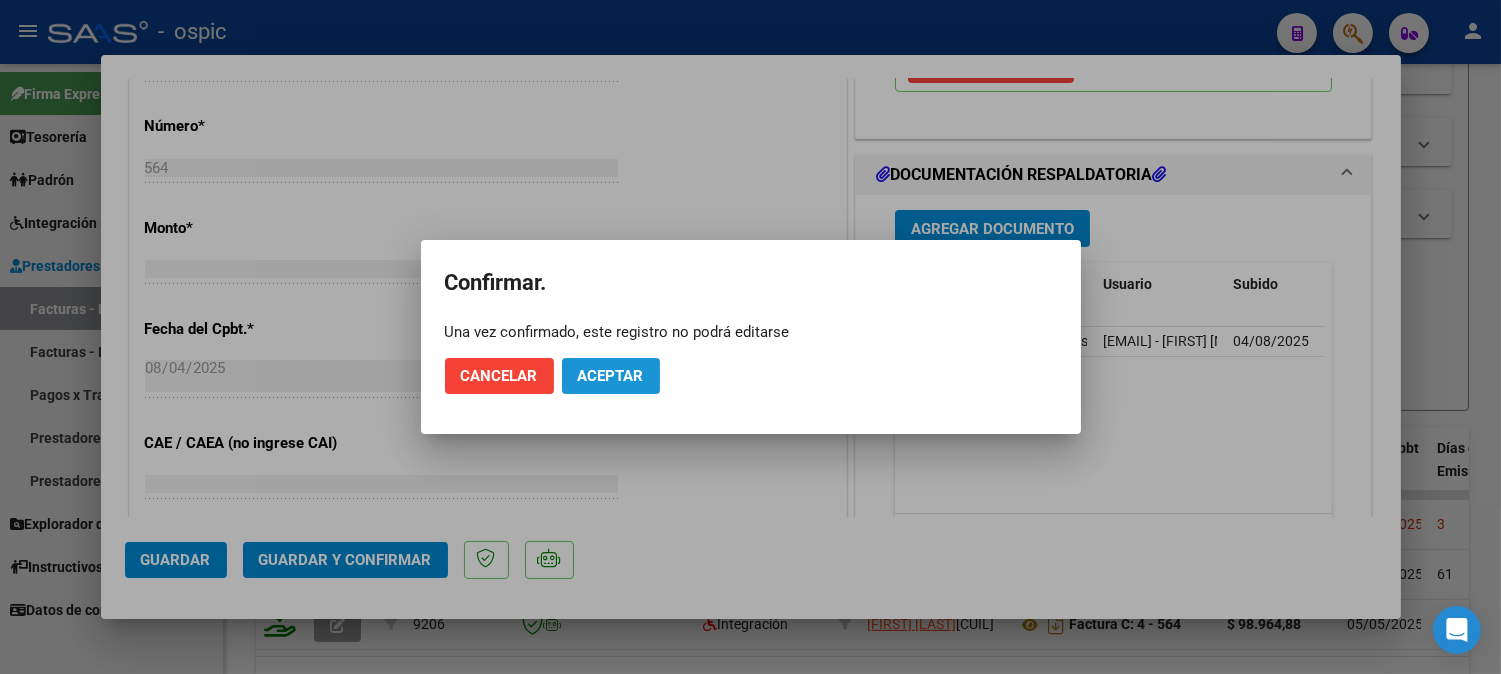 click on "Aceptar" 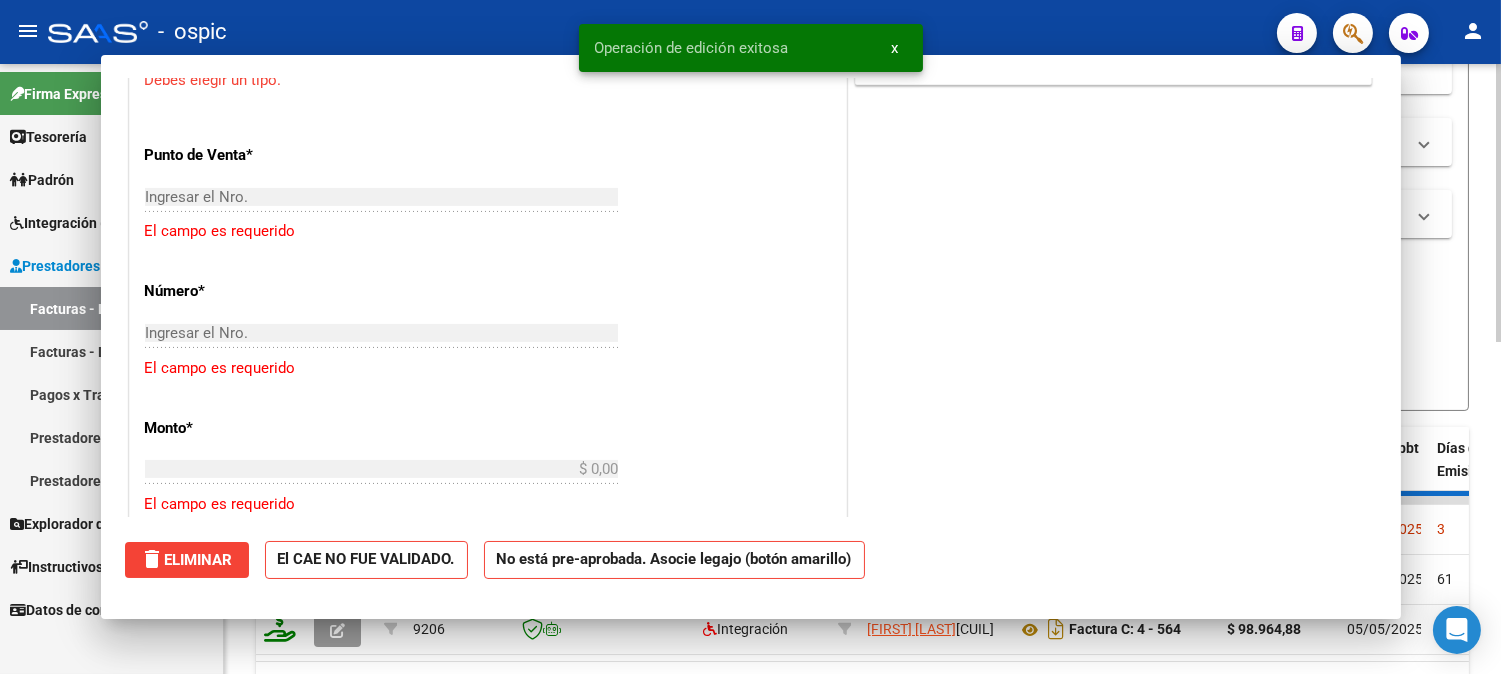 scroll, scrollTop: 0, scrollLeft: 0, axis: both 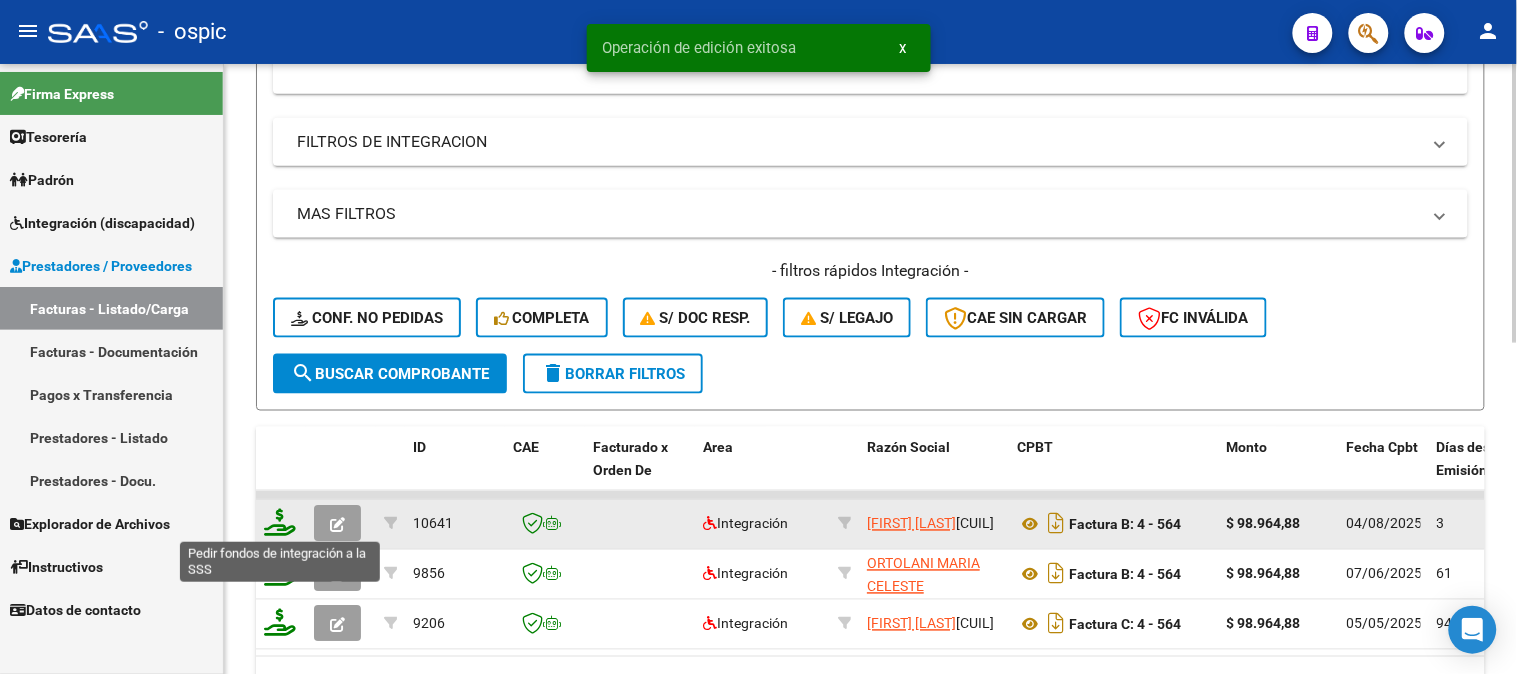 click 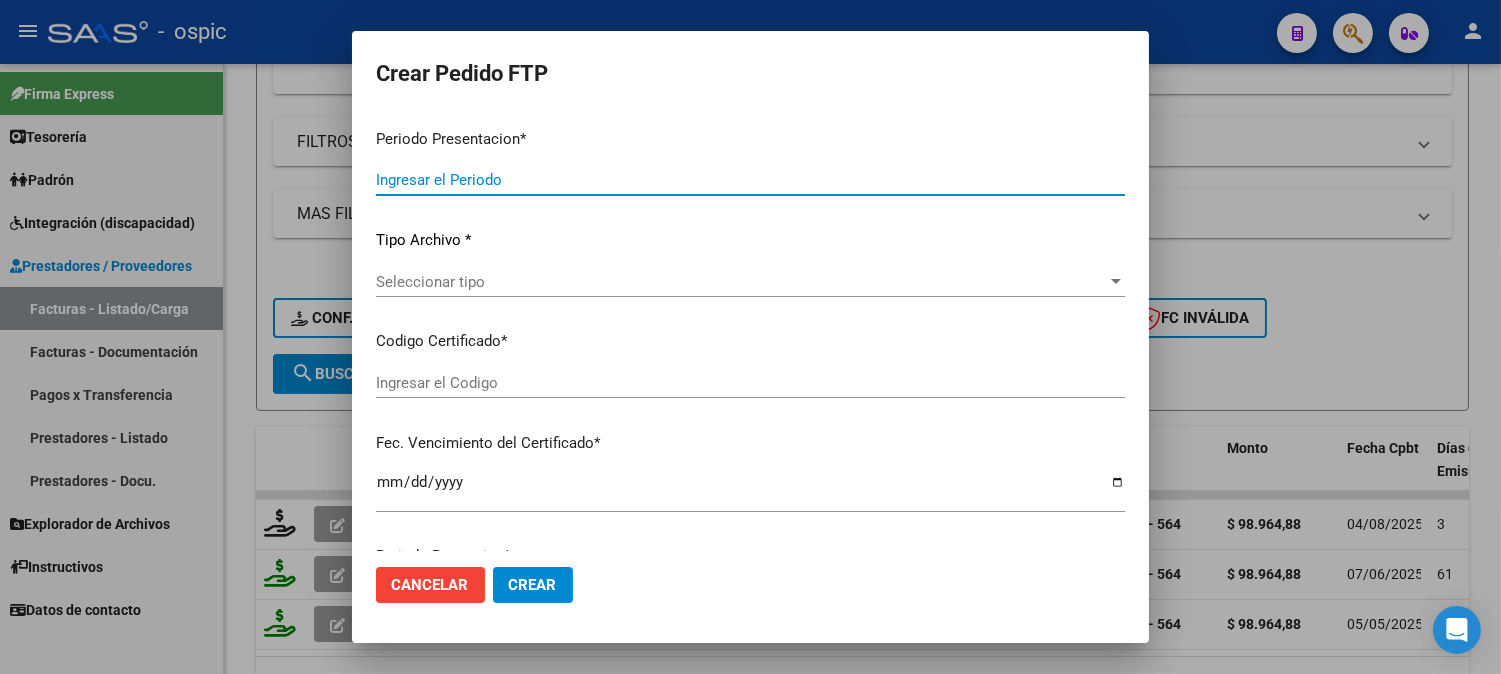 type on "202507" 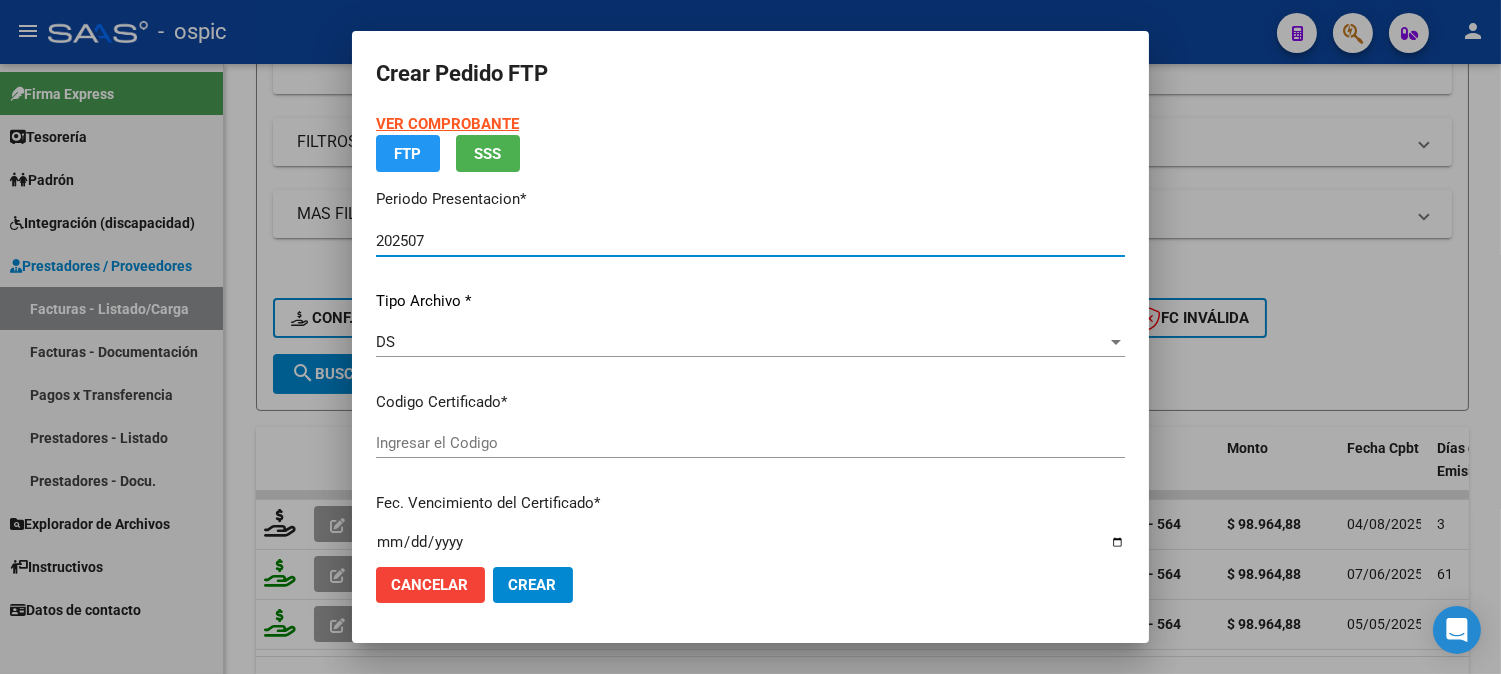 type on "[NUMBER]" 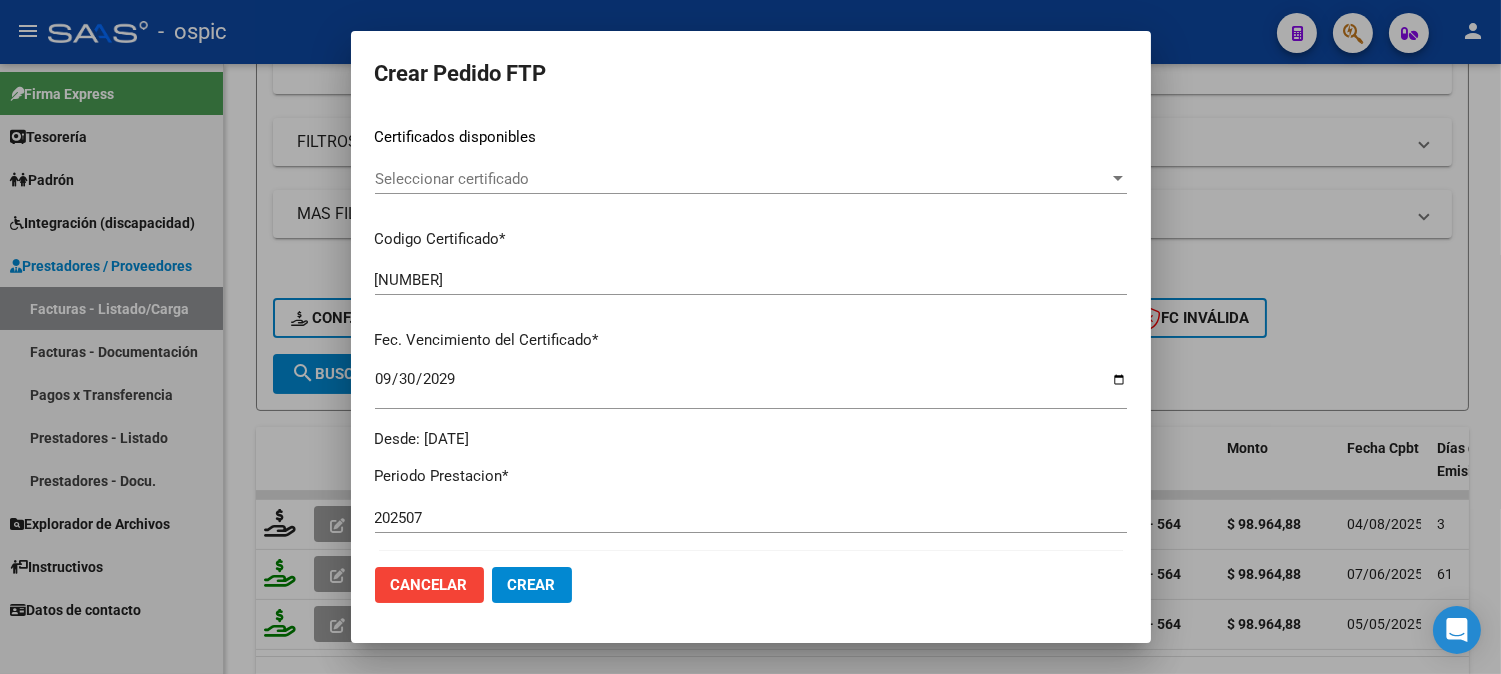 scroll, scrollTop: 336, scrollLeft: 0, axis: vertical 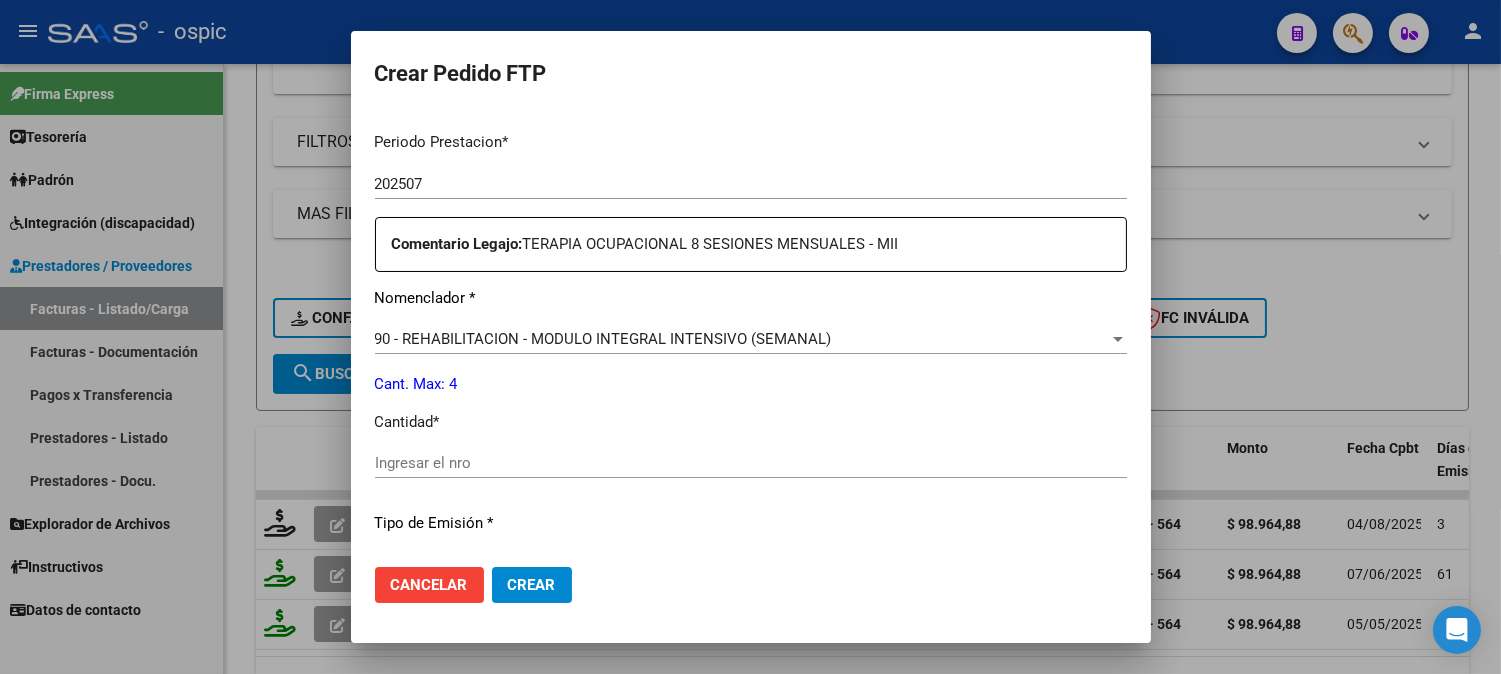 click on "Ingresar el nro" 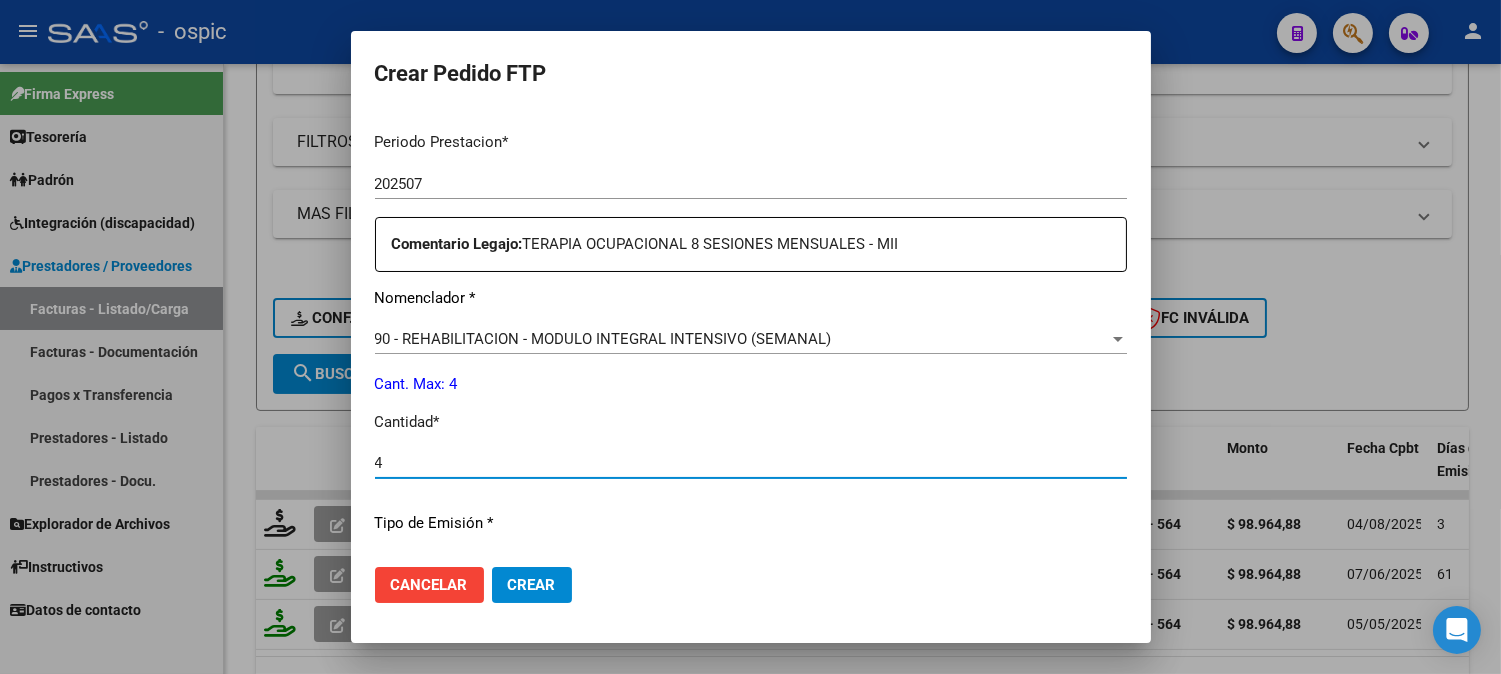 type on "4" 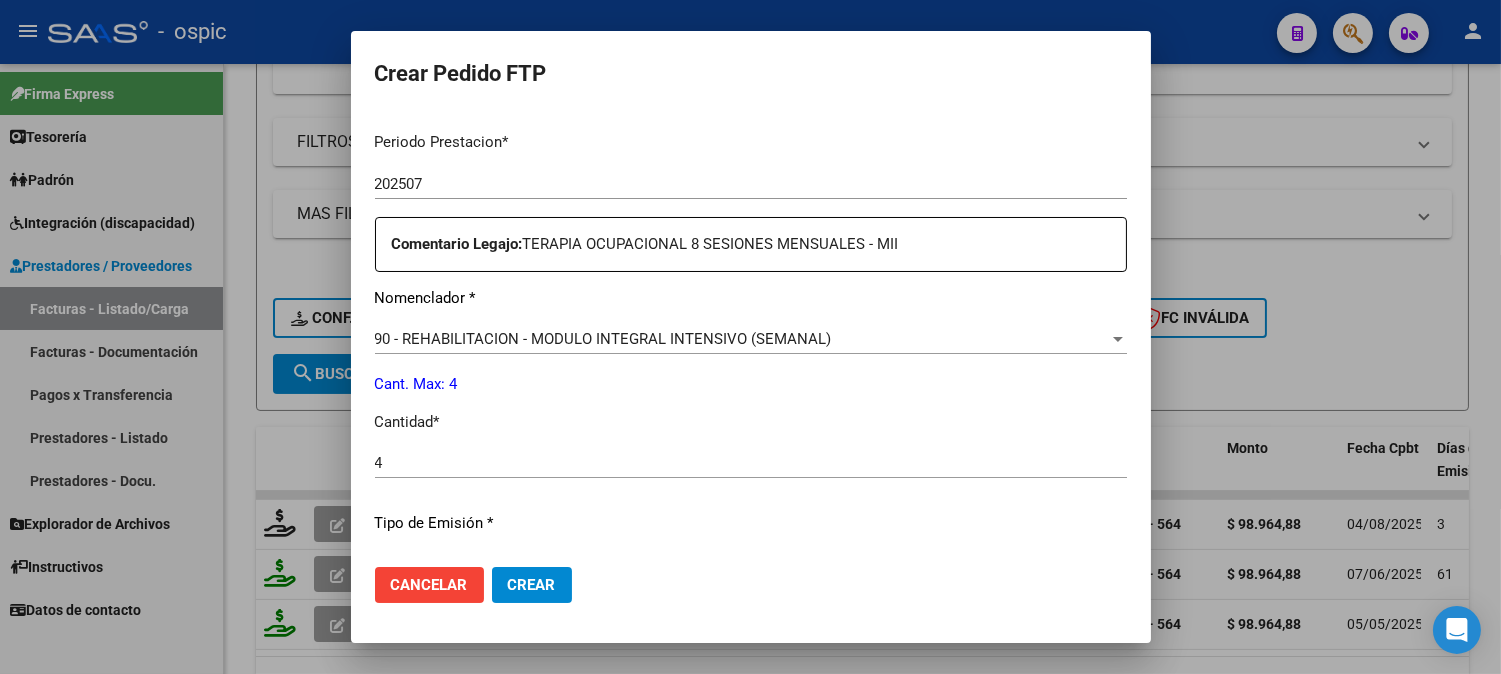 scroll, scrollTop: 900, scrollLeft: 0, axis: vertical 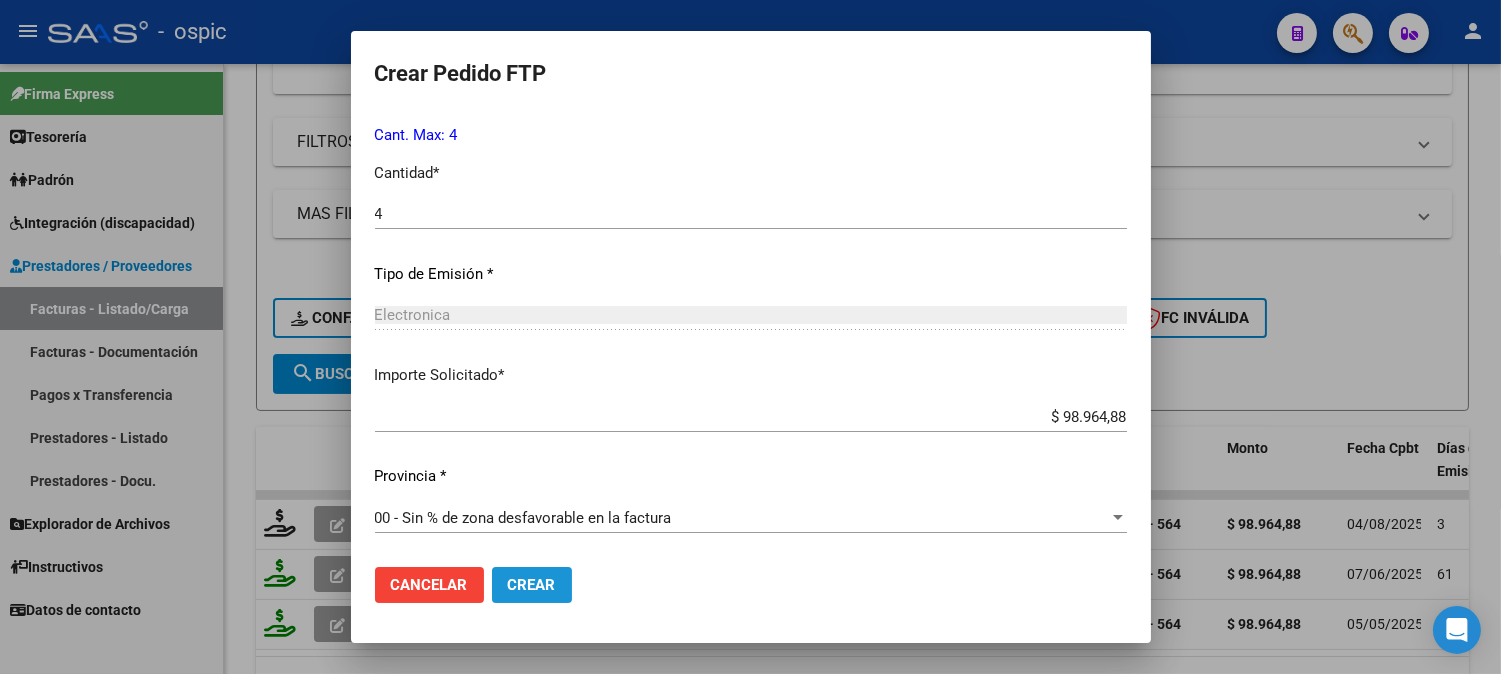 drag, startPoint x: 535, startPoint y: 584, endPoint x: 1516, endPoint y: 356, distance: 1007.147 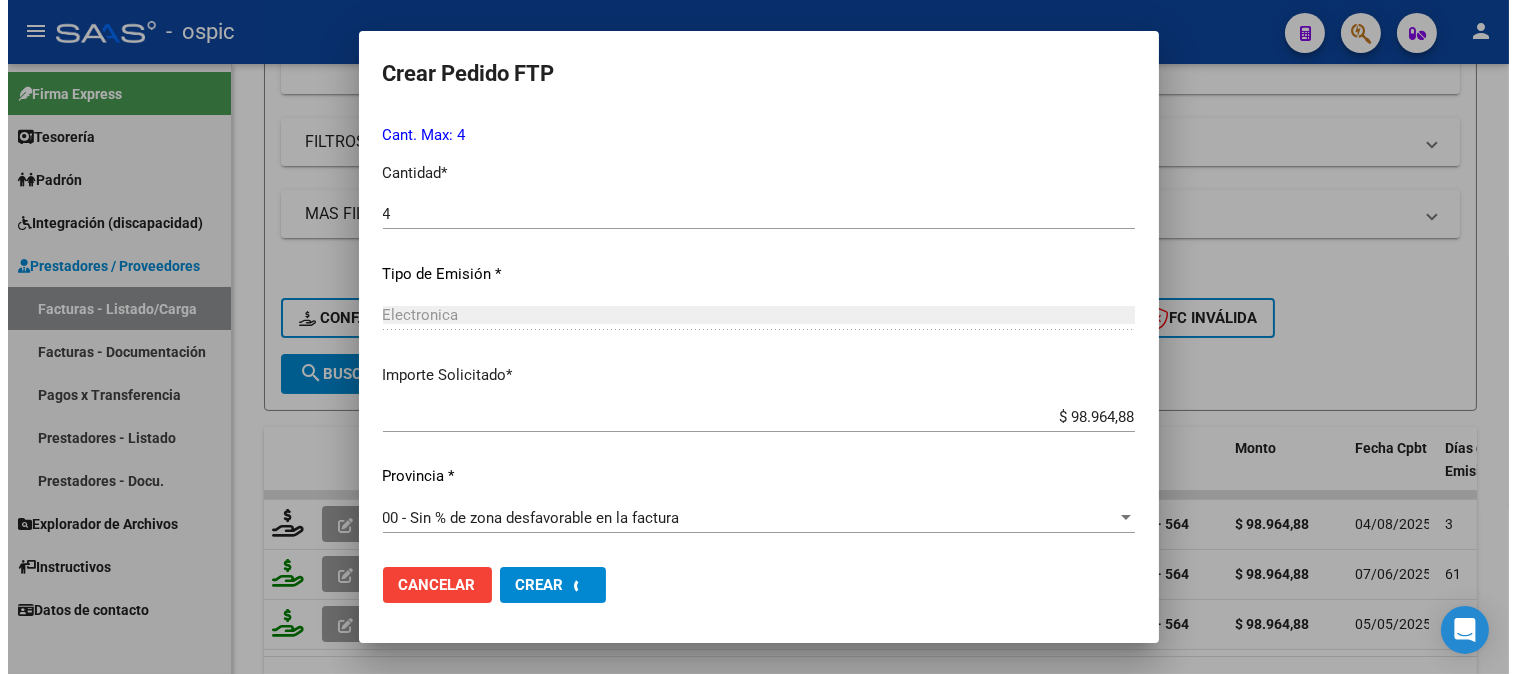 scroll, scrollTop: 0, scrollLeft: 0, axis: both 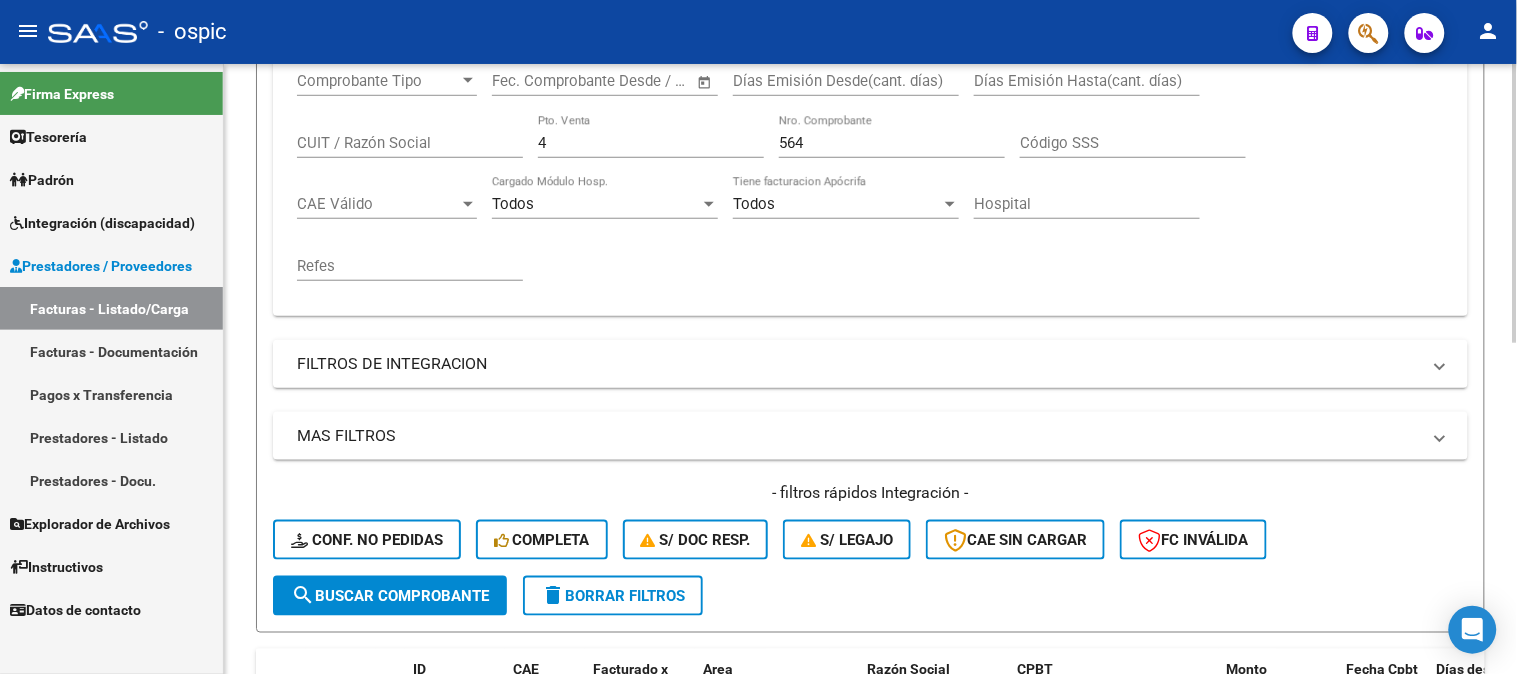 click on "Video tutorial   PRESTADORES -> Listado de CPBTs Emitidos por Prestadores / Proveedores (alt+q)   Cargar Comprobante
Carga Masiva  cloud_download  CSV  cloud_download  EXCEL  cloud_download  Estandar   Descarga Masiva
Filtros Id Area Area Seleccionar Gerenciador Seleccionar Gerenciador Todos Confirmado Todos Cargado desde Masivo   Mostrar totalizadores   FILTROS DEL COMPROBANTE  Comprobante Tipo Comprobante Tipo Start date – End date Fec. Comprobante Desde / Hasta Días Emisión Desde(cant. días) Días Emisión Hasta(cant. días) CUIT / Razón Social [NUMBER] Pto. Venta [NUMBER] Nro. Comprobante Código SSS CAE Válido CAE Válido Todos Cargado Módulo Hosp. Todos Tiene facturacion Apócrifa Hospital Refes  FILTROS DE INTEGRACION  Todos Cargado en Para Enviar SSS Período De Prestación Campos del Archivo de Rendición Devuelto x SSS (dr_envio) Todos Rendido x SSS (dr_envio) Tipo de Registro Tipo de Registro Período Presentación Período Presentación Campos del Legajo Asociado (preaprobación) Todos Todos 3" 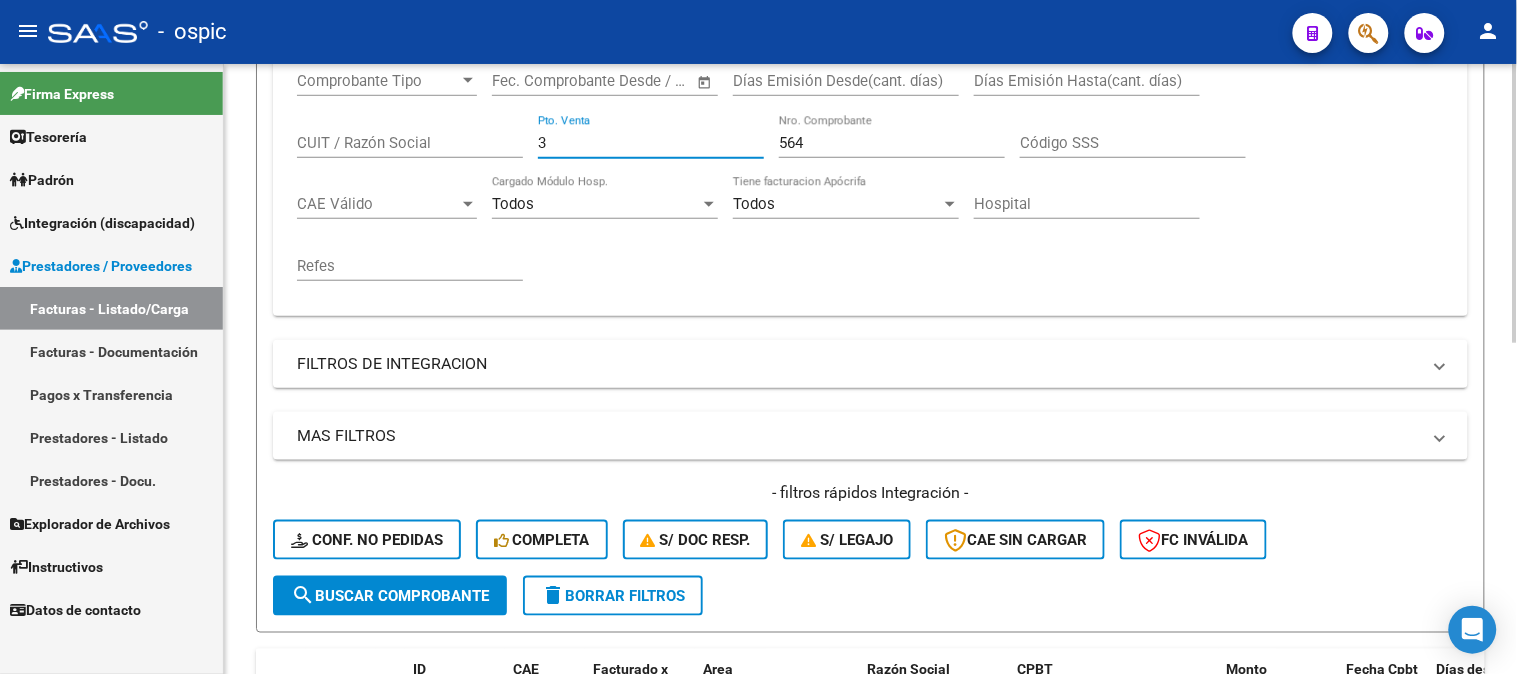 type on "3" 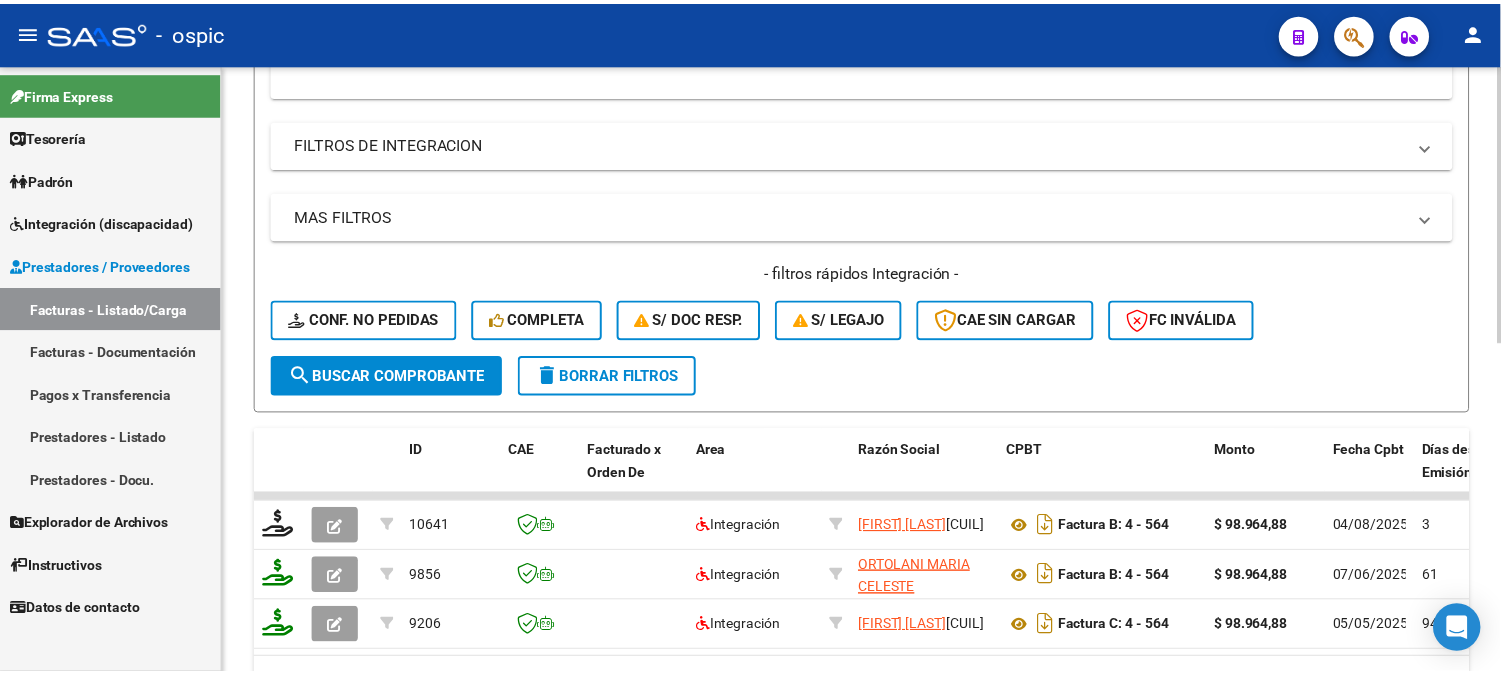 scroll, scrollTop: 613, scrollLeft: 0, axis: vertical 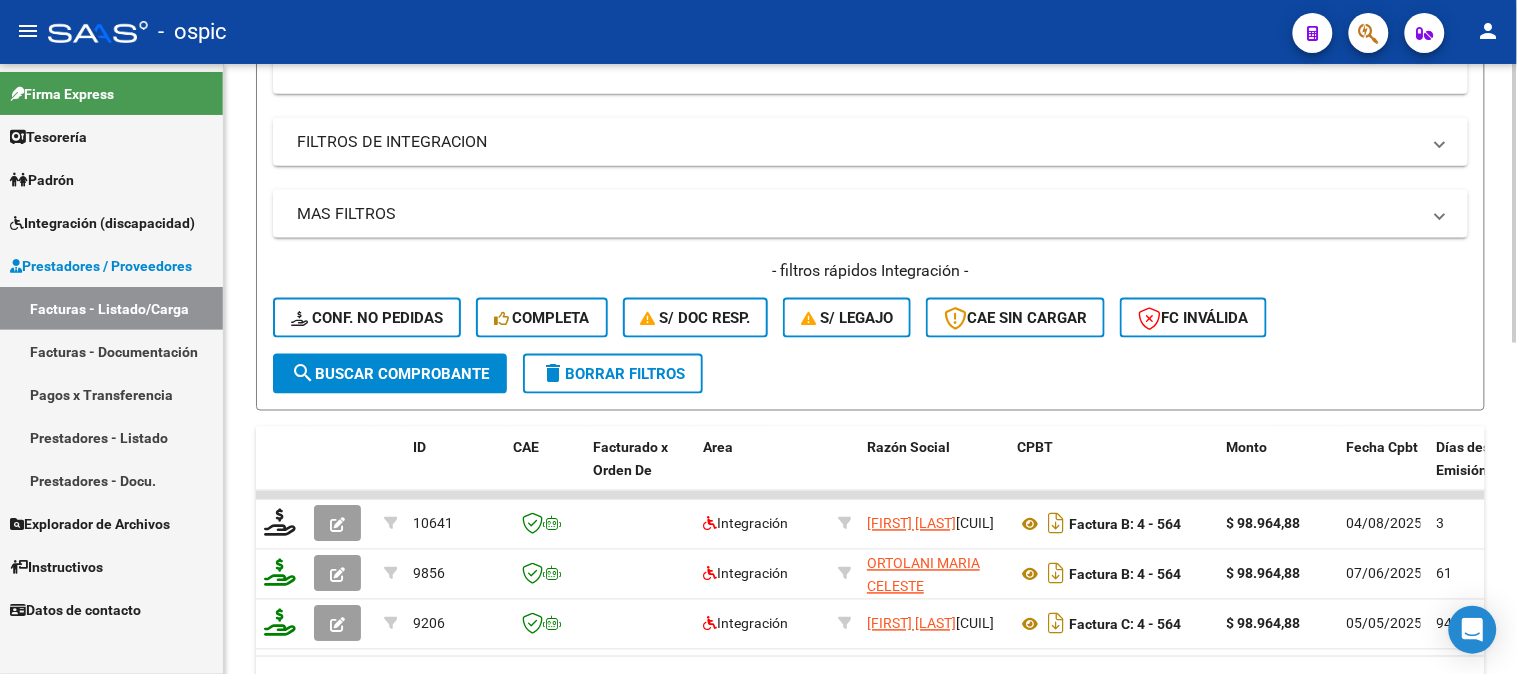 type on "7454" 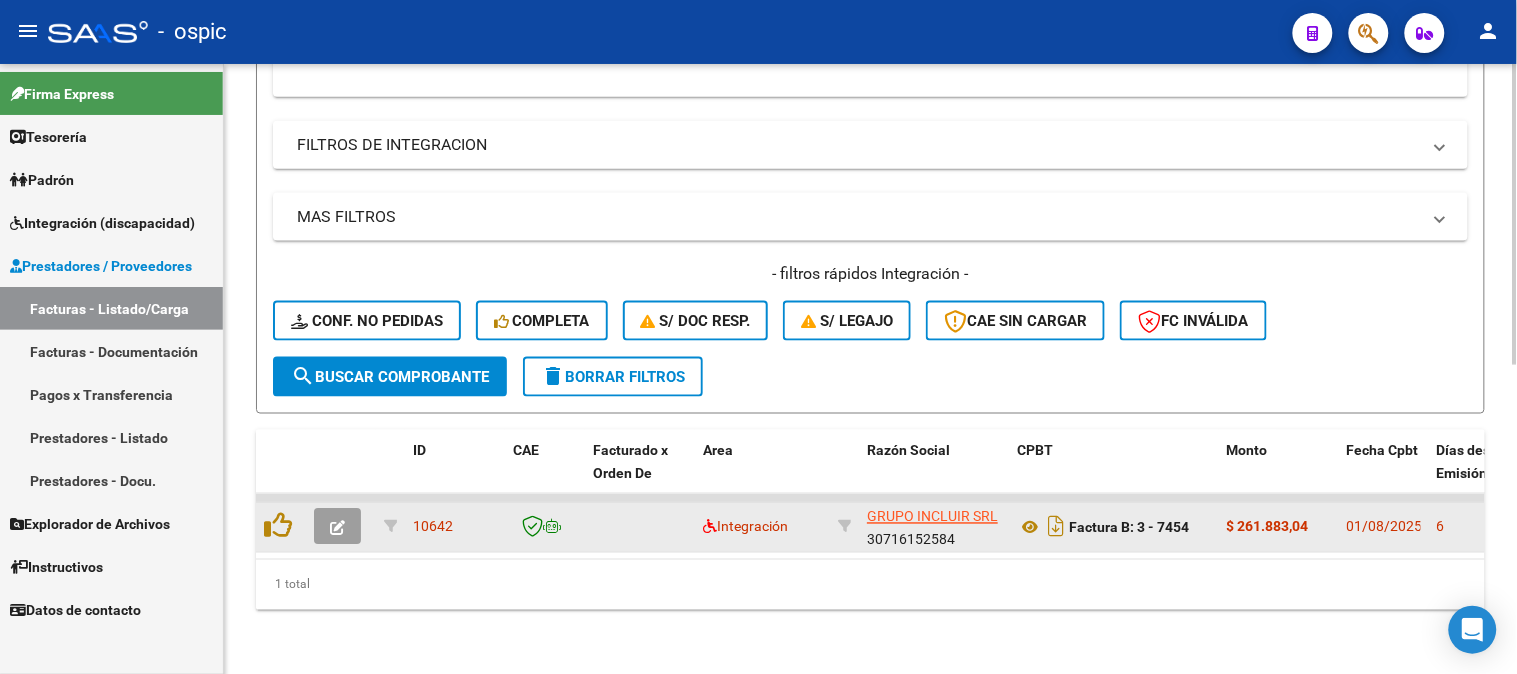 click 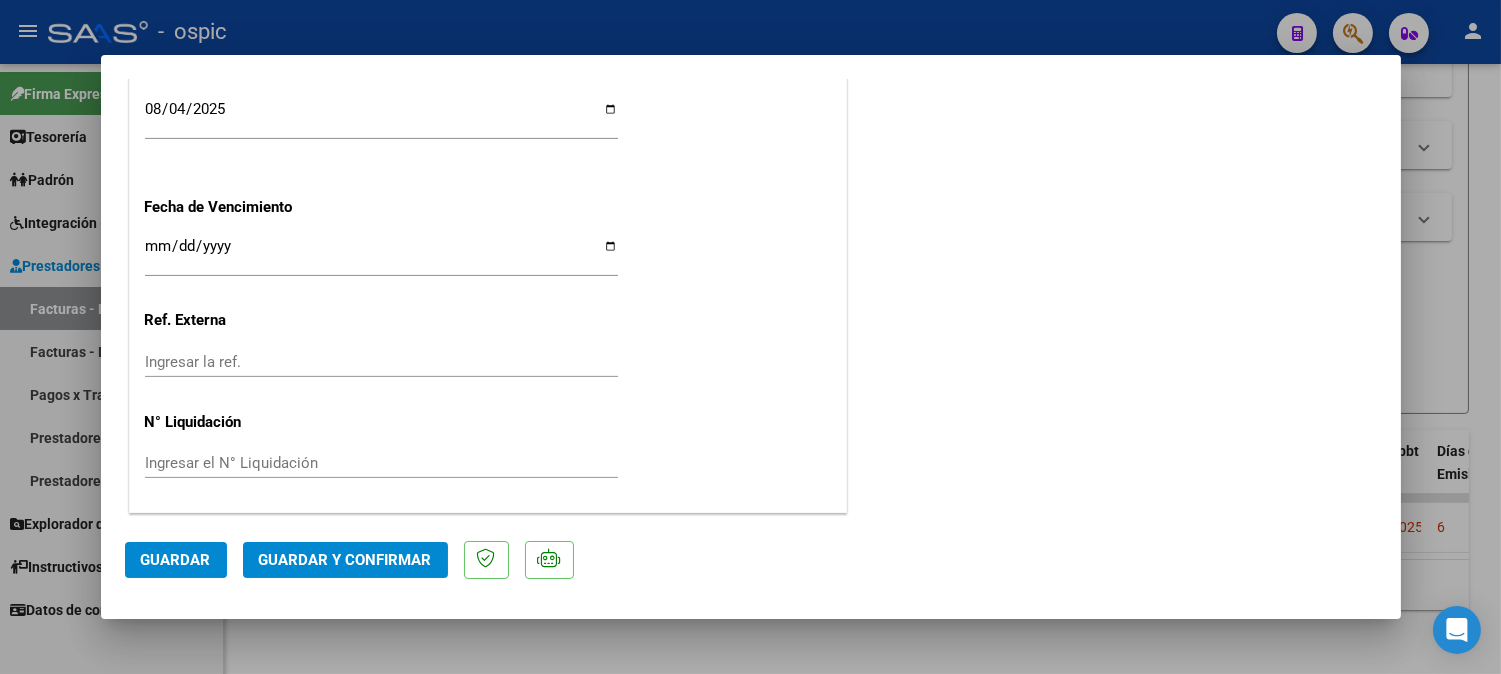 scroll, scrollTop: 0, scrollLeft: 0, axis: both 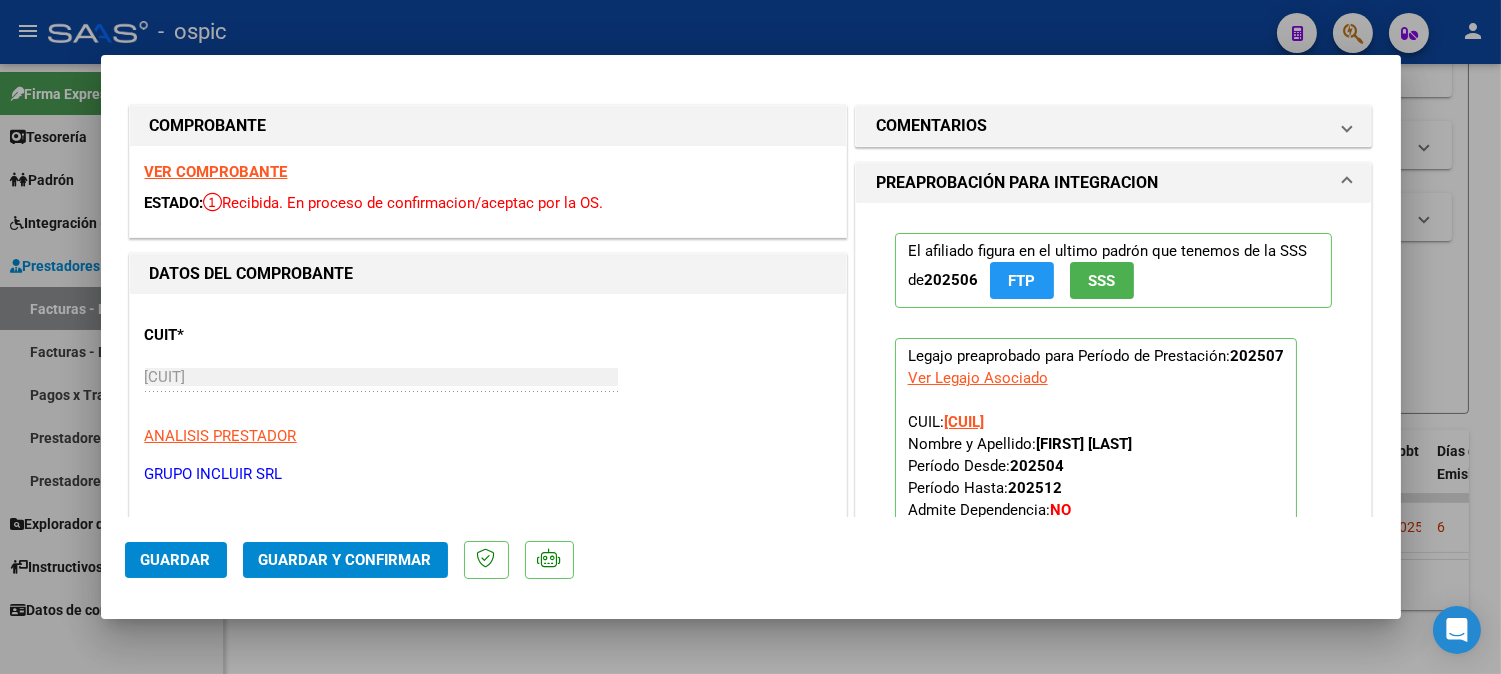 drag, startPoint x: 983, startPoint y: 115, endPoint x: 970, endPoint y: 406, distance: 291.29022 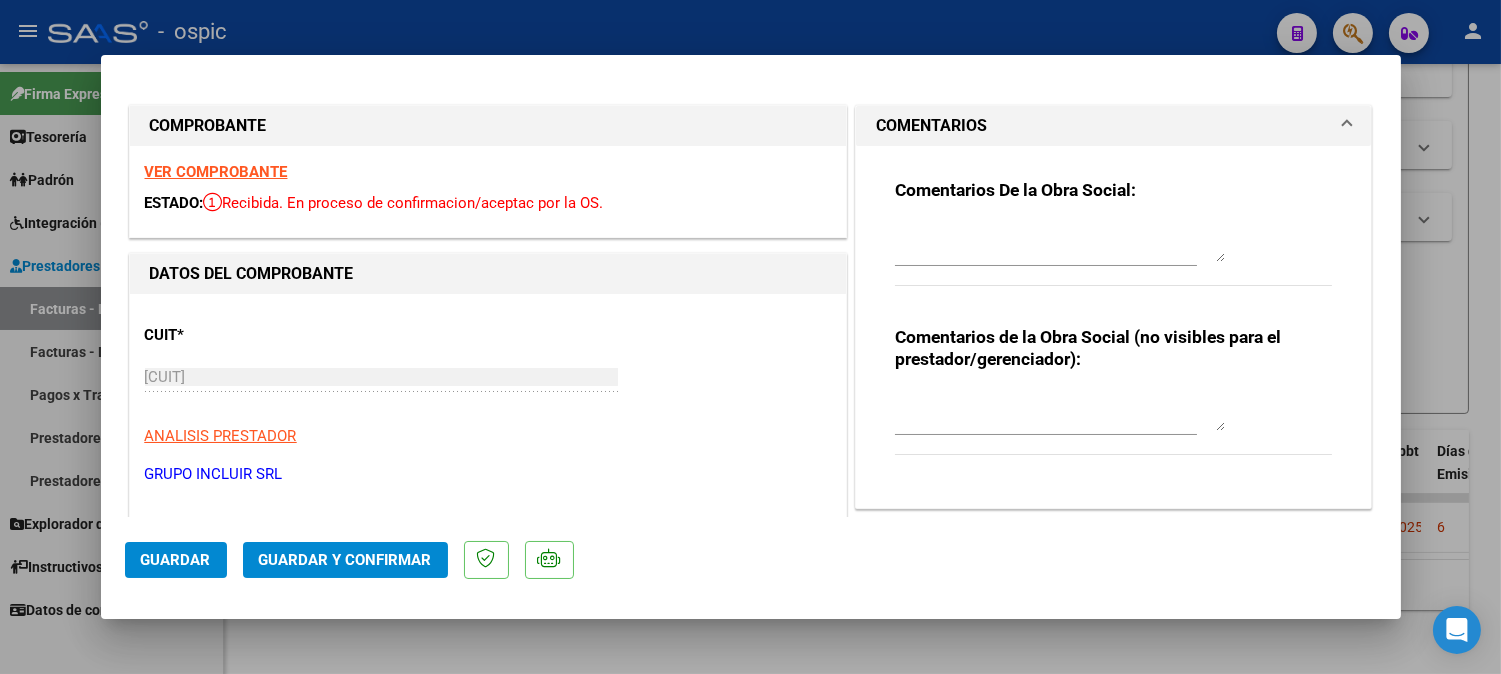 click at bounding box center [1060, 411] 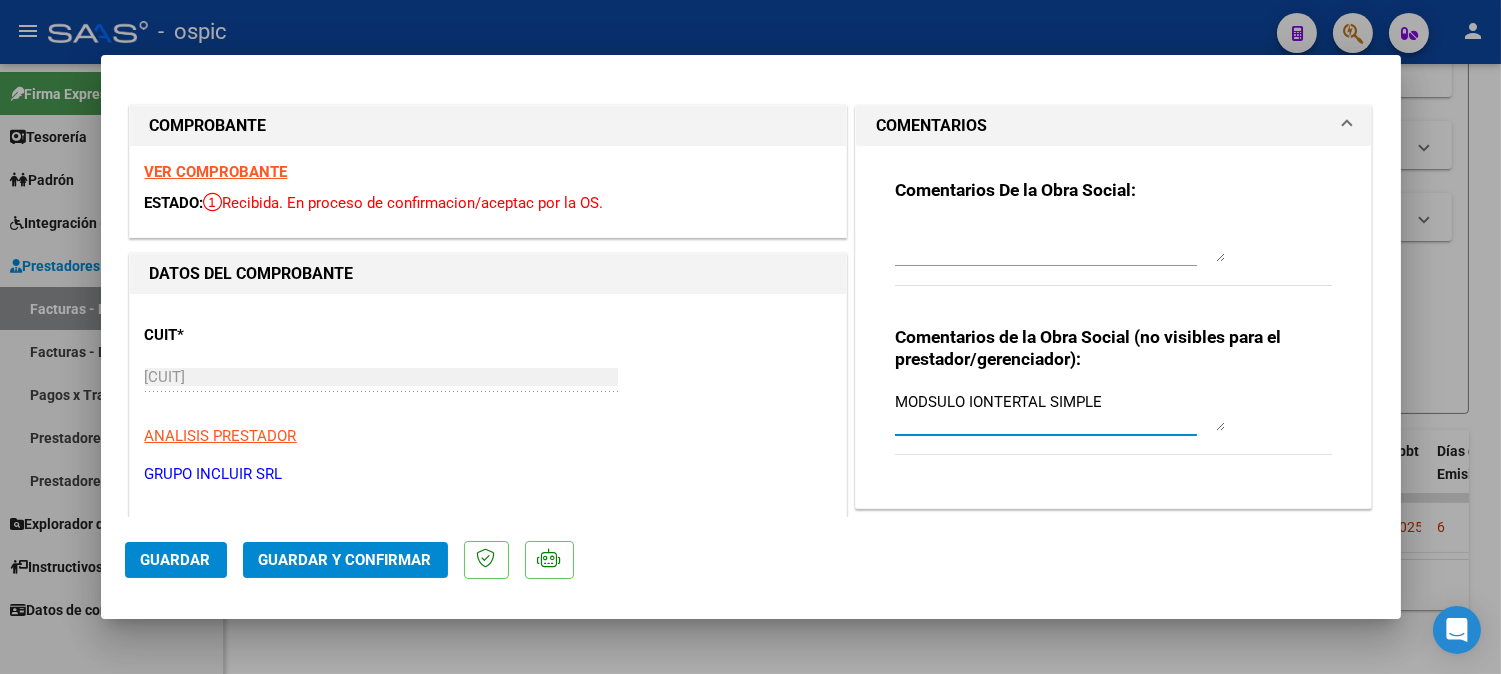 click on "MODSULO IONTERTAL SIMPLE" at bounding box center [1060, 411] 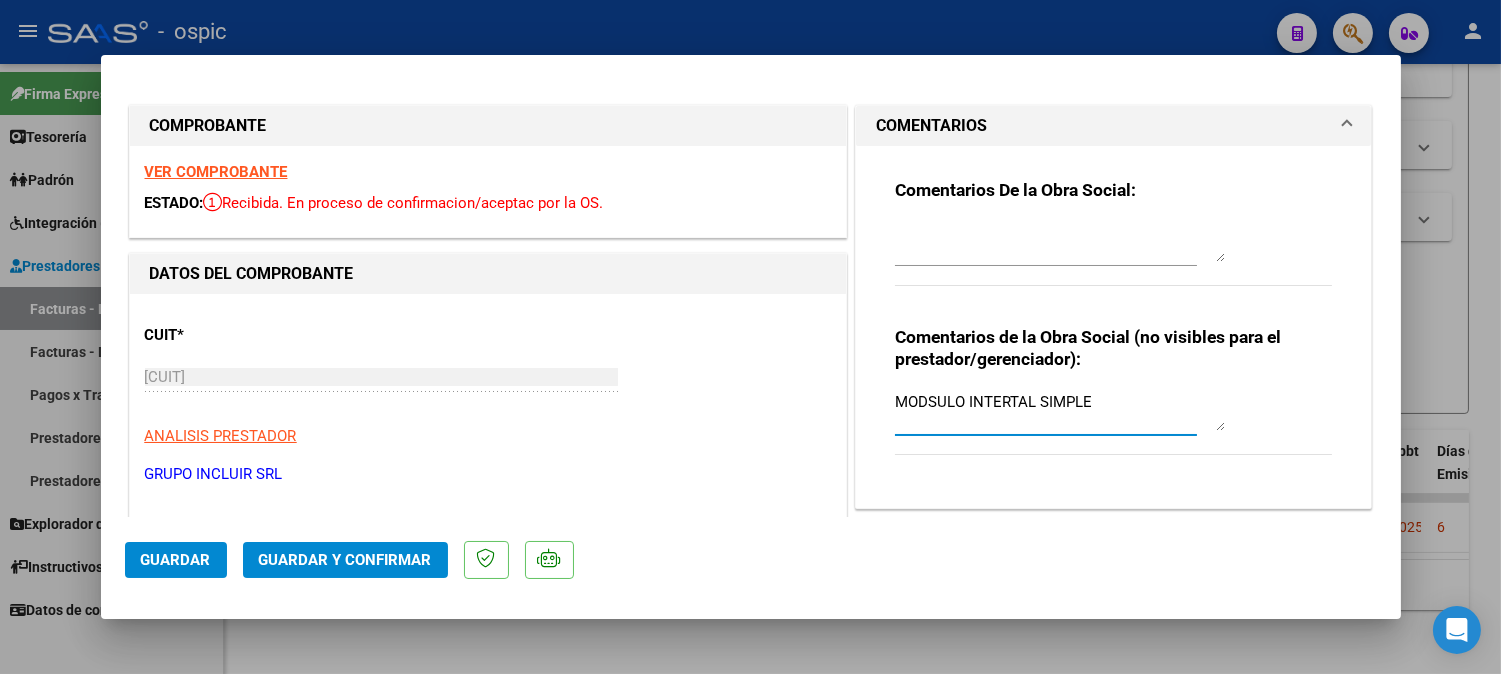 click on "MODSULO INTERTAL SIMPLE" at bounding box center [1060, 411] 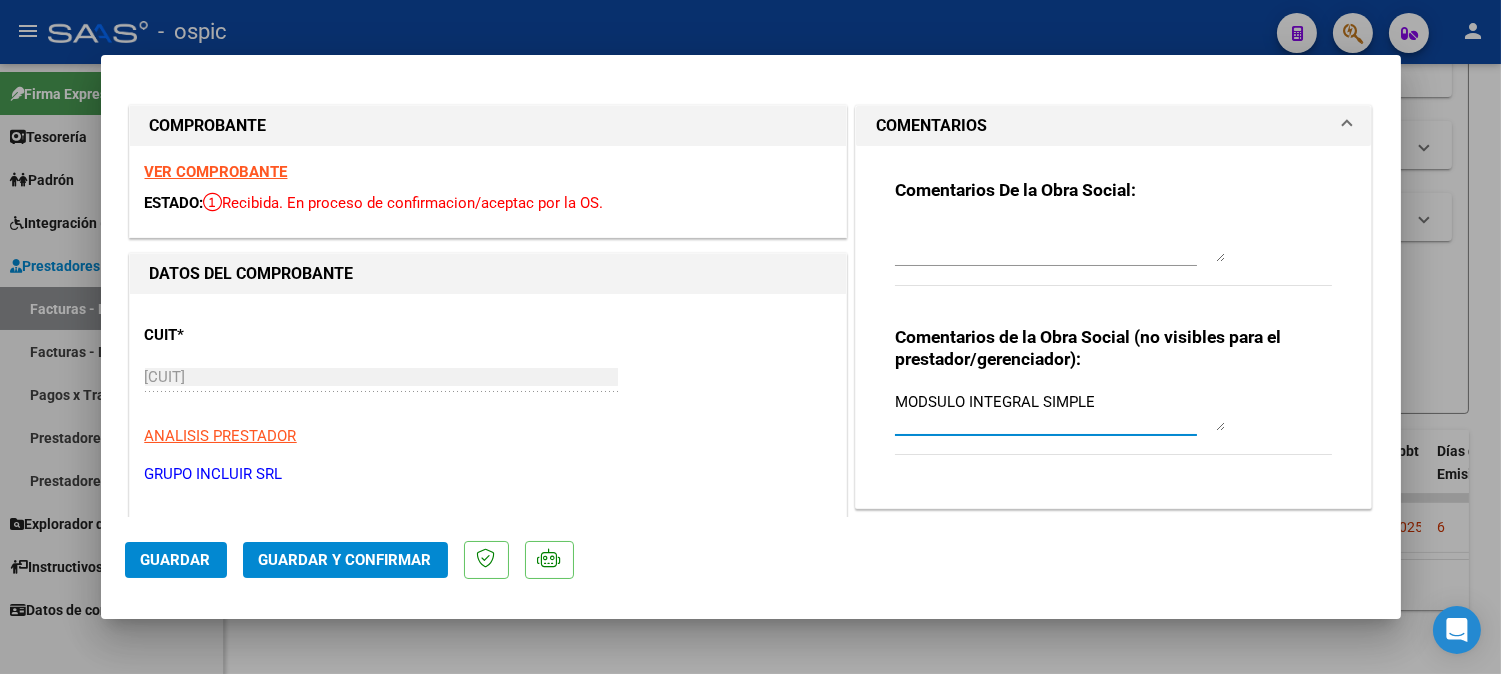 click on "MODSULO INTEGRAL SIMPLE" at bounding box center (1060, 411) 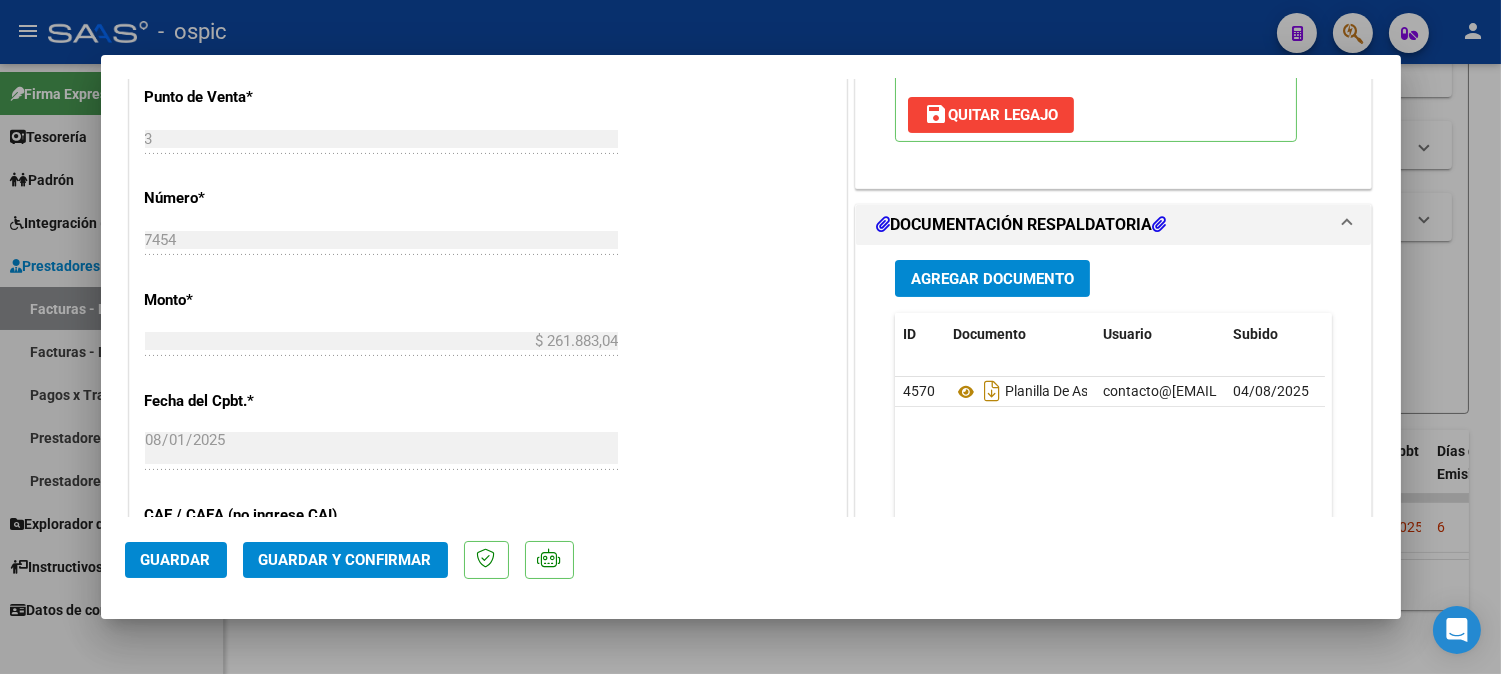 scroll, scrollTop: 916, scrollLeft: 0, axis: vertical 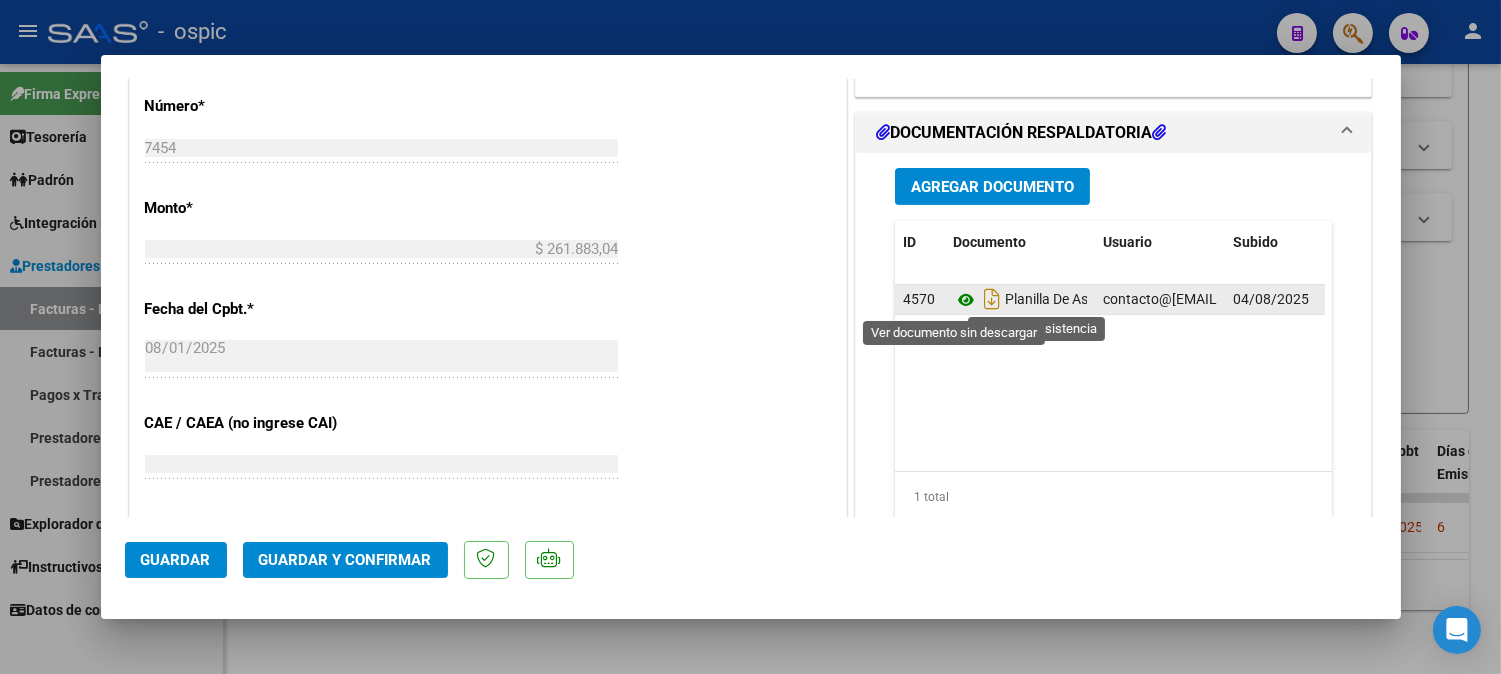 click 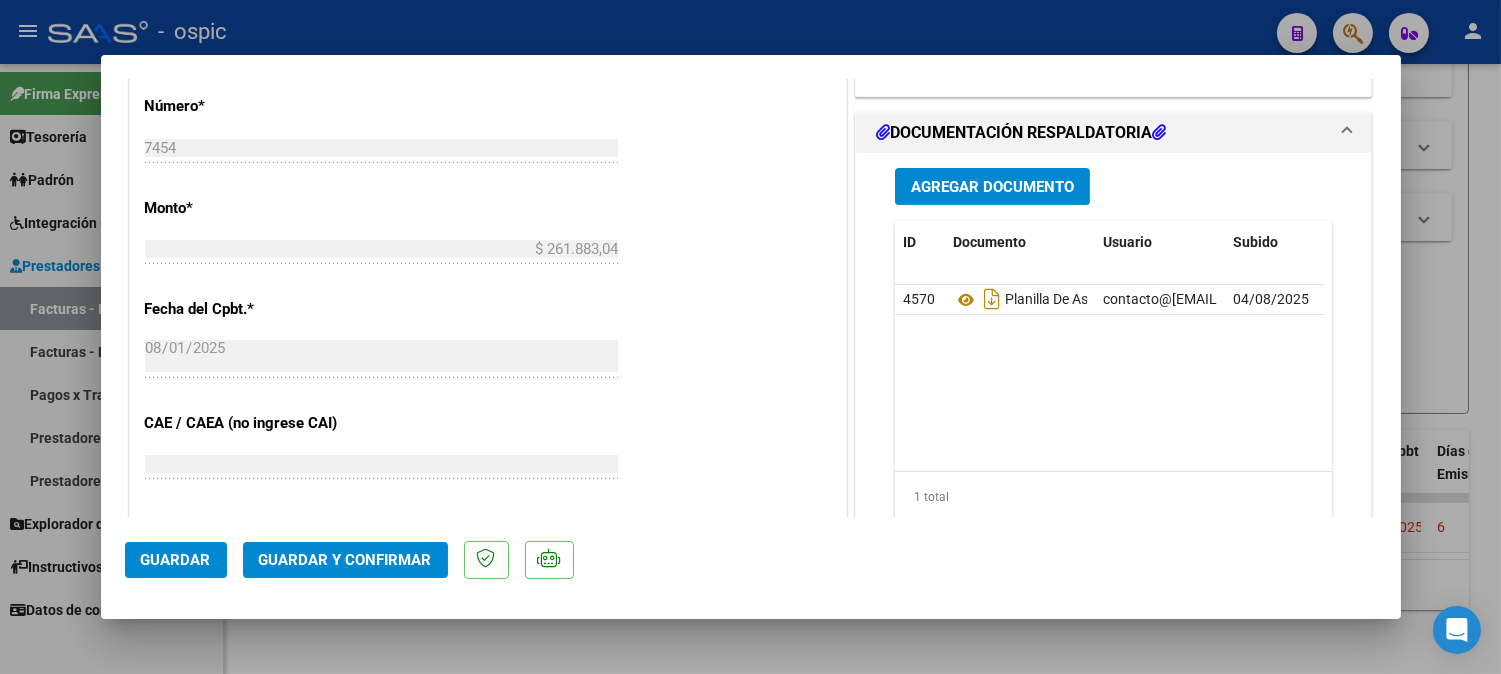 click on "Guardar y Confirmar" 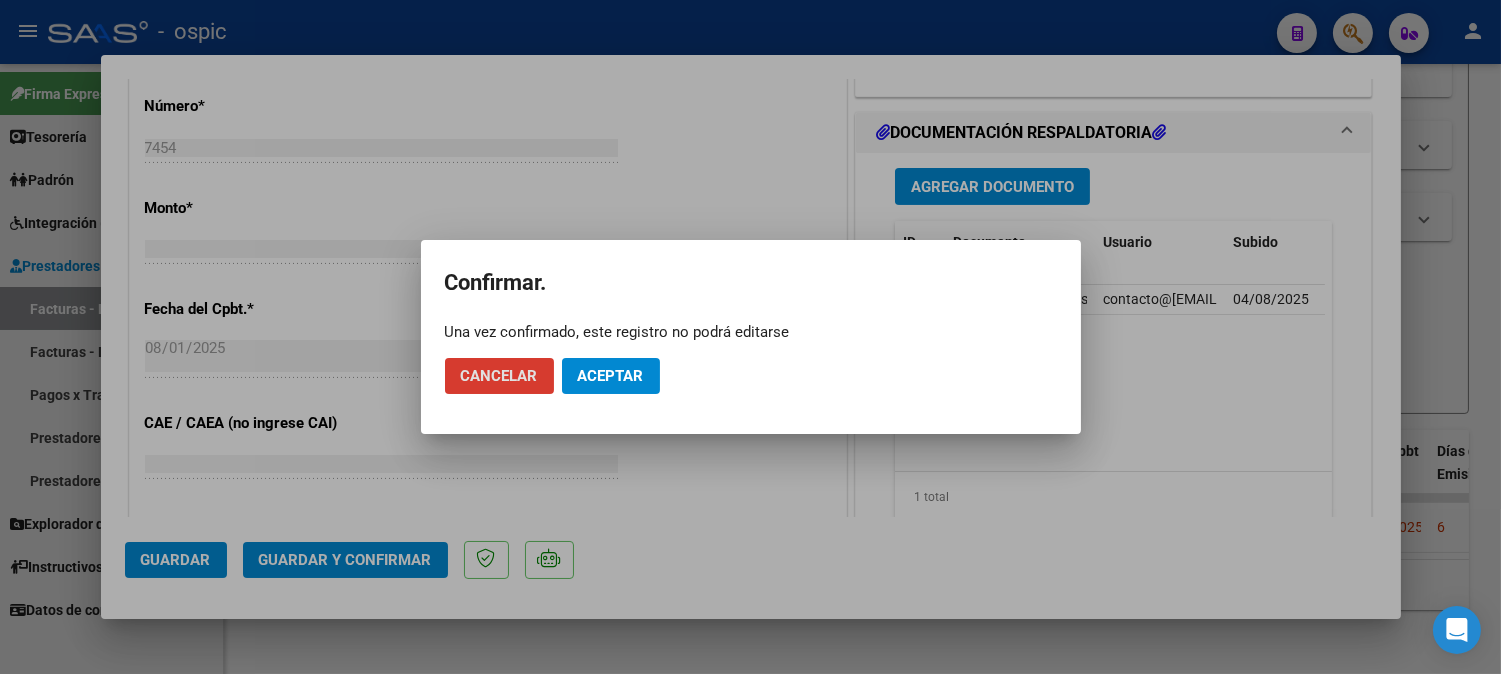 click on "Aceptar" 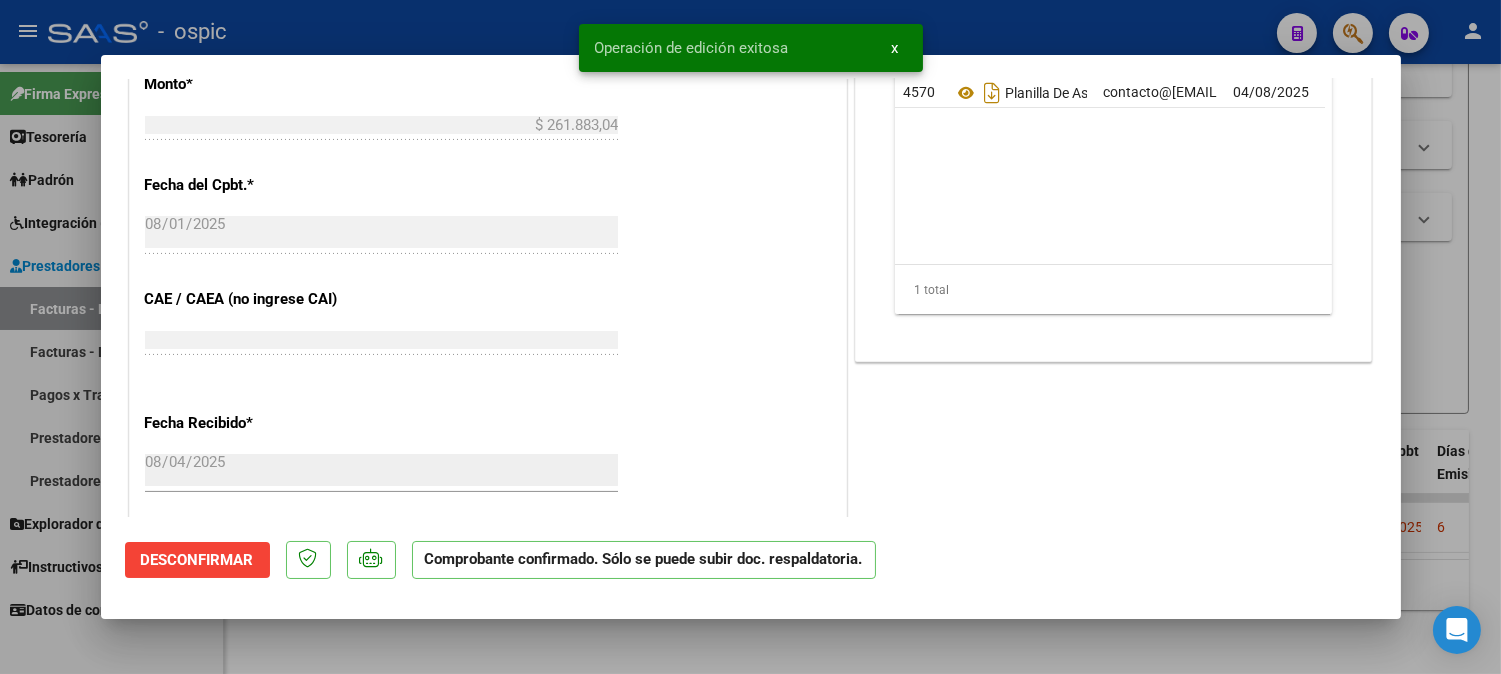 type 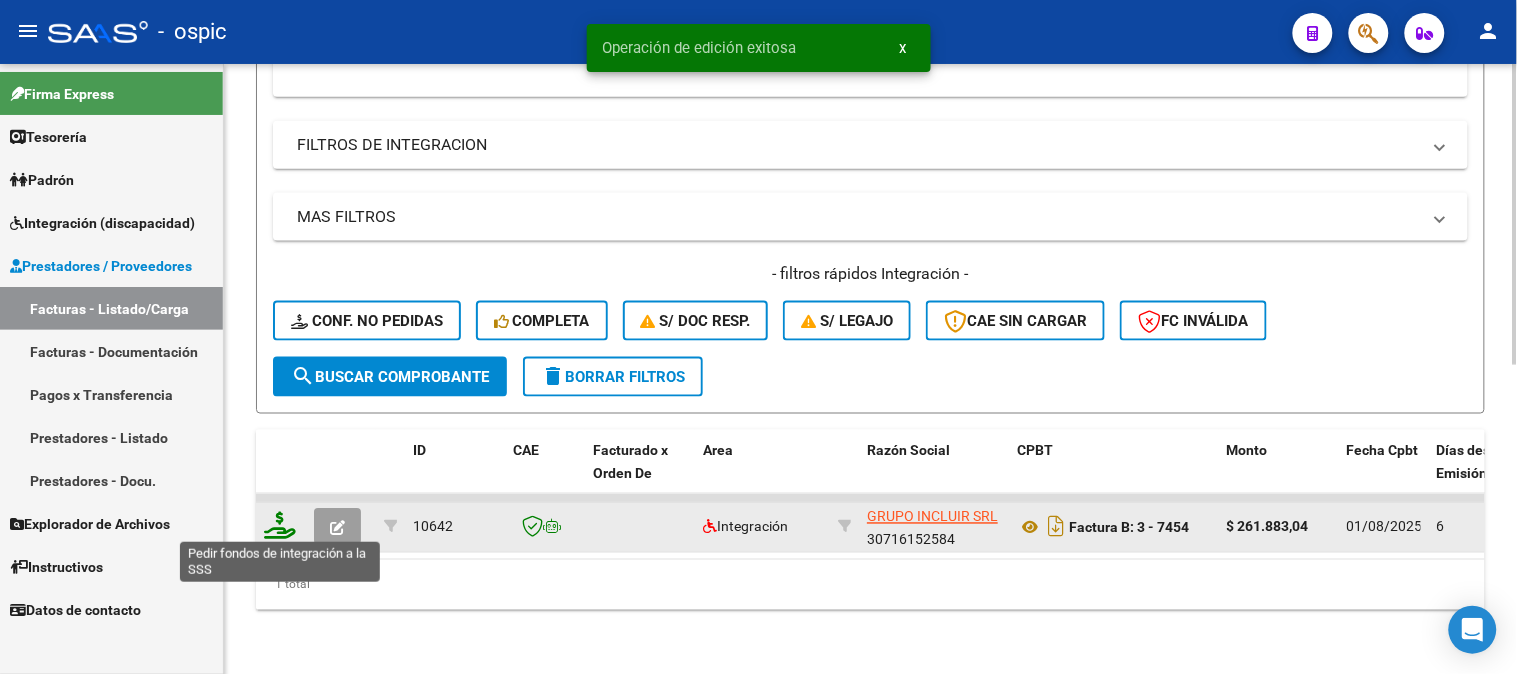click 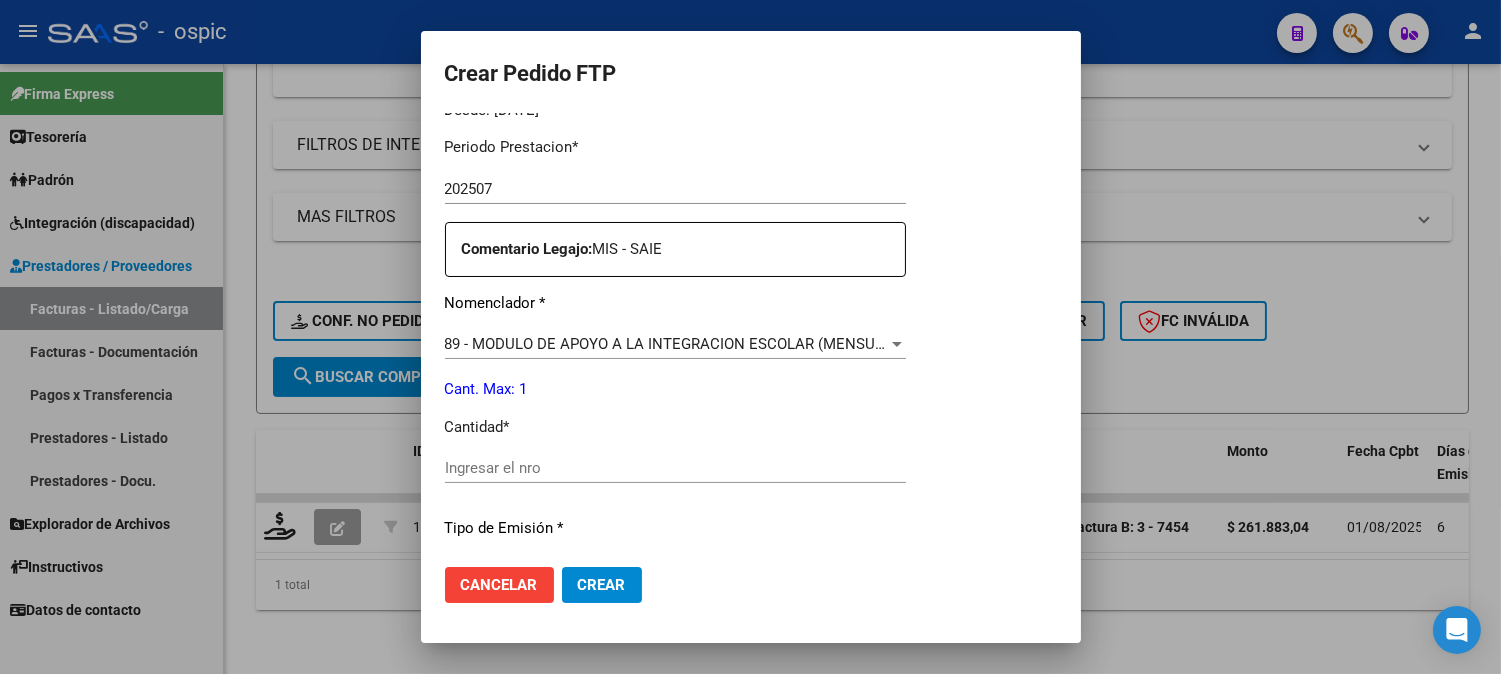 scroll, scrollTop: 703, scrollLeft: 0, axis: vertical 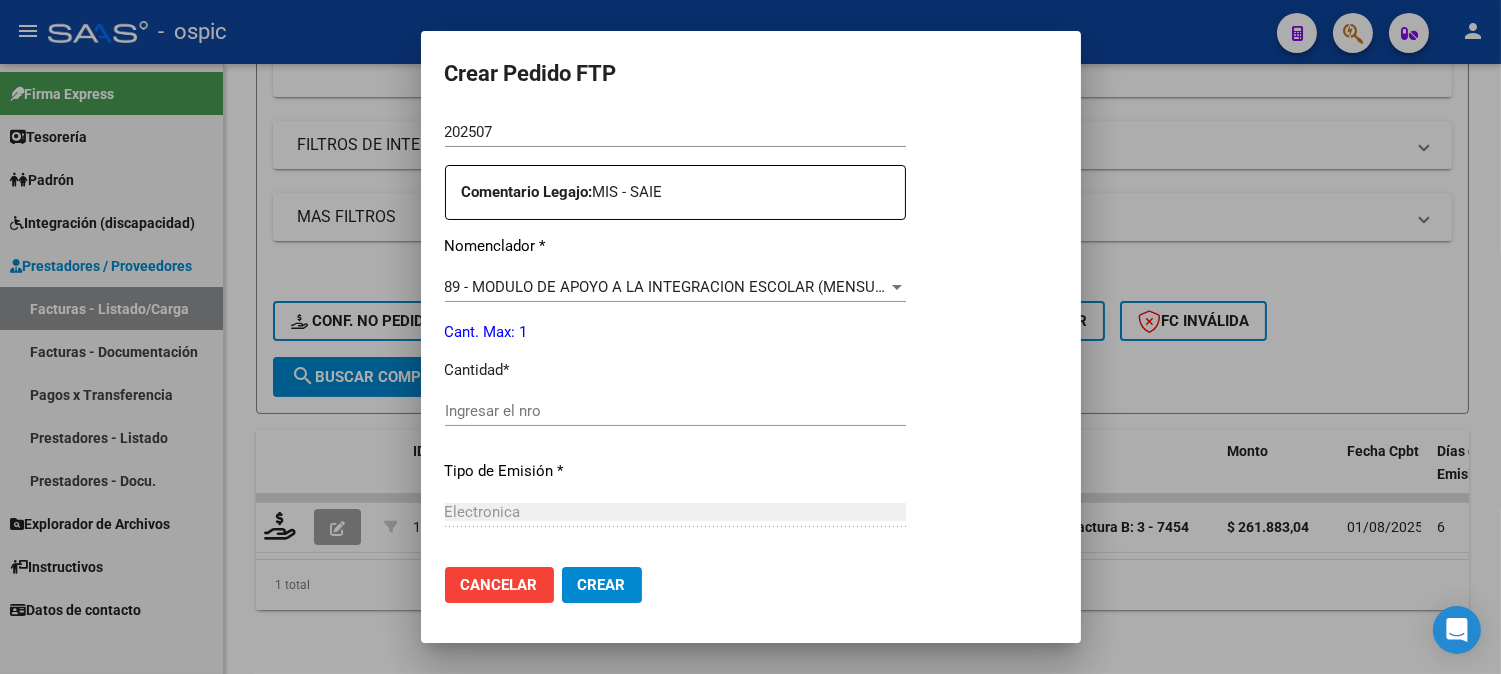 click on "89 - MODULO DE APOYO A LA INTEGRACION ESCOLAR (MENSUAL)" at bounding box center (672, 287) 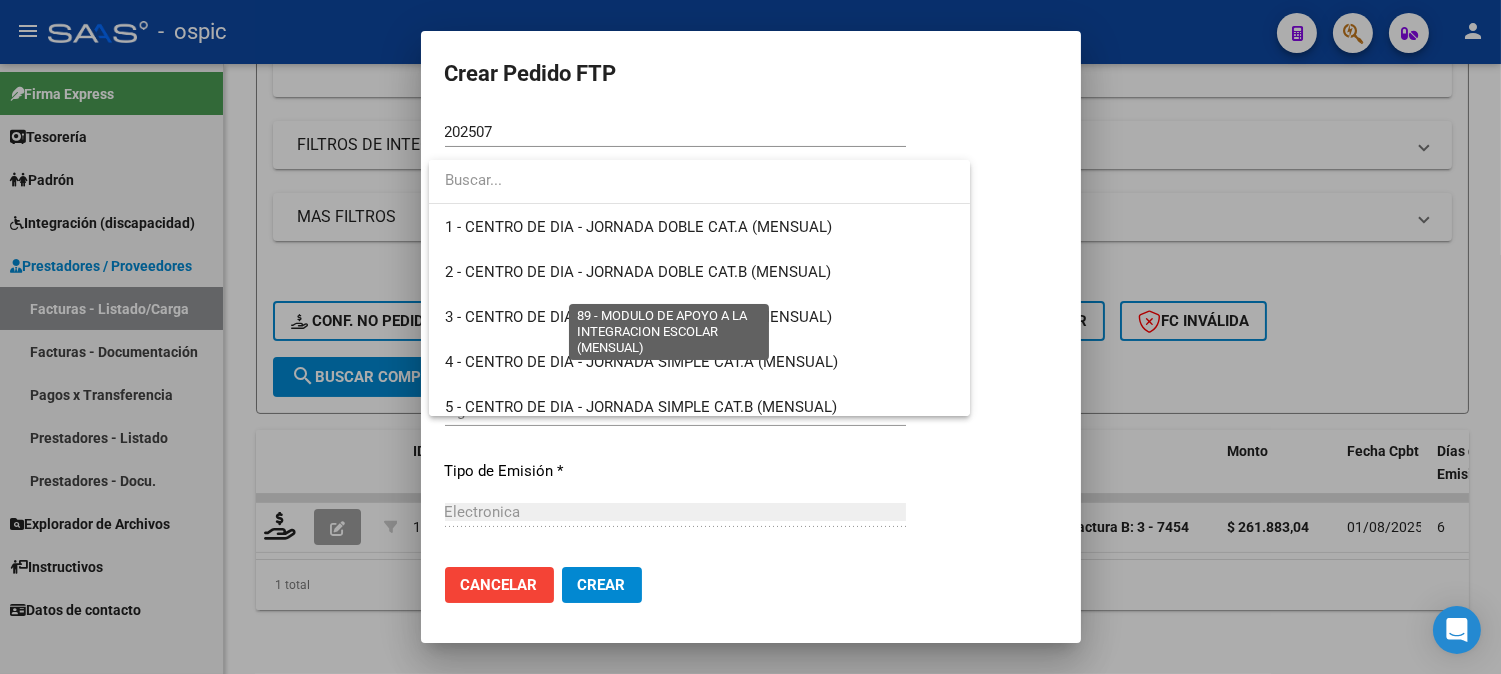 scroll, scrollTop: 3900, scrollLeft: 0, axis: vertical 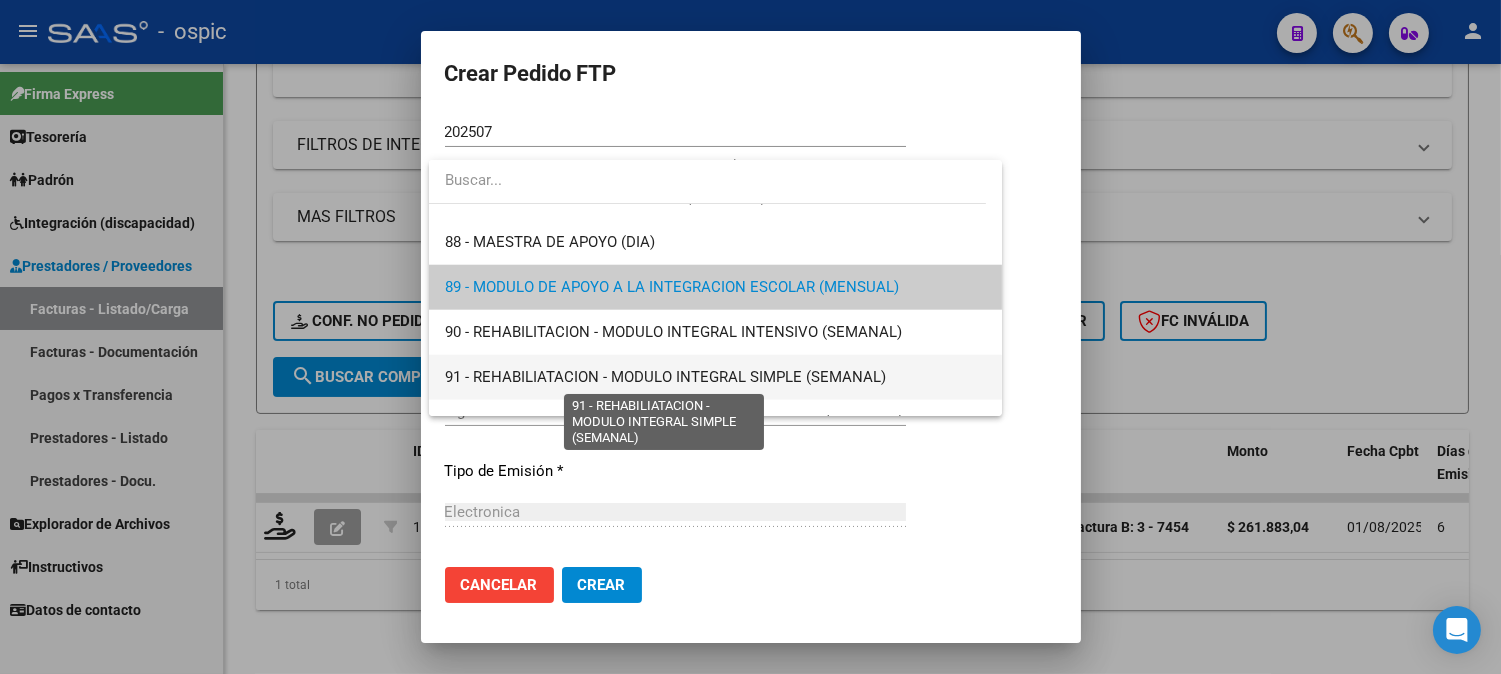 click on "91 - REHABILIATACION - MODULO INTEGRAL SIMPLE (SEMANAL)" at bounding box center [665, 377] 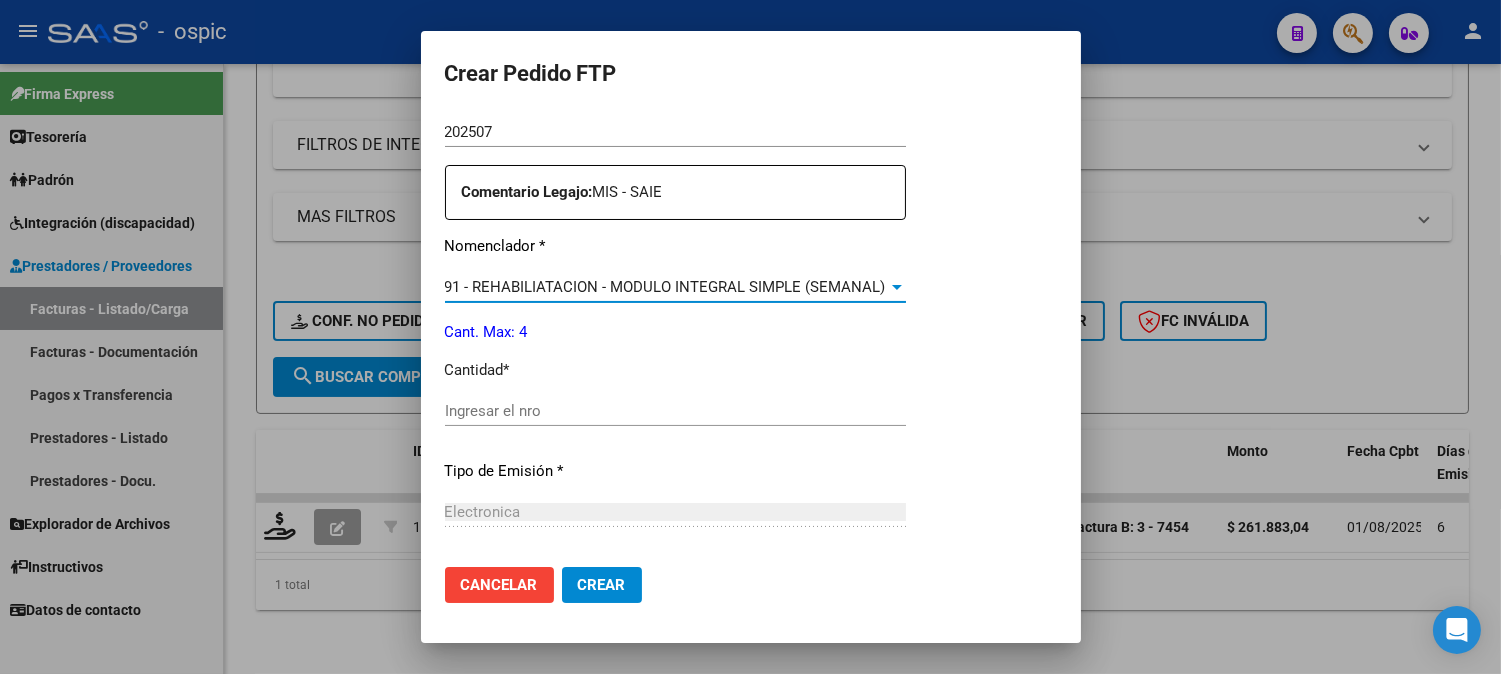 click on "Ingresar el nro" at bounding box center [675, 411] 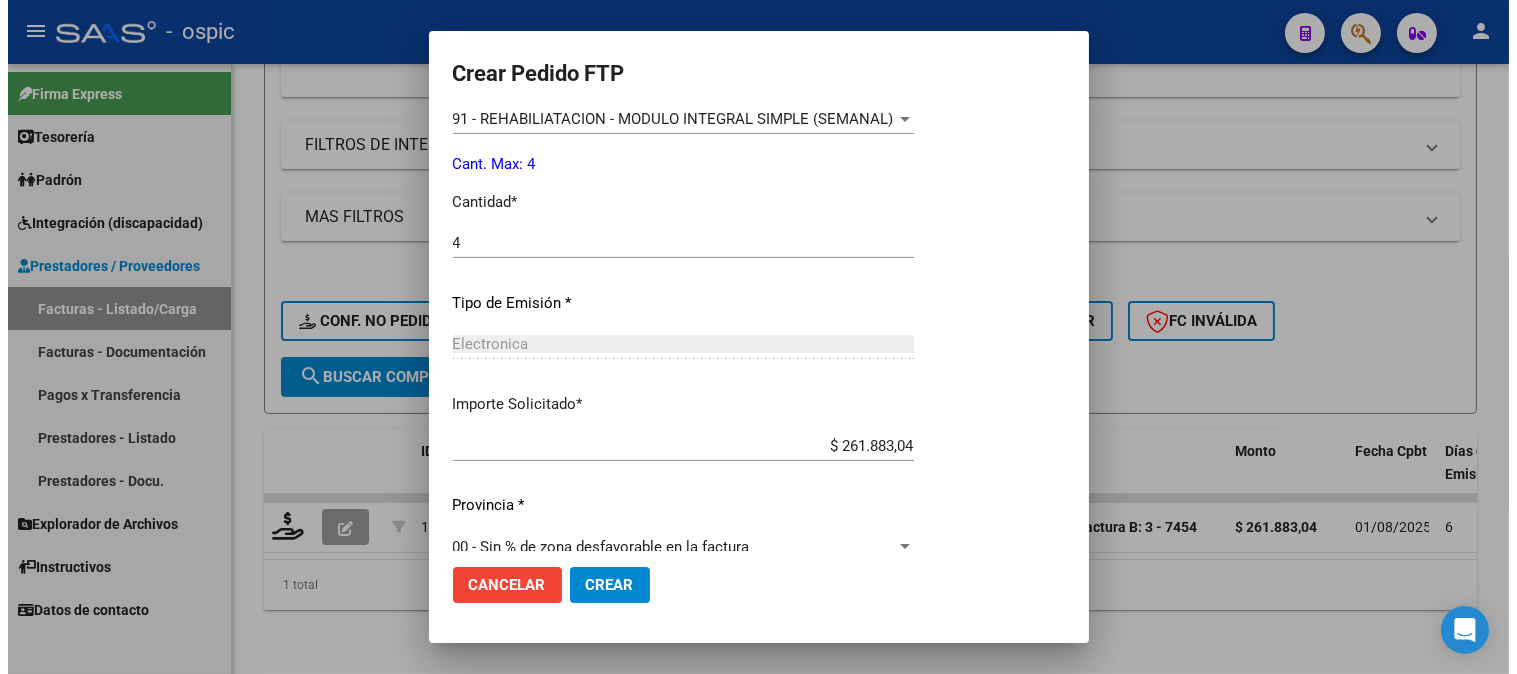 scroll, scrollTop: 882, scrollLeft: 0, axis: vertical 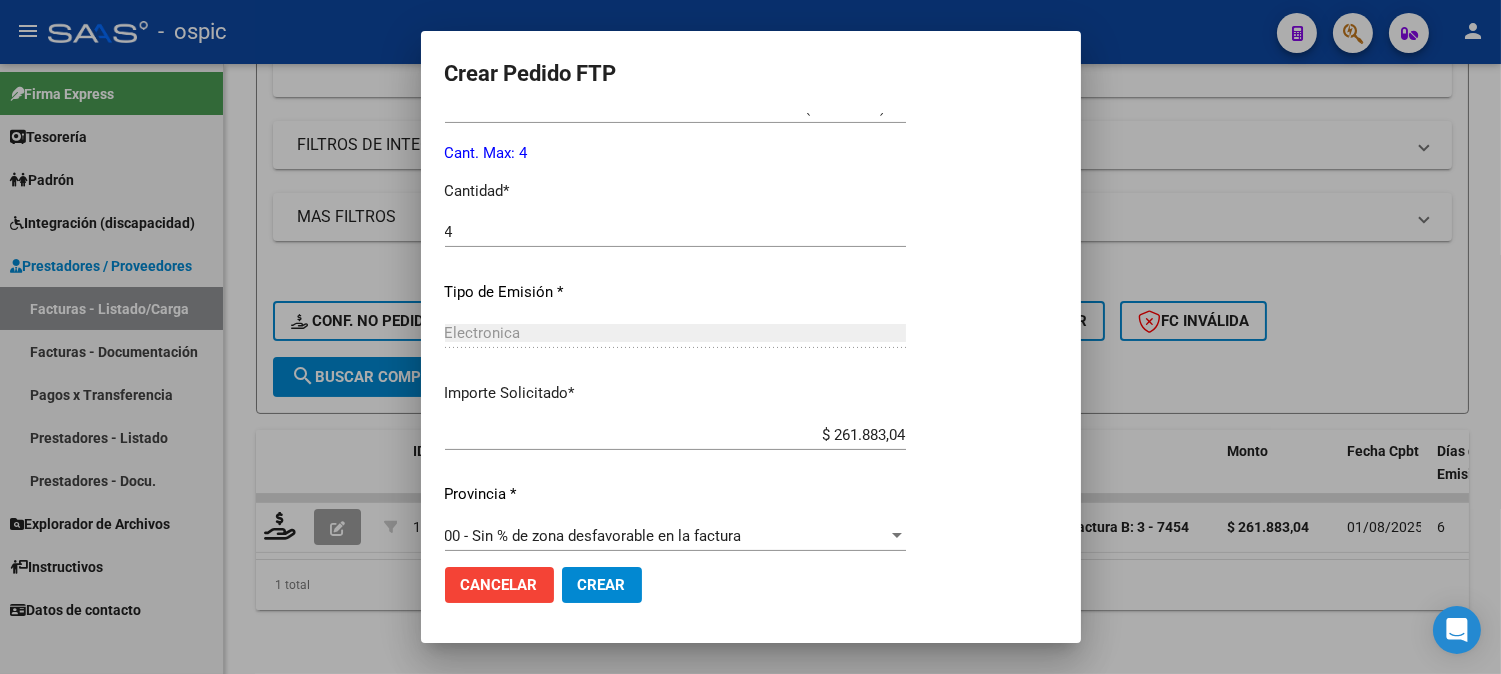 click on "Crear" 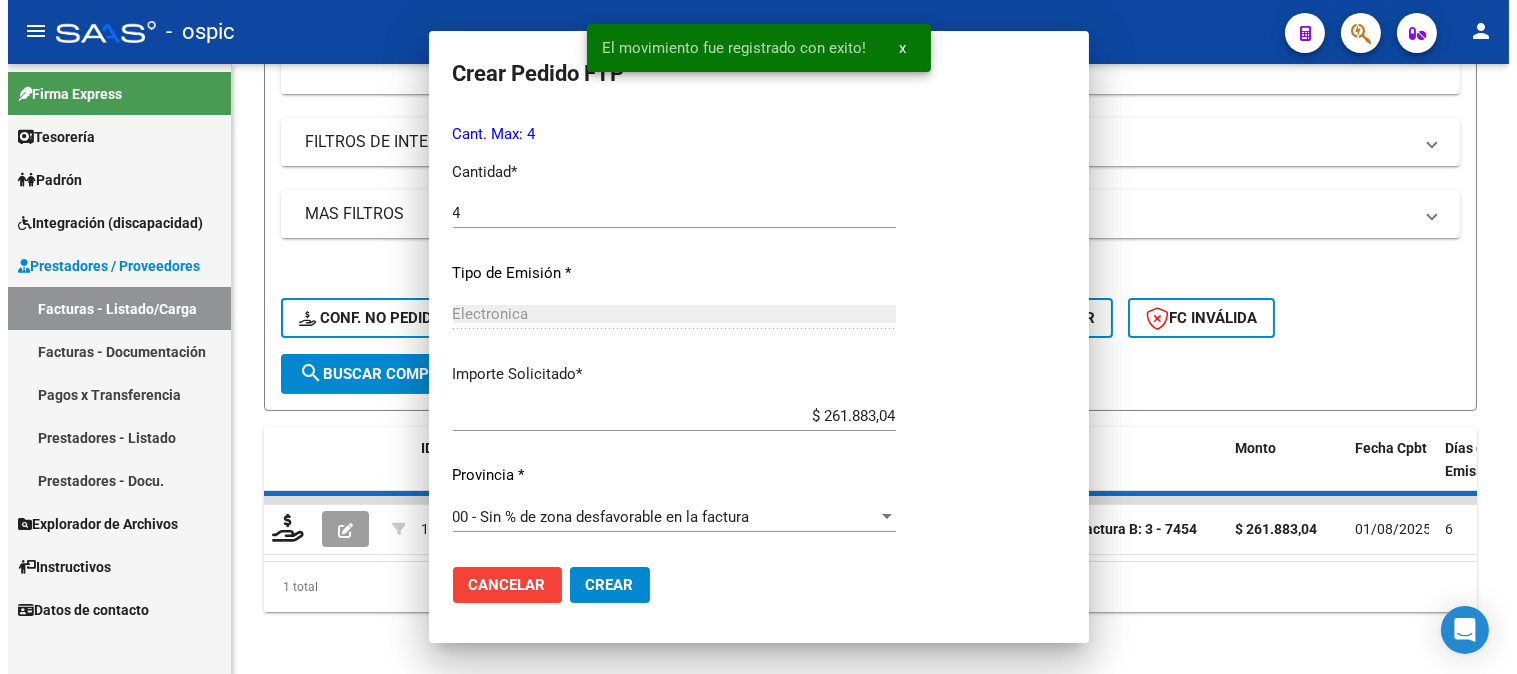 scroll, scrollTop: 0, scrollLeft: 0, axis: both 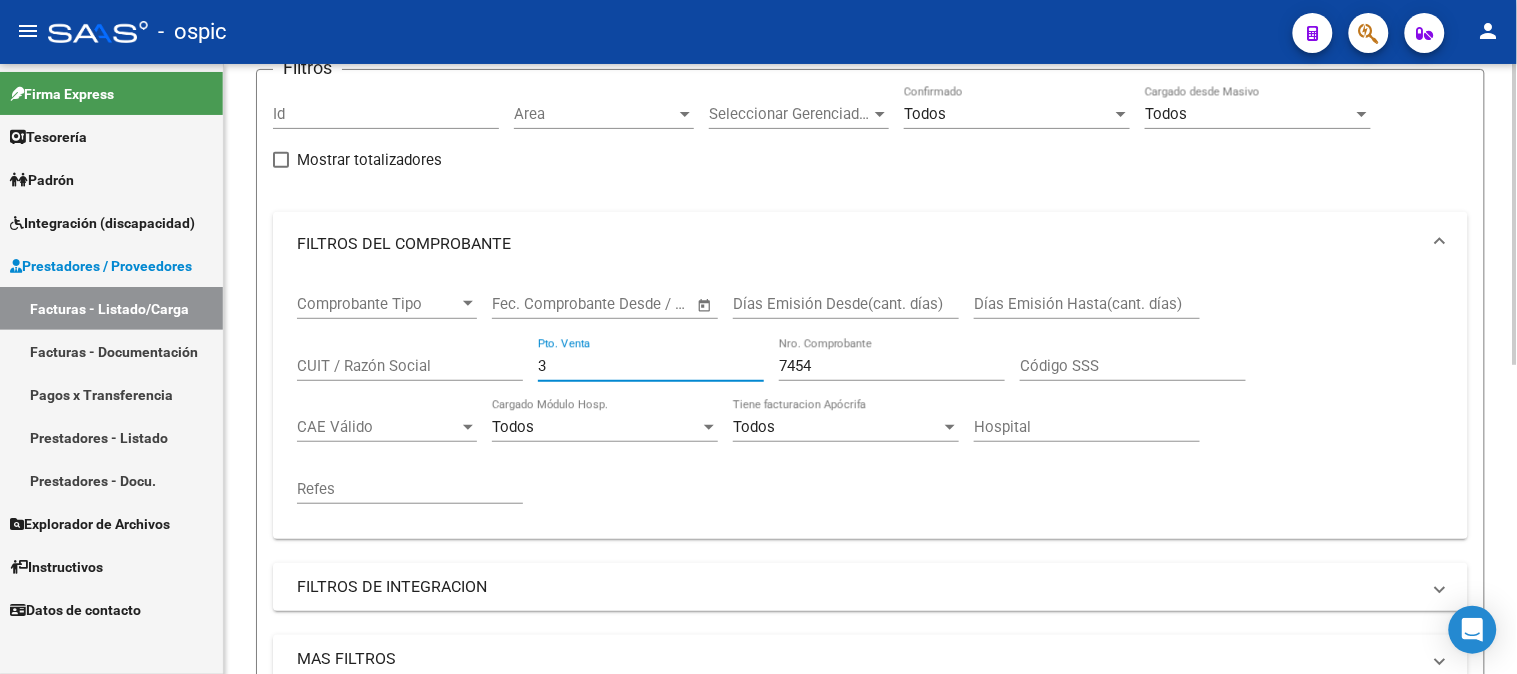 drag, startPoint x: 565, startPoint y: 361, endPoint x: 227, endPoint y: 355, distance: 338.05325 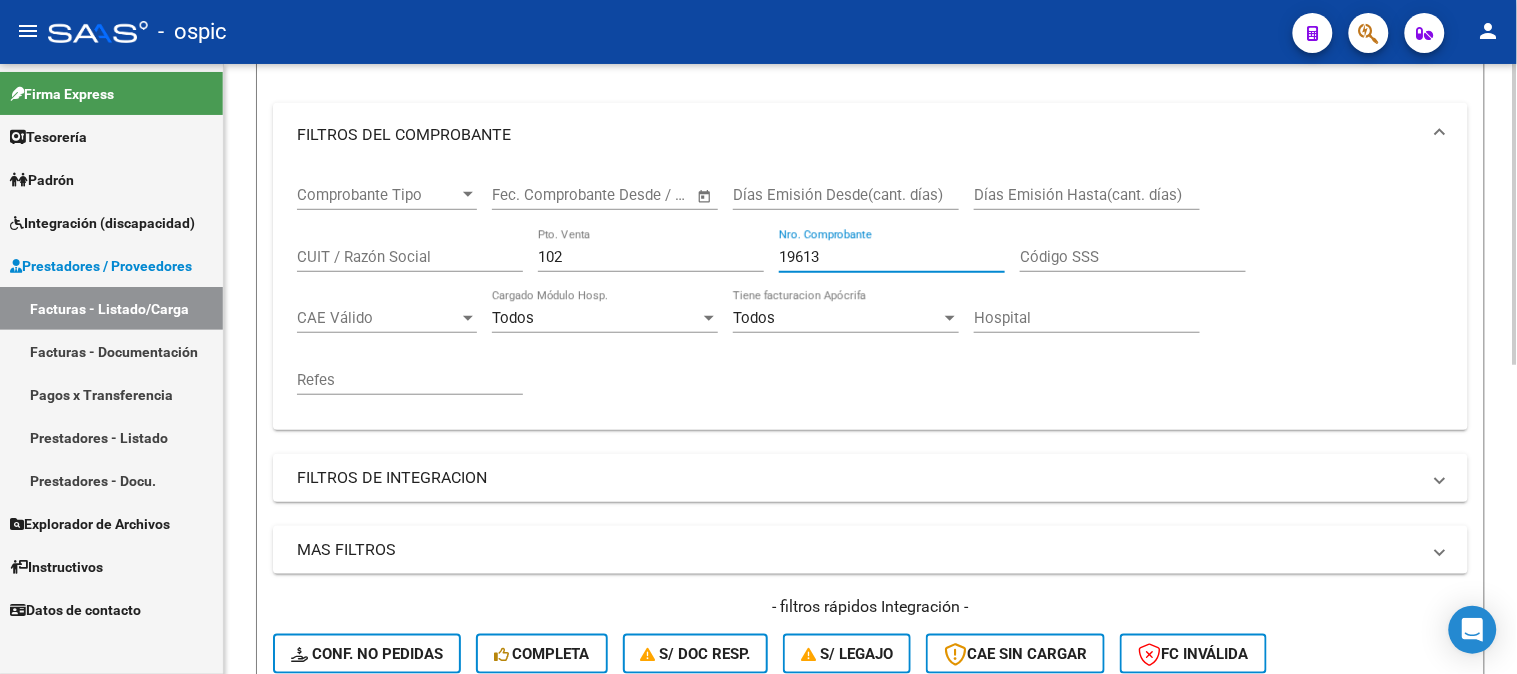 scroll, scrollTop: 613, scrollLeft: 0, axis: vertical 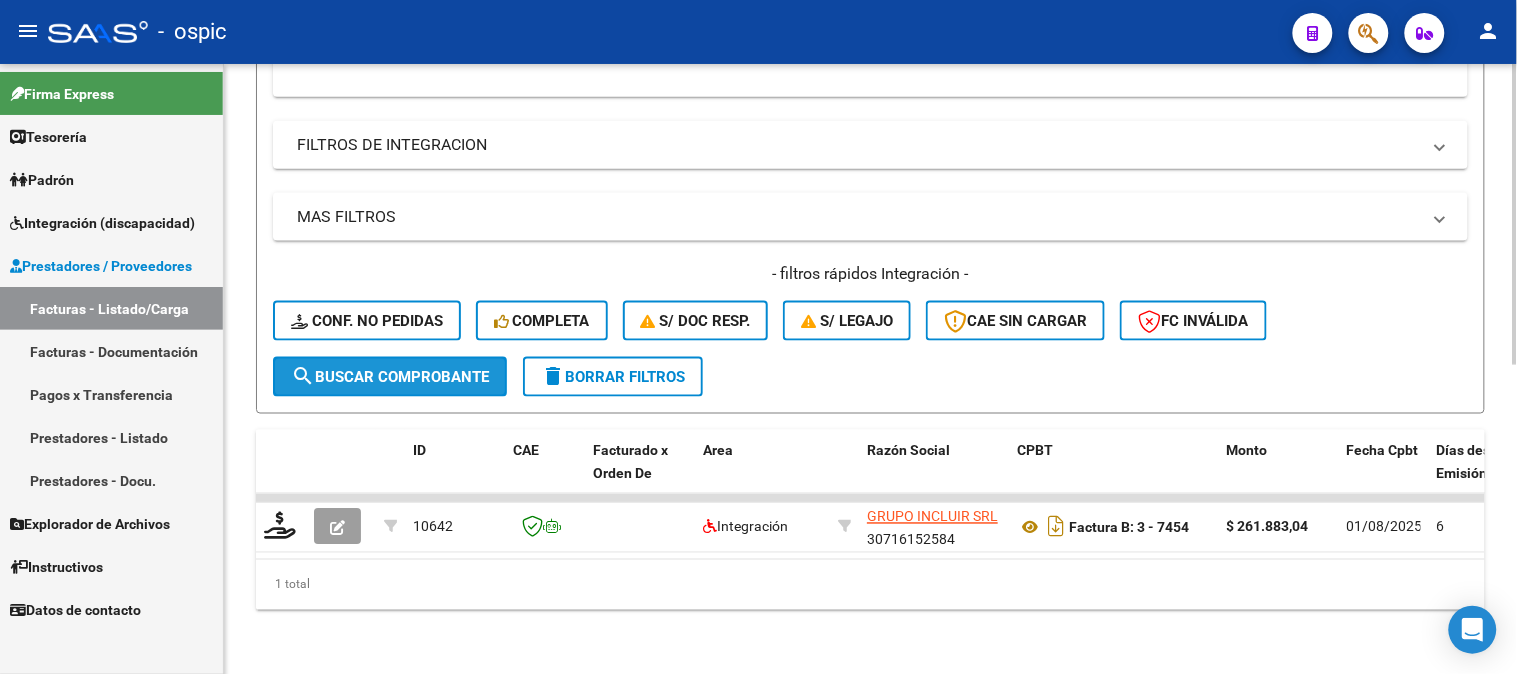 click on "search  Buscar Comprobante" 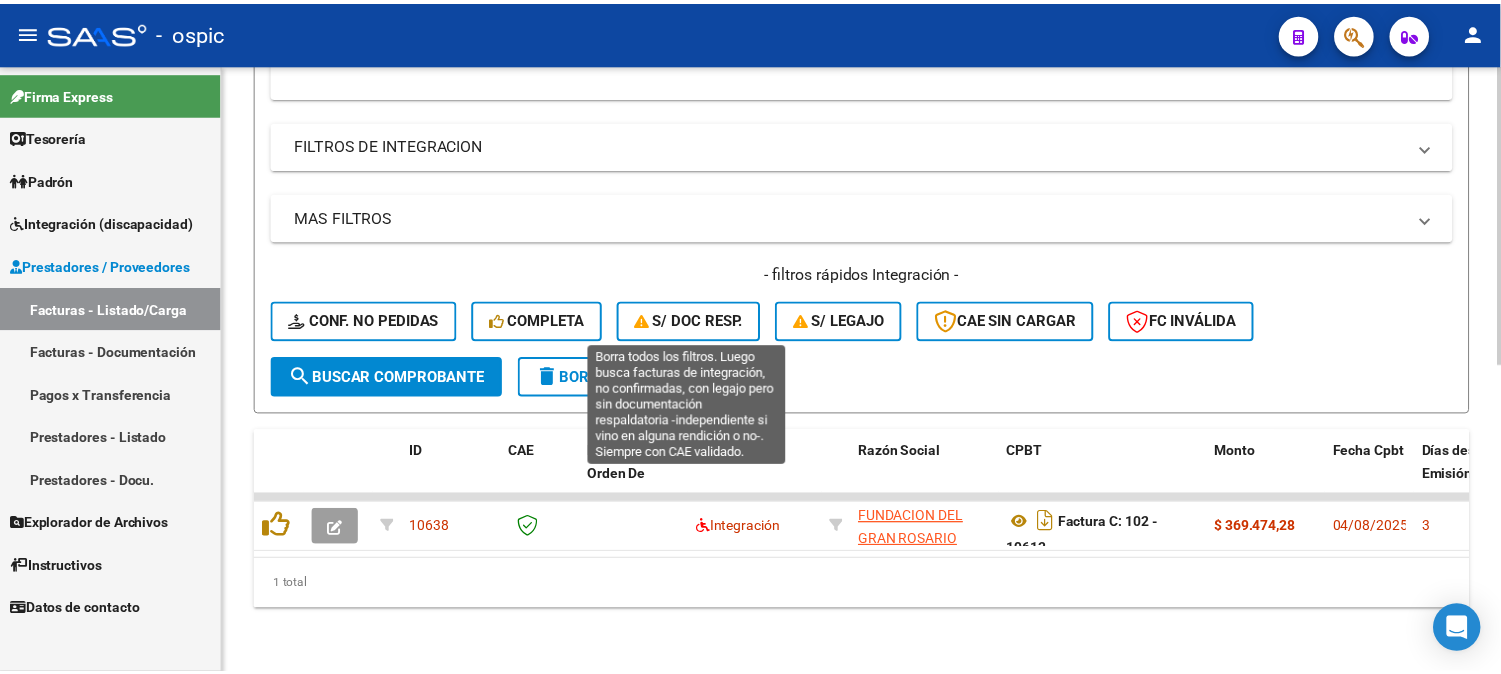 scroll, scrollTop: 624, scrollLeft: 0, axis: vertical 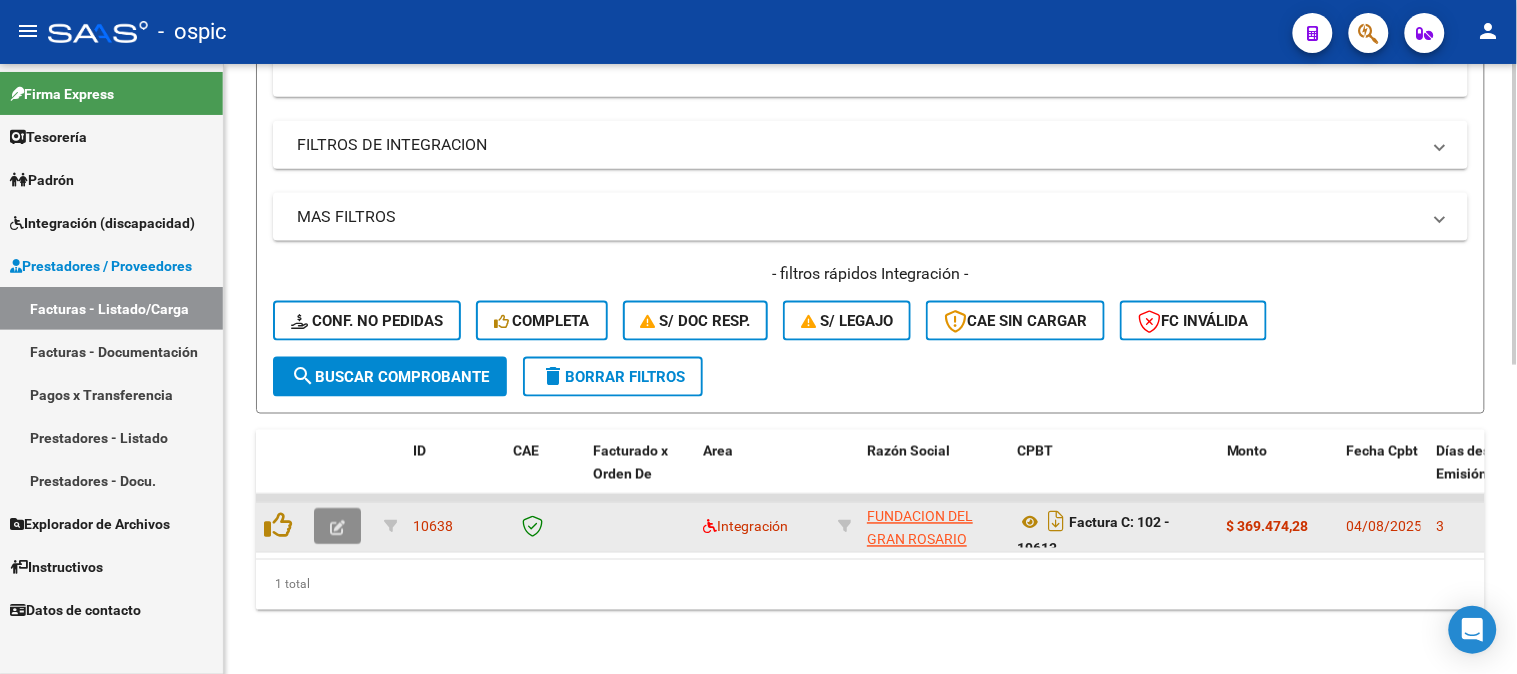 click 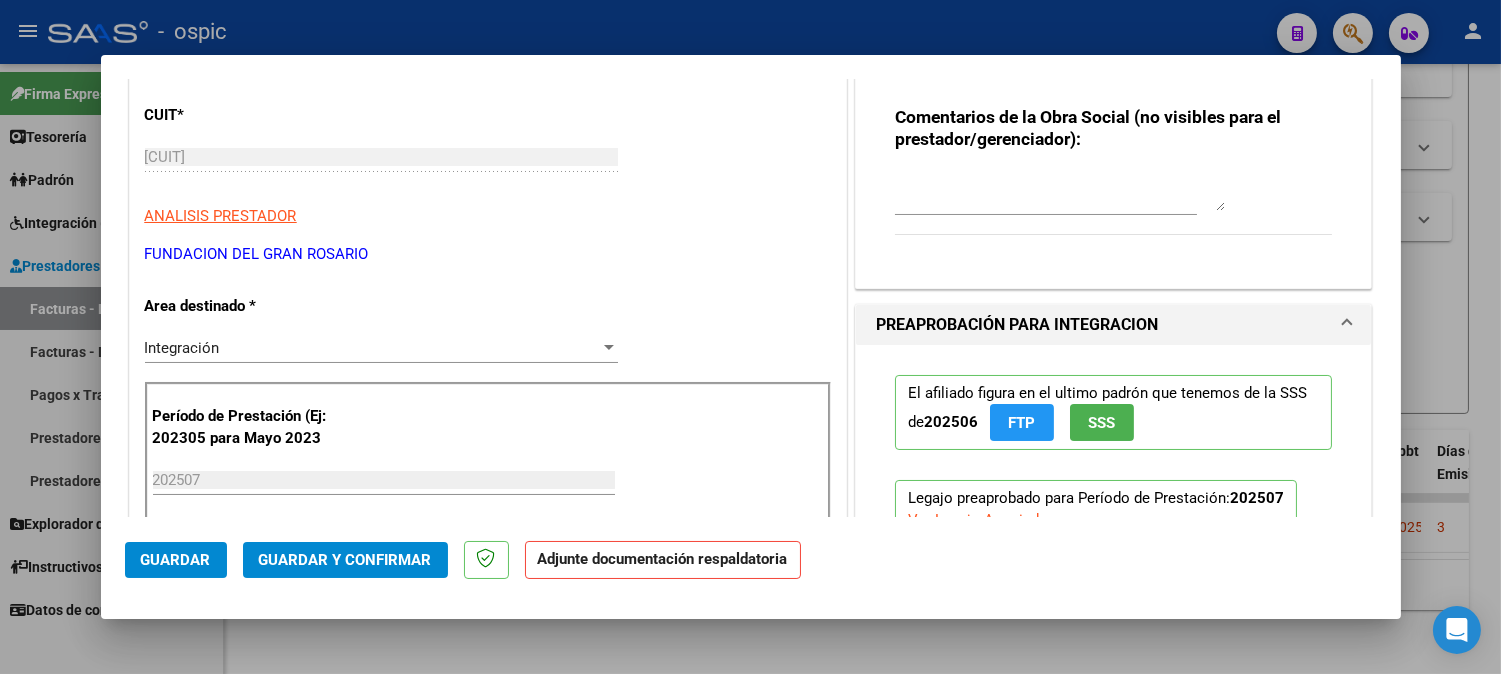 scroll, scrollTop: 256, scrollLeft: 0, axis: vertical 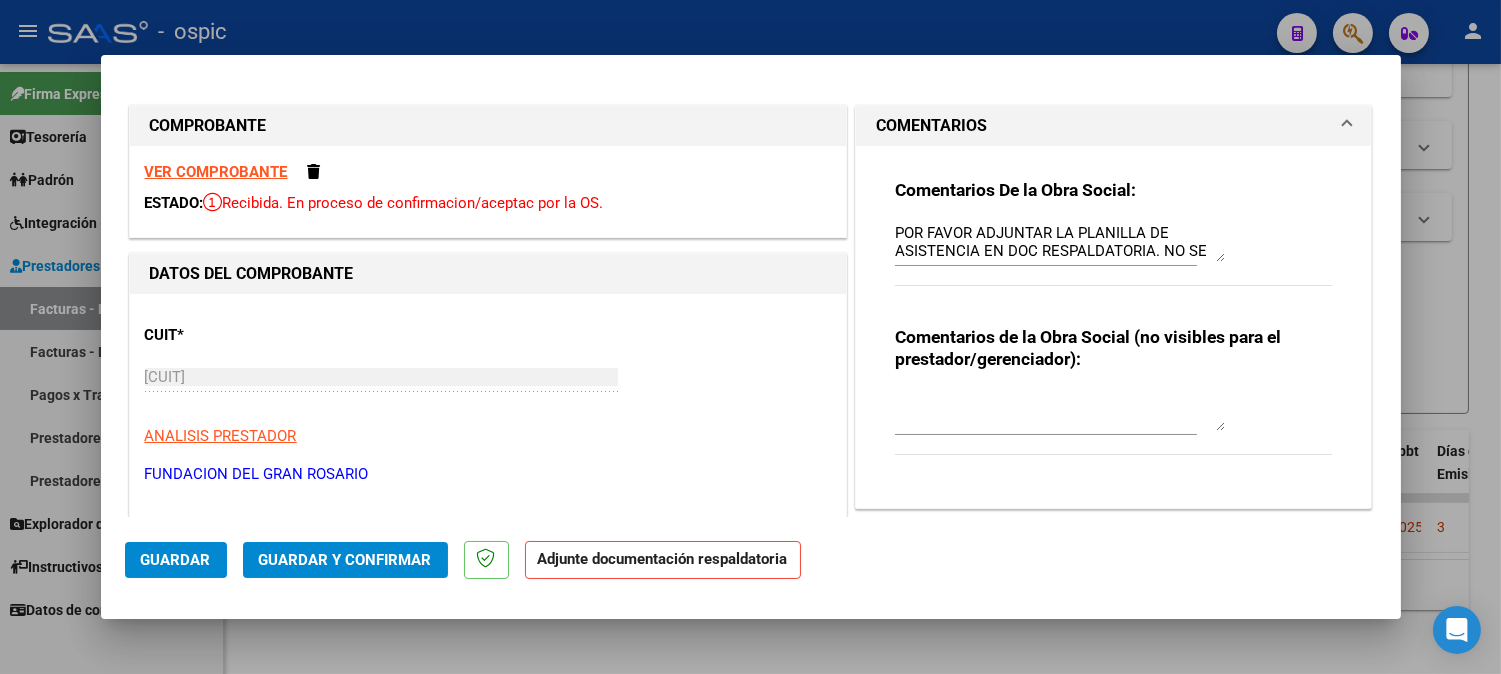 click at bounding box center [1060, 411] 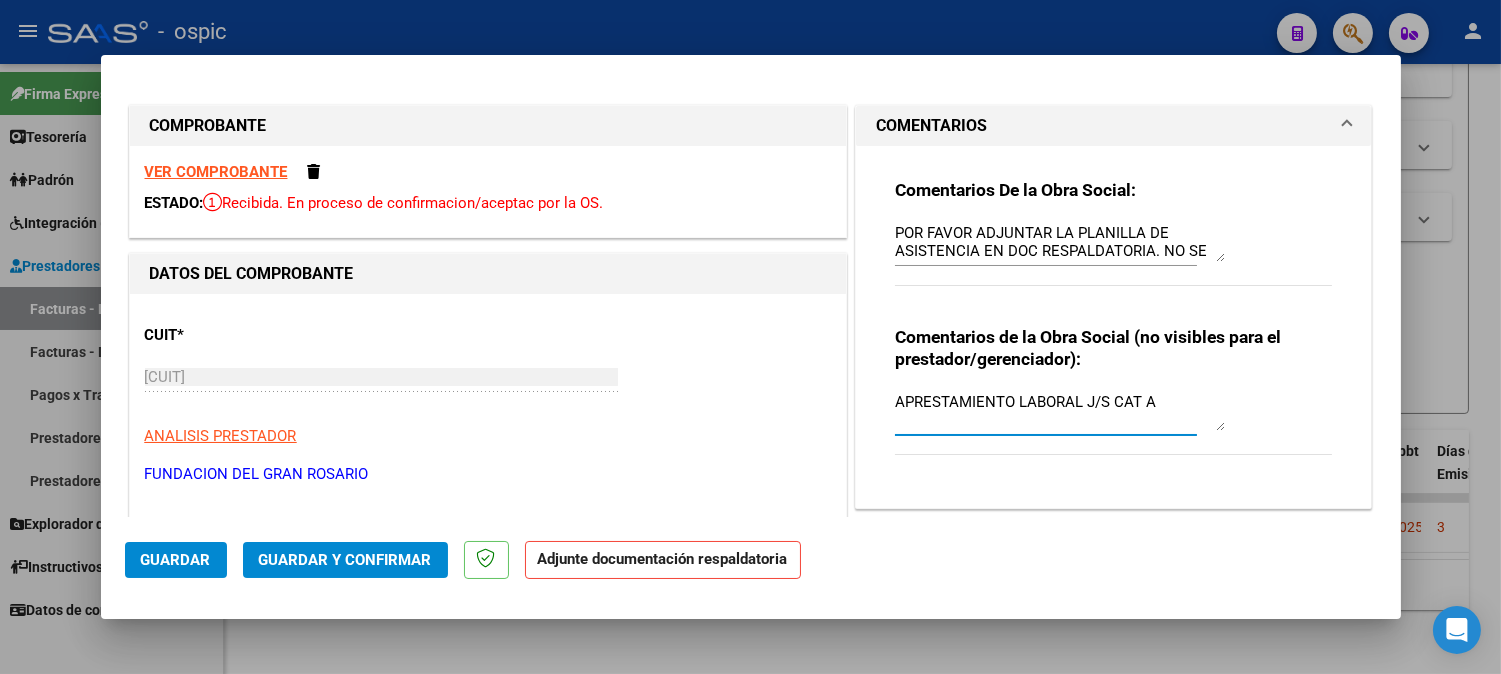 drag, startPoint x: 1072, startPoint y: 405, endPoint x: 850, endPoint y: 392, distance: 222.38031 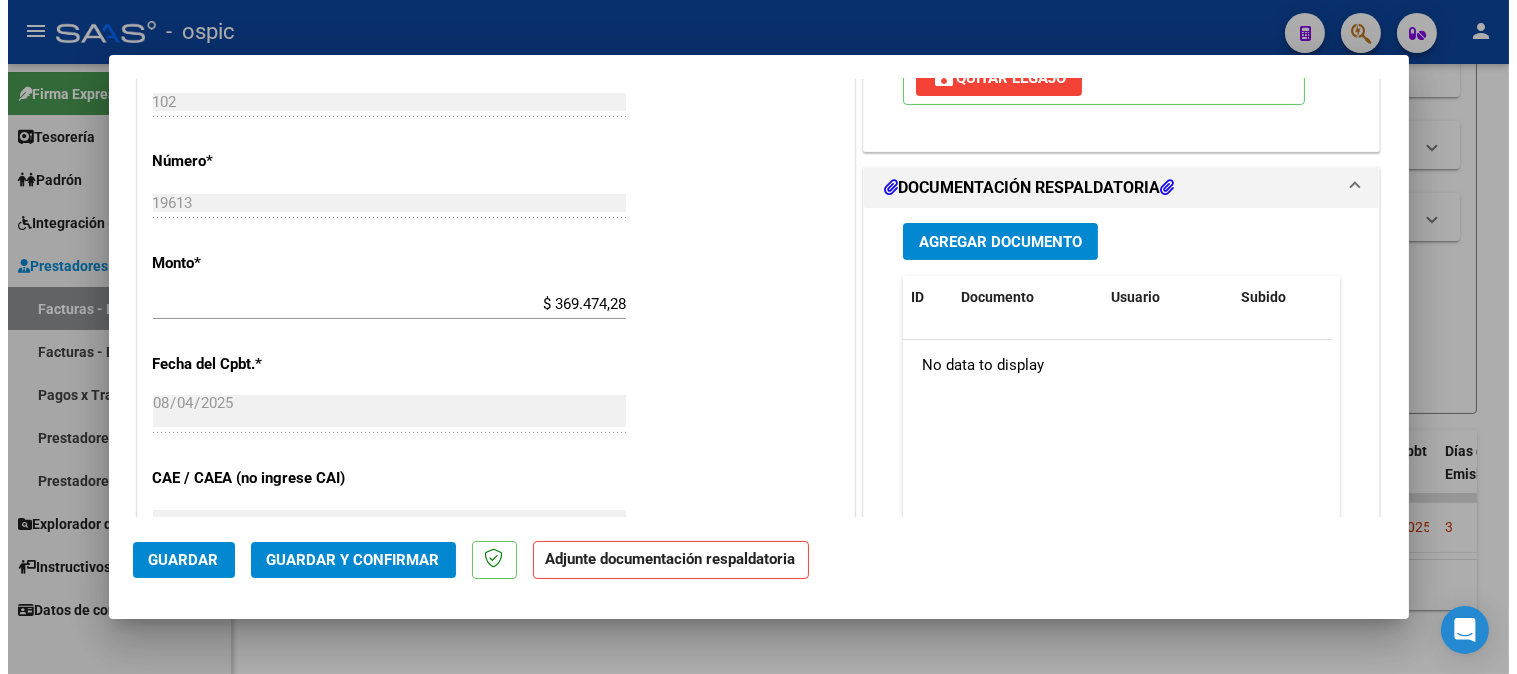 scroll, scrollTop: 865, scrollLeft: 0, axis: vertical 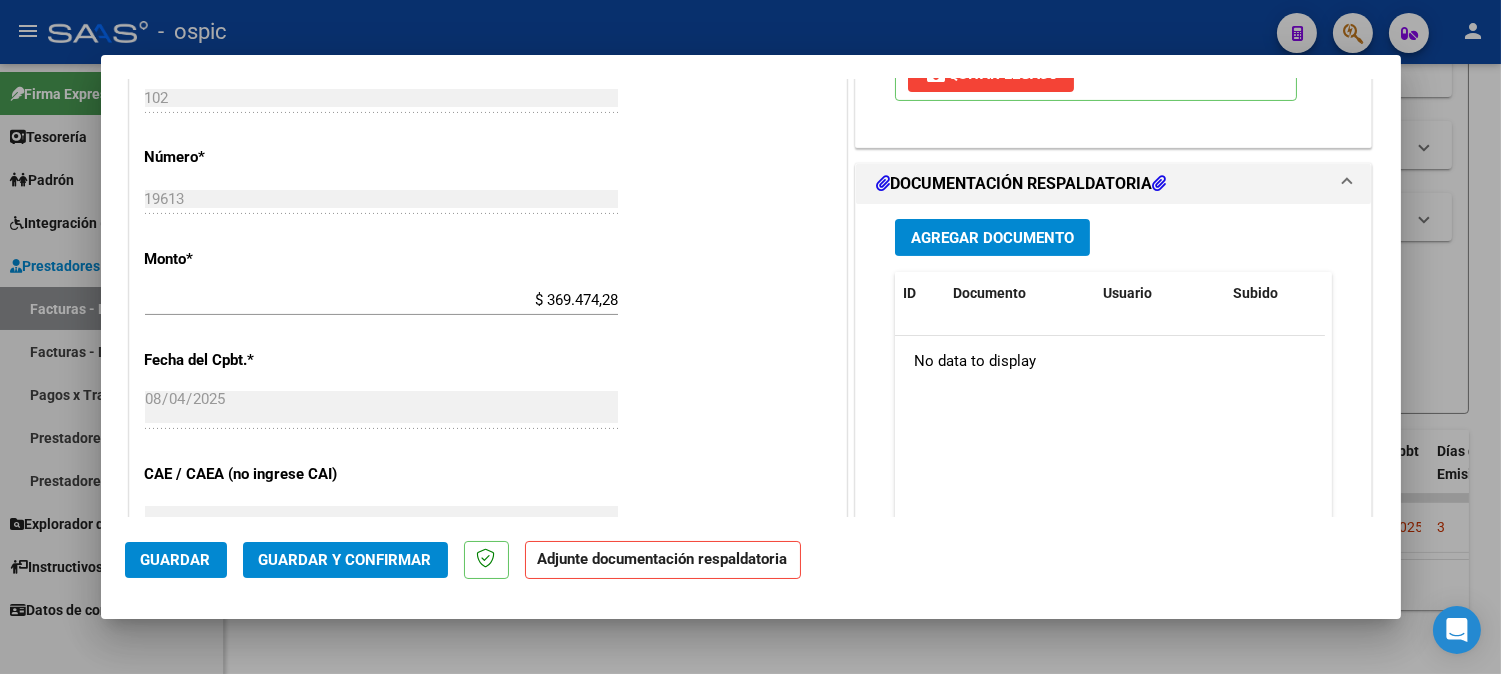 click on "Guardar y Confirmar" 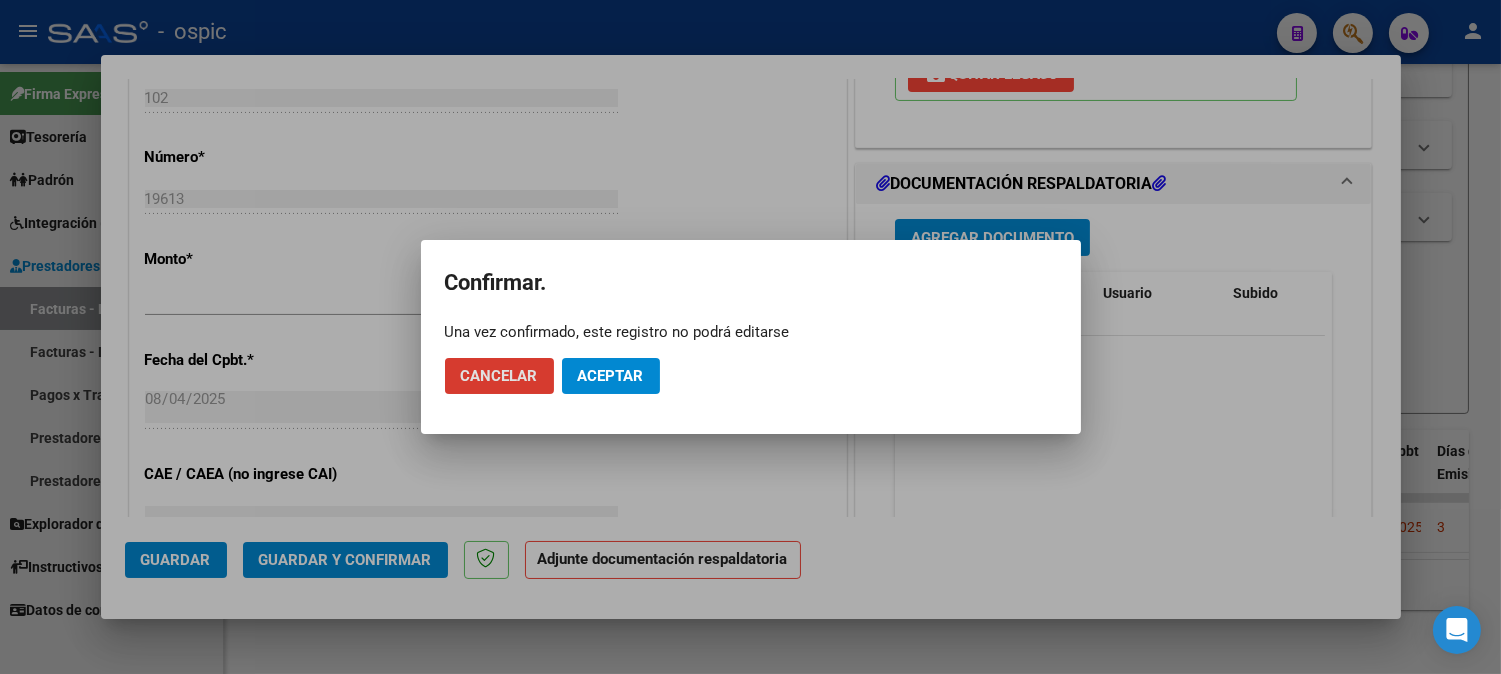 click on "Aceptar" 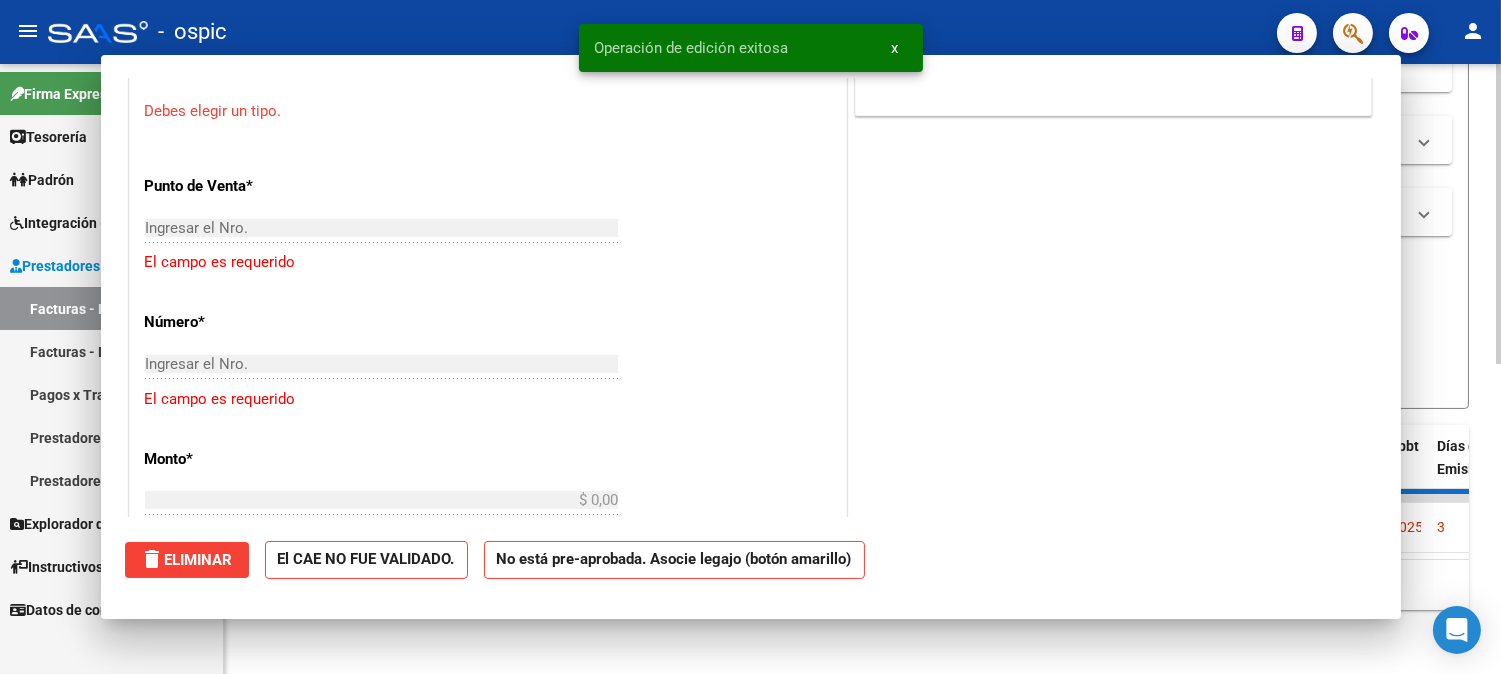 scroll, scrollTop: 0, scrollLeft: 0, axis: both 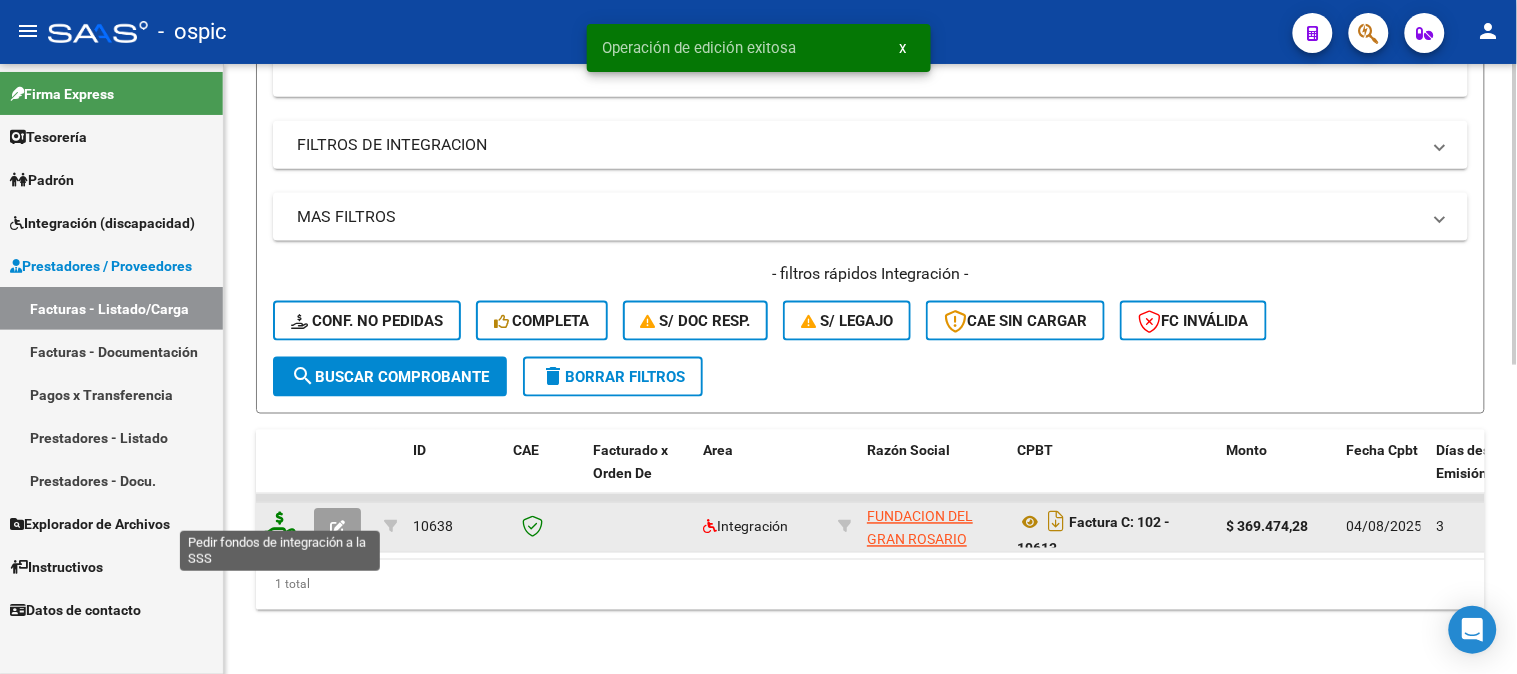 click 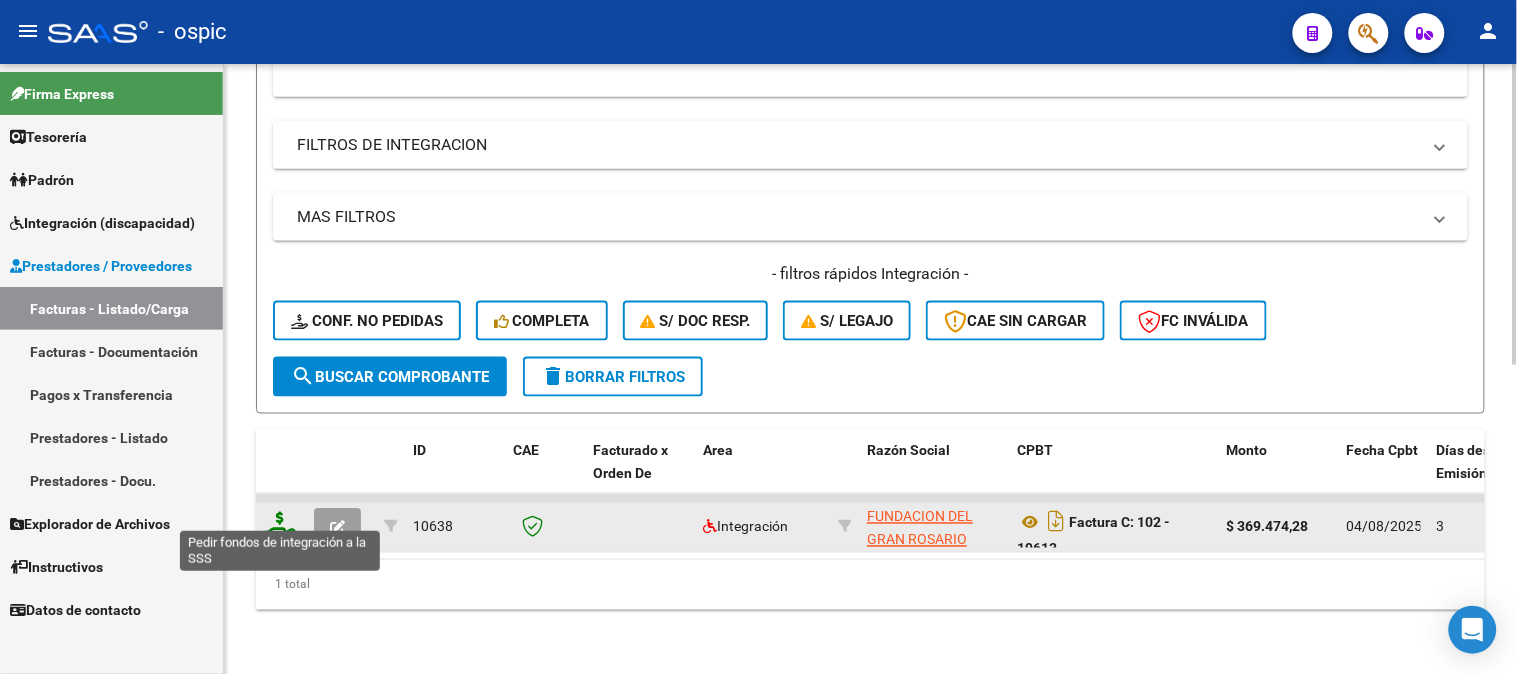 click 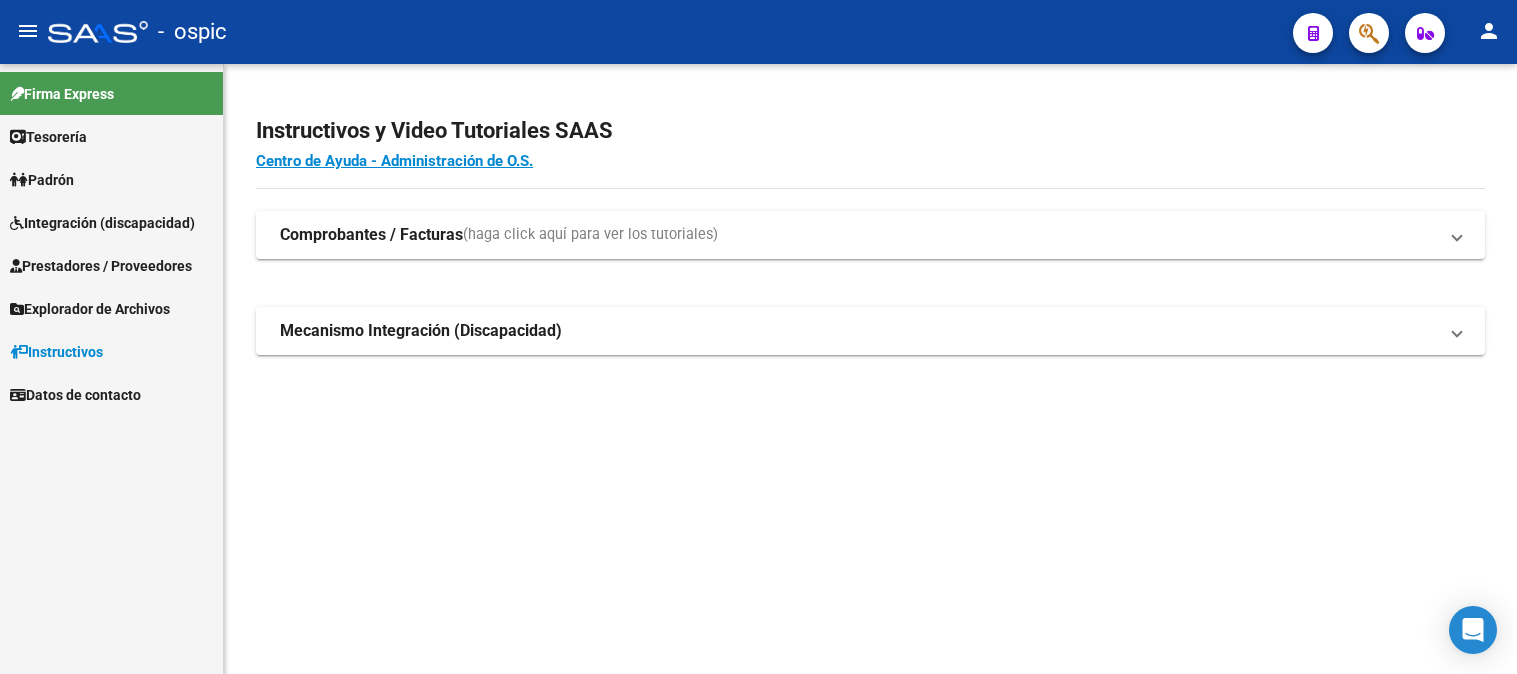 scroll, scrollTop: 0, scrollLeft: 0, axis: both 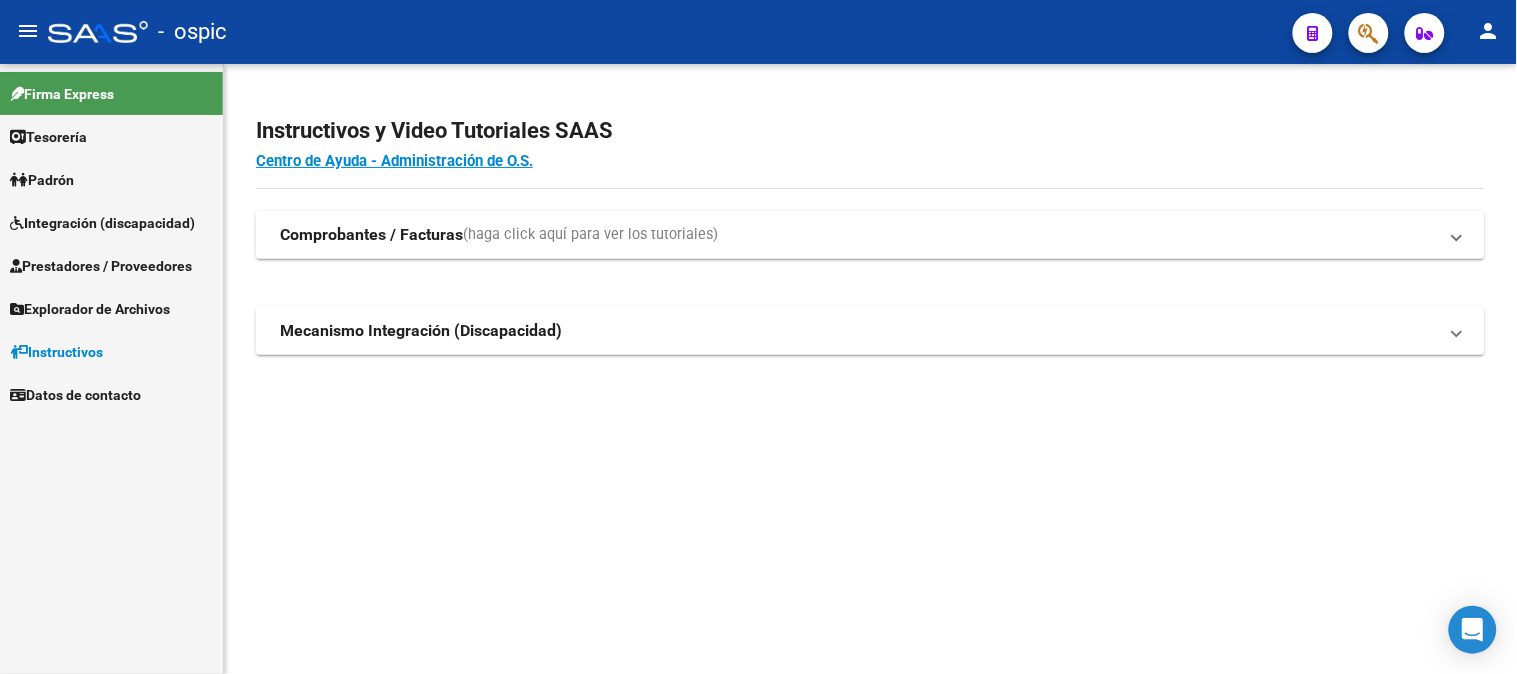 click on "Integración (discapacidad)" at bounding box center [102, 223] 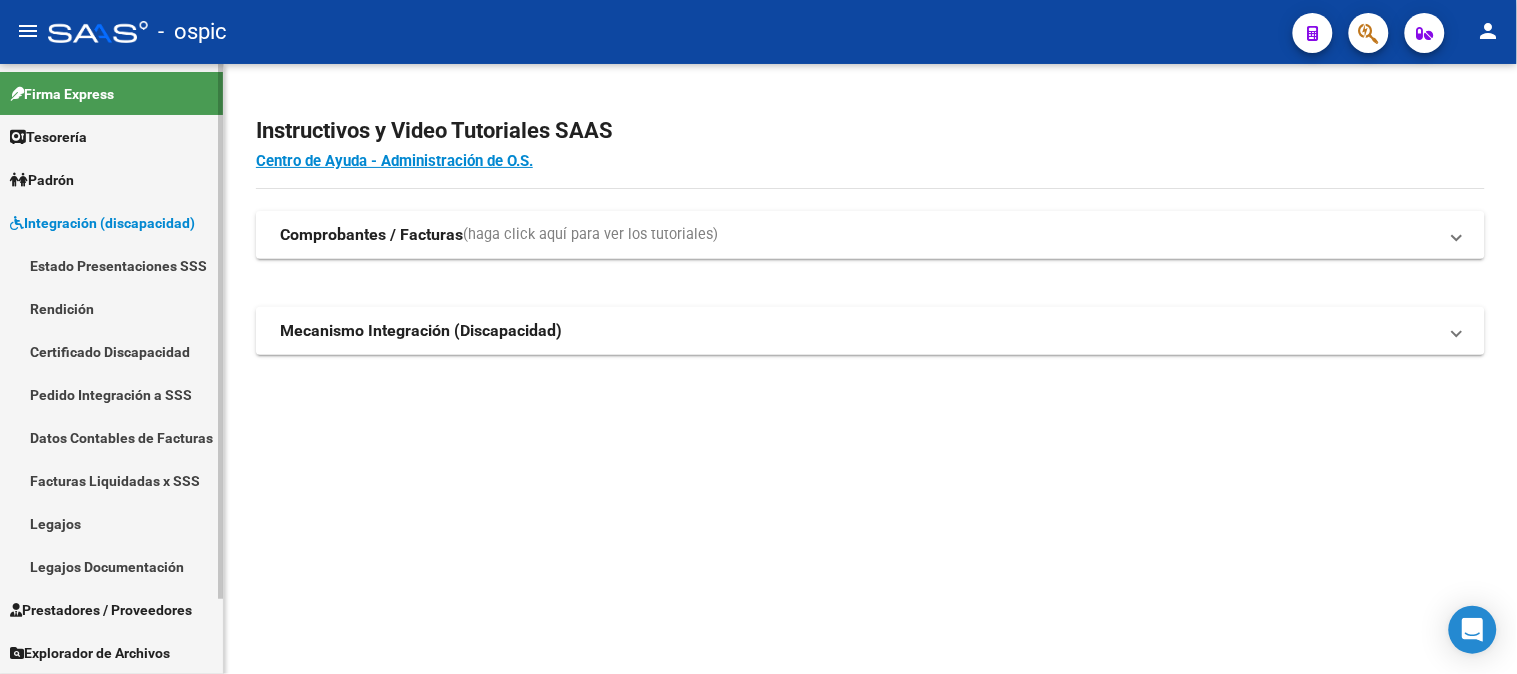 click on "Legajos" at bounding box center (111, 523) 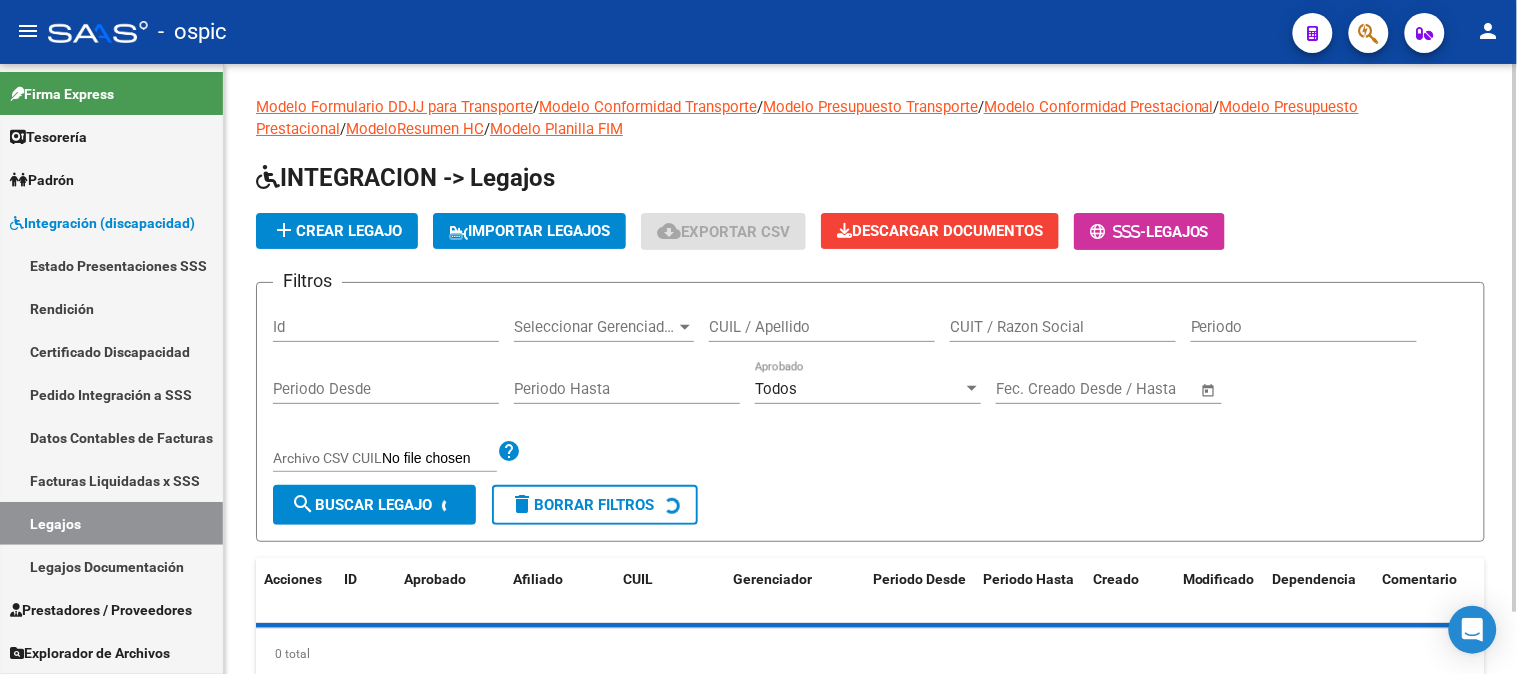click on "CUIL / Apellido" 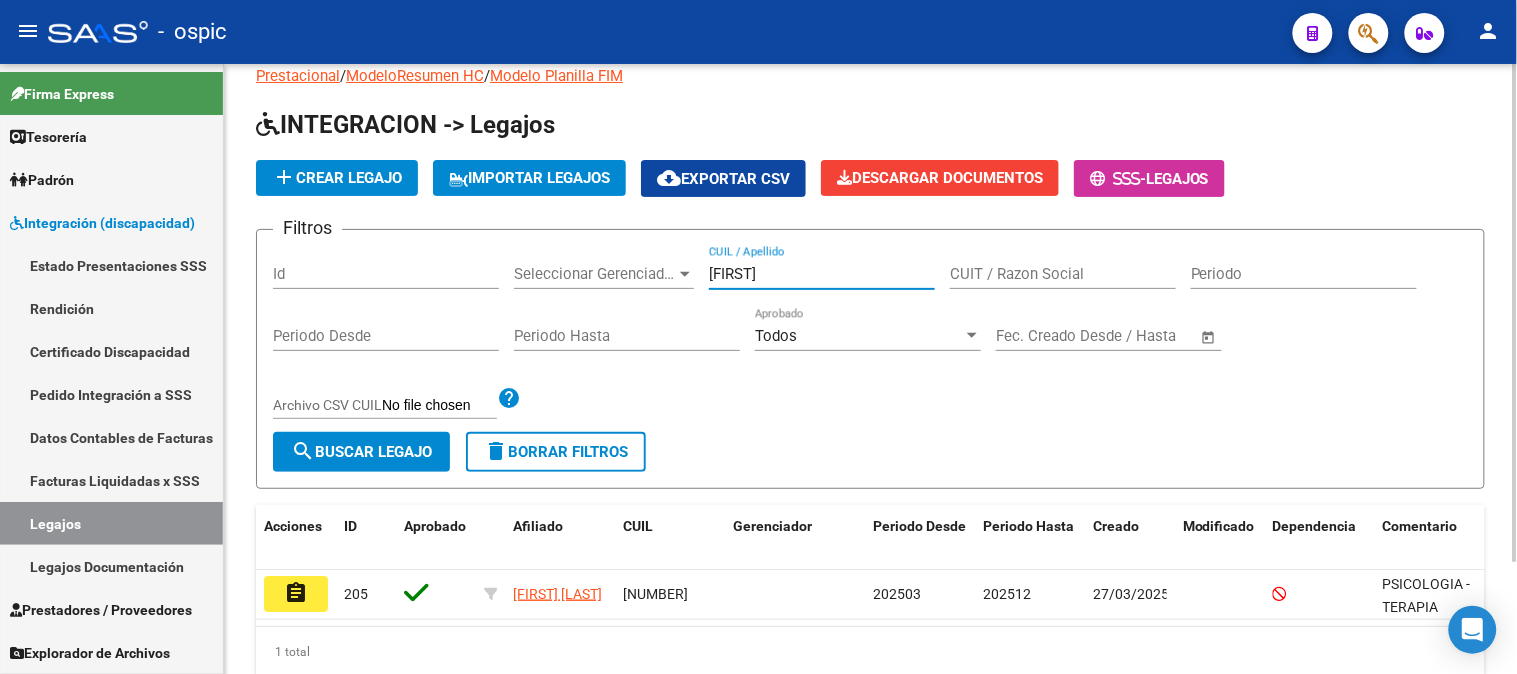 scroll, scrollTop: 136, scrollLeft: 0, axis: vertical 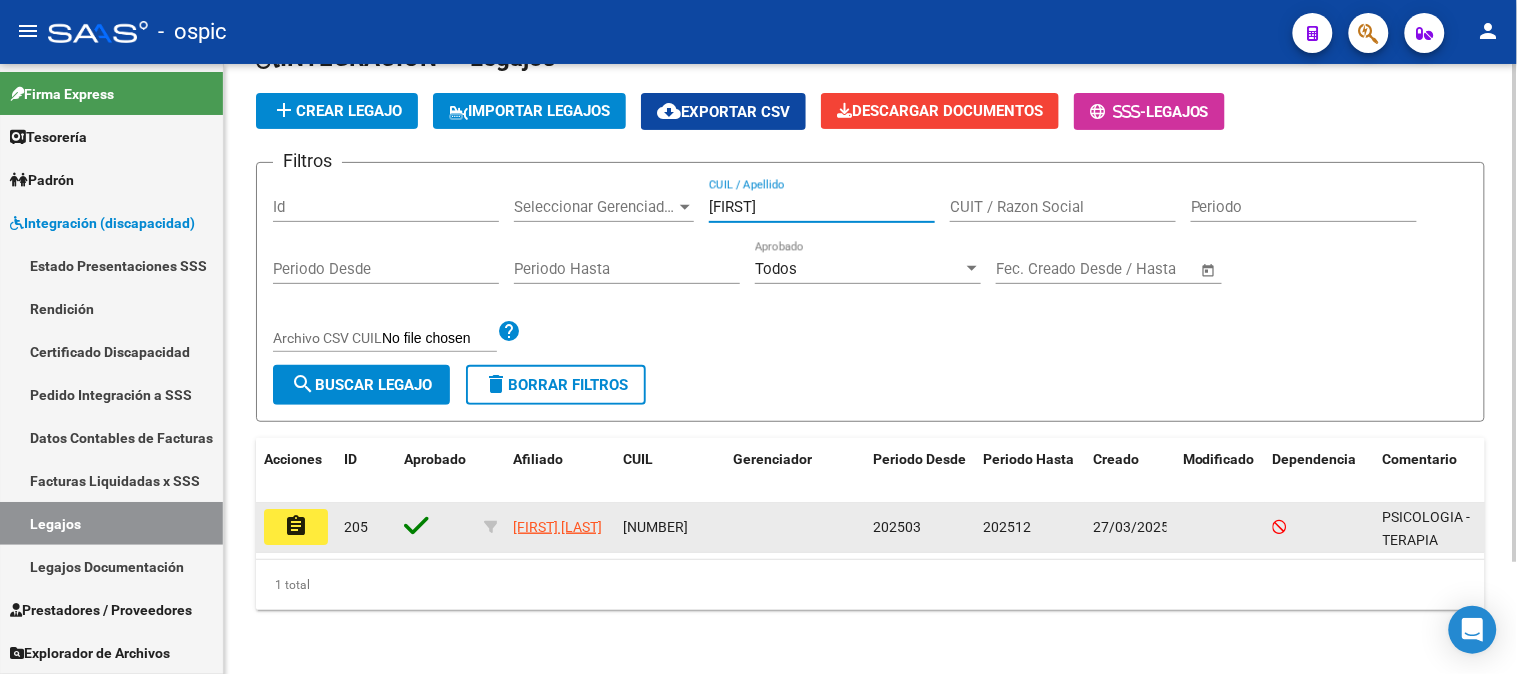 type on "FERREYRA LORE" 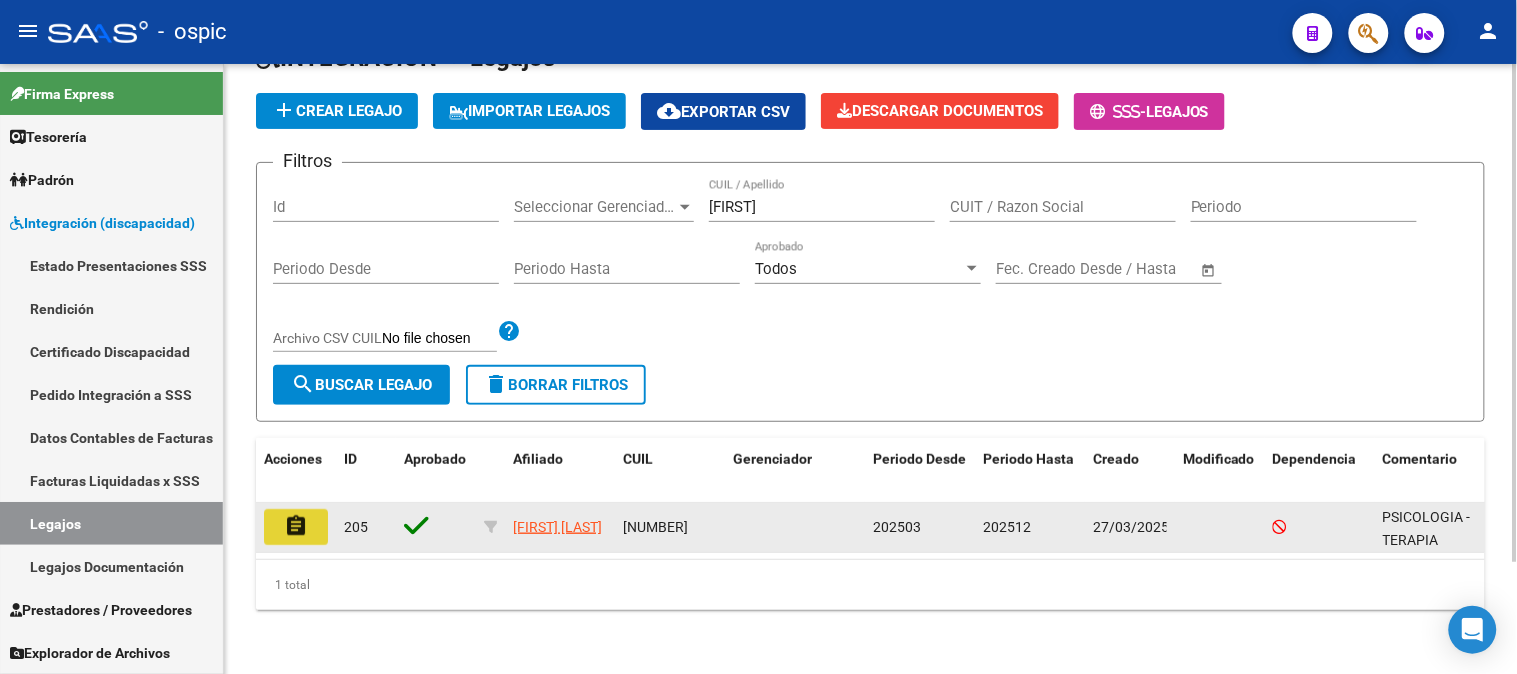 click on "assignment" 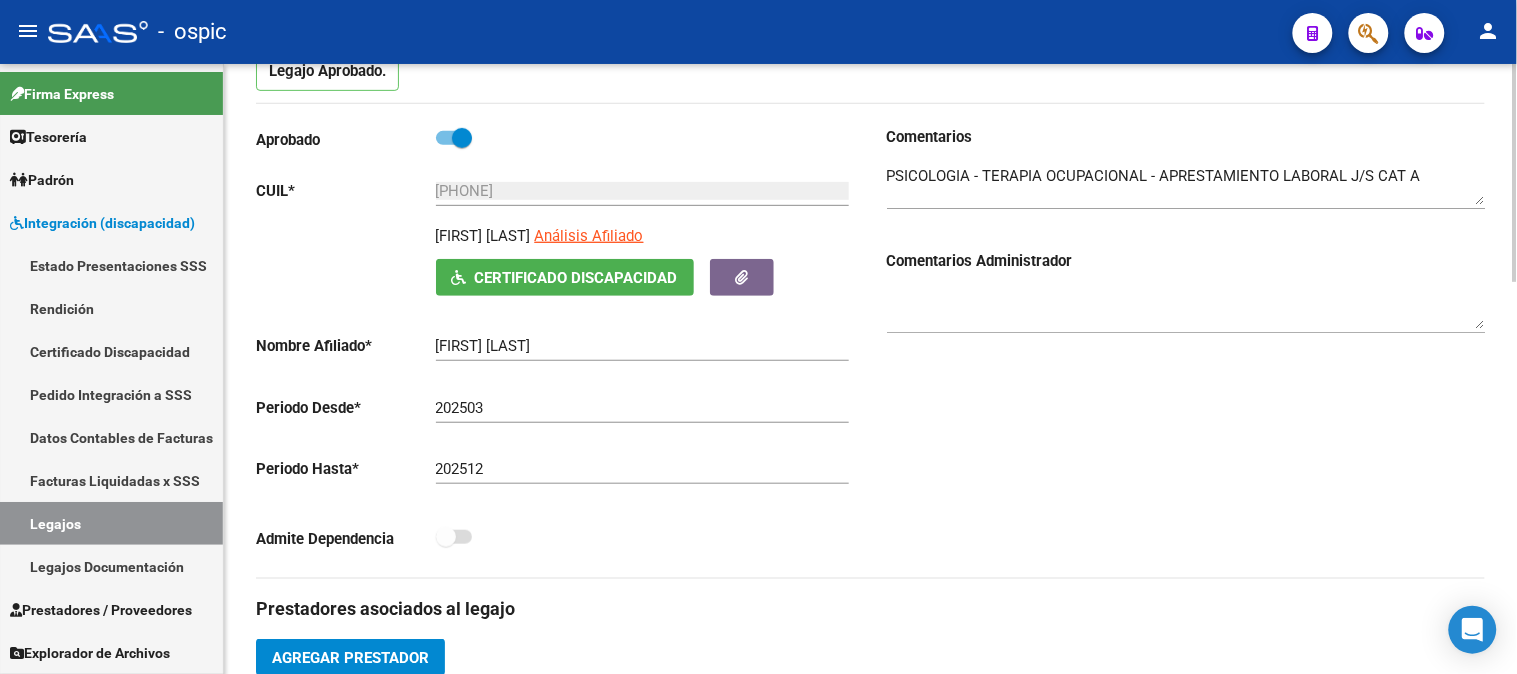 scroll, scrollTop: 222, scrollLeft: 0, axis: vertical 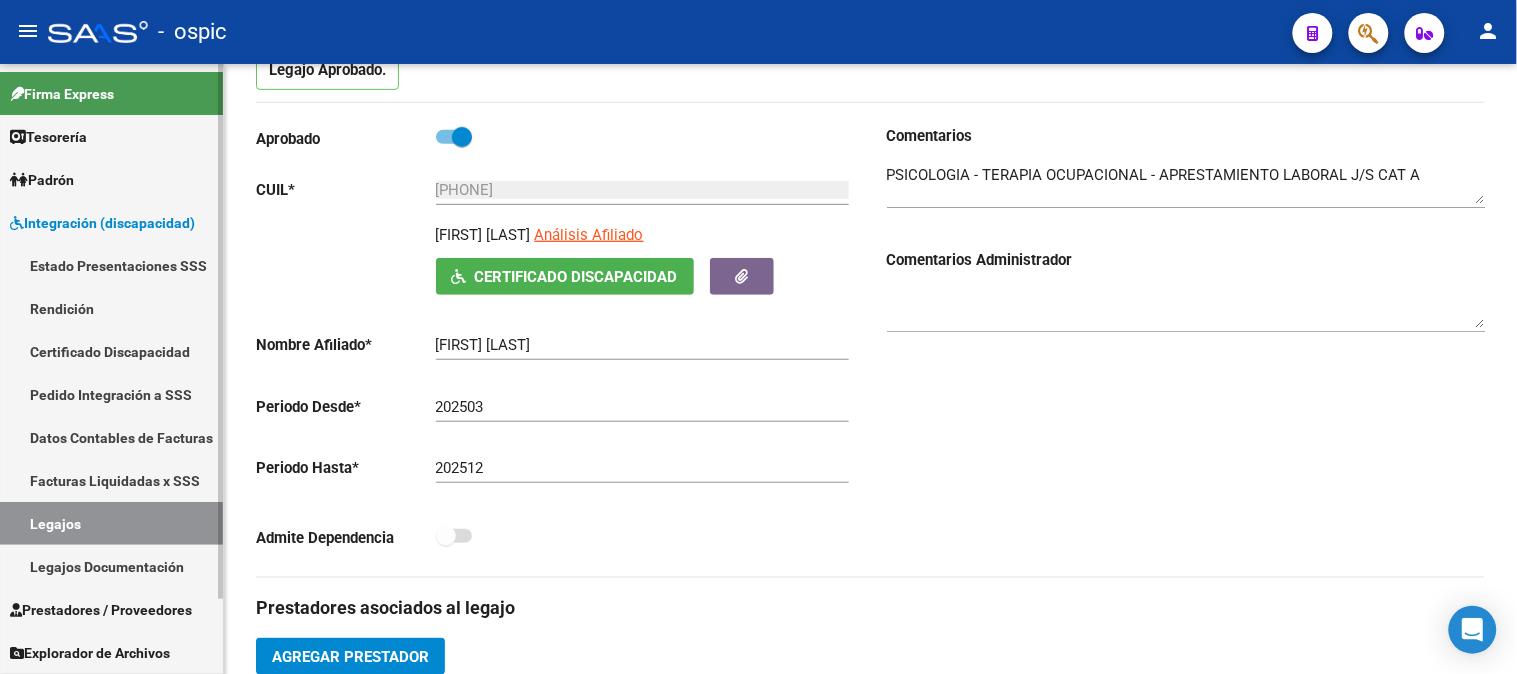 click on "Pedido Integración a SSS" at bounding box center (111, 394) 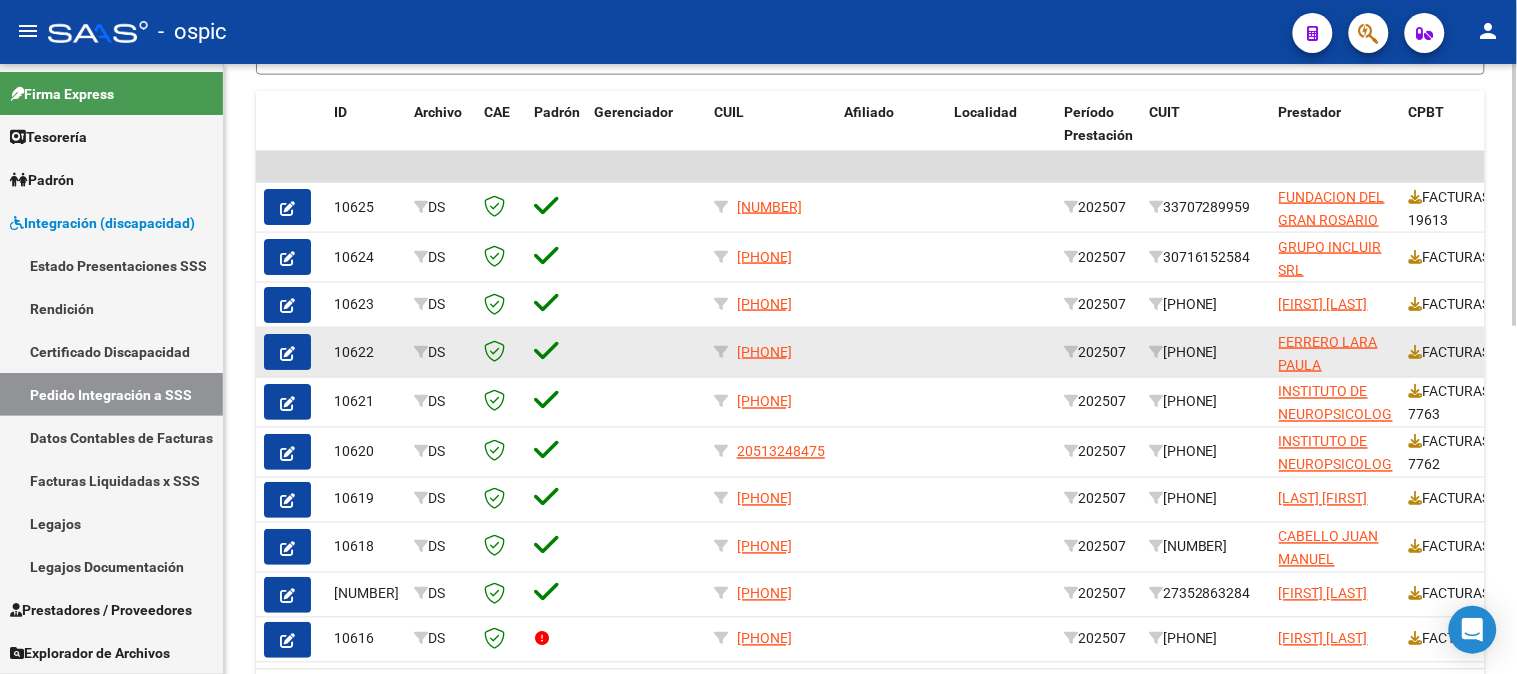scroll, scrollTop: 777, scrollLeft: 0, axis: vertical 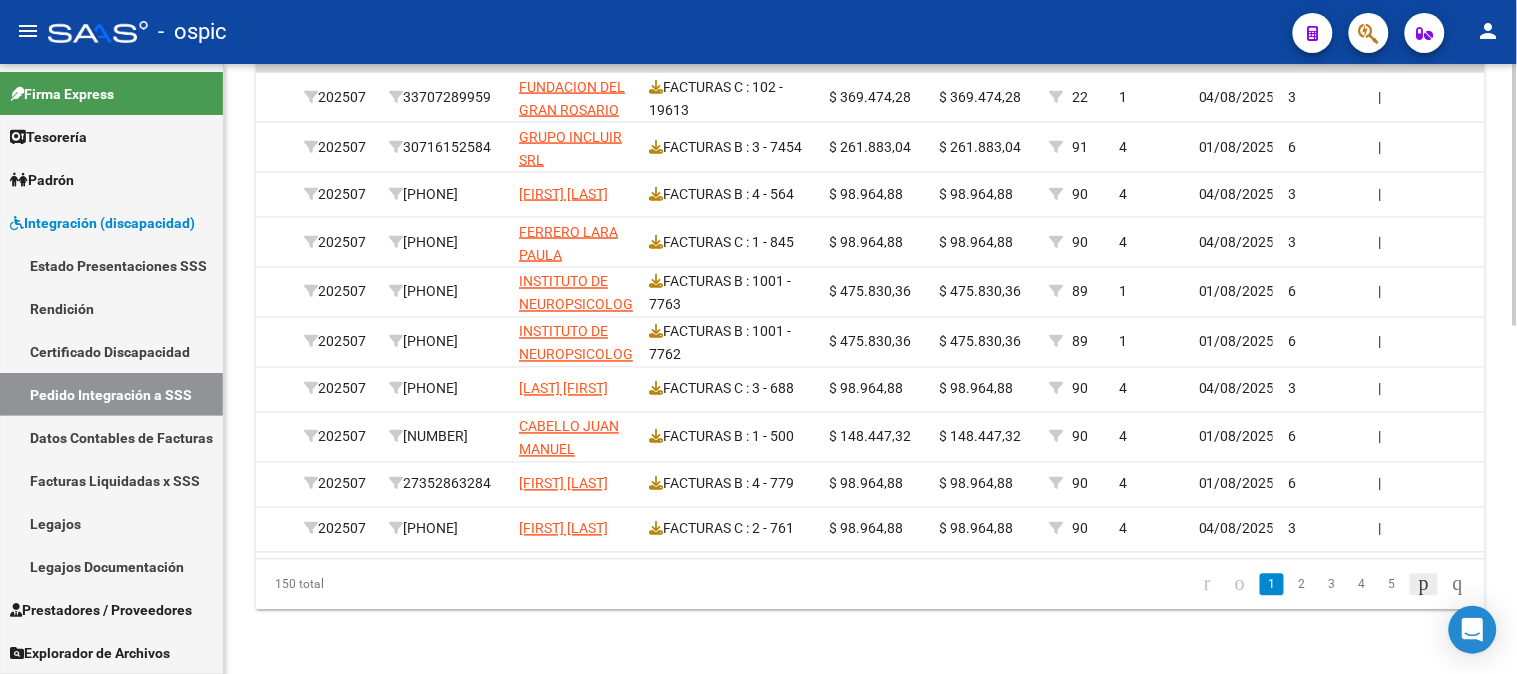 click 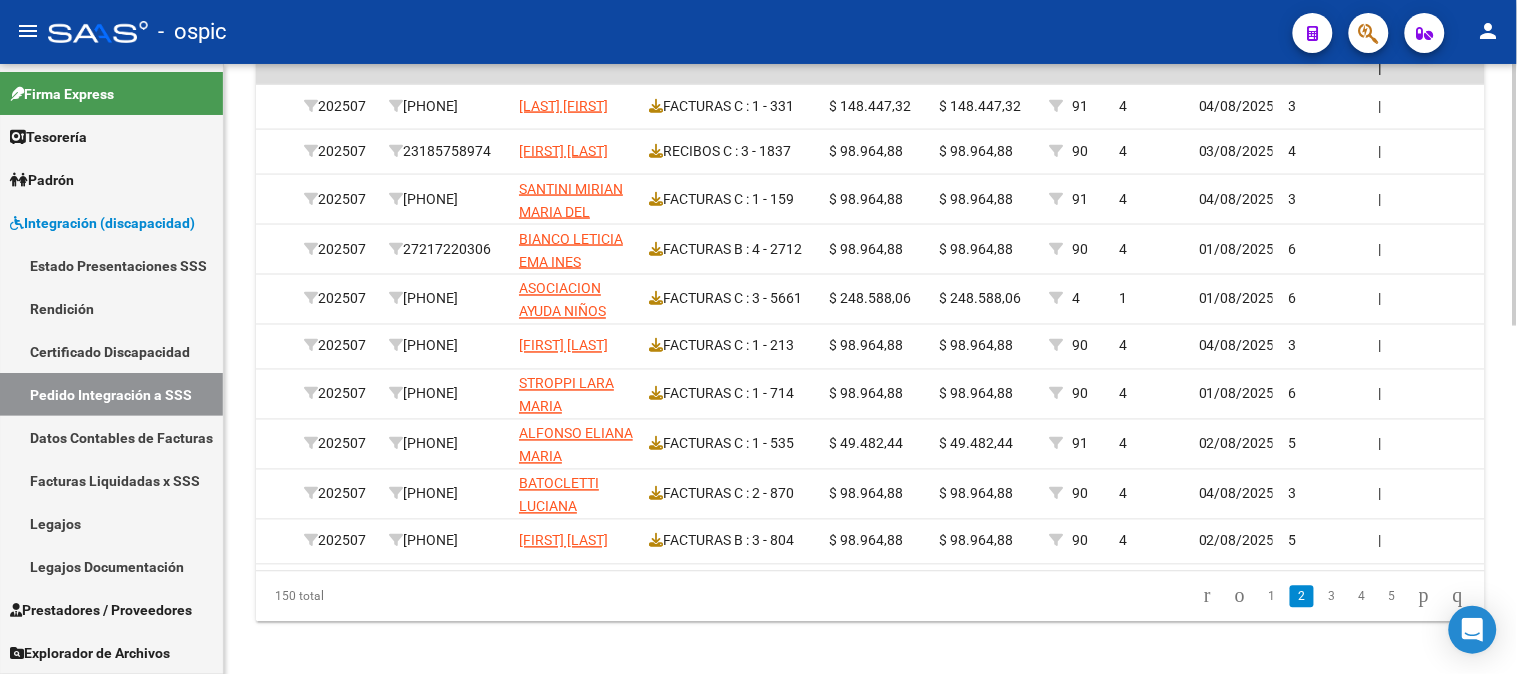 scroll, scrollTop: 756, scrollLeft: 0, axis: vertical 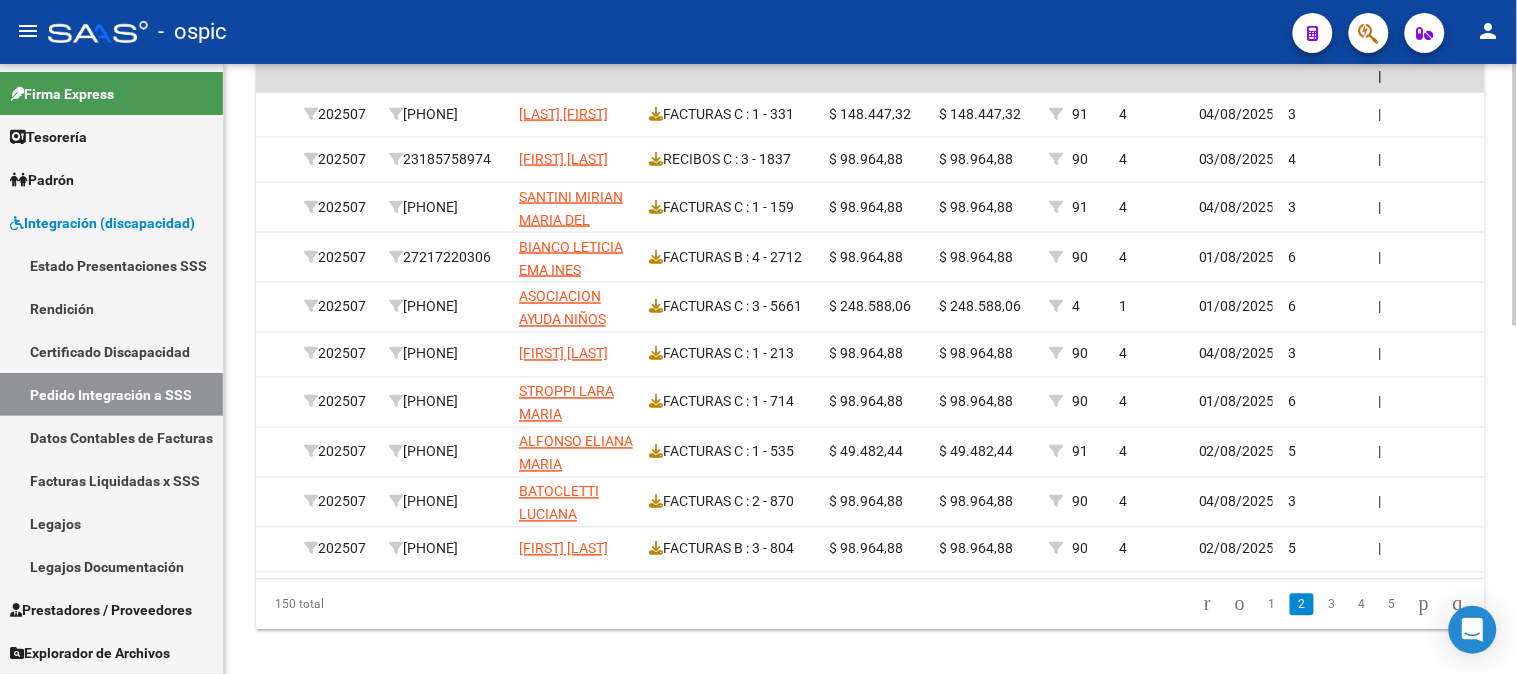 click 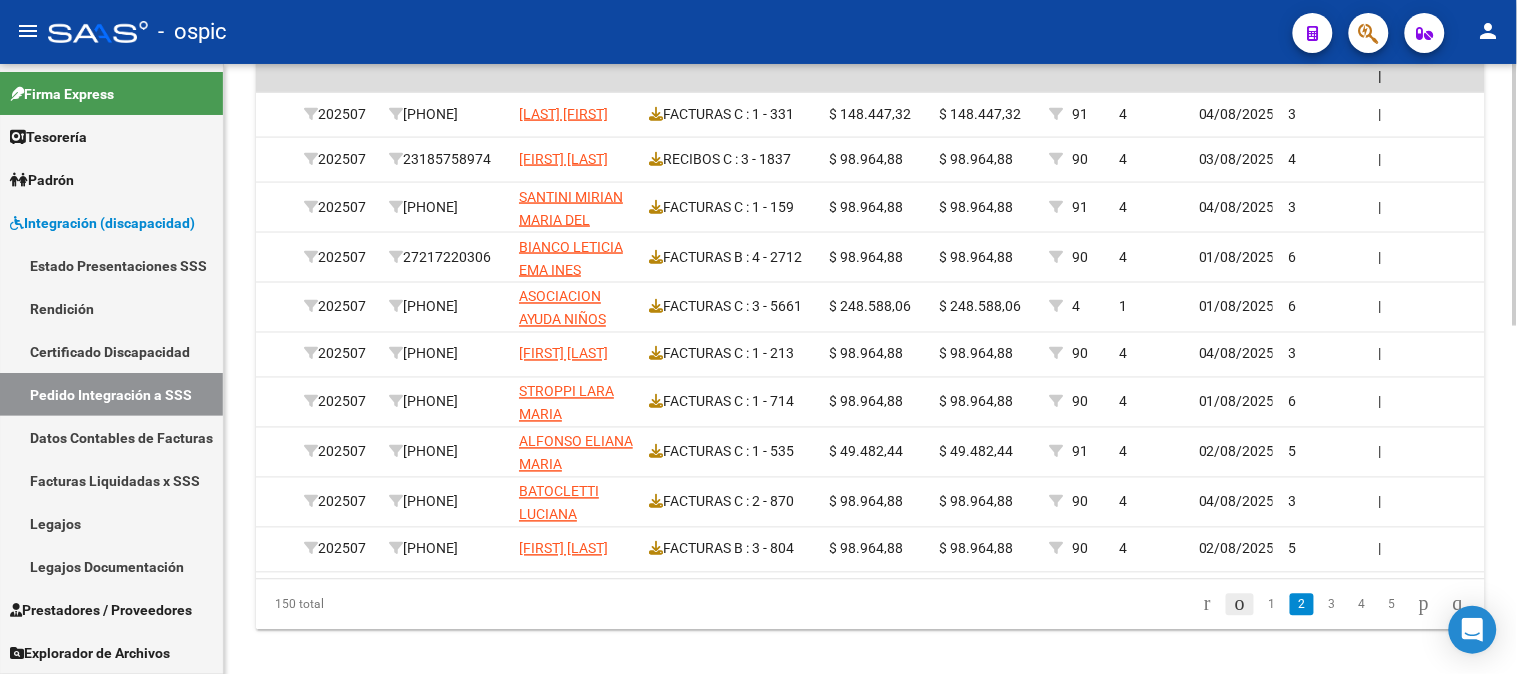 click 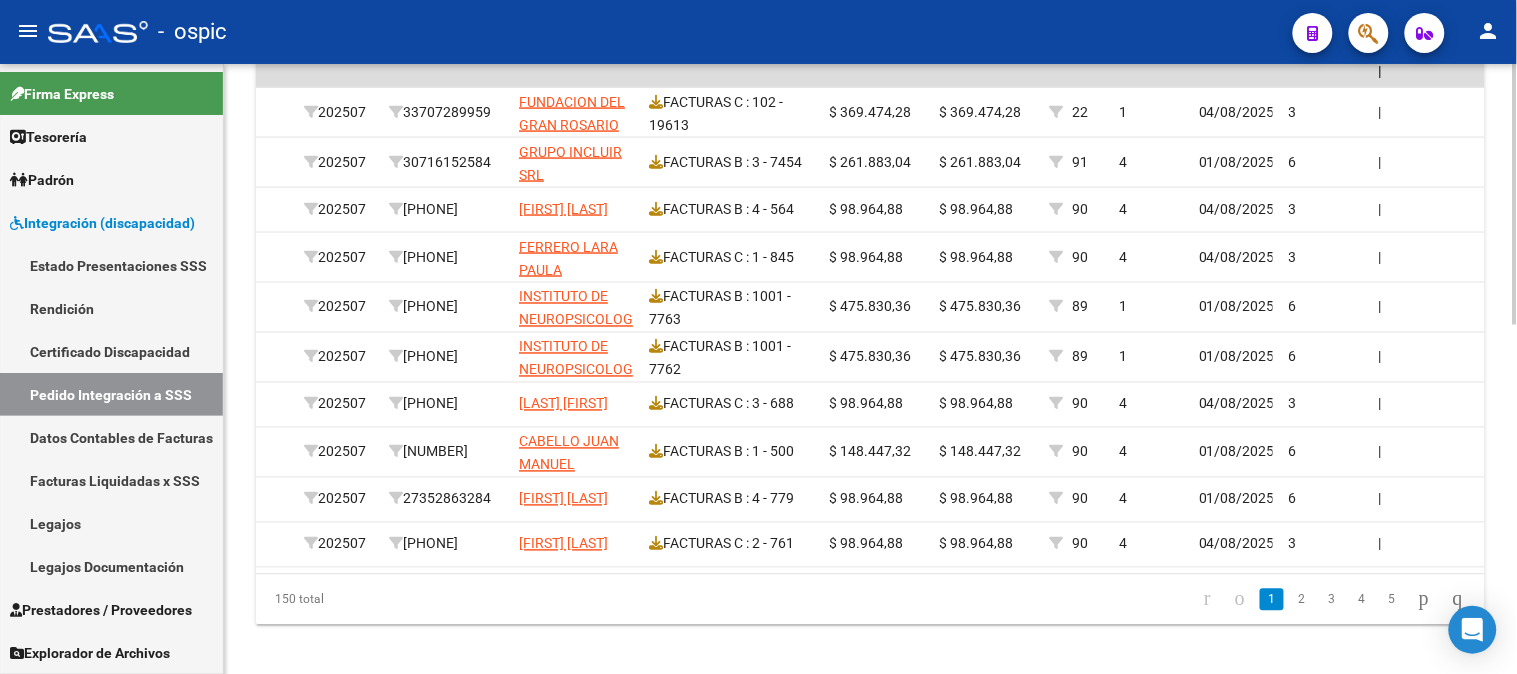 scroll, scrollTop: 756, scrollLeft: 0, axis: vertical 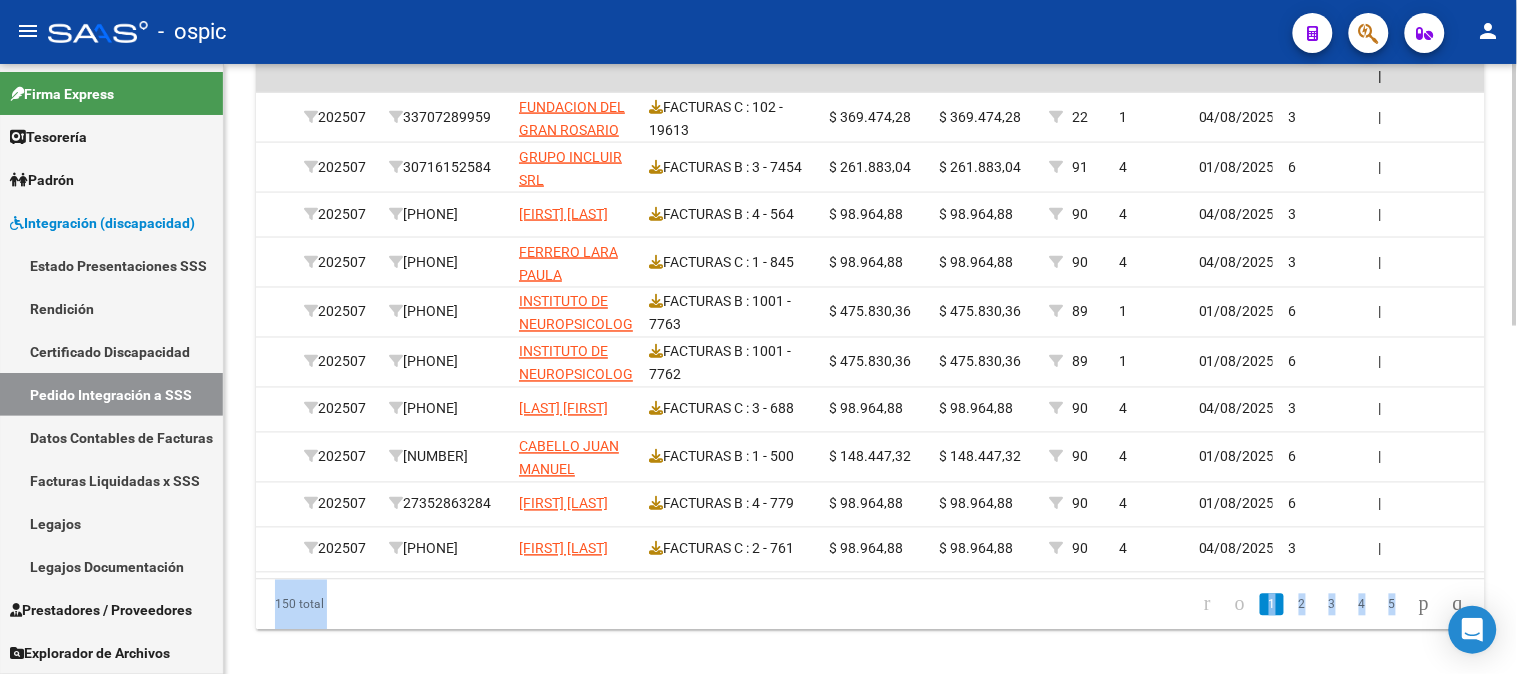 drag, startPoint x: 1511, startPoint y: 447, endPoint x: 1516, endPoint y: 346, distance: 101.12369 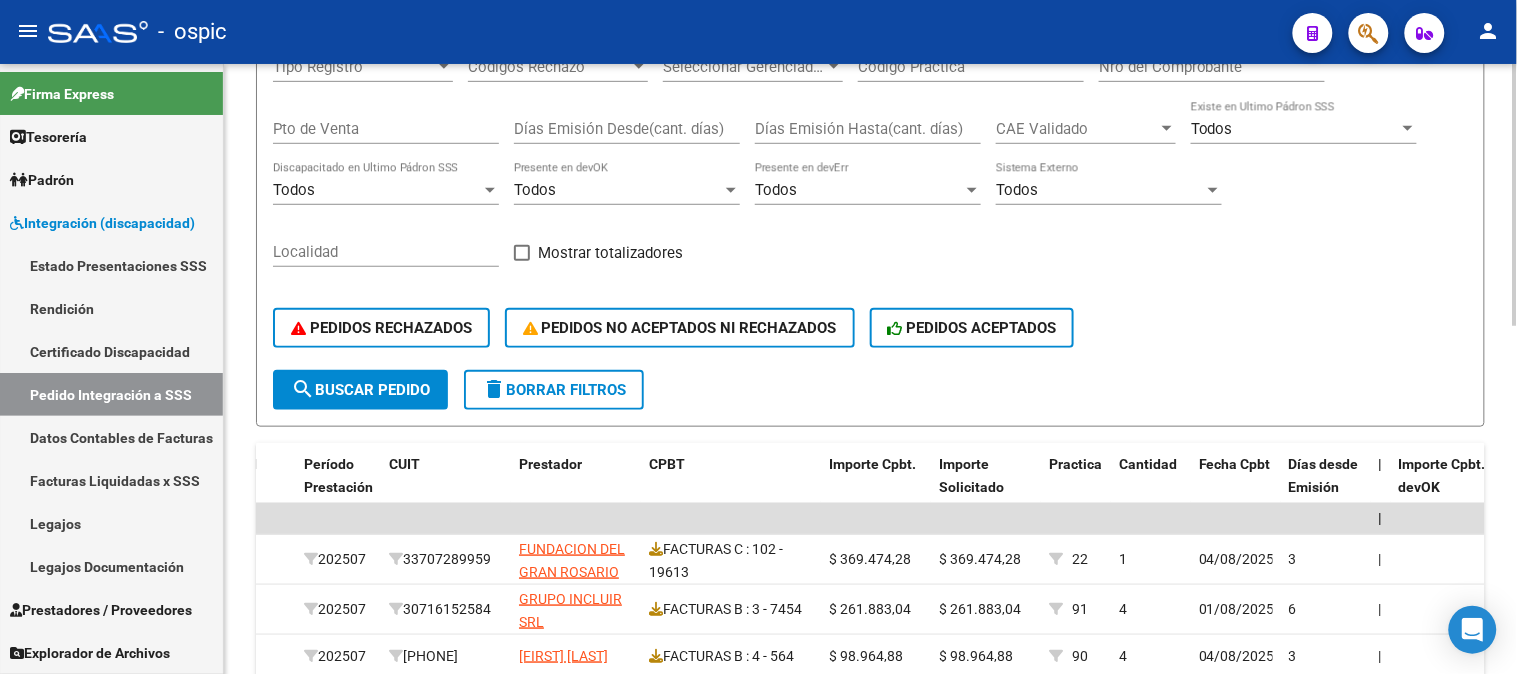 scroll, scrollTop: 312, scrollLeft: 0, axis: vertical 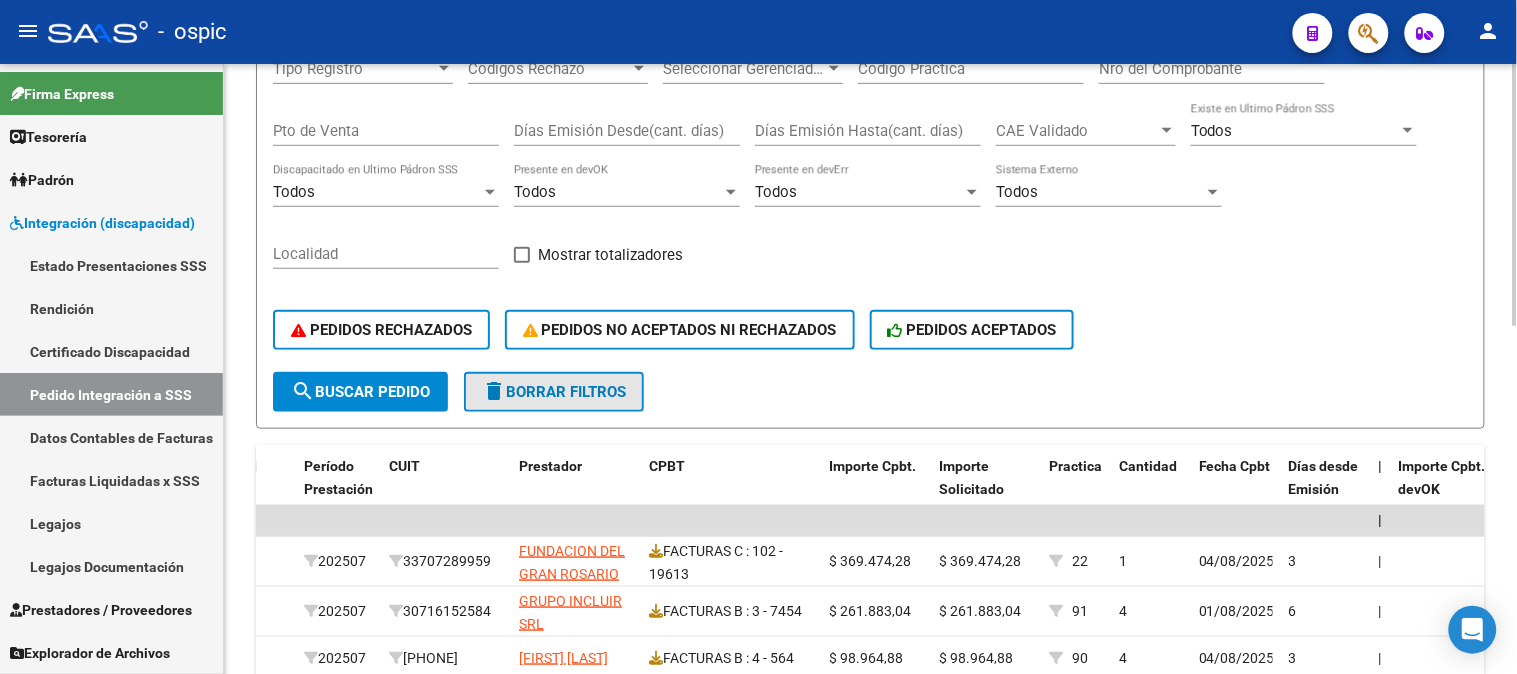 click on "delete  Borrar Filtros" 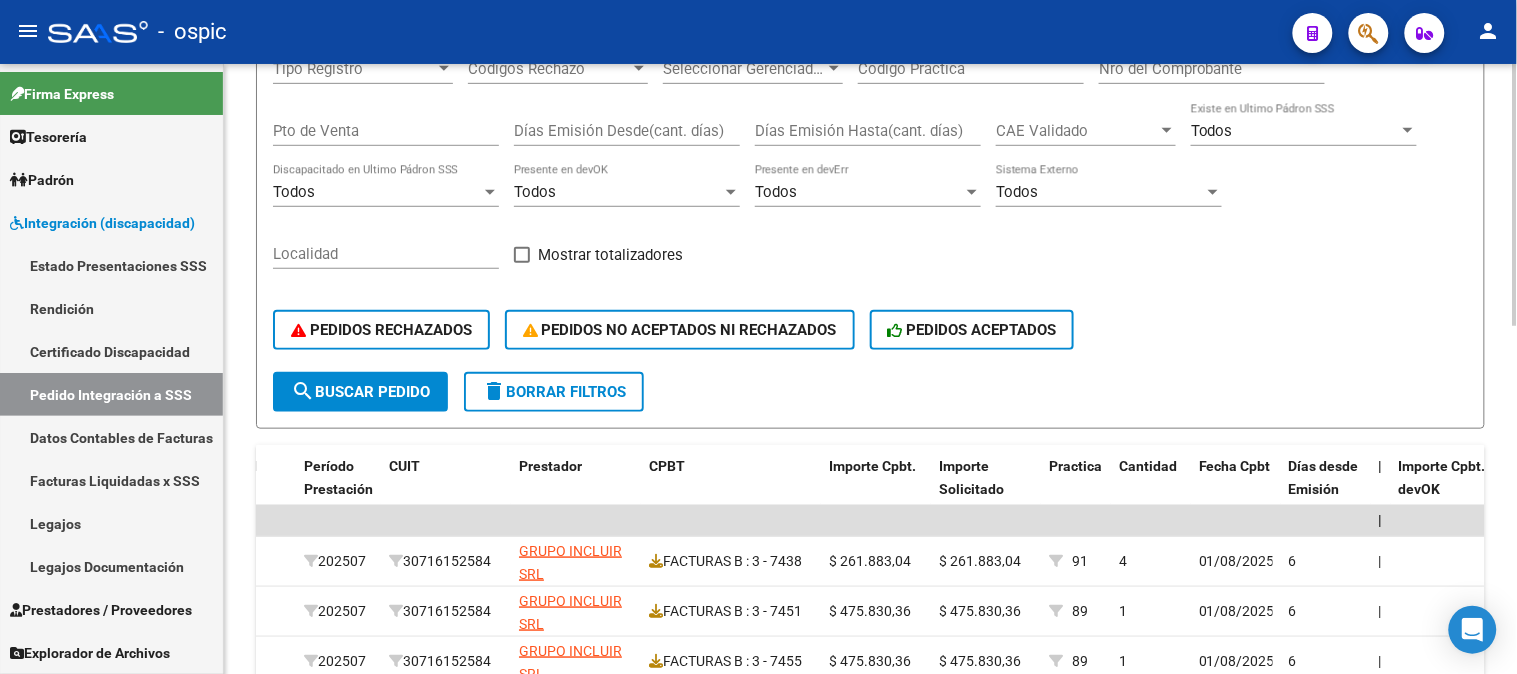 scroll, scrollTop: 423, scrollLeft: 0, axis: vertical 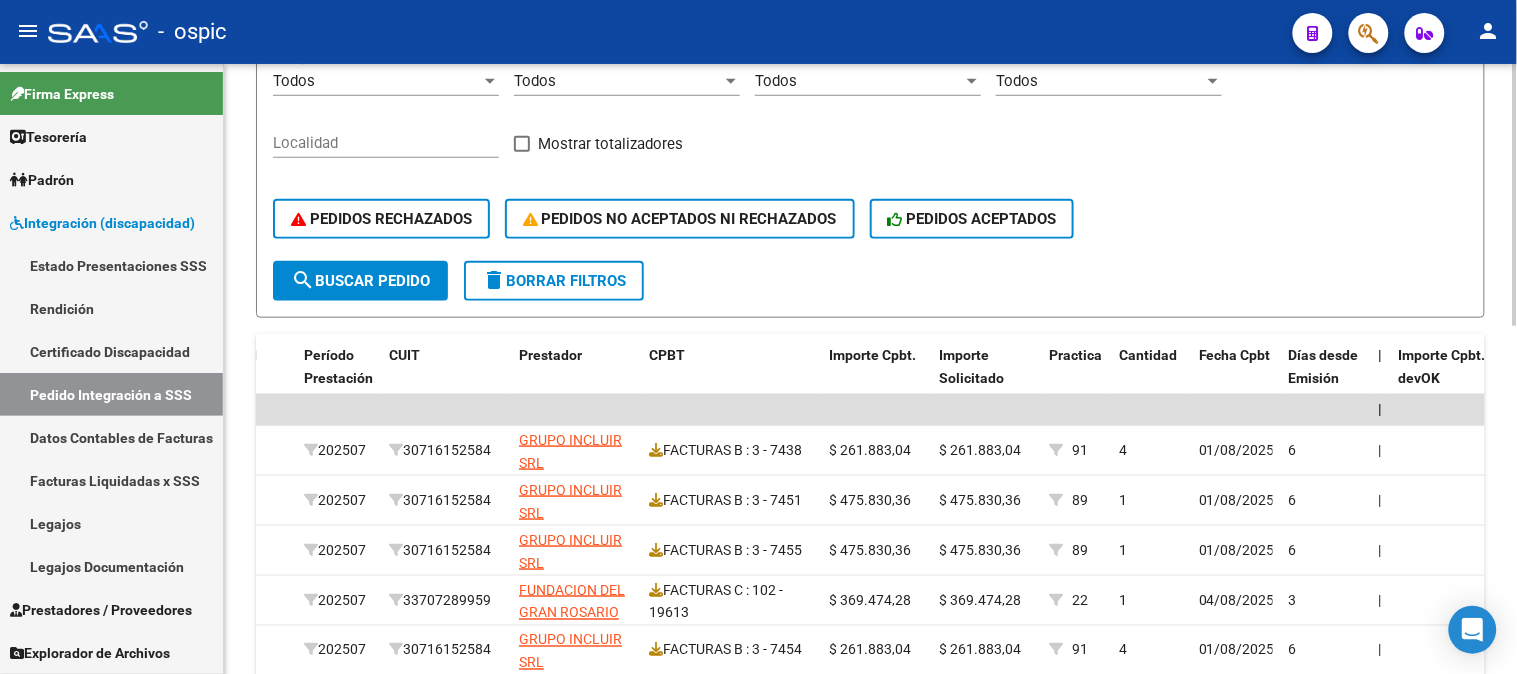 click 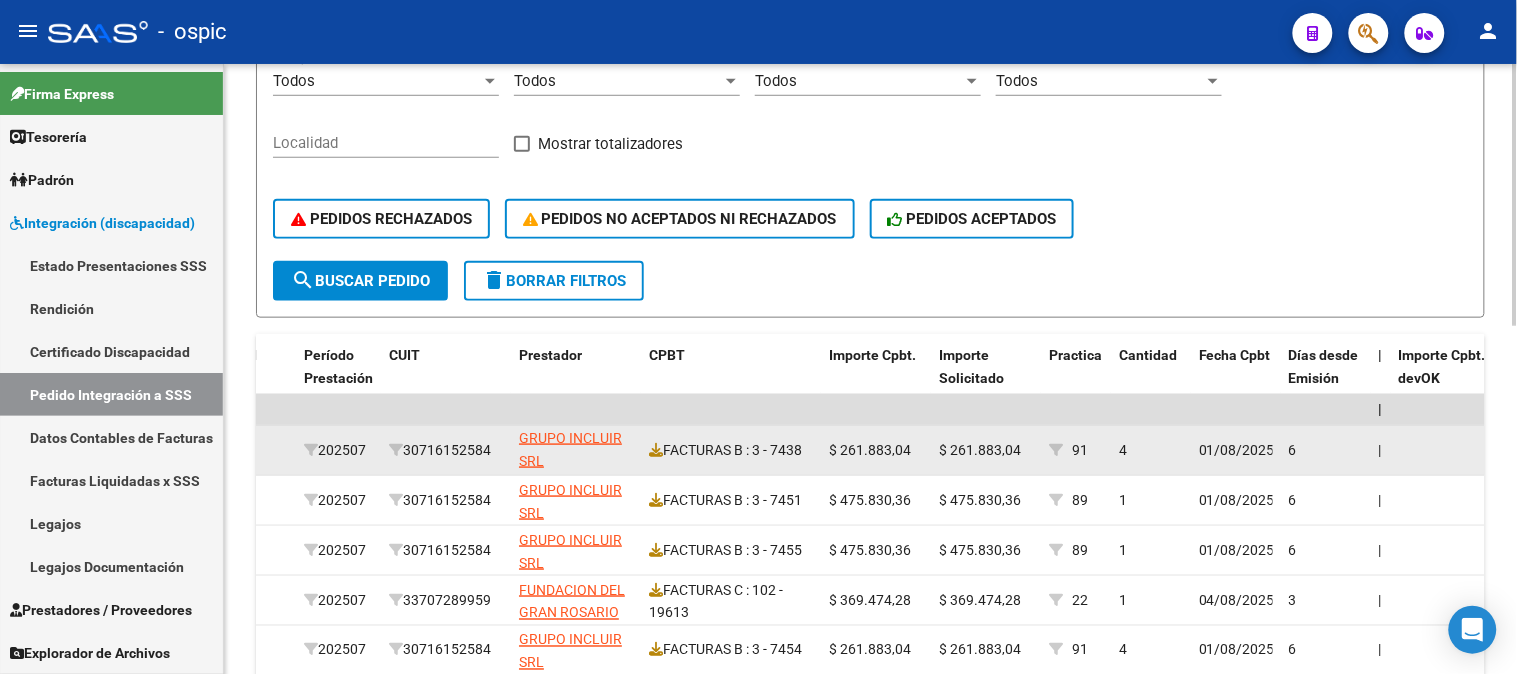 scroll, scrollTop: 3, scrollLeft: 0, axis: vertical 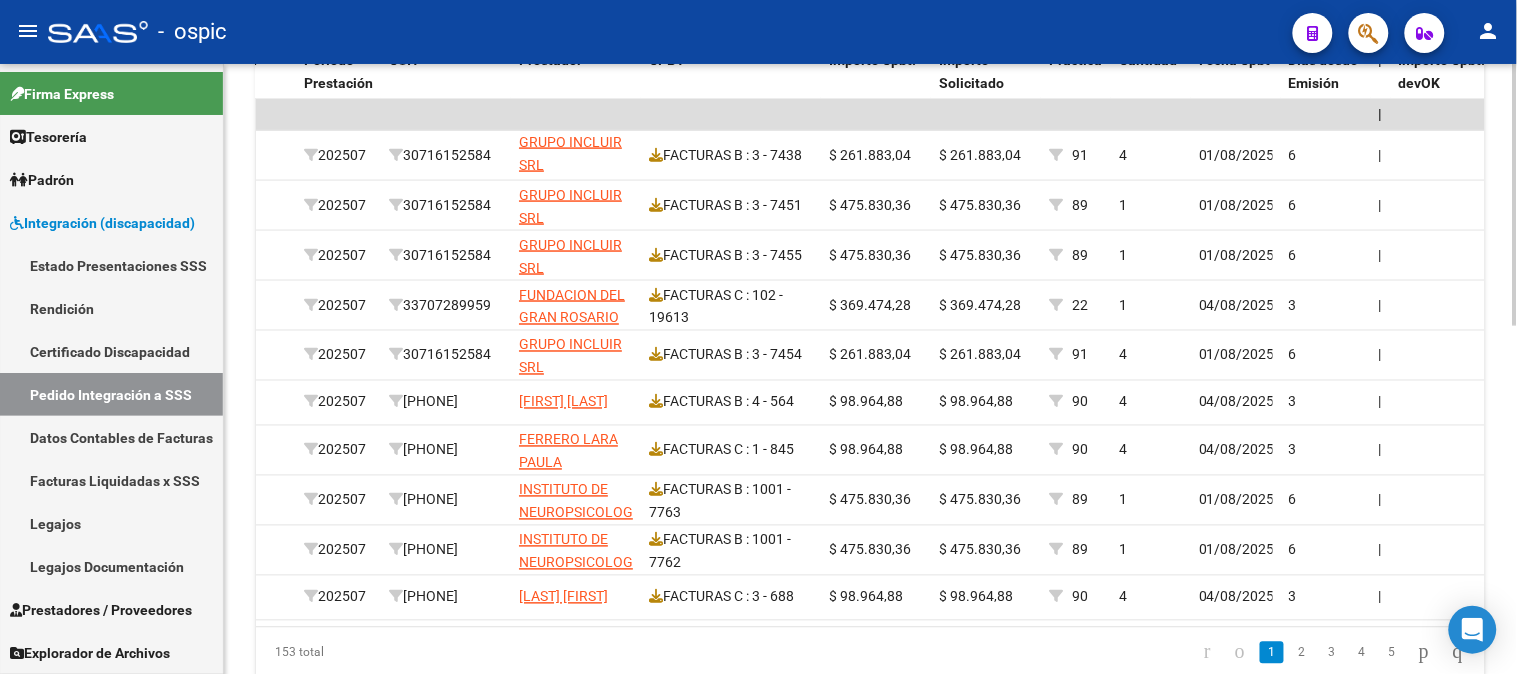 click 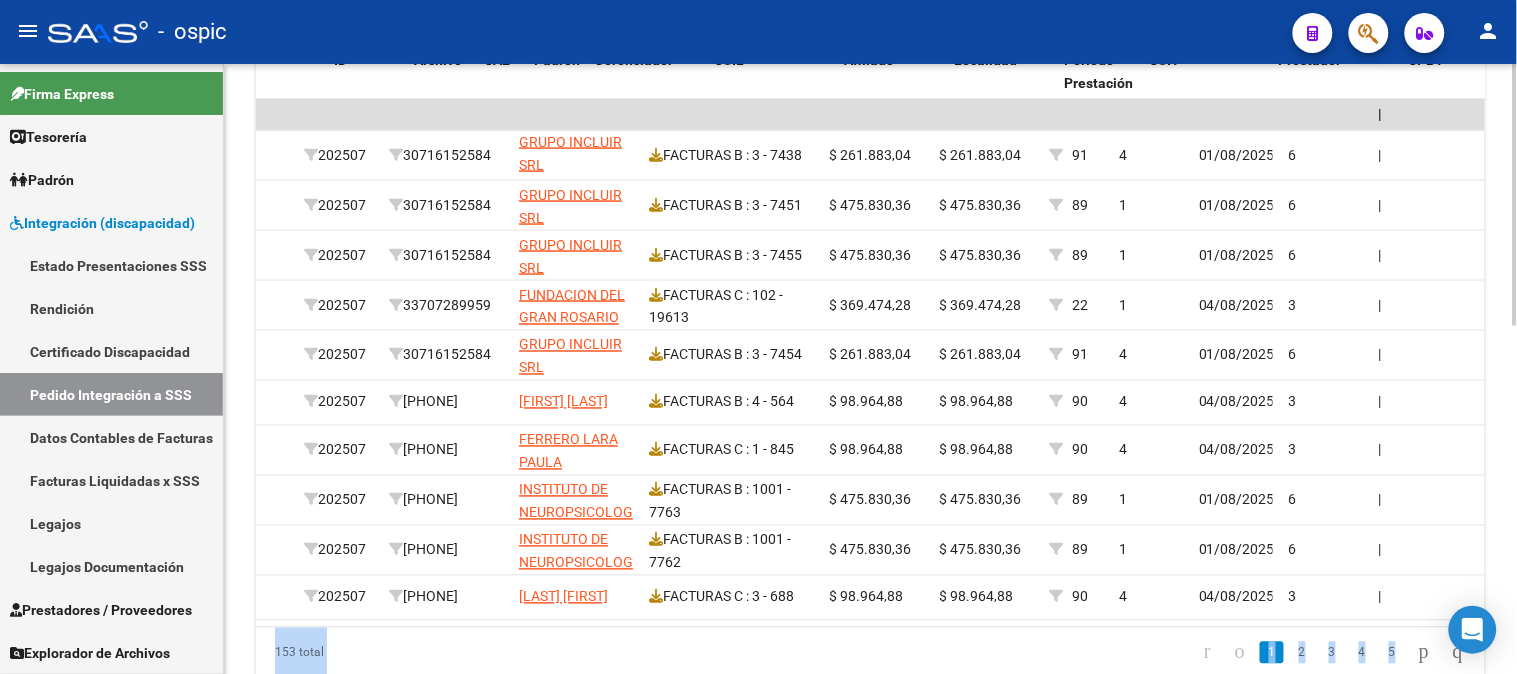 scroll, scrollTop: 0, scrollLeft: 0, axis: both 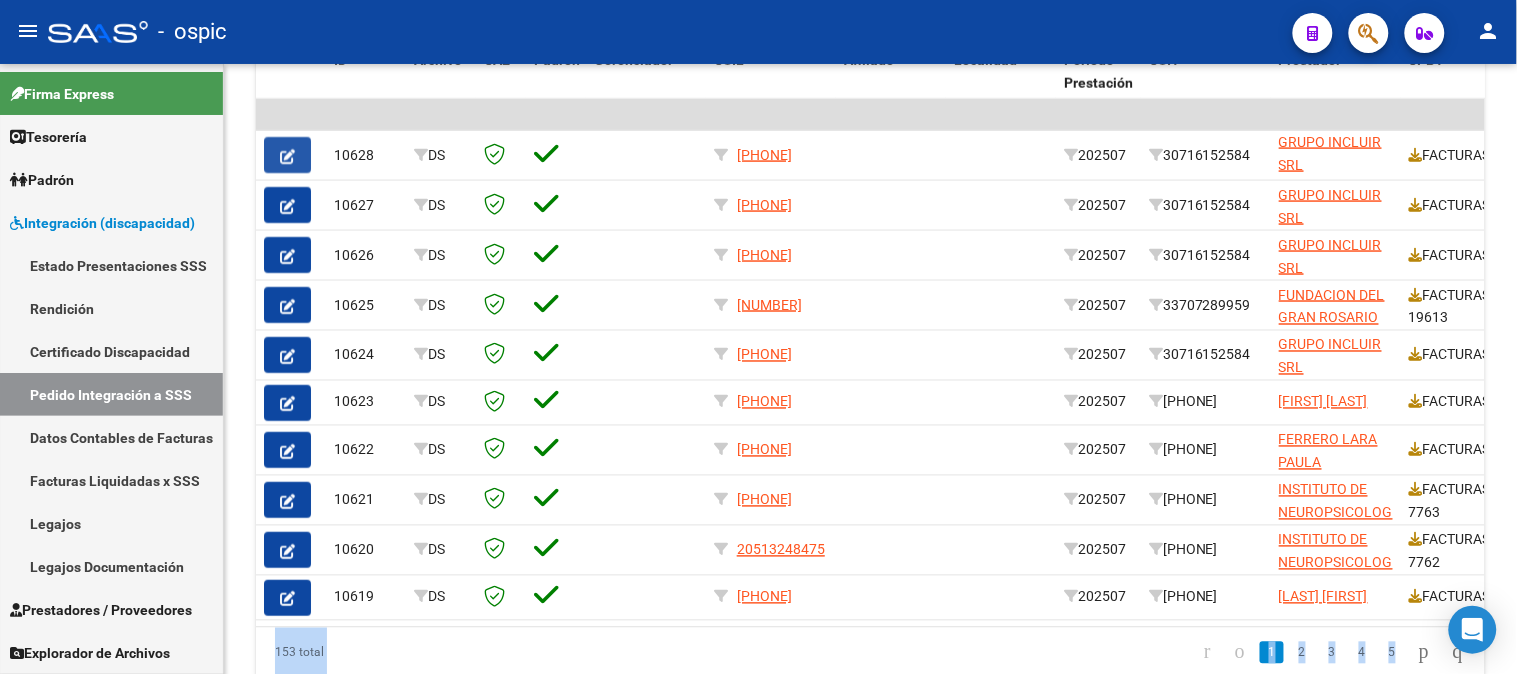 click 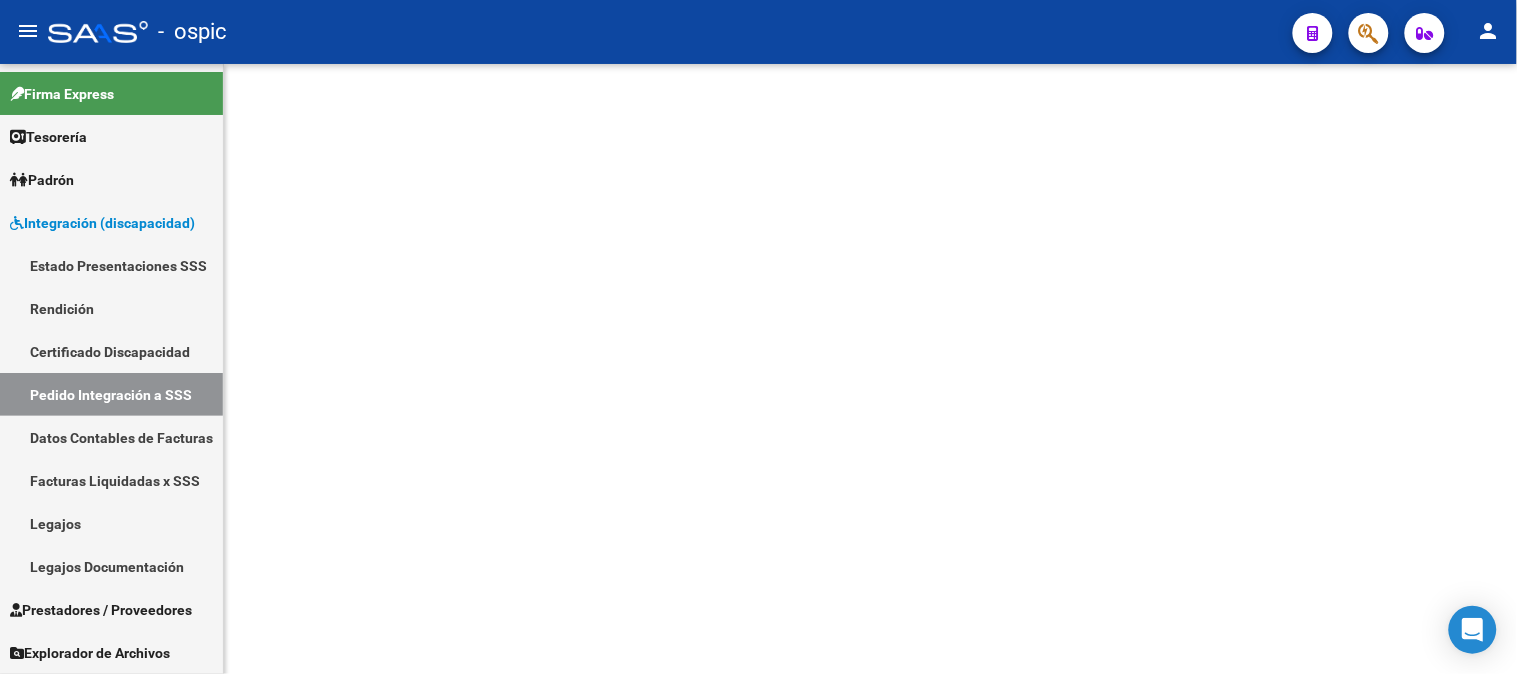 scroll, scrollTop: 0, scrollLeft: 0, axis: both 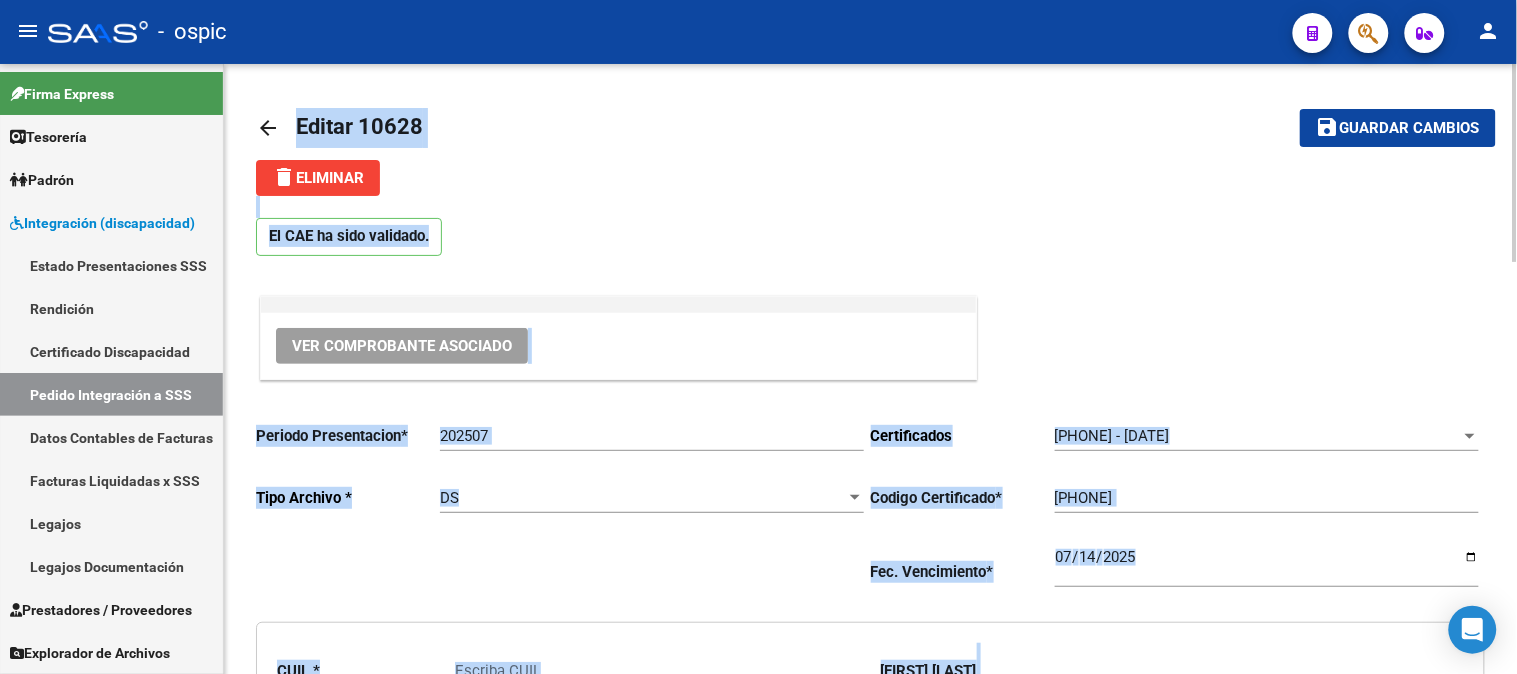 type on "20566847877" 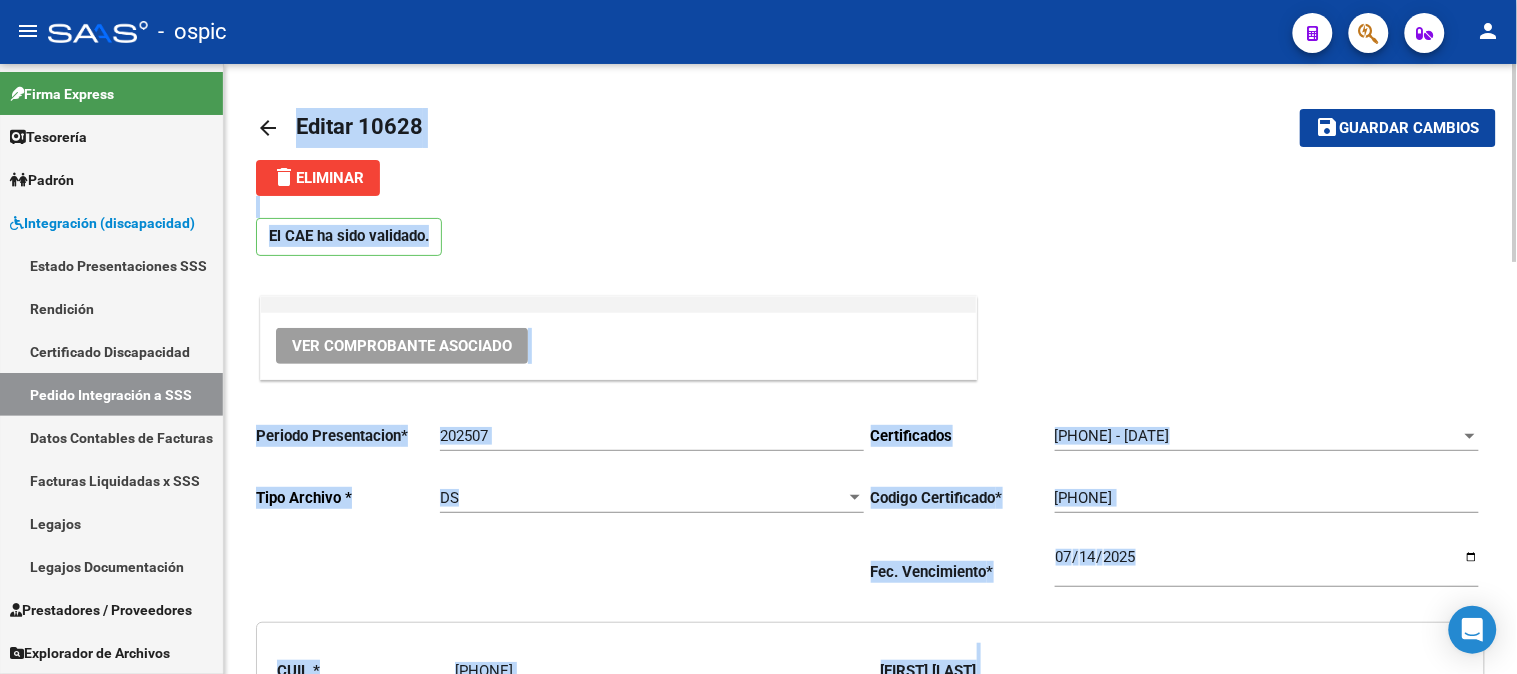 click on "El CAE ha sido validado." 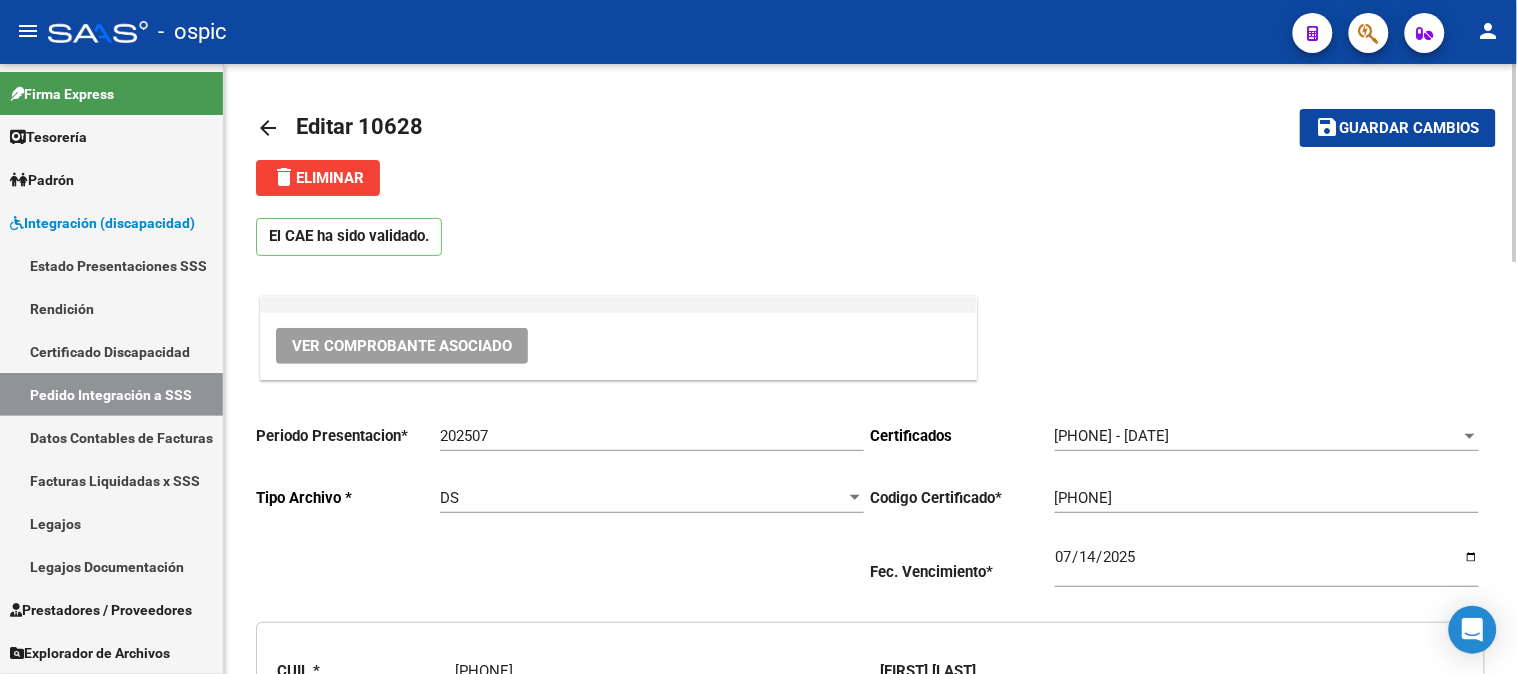 scroll, scrollTop: 111, scrollLeft: 0, axis: vertical 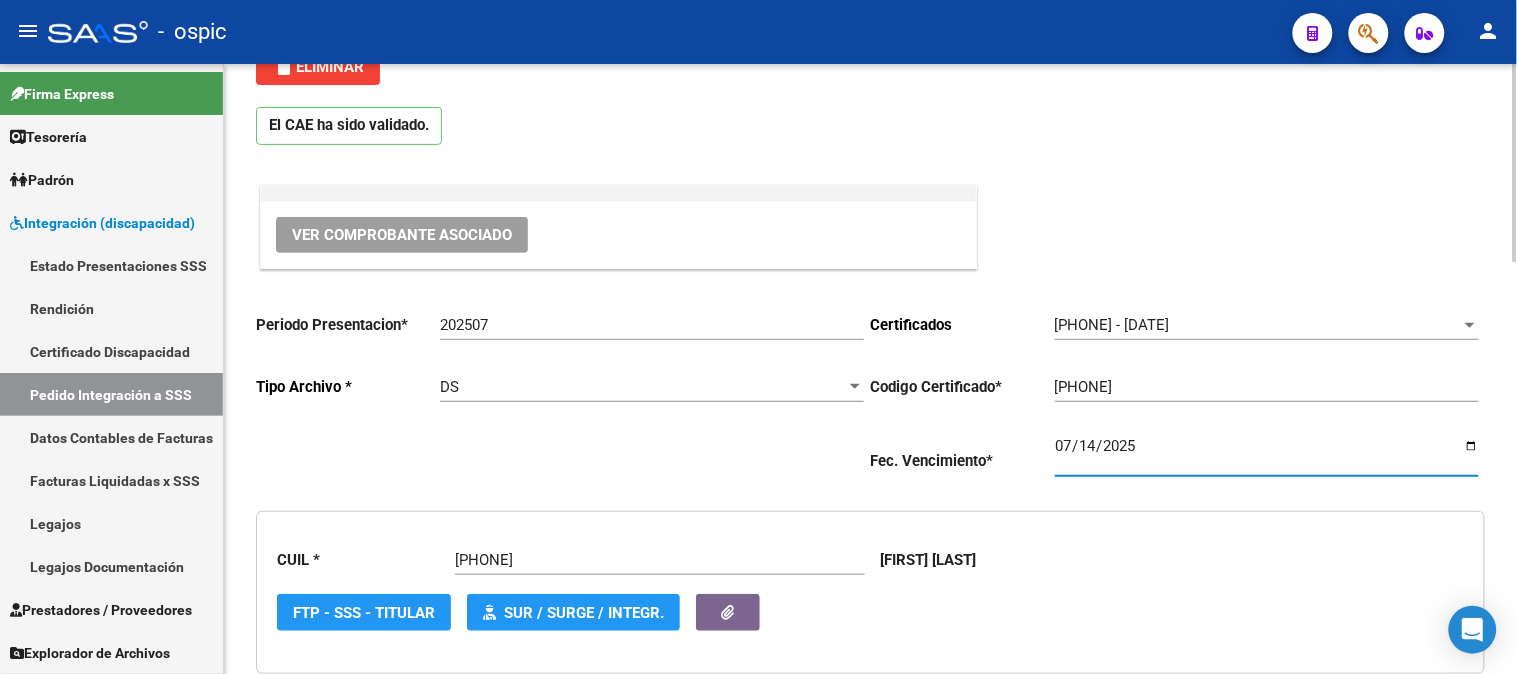 click on "2025-07-14" at bounding box center [1267, 454] 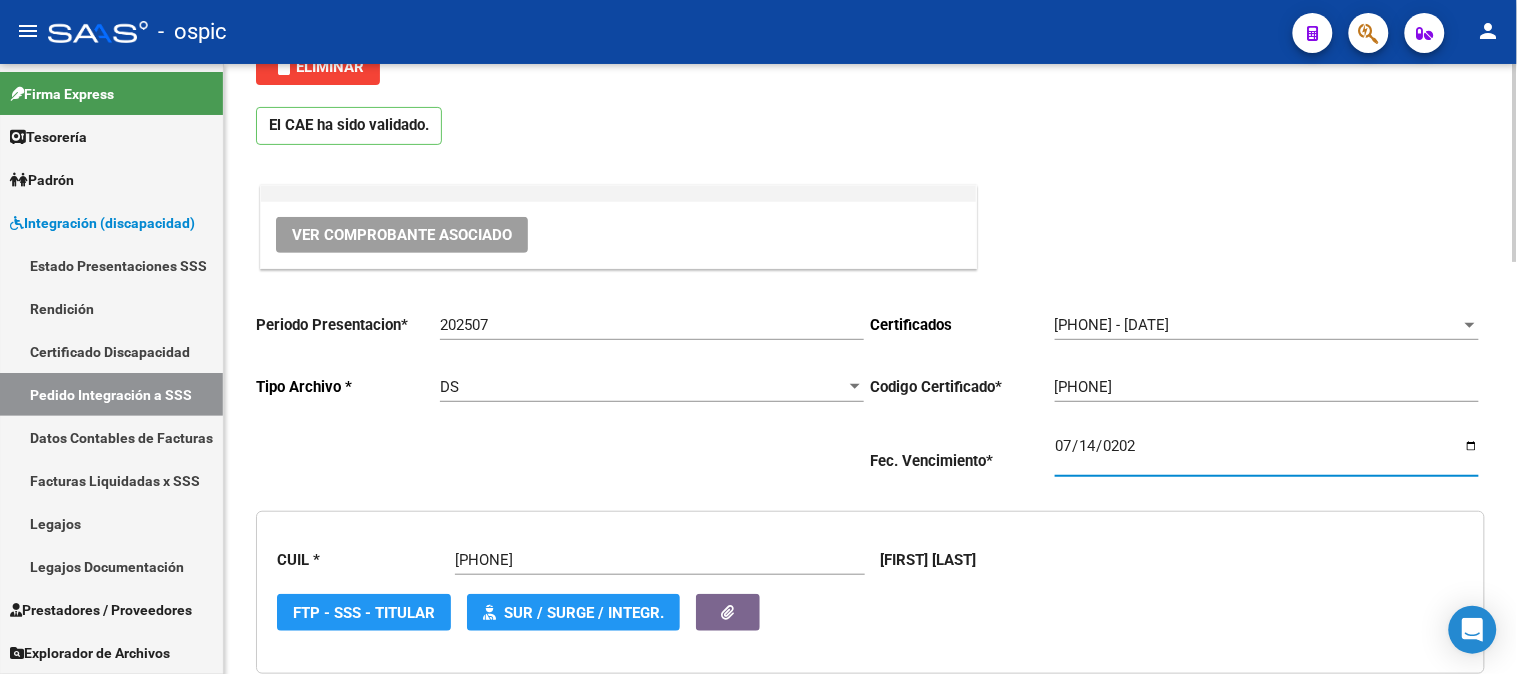 type on "2026-07-14" 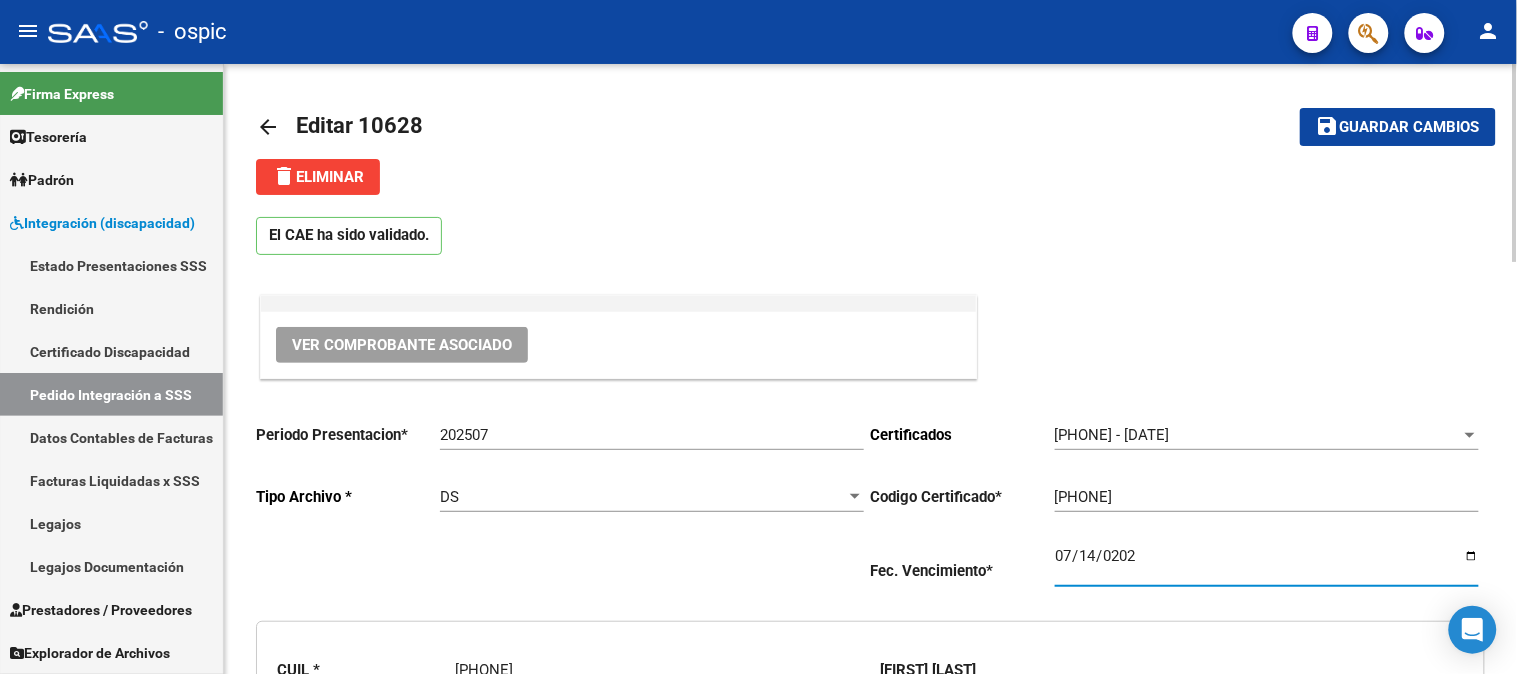 scroll, scrollTop: 0, scrollLeft: 0, axis: both 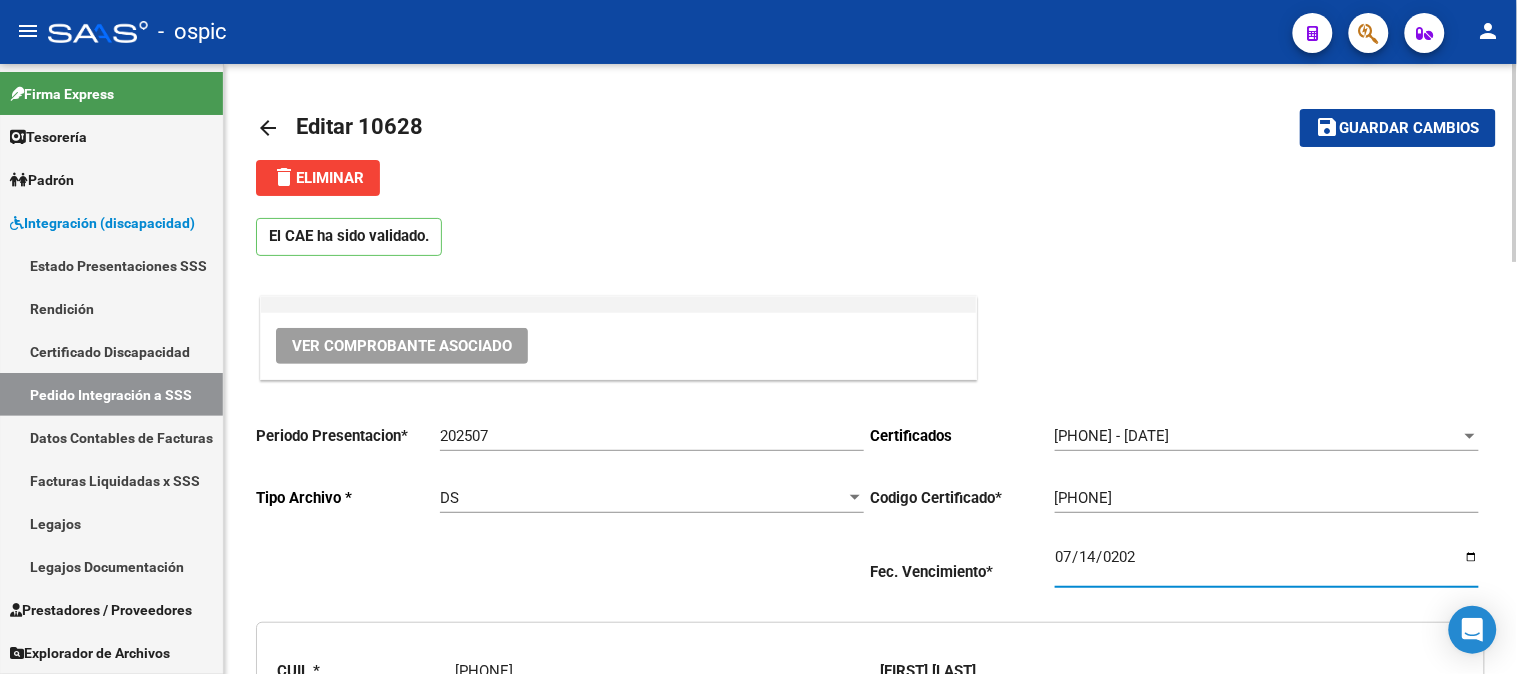click on "2026-07-14" at bounding box center [1267, 565] 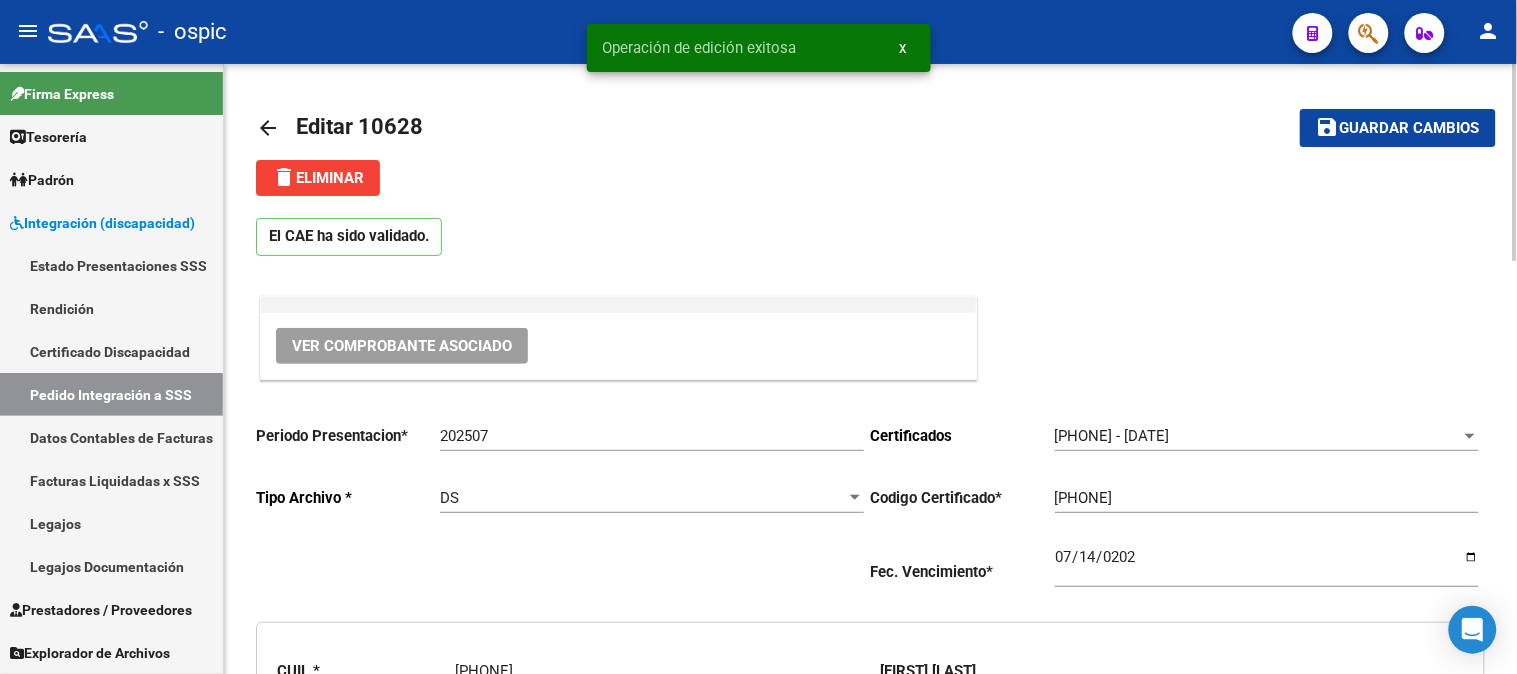 click on "arrow_back" 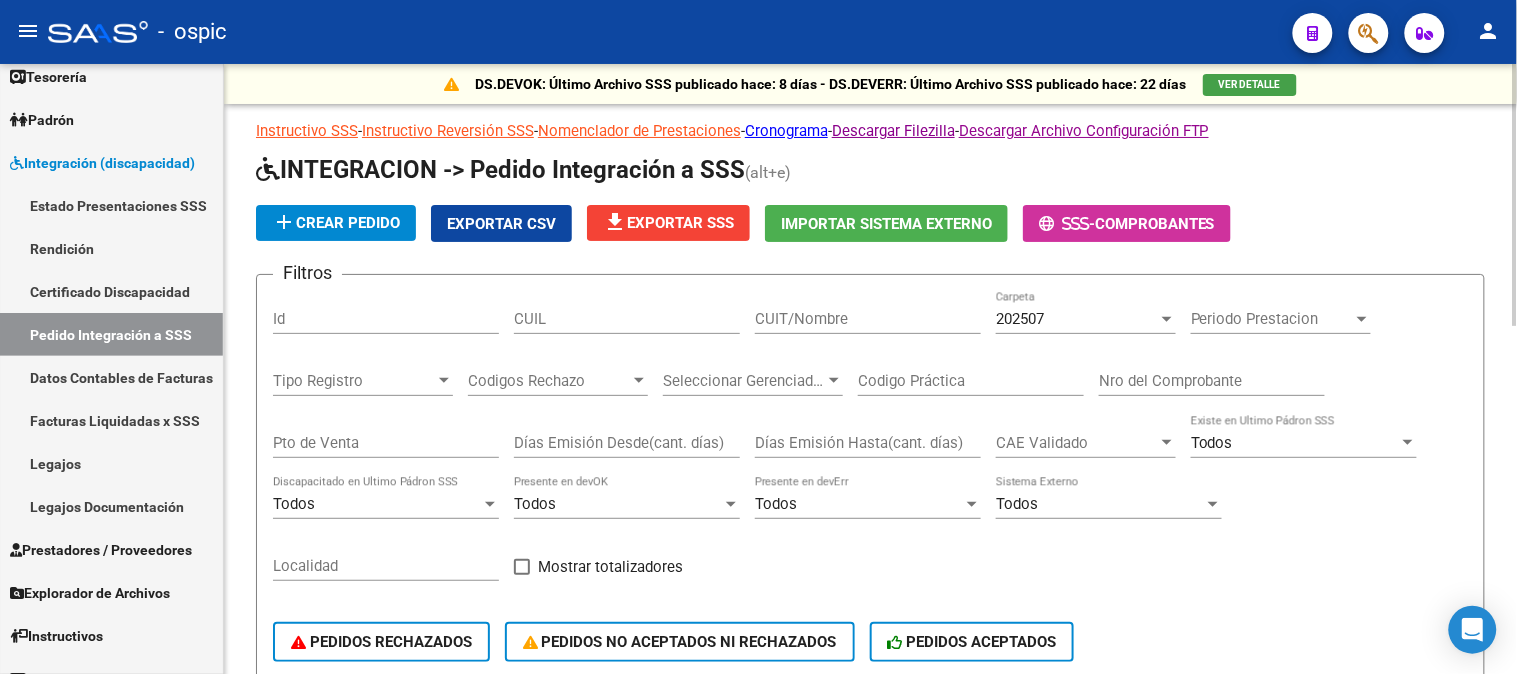 scroll, scrollTop: 85, scrollLeft: 0, axis: vertical 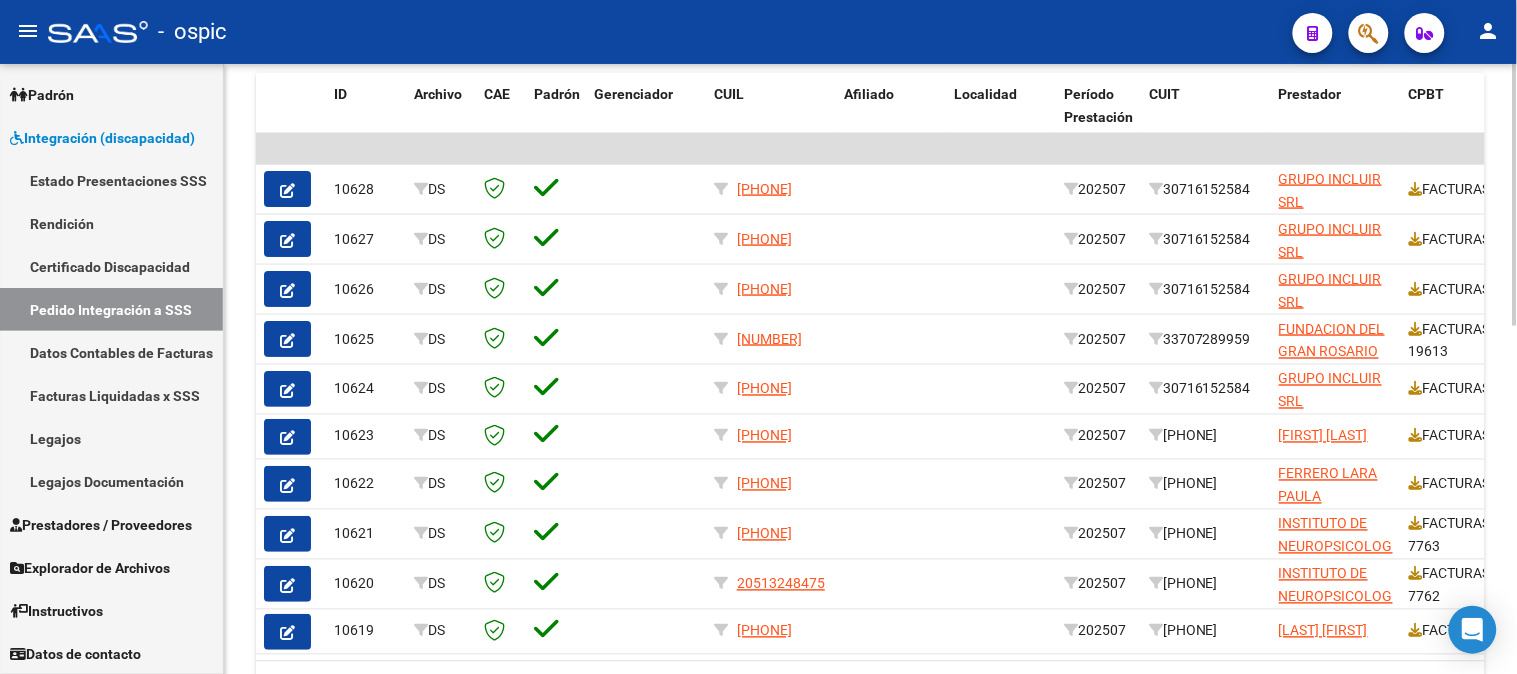 click 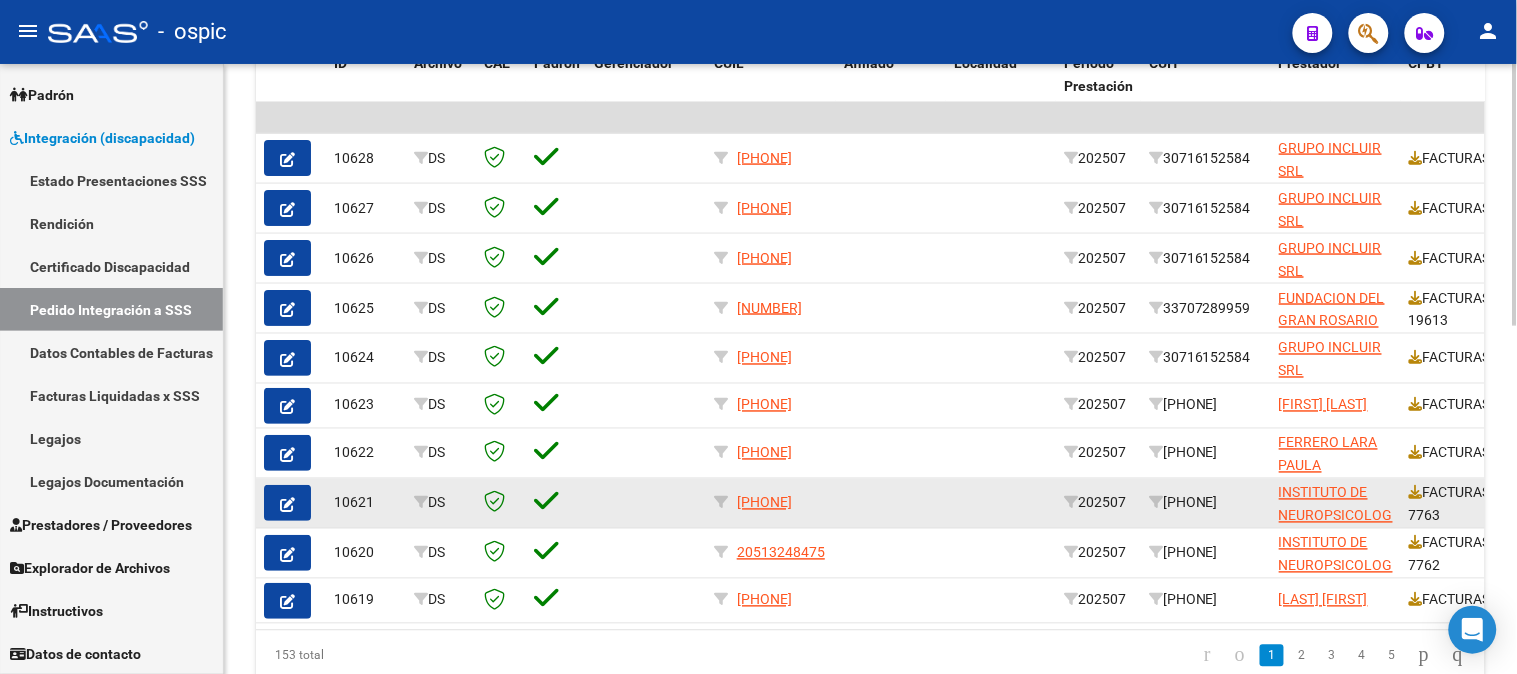 scroll, scrollTop: 795, scrollLeft: 0, axis: vertical 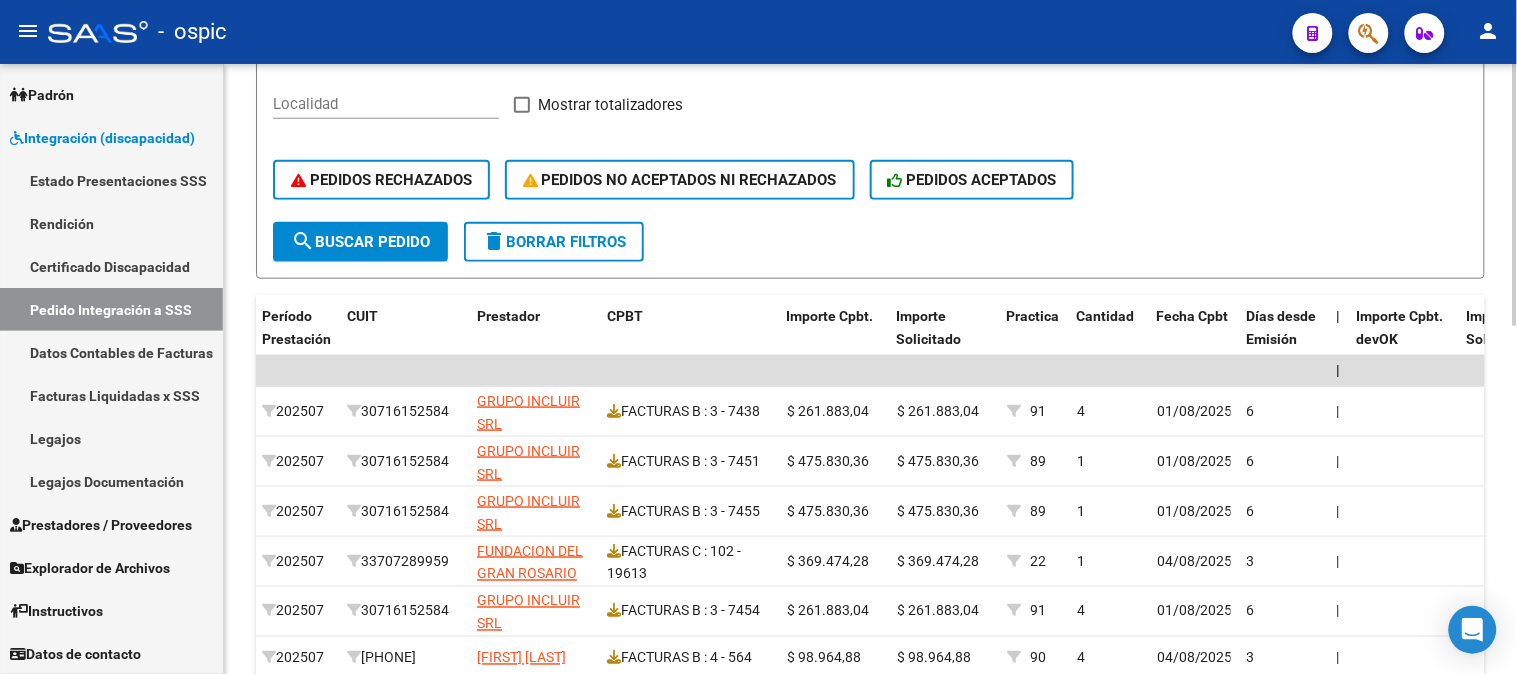 click on "delete  Borrar Filtros" 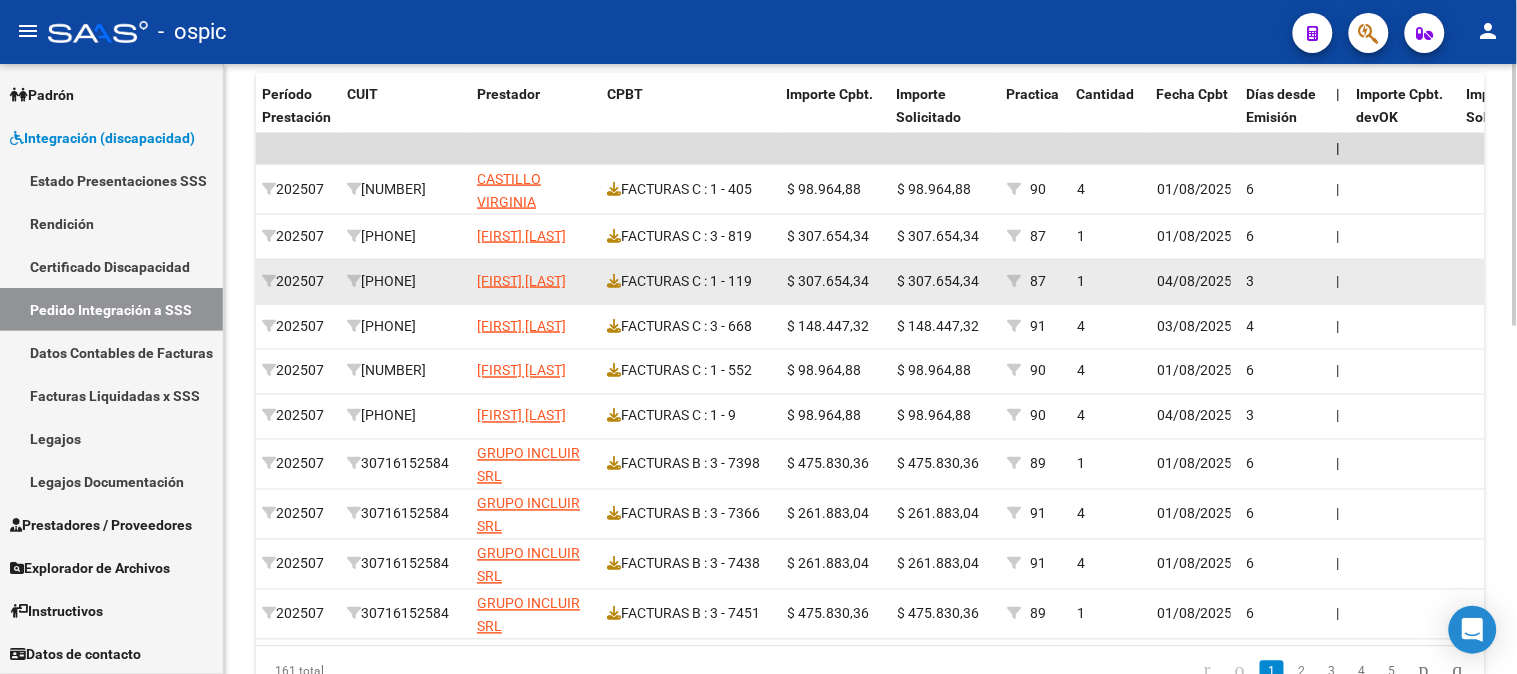 scroll, scrollTop: 795, scrollLeft: 0, axis: vertical 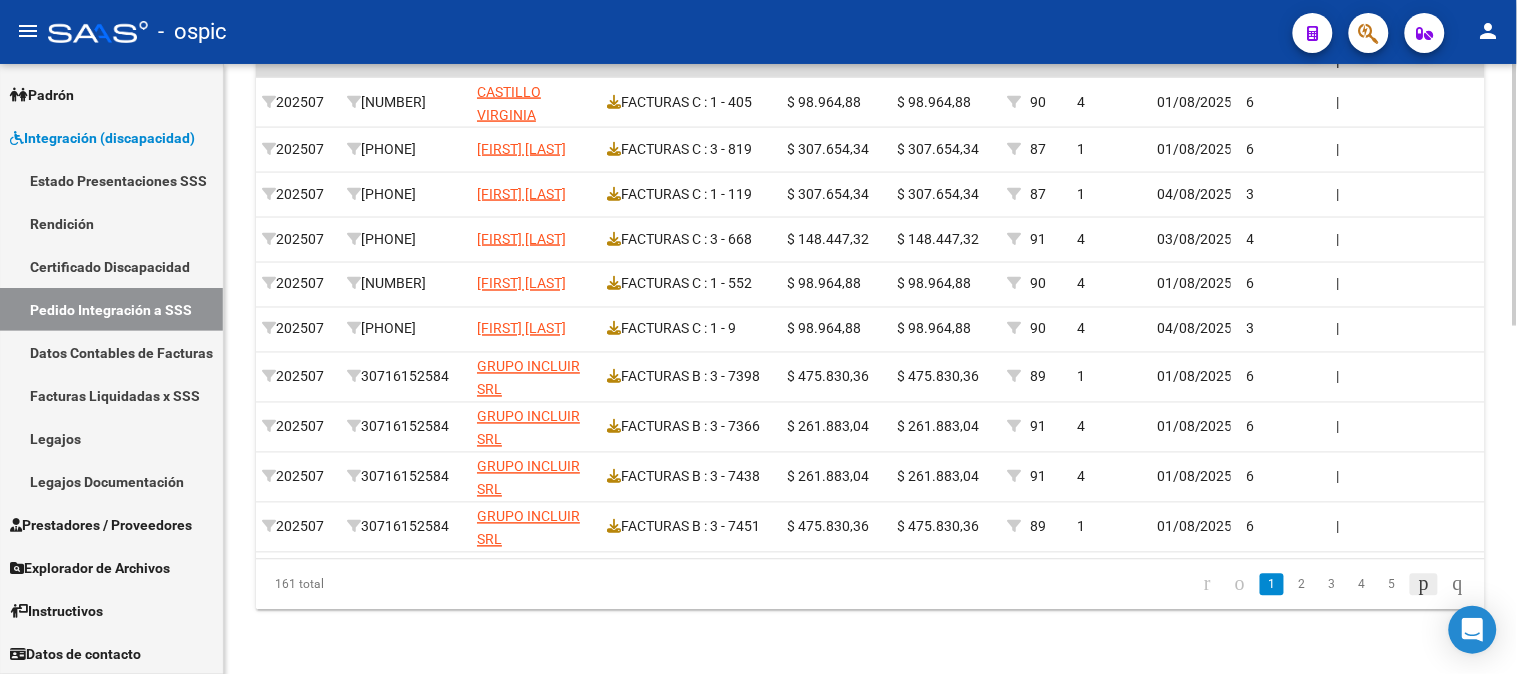 click 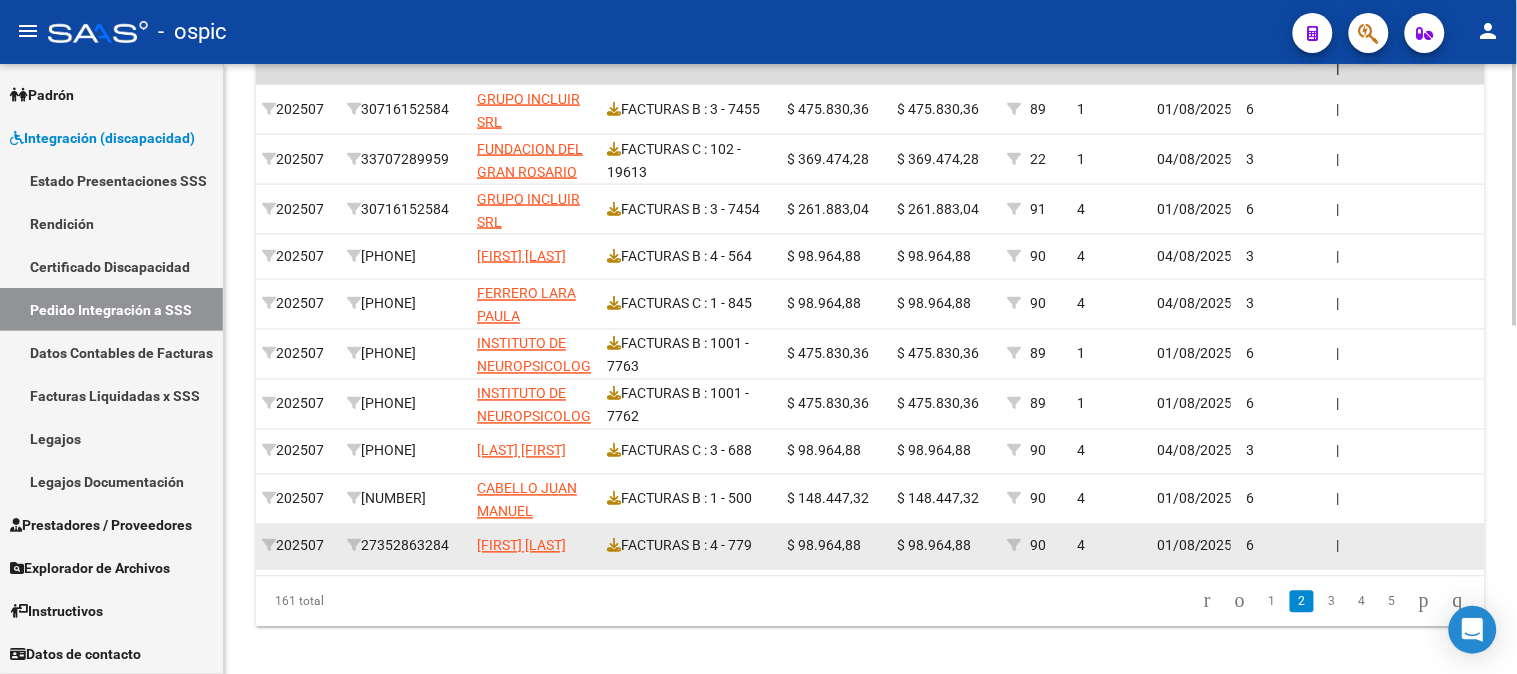 scroll, scrollTop: 795, scrollLeft: 0, axis: vertical 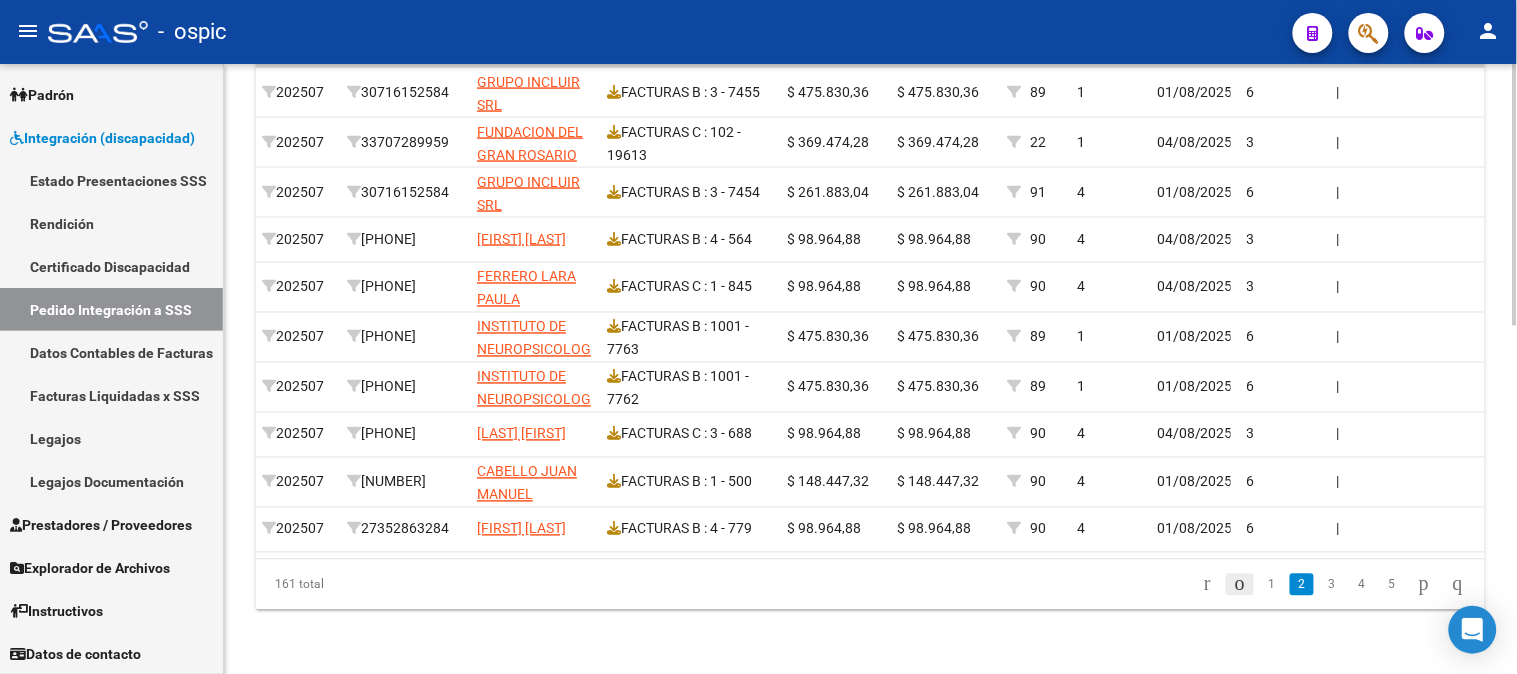 click 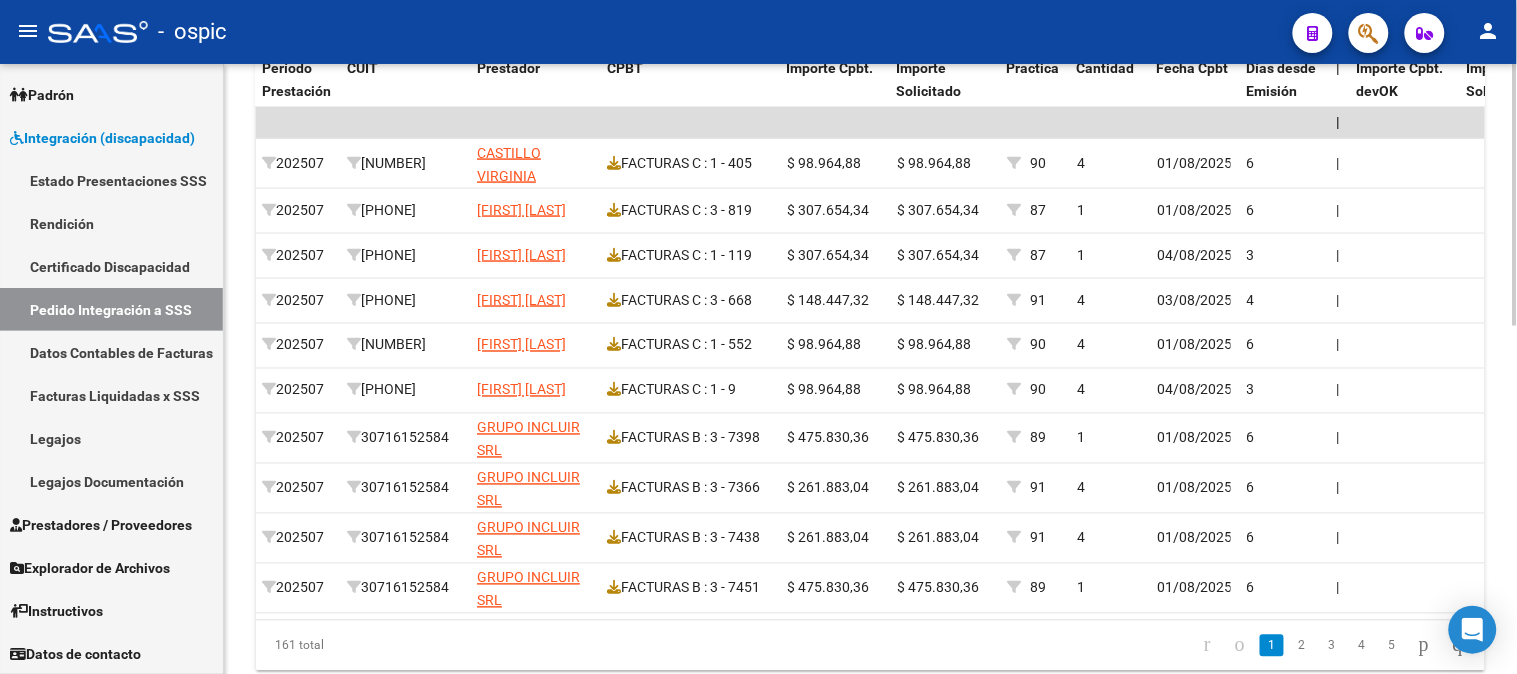 scroll, scrollTop: 723, scrollLeft: 0, axis: vertical 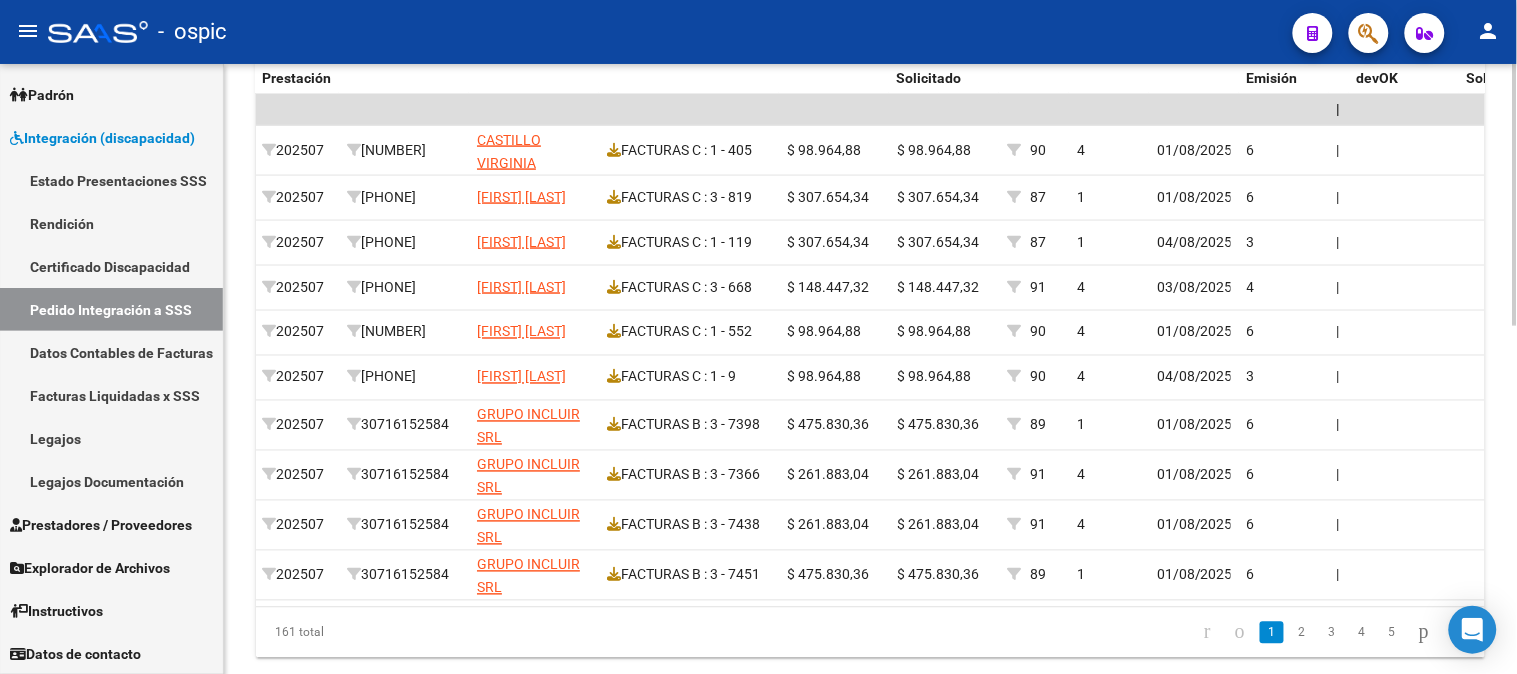 click 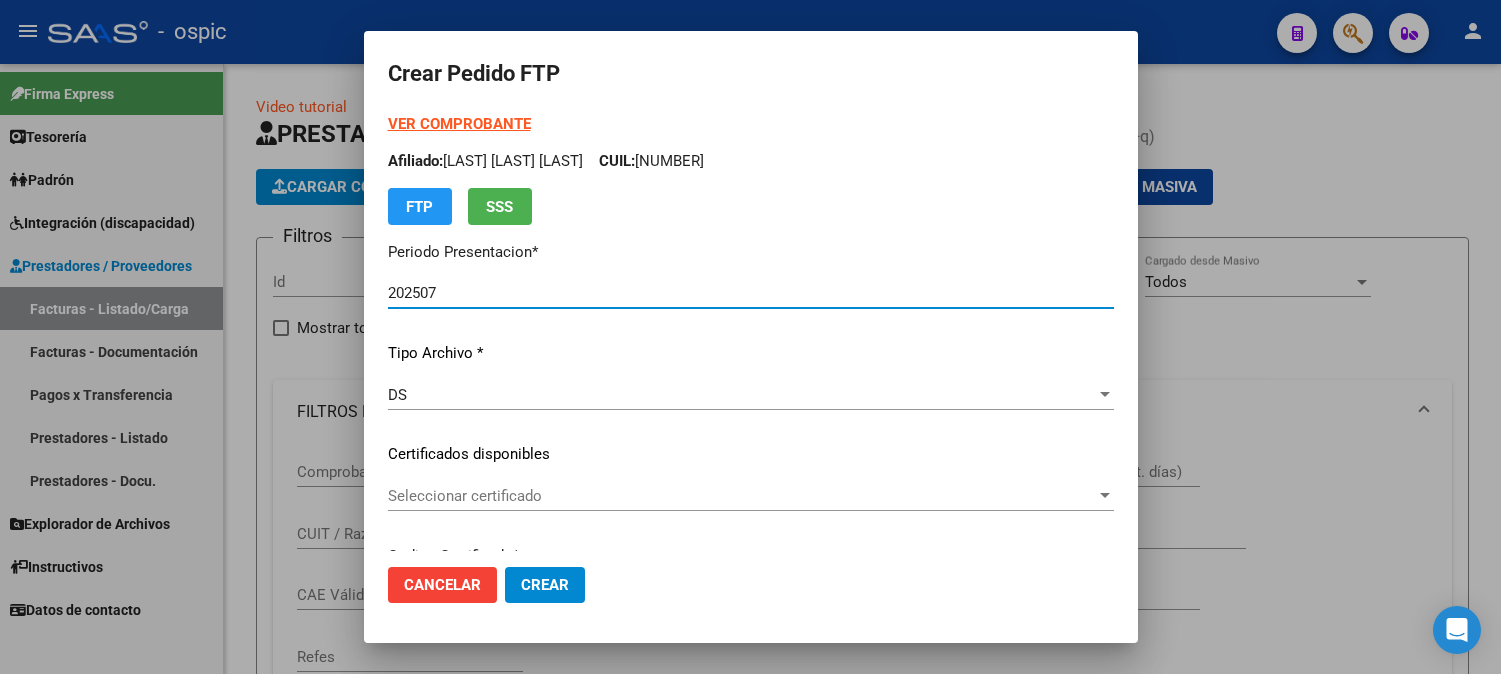 scroll, scrollTop: 0, scrollLeft: 0, axis: both 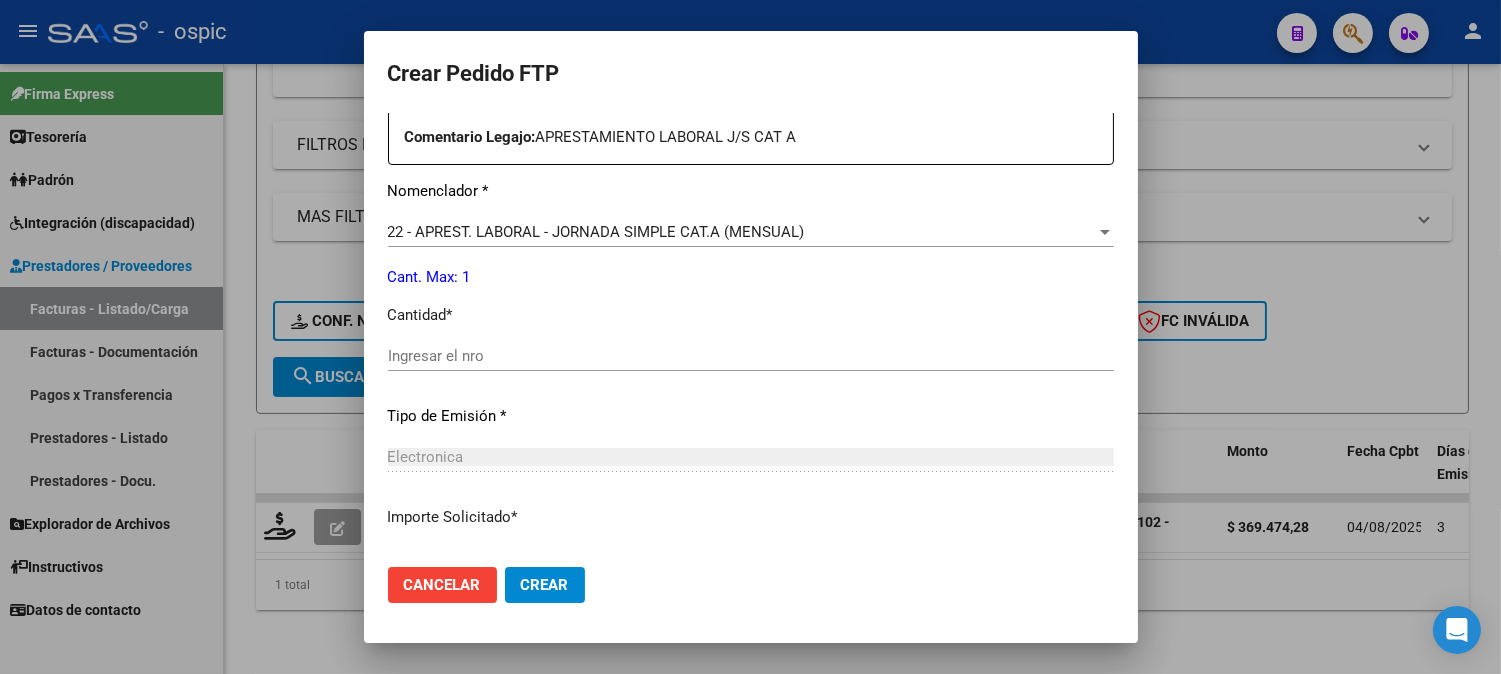 click on "Ingresar el nro" at bounding box center (751, 356) 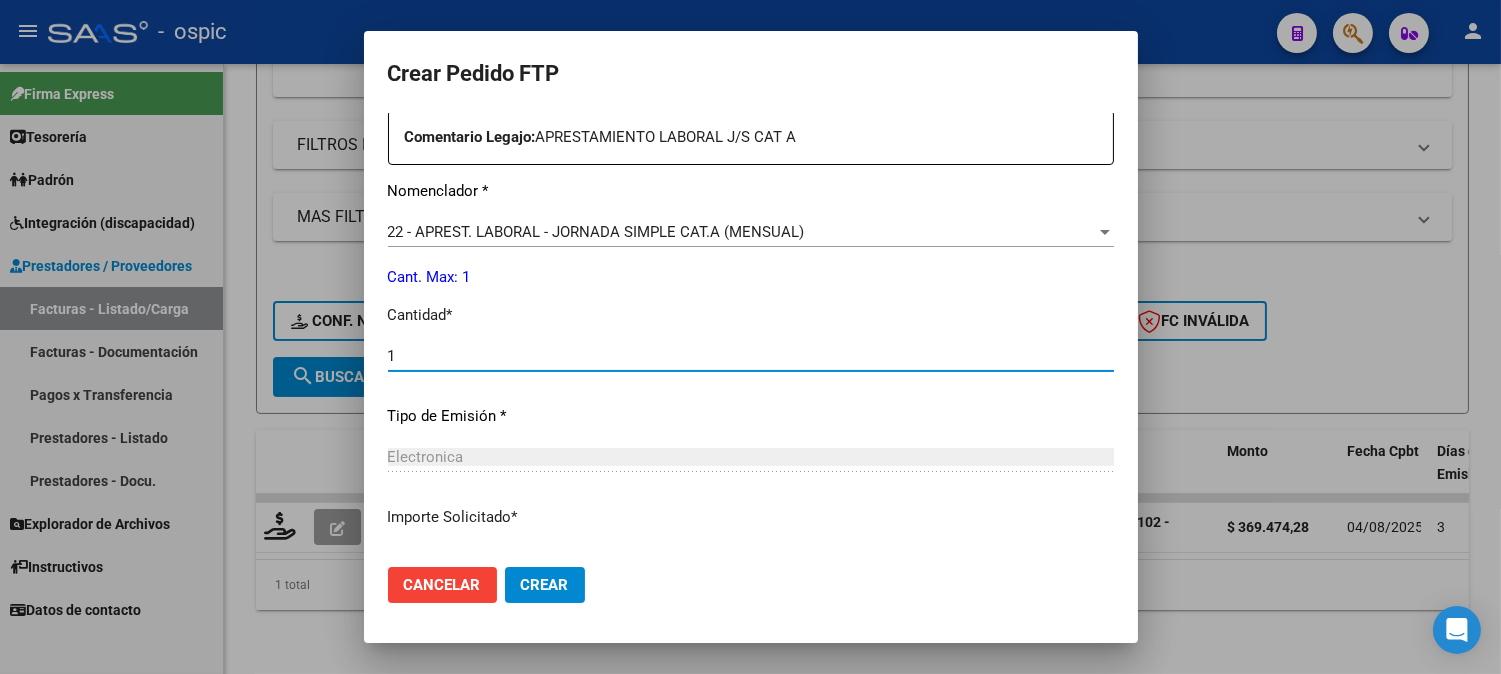 type on "1" 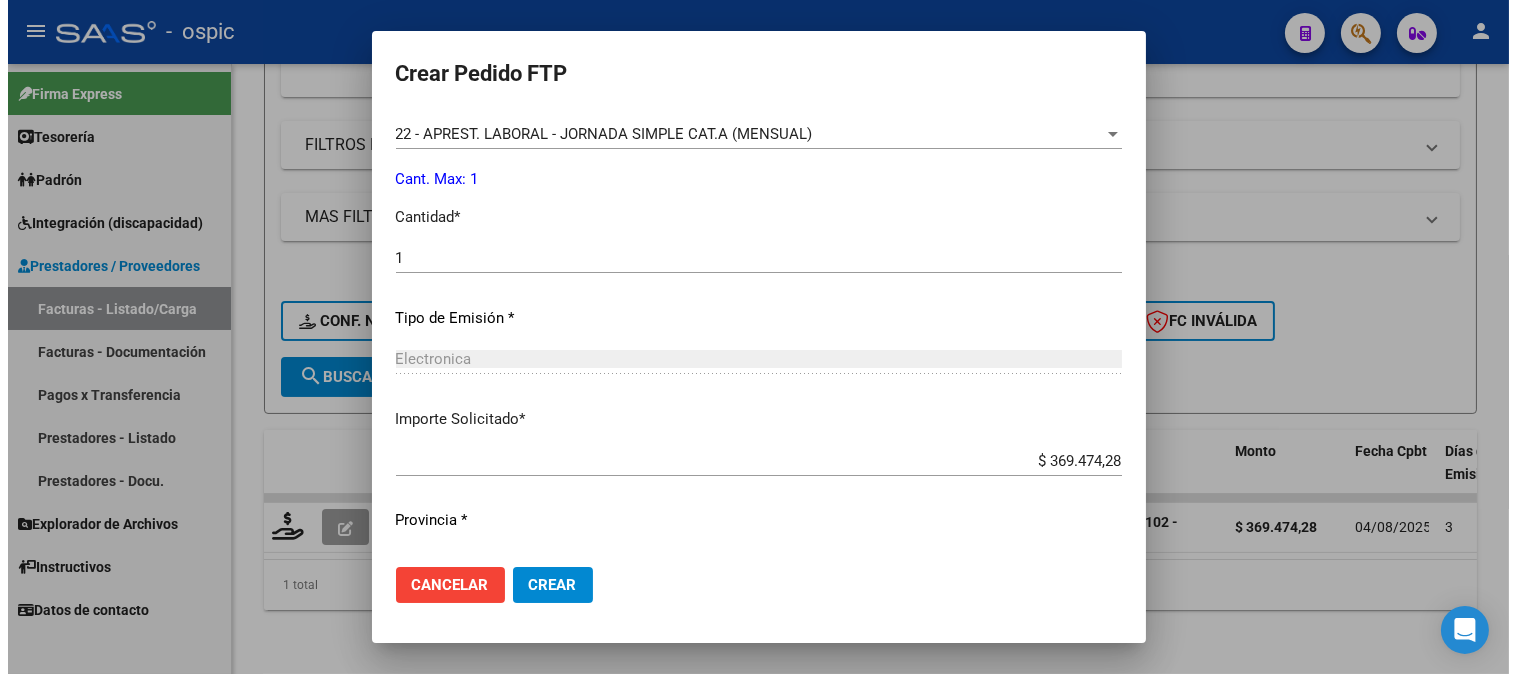 scroll, scrollTop: 900, scrollLeft: 0, axis: vertical 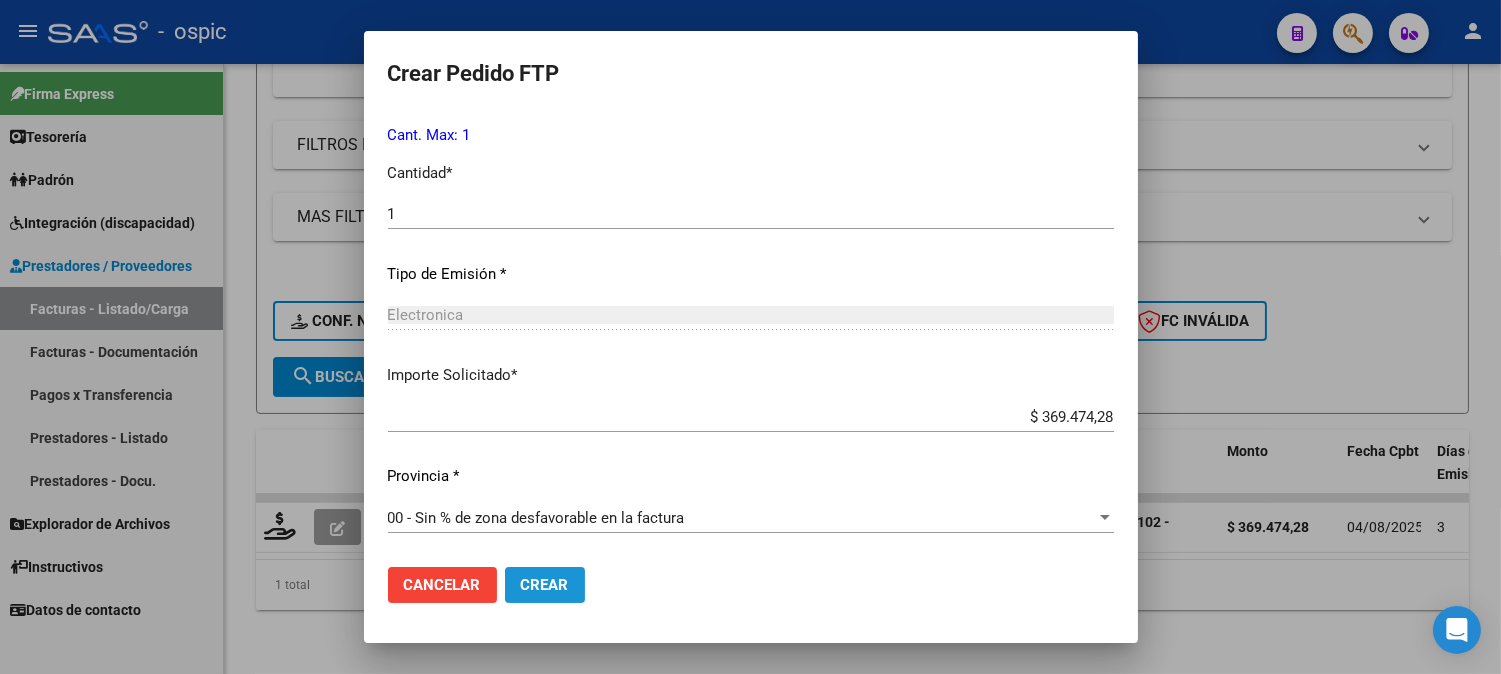 click on "Crear" 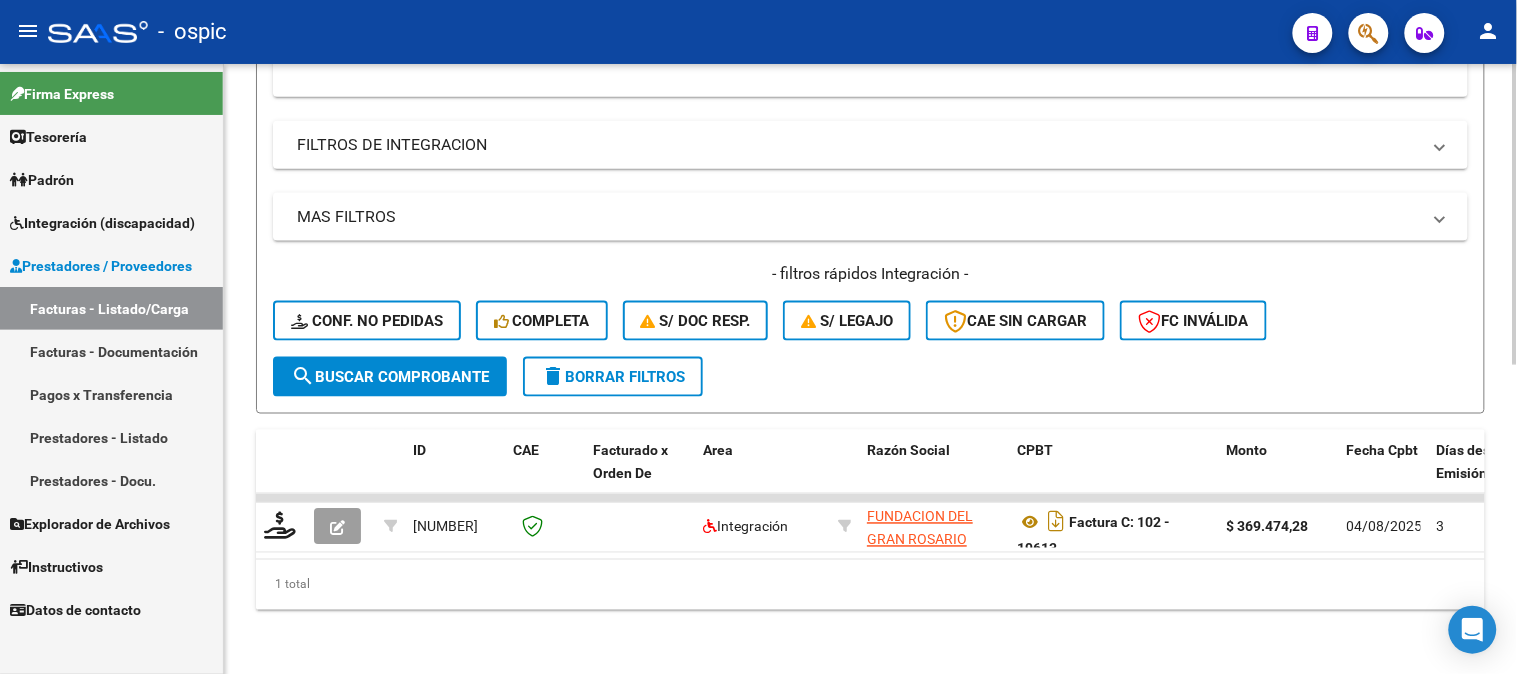 click on "delete  Borrar Filtros" 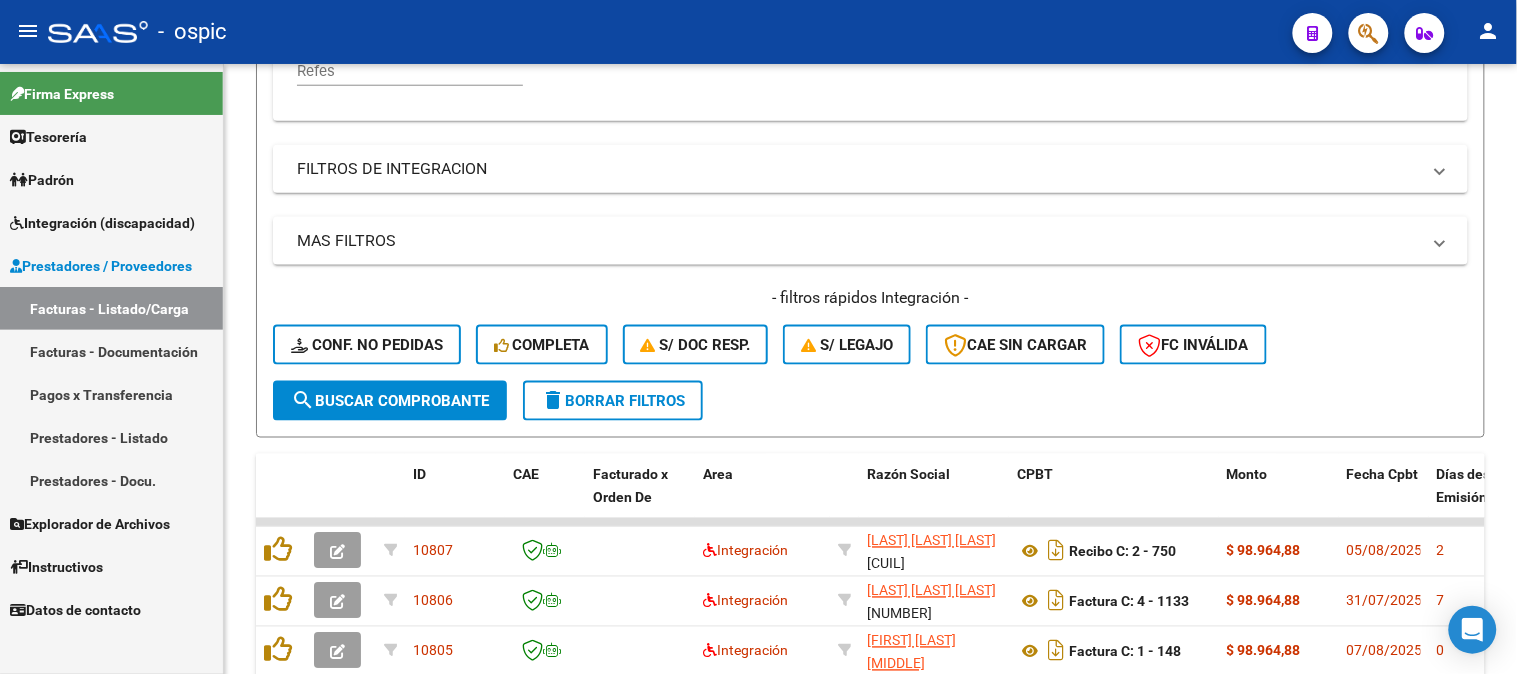 scroll, scrollTop: 624, scrollLeft: 0, axis: vertical 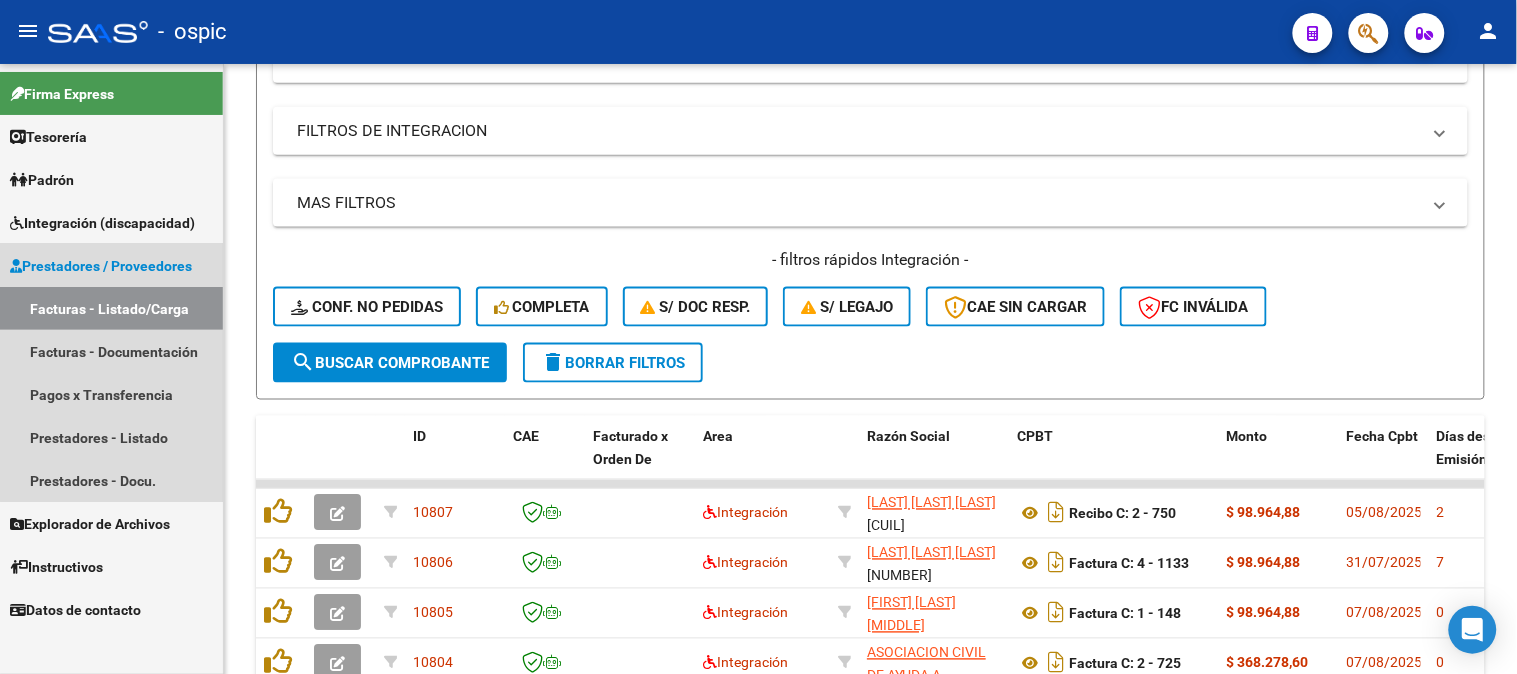 click on "Prestadores / Proveedores" at bounding box center [111, 265] 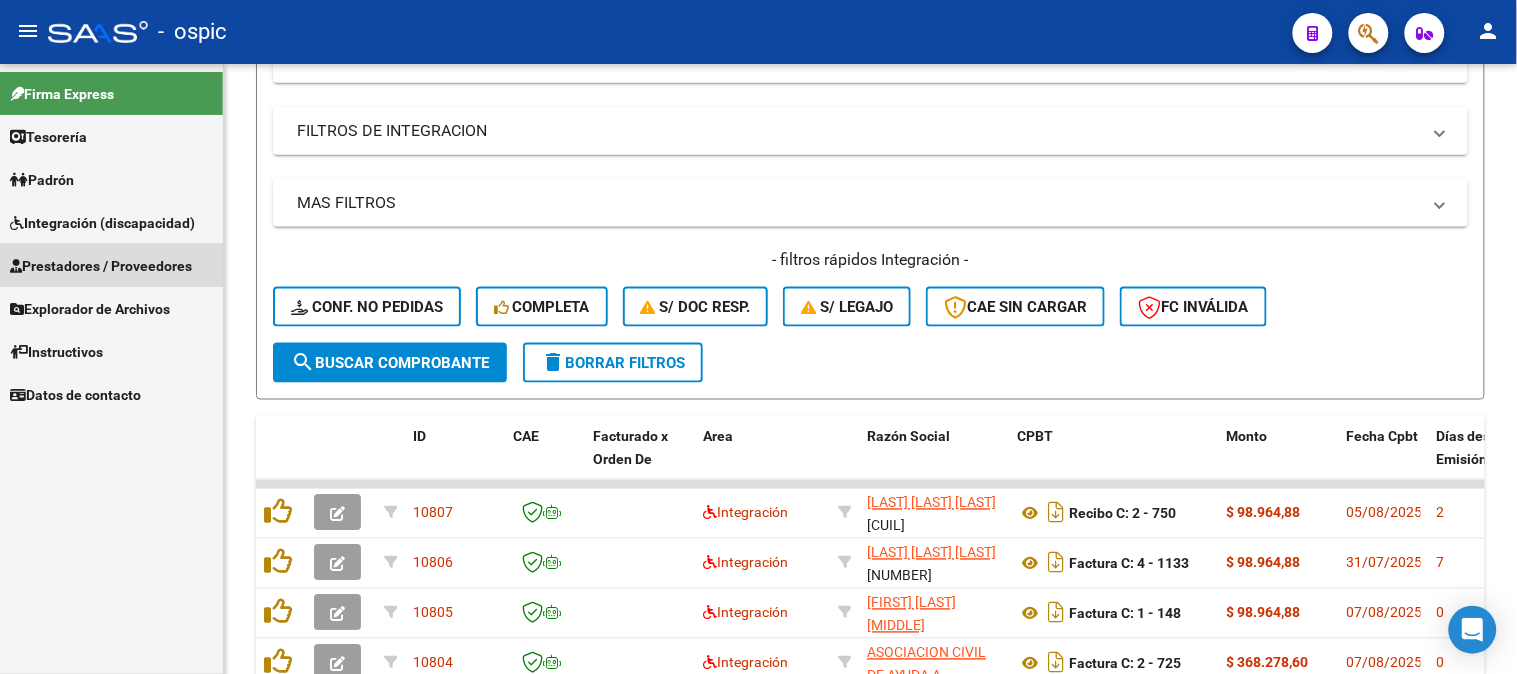 click on "Prestadores / Proveedores" at bounding box center (111, 265) 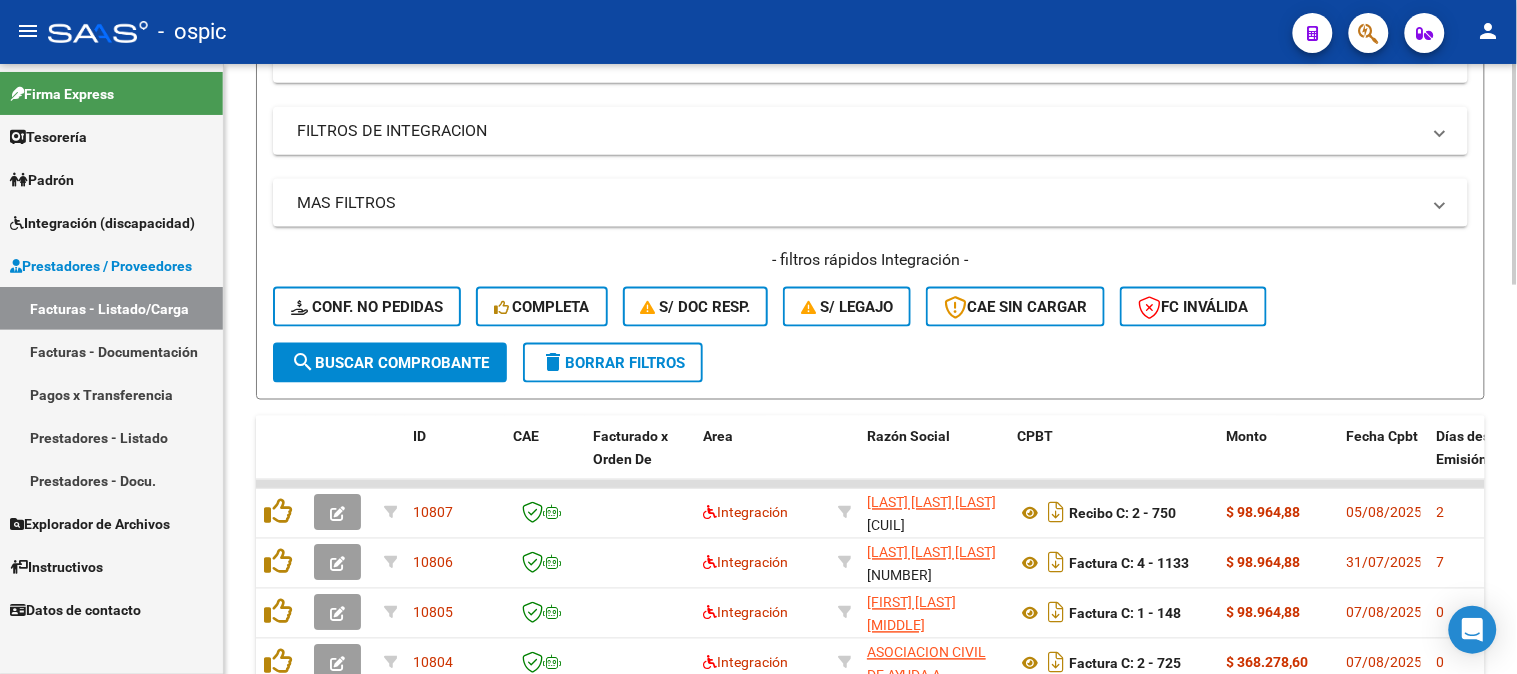 drag, startPoint x: 127, startPoint y: 305, endPoint x: 643, endPoint y: 344, distance: 517.47174 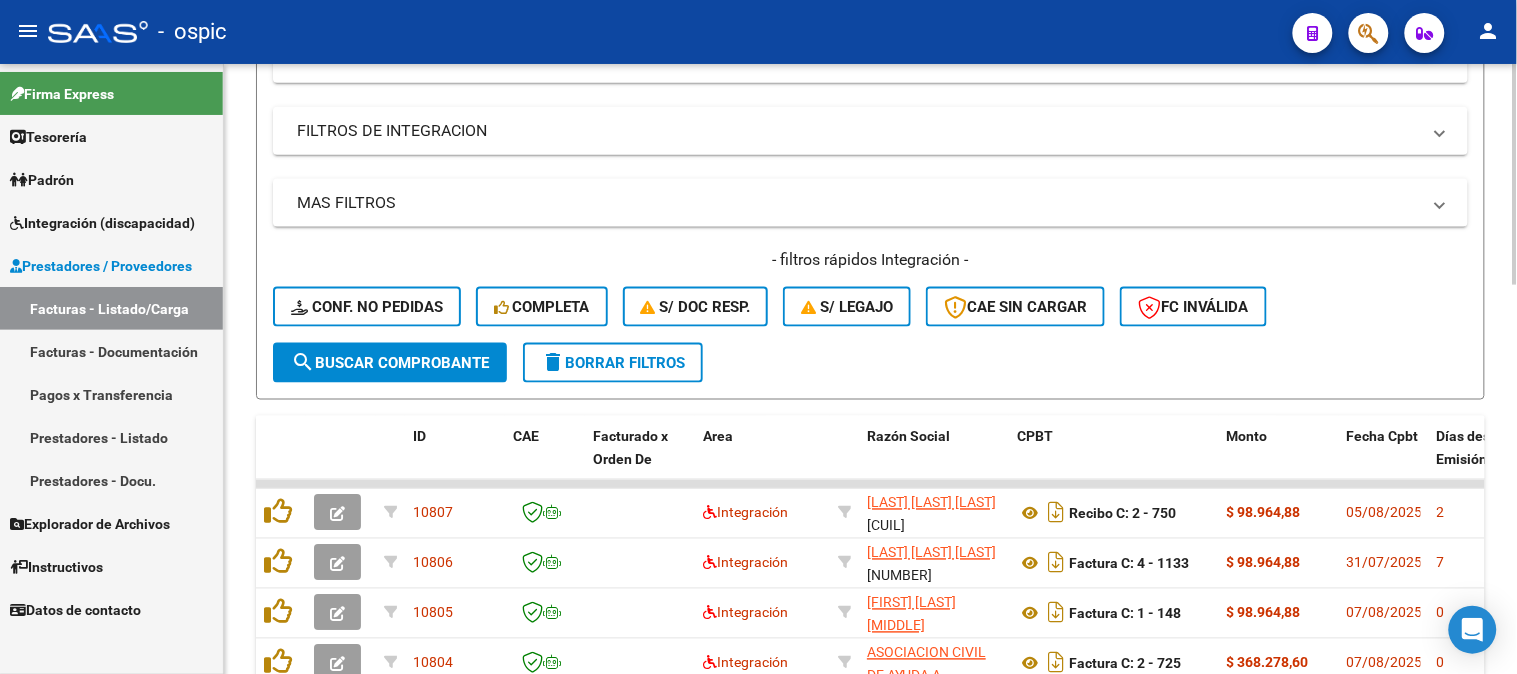 click on "delete  Borrar Filtros" 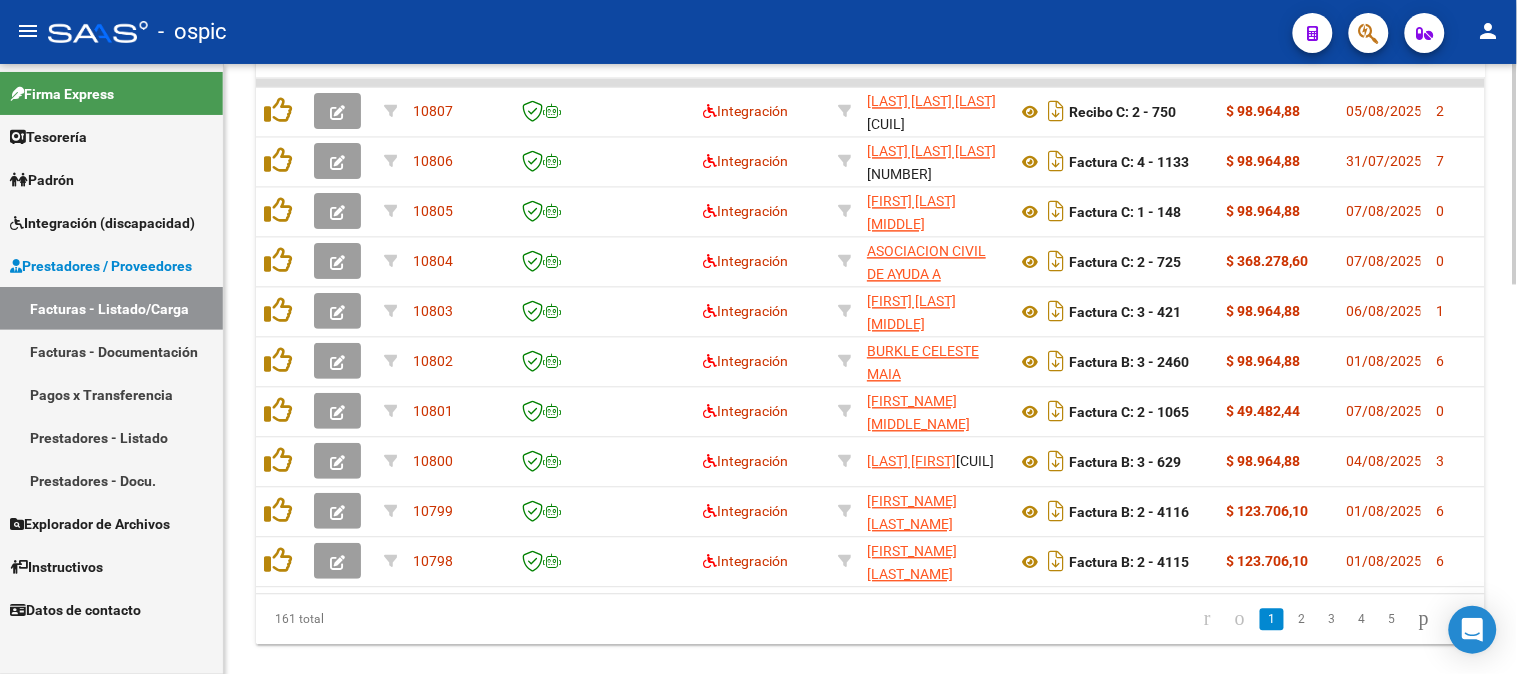 scroll, scrollTop: 1006, scrollLeft: 0, axis: vertical 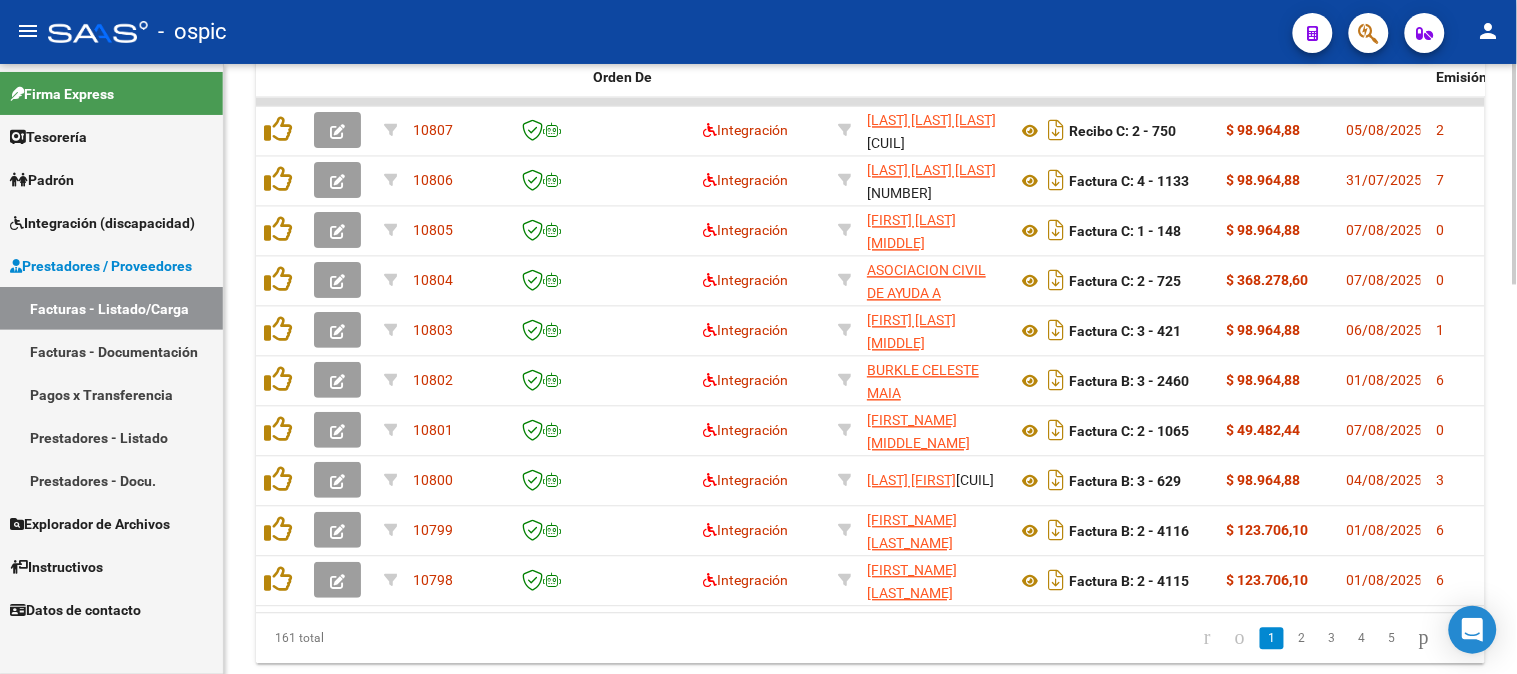 click 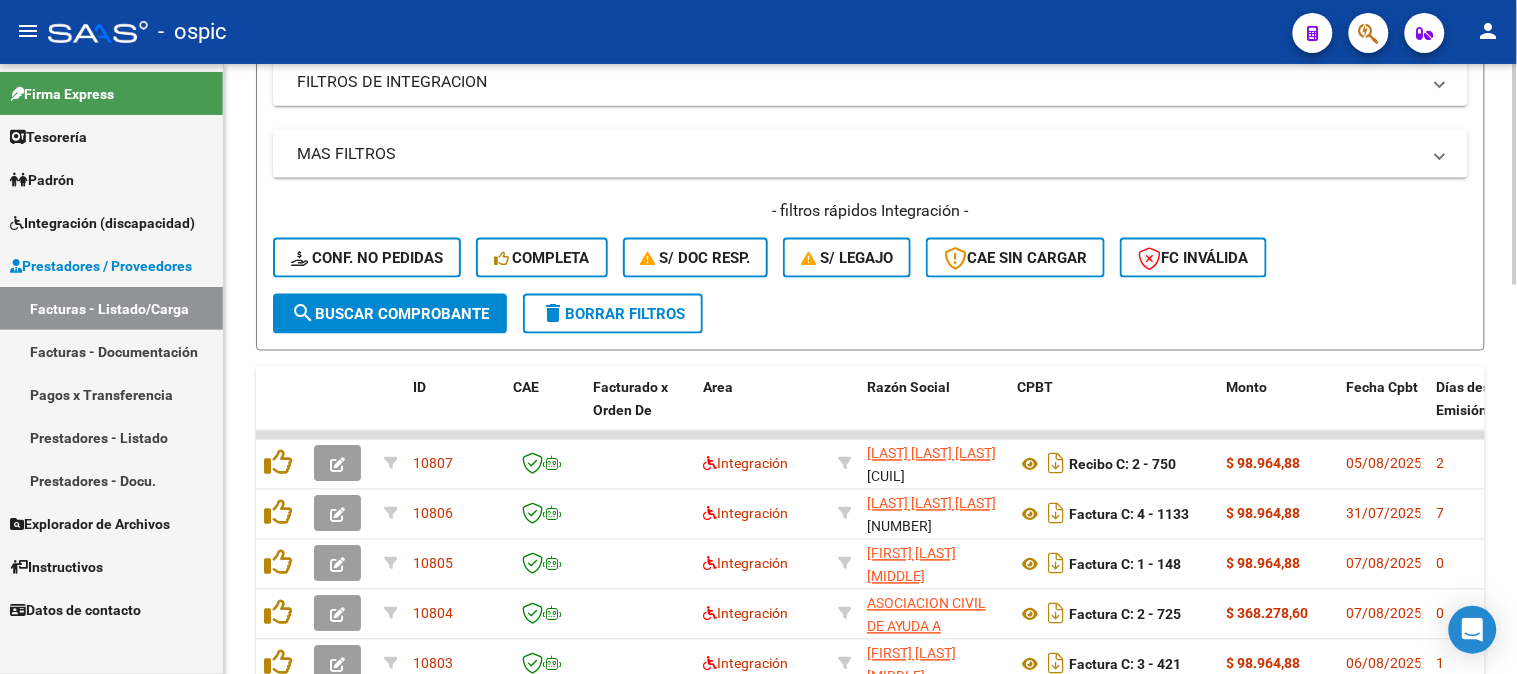 click on "delete  Borrar Filtros" 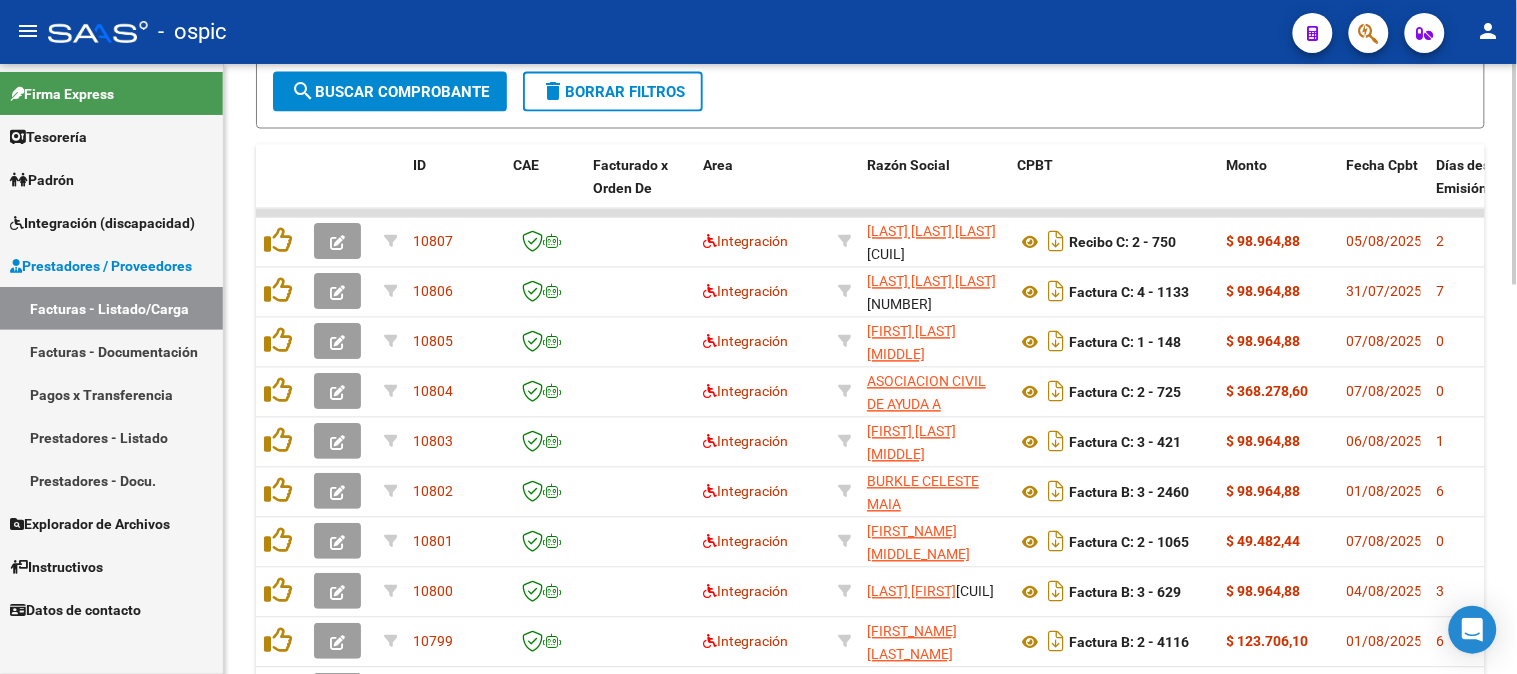 scroll, scrollTop: 1006, scrollLeft: 0, axis: vertical 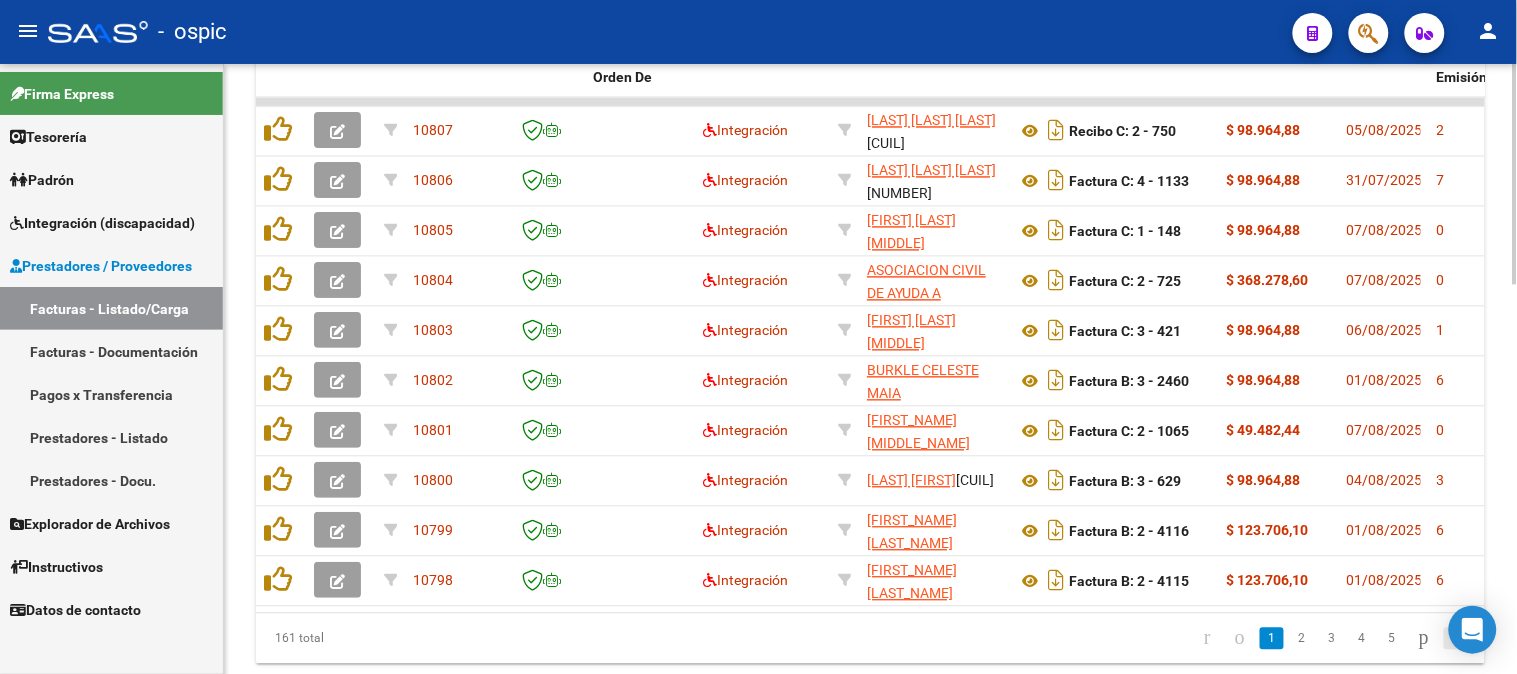 click 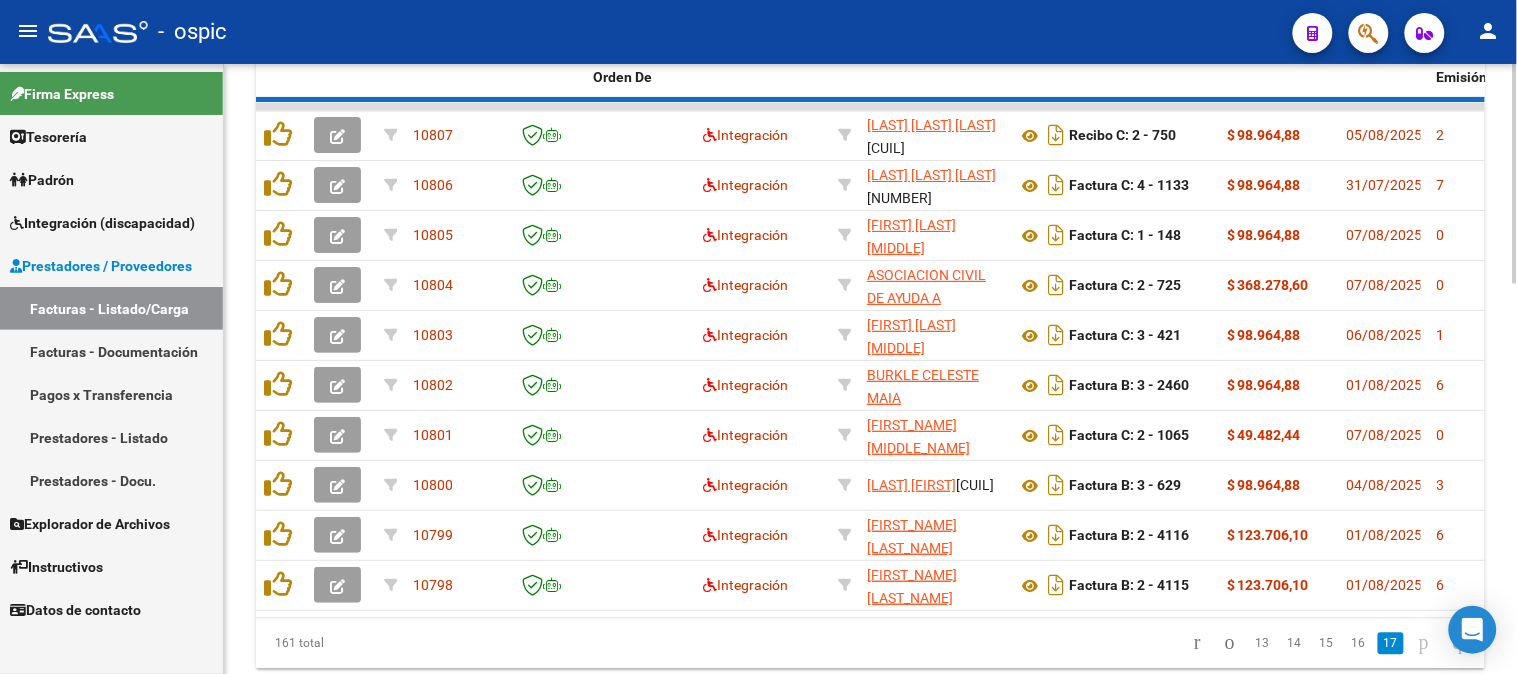 scroll, scrollTop: 625, scrollLeft: 0, axis: vertical 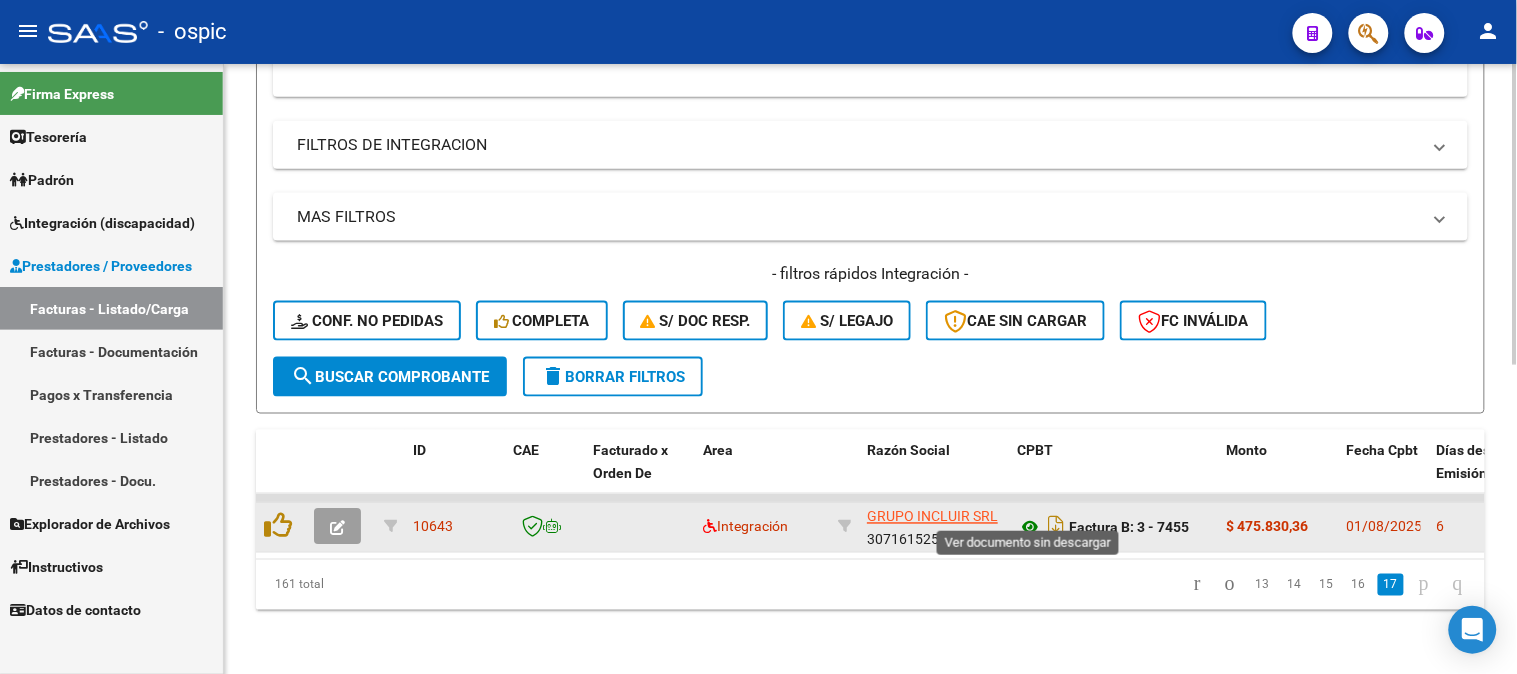 click 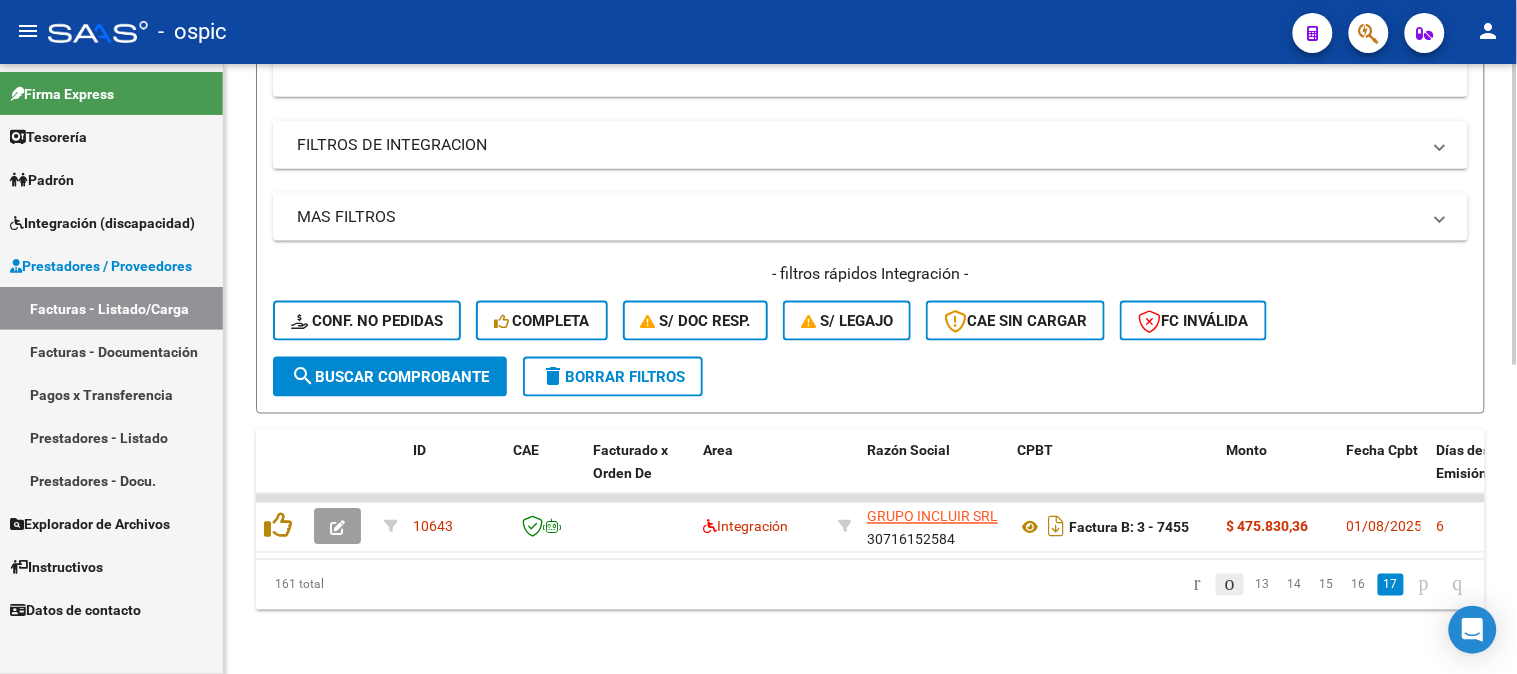 click 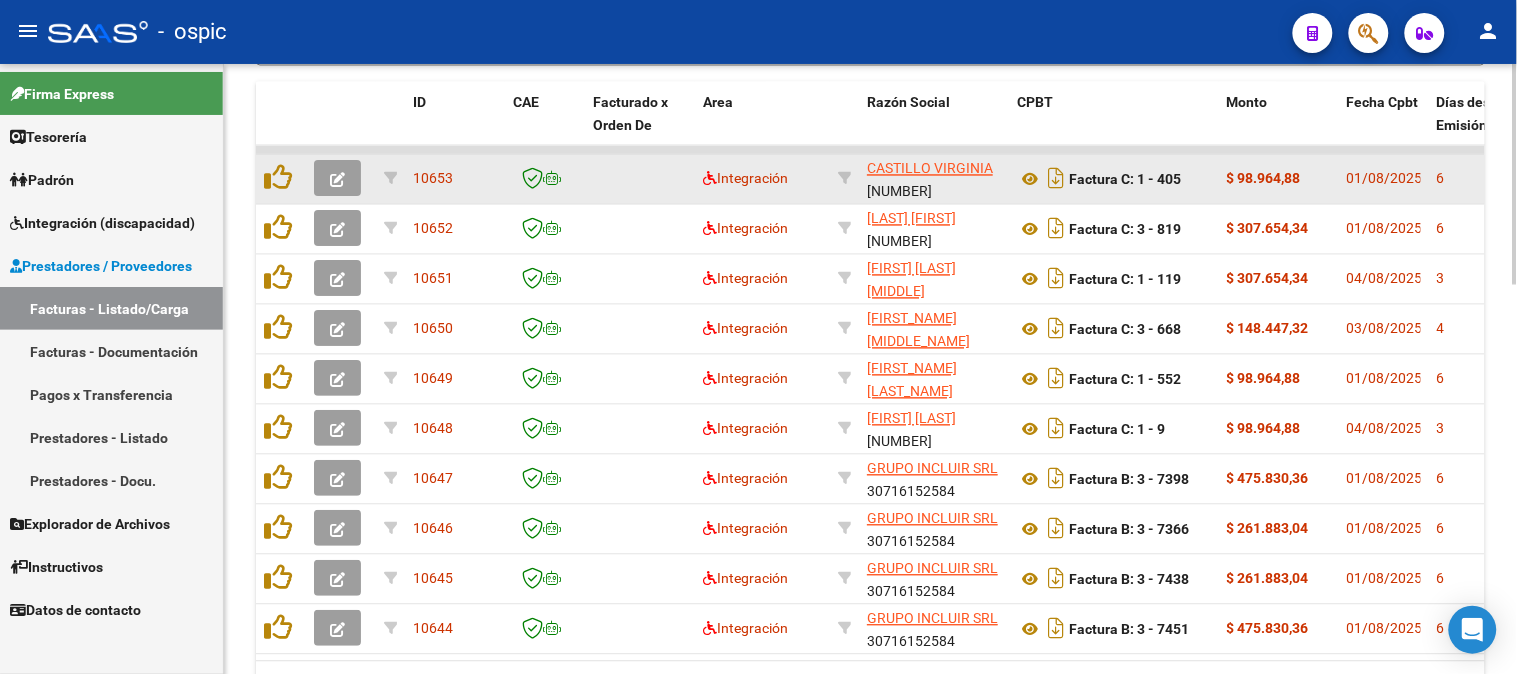 scroll, scrollTop: 1070, scrollLeft: 0, axis: vertical 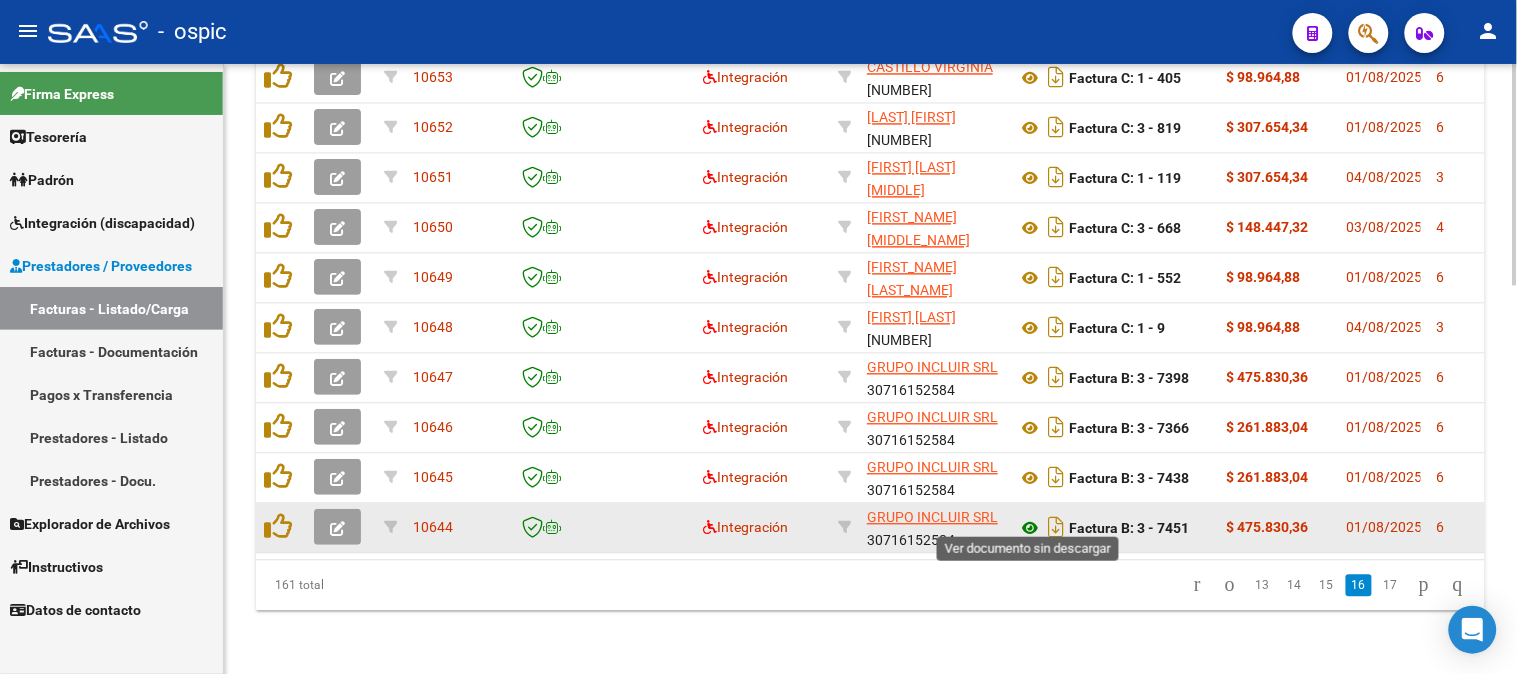 click 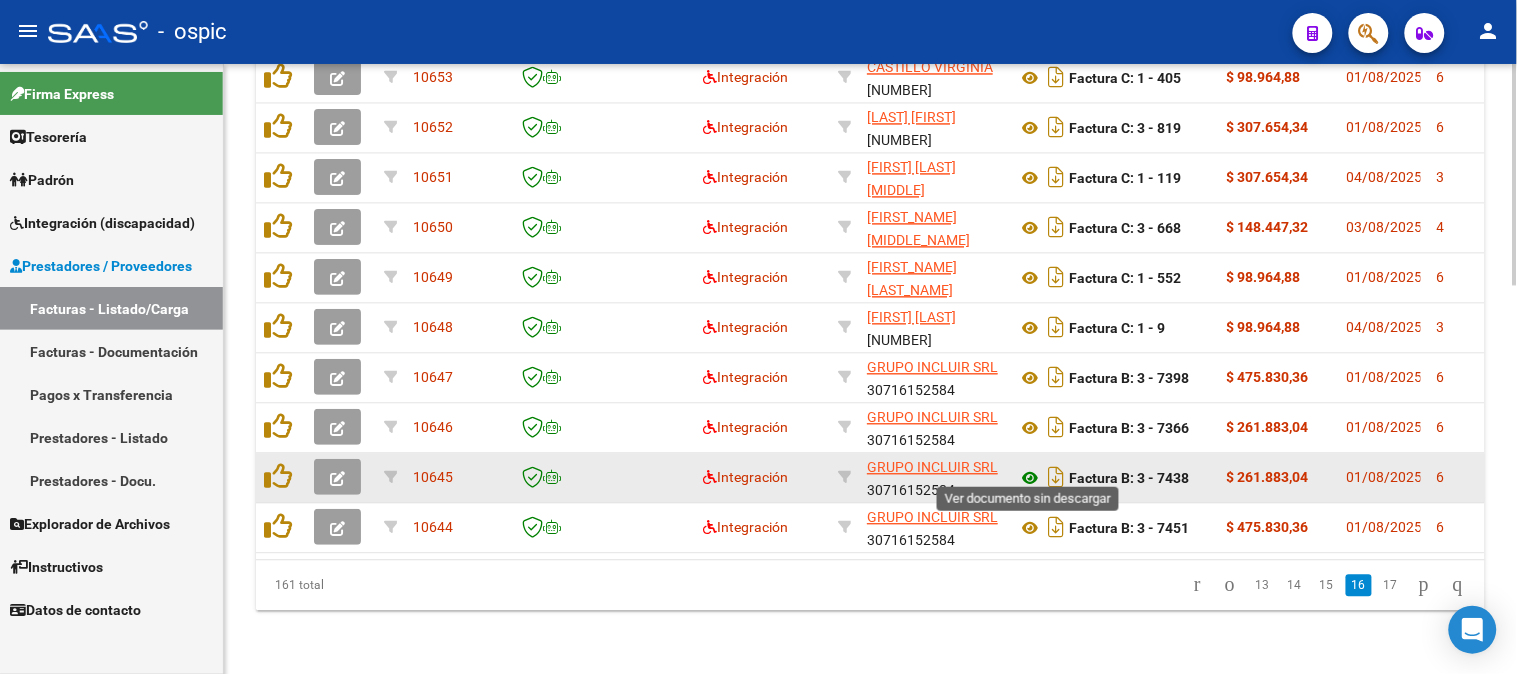 click 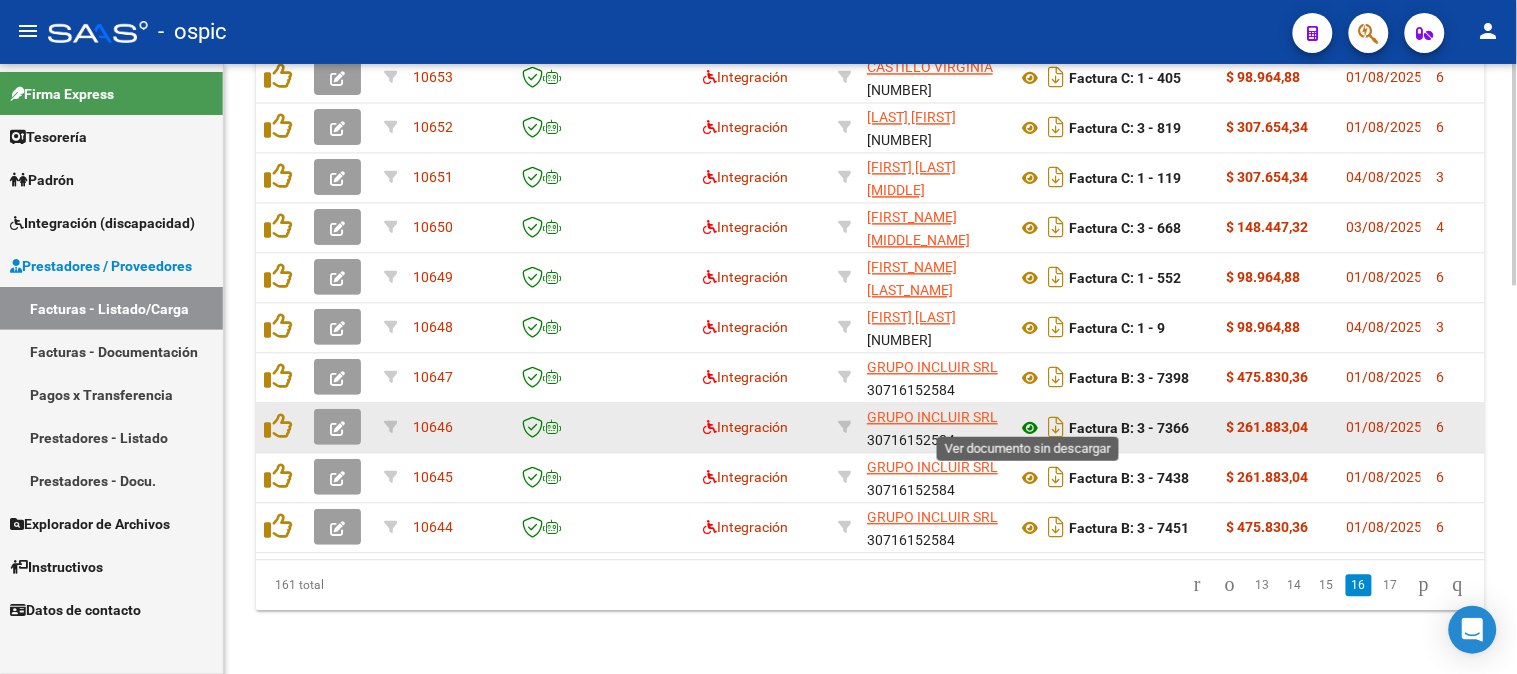 click 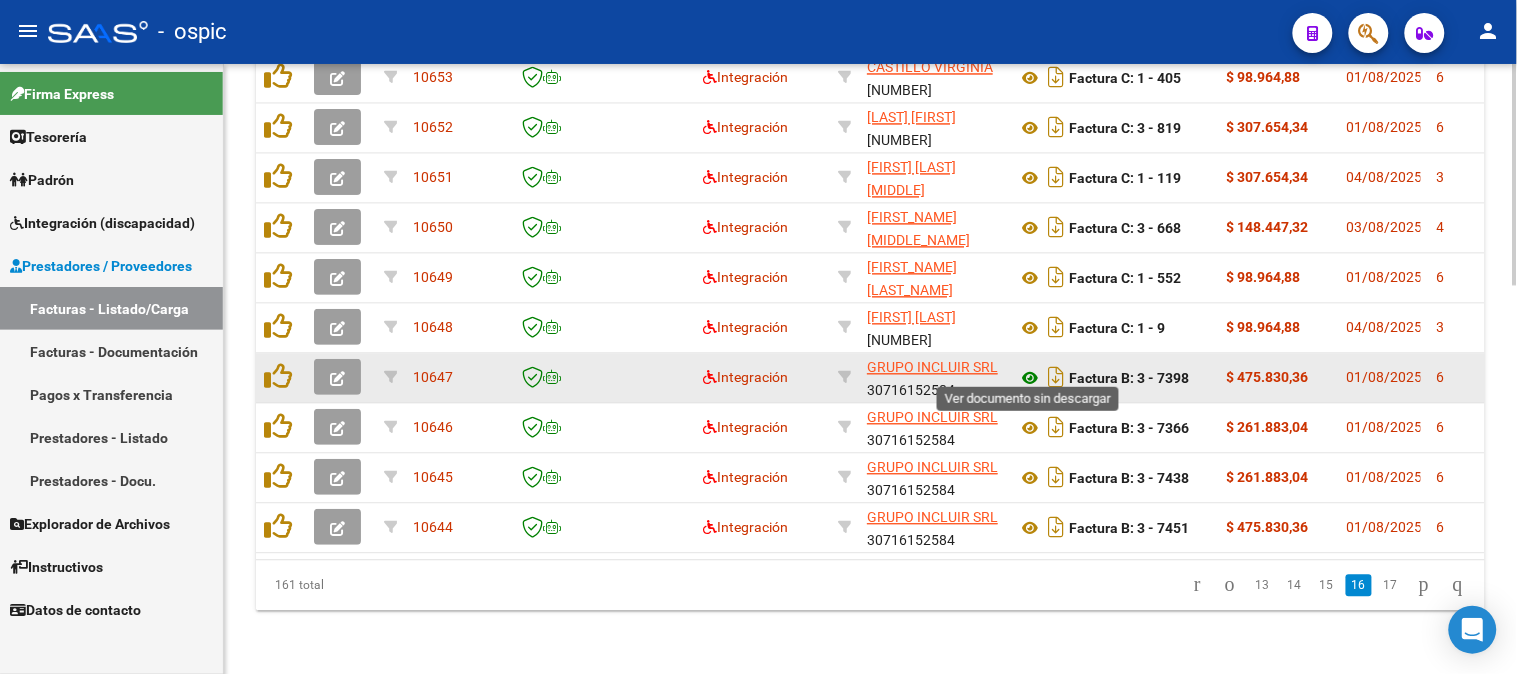 click 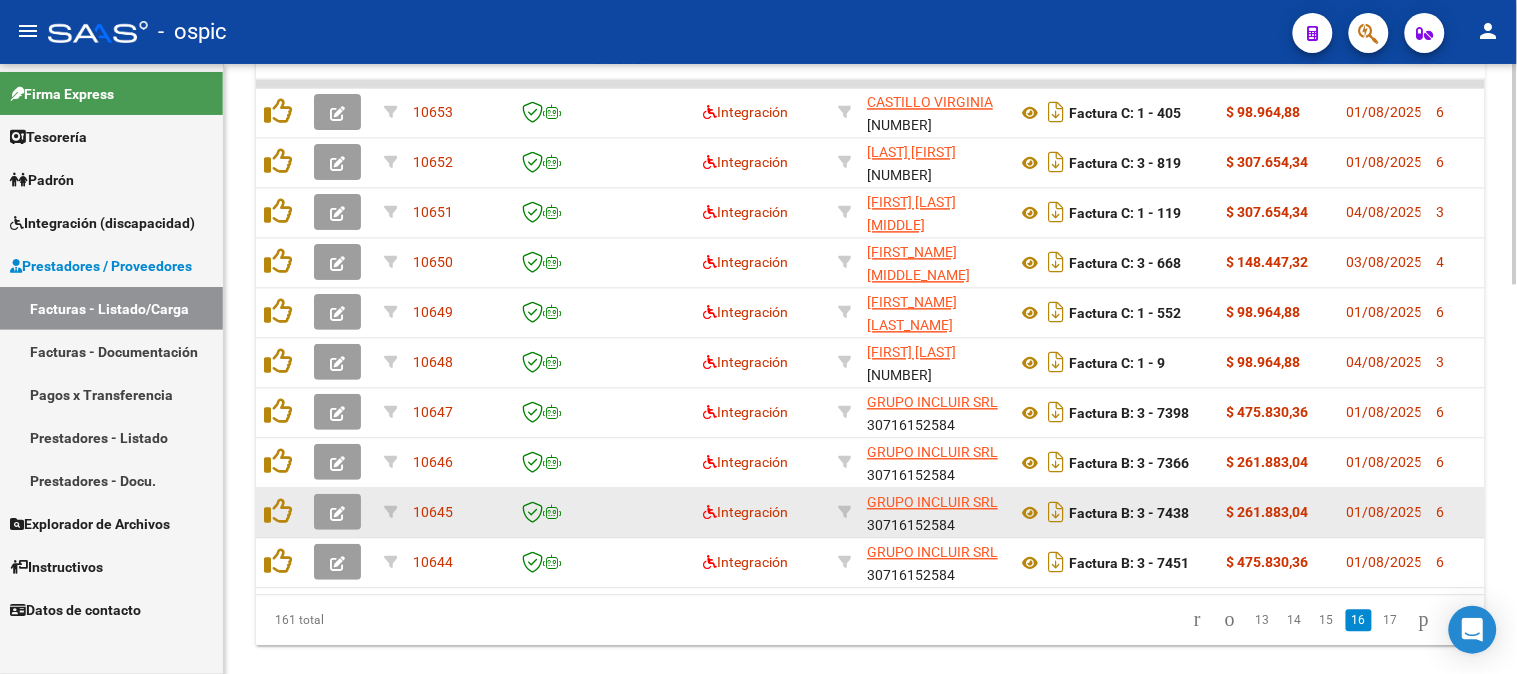 scroll, scrollTop: 1070, scrollLeft: 0, axis: vertical 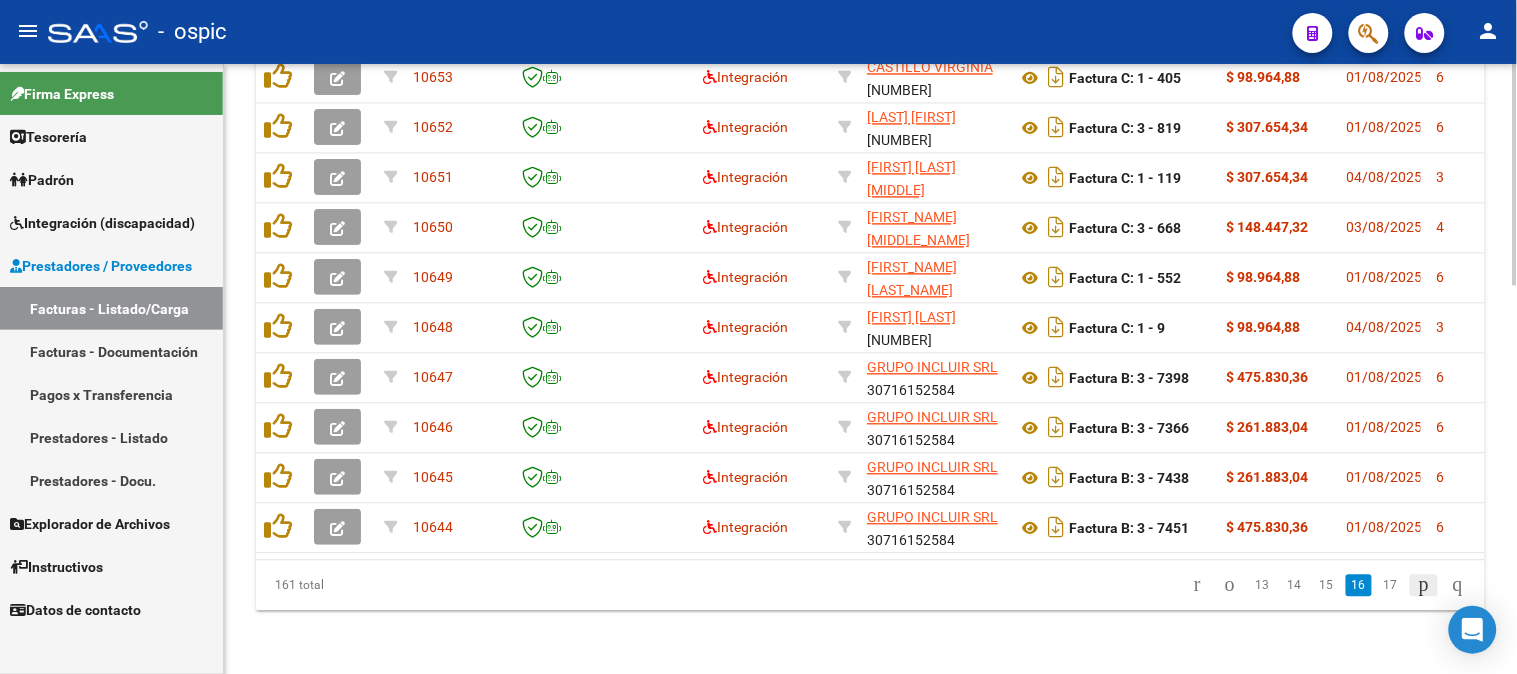 click 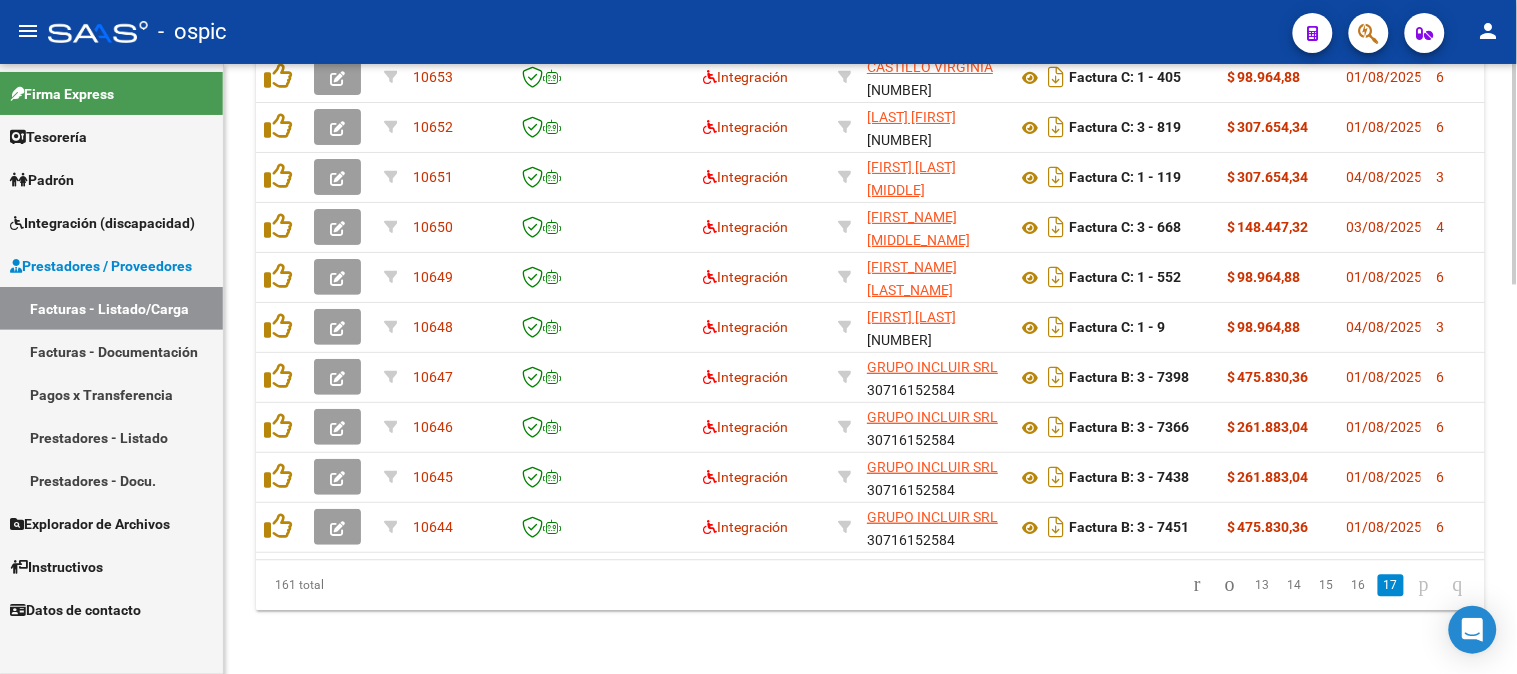 scroll, scrollTop: 625, scrollLeft: 0, axis: vertical 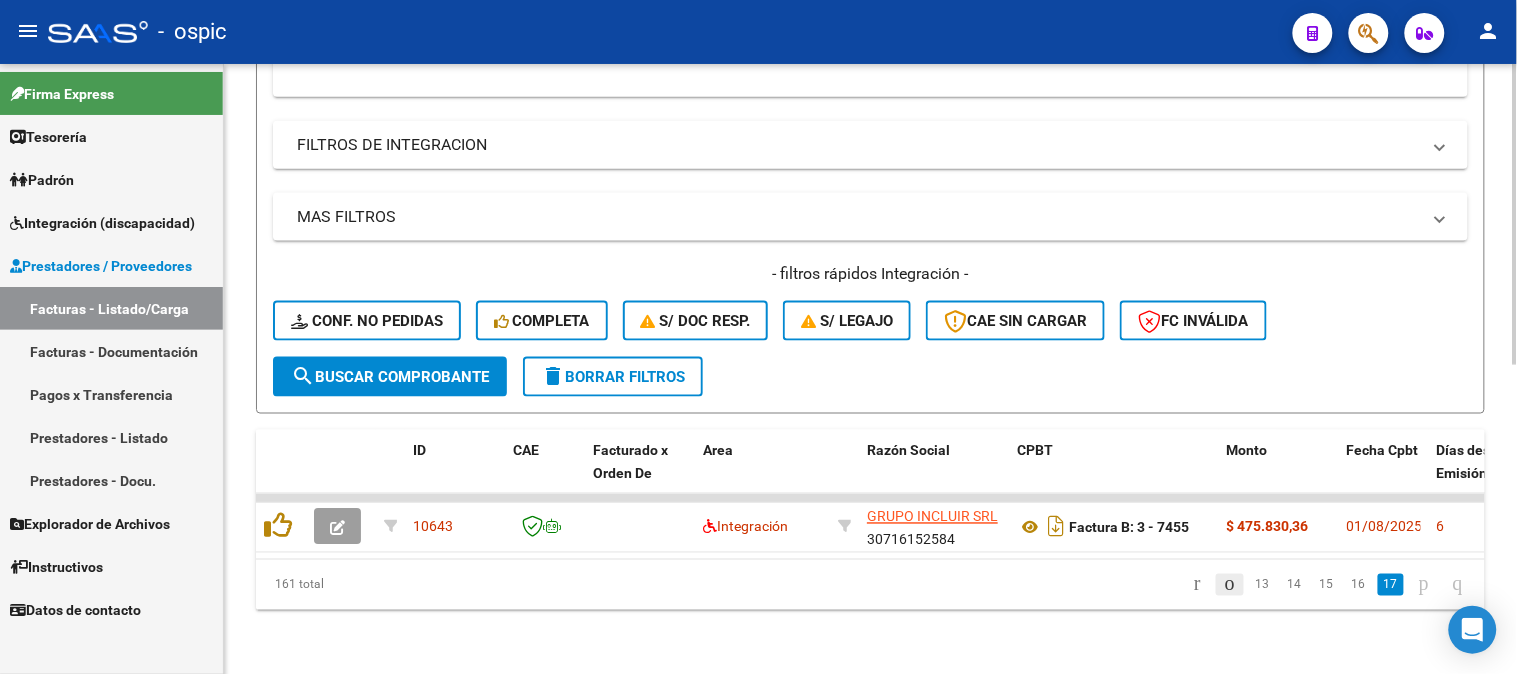 click 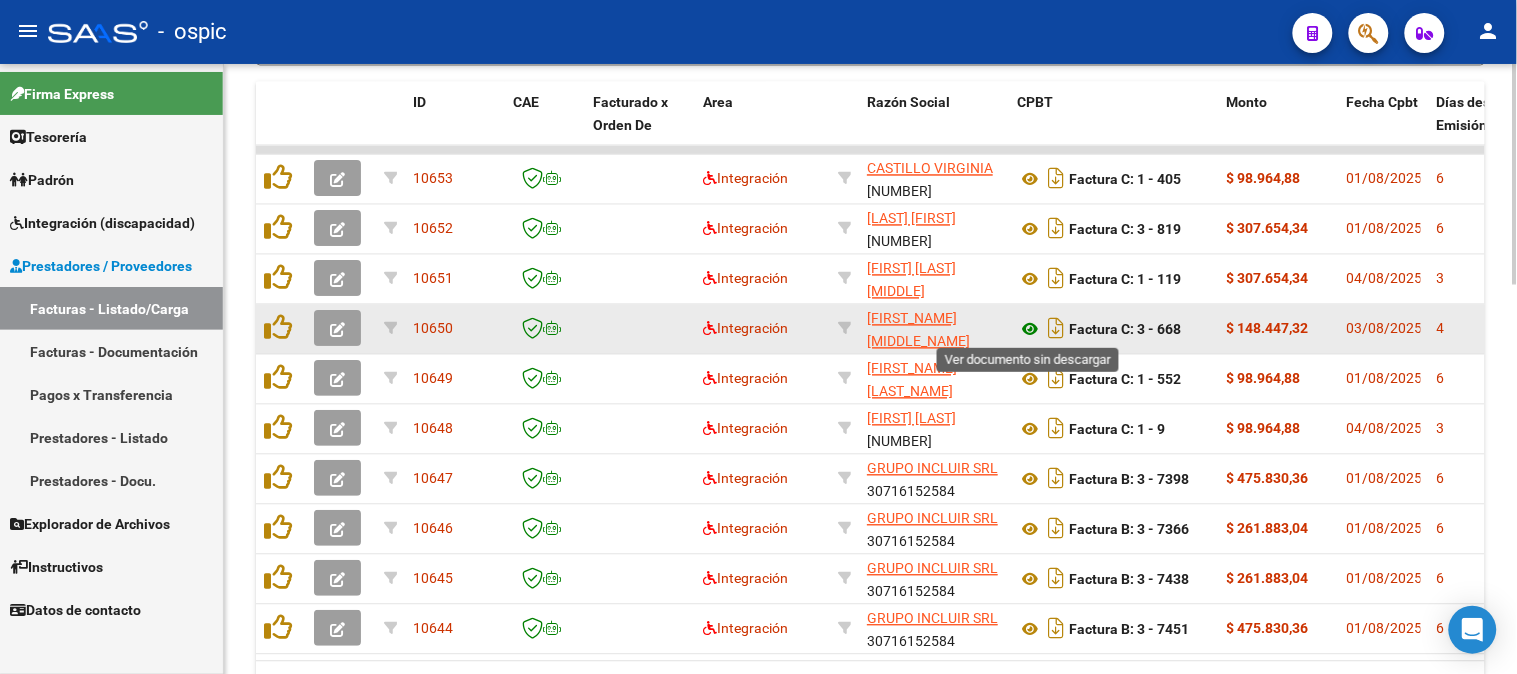 scroll, scrollTop: 1070, scrollLeft: 0, axis: vertical 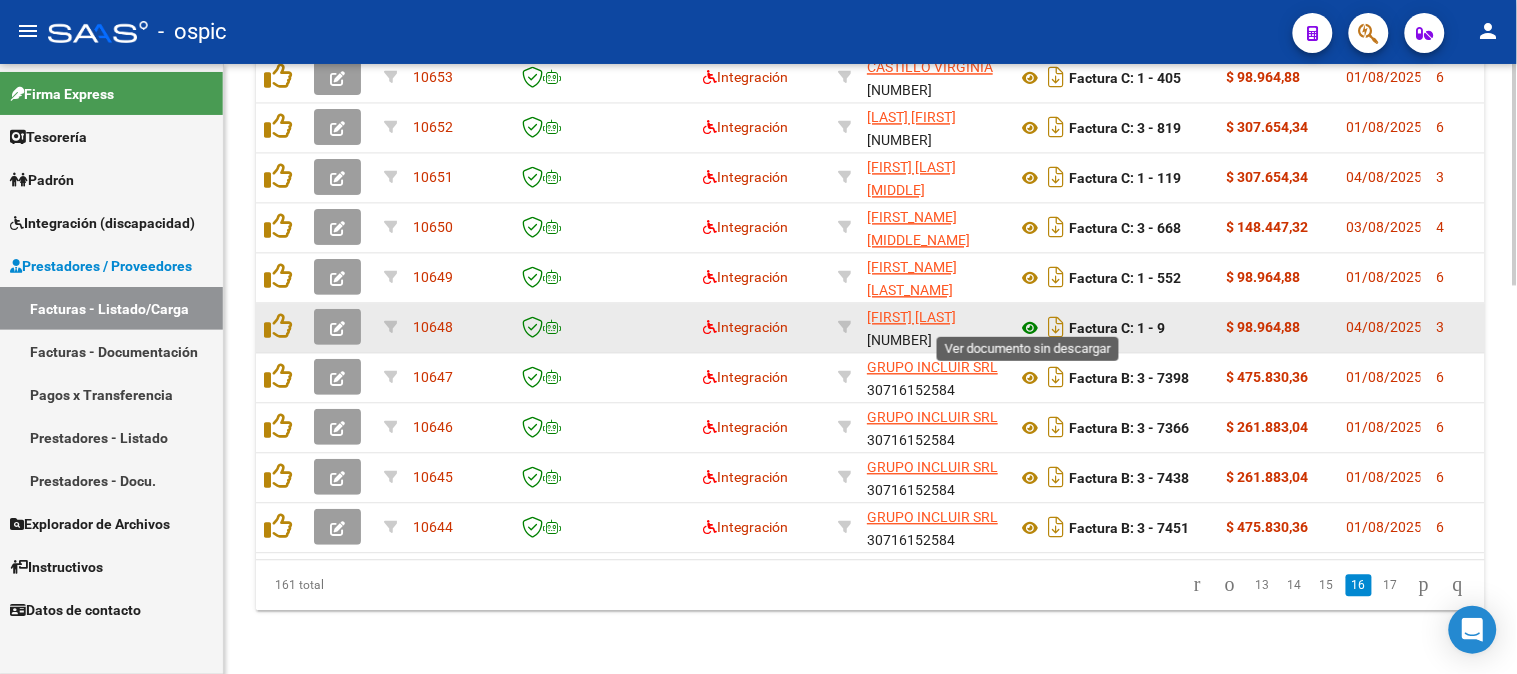 click 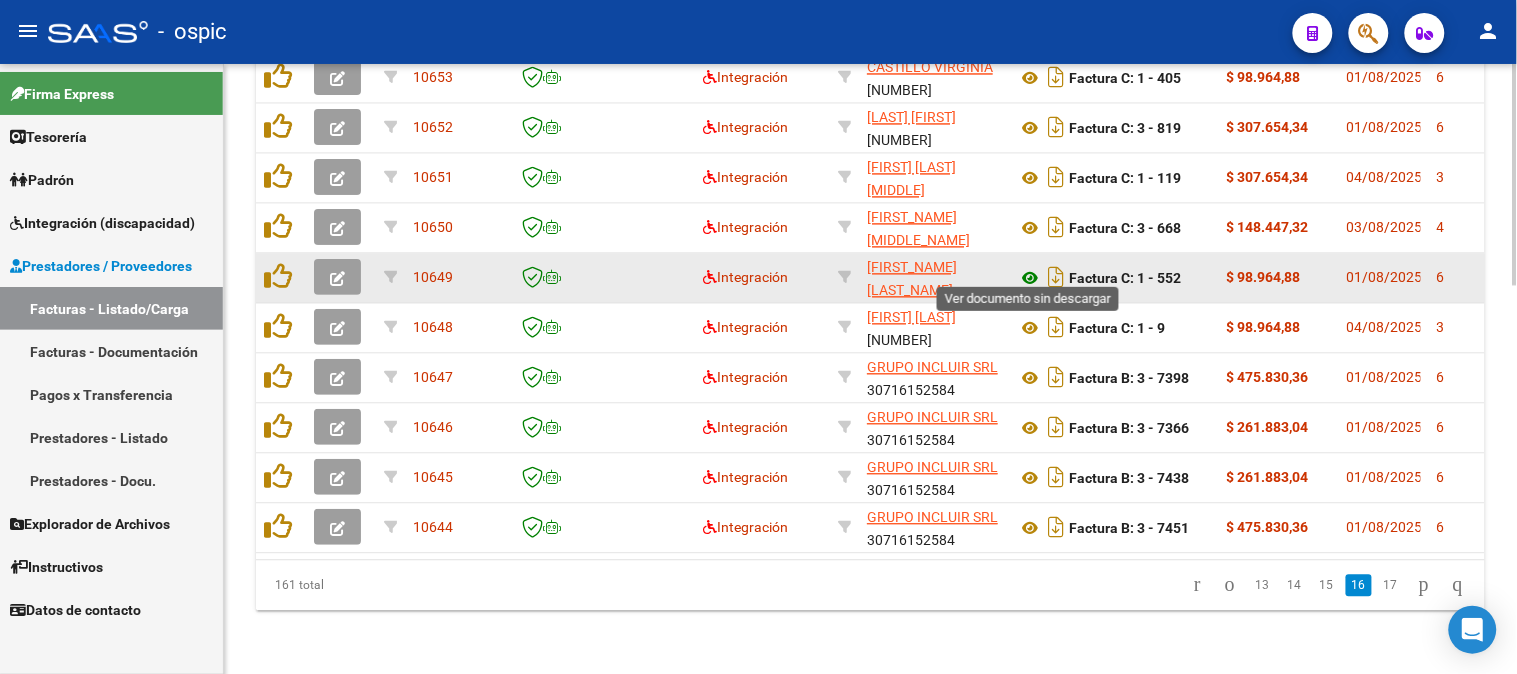 click 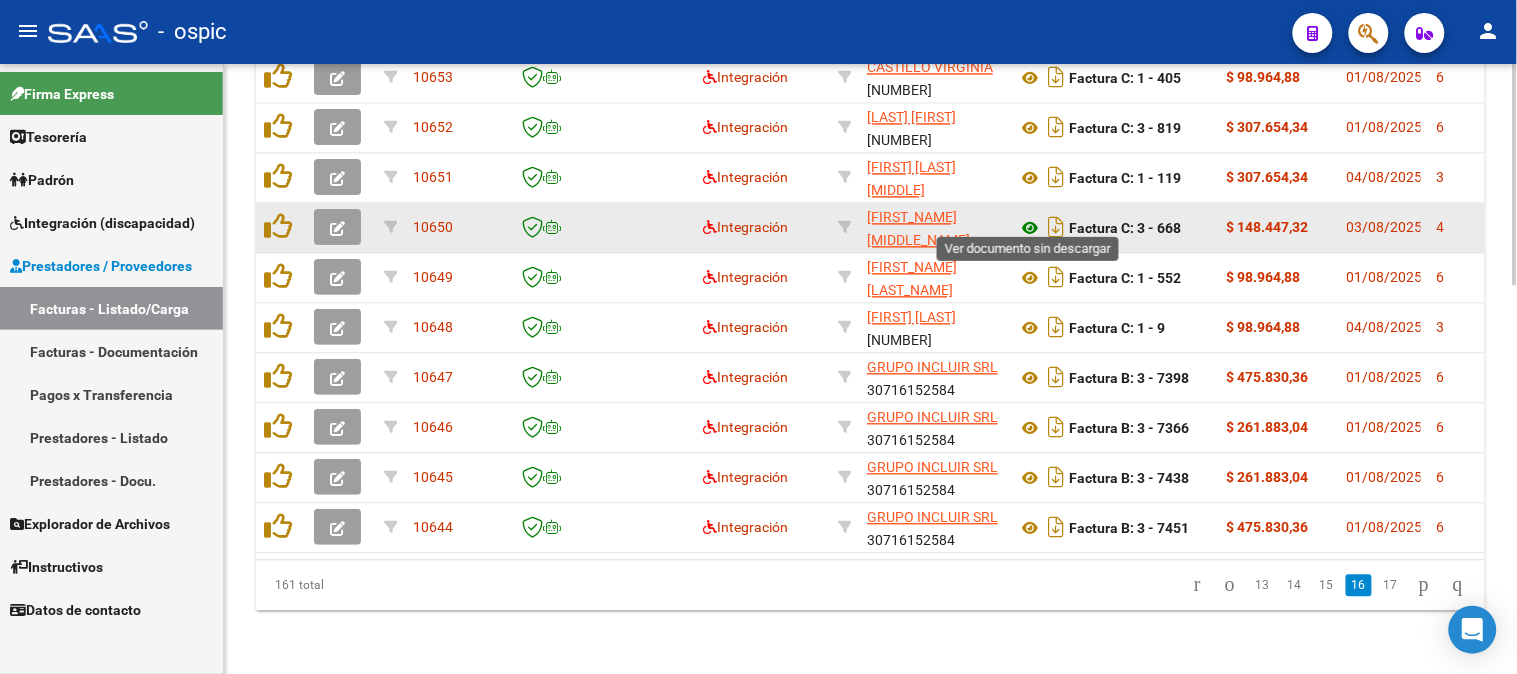 click 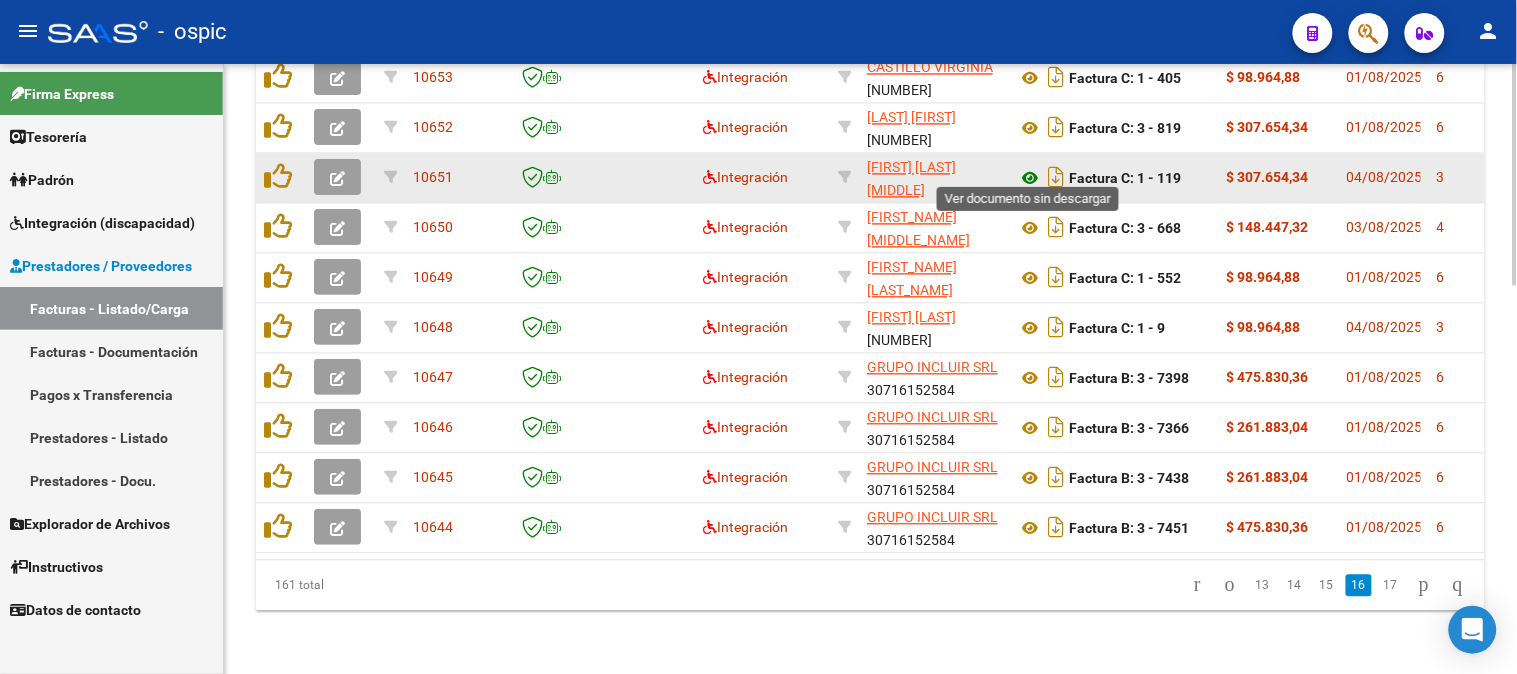 click 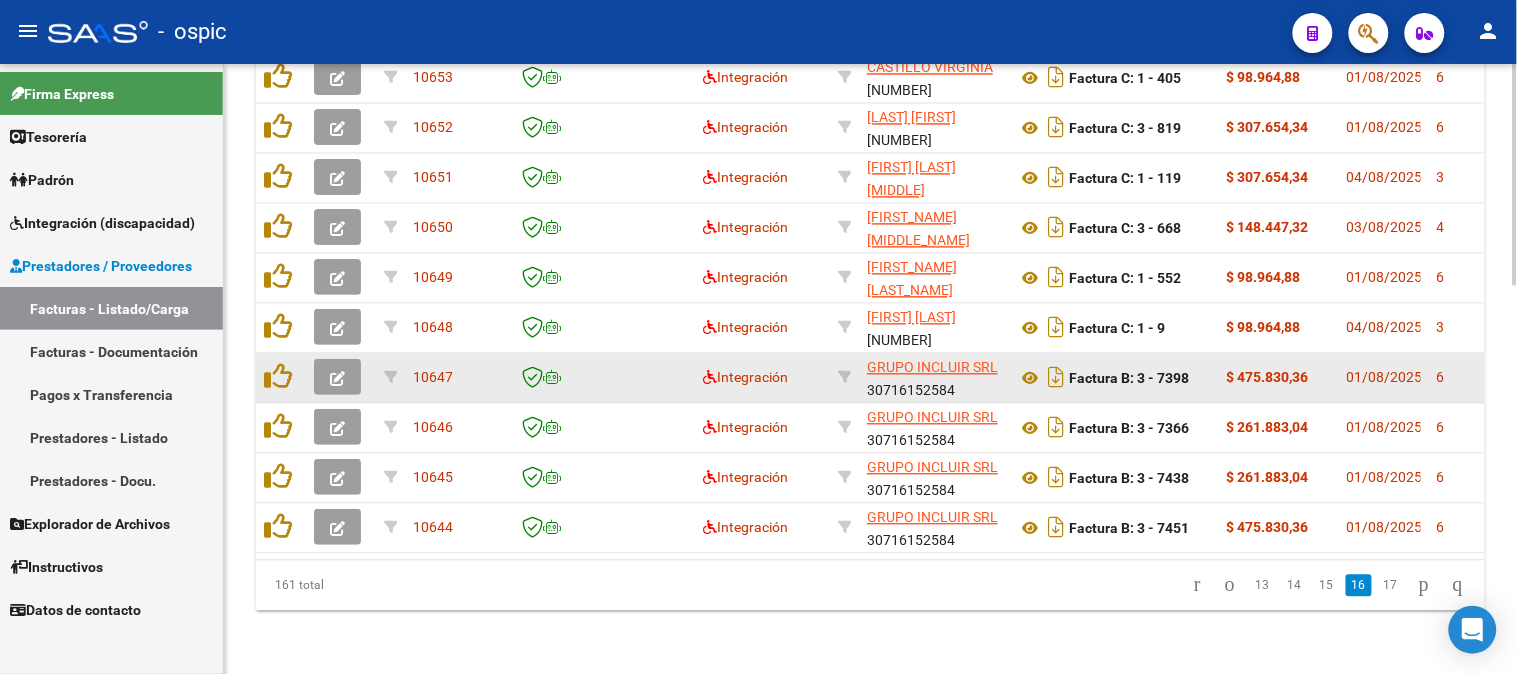 scroll, scrollTop: 958, scrollLeft: 0, axis: vertical 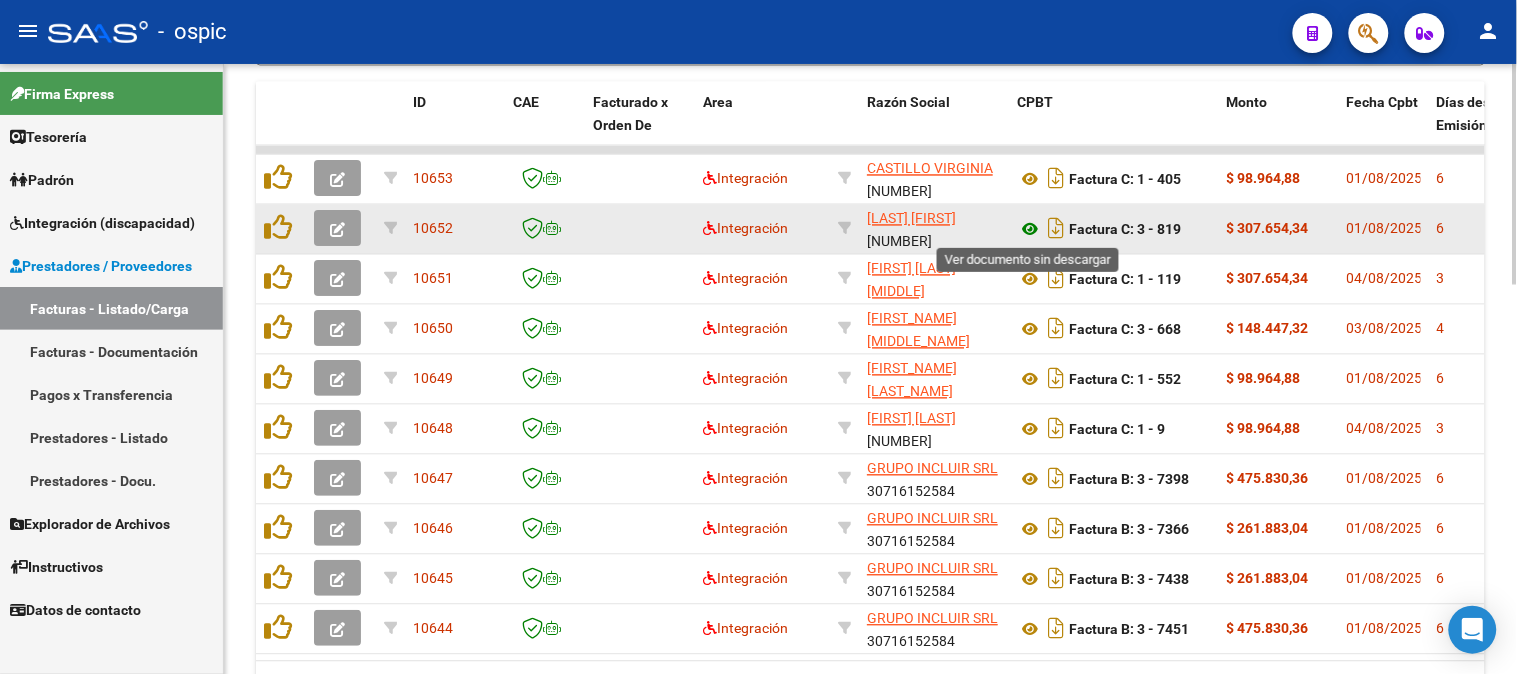 click 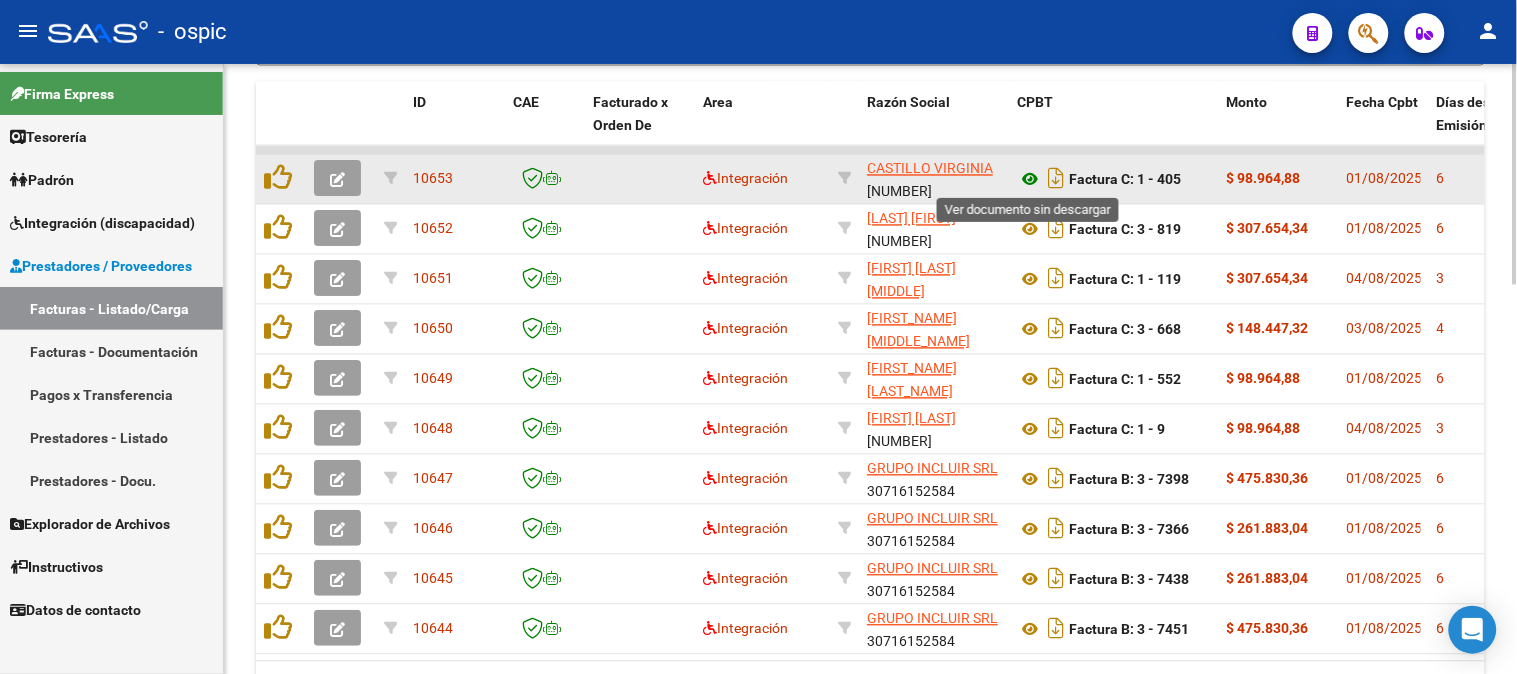 click 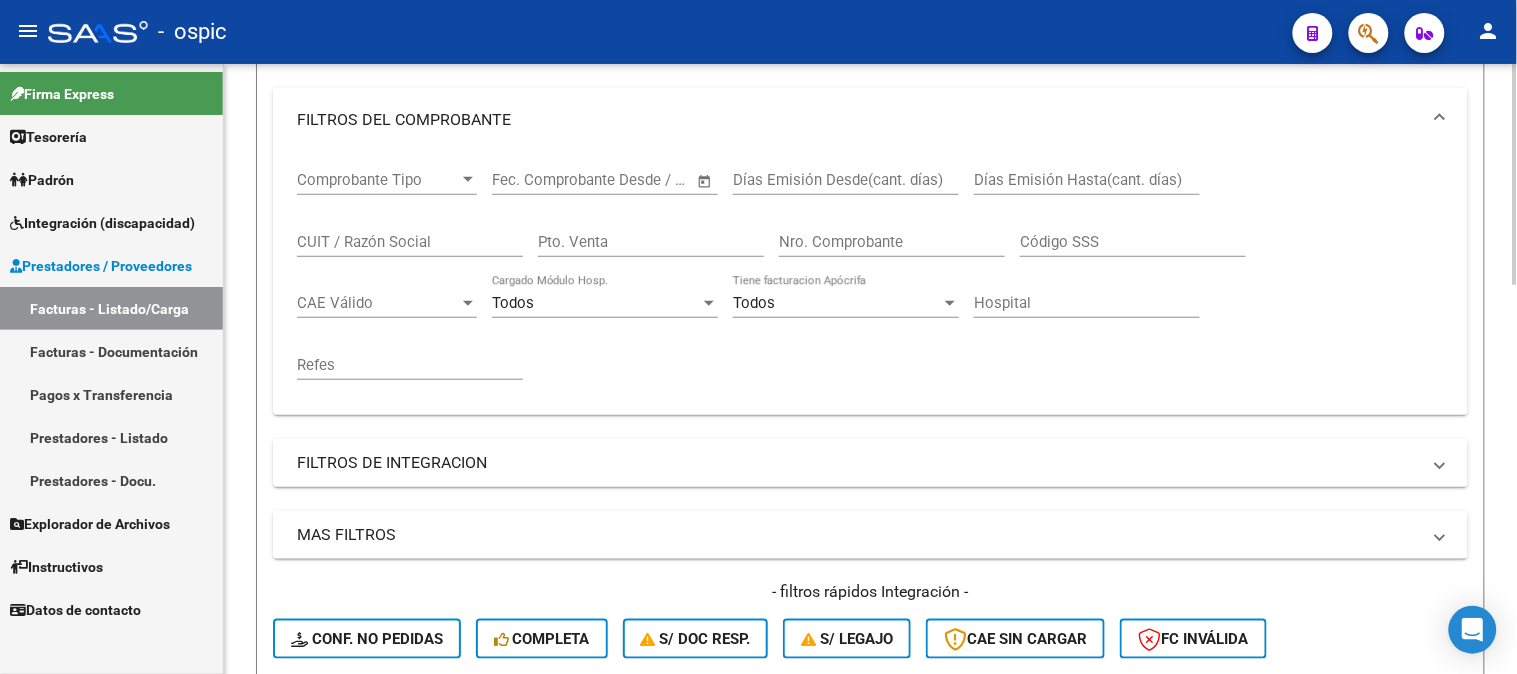 scroll, scrollTop: 181, scrollLeft: 0, axis: vertical 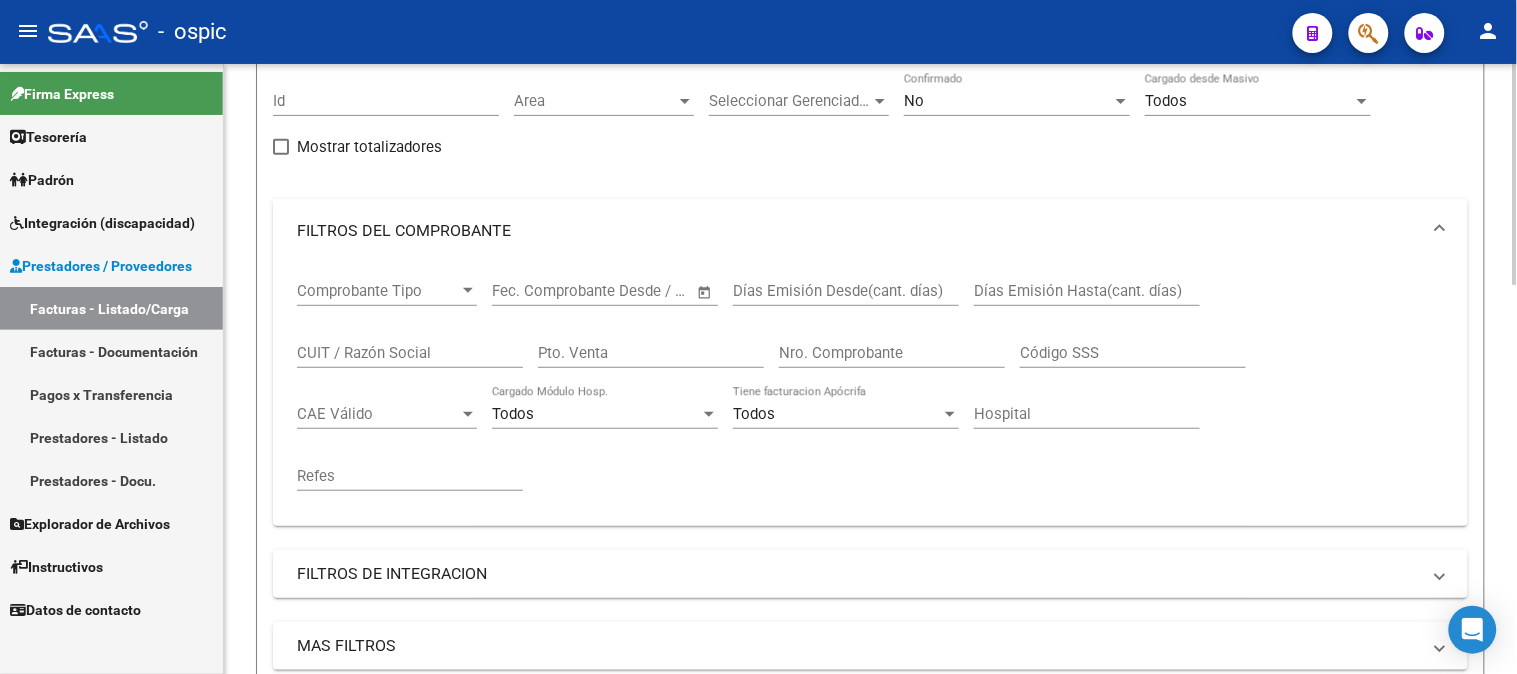 click on "No Confirmado" 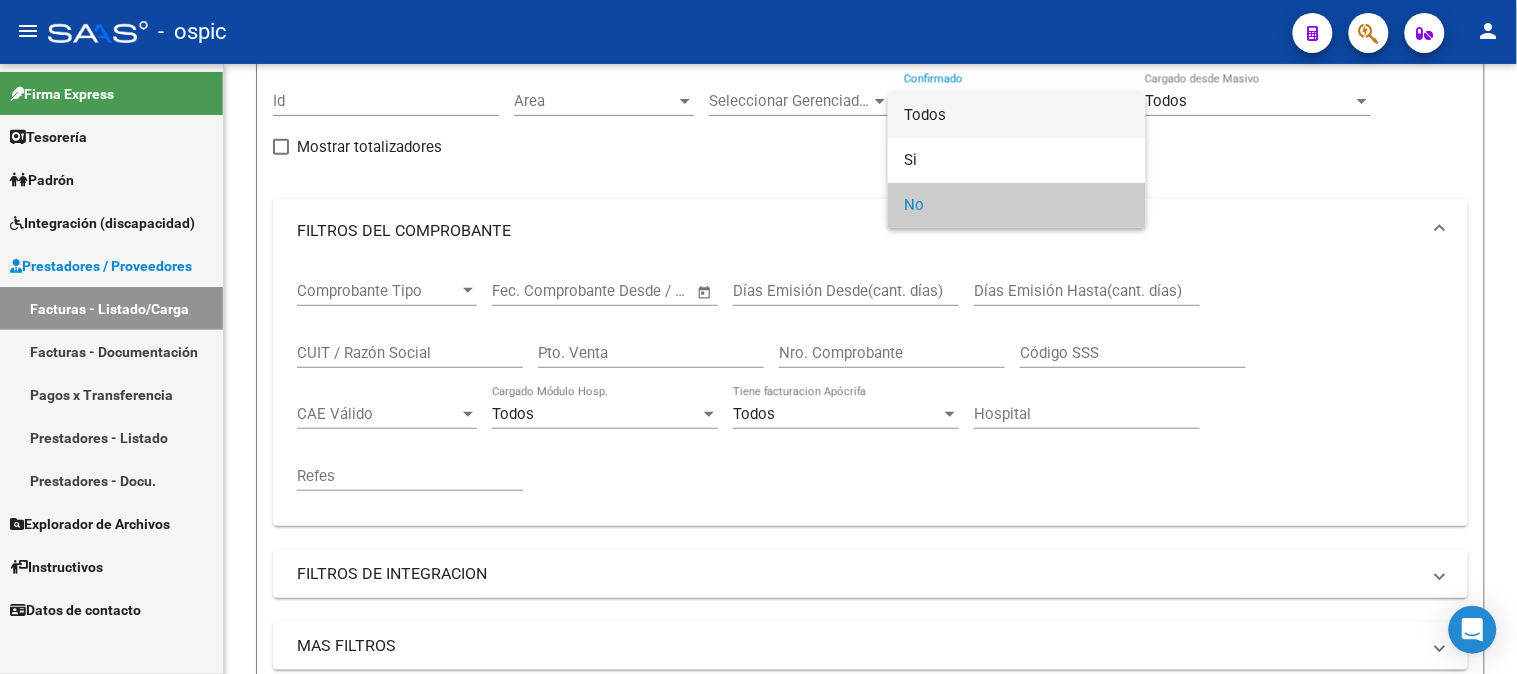 drag, startPoint x: 935, startPoint y: 122, endPoint x: 816, endPoint y: 201, distance: 142.83557 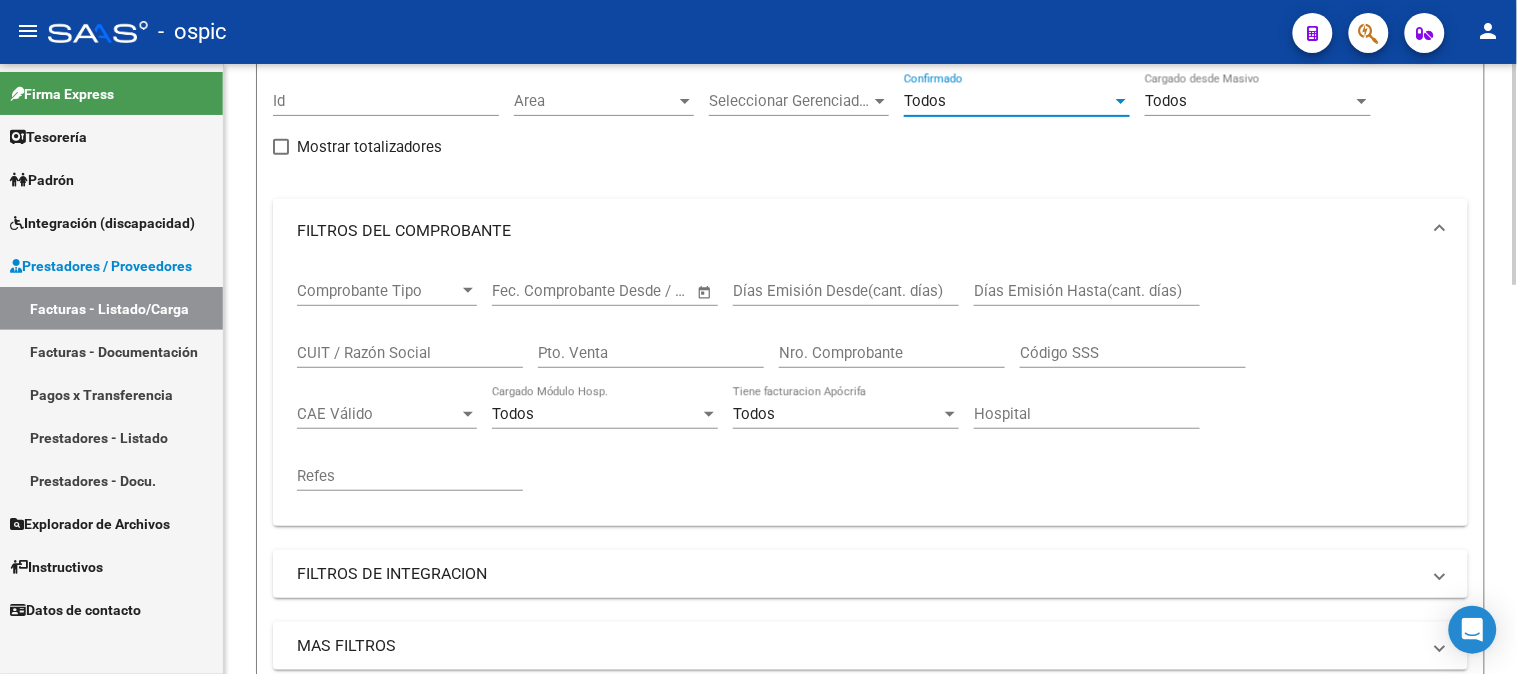 click on "Pto. Venta" 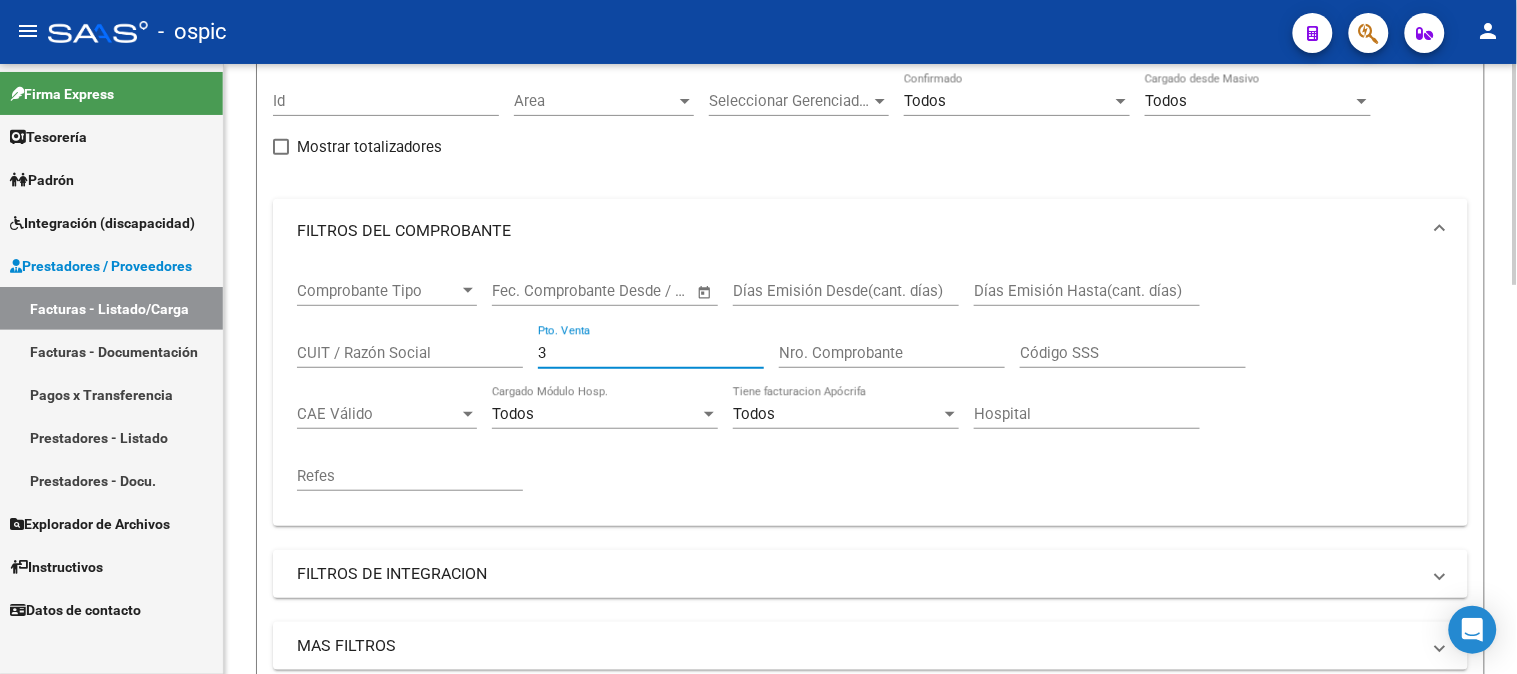 type on "3" 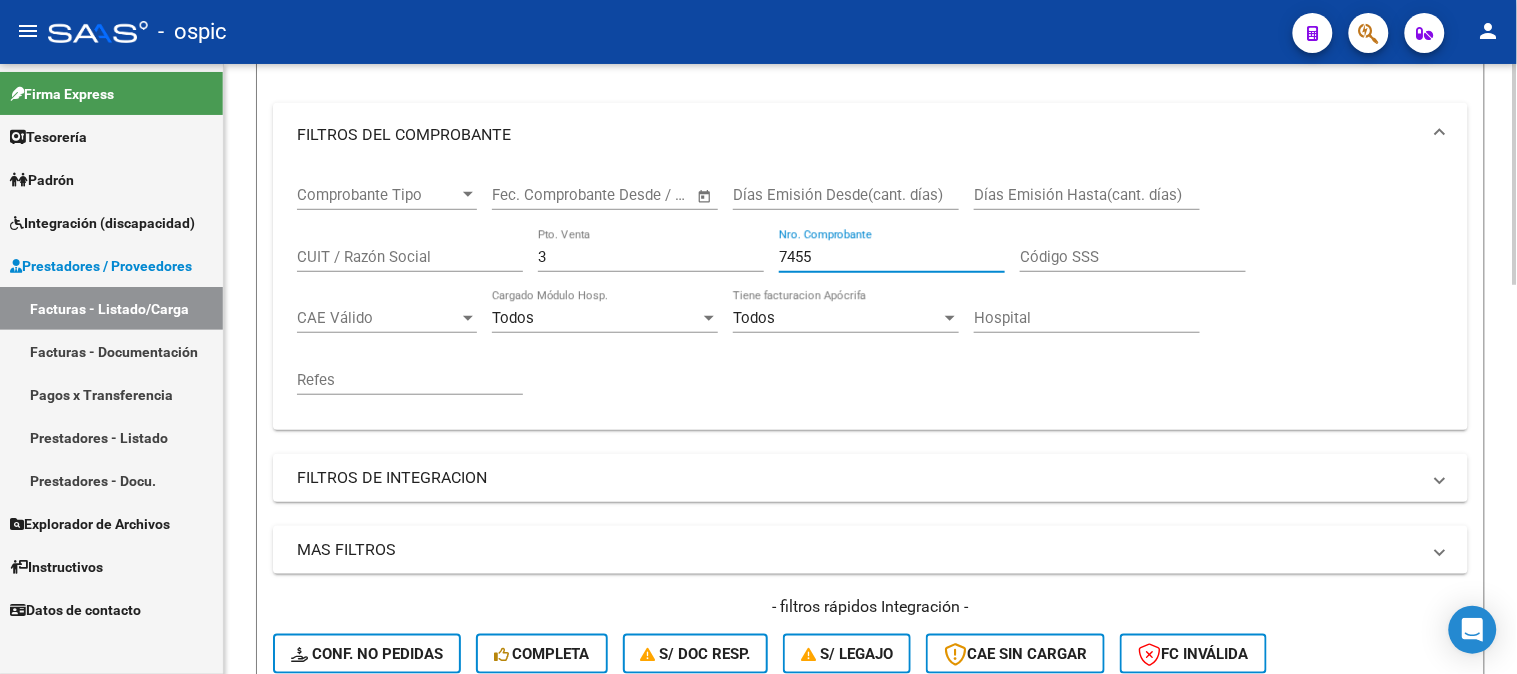 scroll, scrollTop: 625, scrollLeft: 0, axis: vertical 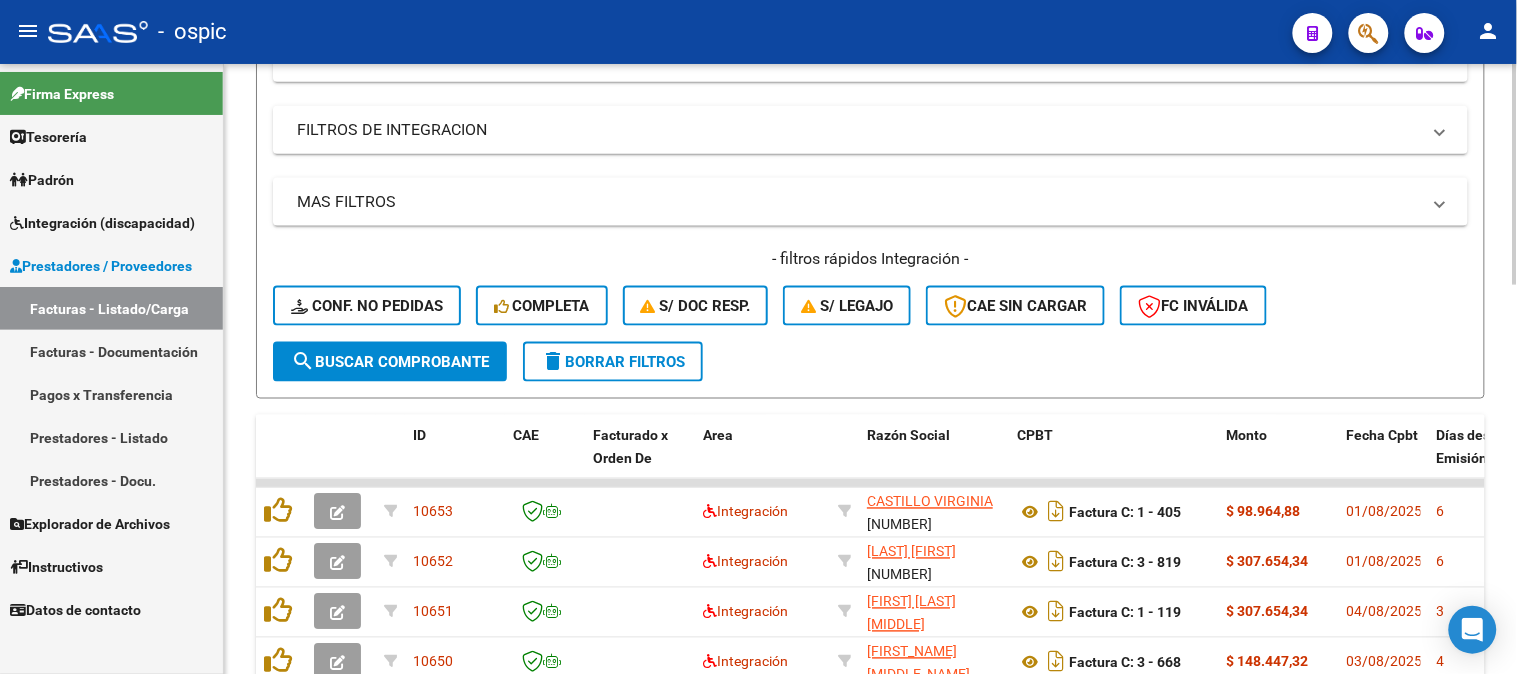 type on "7455" 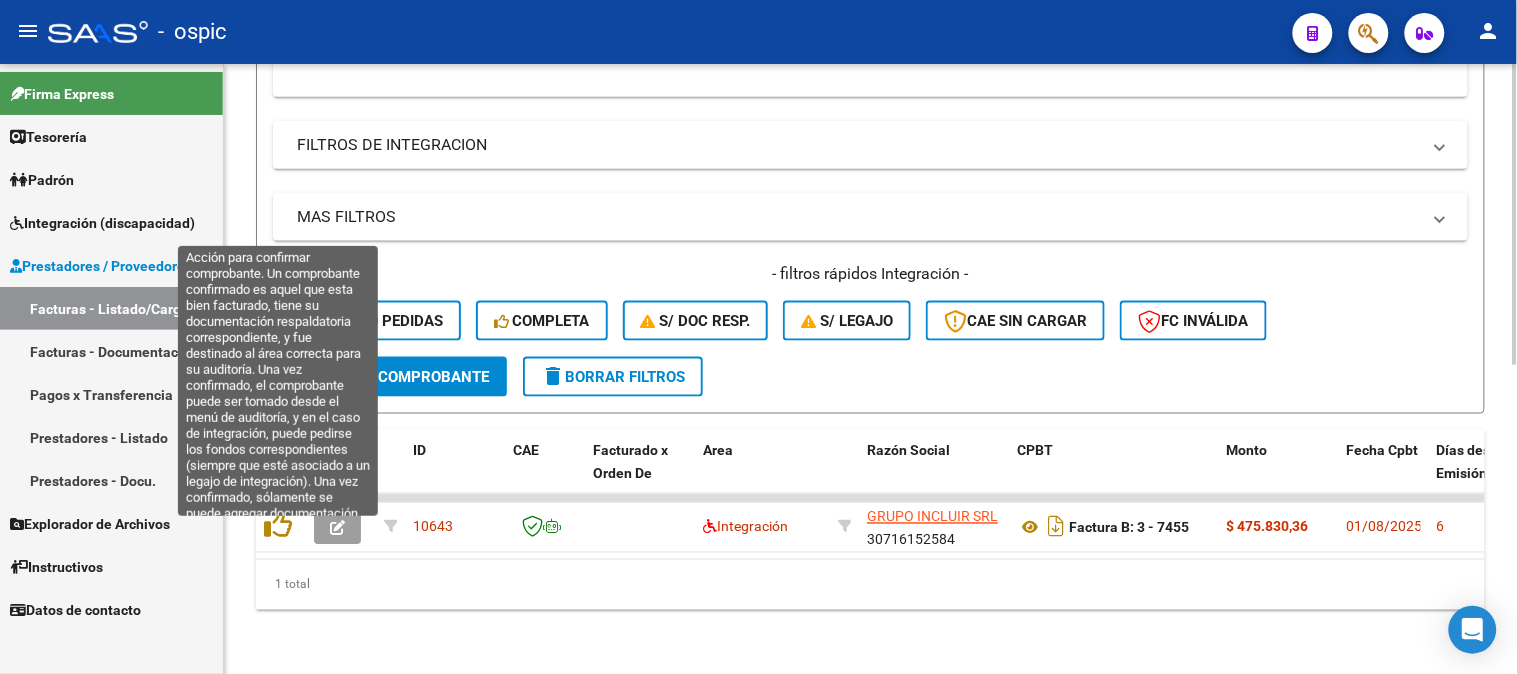 scroll, scrollTop: 291, scrollLeft: 0, axis: vertical 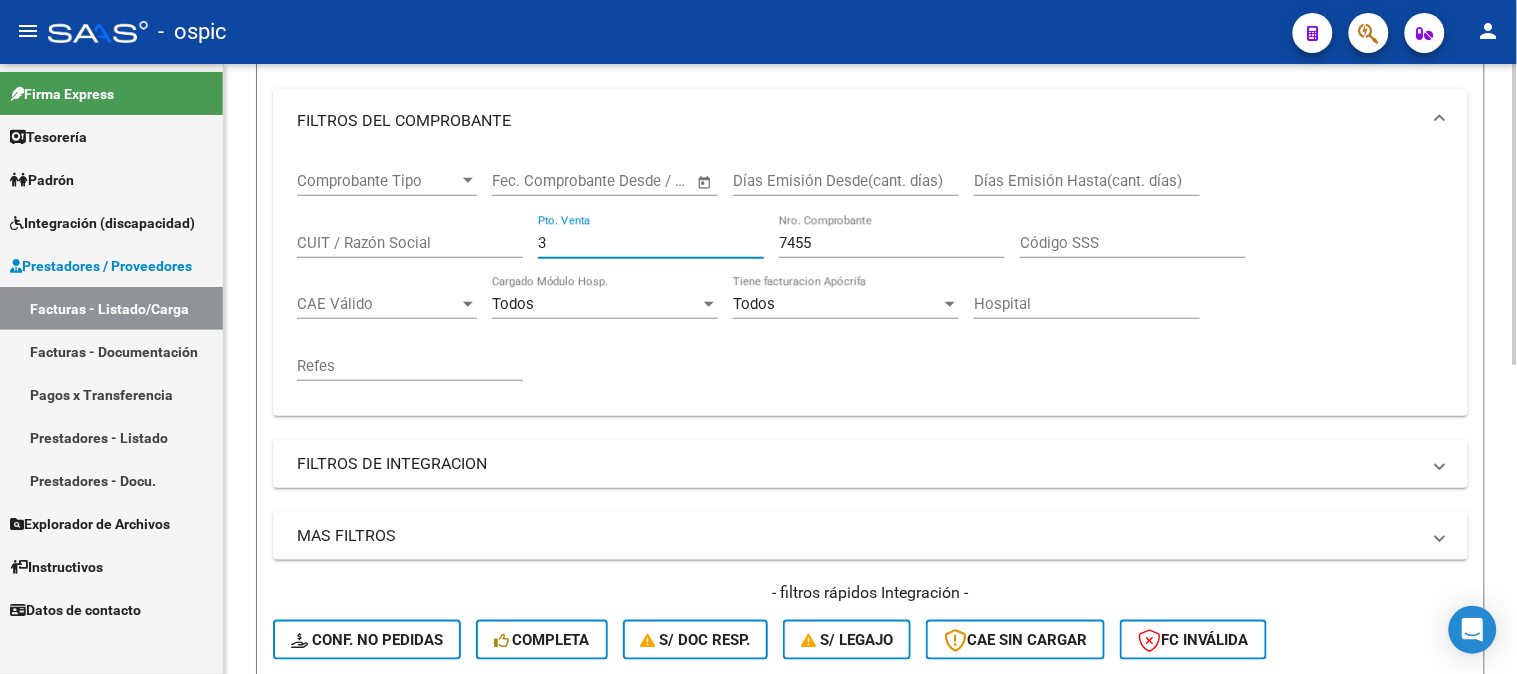 drag, startPoint x: 568, startPoint y: 242, endPoint x: 432, endPoint y: 242, distance: 136 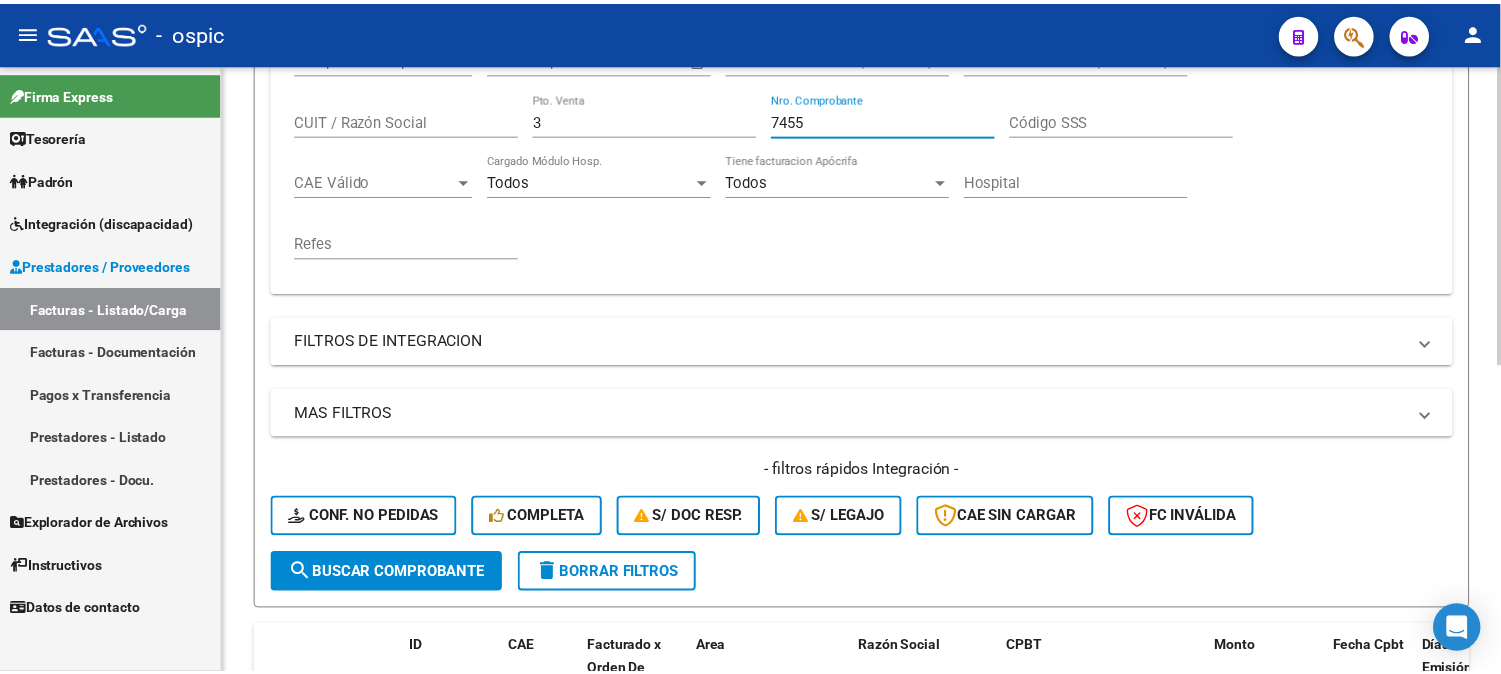 scroll, scrollTop: 624, scrollLeft: 0, axis: vertical 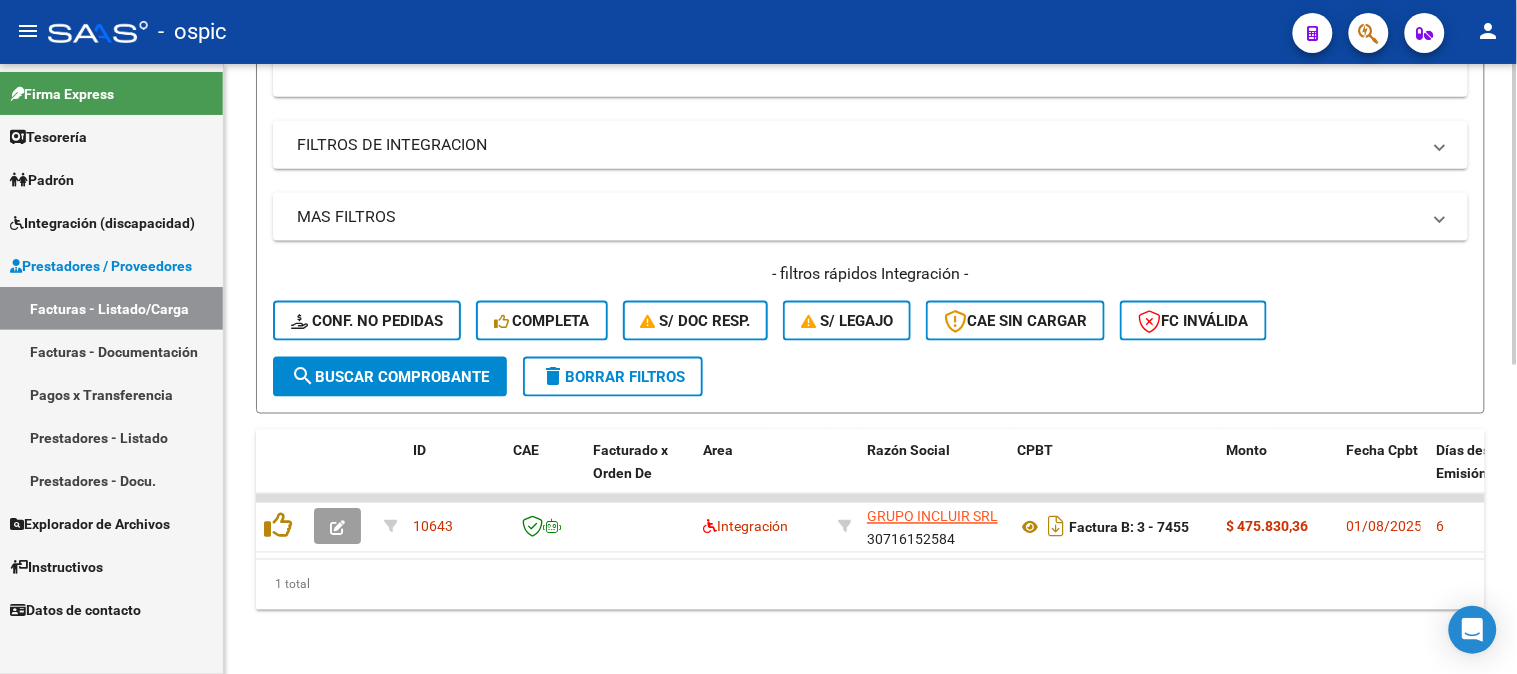 click on "search  Buscar Comprobante" 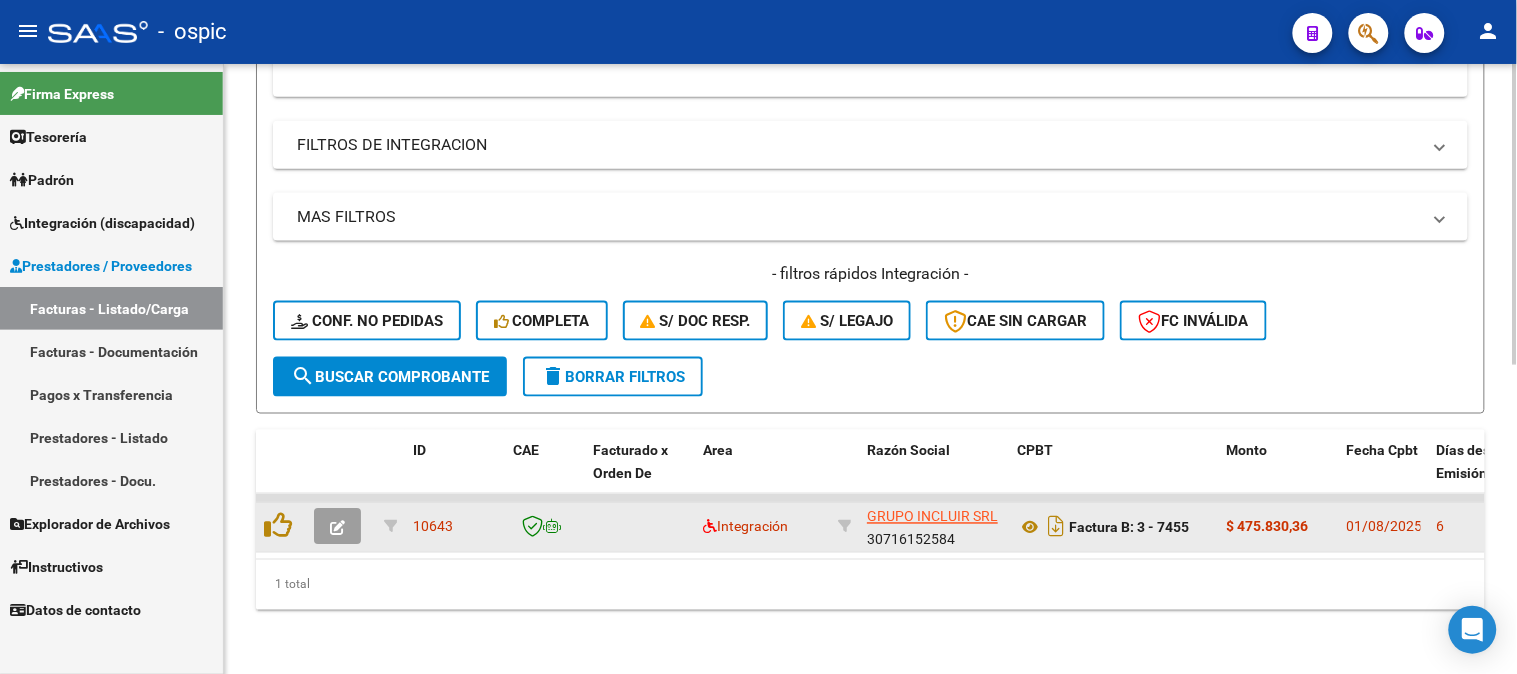 click 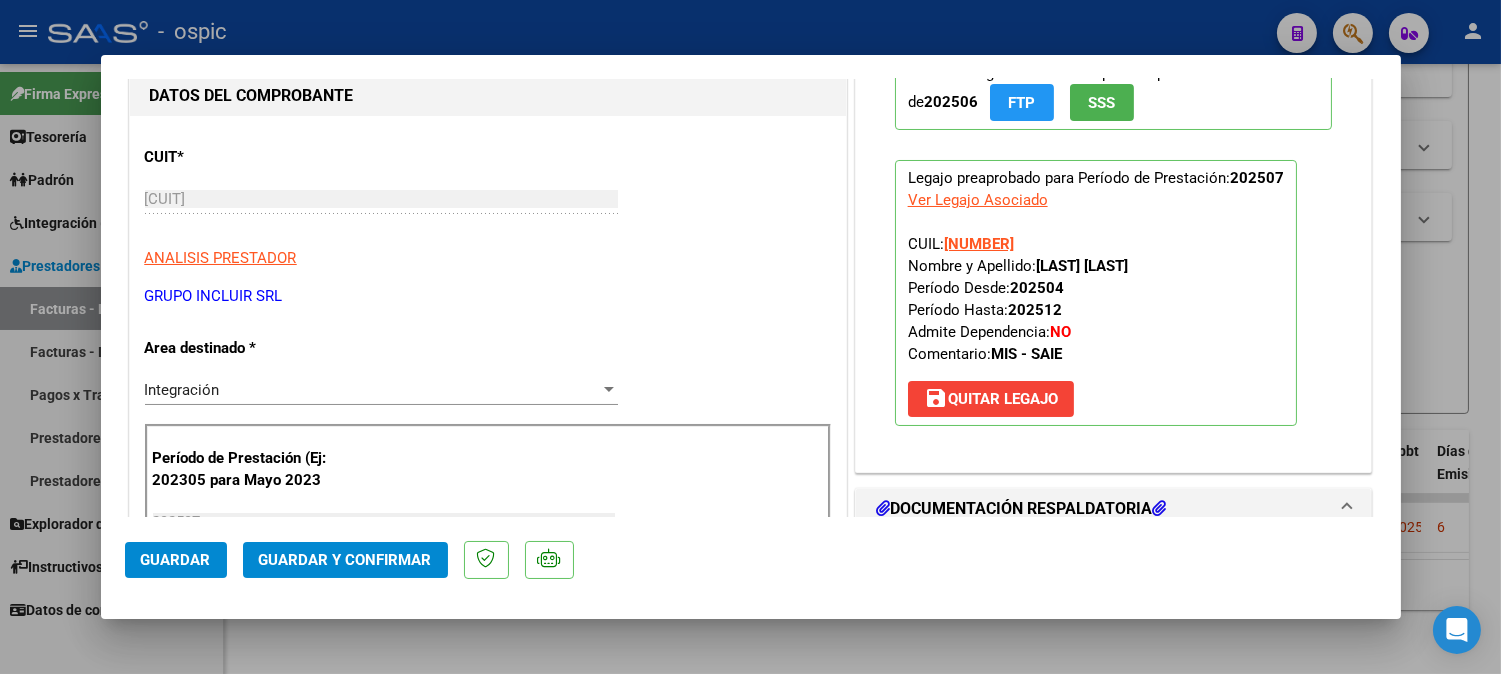 scroll, scrollTop: 0, scrollLeft: 0, axis: both 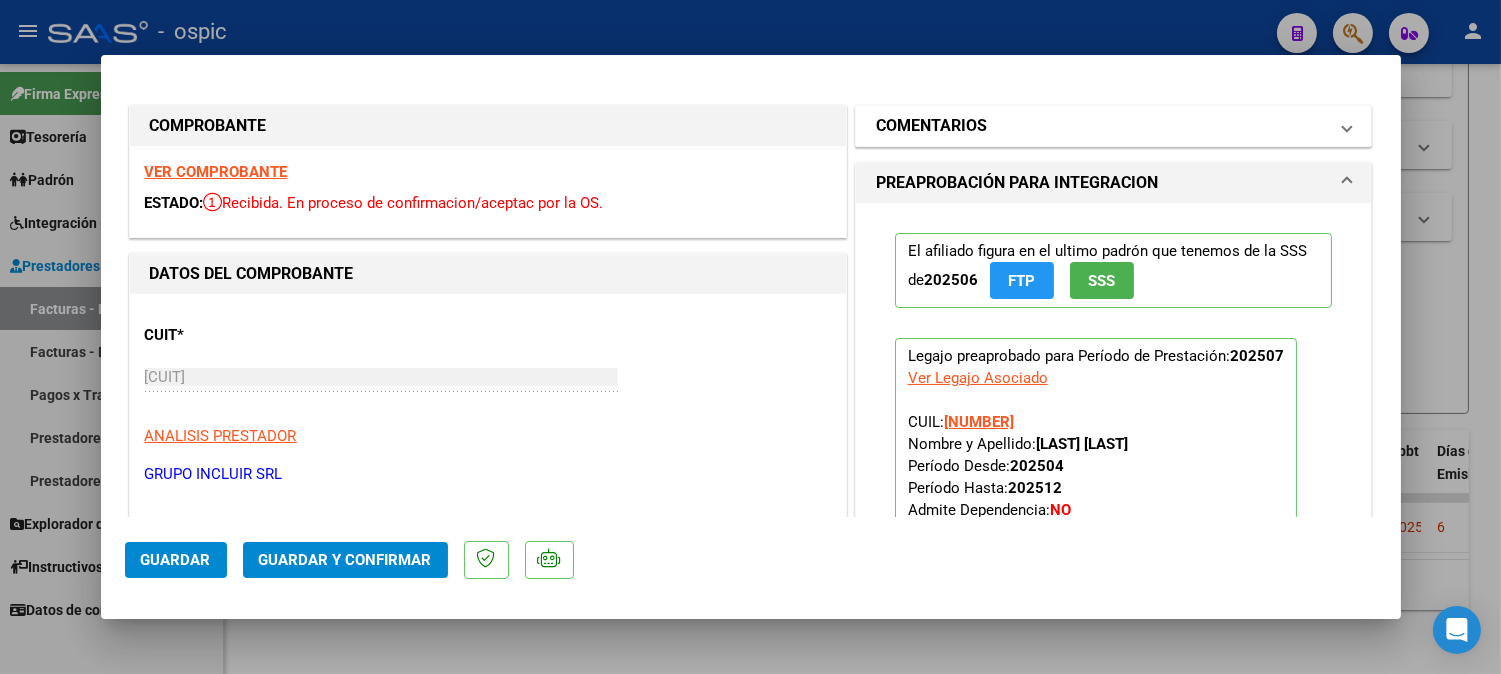 drag, startPoint x: 905, startPoint y: 126, endPoint x: 905, endPoint y: 156, distance: 30 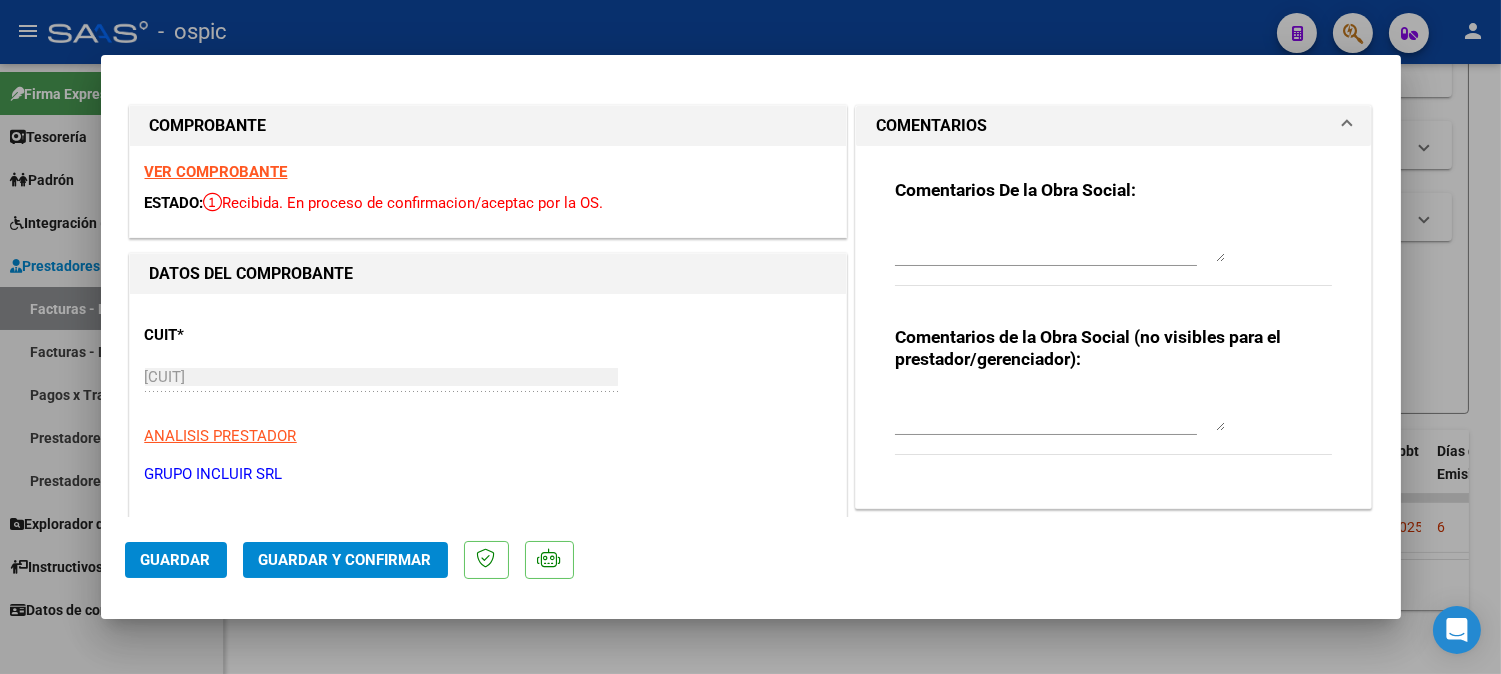 click at bounding box center [1060, 411] 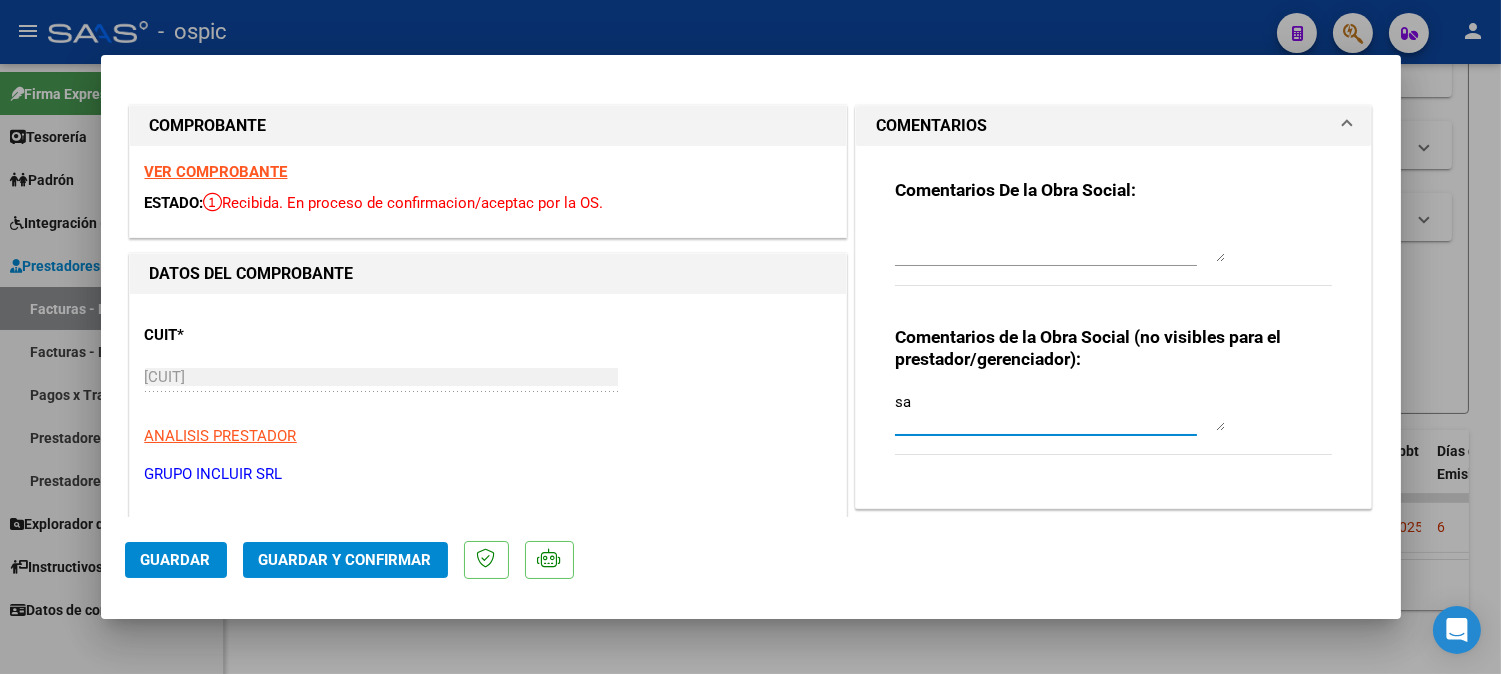 type on "s" 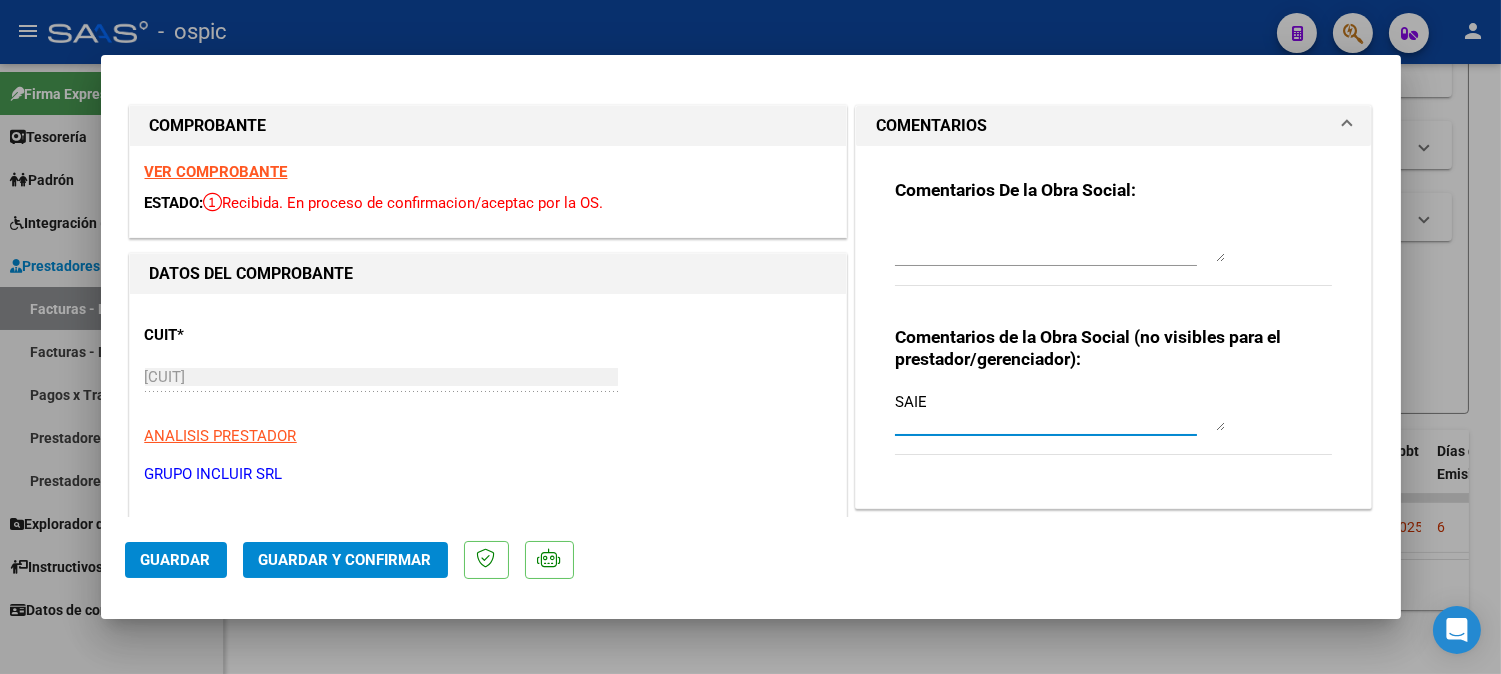 type on "SAIE" 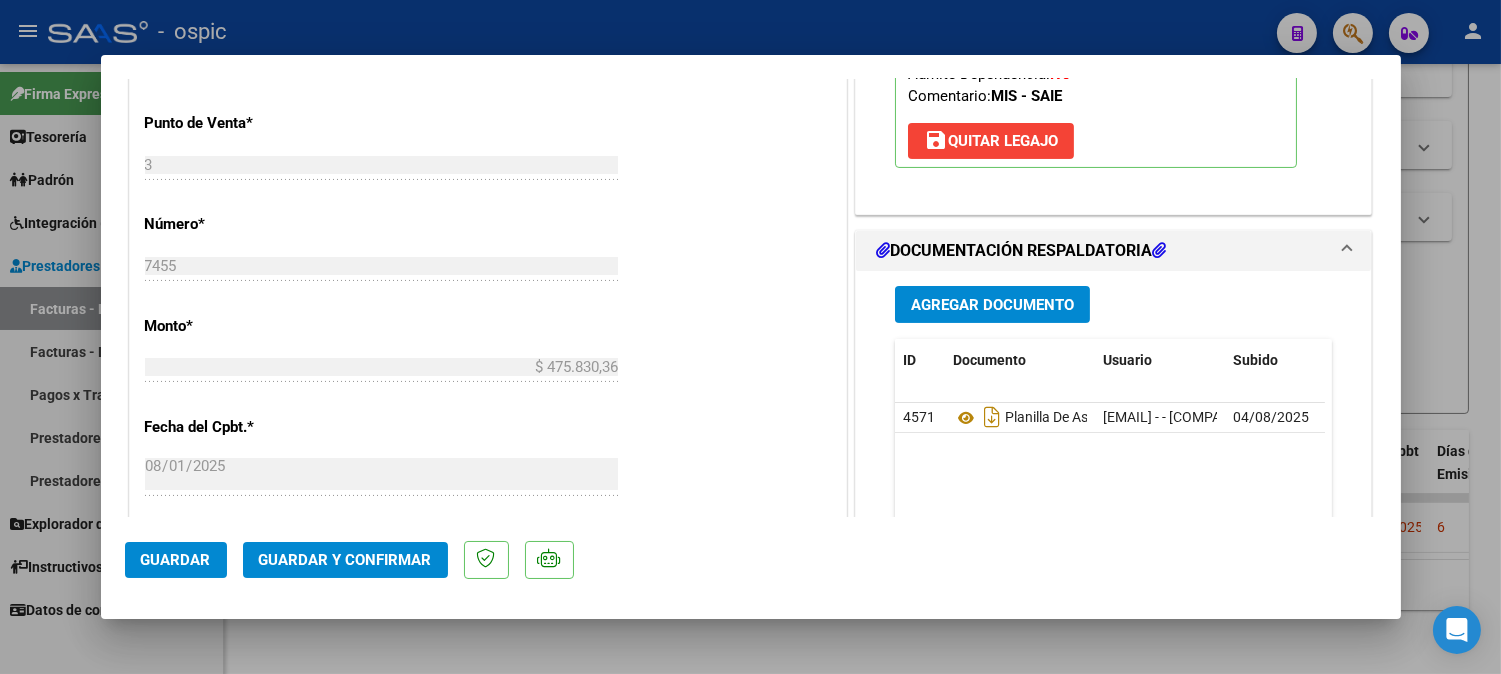 scroll, scrollTop: 808, scrollLeft: 0, axis: vertical 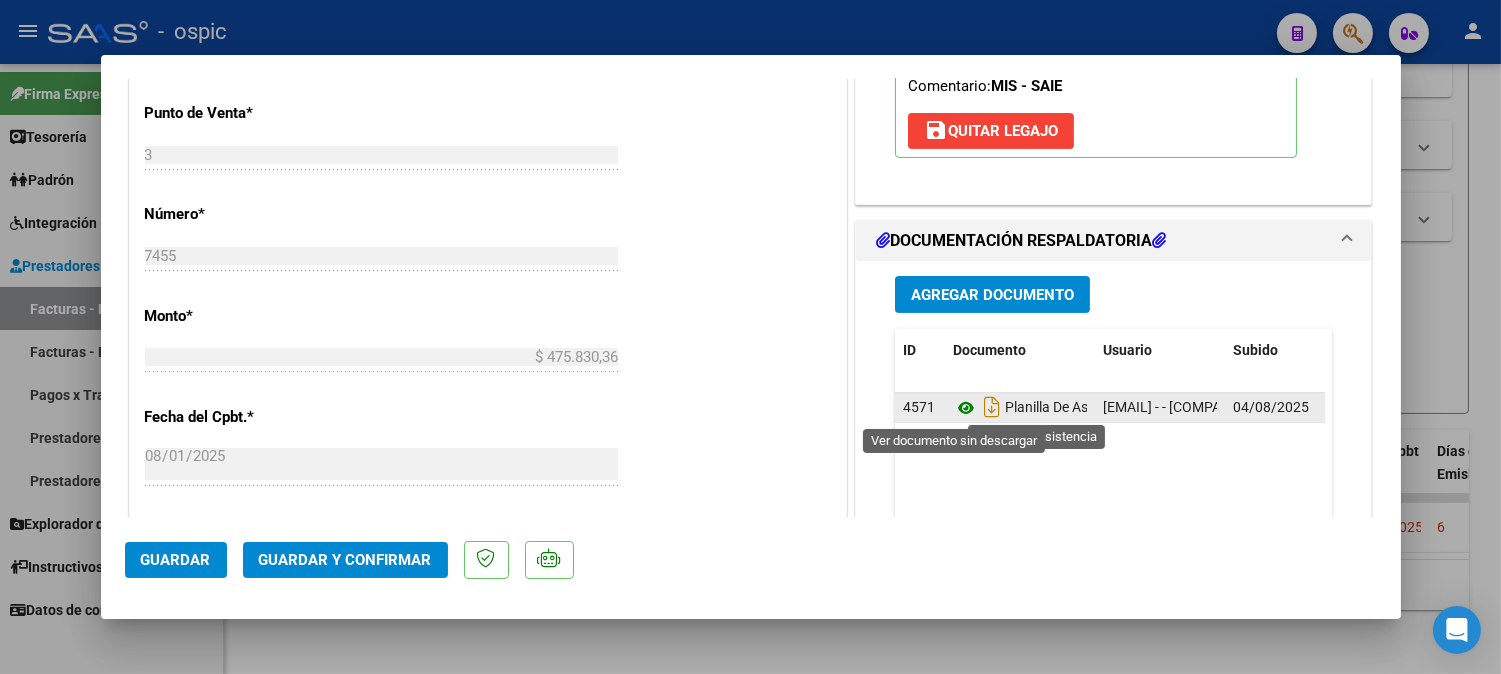 click 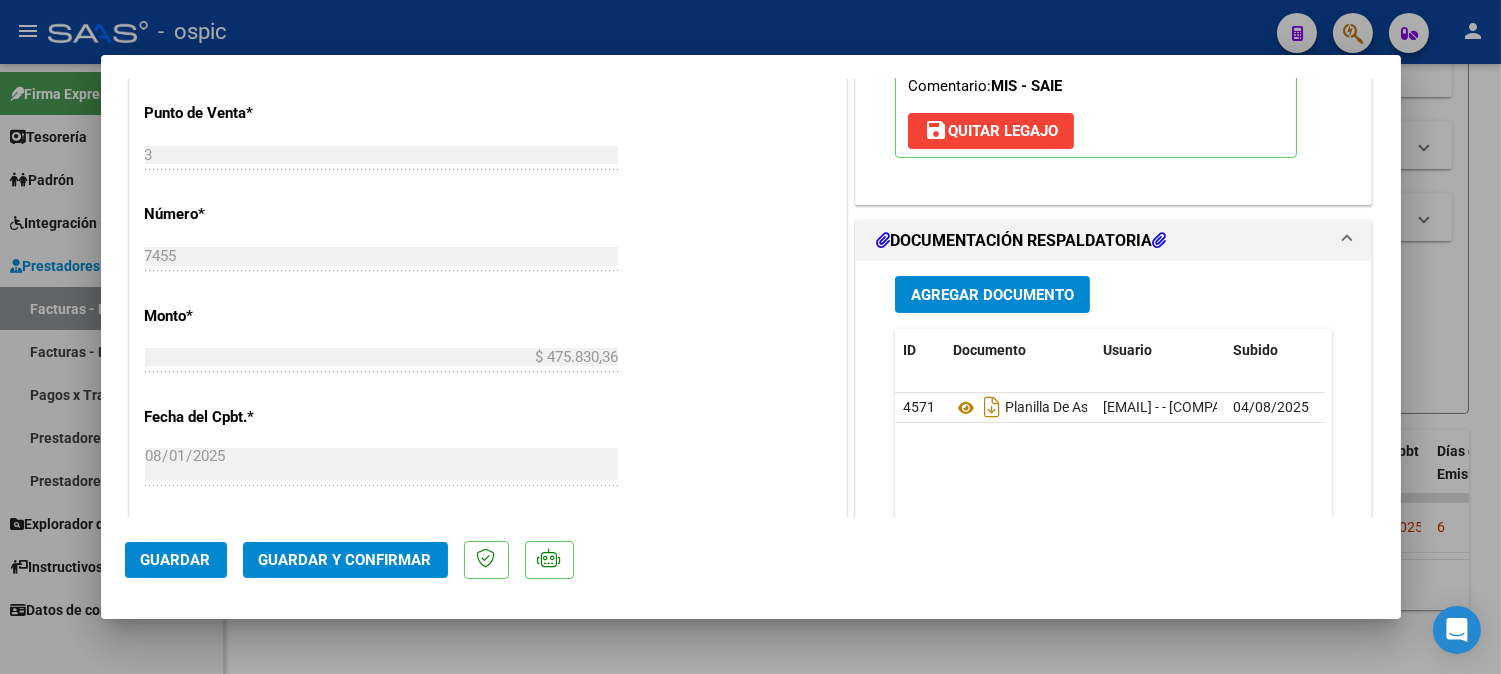 click on "Guardar y Confirmar" 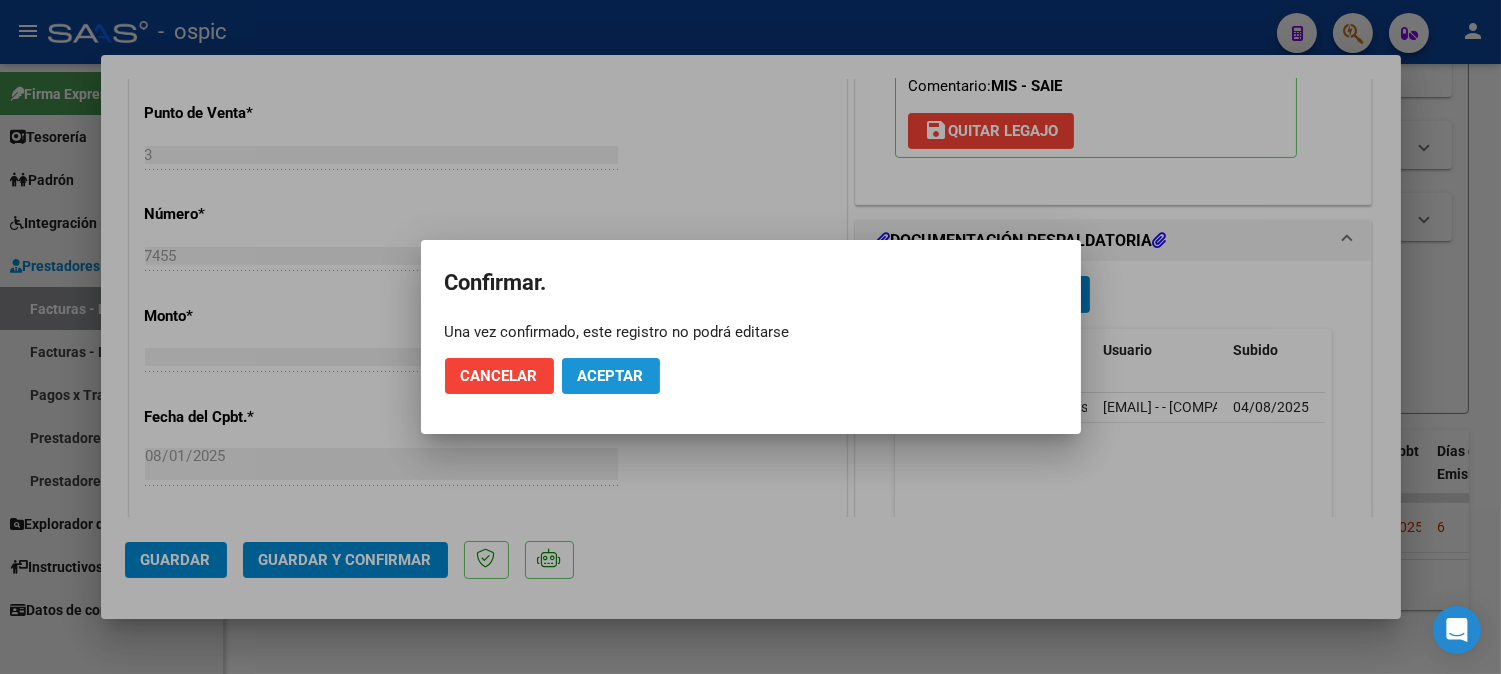 click on "Aceptar" 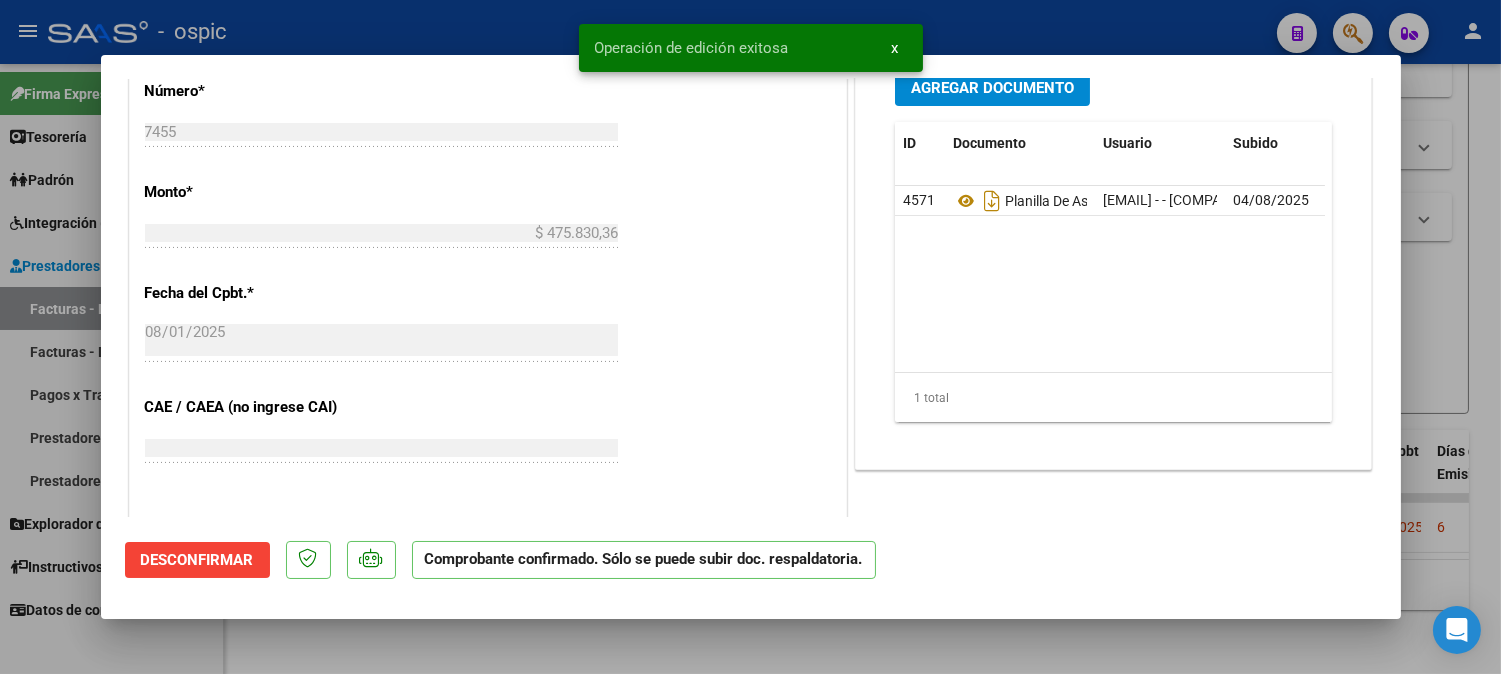 type 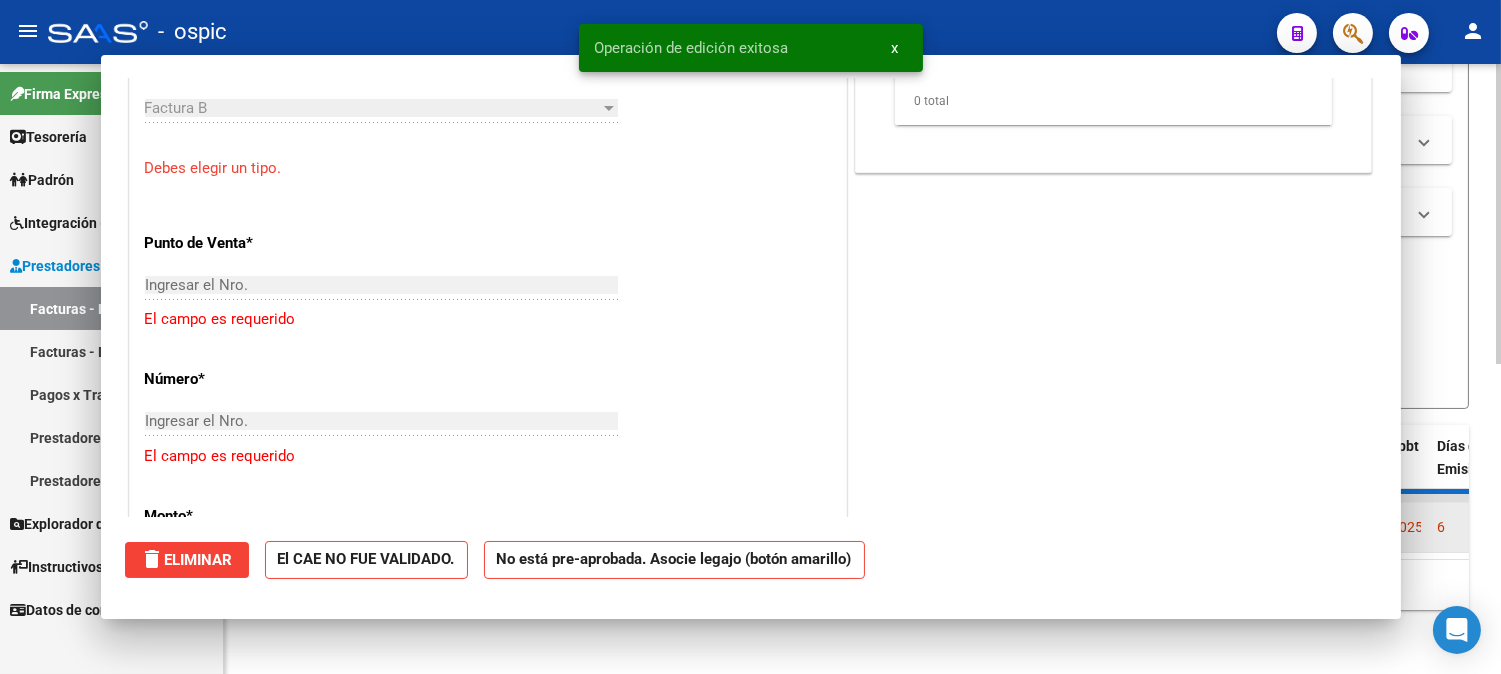 scroll, scrollTop: 844, scrollLeft: 0, axis: vertical 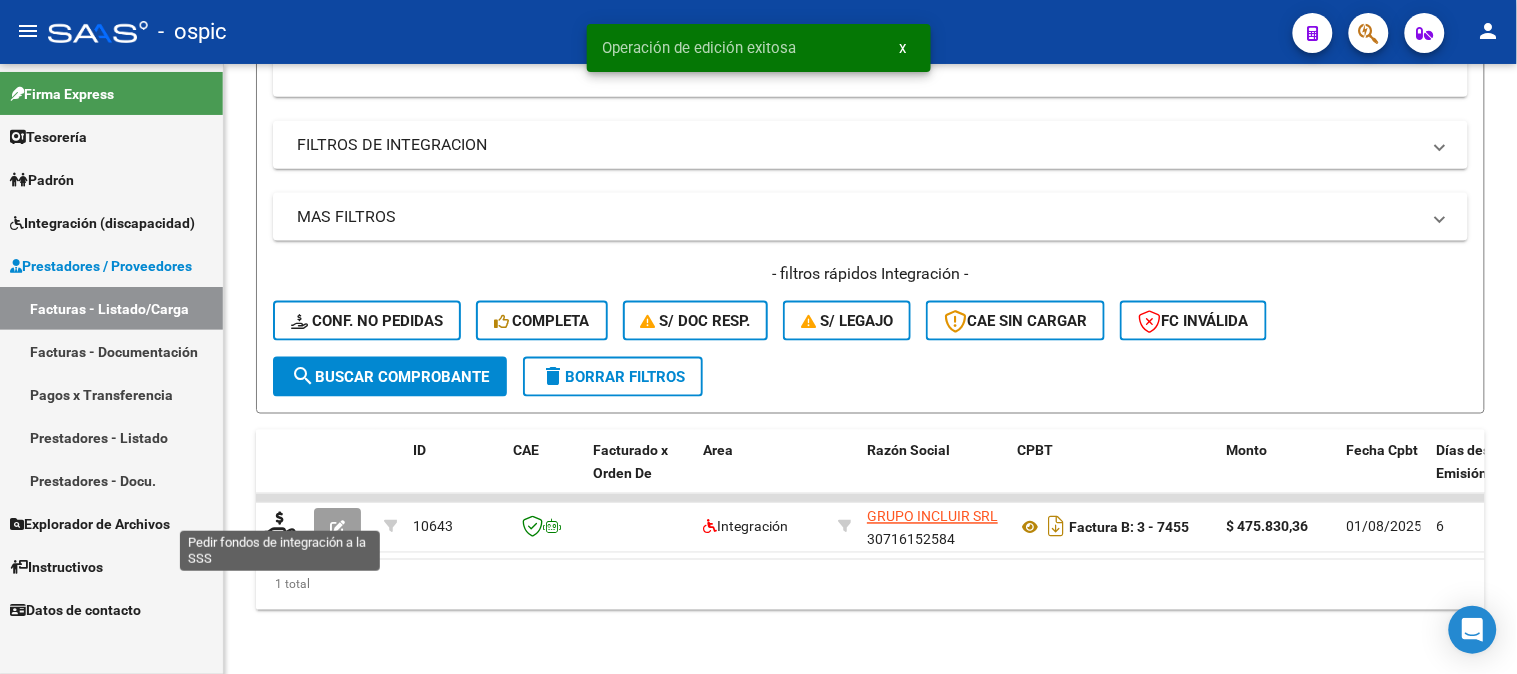 click 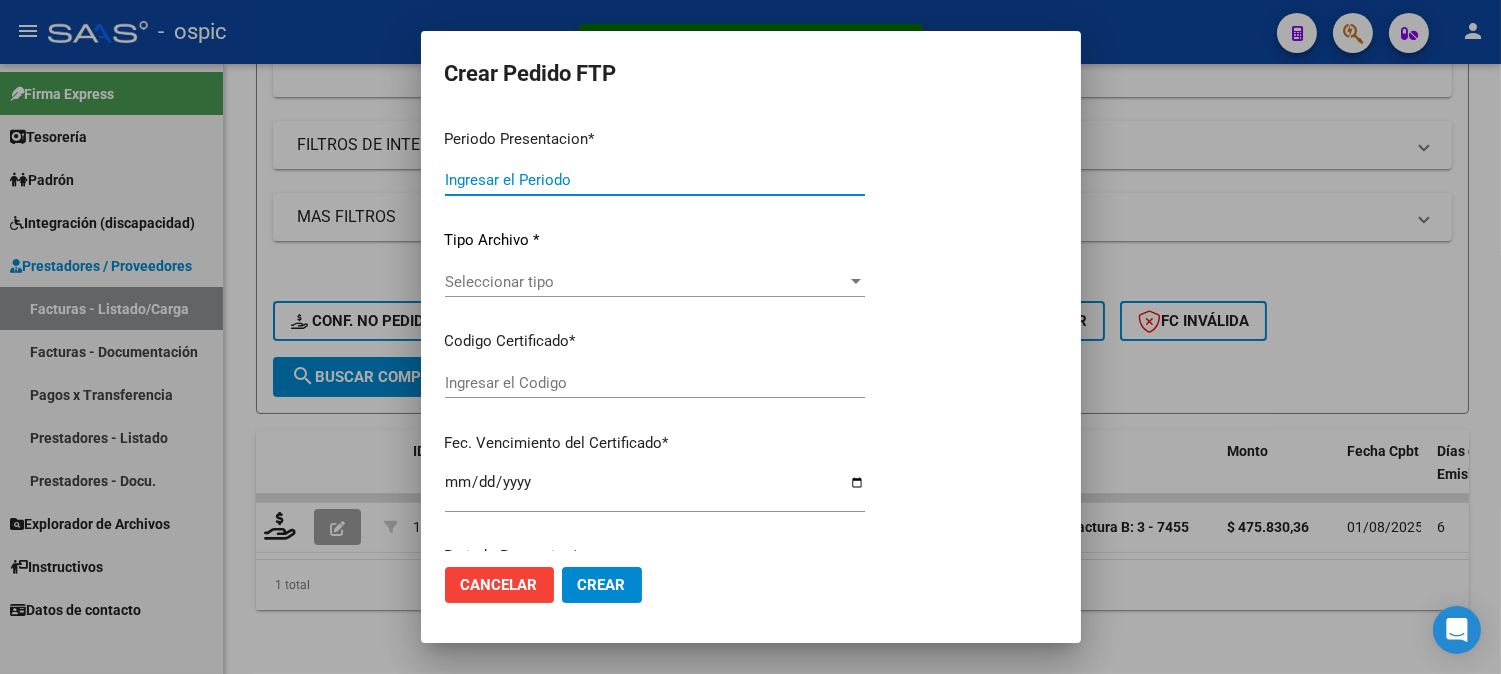 type on "202507" 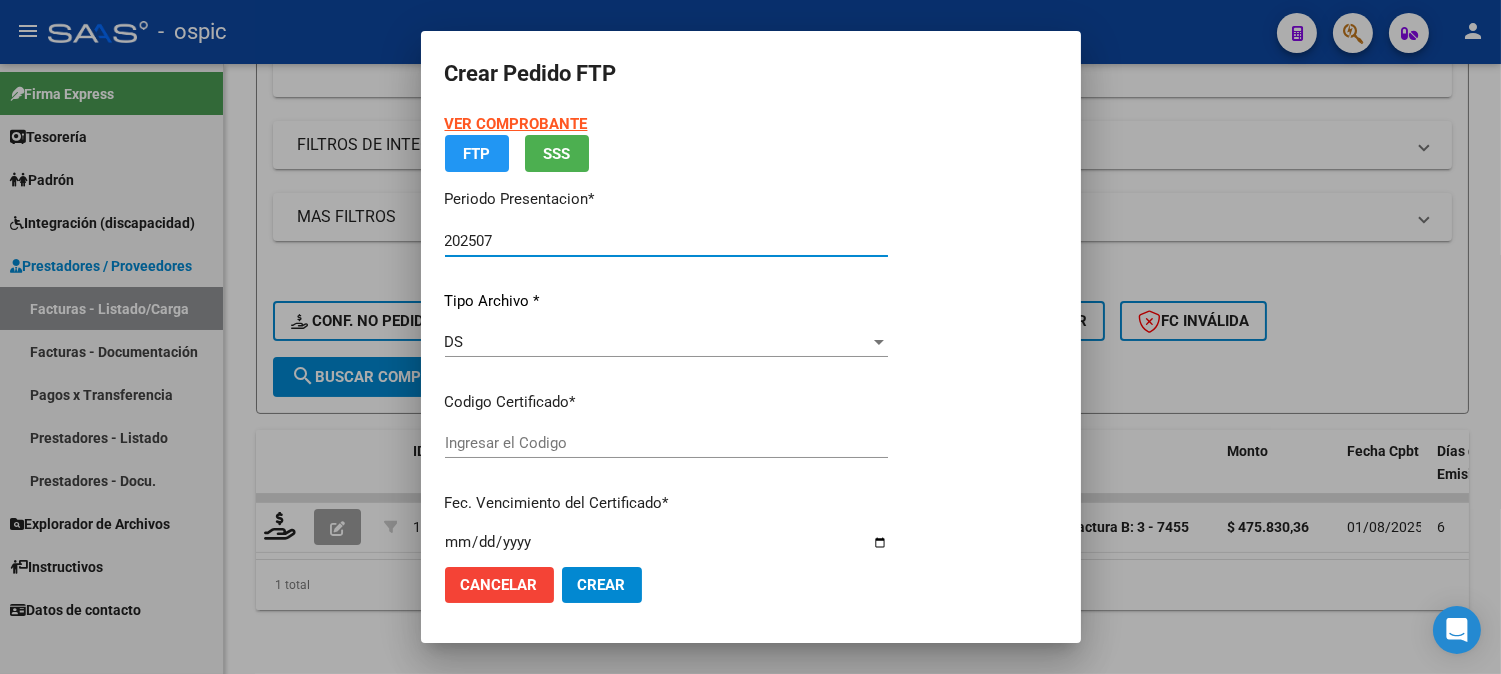 type on "[CUIL]" 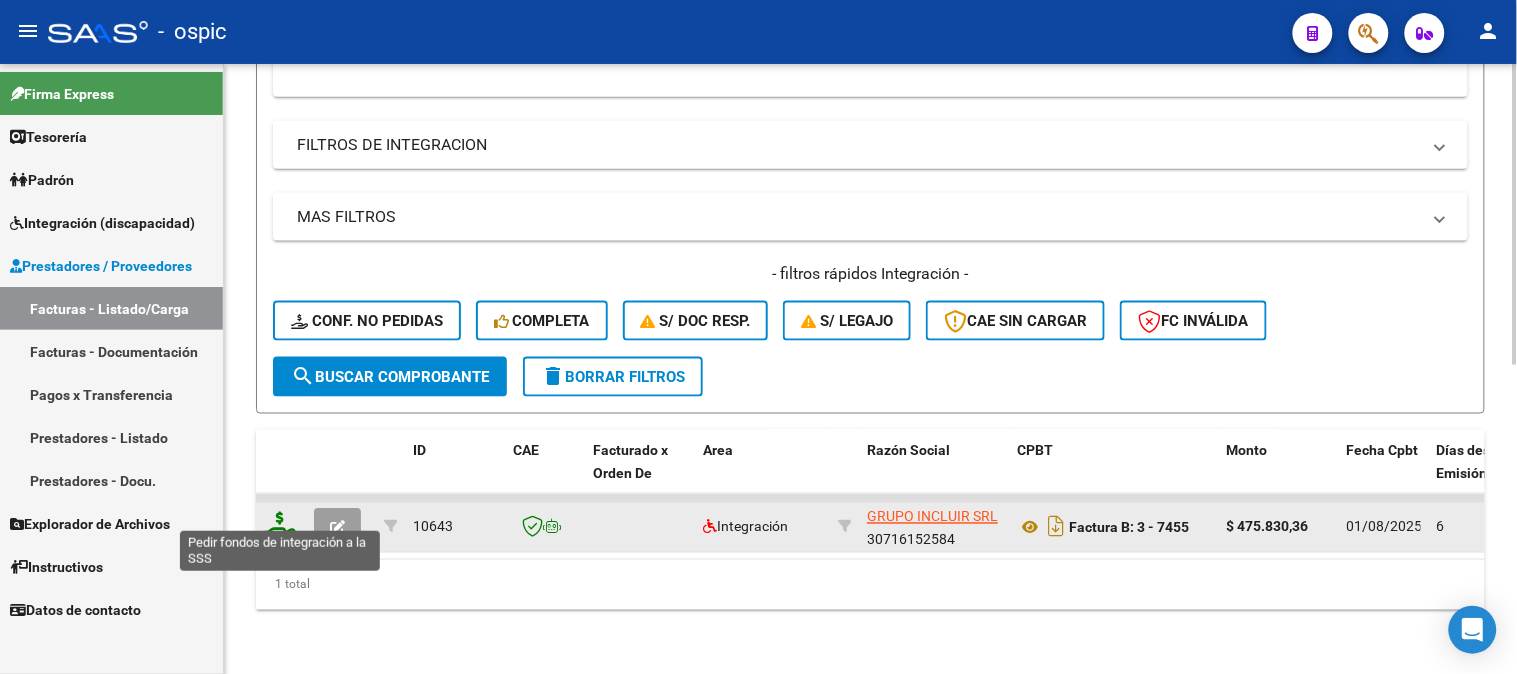 click 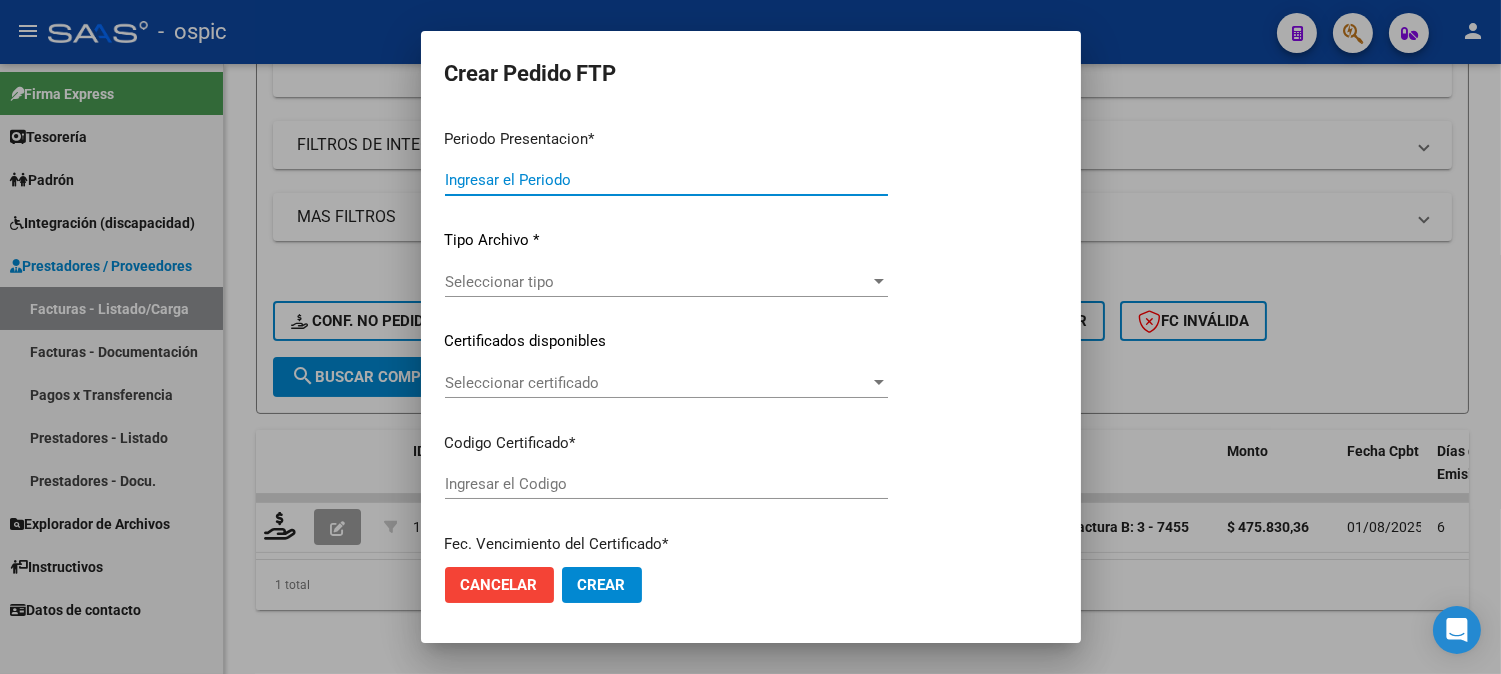type on "202507" 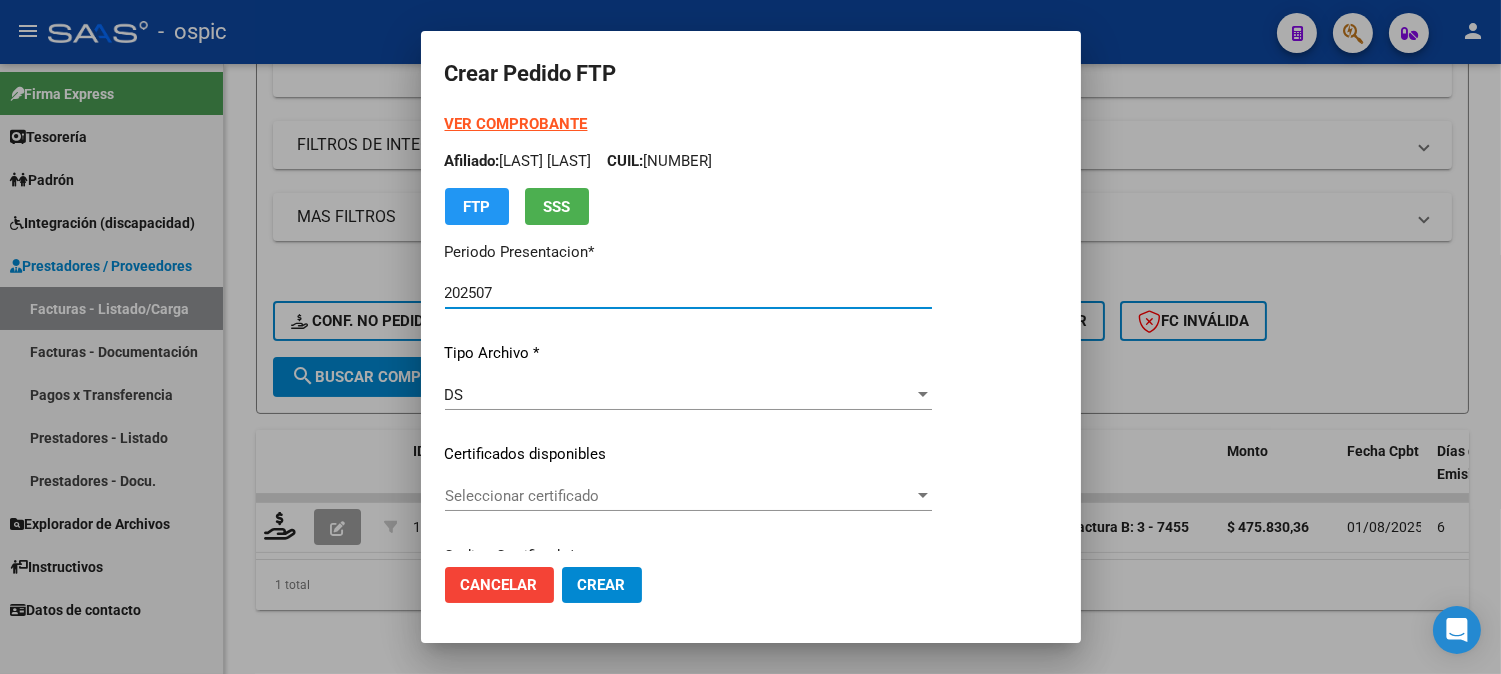 type on "[CUIL]" 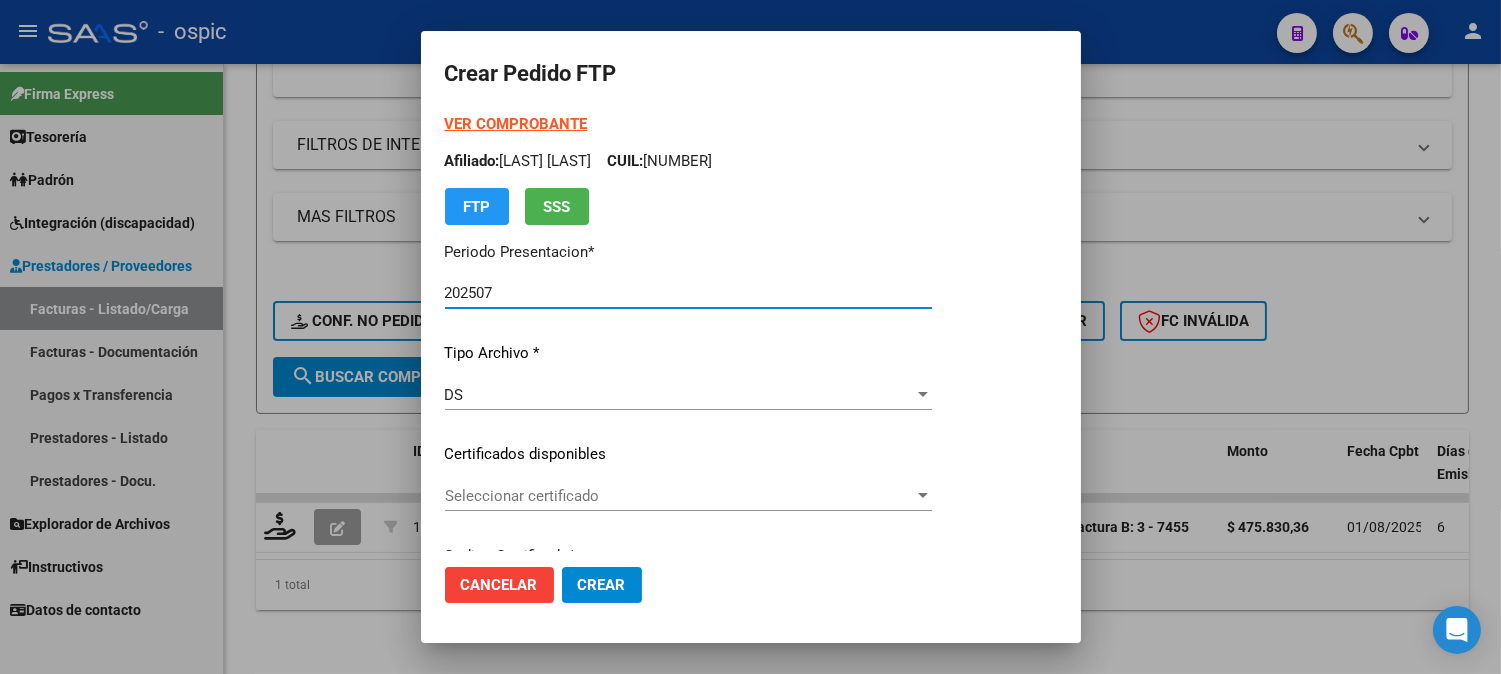type on "2026-08-31" 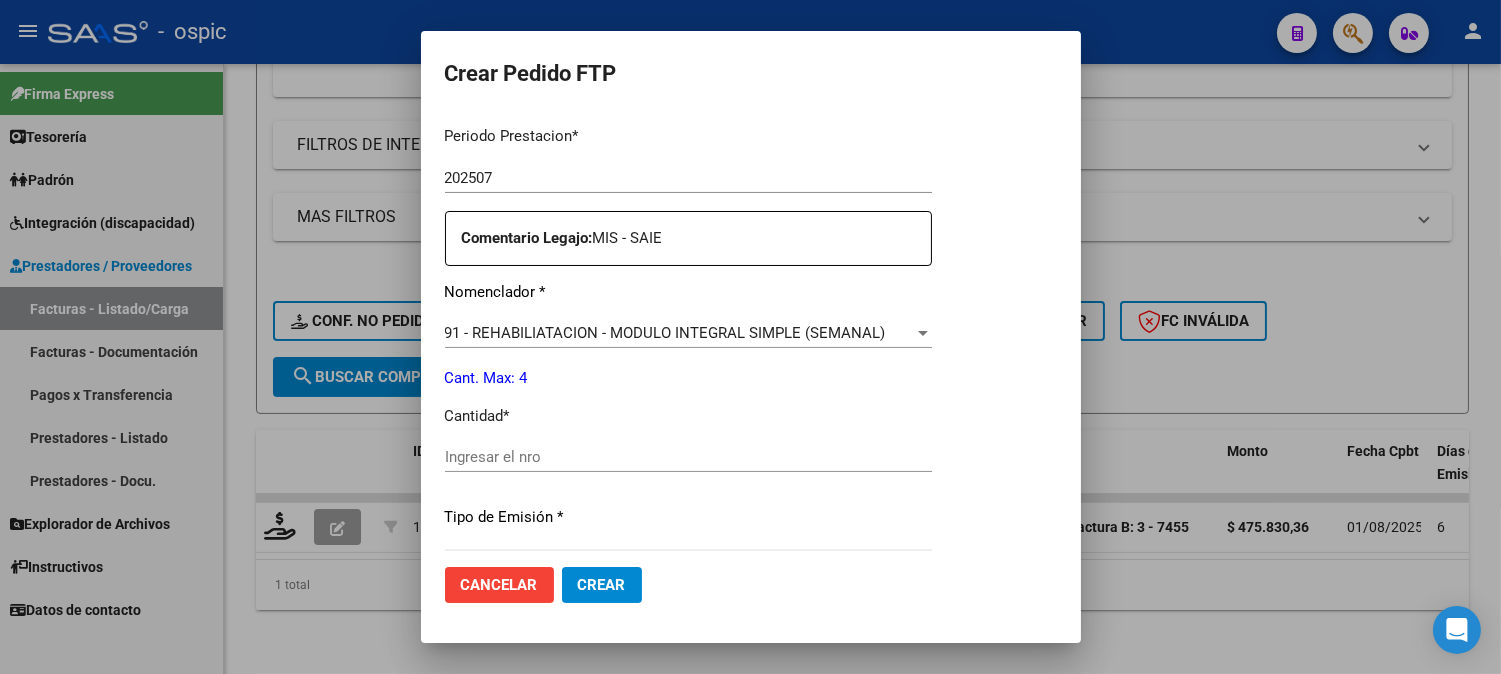 scroll, scrollTop: 673, scrollLeft: 0, axis: vertical 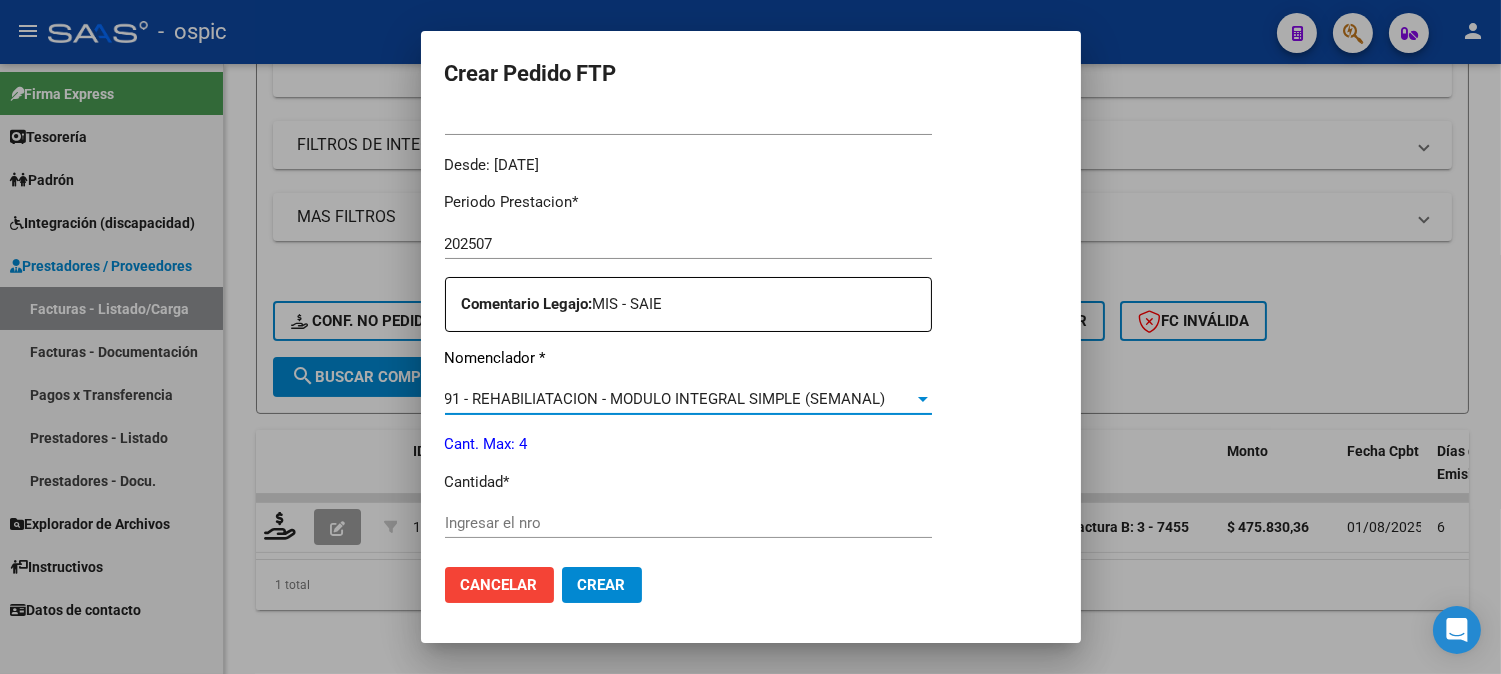 click on "91 - REHABILIATACION - MODULO INTEGRAL SIMPLE (SEMANAL)" at bounding box center [665, 399] 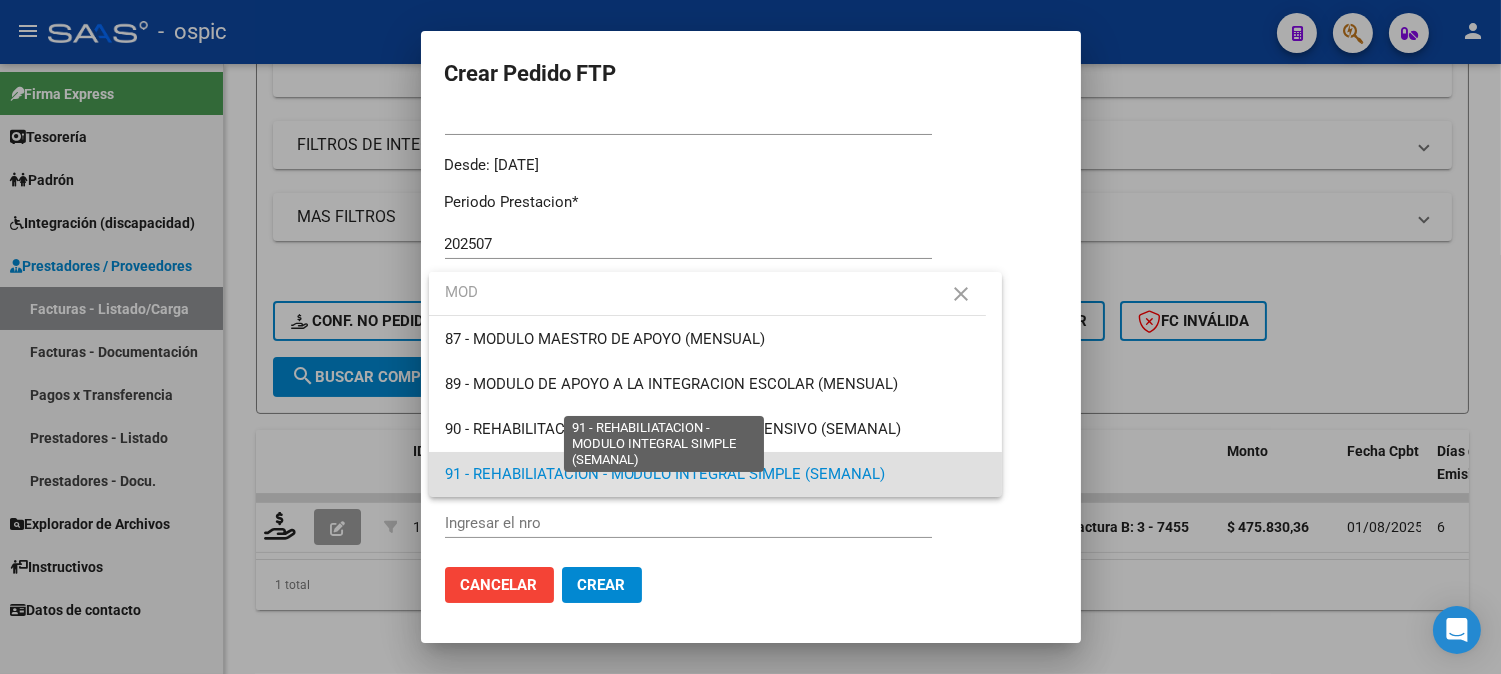 scroll, scrollTop: 0, scrollLeft: 0, axis: both 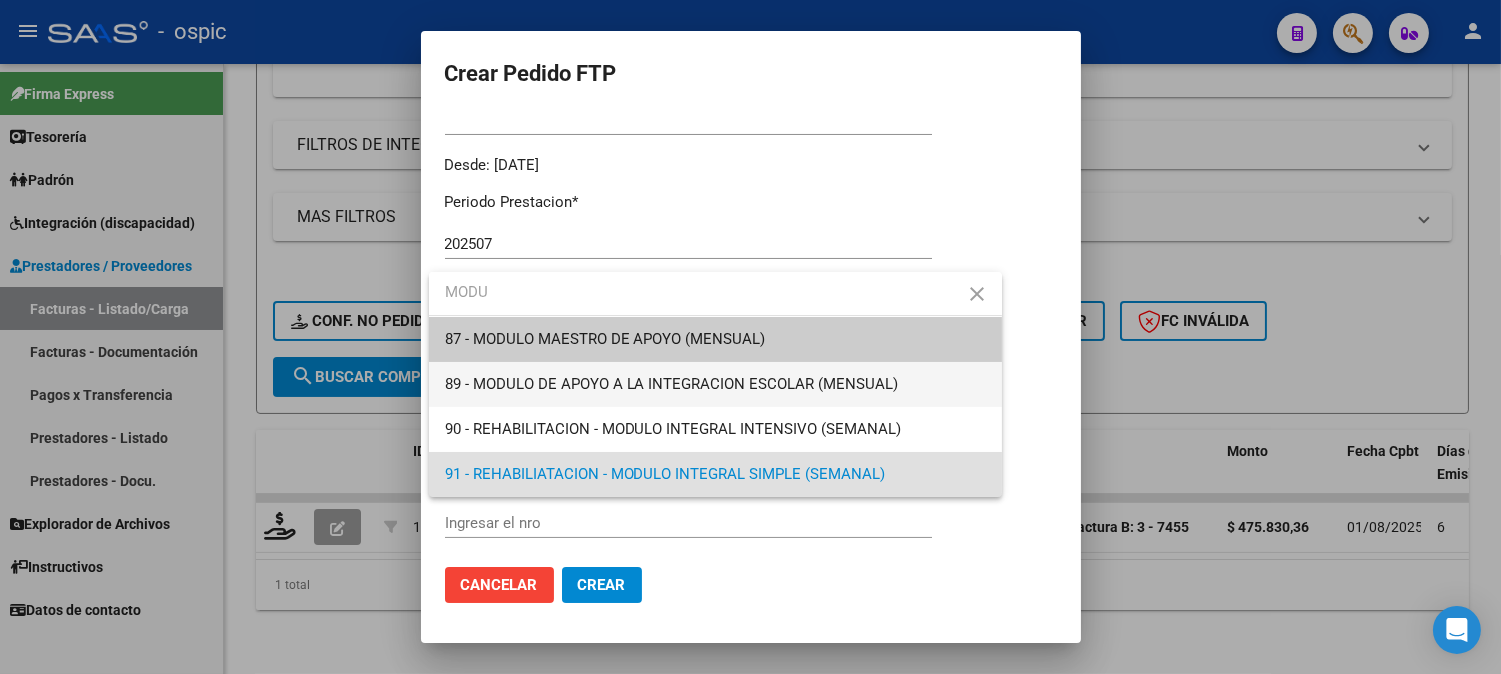 type on "MODU" 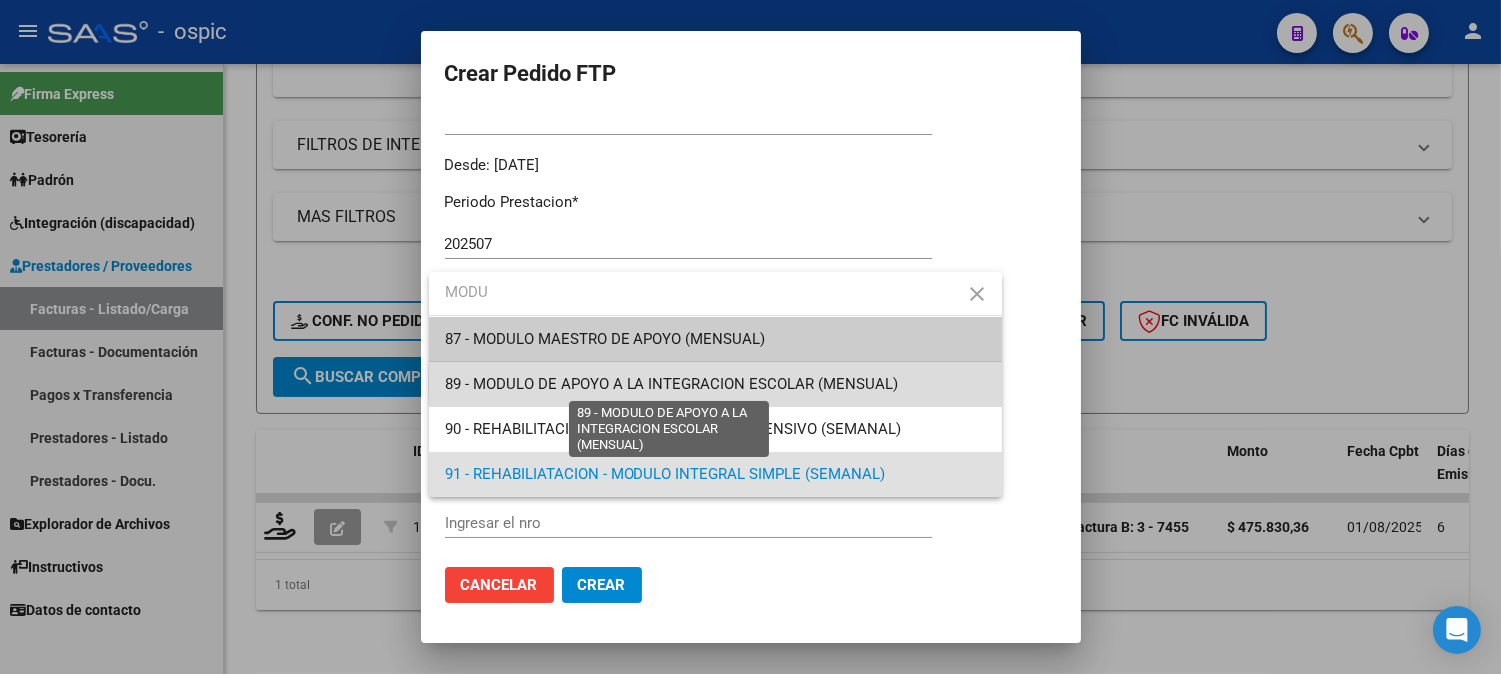 click on "89 - MODULO DE APOYO A LA INTEGRACION ESCOLAR (MENSUAL)" at bounding box center [672, 384] 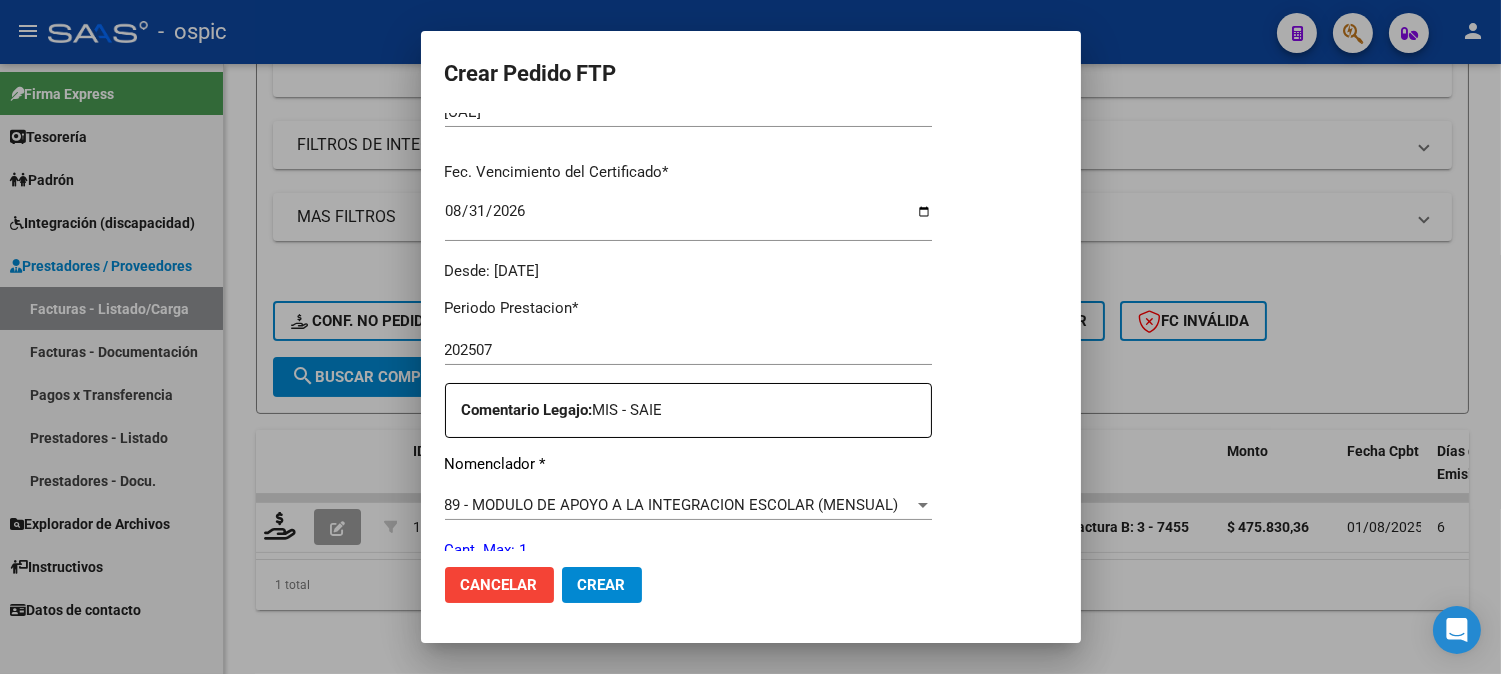 scroll, scrollTop: 482, scrollLeft: 0, axis: vertical 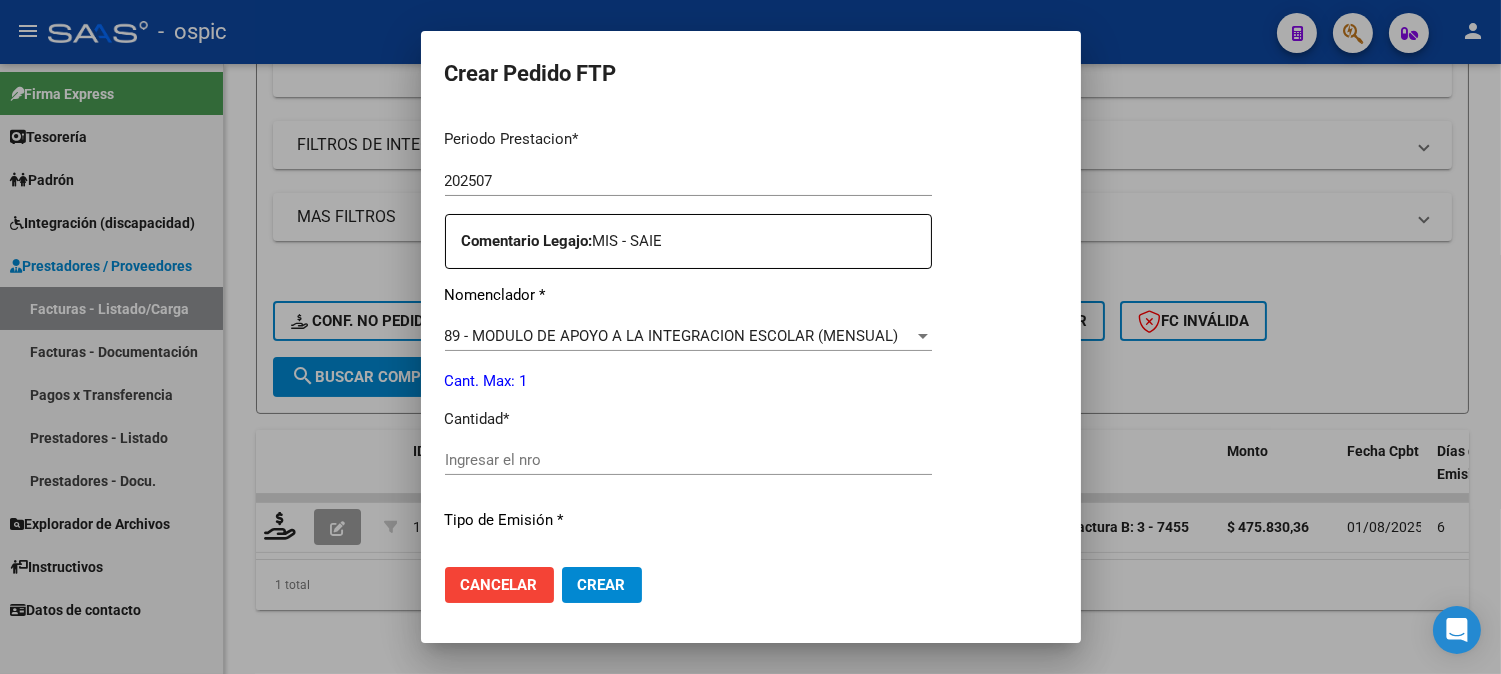 click on "Ingresar el nro" at bounding box center [688, 460] 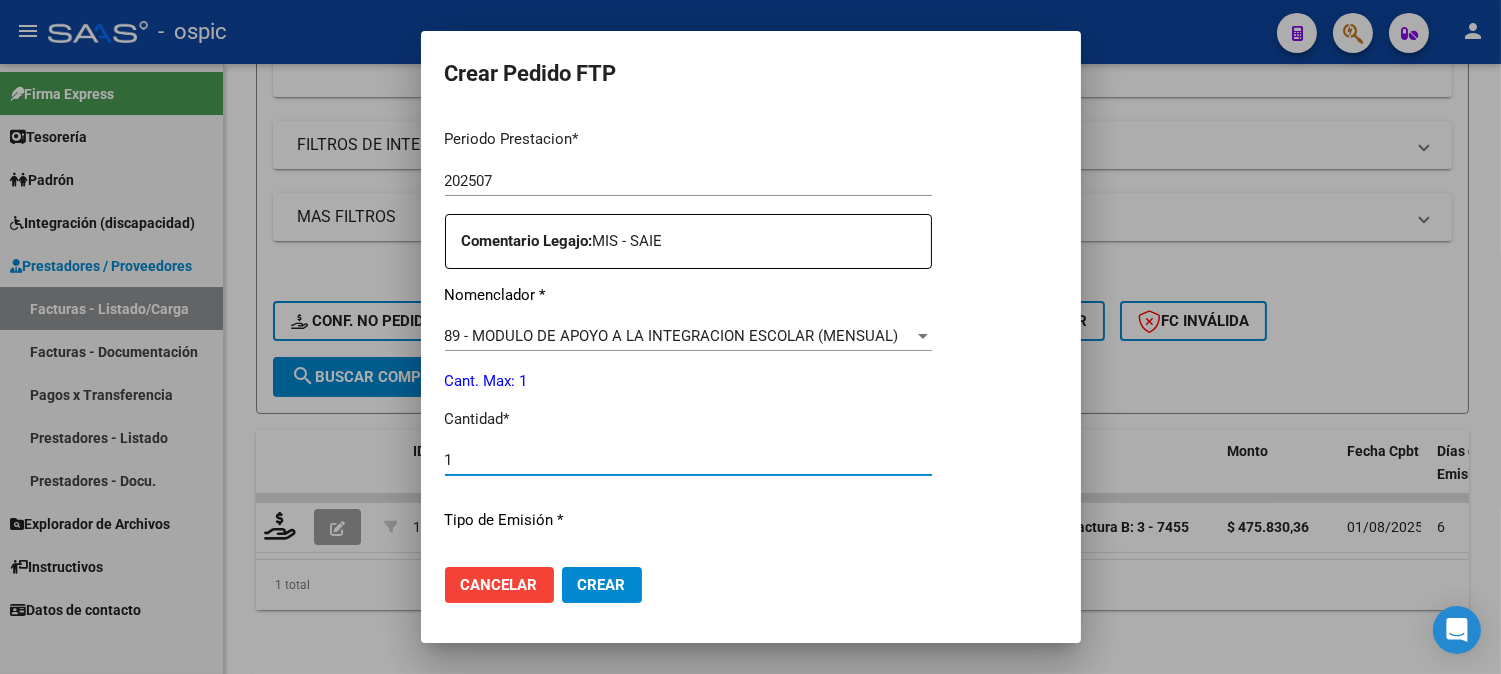 type on "1" 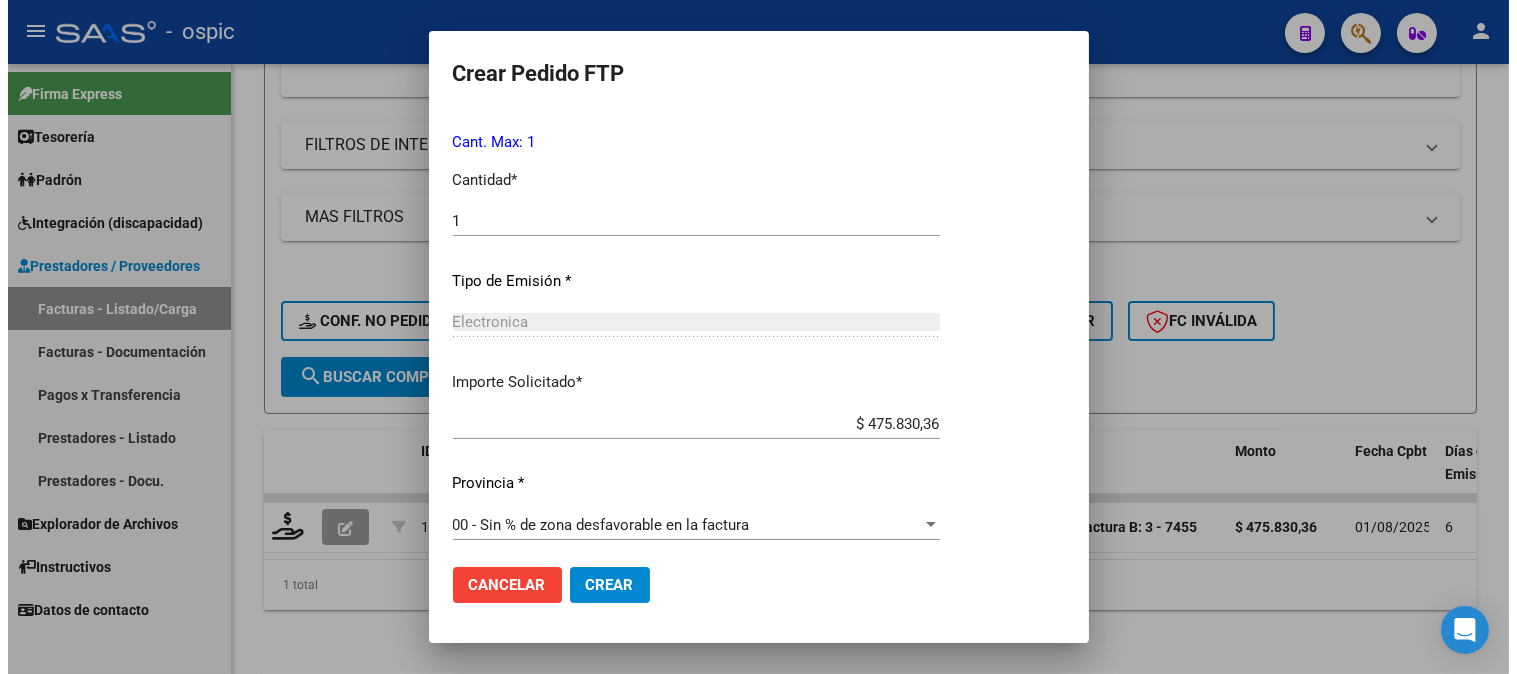 scroll, scrollTop: 900, scrollLeft: 0, axis: vertical 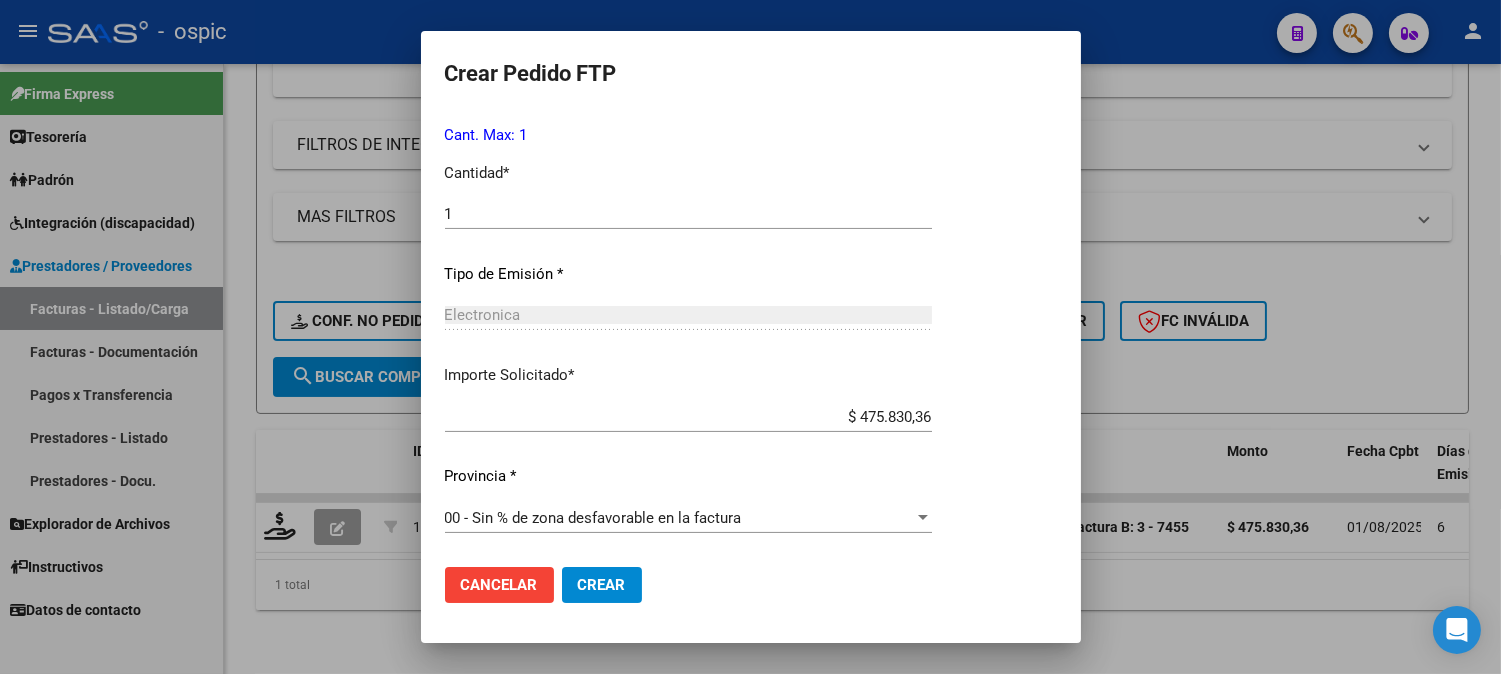 click on "Crear" 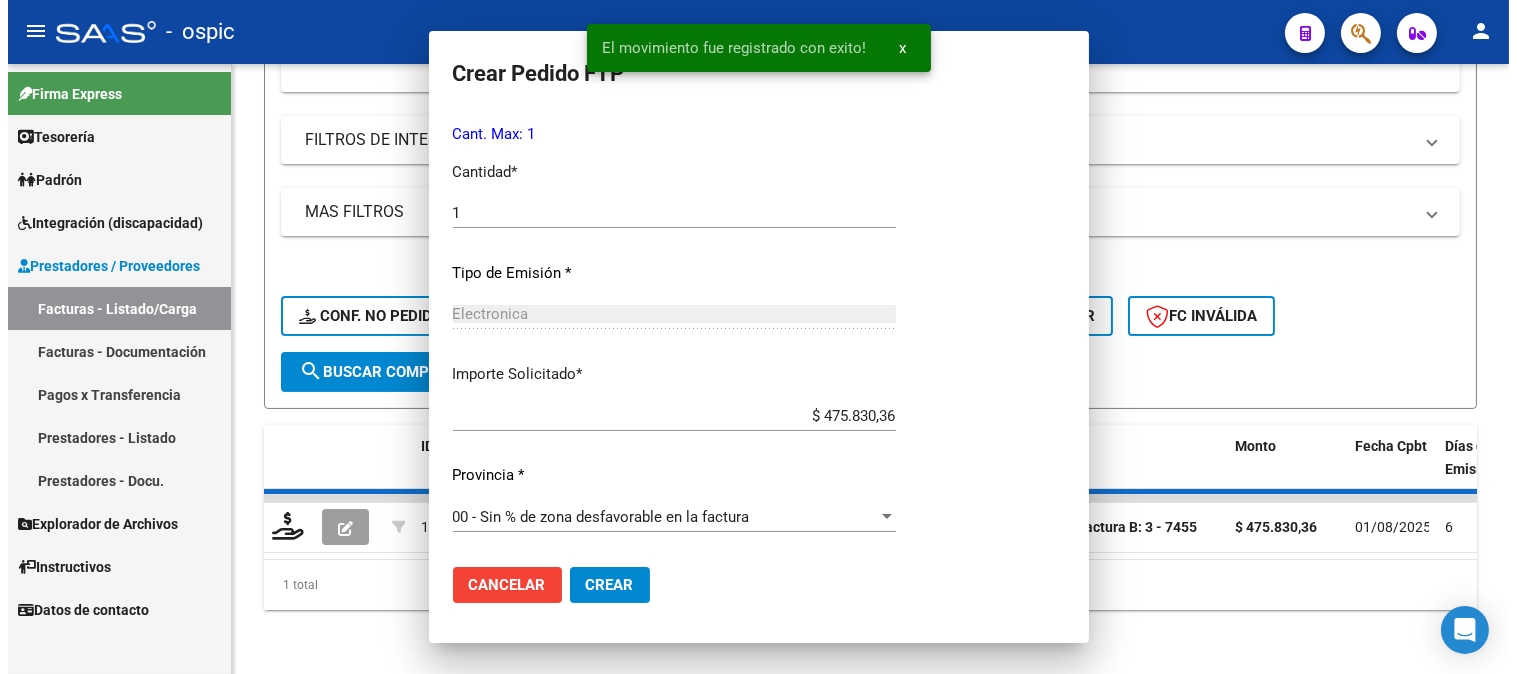 scroll, scrollTop: 0, scrollLeft: 0, axis: both 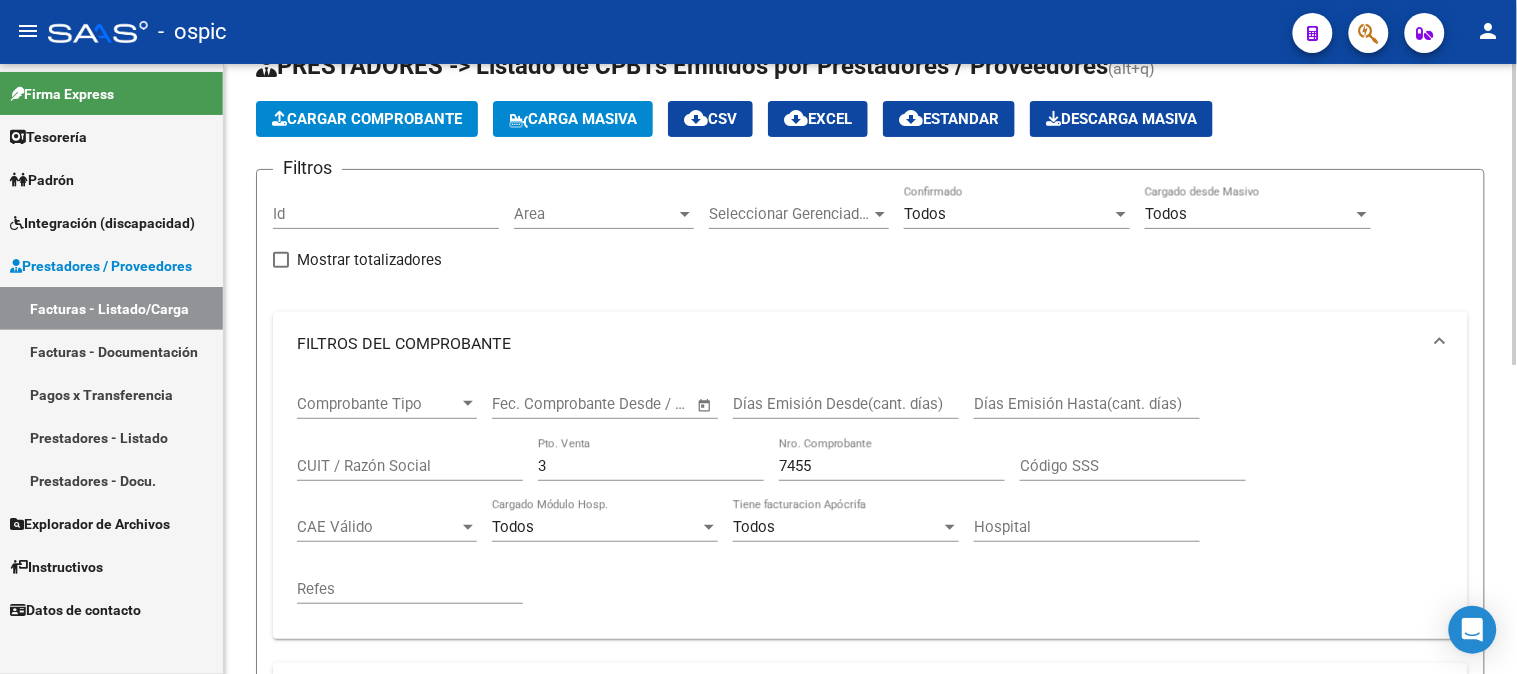 click on "3" at bounding box center (651, 466) 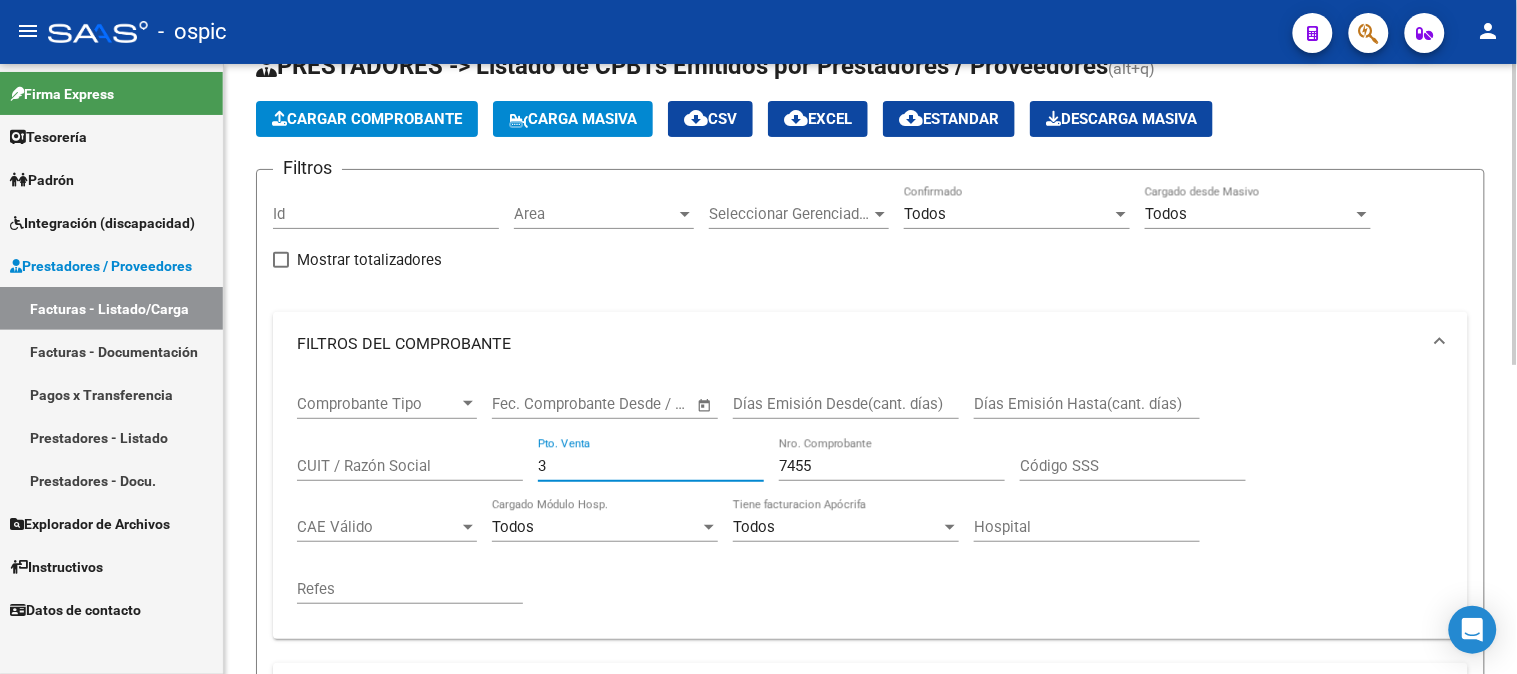 drag, startPoint x: 562, startPoint y: 465, endPoint x: 331, endPoint y: 463, distance: 231.00865 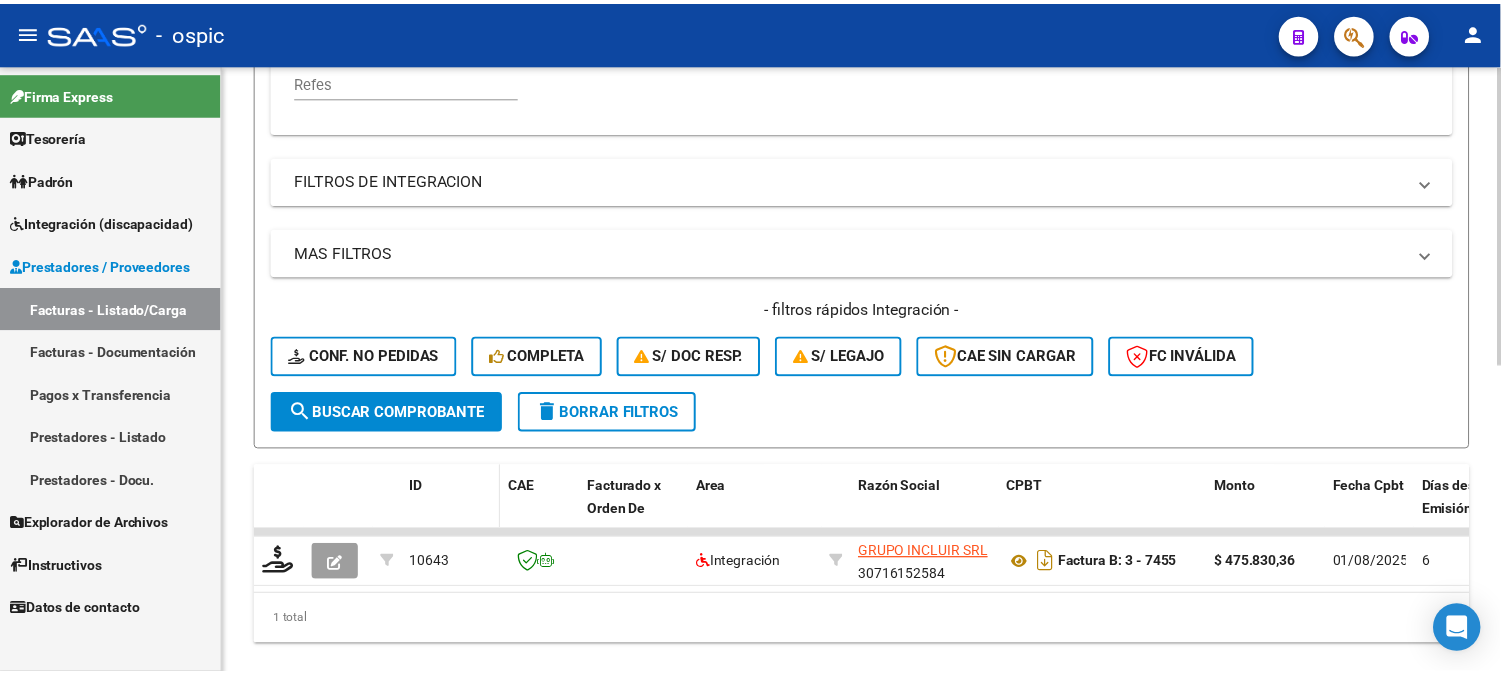 scroll, scrollTop: 624, scrollLeft: 0, axis: vertical 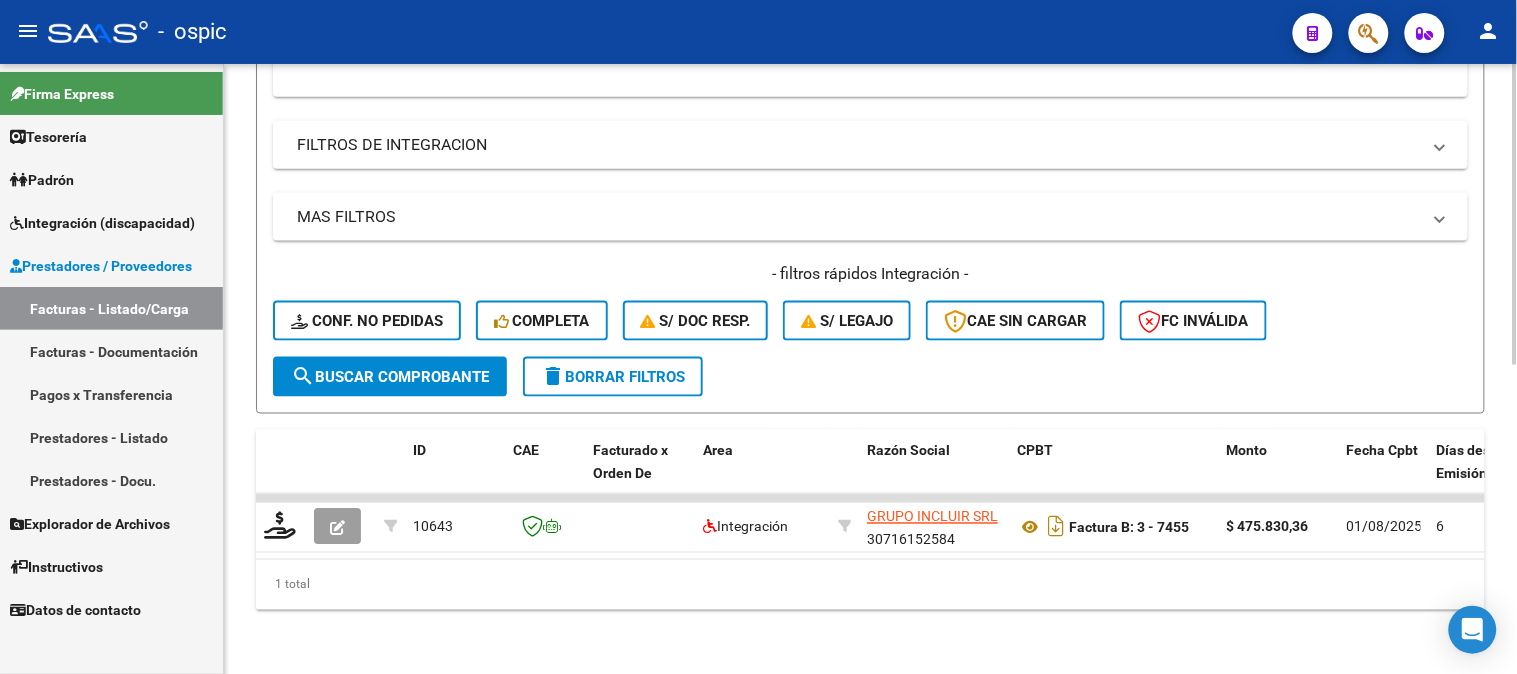 type on "7451" 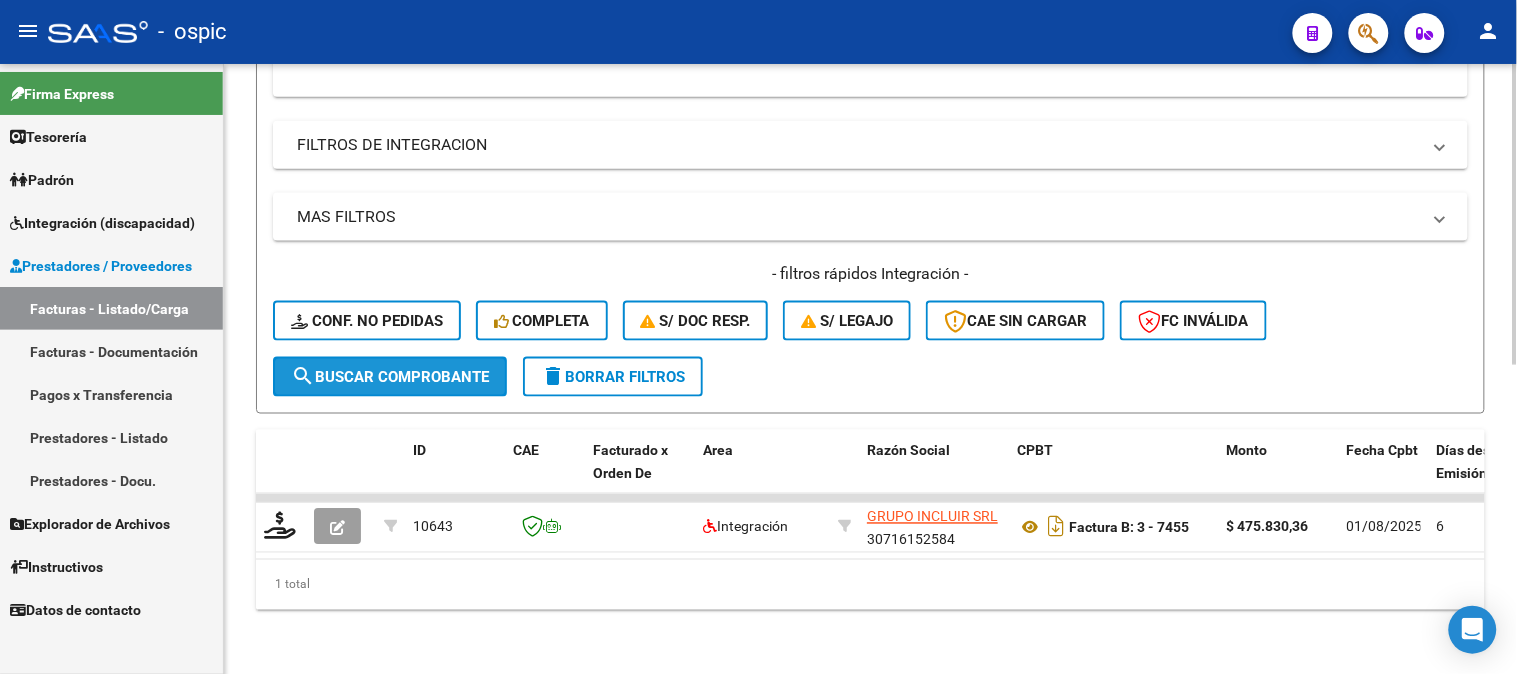 click on "search  Buscar Comprobante" 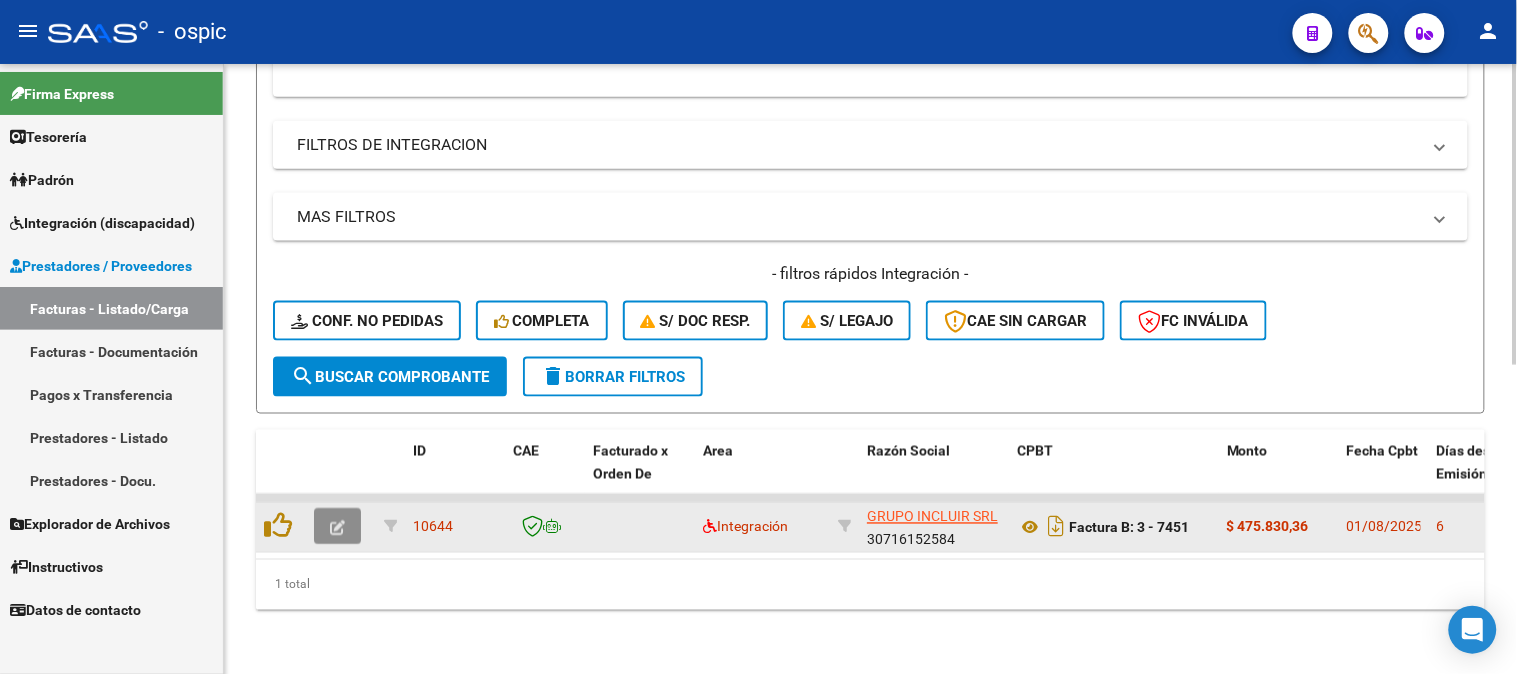 click 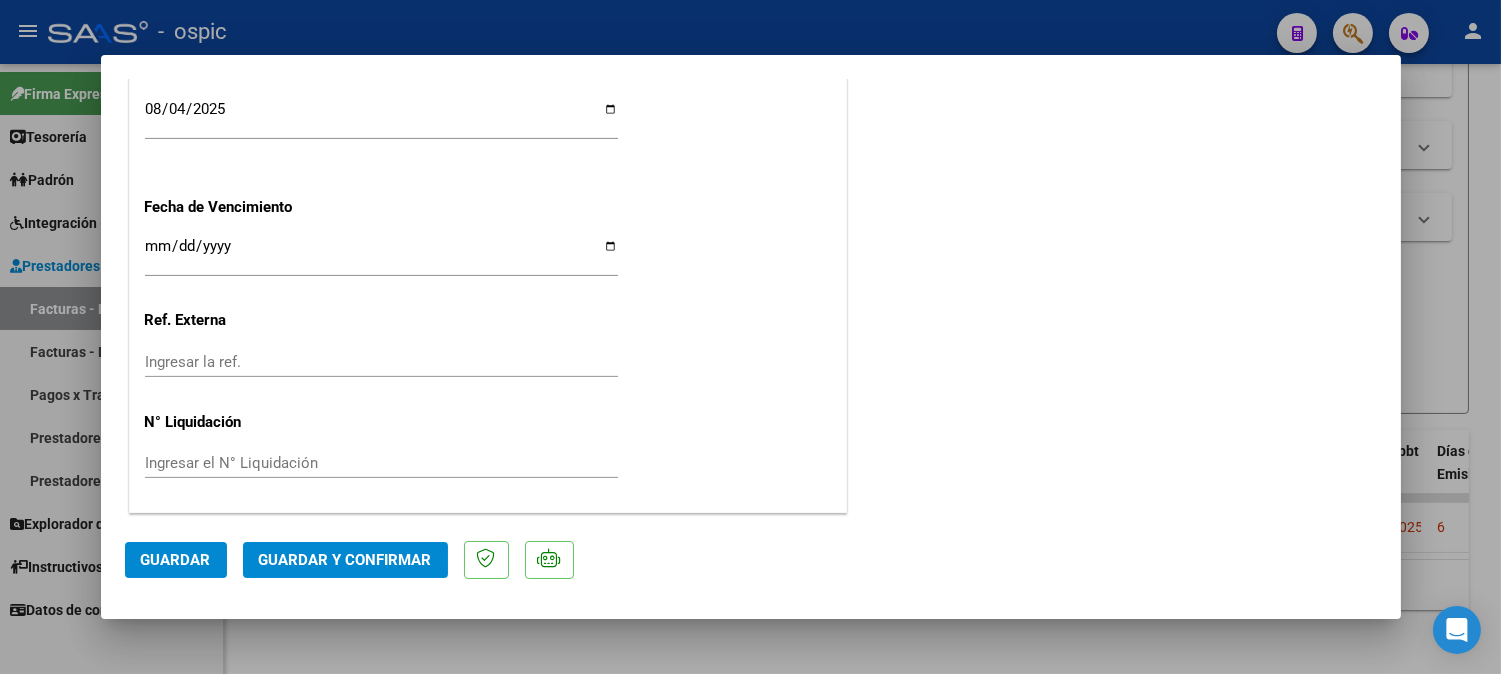 scroll, scrollTop: 0, scrollLeft: 0, axis: both 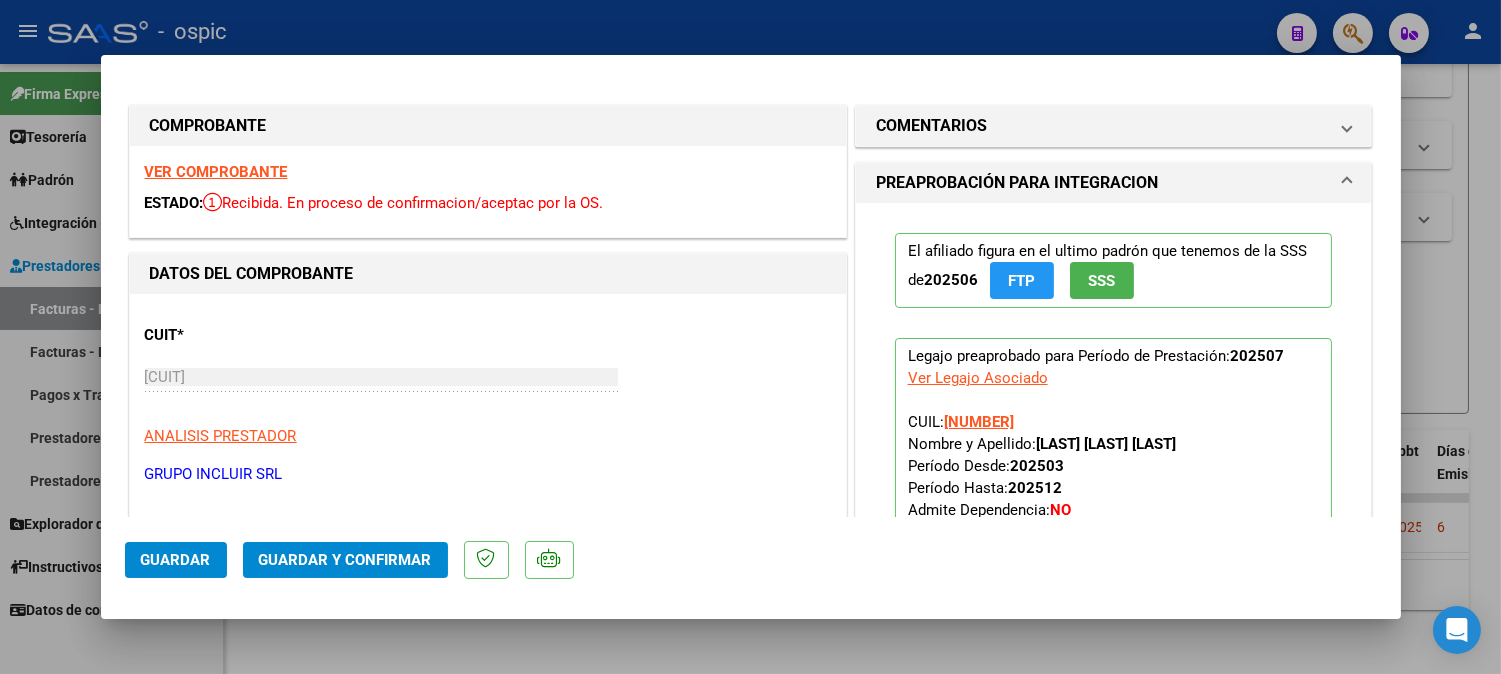 drag, startPoint x: 1028, startPoint y: 133, endPoint x: 993, endPoint y: 220, distance: 93.77633 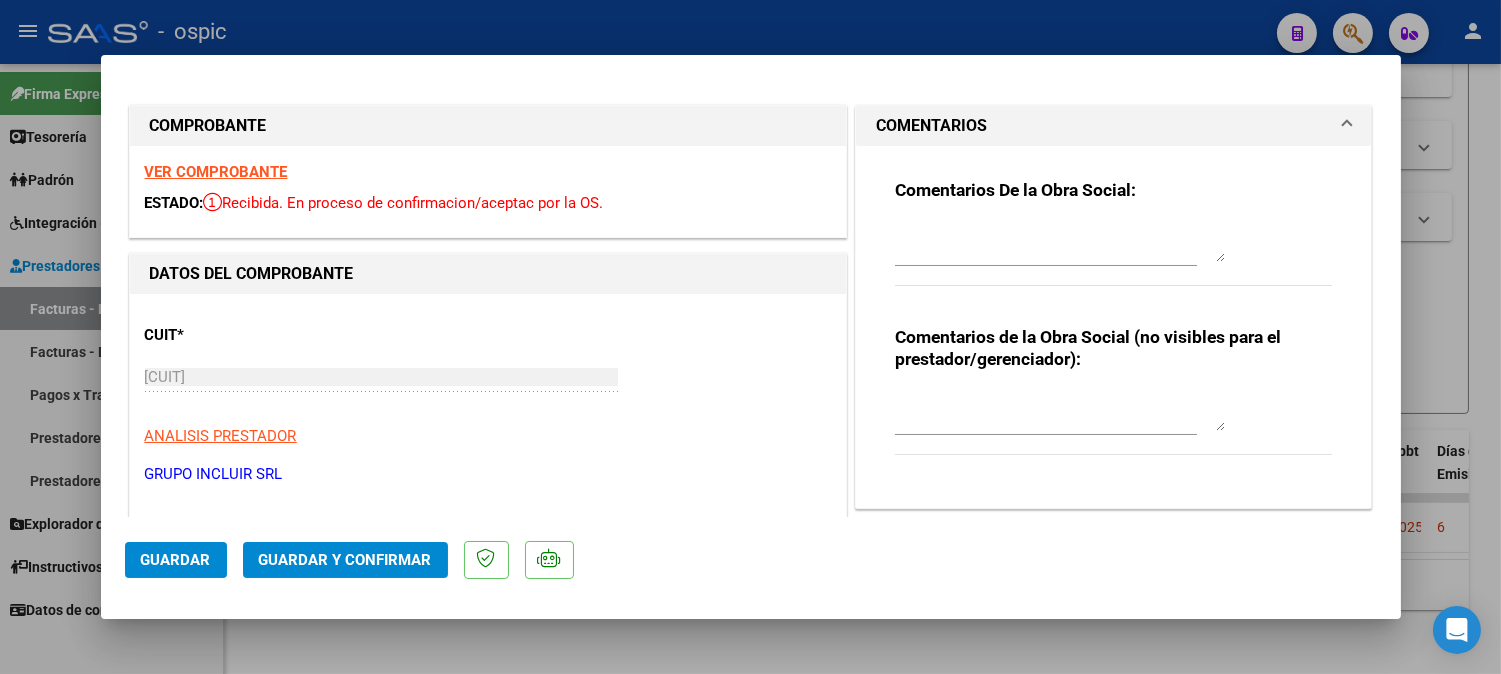 click on "Comentarios de la Obra Social (no visibles para el prestador/gerenciador):" at bounding box center (1114, 401) 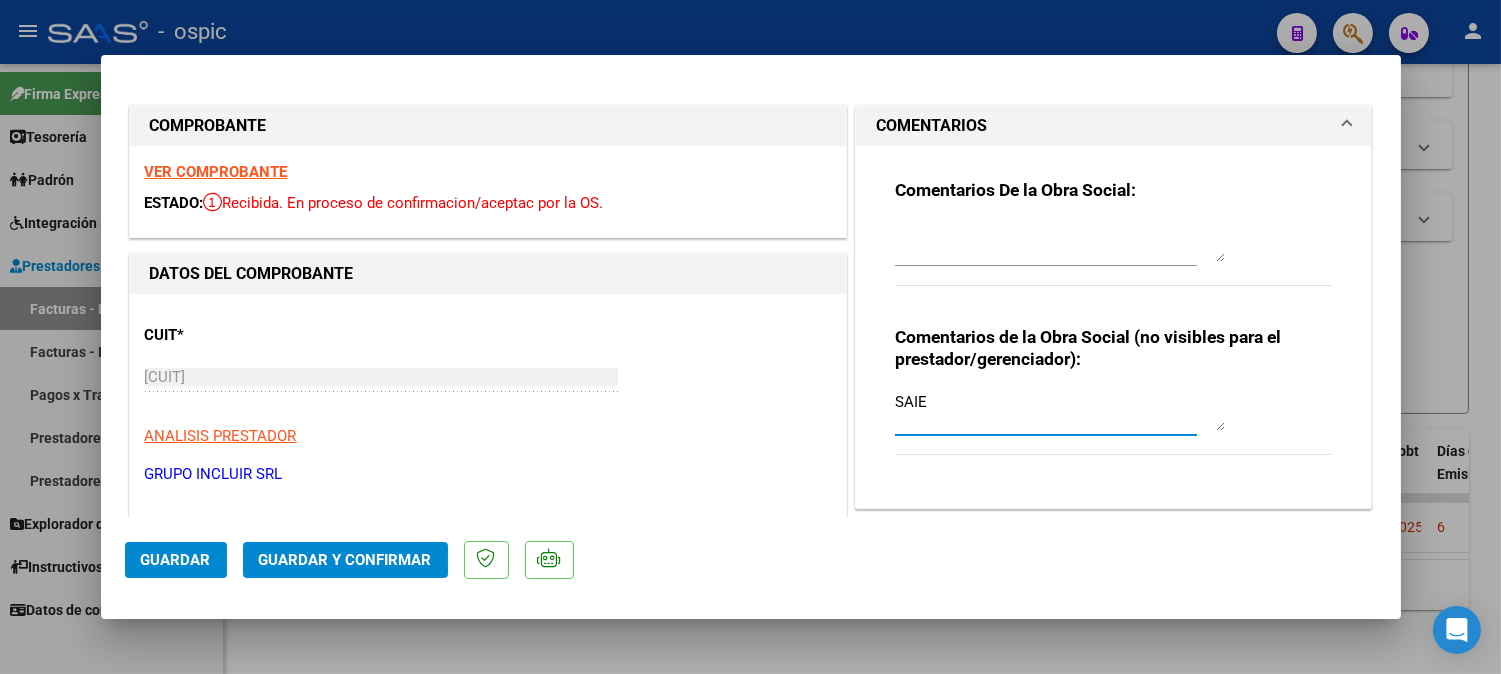 type on "SAIE" 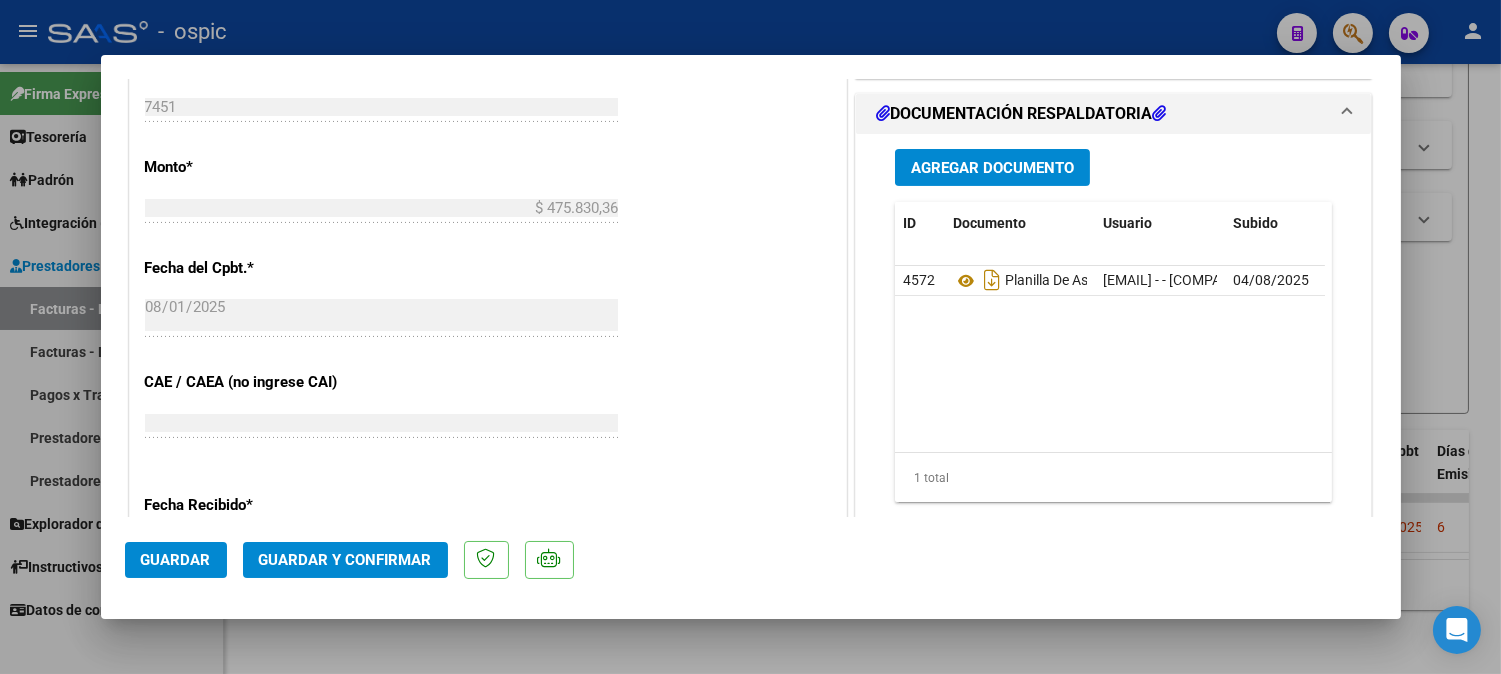 scroll, scrollTop: 963, scrollLeft: 0, axis: vertical 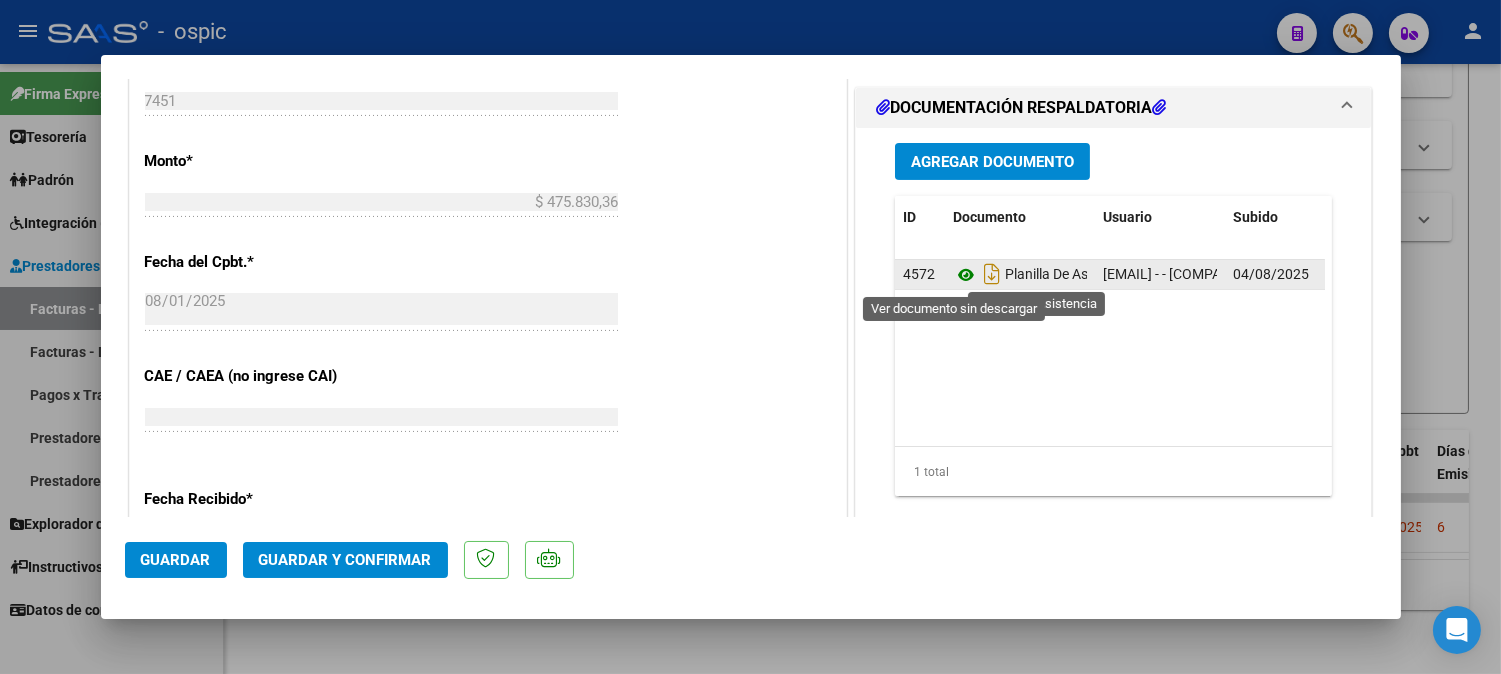 click 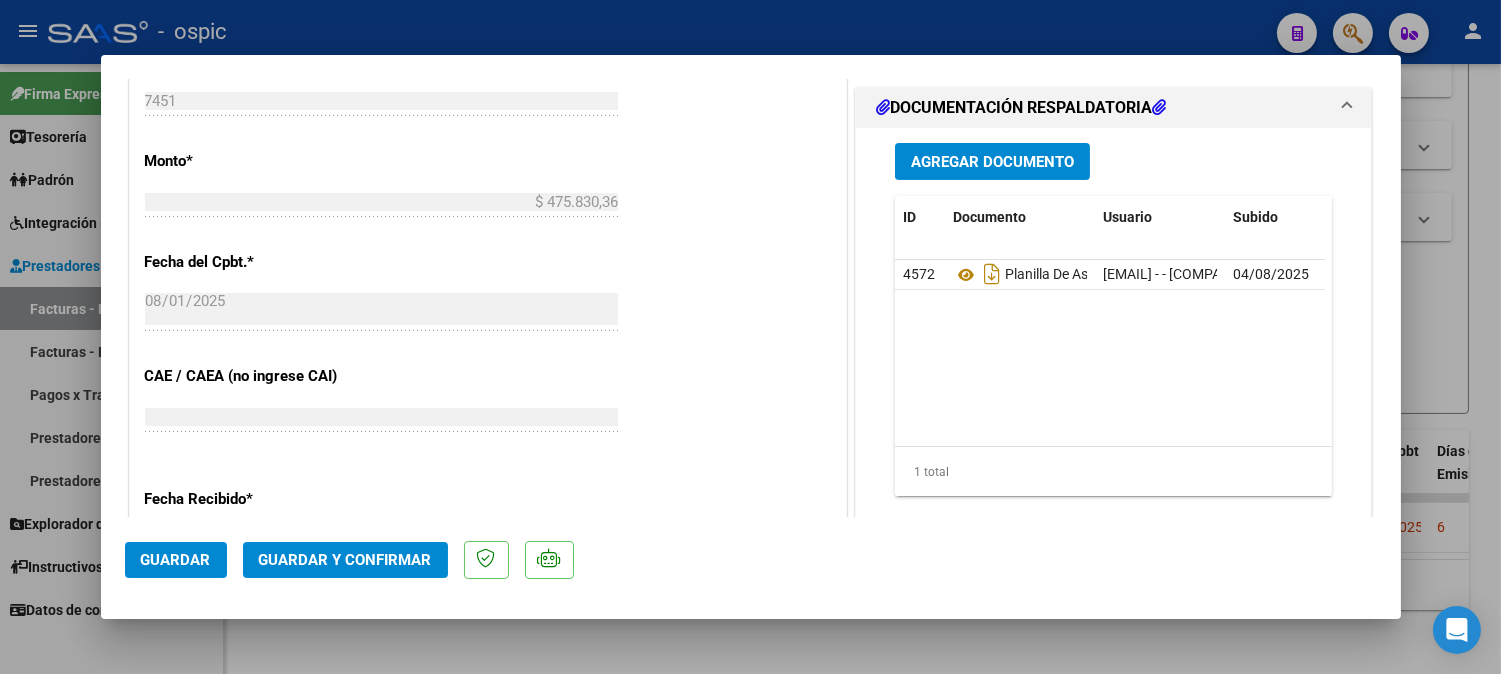 click on "Guardar y Confirmar" 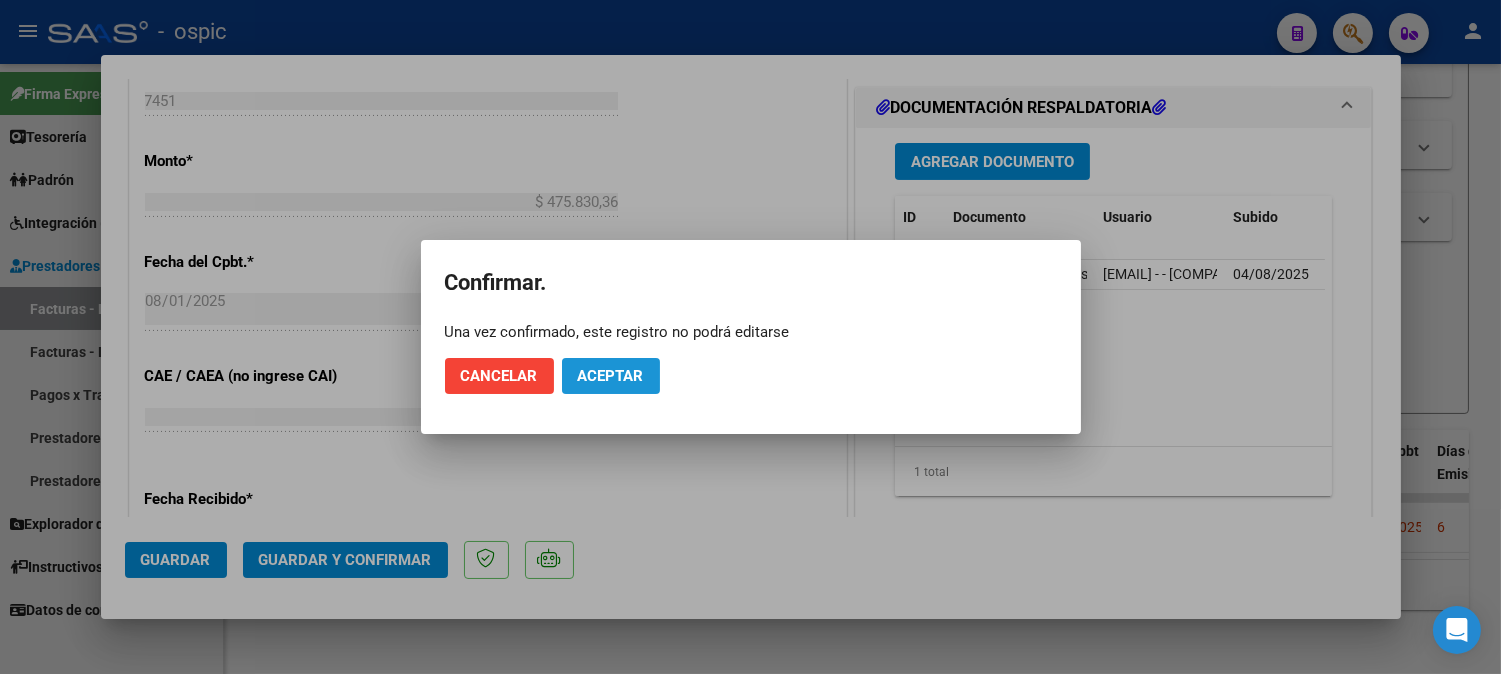 click on "Aceptar" 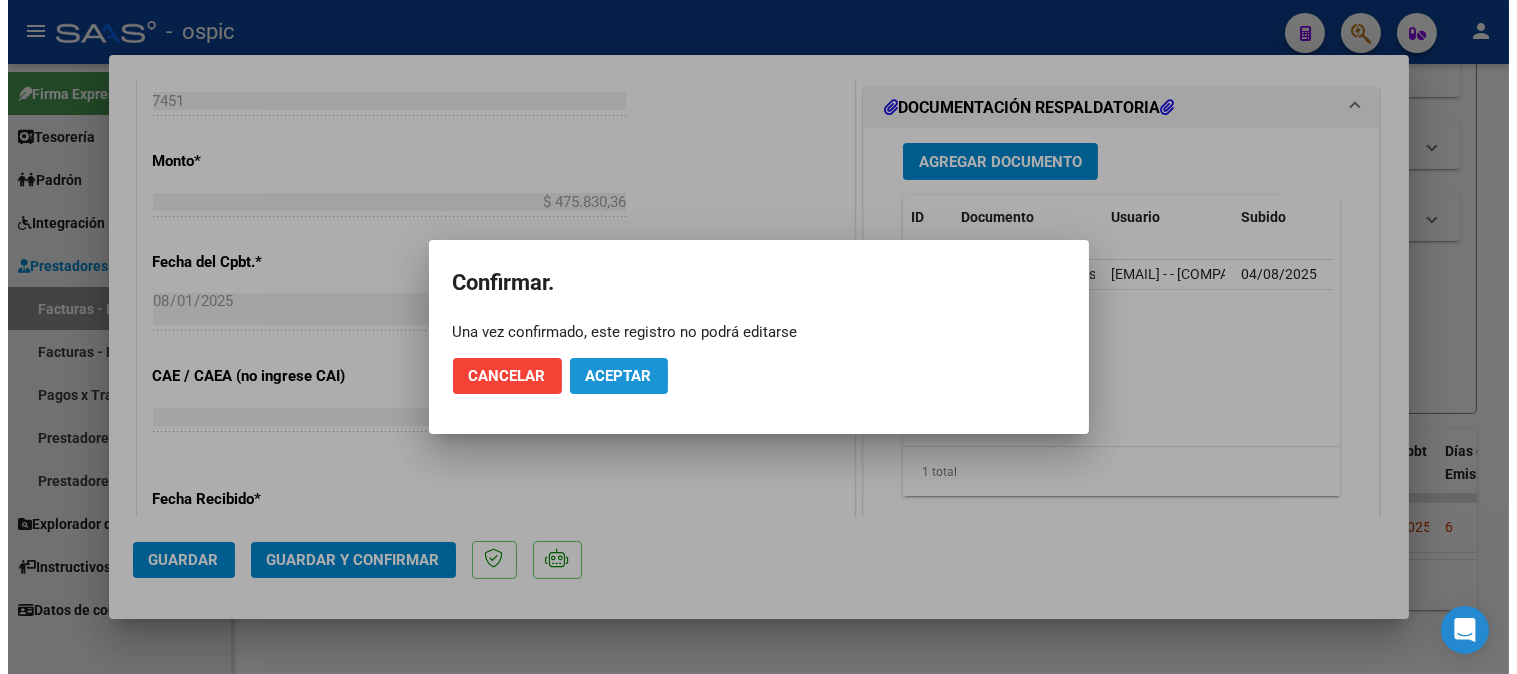 scroll, scrollTop: 840, scrollLeft: 0, axis: vertical 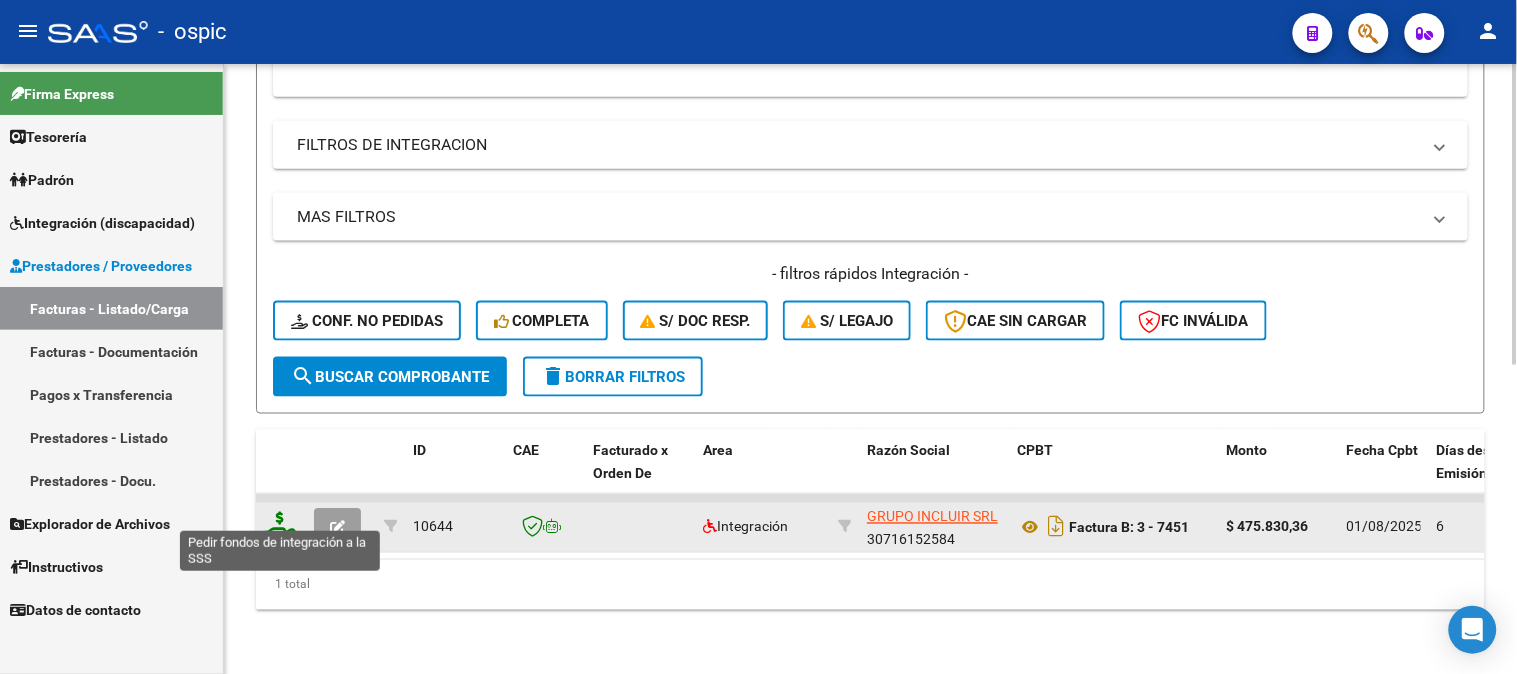 click 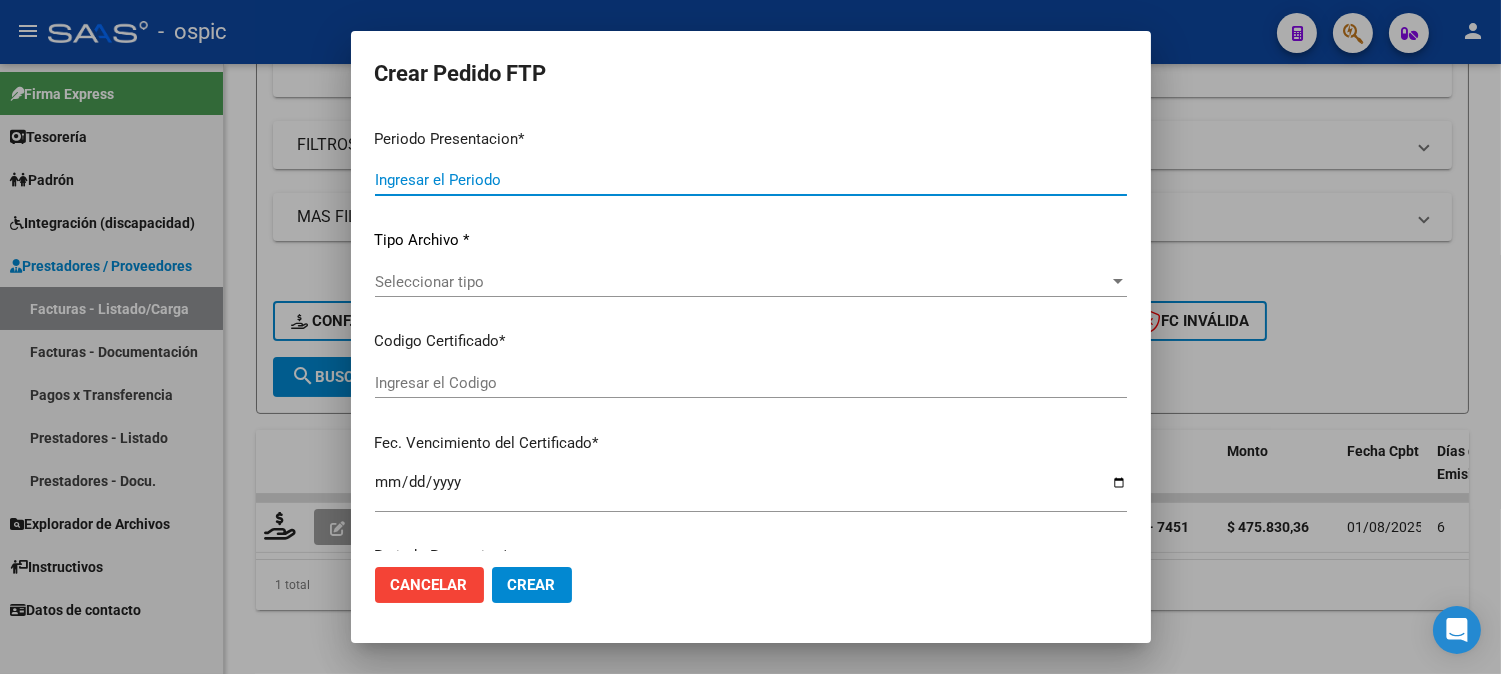 type on "202507" 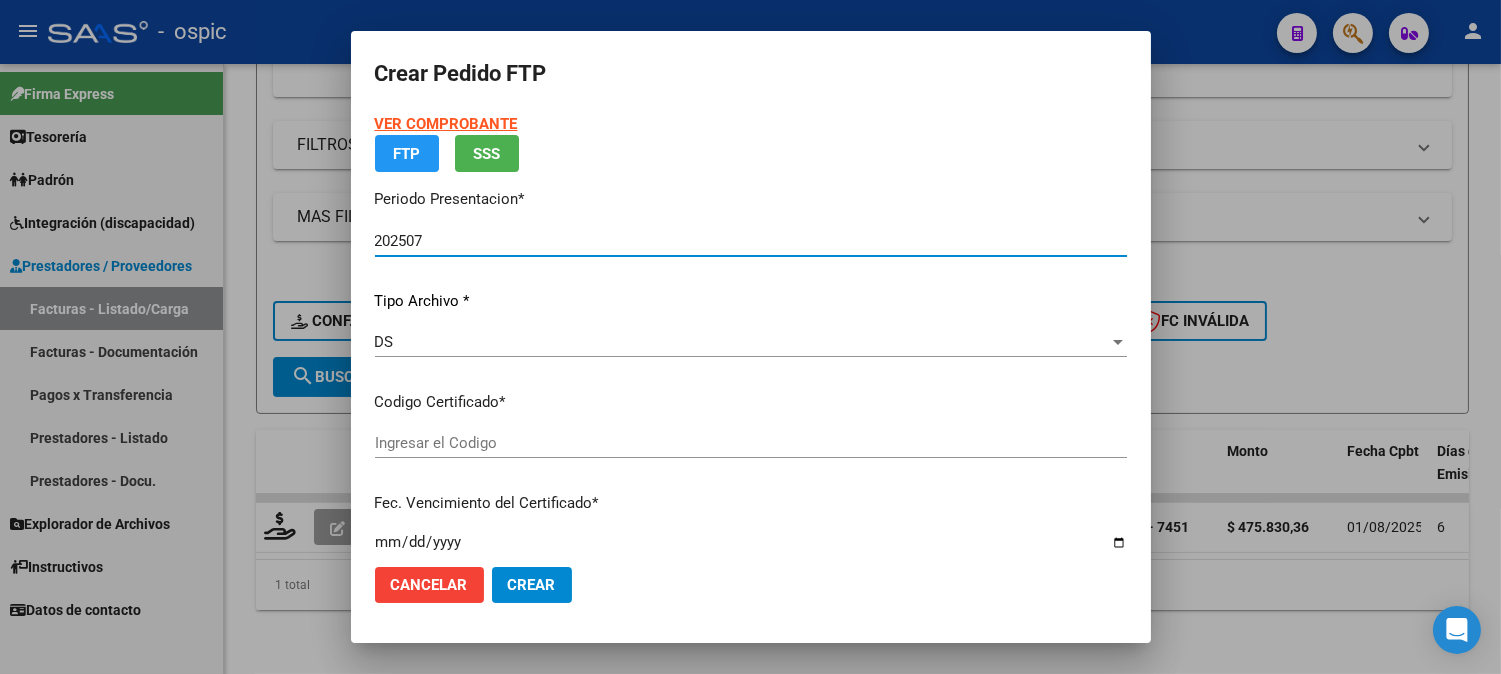 type on "4401994161" 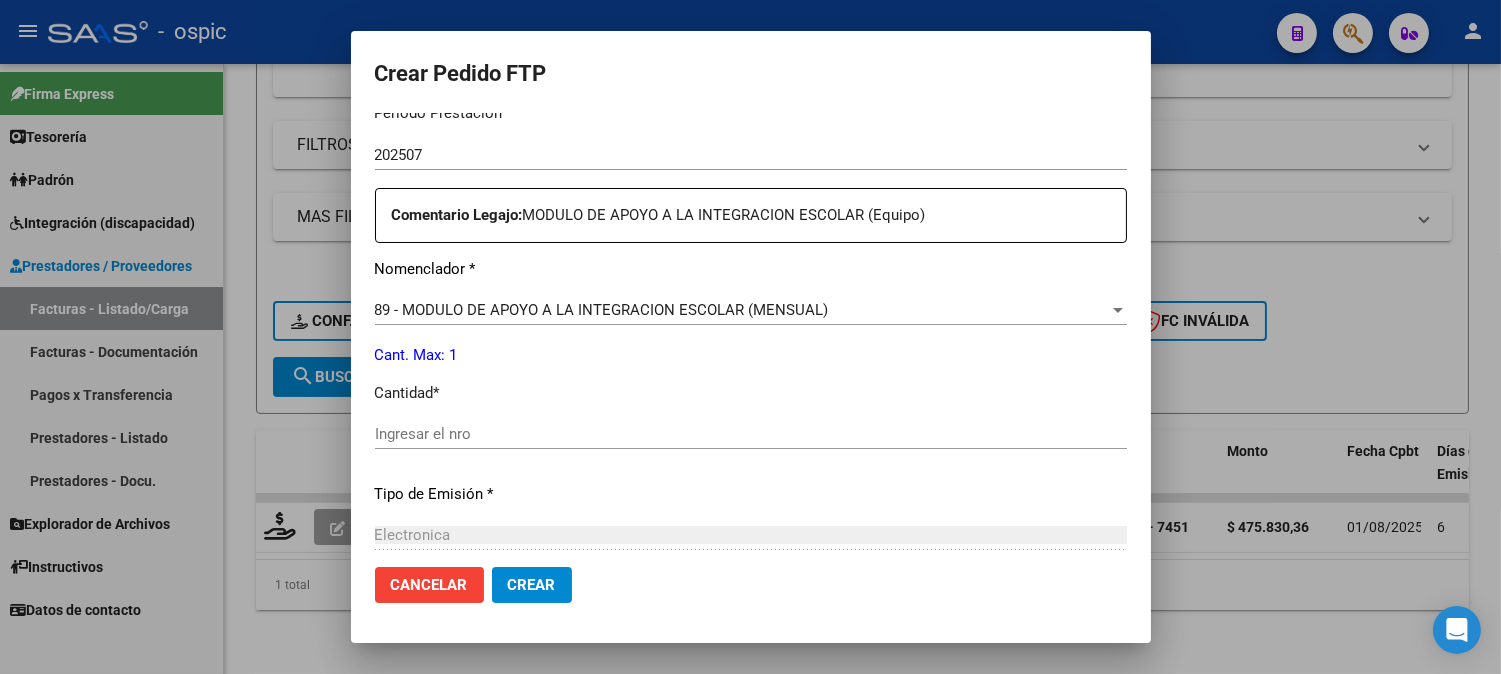scroll, scrollTop: 684, scrollLeft: 0, axis: vertical 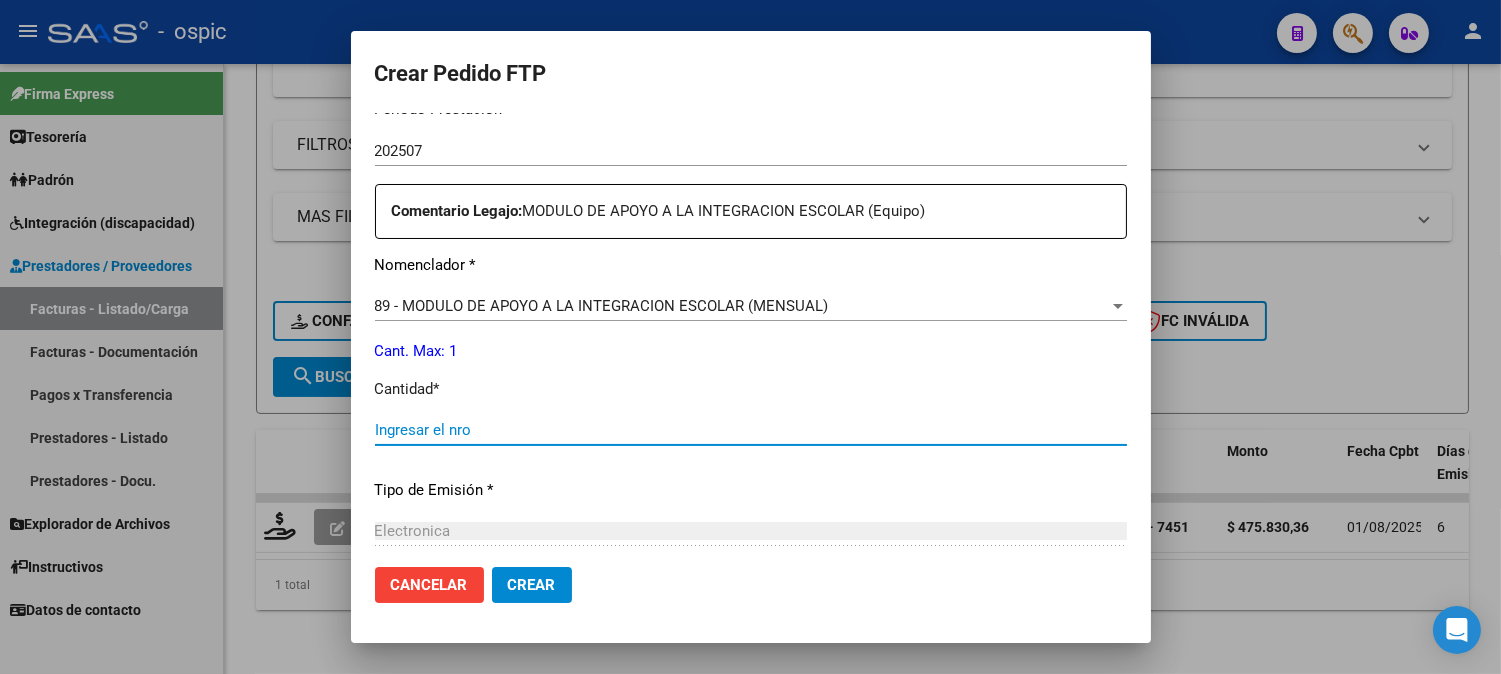 click on "Ingresar el nro" at bounding box center (751, 430) 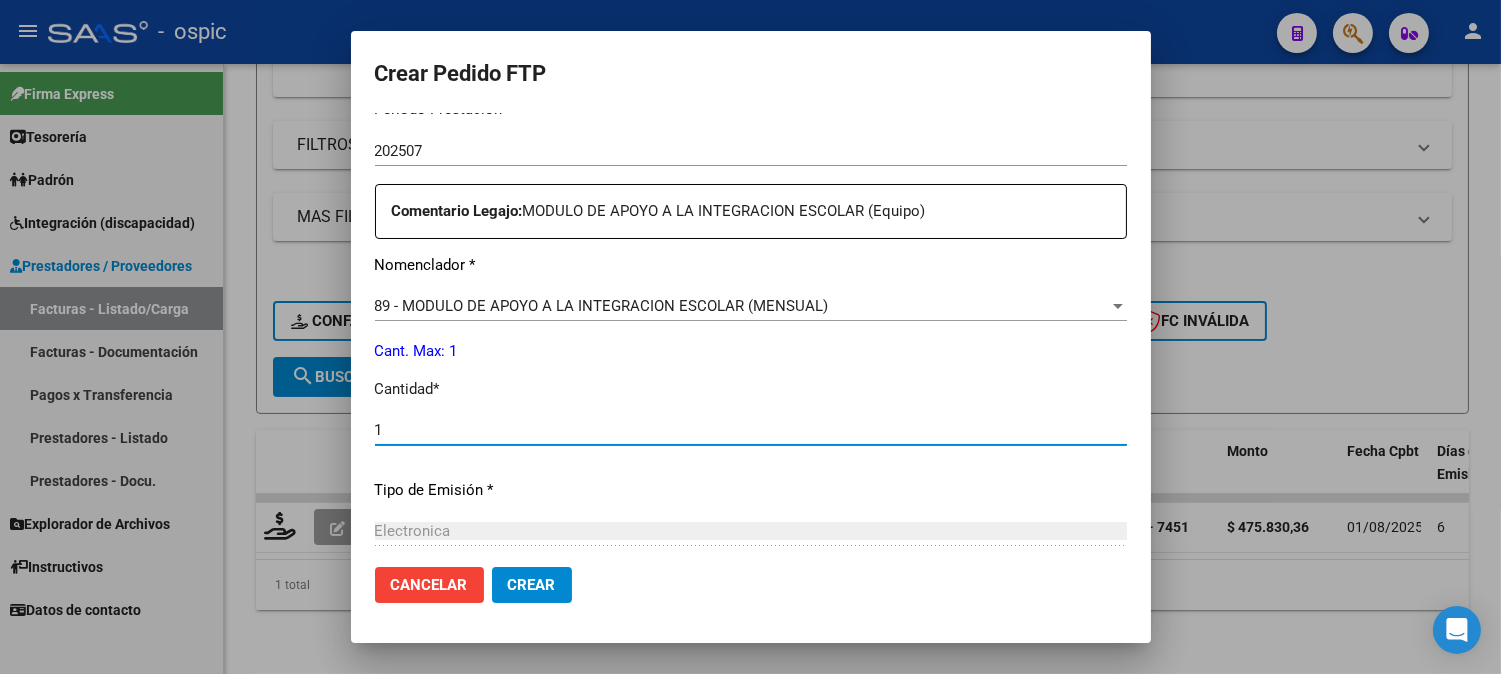 type on "1" 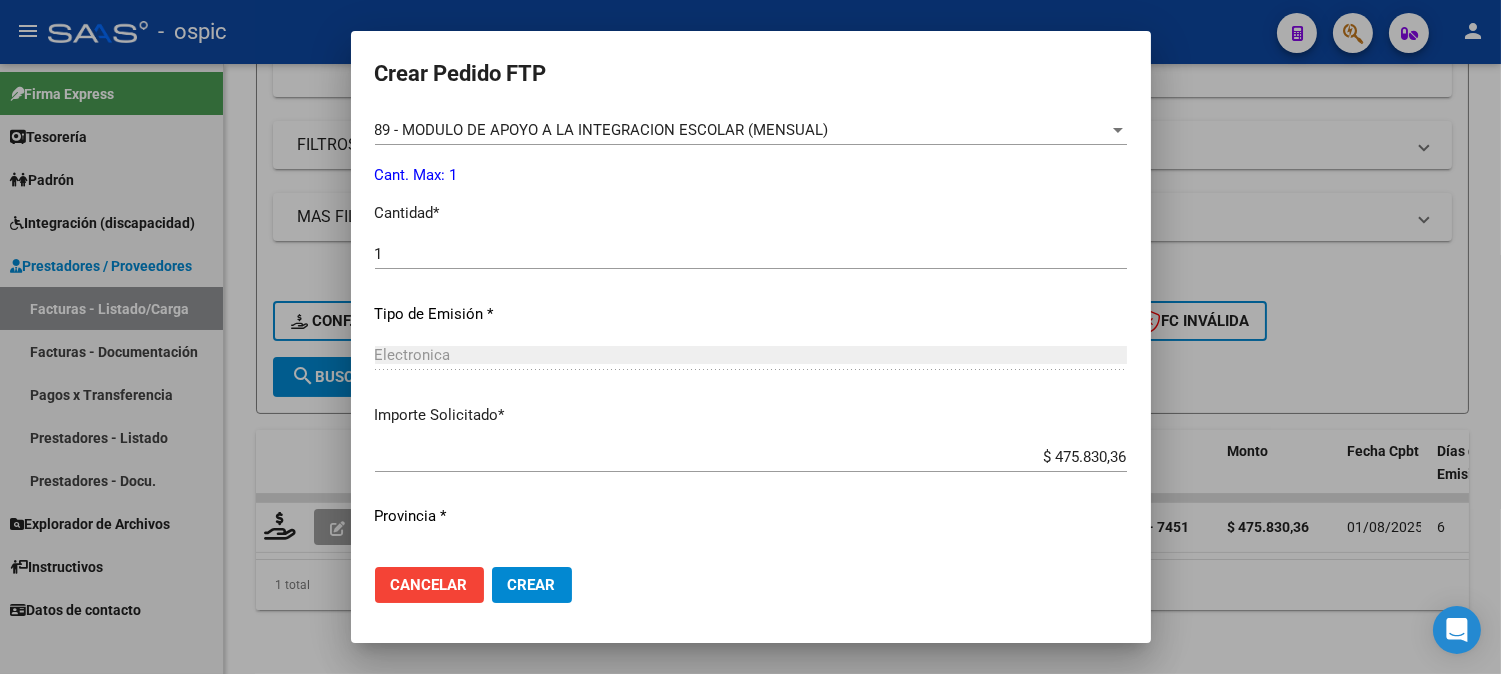scroll, scrollTop: 900, scrollLeft: 0, axis: vertical 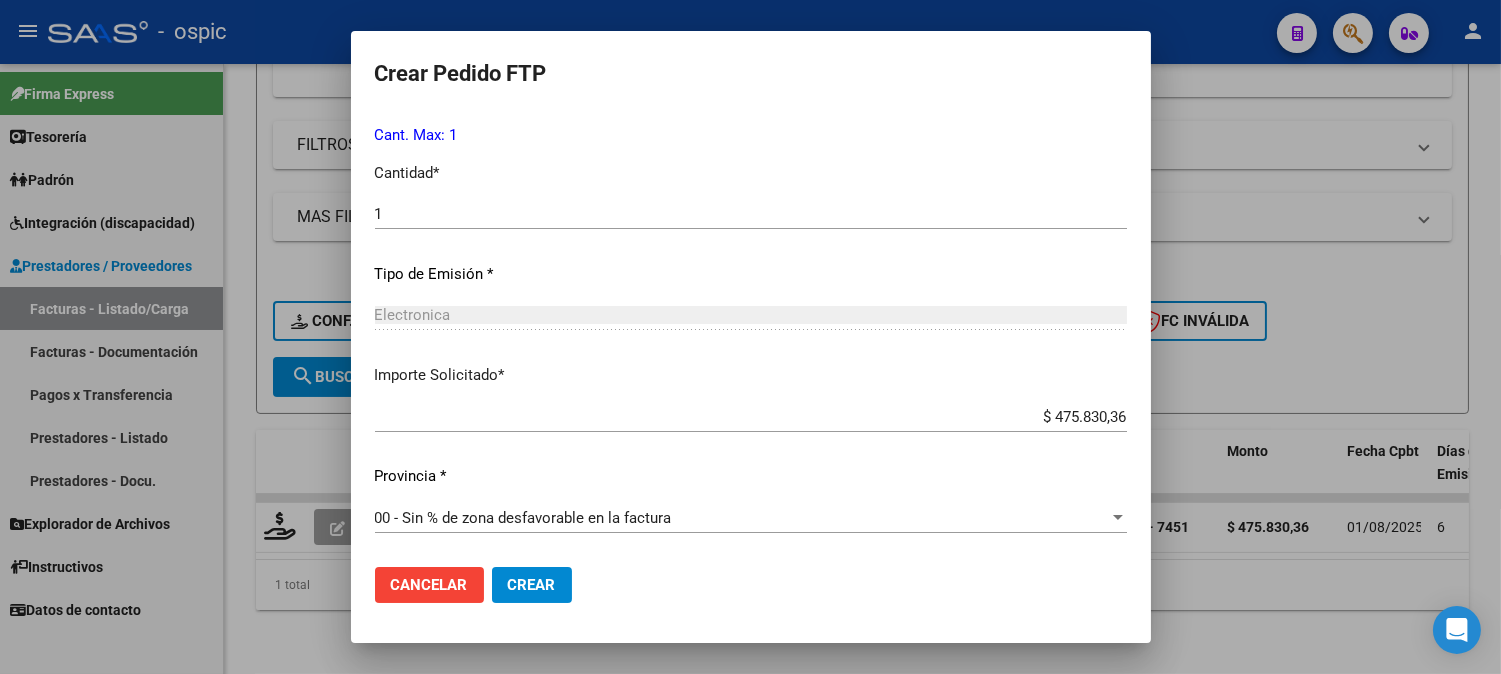 click on "Crear" 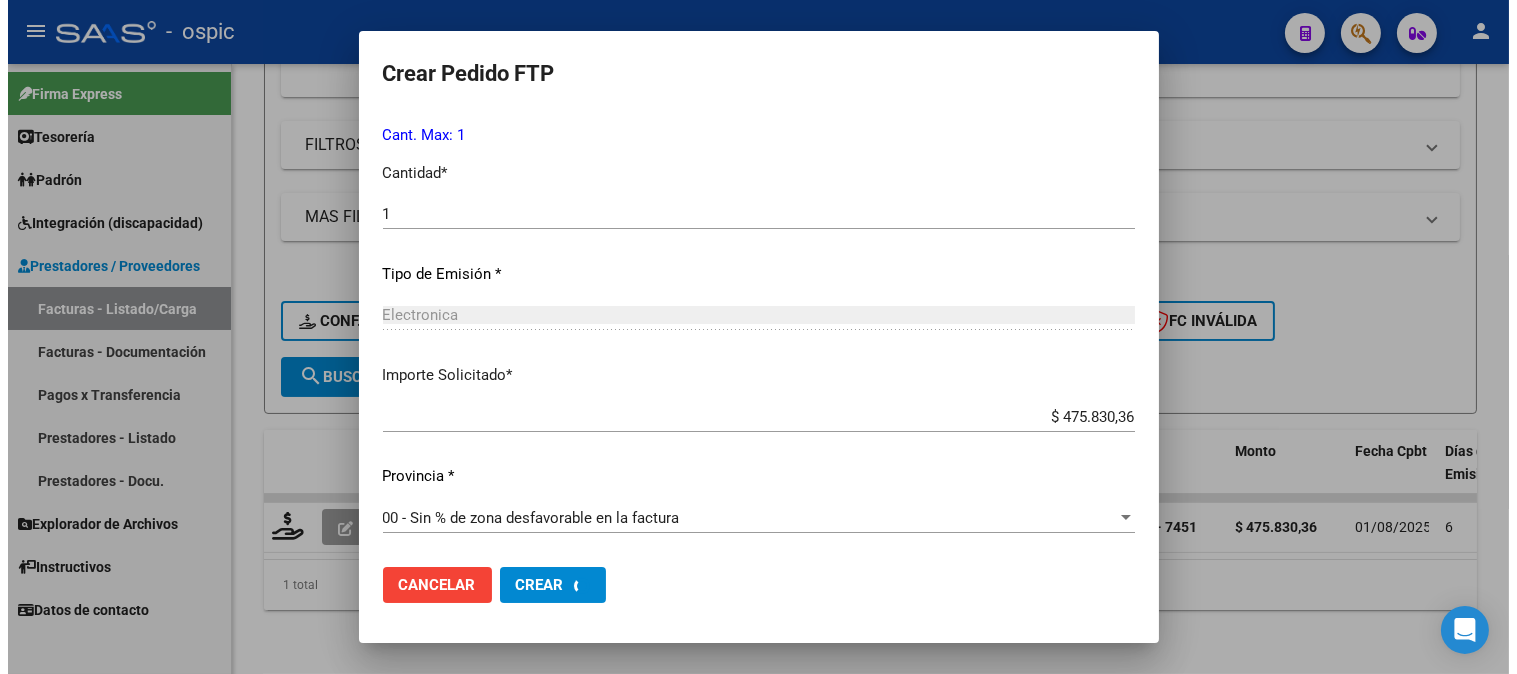 scroll, scrollTop: 786, scrollLeft: 0, axis: vertical 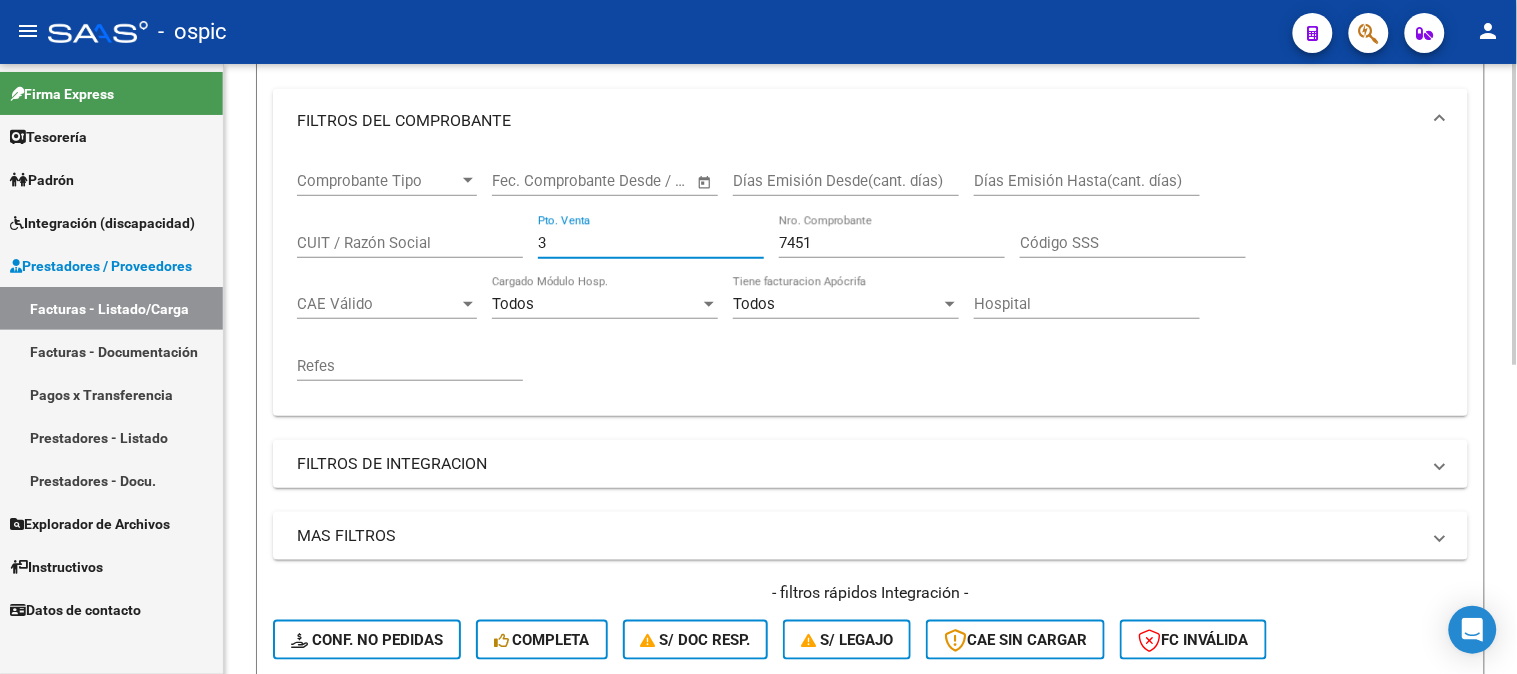 drag, startPoint x: 585, startPoint y: 237, endPoint x: 362, endPoint y: 244, distance: 223.10983 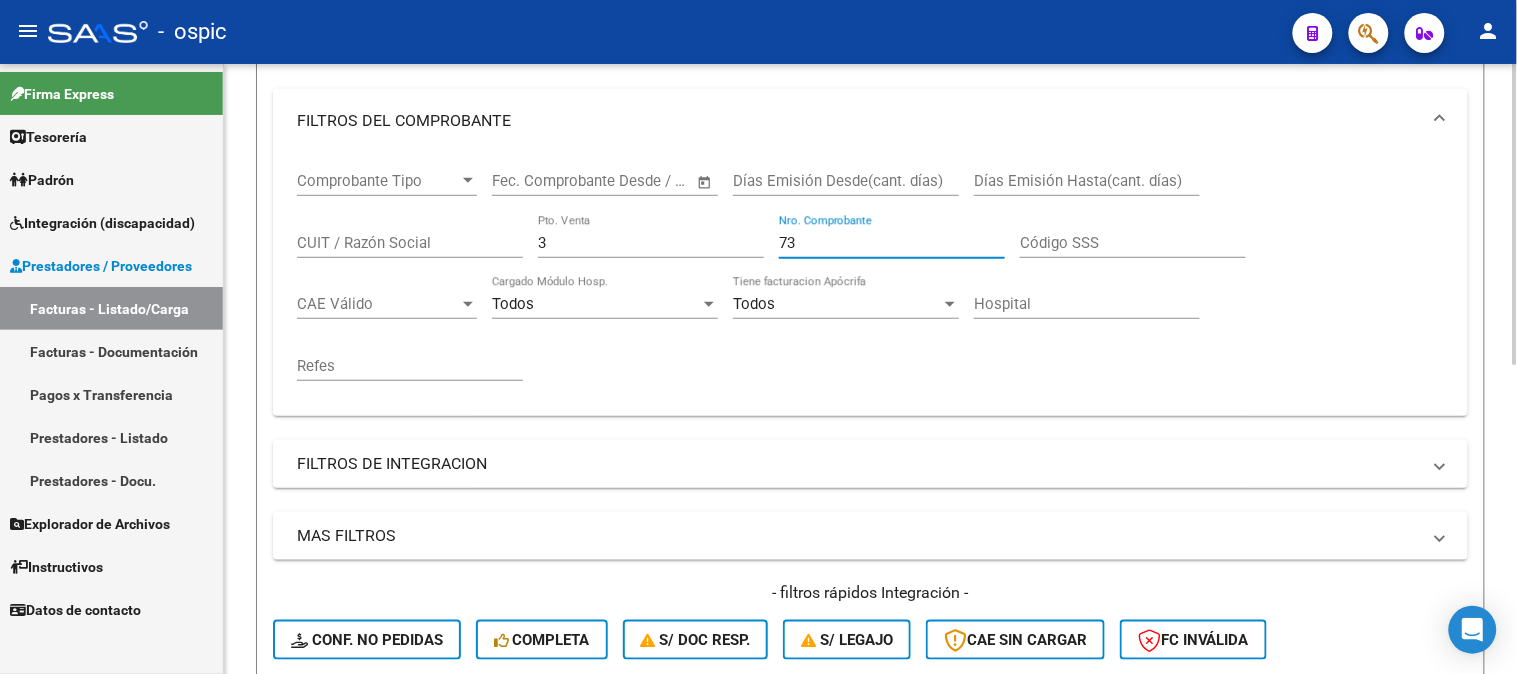 type on "7" 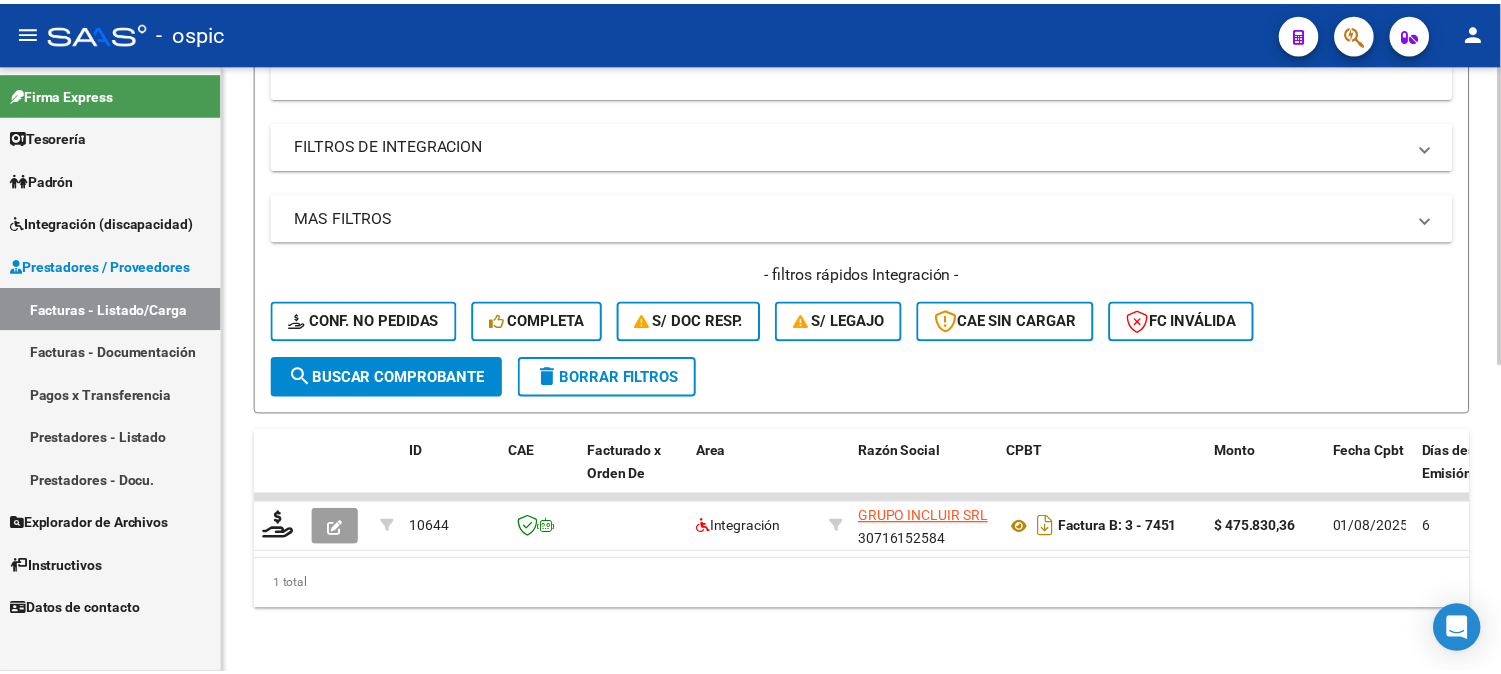 scroll, scrollTop: 624, scrollLeft: 0, axis: vertical 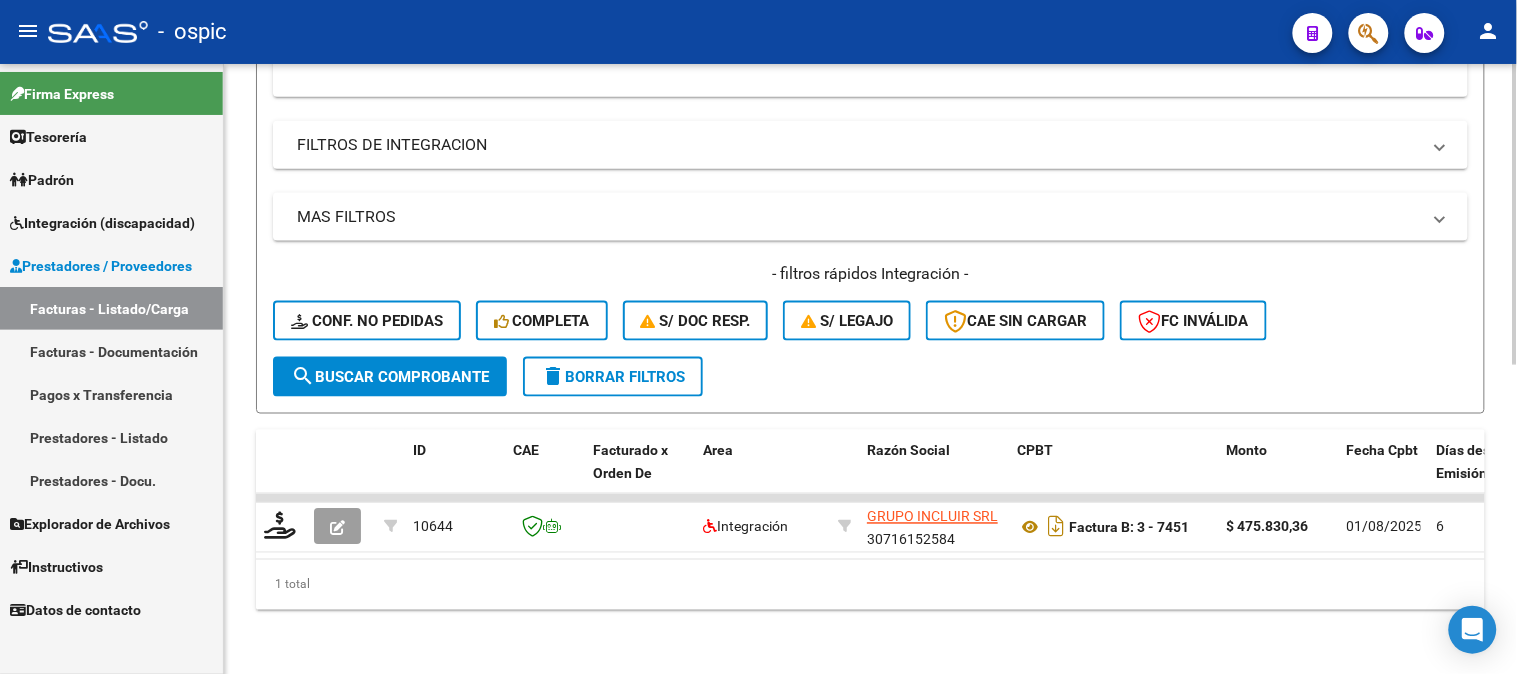 type on "7438" 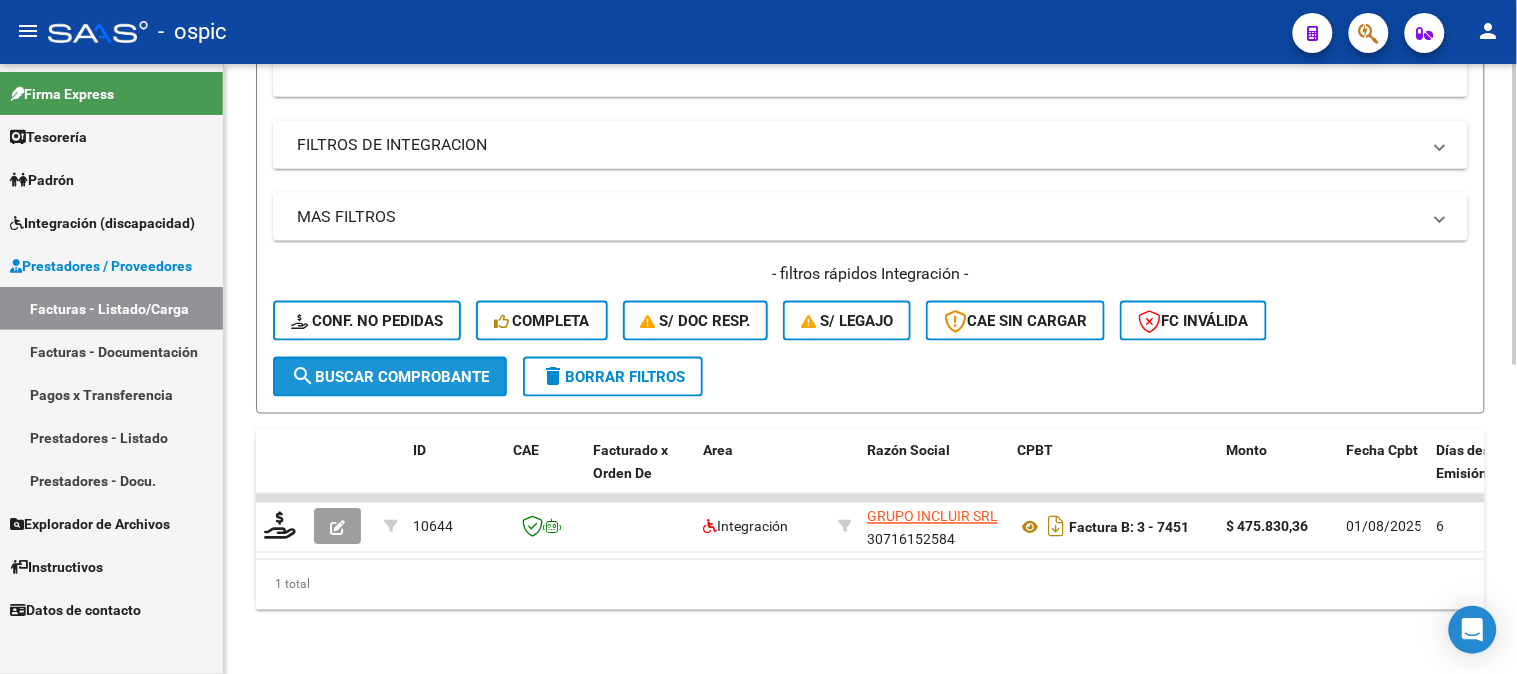 click on "search  Buscar Comprobante" 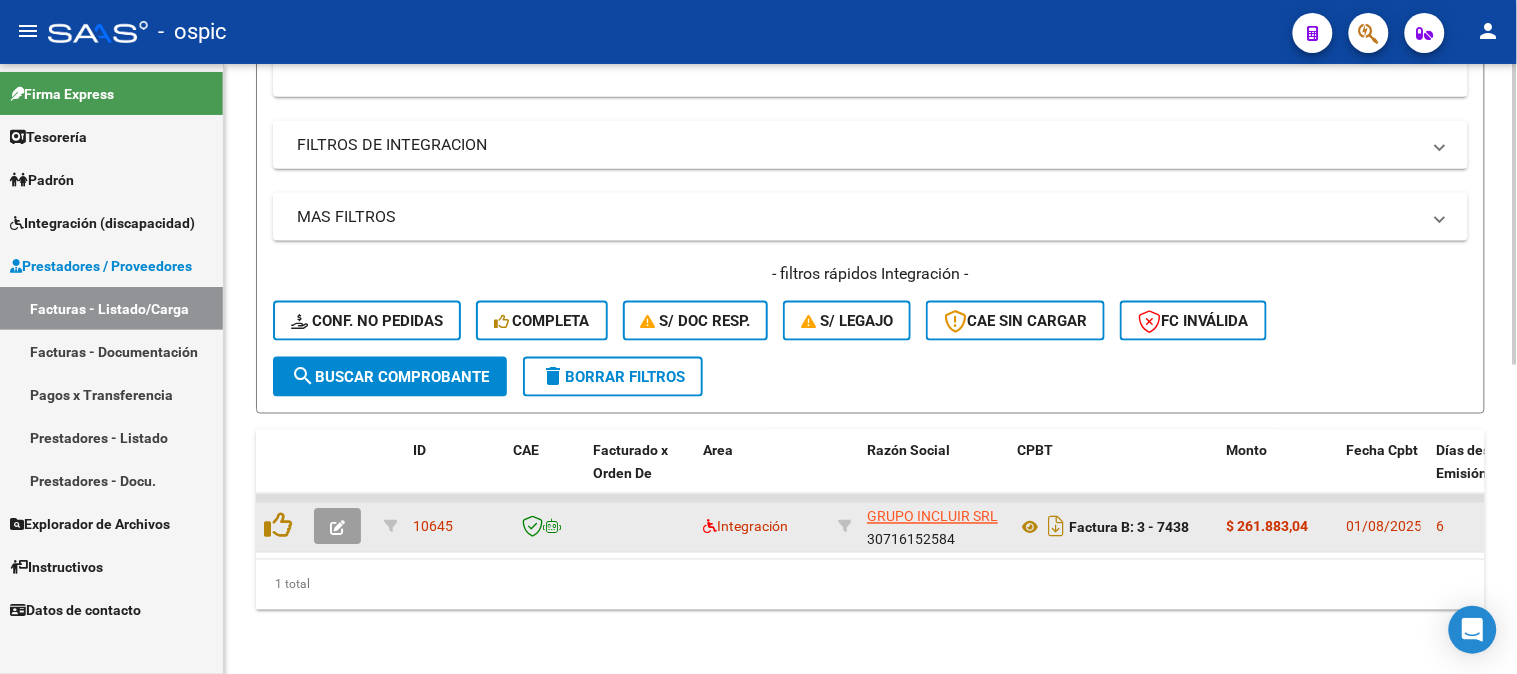 click 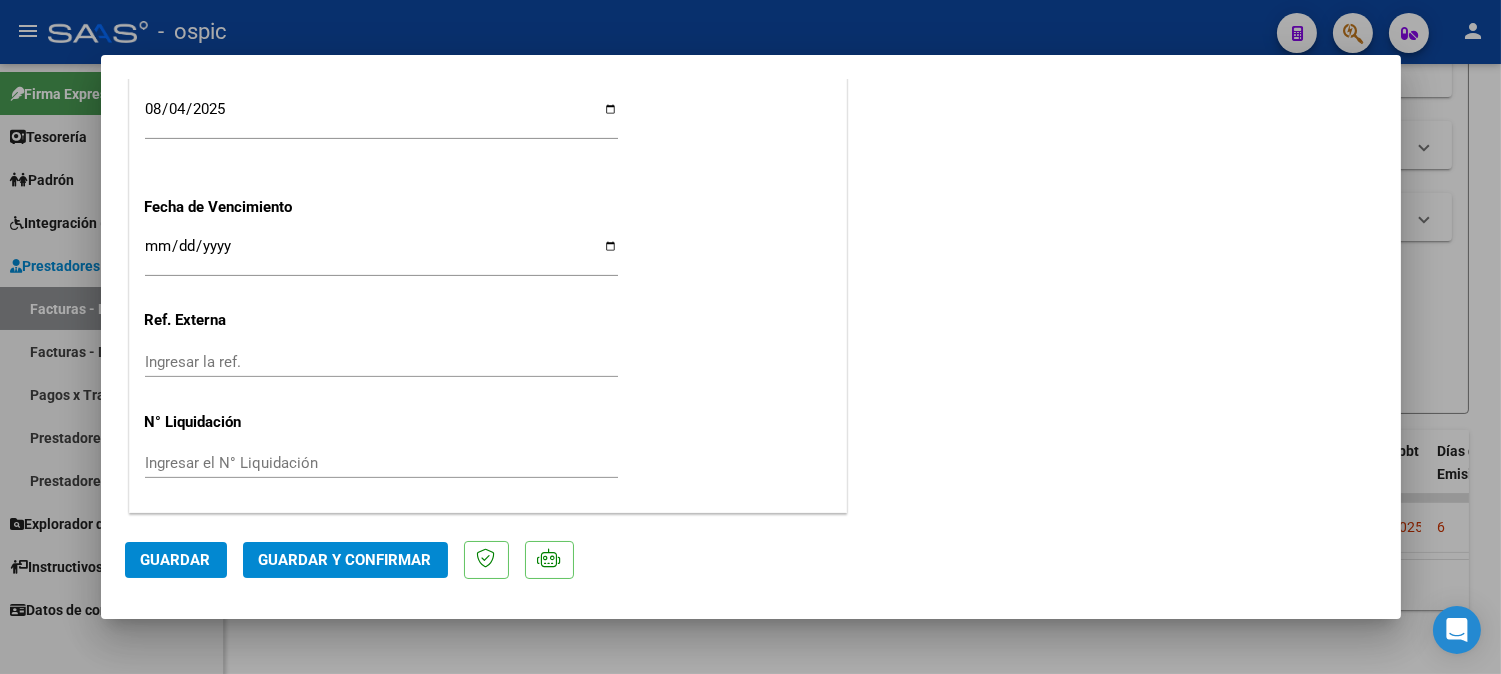 scroll, scrollTop: 0, scrollLeft: 0, axis: both 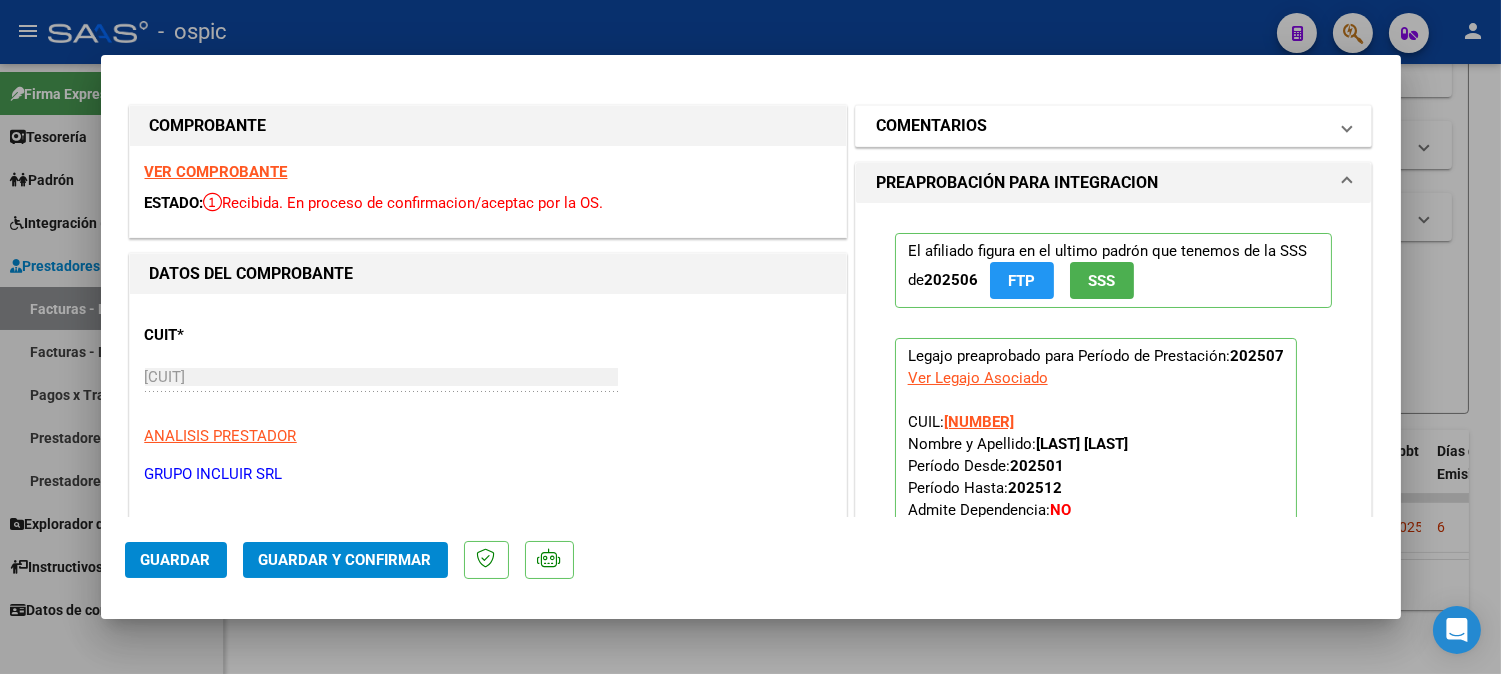 click on "COMENTARIOS" at bounding box center (1102, 126) 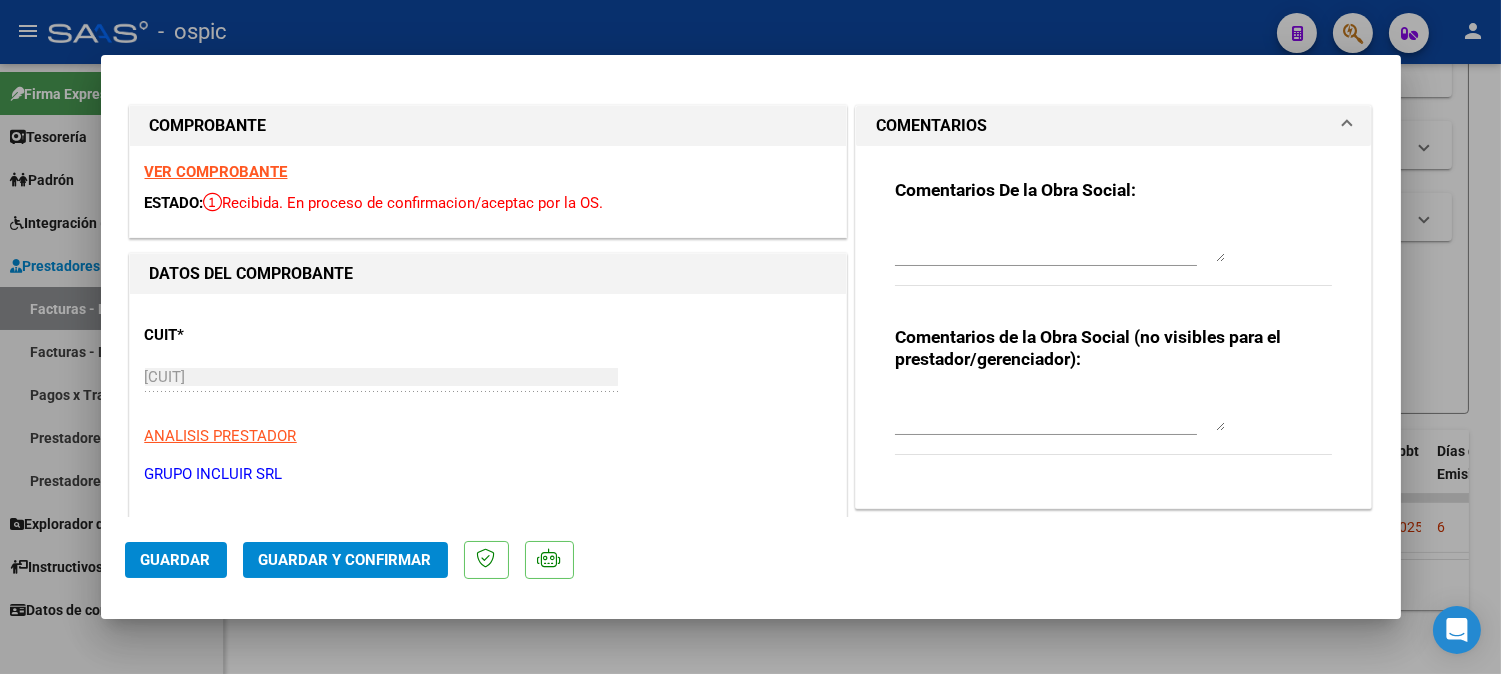 click at bounding box center [1060, 411] 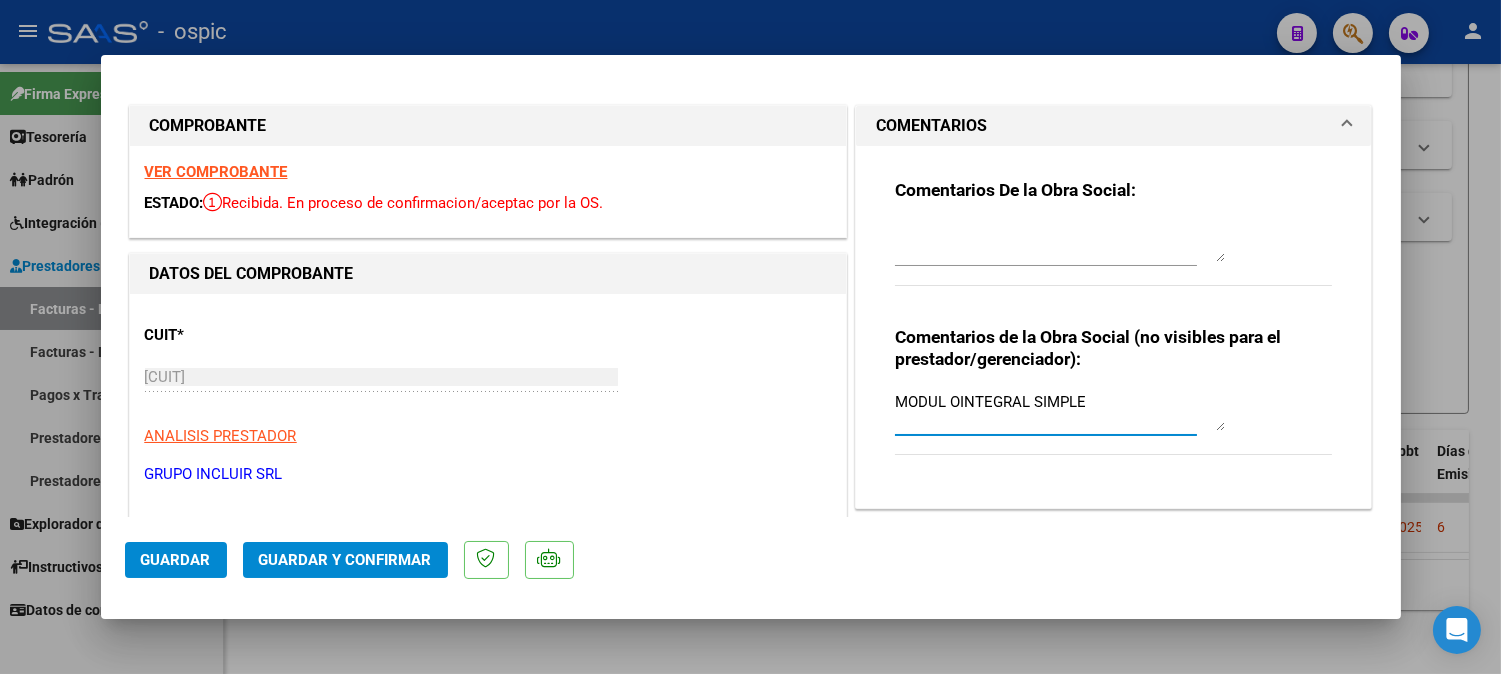 click on "MODUL OINTEGRAL SIMPLE" at bounding box center [1060, 411] 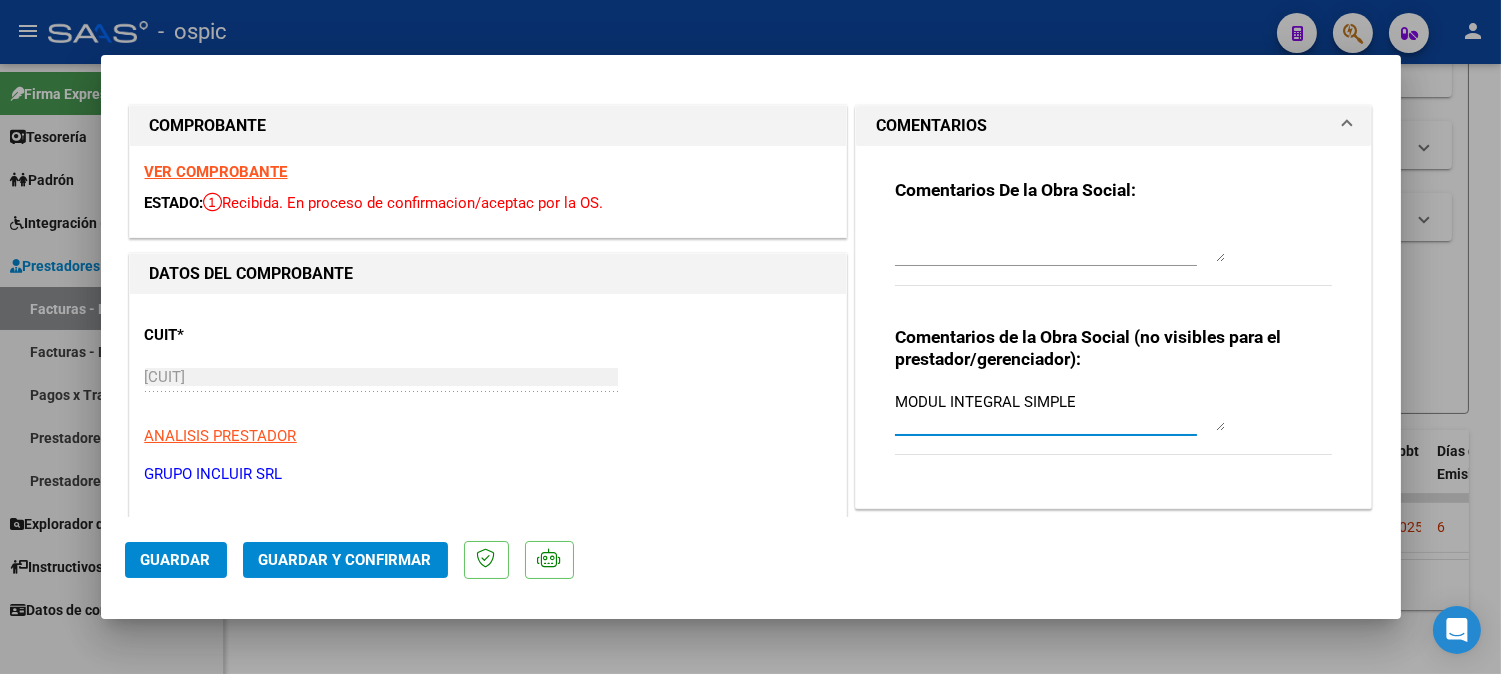 click on "MODUL INTEGRAL SIMPLE" at bounding box center (1060, 411) 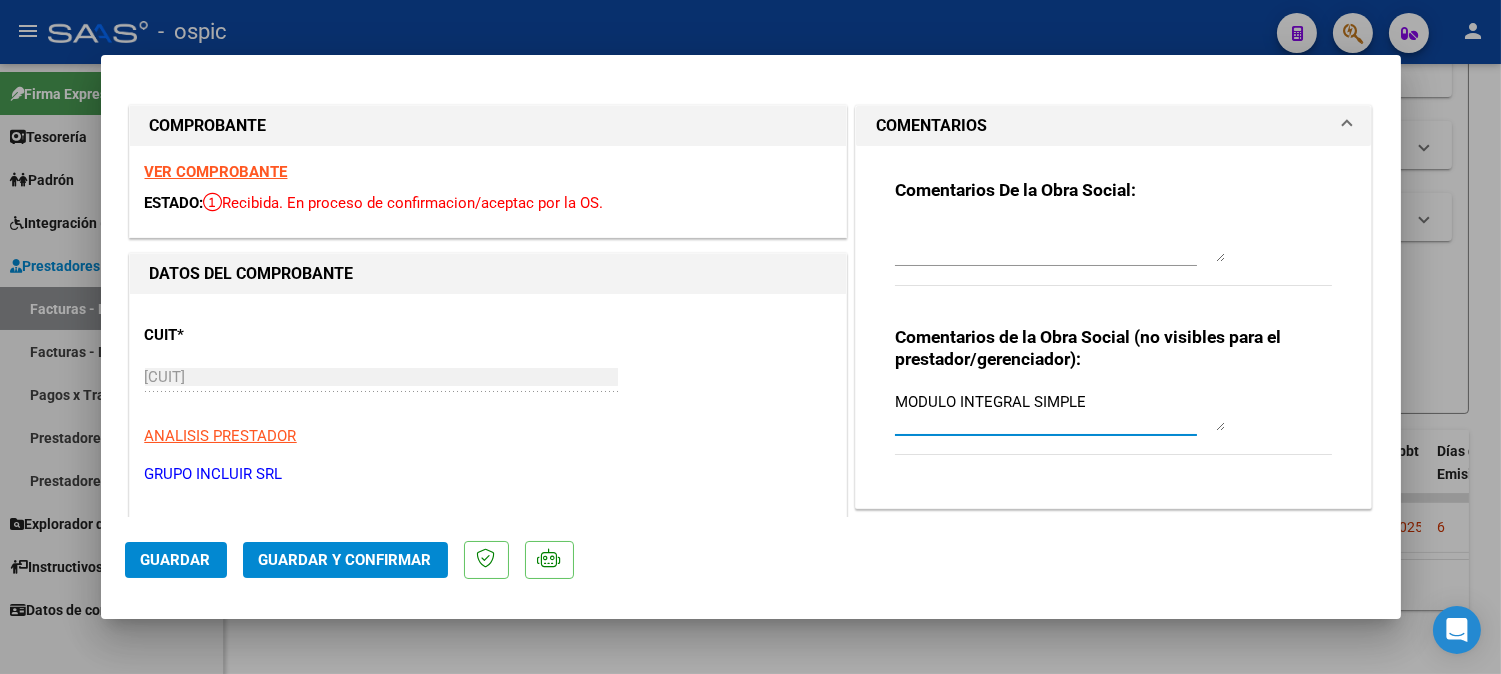 type on "MODULO INTEGRAL SIMPLE" 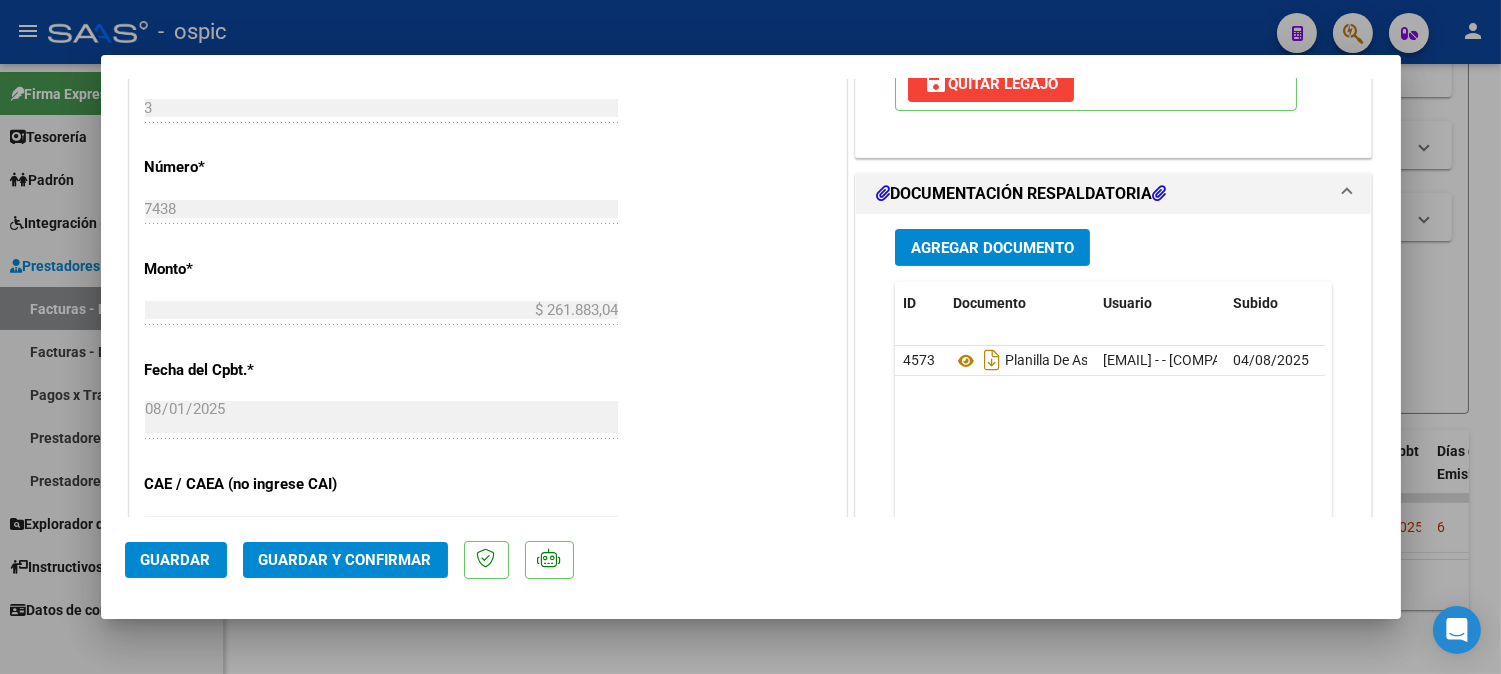 scroll, scrollTop: 865, scrollLeft: 0, axis: vertical 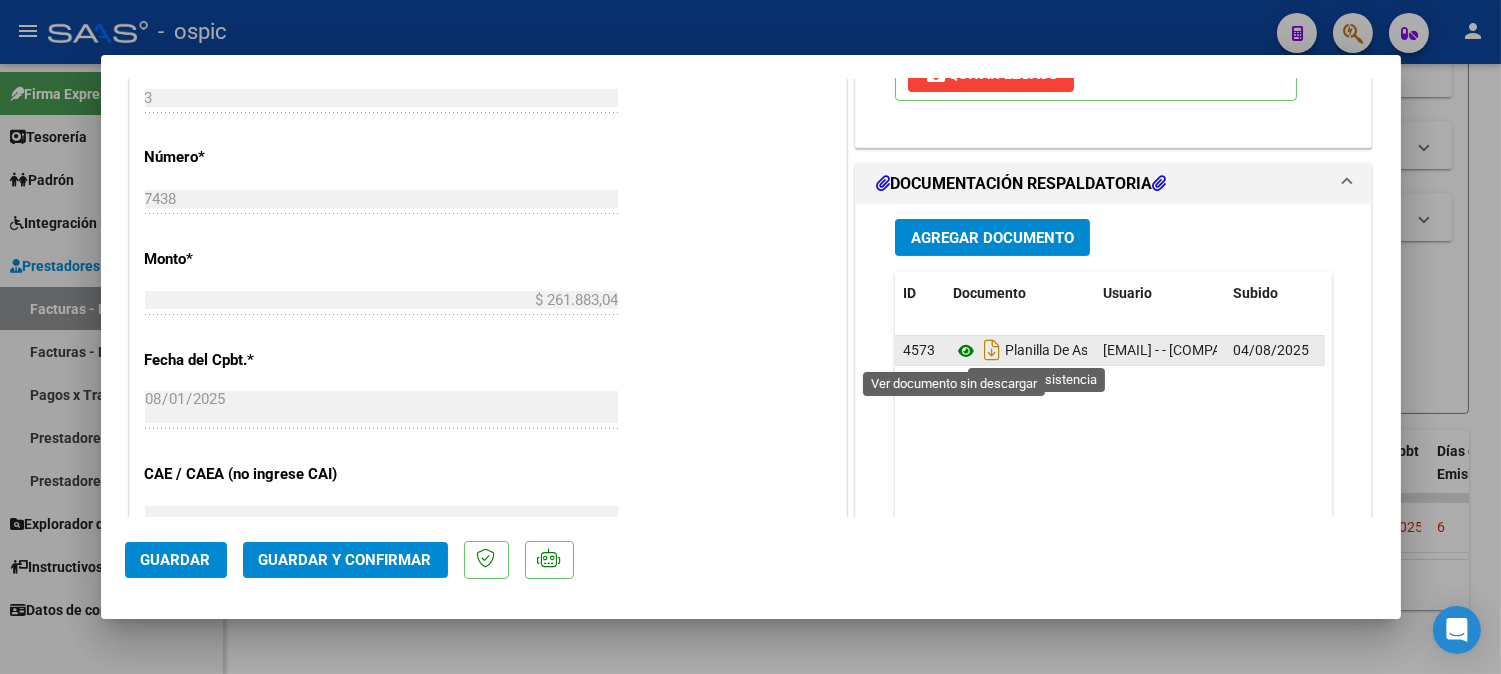 click 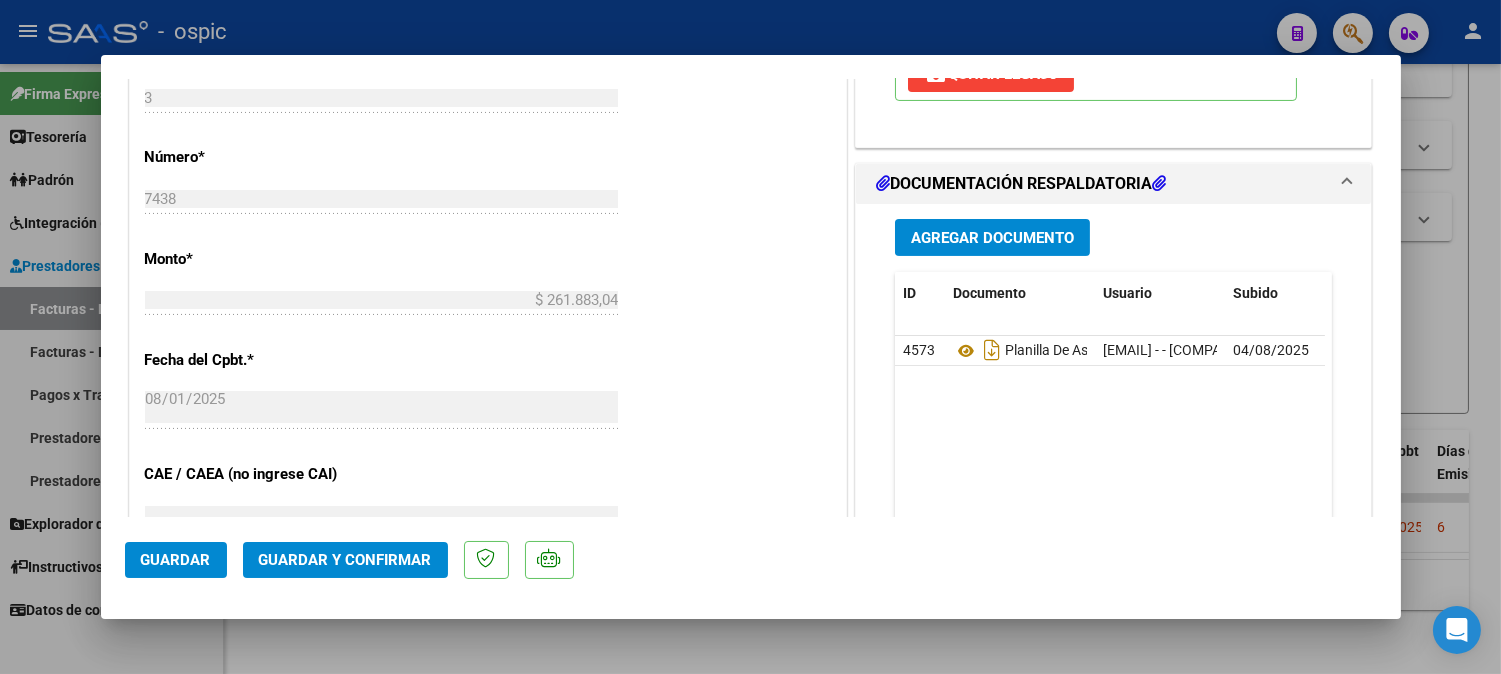 click on "Guardar y Confirmar" 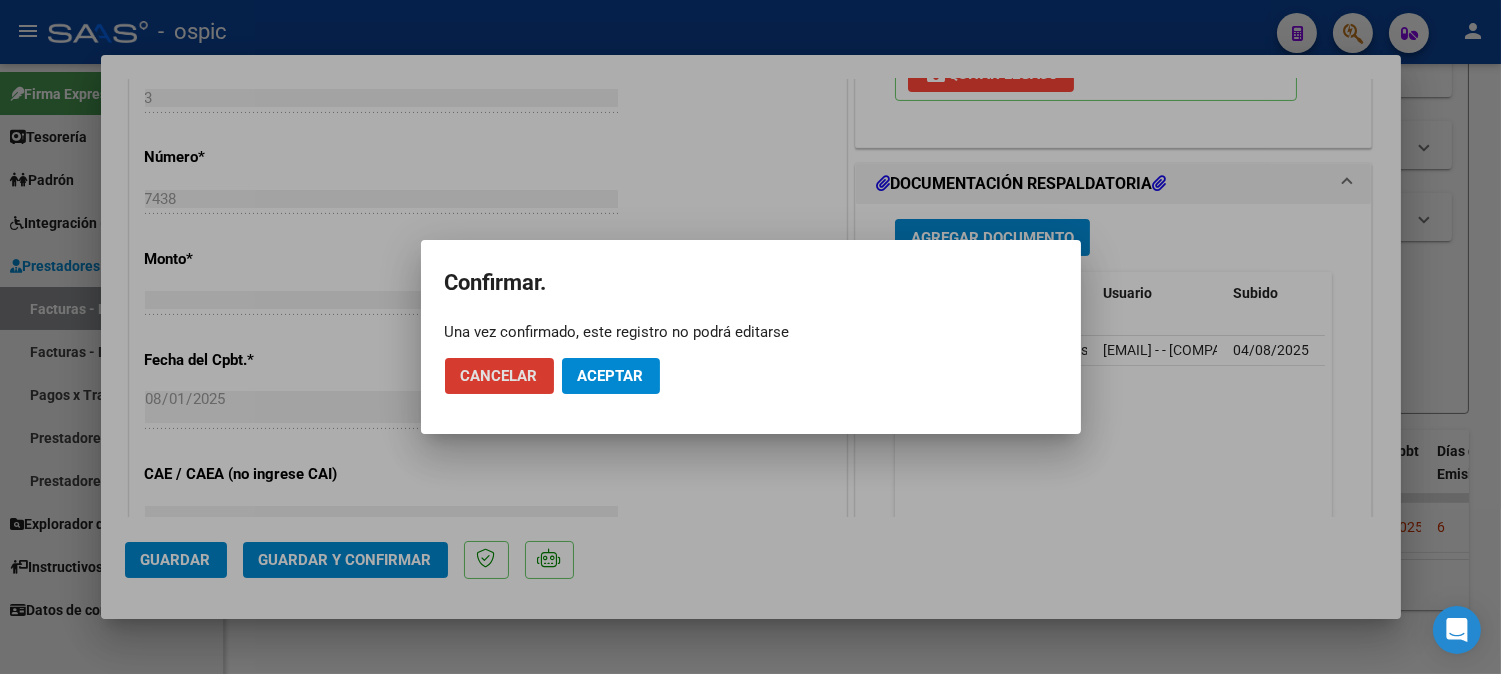 click on "Aceptar" 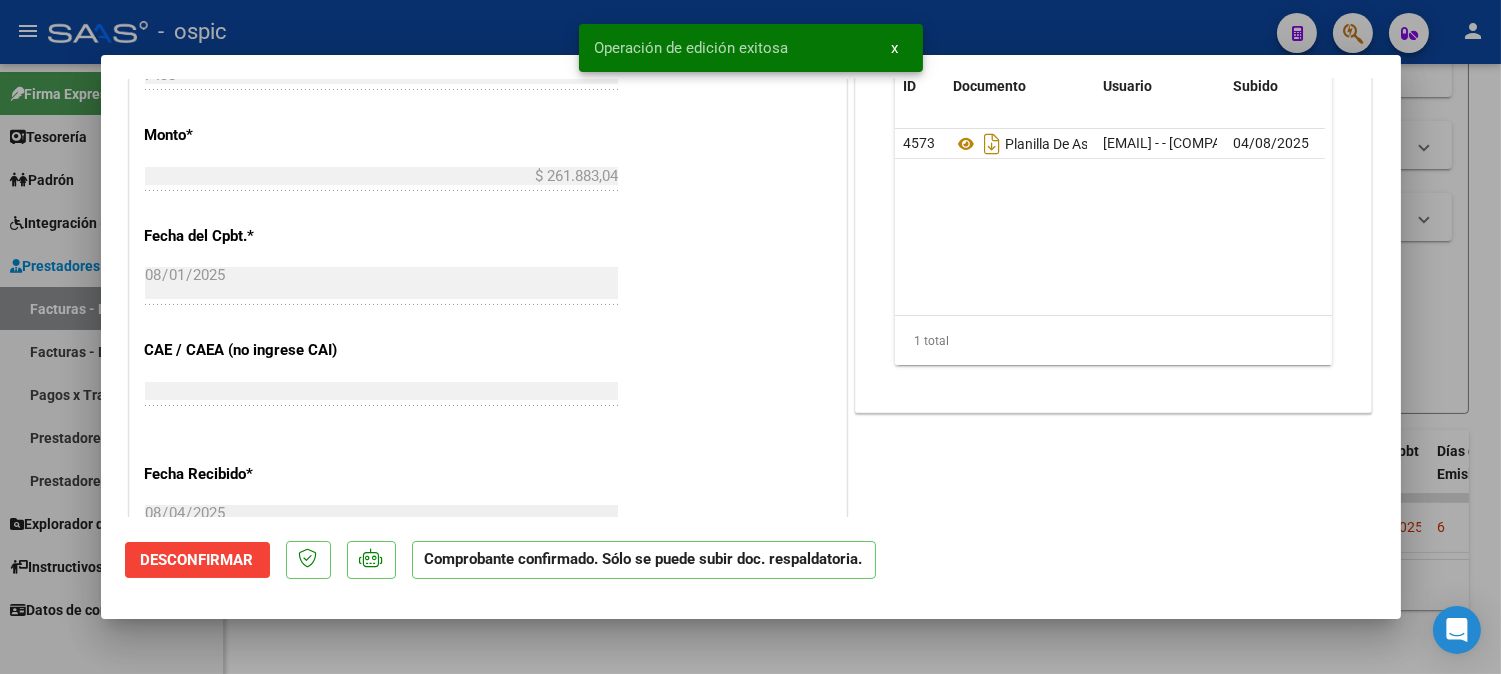 type 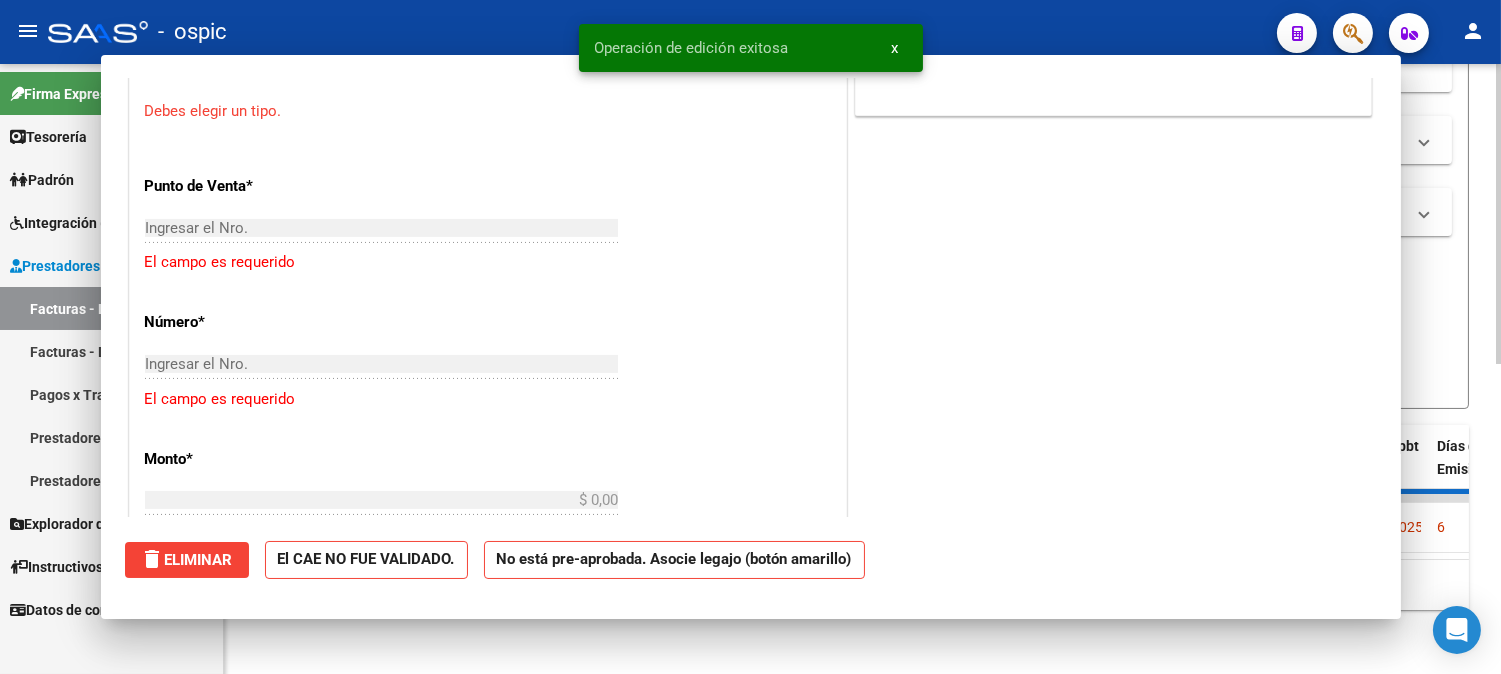 scroll, scrollTop: 901, scrollLeft: 0, axis: vertical 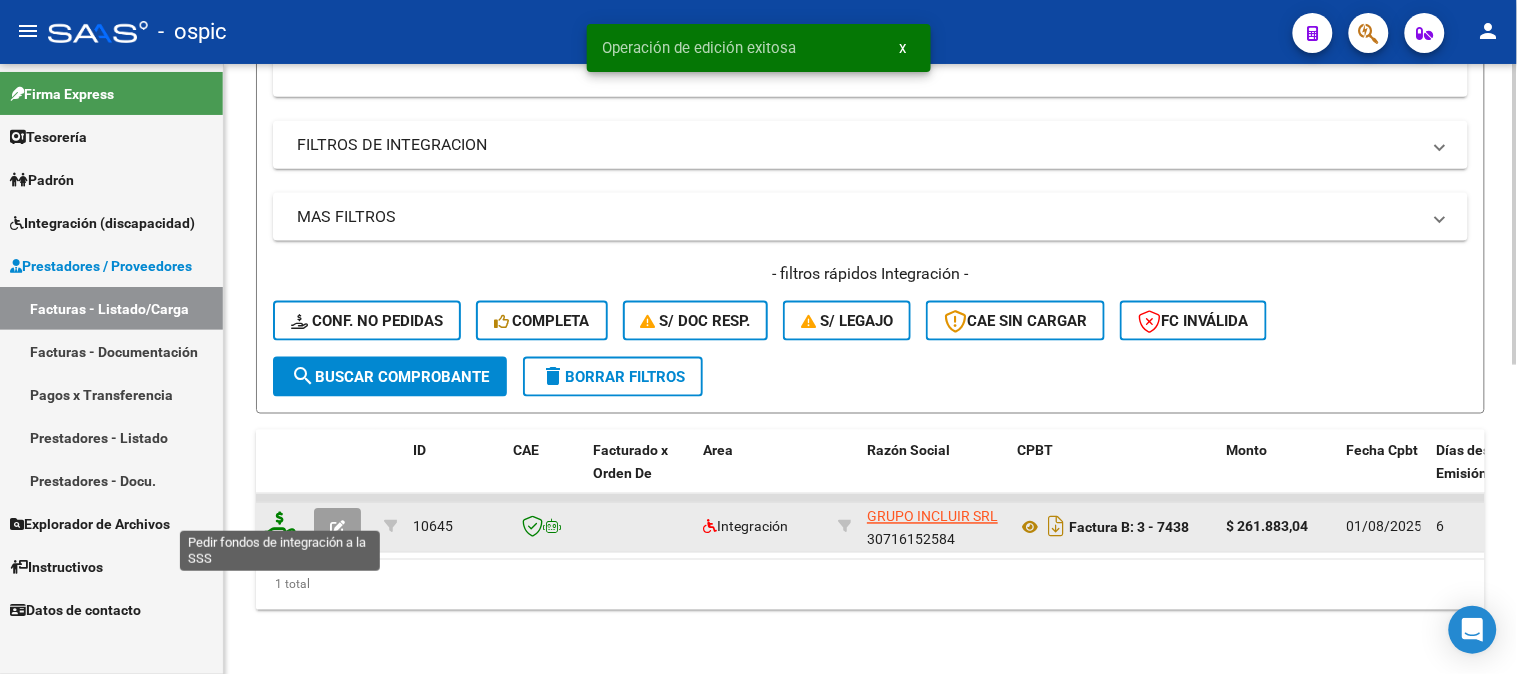 click 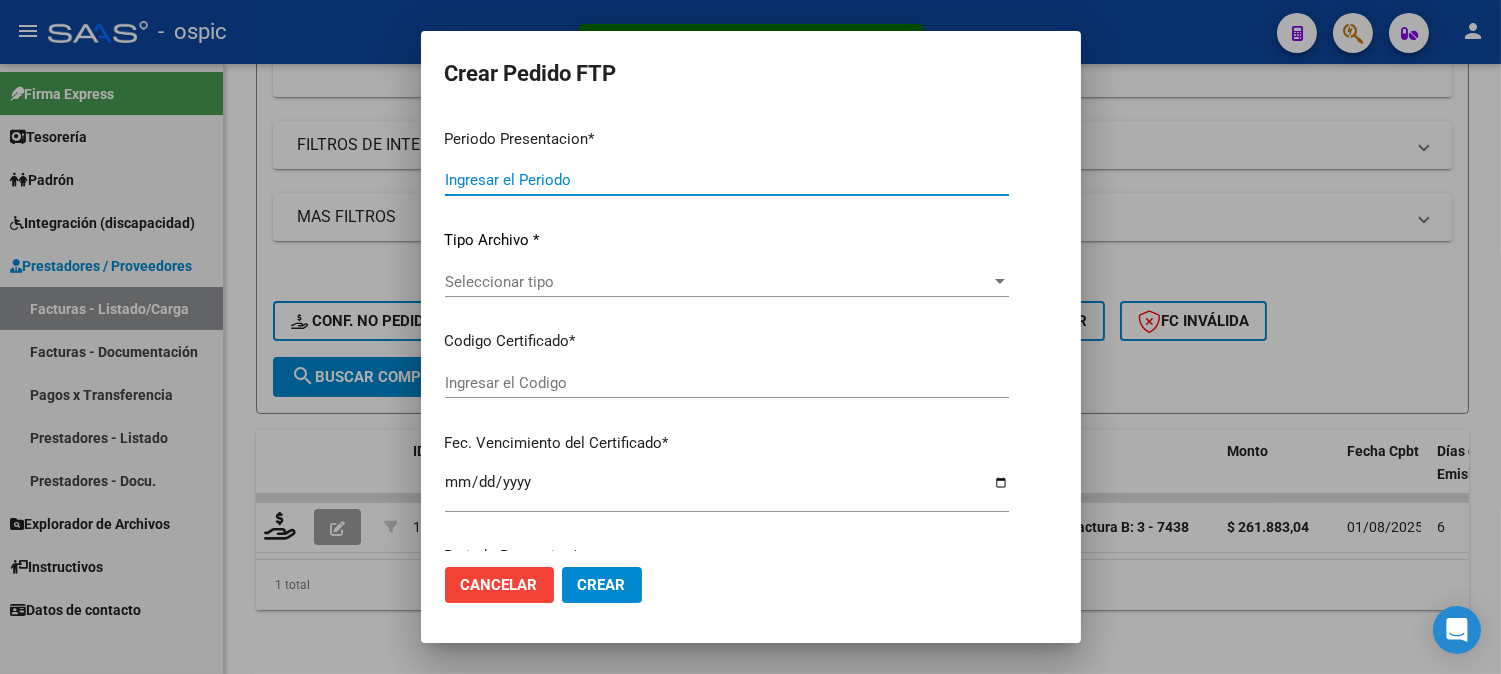 type on "202507" 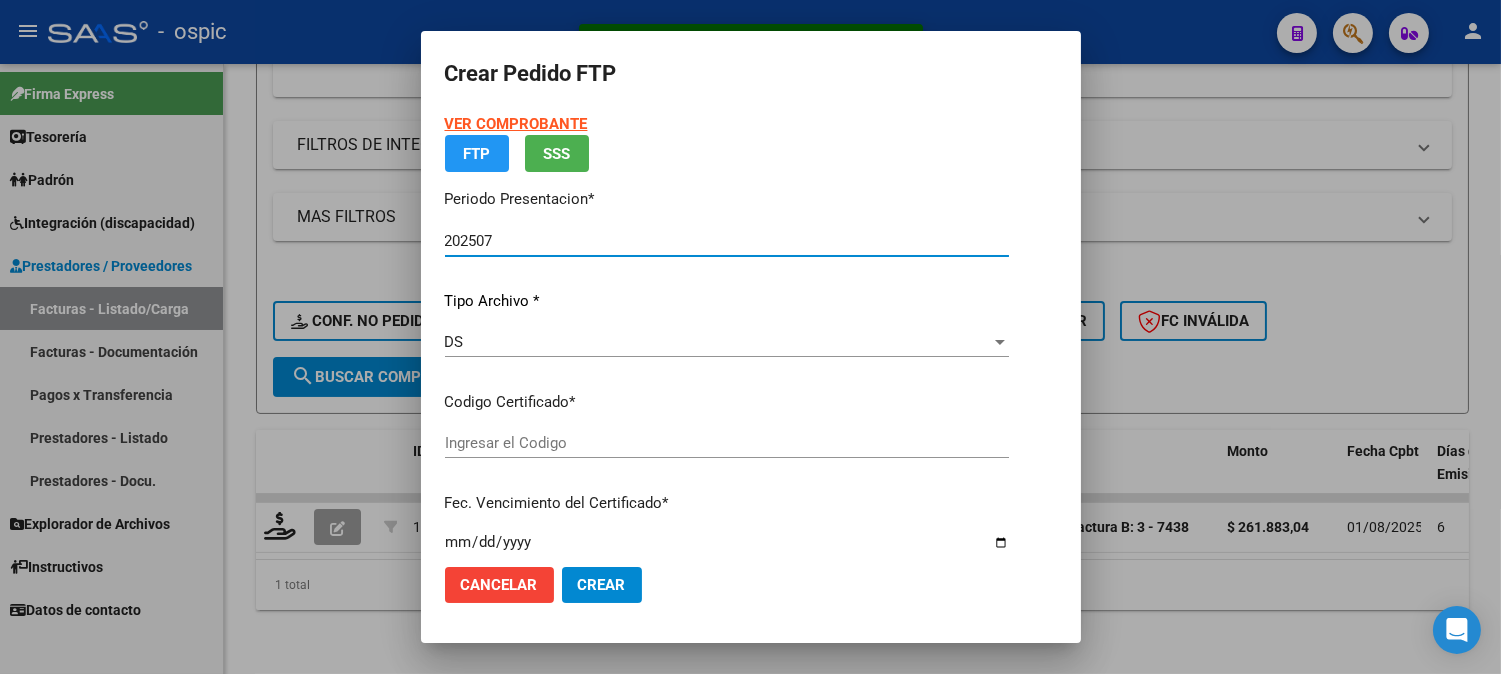 type on "0000000000000000000000000000008962423619" 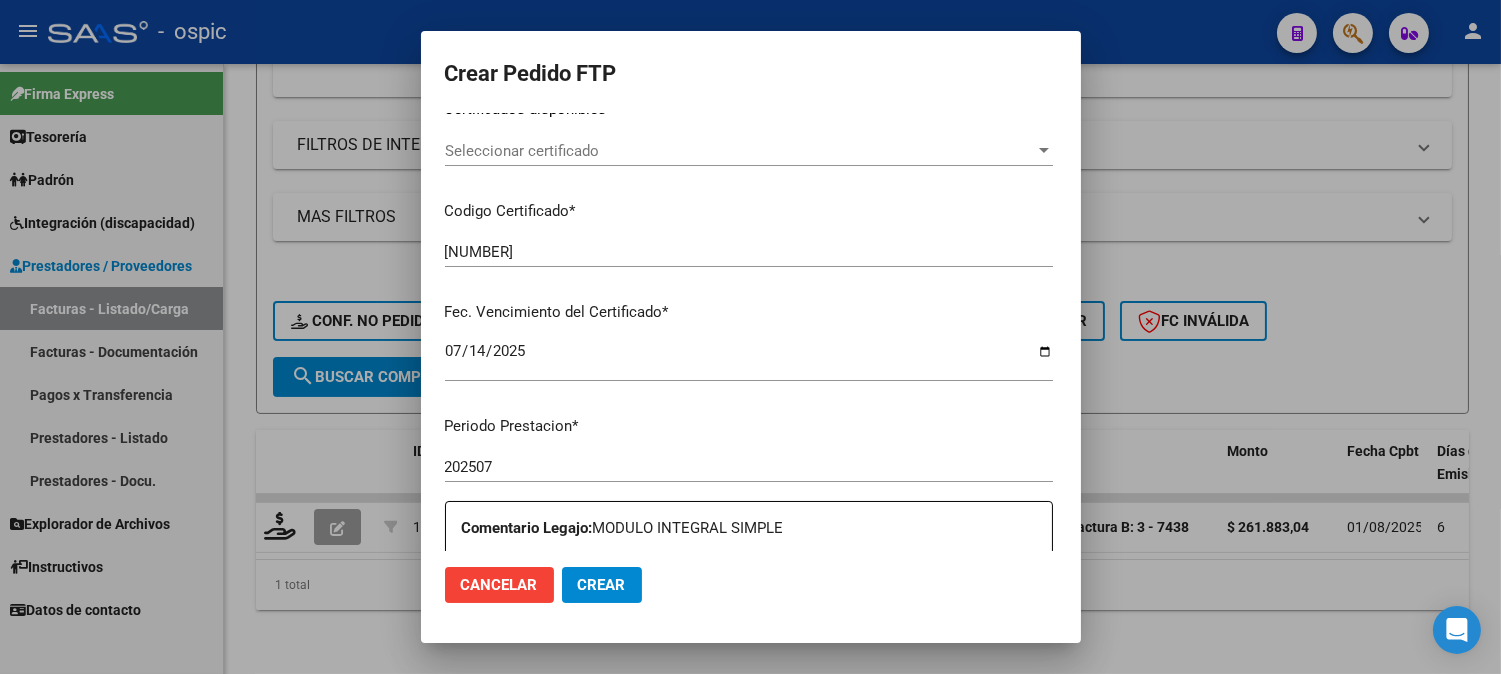 scroll, scrollTop: 371, scrollLeft: 0, axis: vertical 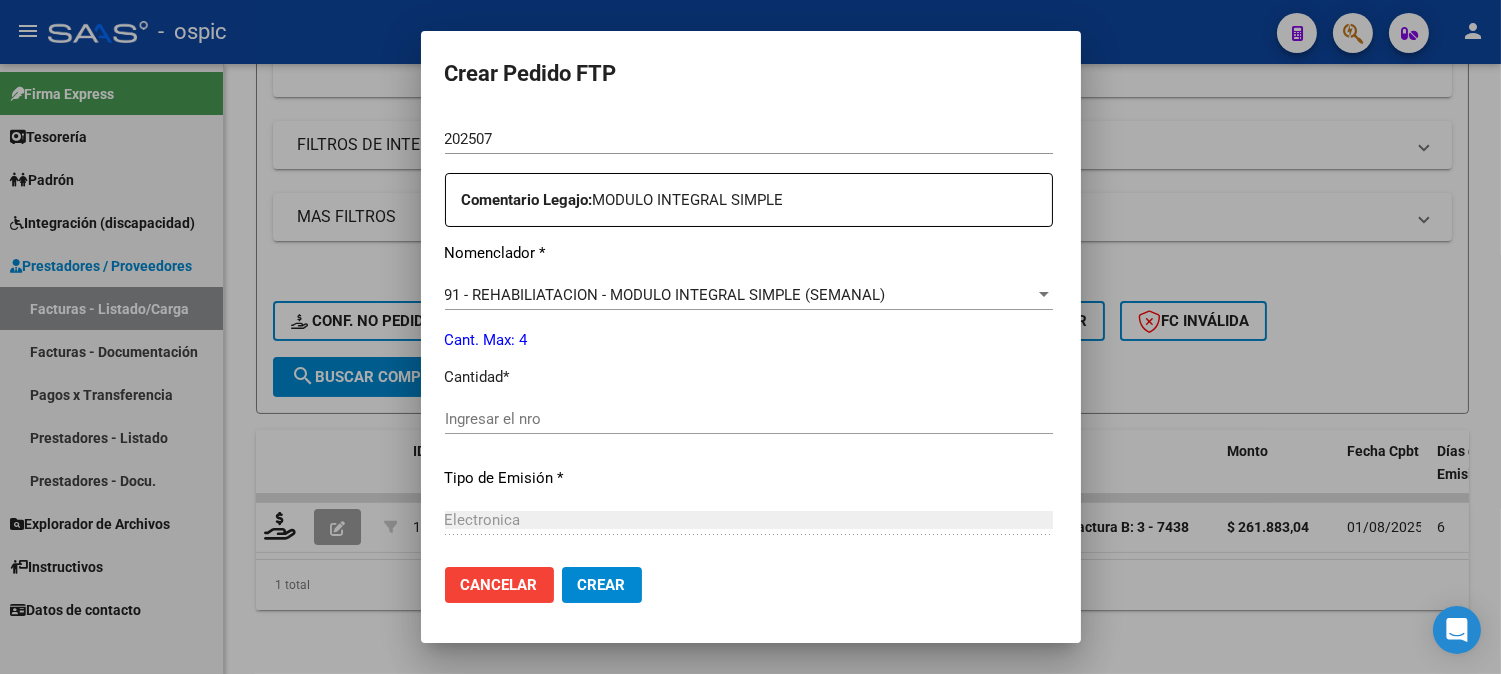 click on "Ingresar el nro" at bounding box center [749, 419] 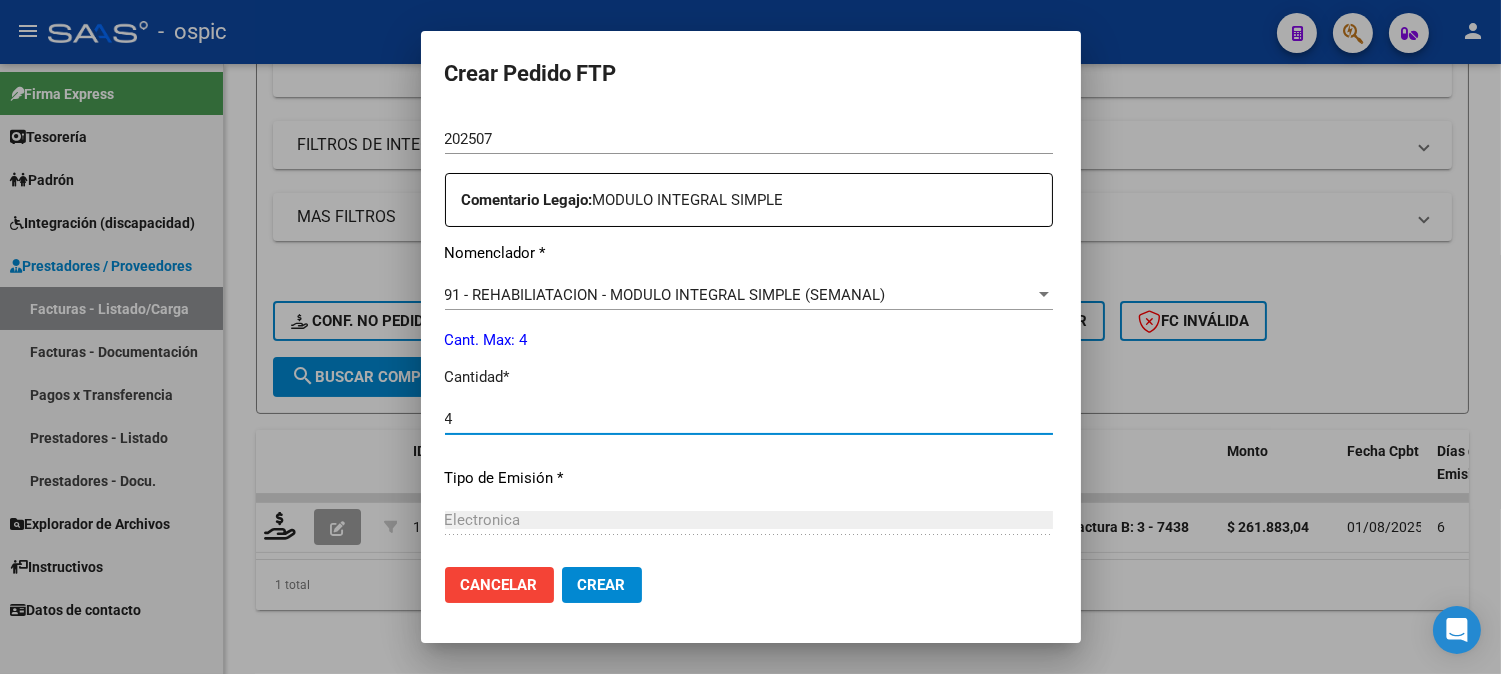 type on "4" 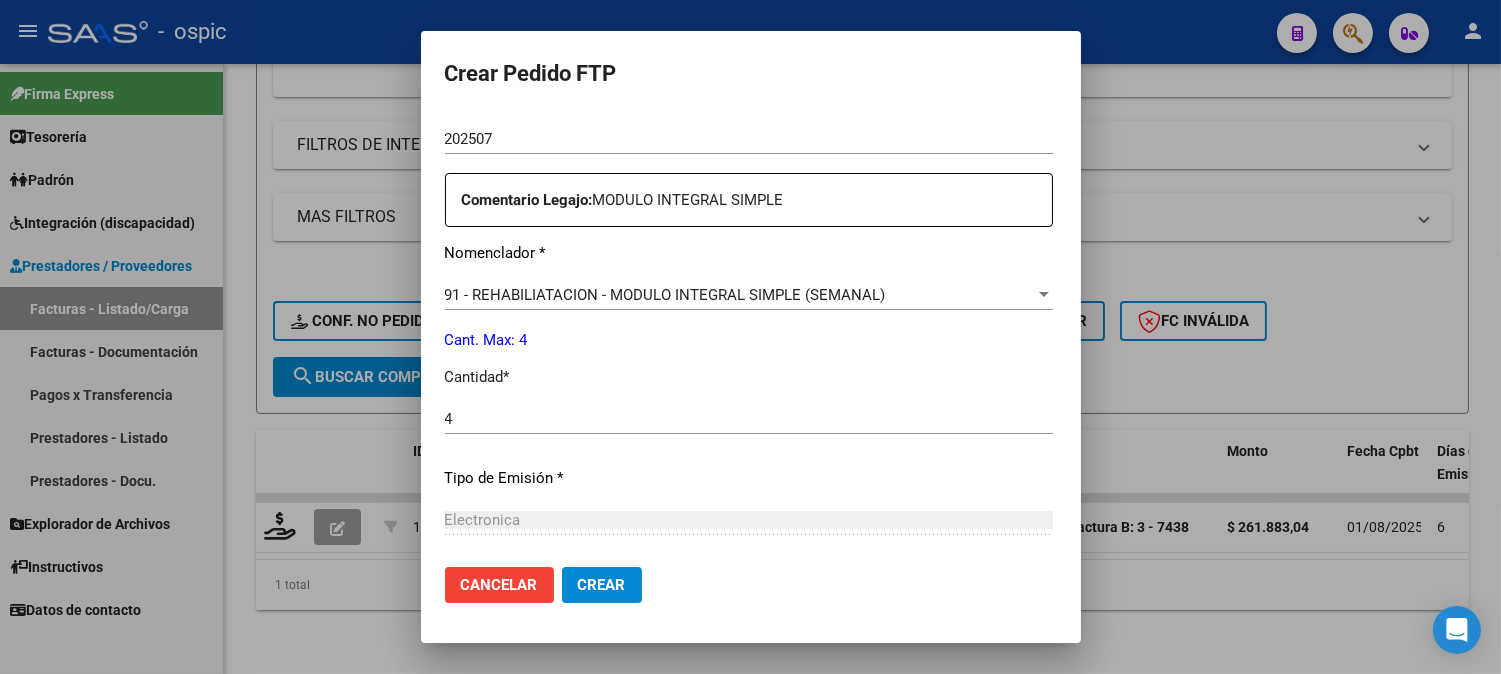 scroll, scrollTop: 877, scrollLeft: 0, axis: vertical 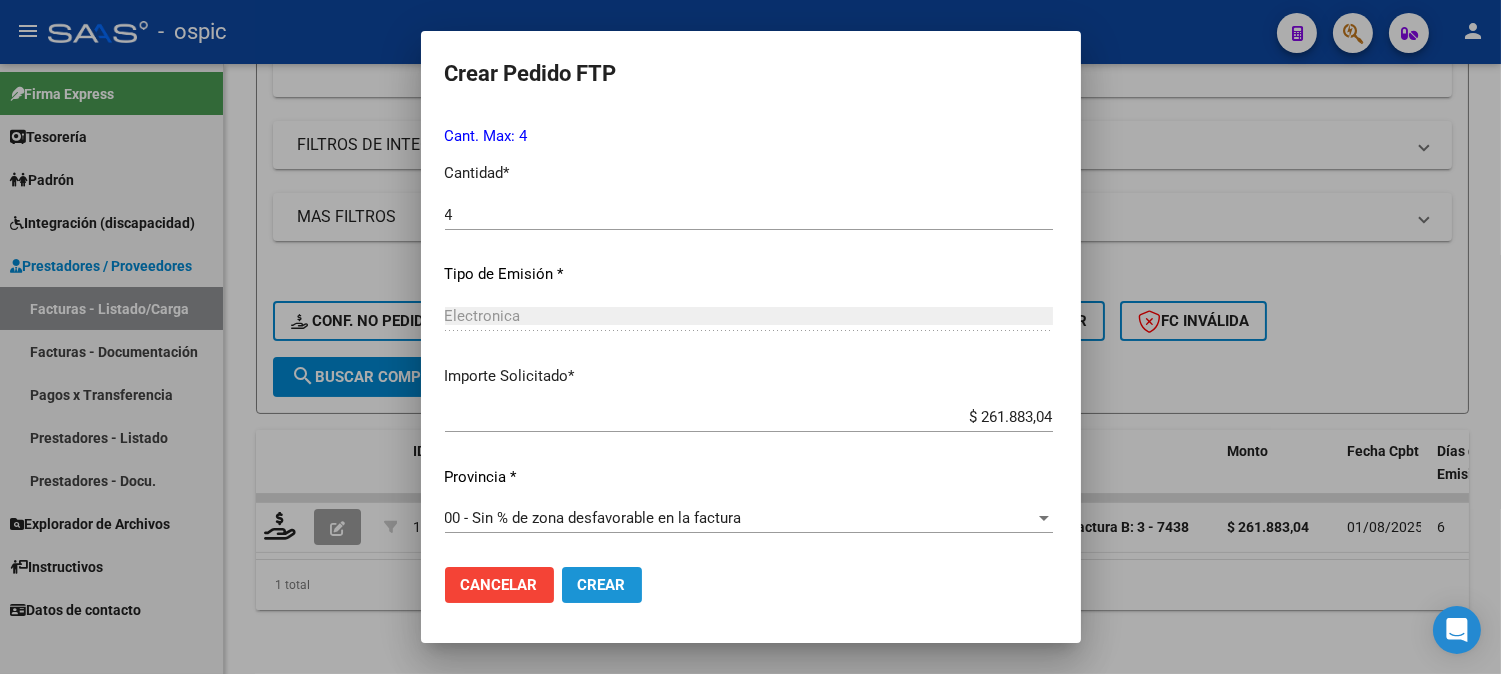 click on "Crear" 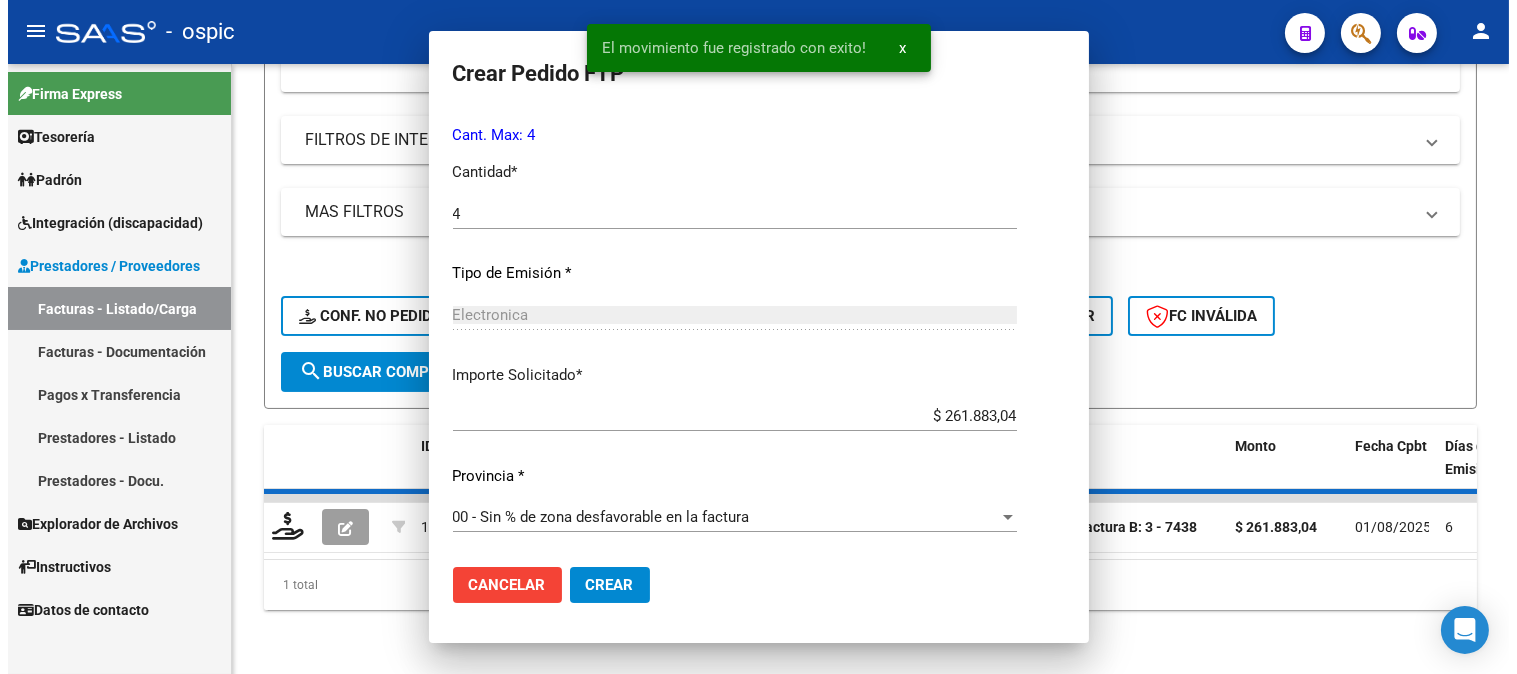 scroll, scrollTop: 0, scrollLeft: 0, axis: both 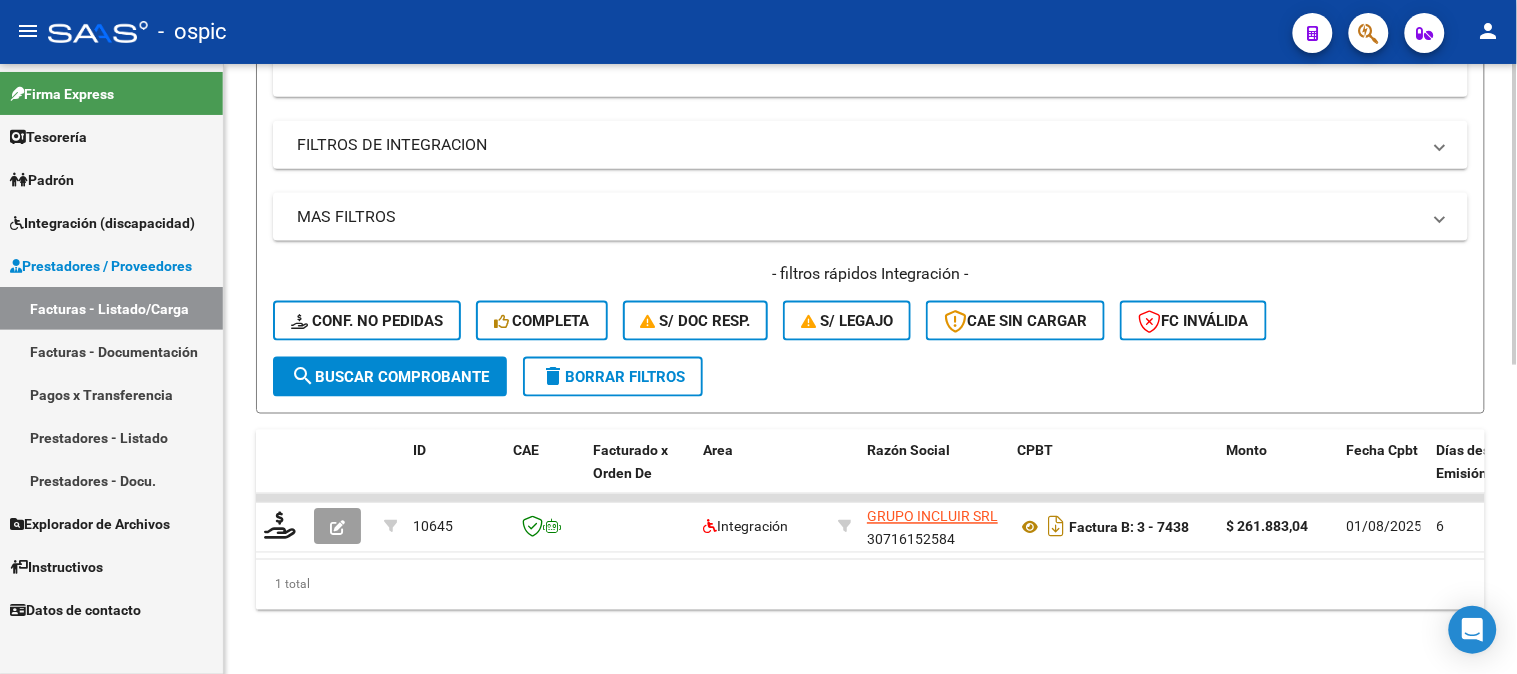 click on "delete  Borrar Filtros" 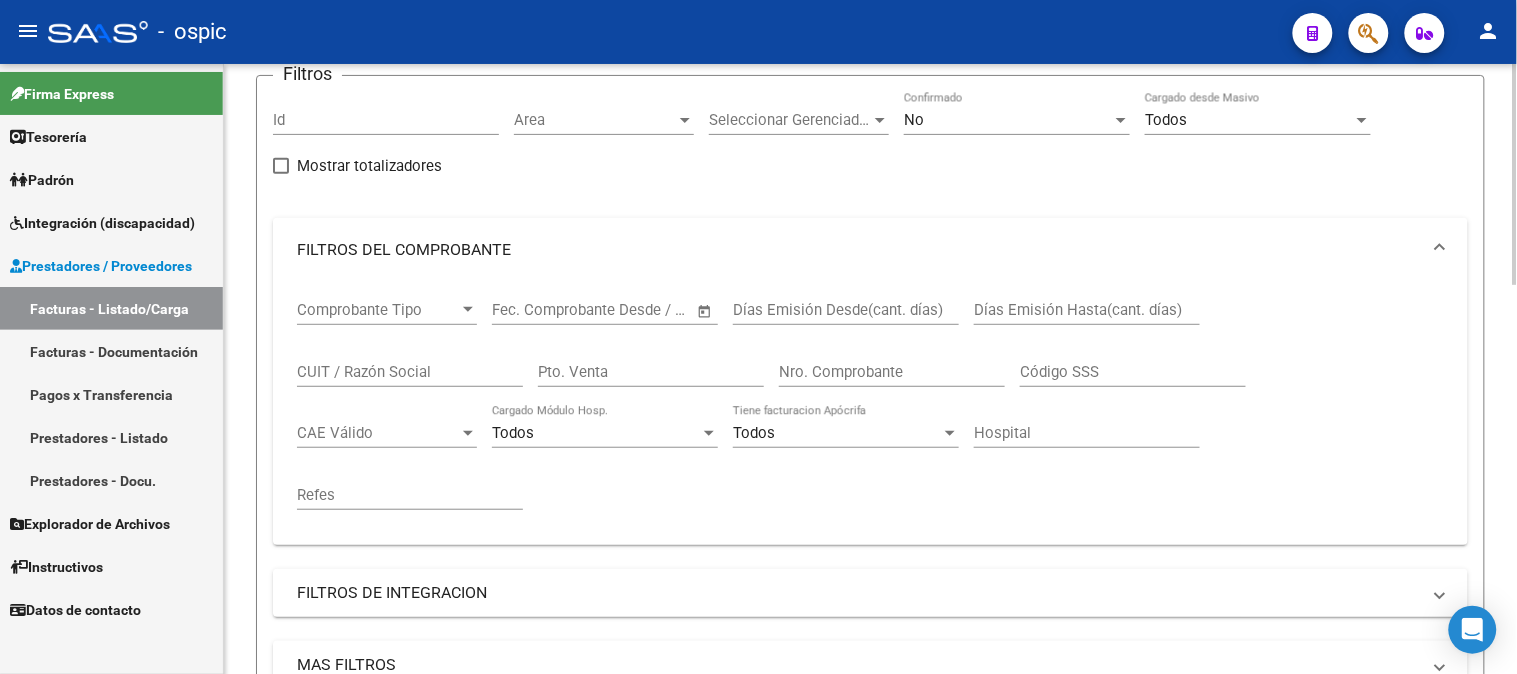 scroll, scrollTop: 142, scrollLeft: 0, axis: vertical 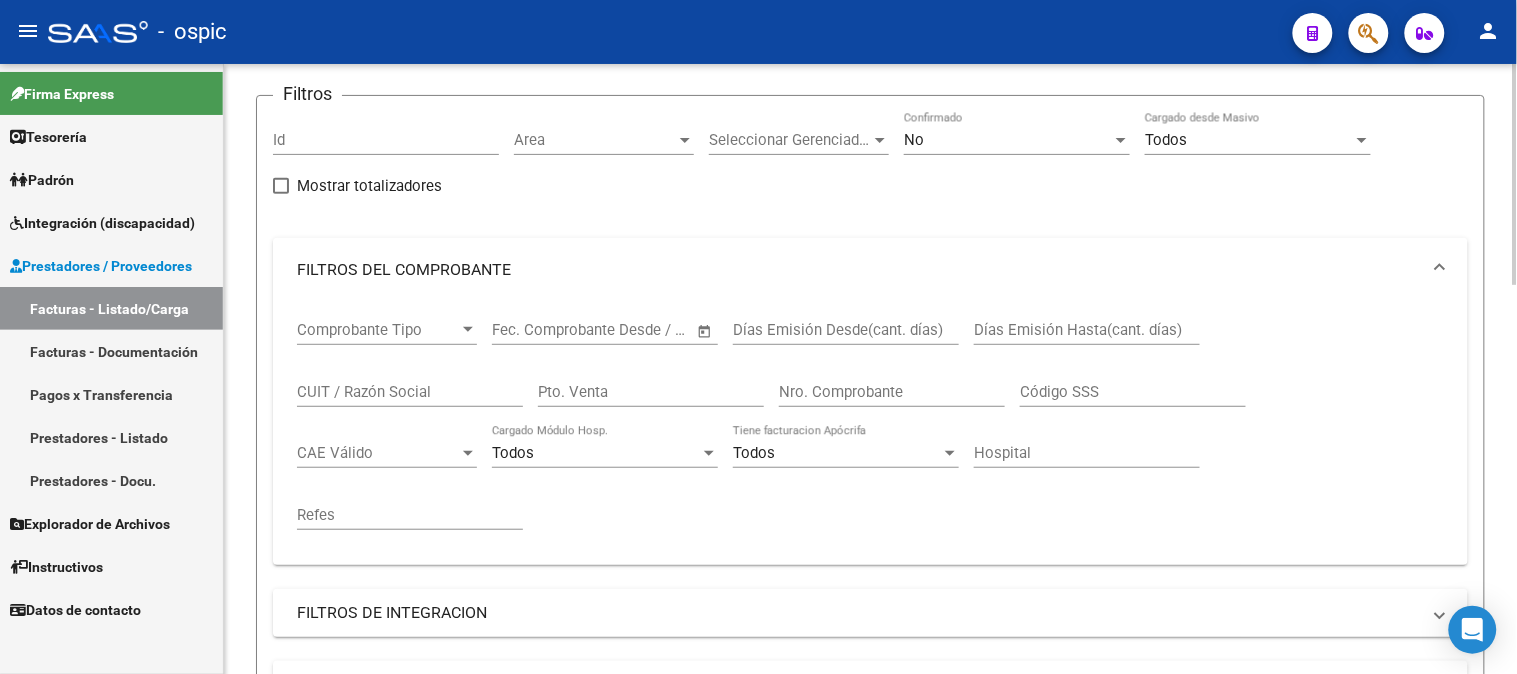 click on "Pto. Venta" at bounding box center (651, 392) 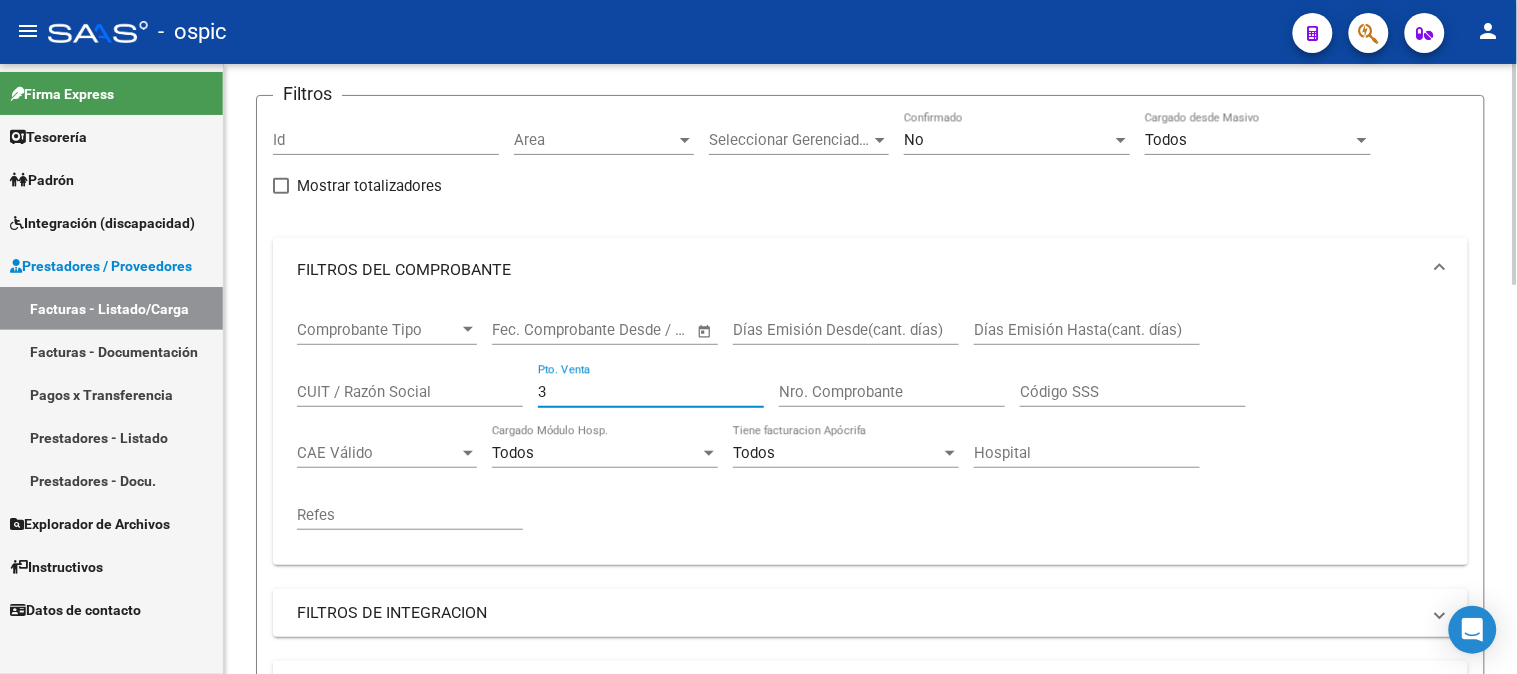 type on "3" 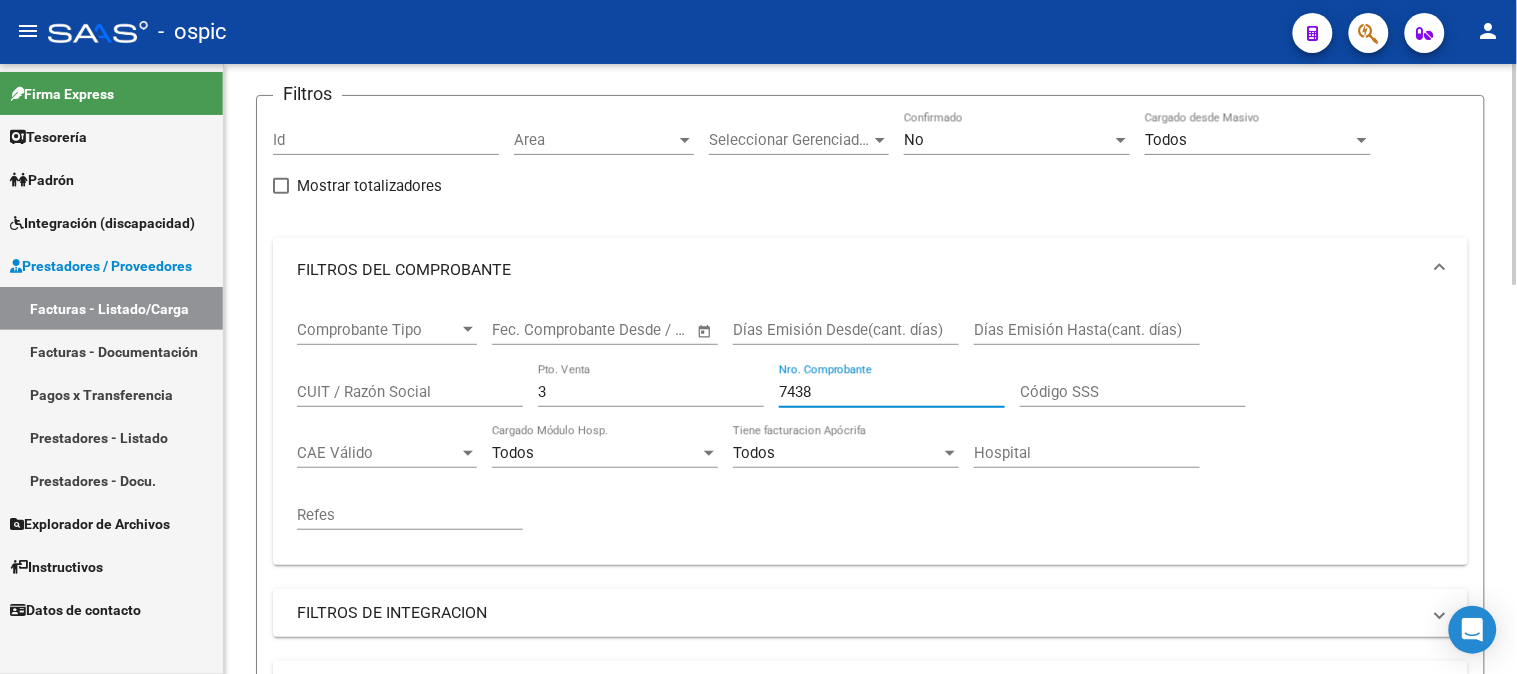 type on "7438" 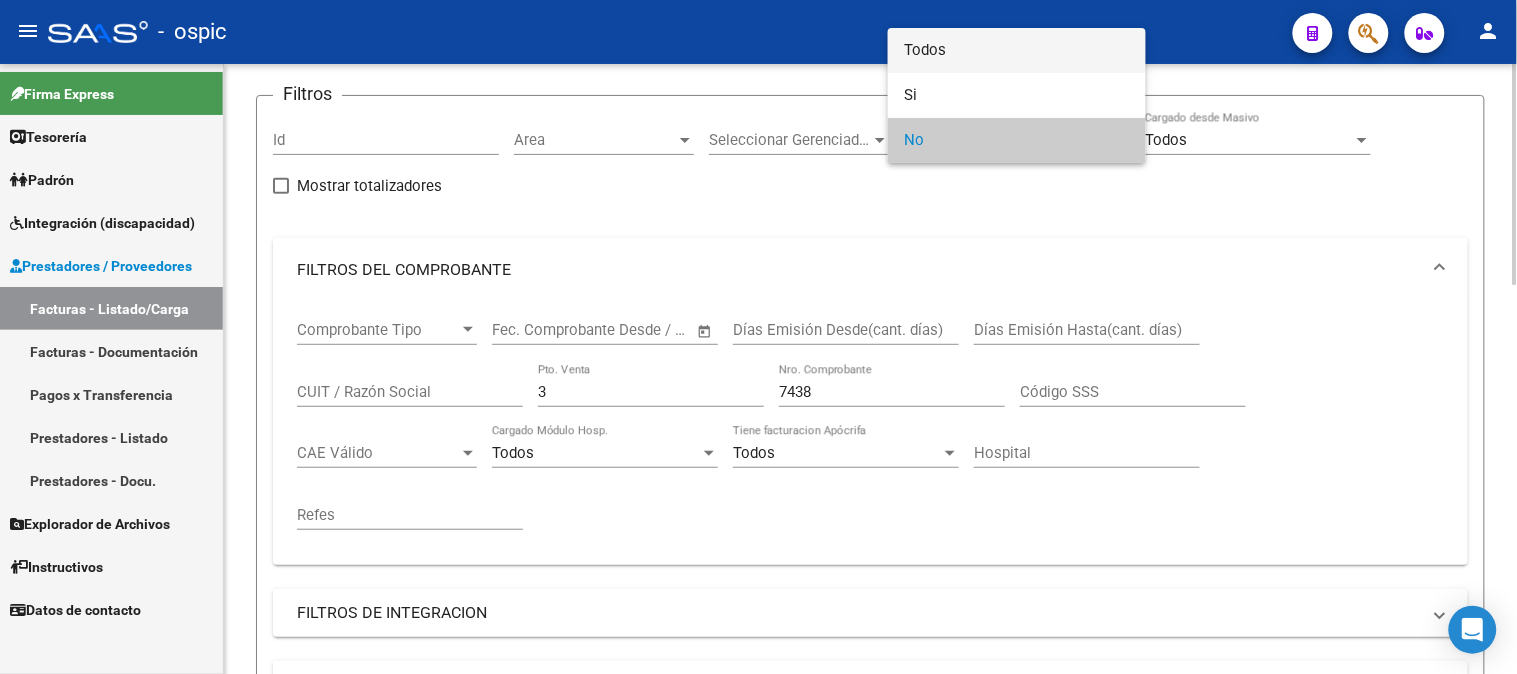 drag, startPoint x: 907, startPoint y: 51, endPoint x: 532, endPoint y: 262, distance: 430.28595 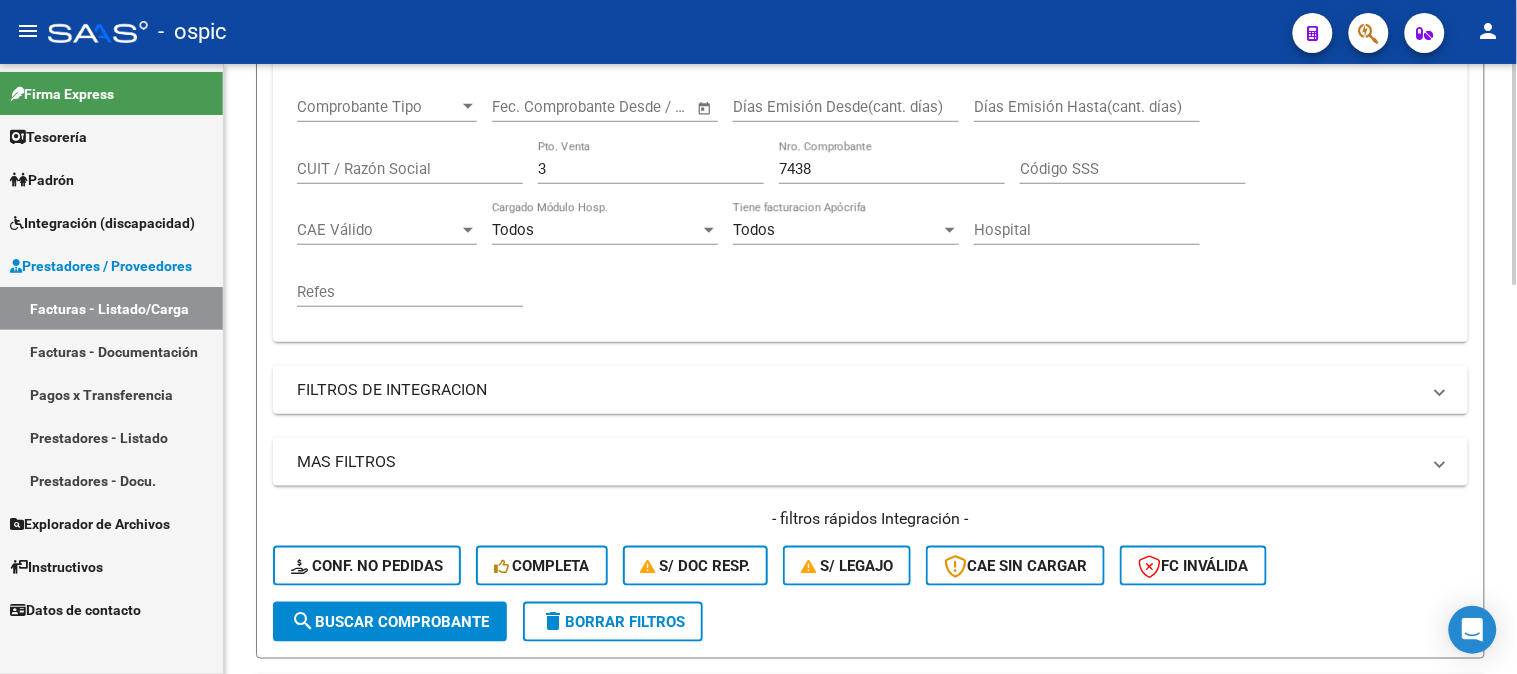 scroll, scrollTop: 475, scrollLeft: 0, axis: vertical 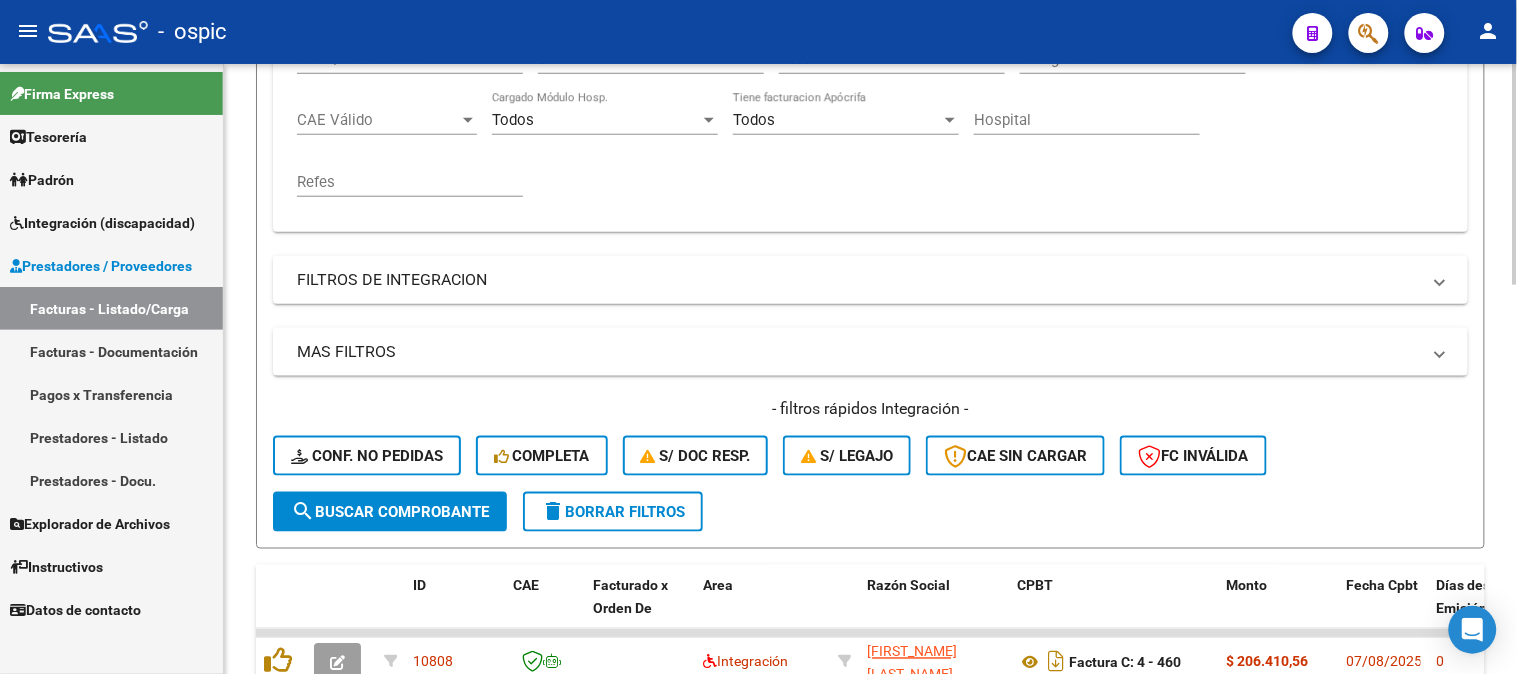 click on "search  Buscar Comprobante" 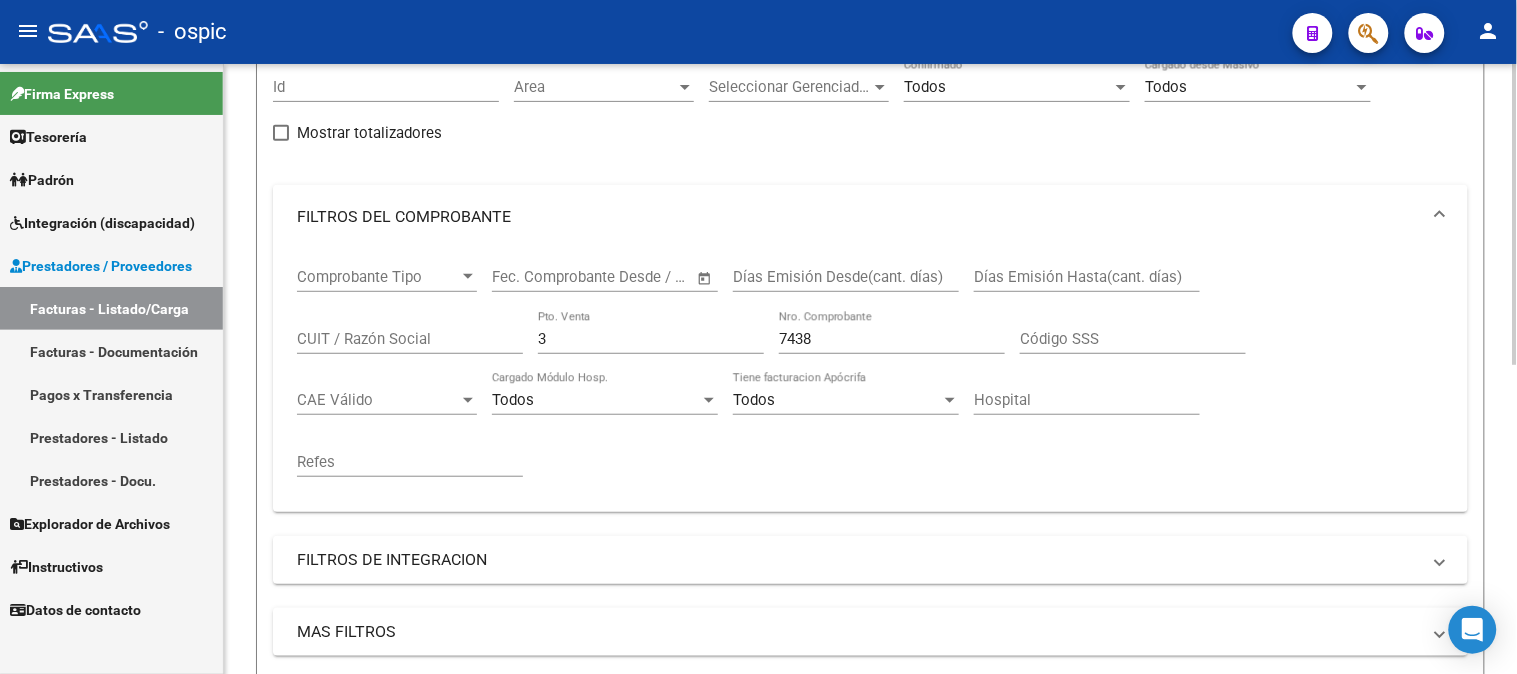 scroll, scrollTop: 70, scrollLeft: 0, axis: vertical 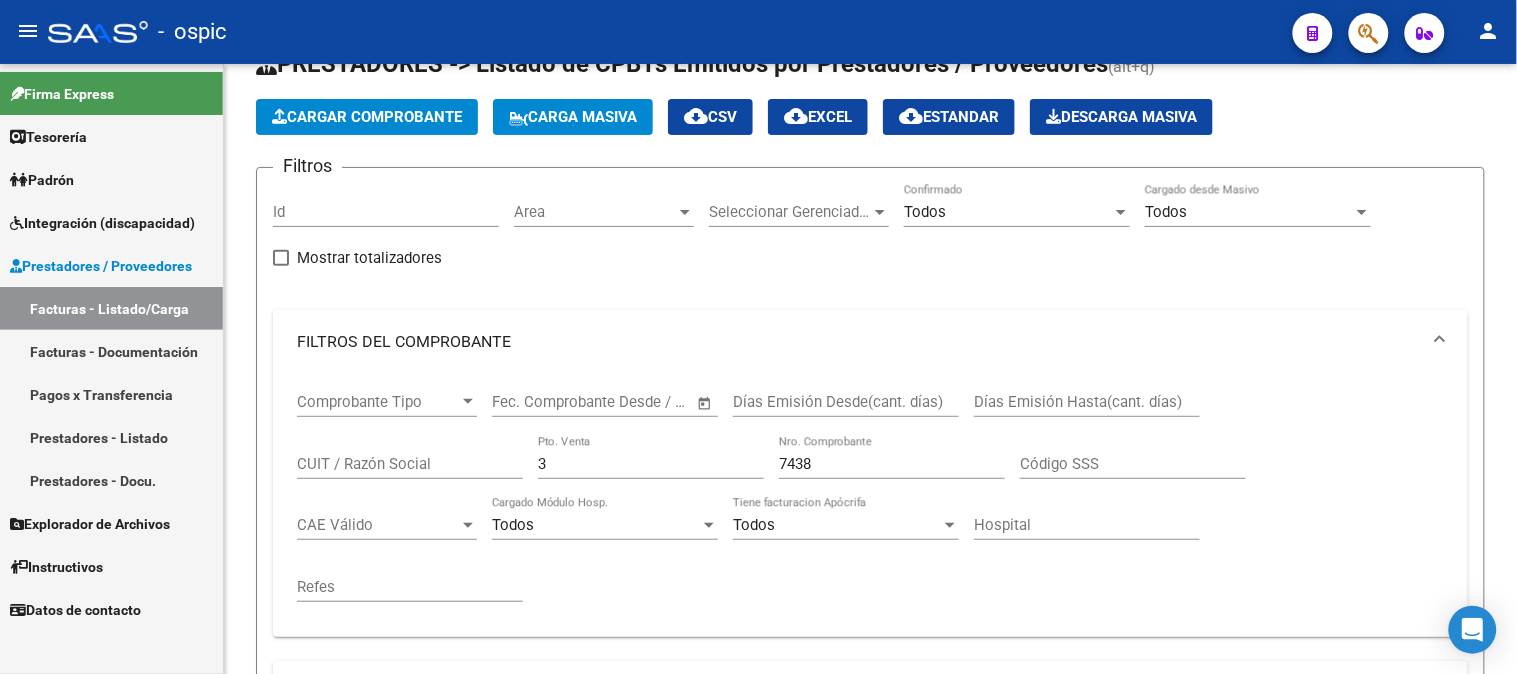 click on "Prestadores / Proveedores" at bounding box center [101, 266] 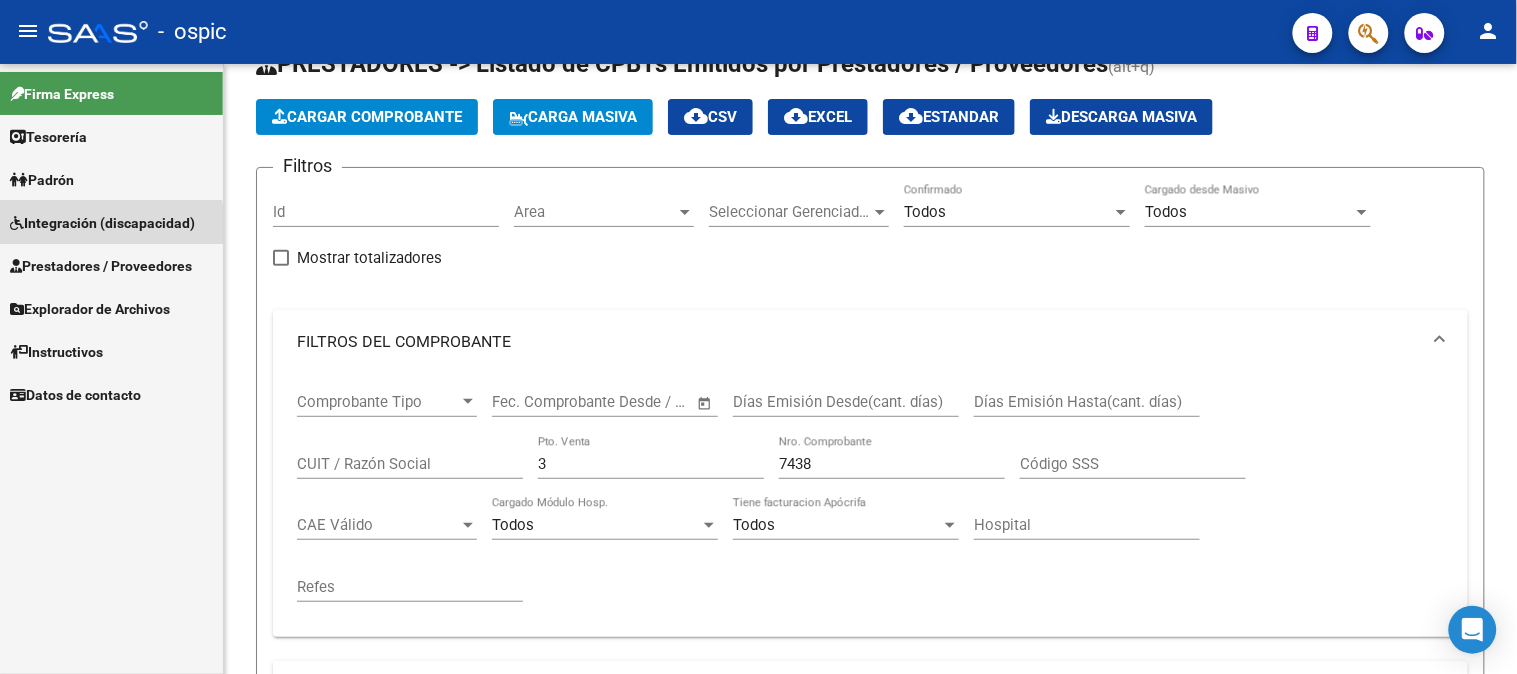 click on "Integración (discapacidad)" at bounding box center (102, 223) 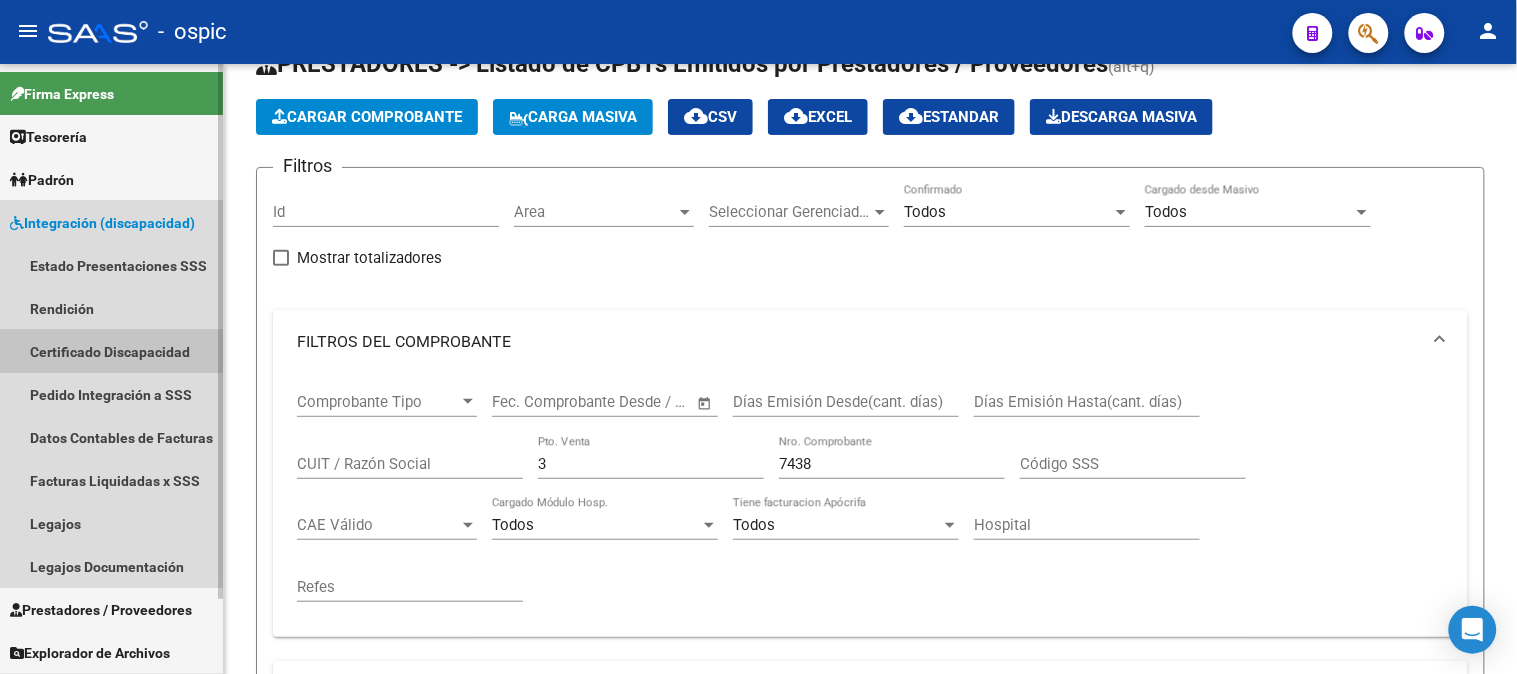 click on "Certificado Discapacidad" at bounding box center (111, 351) 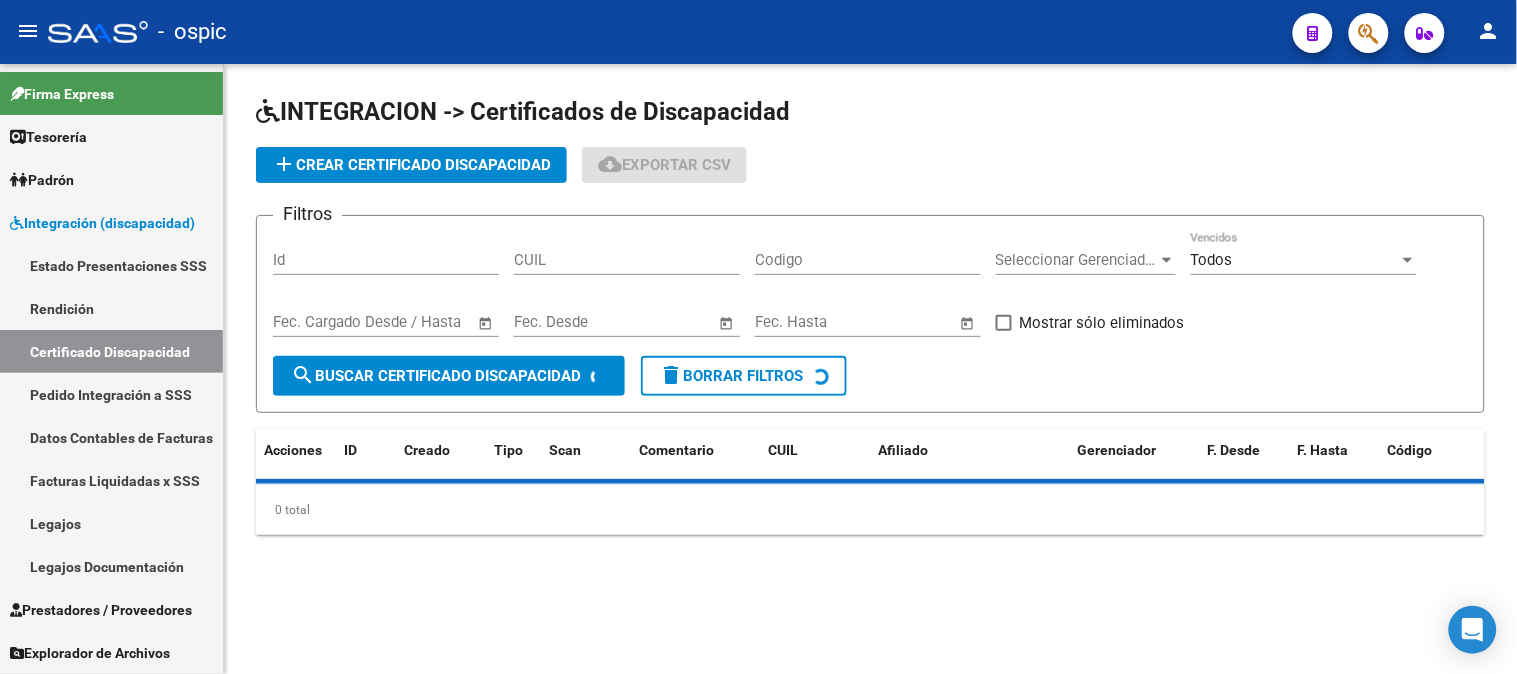 scroll, scrollTop: 0, scrollLeft: 0, axis: both 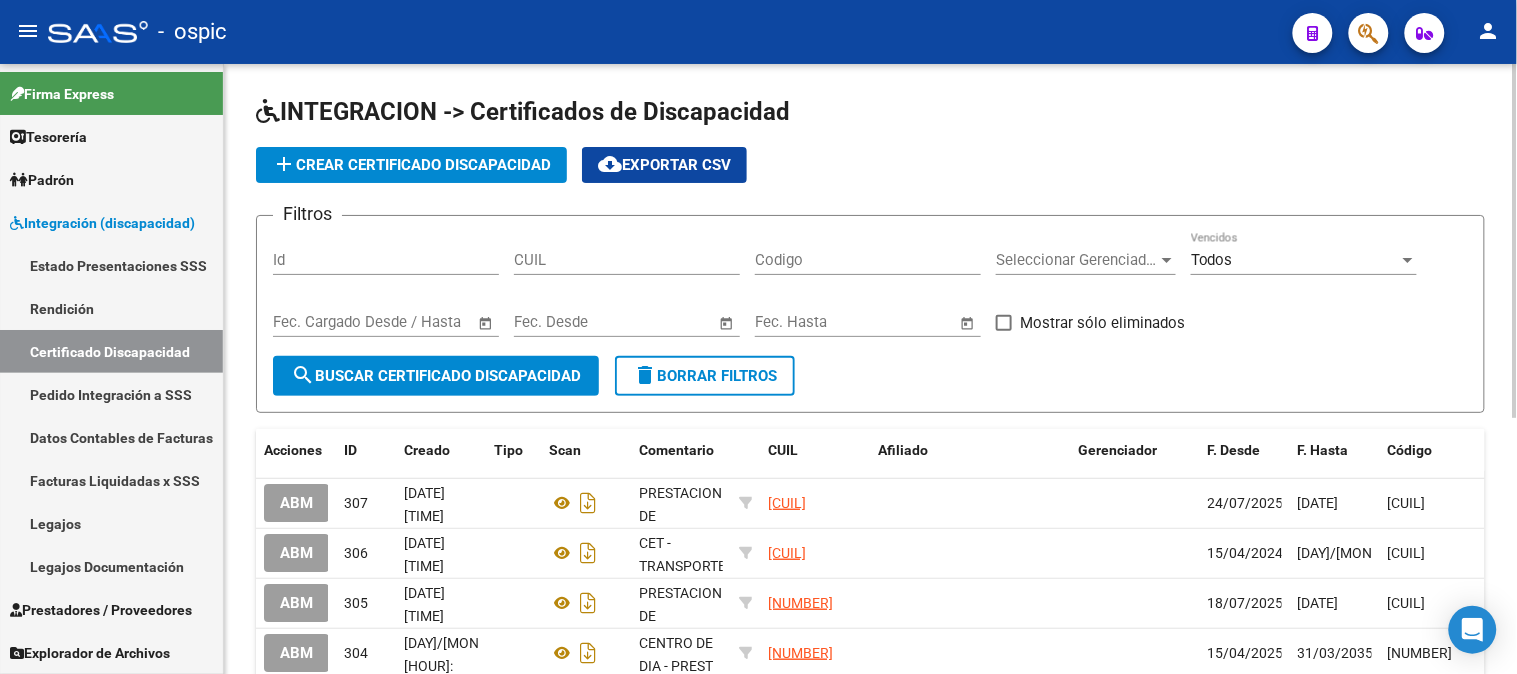 click on "CUIL" at bounding box center (627, 260) 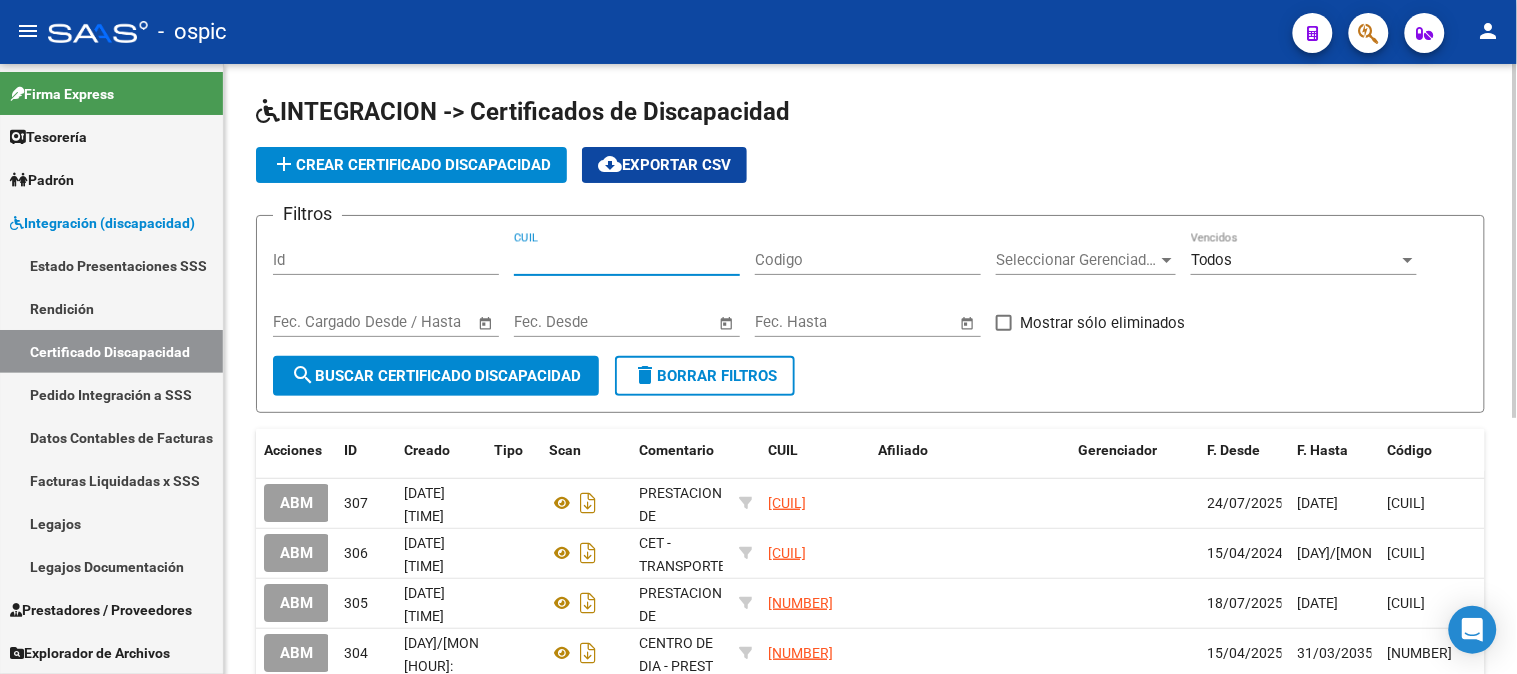paste on "20-56684787-7" 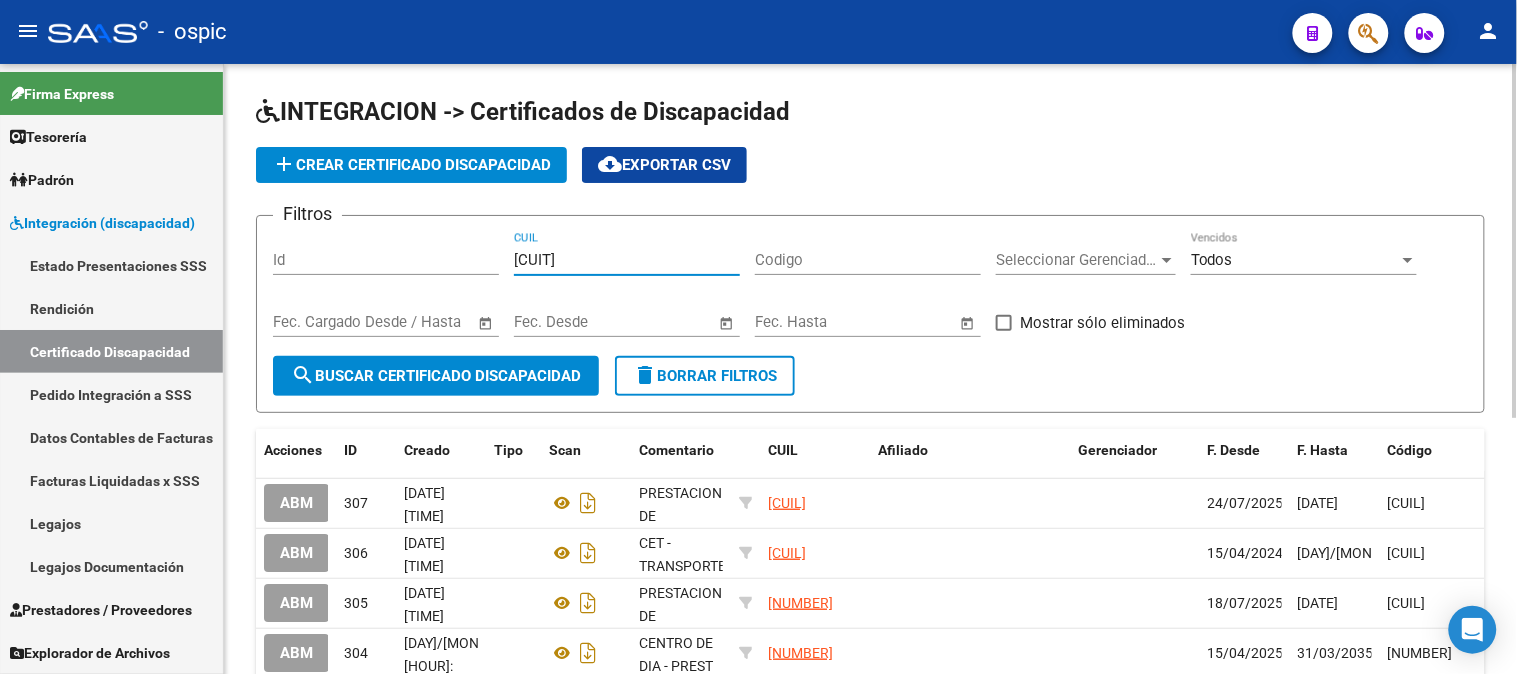 type on "20-56684787-7" 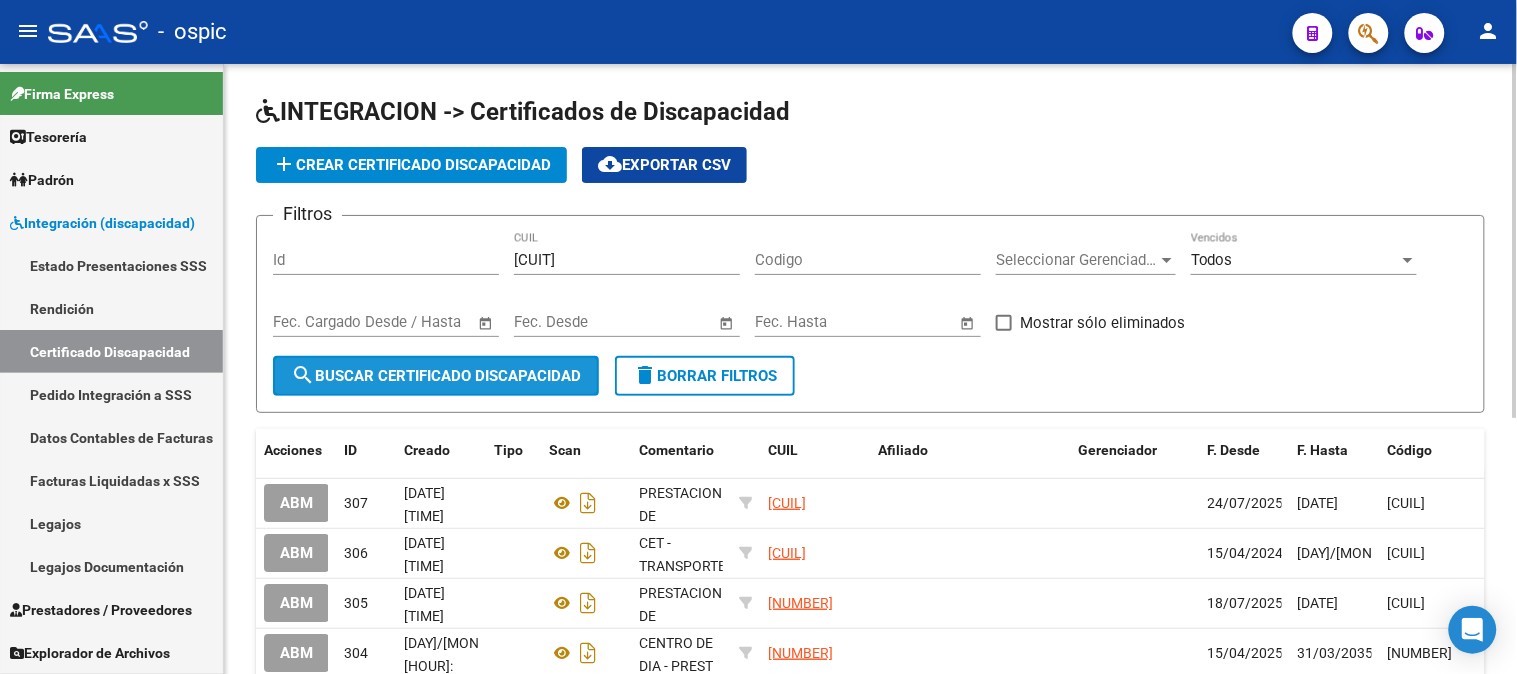 click on "search  Buscar Certificado Discapacidad" 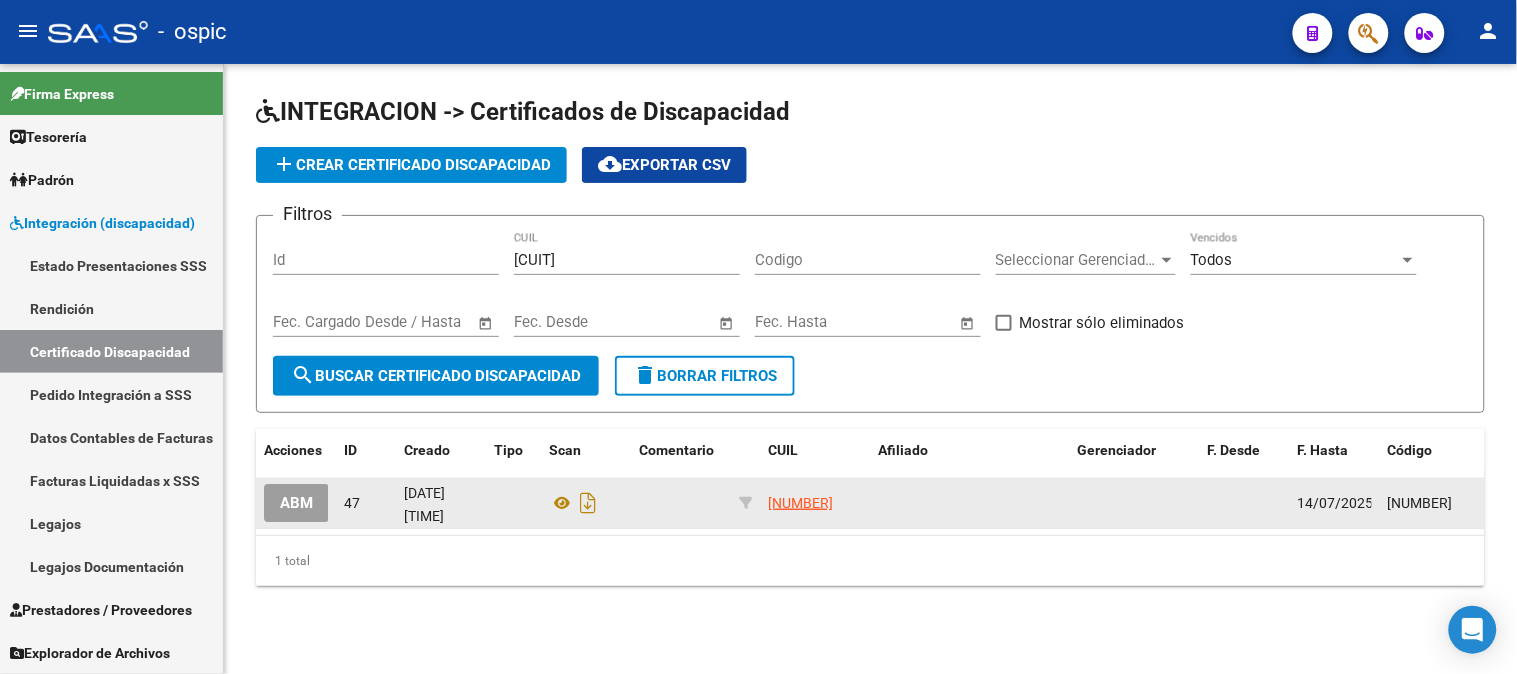 click on "ABM" 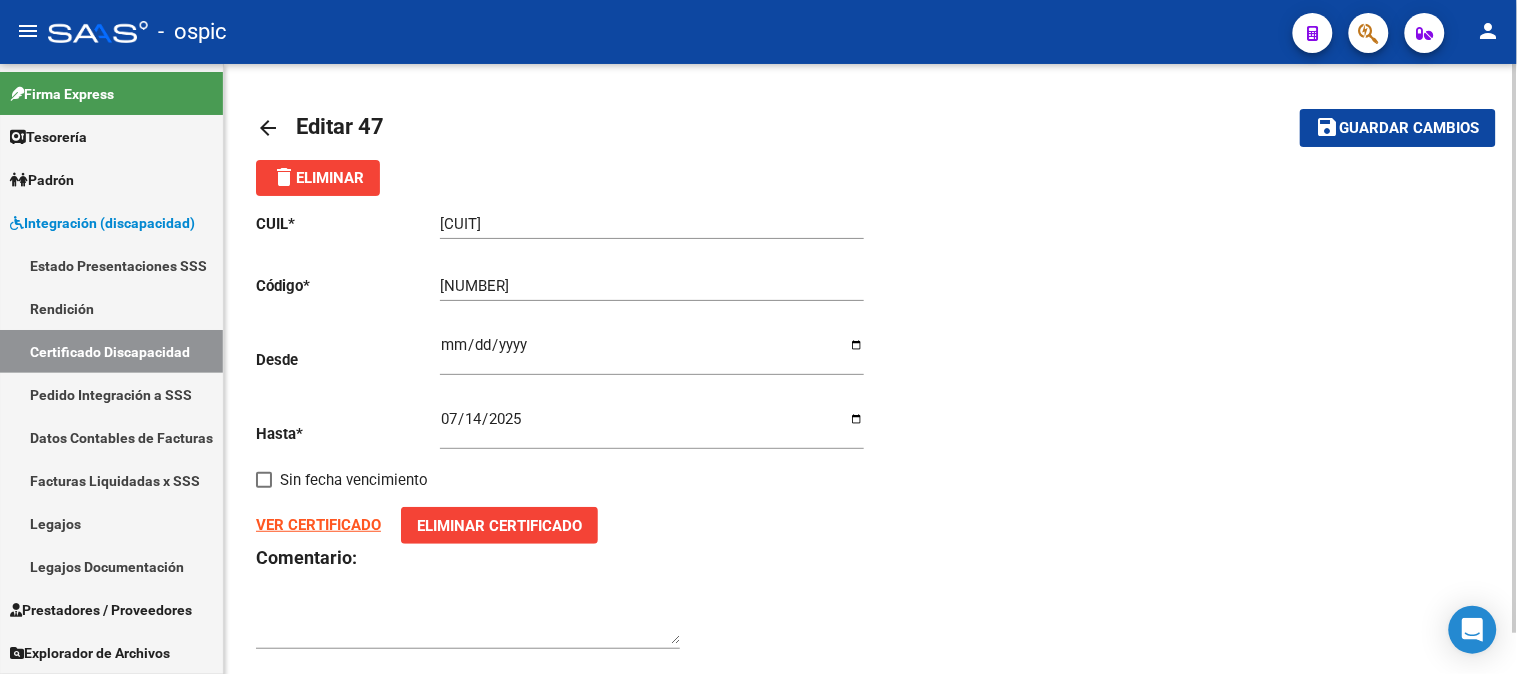 click on "2025-07-14" at bounding box center [652, 427] 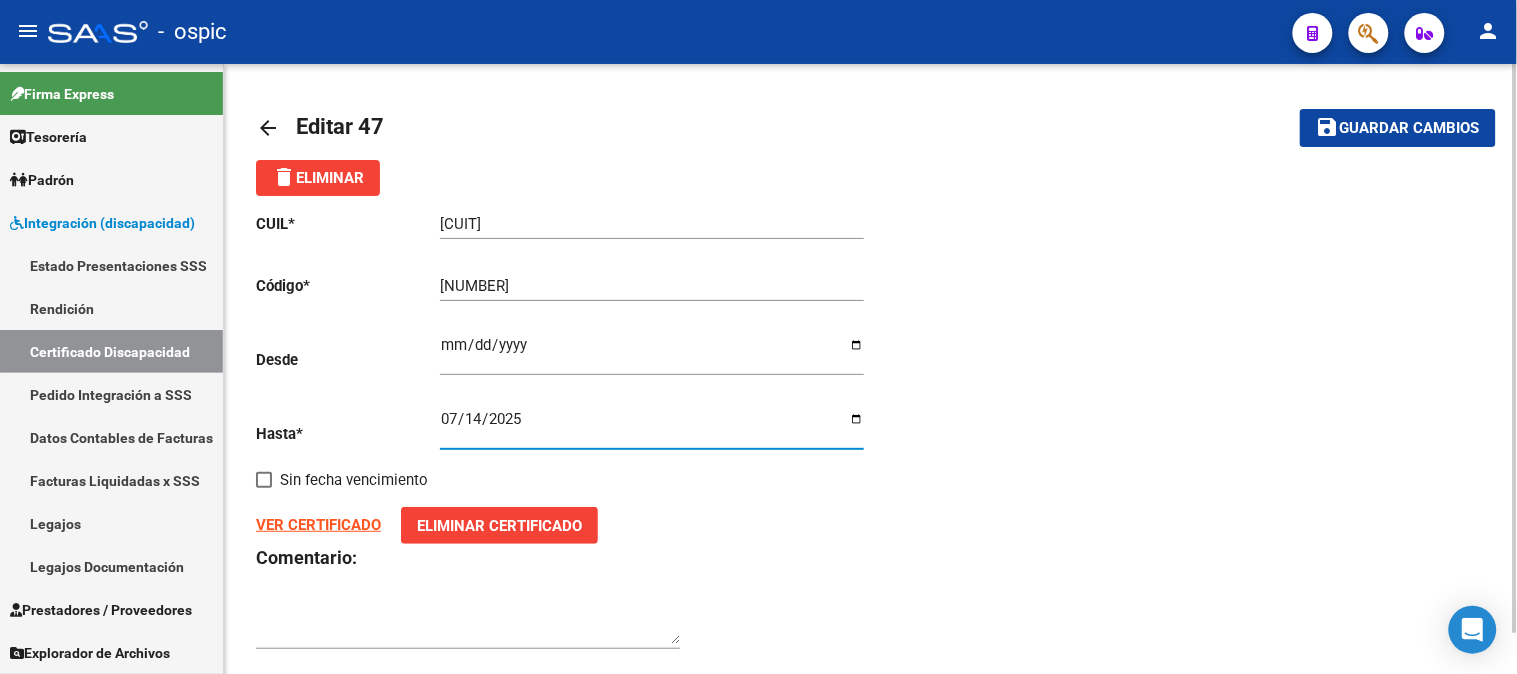 click on "2025-07-14" at bounding box center (652, 427) 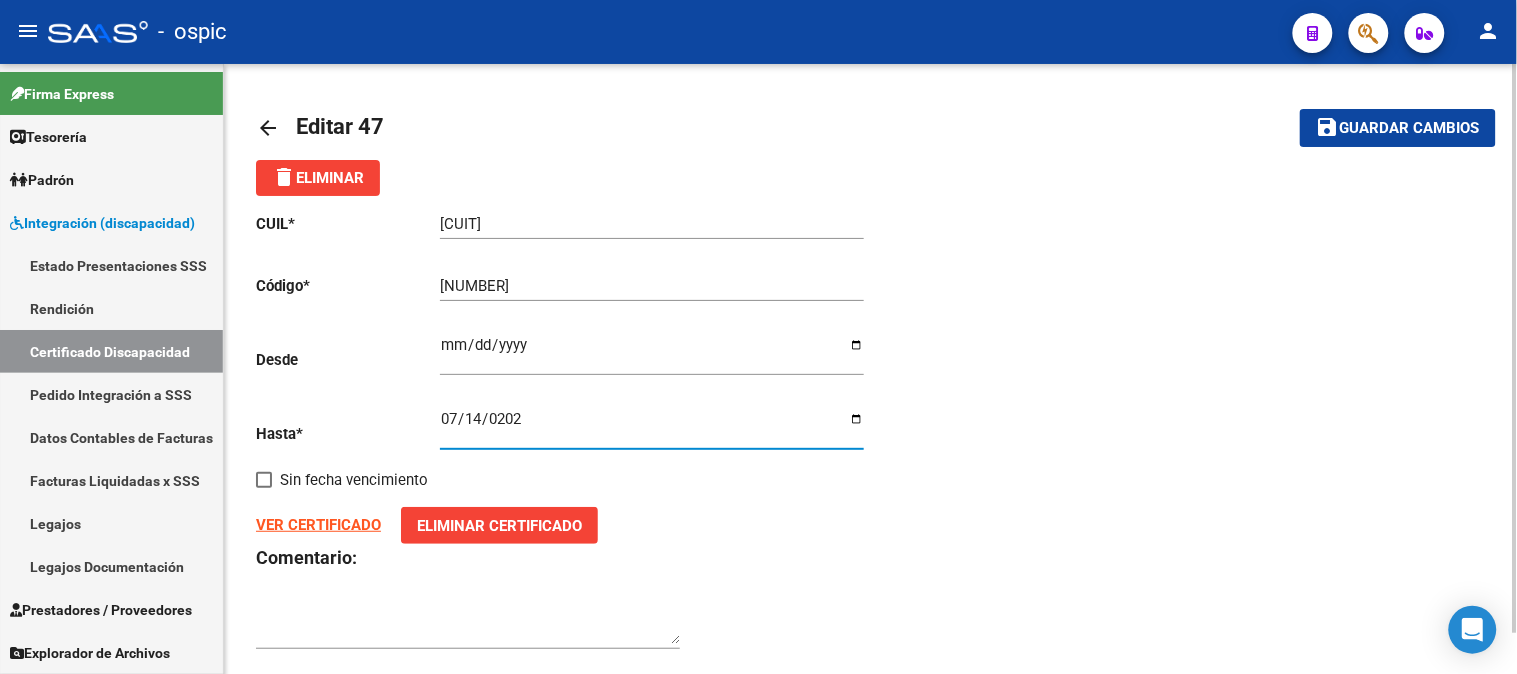type on "2026-07-14" 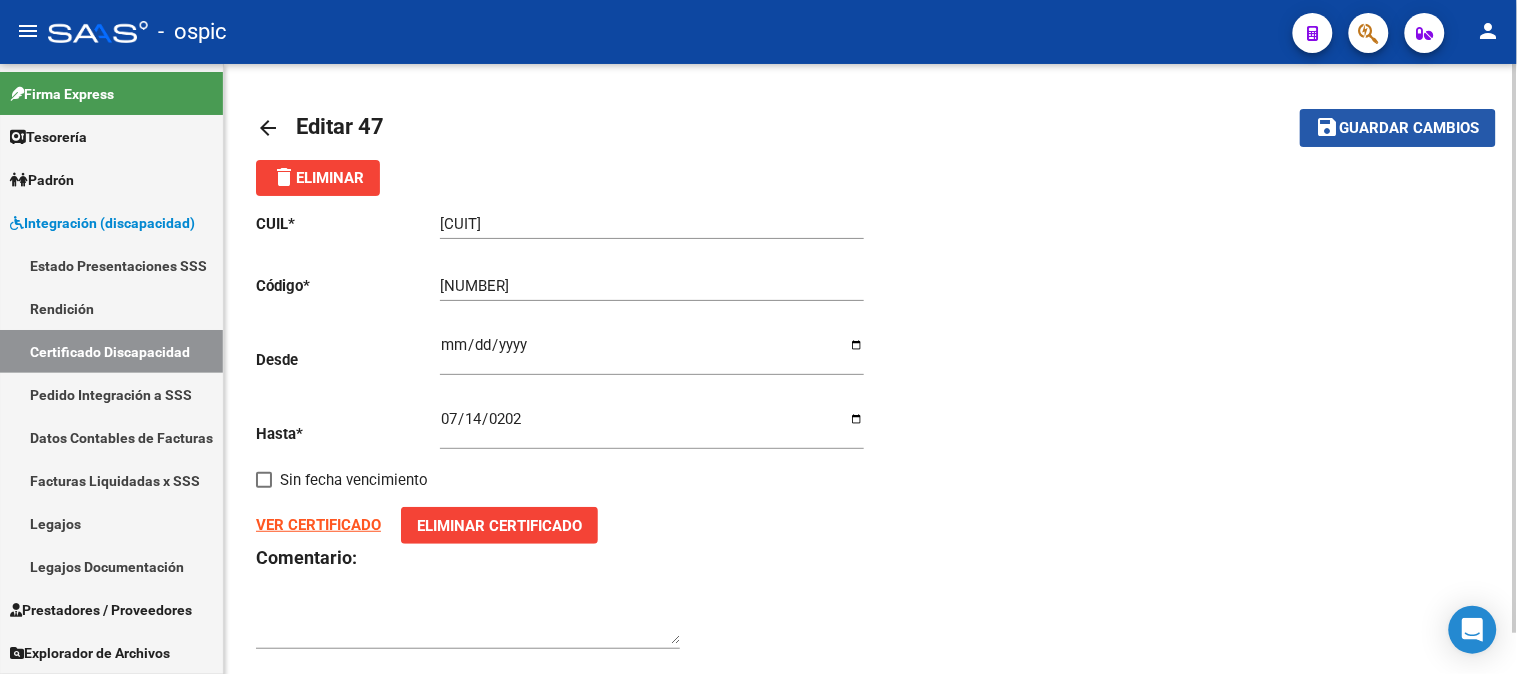 click on "save Guardar cambios" 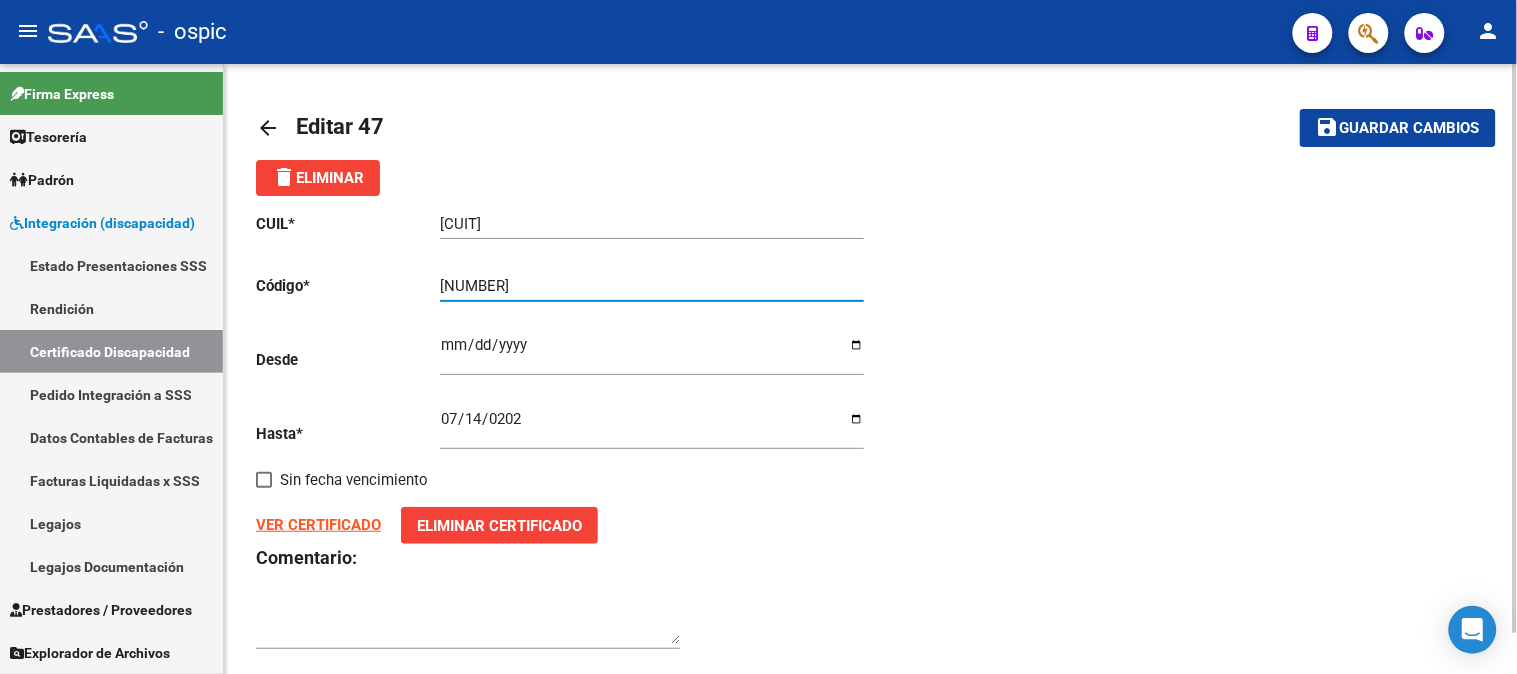 drag, startPoint x: 714, startPoint y: 283, endPoint x: 774, endPoint y: 285, distance: 60.033325 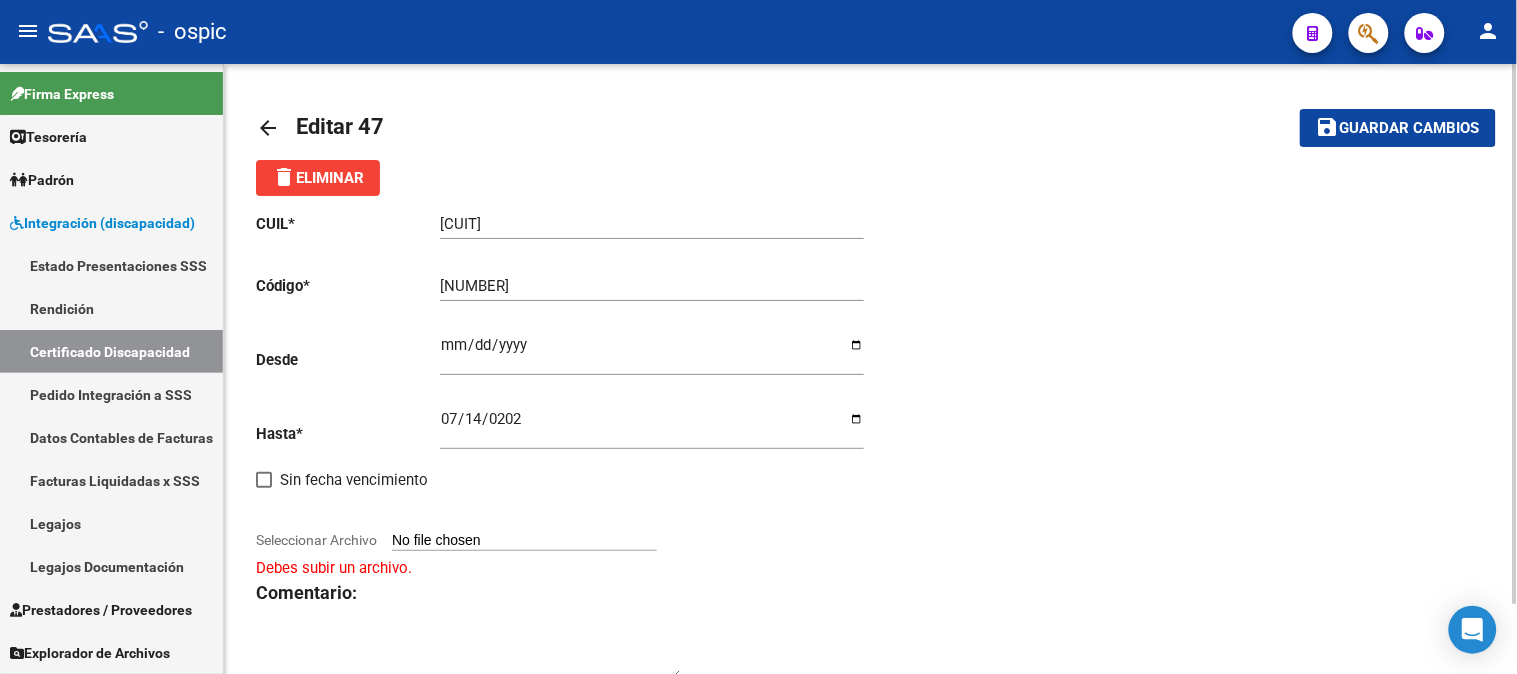 click on "Seleccionar Archivo" at bounding box center (524, 541) 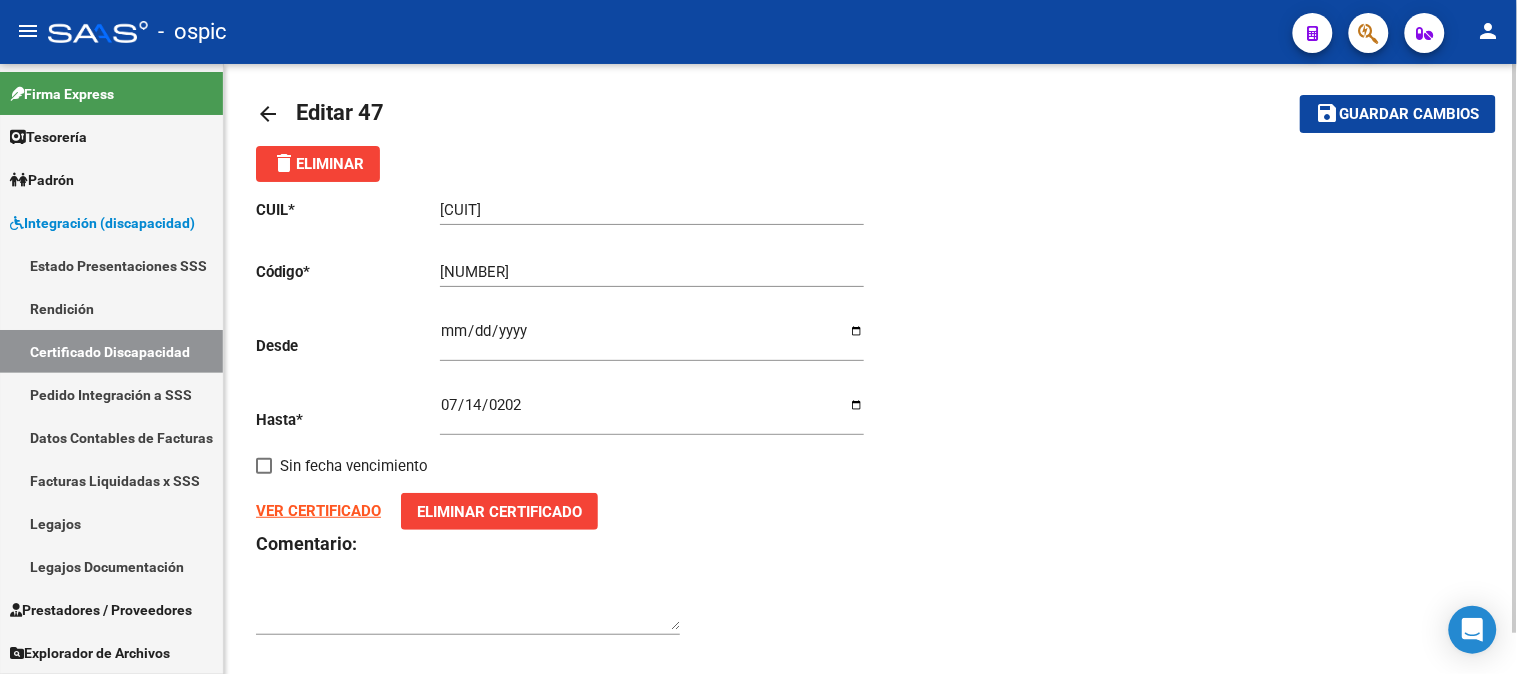 scroll, scrollTop: 0, scrollLeft: 0, axis: both 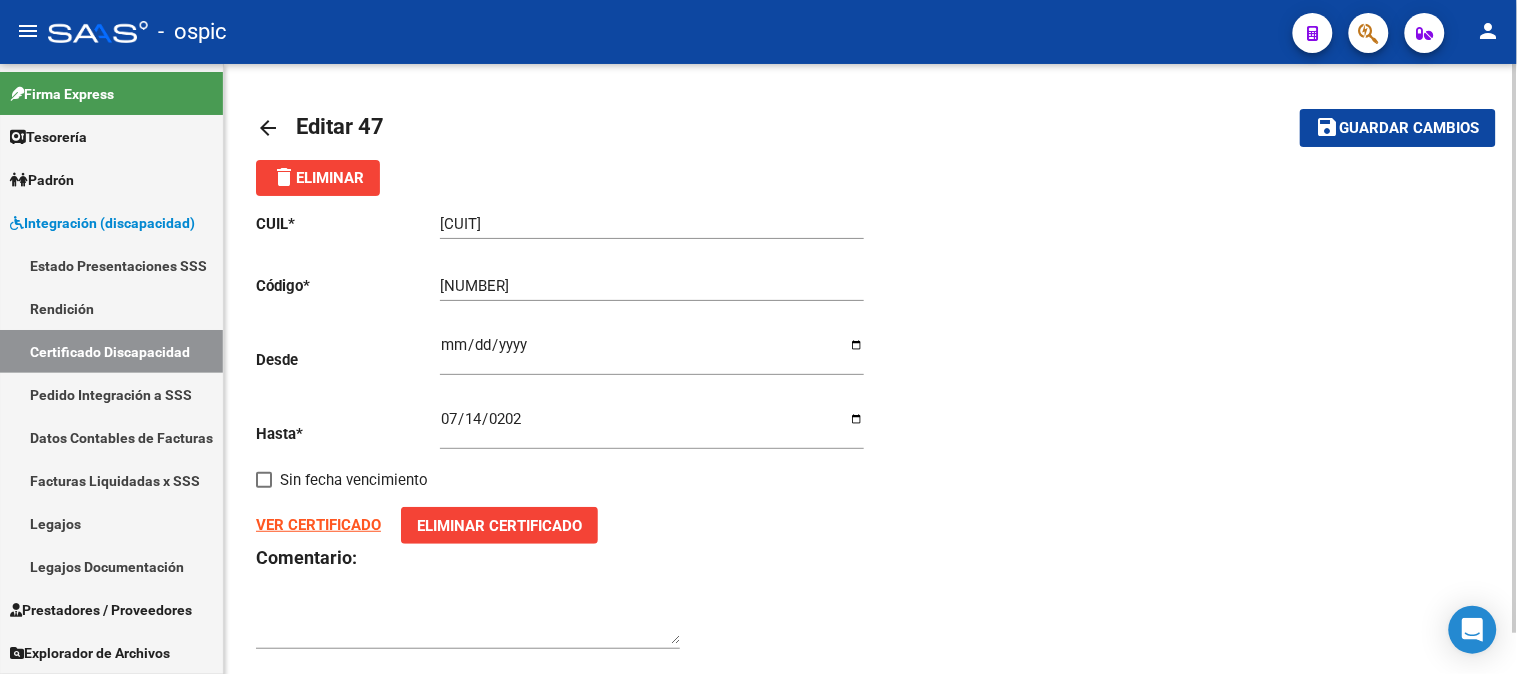 click on "Guardar cambios" 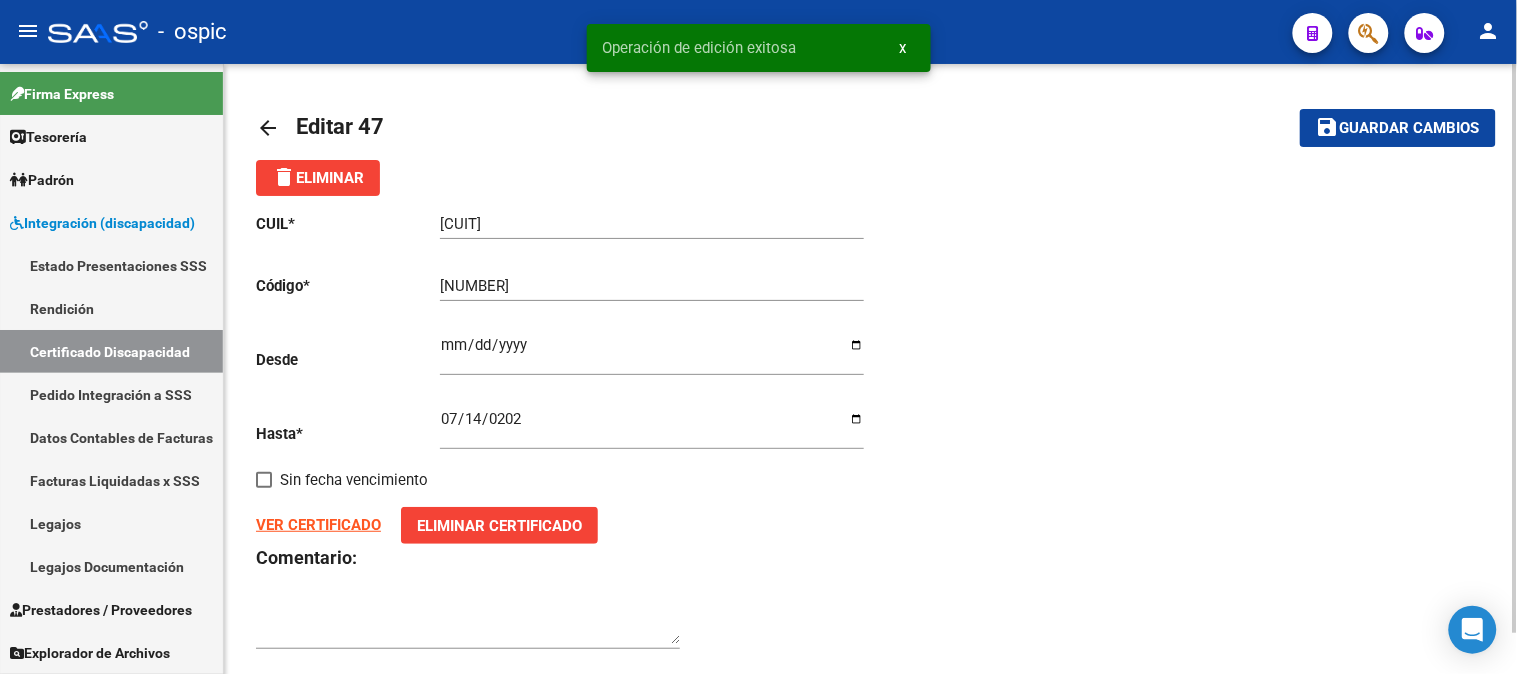 click on "arrow_back" 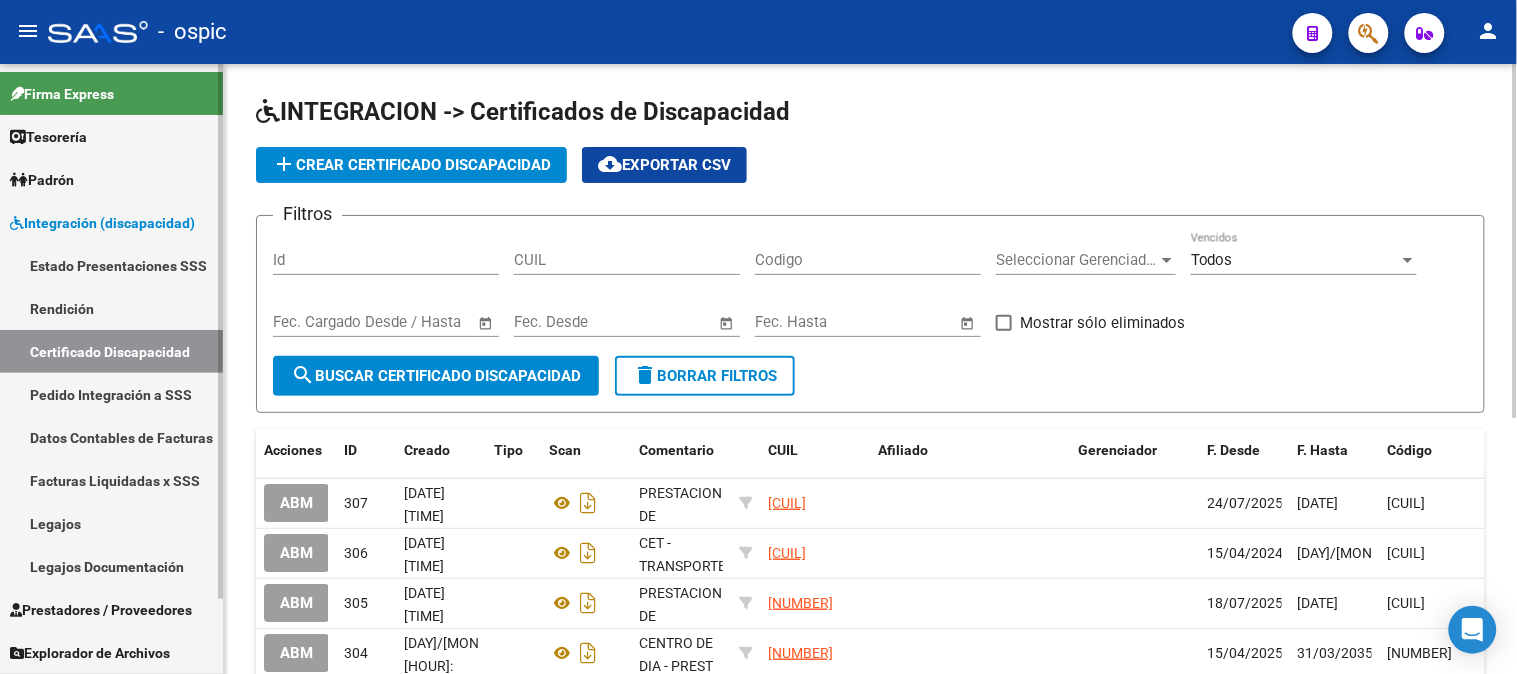 click on "Integración (discapacidad)" at bounding box center (102, 223) 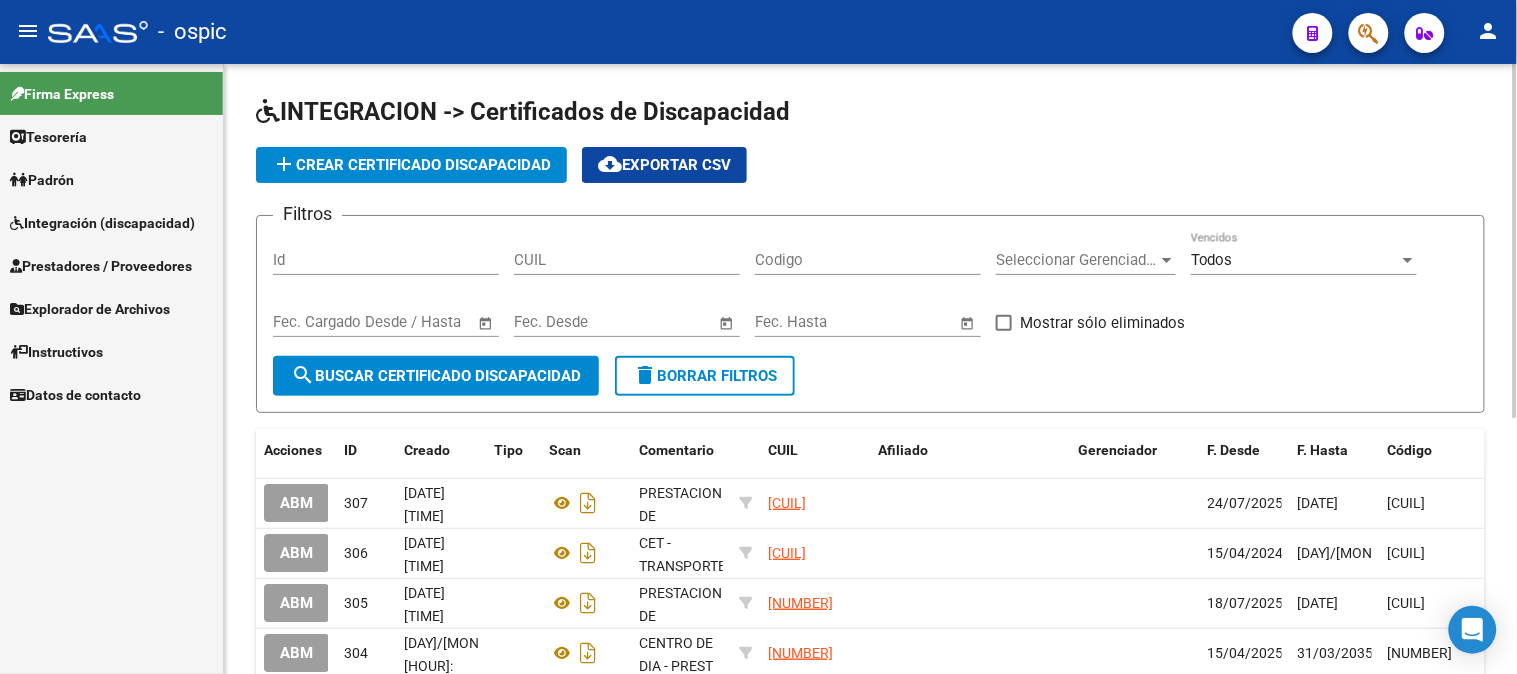 click on "Prestadores / Proveedores" at bounding box center [101, 266] 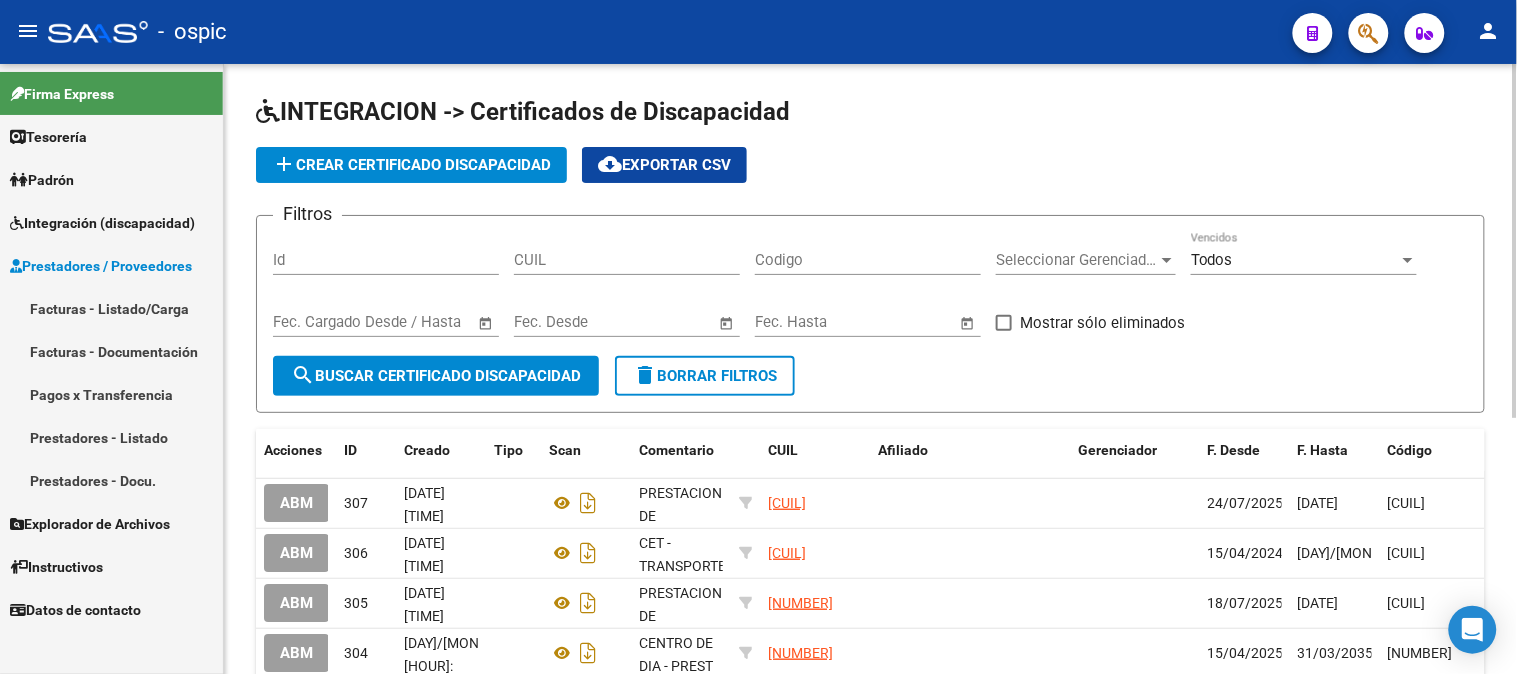 click on "Facturas - Listado/Carga" at bounding box center [111, 308] 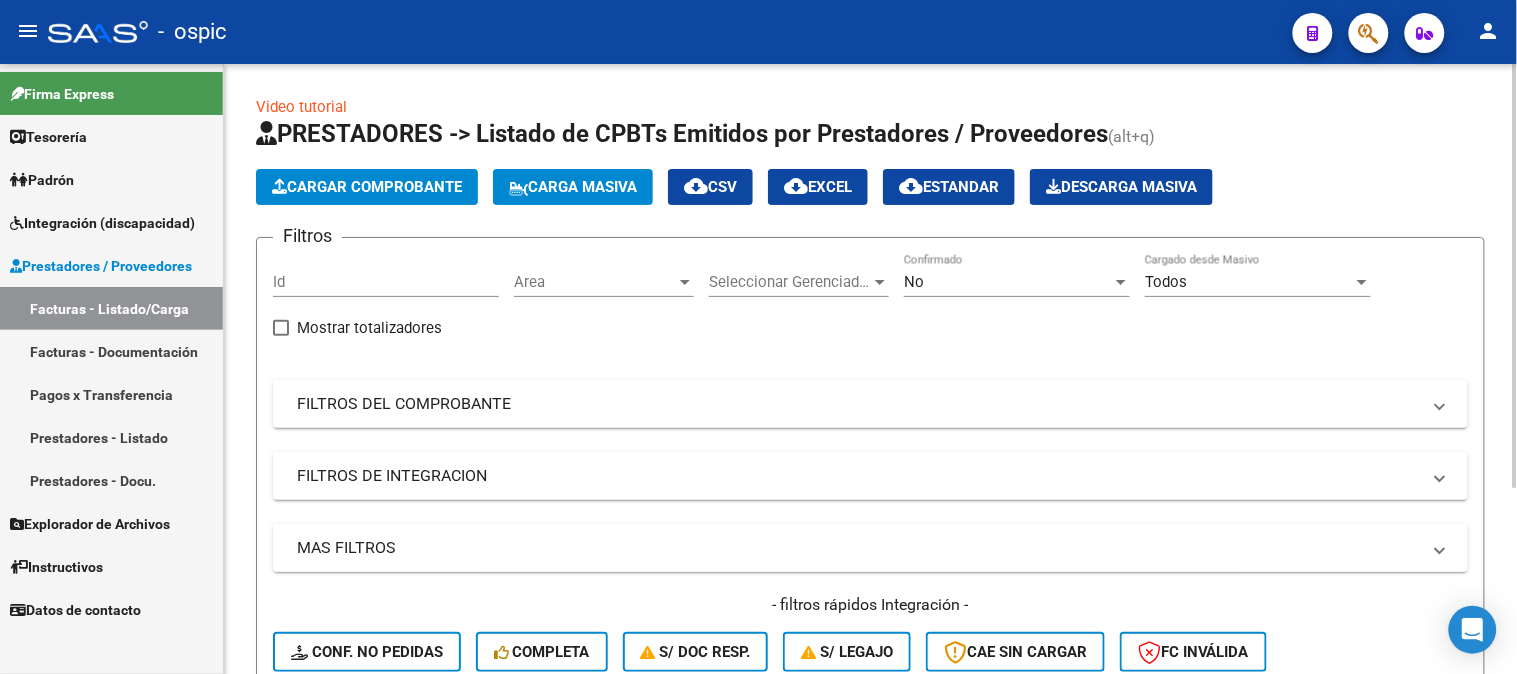 scroll, scrollTop: 222, scrollLeft: 0, axis: vertical 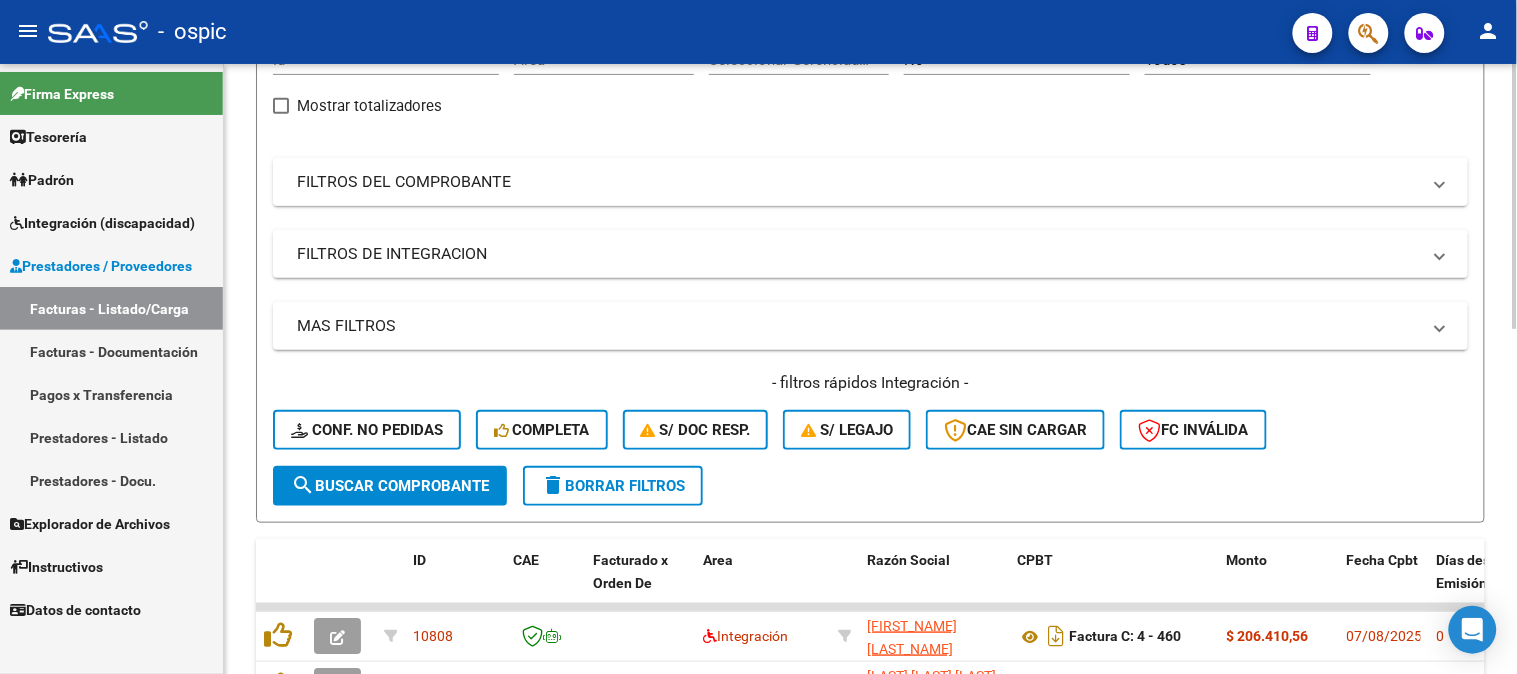 drag, startPoint x: 444, startPoint y: 183, endPoint x: 641, endPoint y: 307, distance: 232.77672 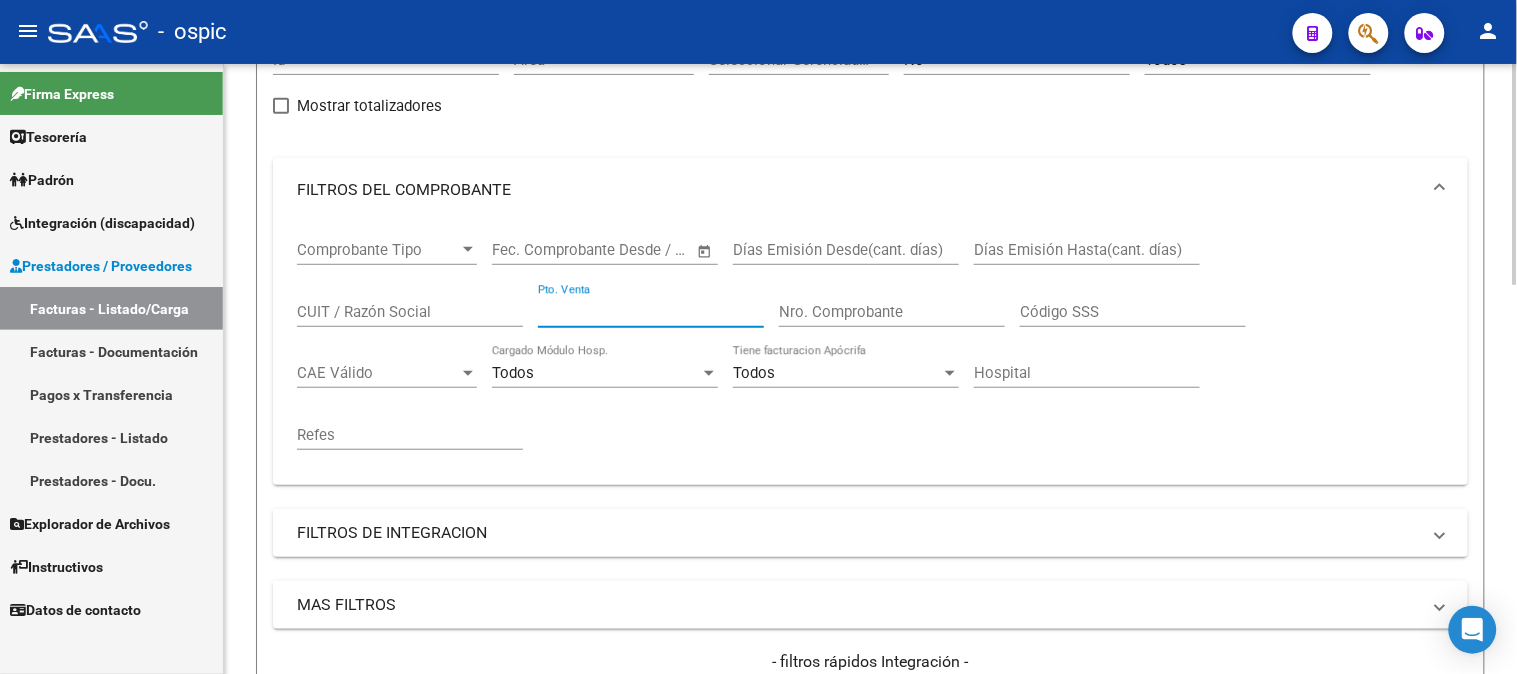 click on "Pto. Venta" at bounding box center (651, 312) 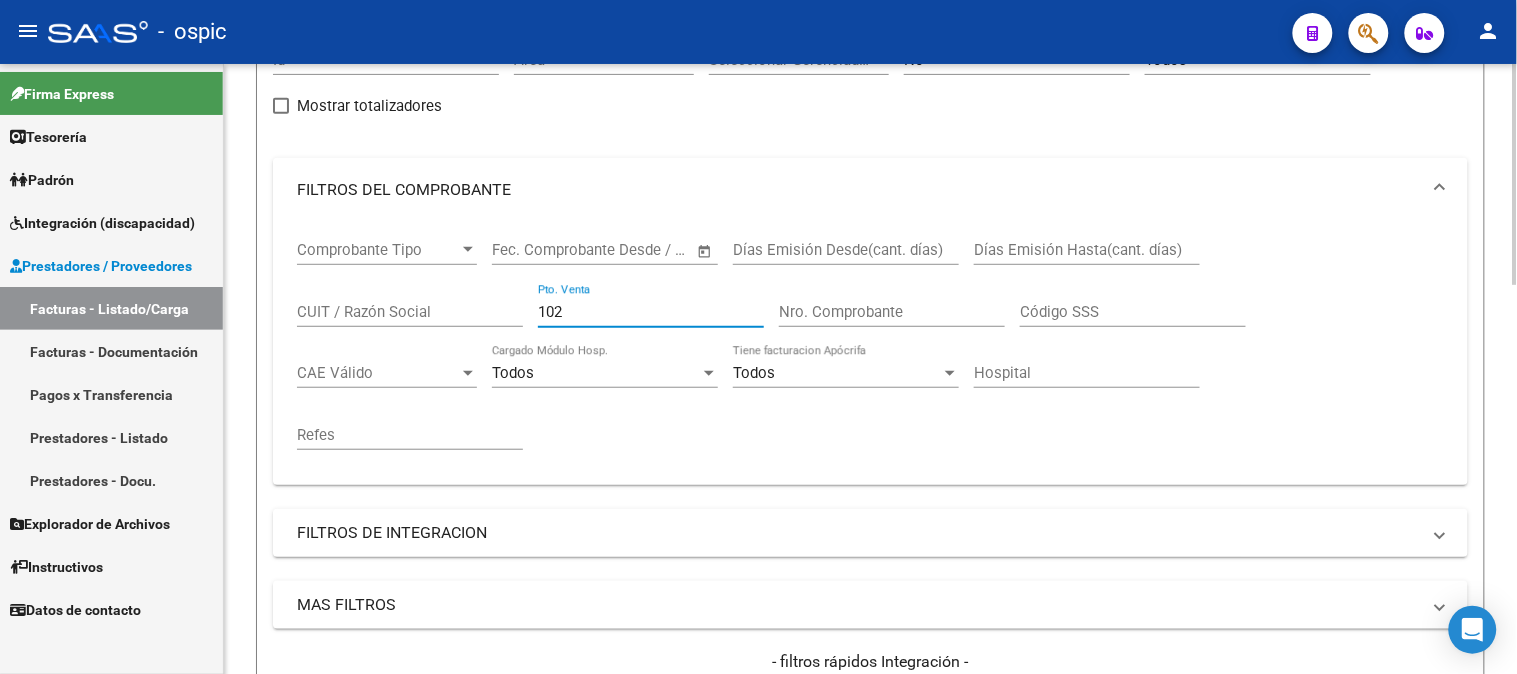 type on "102" 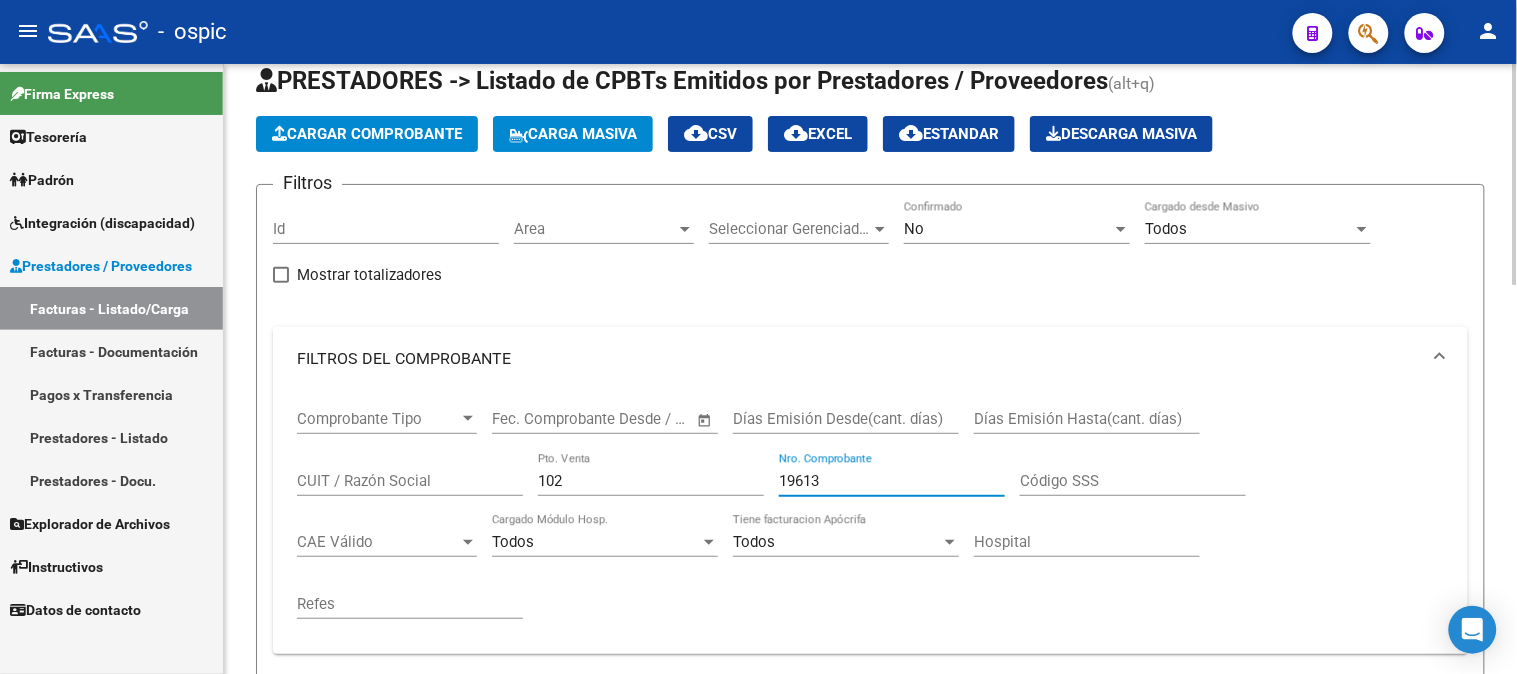scroll, scrollTop: 0, scrollLeft: 0, axis: both 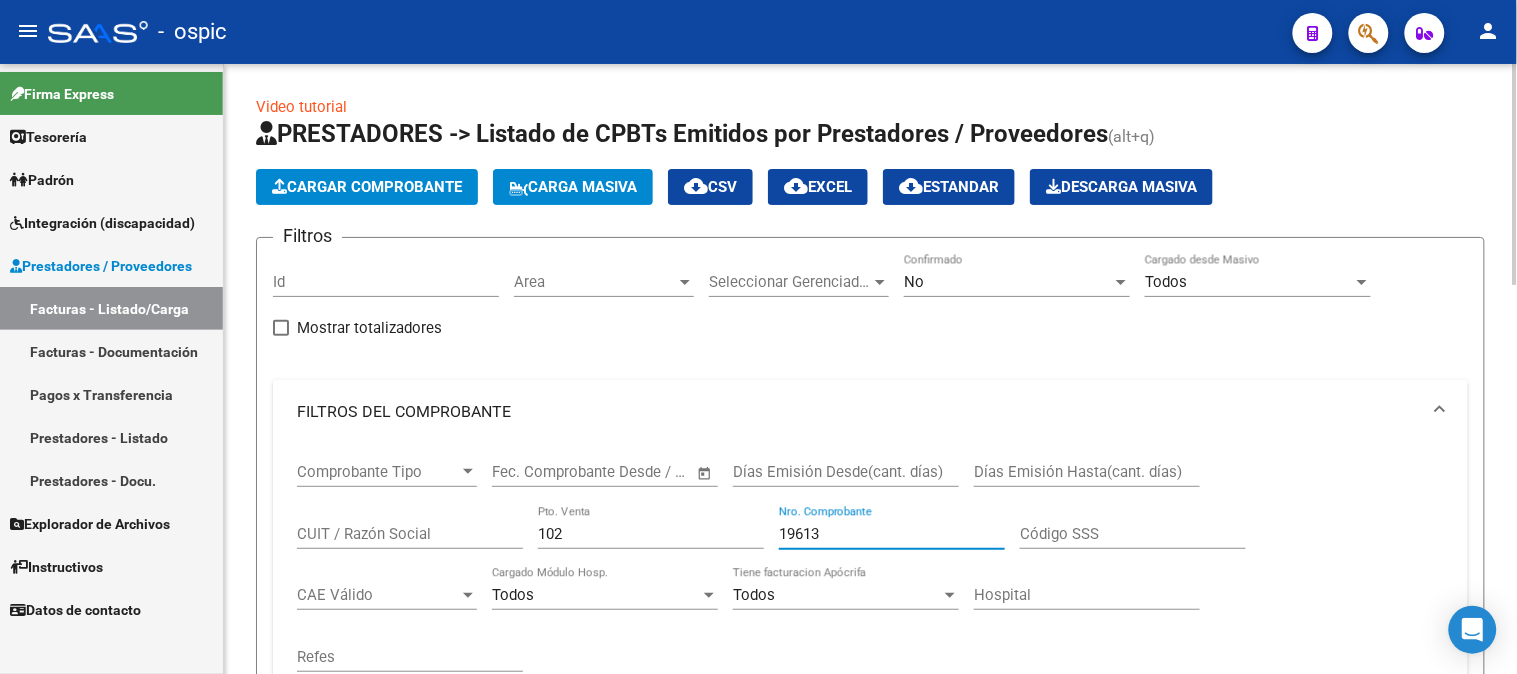 type on "19613" 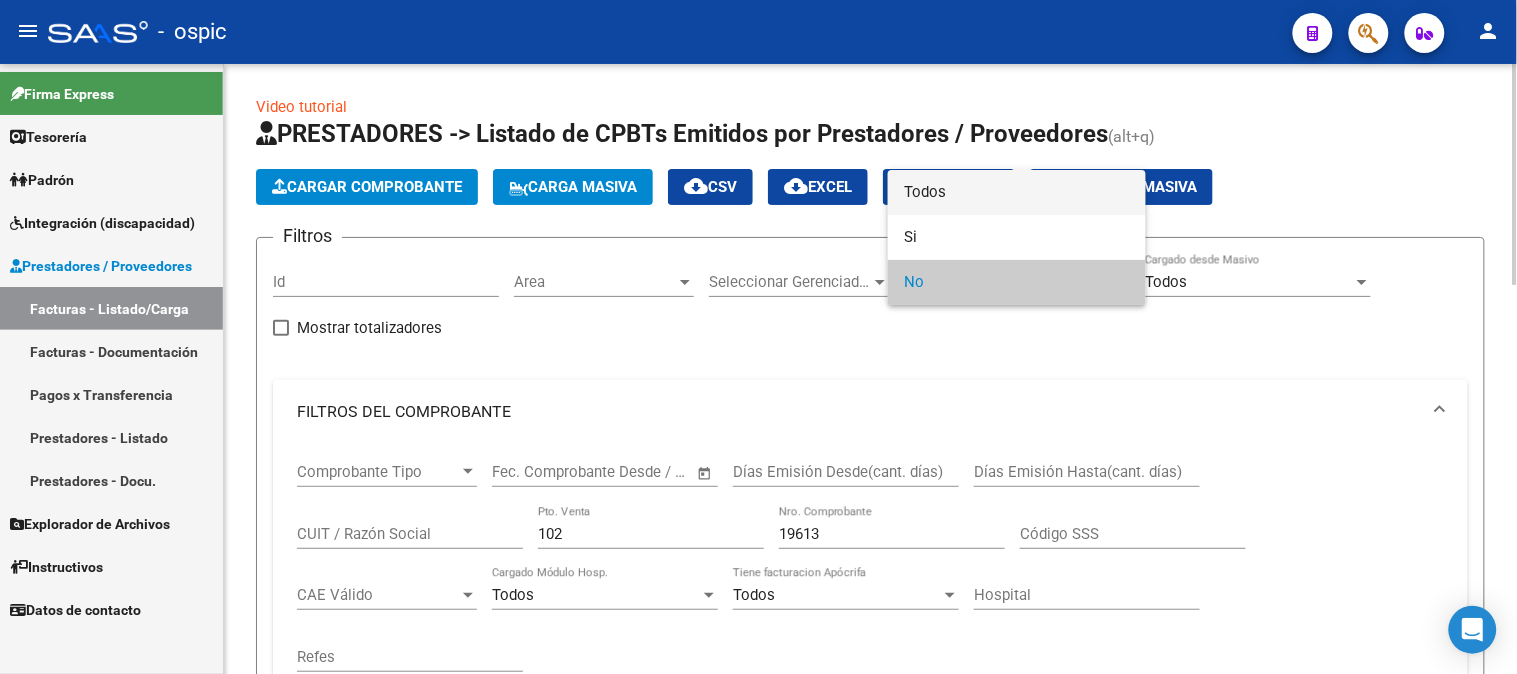 click on "Todos" at bounding box center (1017, 192) 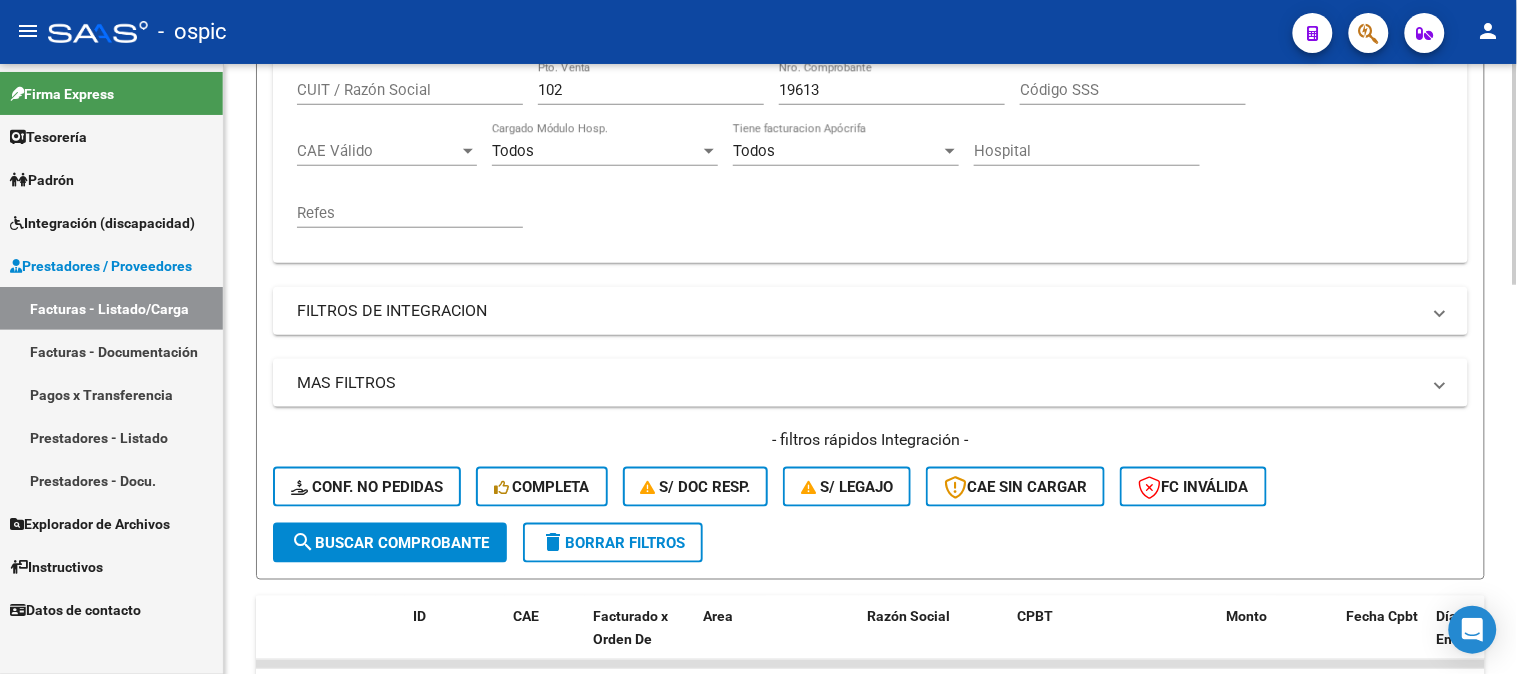 click on "search  Buscar Comprobante" 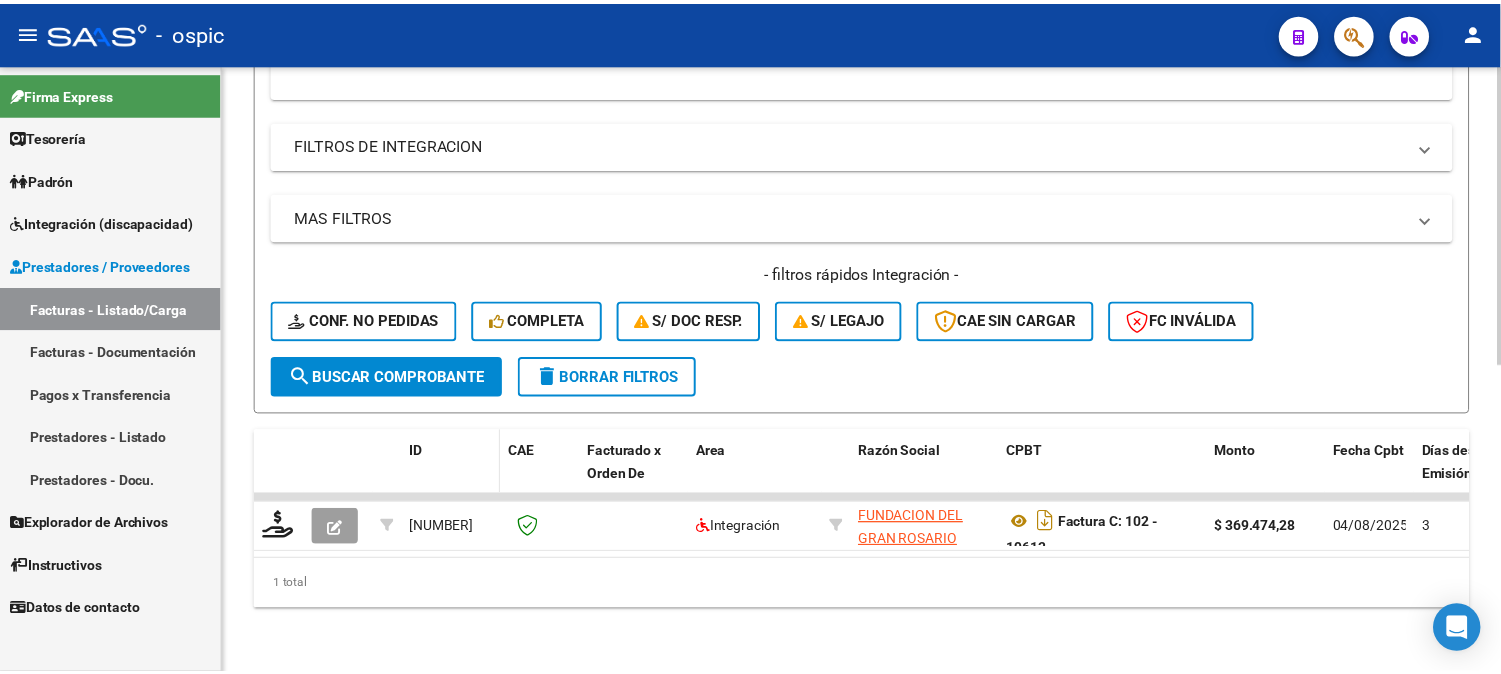 scroll, scrollTop: 625, scrollLeft: 0, axis: vertical 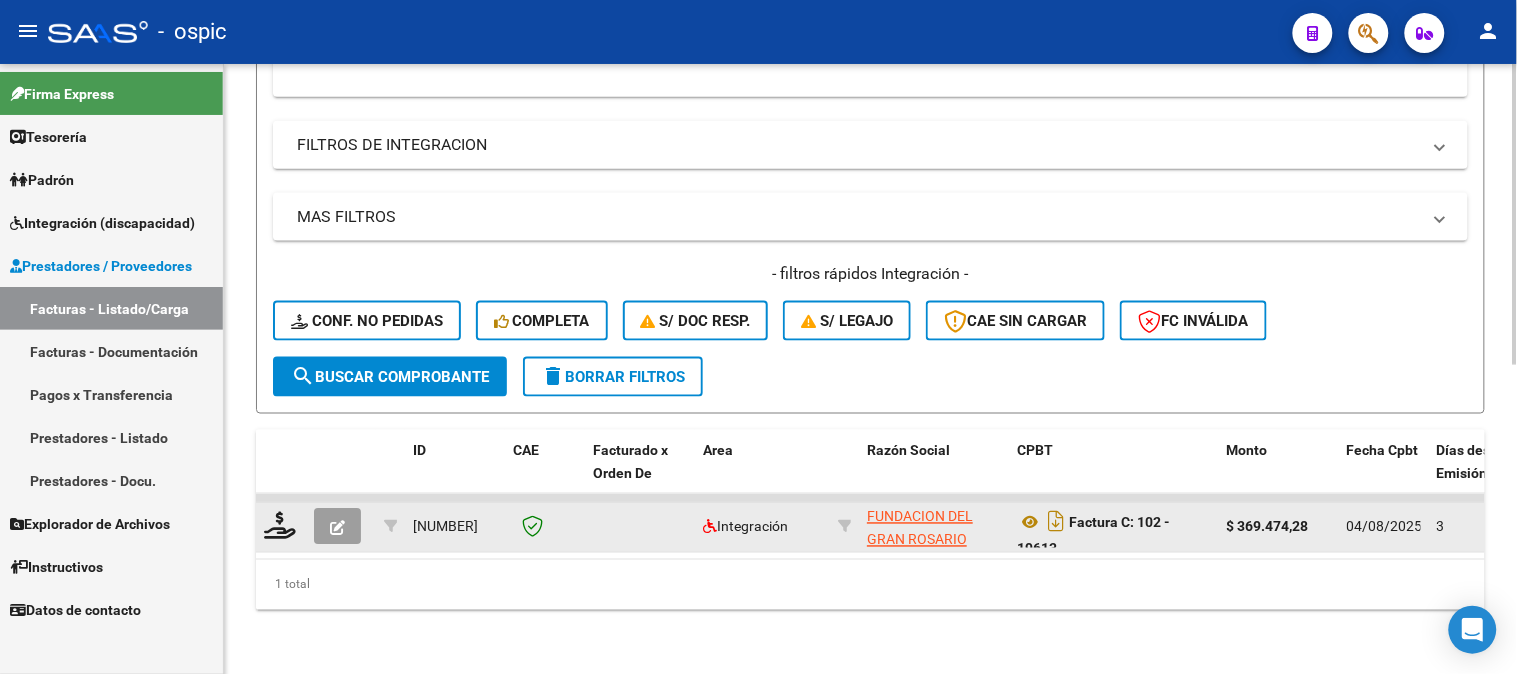 click 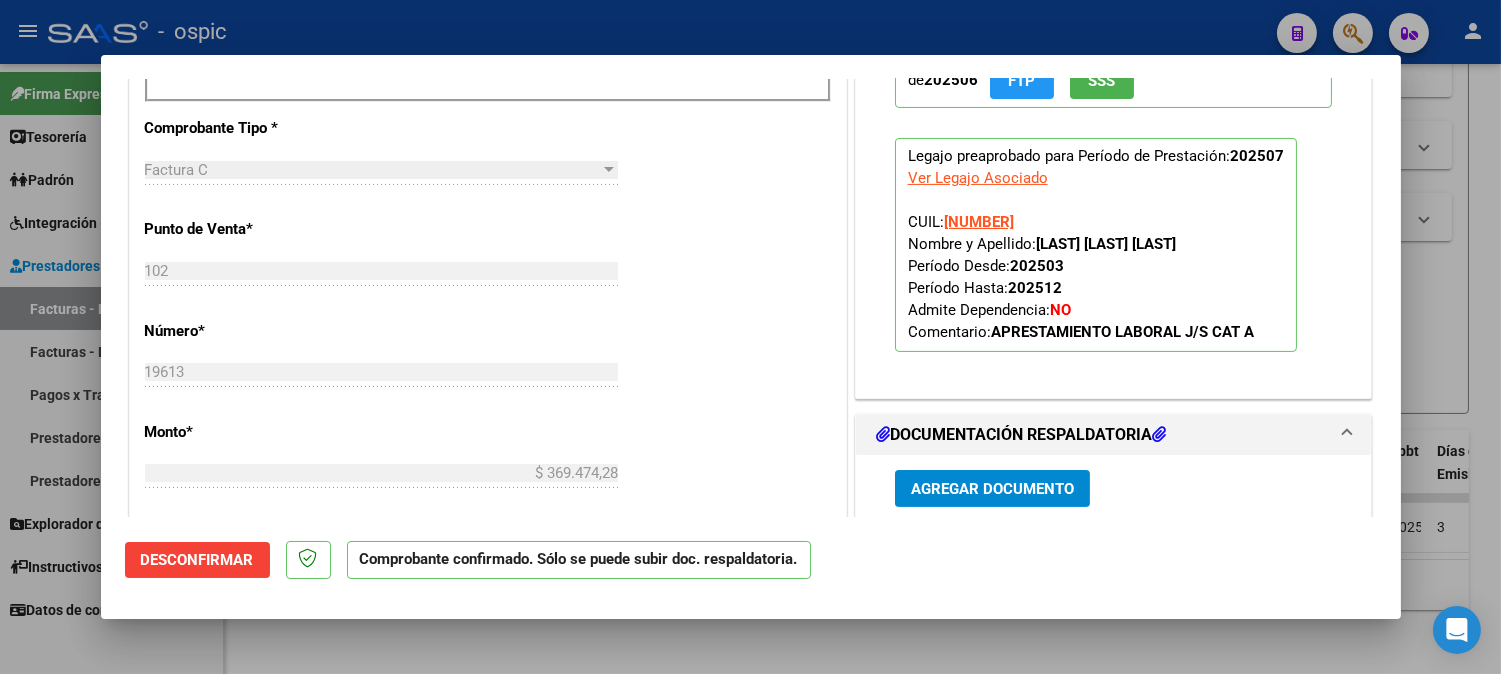 scroll, scrollTop: 1111, scrollLeft: 0, axis: vertical 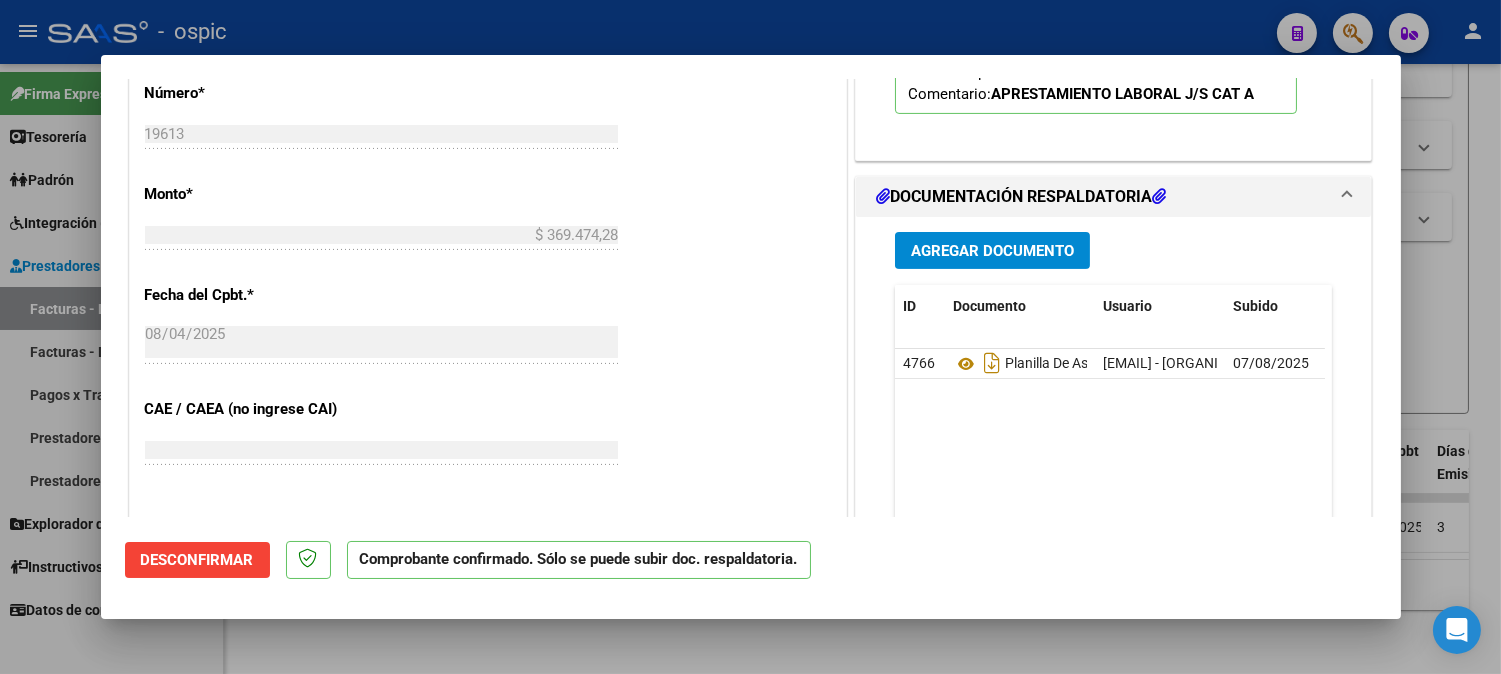 type 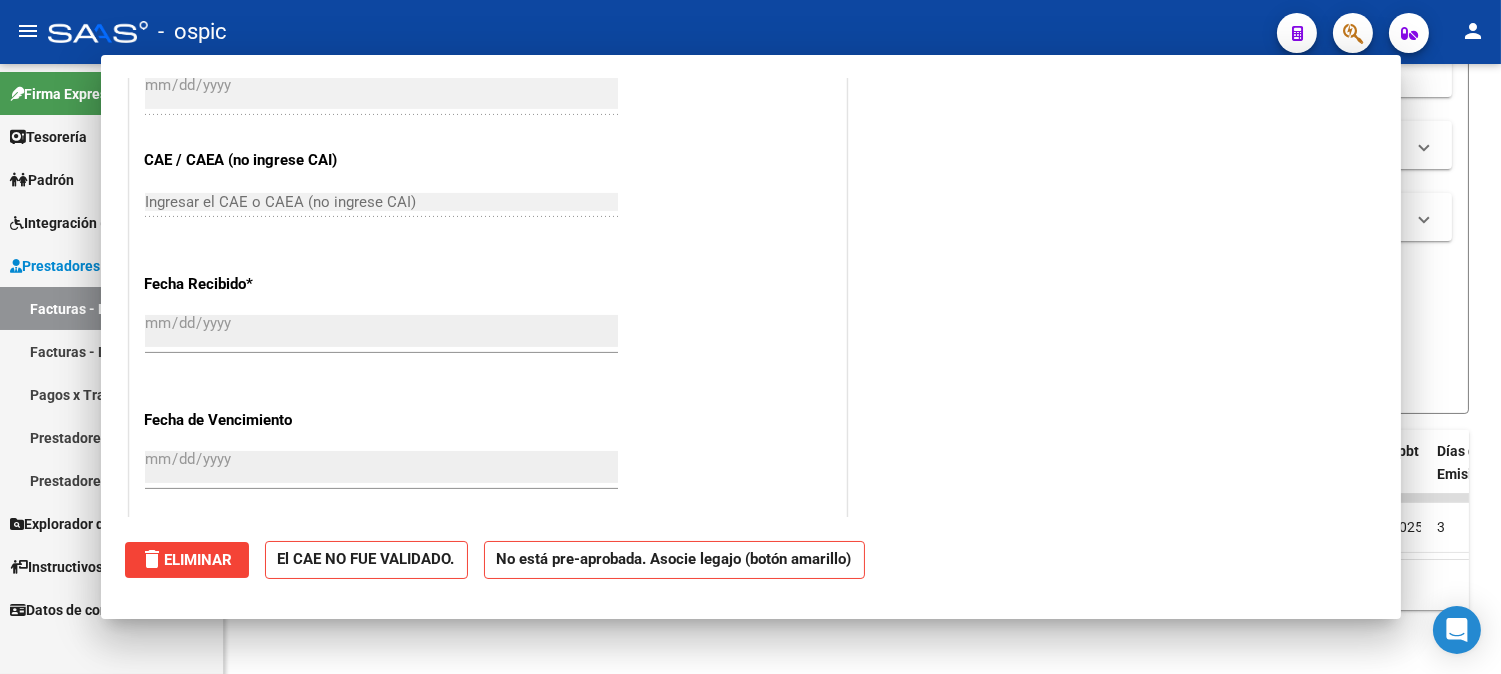 scroll, scrollTop: 862, scrollLeft: 0, axis: vertical 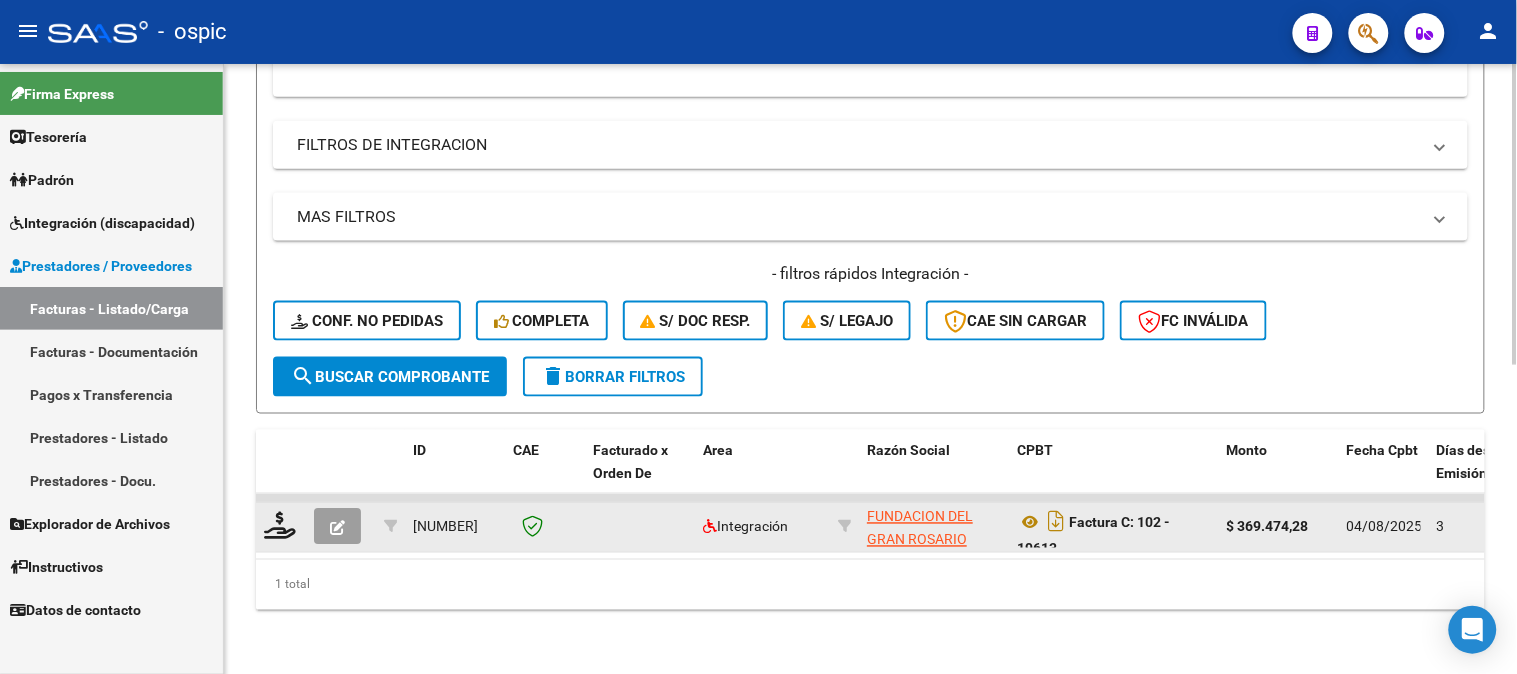 click 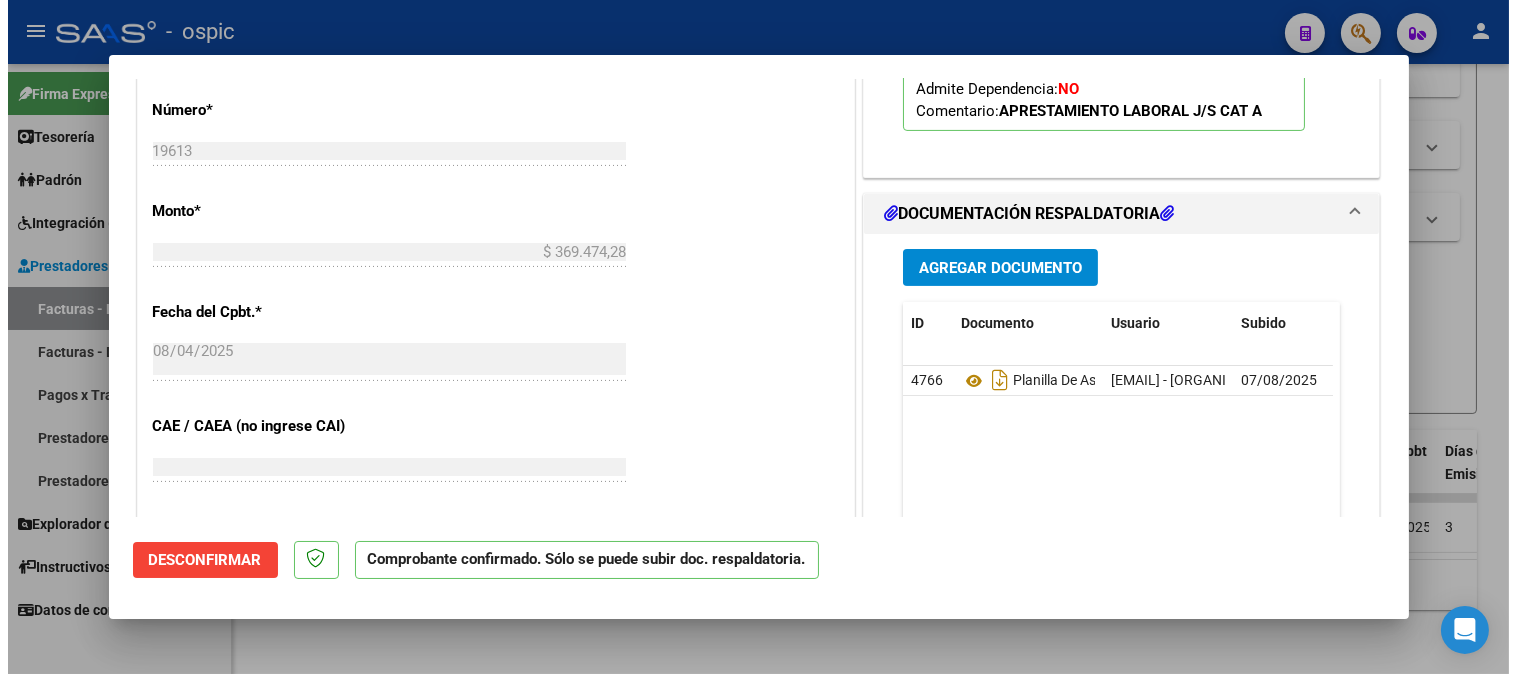 scroll, scrollTop: 1148, scrollLeft: 0, axis: vertical 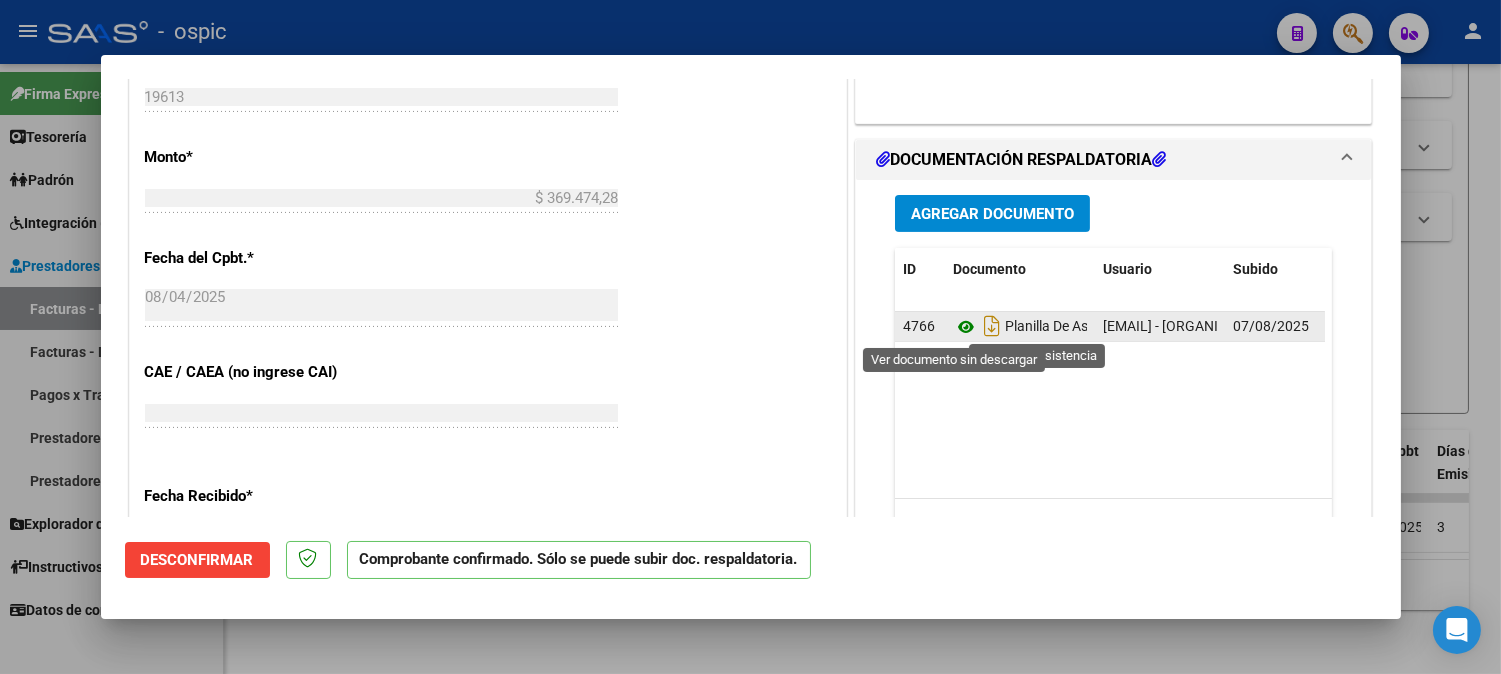 click 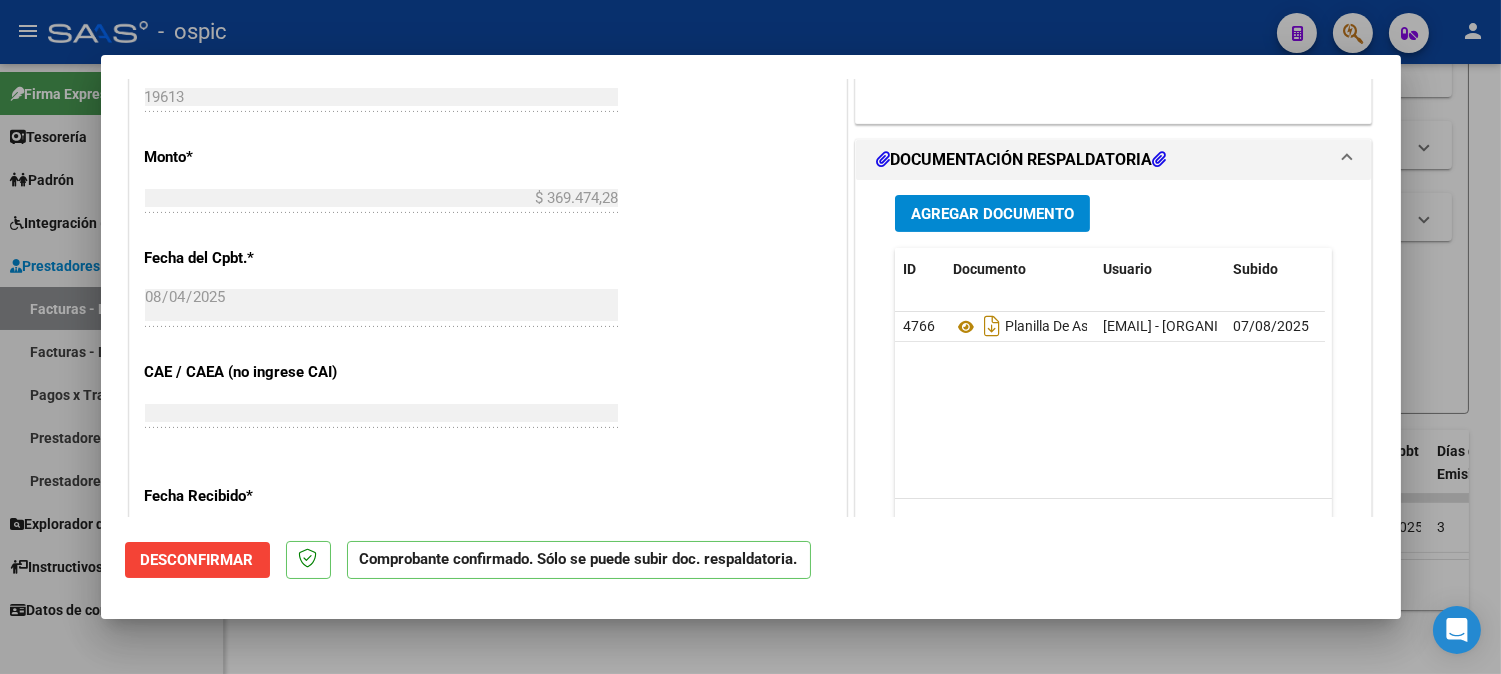 type 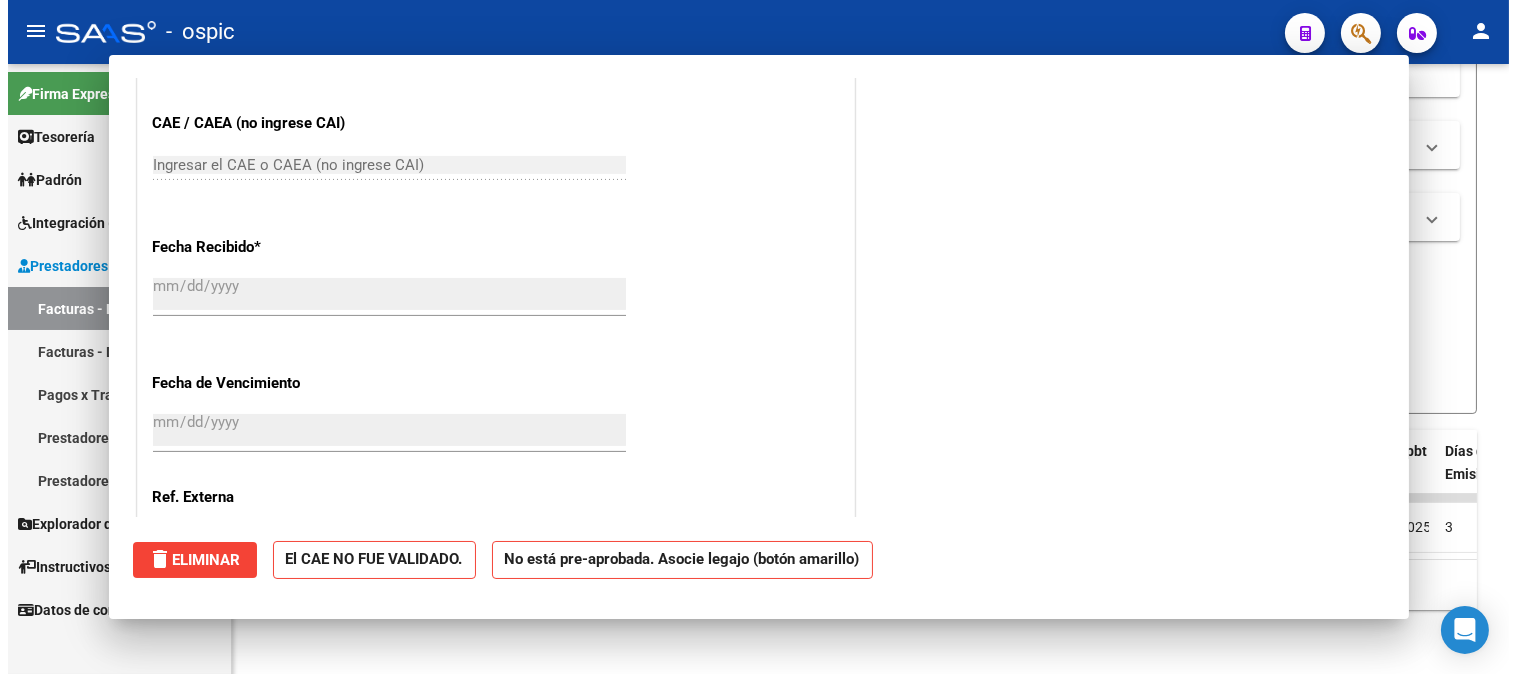 scroll, scrollTop: 0, scrollLeft: 0, axis: both 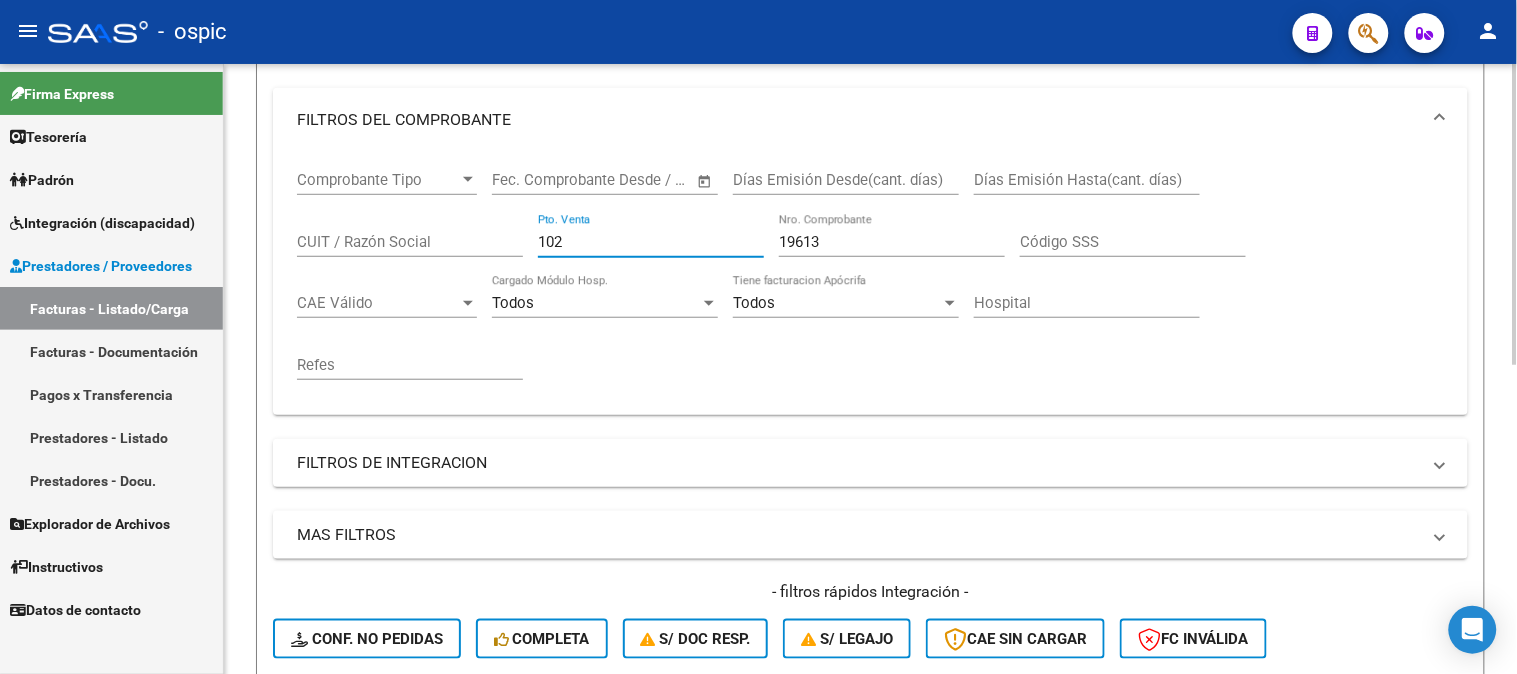 drag, startPoint x: 516, startPoint y: 238, endPoint x: 358, endPoint y: 241, distance: 158.02847 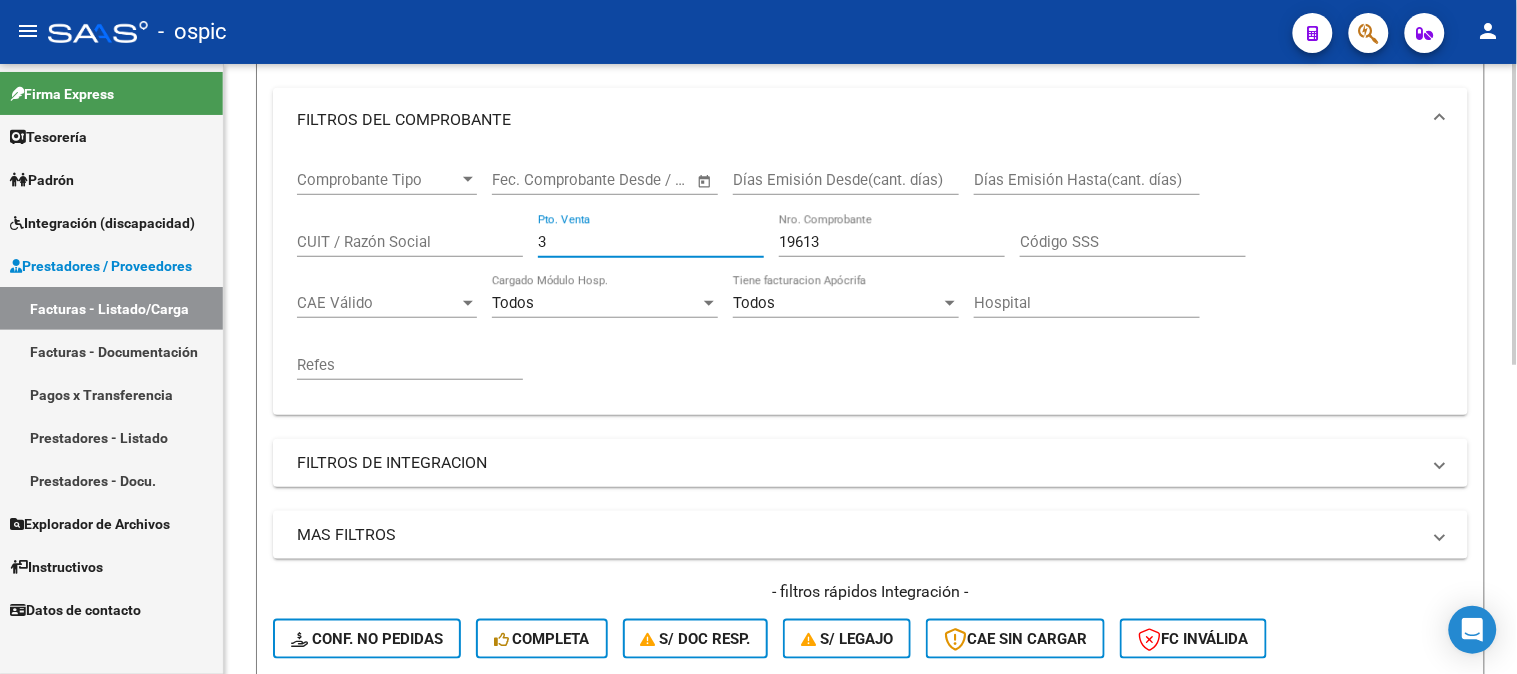 type on "3" 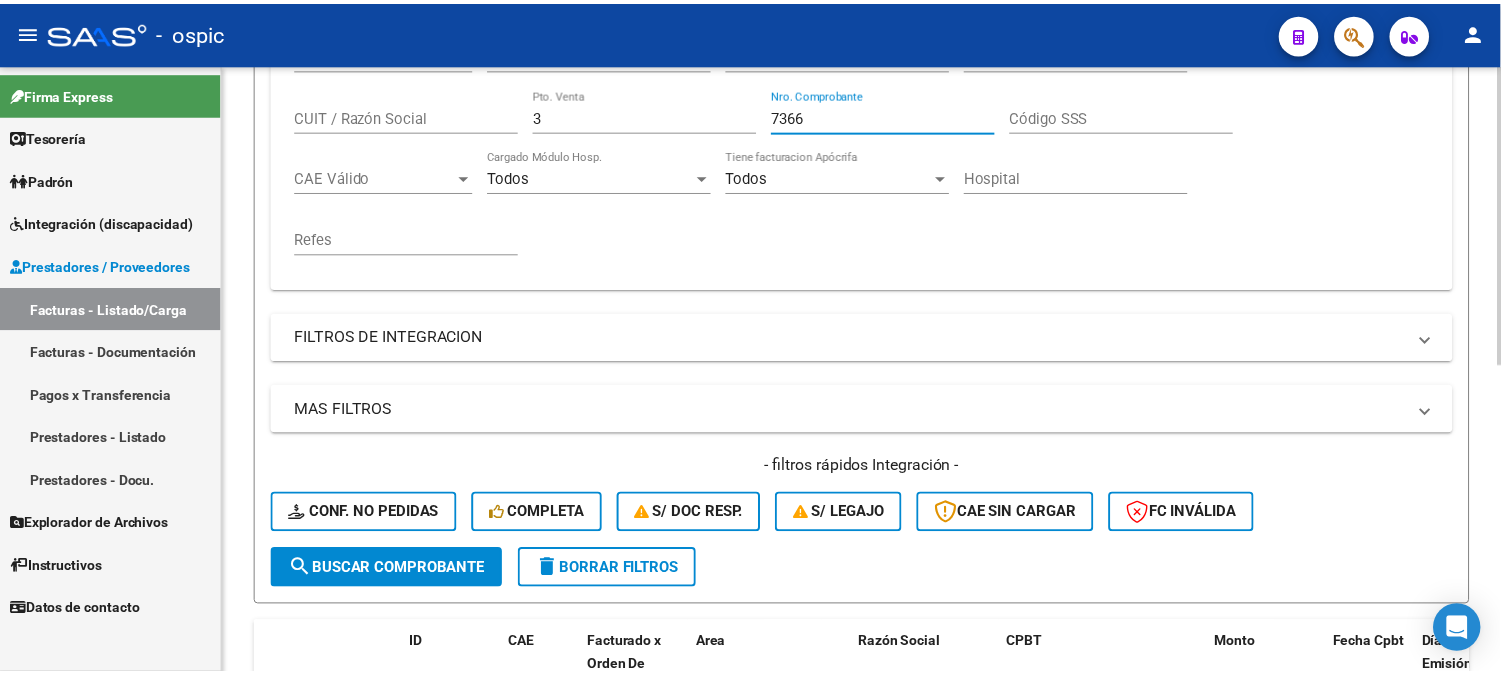 scroll, scrollTop: 624, scrollLeft: 0, axis: vertical 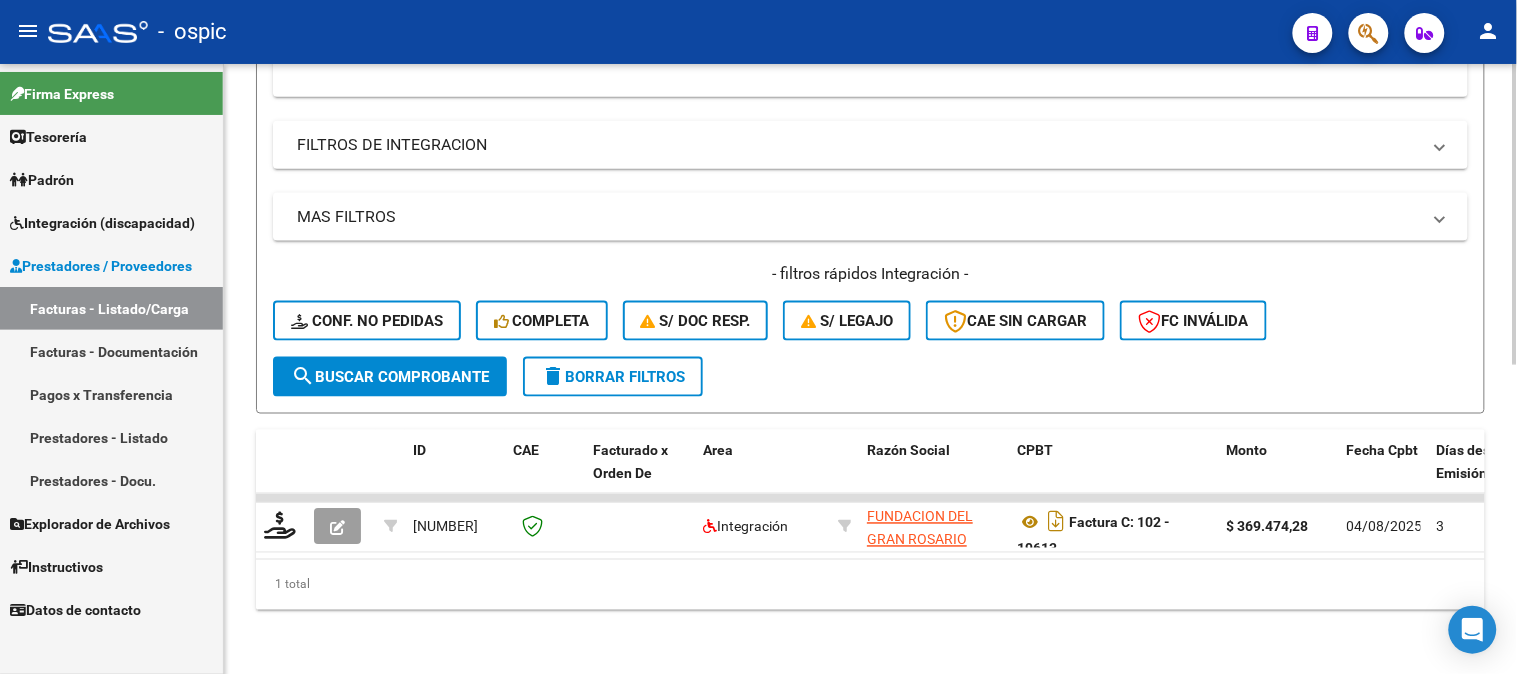 type on "7366" 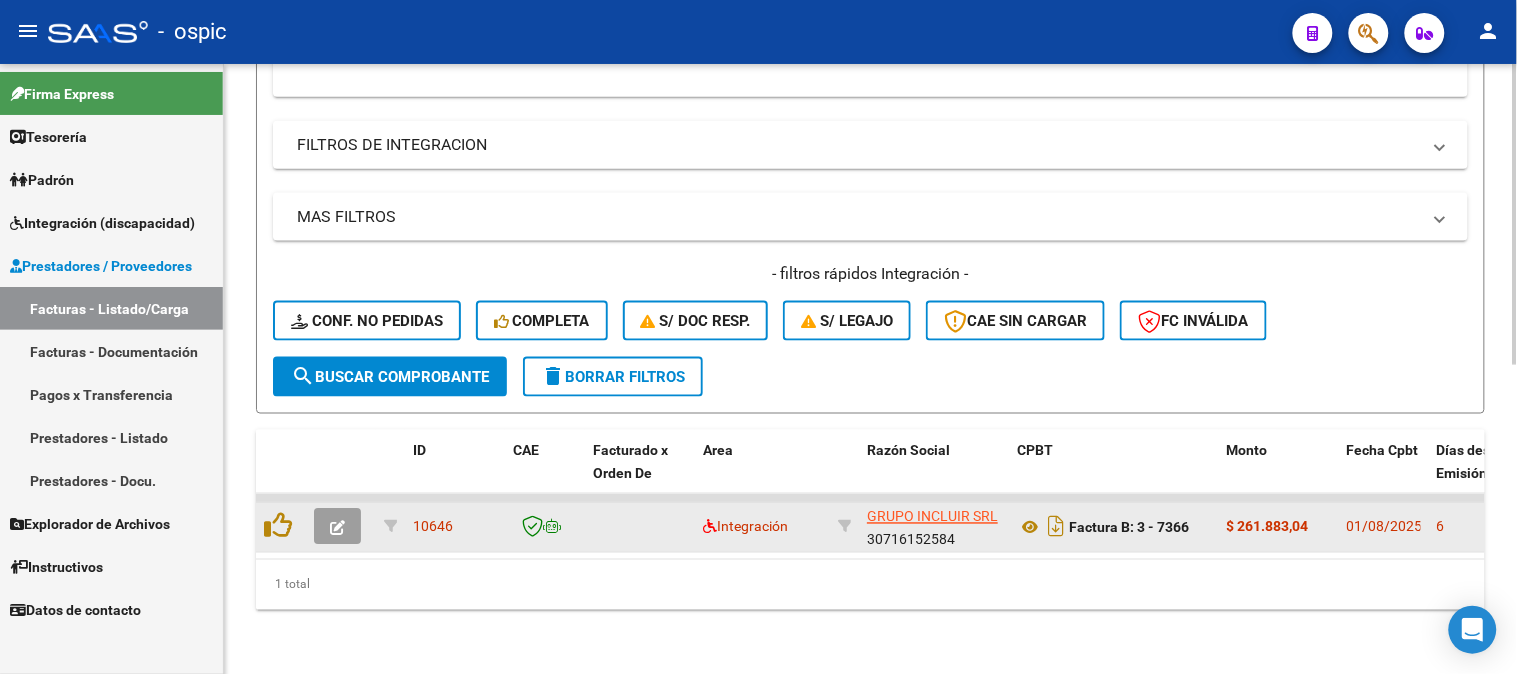 click 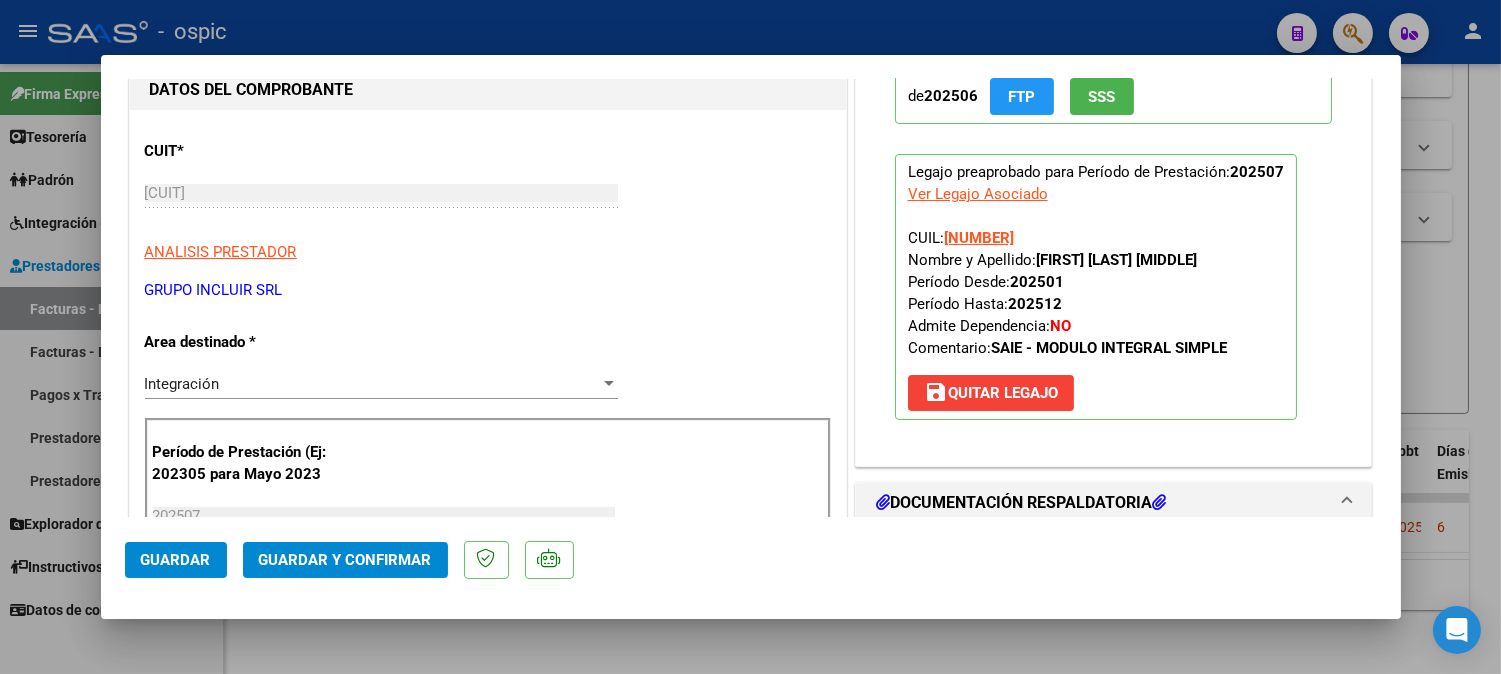 scroll, scrollTop: 0, scrollLeft: 0, axis: both 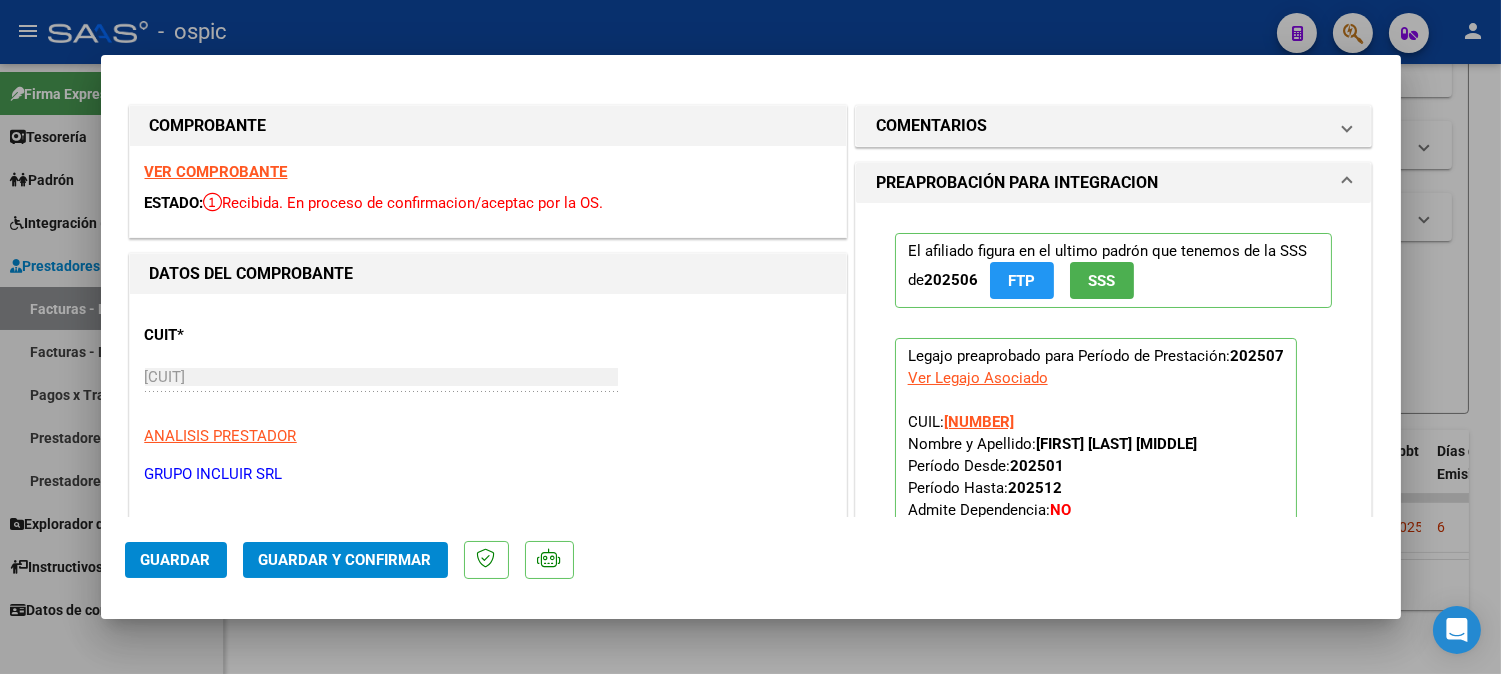 drag, startPoint x: 1026, startPoint y: 122, endPoint x: 1021, endPoint y: 194, distance: 72.1734 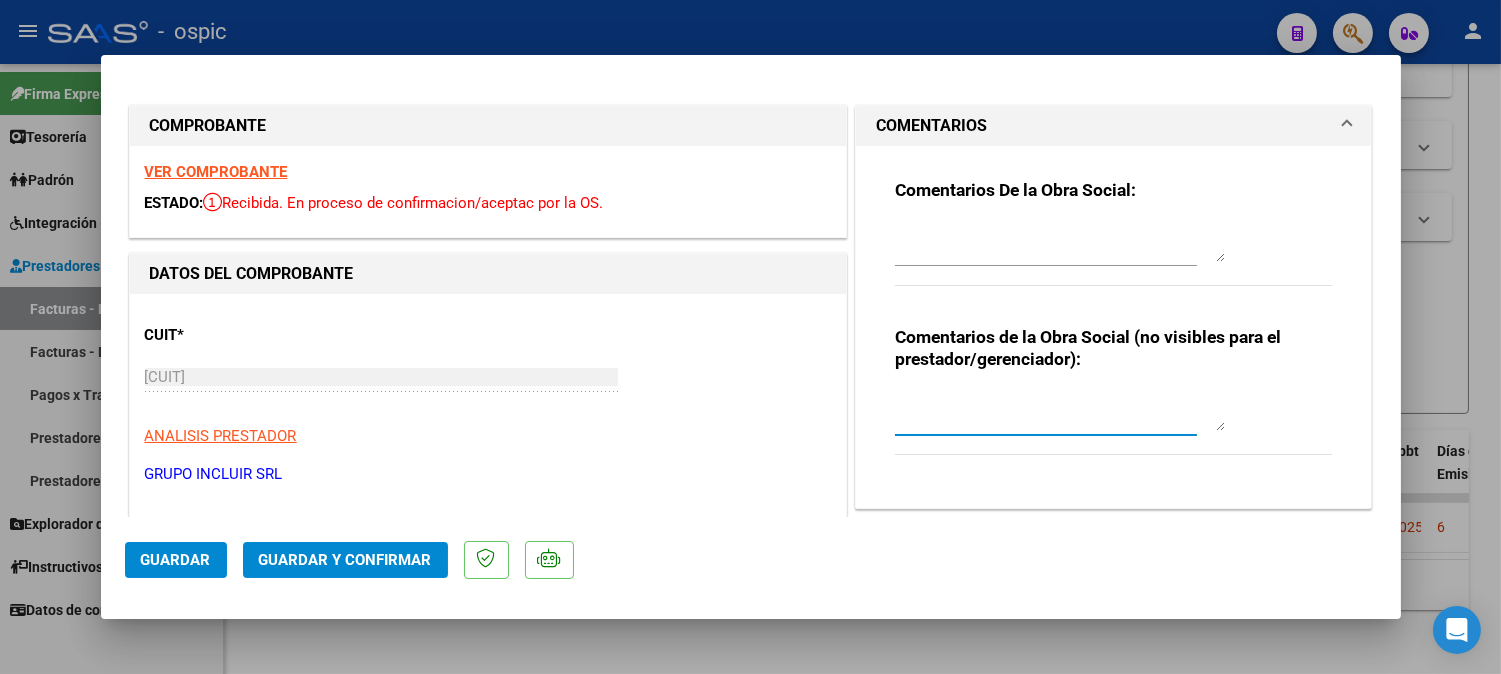click at bounding box center (1060, 411) 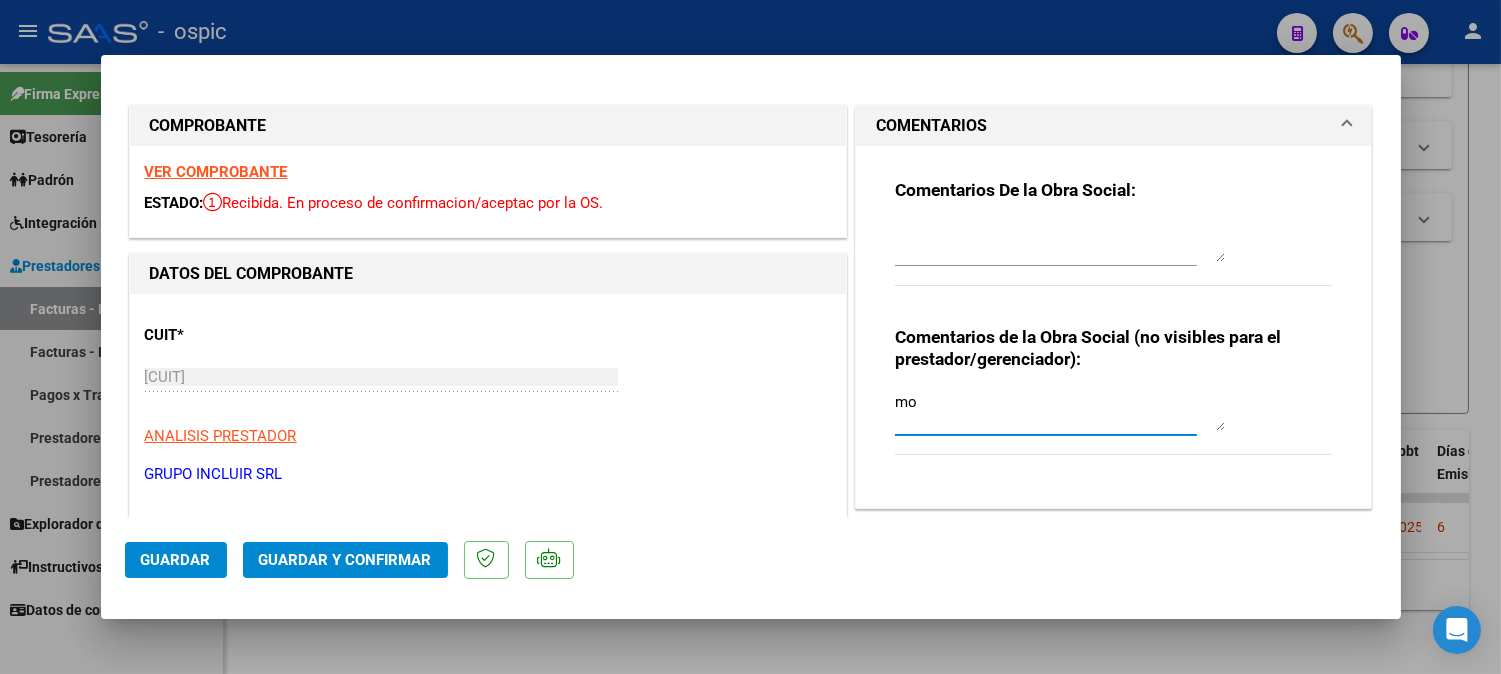 type on "m" 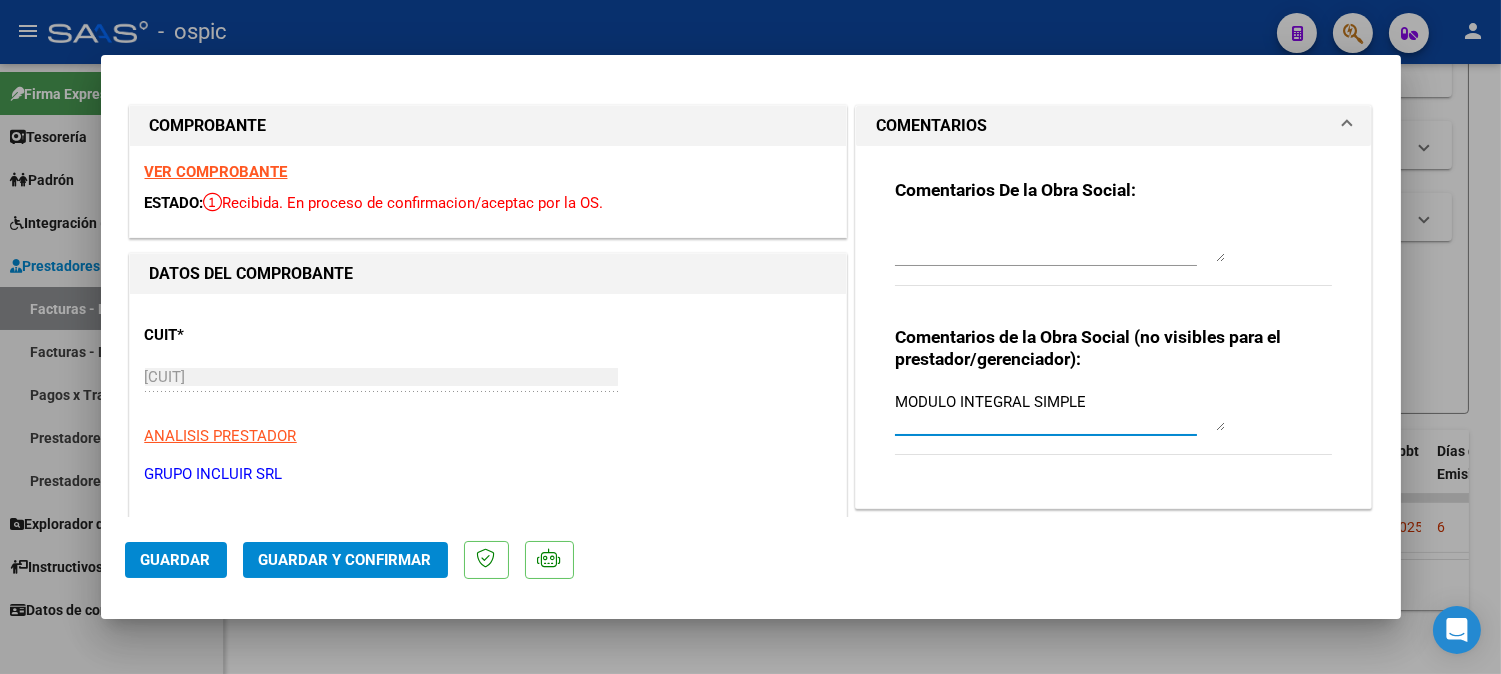 type on "MODULO INTEGRAL SIMPLE" 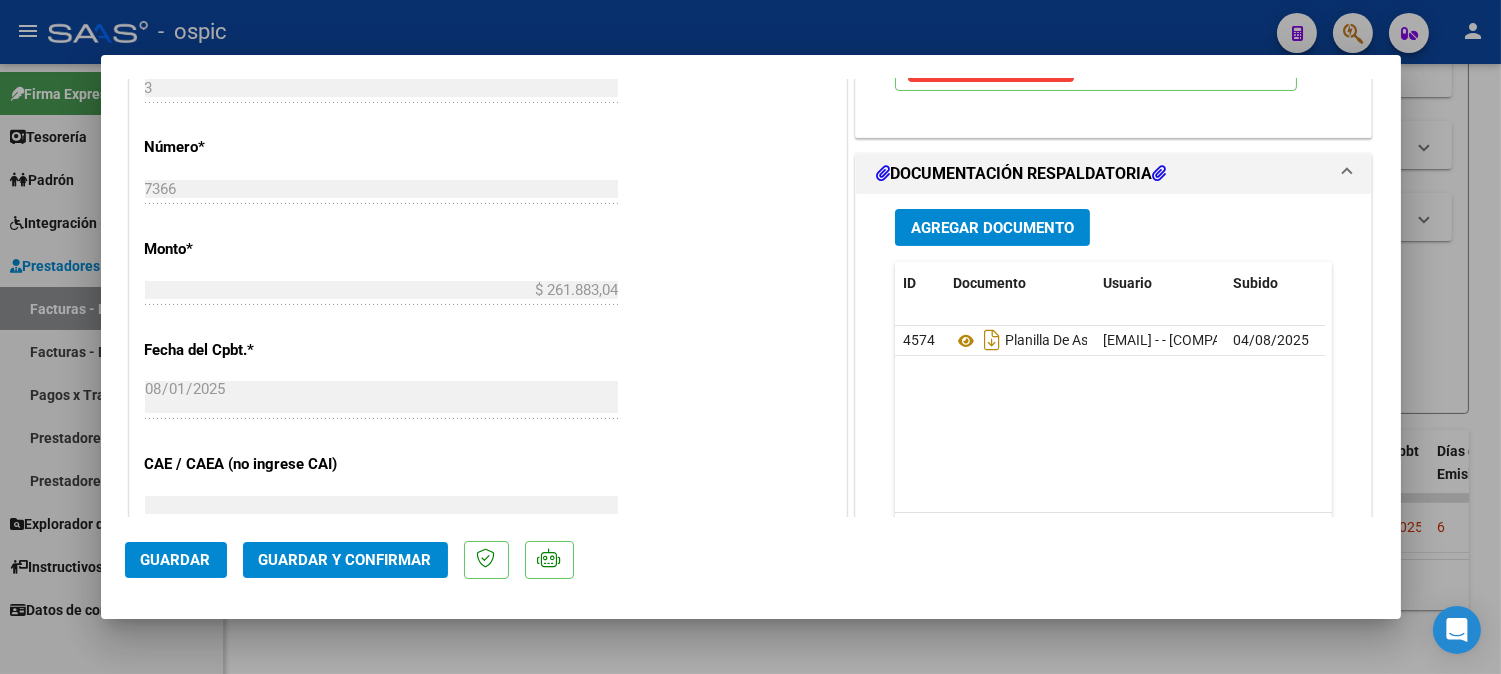scroll, scrollTop: 881, scrollLeft: 0, axis: vertical 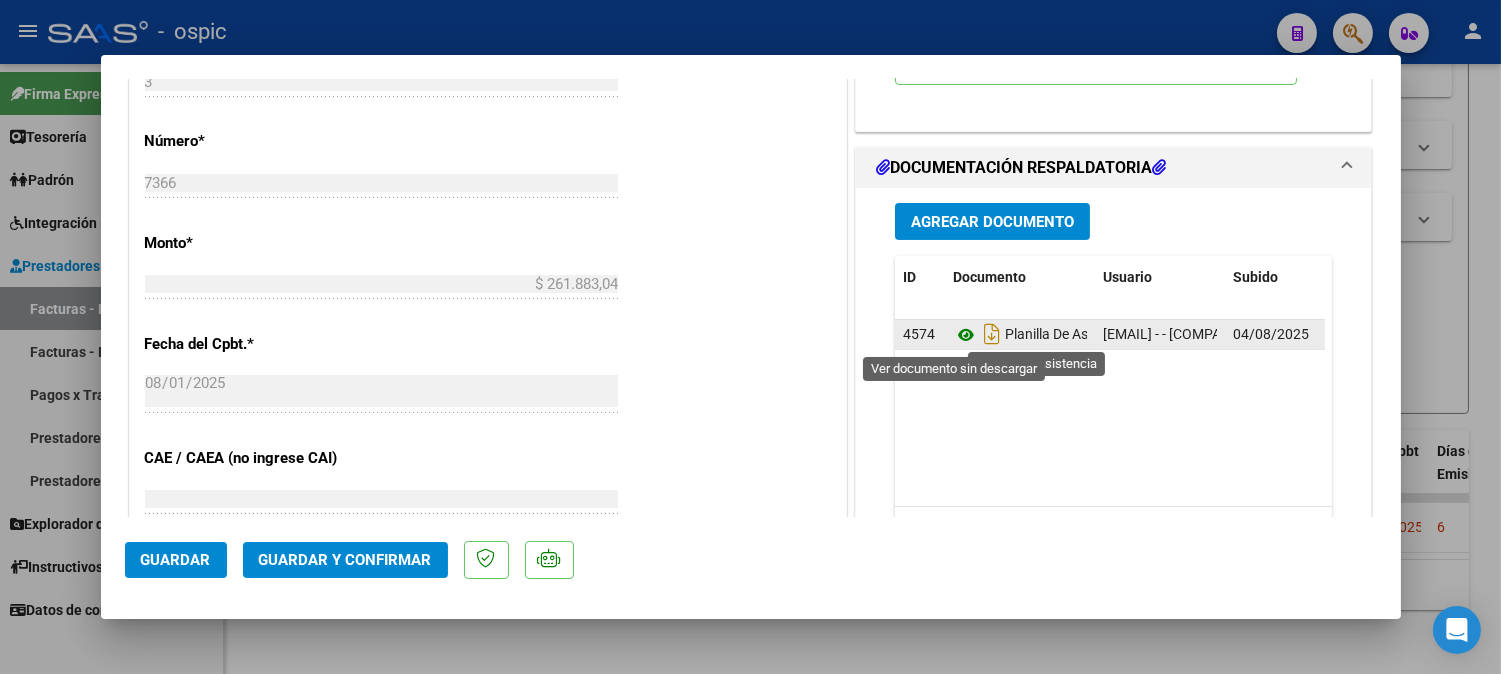 click 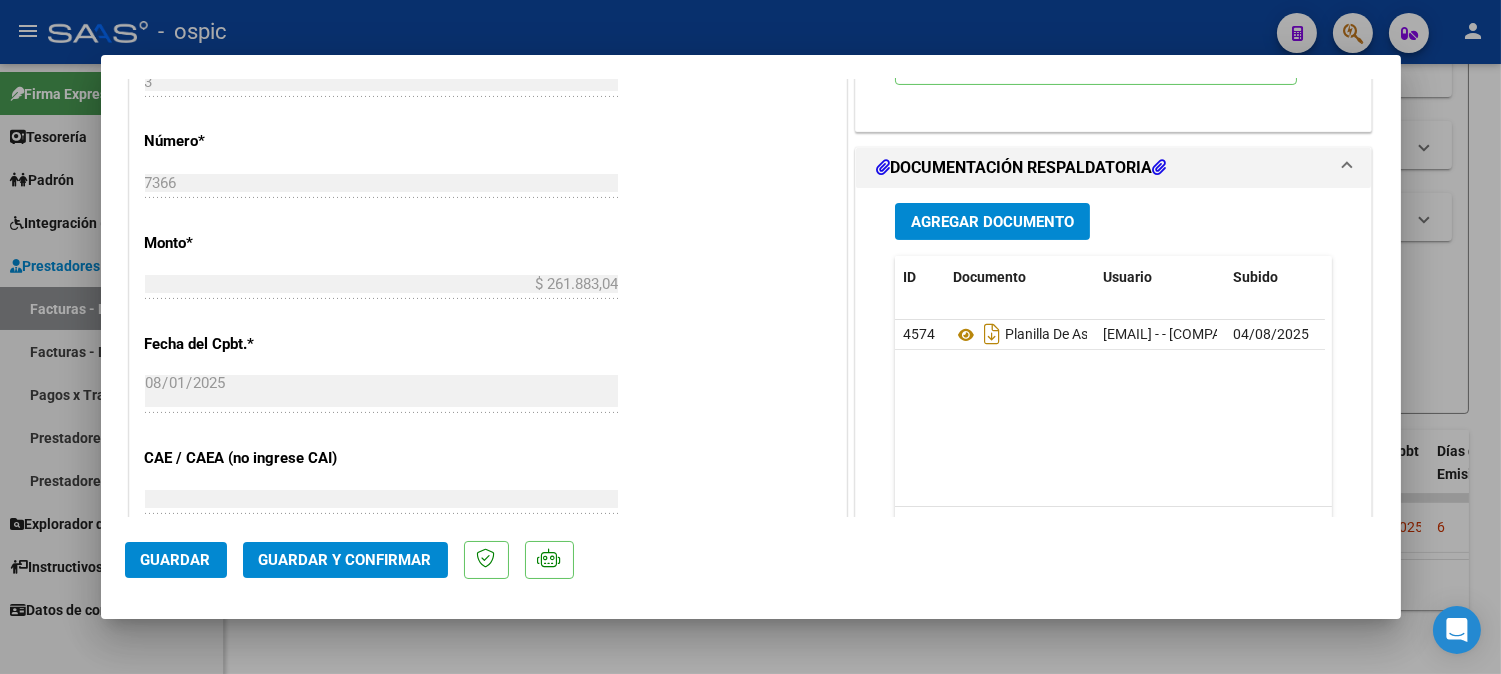click on "Guardar y Confirmar" 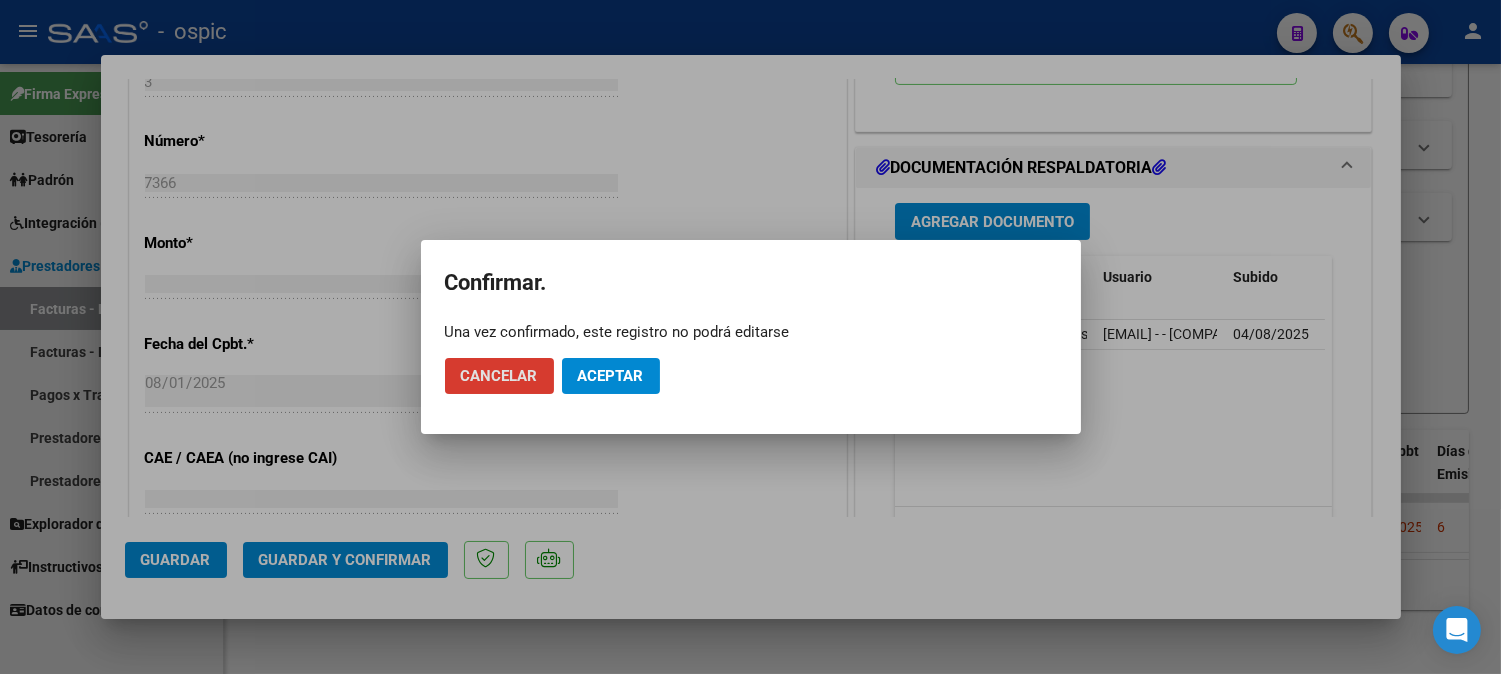 click on "Aceptar" 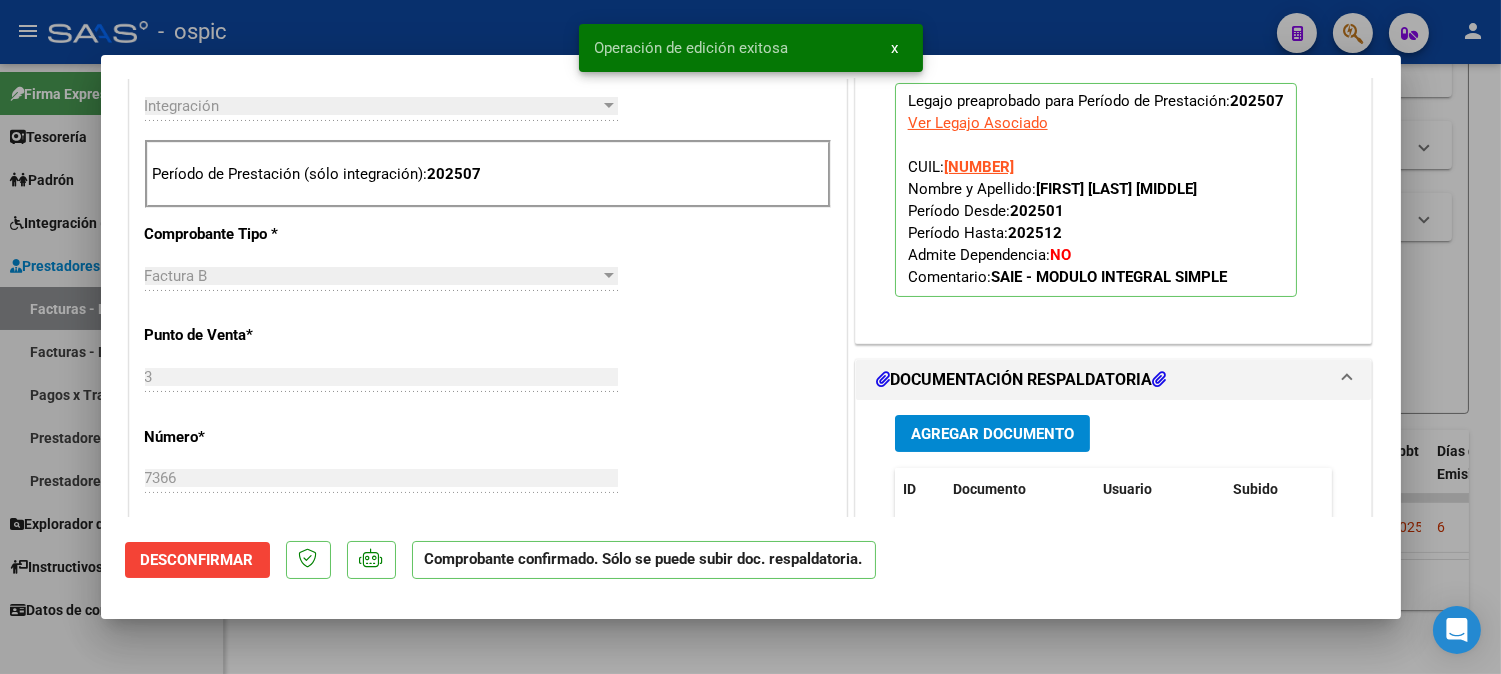 scroll, scrollTop: 453, scrollLeft: 0, axis: vertical 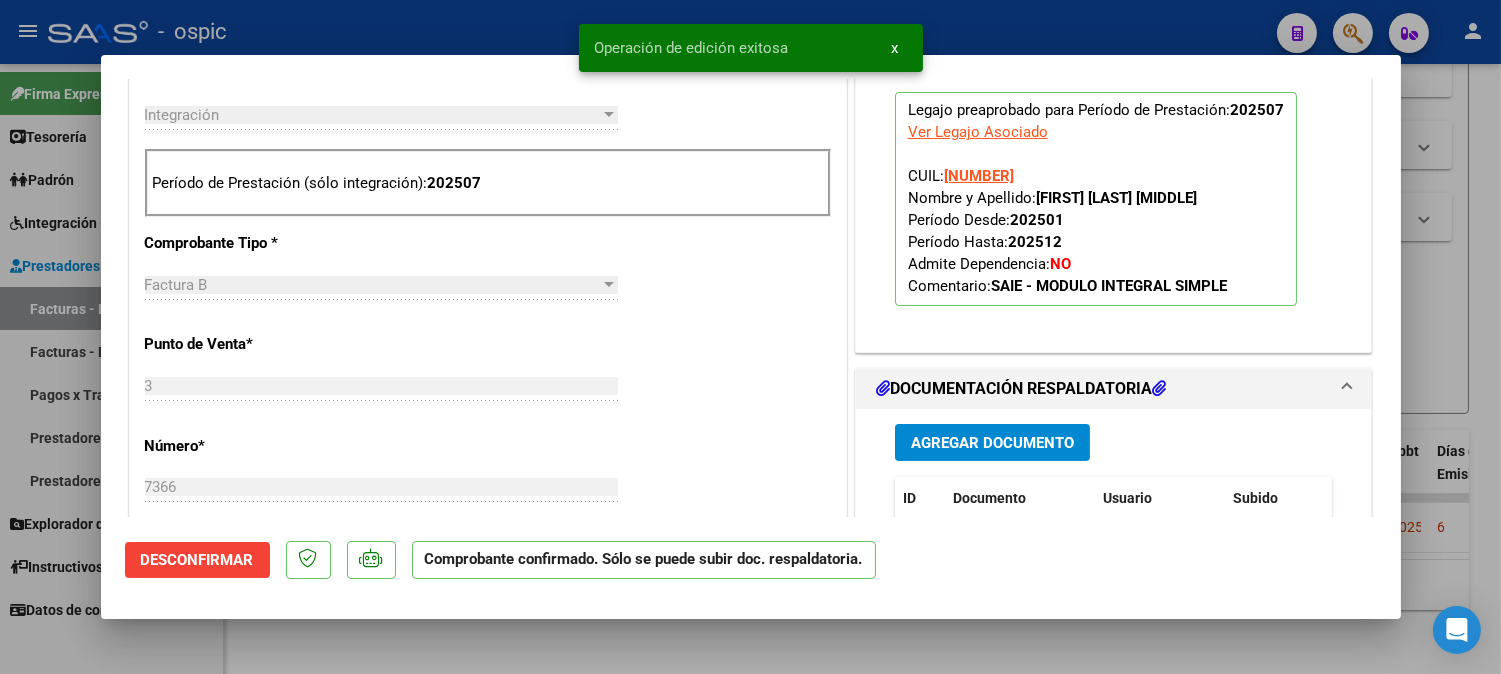 type 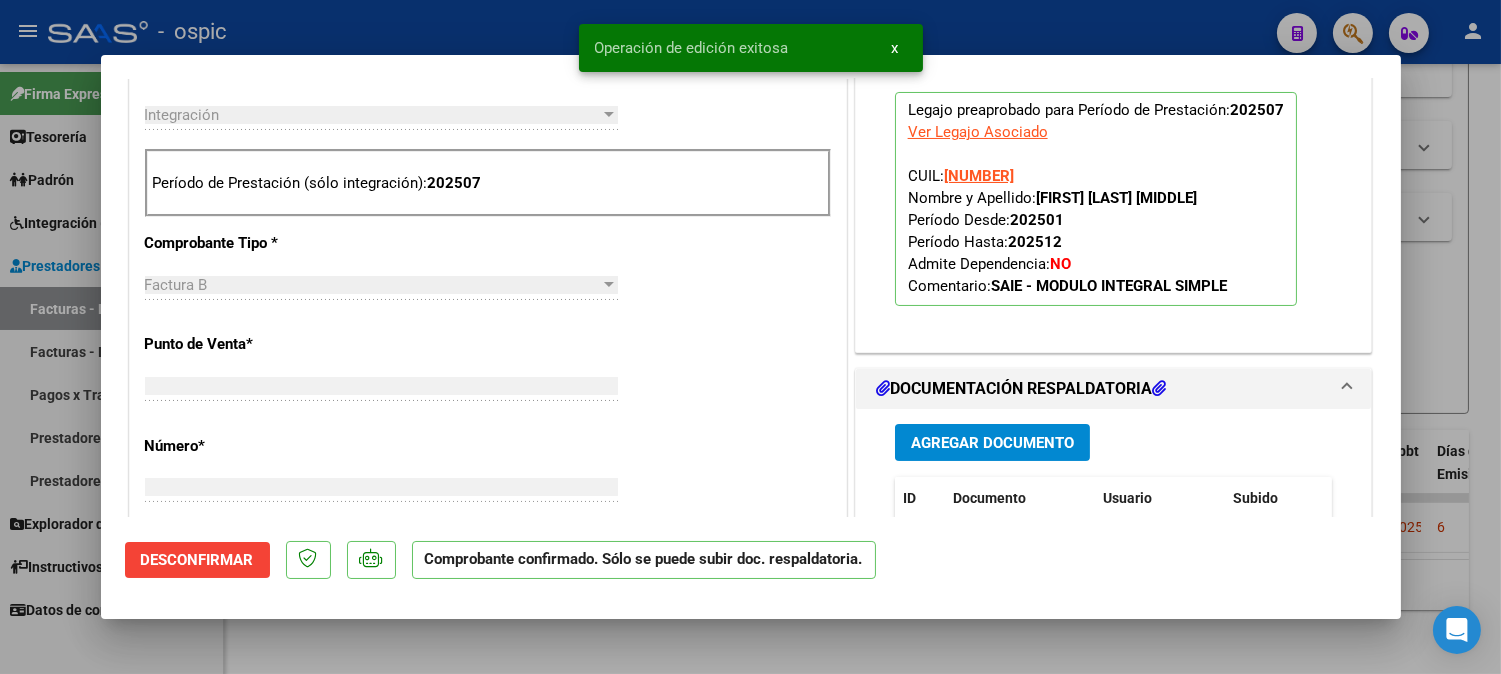 scroll, scrollTop: 700, scrollLeft: 0, axis: vertical 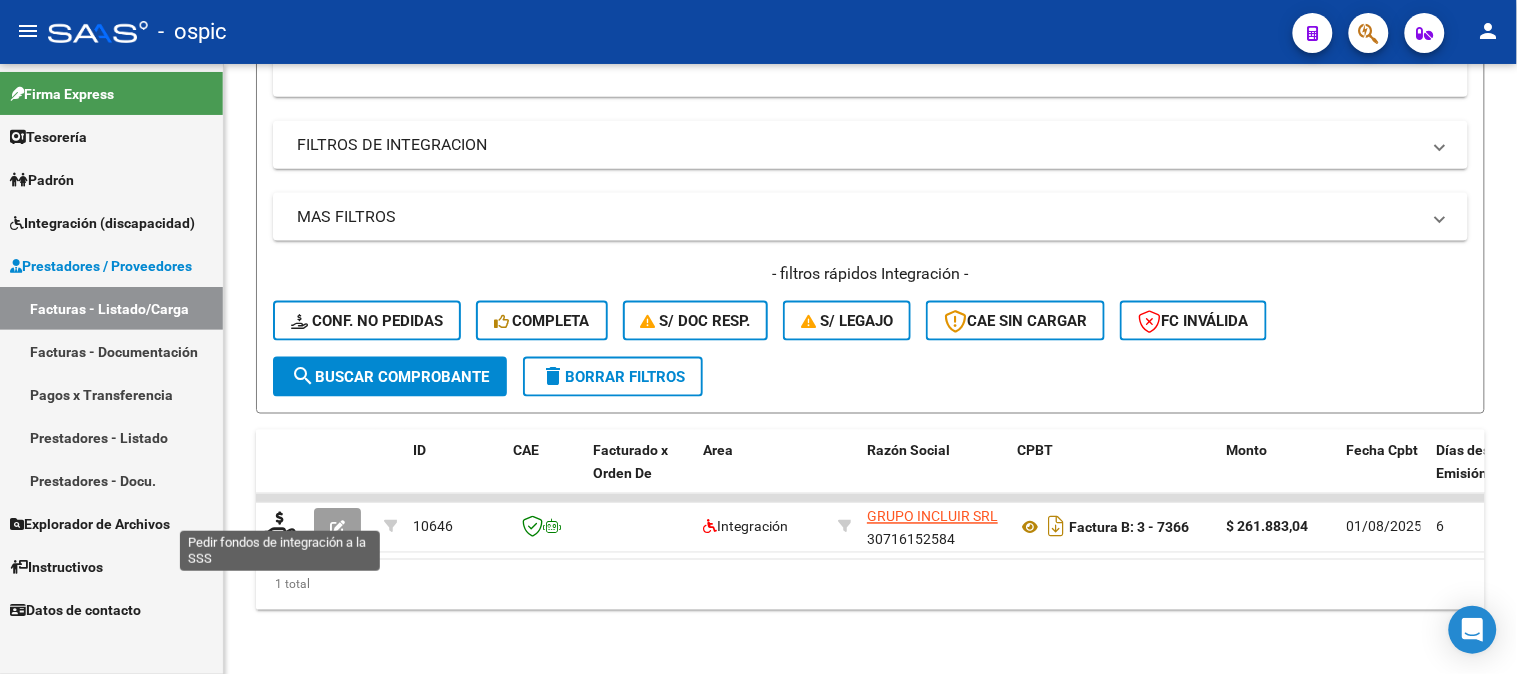 click 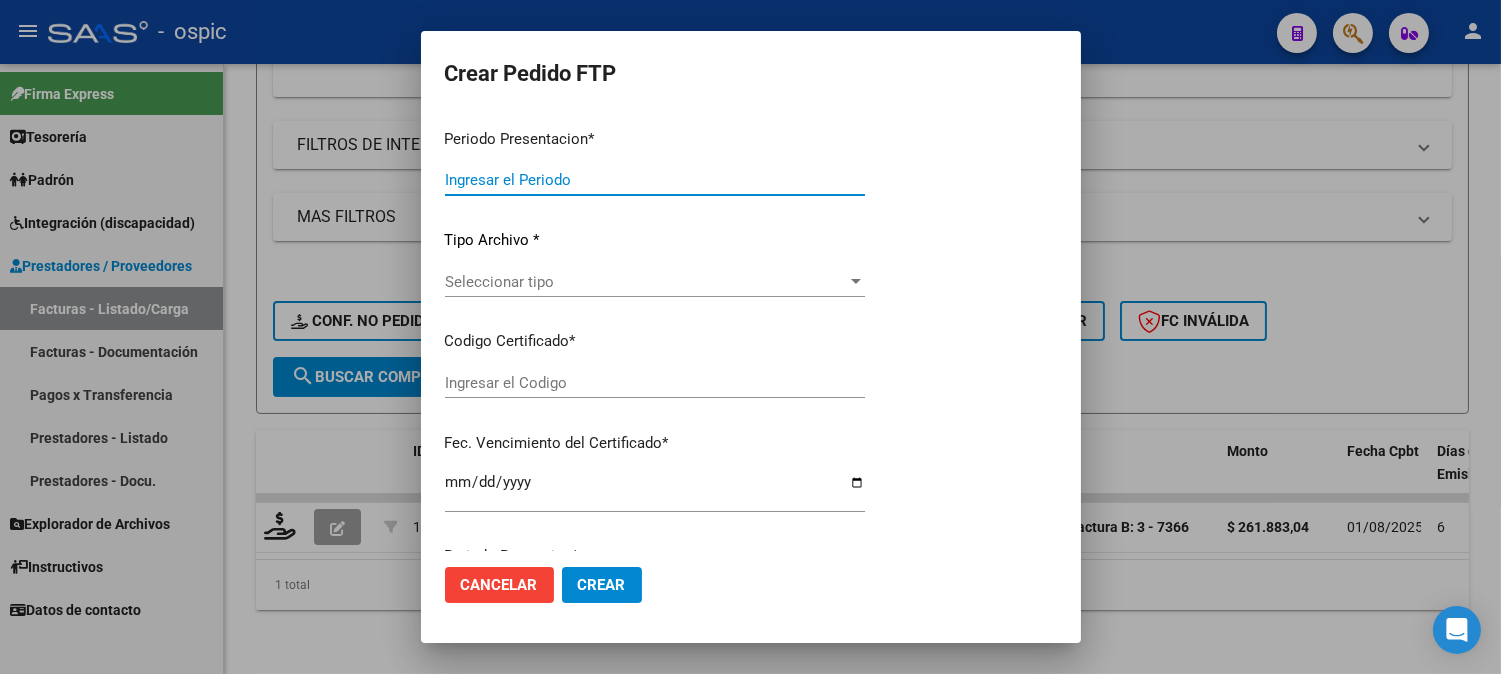 type on "202507" 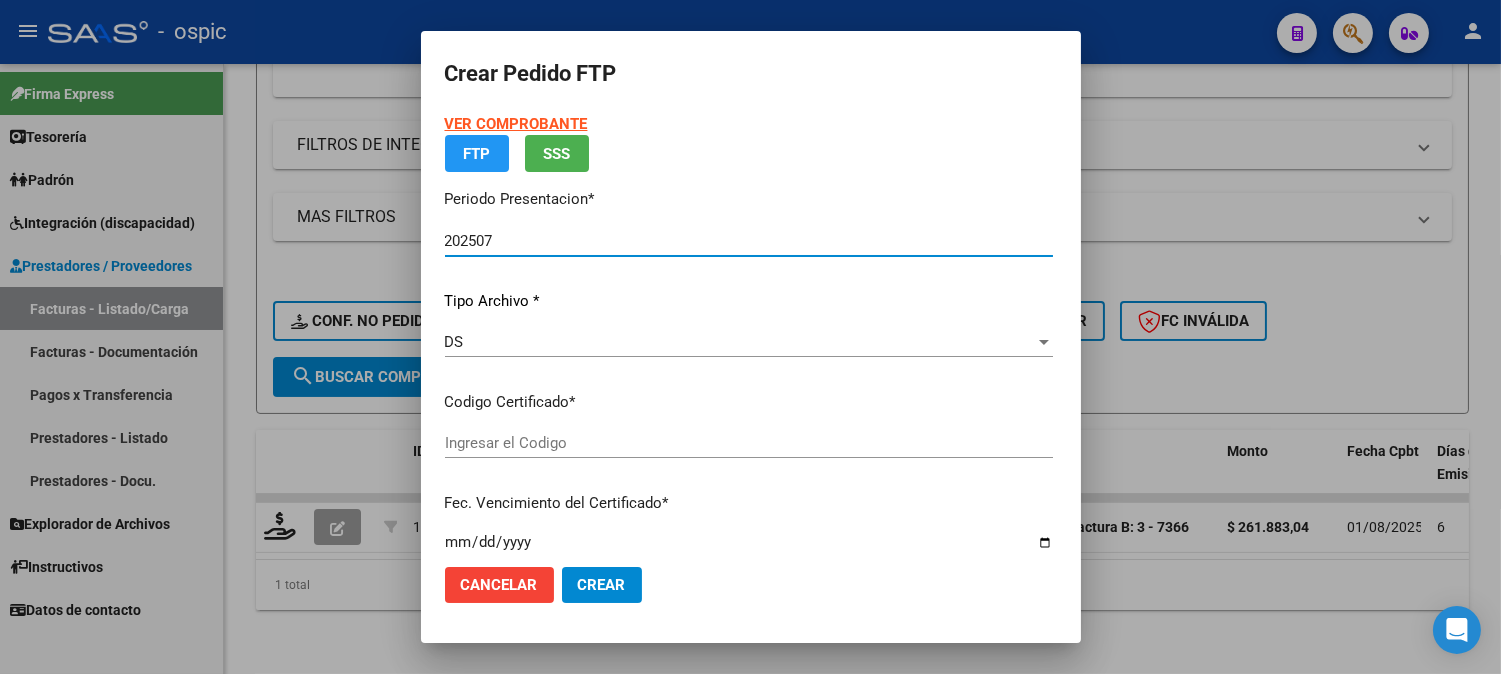 type on "0000000000000000000000000000002937431092" 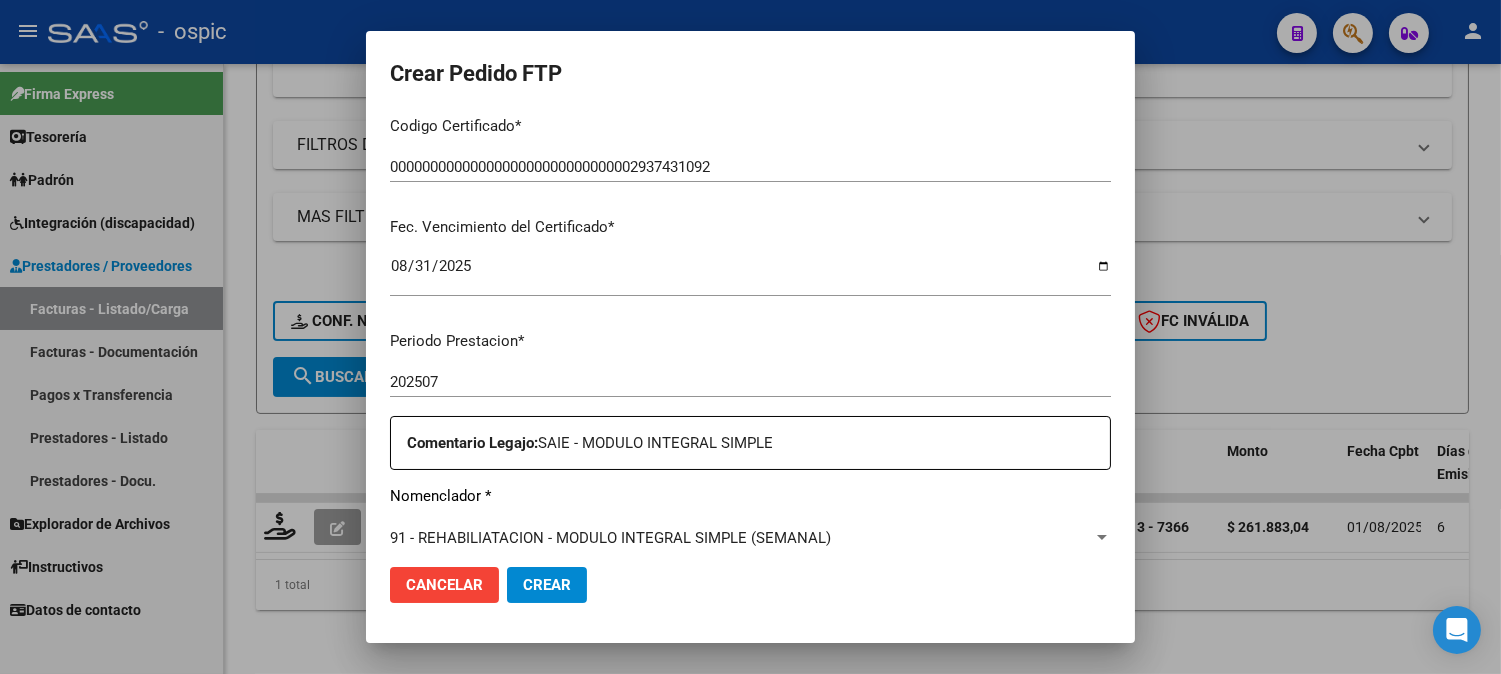 scroll, scrollTop: 444, scrollLeft: 0, axis: vertical 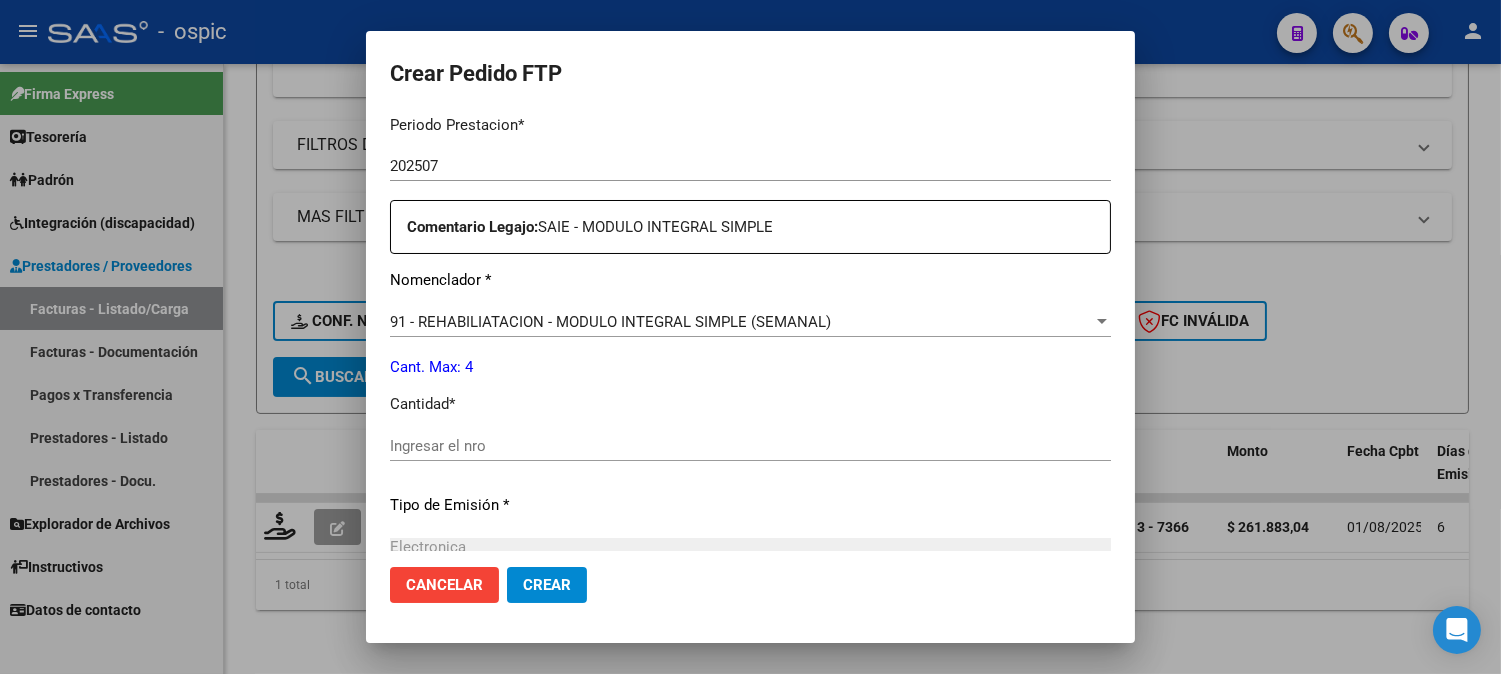 drag, startPoint x: 575, startPoint y: 464, endPoint x: 580, endPoint y: 455, distance: 10.29563 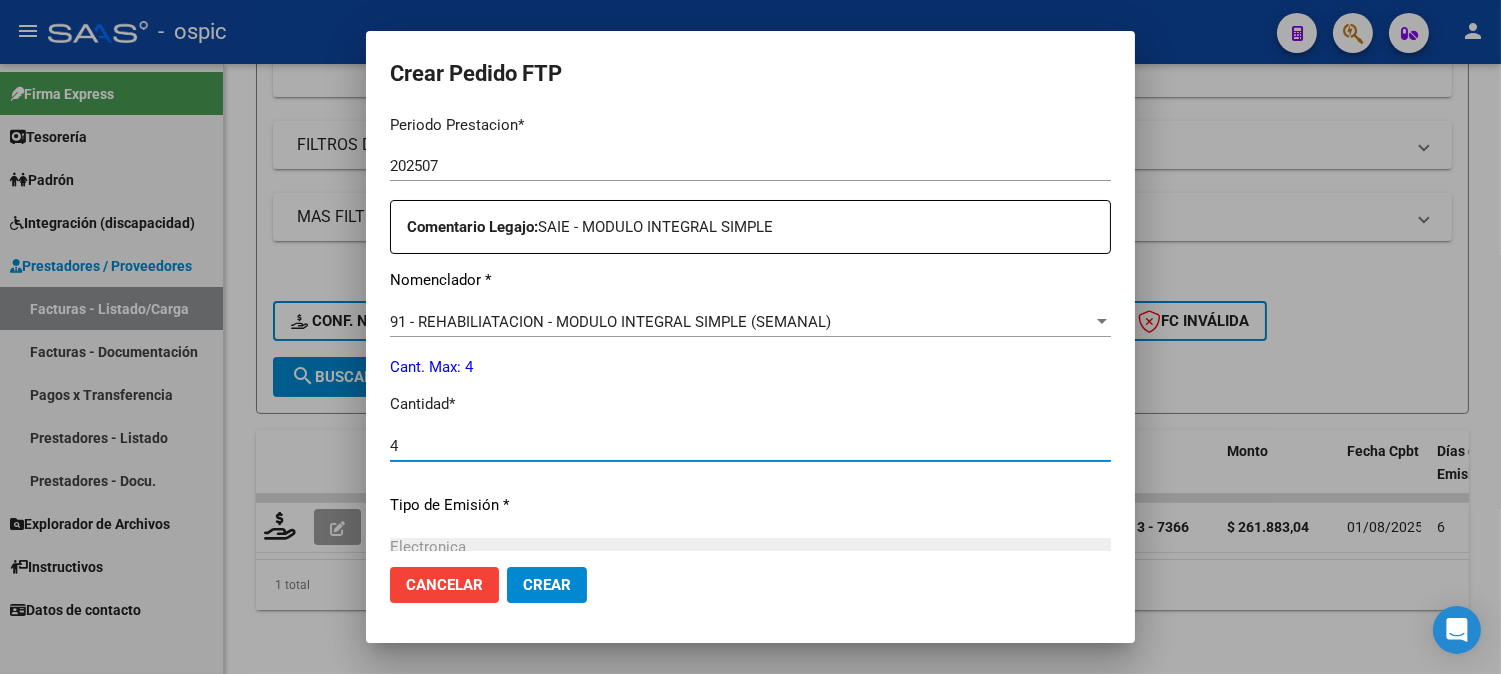 type on "4" 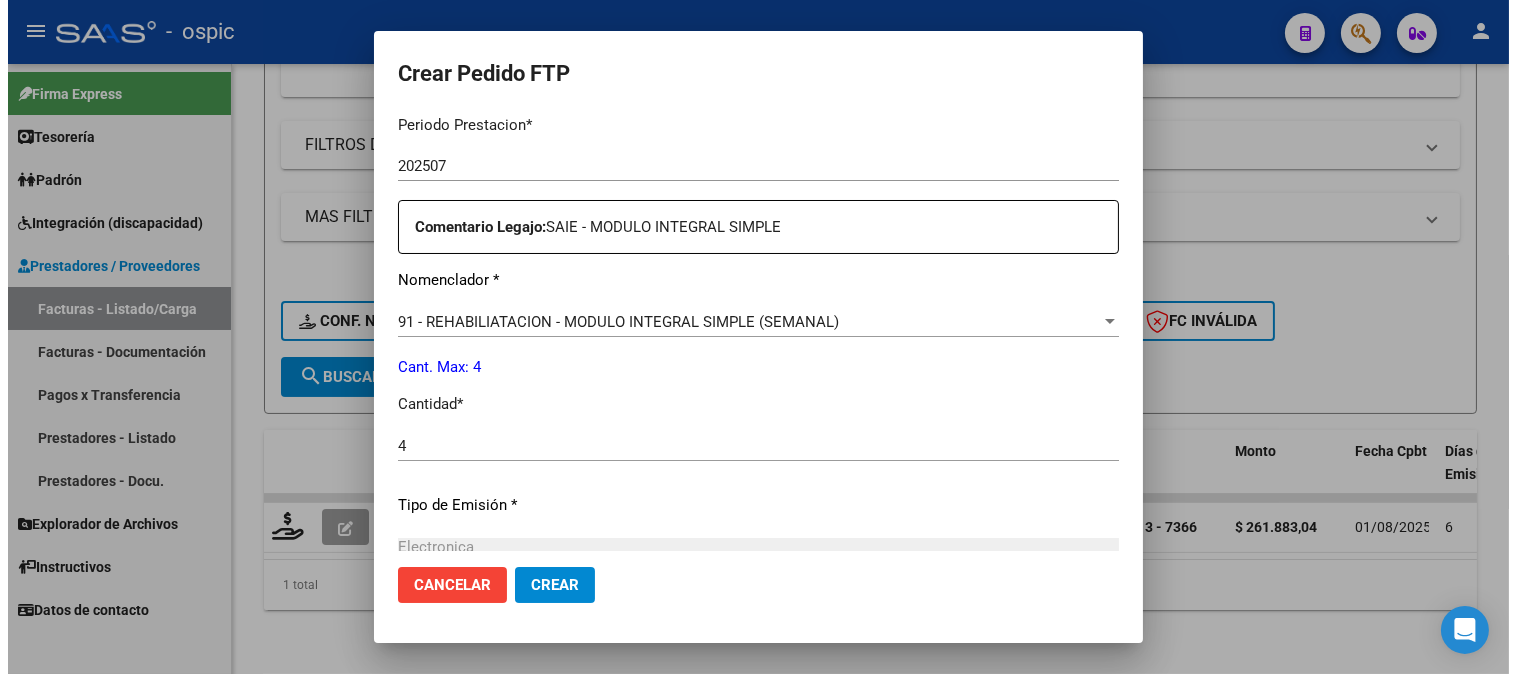scroll, scrollTop: 877, scrollLeft: 0, axis: vertical 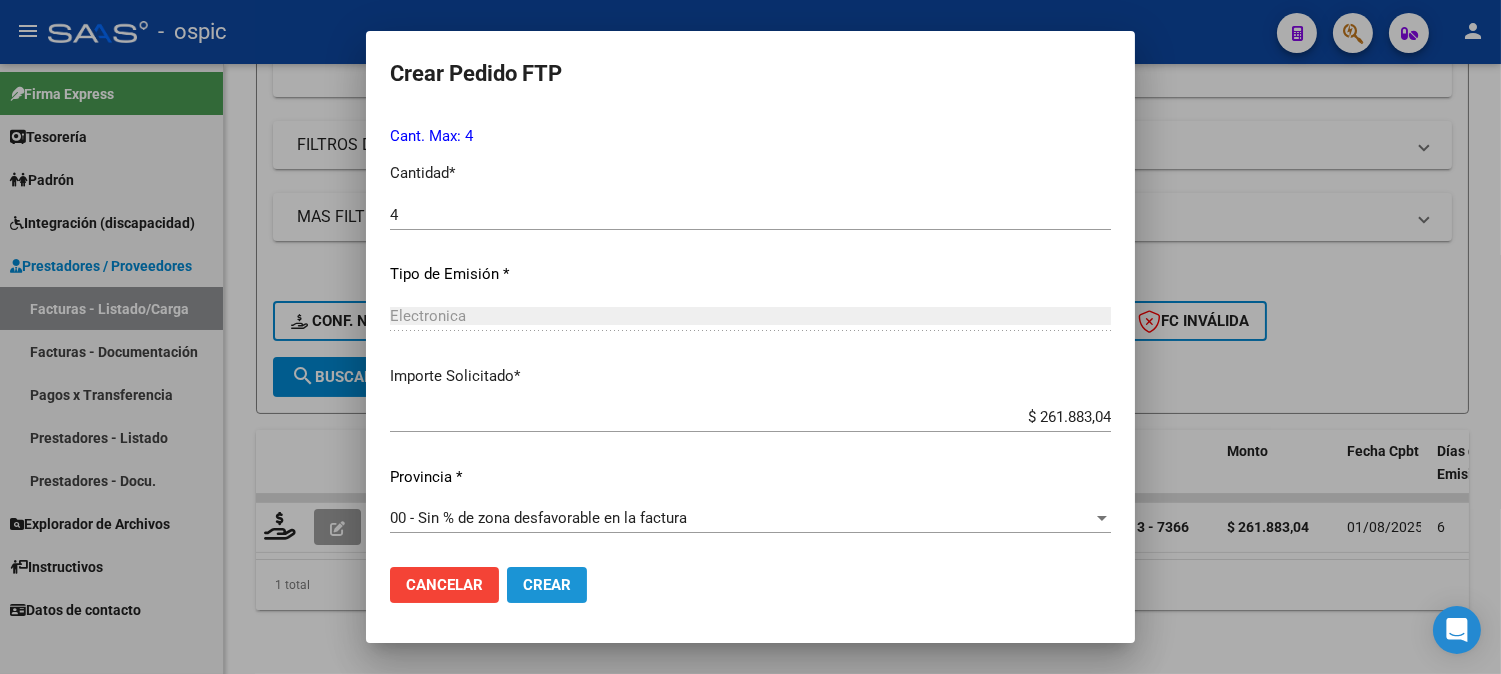 click on "Crear" 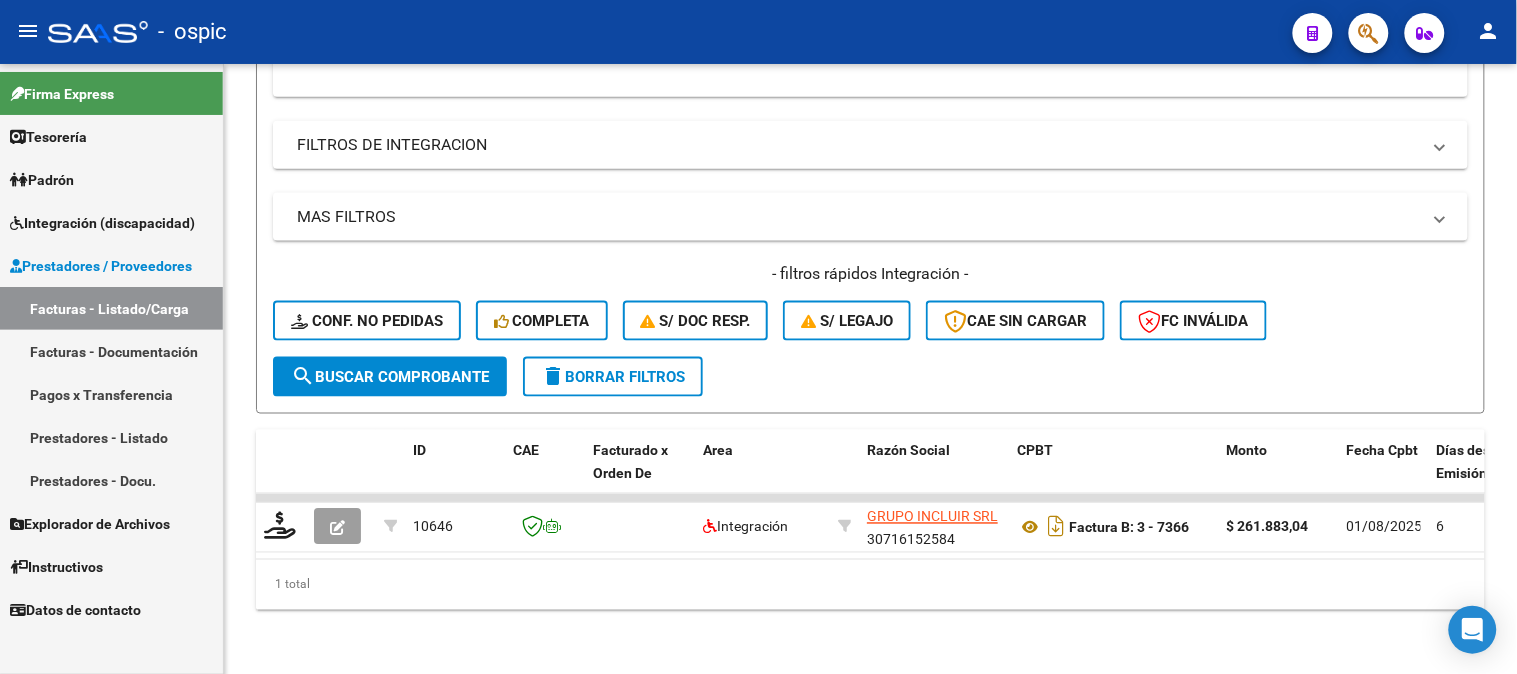 click on "Integración (discapacidad)" at bounding box center (102, 223) 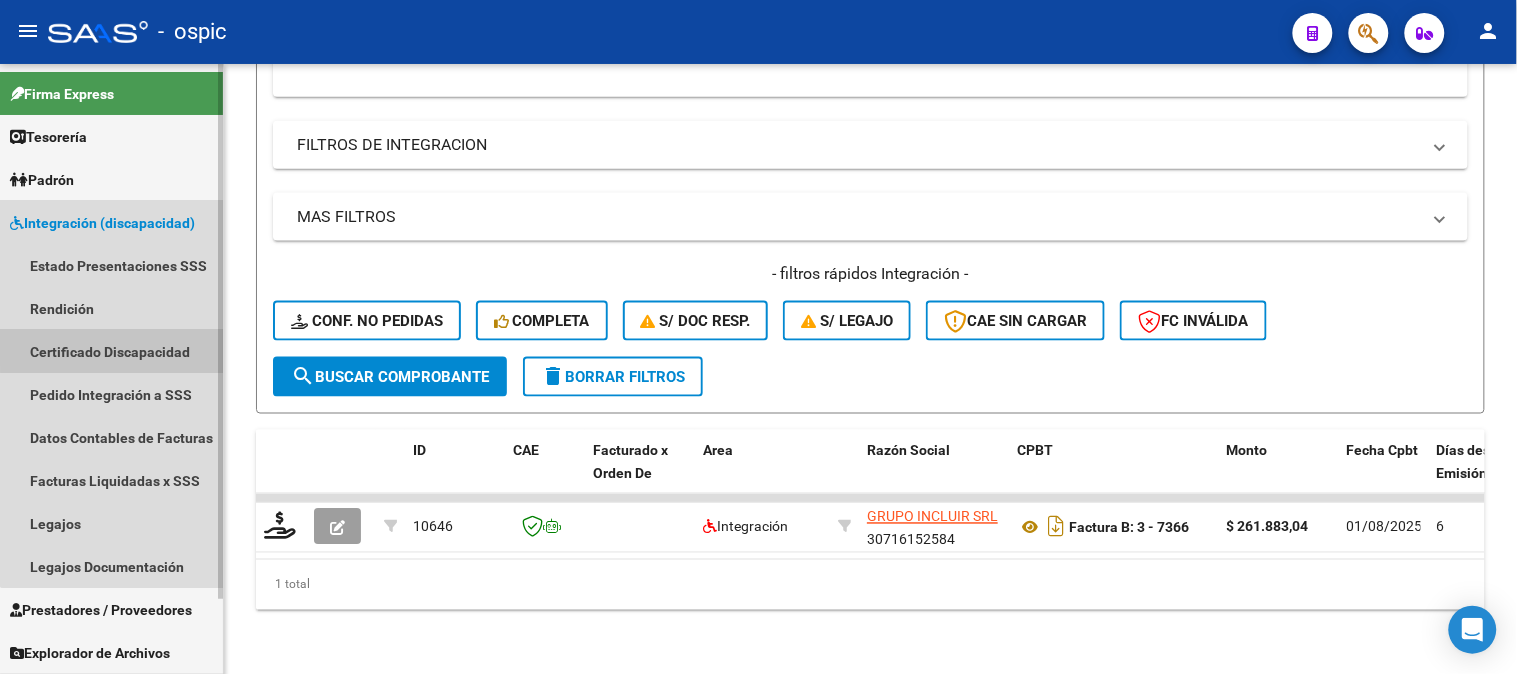click on "Certificado Discapacidad" at bounding box center [111, 351] 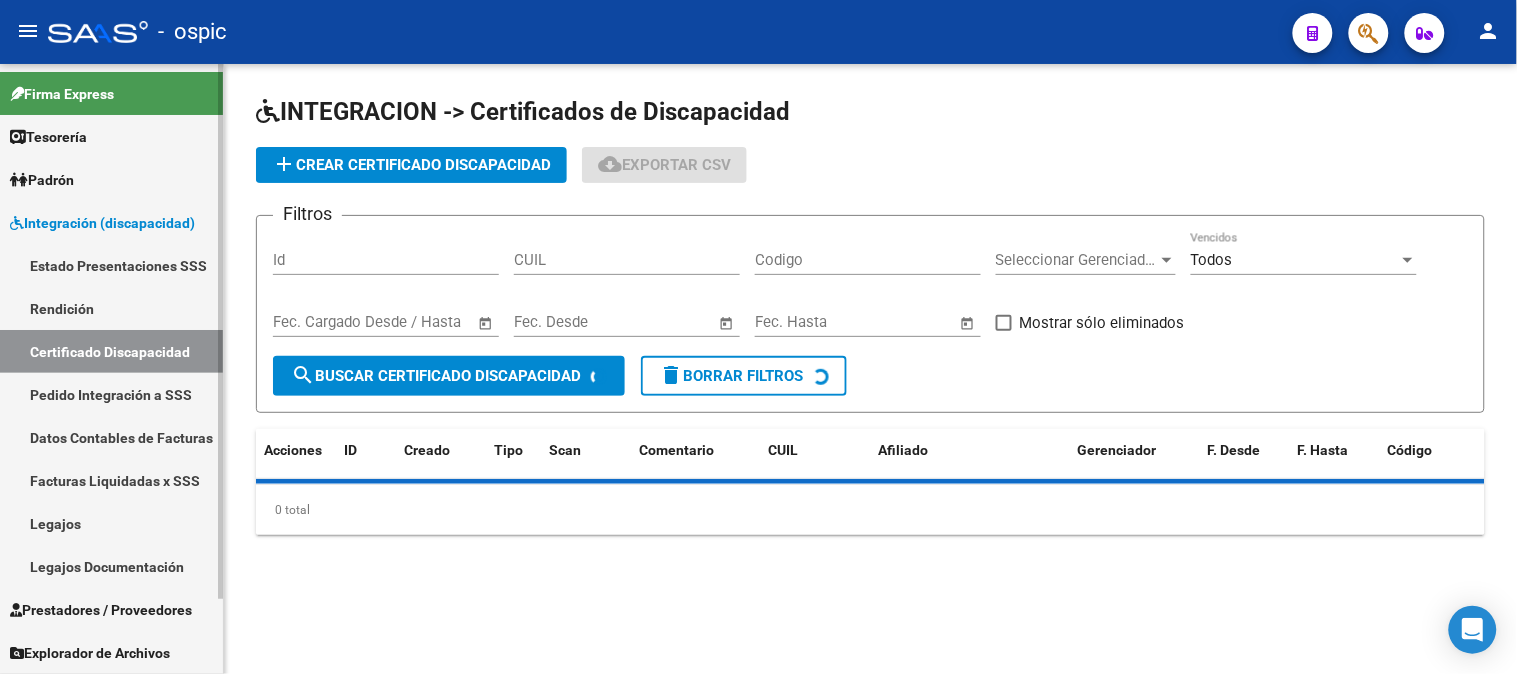 scroll, scrollTop: 0, scrollLeft: 0, axis: both 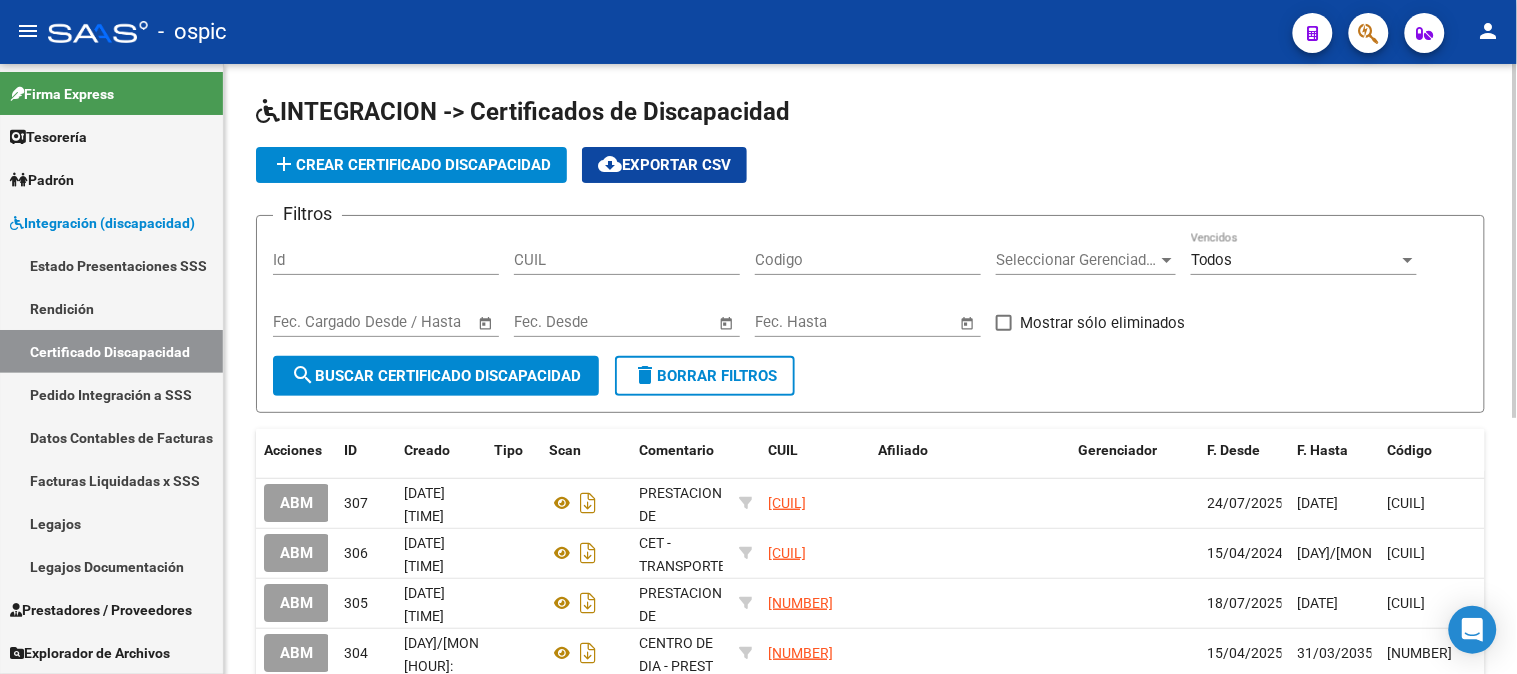 click on "CUIL" at bounding box center (627, 260) 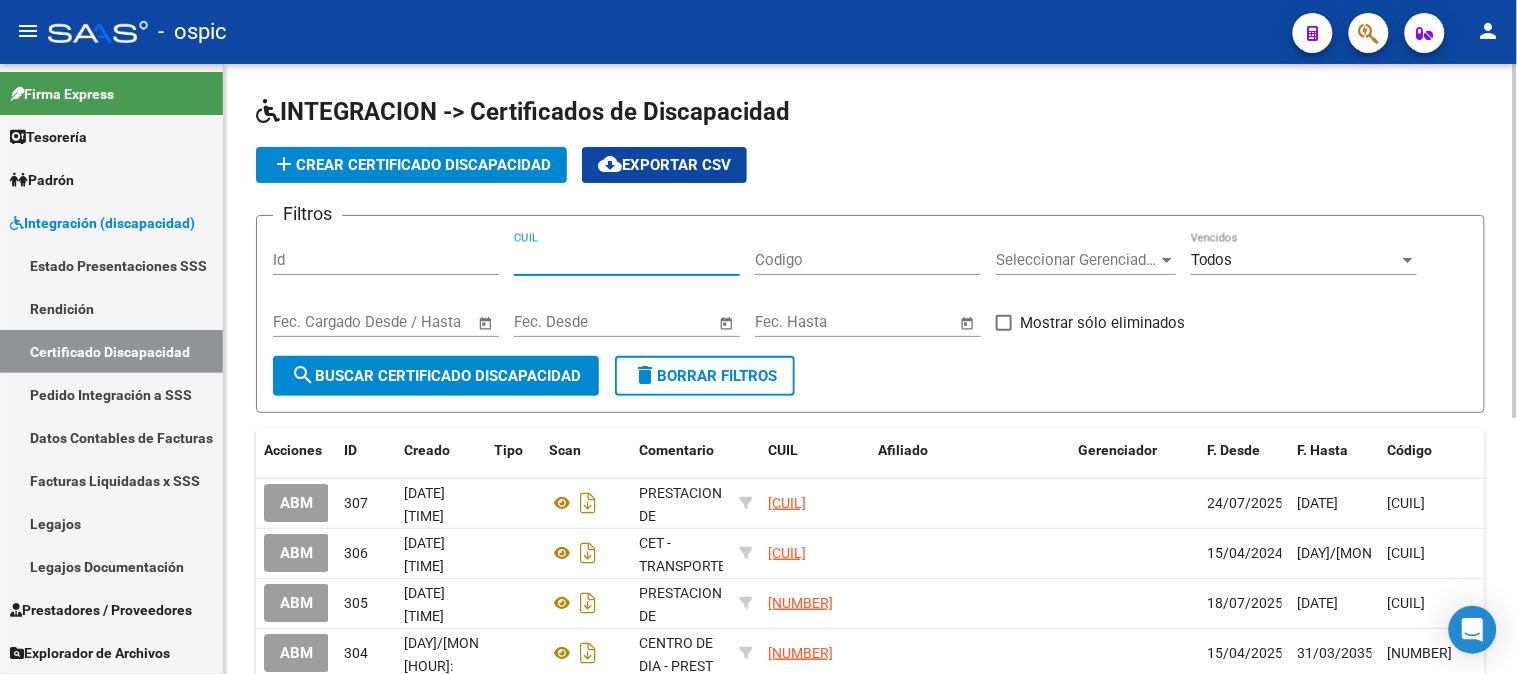paste on "27-58333443-8" 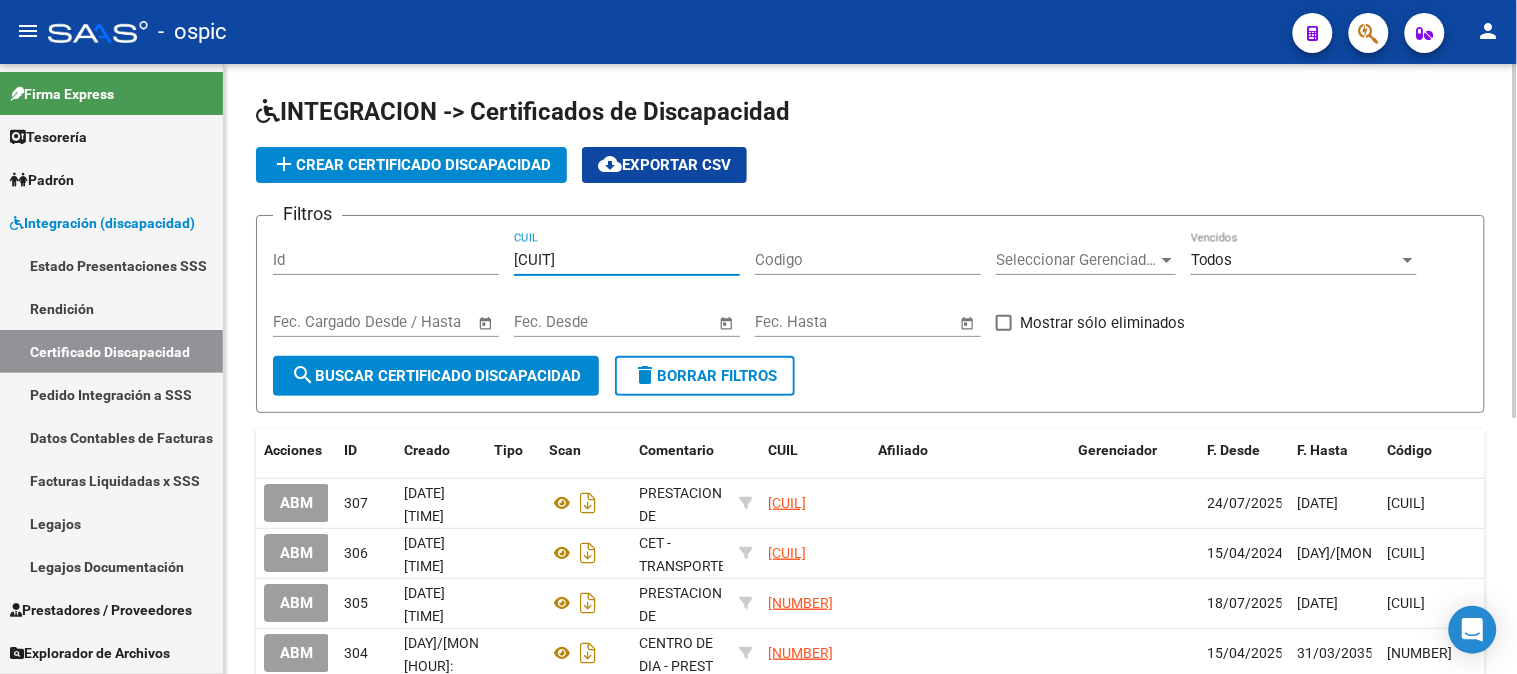 type on "27-58333443-8" 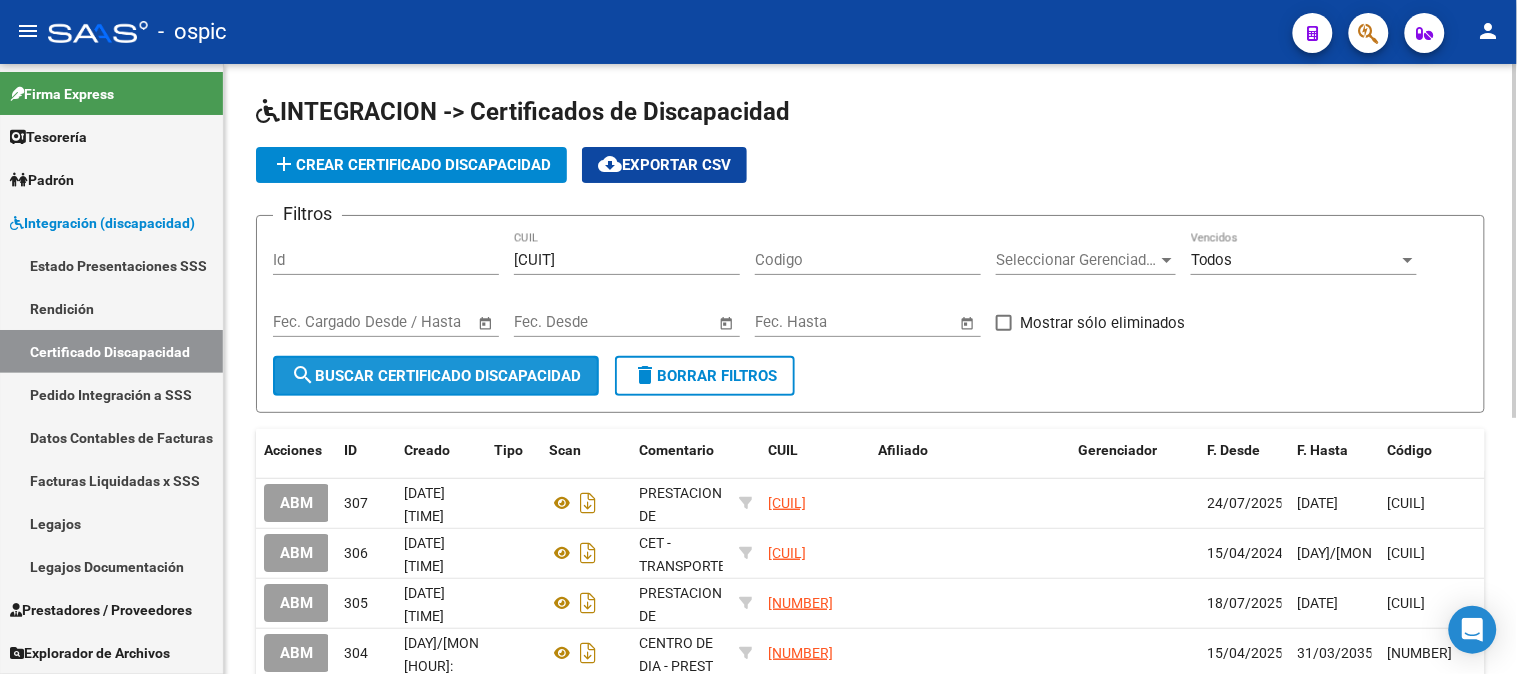click on "search  Buscar Certificado Discapacidad" 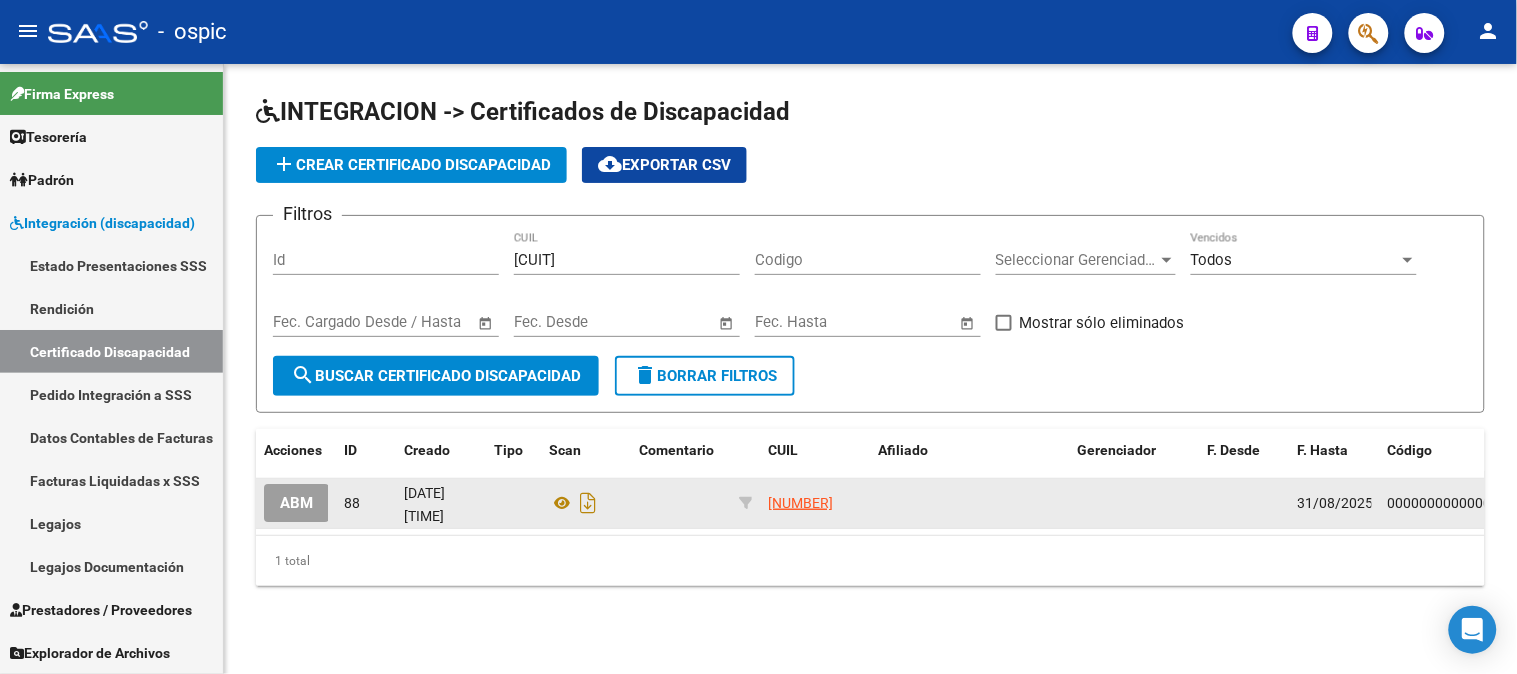 click on "ABM" 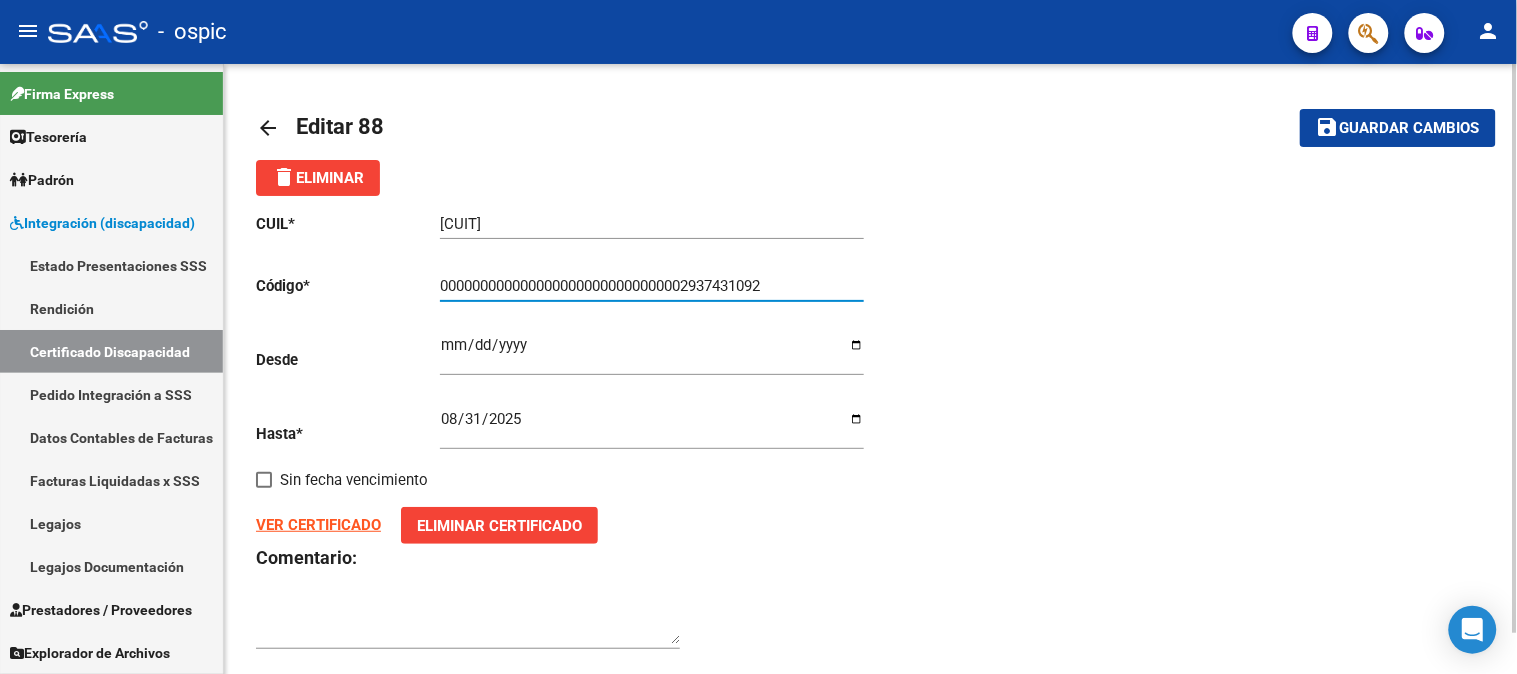 drag, startPoint x: 703, startPoint y: 287, endPoint x: 794, endPoint y: 287, distance: 91 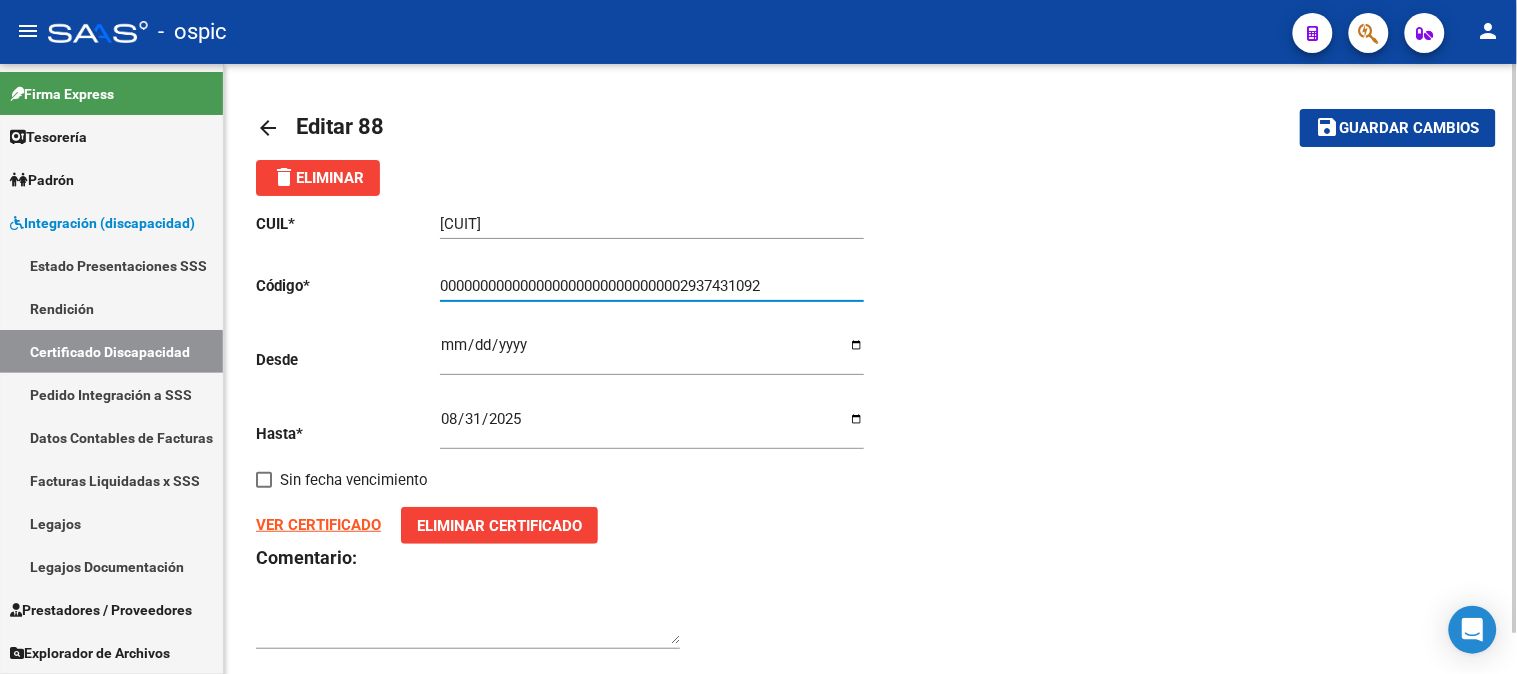 click on "arrow_back" 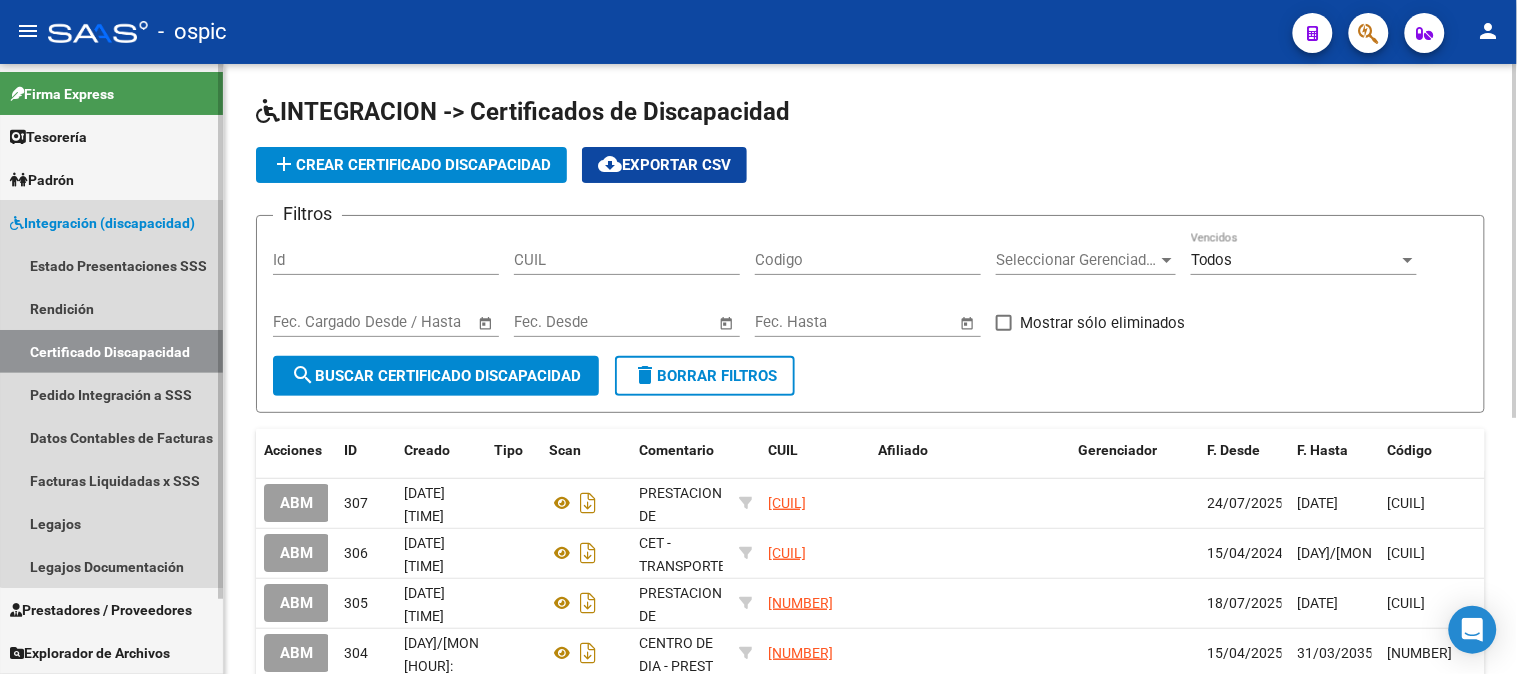 click on "Integración (discapacidad)" at bounding box center (102, 223) 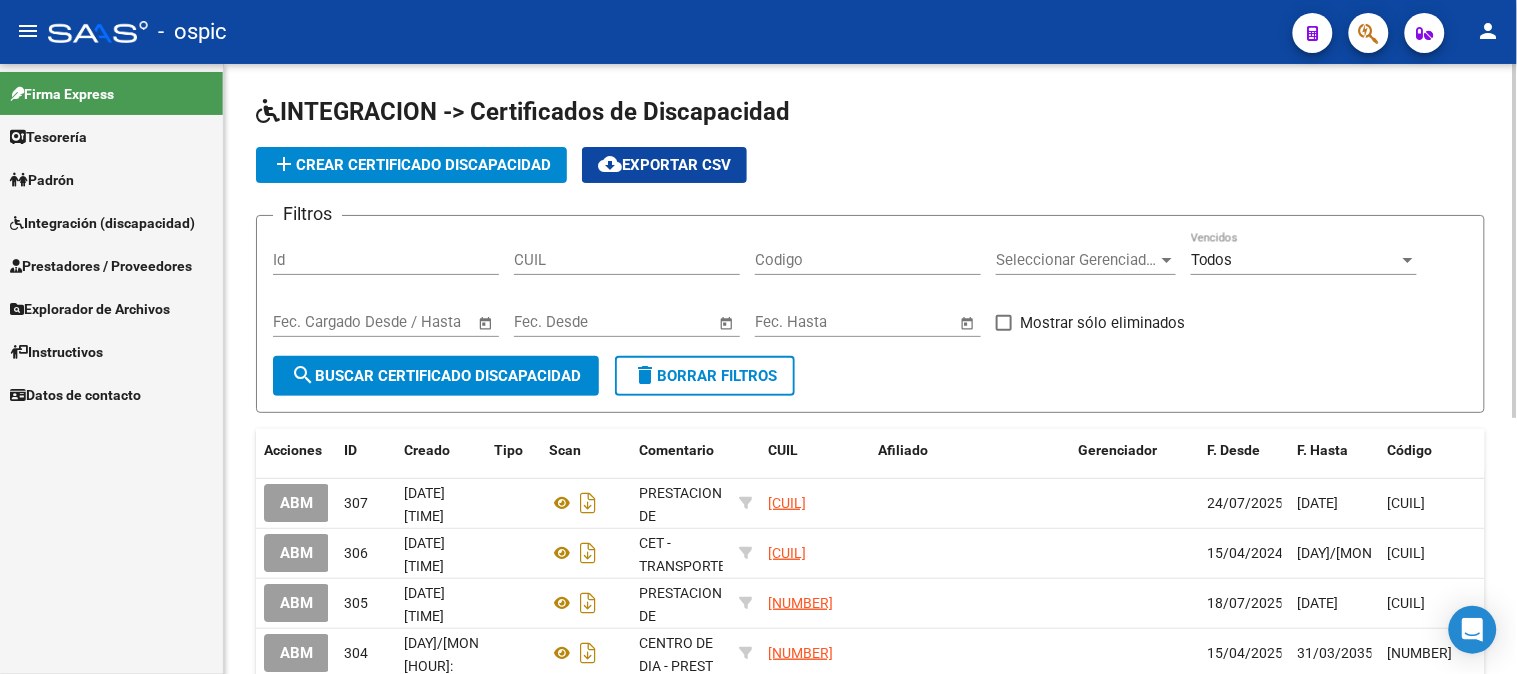 click on "Prestadores / Proveedores" at bounding box center [101, 266] 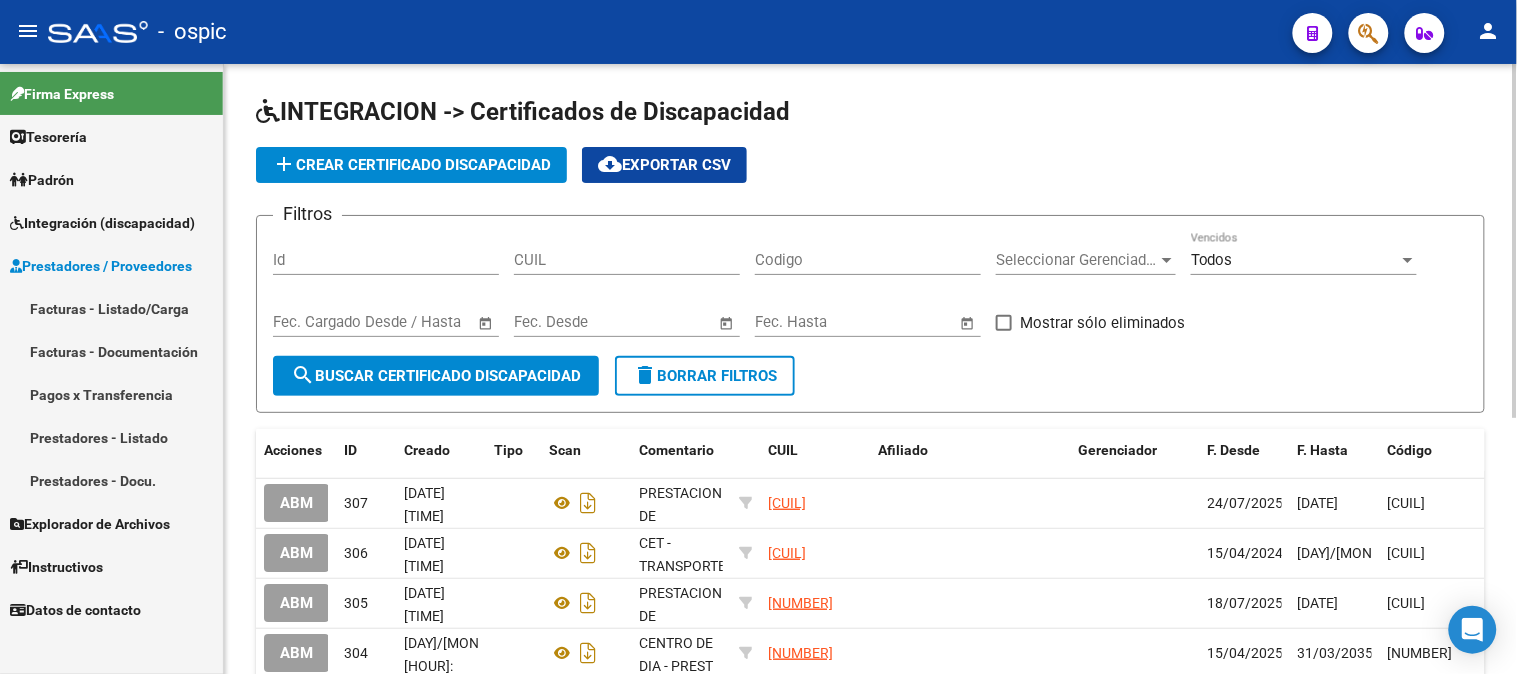 click on "Facturas - Listado/Carga" at bounding box center (111, 308) 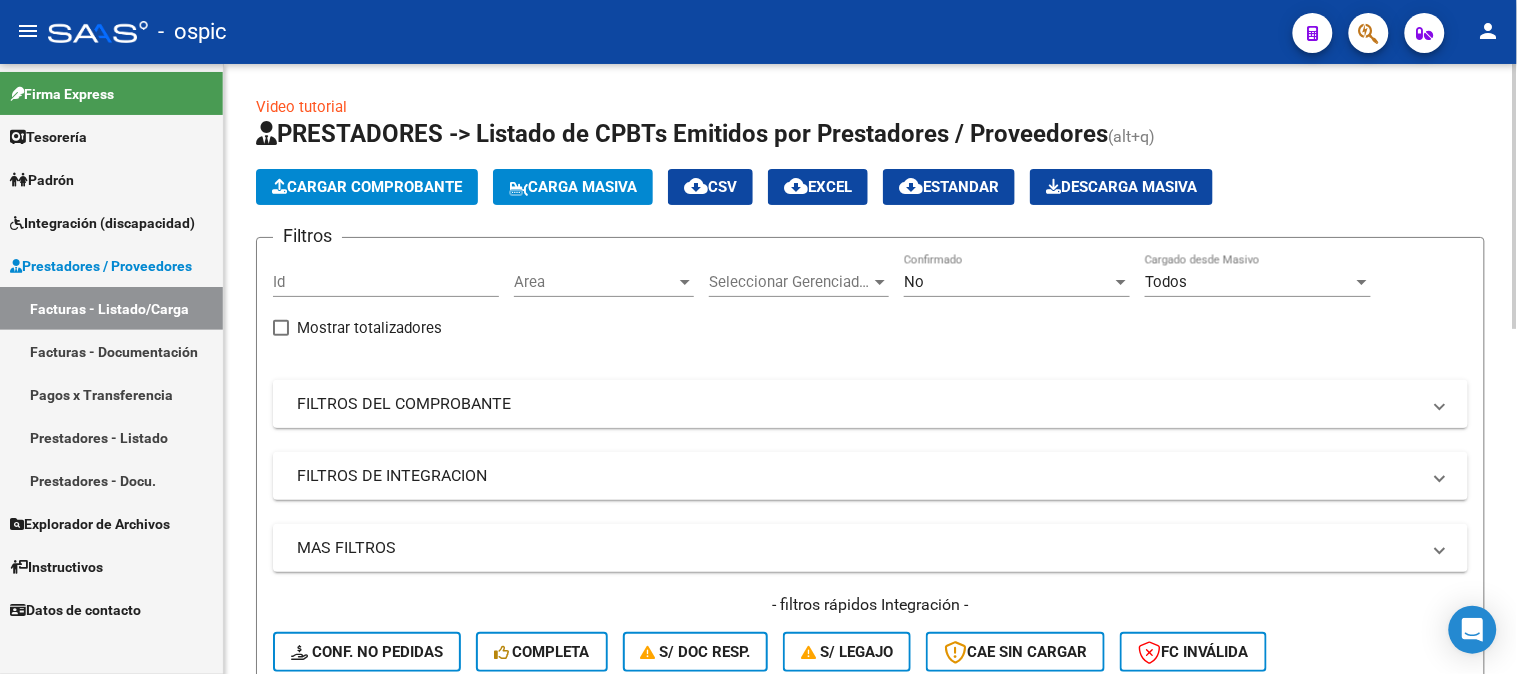 click on "FILTROS DEL COMPROBANTE" at bounding box center [858, 404] 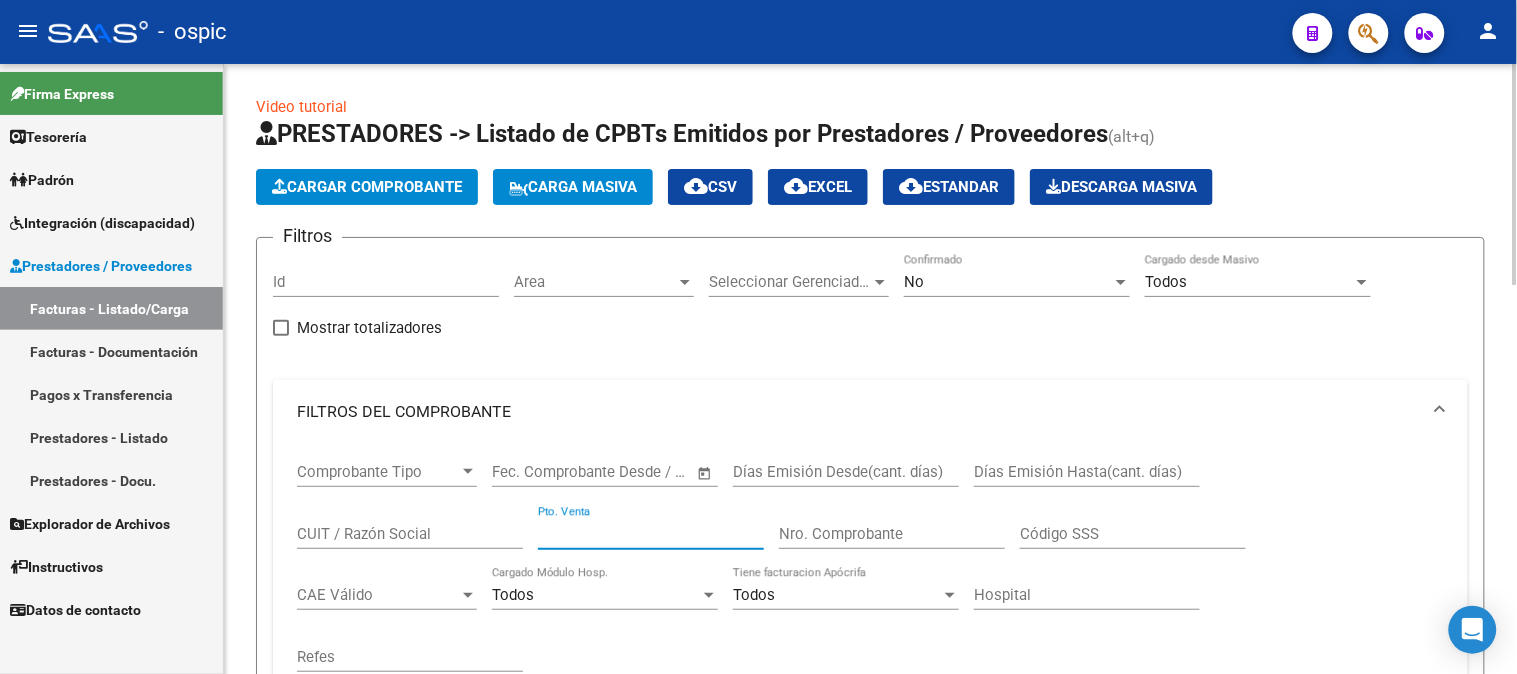 click on "Pto. Venta" at bounding box center (651, 534) 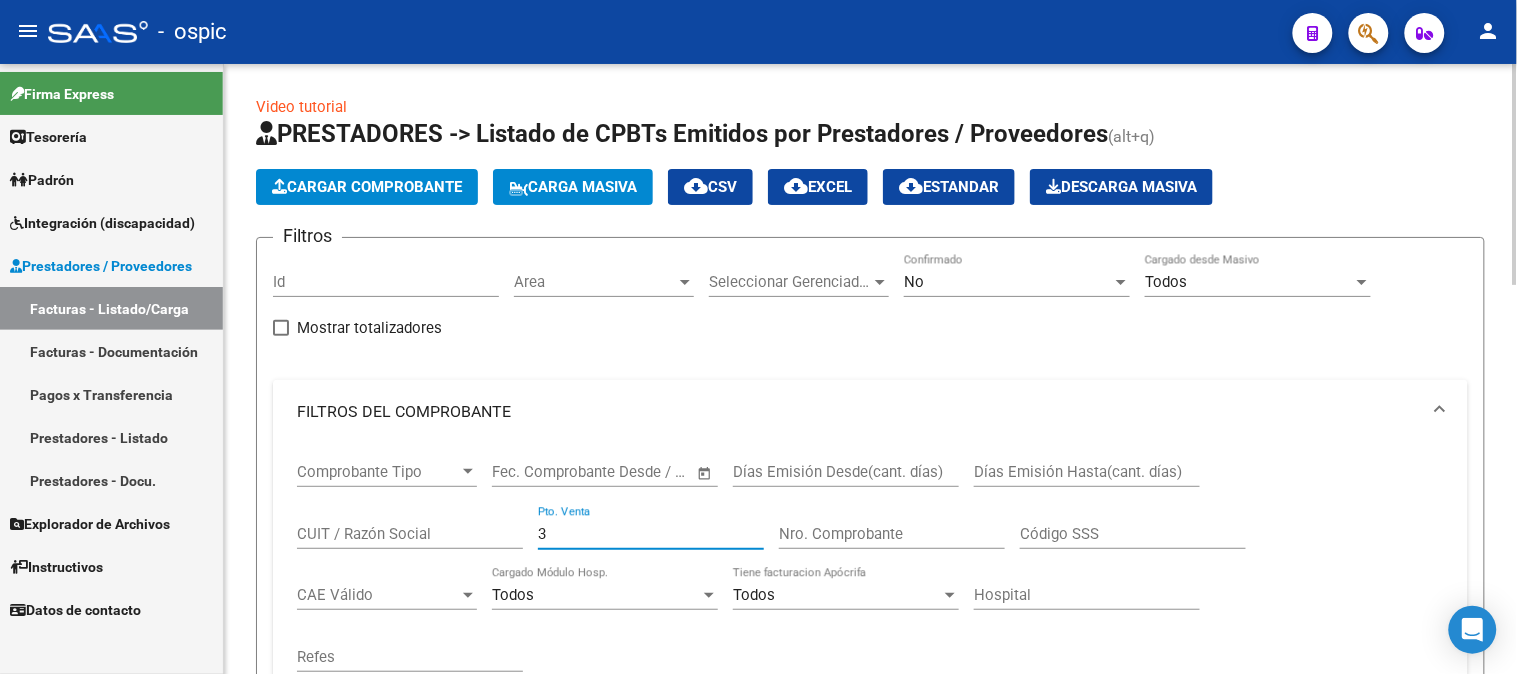 type on "3" 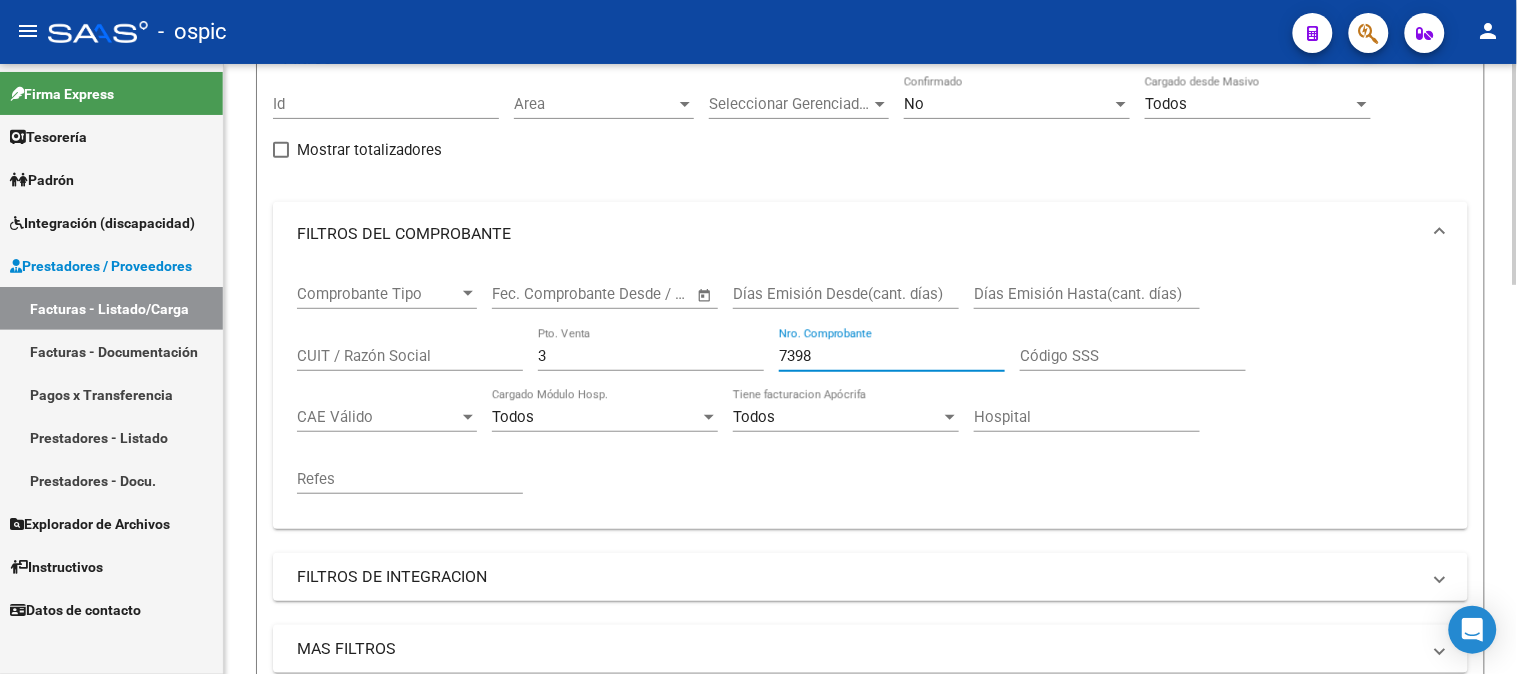 scroll, scrollTop: 0, scrollLeft: 0, axis: both 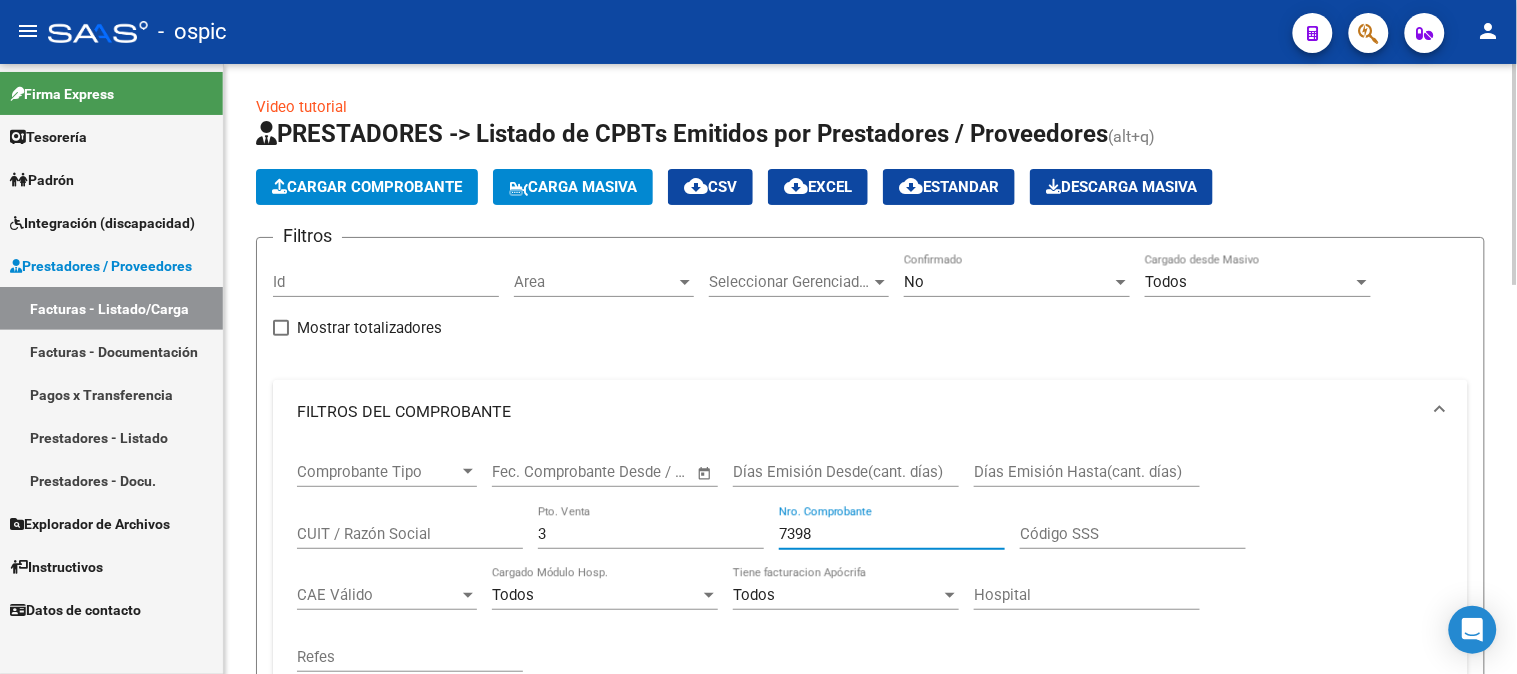 type on "7398" 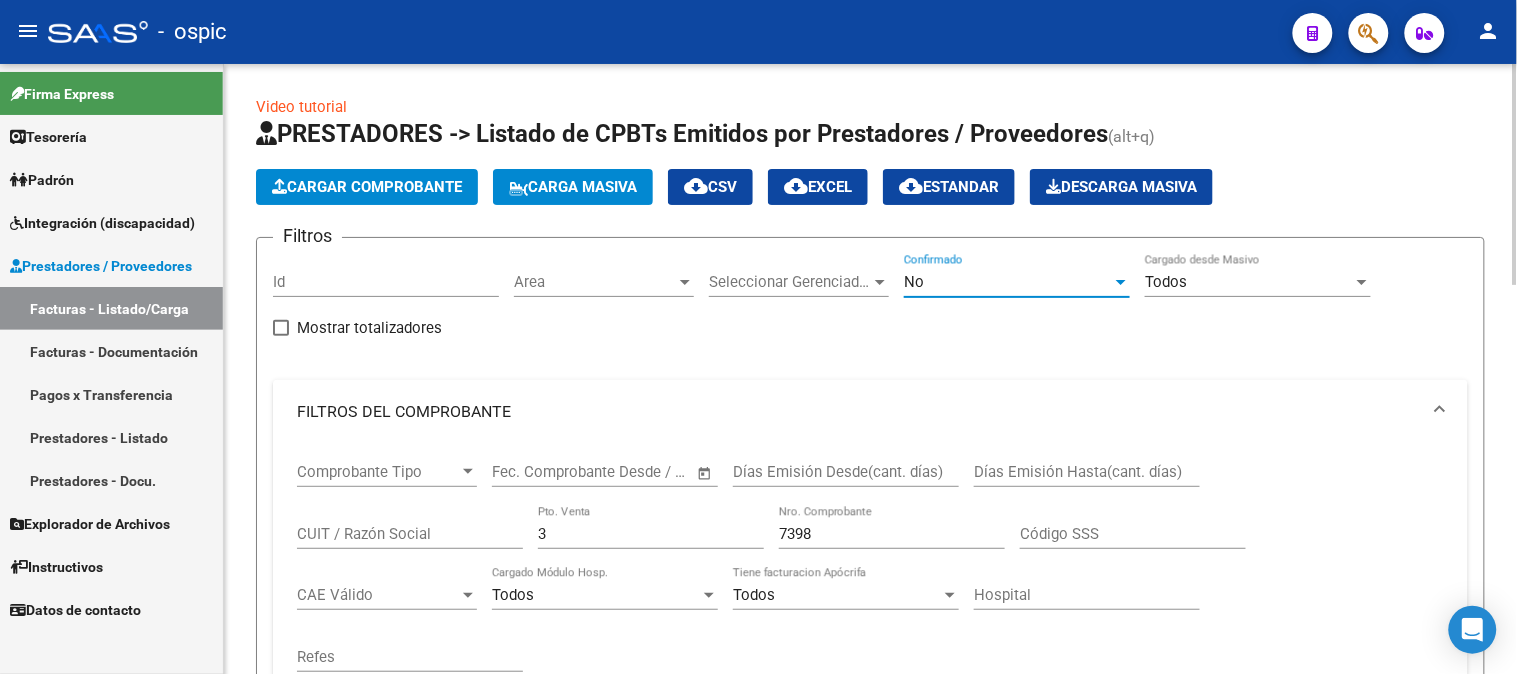 click on "No" at bounding box center [1008, 282] 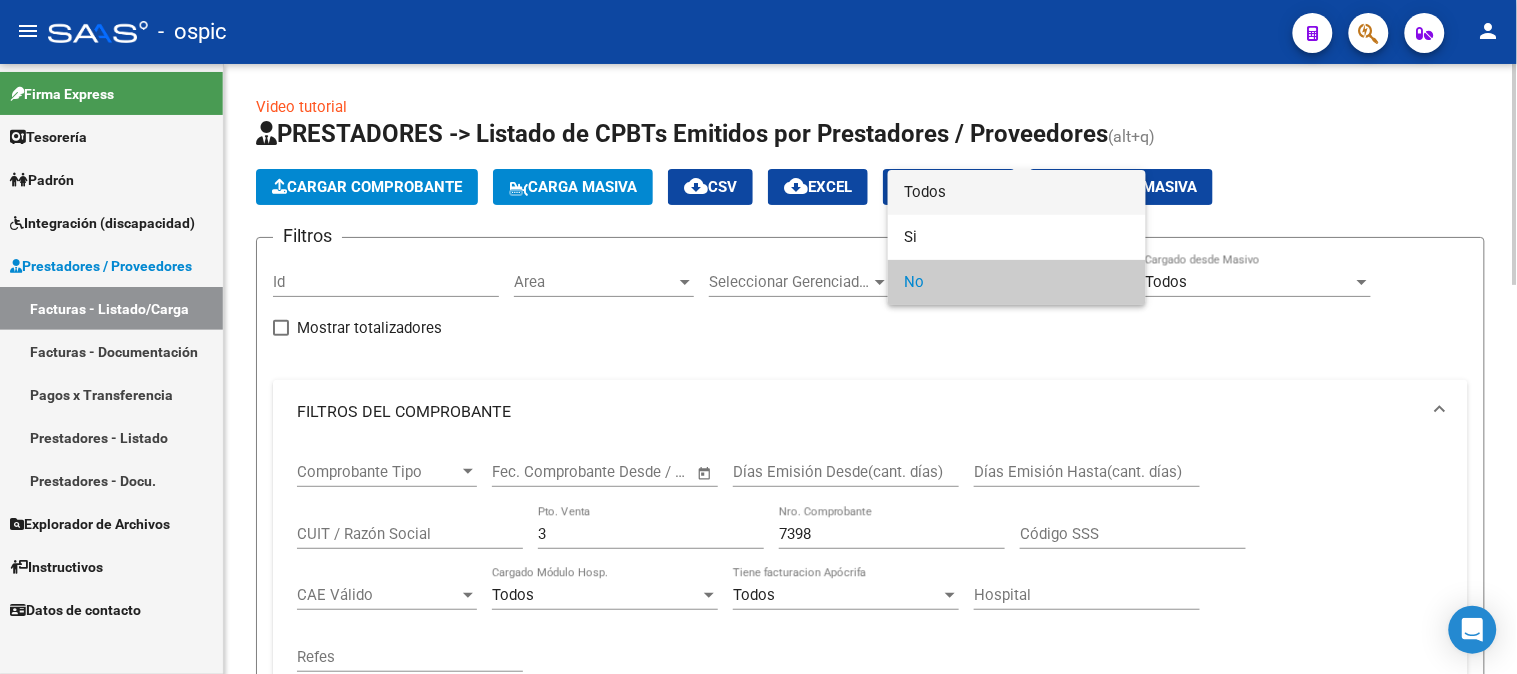 click on "Todos" at bounding box center (1017, 192) 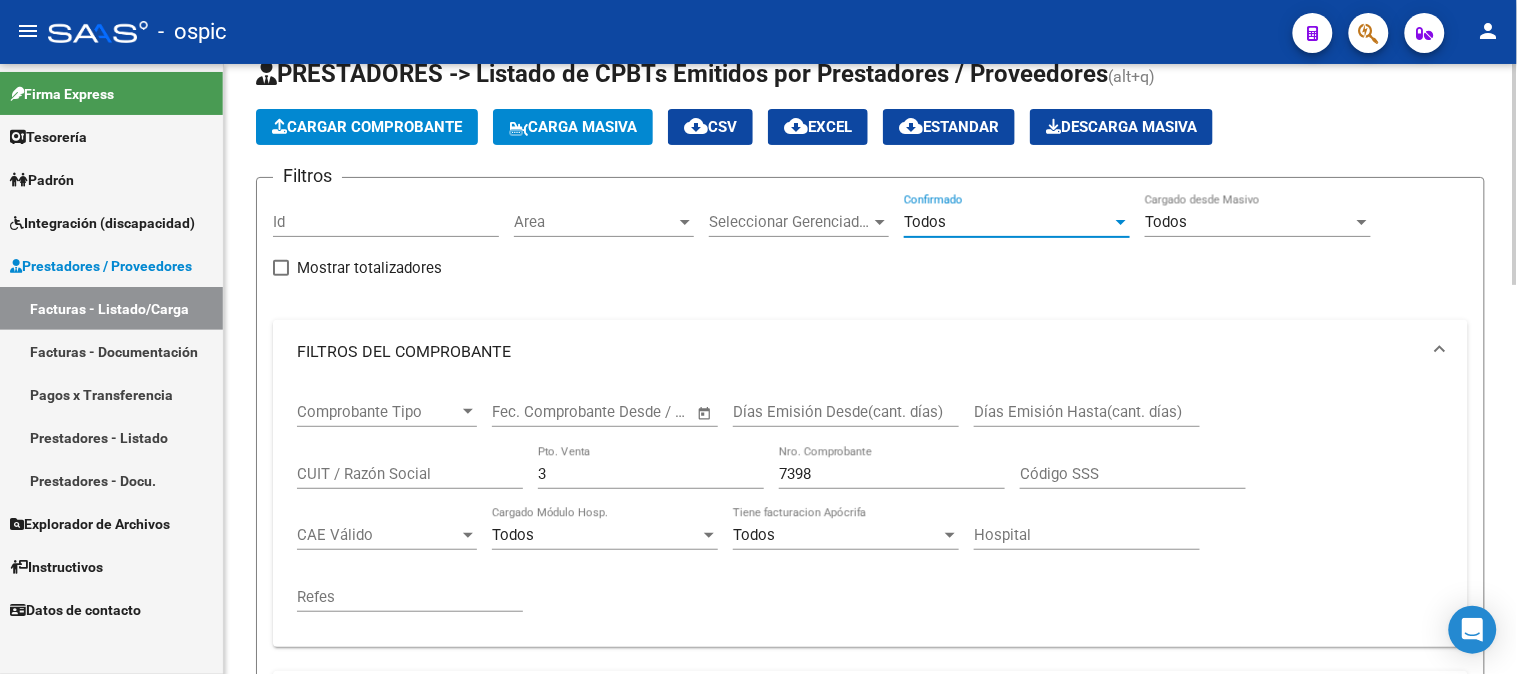 scroll, scrollTop: 444, scrollLeft: 0, axis: vertical 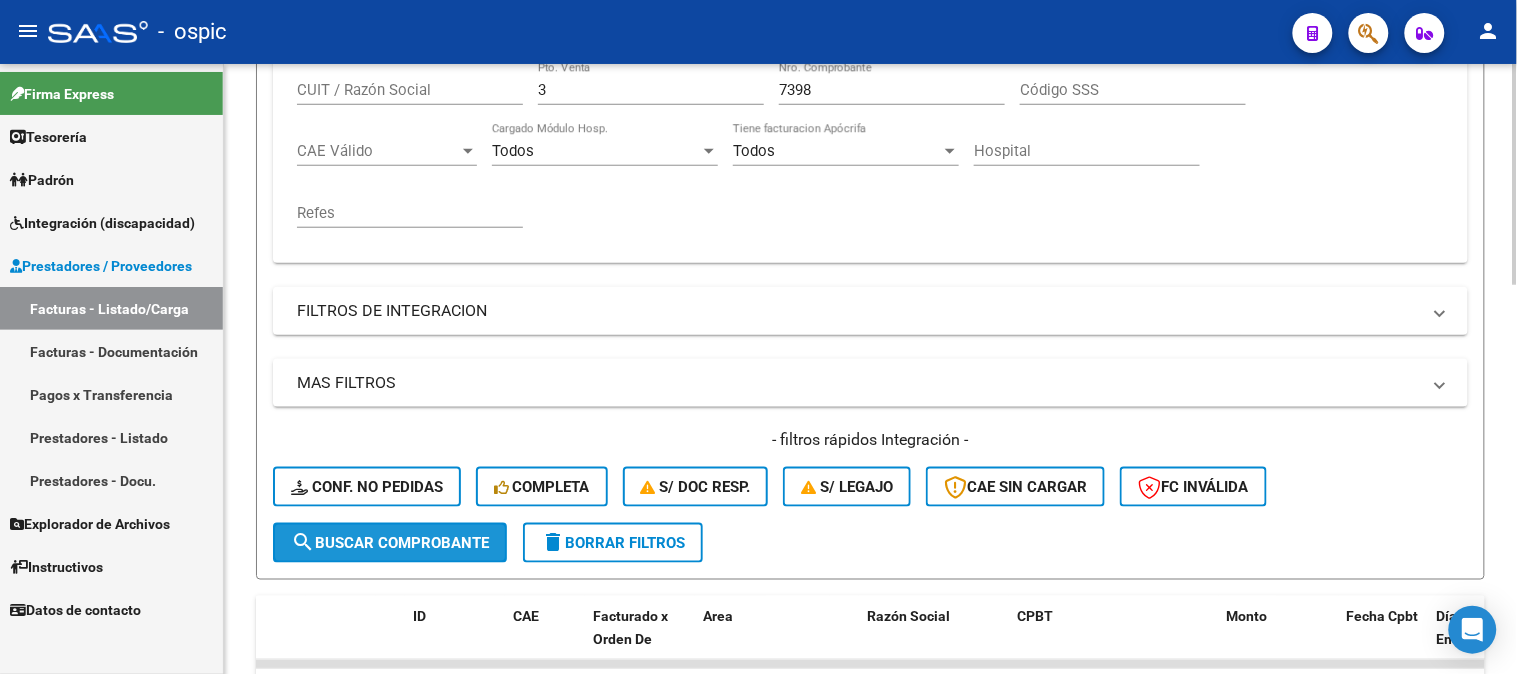 click on "search  Buscar Comprobante" 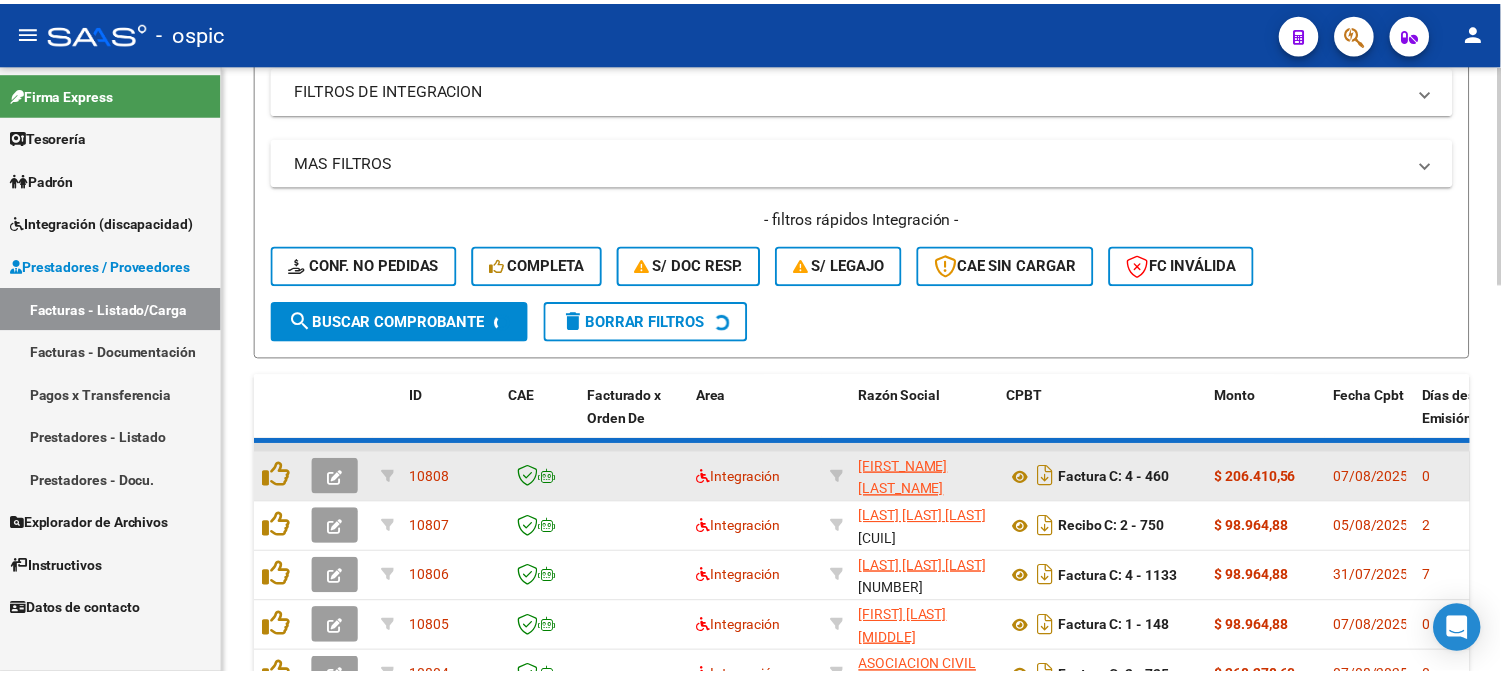 scroll, scrollTop: 625, scrollLeft: 0, axis: vertical 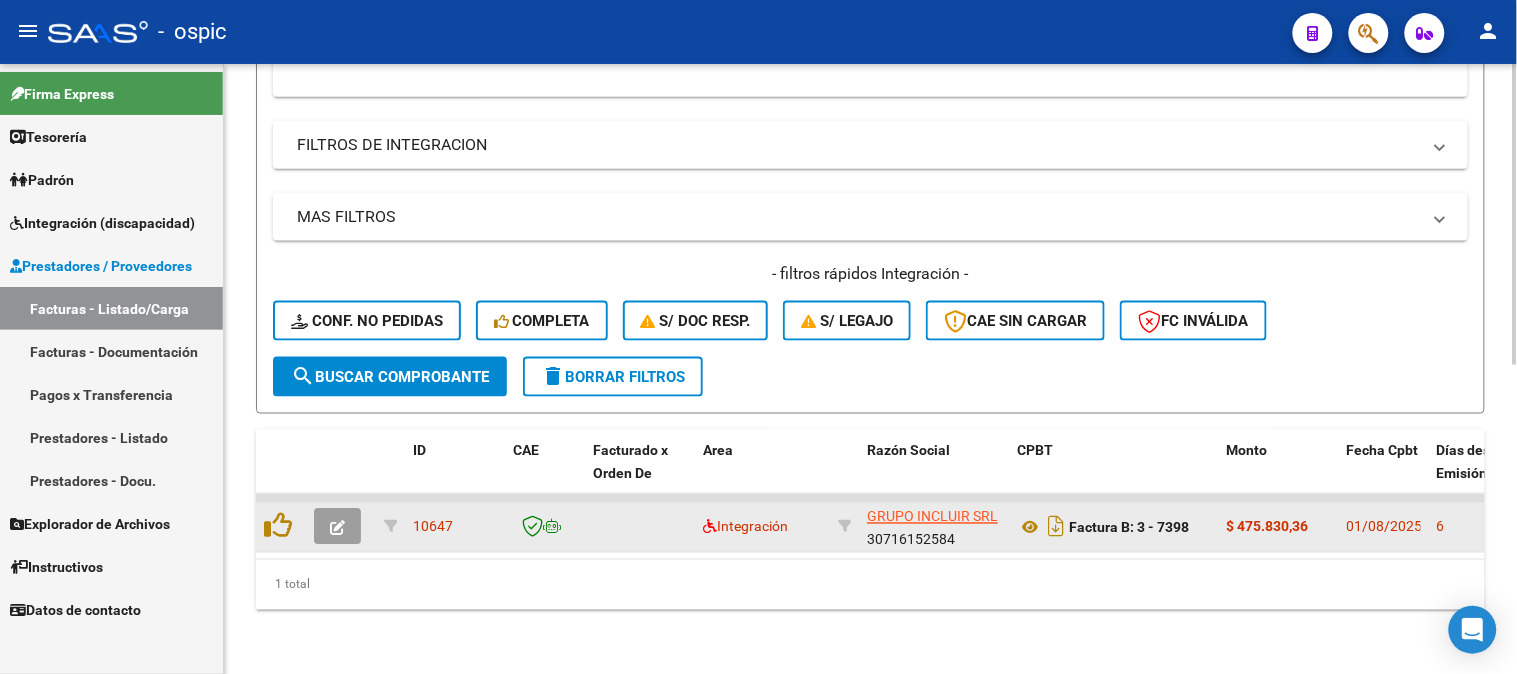 click 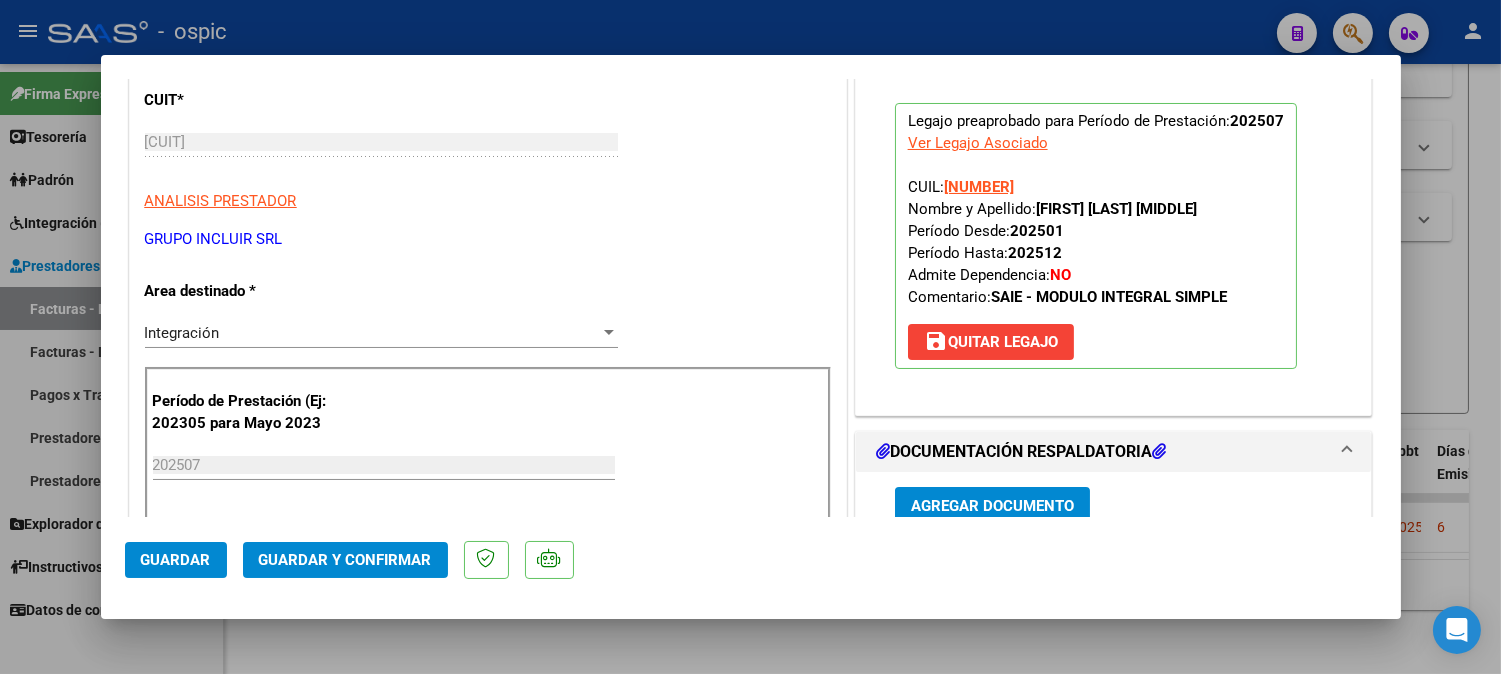 scroll, scrollTop: 0, scrollLeft: 0, axis: both 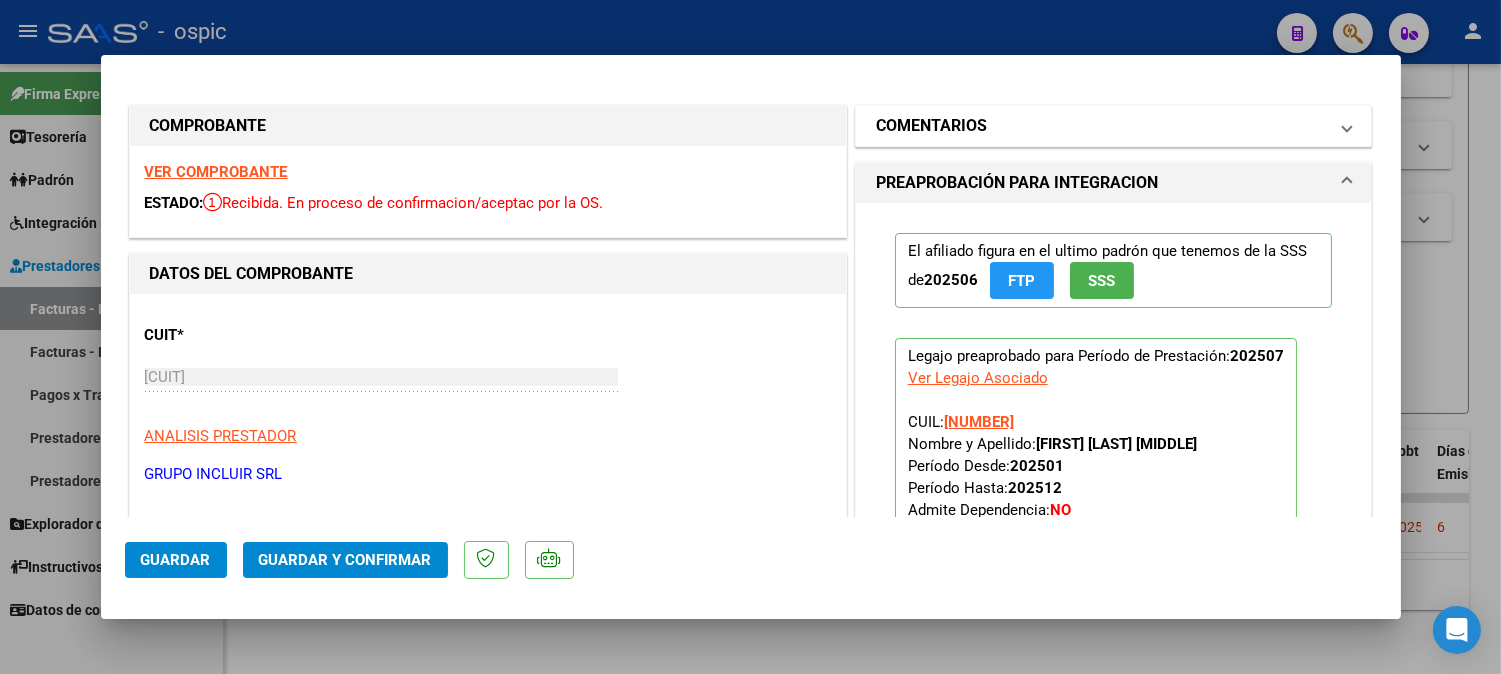 drag, startPoint x: 897, startPoint y: 123, endPoint x: 1078, endPoint y: 411, distance: 340.1544 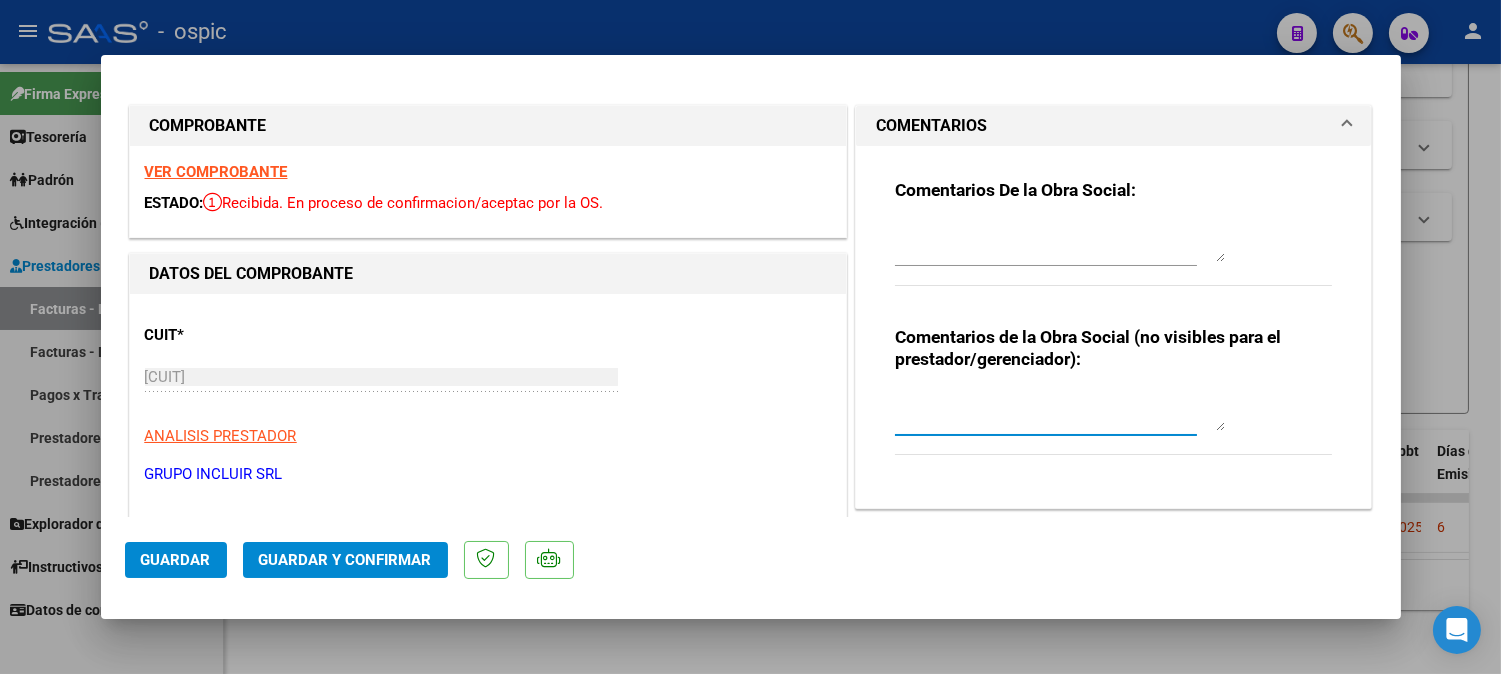 click at bounding box center (1060, 411) 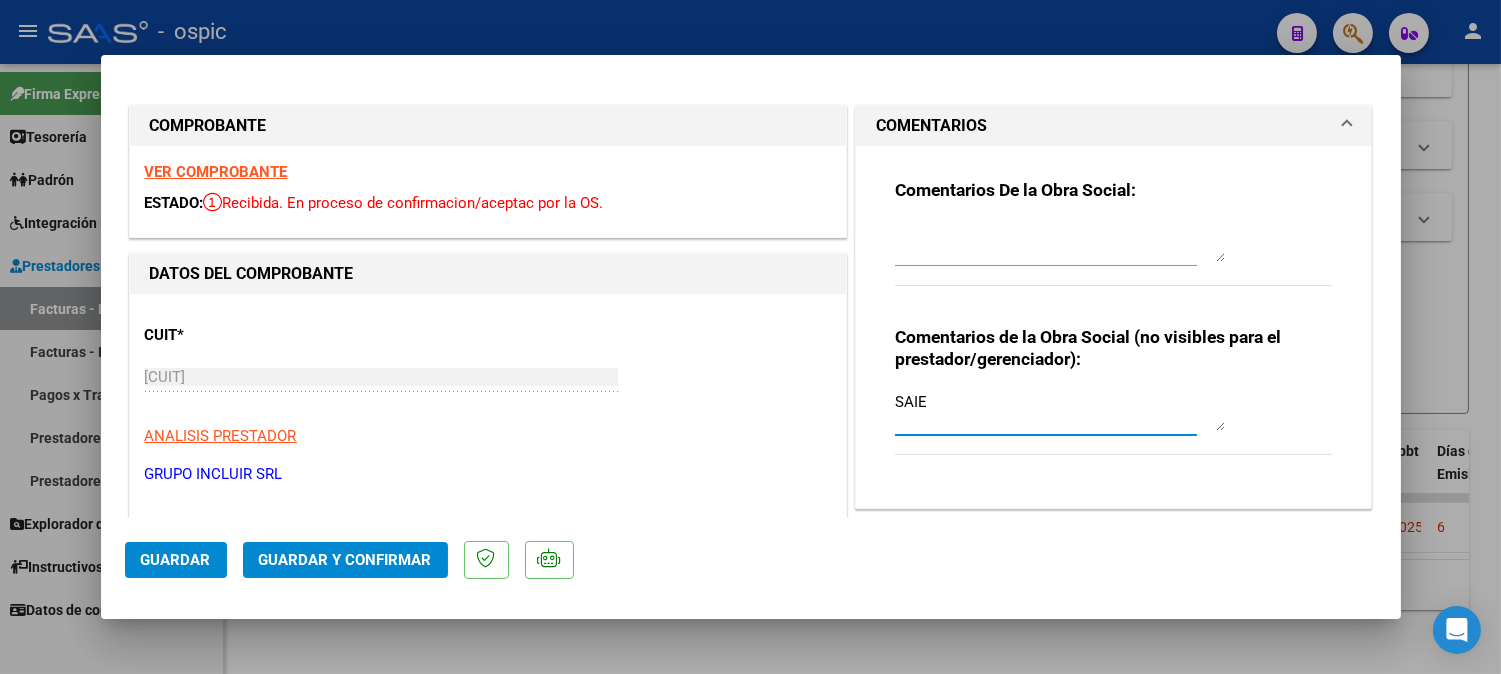 type on "SAIE" 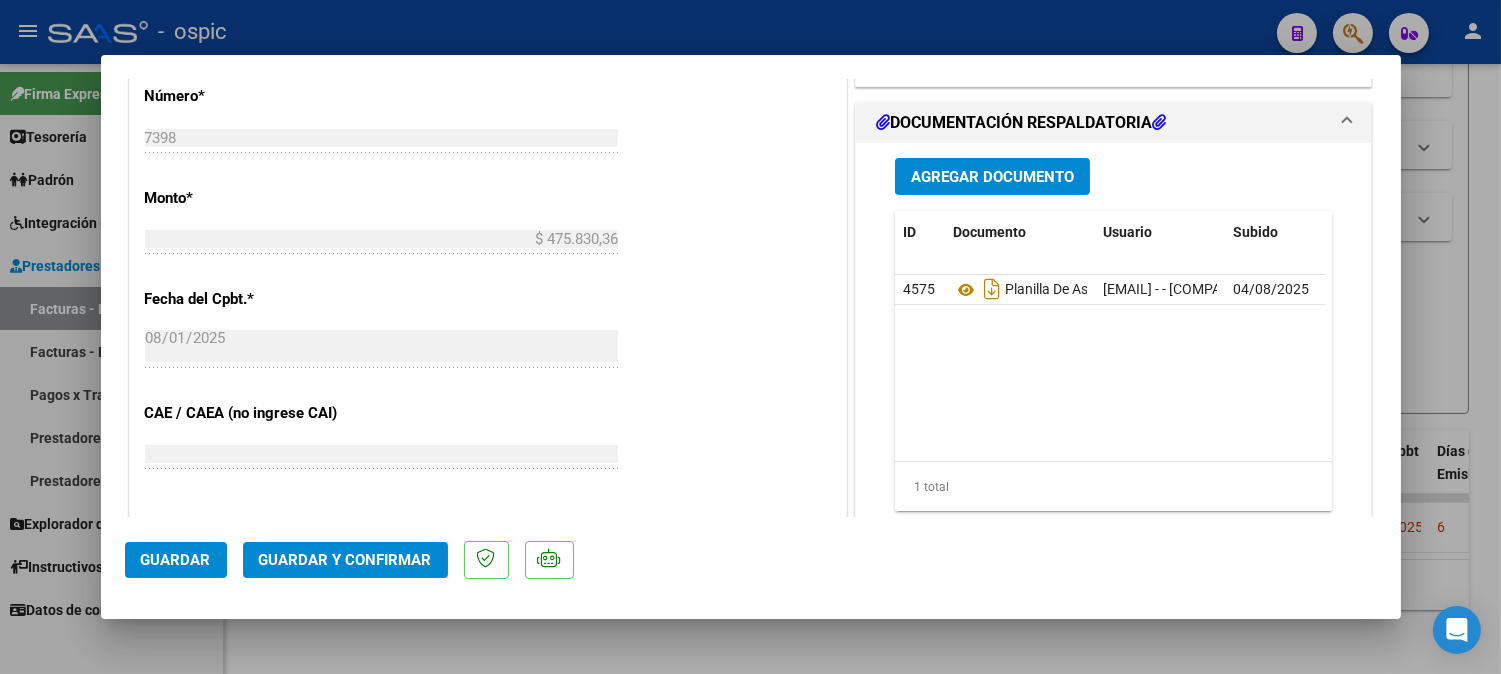 scroll, scrollTop: 932, scrollLeft: 0, axis: vertical 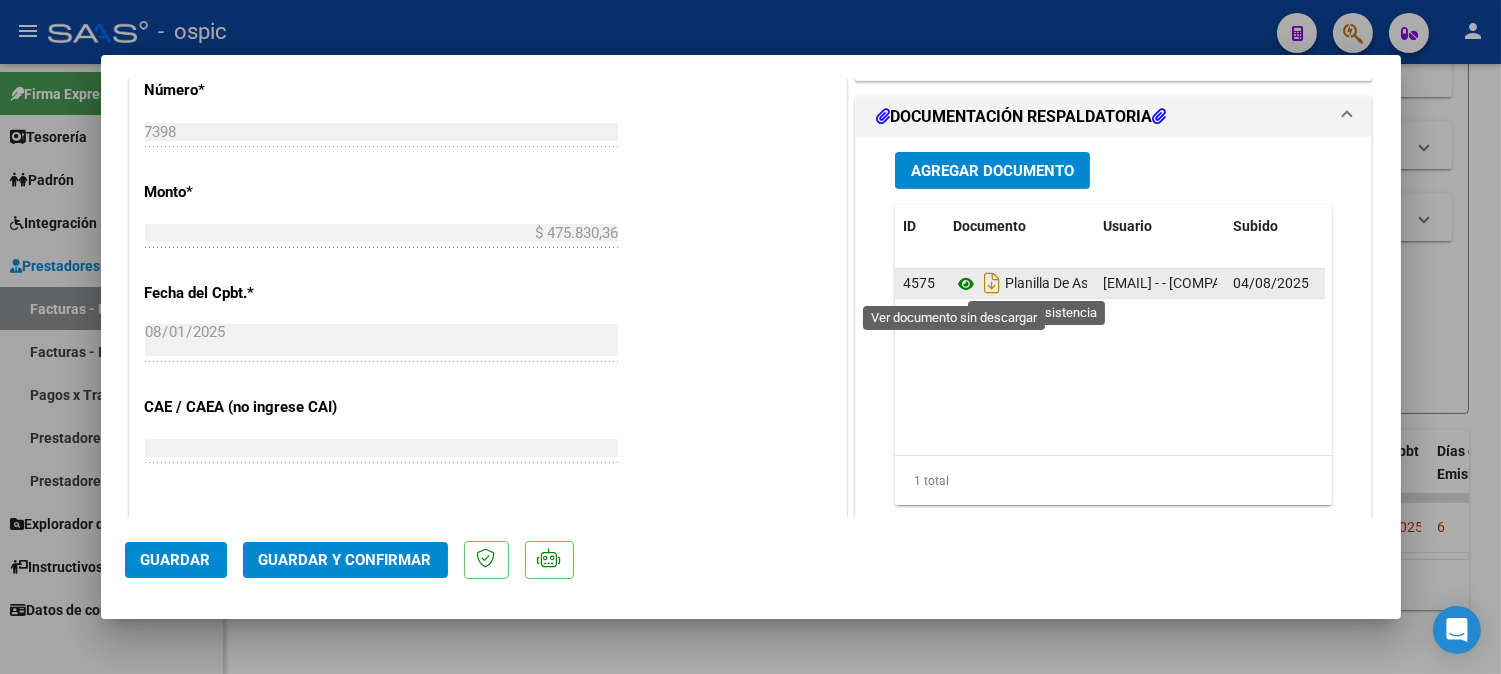 click 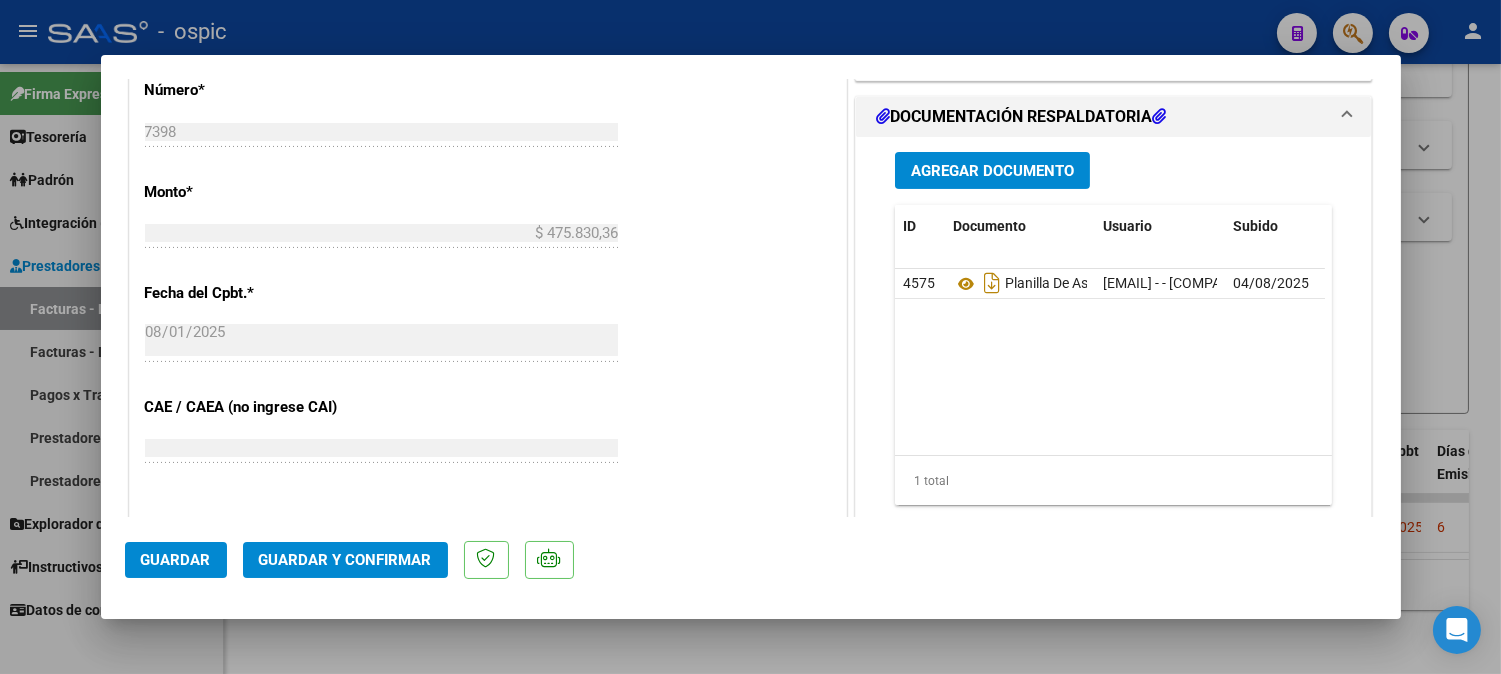 click on "Guardar y Confirmar" 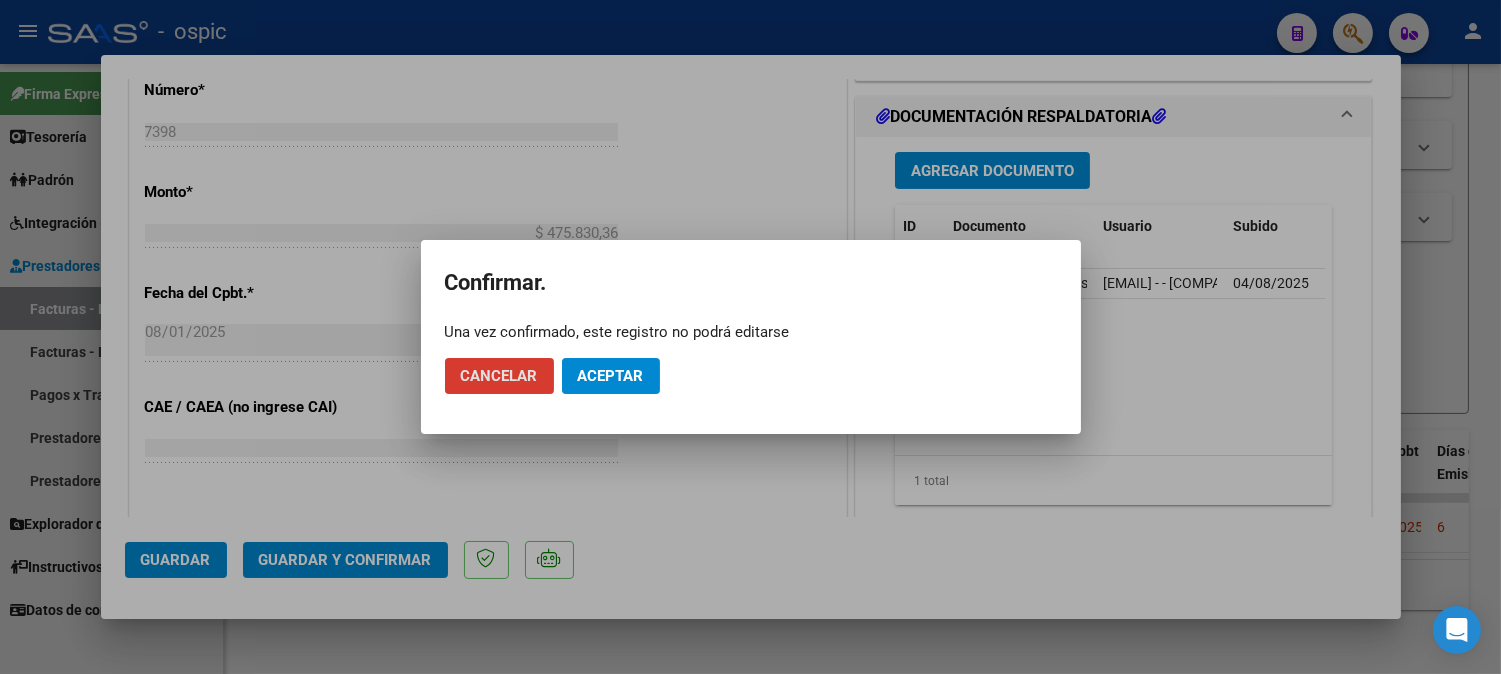 click on "Aceptar" 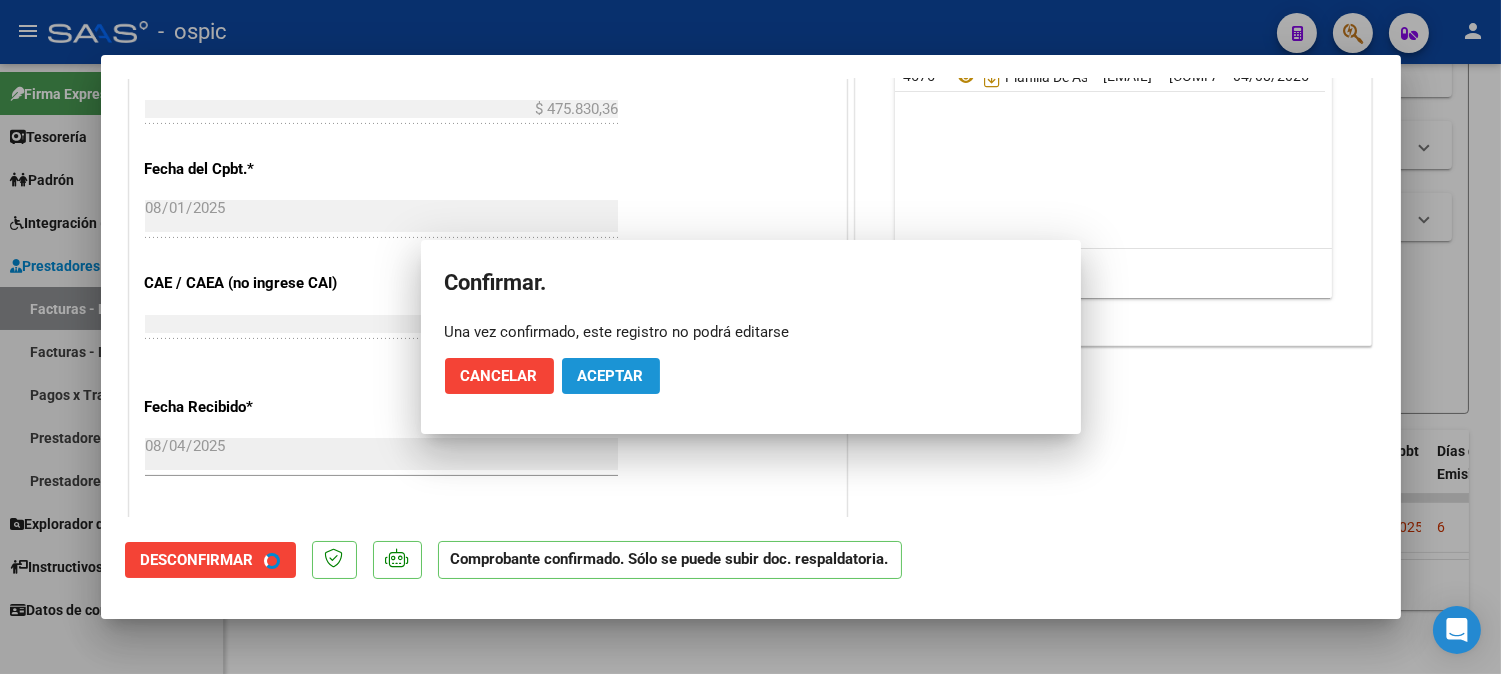 scroll, scrollTop: 807, scrollLeft: 0, axis: vertical 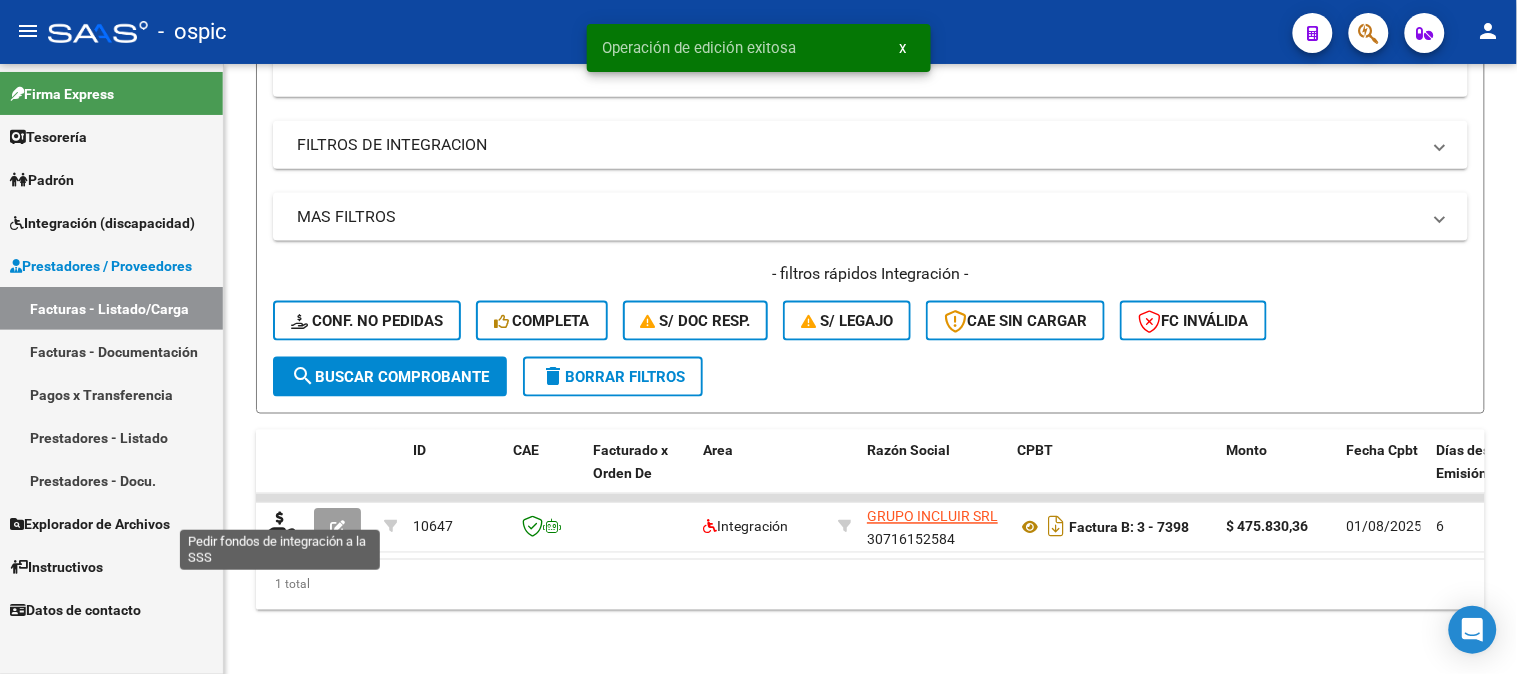 click 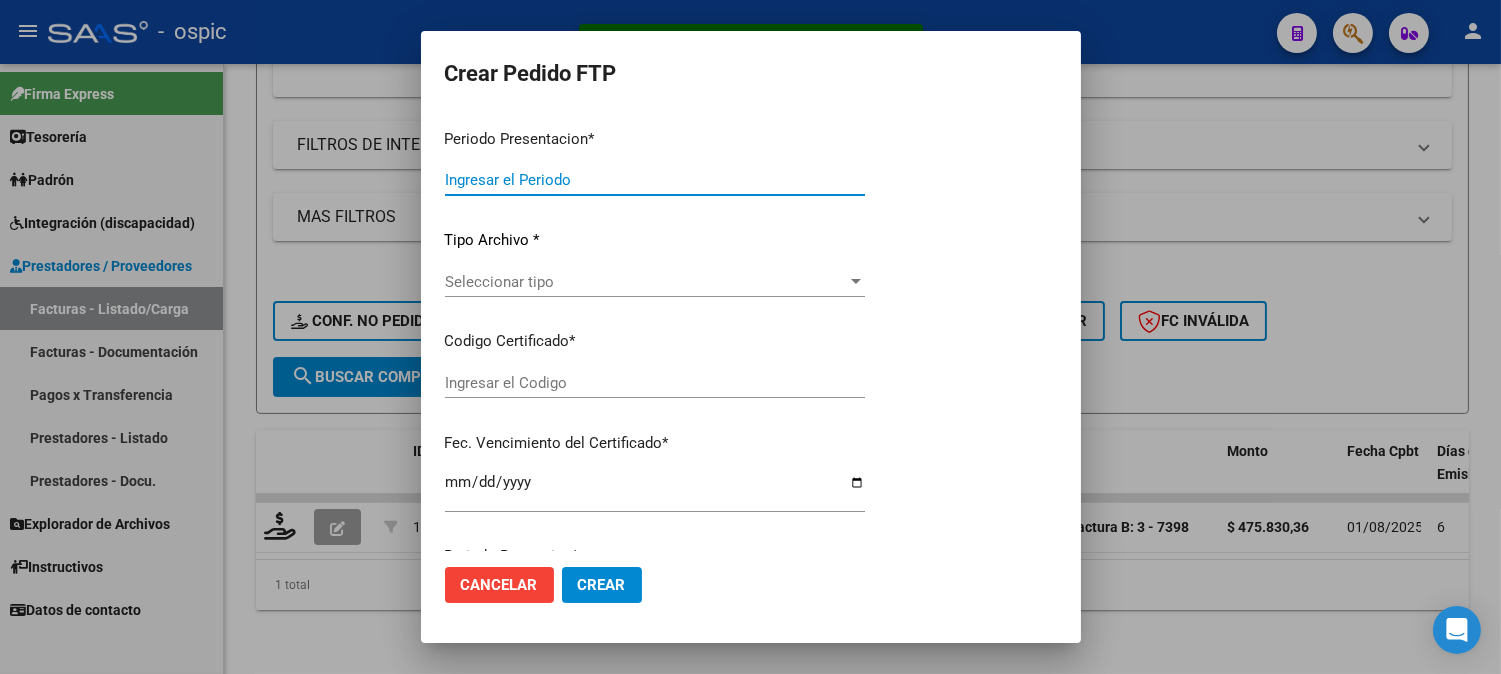type on "202507" 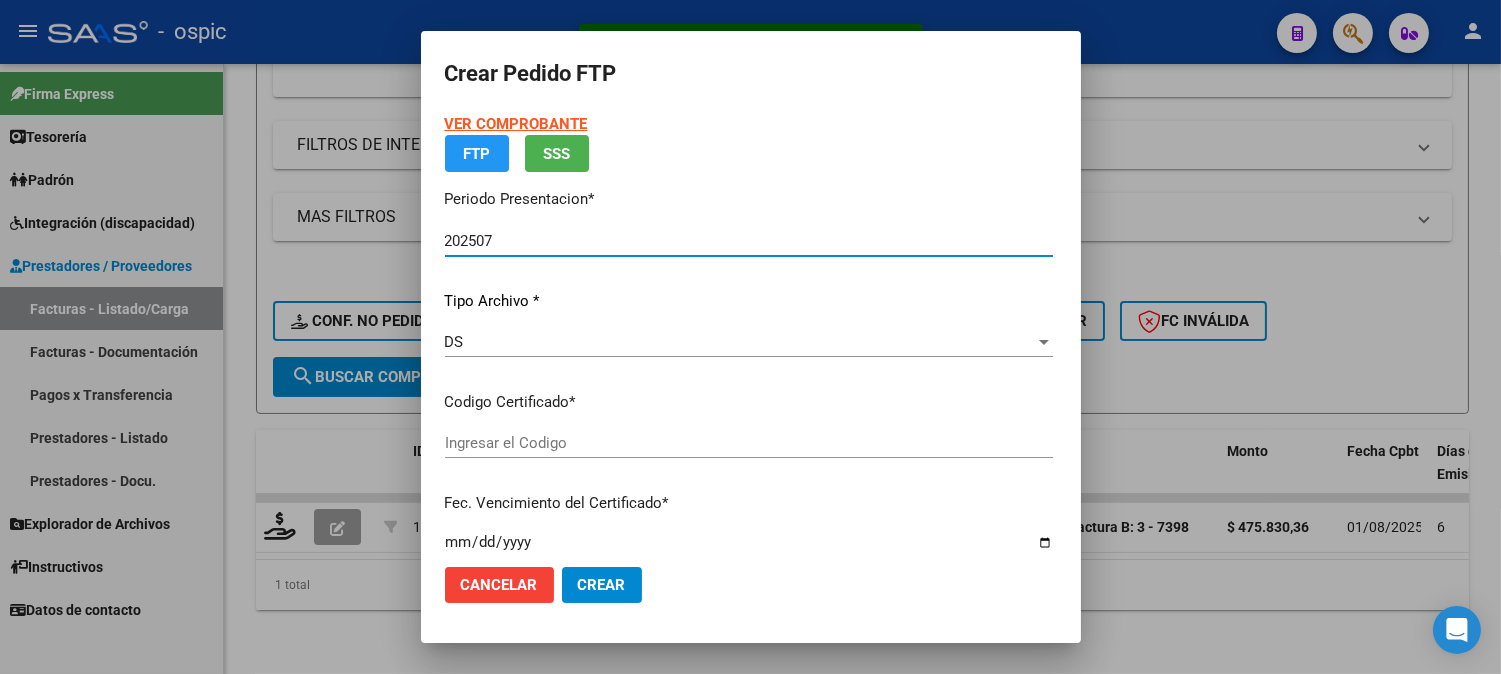 type on "0000000000000000000000000000002937431092" 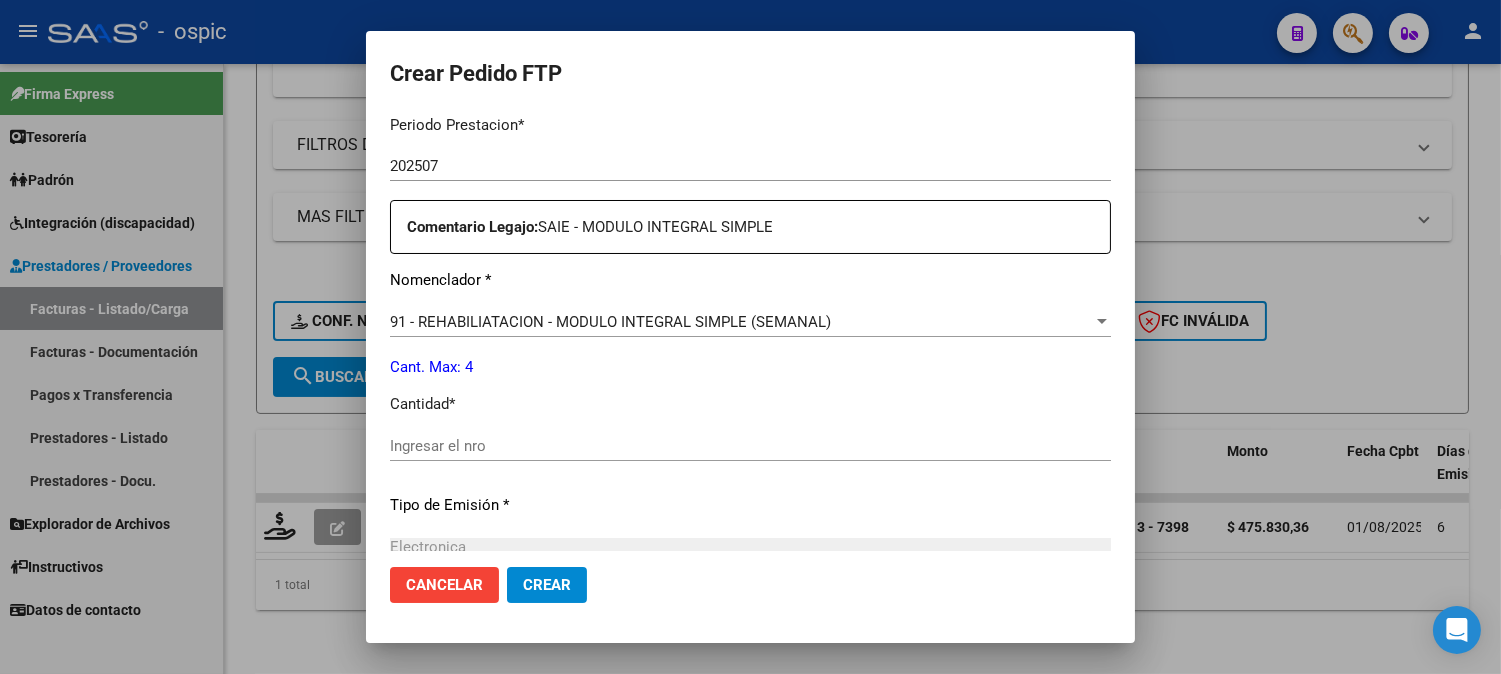 scroll, scrollTop: 668, scrollLeft: 0, axis: vertical 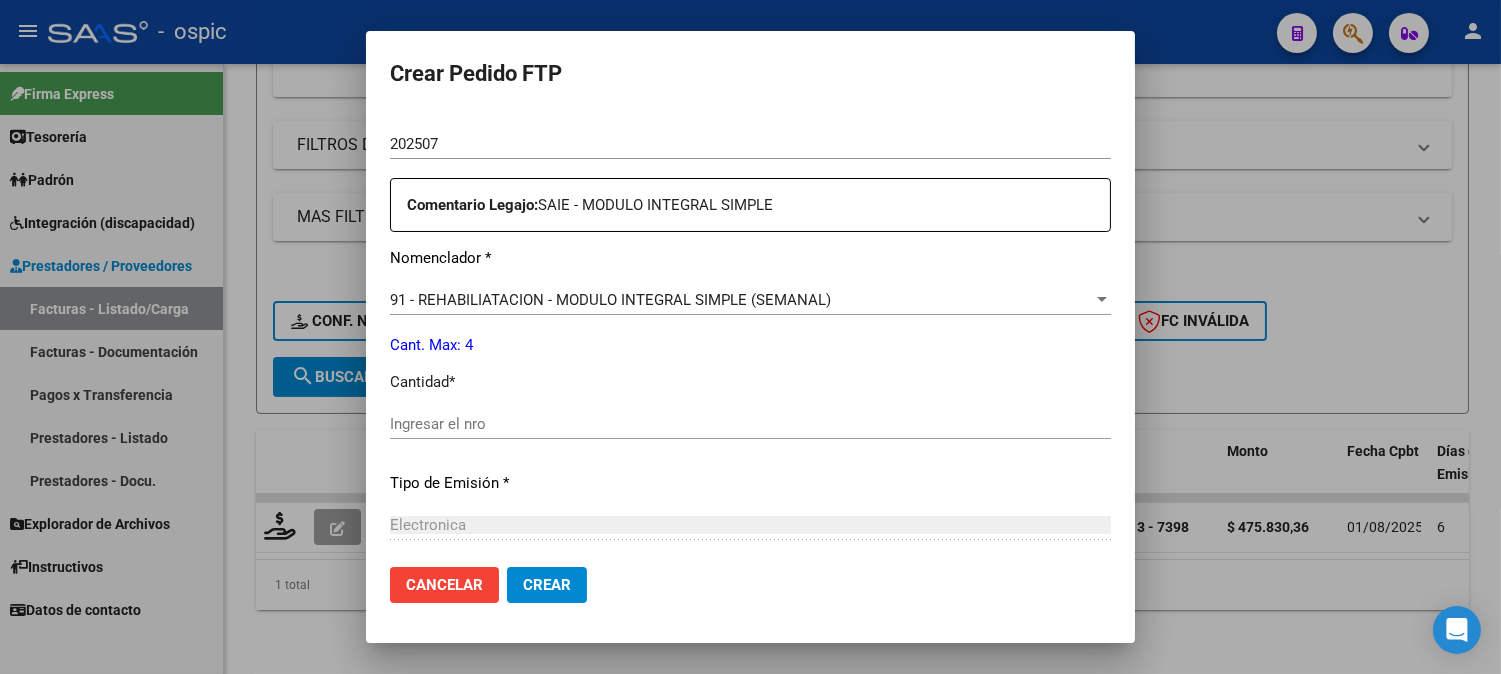 click on "91 - REHABILIATACION - MODULO INTEGRAL SIMPLE (SEMANAL) Seleccionar nomenclador" 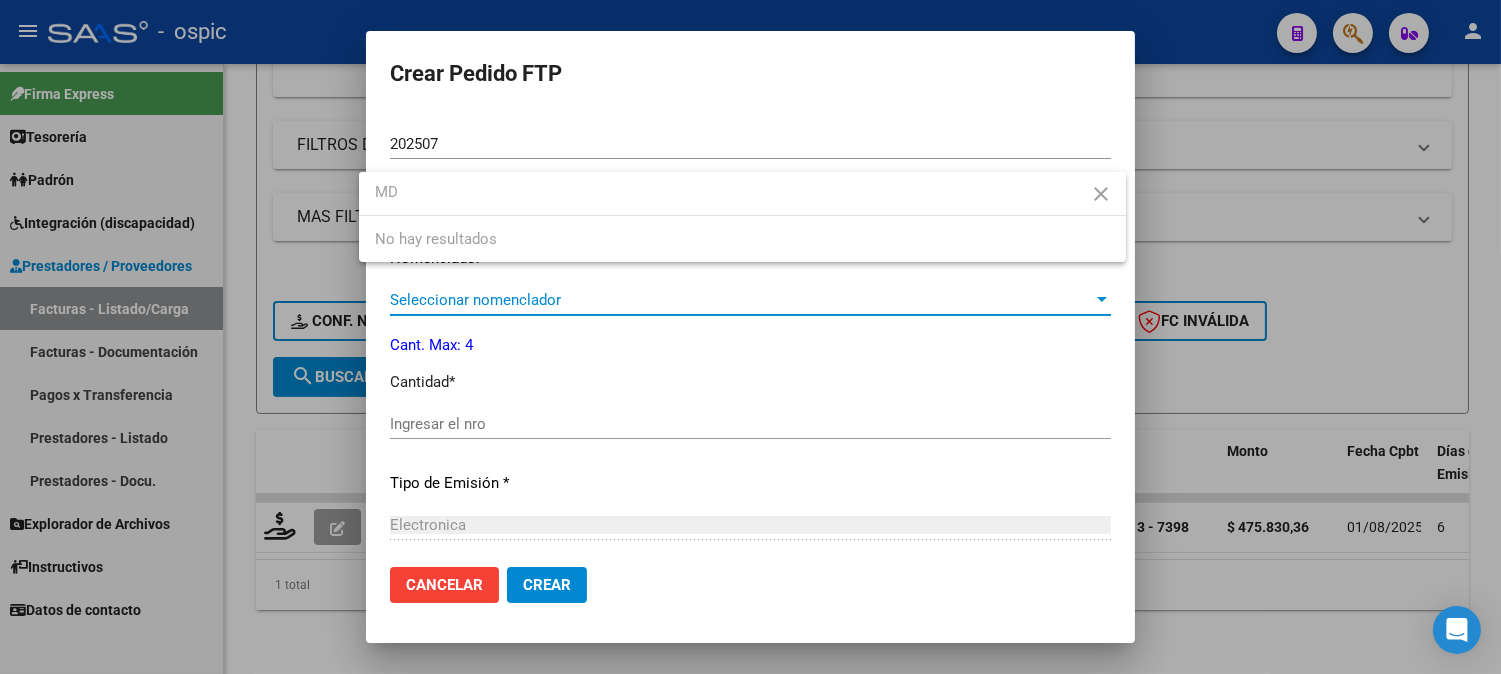 scroll, scrollTop: 0, scrollLeft: 0, axis: both 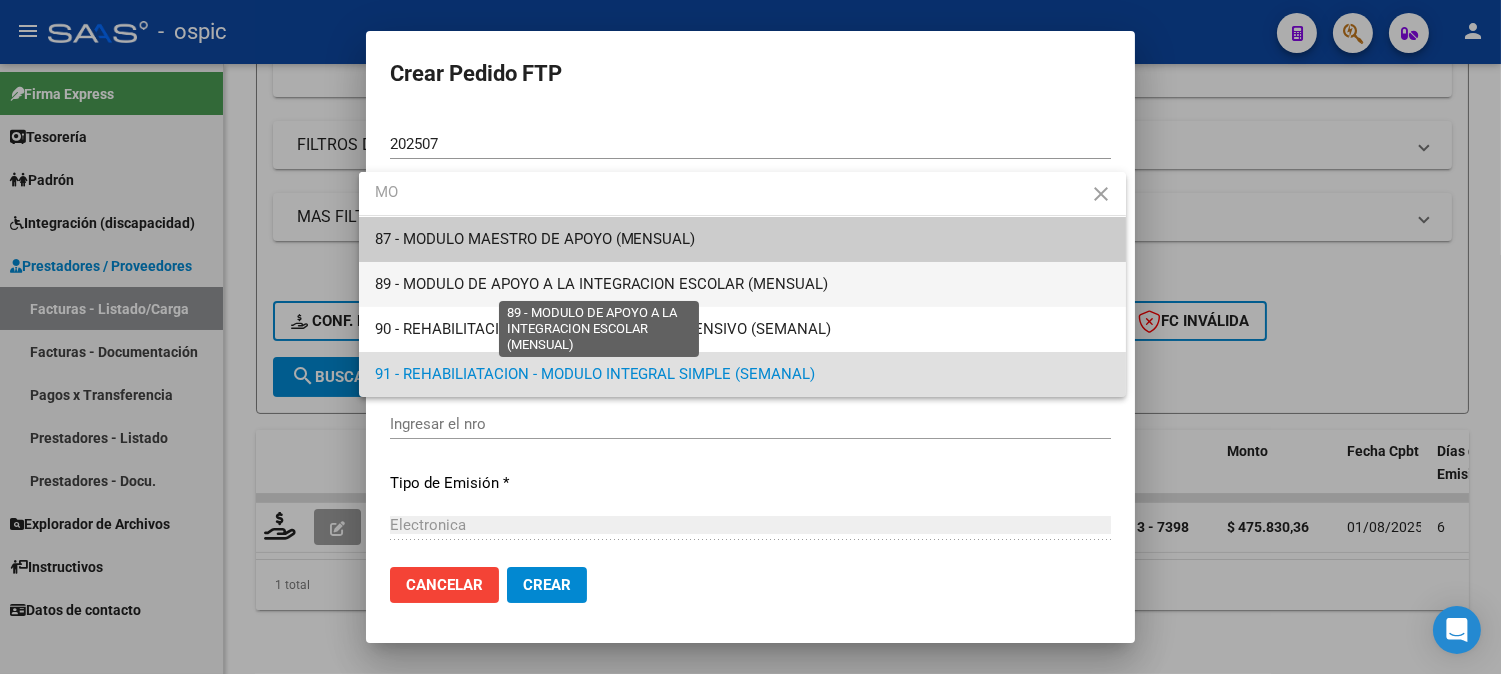 type on "MO" 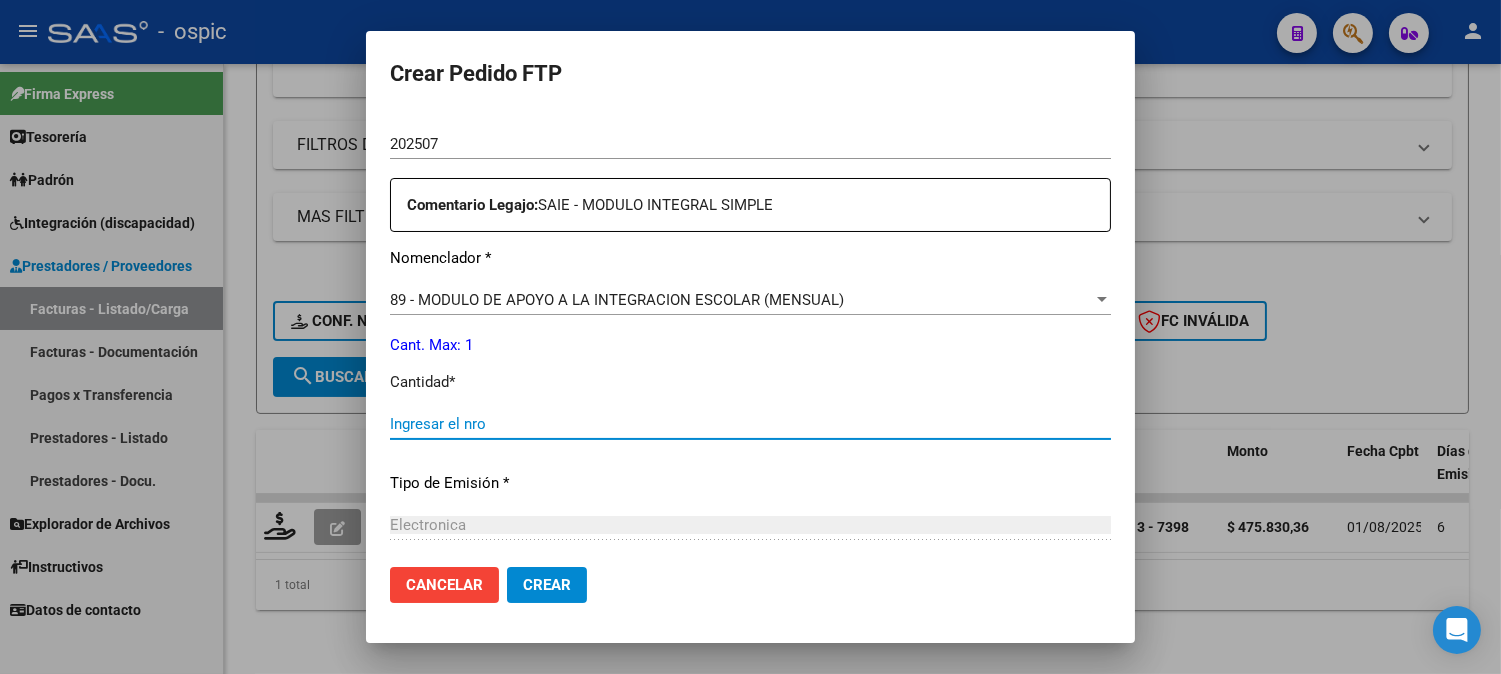 click on "Ingresar el nro" at bounding box center (750, 424) 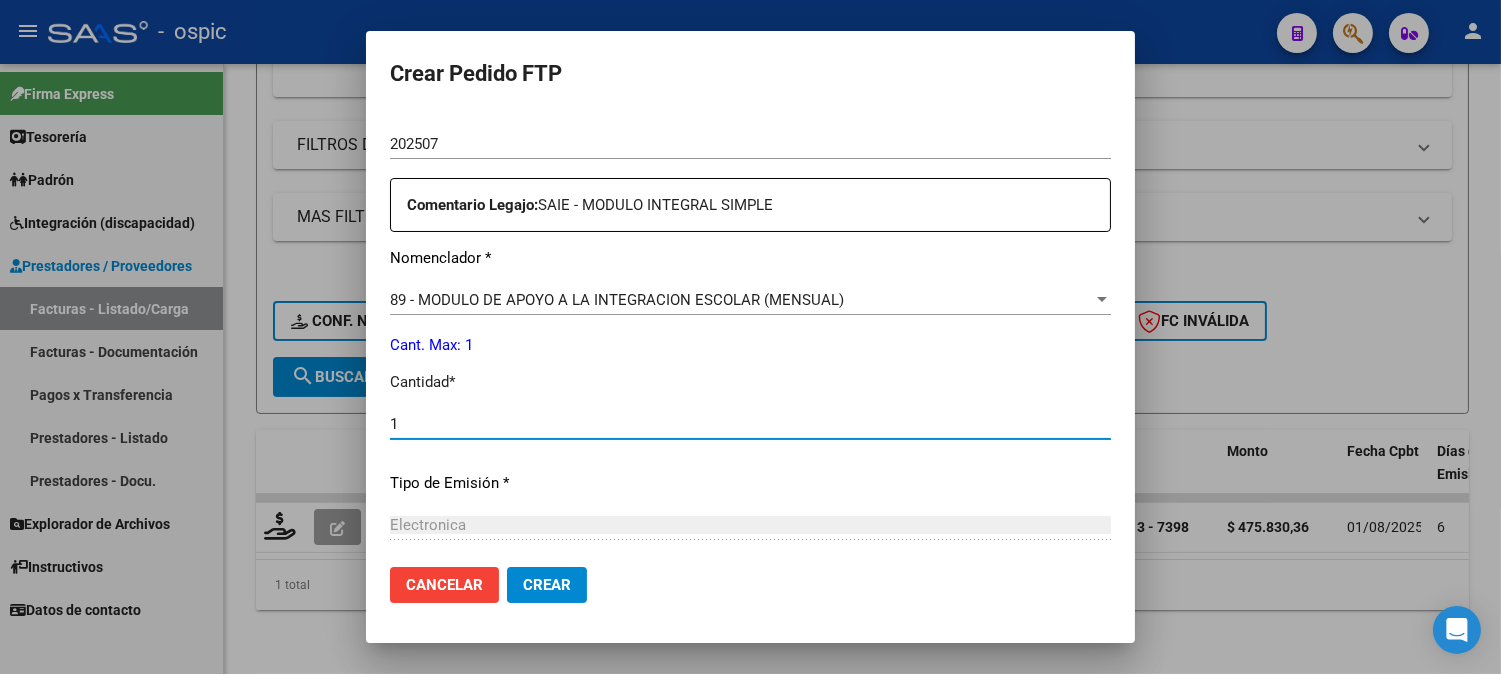 type on "1" 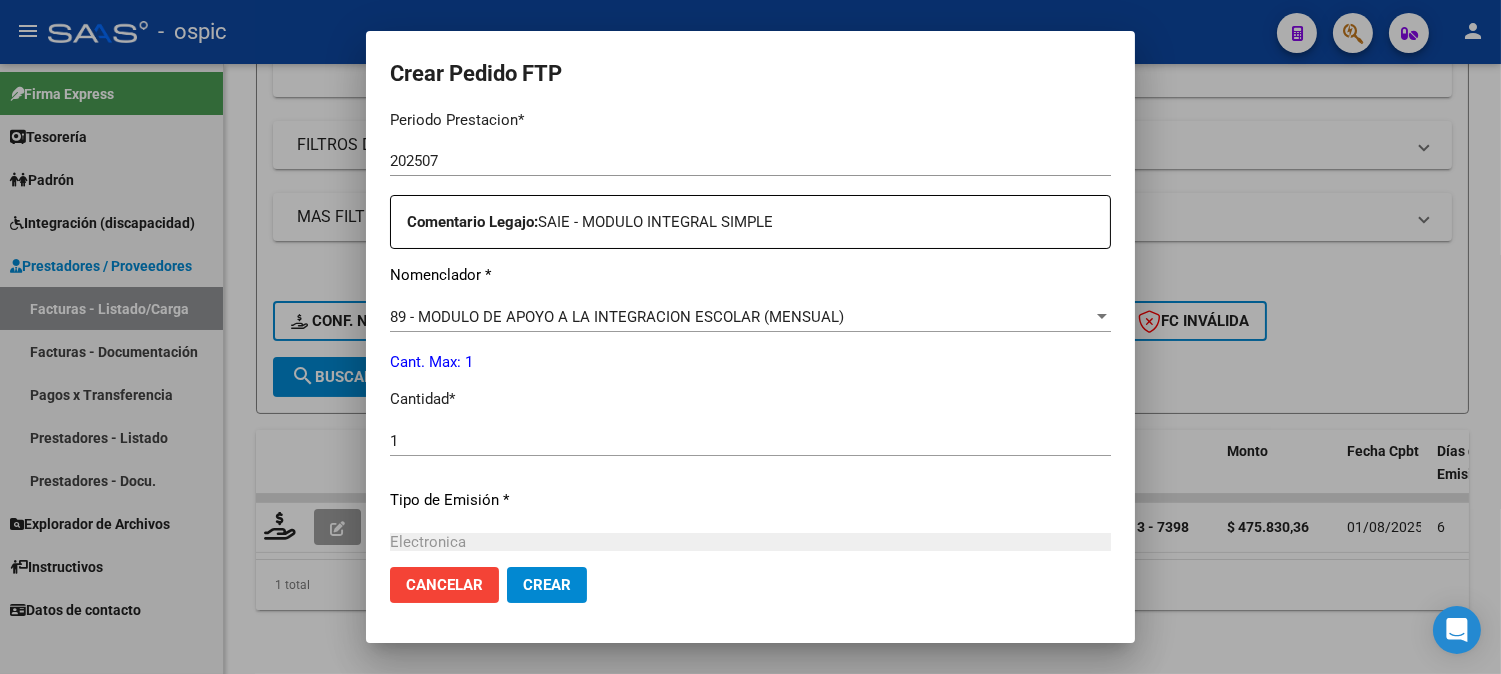 scroll, scrollTop: 877, scrollLeft: 0, axis: vertical 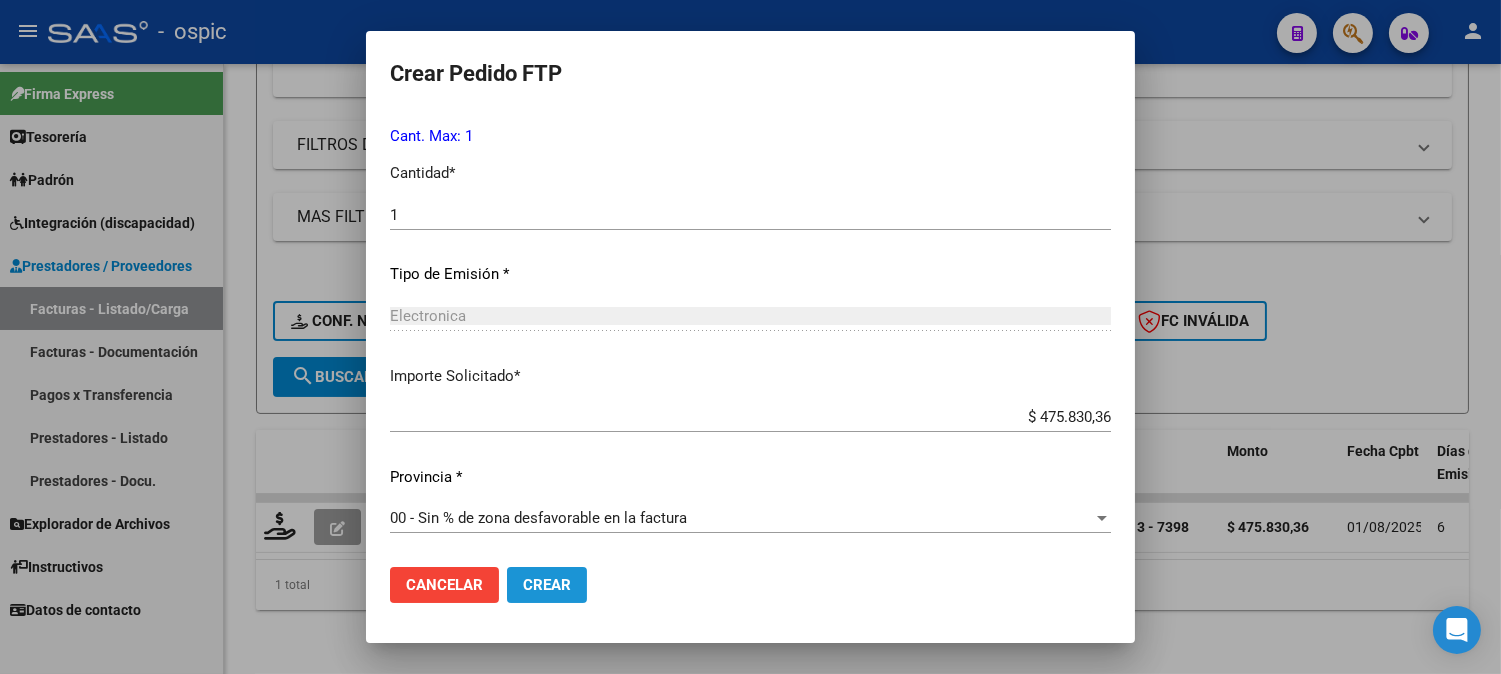click on "Crear" 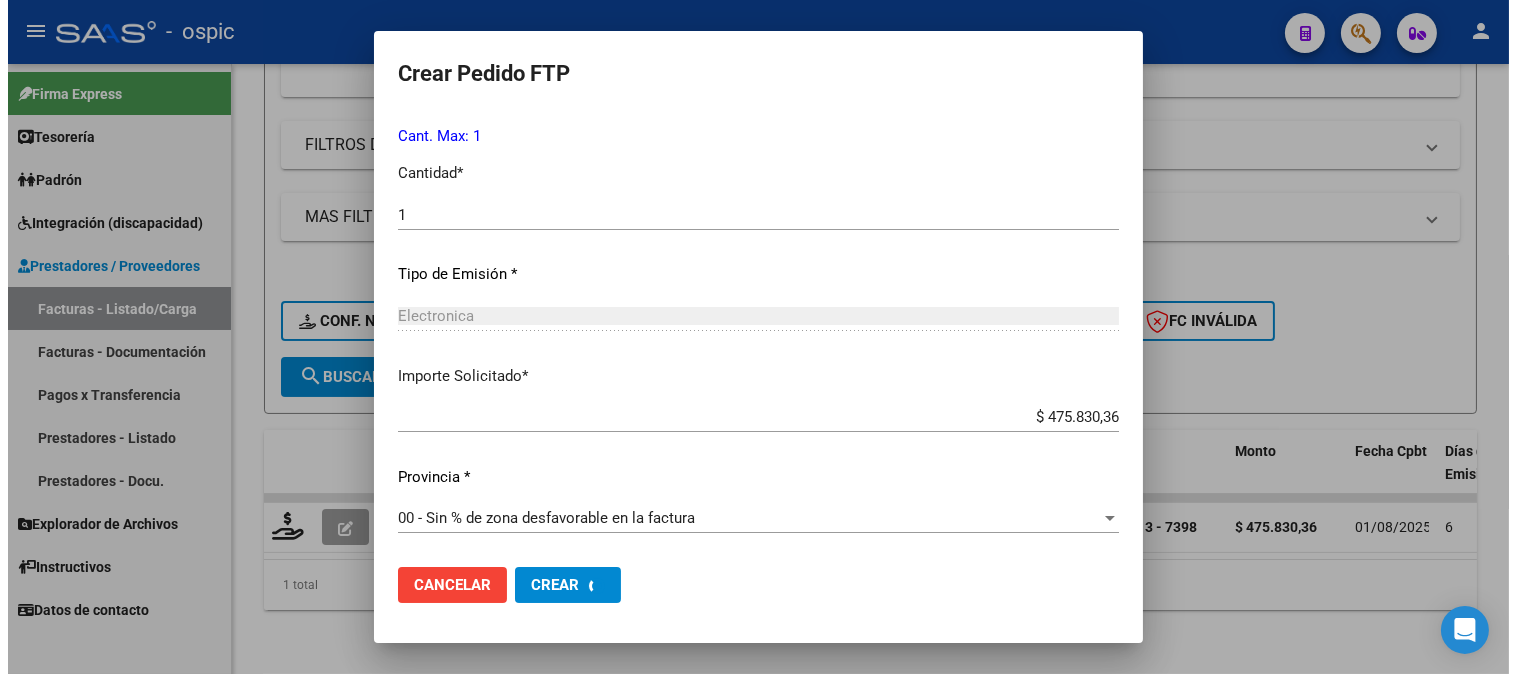 scroll, scrollTop: 764, scrollLeft: 0, axis: vertical 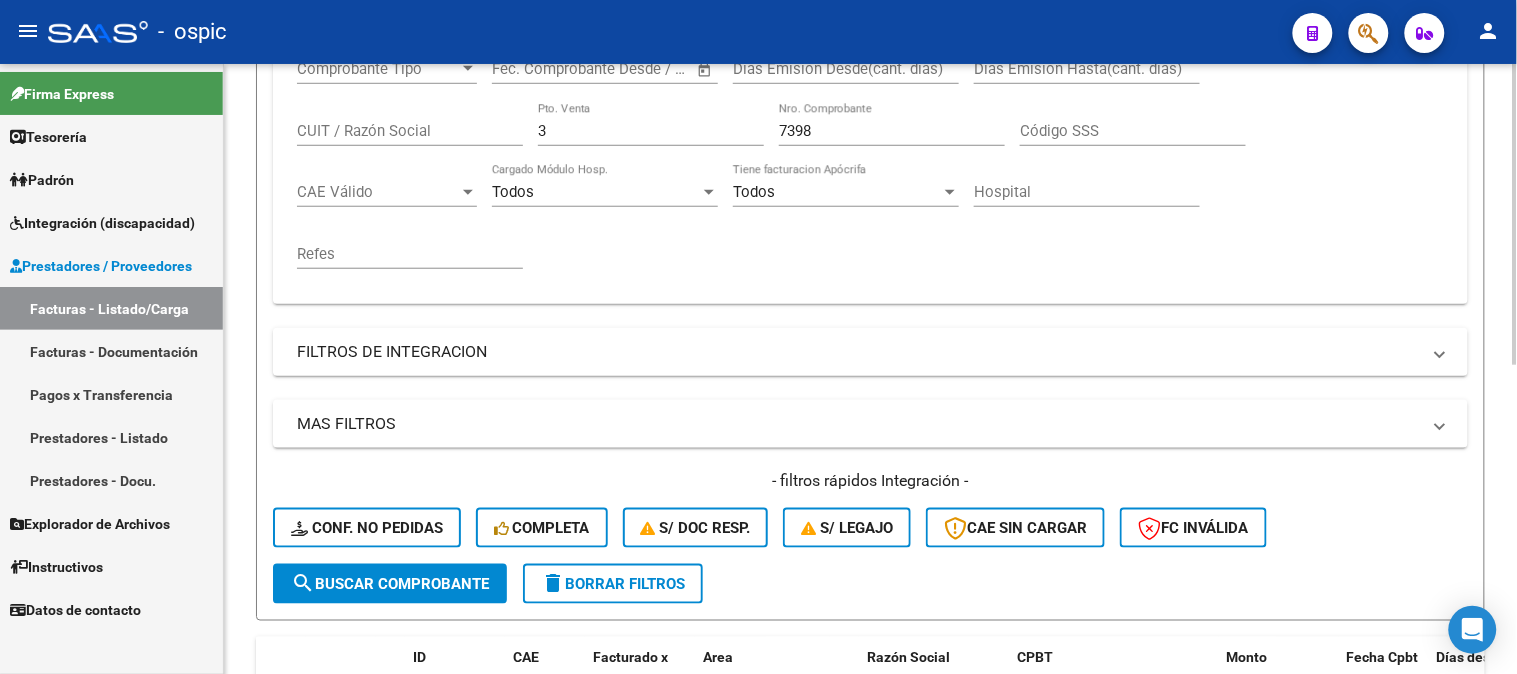 drag, startPoint x: 561, startPoint y: 132, endPoint x: 493, endPoint y: 137, distance: 68.18358 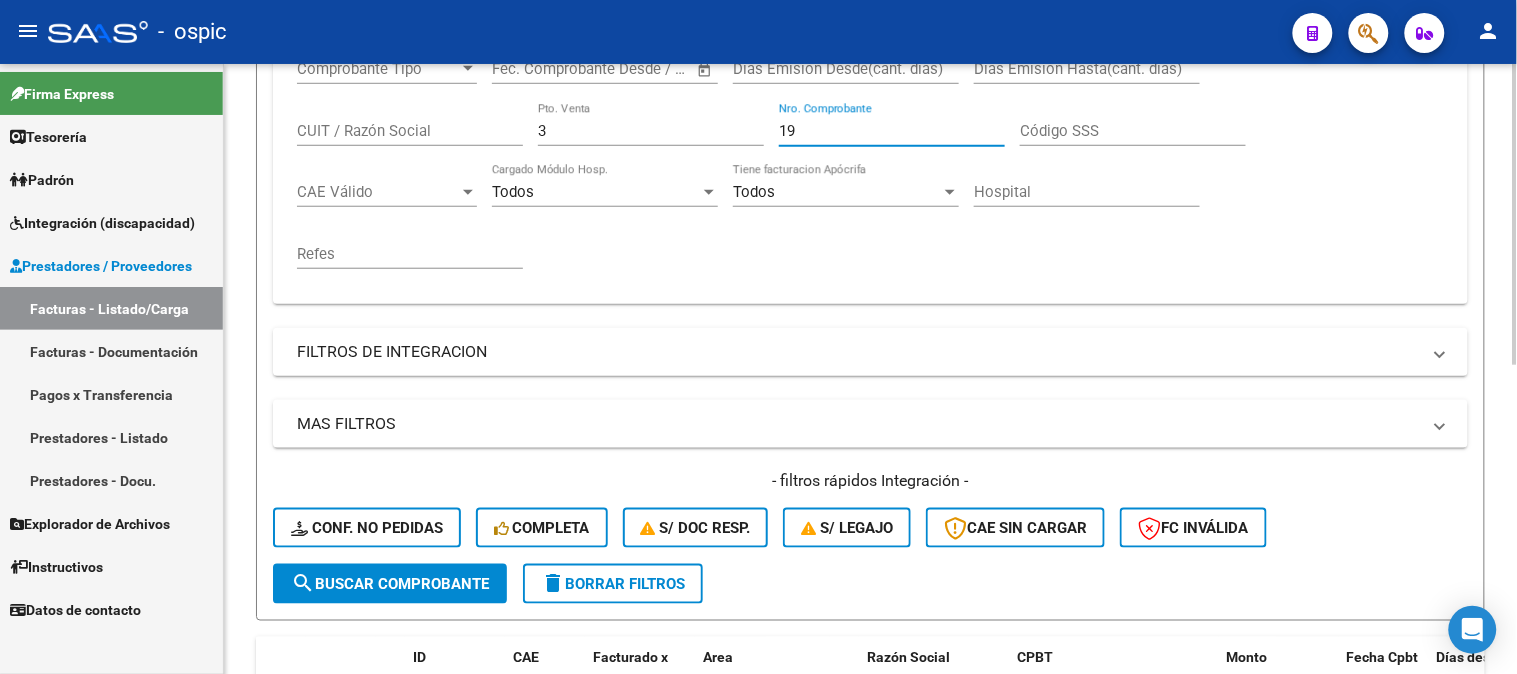 type on "1" 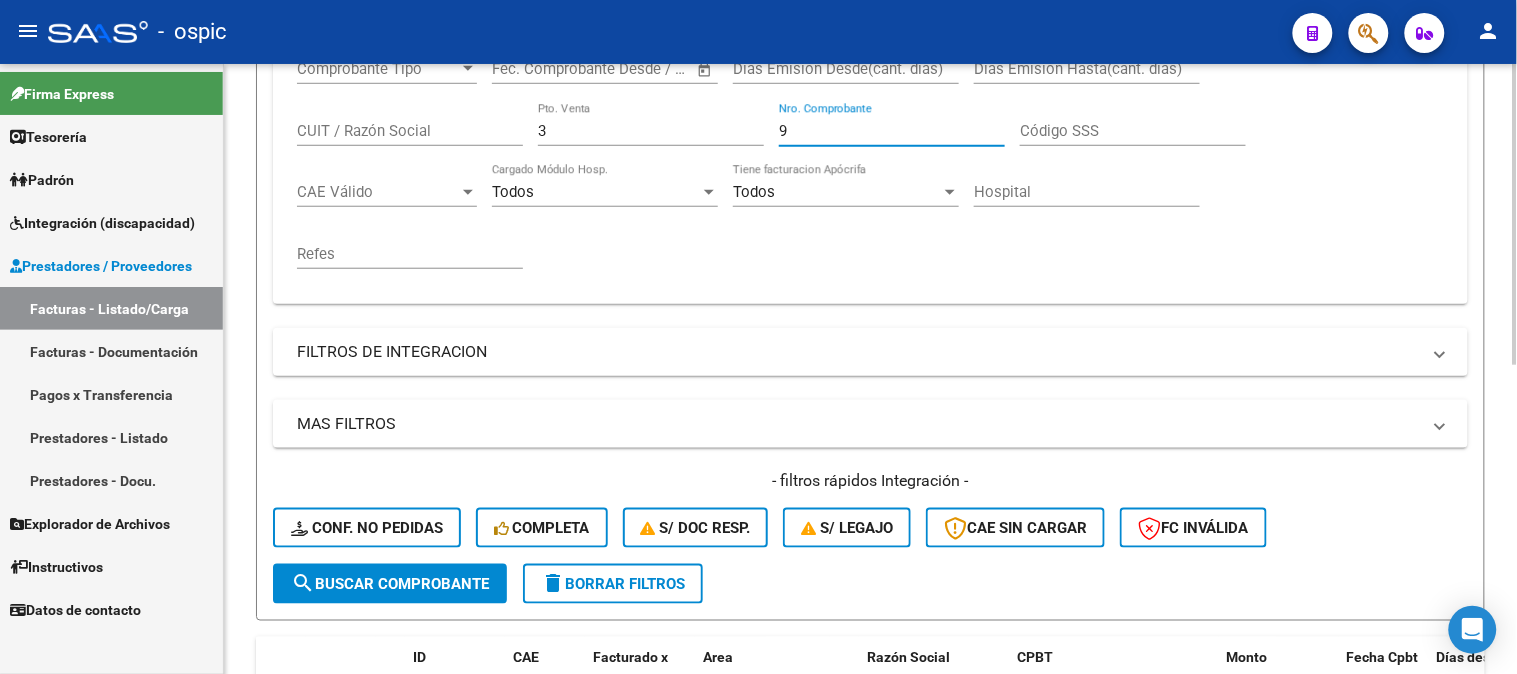 type on "9" 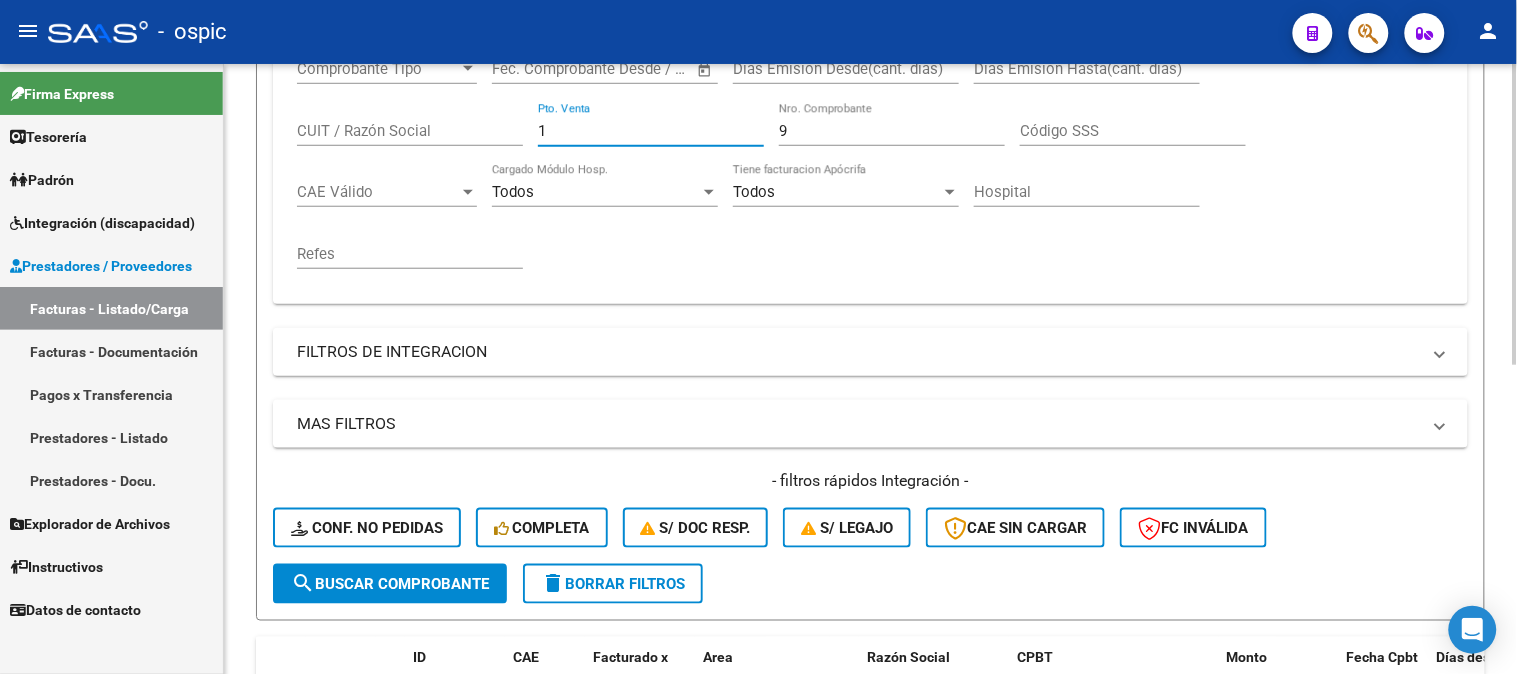 type on "1" 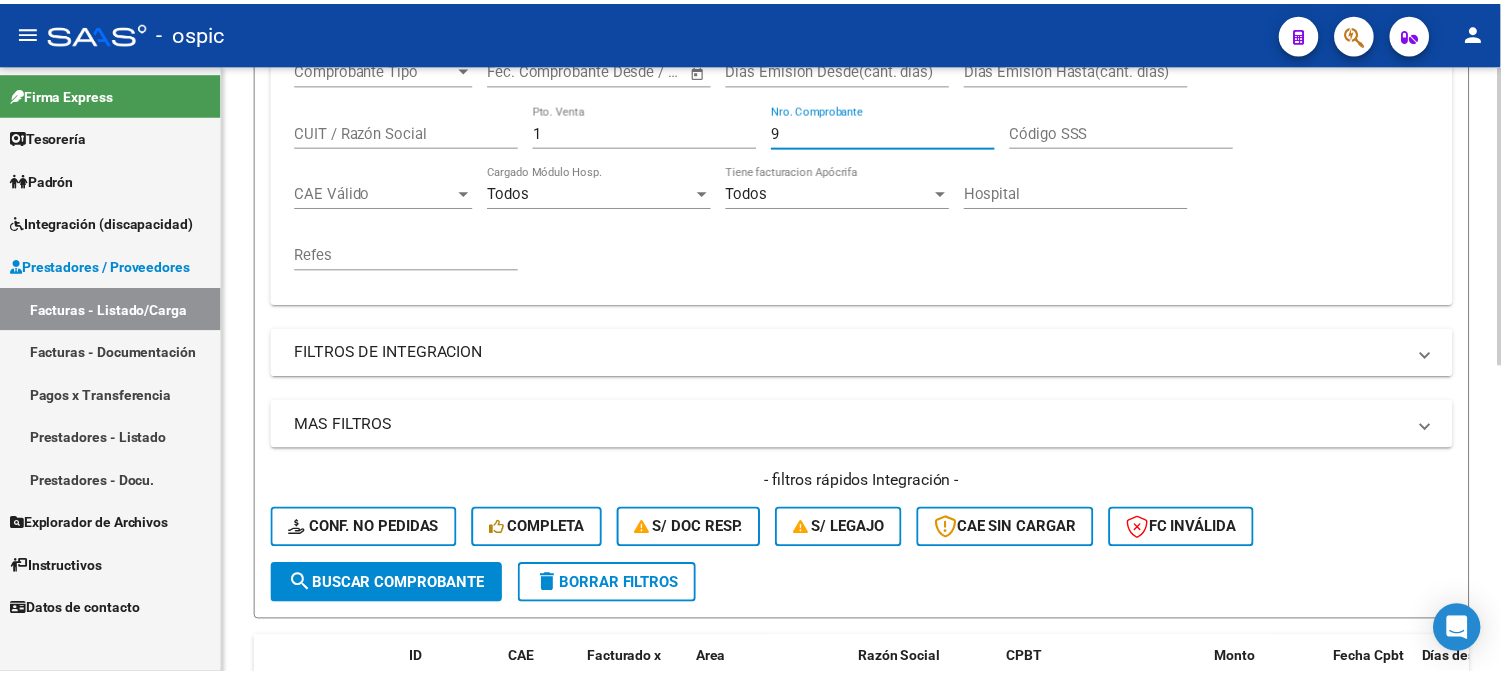 scroll, scrollTop: 624, scrollLeft: 0, axis: vertical 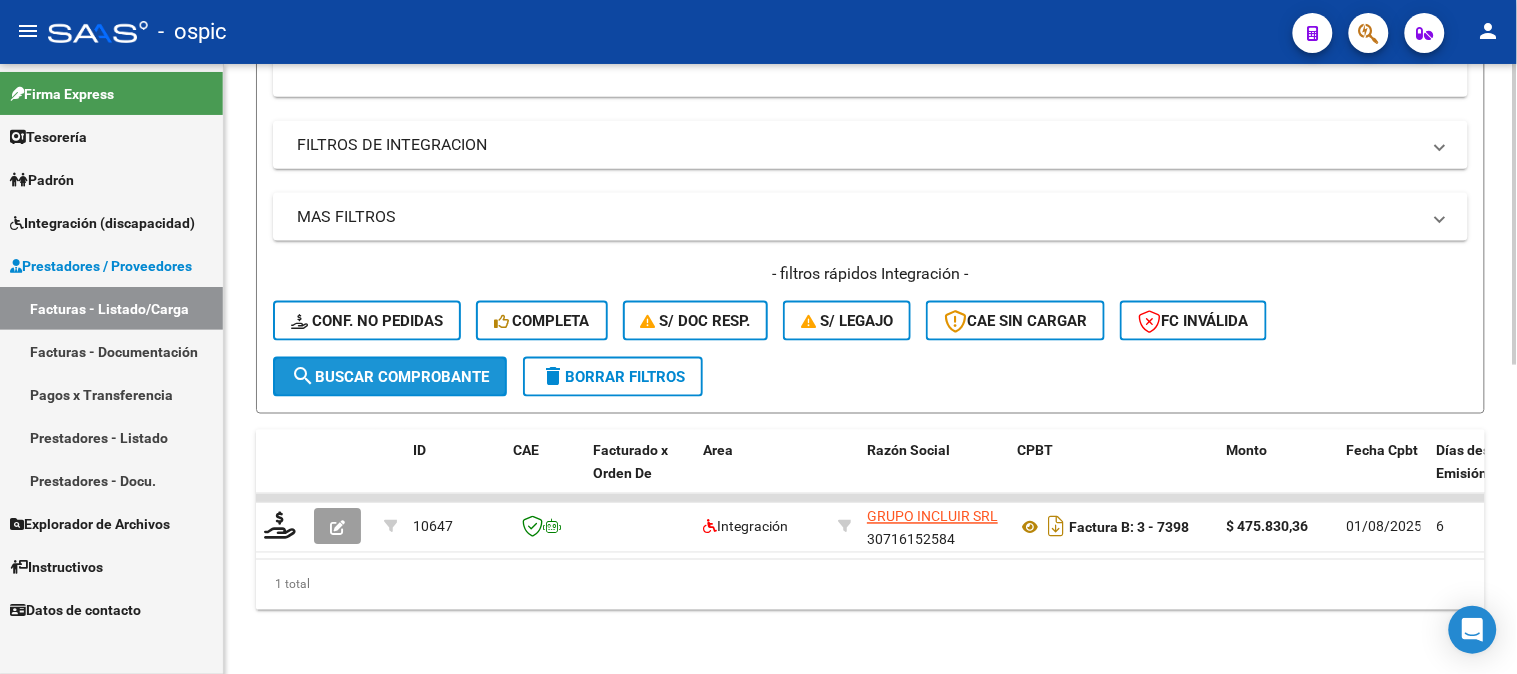 drag, startPoint x: 417, startPoint y: 361, endPoint x: 405, endPoint y: 355, distance: 13.416408 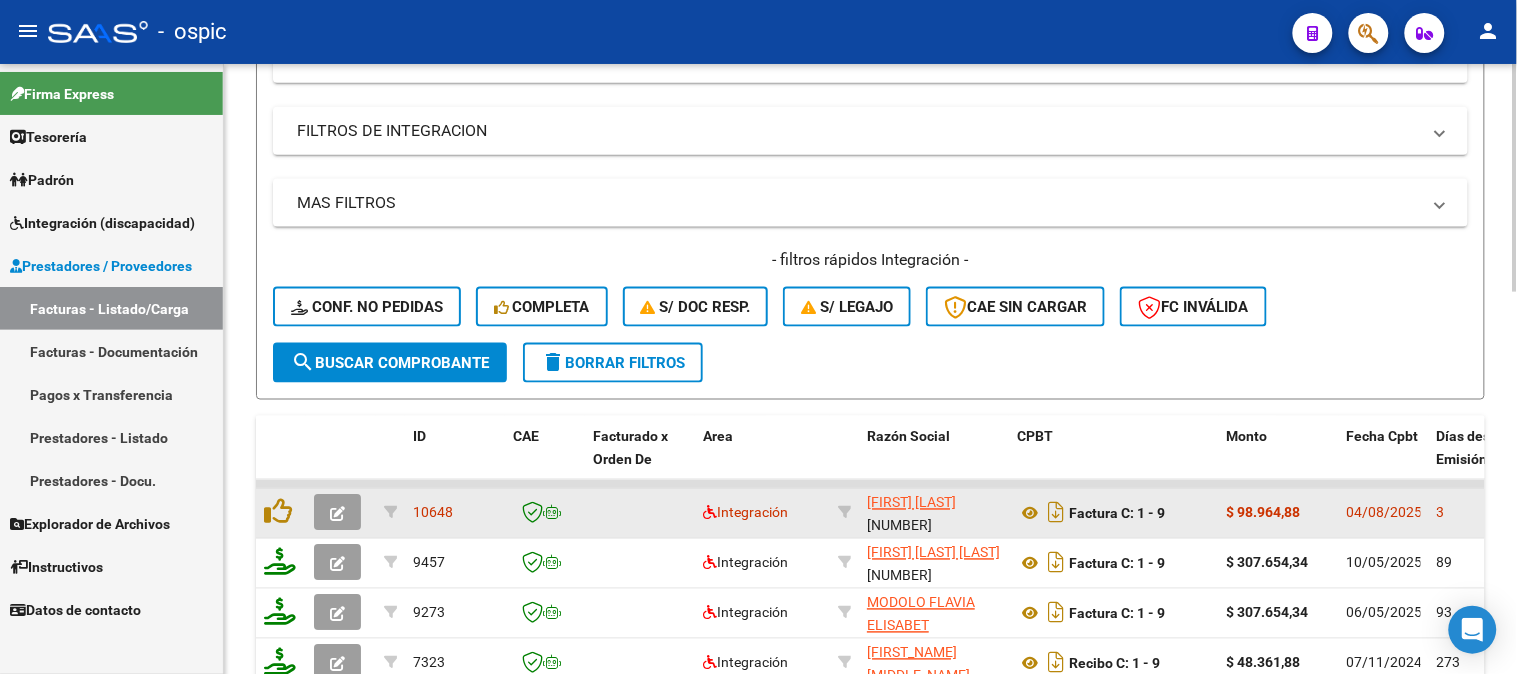 click 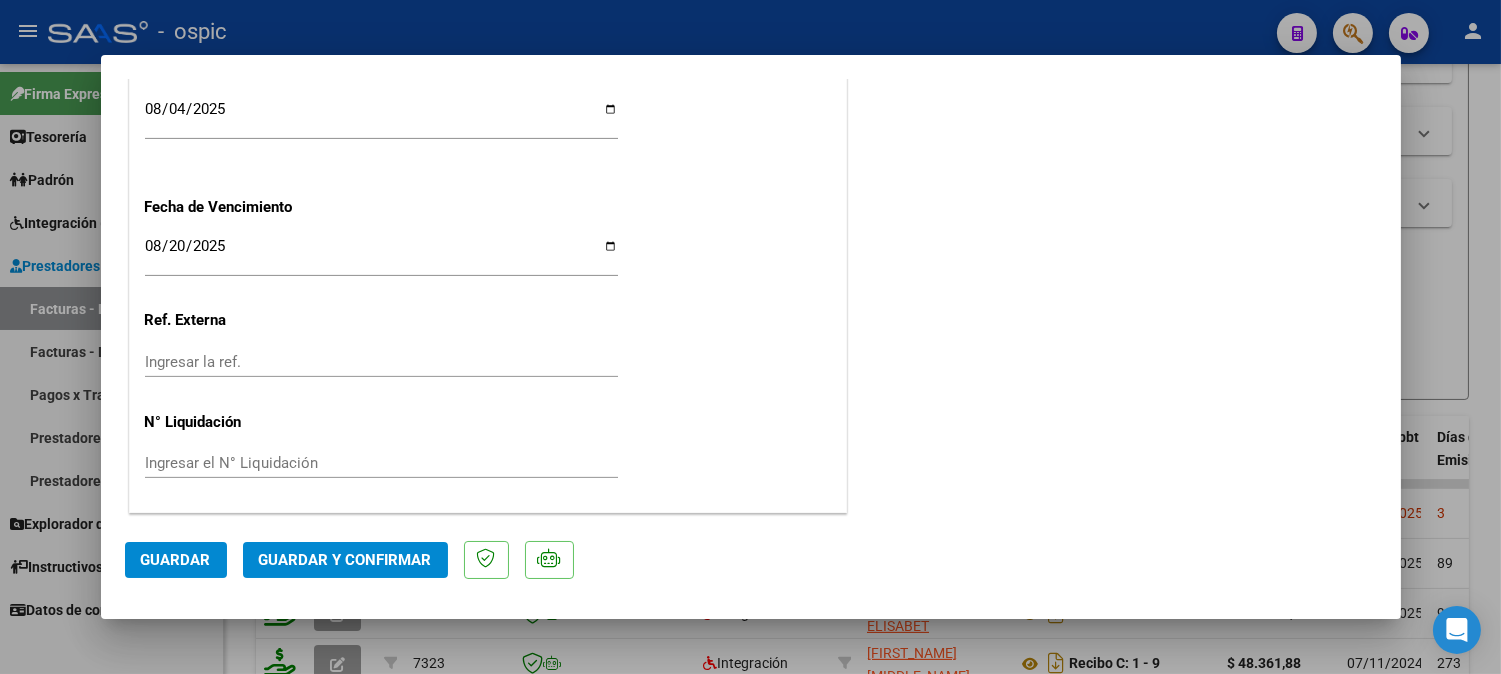 scroll, scrollTop: 0, scrollLeft: 0, axis: both 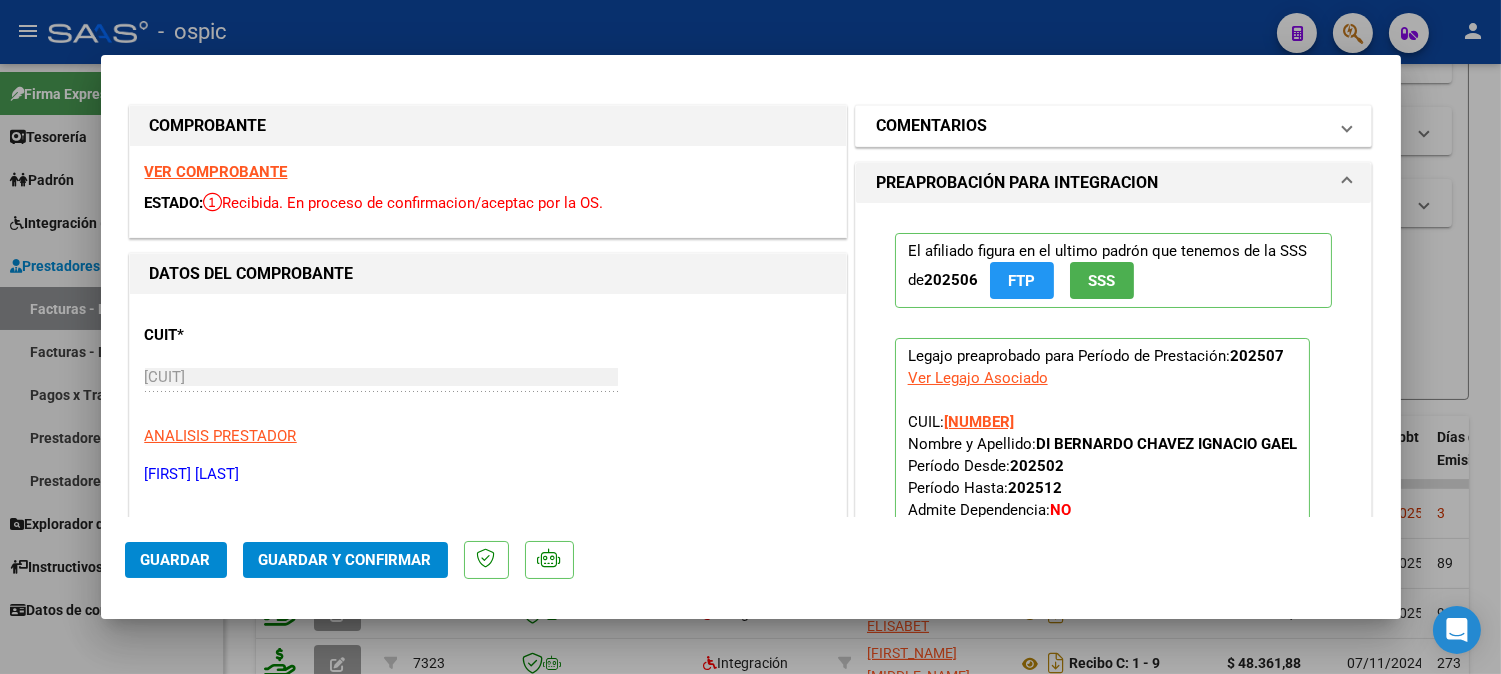 click on "COMENTARIOS" at bounding box center (1114, 126) 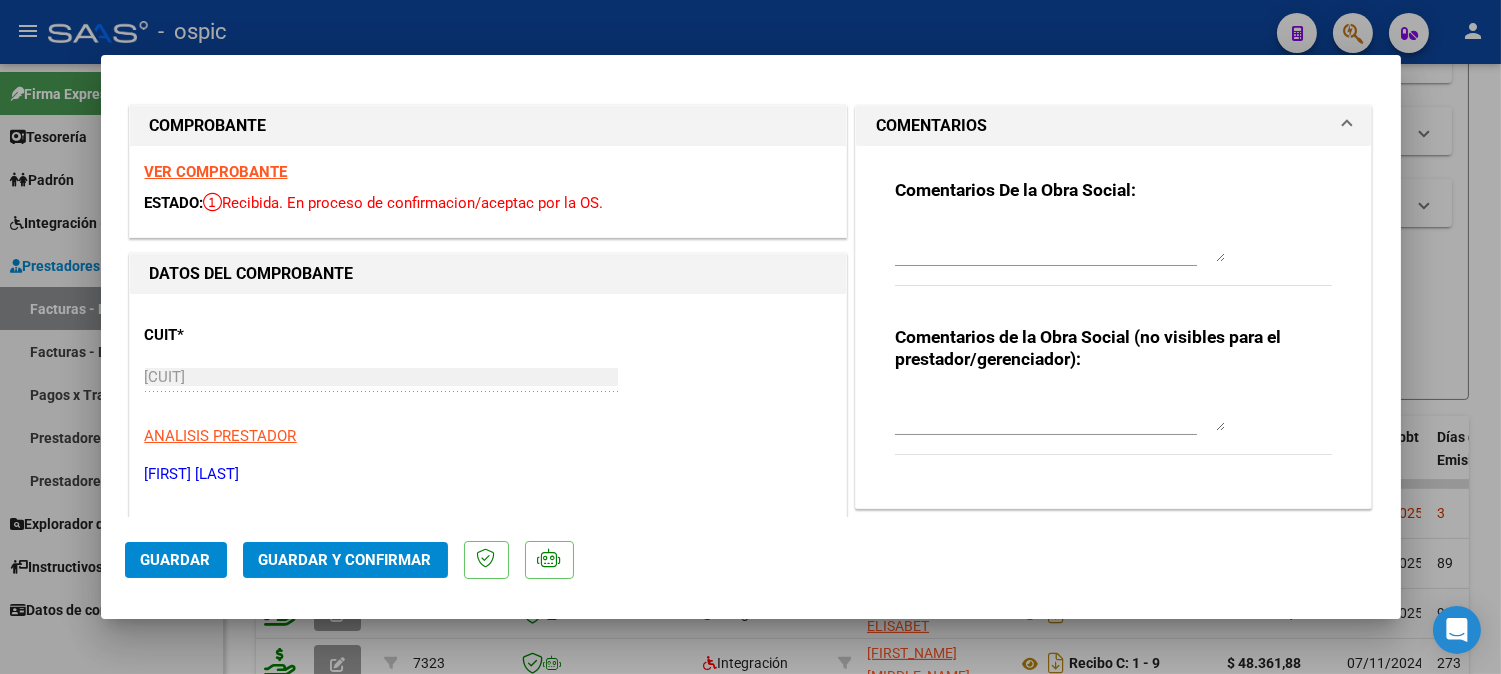click at bounding box center [1060, 411] 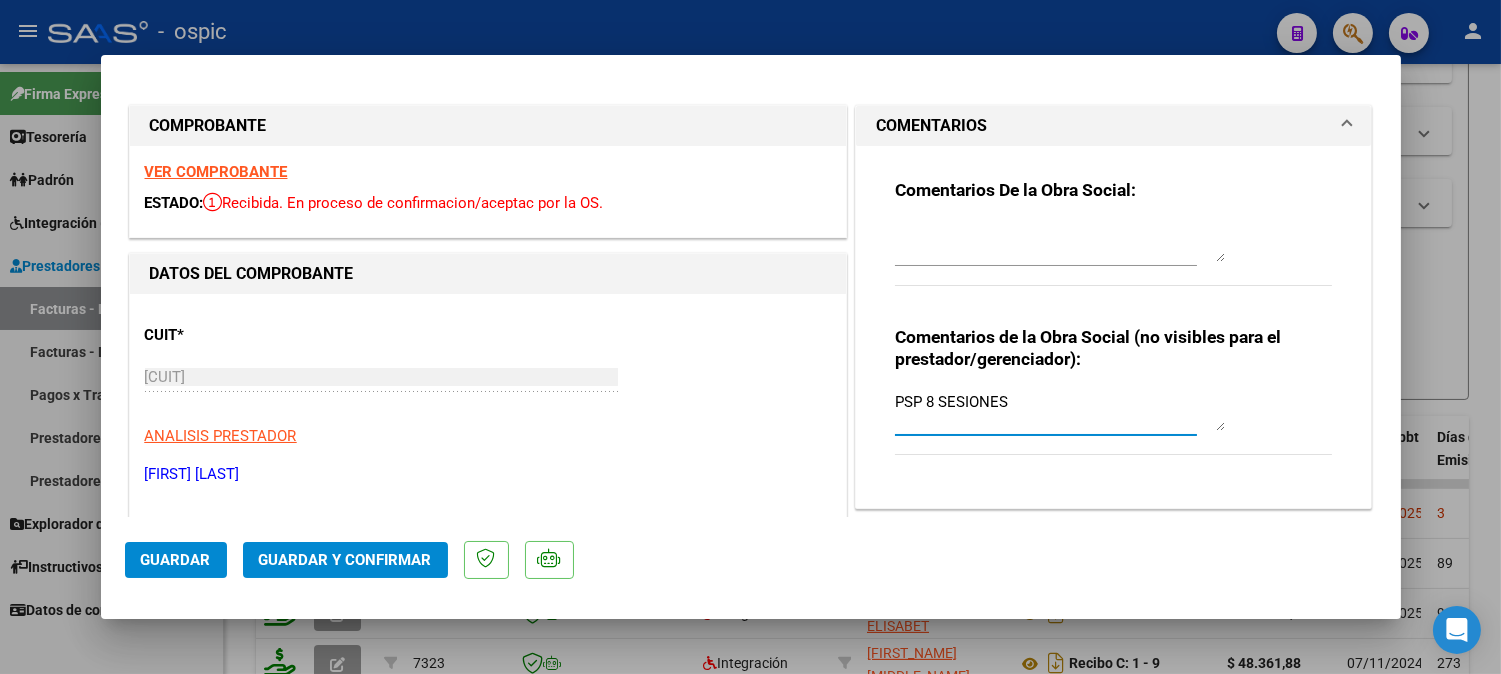 type on "PSP 8 SESIONES" 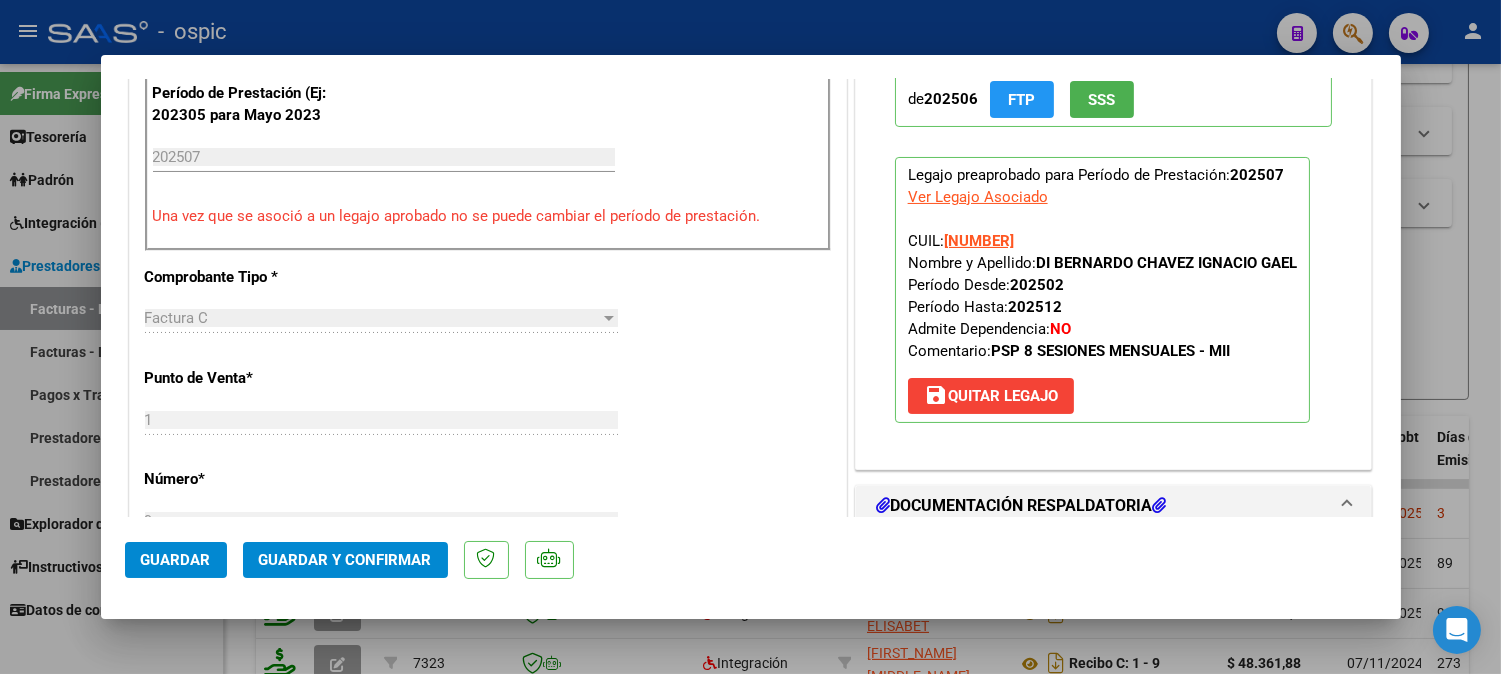 scroll, scrollTop: 814, scrollLeft: 0, axis: vertical 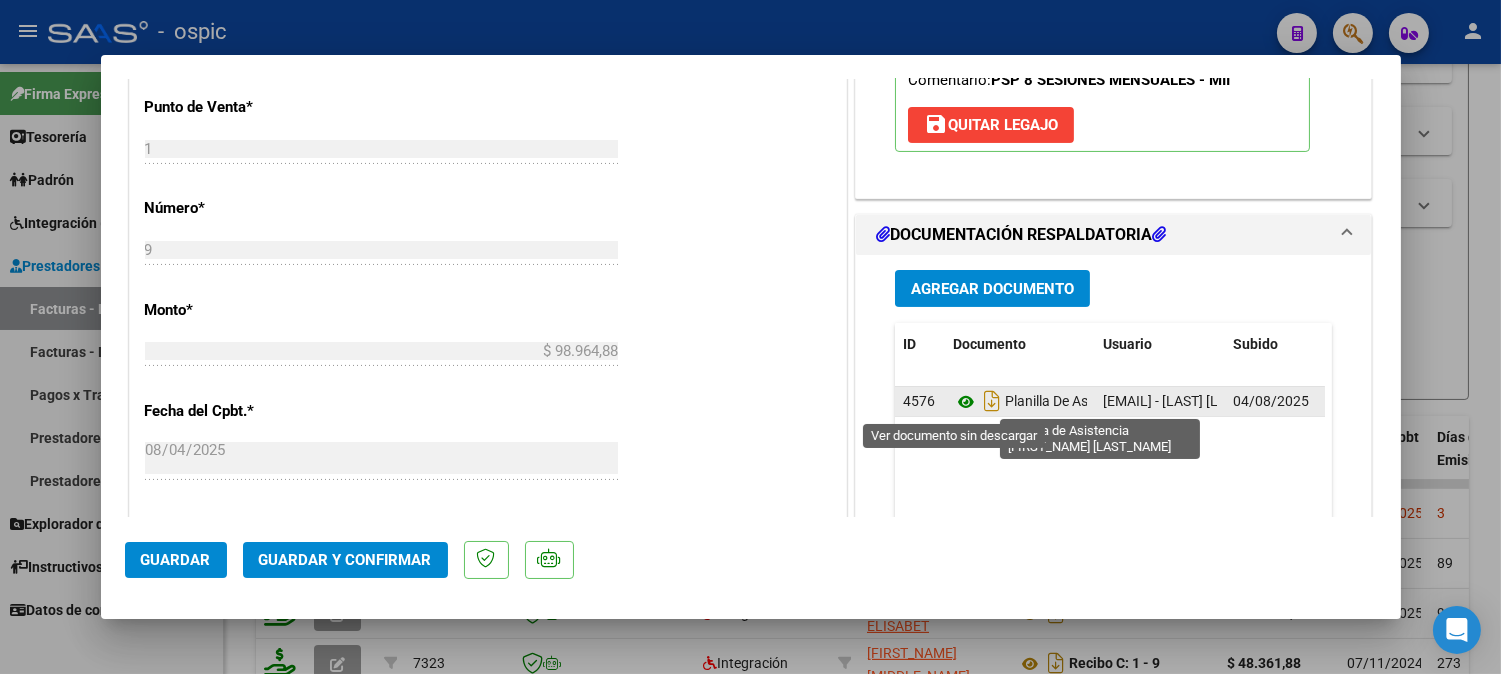 click 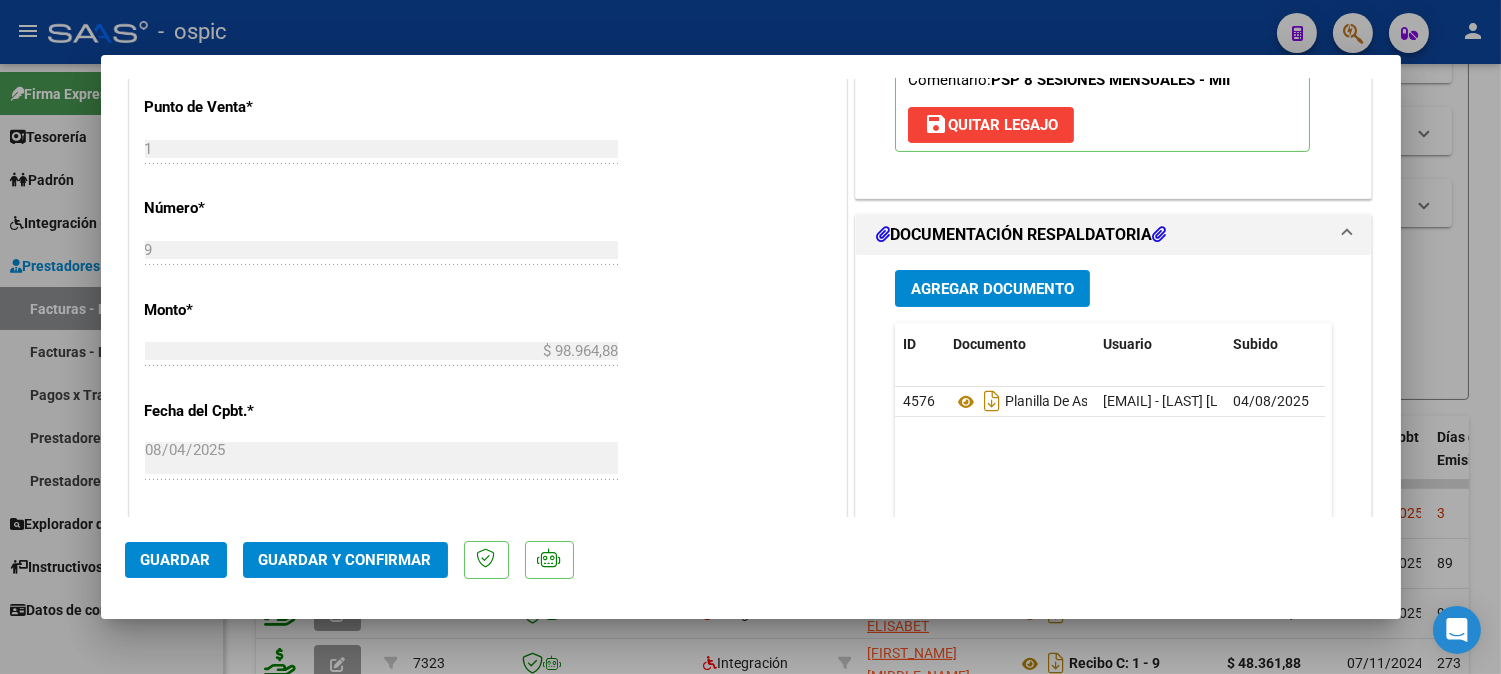 click on "Guardar y Confirmar" 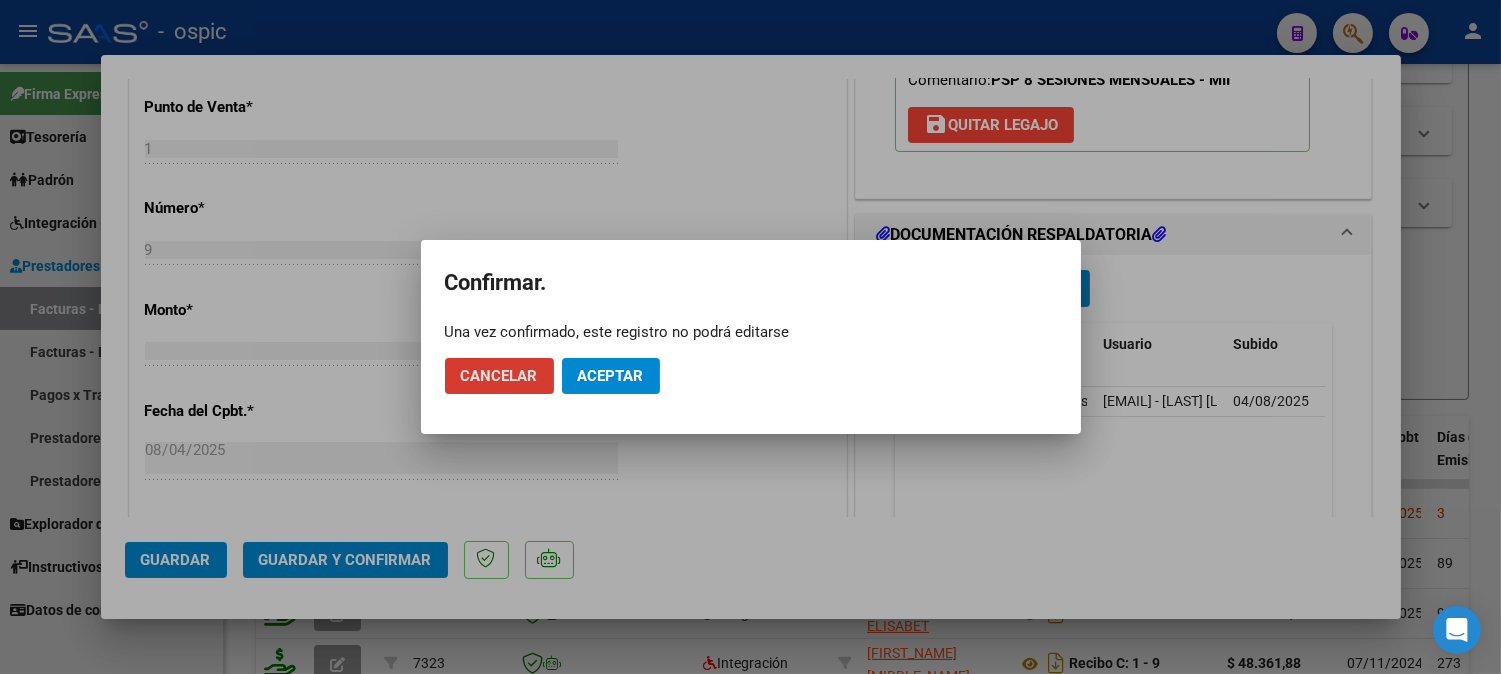 click on "Aceptar" 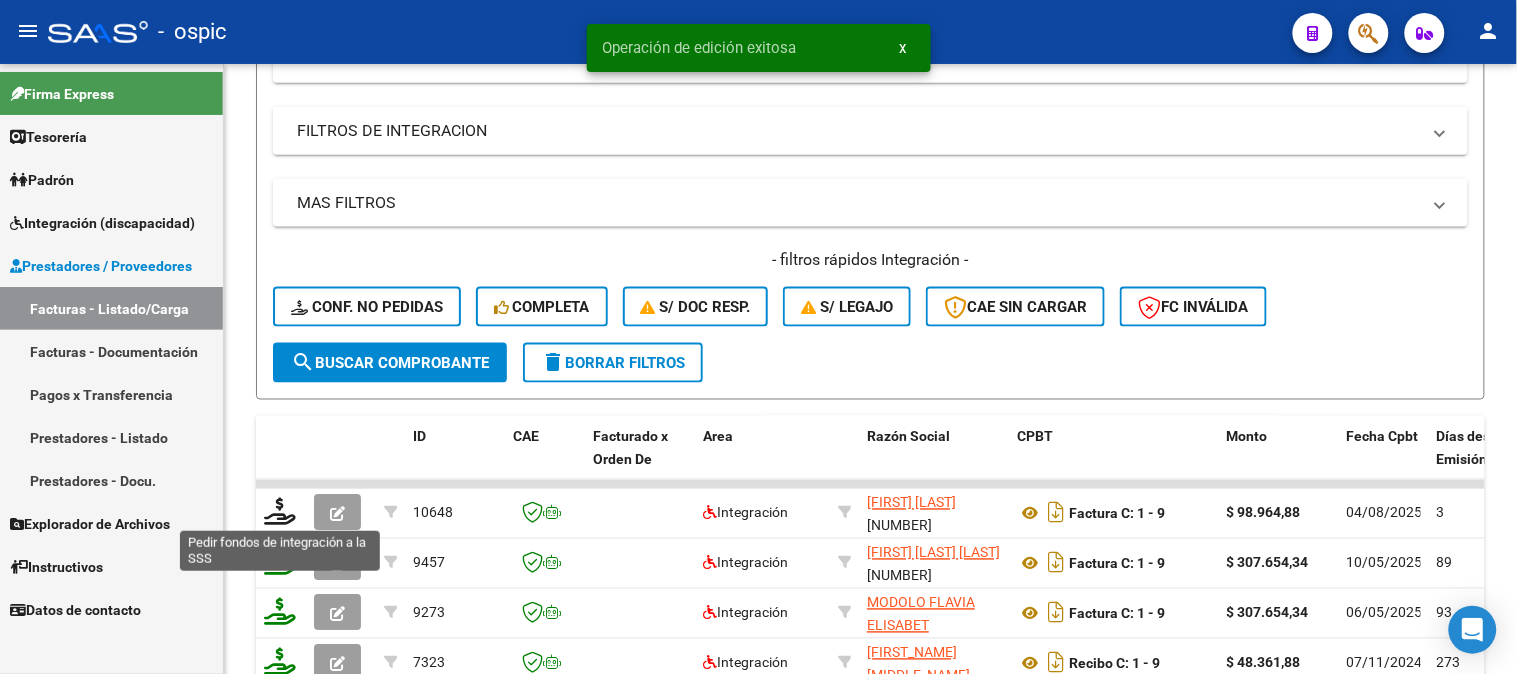 click 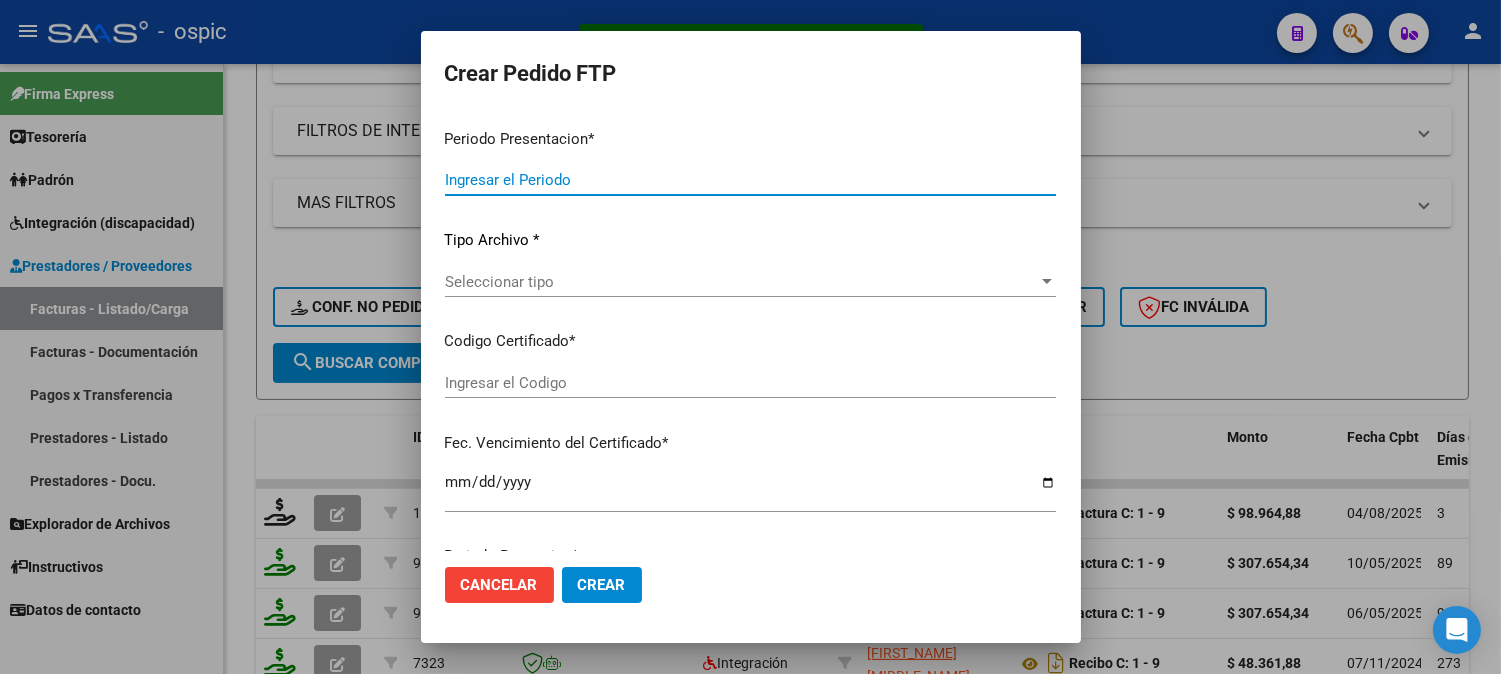 type on "202507" 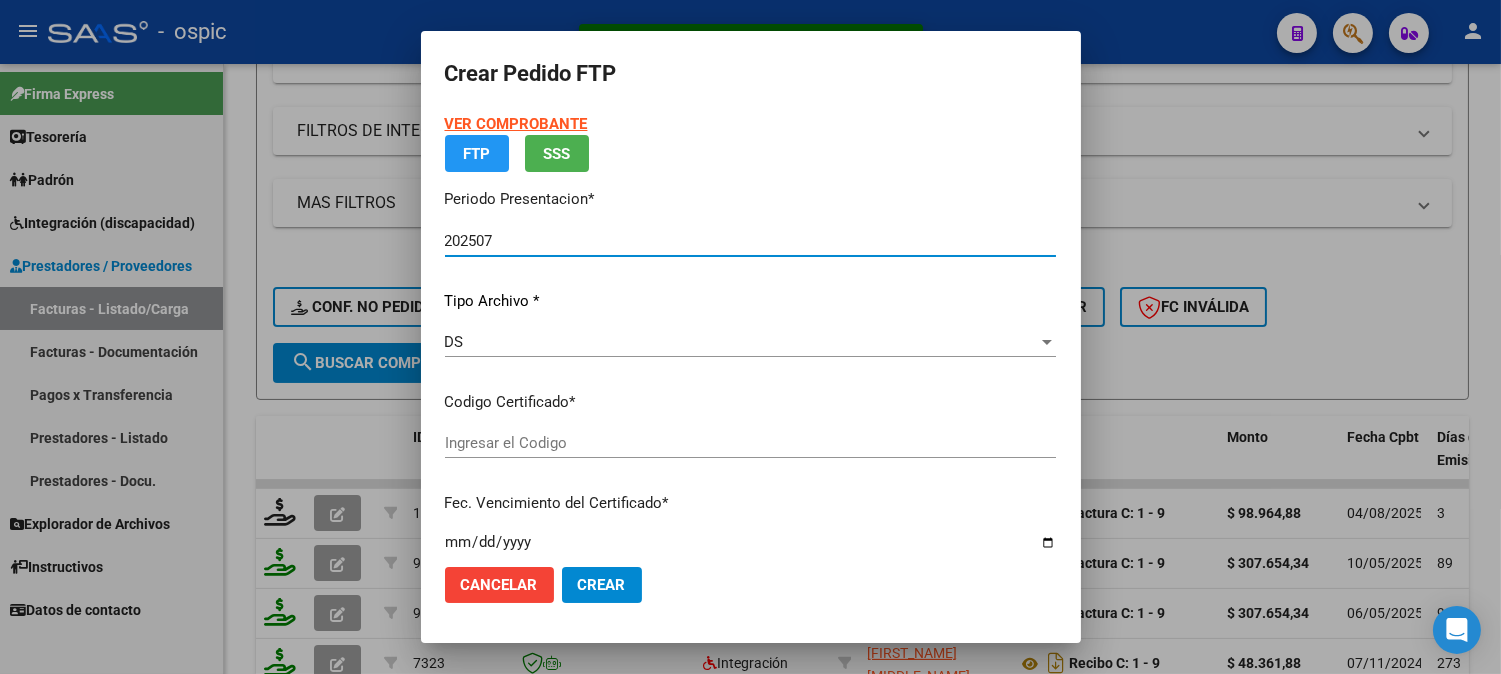 type on "0000000000000000000000000000004039076759" 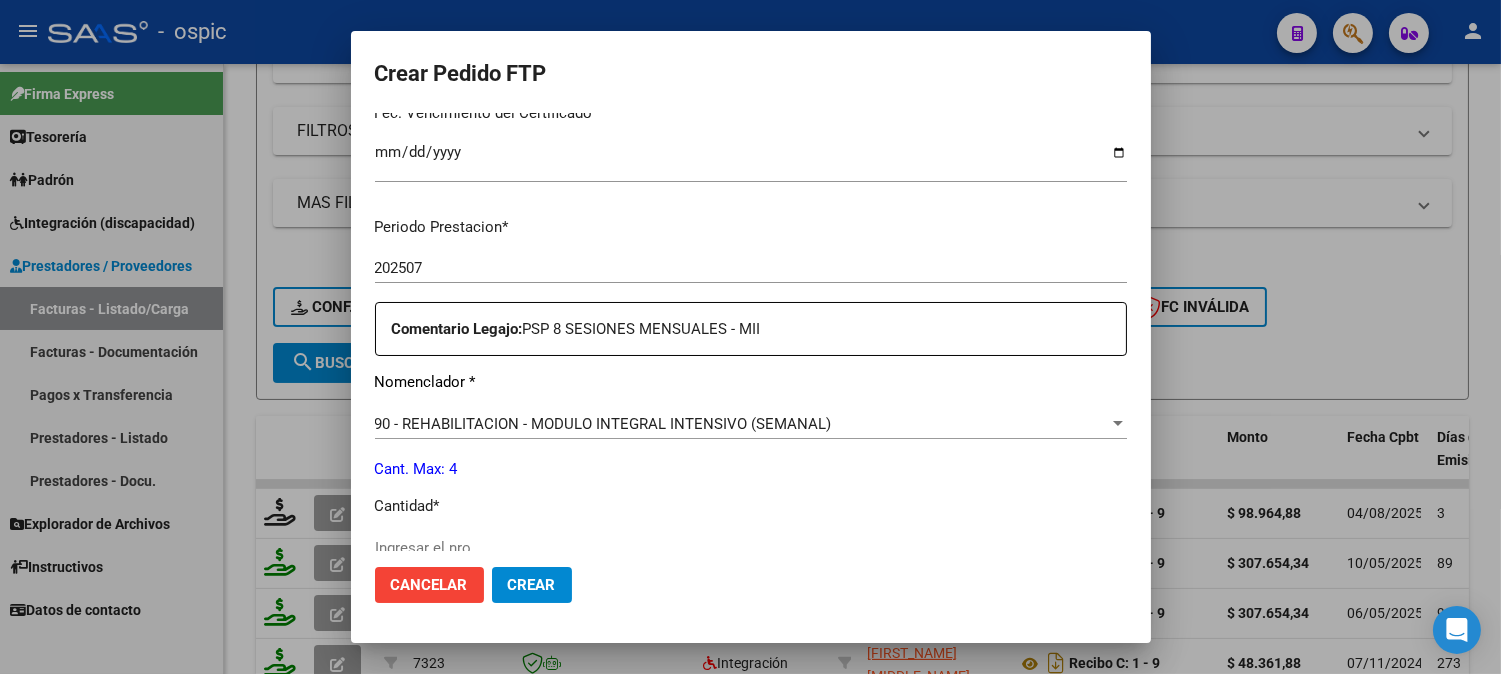 scroll, scrollTop: 673, scrollLeft: 0, axis: vertical 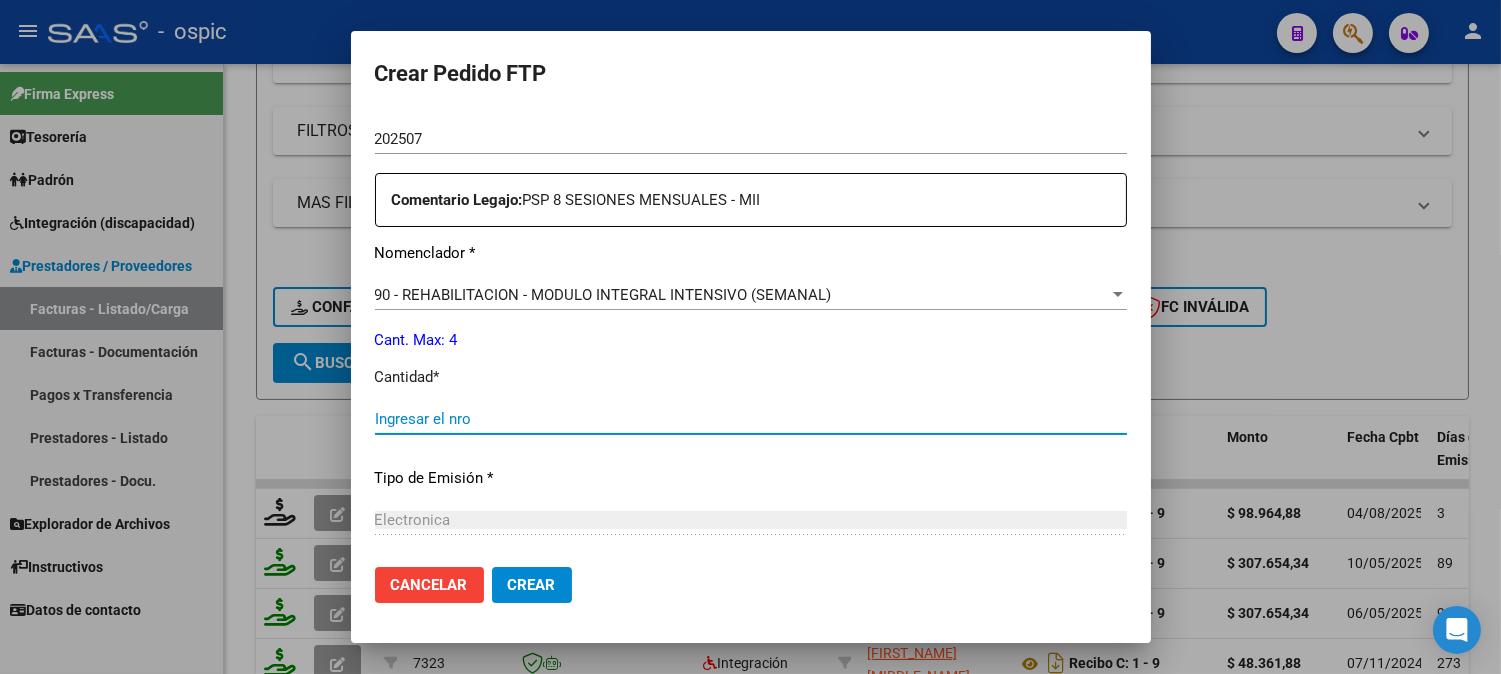 click on "Ingresar el nro" 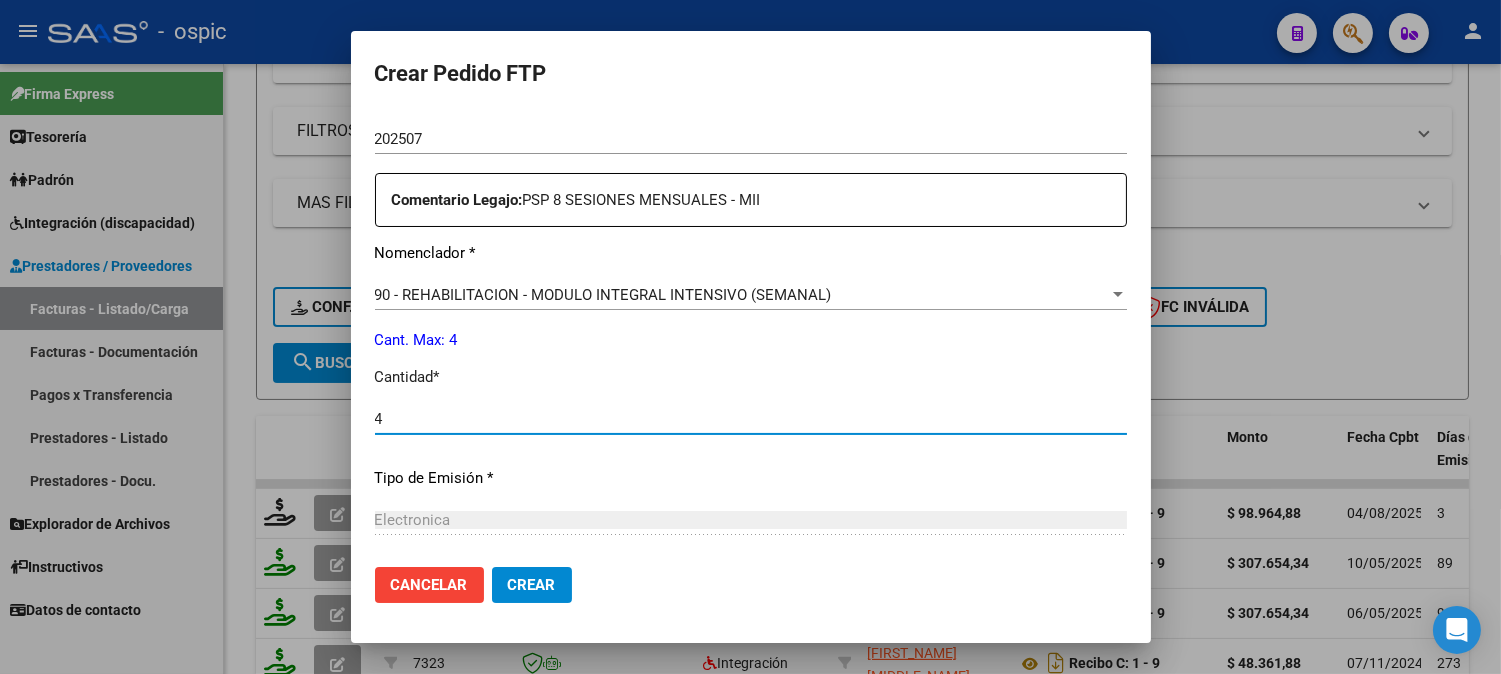 type on "4" 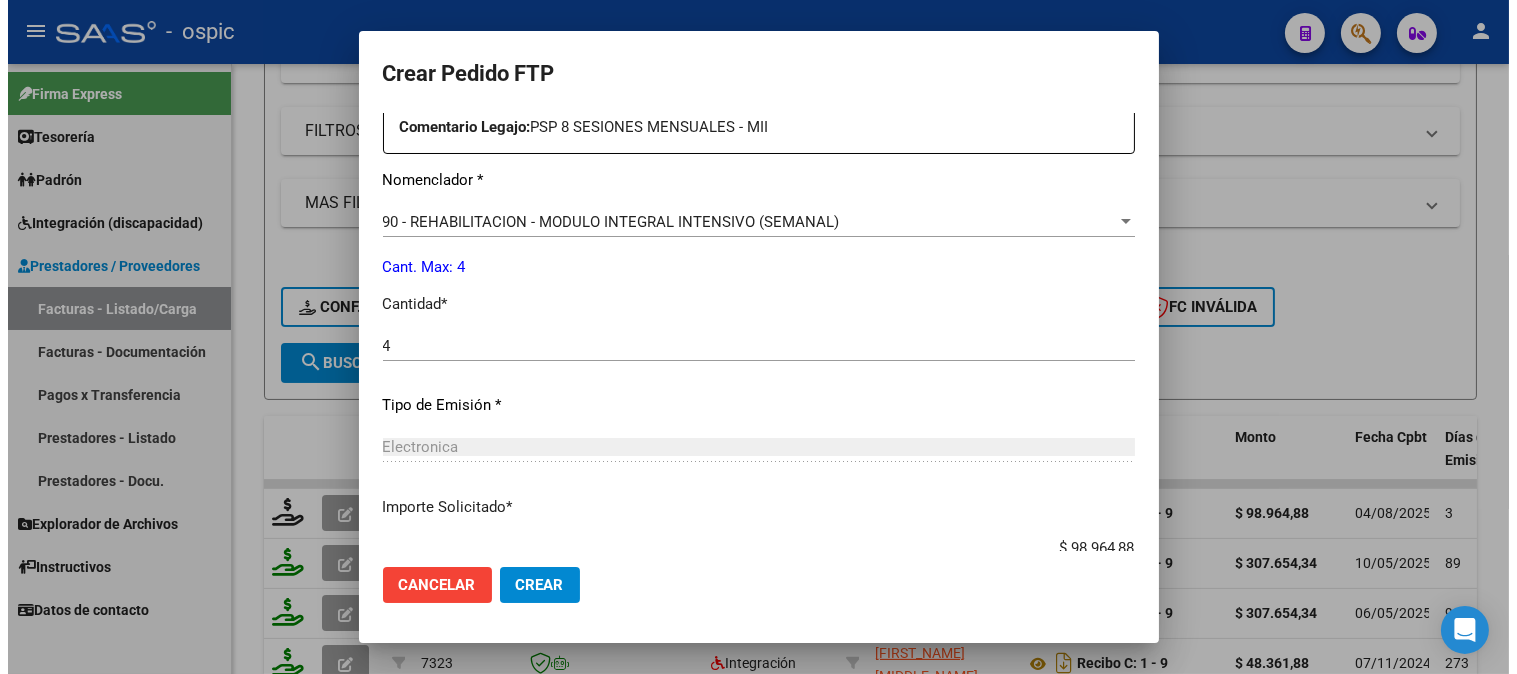 scroll, scrollTop: 877, scrollLeft: 0, axis: vertical 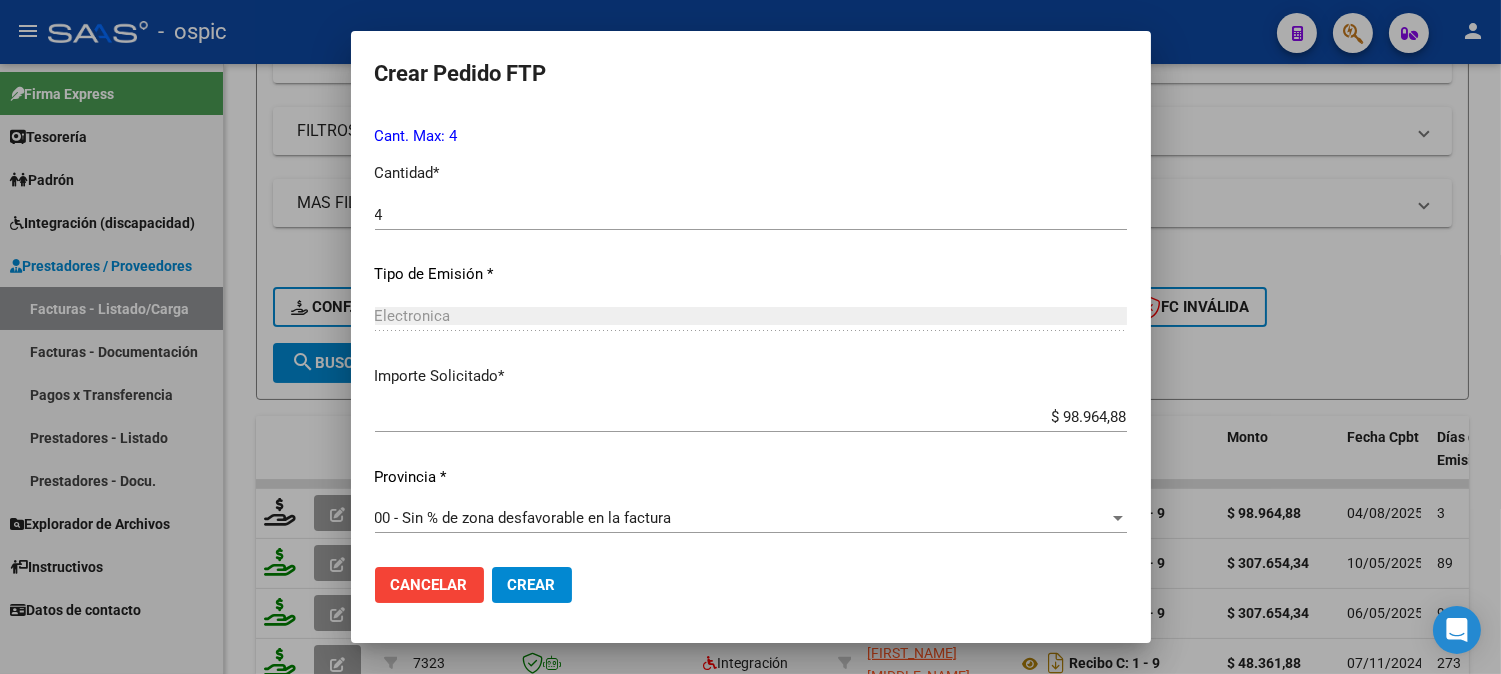 click on "Crear" 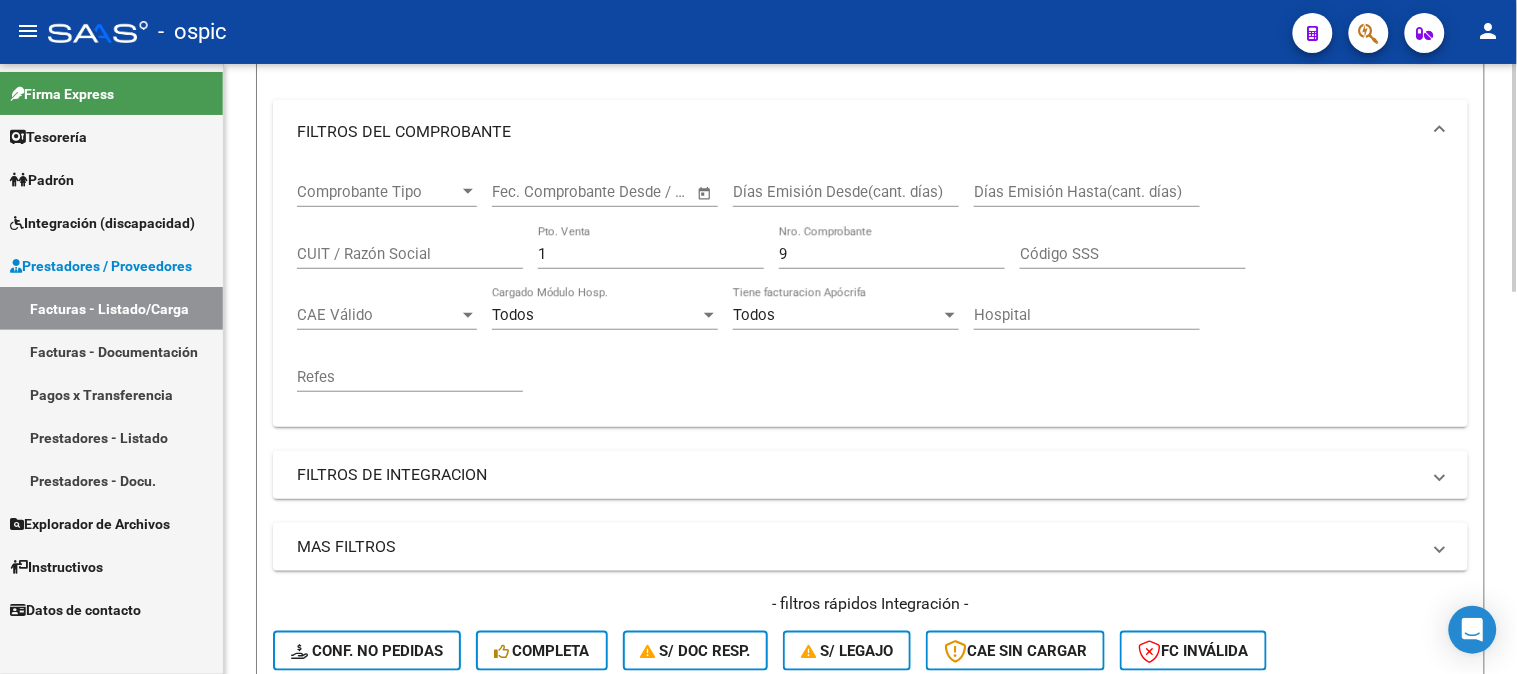 scroll, scrollTop: 180, scrollLeft: 0, axis: vertical 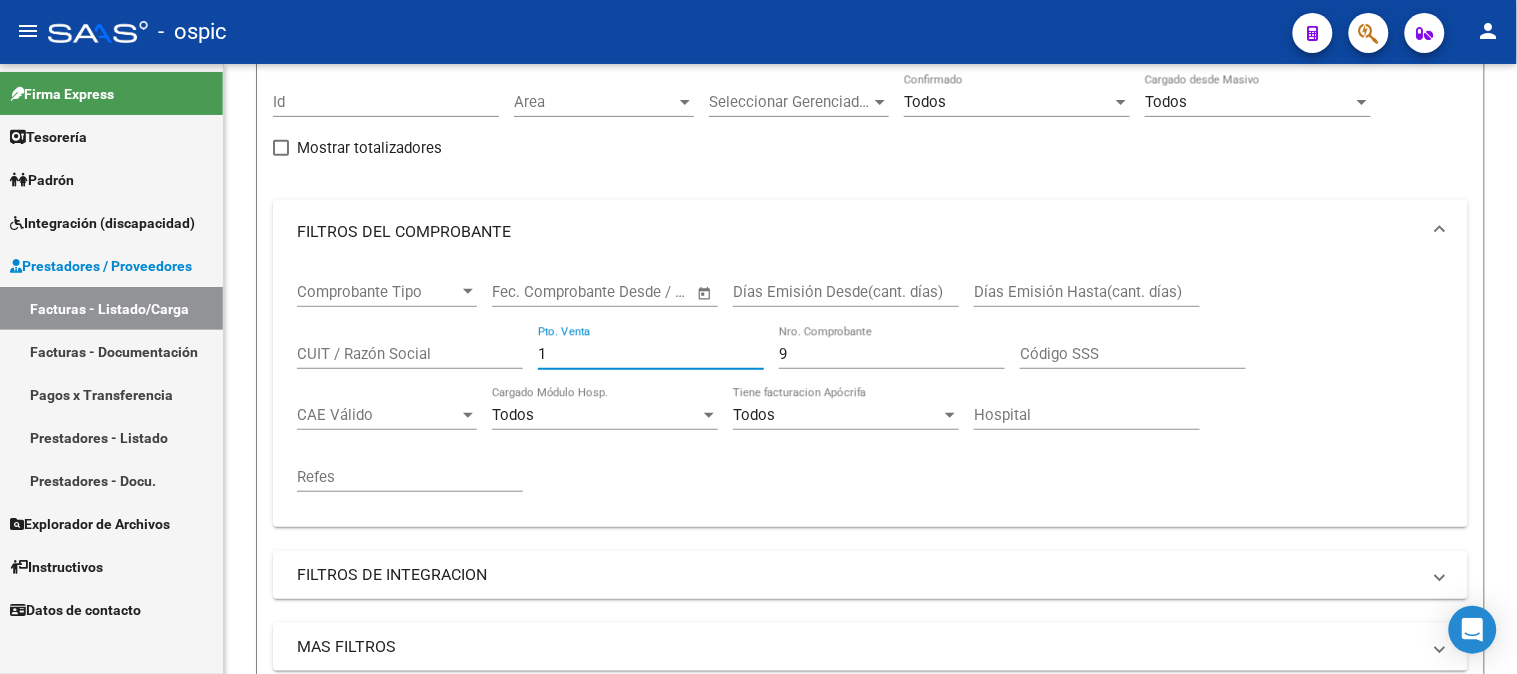 drag, startPoint x: 261, startPoint y: 341, endPoint x: 187, endPoint y: 333, distance: 74.431175 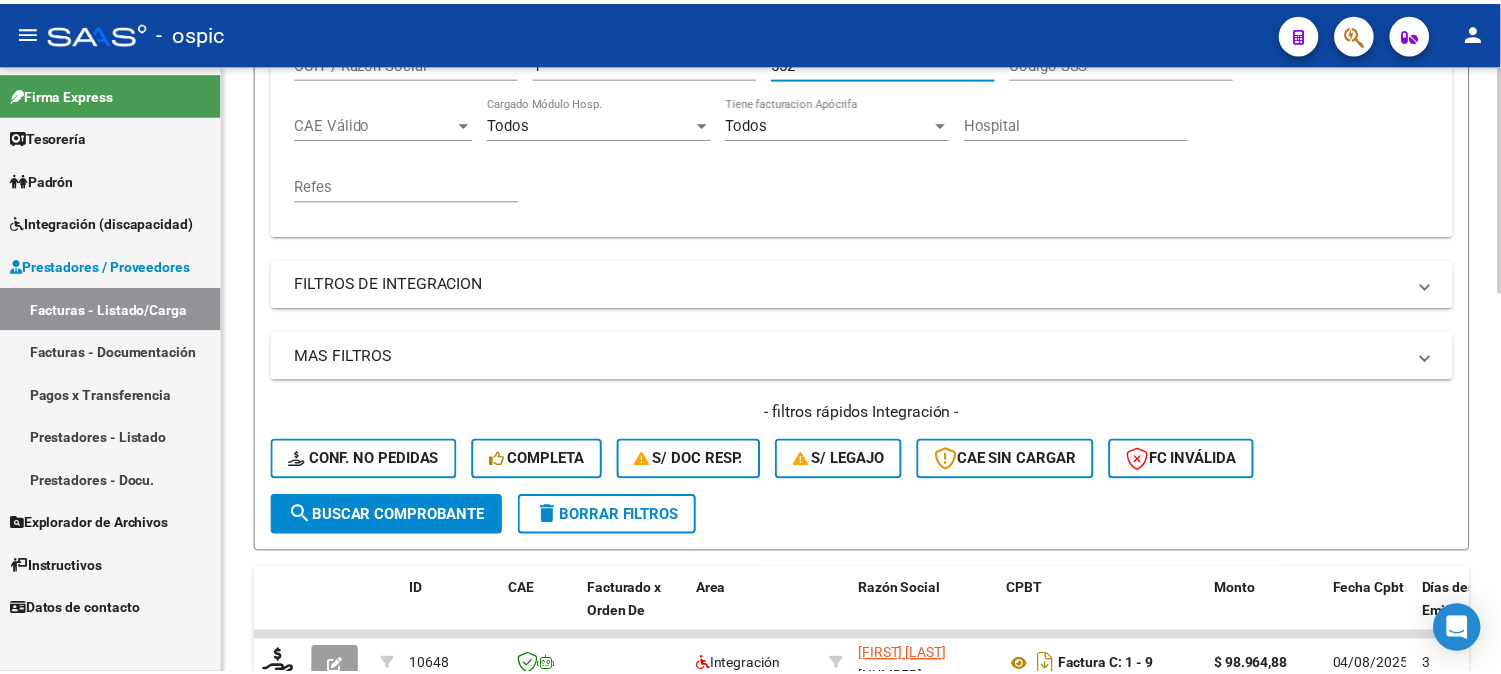 scroll, scrollTop: 624, scrollLeft: 0, axis: vertical 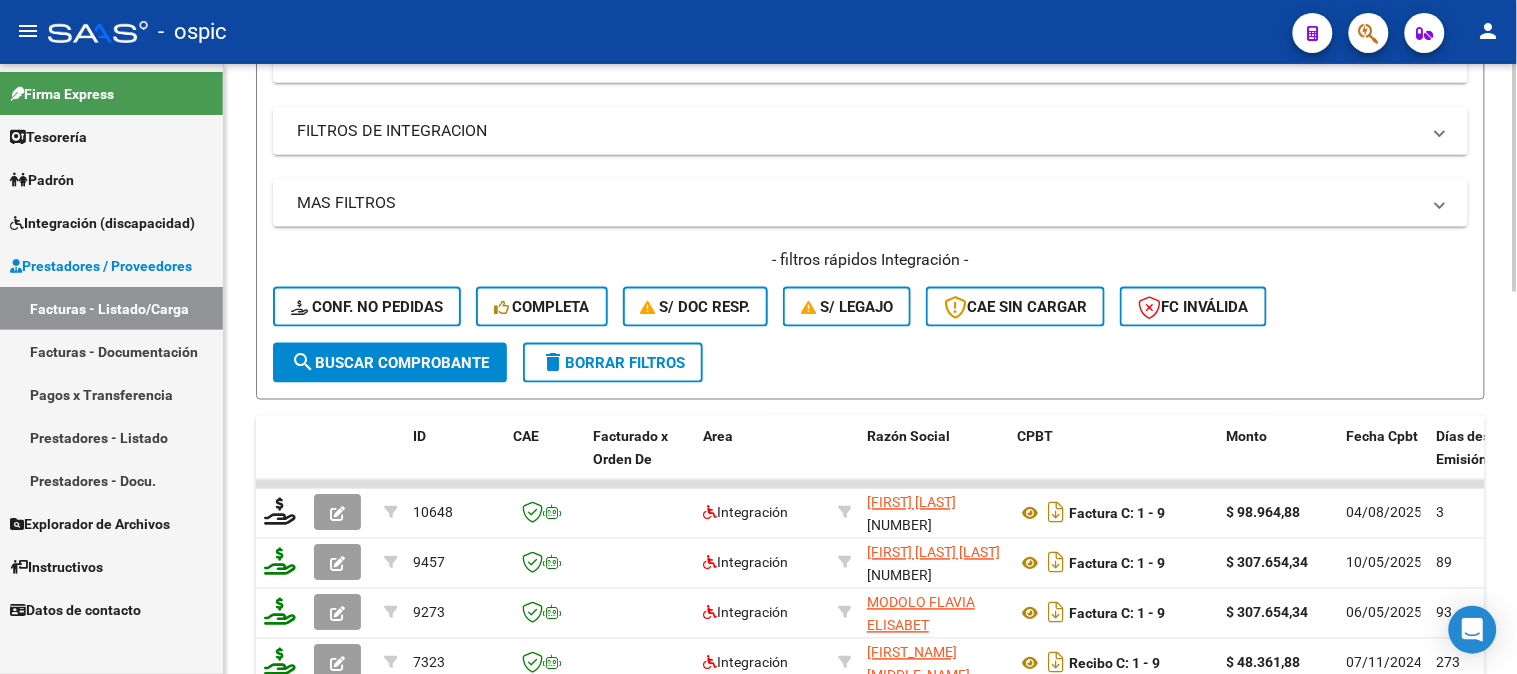 type on "552" 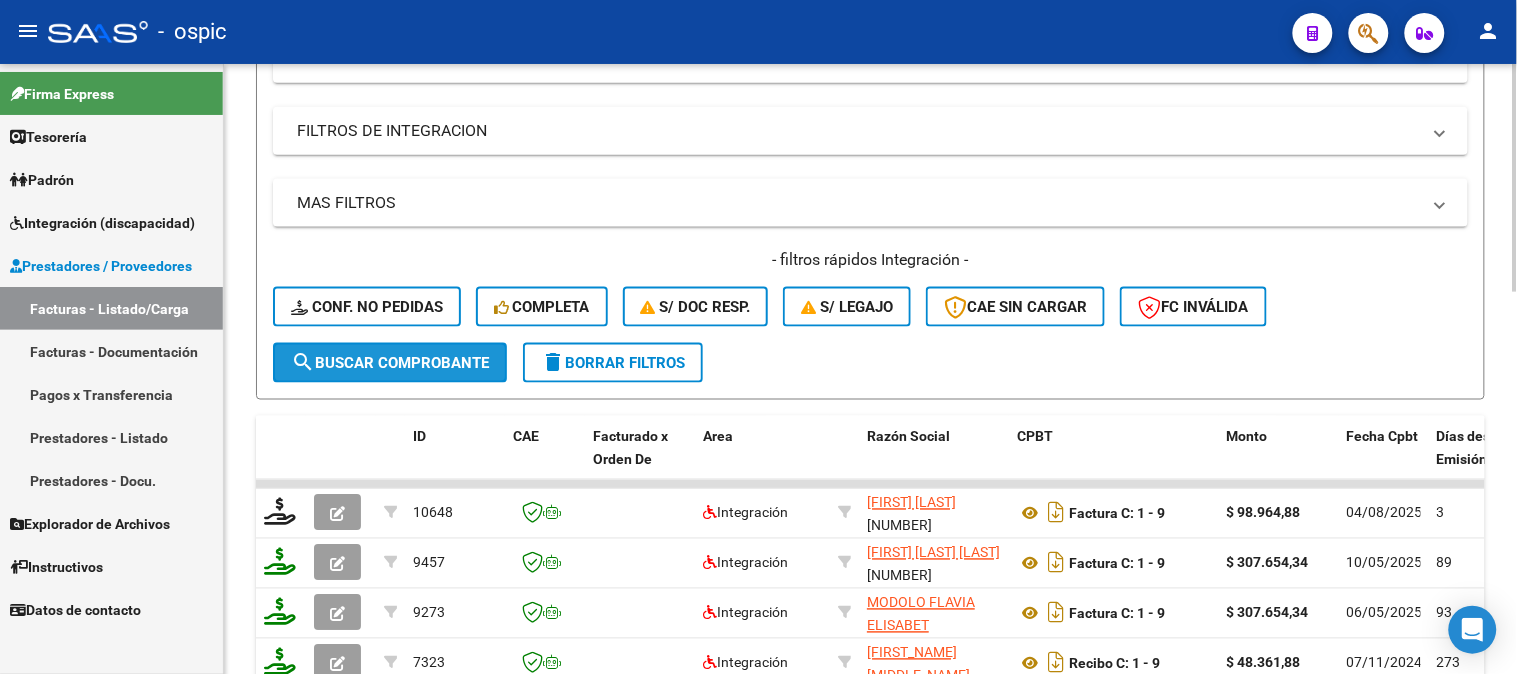 click on "search  Buscar Comprobante" 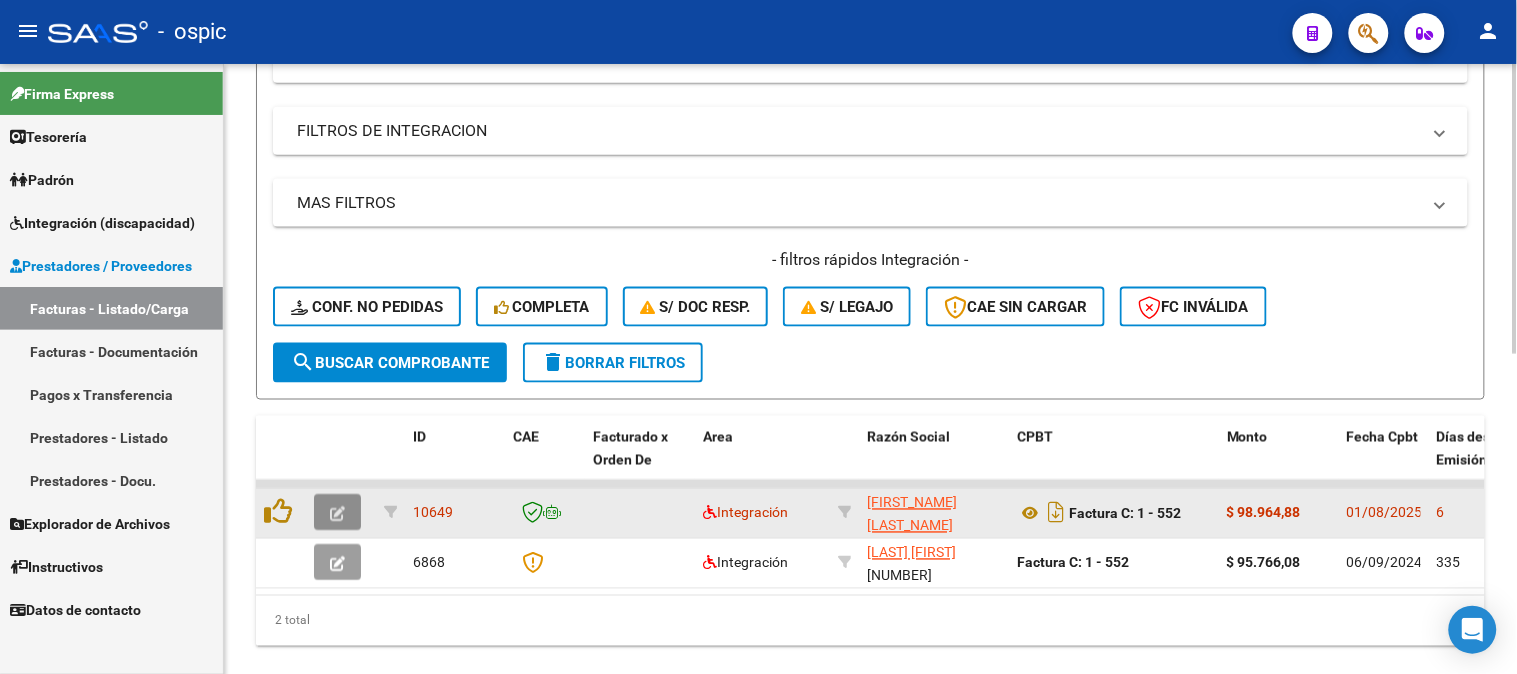 click 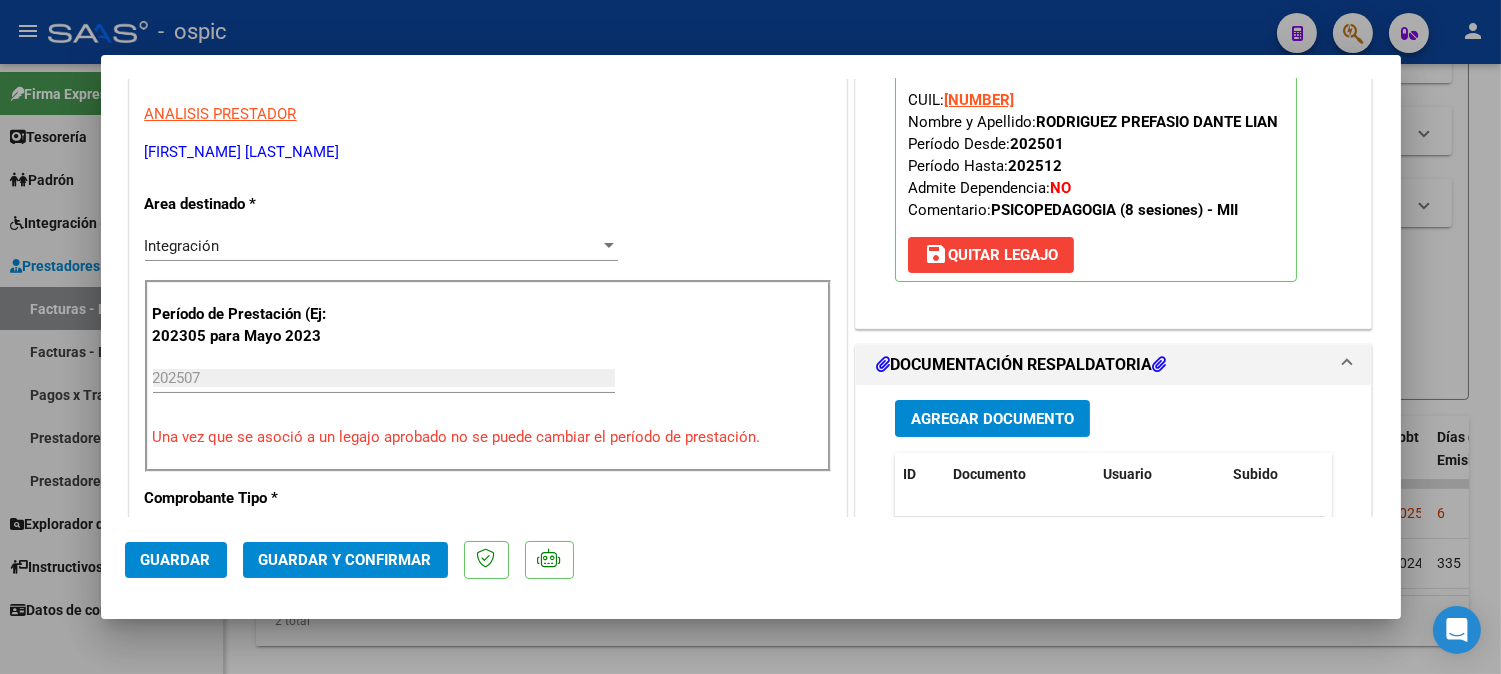 scroll, scrollTop: 353, scrollLeft: 0, axis: vertical 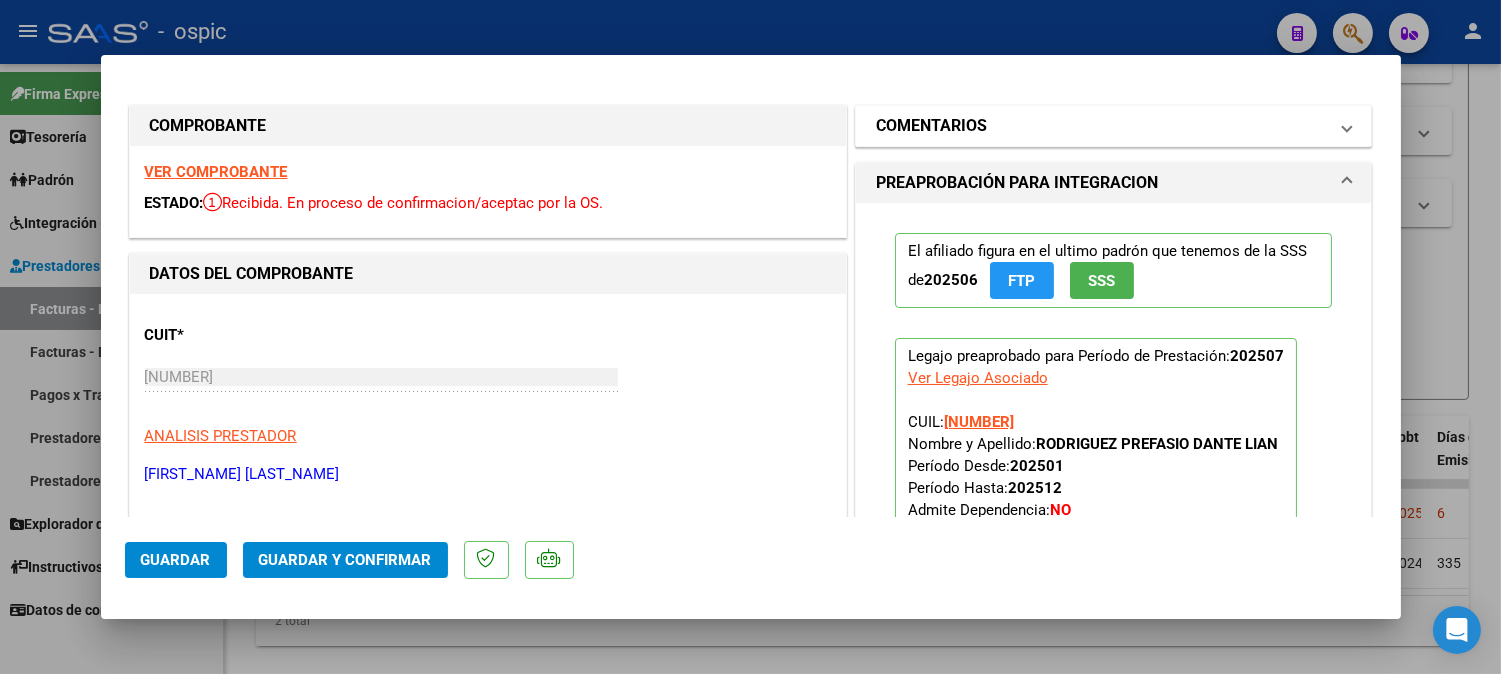click on "COMENTARIOS" at bounding box center [931, 126] 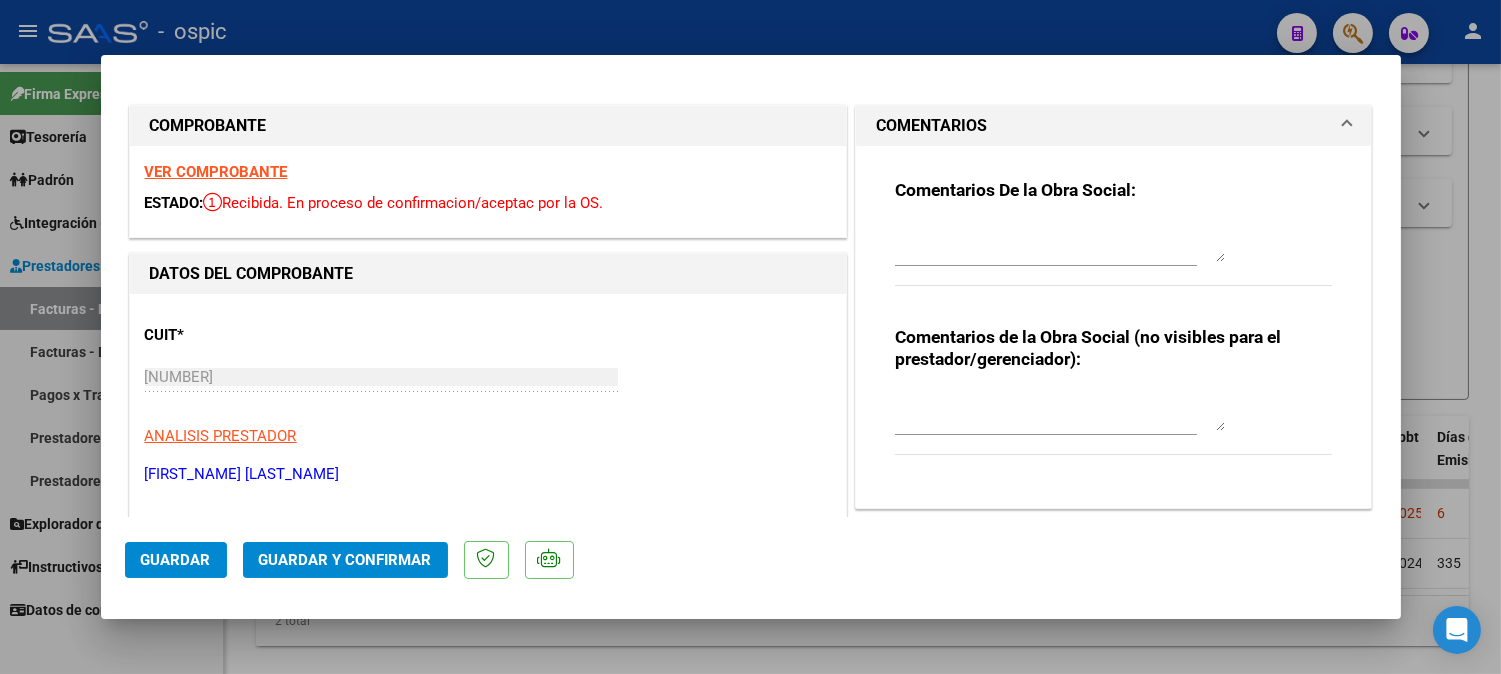 click on "Comentarios de la Obra Social (no visibles para el prestador/gerenciador):" at bounding box center [1114, 401] 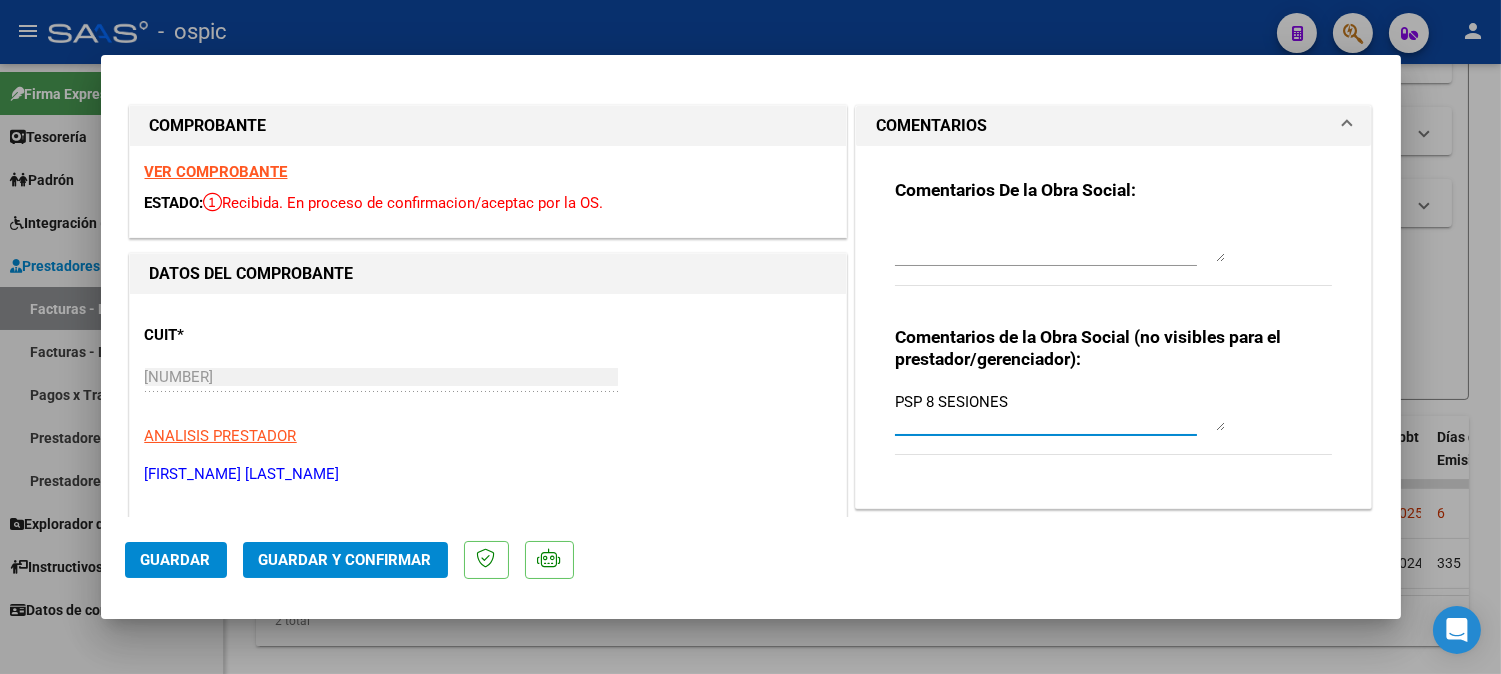 type on "PSP 8 SESIONES" 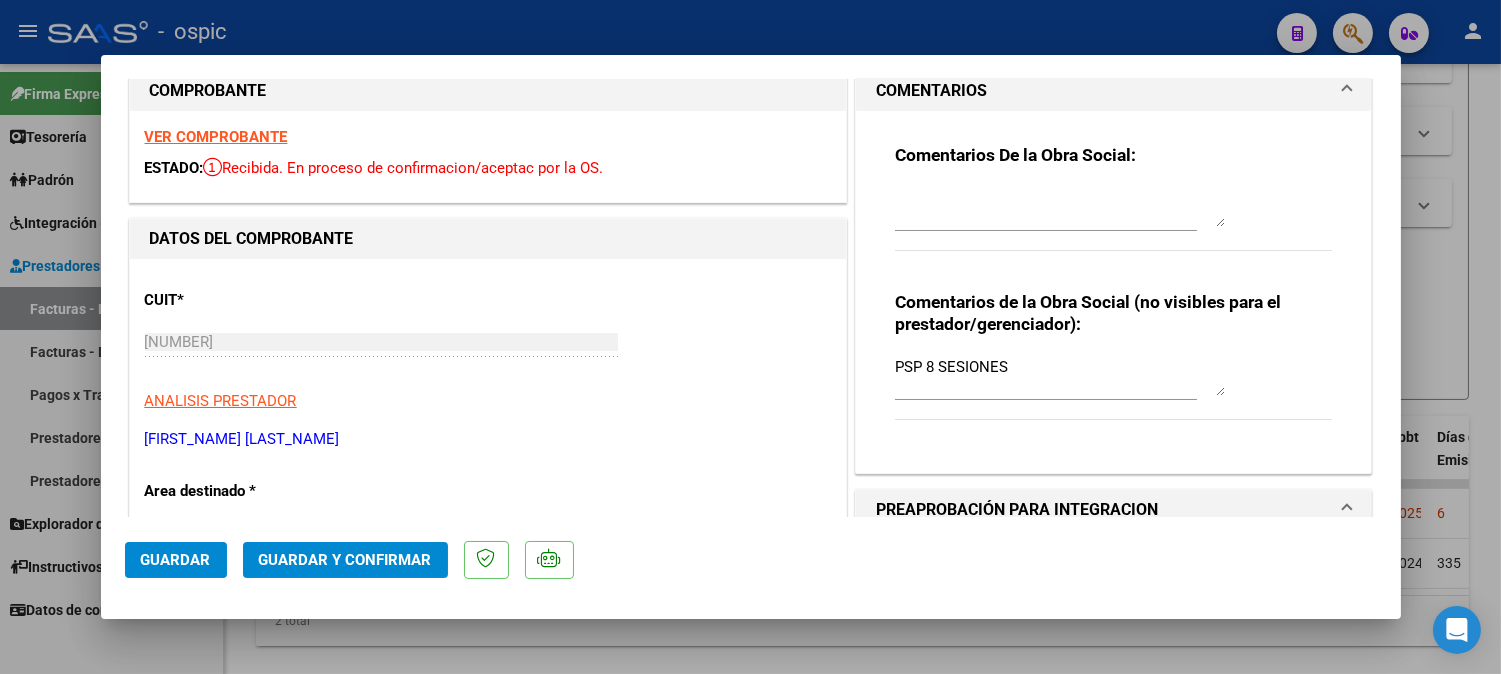 scroll, scrollTop: 0, scrollLeft: 0, axis: both 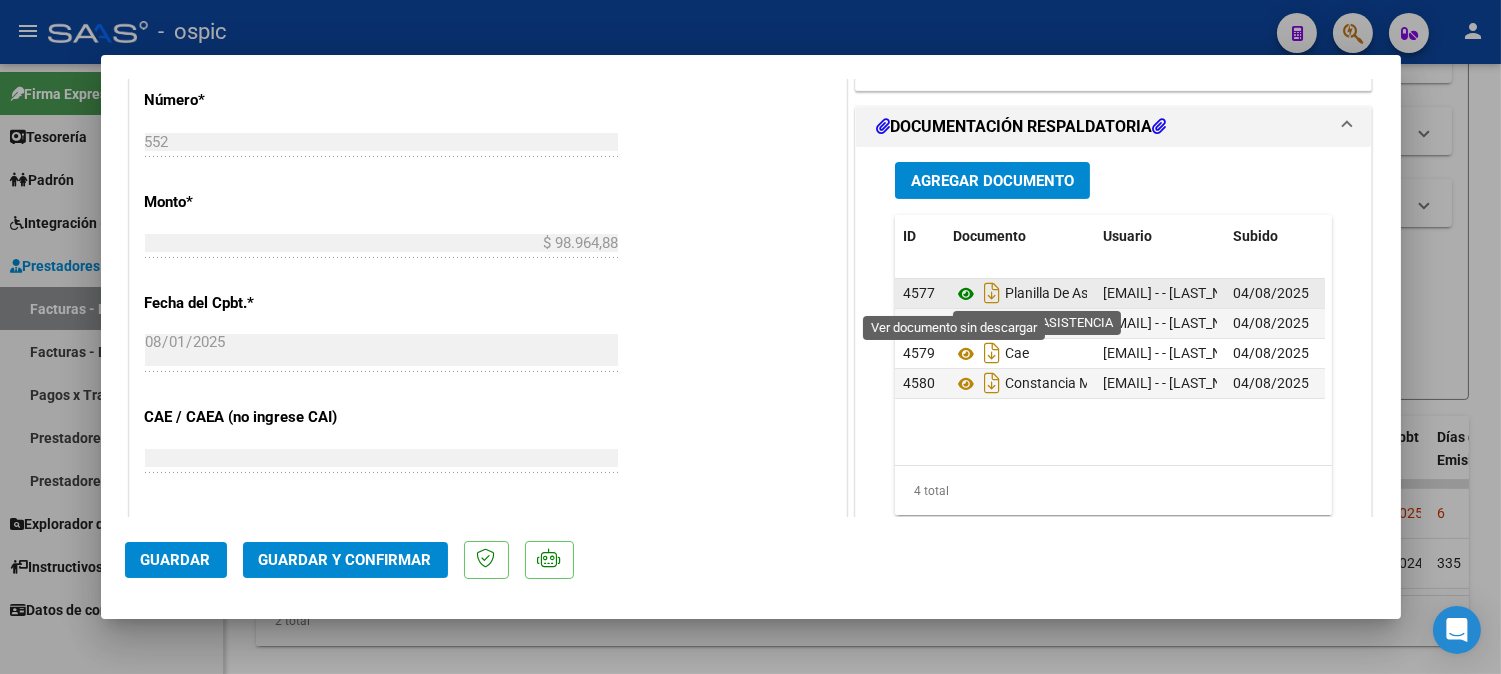 click 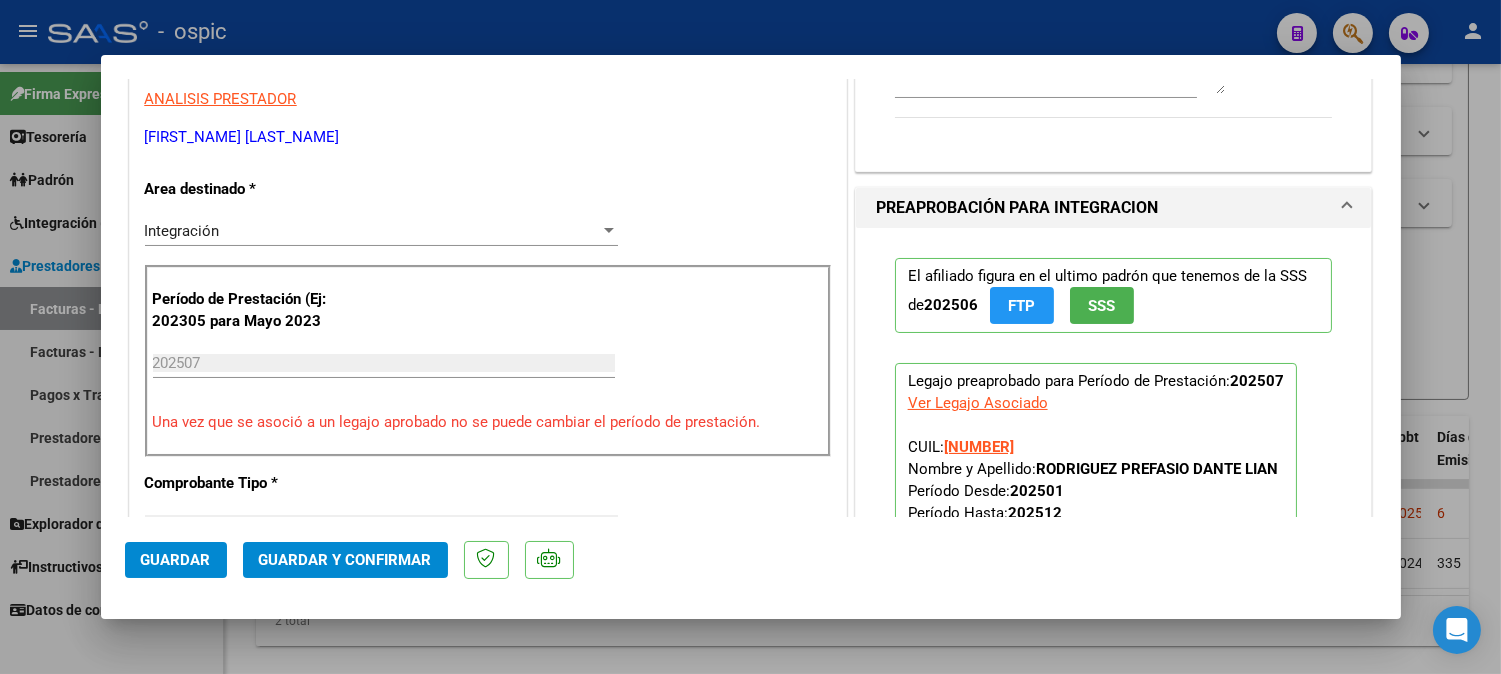 scroll, scrollTop: 164, scrollLeft: 0, axis: vertical 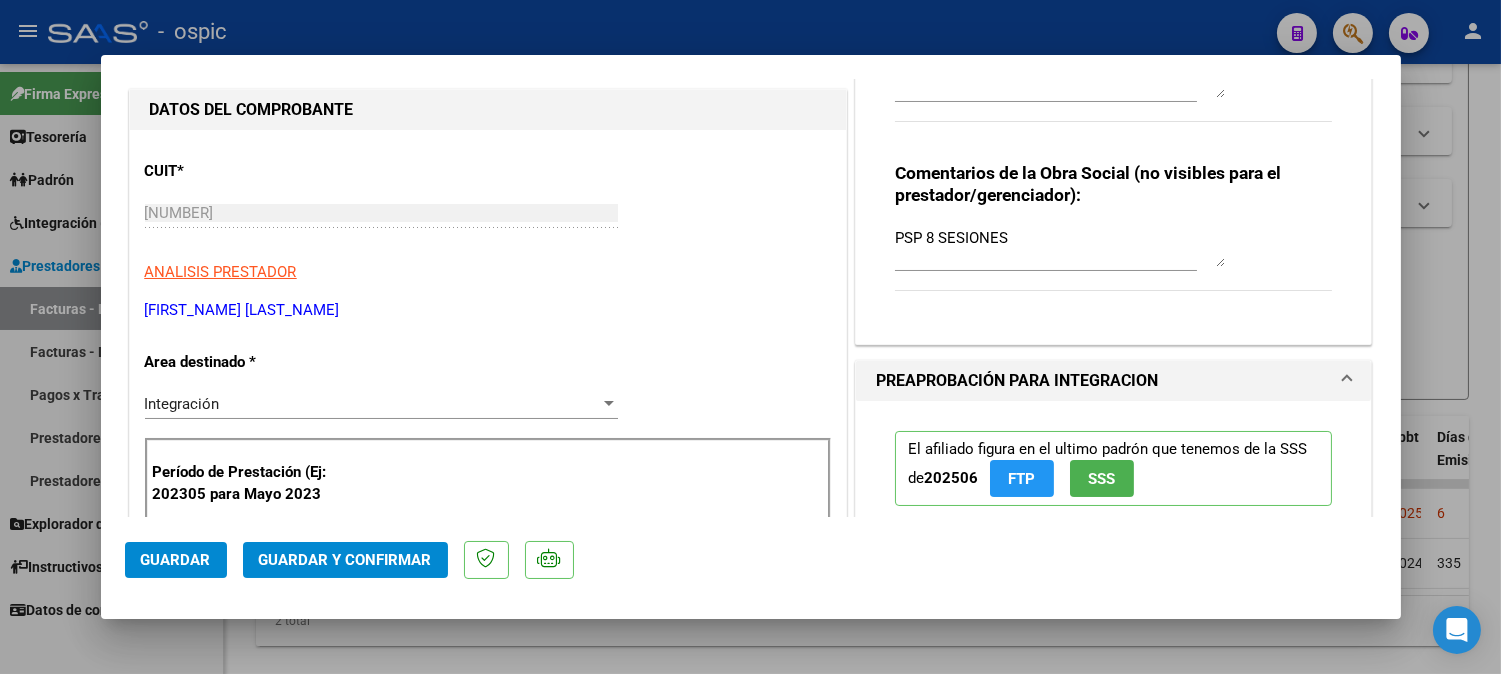 click on "Guardar y Confirmar" 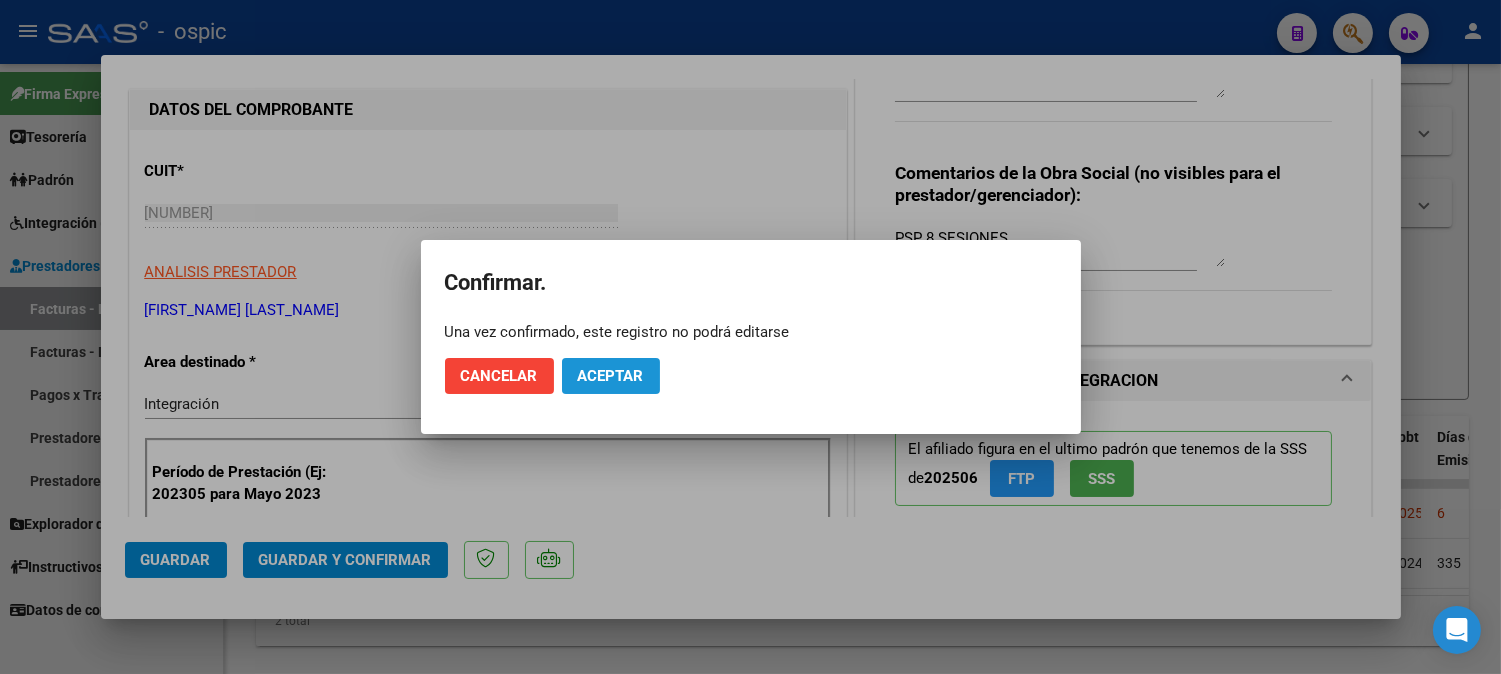 drag, startPoint x: 587, startPoint y: 371, endPoint x: 1435, endPoint y: 72, distance: 899.16907 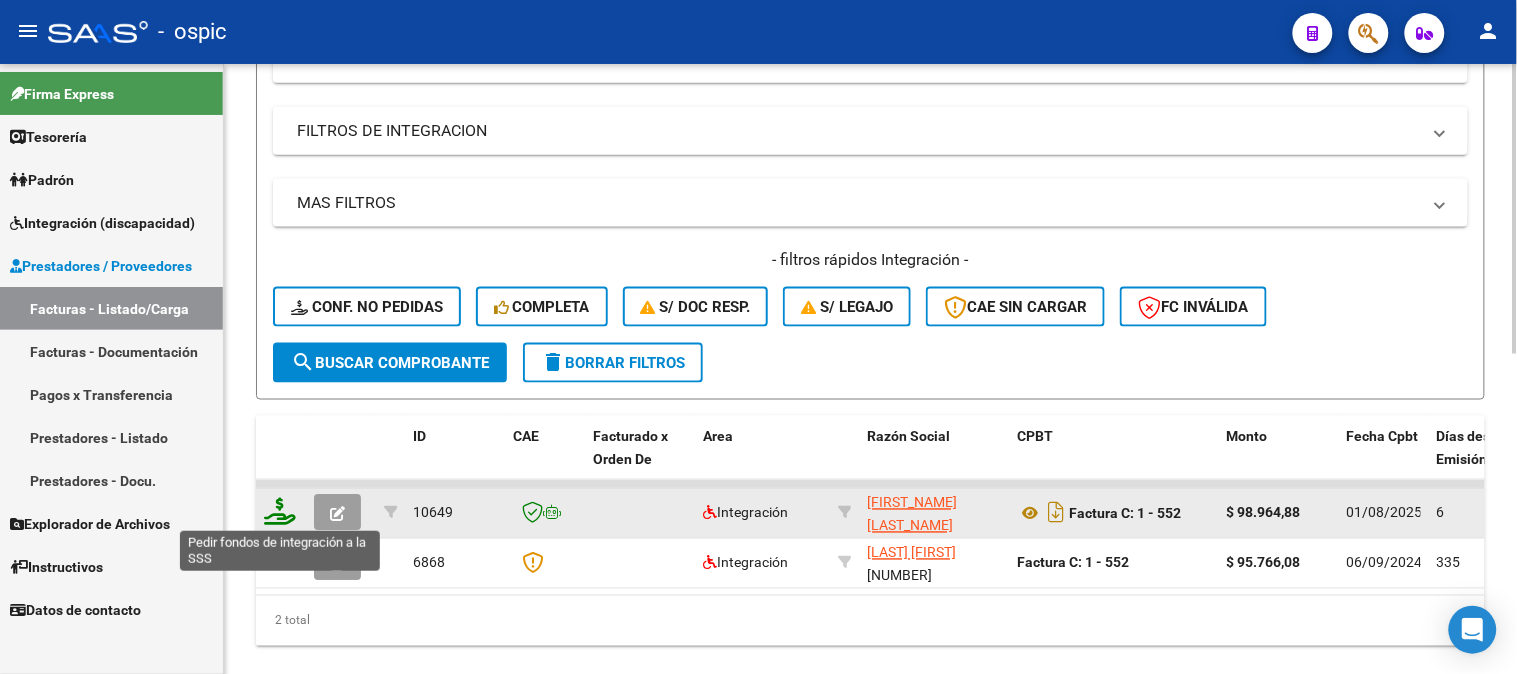 click 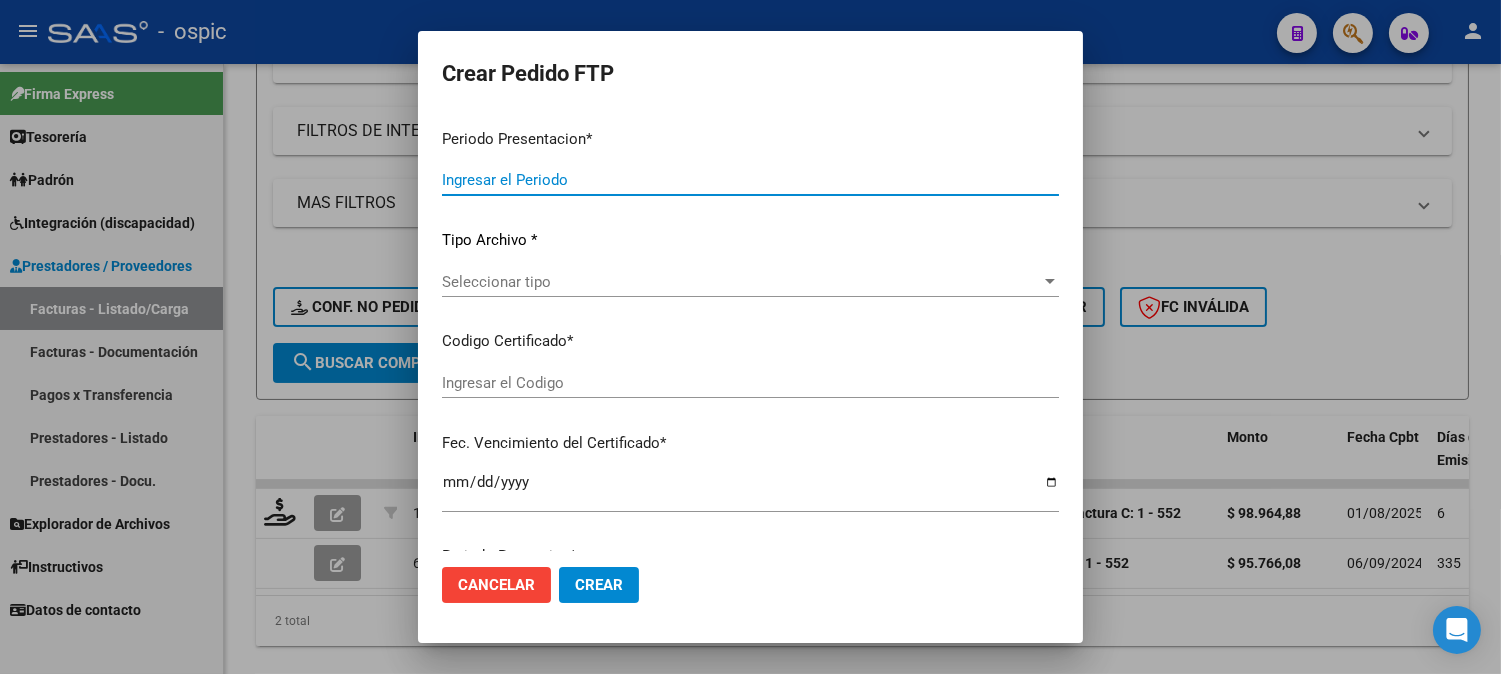 type on "202507" 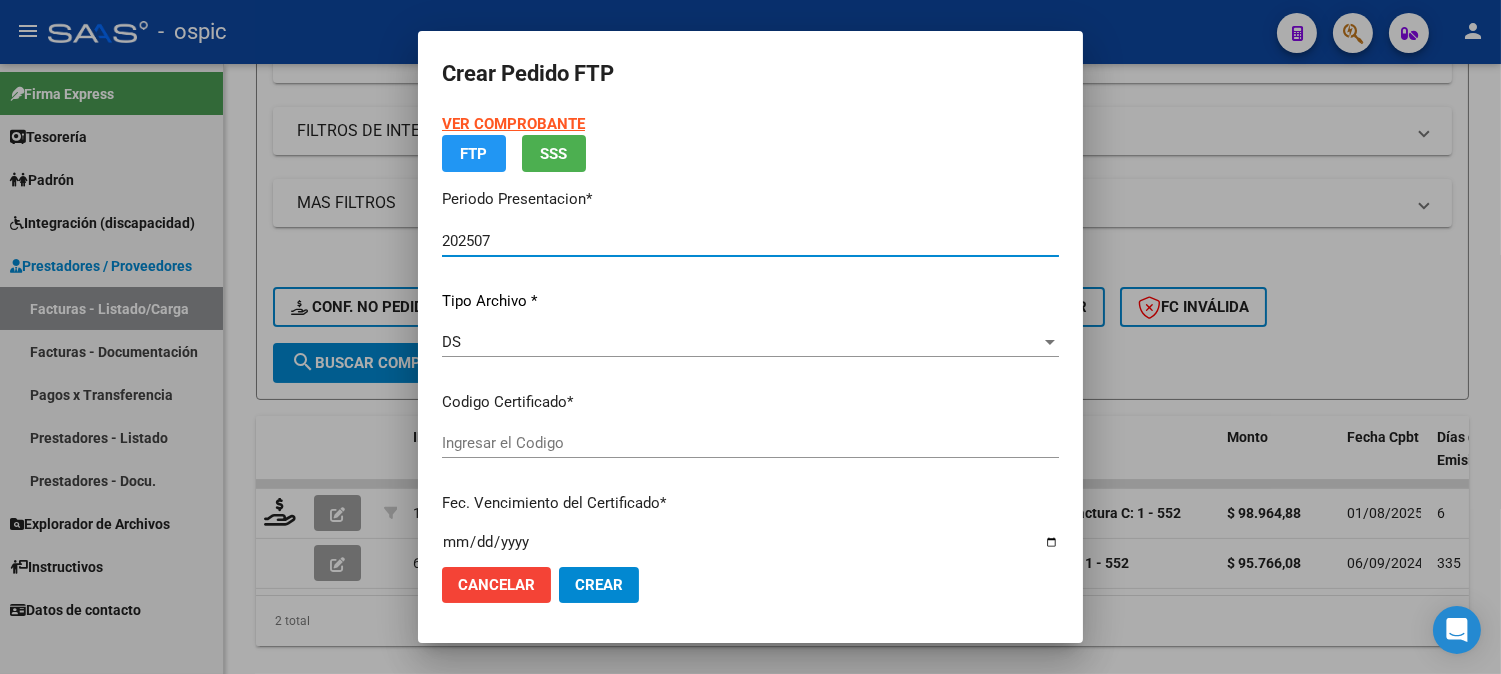 type on "0000000000000000000000000000004677126429" 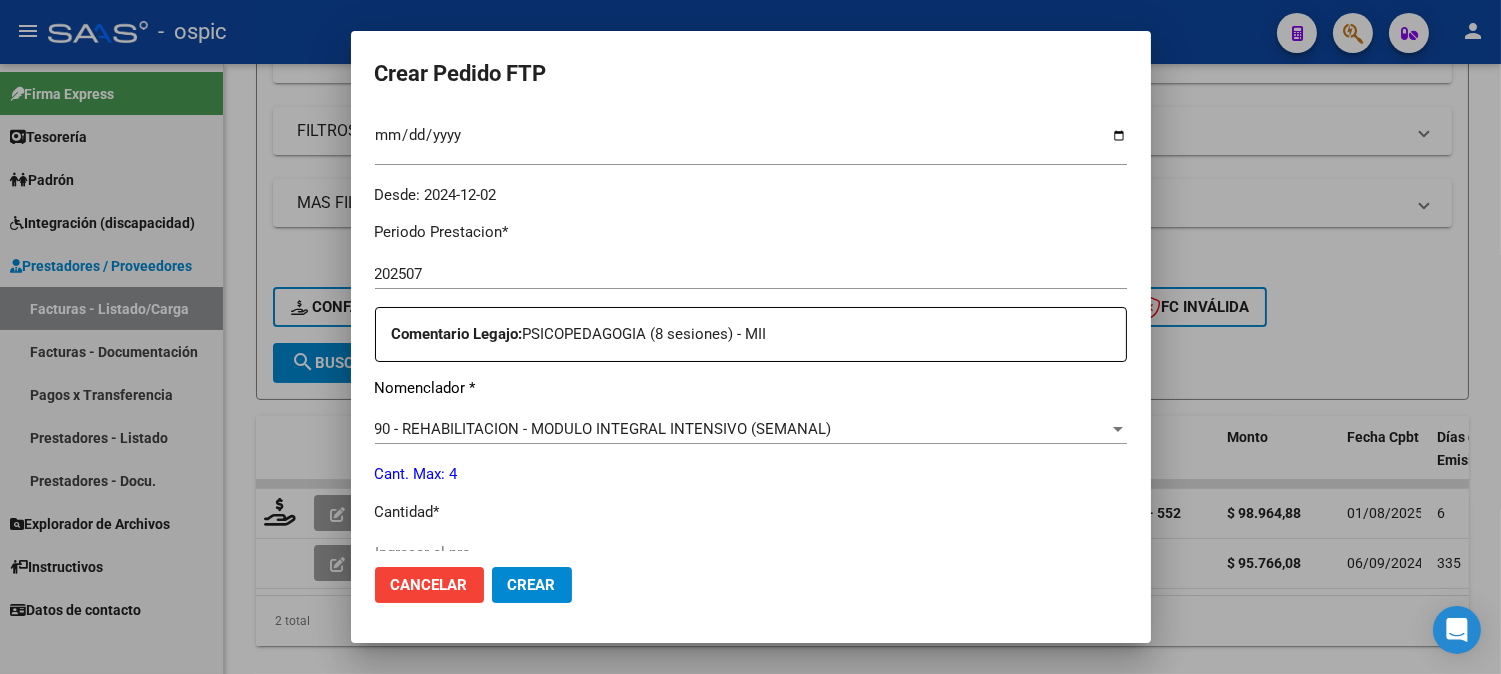 scroll, scrollTop: 613, scrollLeft: 0, axis: vertical 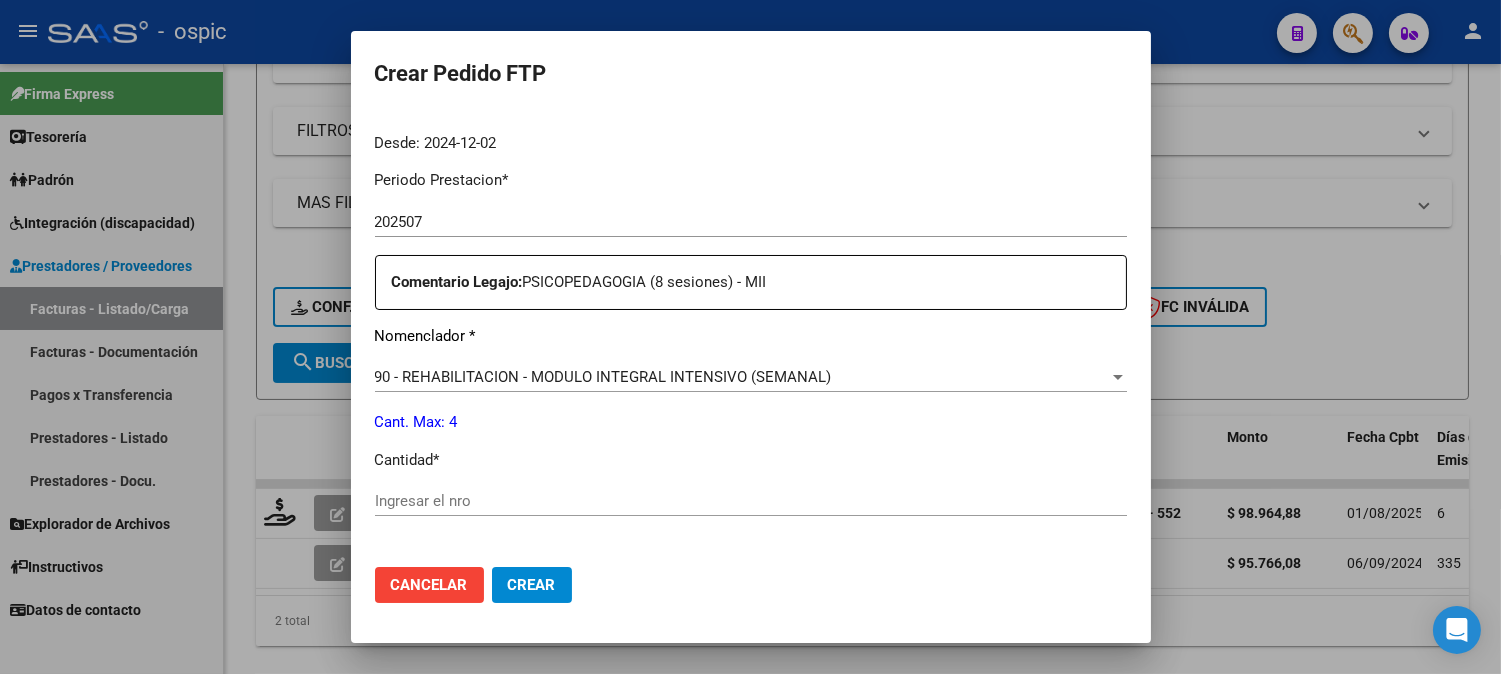 click on "Ingresar el nro" 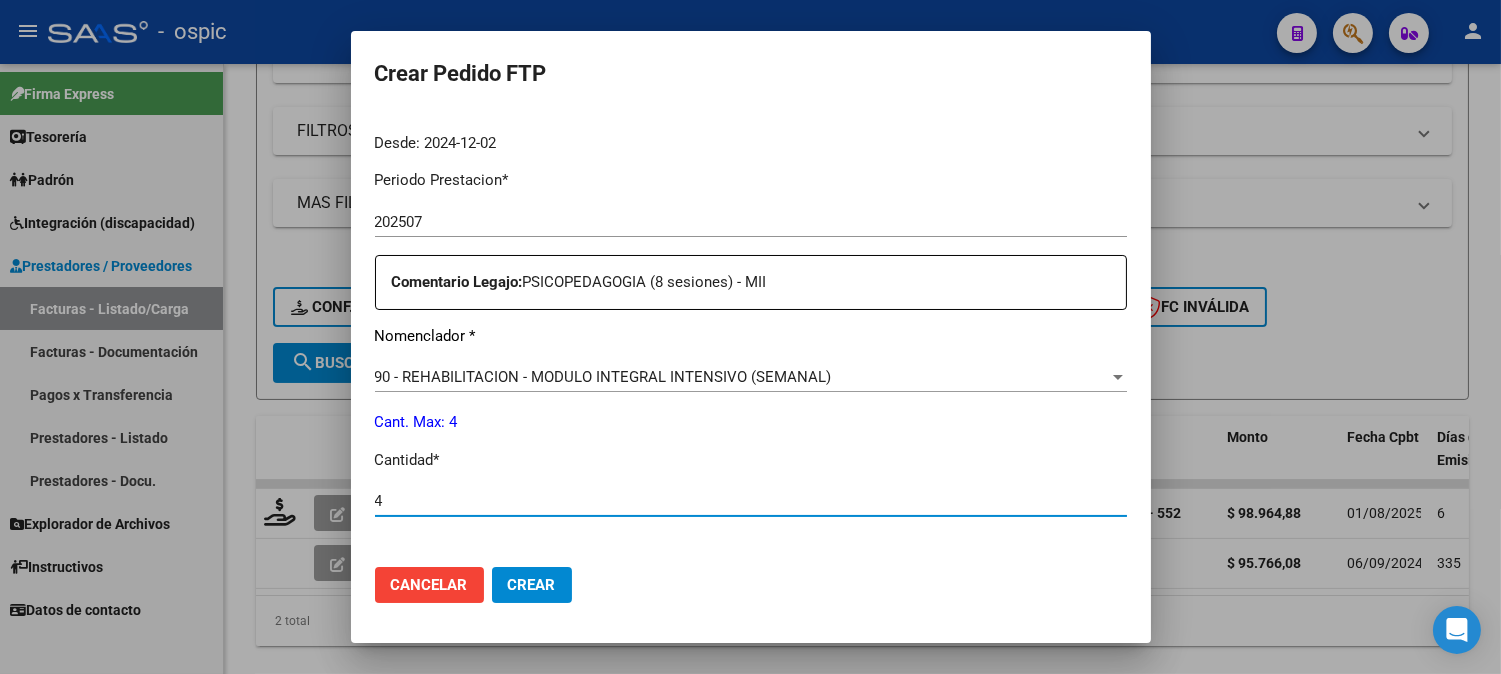 type on "4" 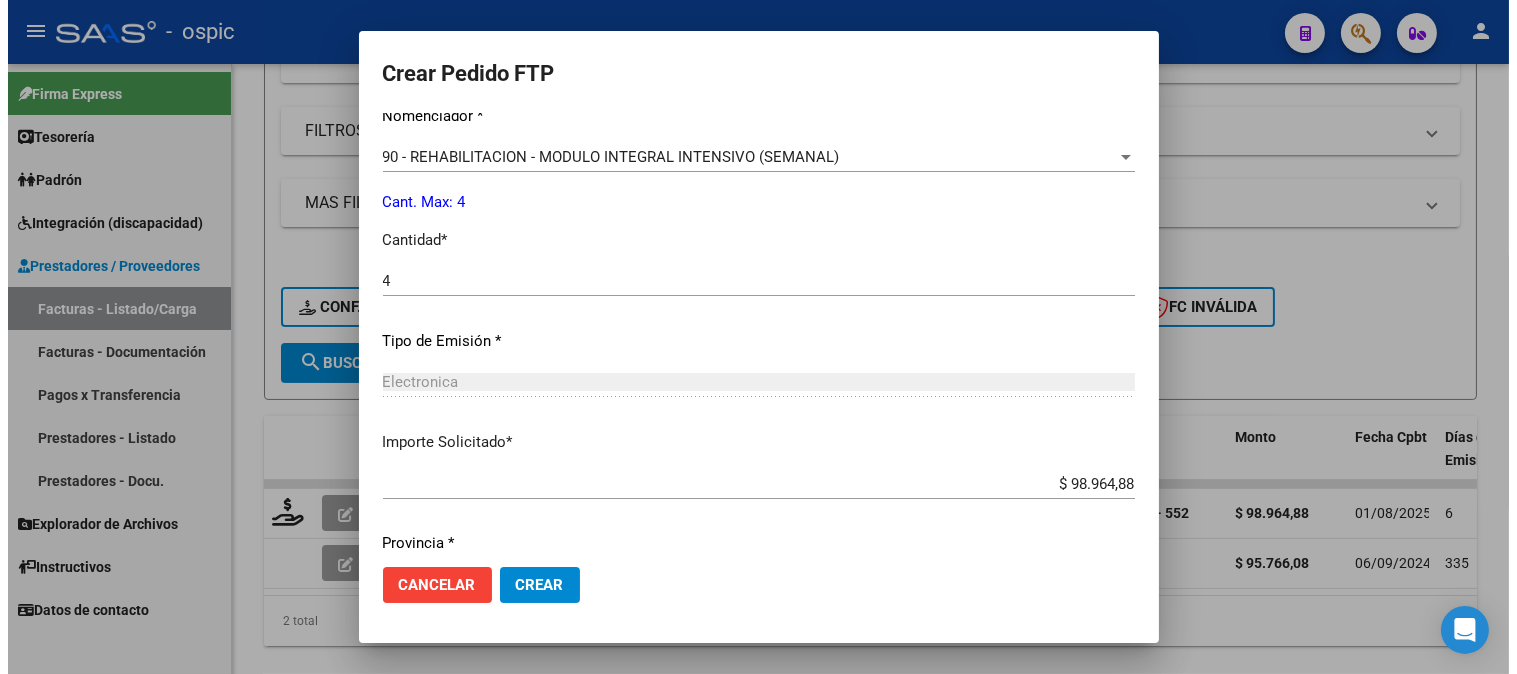 scroll, scrollTop: 900, scrollLeft: 0, axis: vertical 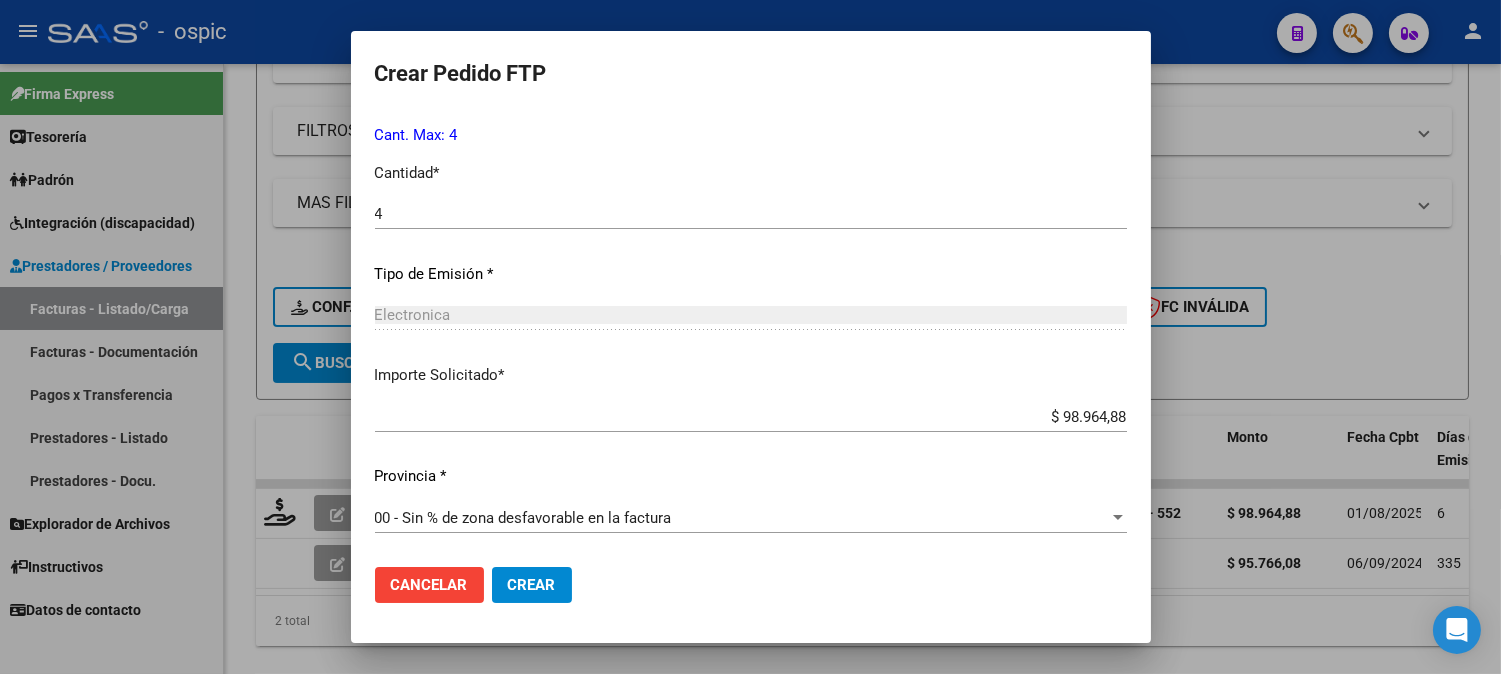 drag, startPoint x: 552, startPoint y: 587, endPoint x: 561, endPoint y: 581, distance: 10.816654 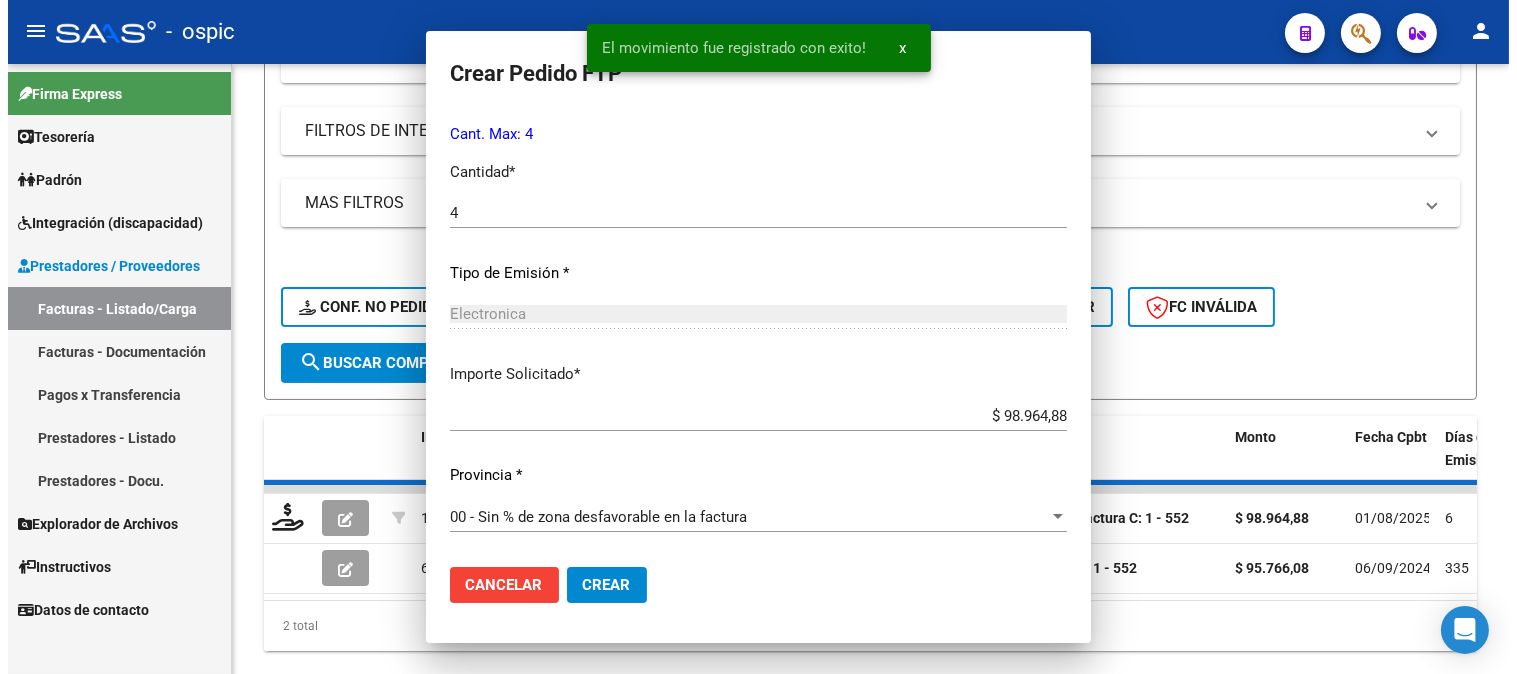 scroll, scrollTop: 0, scrollLeft: 0, axis: both 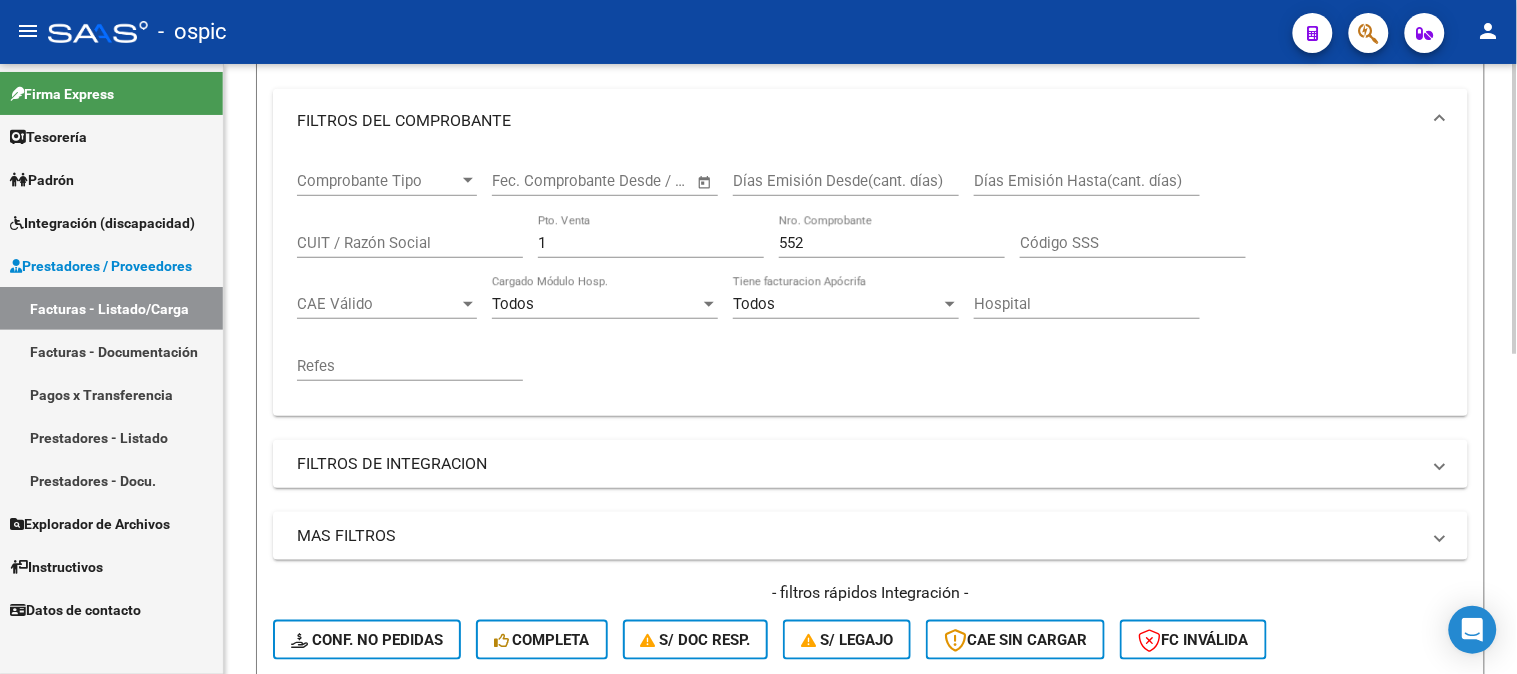 drag, startPoint x: 490, startPoint y: 241, endPoint x: 382, endPoint y: 224, distance: 109.32977 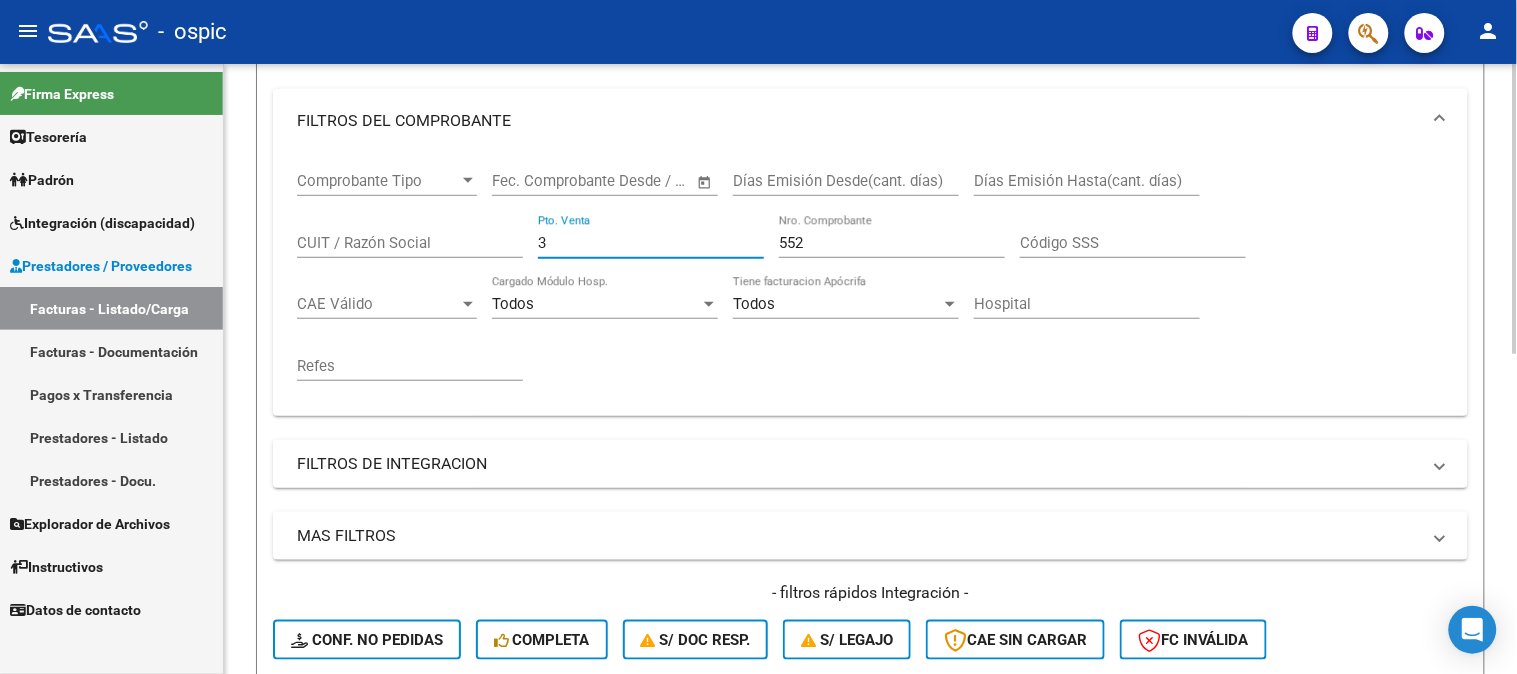 type on "3" 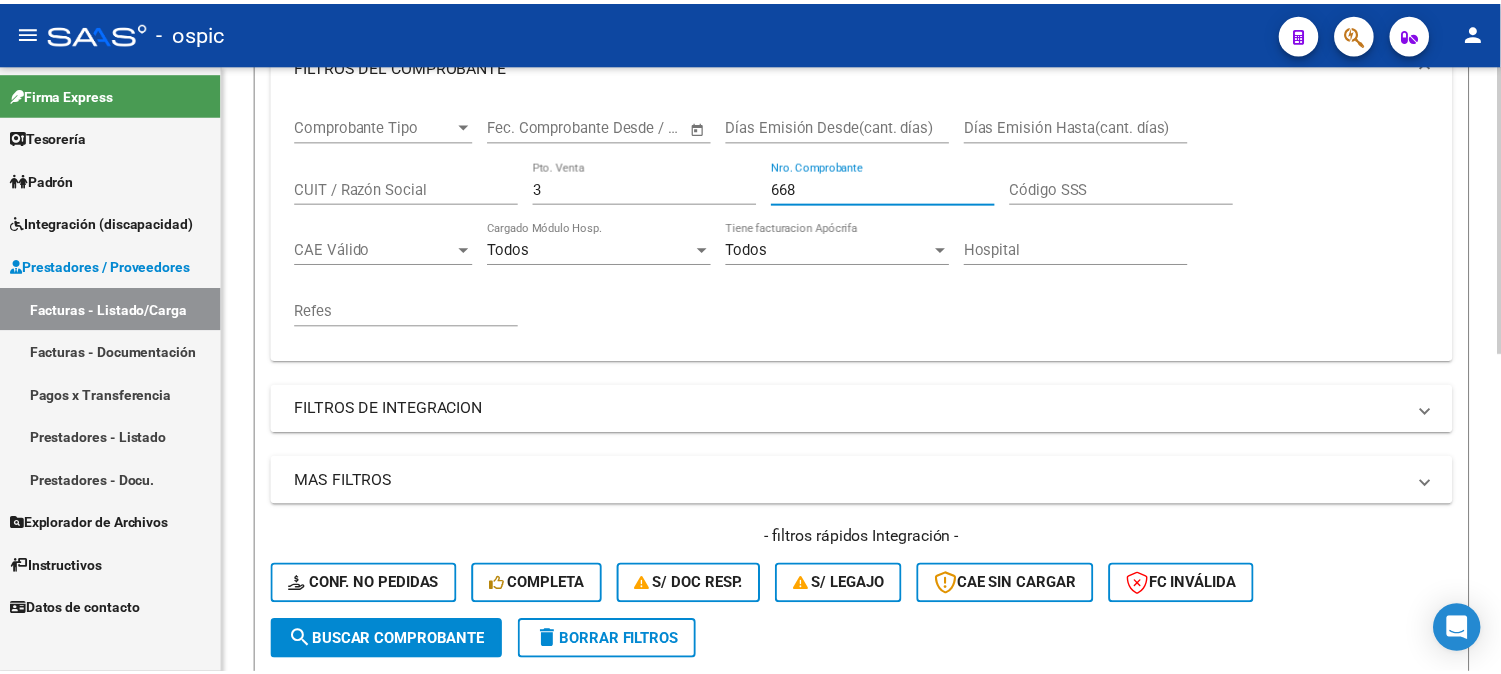 scroll, scrollTop: 674, scrollLeft: 0, axis: vertical 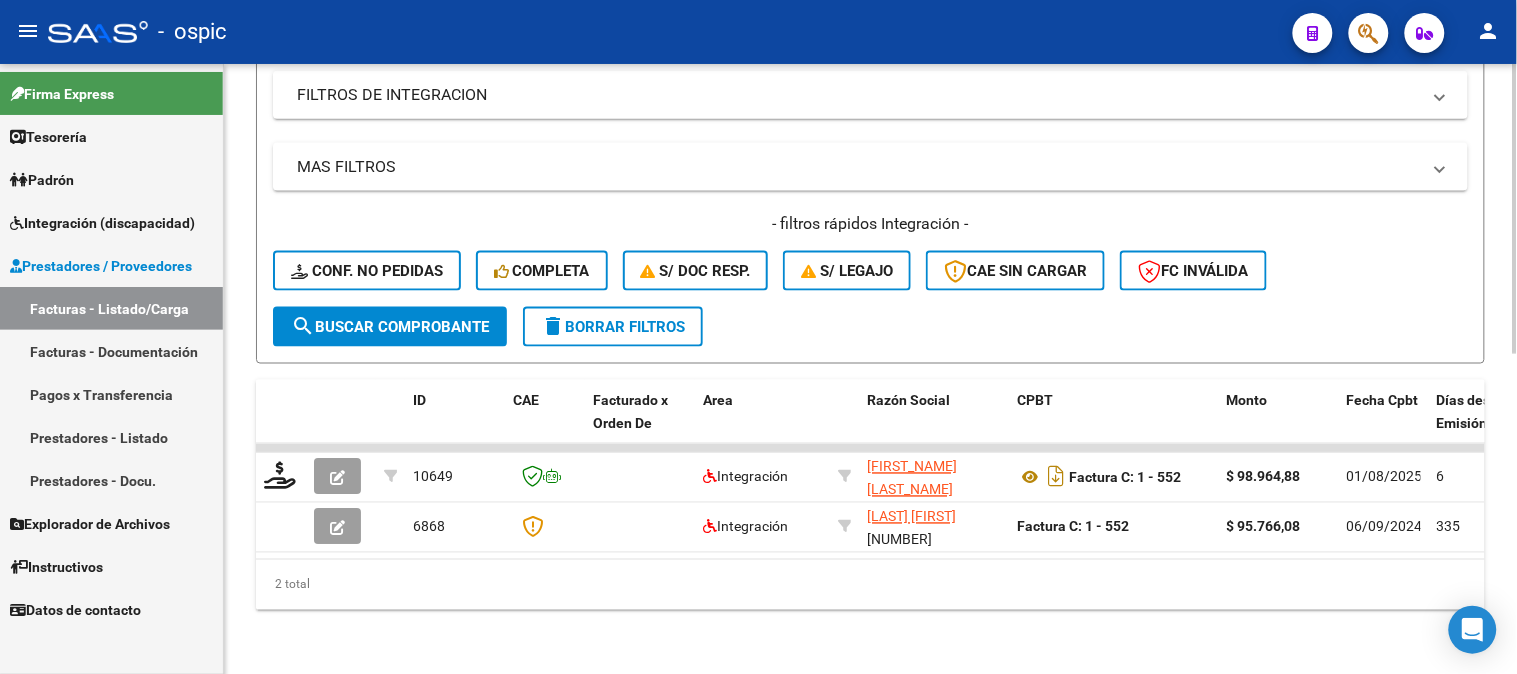 type on "668" 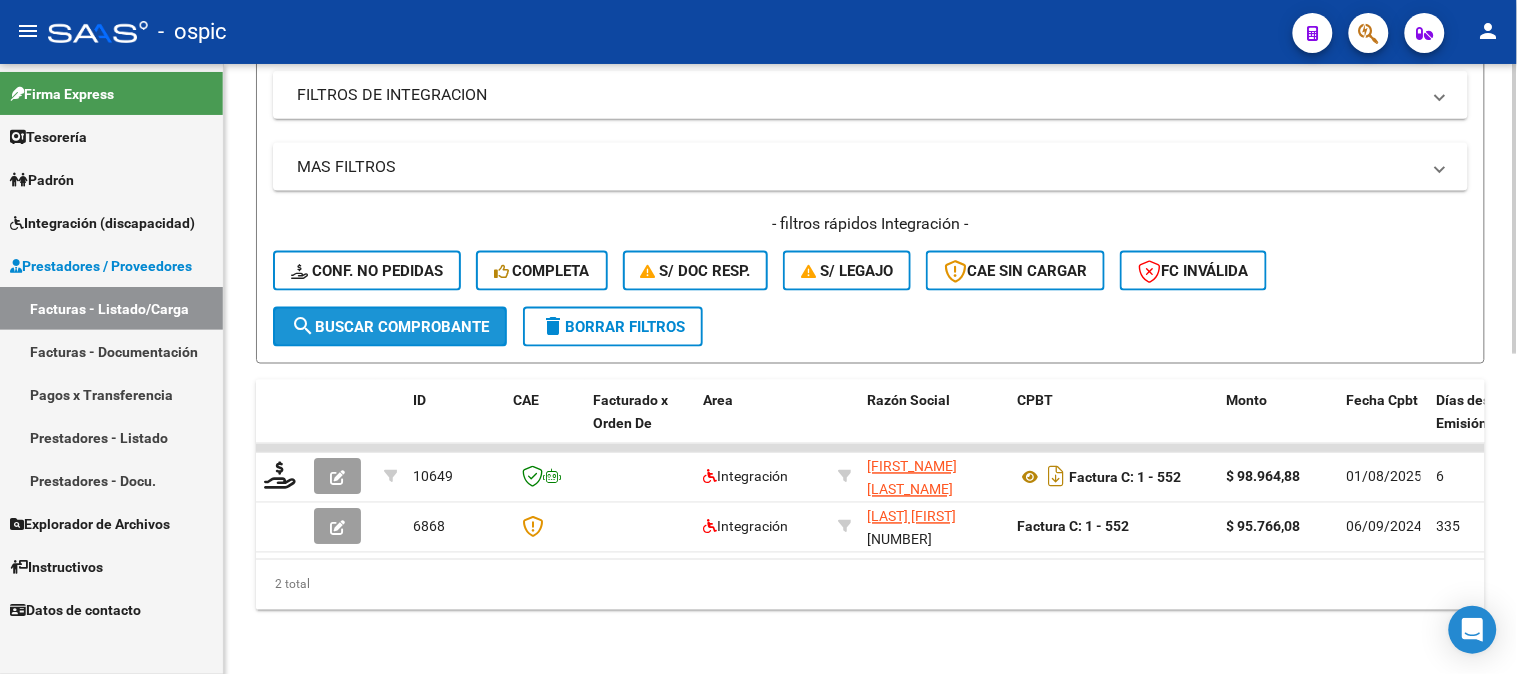click on "search  Buscar Comprobante" 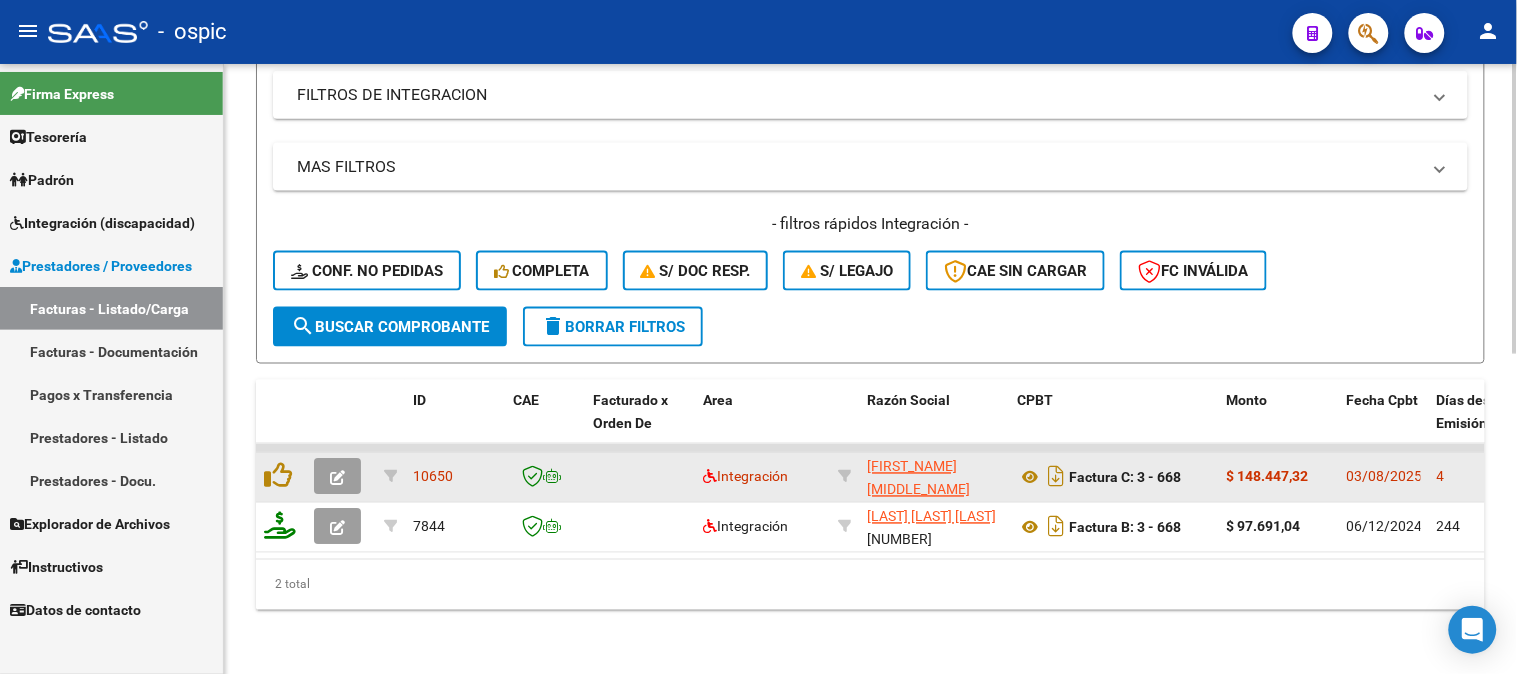 click 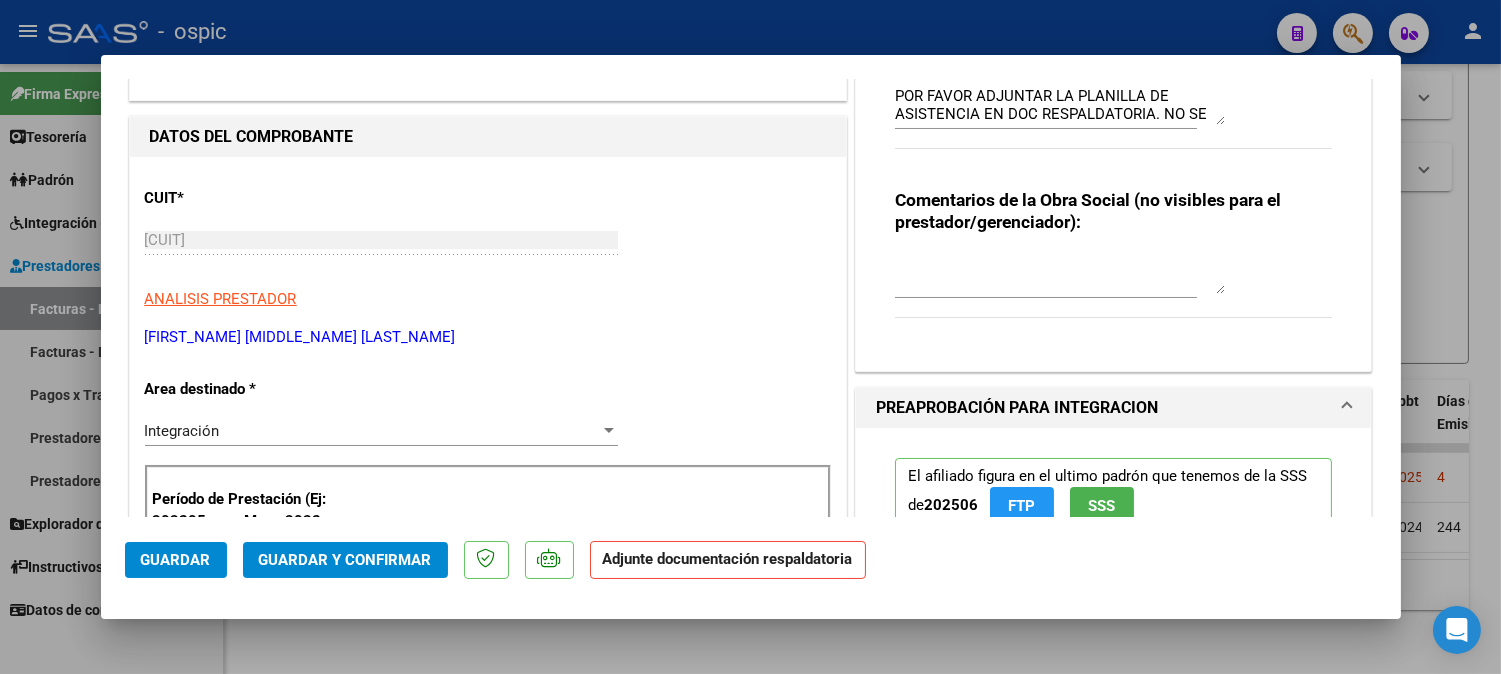 scroll, scrollTop: 0, scrollLeft: 0, axis: both 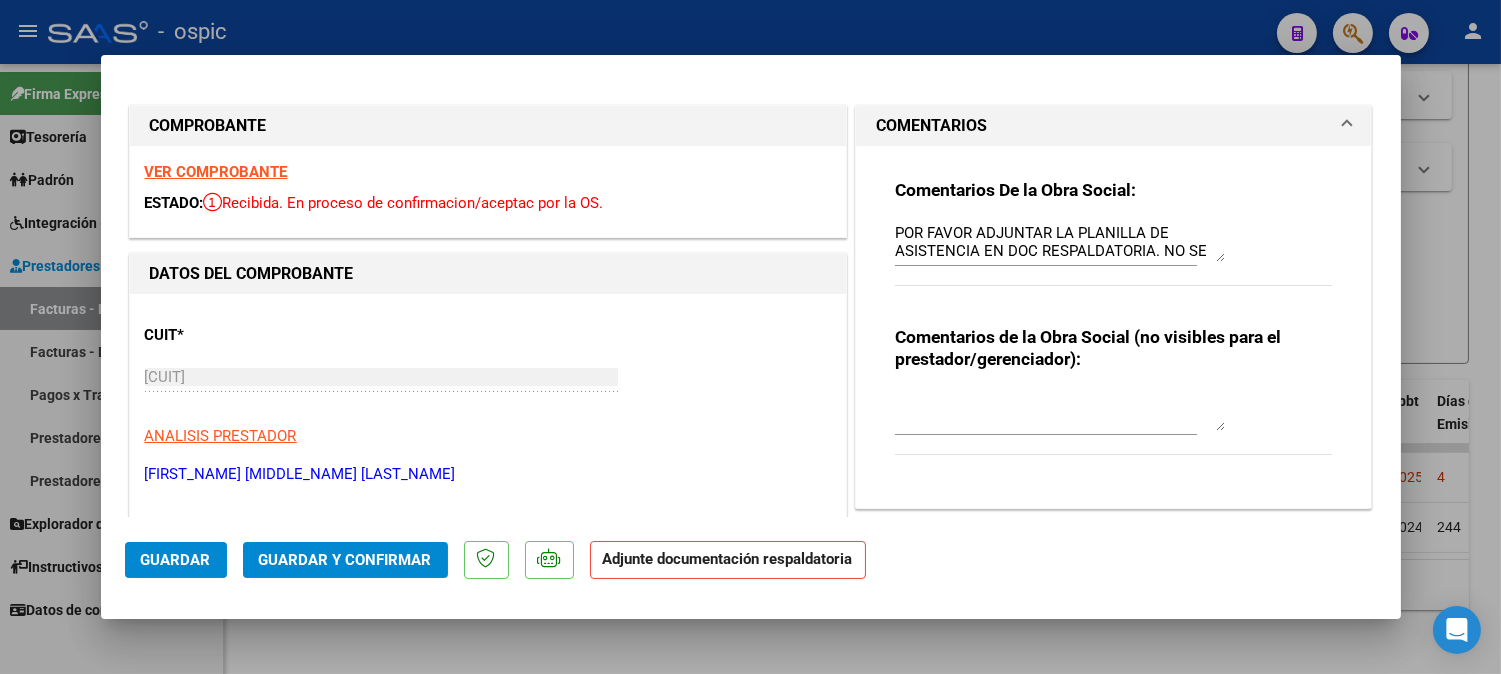 click on "COMENTARIOS" at bounding box center [1102, 126] 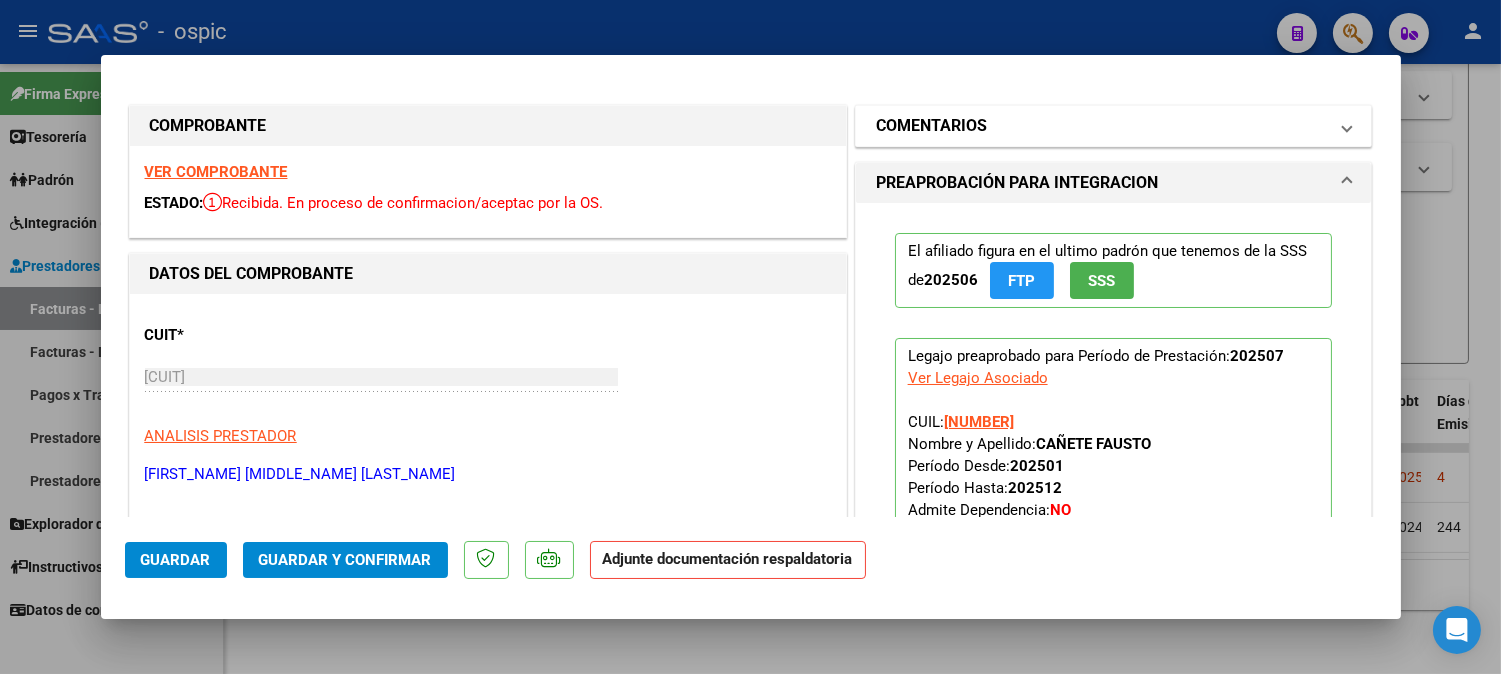 click on "COMENTARIOS" at bounding box center [1102, 126] 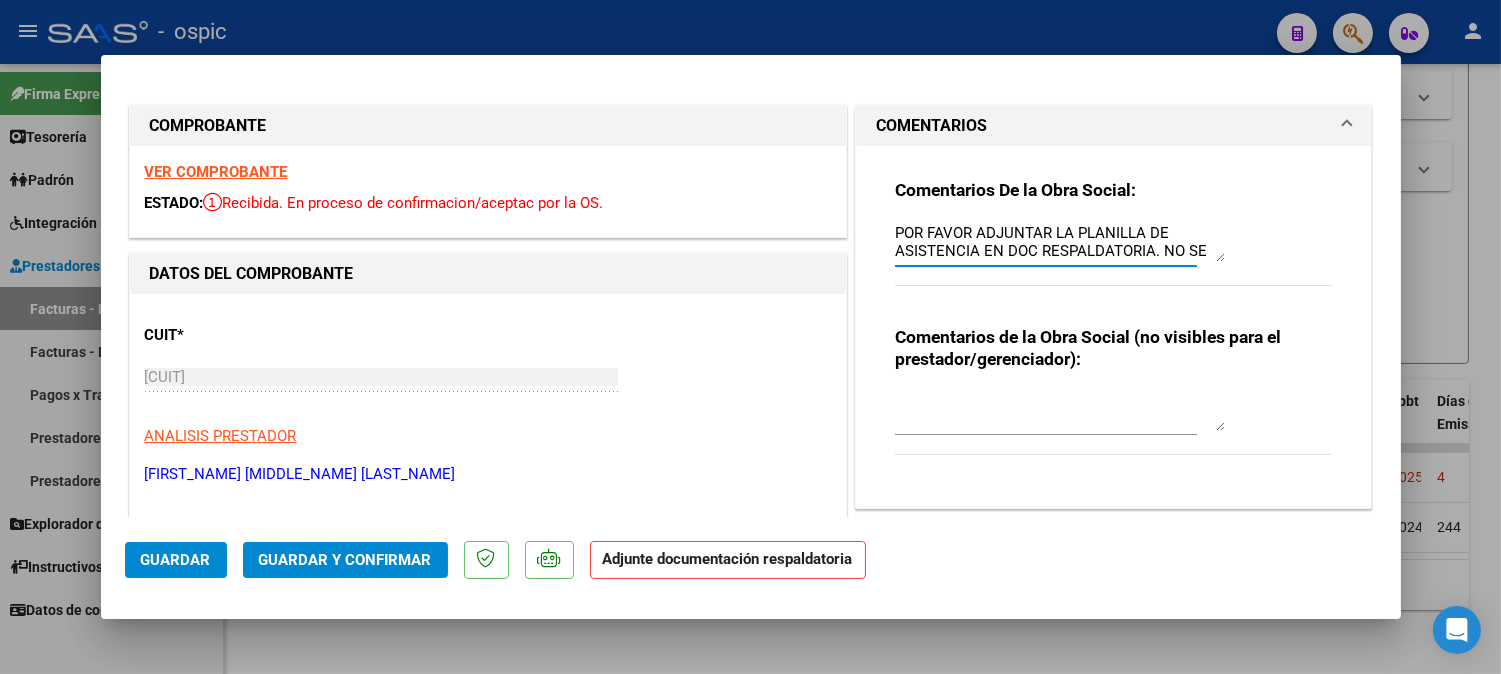 scroll, scrollTop: 17, scrollLeft: 0, axis: vertical 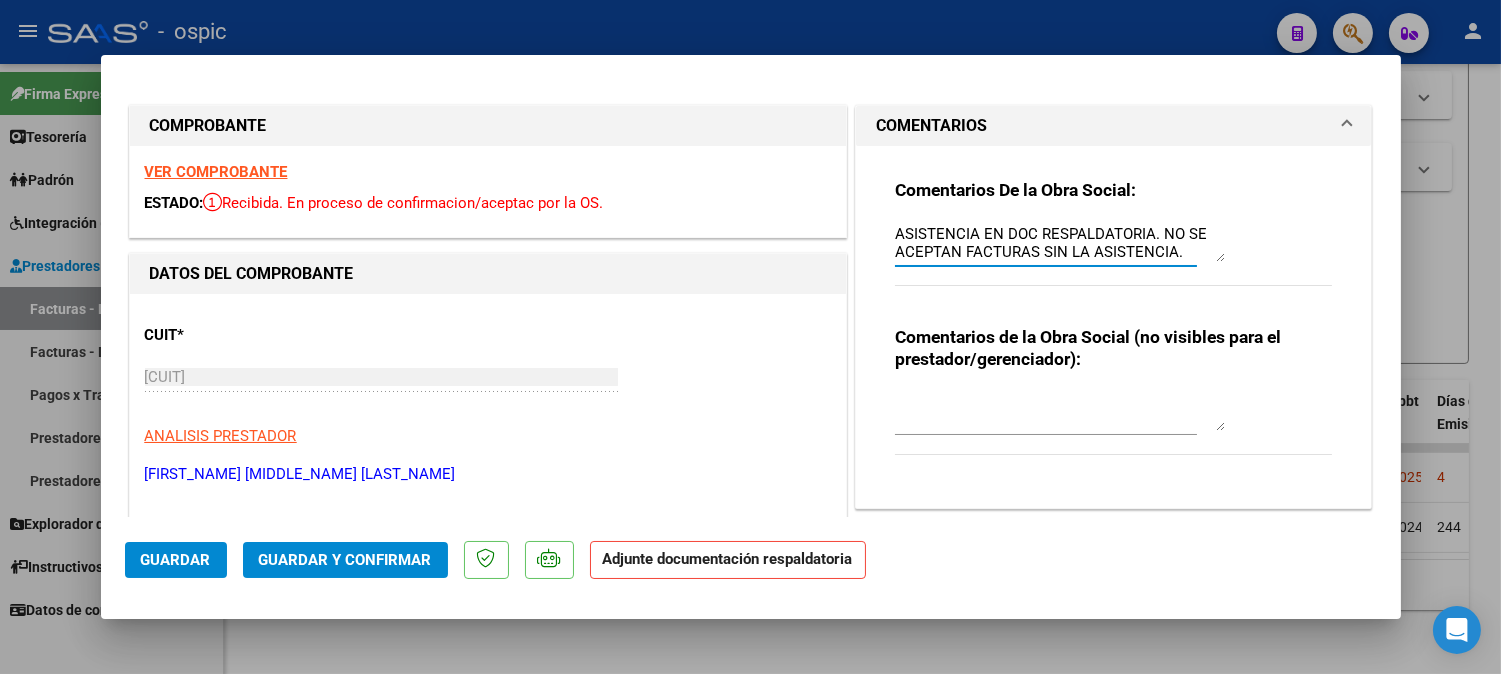 drag, startPoint x: 887, startPoint y: 232, endPoint x: 1241, endPoint y: 251, distance: 354.50952 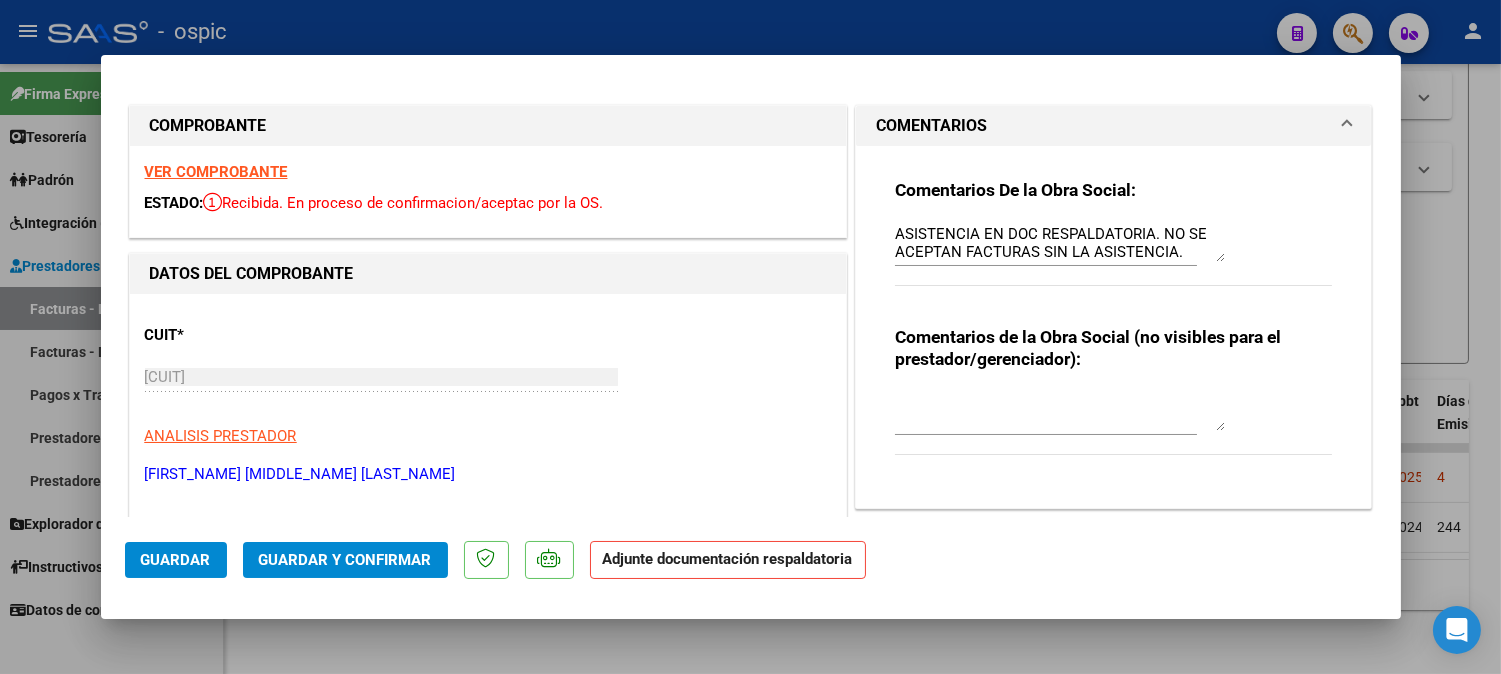 click at bounding box center (1060, 411) 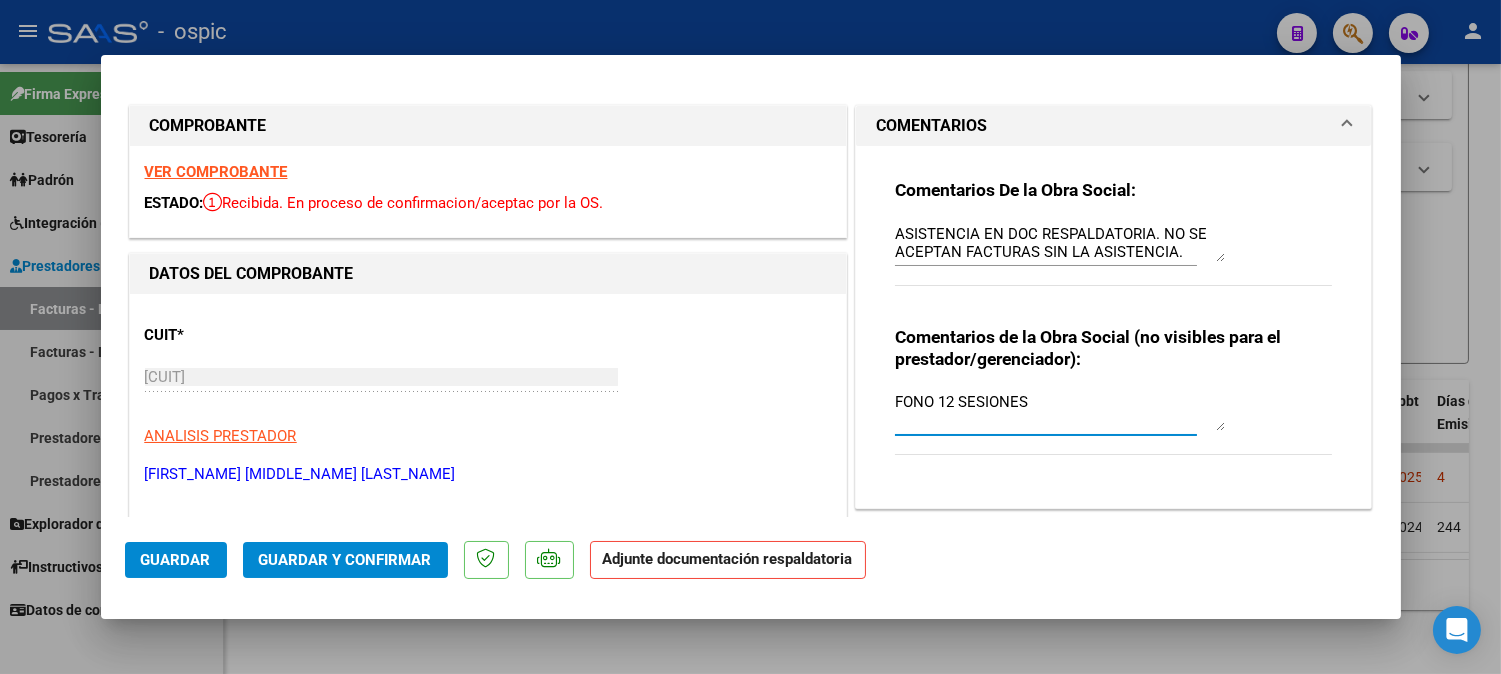 type on "FONO 12 SESIONES" 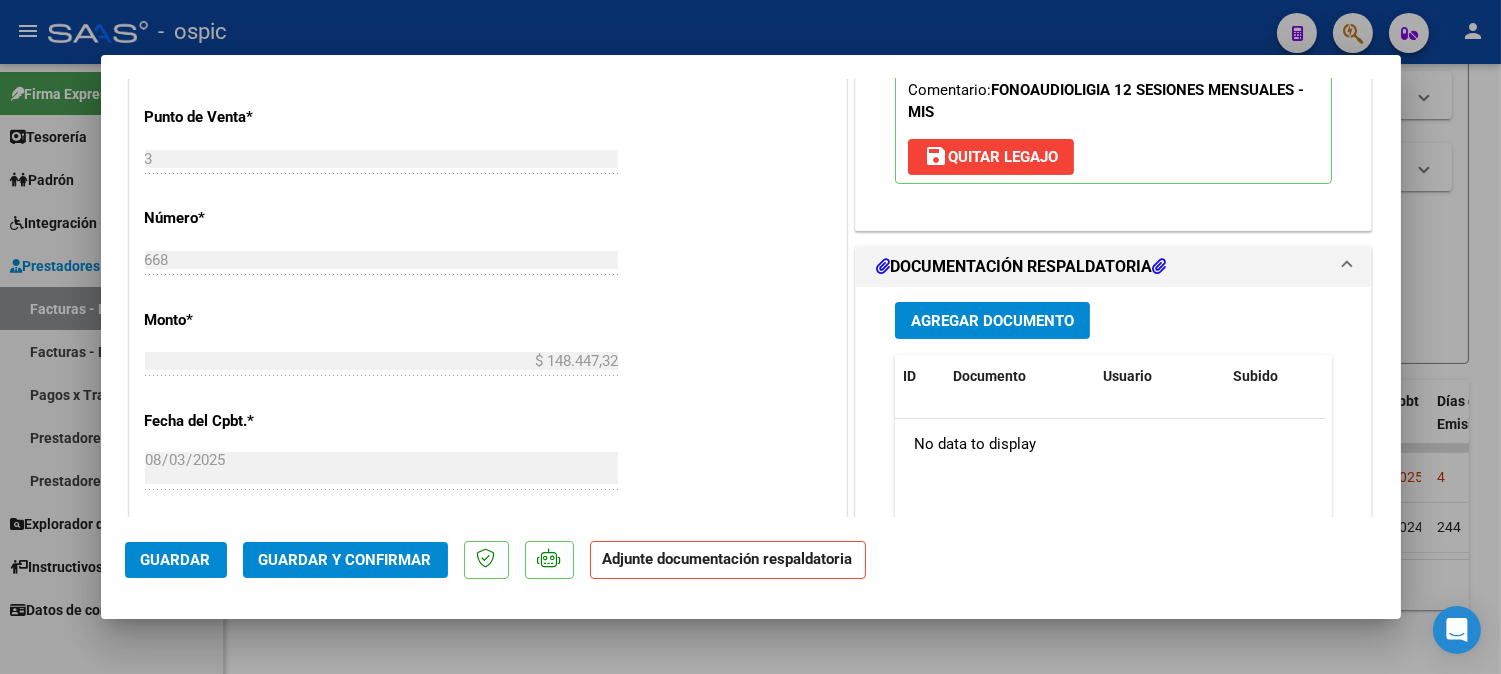 scroll, scrollTop: 808, scrollLeft: 0, axis: vertical 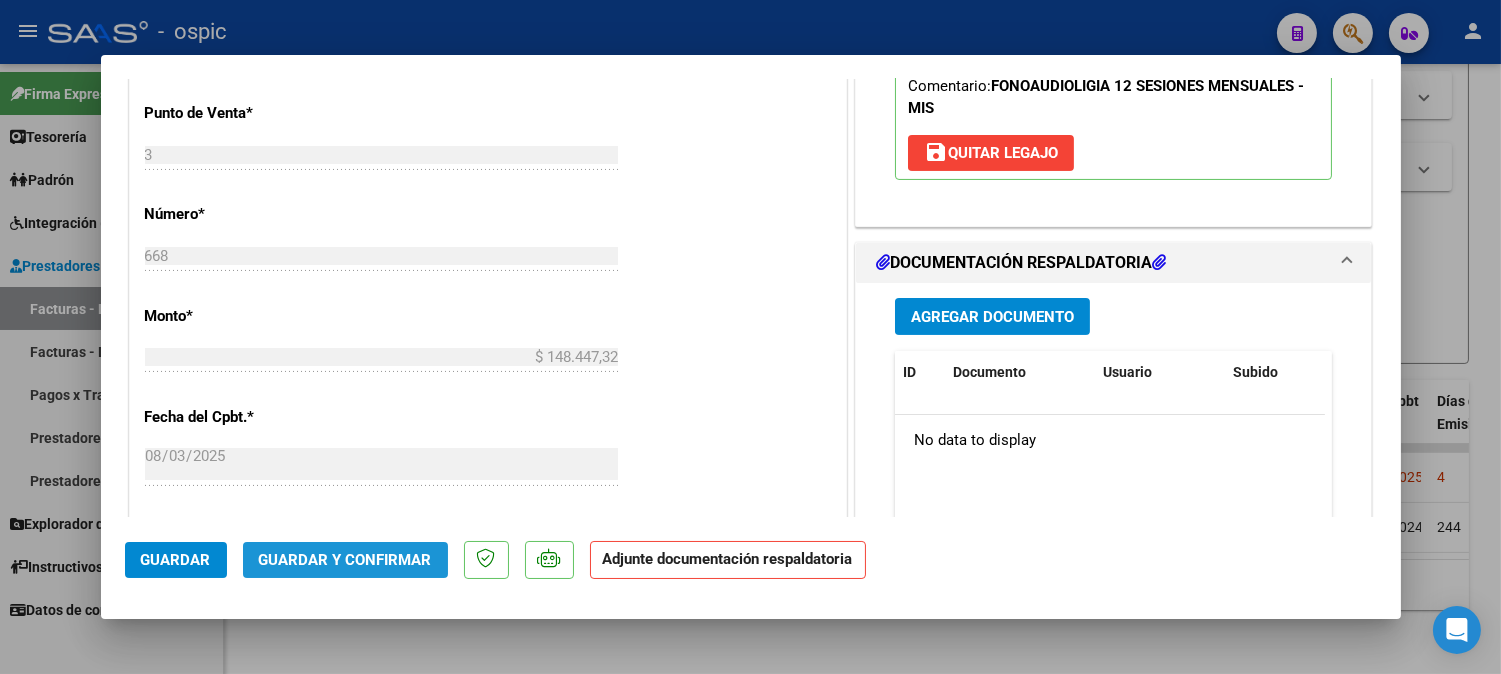 click on "Guardar y Confirmar" 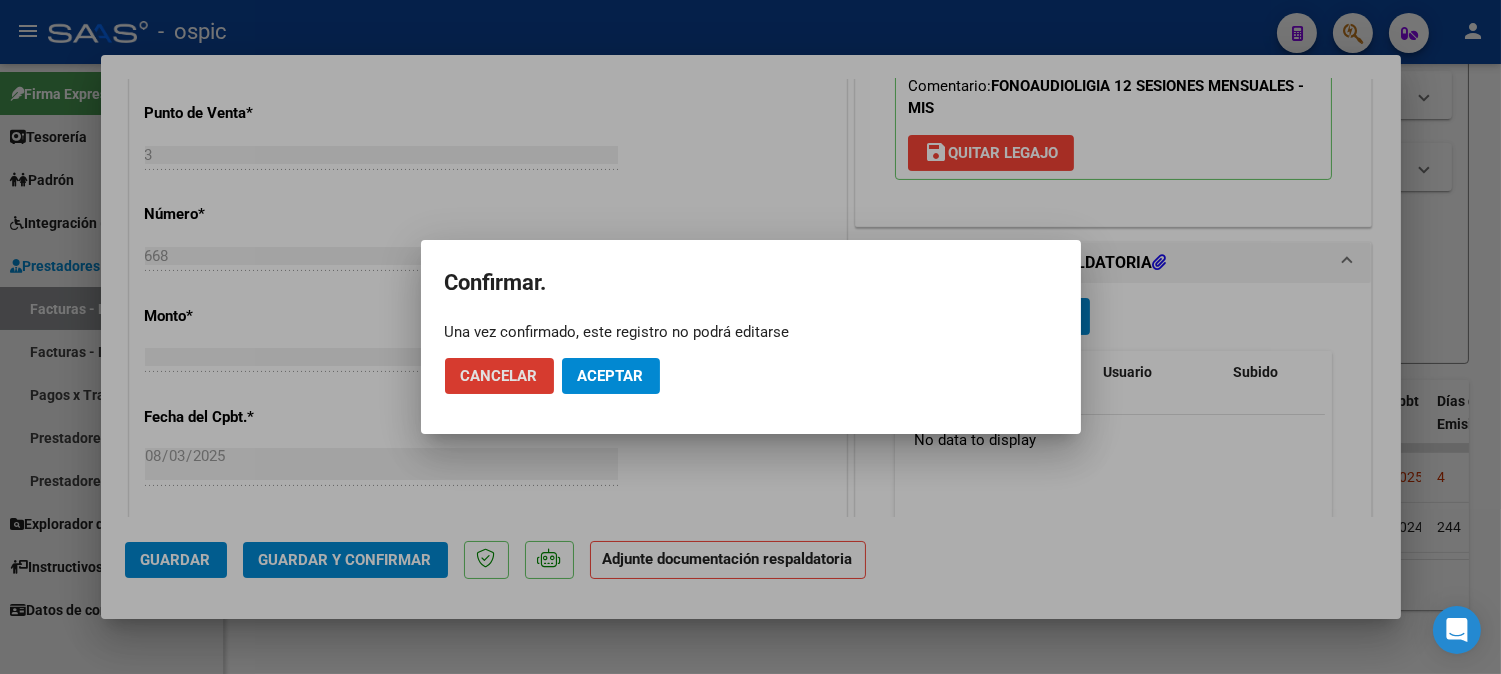 click on "Aceptar" 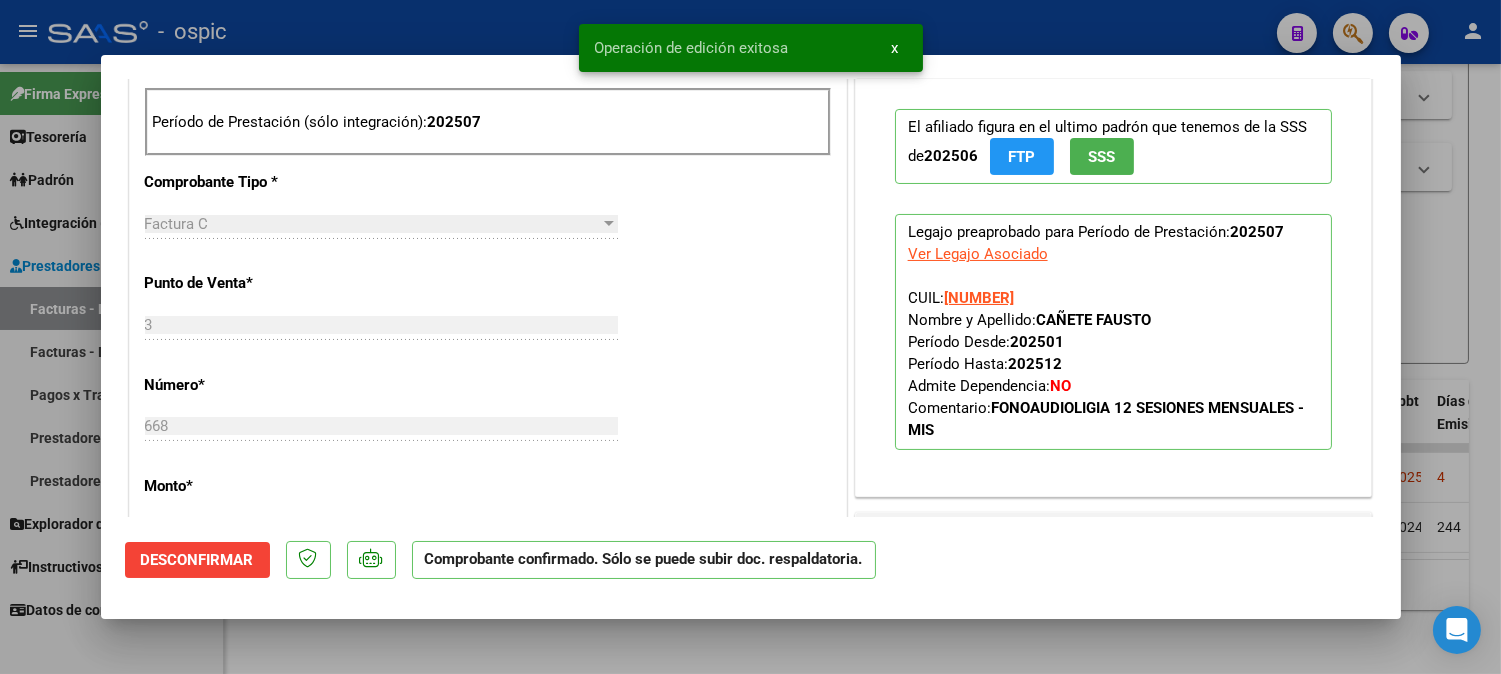 scroll, scrollTop: 543, scrollLeft: 0, axis: vertical 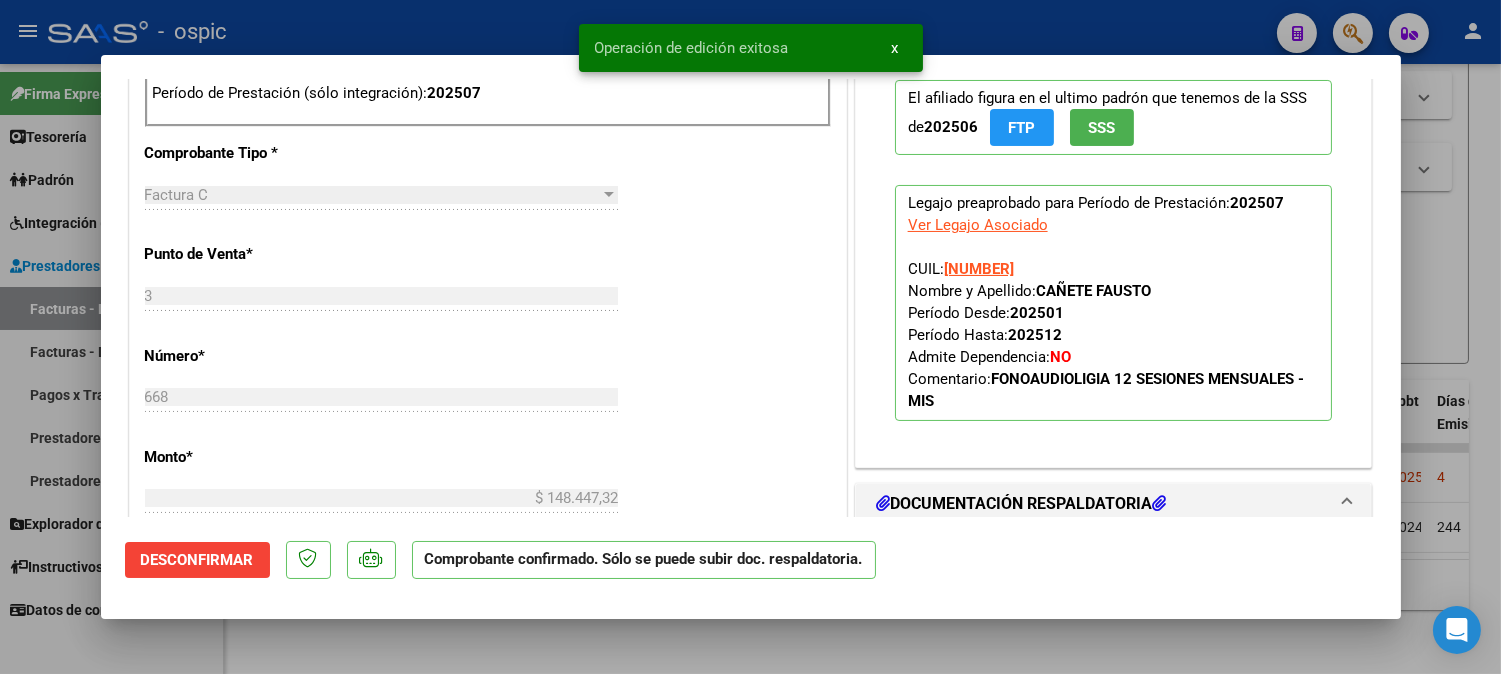 type 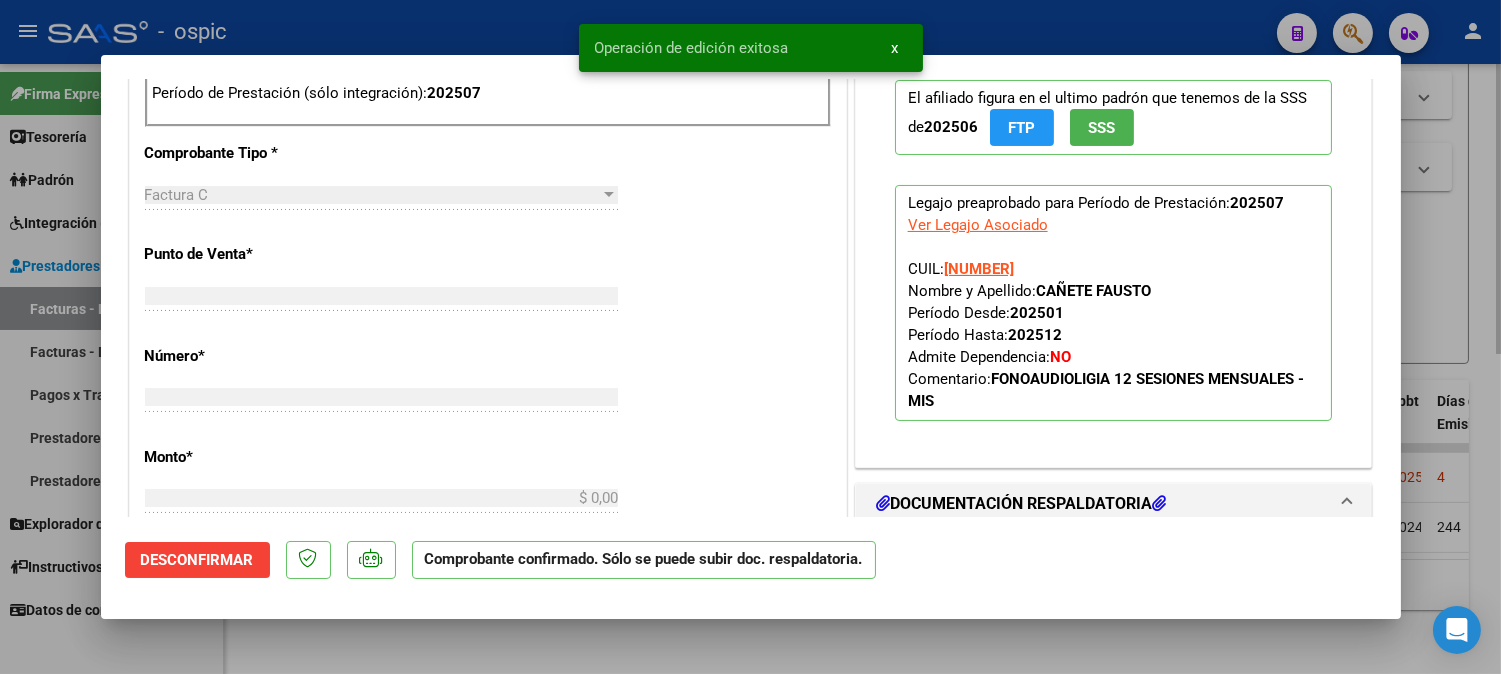 scroll, scrollTop: 721, scrollLeft: 0, axis: vertical 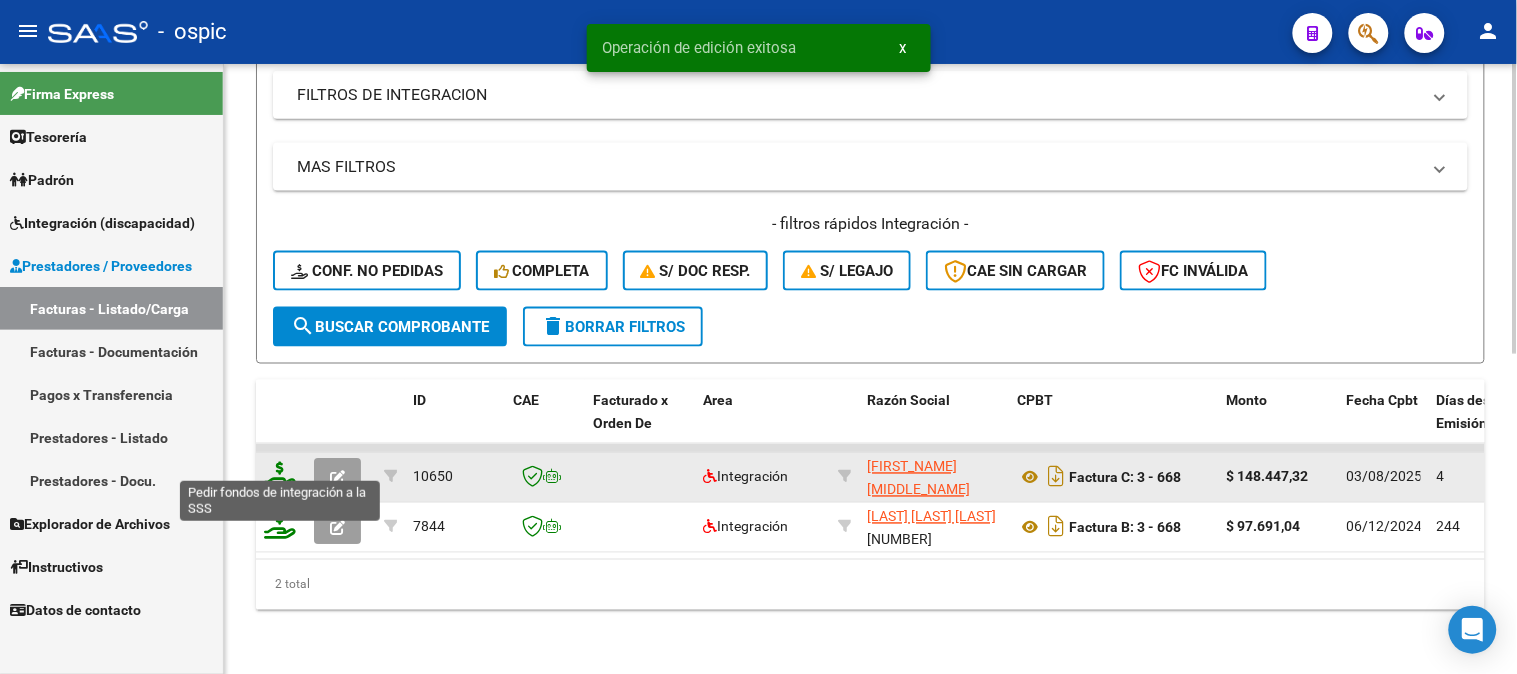 click 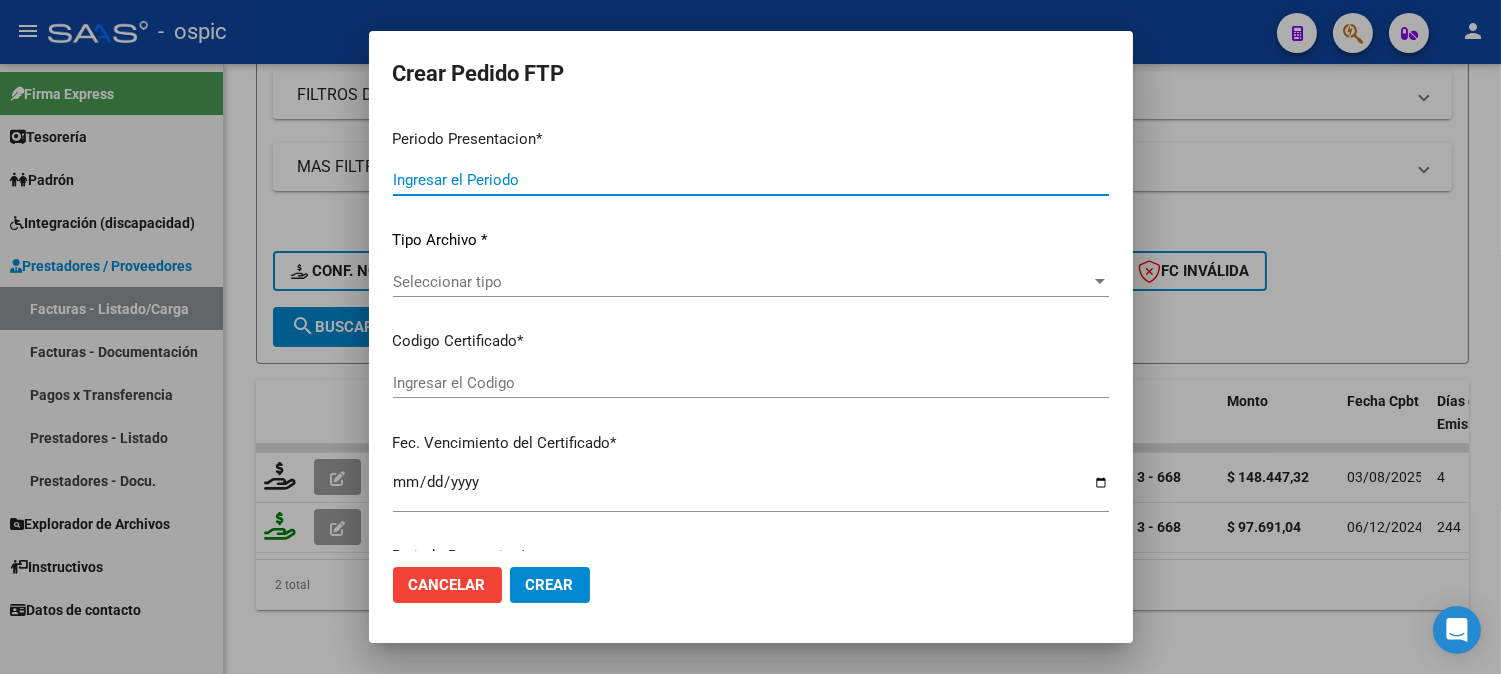 type on "202507" 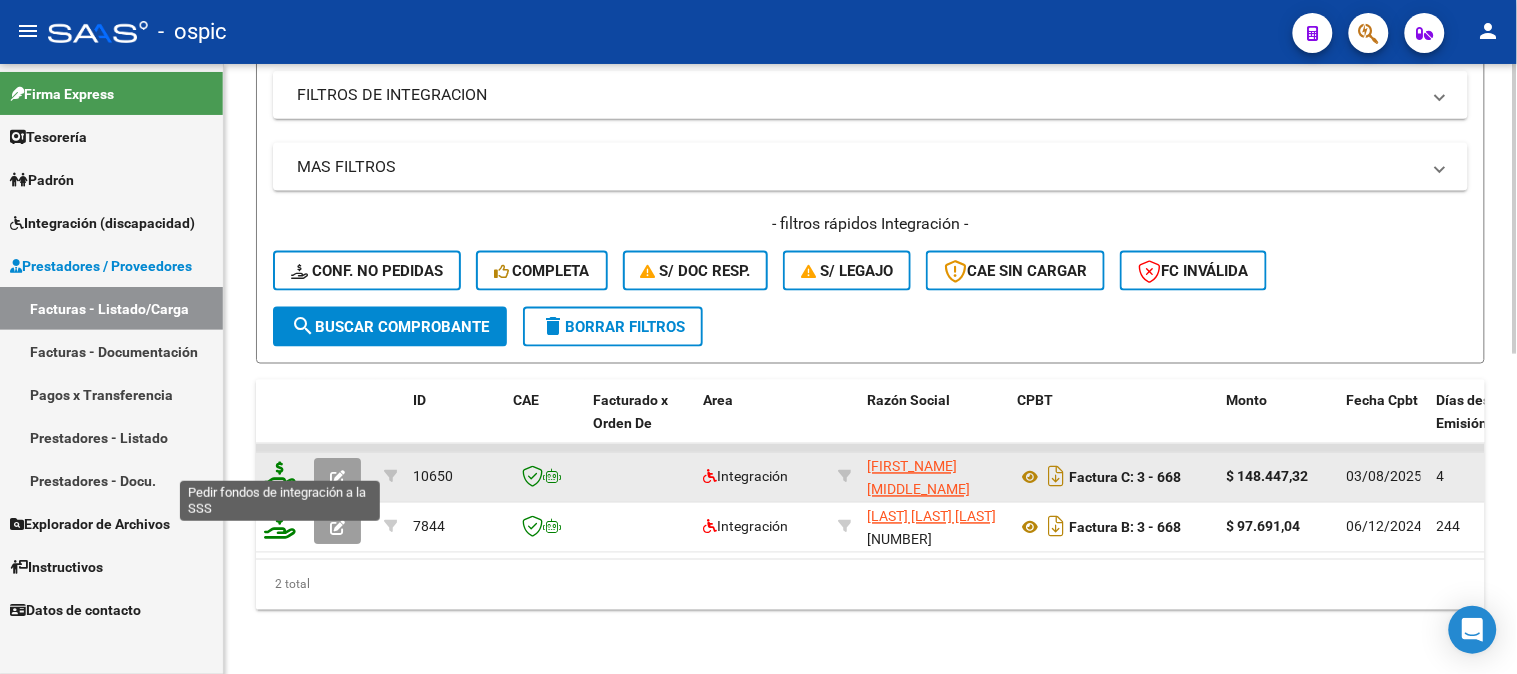 click 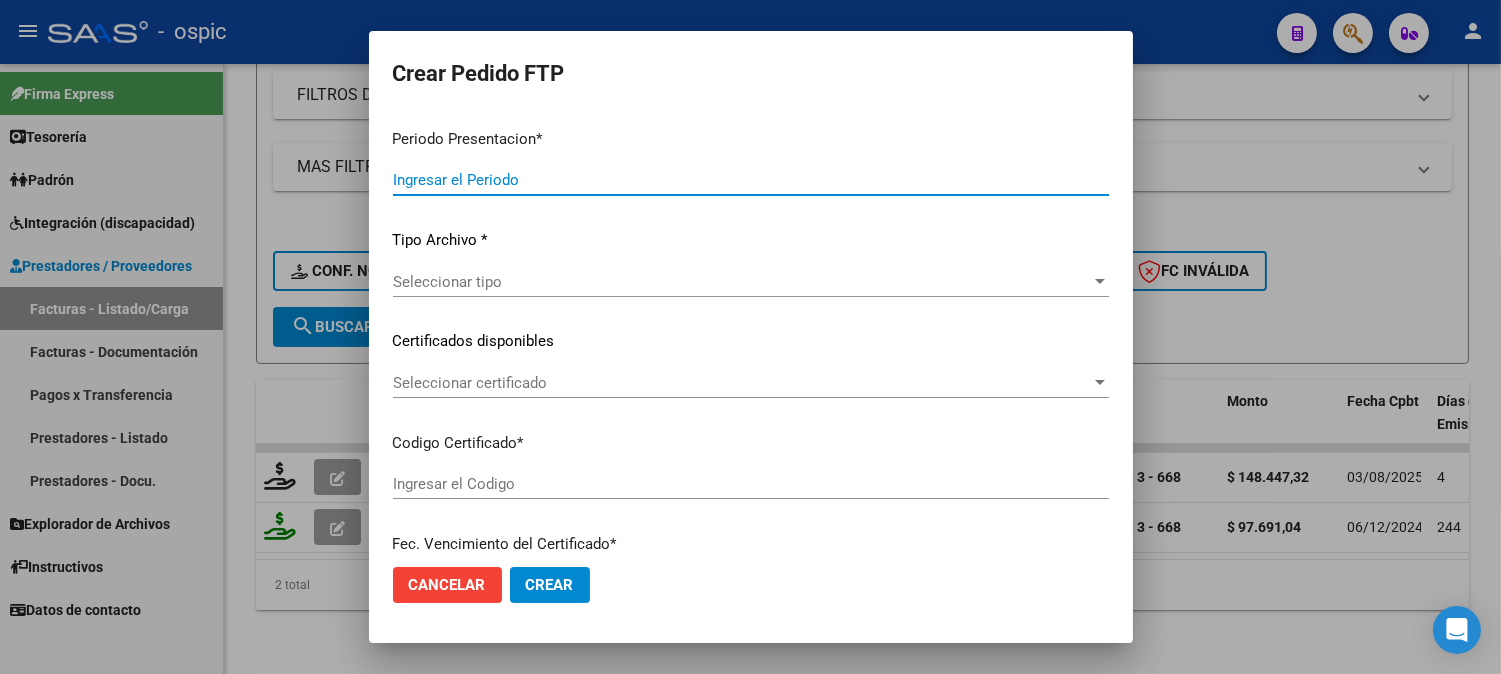 type on "202507" 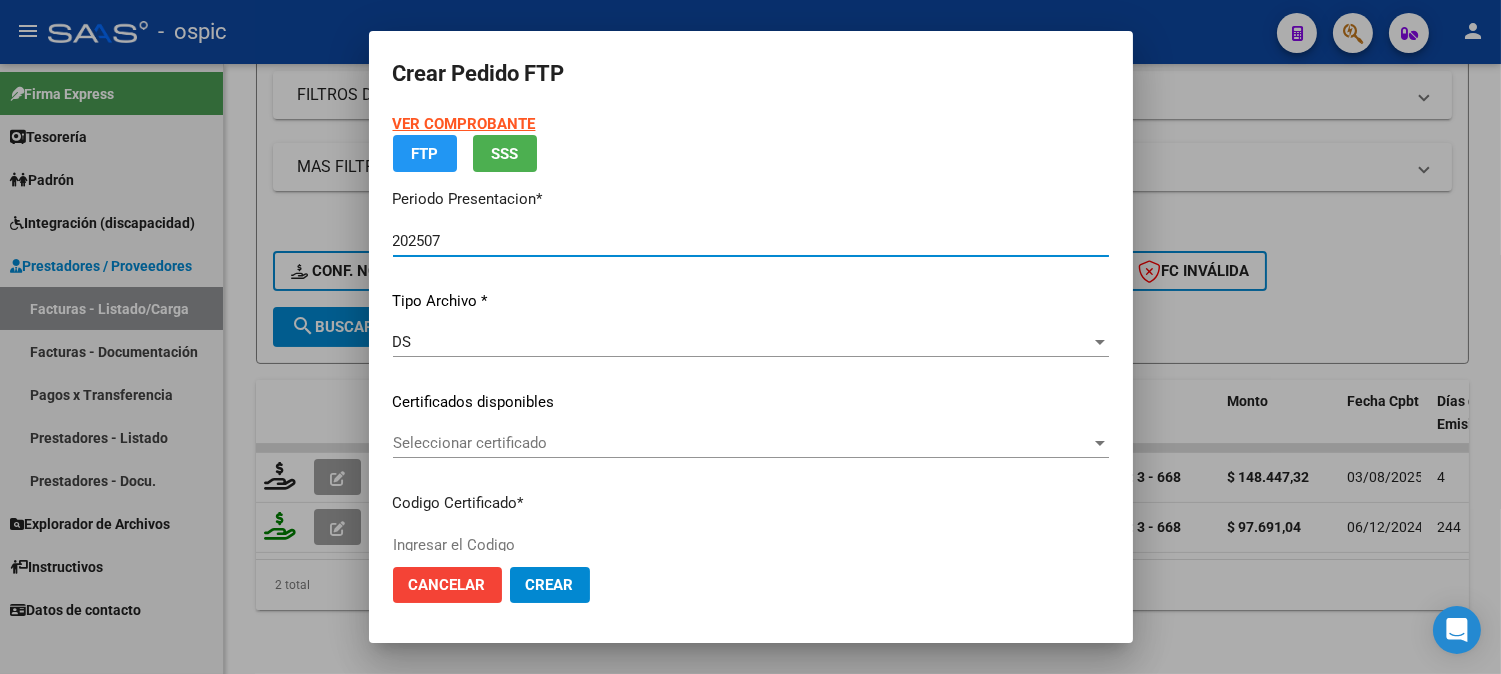 type on "1913415168" 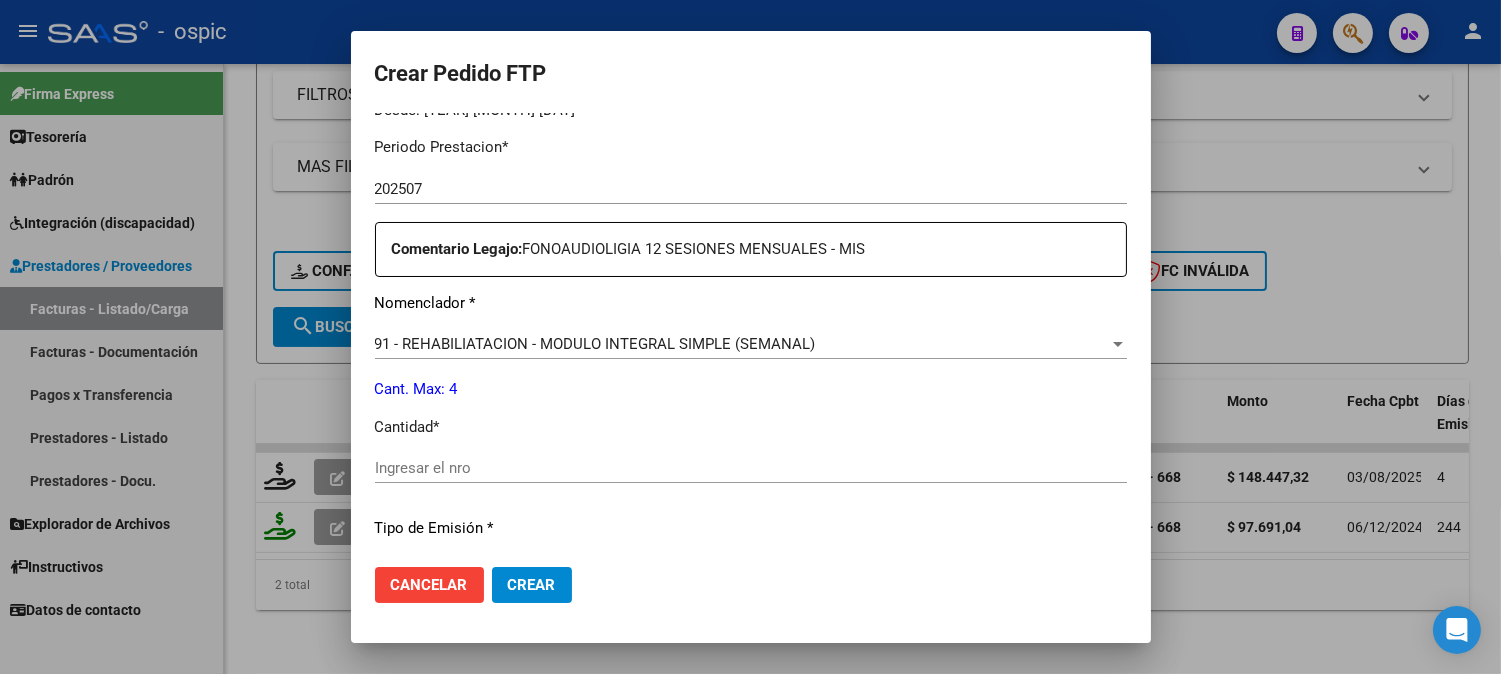 scroll, scrollTop: 714, scrollLeft: 0, axis: vertical 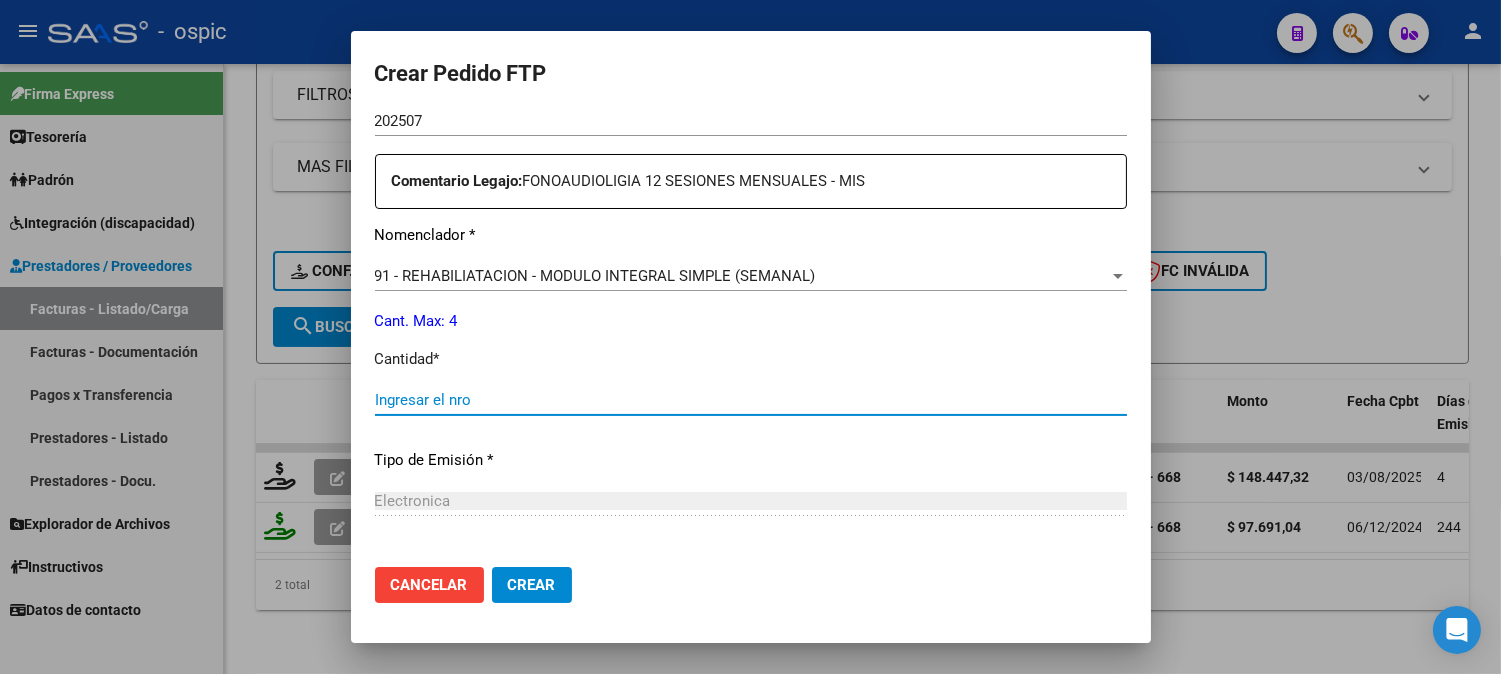 click on "Ingresar el nro" at bounding box center (751, 400) 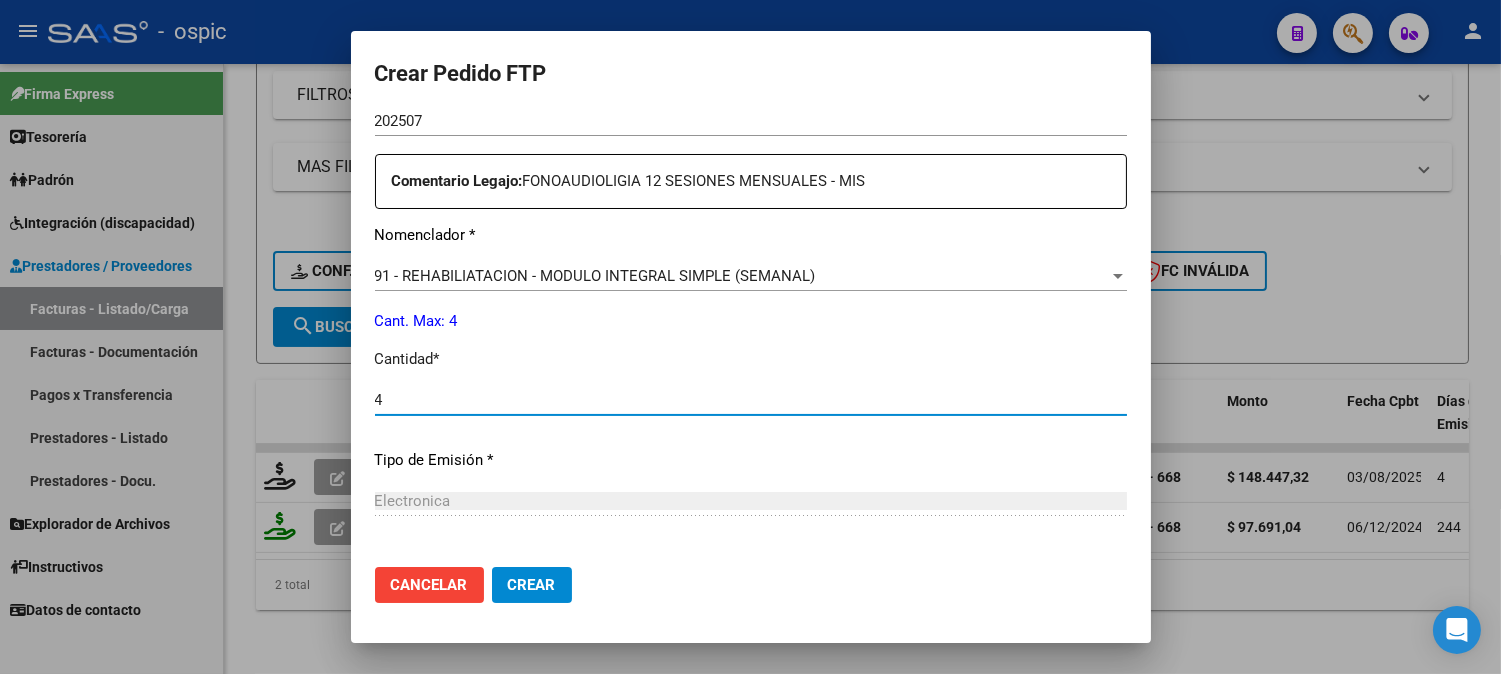 type on "4" 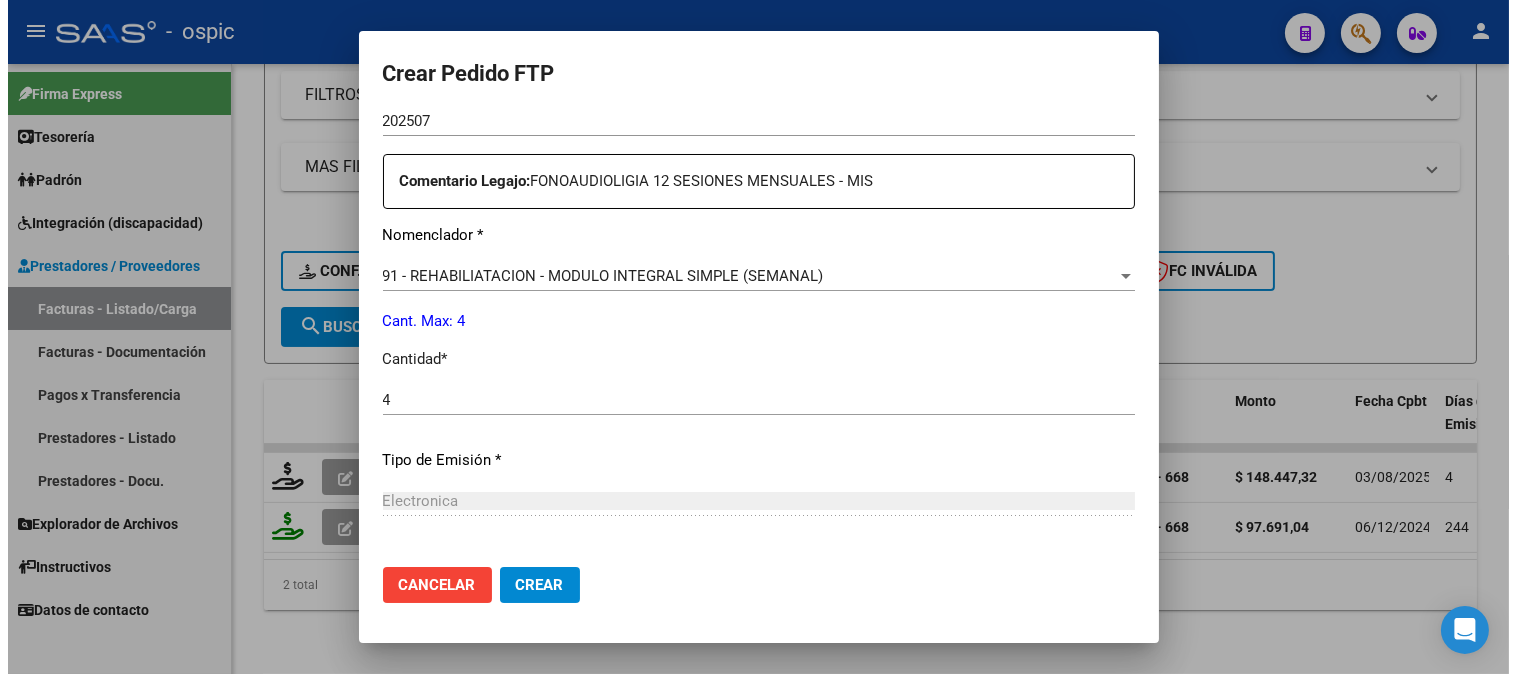 scroll, scrollTop: 900, scrollLeft: 0, axis: vertical 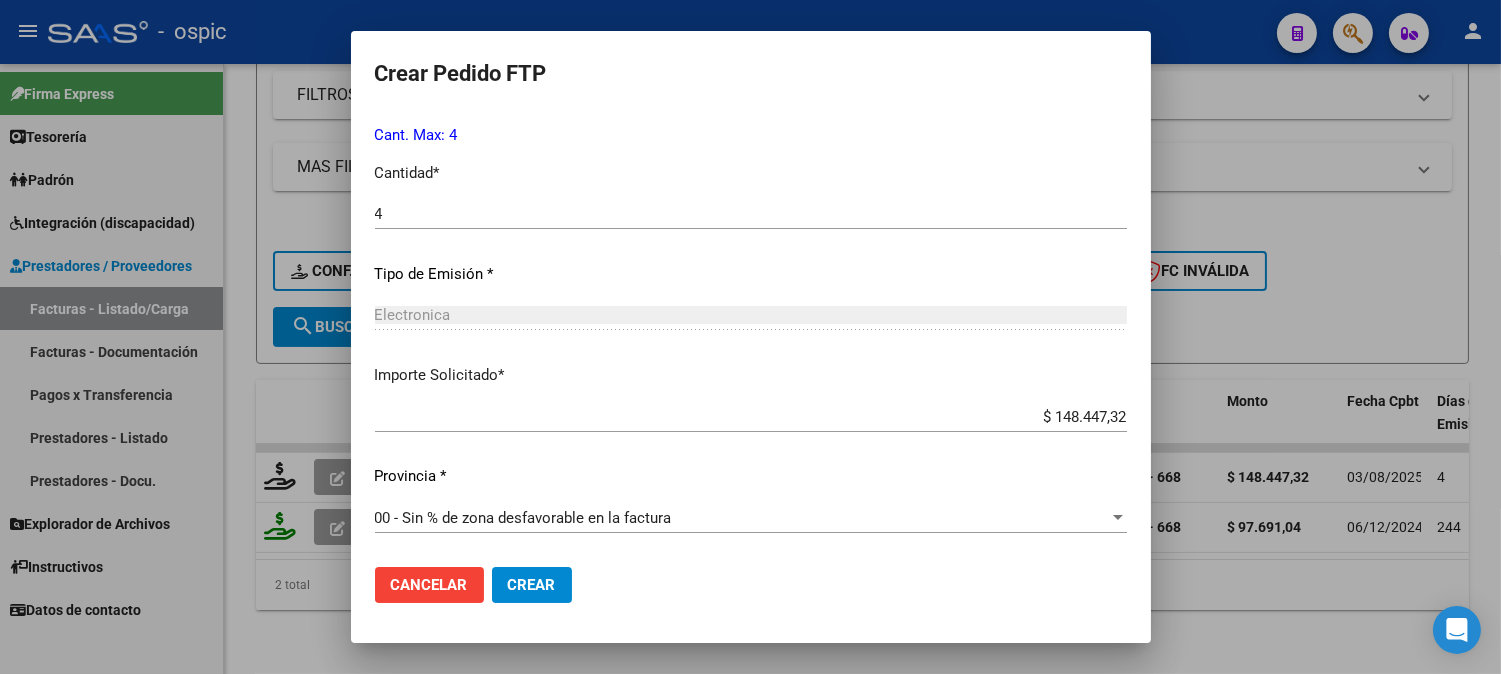 click on "Crear" 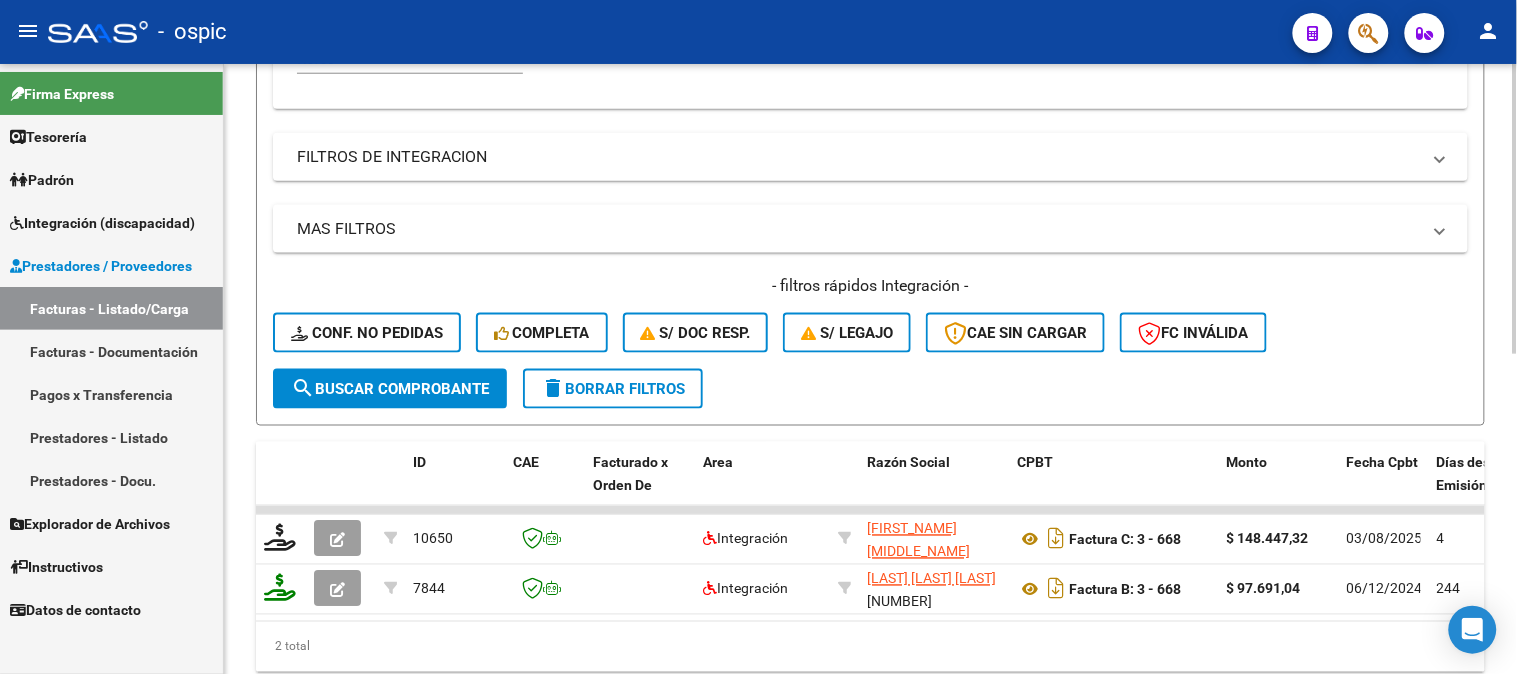 scroll, scrollTop: 341, scrollLeft: 0, axis: vertical 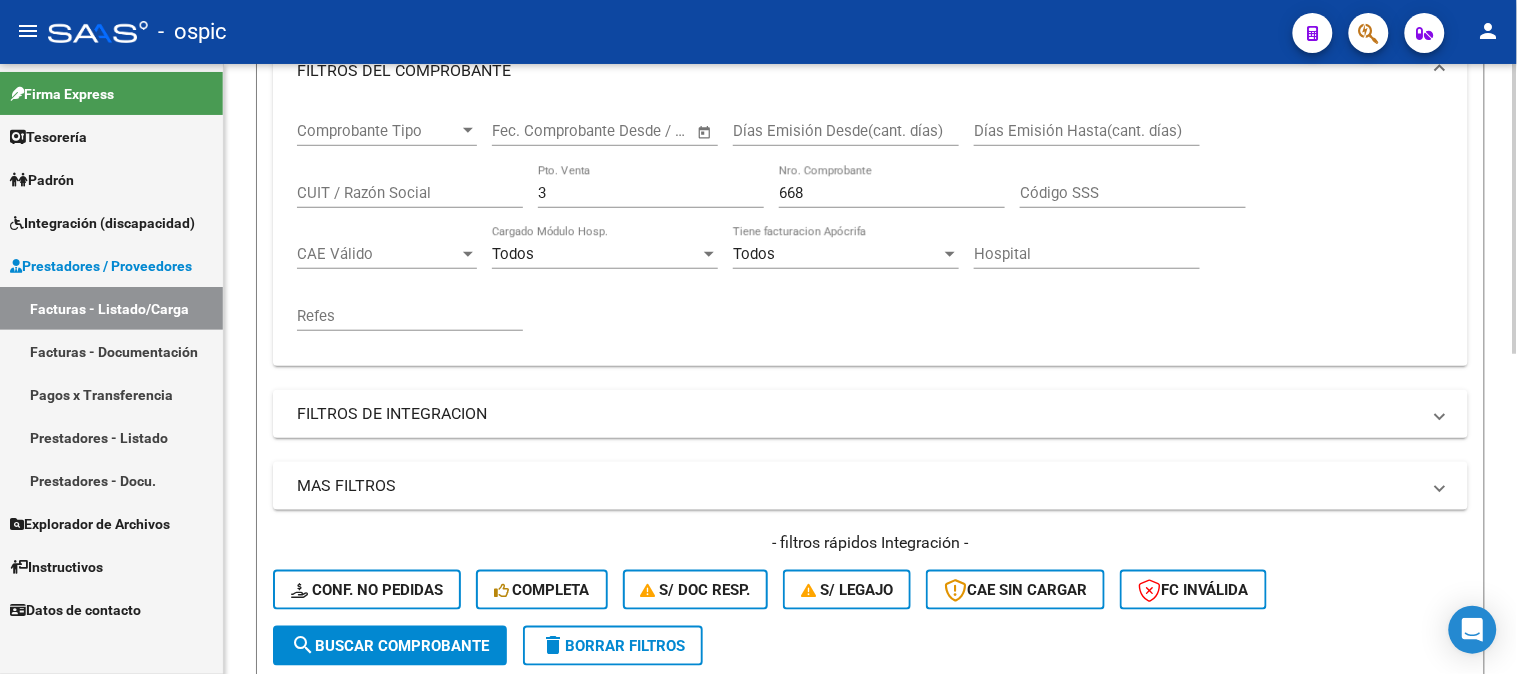 drag, startPoint x: 564, startPoint y: 195, endPoint x: 291, endPoint y: 184, distance: 273.22153 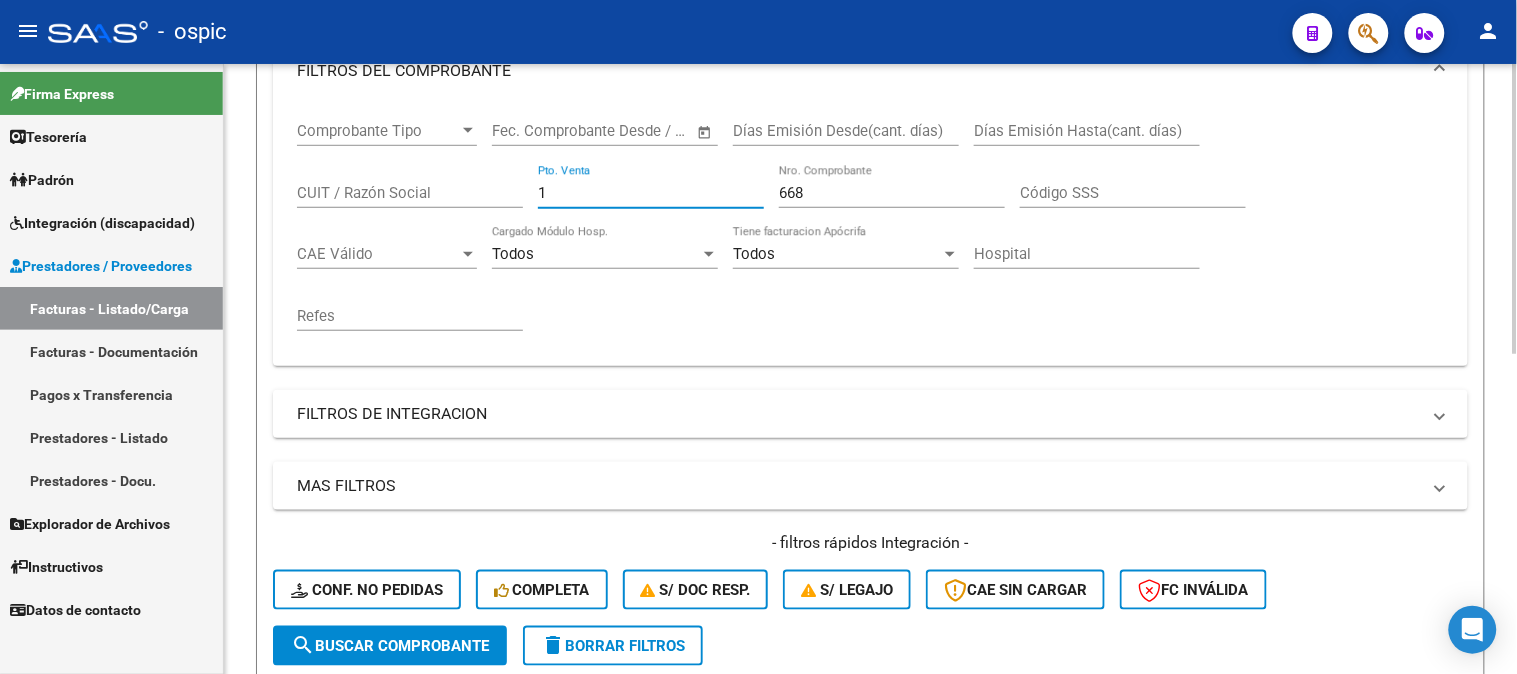 type on "1" 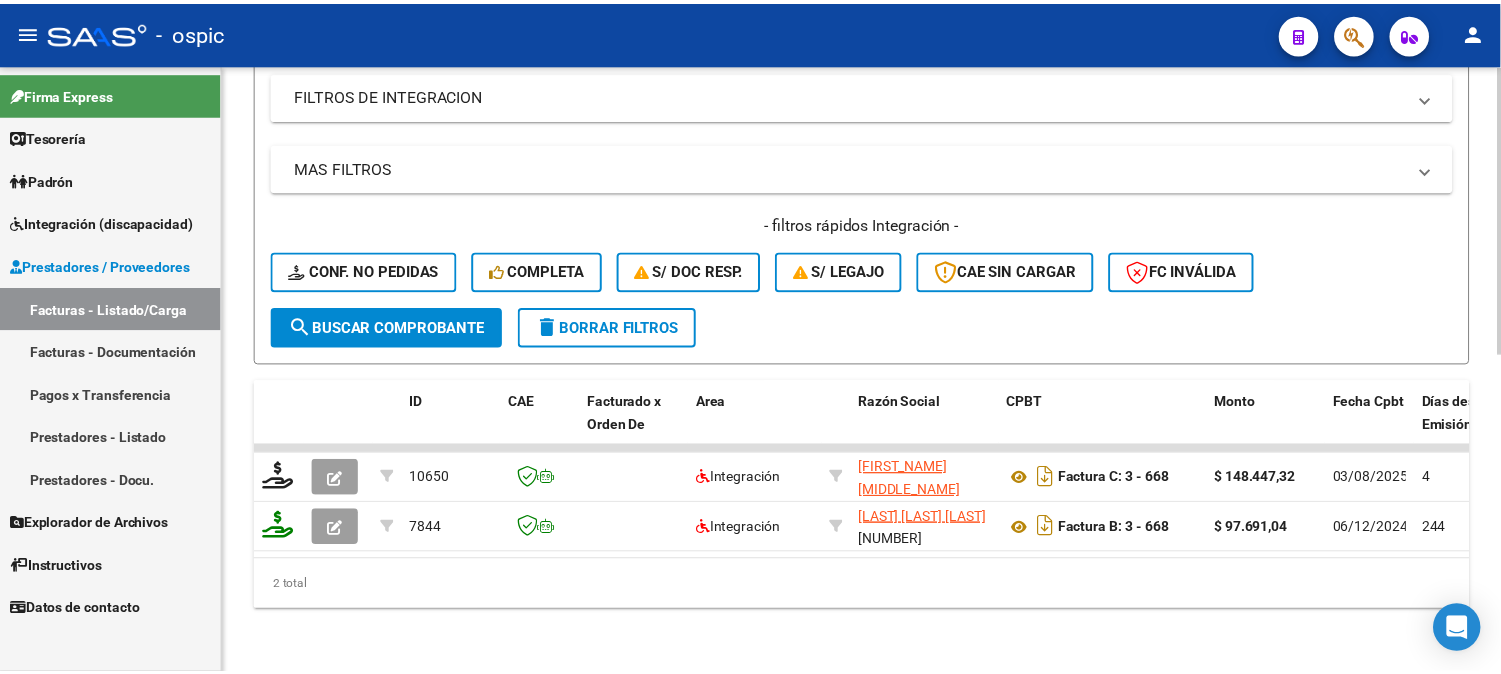 scroll, scrollTop: 674, scrollLeft: 0, axis: vertical 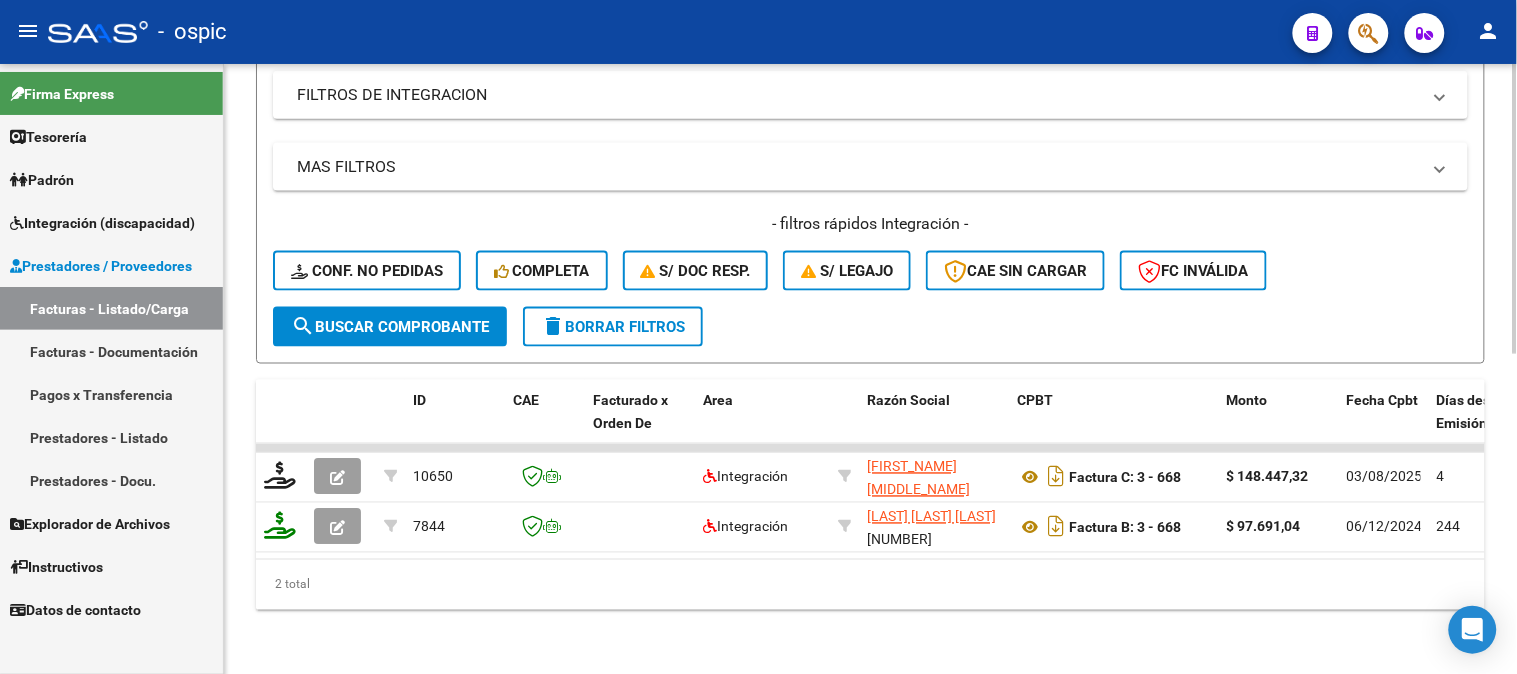 type on "119" 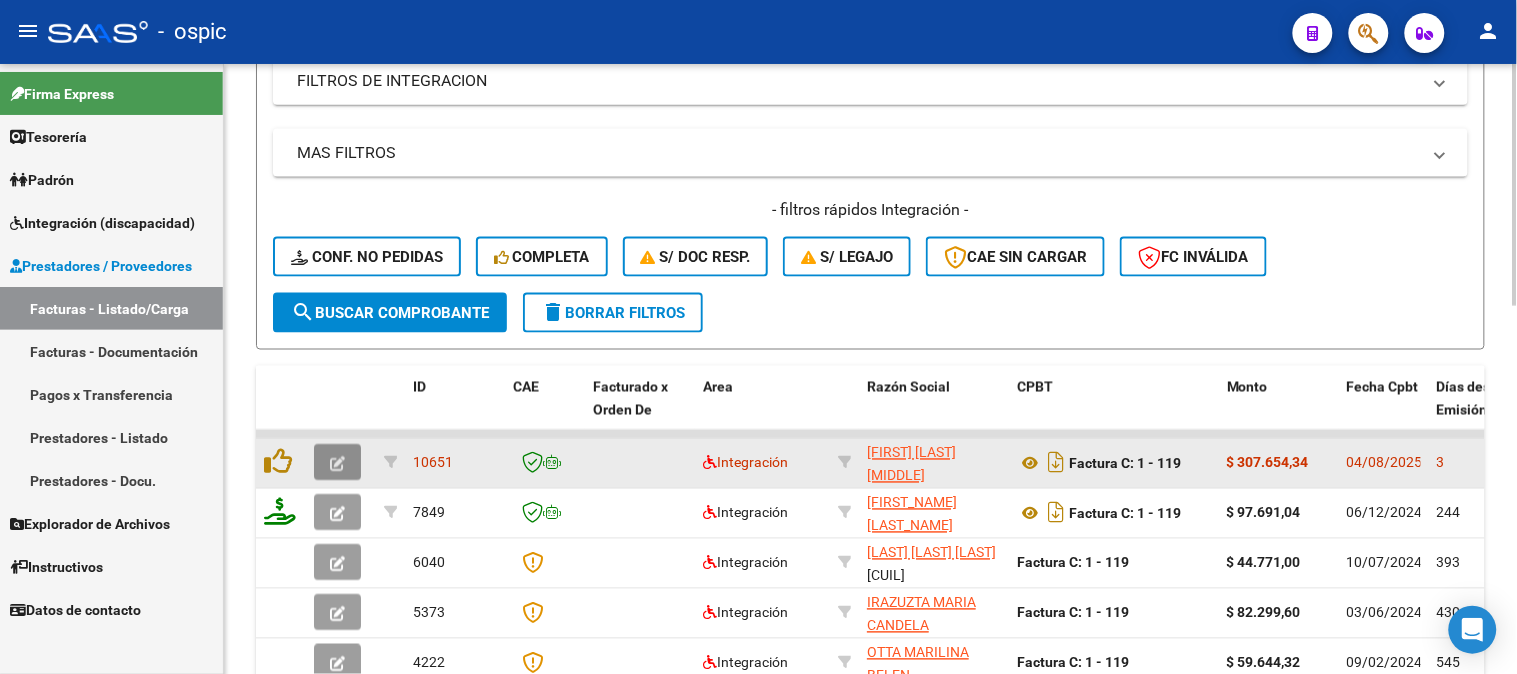 click 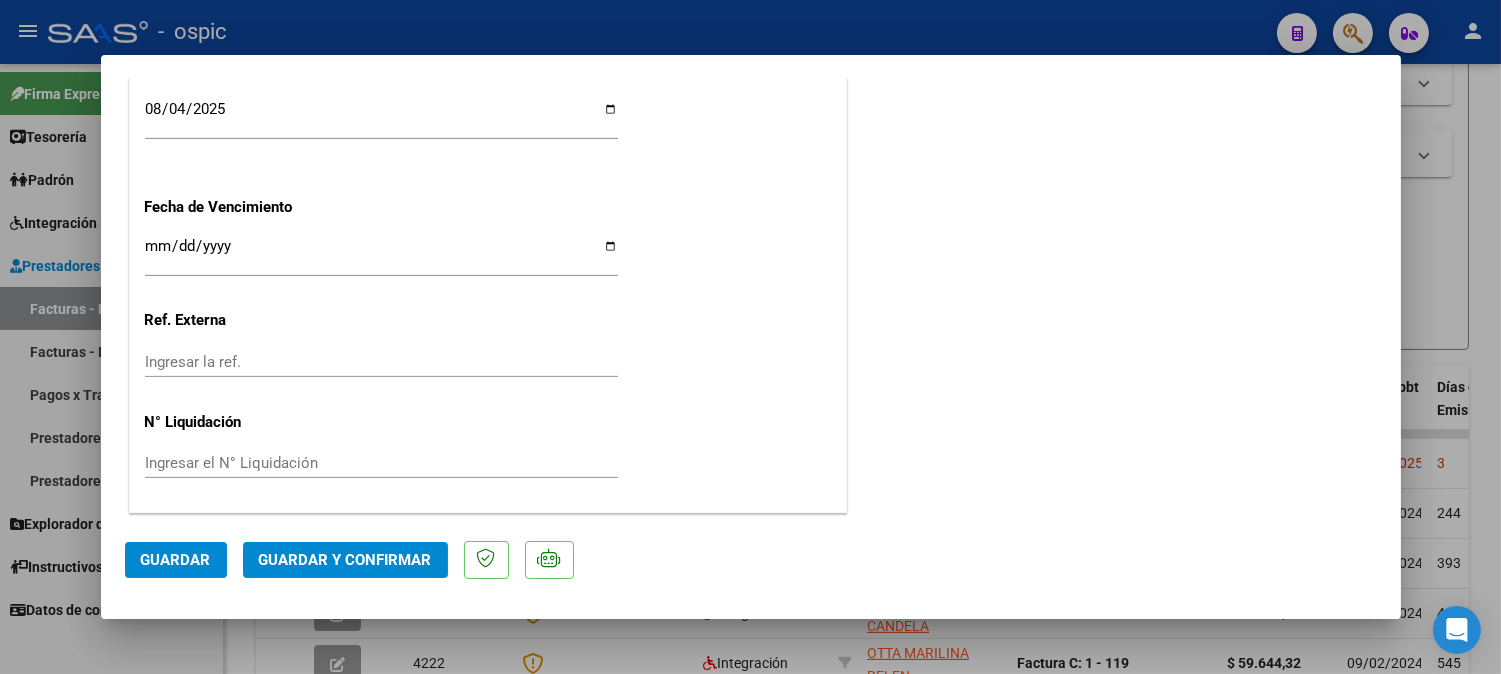scroll, scrollTop: 0, scrollLeft: 0, axis: both 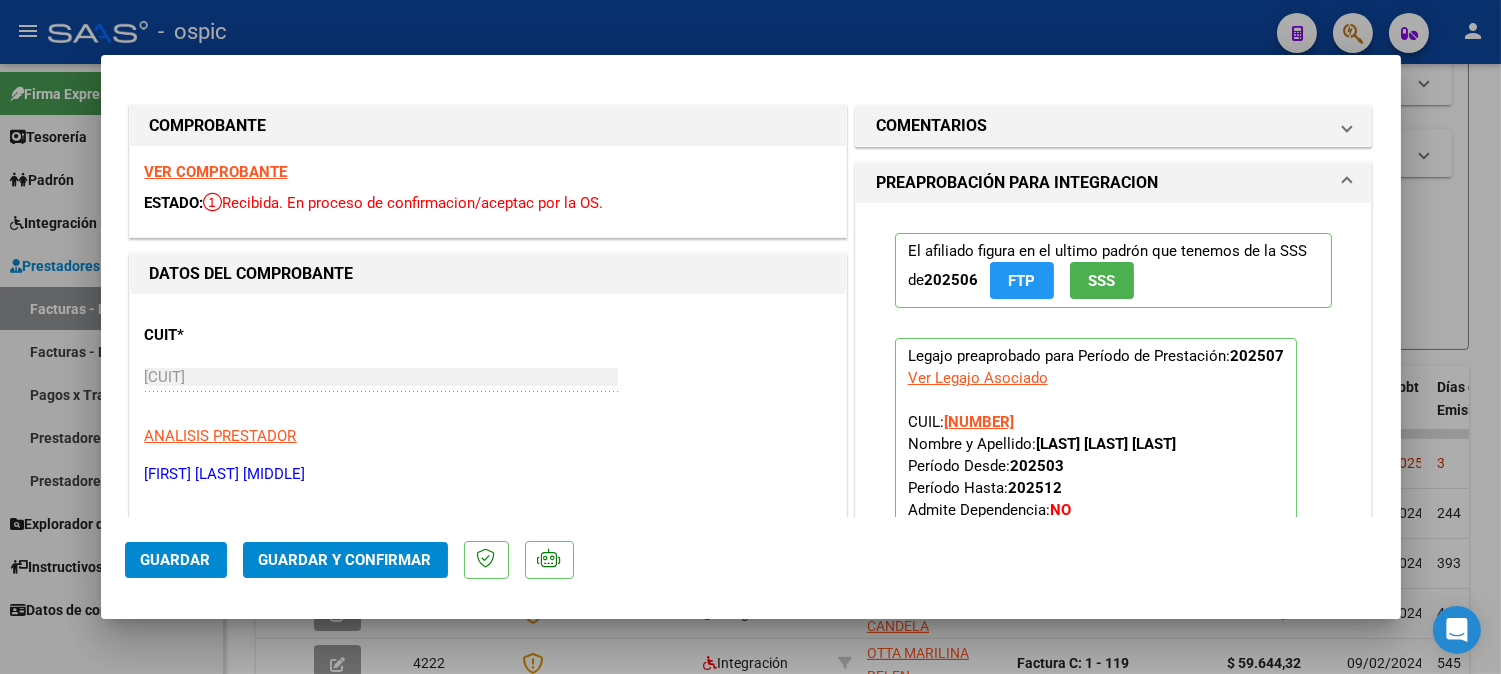 drag, startPoint x: 997, startPoint y: 116, endPoint x: 998, endPoint y: 205, distance: 89.005615 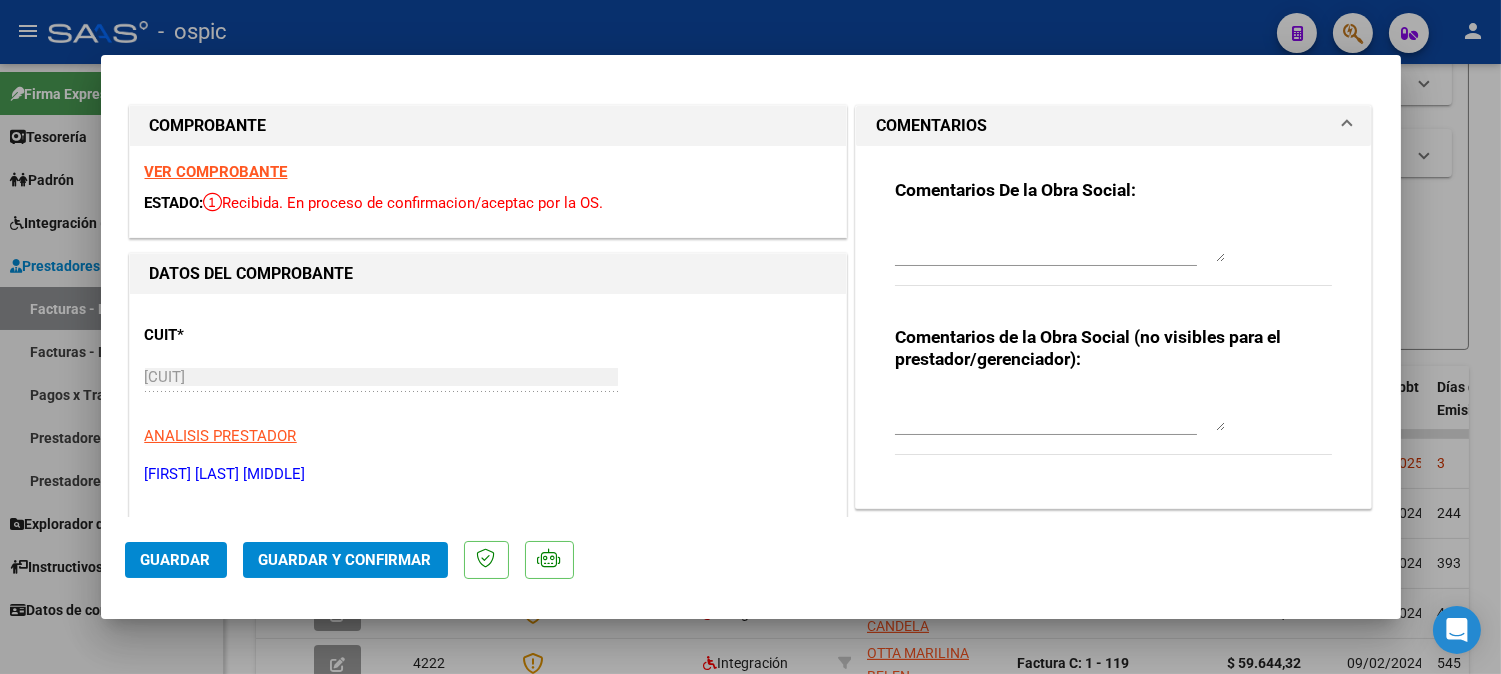 click at bounding box center (1060, 411) 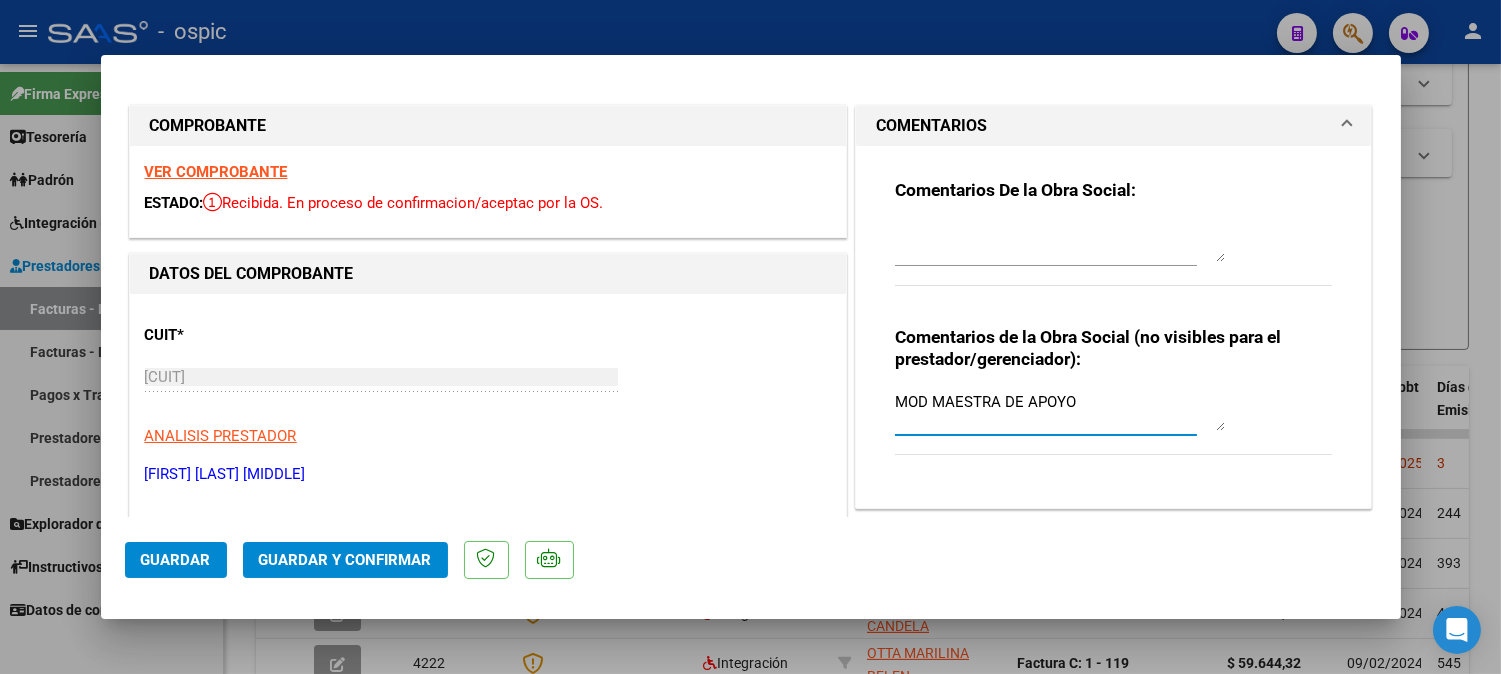 type on "MOD MAESTRA DE APOYO" 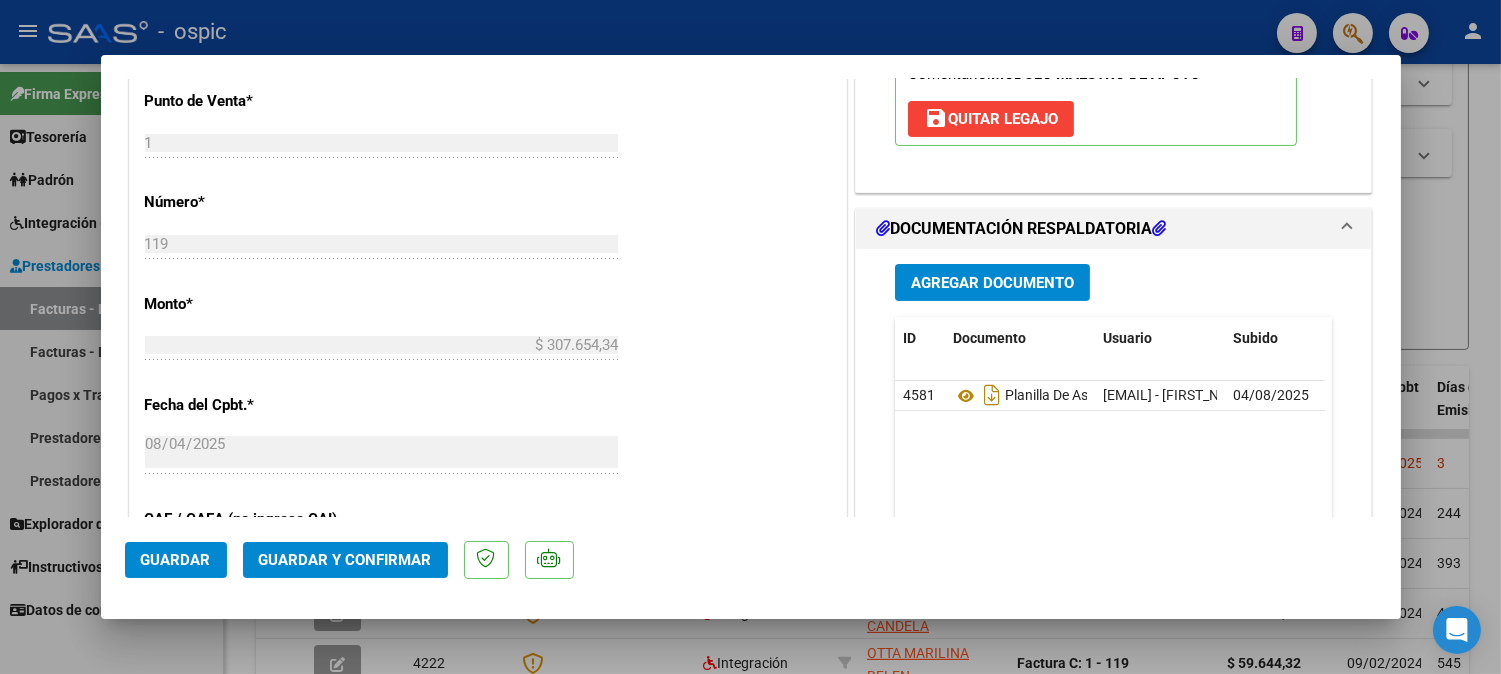 scroll, scrollTop: 855, scrollLeft: 0, axis: vertical 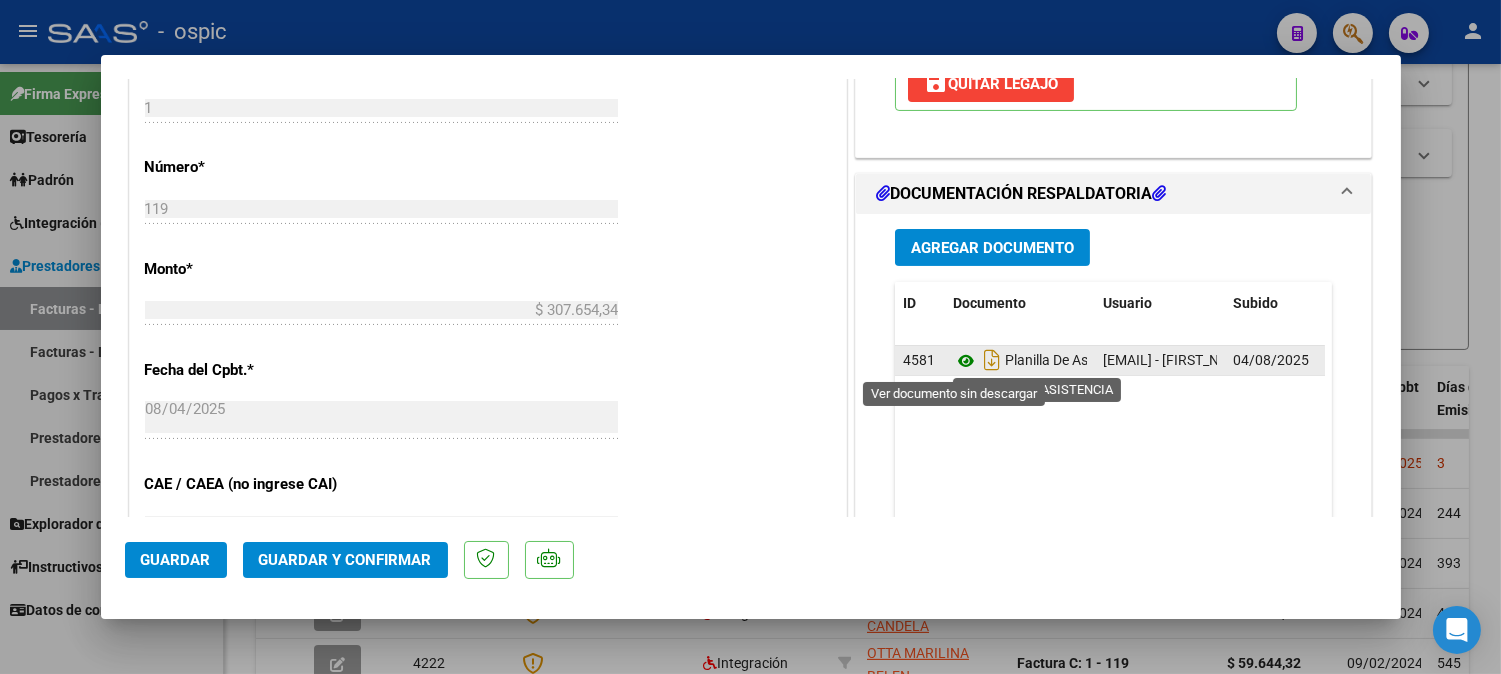 click 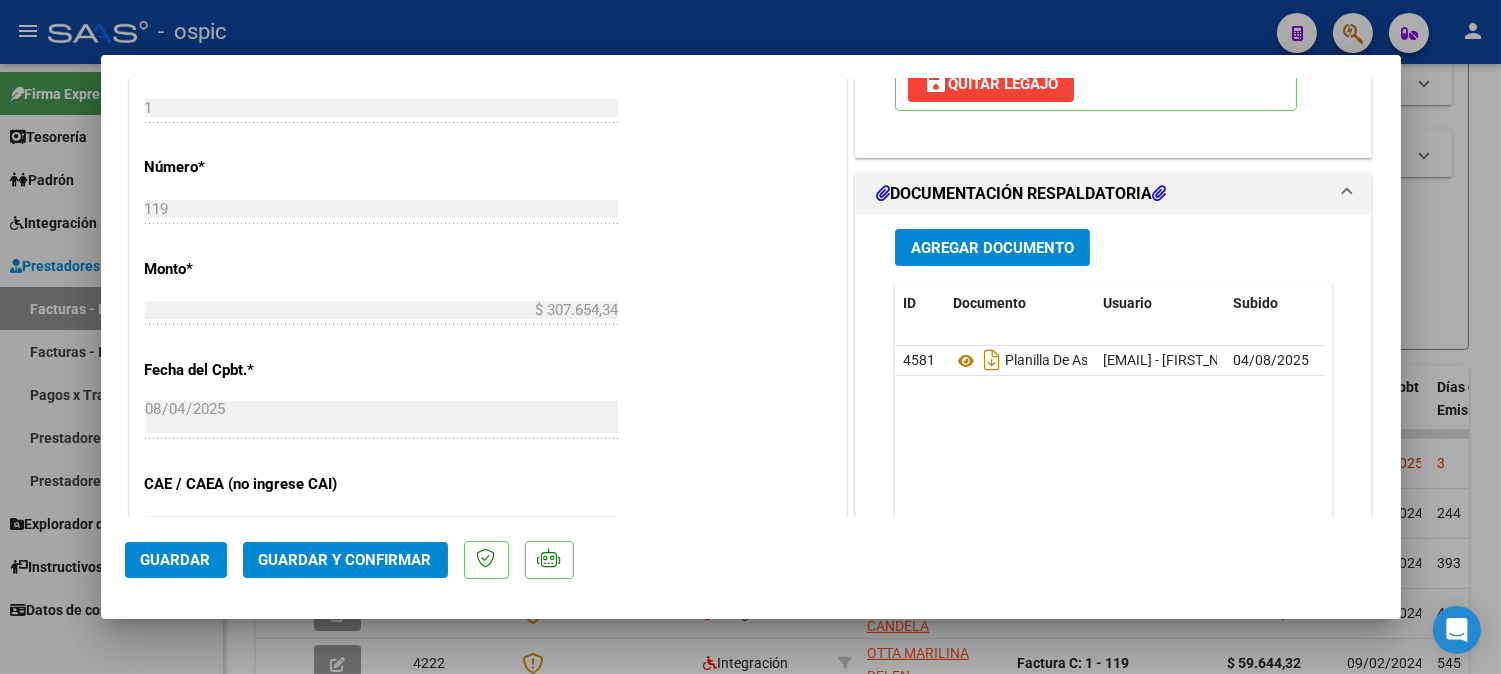 click on "Guardar y Confirmar" 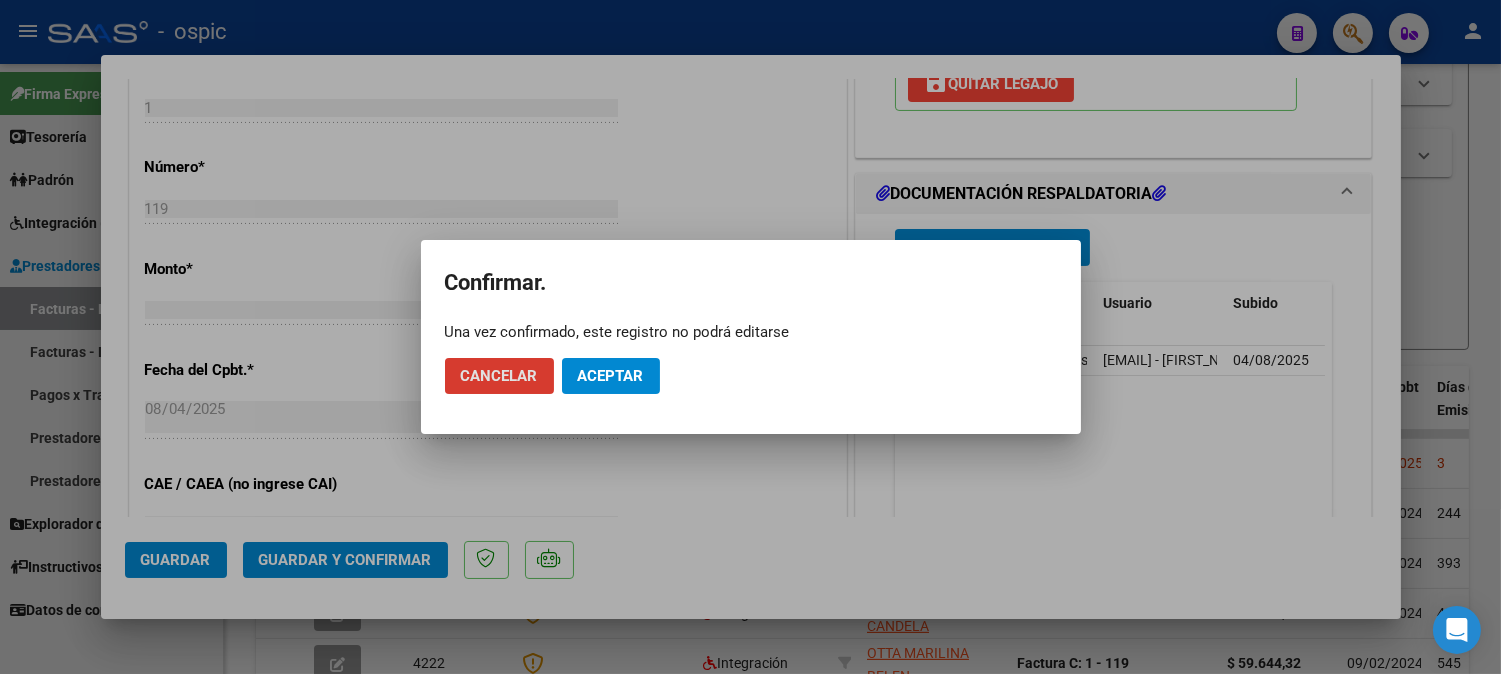 click on "Aceptar" 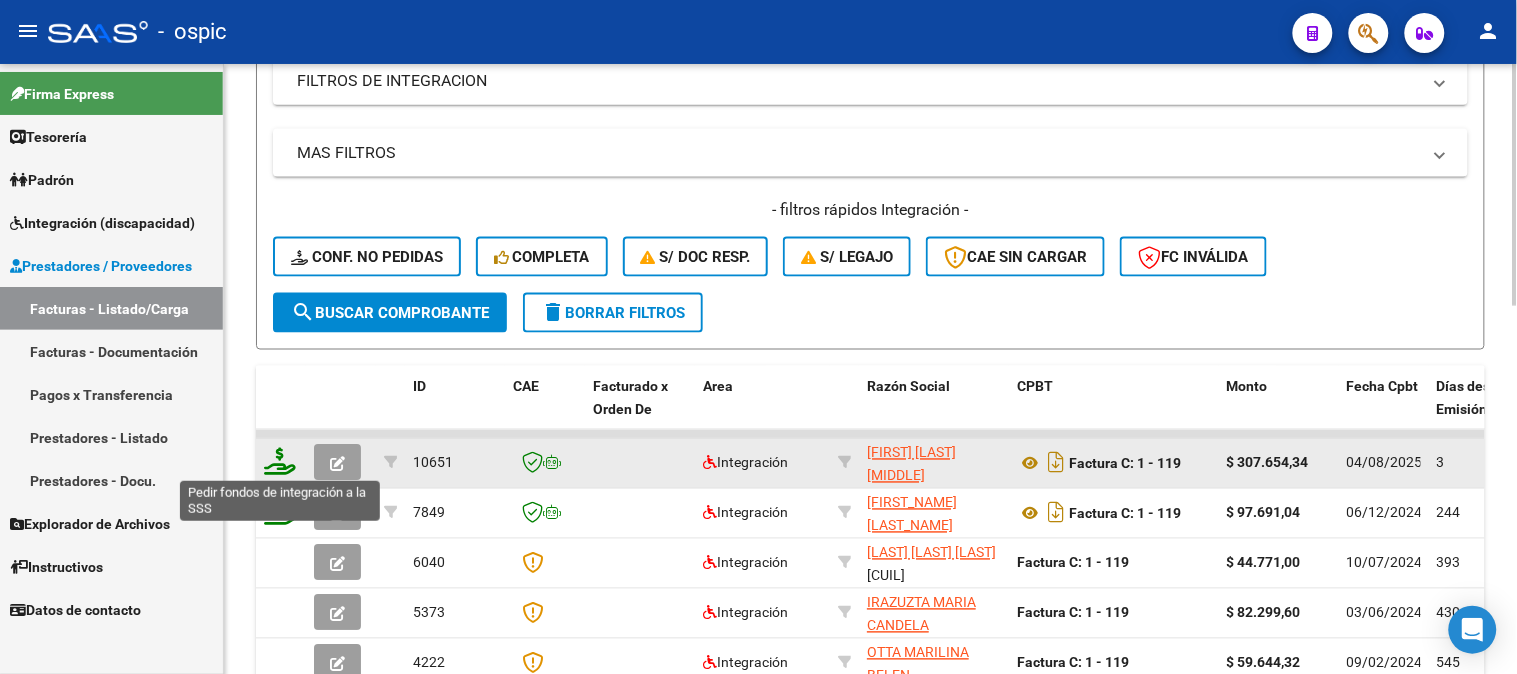 click 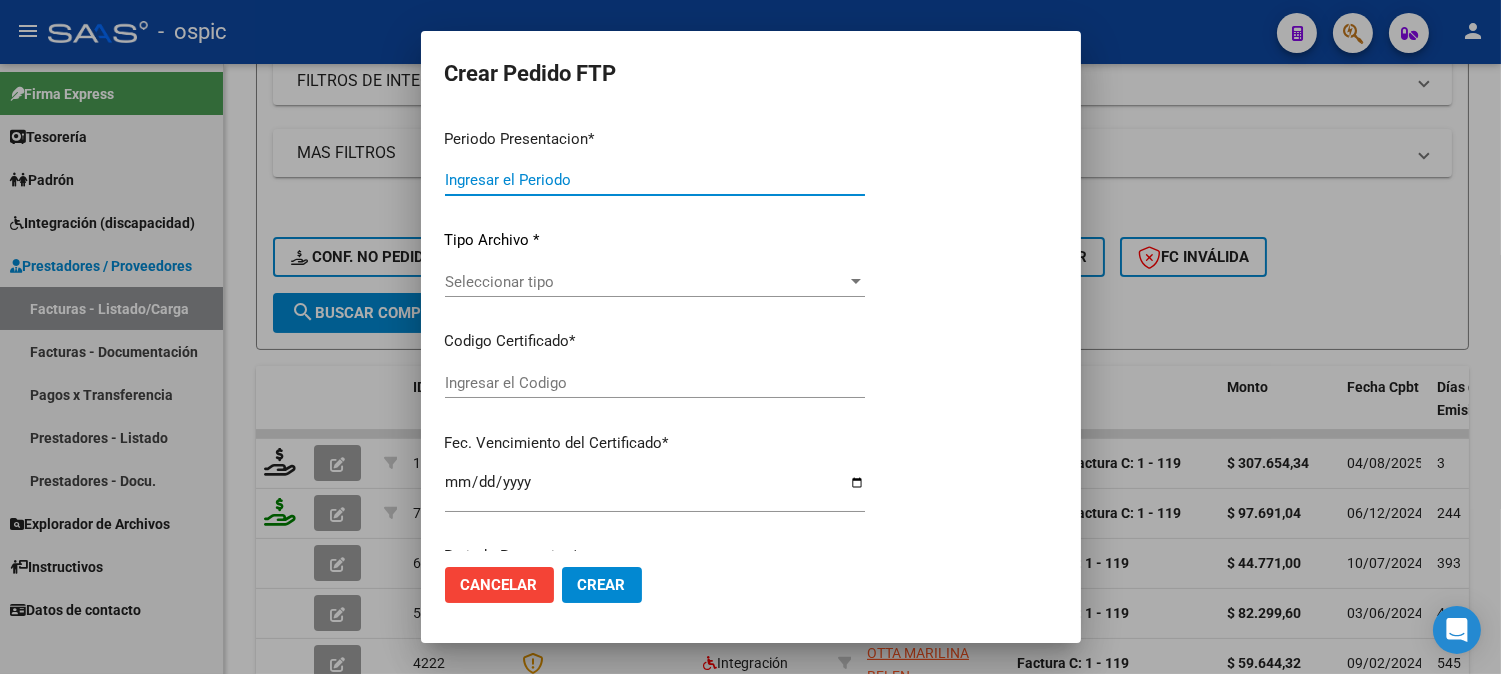 type on "202507" 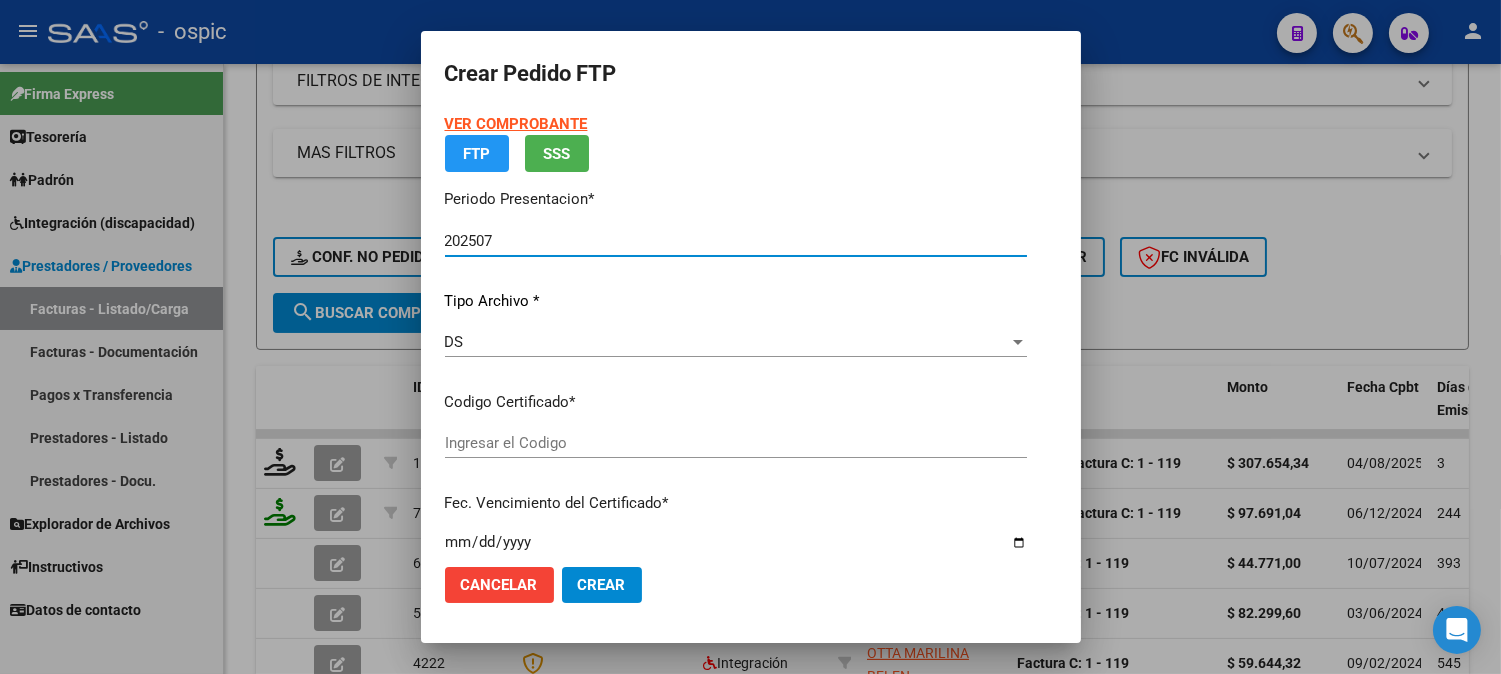type on "2114803151" 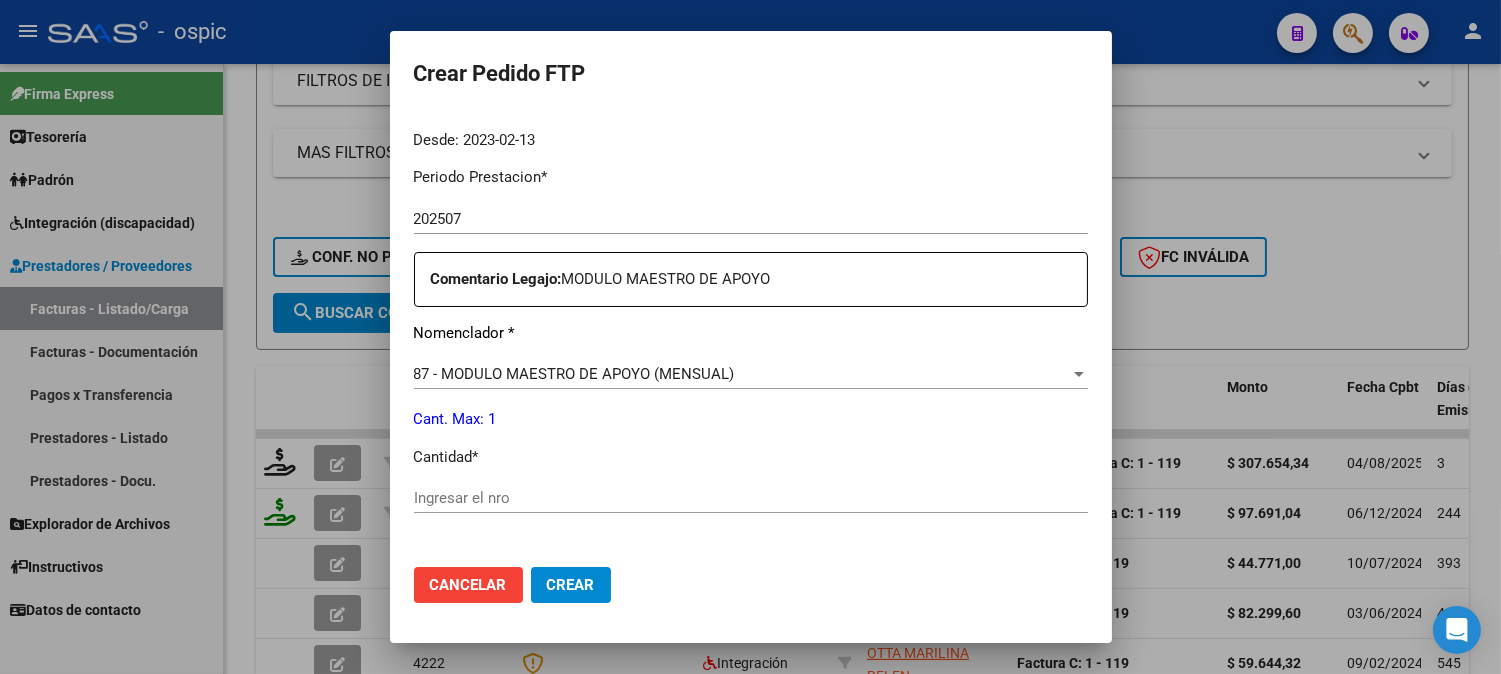 scroll, scrollTop: 646, scrollLeft: 0, axis: vertical 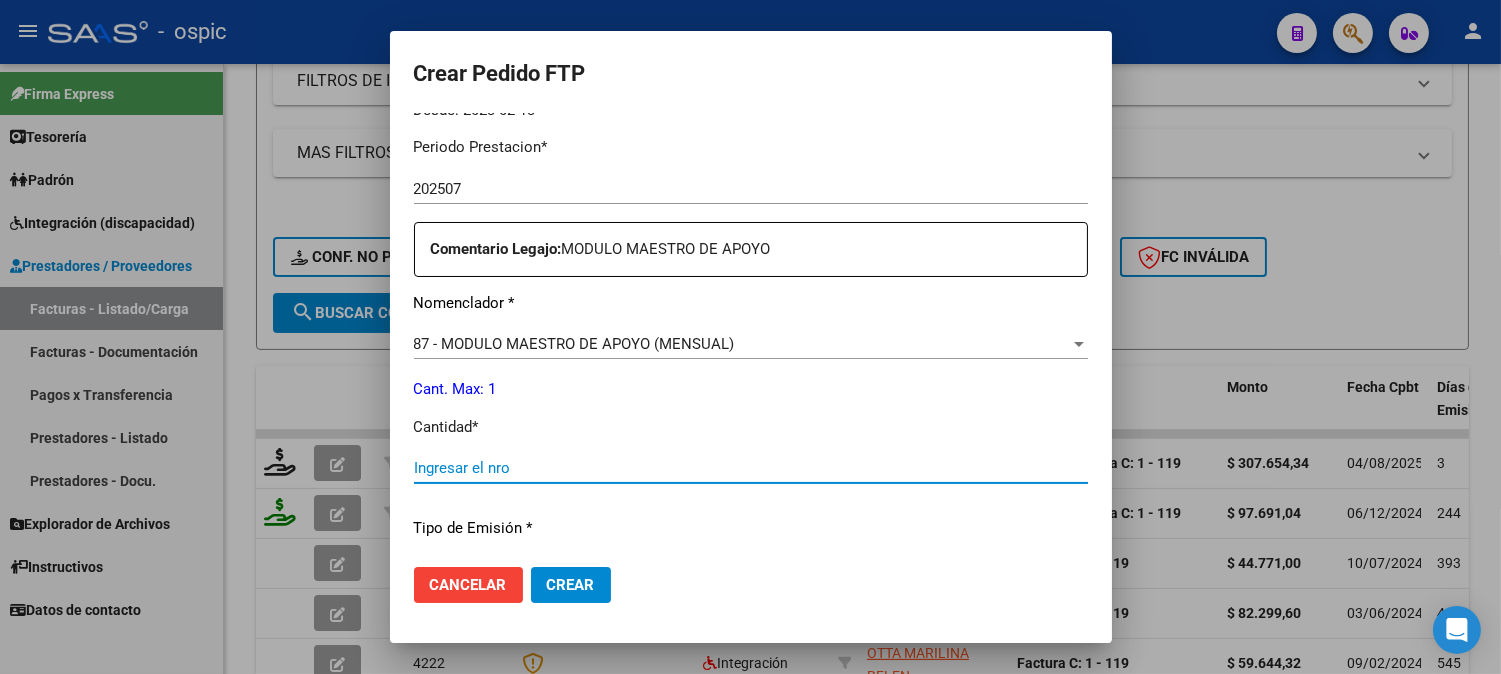 click on "Ingresar el nro" at bounding box center (751, 468) 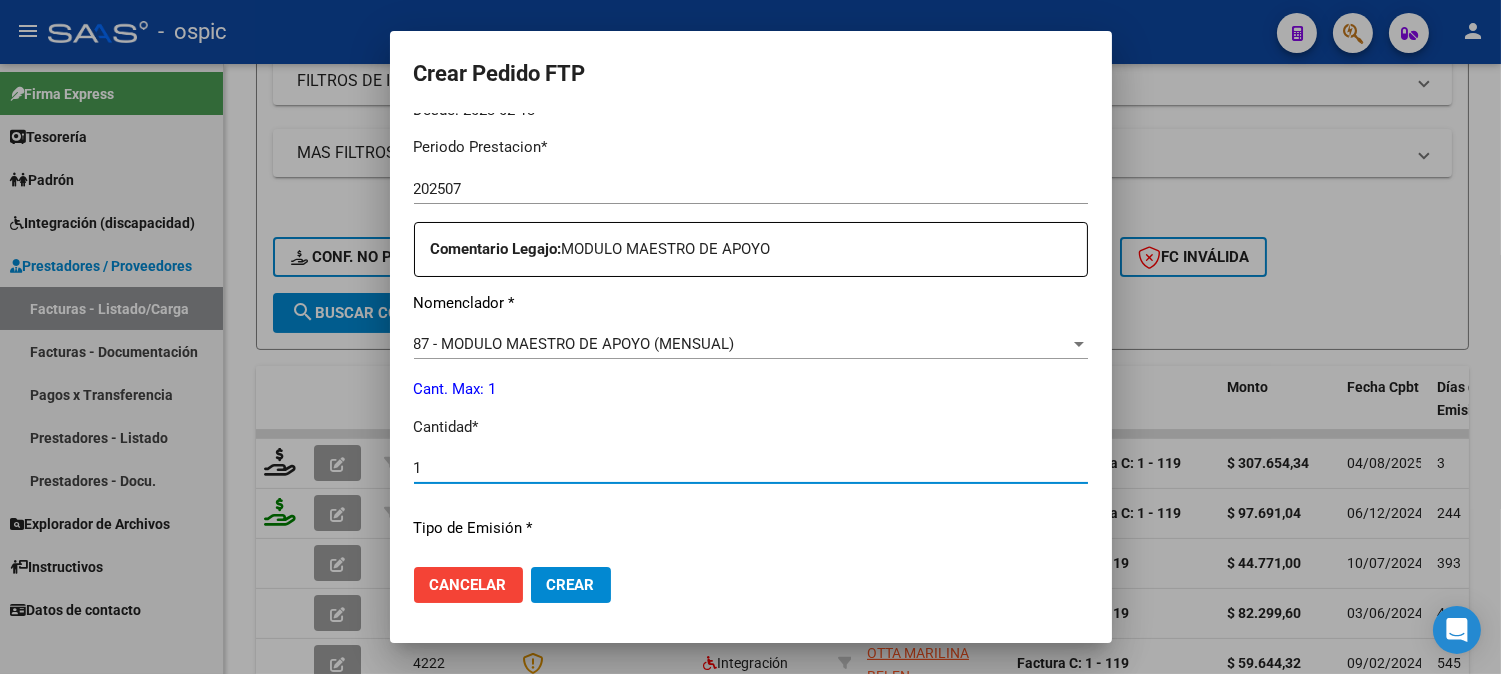 type on "1" 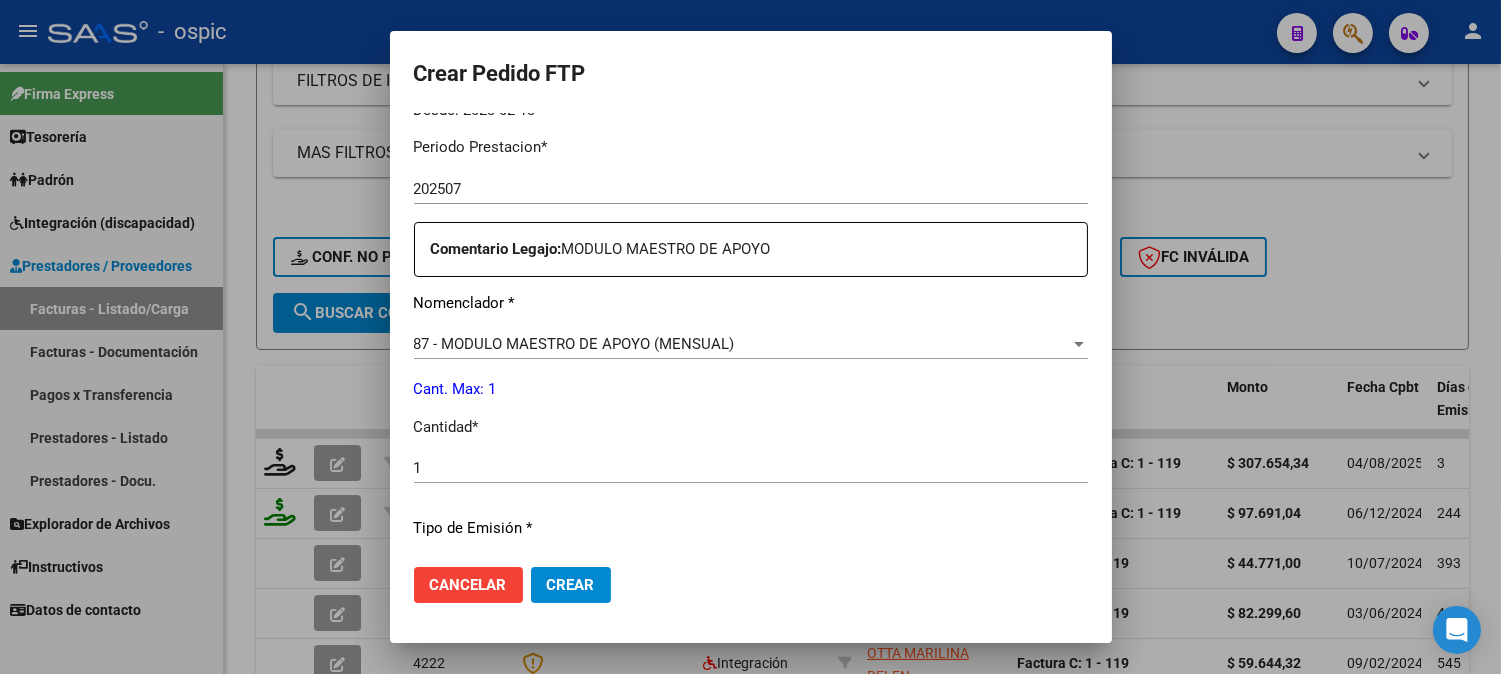 scroll, scrollTop: 535, scrollLeft: 0, axis: vertical 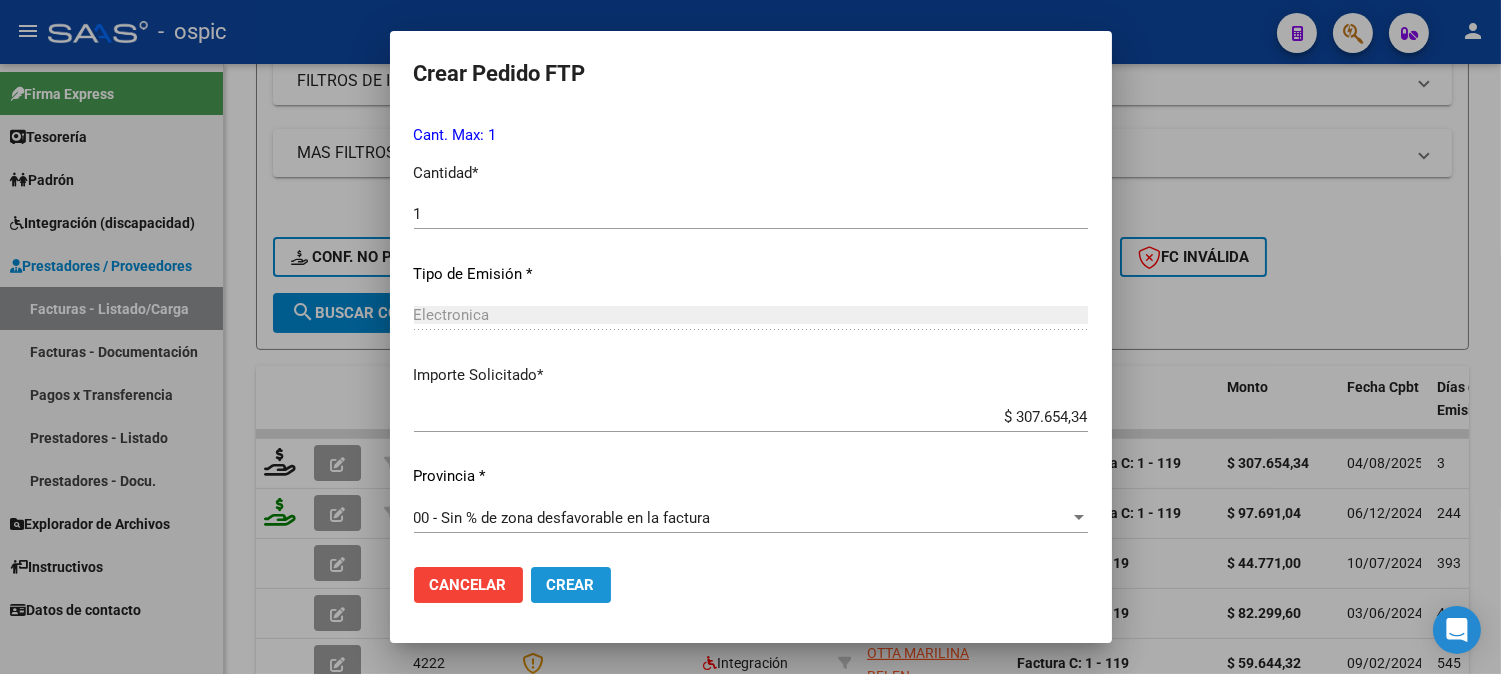 click on "Crear" 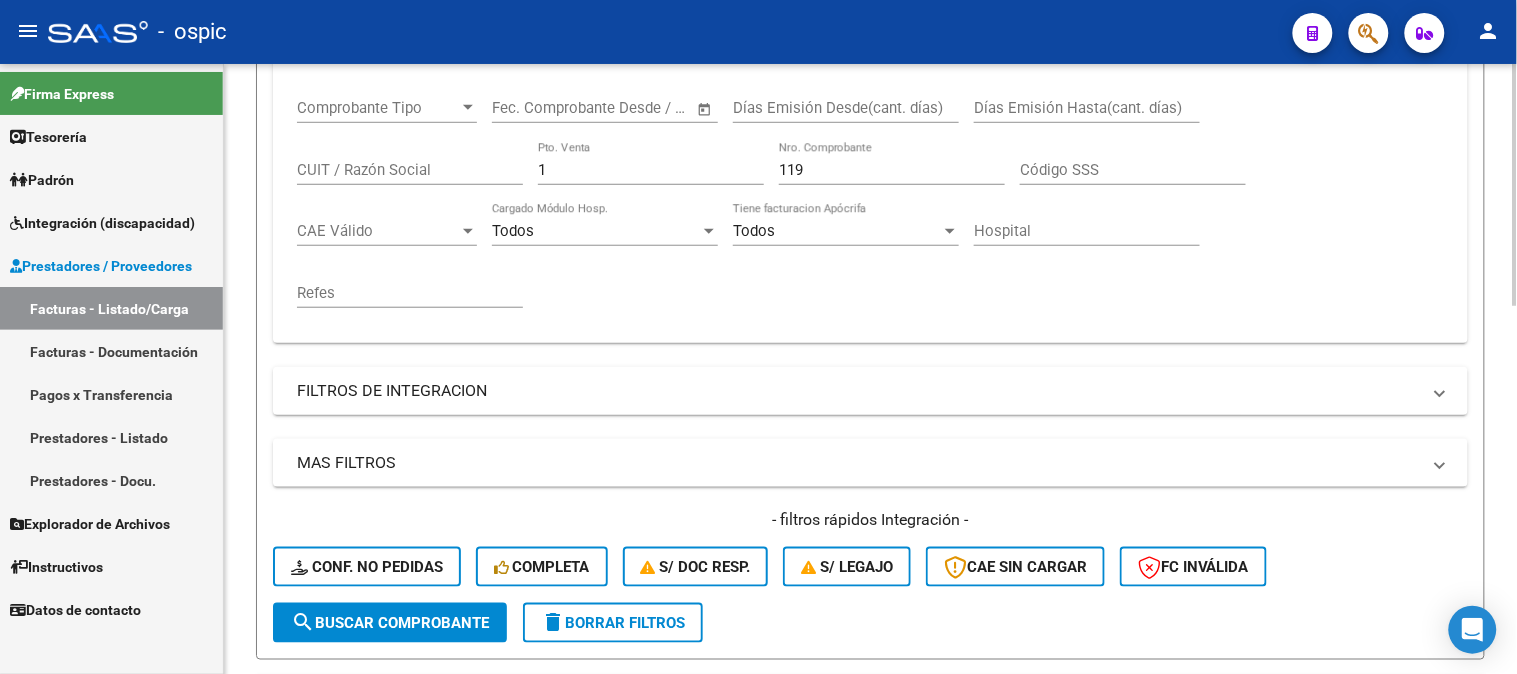 scroll, scrollTop: 230, scrollLeft: 0, axis: vertical 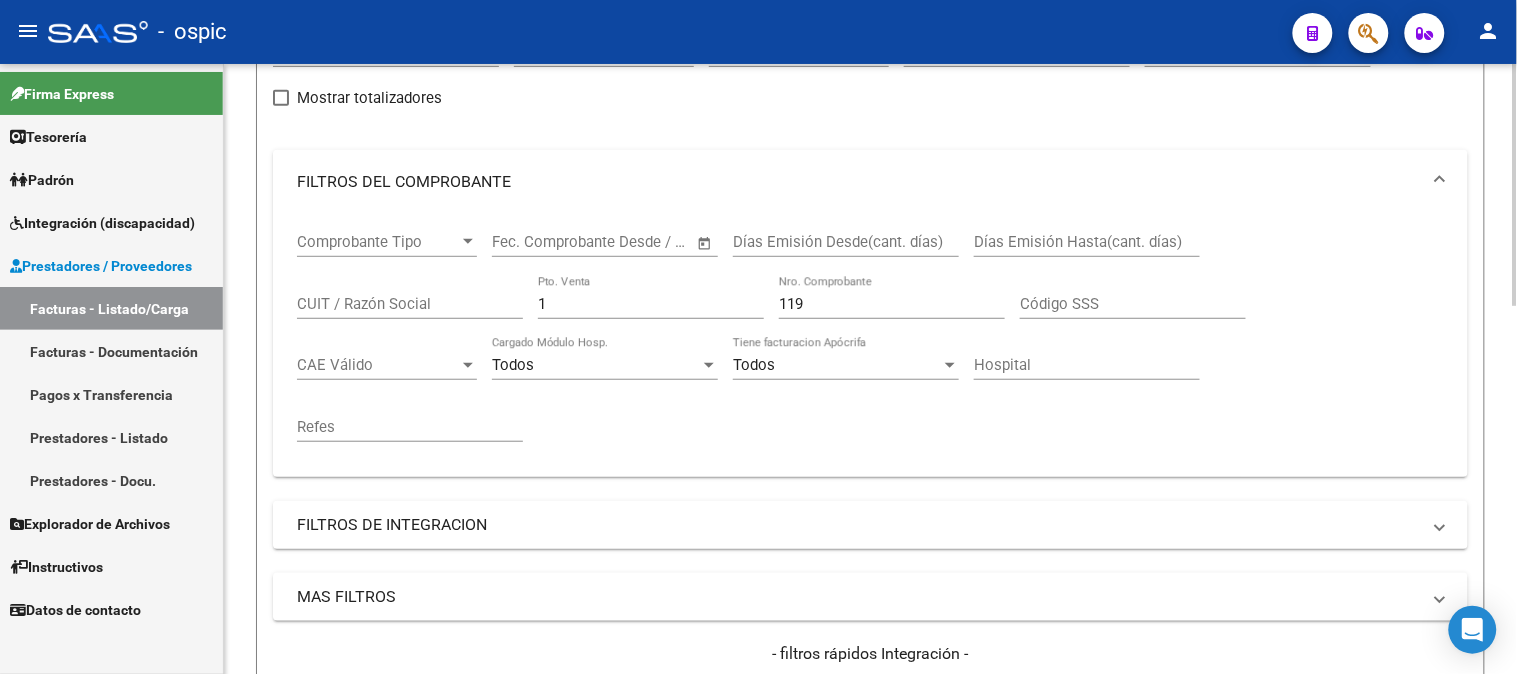 drag, startPoint x: 398, startPoint y: 285, endPoint x: 254, endPoint y: 236, distance: 152.10852 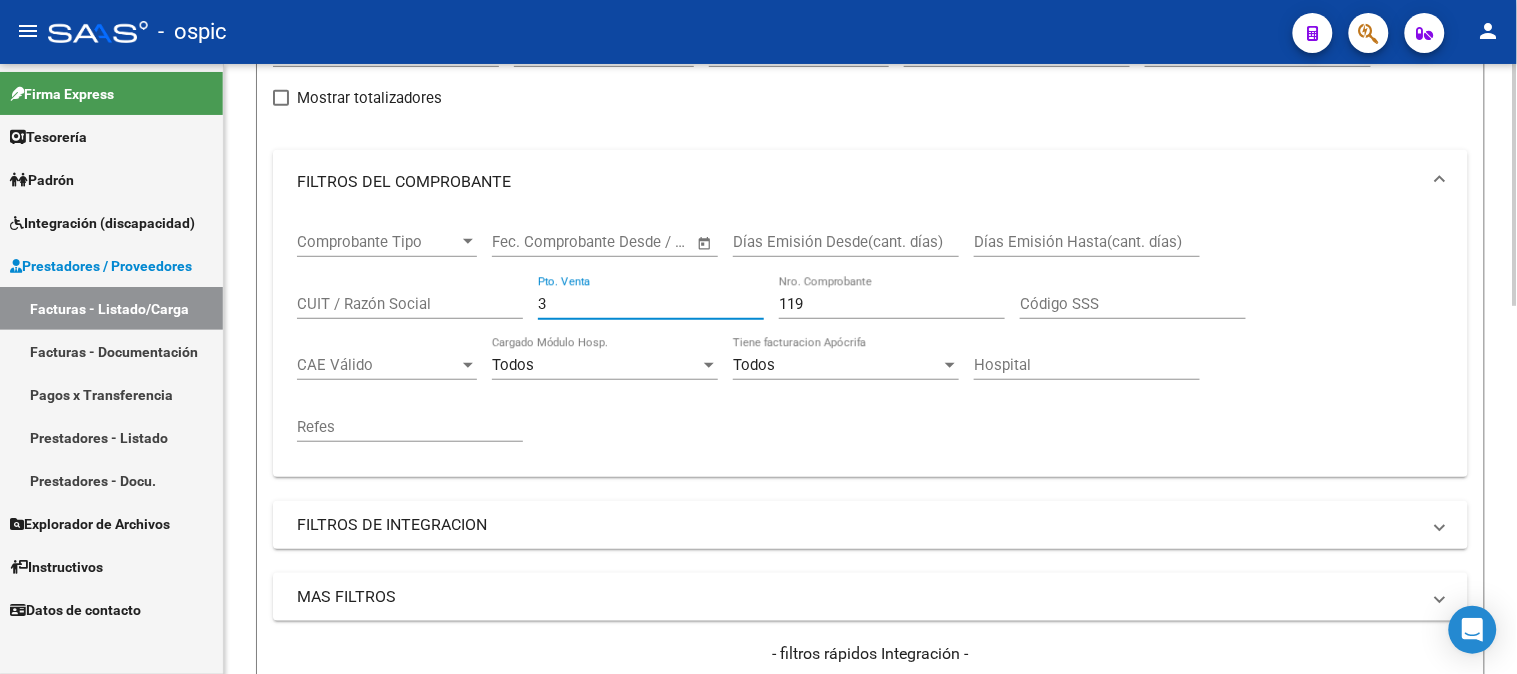 type on "3" 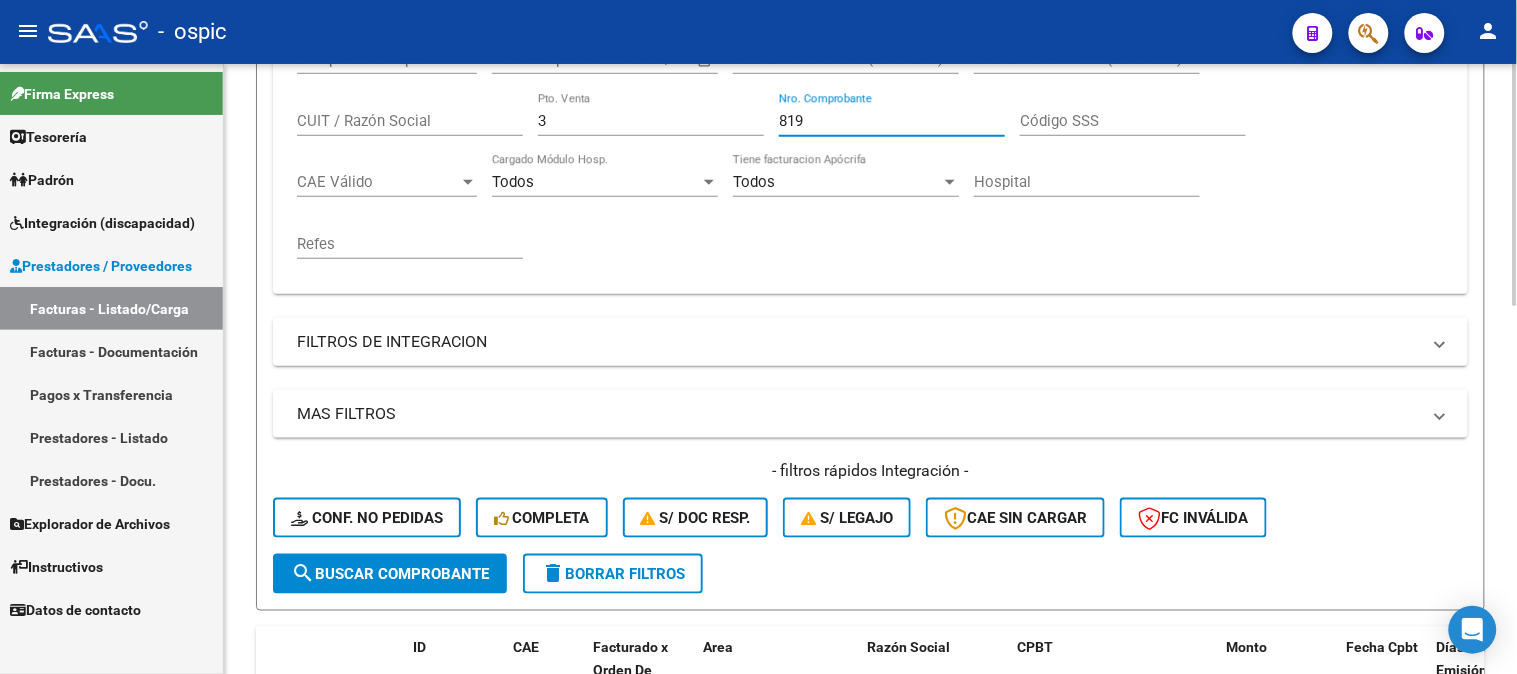 scroll, scrollTop: 785, scrollLeft: 0, axis: vertical 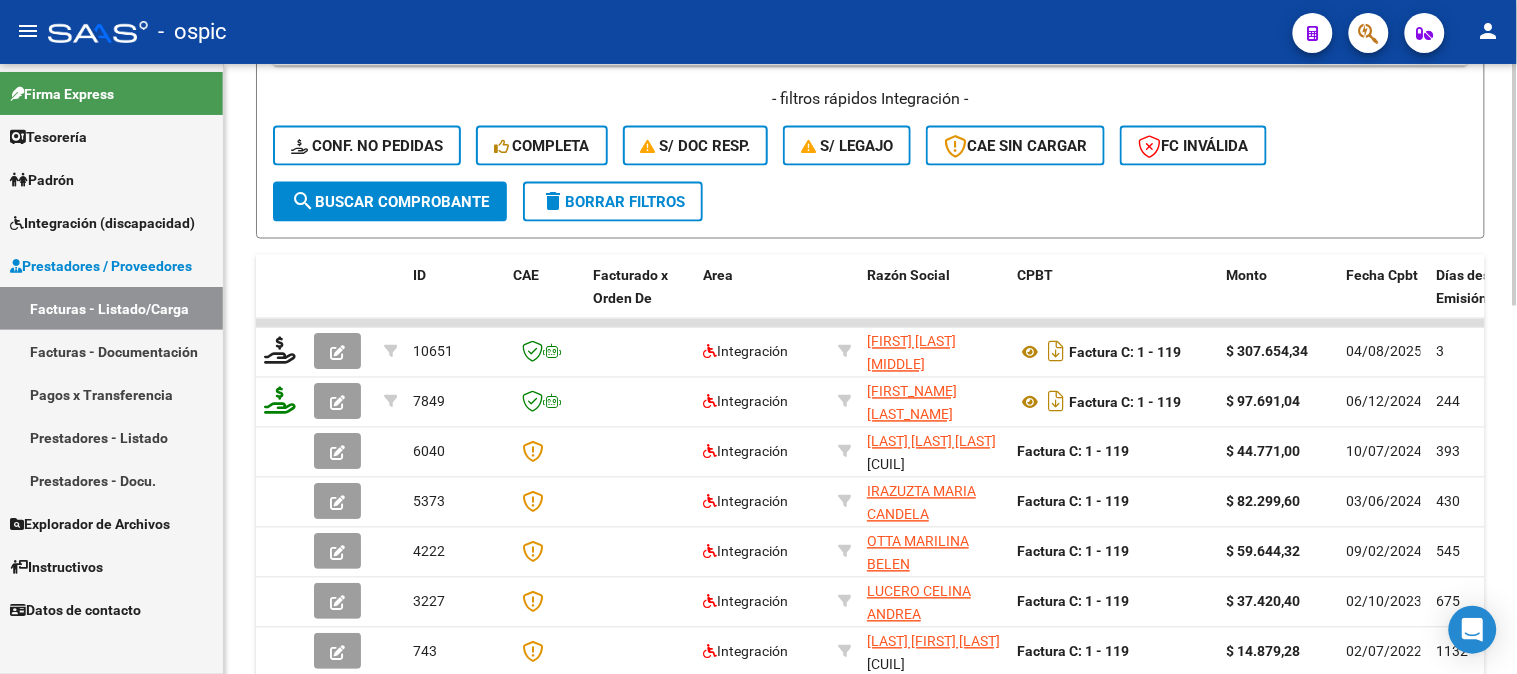 type on "819" 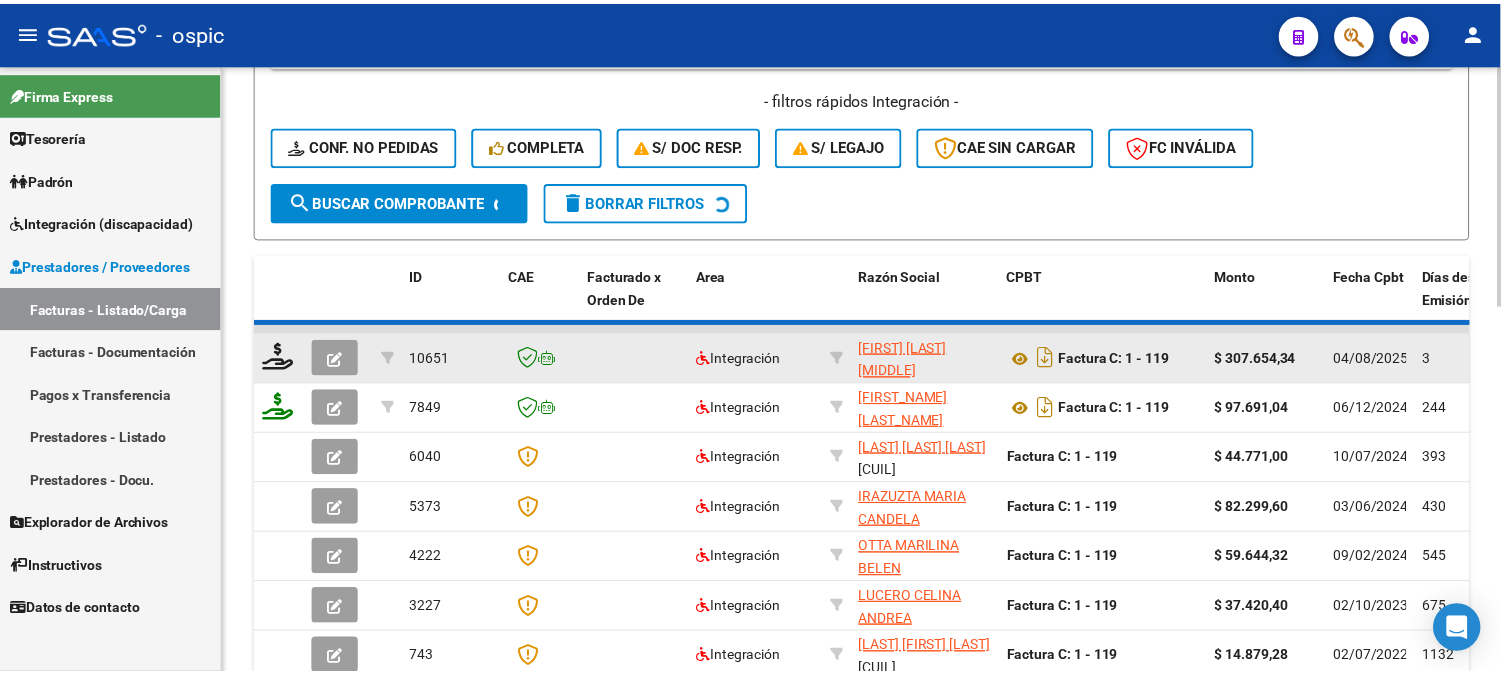 scroll, scrollTop: 725, scrollLeft: 0, axis: vertical 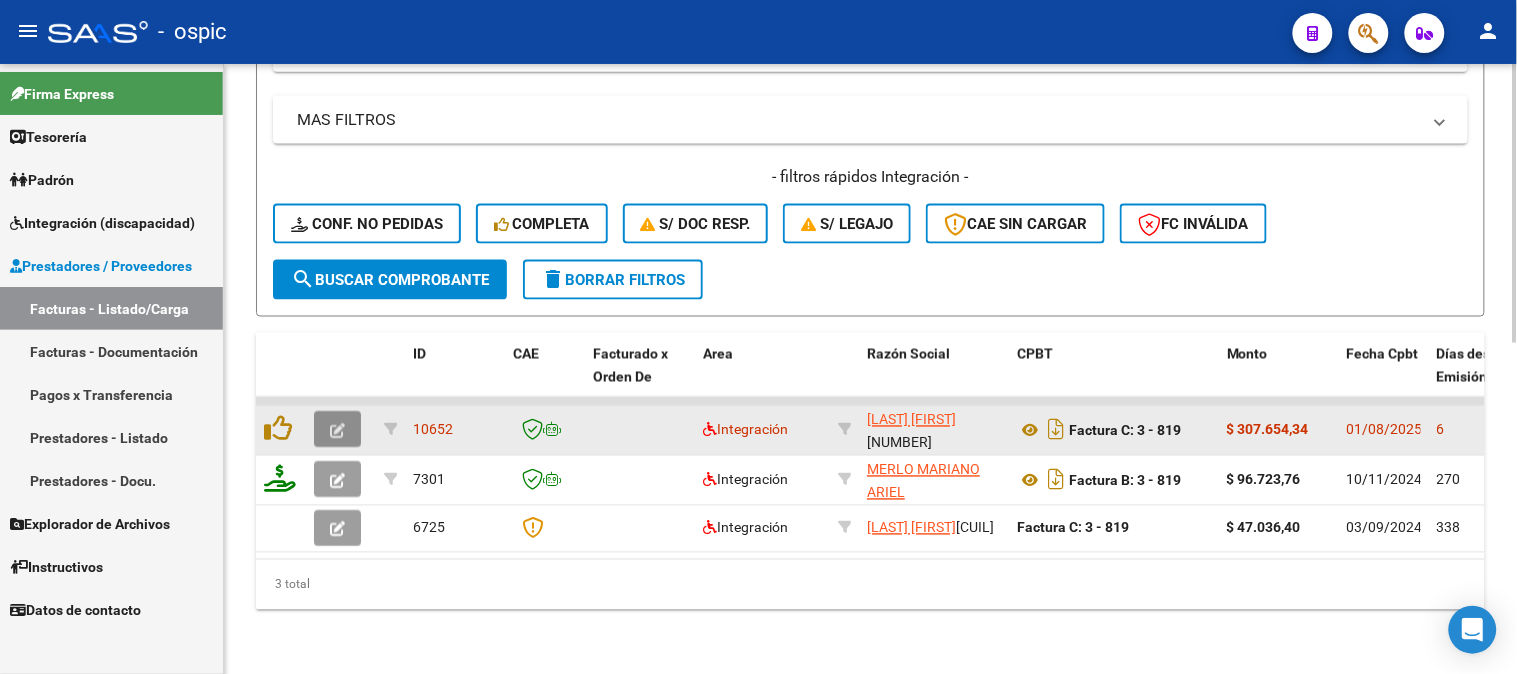 click 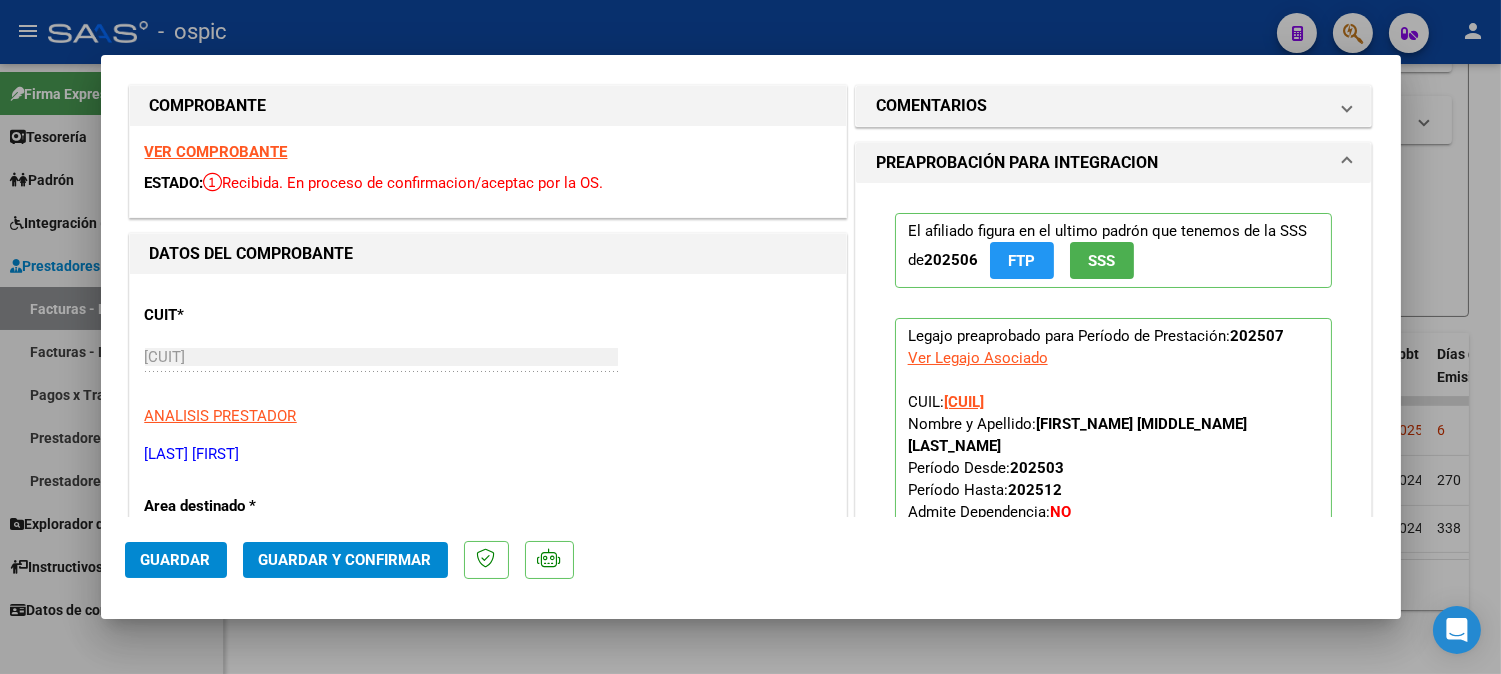 scroll, scrollTop: 0, scrollLeft: 0, axis: both 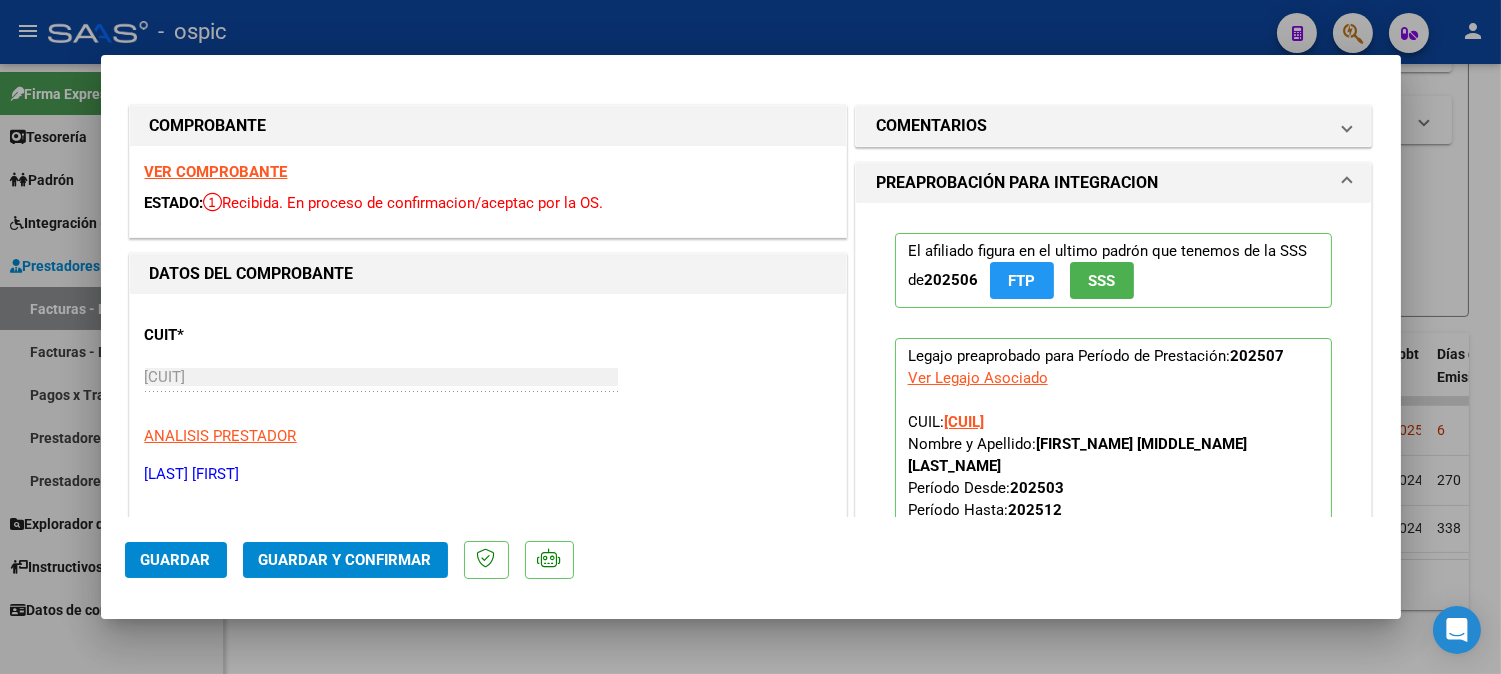 drag, startPoint x: 917, startPoint y: 131, endPoint x: 925, endPoint y: 284, distance: 153.20901 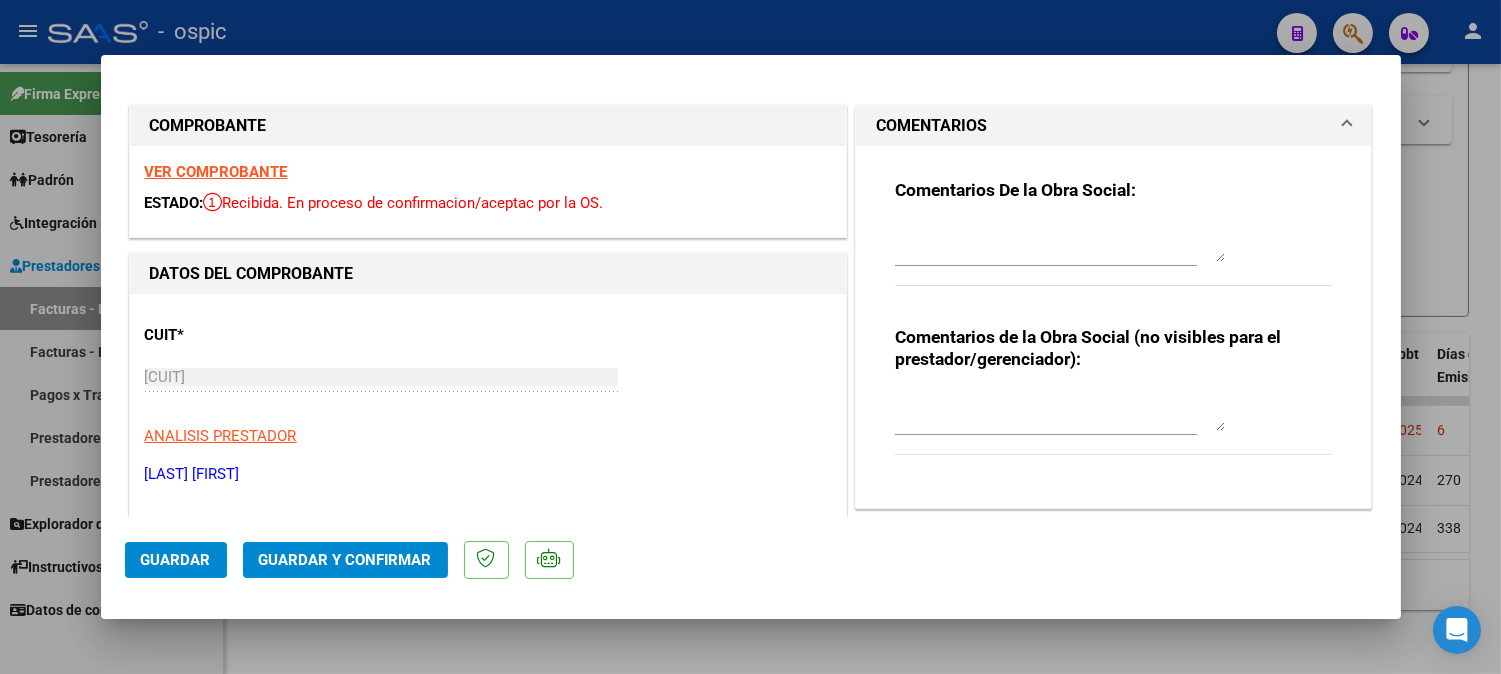click at bounding box center [1060, 411] 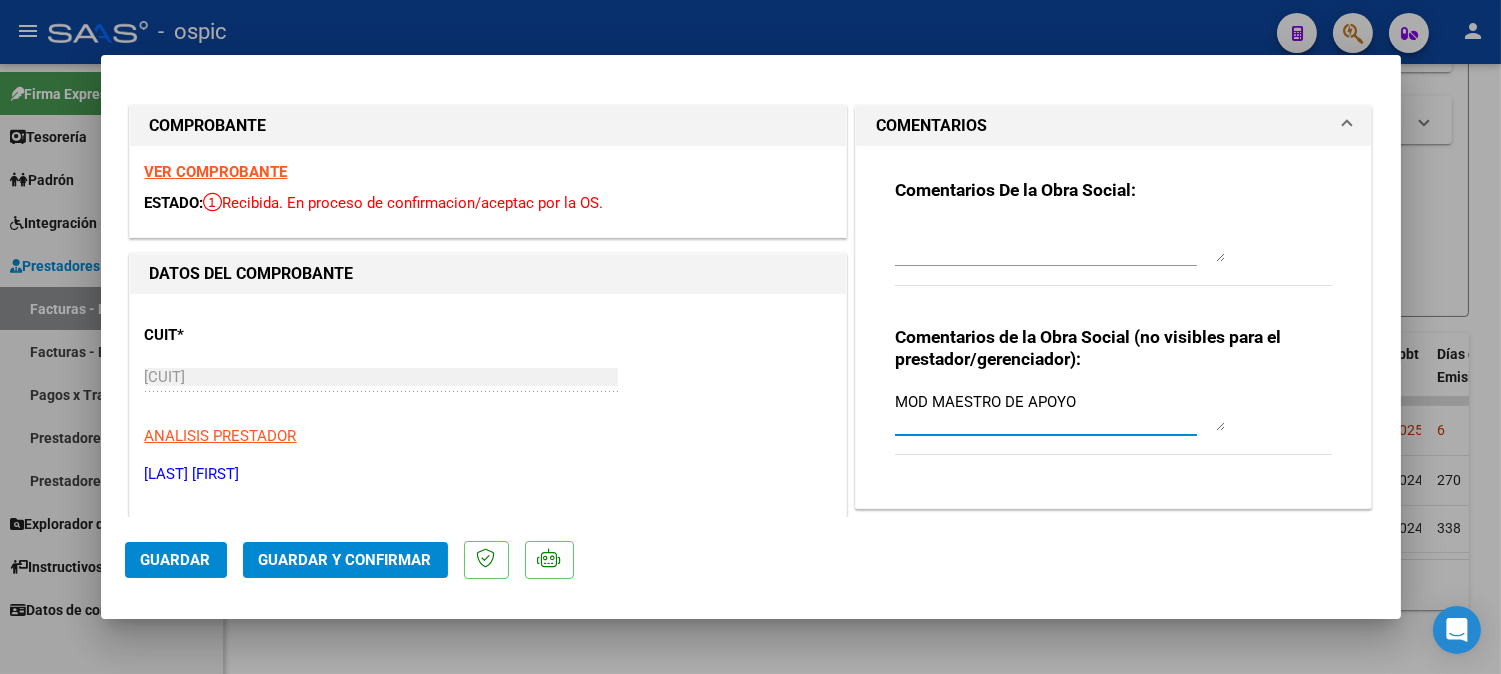 type on "MOD MAESTRO DE APOYO" 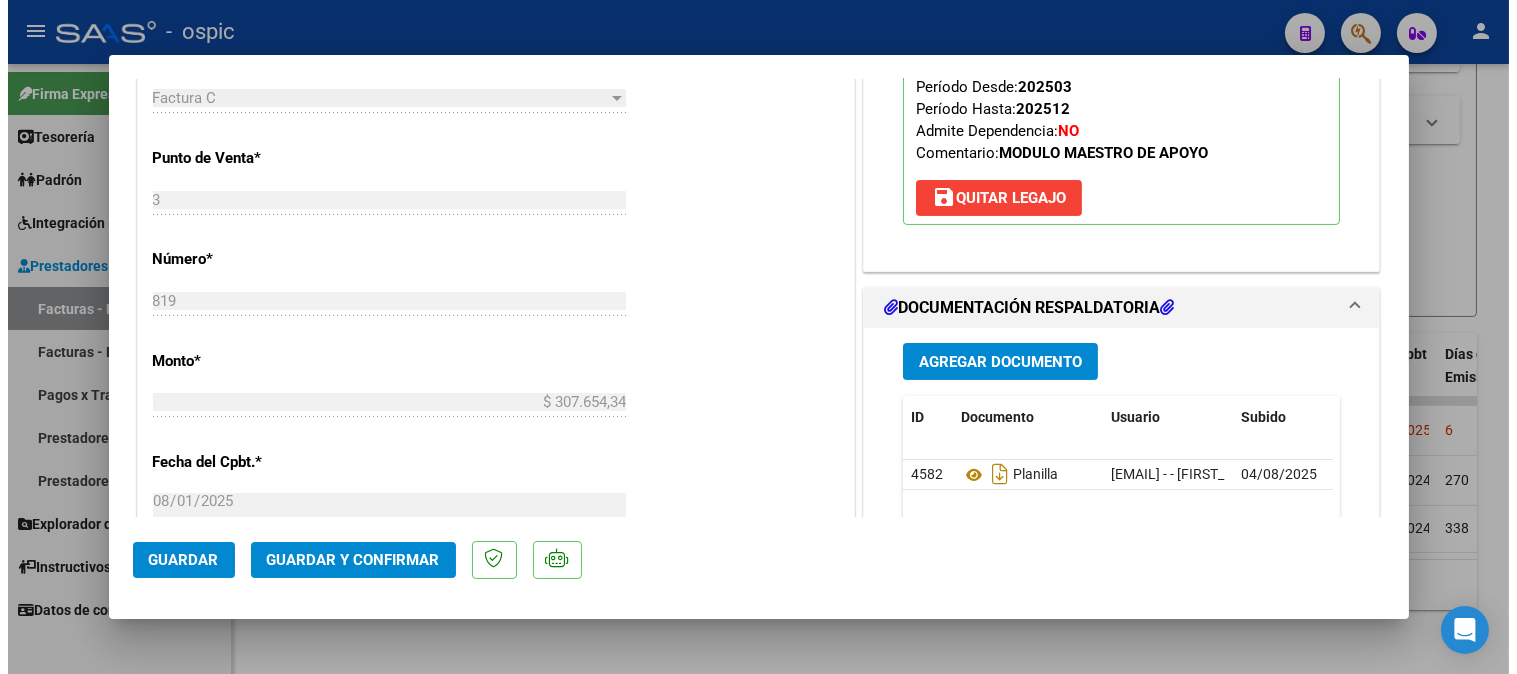 scroll, scrollTop: 788, scrollLeft: 0, axis: vertical 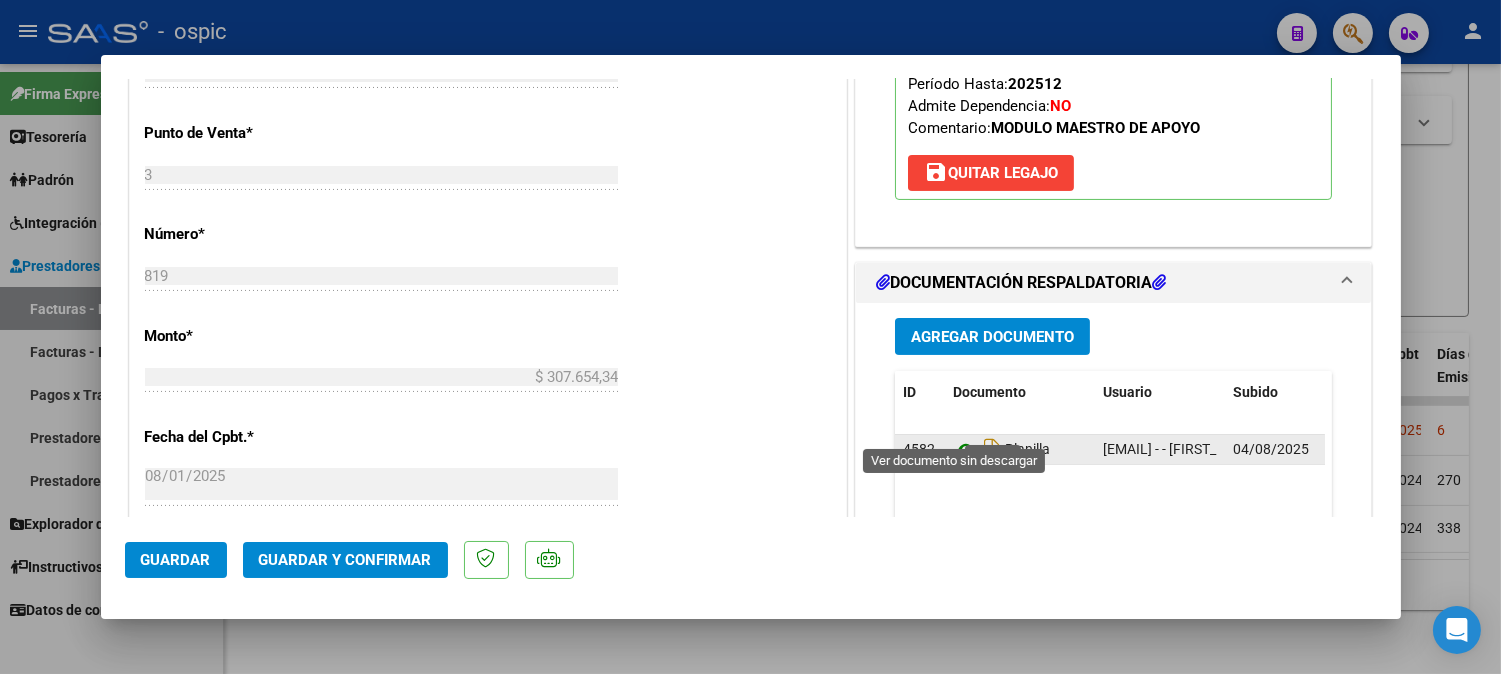 click 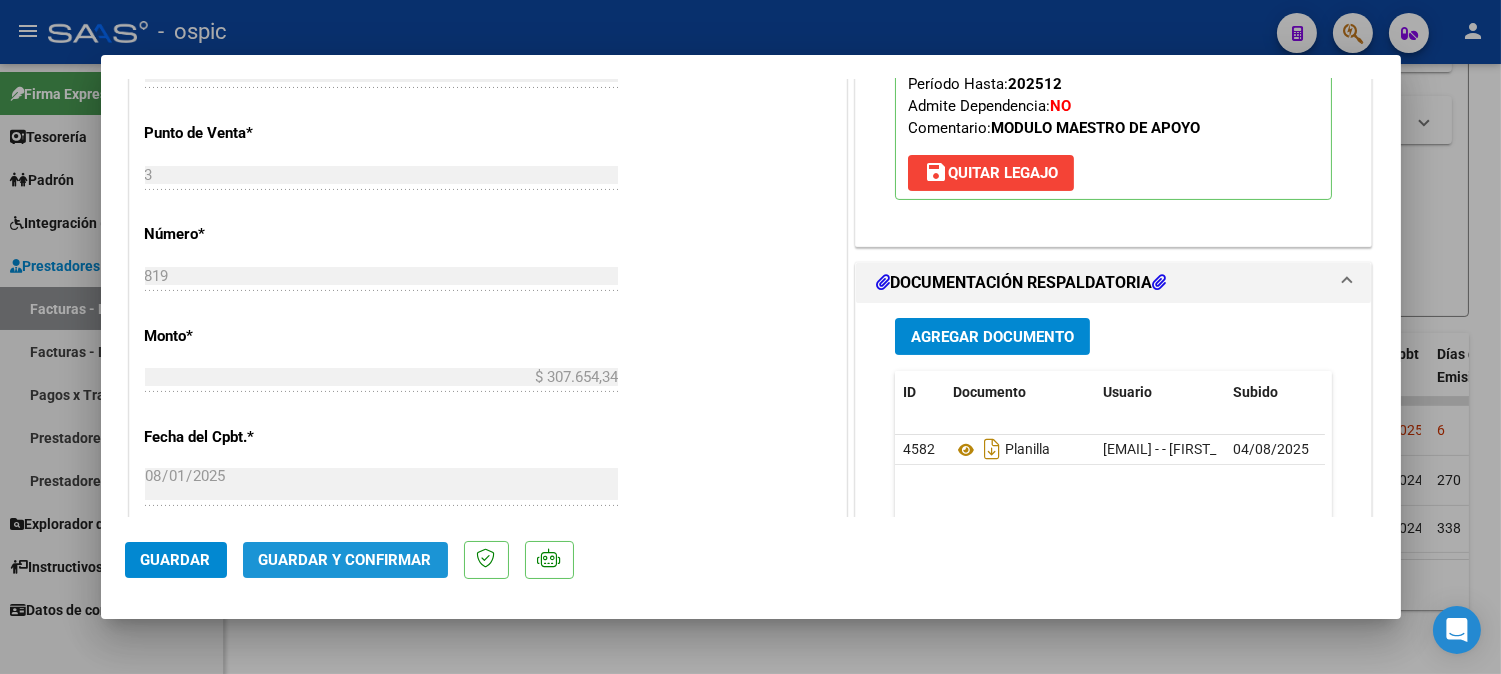 click on "Guardar y Confirmar" 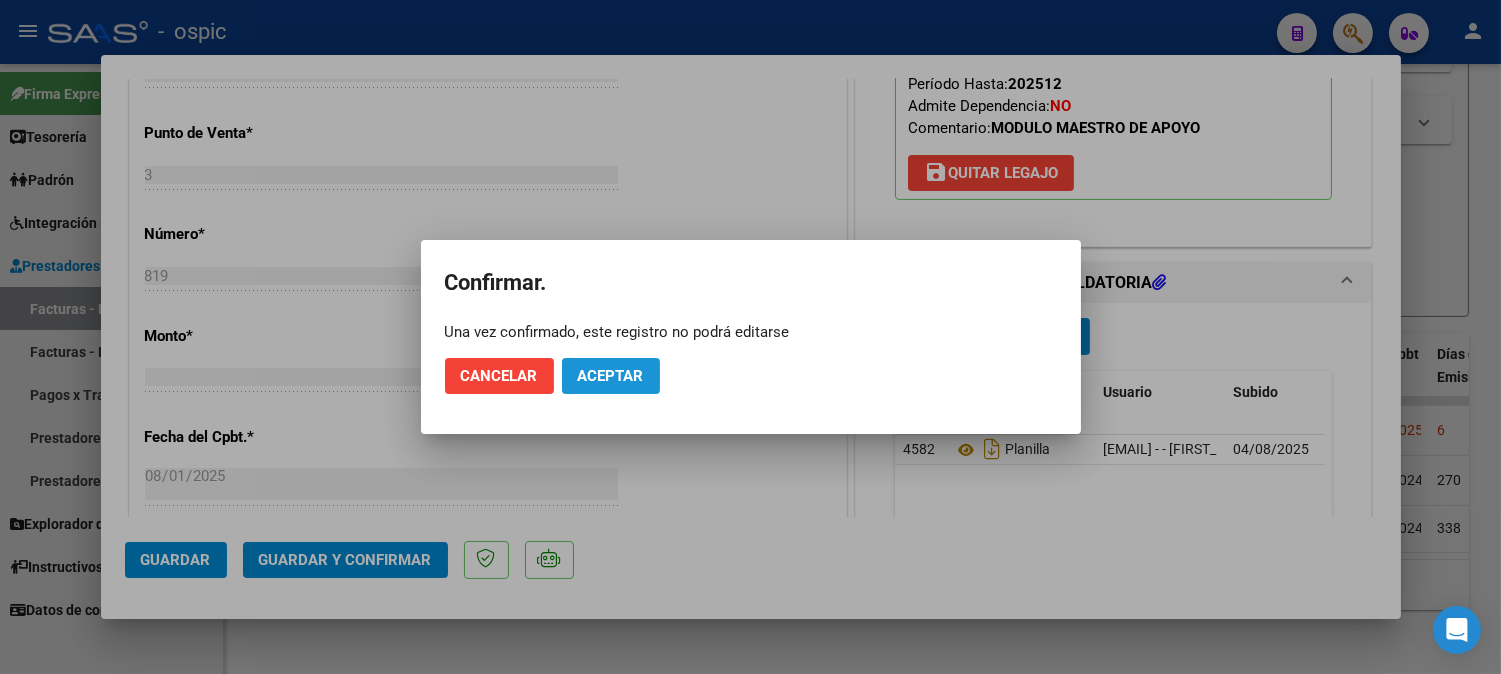 click on "Aceptar" 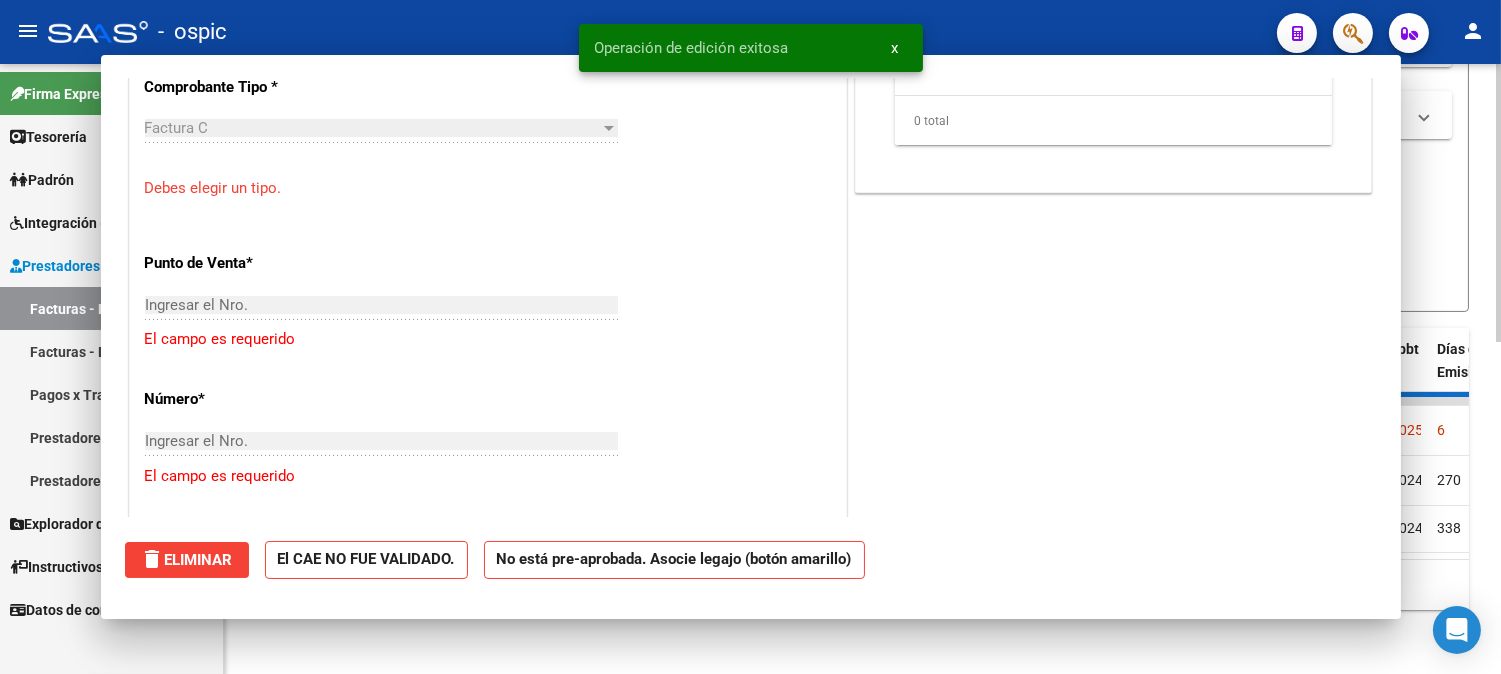 scroll, scrollTop: 0, scrollLeft: 0, axis: both 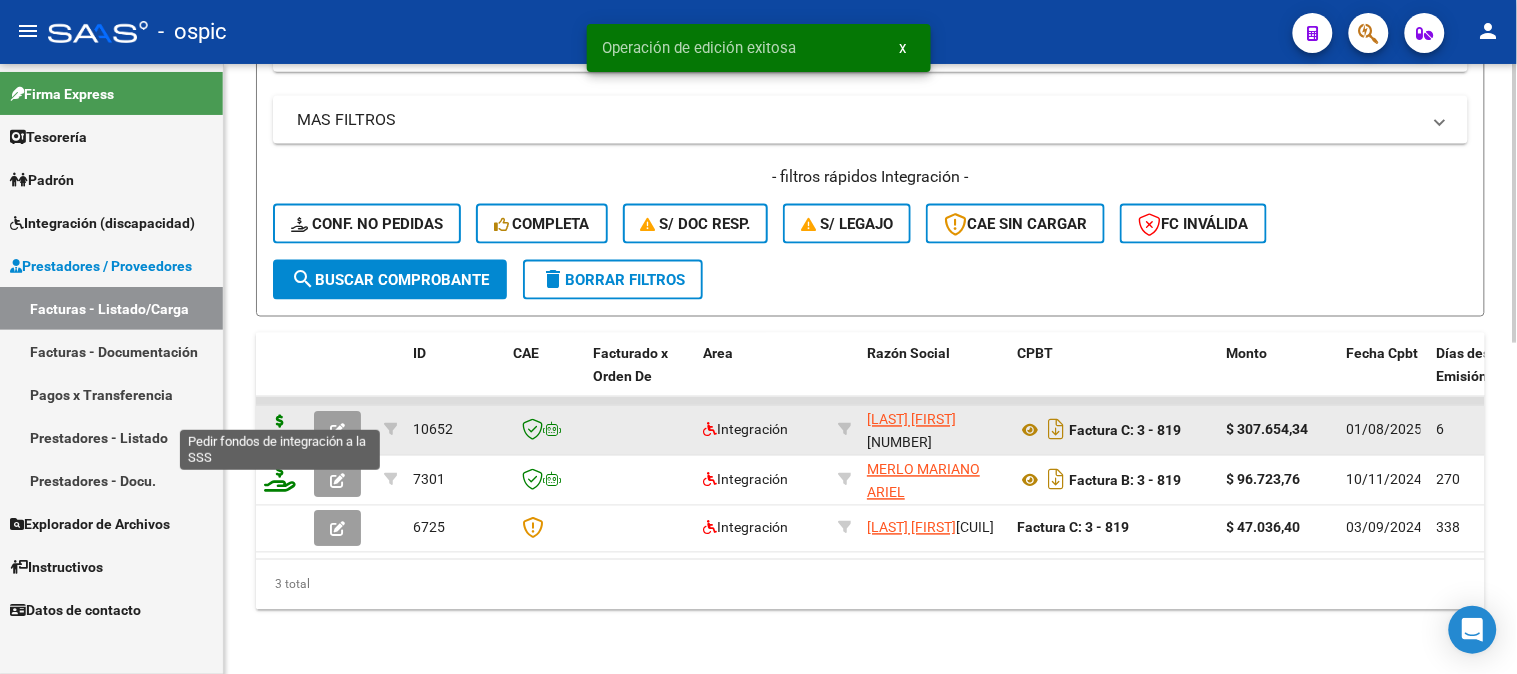 click 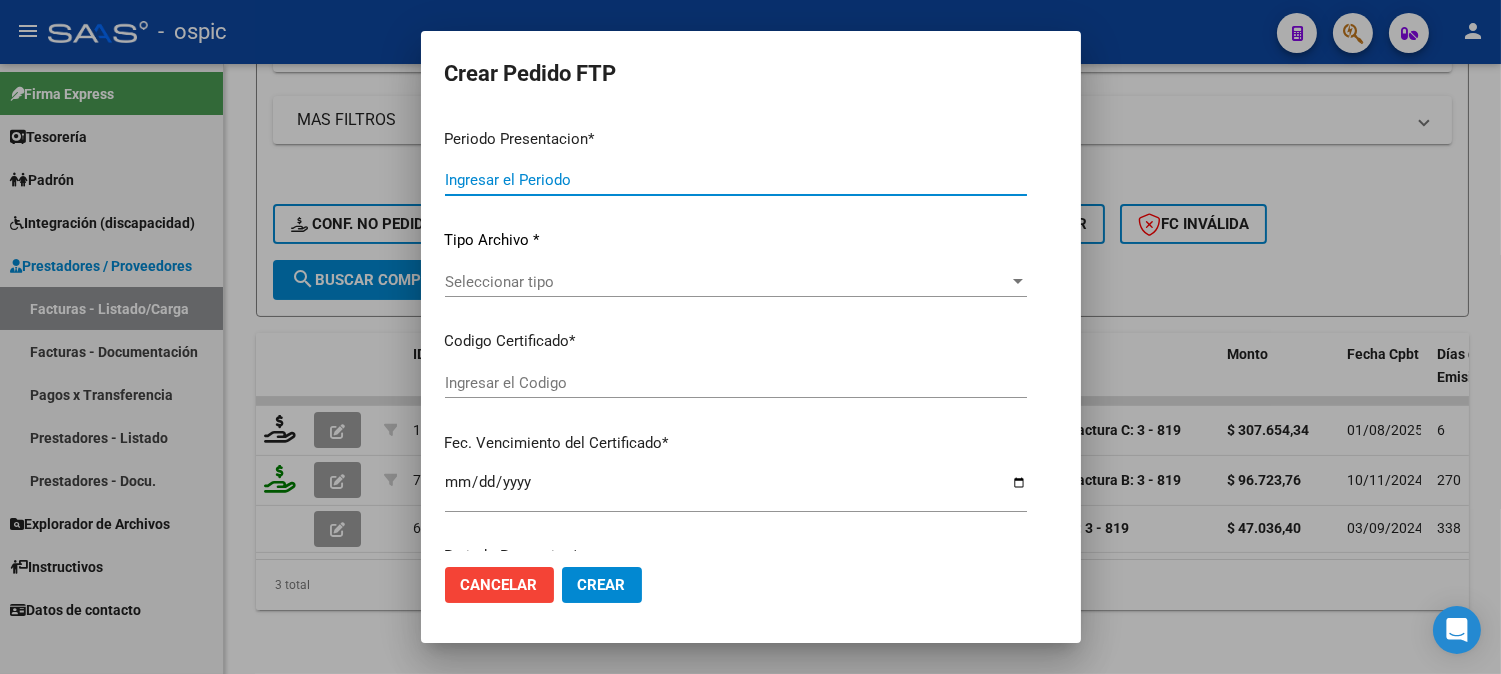 type on "202507" 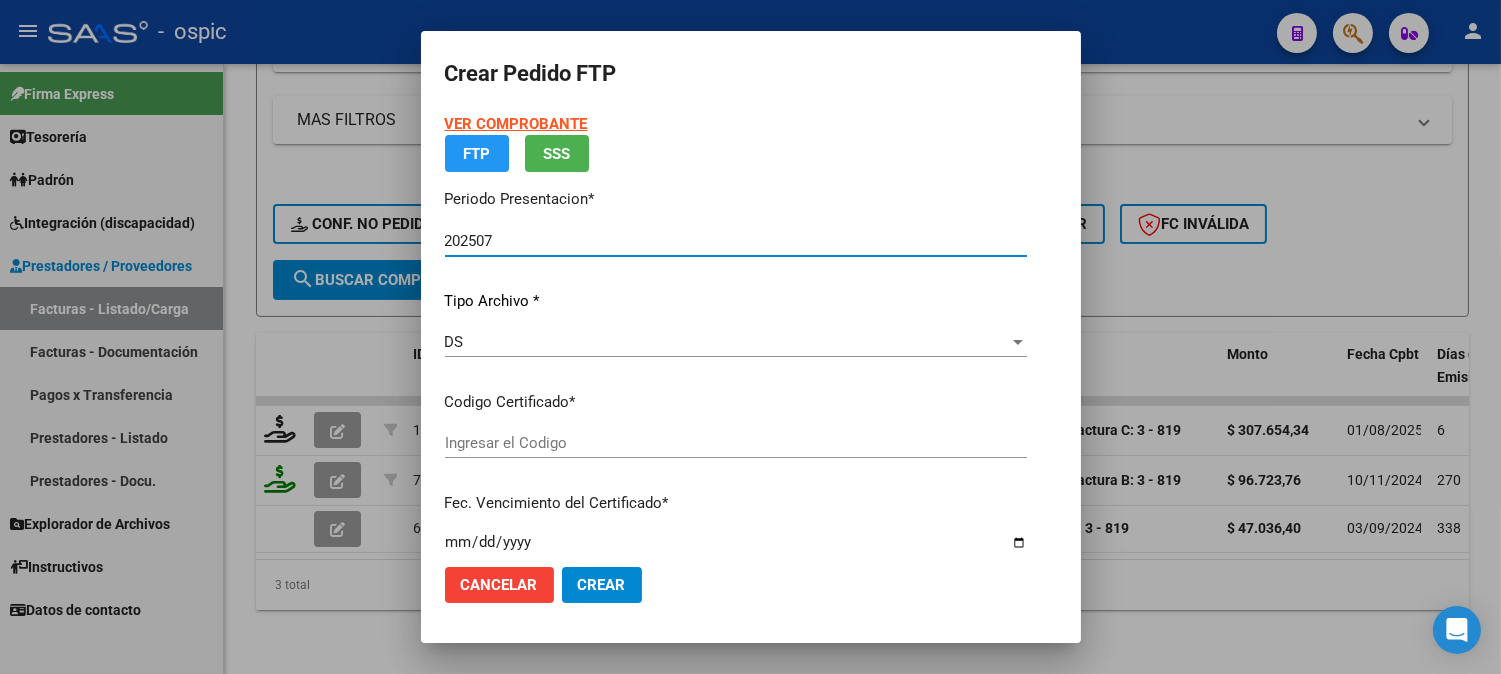 type on "0000000000000000000000000000008430075872" 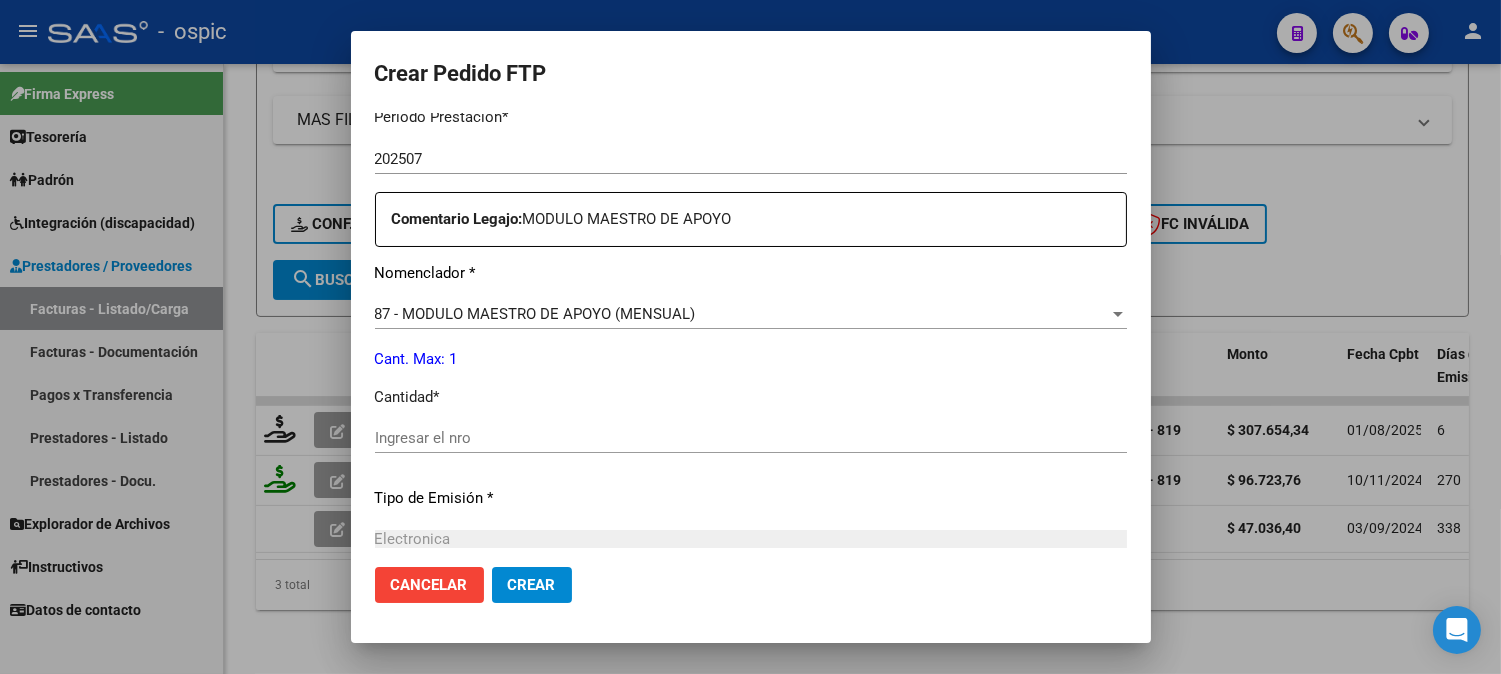 scroll, scrollTop: 692, scrollLeft: 0, axis: vertical 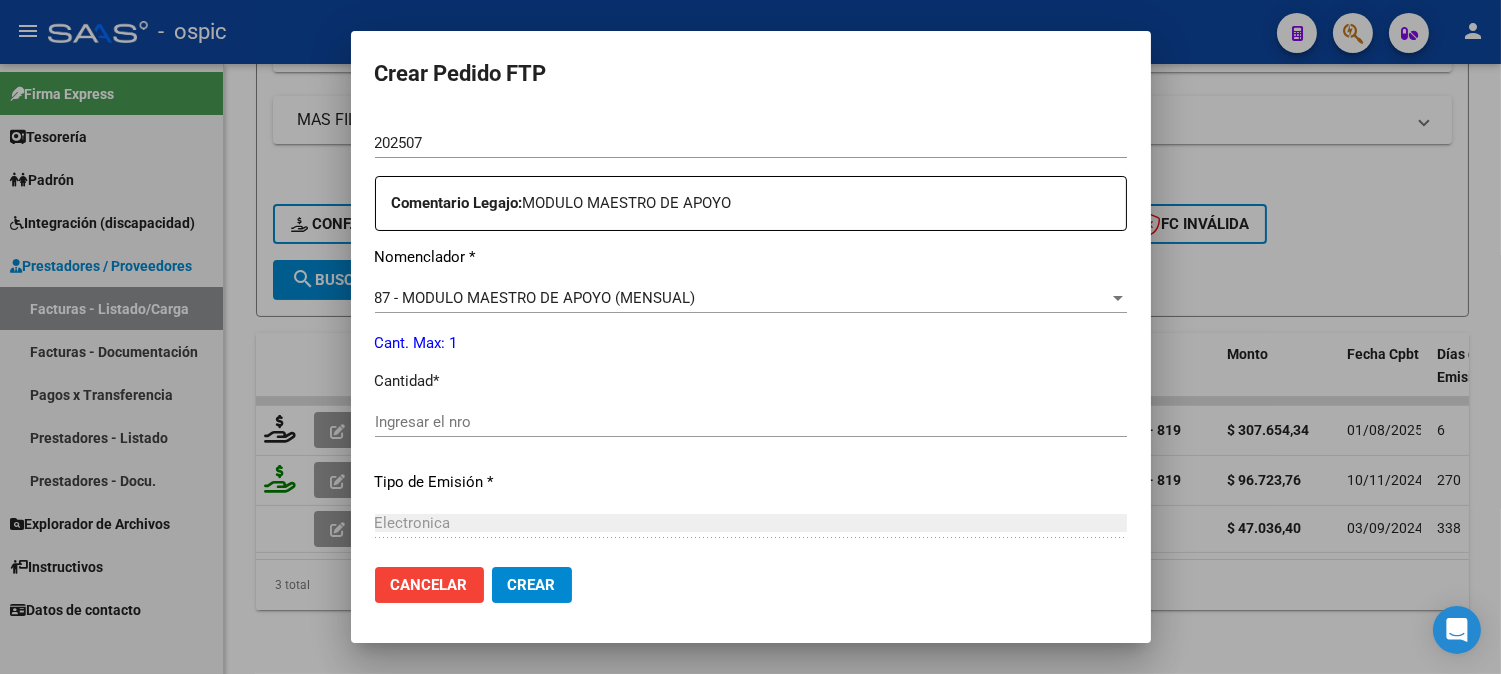 click on "Ingresar el nro" 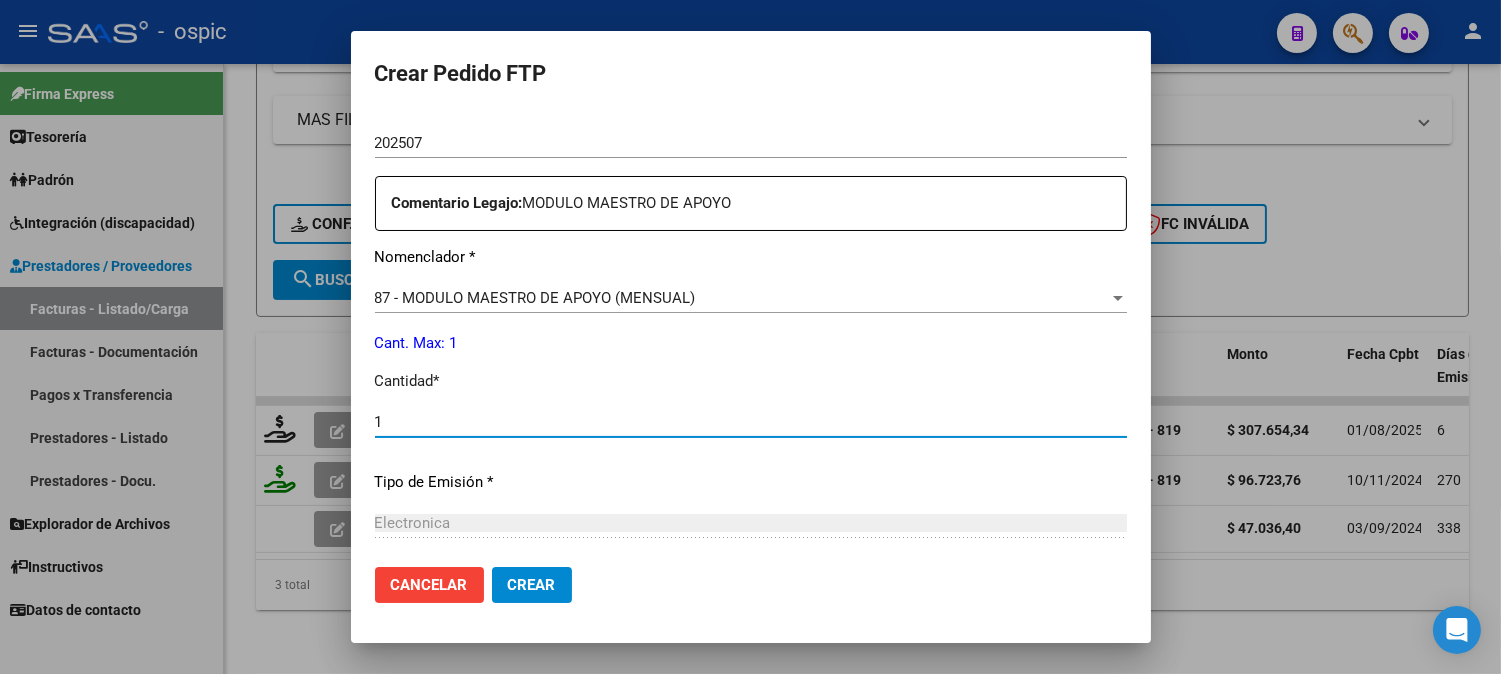 type on "1" 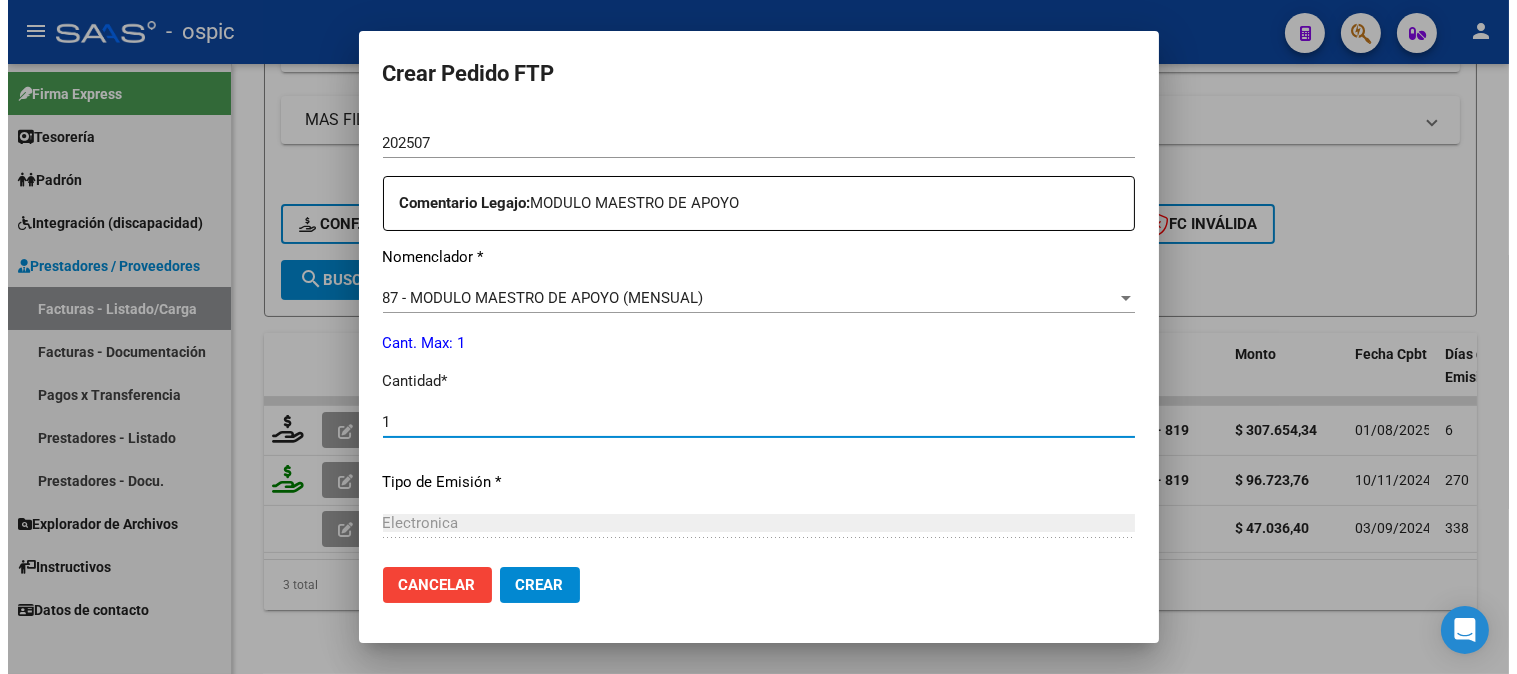 scroll, scrollTop: 900, scrollLeft: 0, axis: vertical 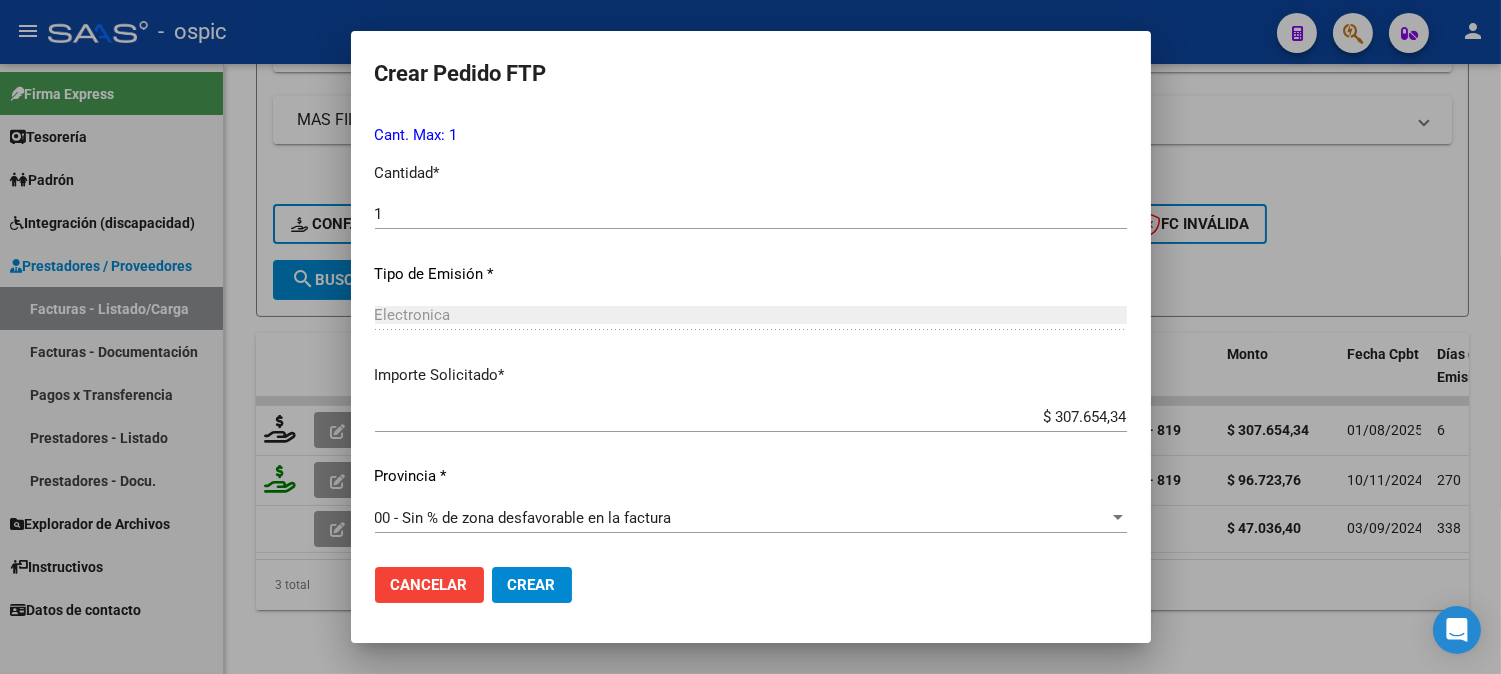 click on "Crear" 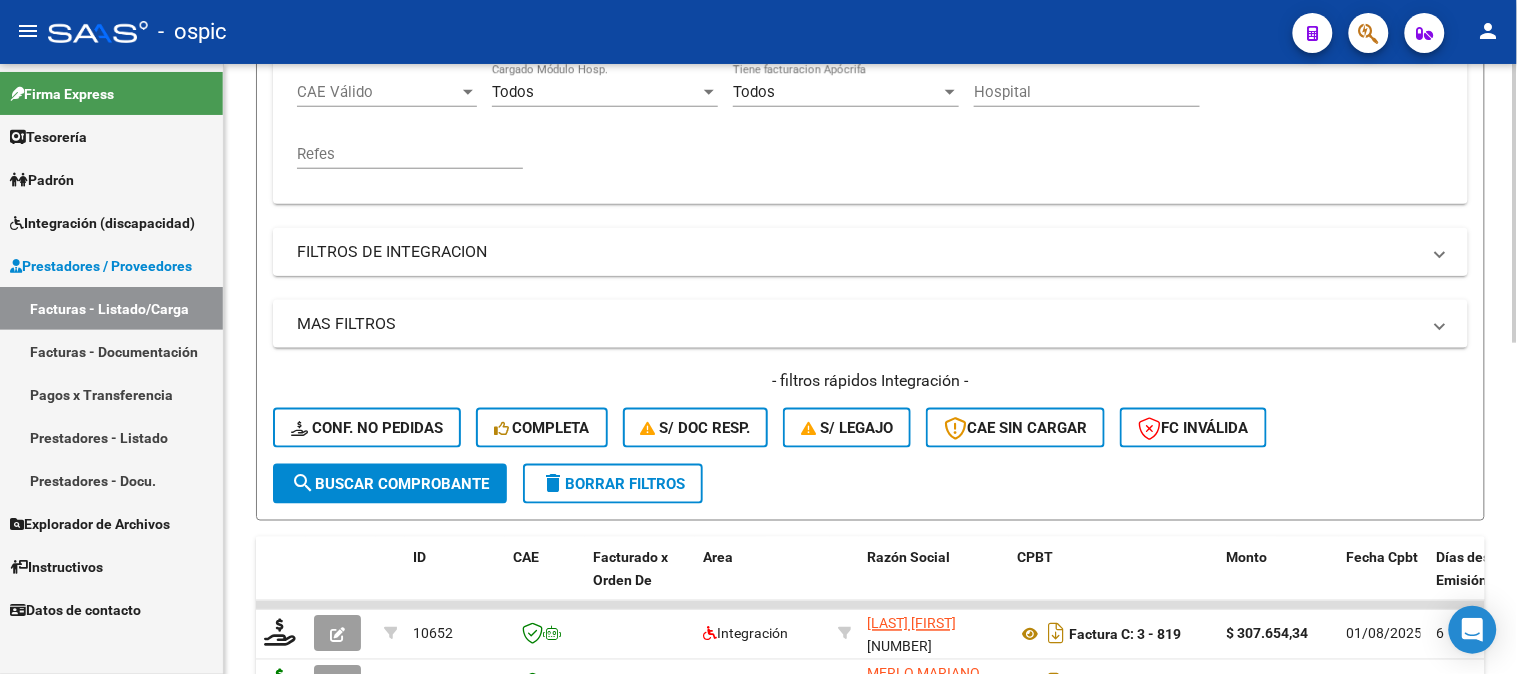 scroll, scrollTop: 281, scrollLeft: 0, axis: vertical 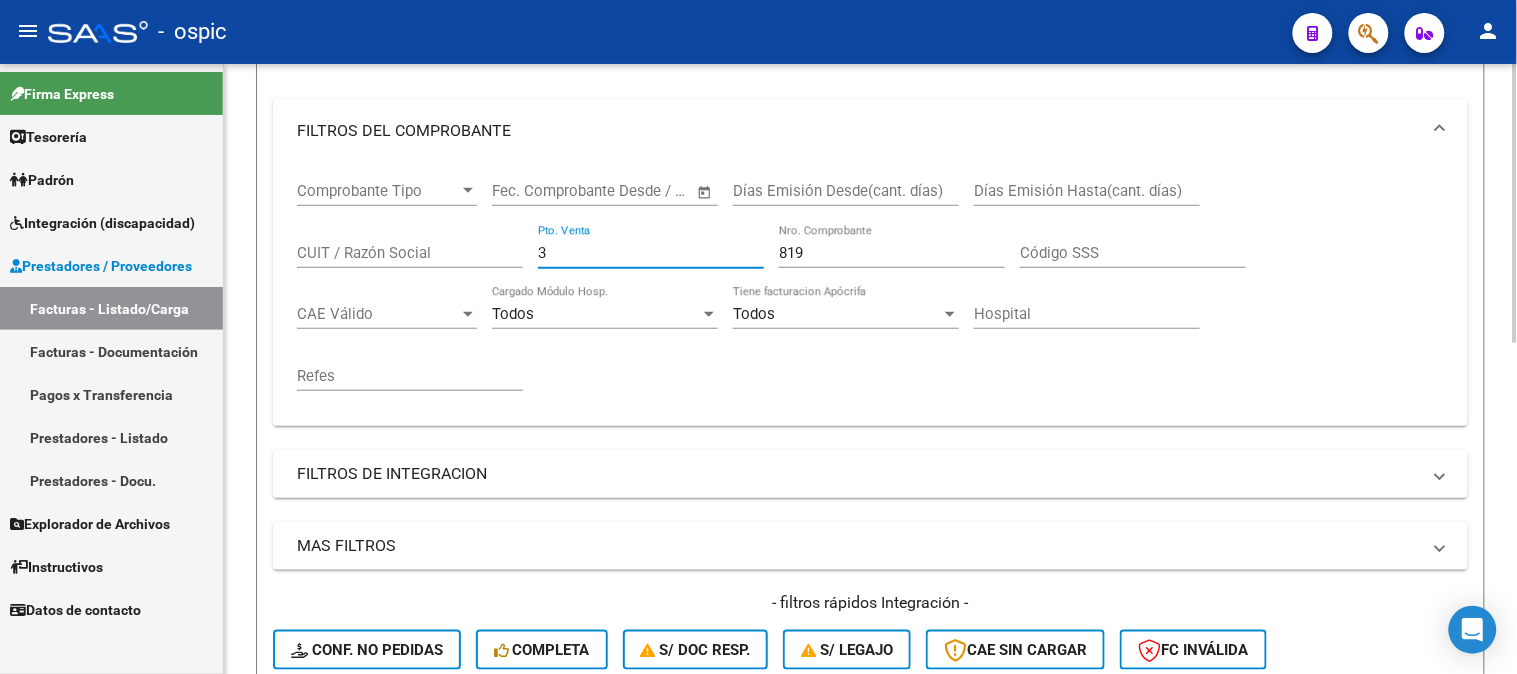 drag, startPoint x: 588, startPoint y: 262, endPoint x: 407, endPoint y: 232, distance: 183.46935 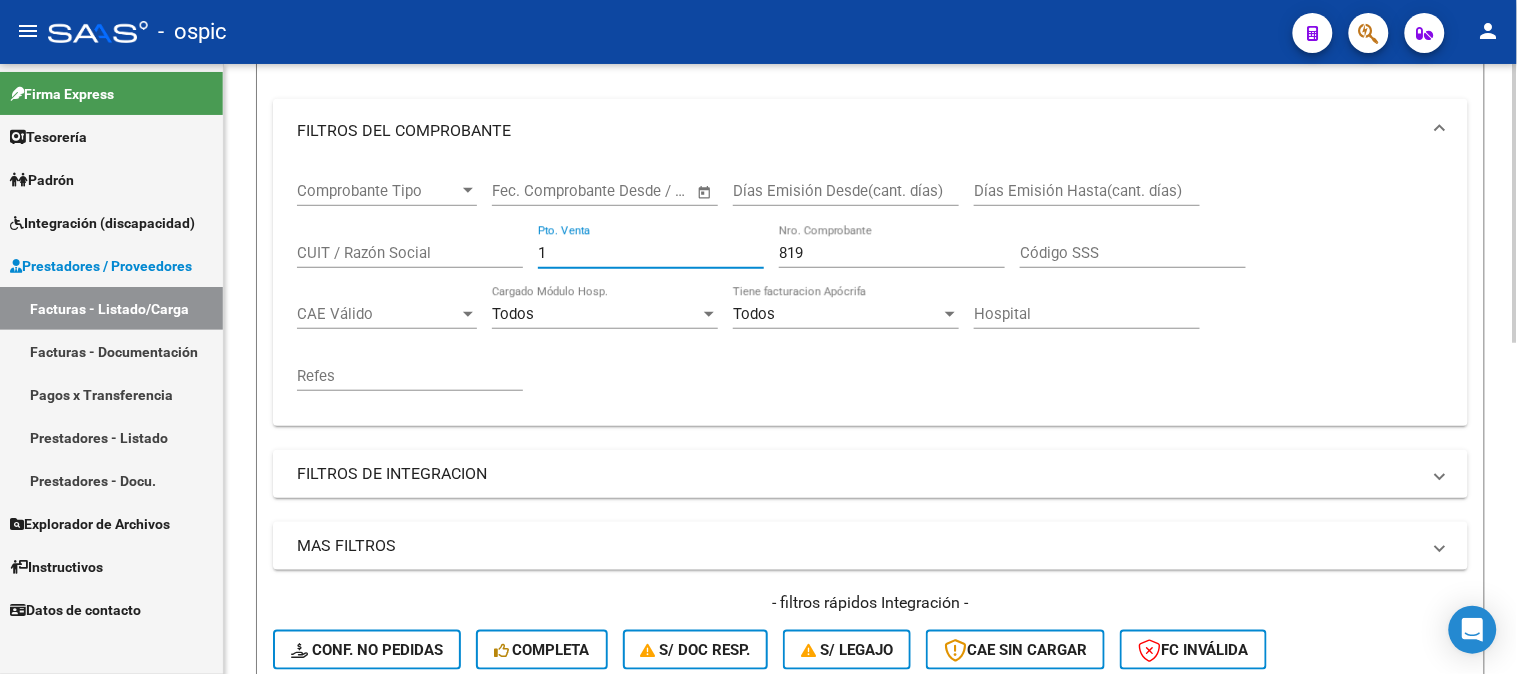 type on "1" 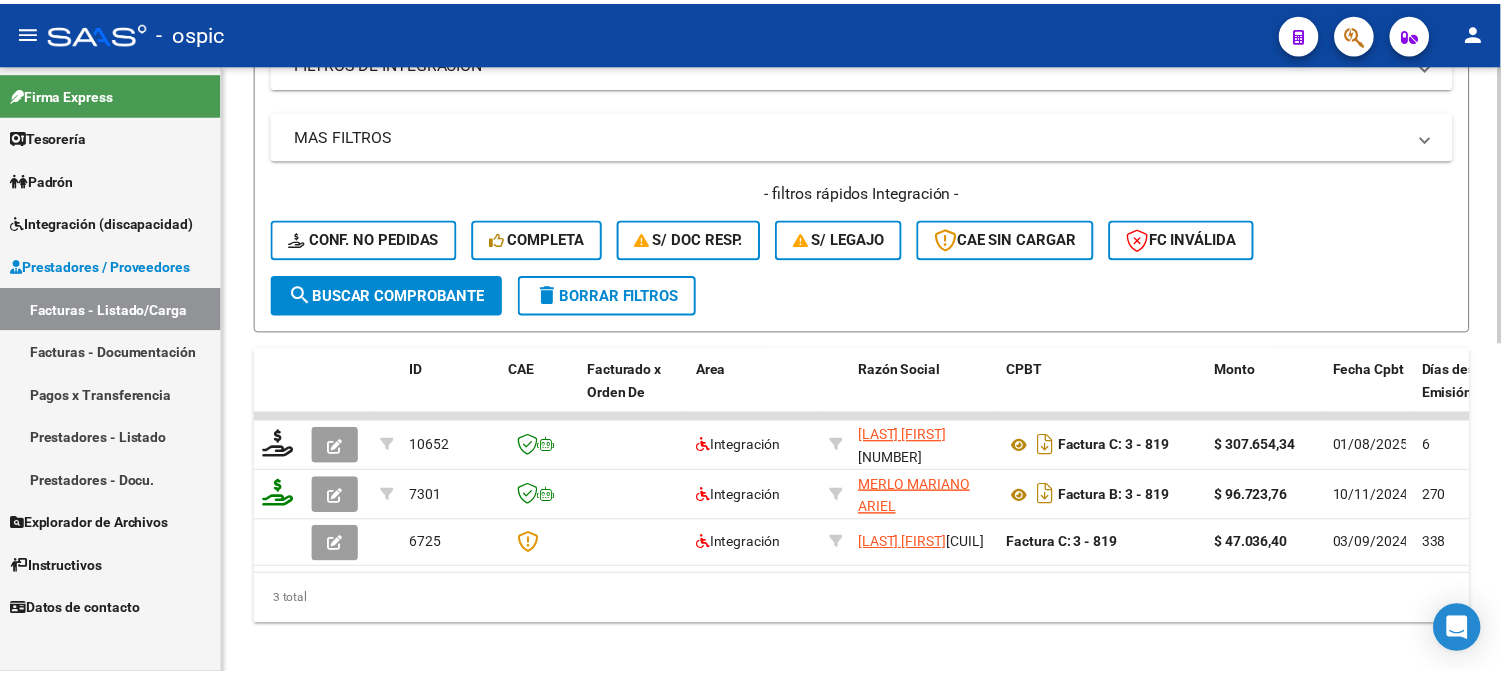scroll, scrollTop: 724, scrollLeft: 0, axis: vertical 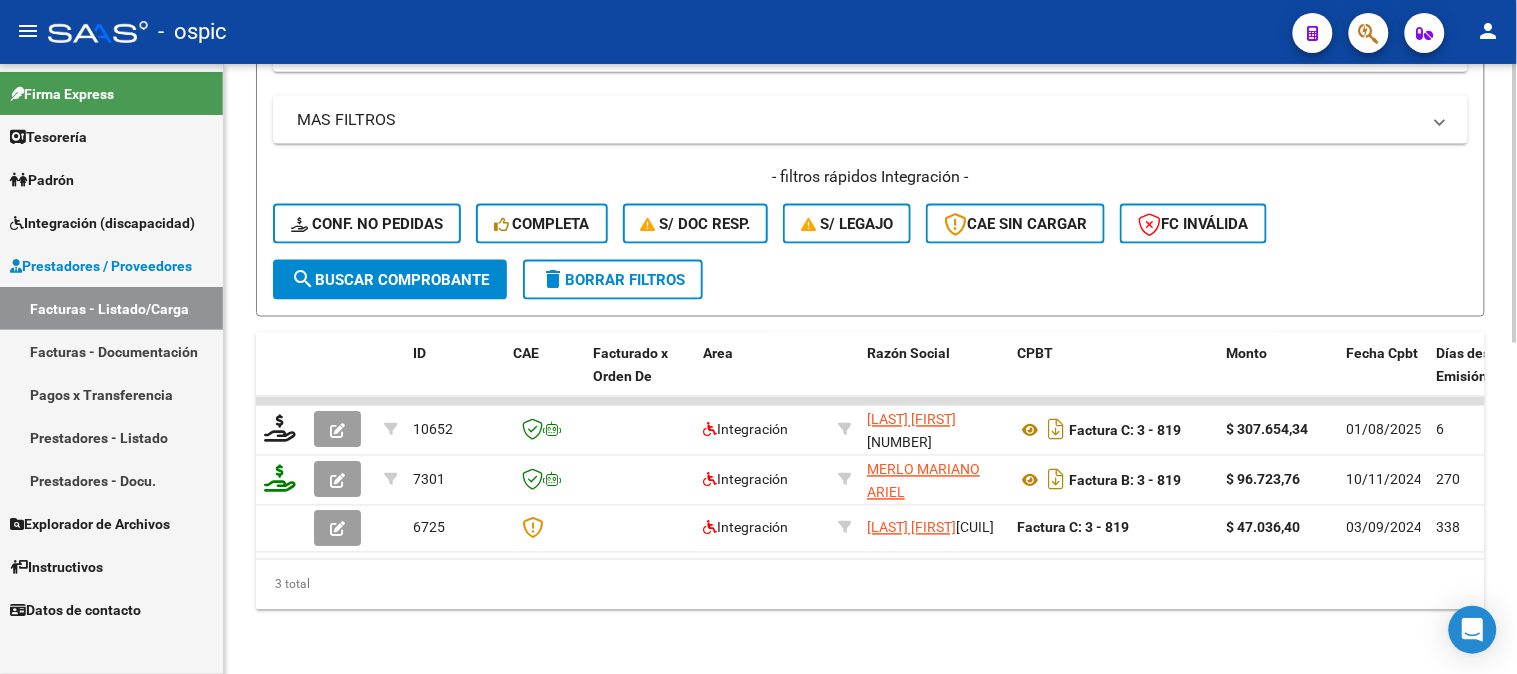 type on "405" 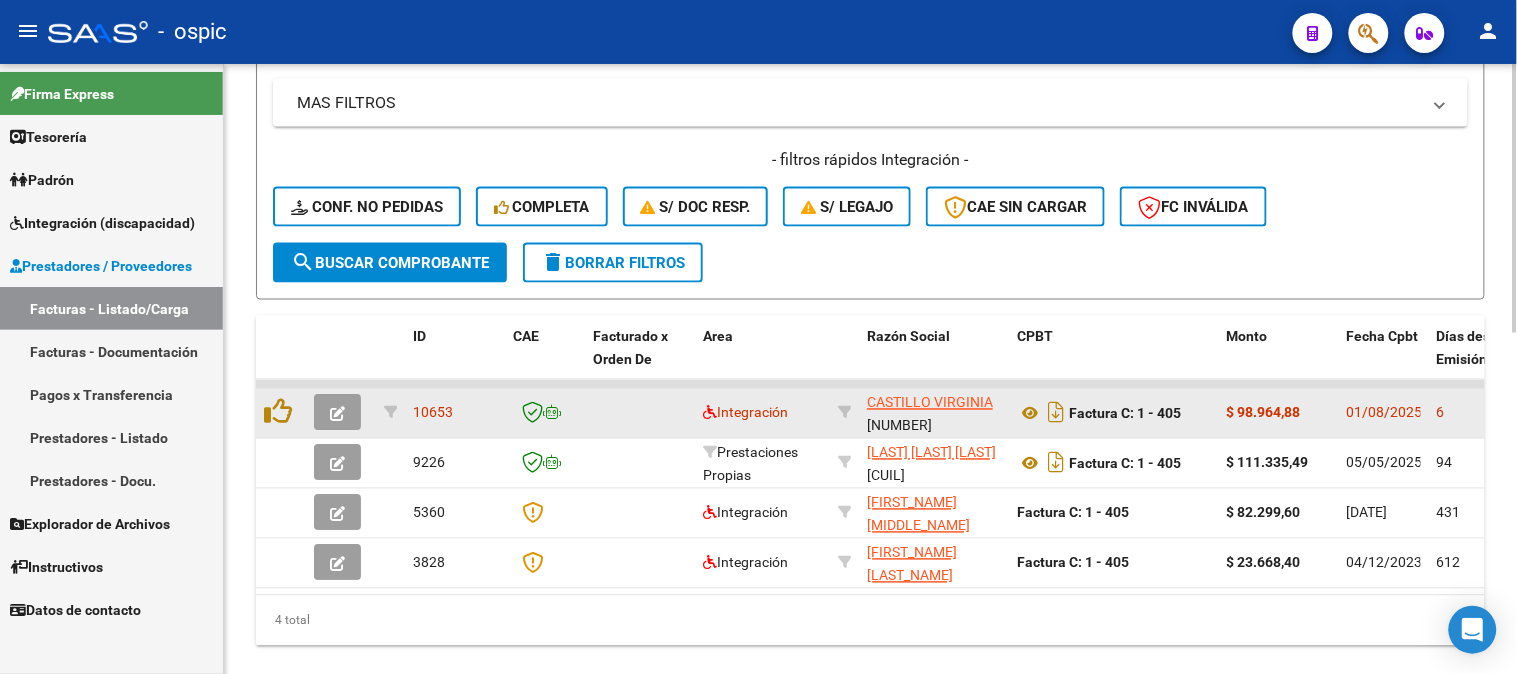 click 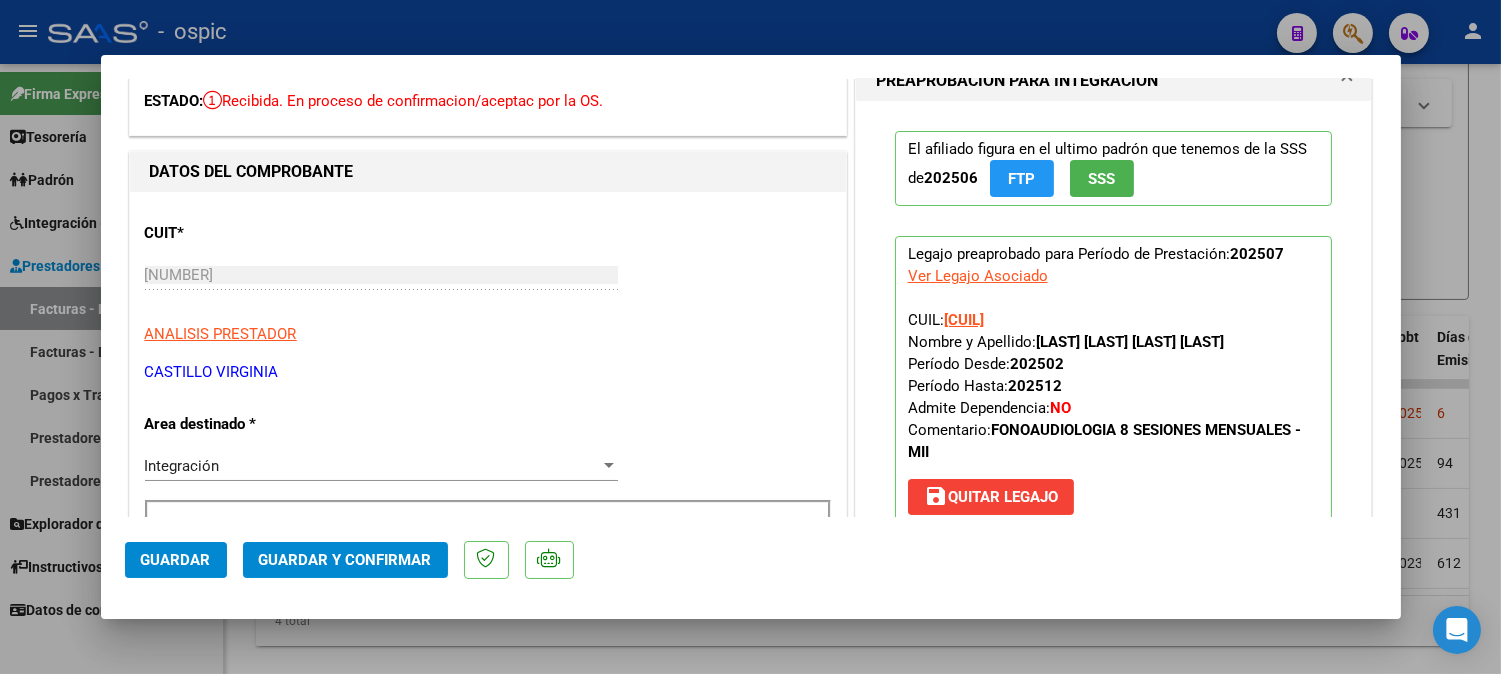 scroll, scrollTop: 5, scrollLeft: 0, axis: vertical 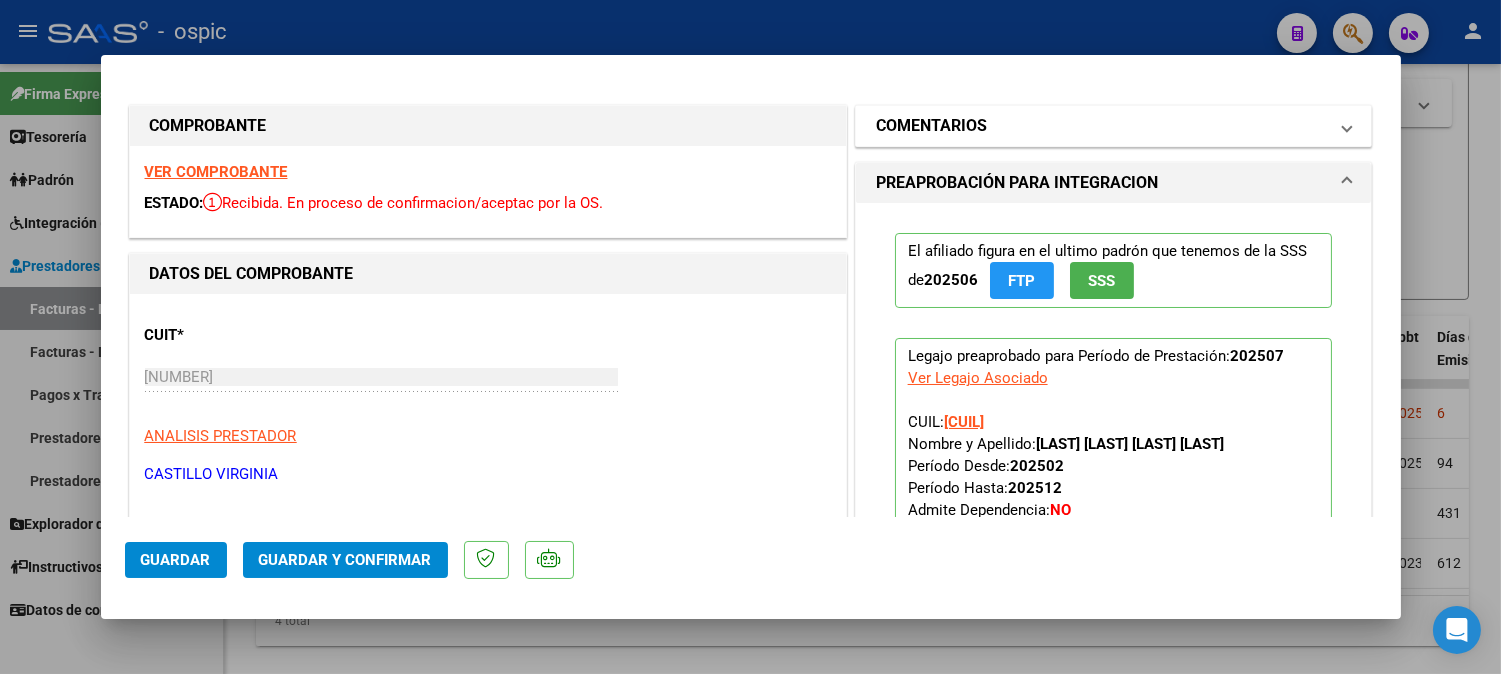 drag, startPoint x: 866, startPoint y: 134, endPoint x: 907, endPoint y: 244, distance: 117.3925 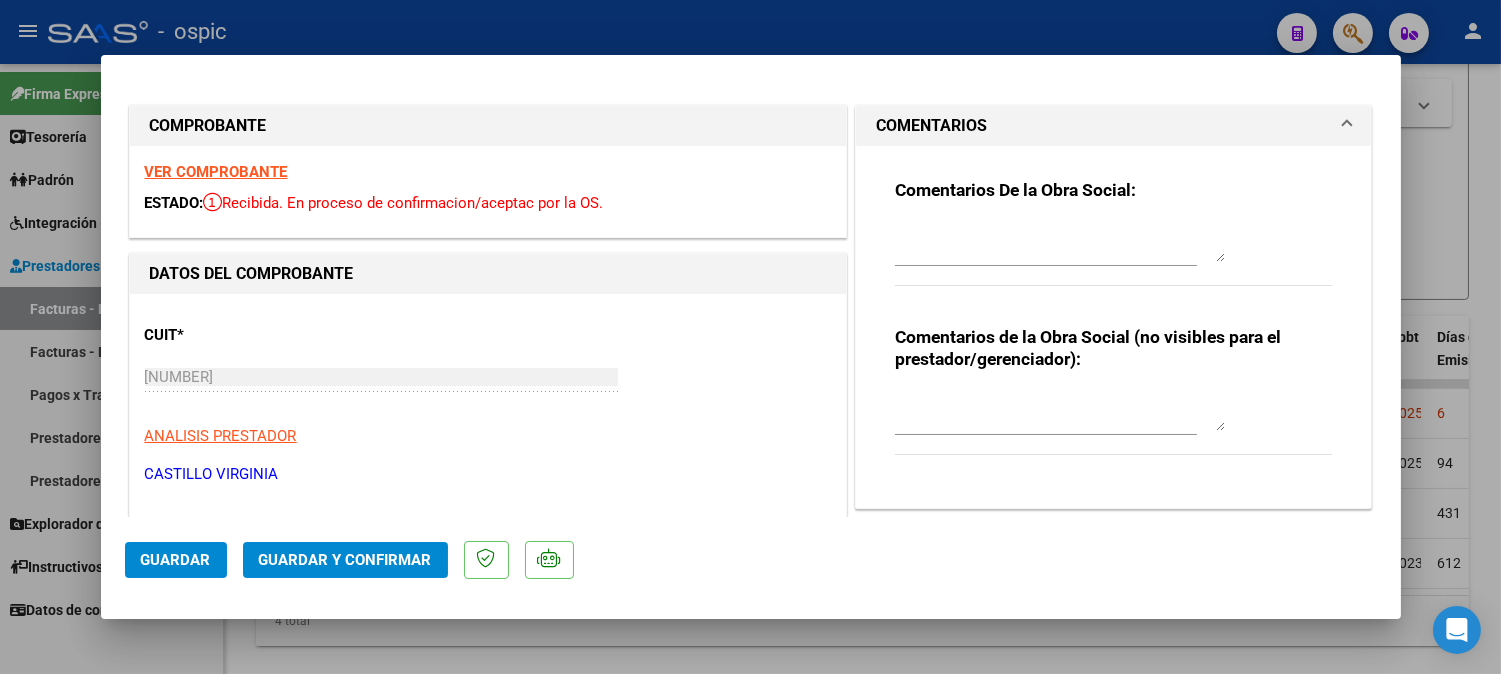drag, startPoint x: 960, startPoint y: 377, endPoint x: 963, endPoint y: 393, distance: 16.27882 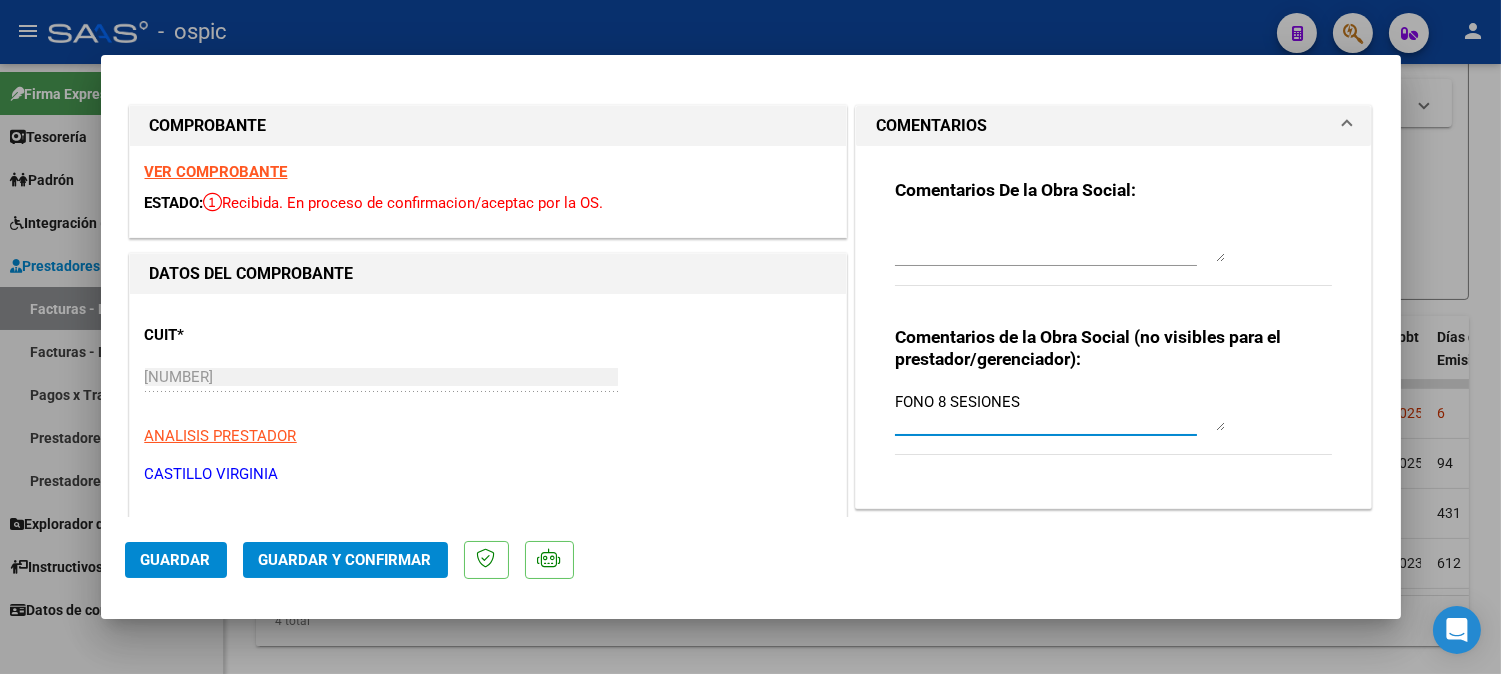 type on "FONO 8 SESIONES" 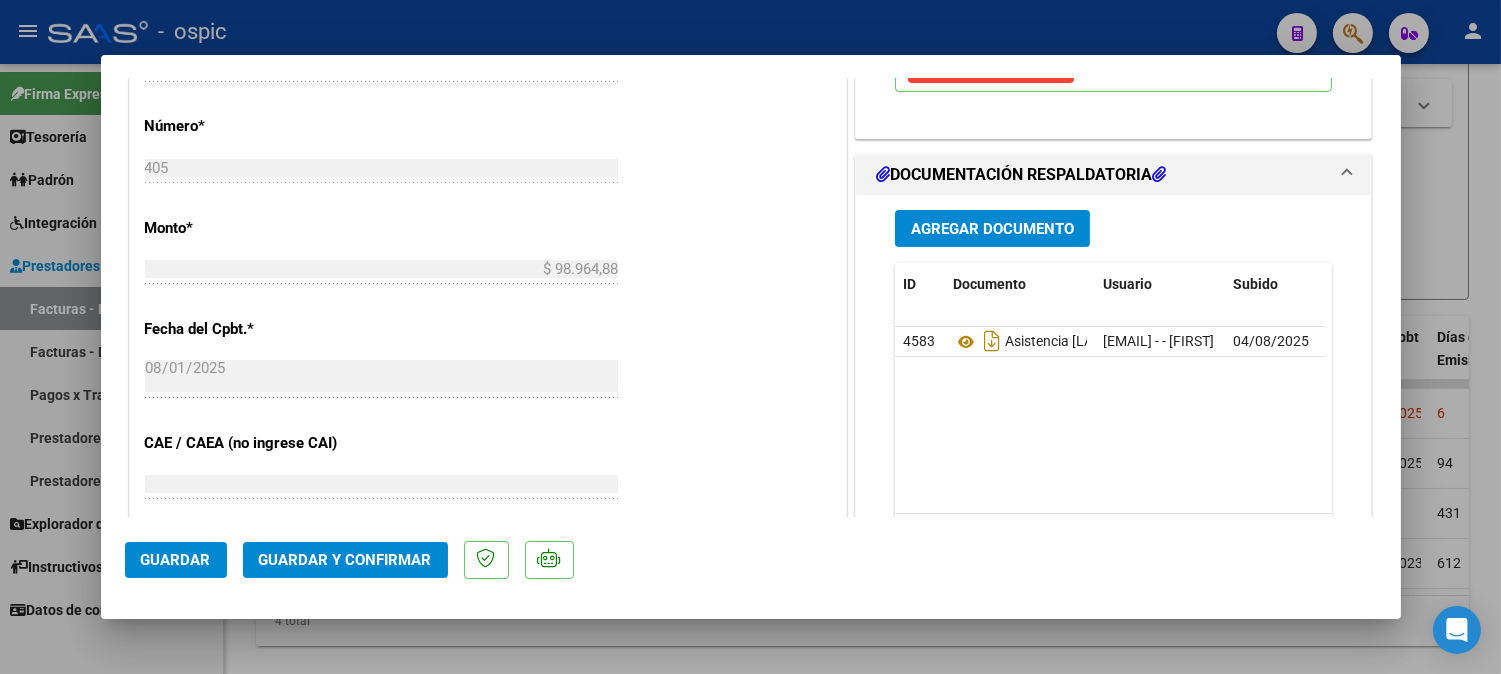 scroll, scrollTop: 963, scrollLeft: 0, axis: vertical 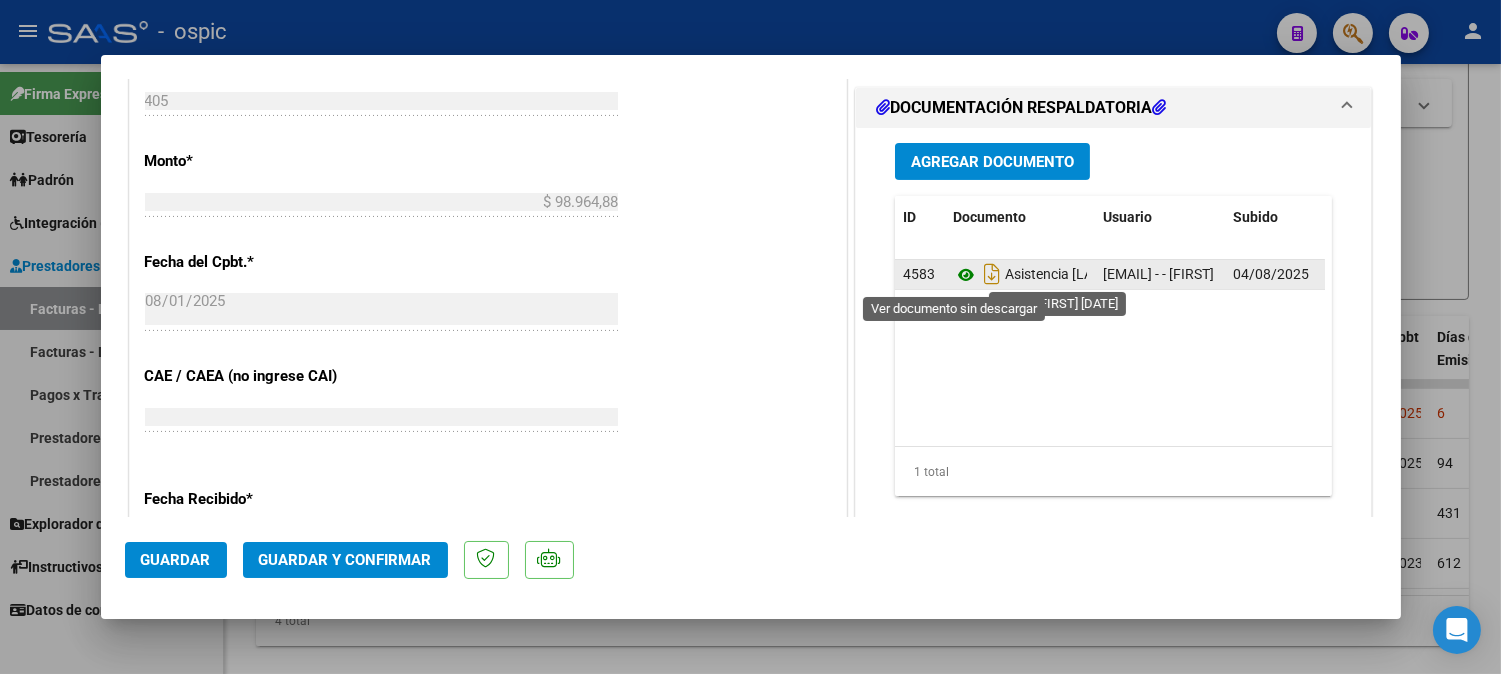 click 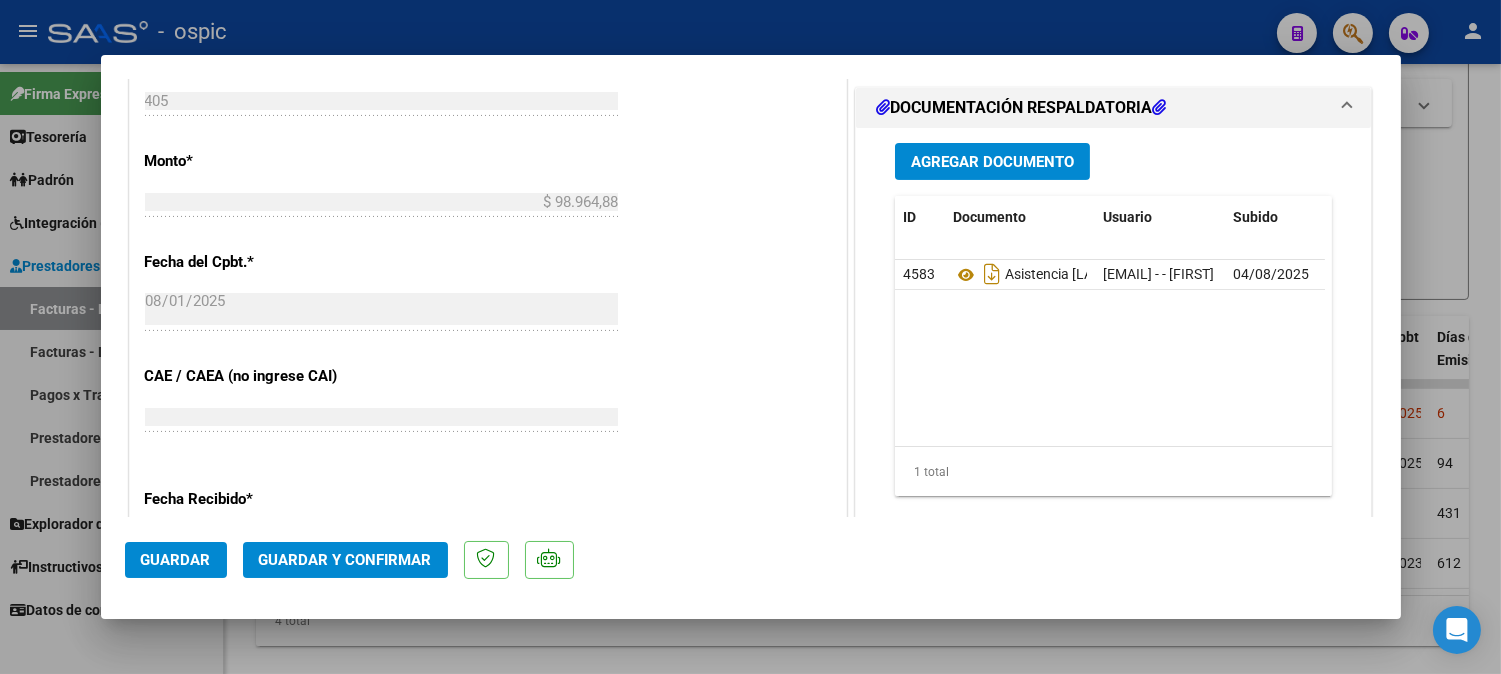 click on "Guardar y Confirmar" 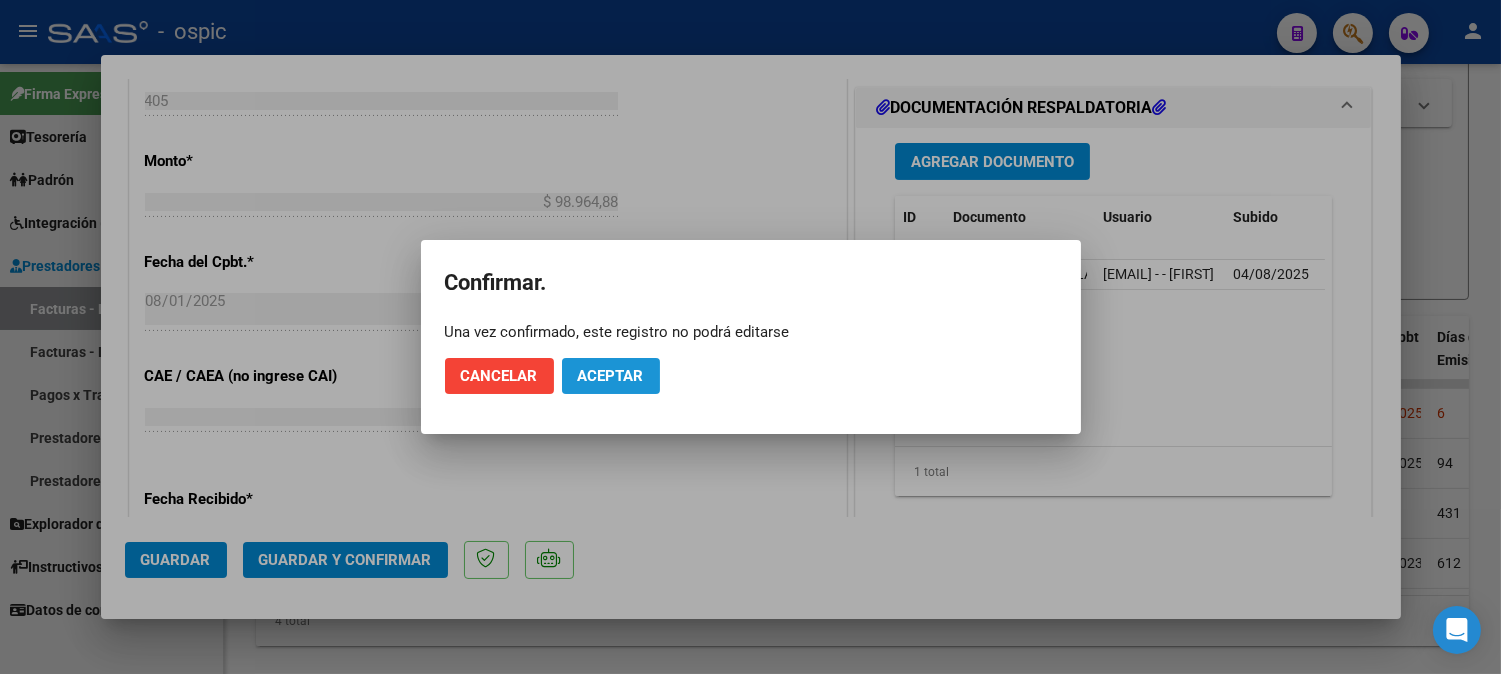 click on "Aceptar" 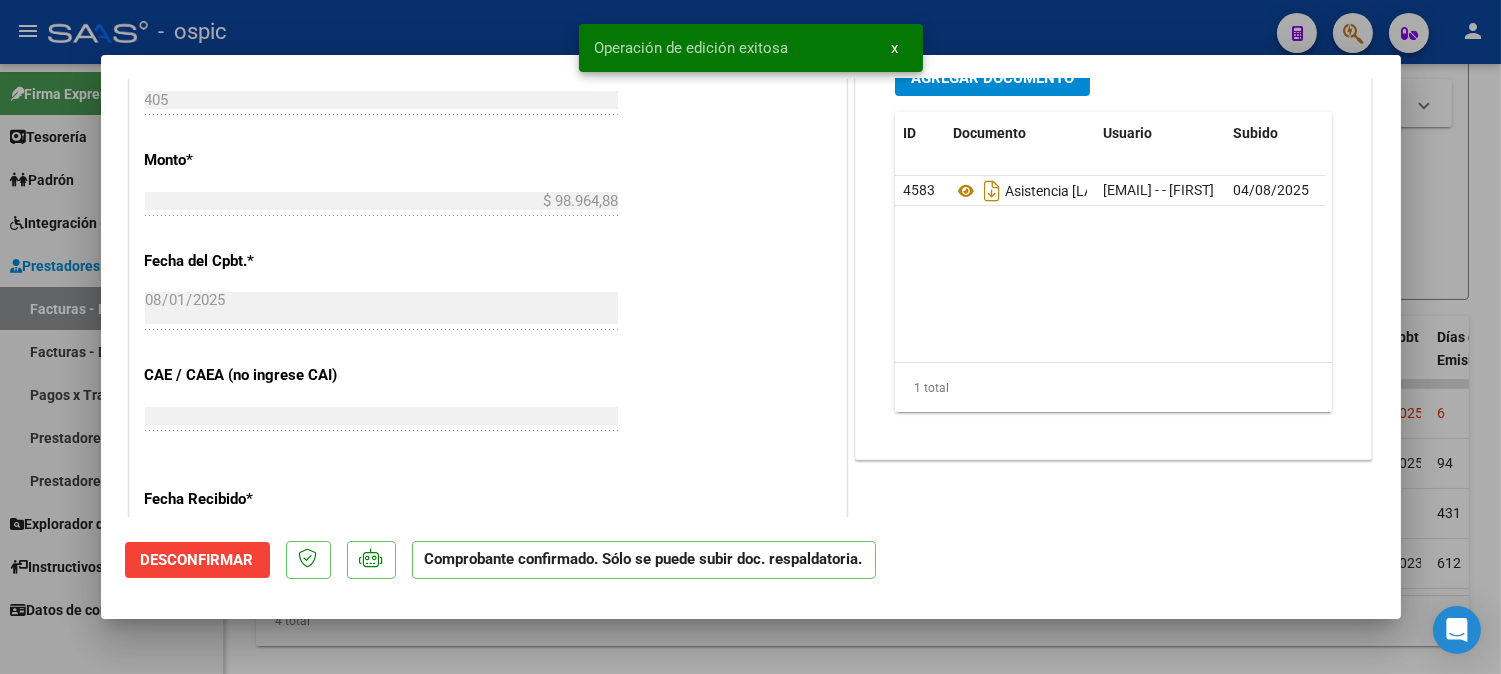 type 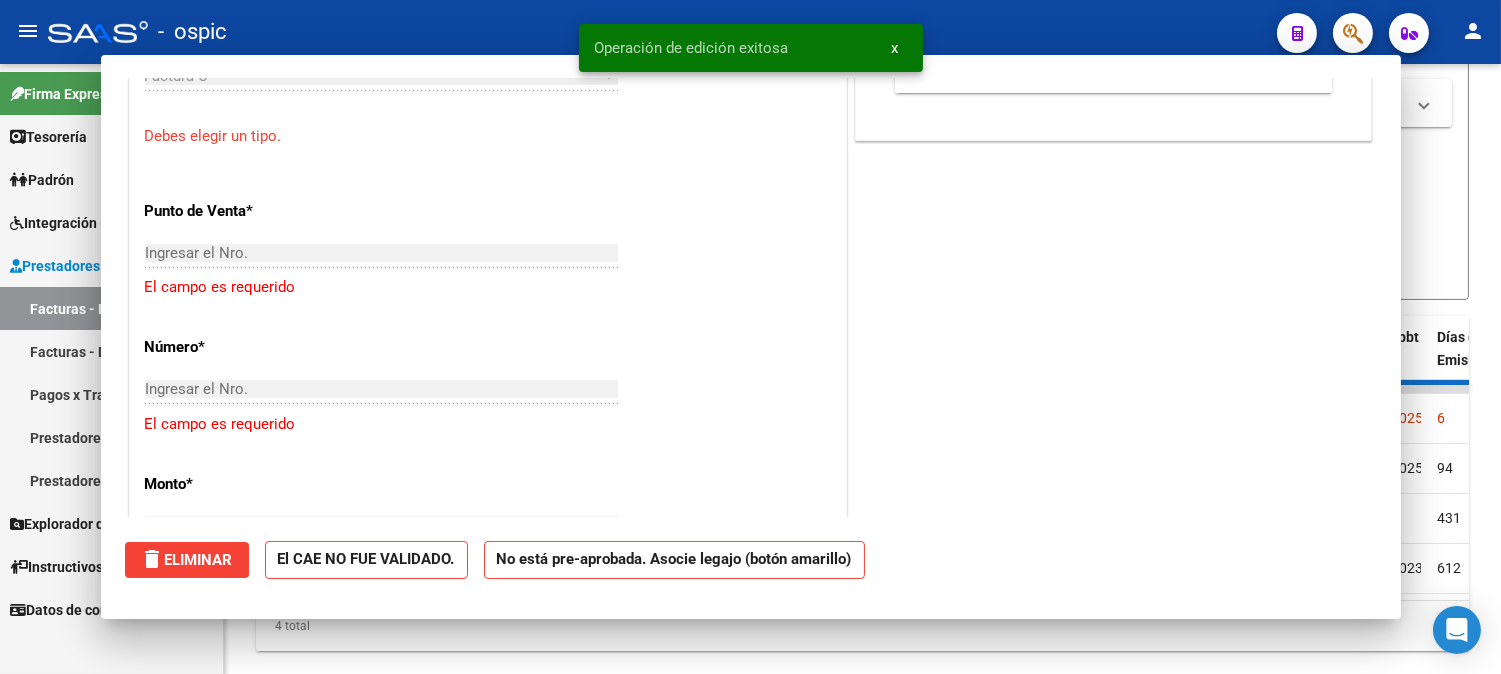 scroll, scrollTop: 1211, scrollLeft: 0, axis: vertical 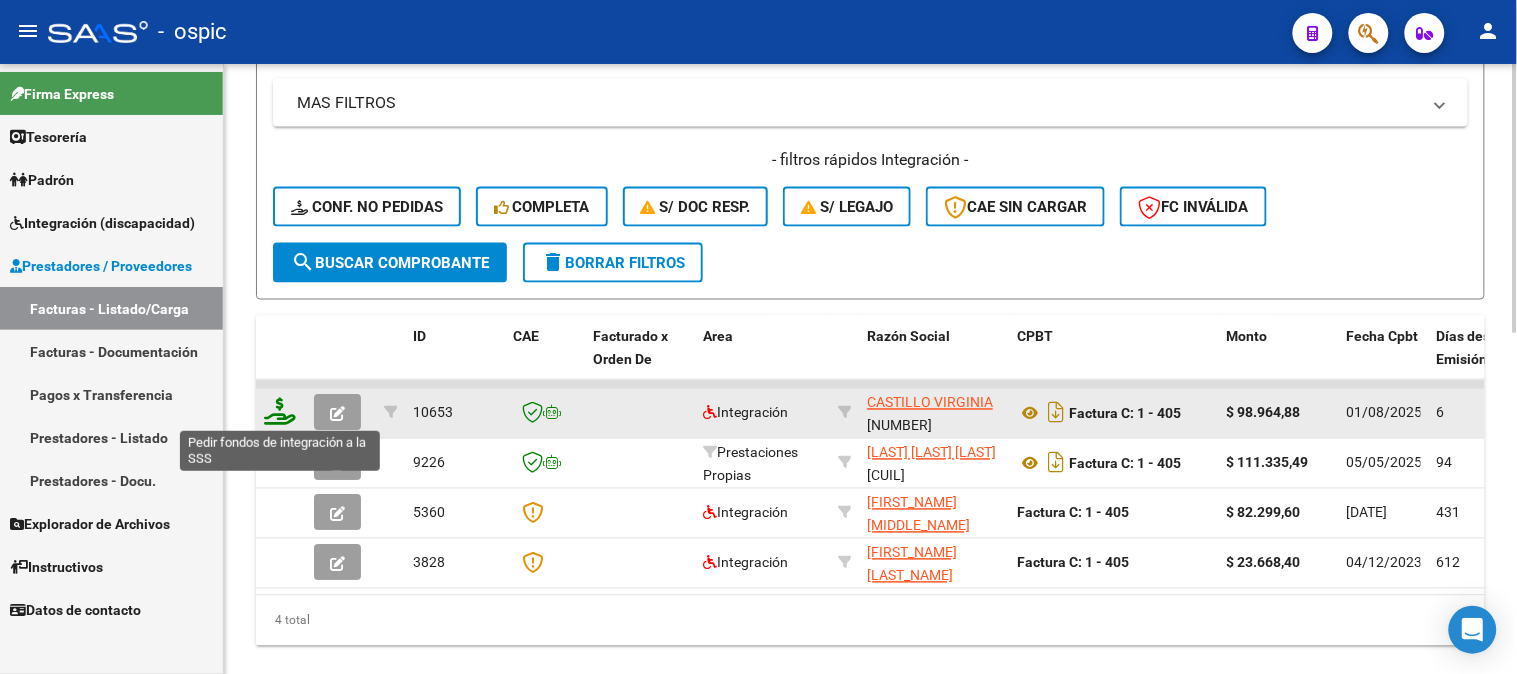 click 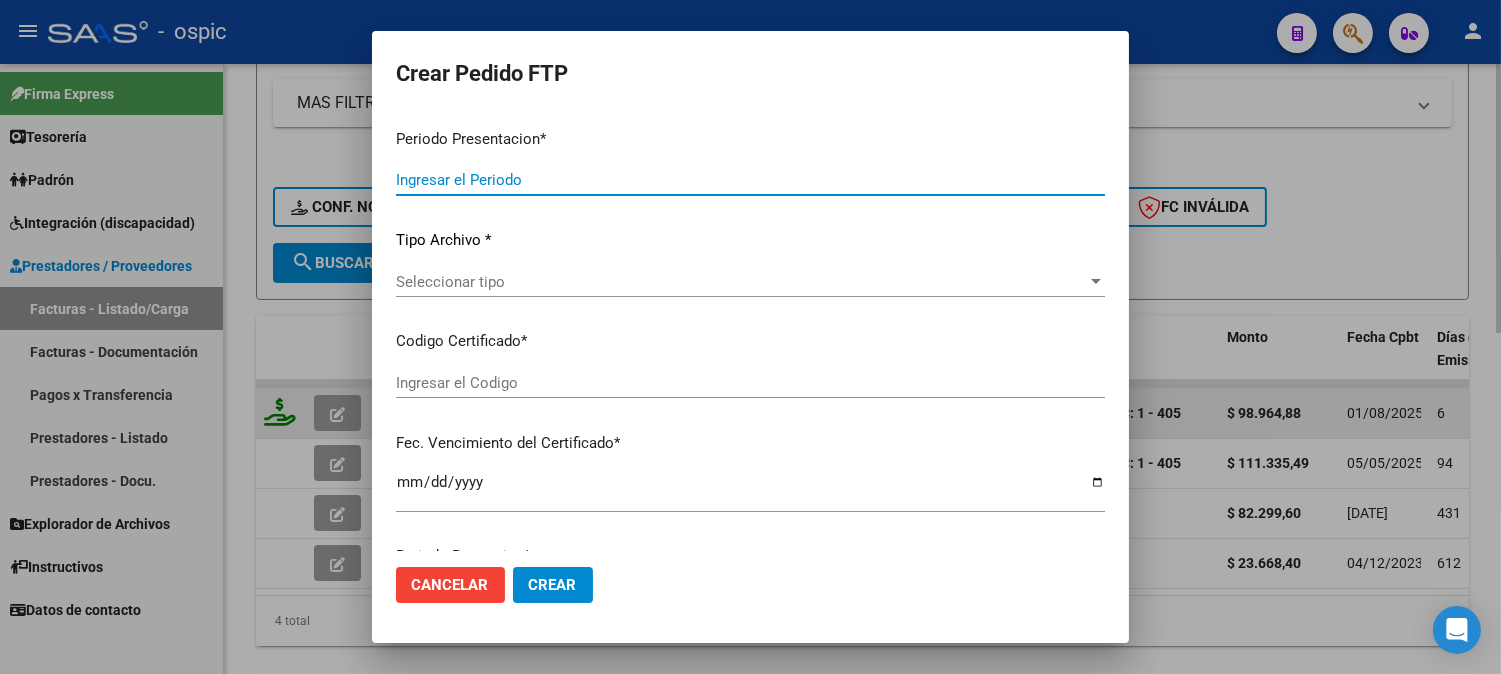 type on "202507" 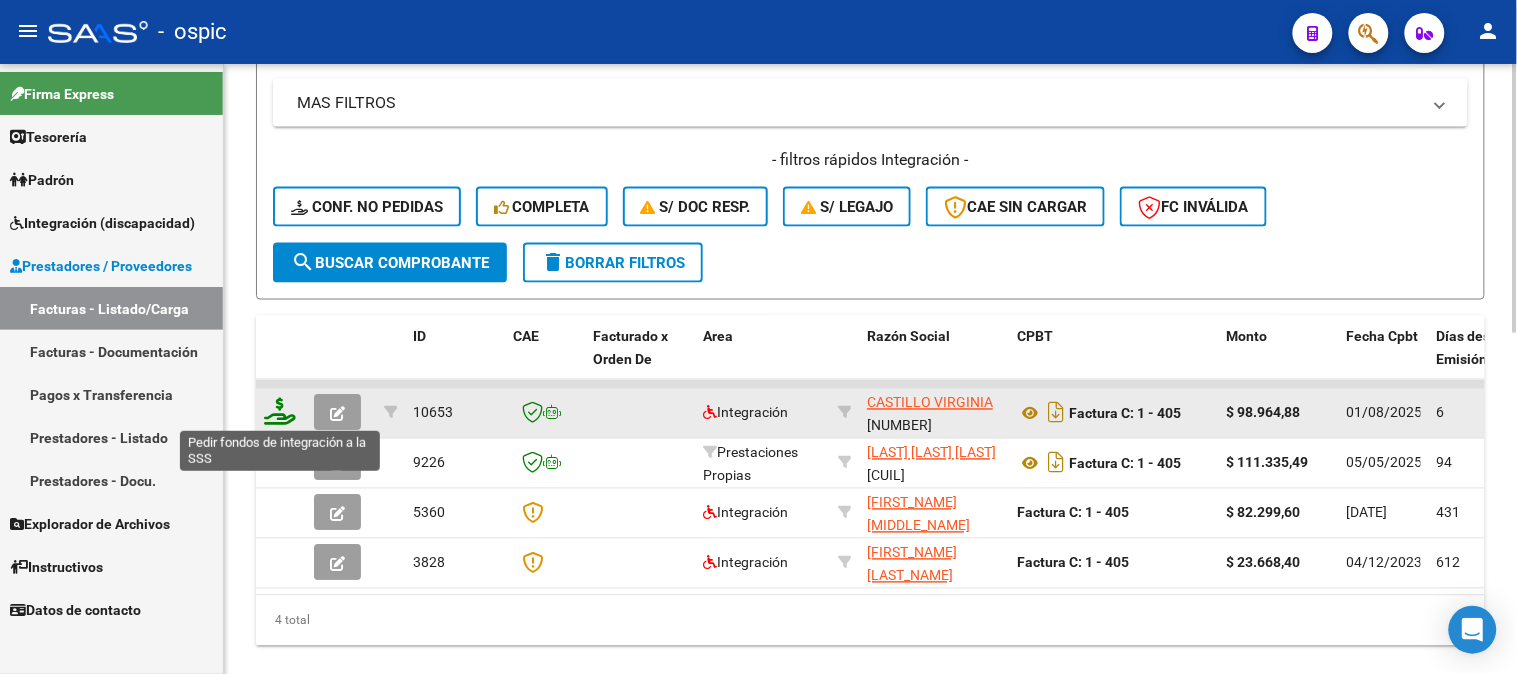 click 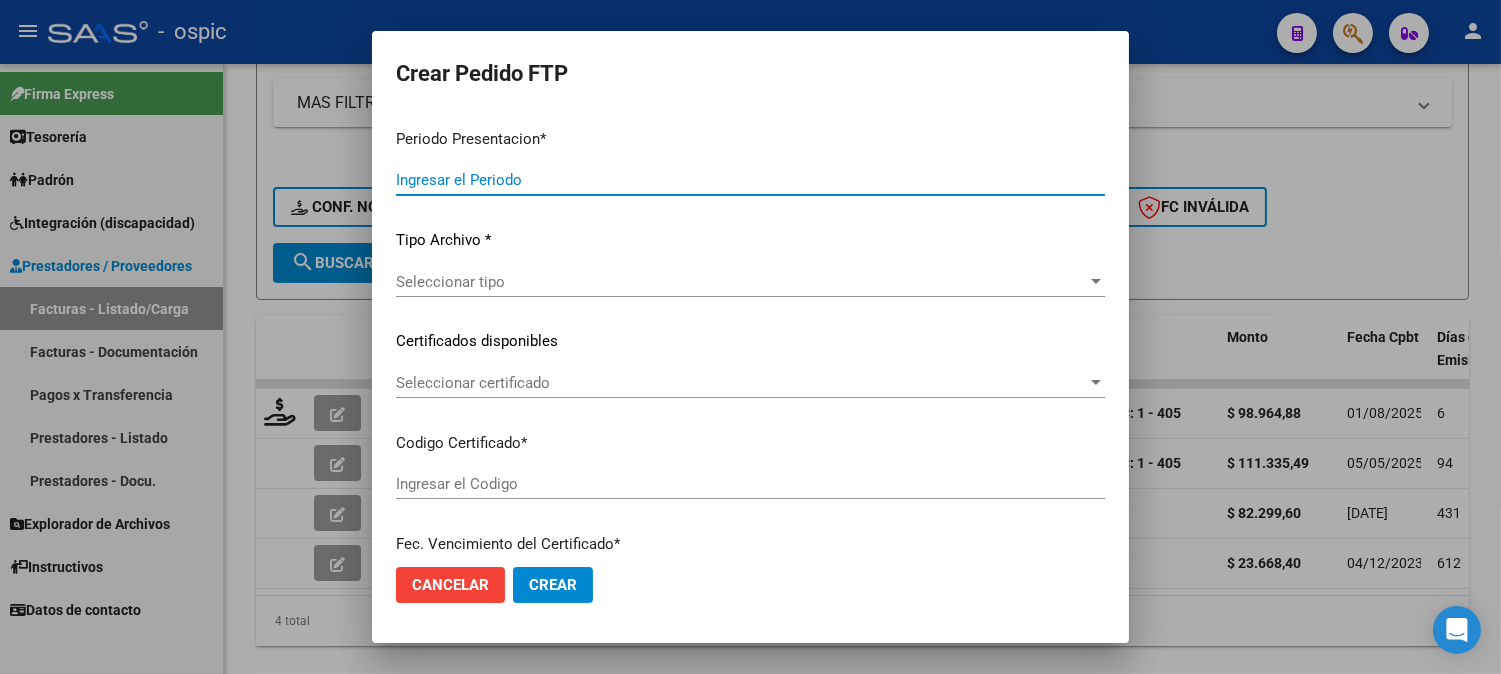 type on "202507" 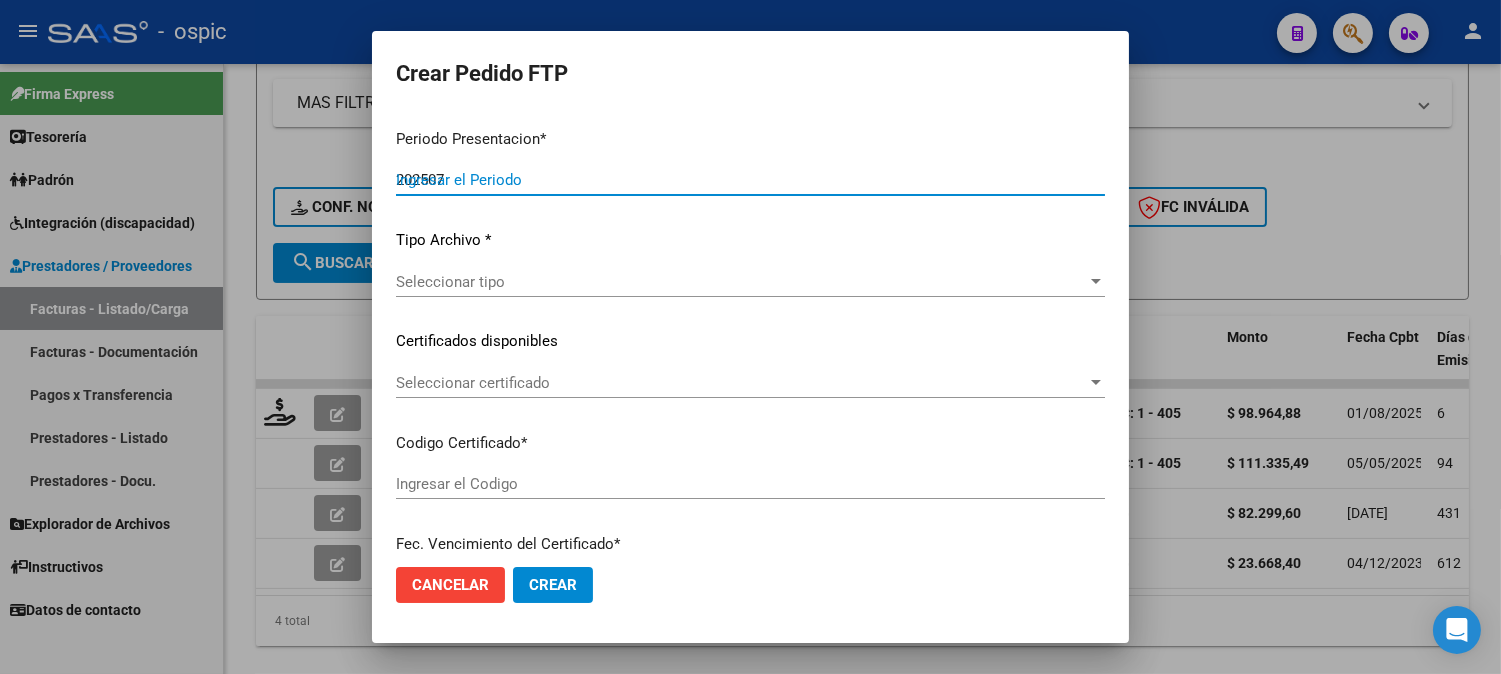 type on "202507" 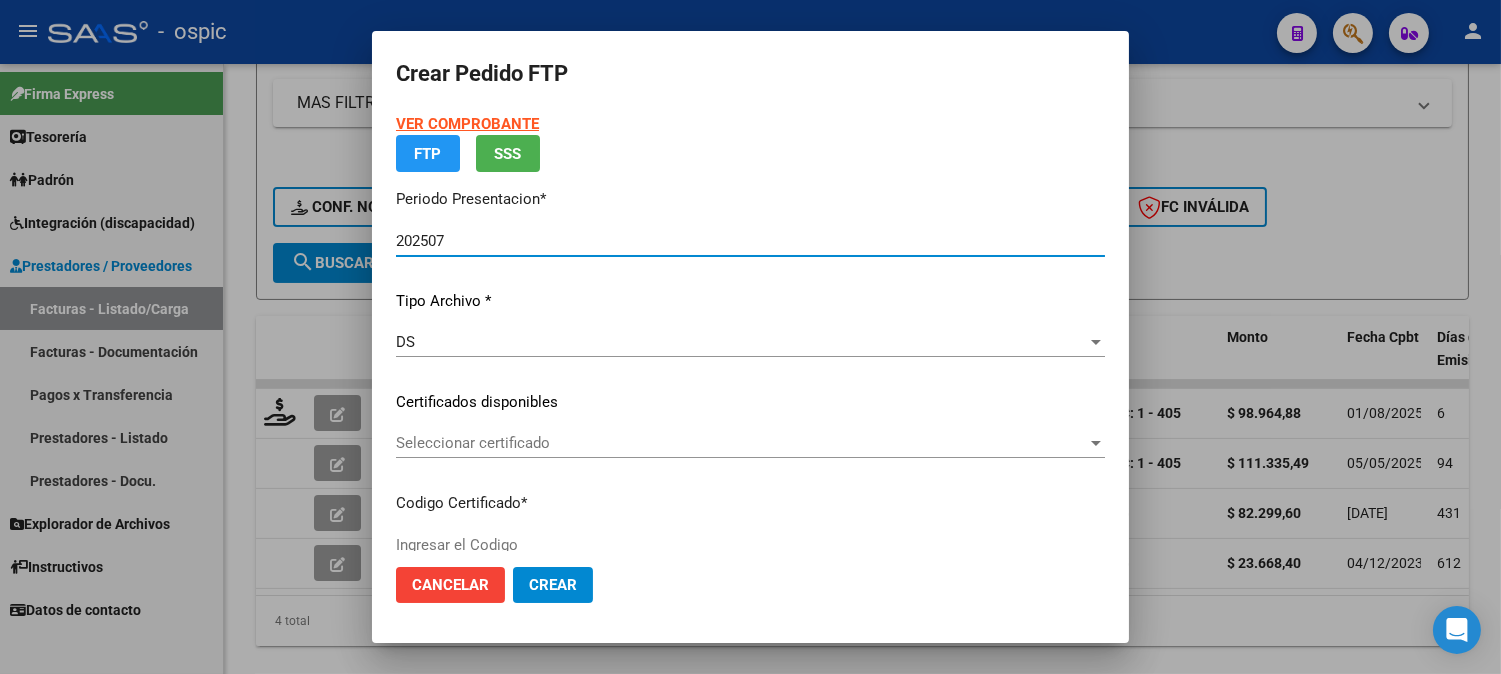 type on "6085506595" 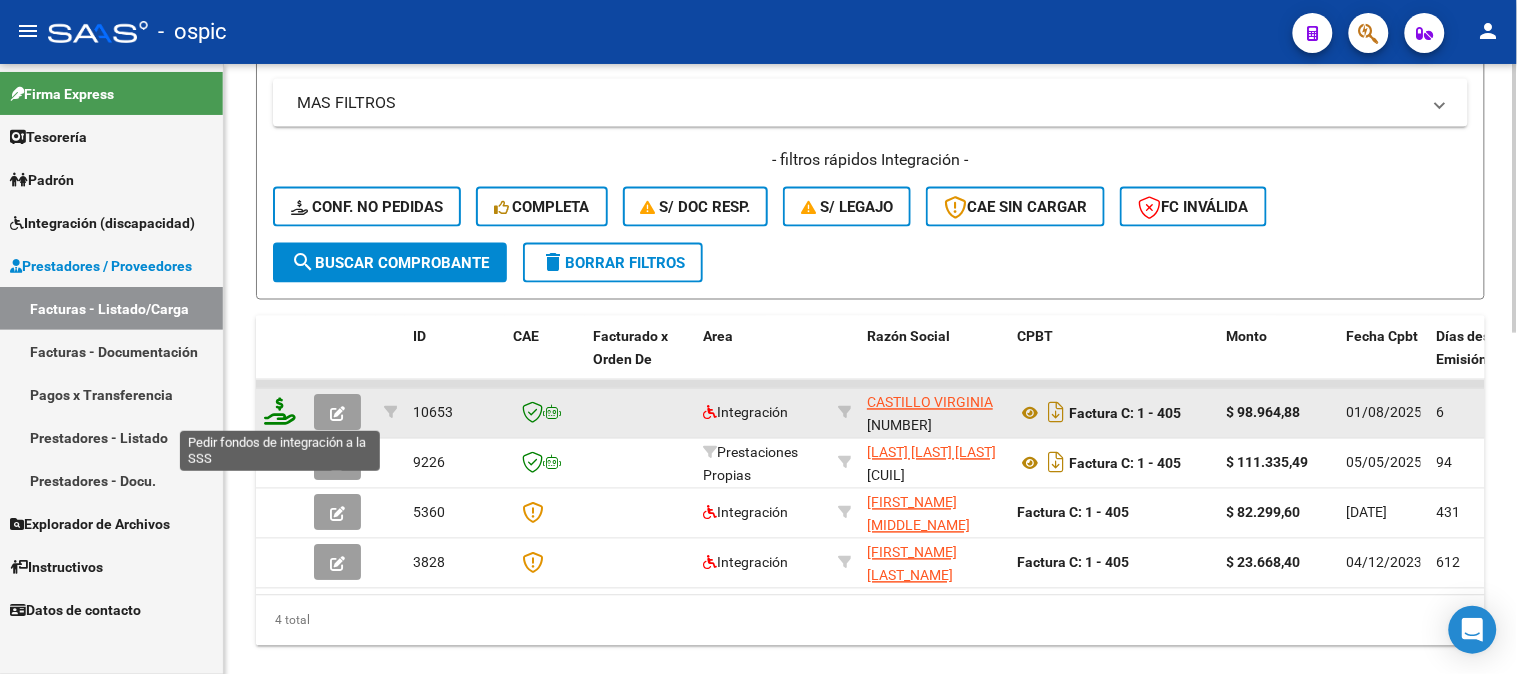 click 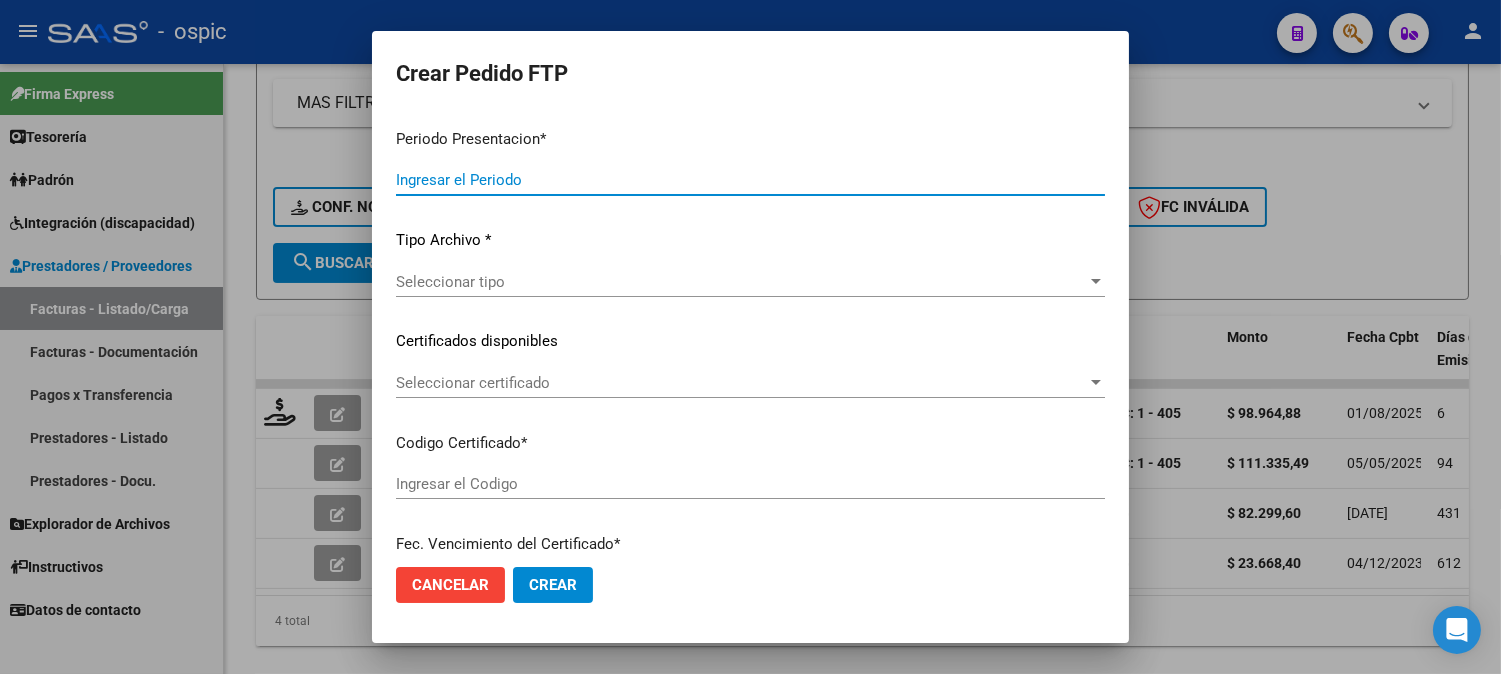 type on "202507" 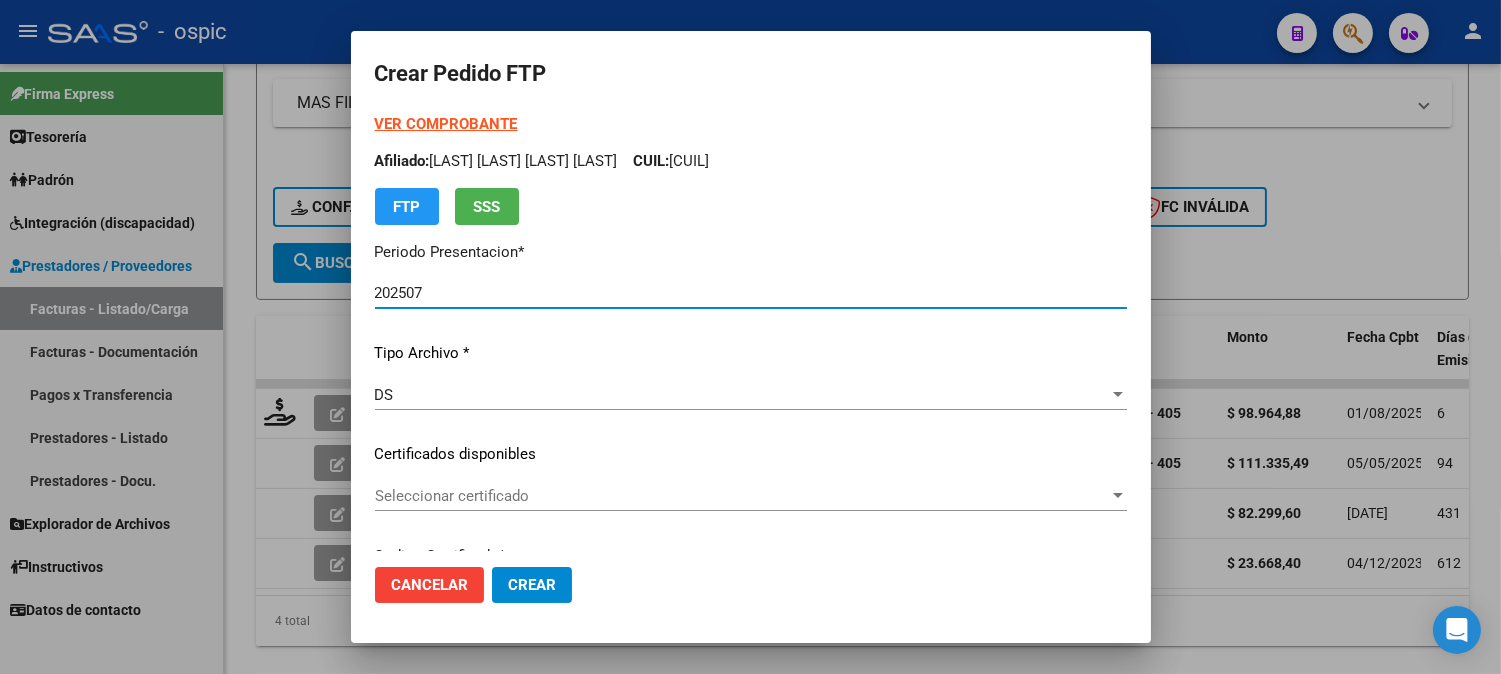 type on "6085506595" 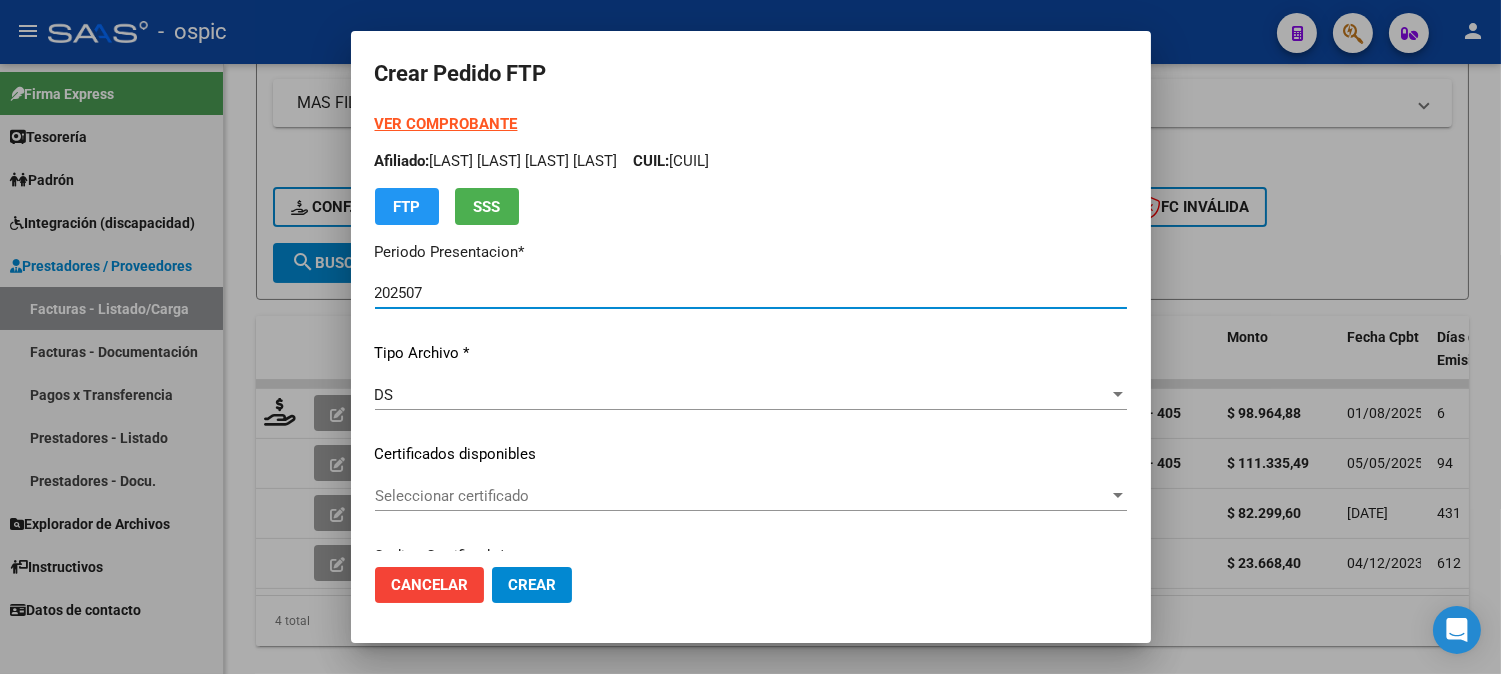 type on "2033-04-30" 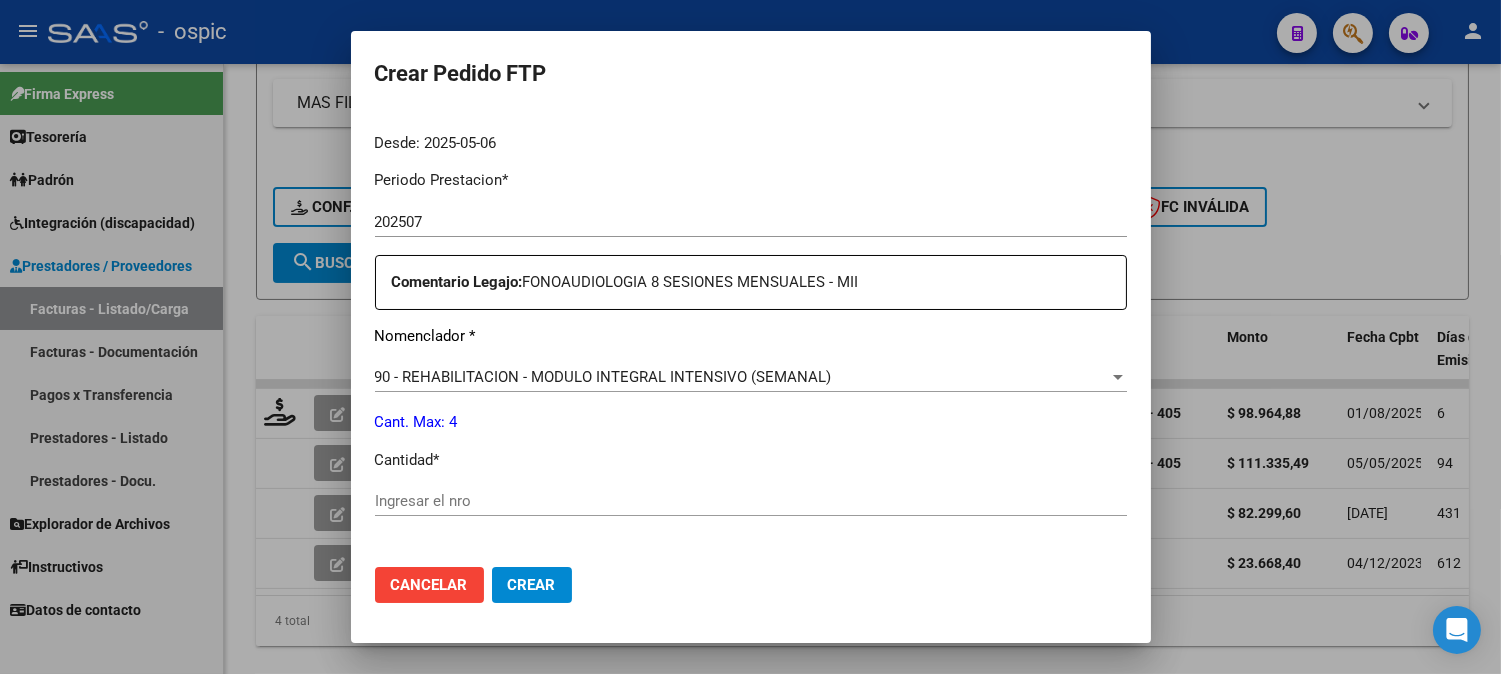 scroll, scrollTop: 717, scrollLeft: 0, axis: vertical 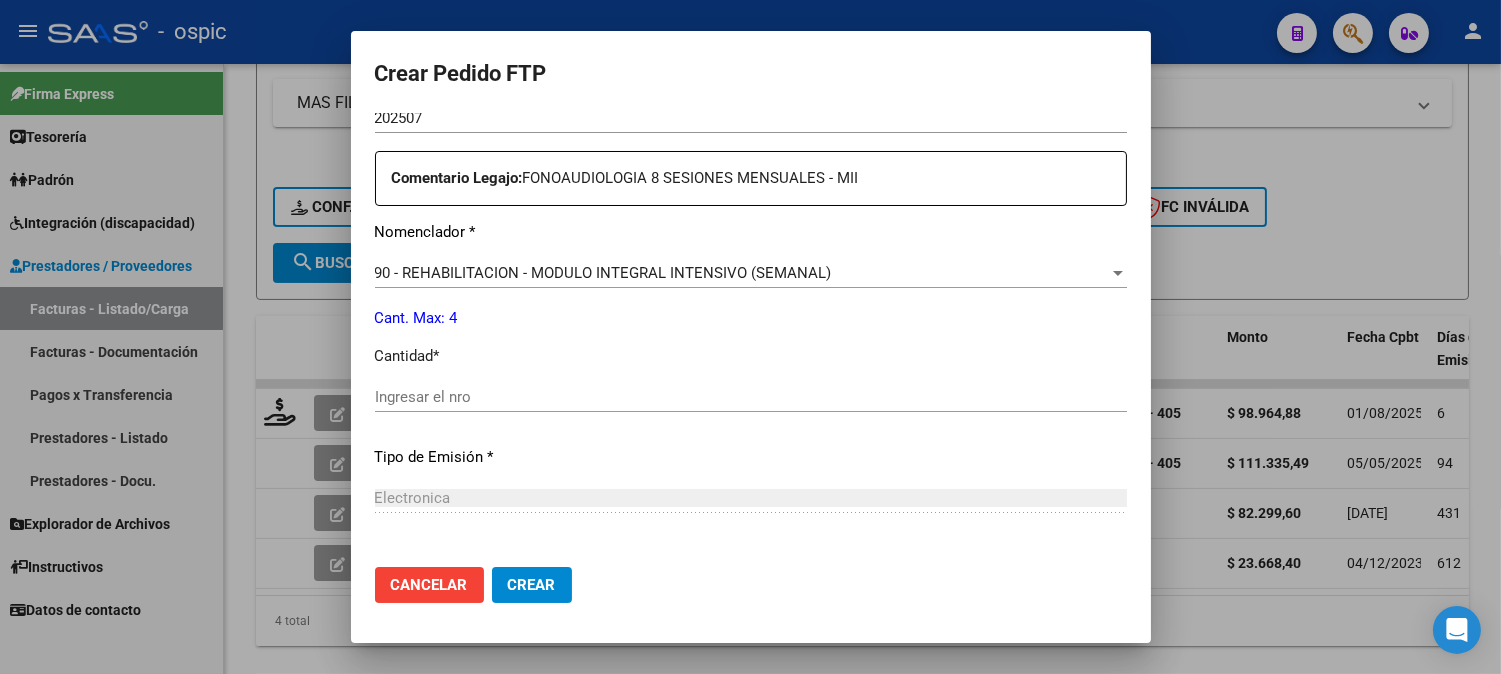 click on "Ingresar el nro" at bounding box center [751, 397] 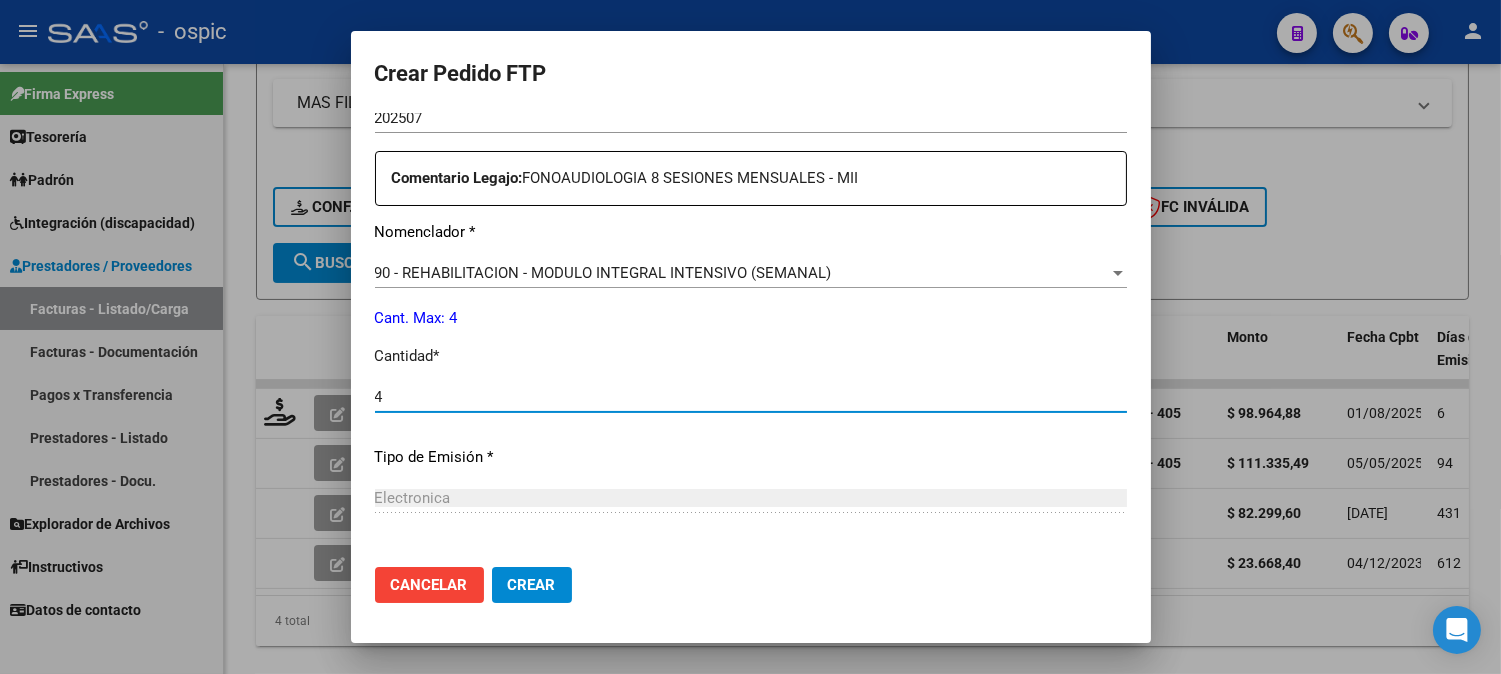 type on "4" 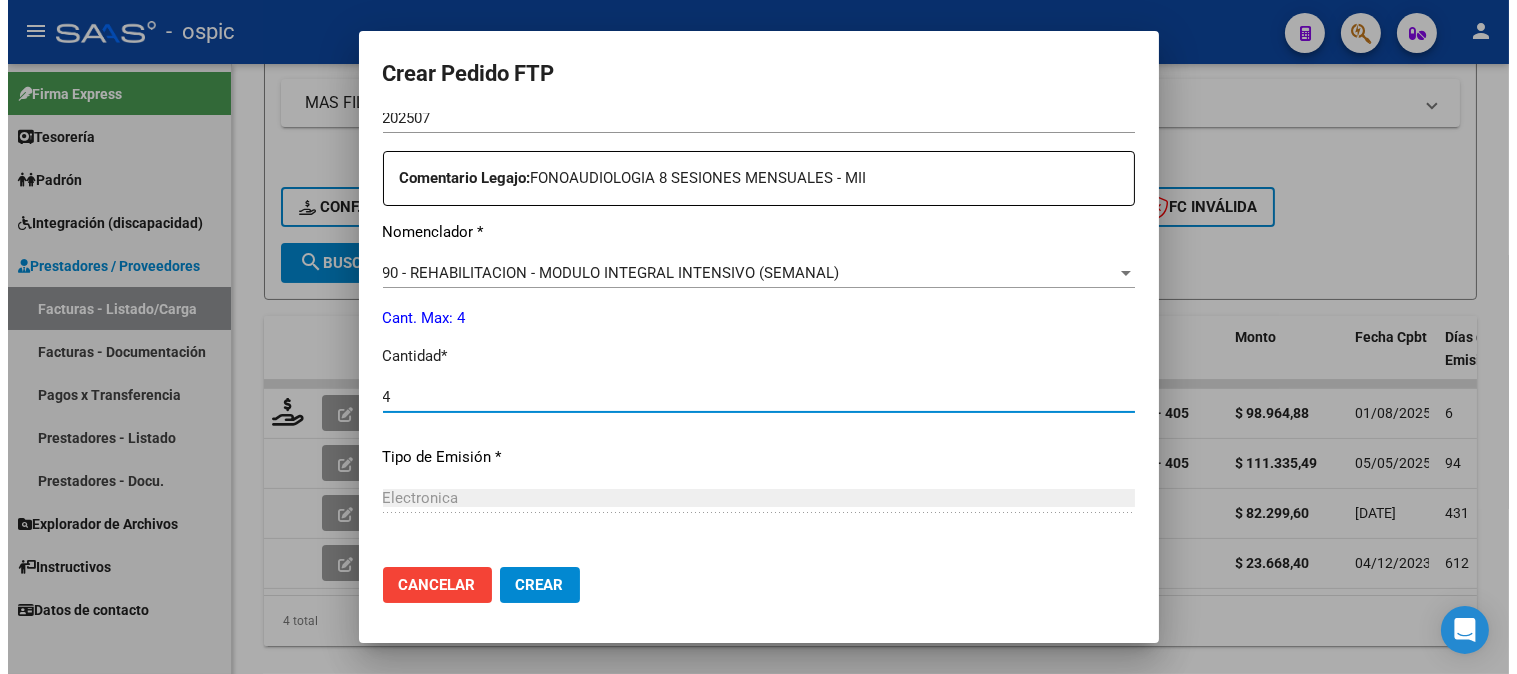 scroll, scrollTop: 900, scrollLeft: 0, axis: vertical 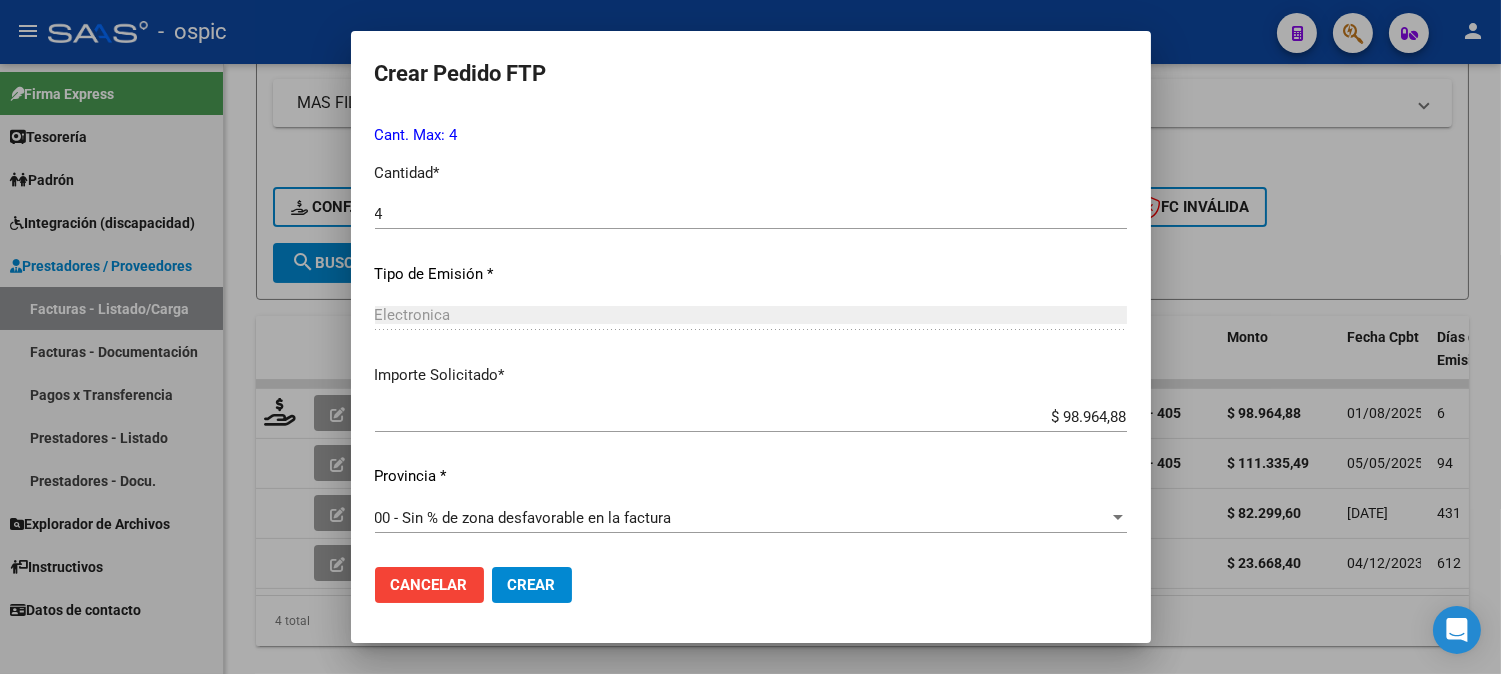 click on "Crear" 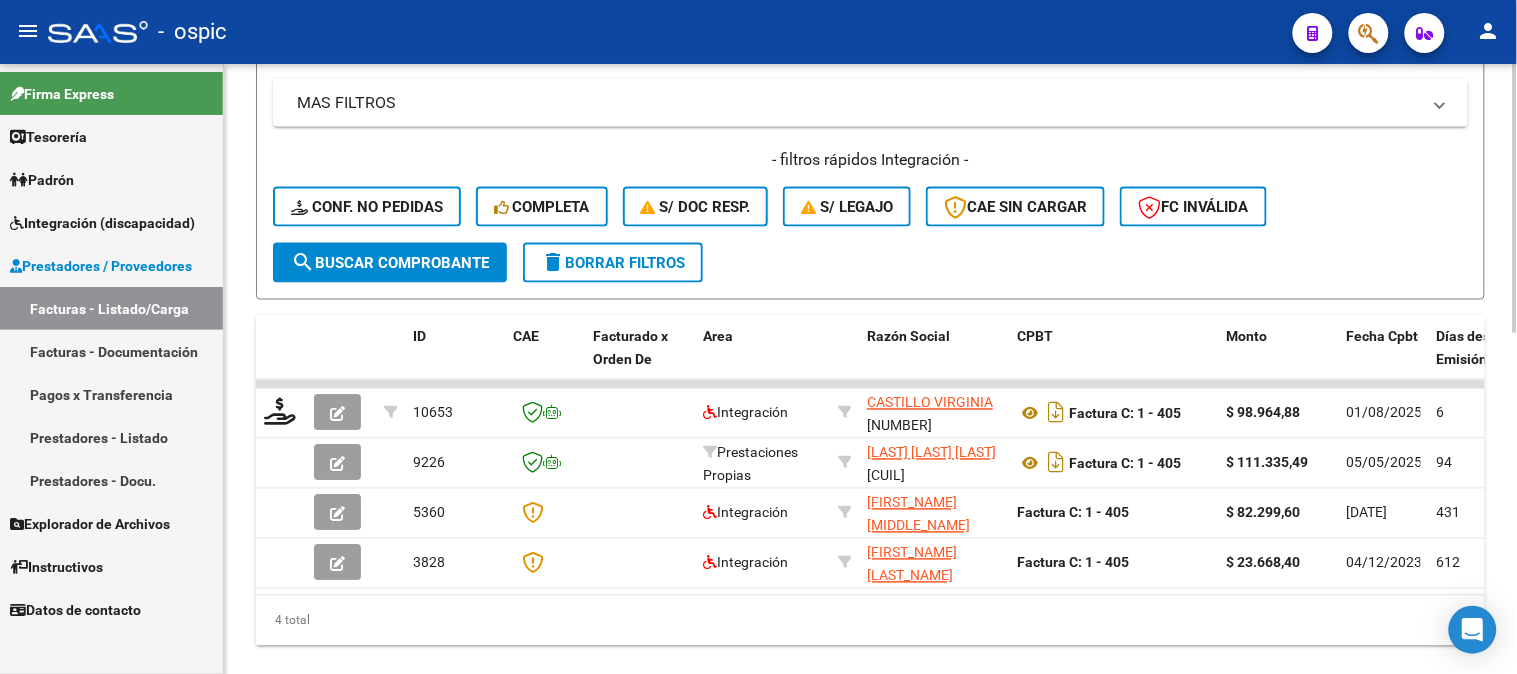 click on "delete  Borrar Filtros" 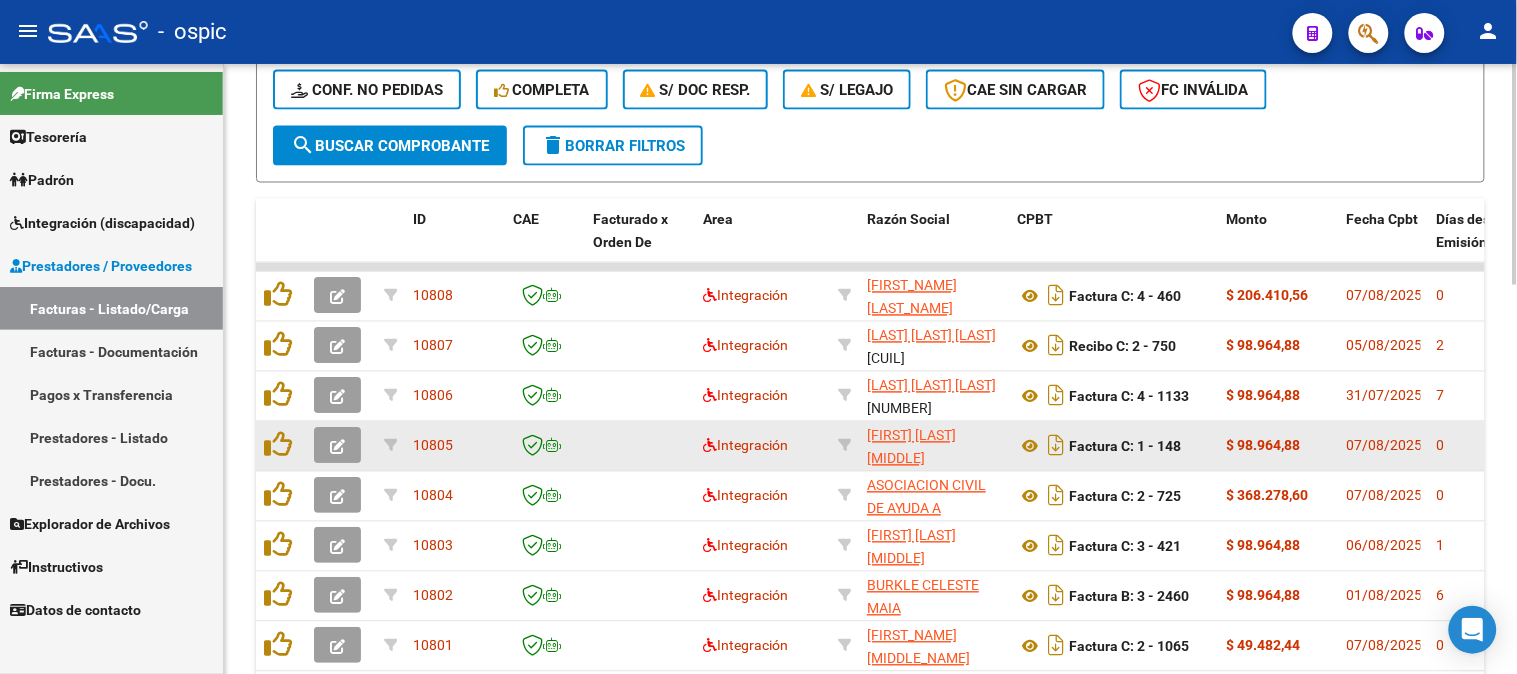 scroll, scrollTop: 835, scrollLeft: 0, axis: vertical 